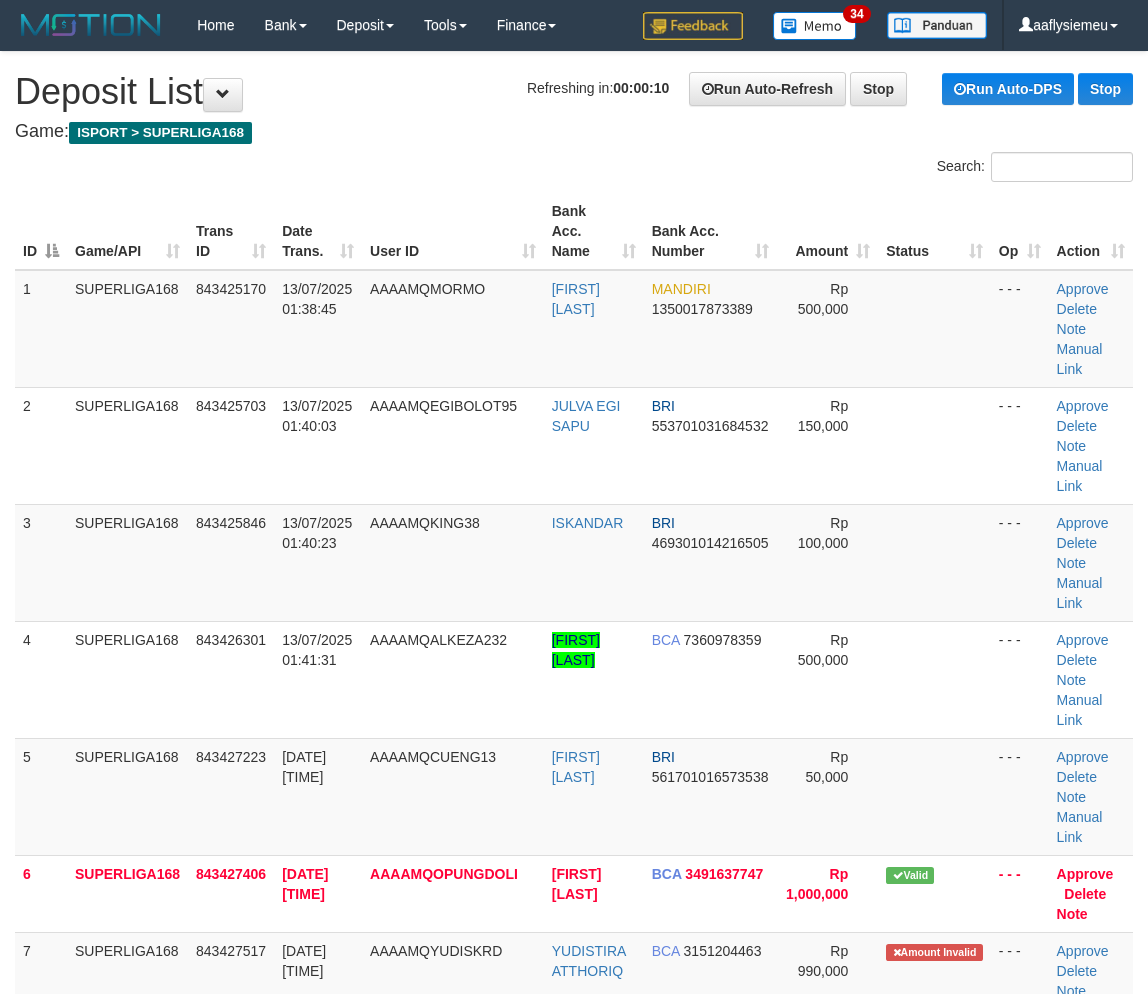 scroll, scrollTop: 385, scrollLeft: 0, axis: vertical 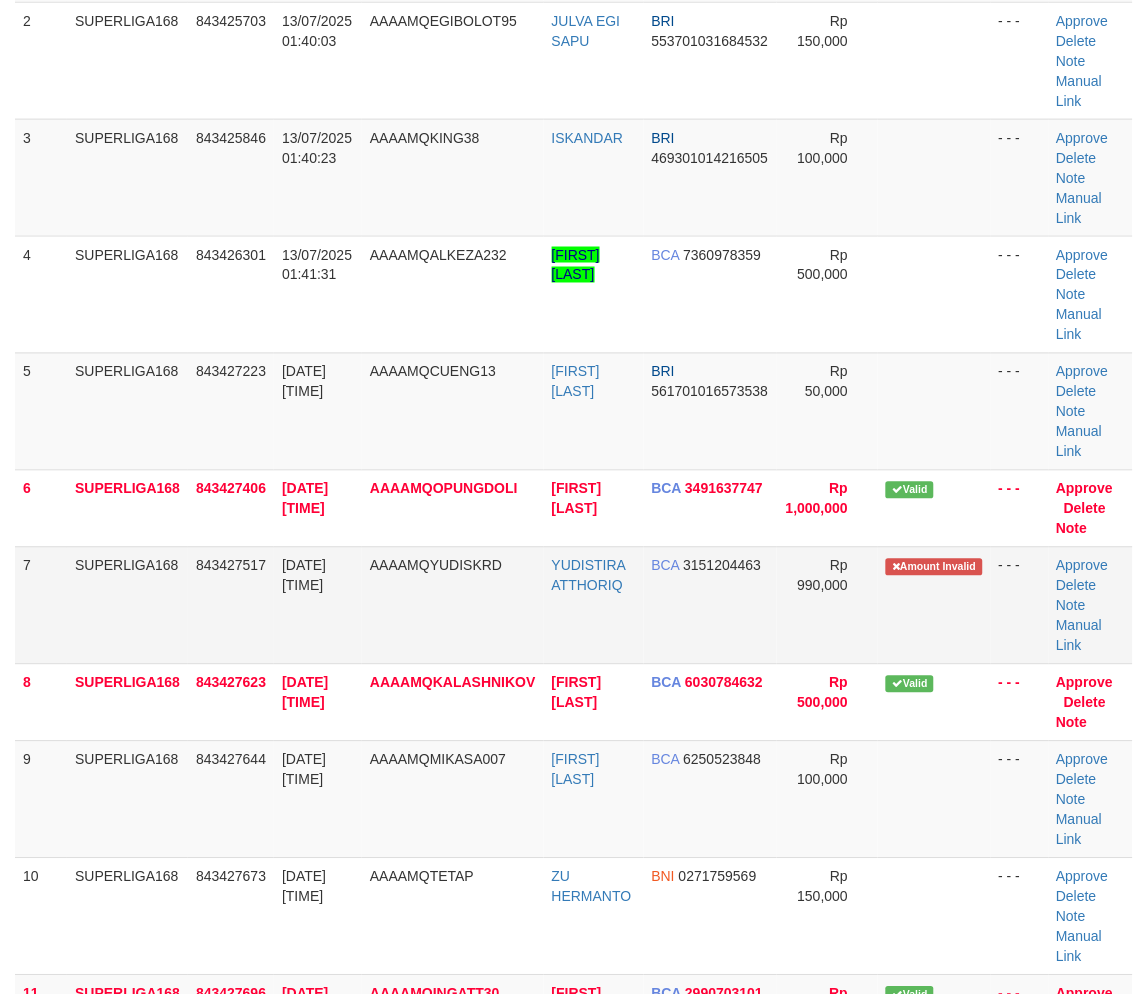 click on "SUPERLIGA168" at bounding box center [127, 605] 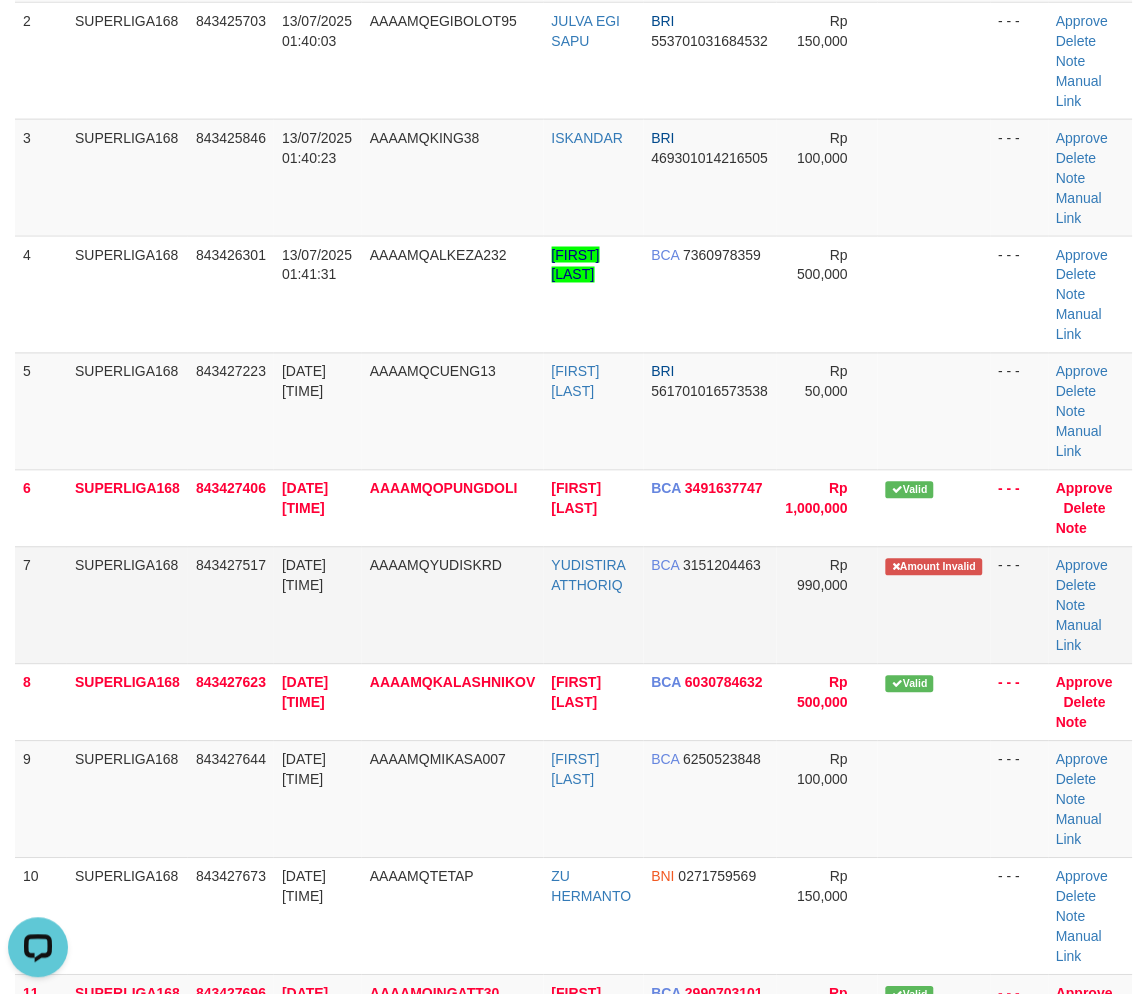 scroll, scrollTop: 0, scrollLeft: 0, axis: both 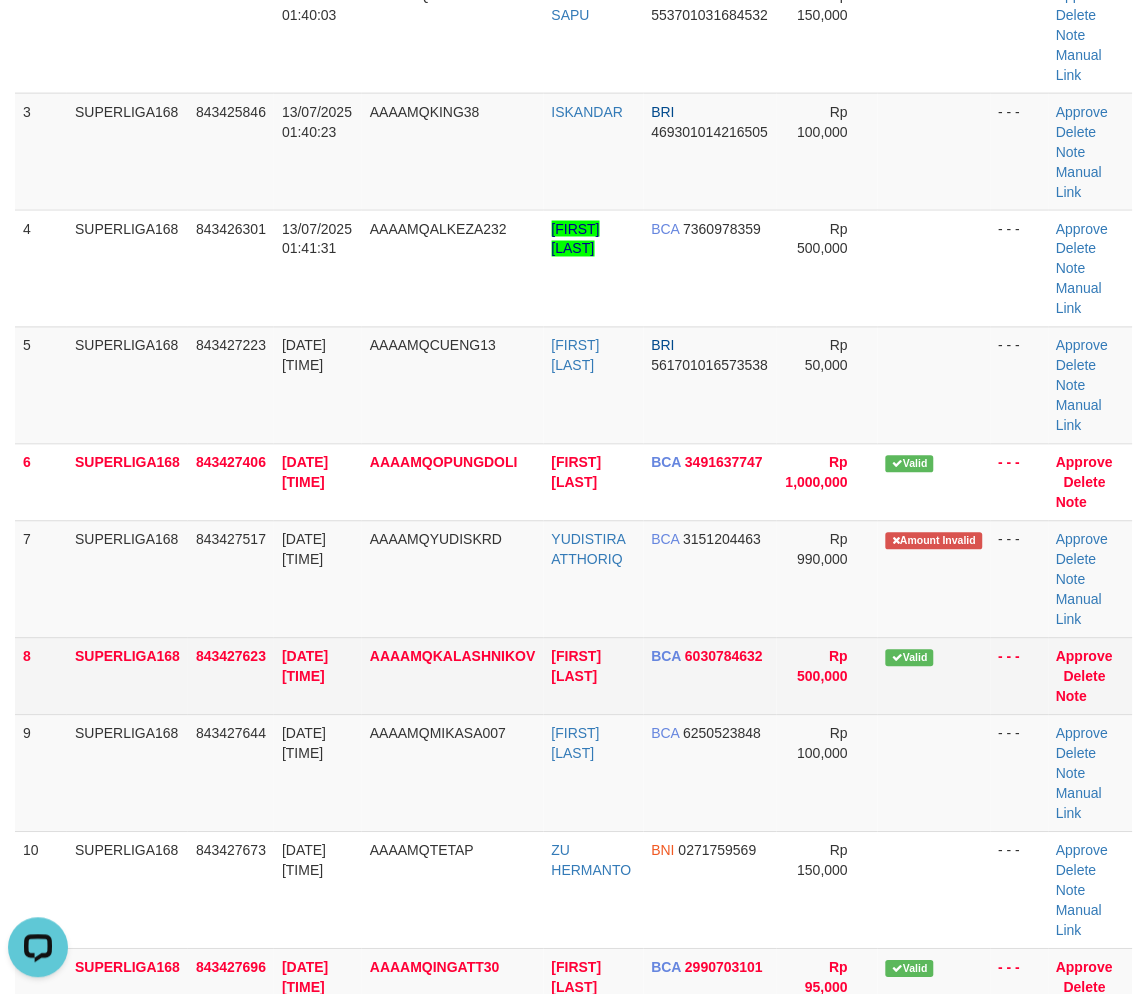 click on "843427623" at bounding box center (231, 676) 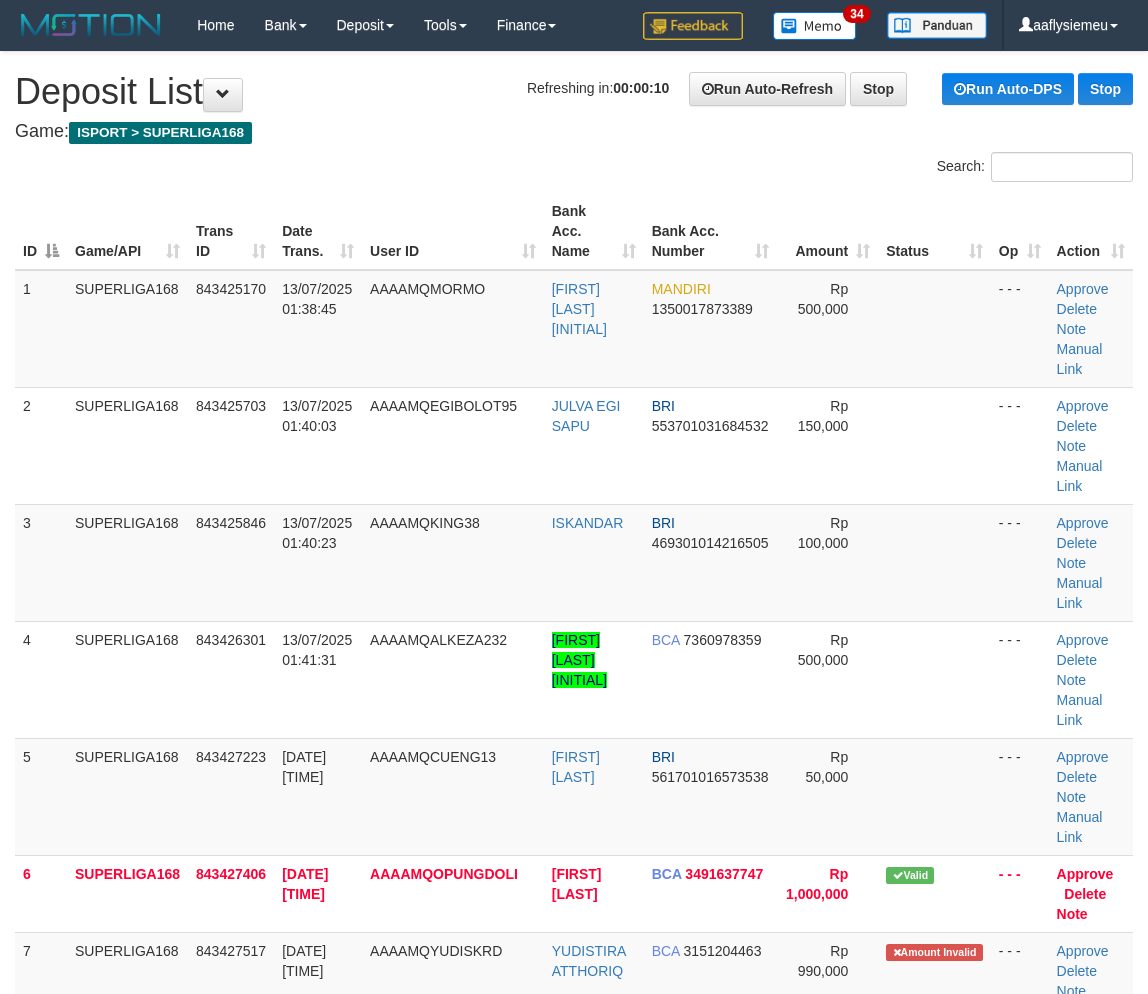 scroll, scrollTop: 411, scrollLeft: 0, axis: vertical 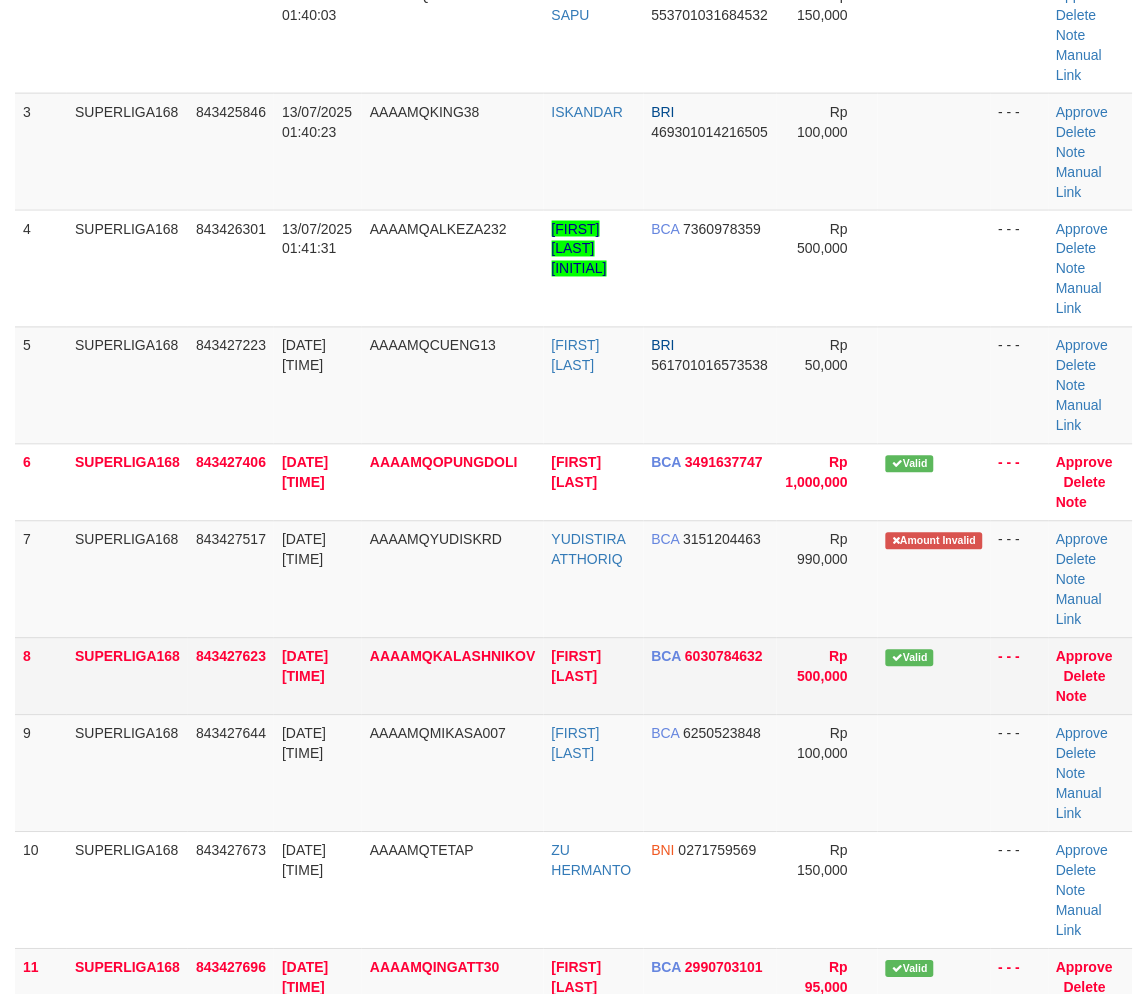 click on "SUPERLIGA168" at bounding box center (127, 676) 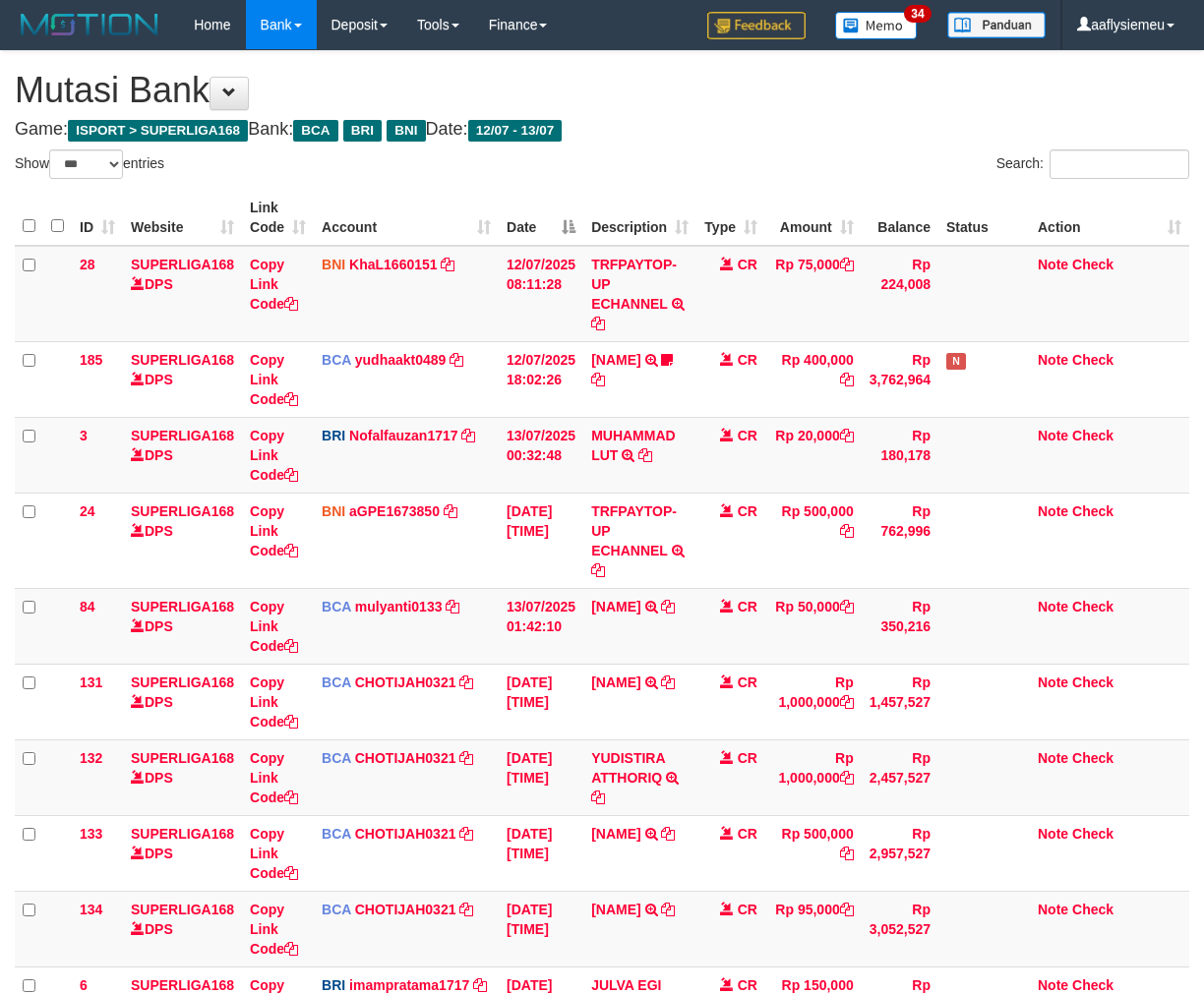 select on "***" 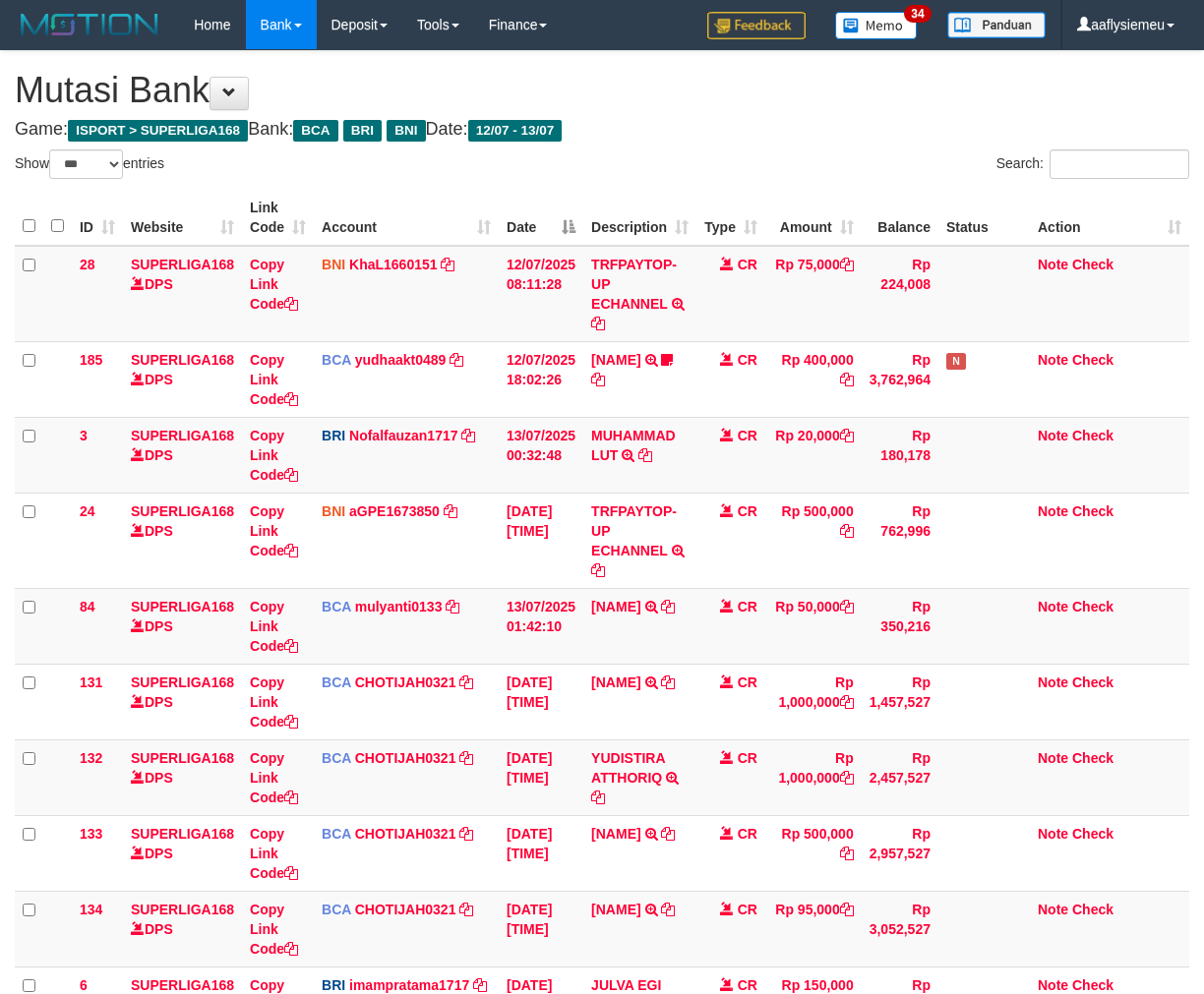 scroll, scrollTop: 180, scrollLeft: 0, axis: vertical 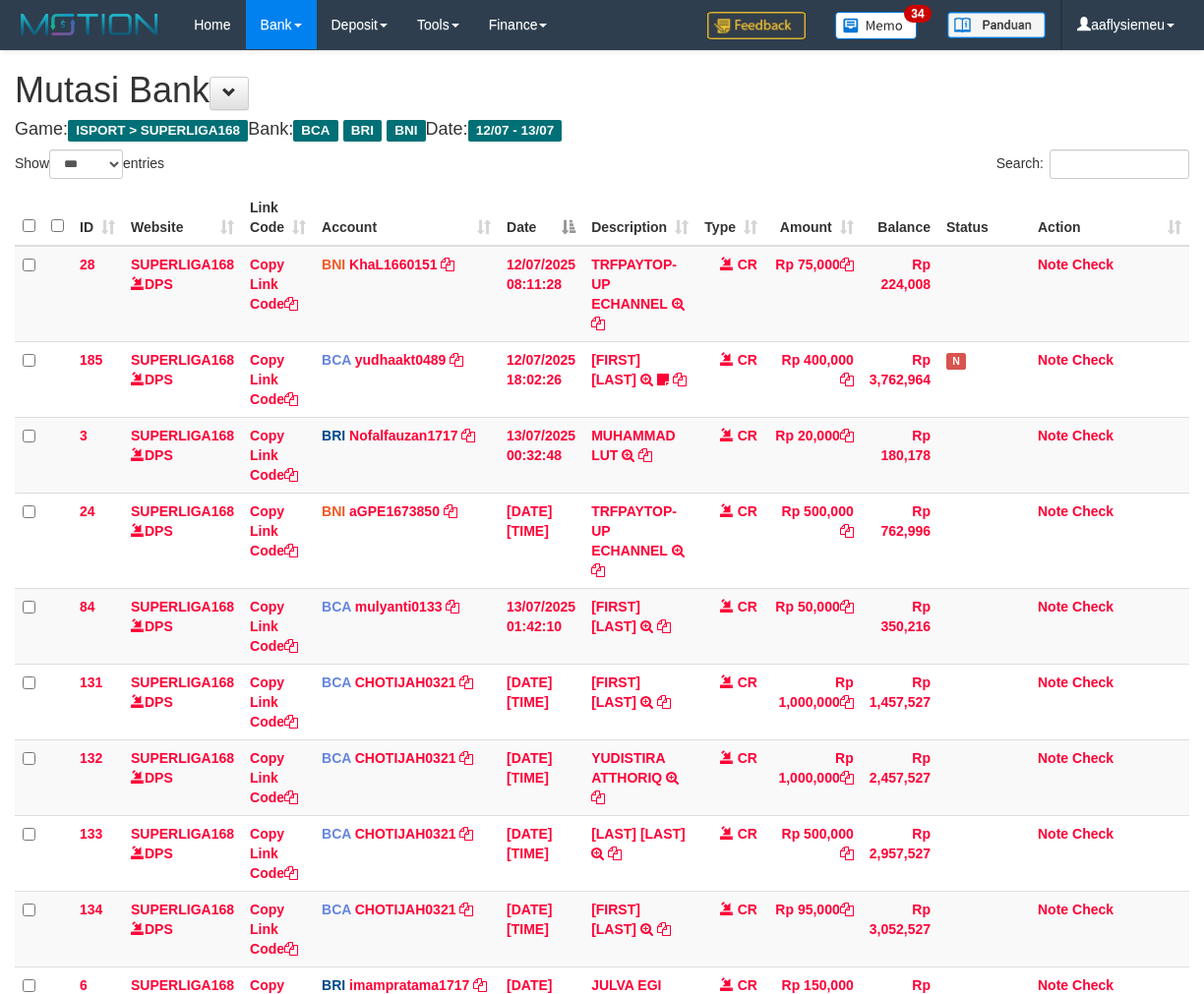 select on "***" 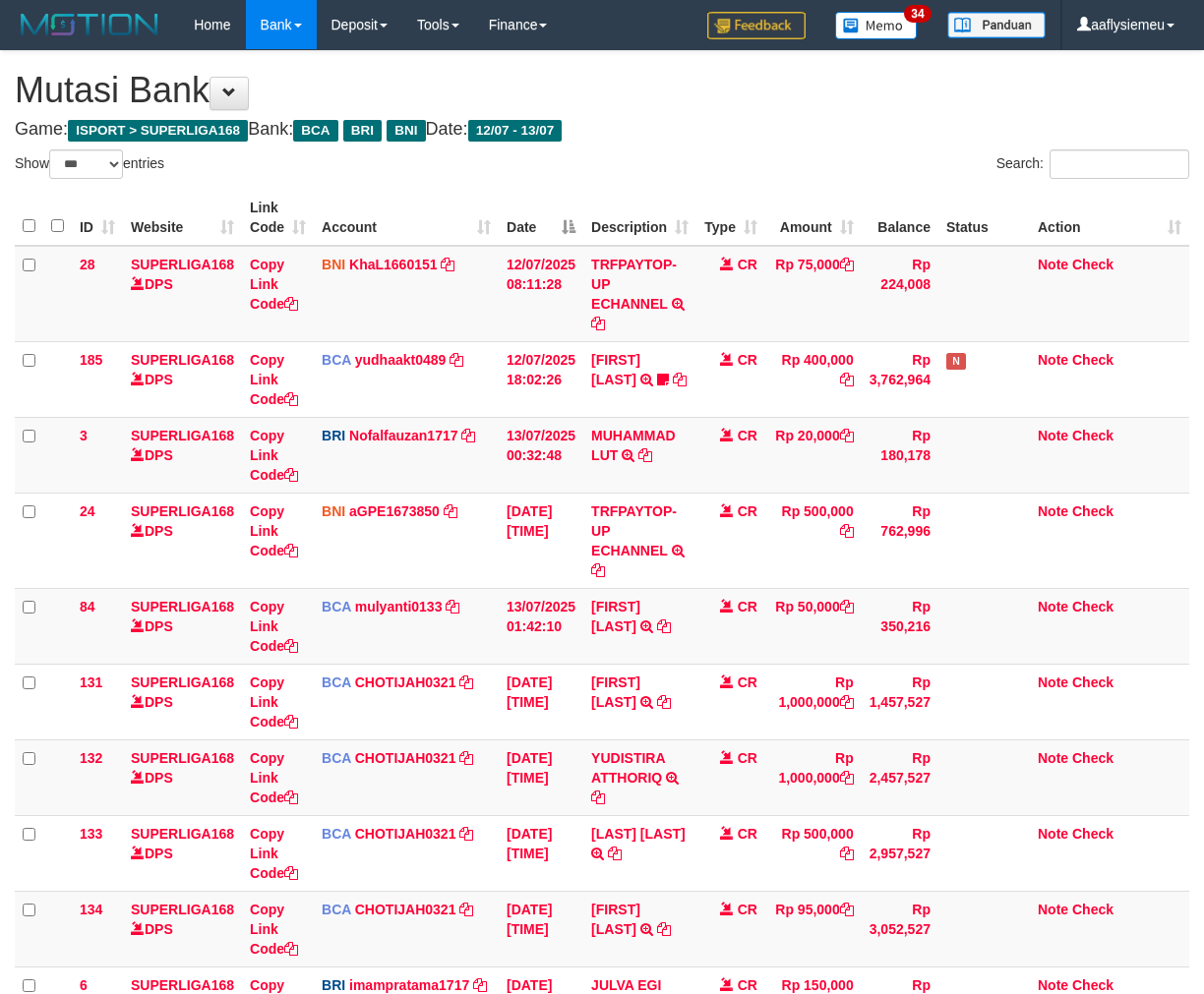 scroll, scrollTop: 371, scrollLeft: 0, axis: vertical 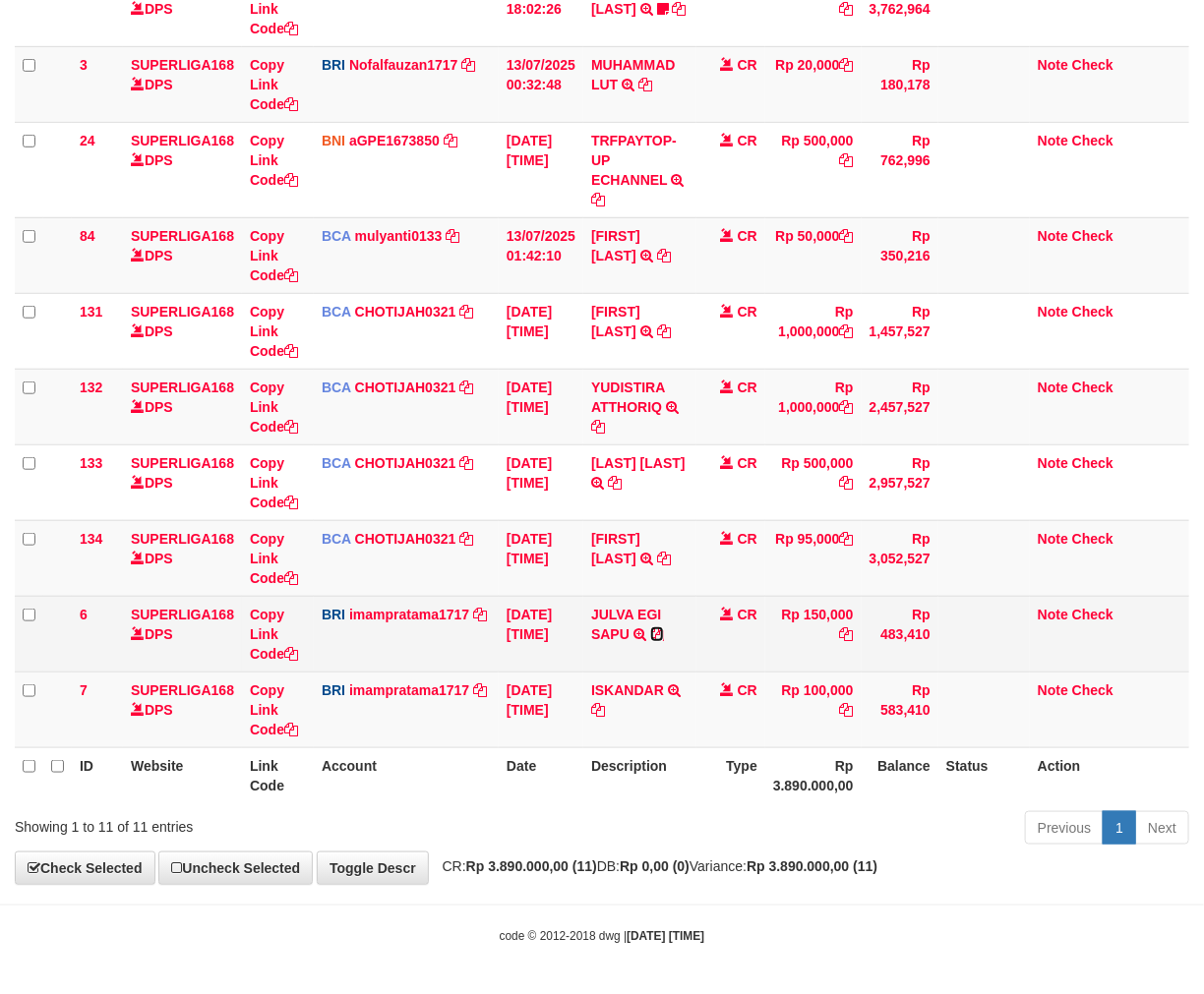 click at bounding box center [657, 634] 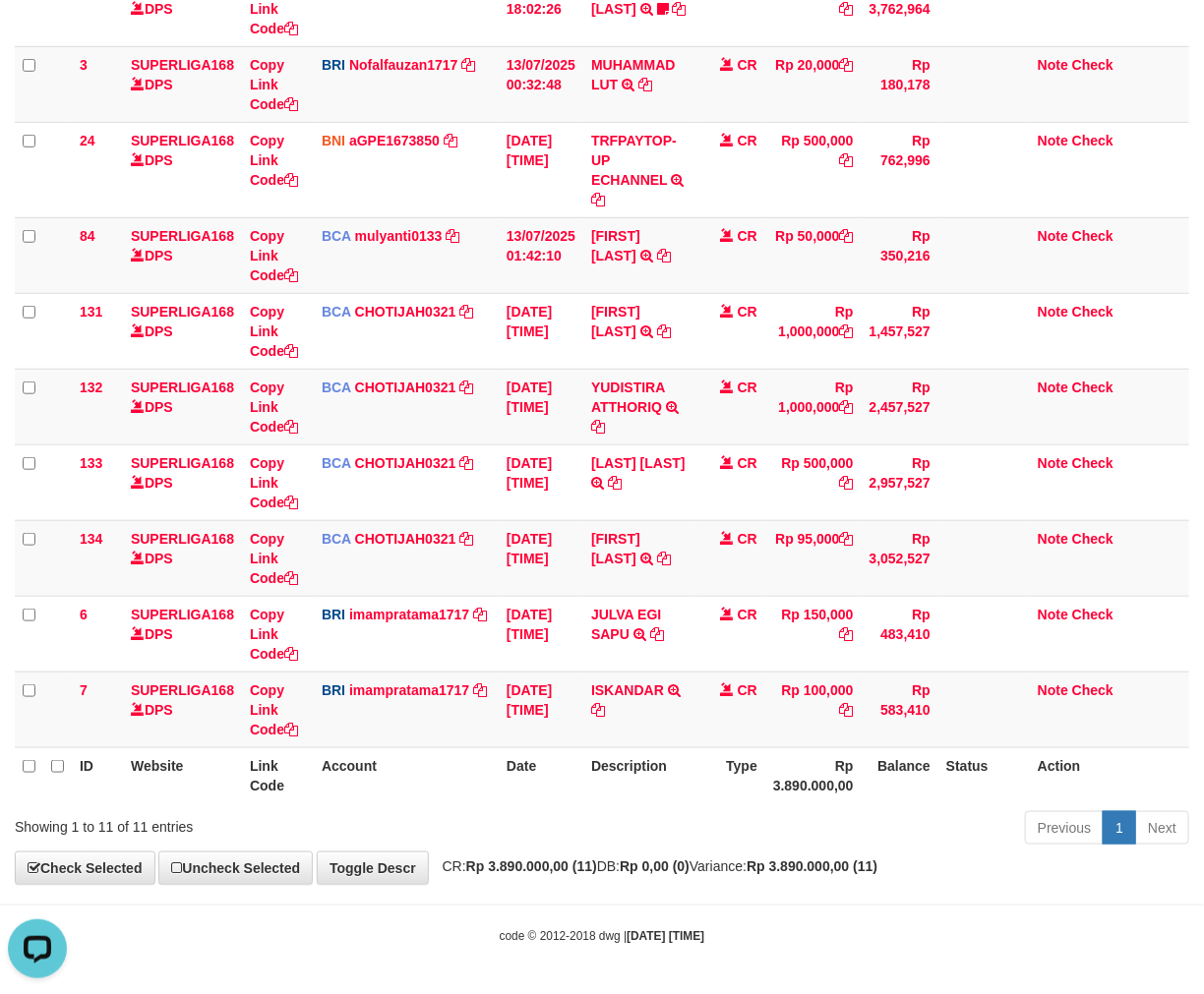 scroll, scrollTop: 0, scrollLeft: 0, axis: both 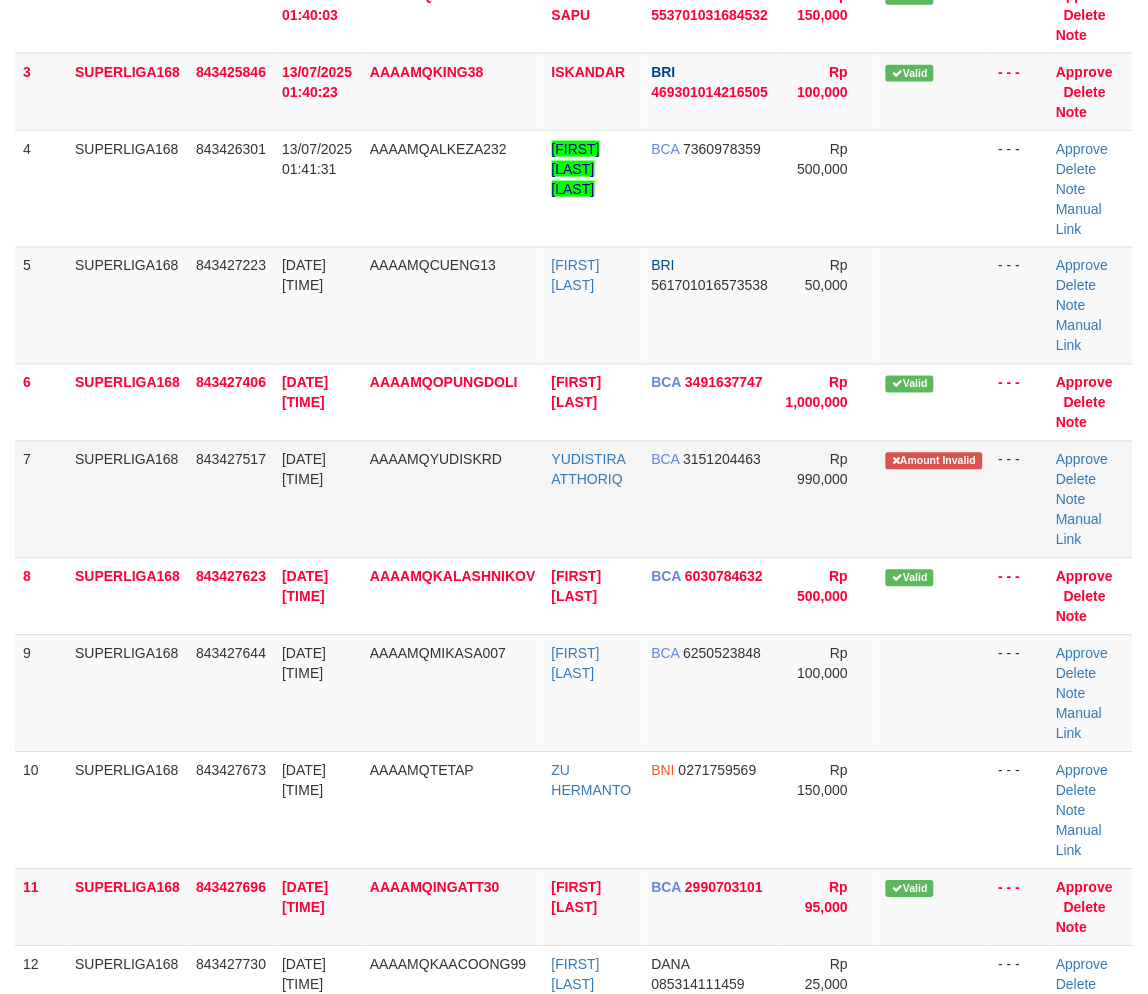 click on "AAAAMQYUDISKRD" at bounding box center (453, 499) 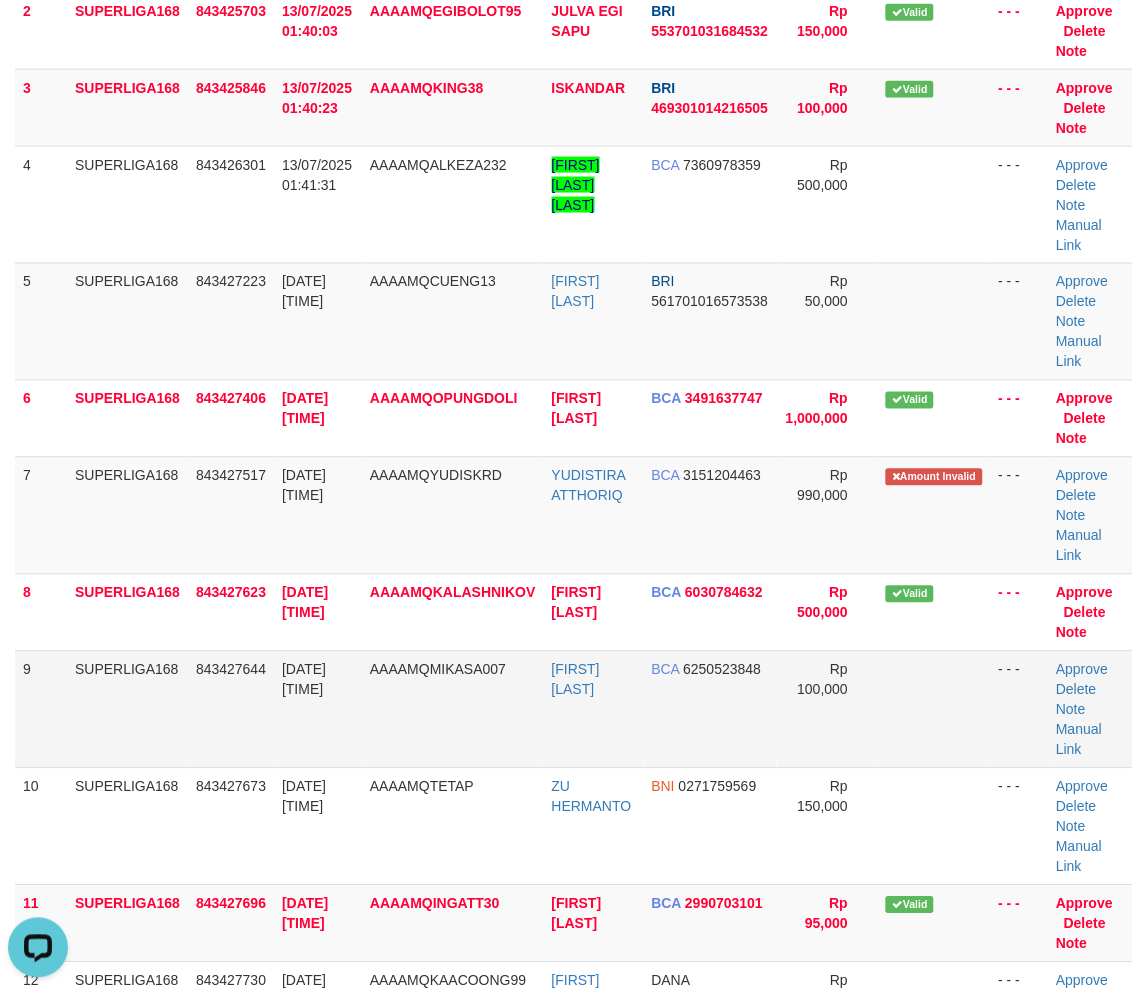 scroll, scrollTop: 0, scrollLeft: 0, axis: both 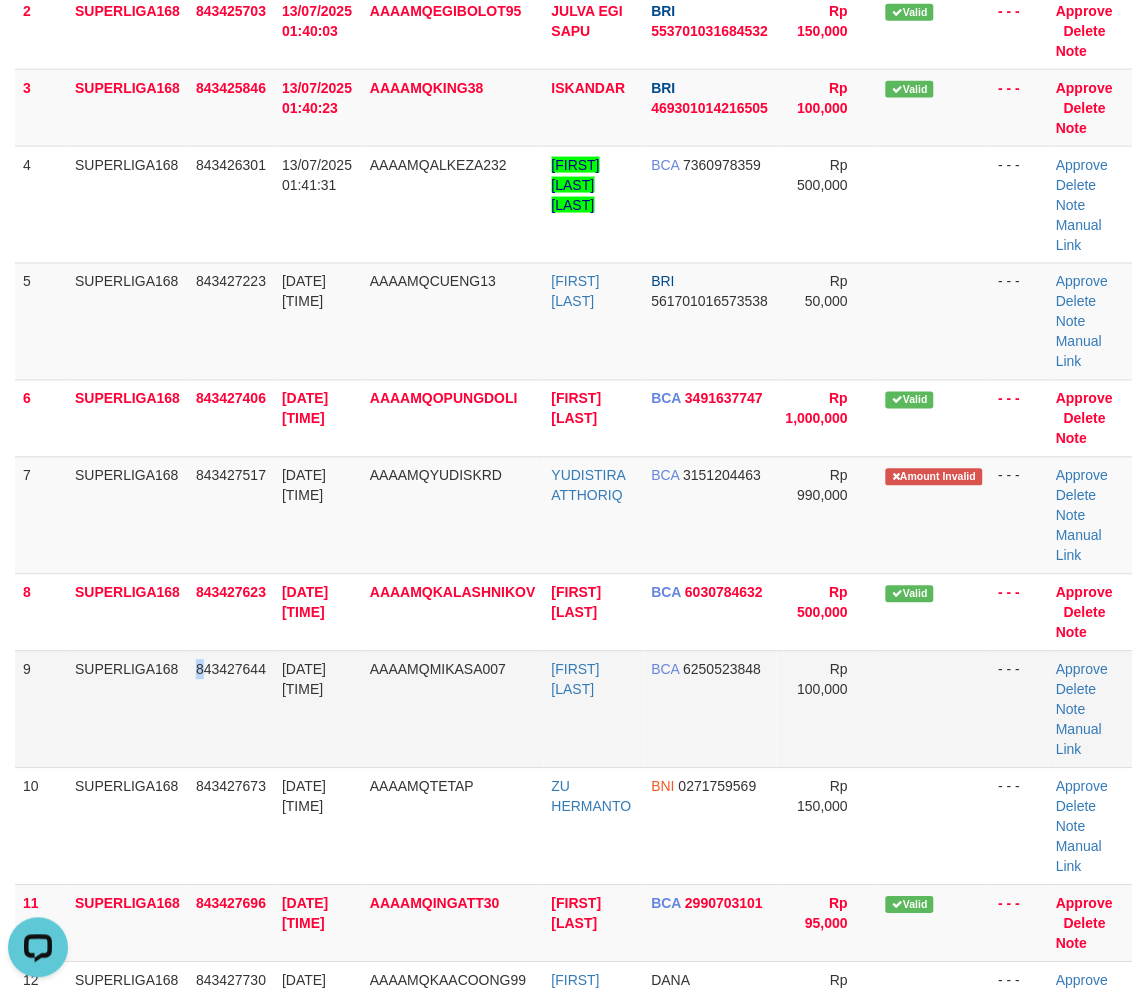 click on "843427644" at bounding box center [231, 709] 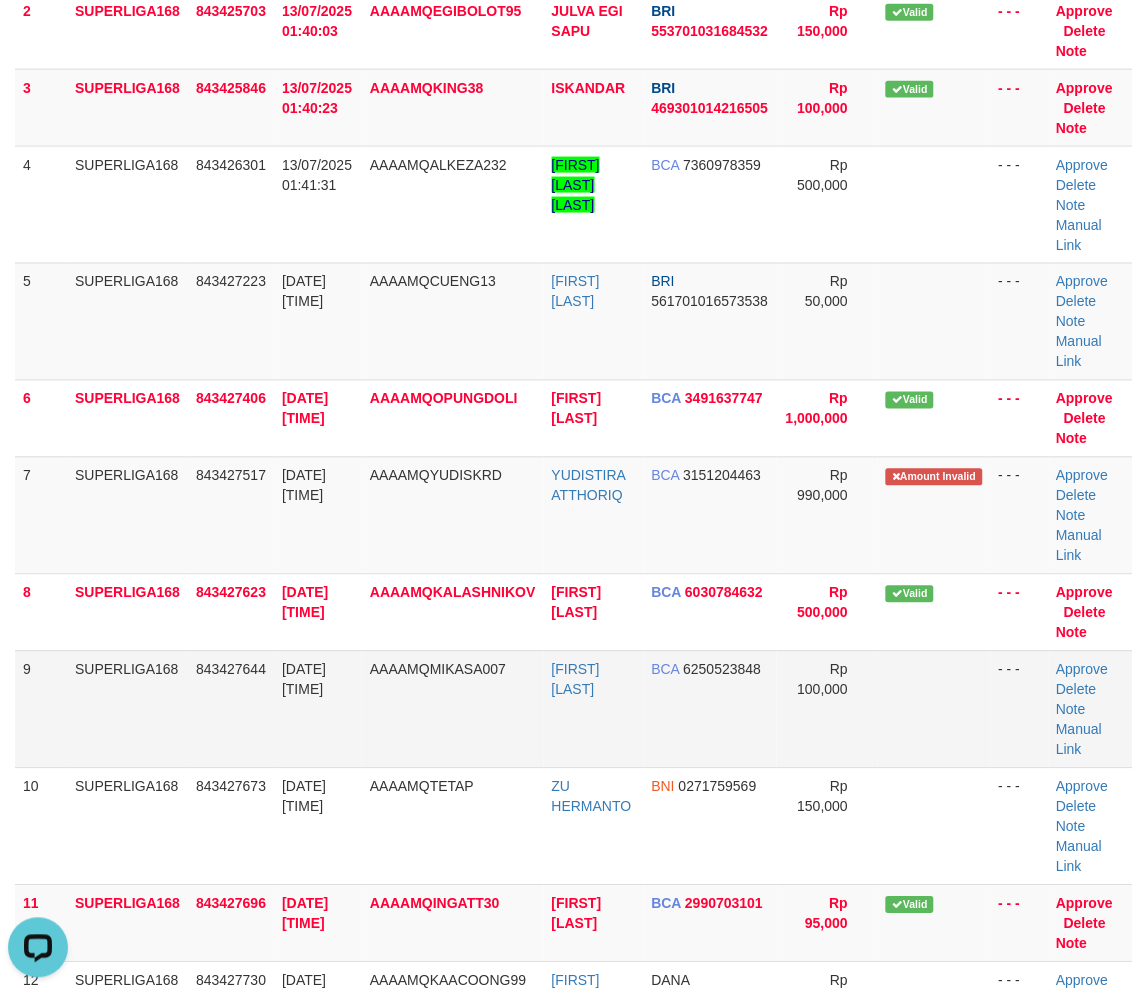 click on "9" at bounding box center [41, 709] 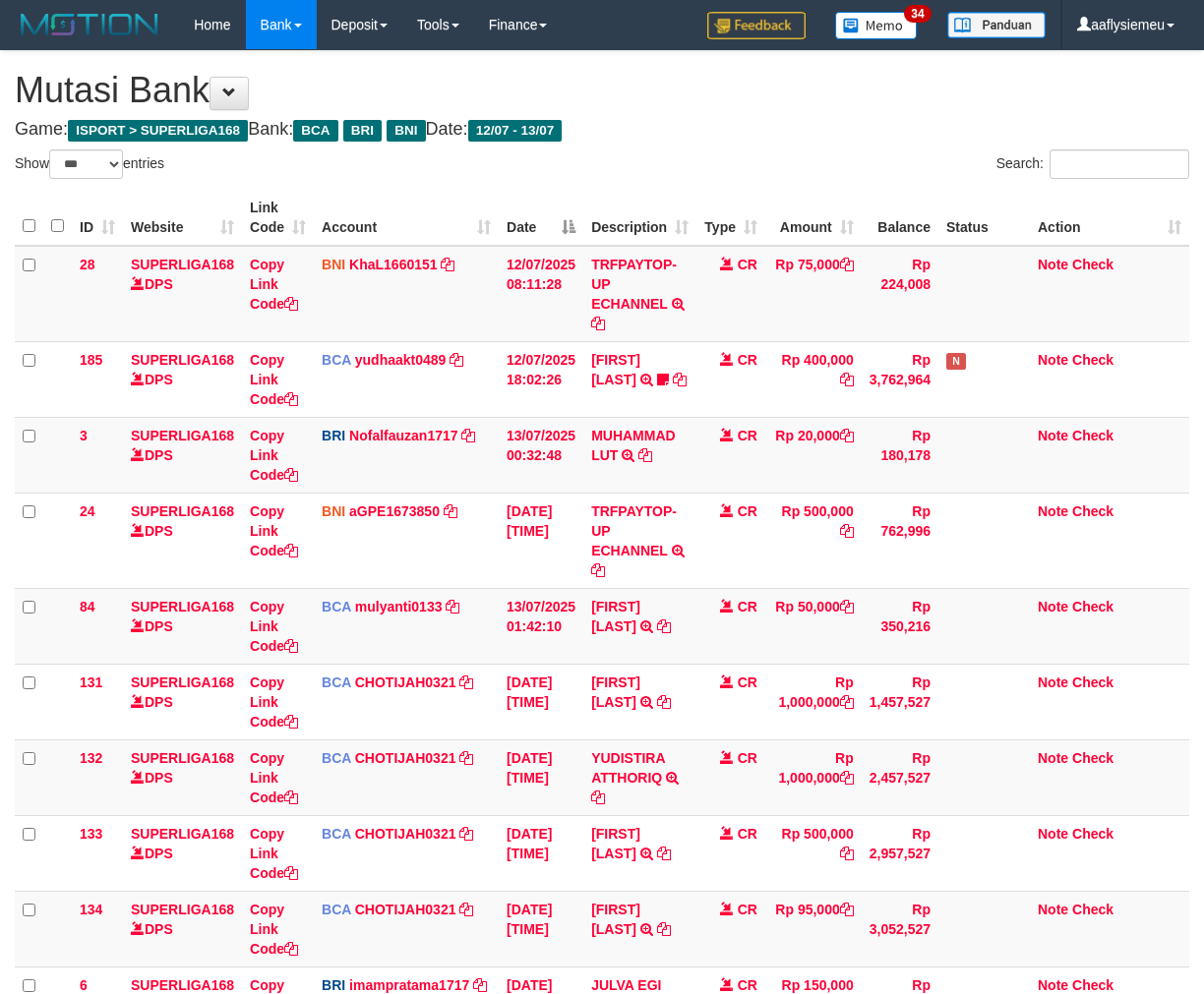 select on "***" 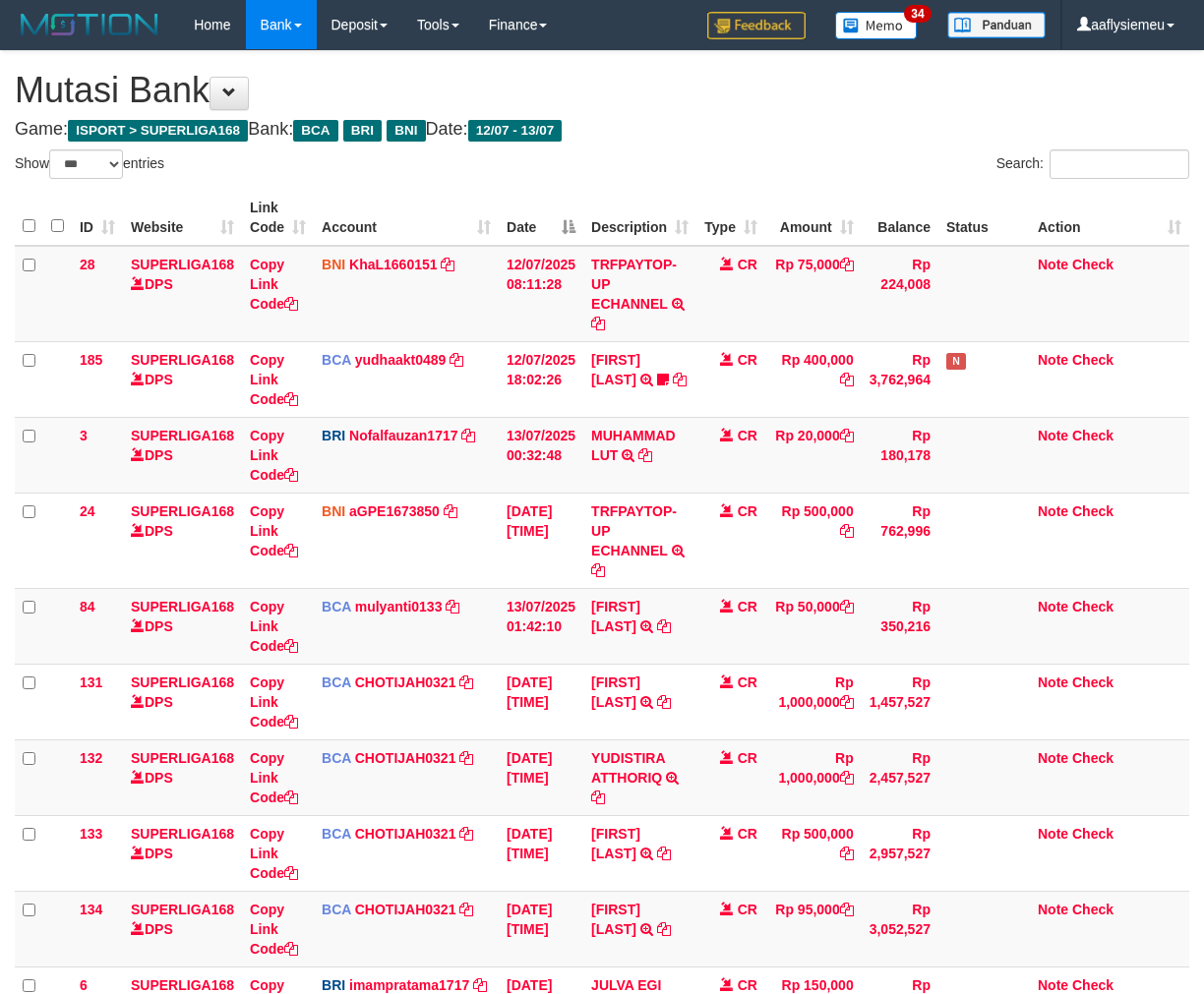 scroll, scrollTop: 330, scrollLeft: 0, axis: vertical 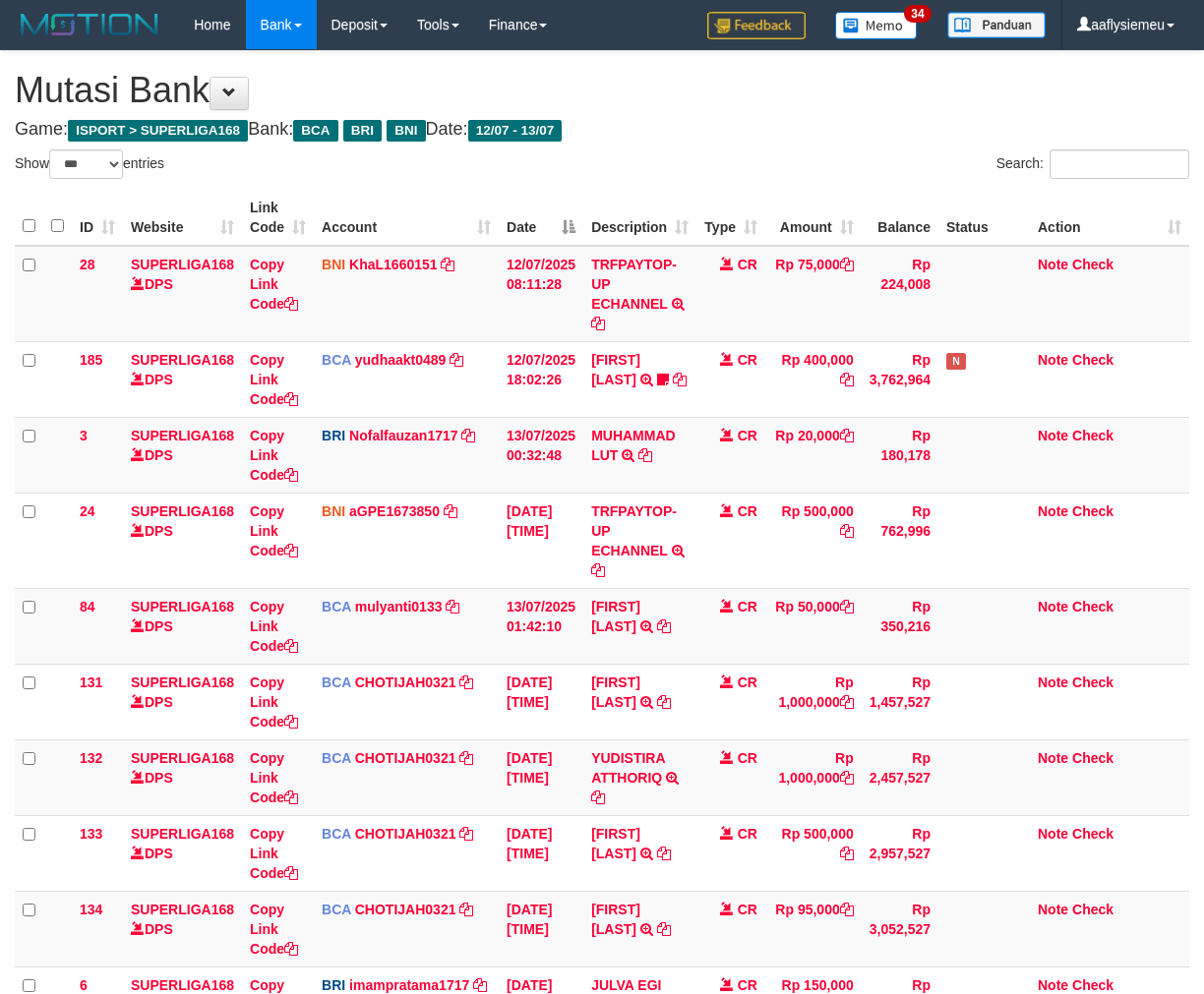 select on "***" 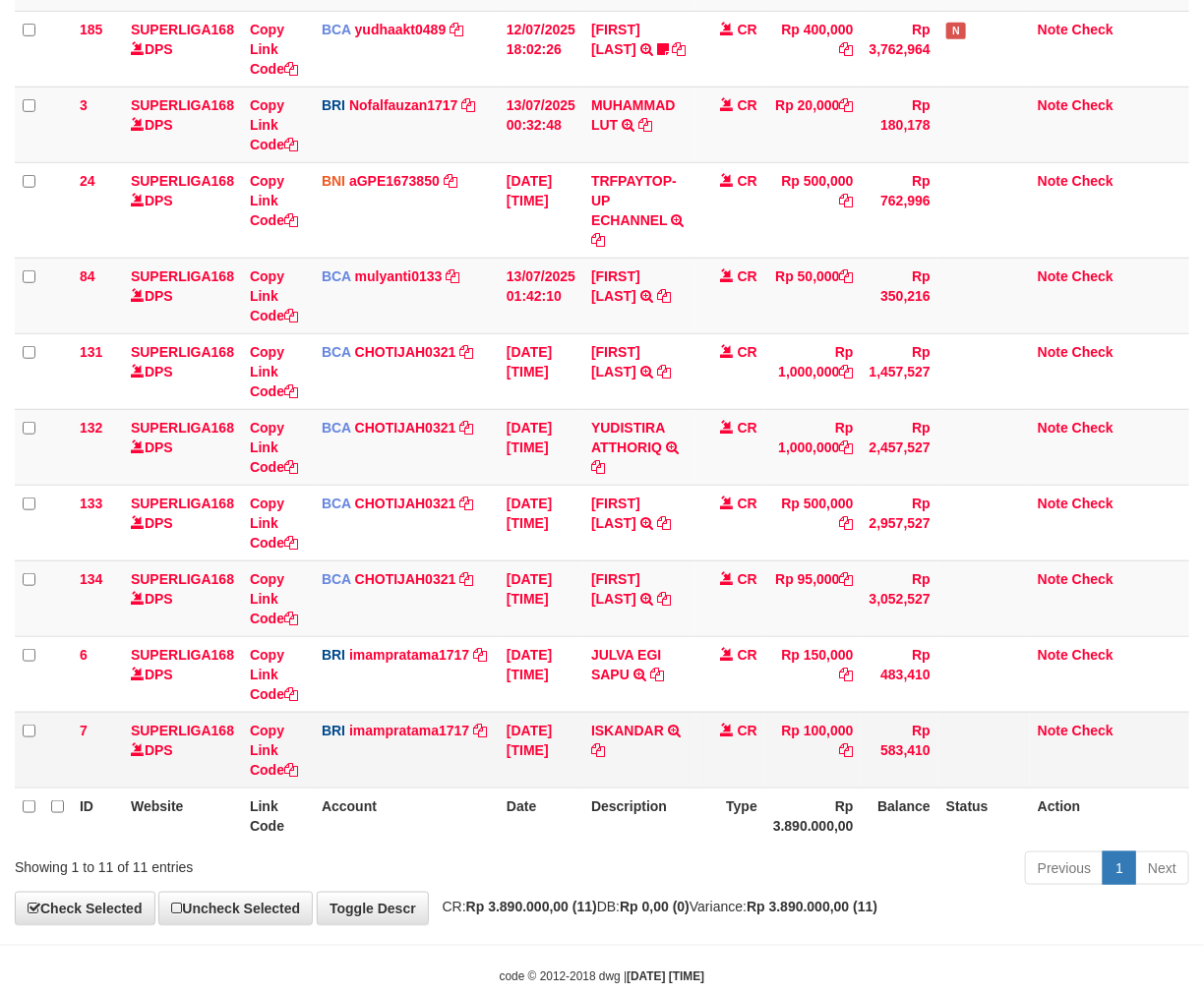 drag, startPoint x: 0, startPoint y: 0, endPoint x: 769, endPoint y: 781, distance: 1096.0484 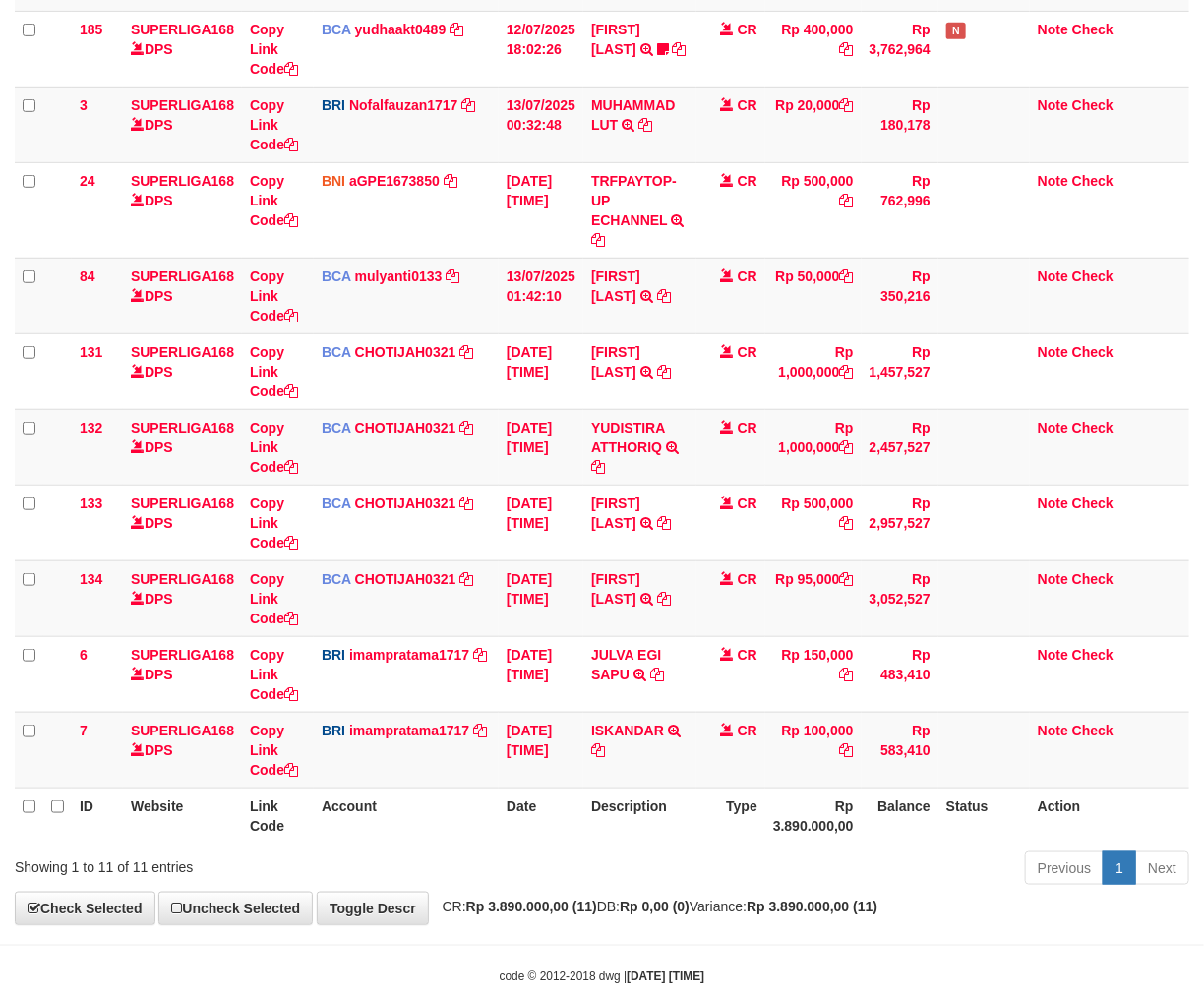 scroll, scrollTop: 371, scrollLeft: 0, axis: vertical 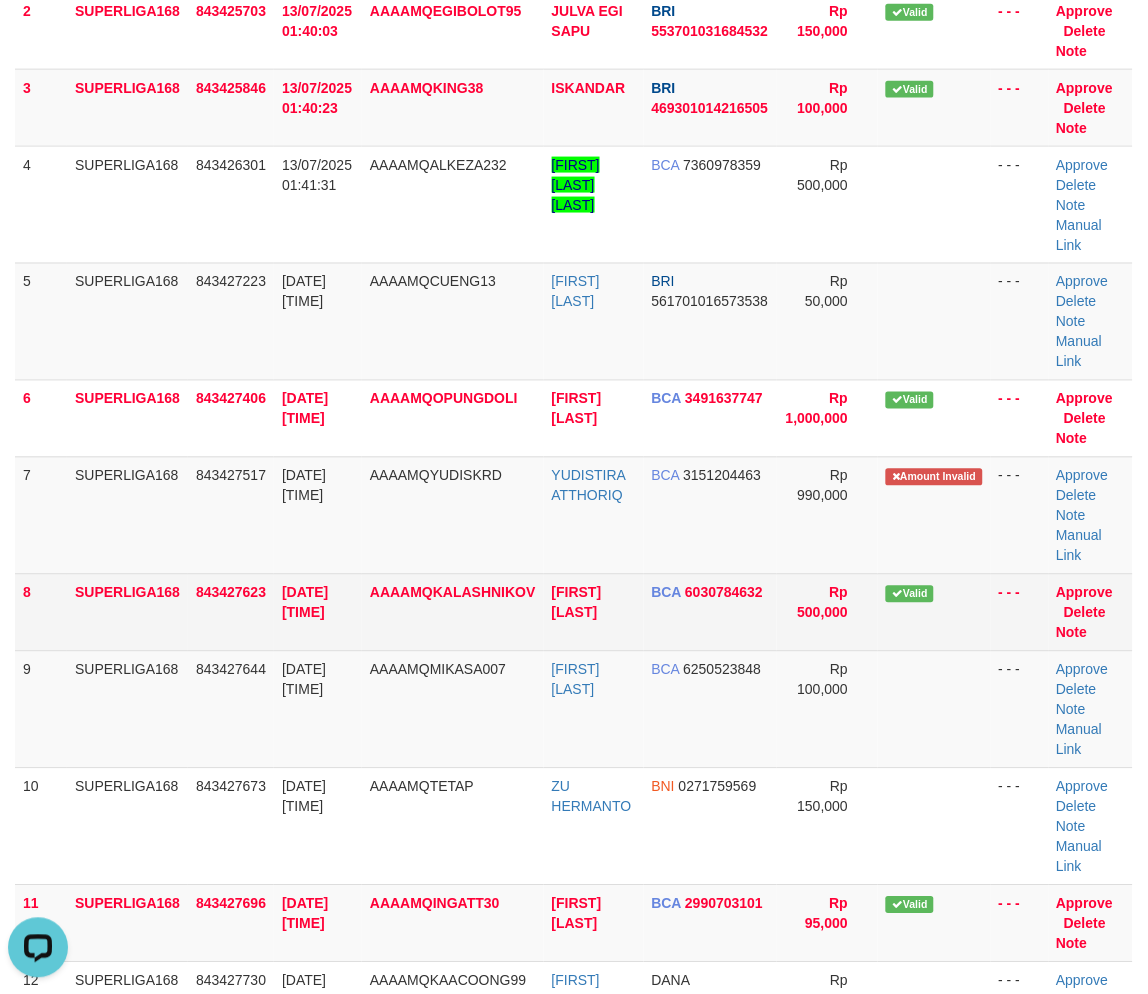 click on "SUPERLIGA168" at bounding box center [127, 612] 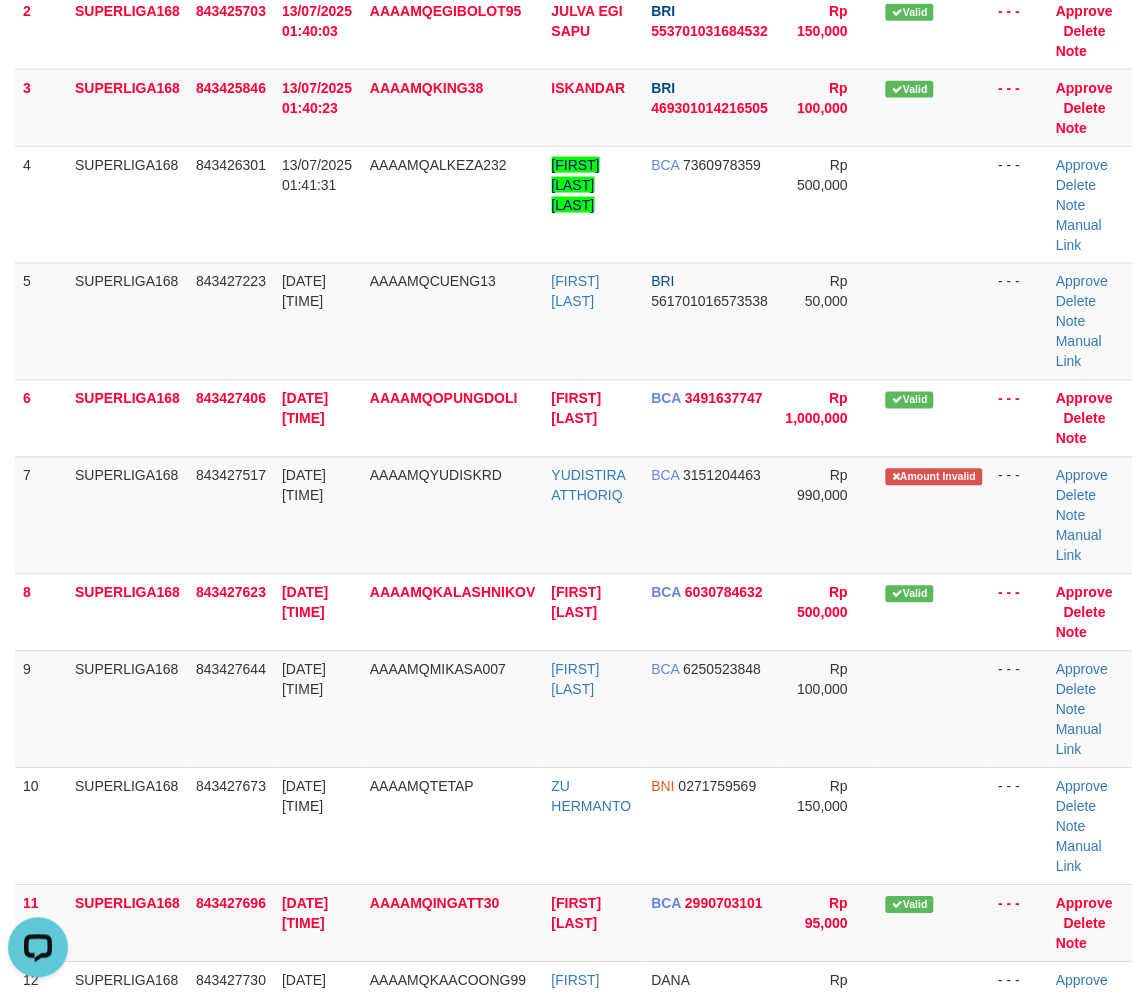 drag, startPoint x: 36, startPoint y: 706, endPoint x: 10, endPoint y: 716, distance: 27.856777 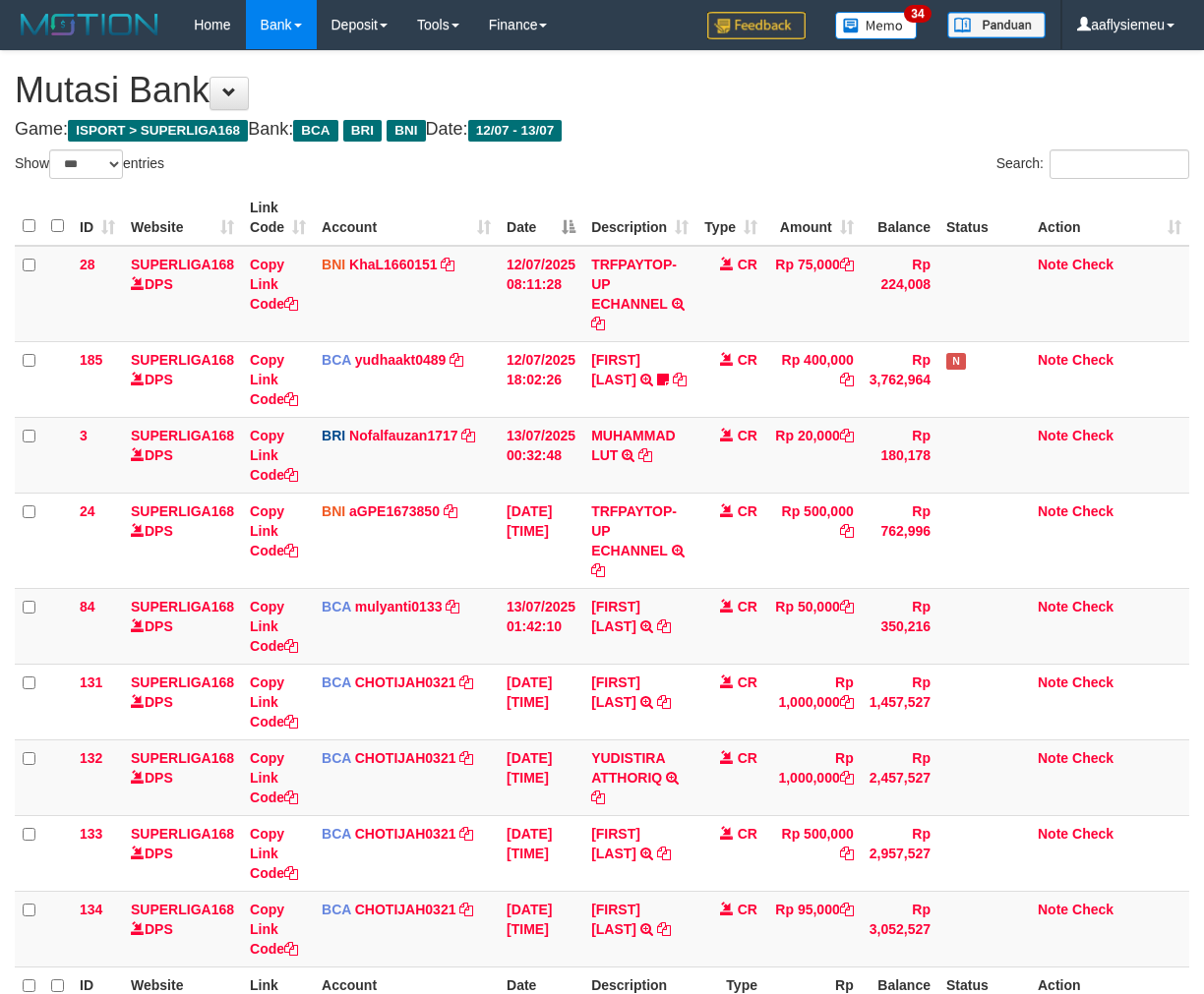 select on "***" 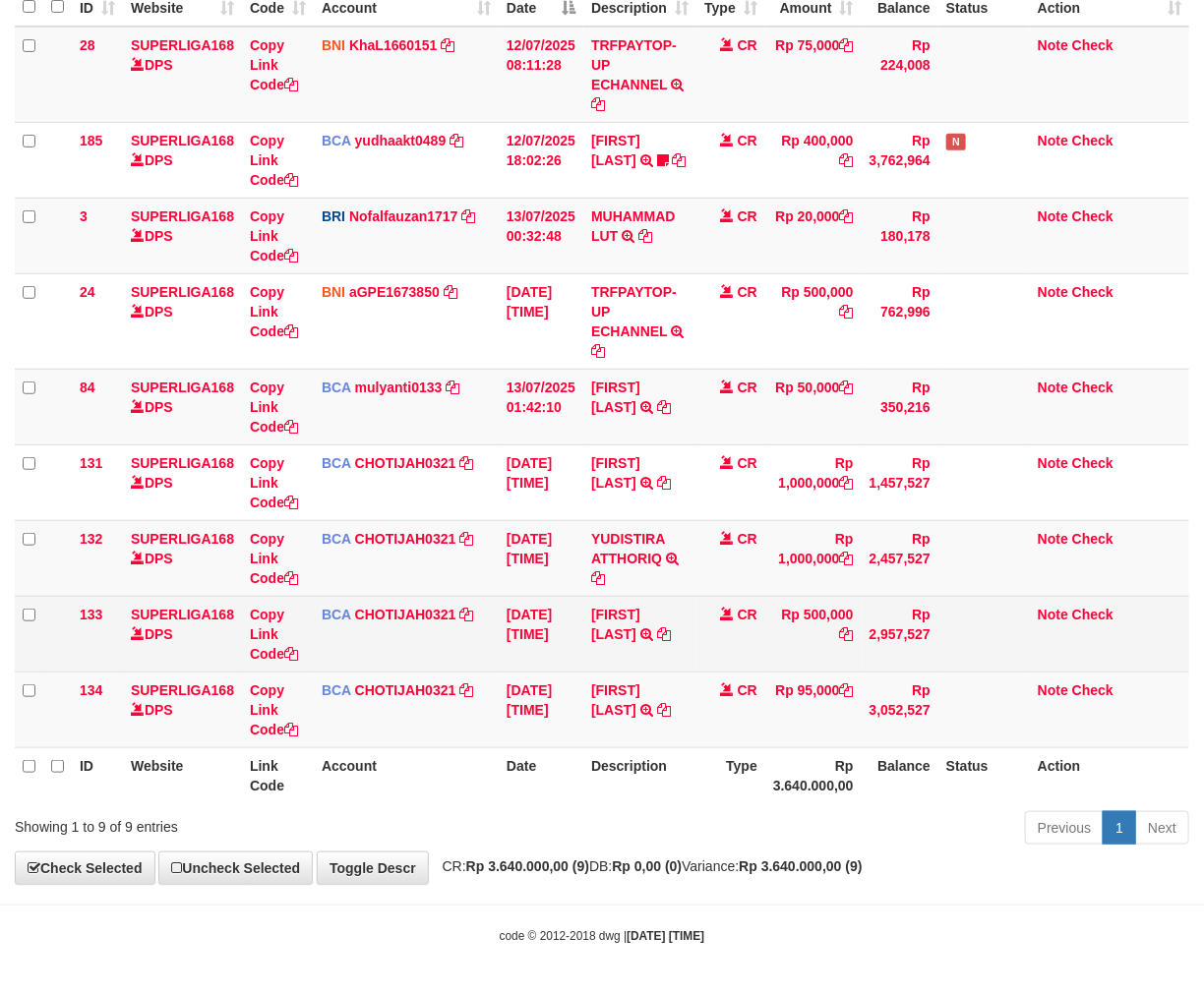 scroll, scrollTop: 220, scrollLeft: 0, axis: vertical 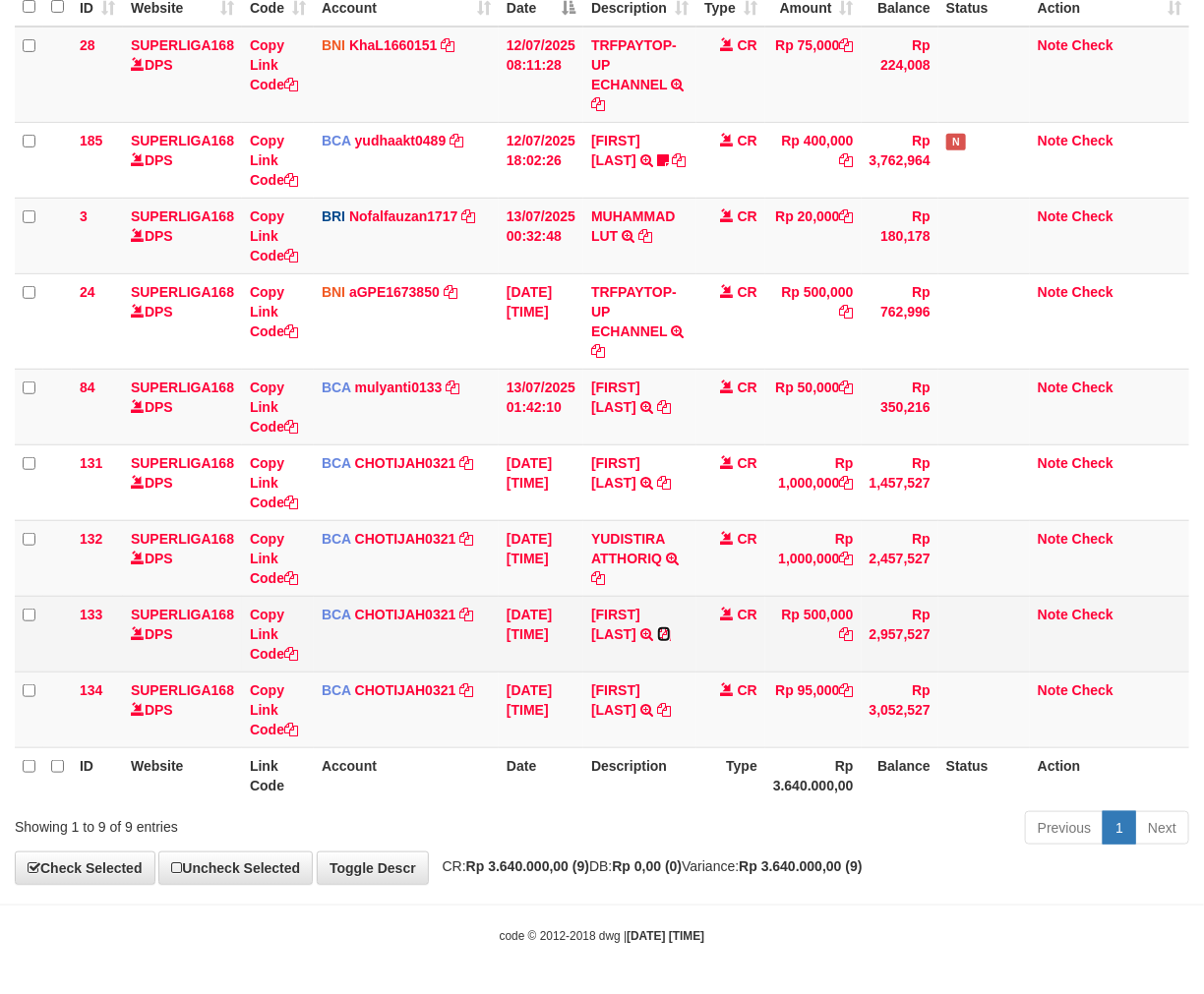 click at bounding box center (664, 634) 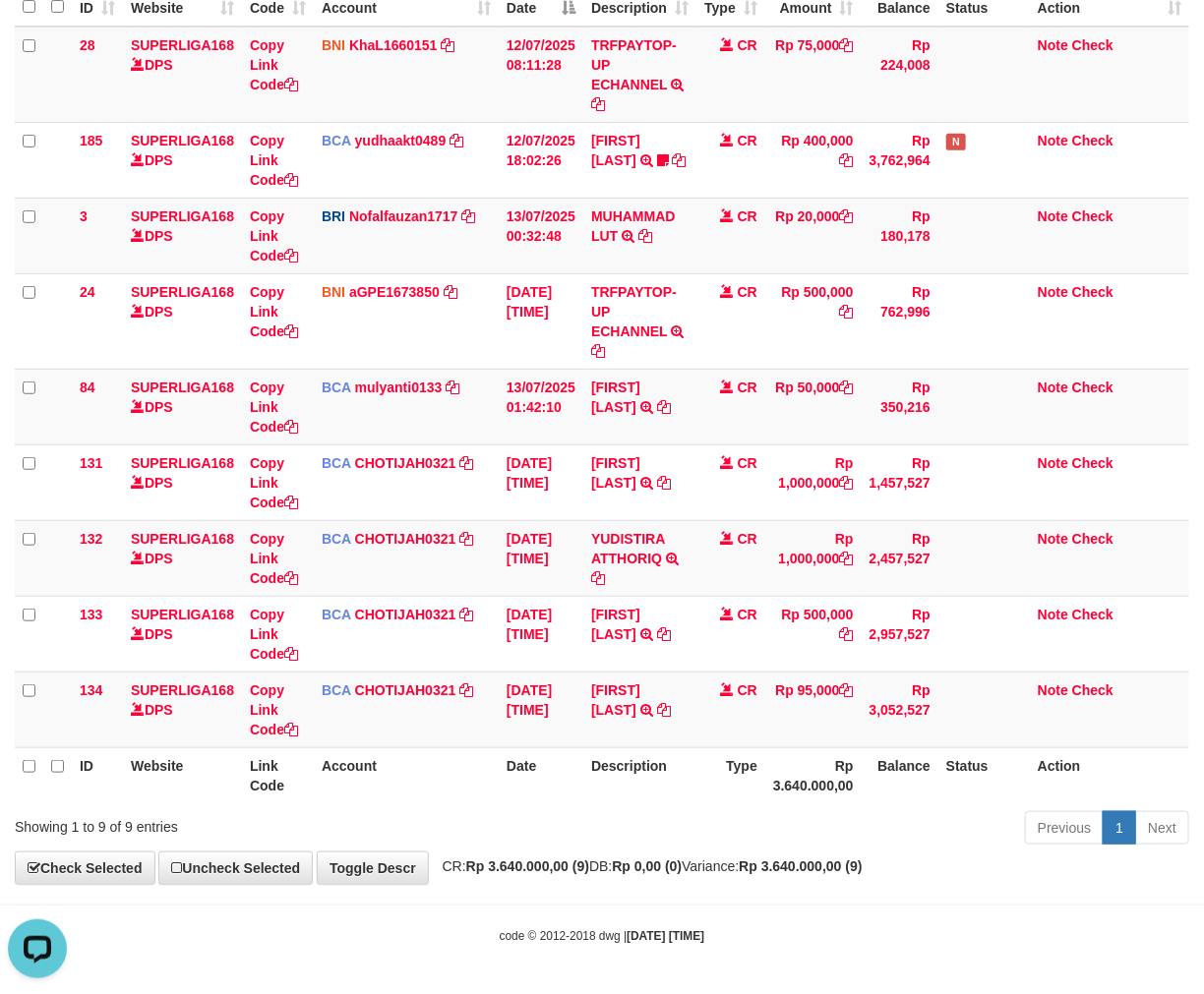 scroll, scrollTop: 0, scrollLeft: 0, axis: both 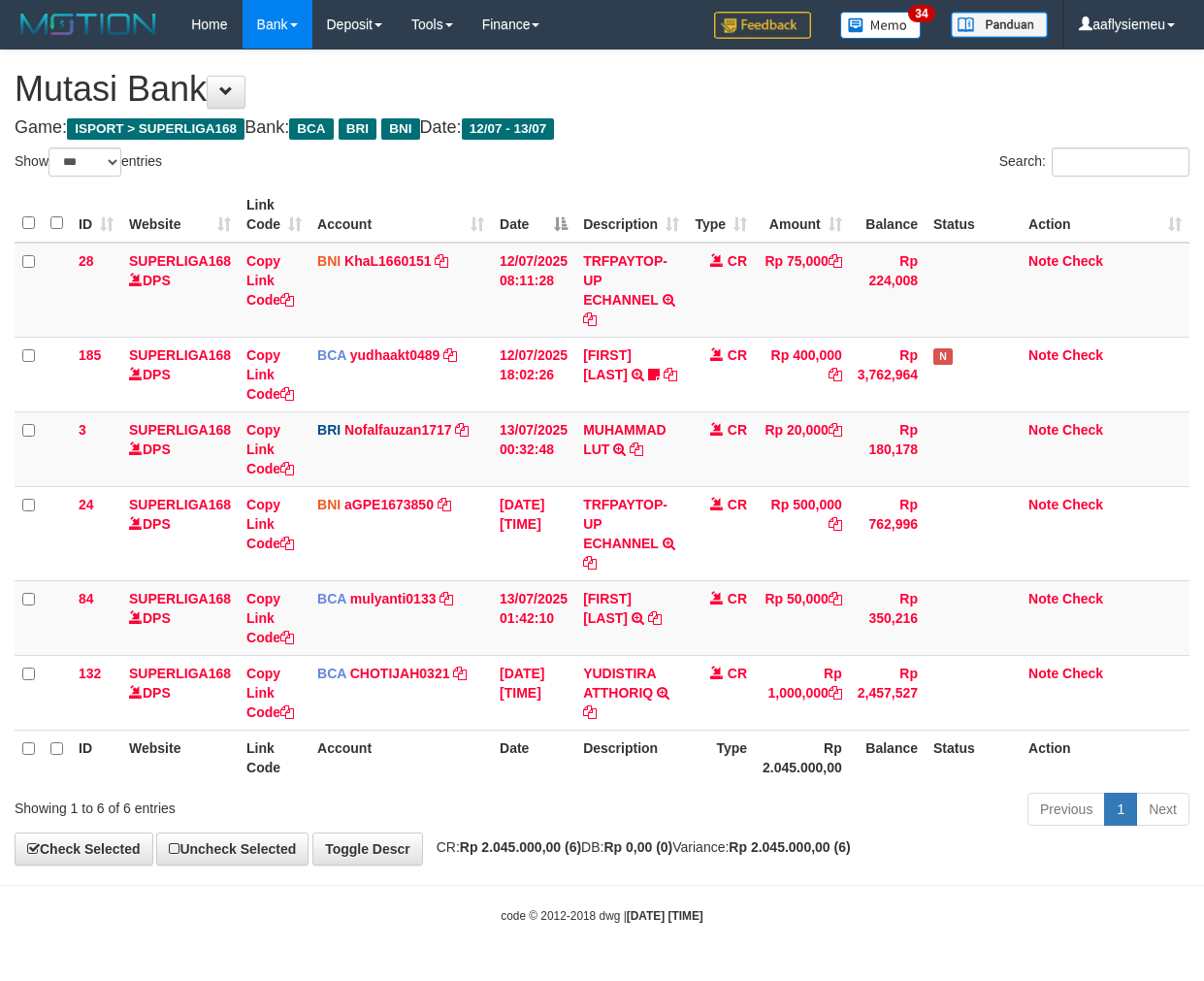select on "***" 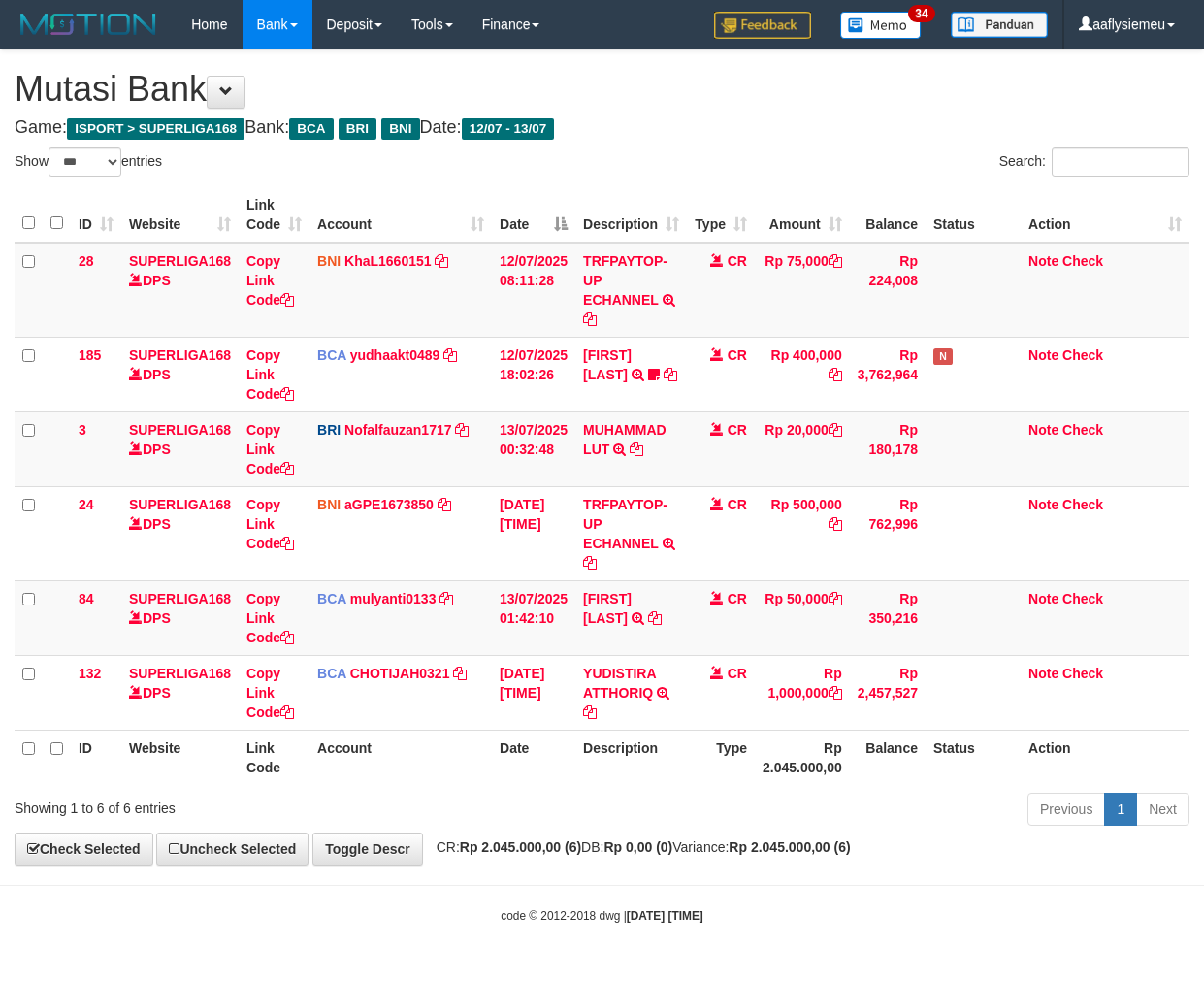 scroll, scrollTop: 0, scrollLeft: 0, axis: both 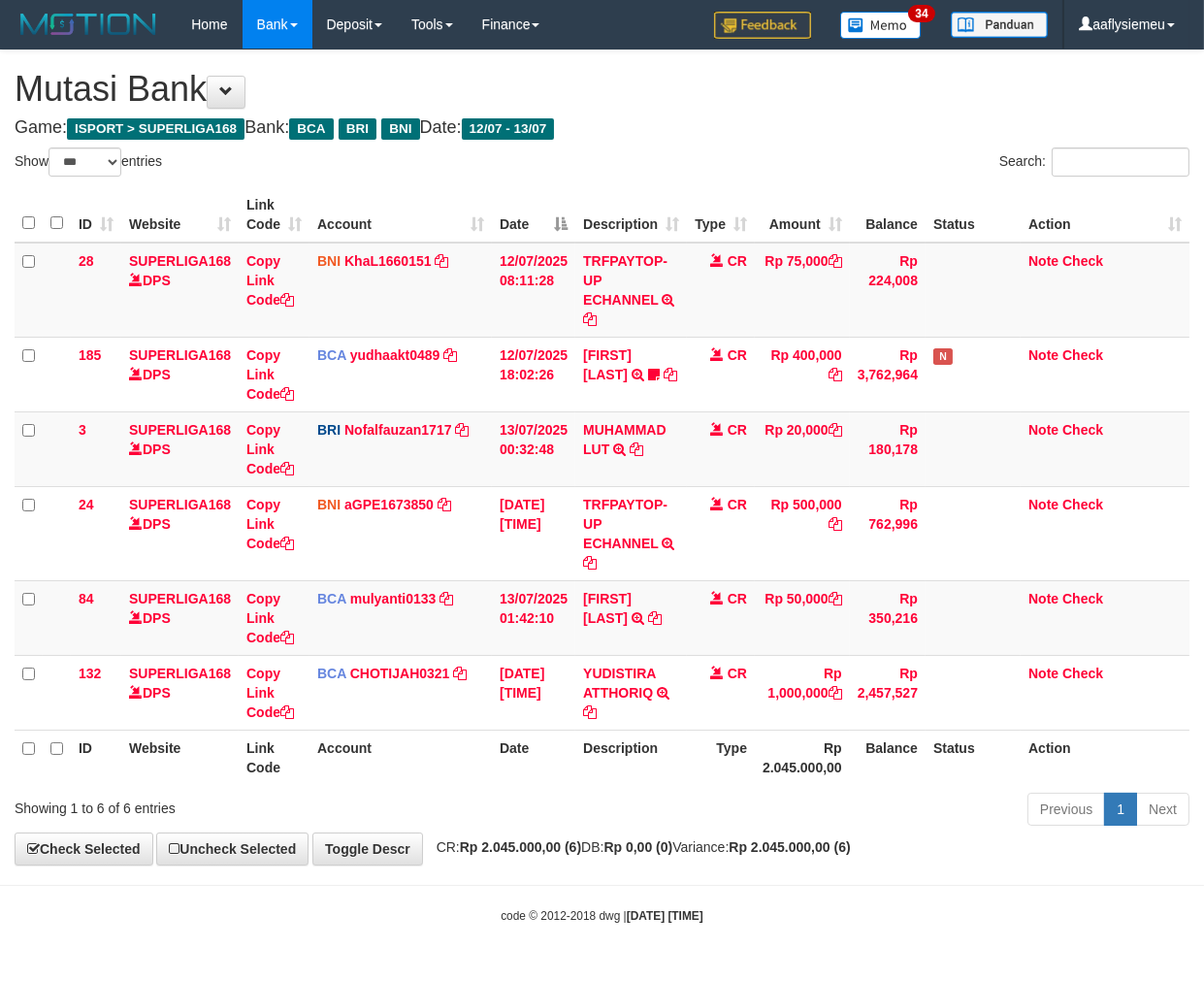click on "Previous 1 Next" at bounding box center (853, 811) 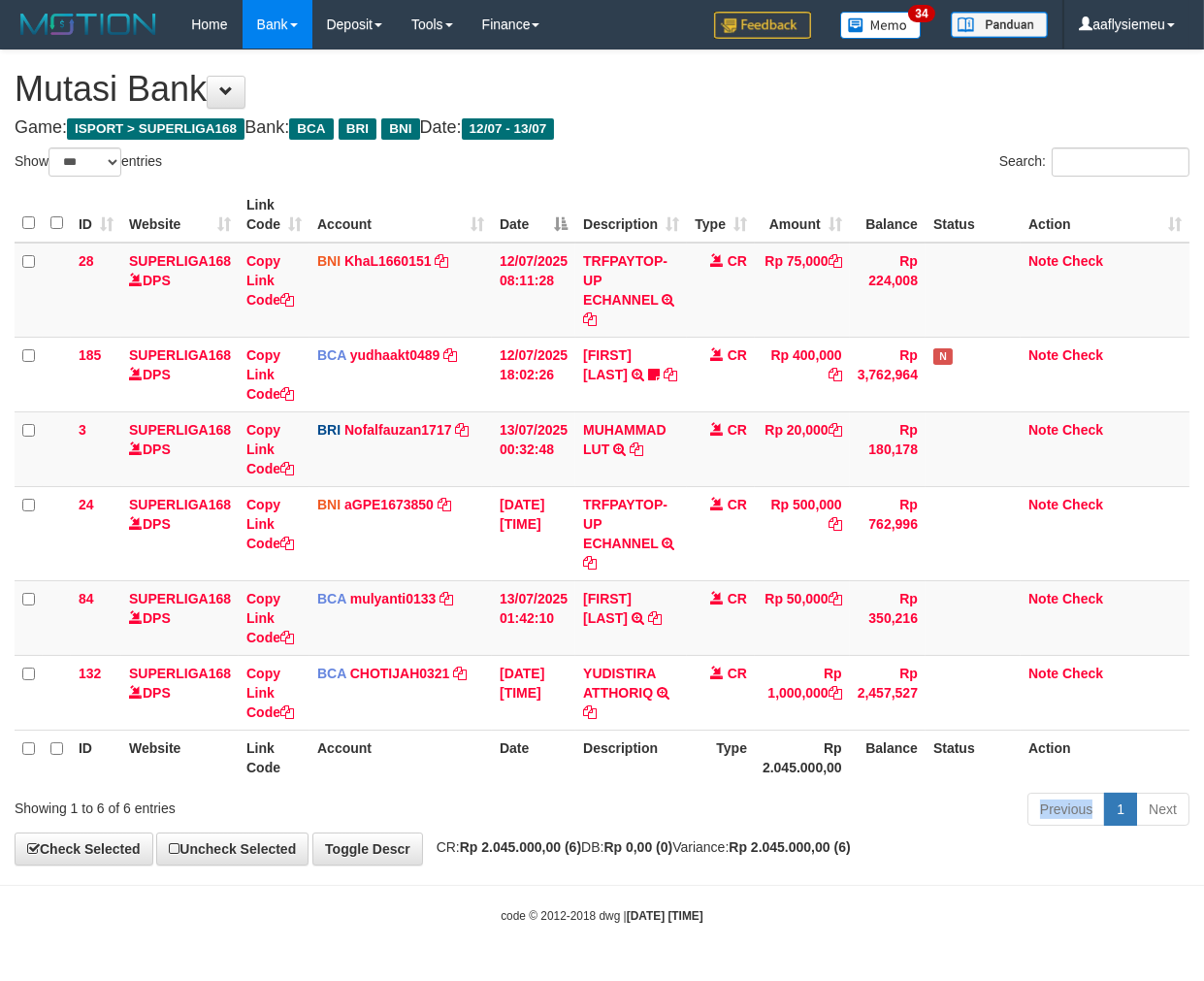 click on "Previous 1 Next" at bounding box center [853, 811] 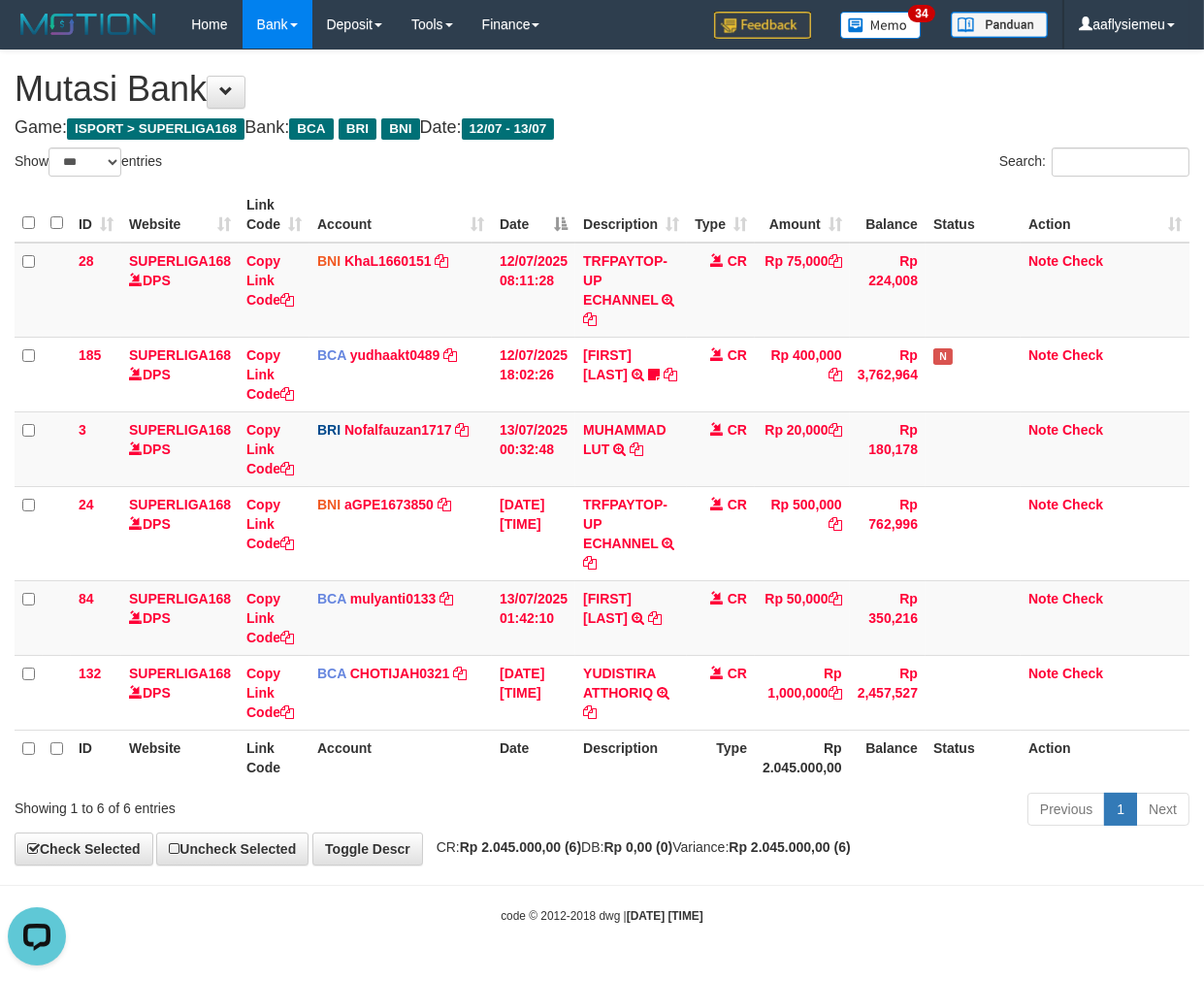scroll, scrollTop: 0, scrollLeft: 0, axis: both 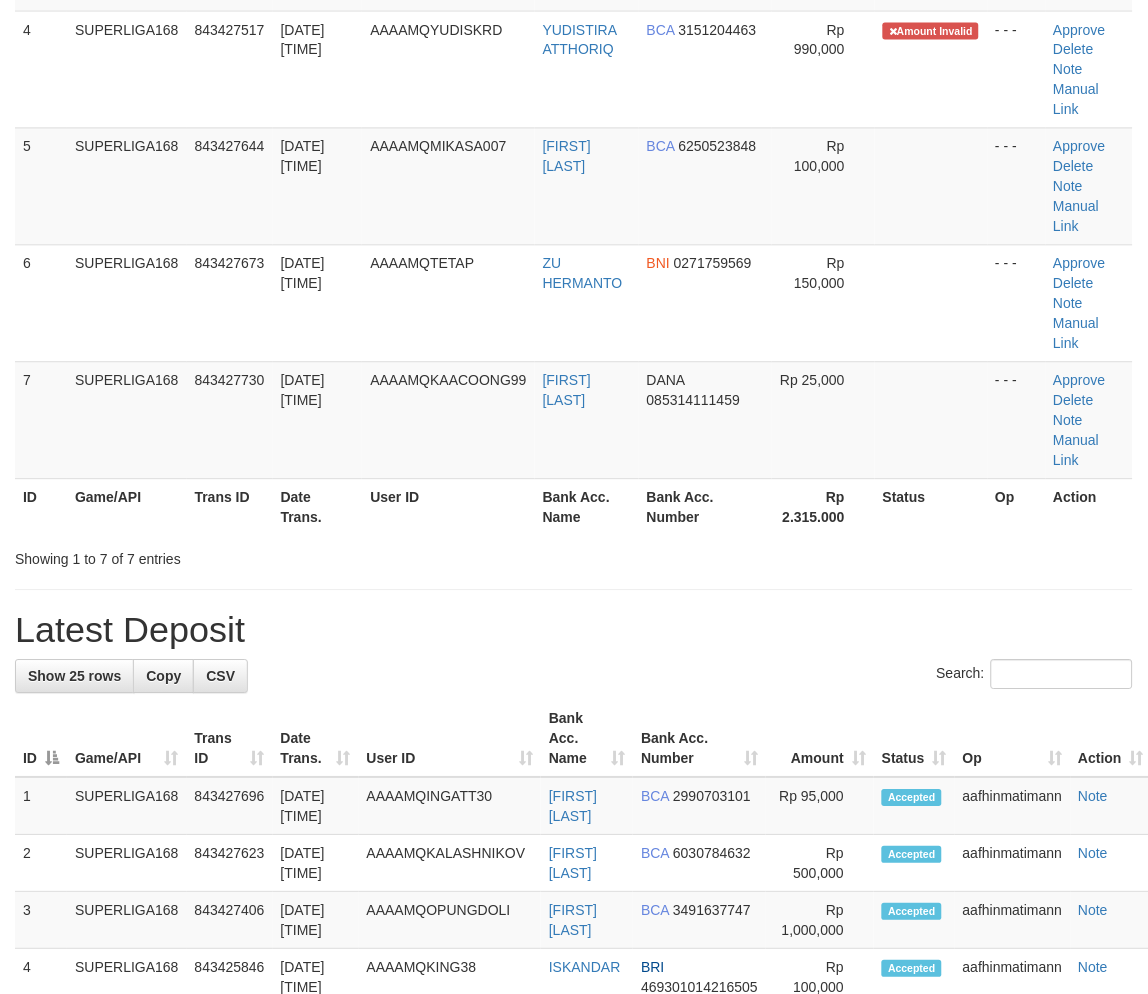 drag, startPoint x: 207, startPoint y: 582, endPoint x: 195, endPoint y: 591, distance: 15 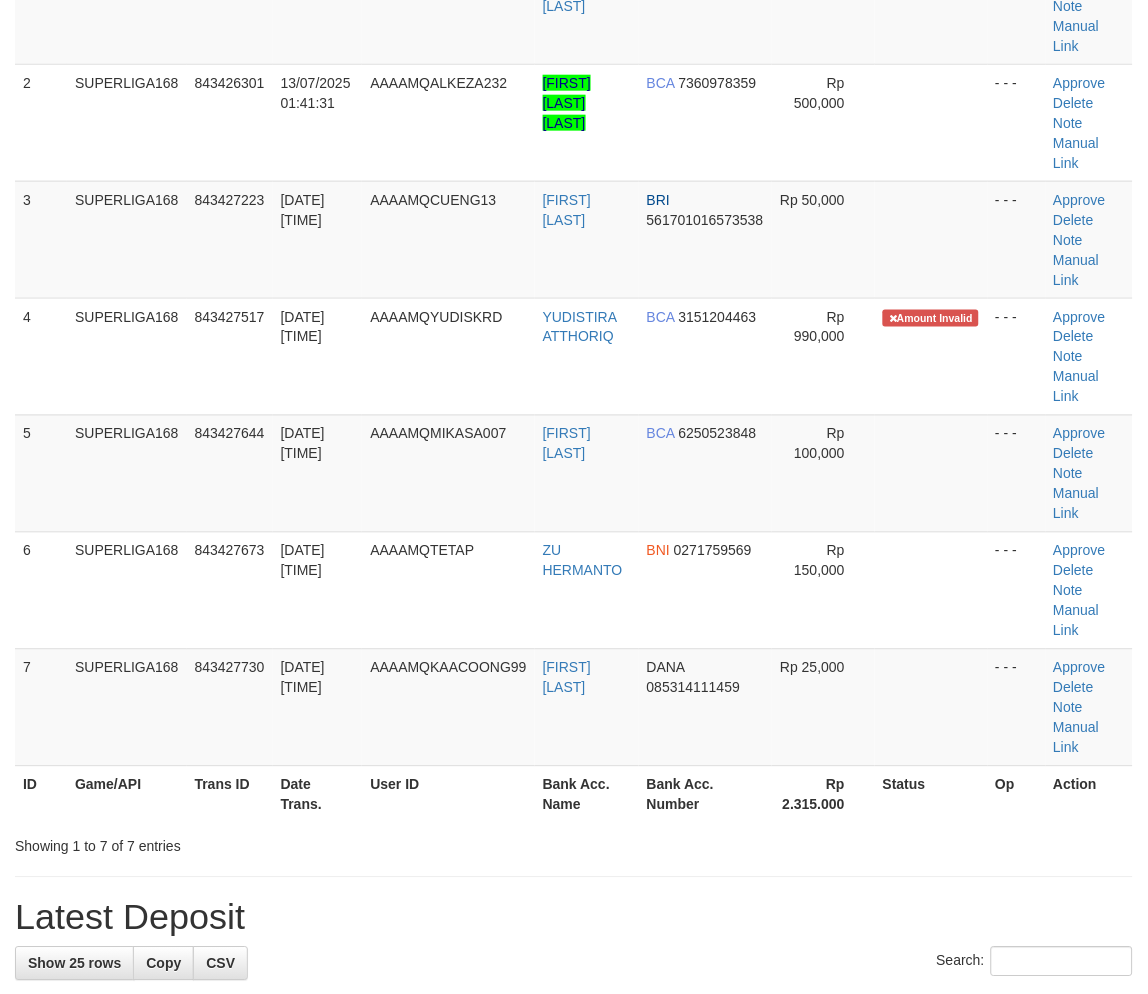 scroll, scrollTop: 284, scrollLeft: 0, axis: vertical 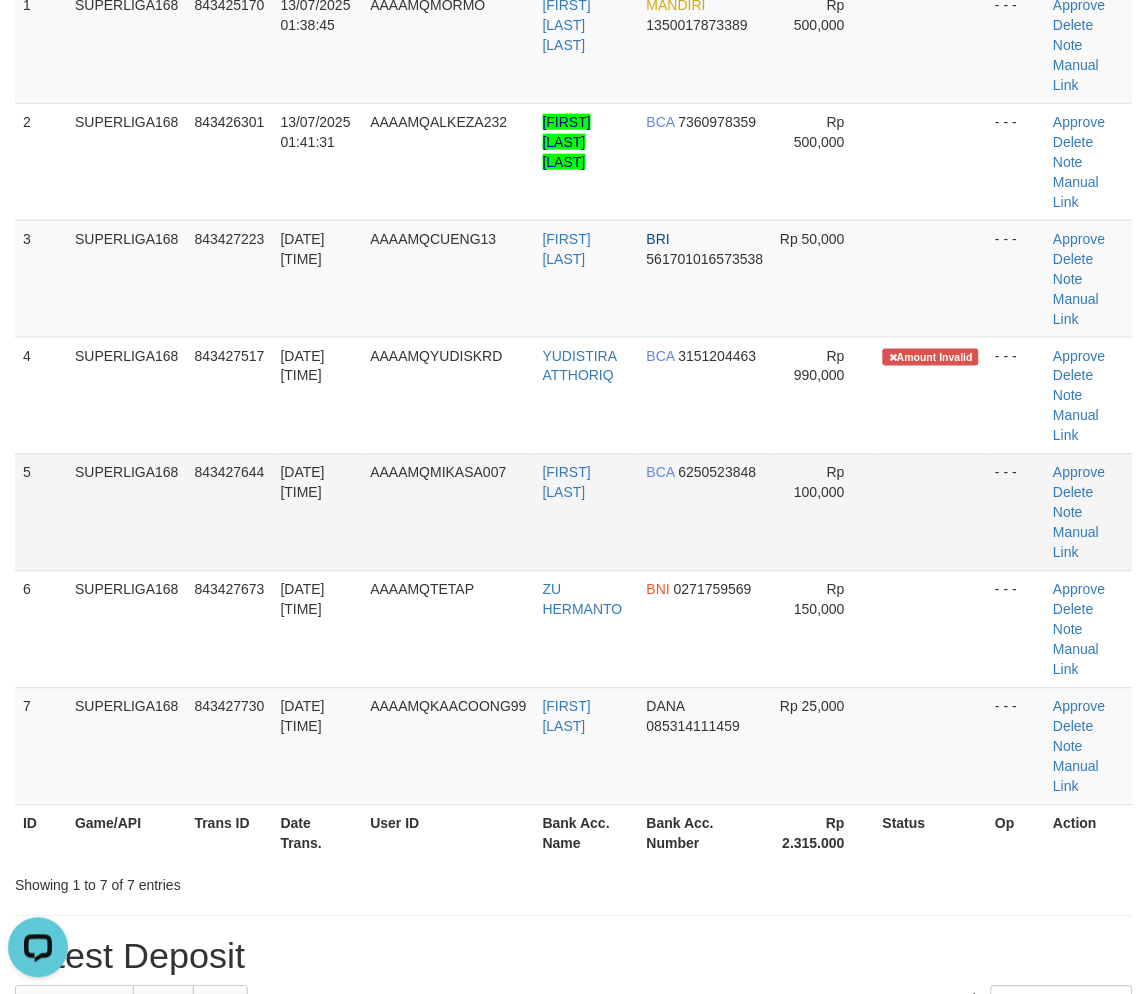 click on "SUPERLIGA168" at bounding box center (127, 512) 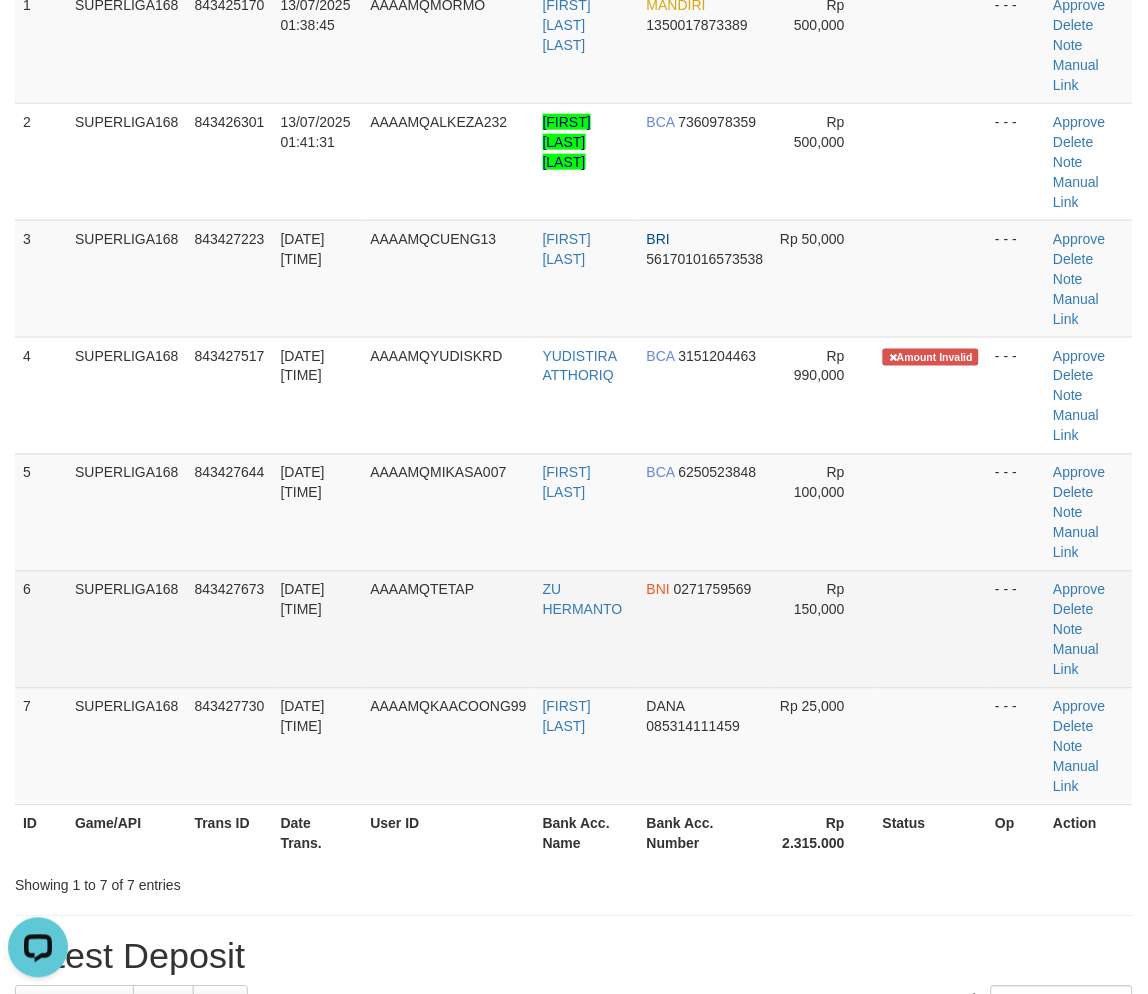 drag, startPoint x: 143, startPoint y: 618, endPoint x: 111, endPoint y: 634, distance: 35.77709 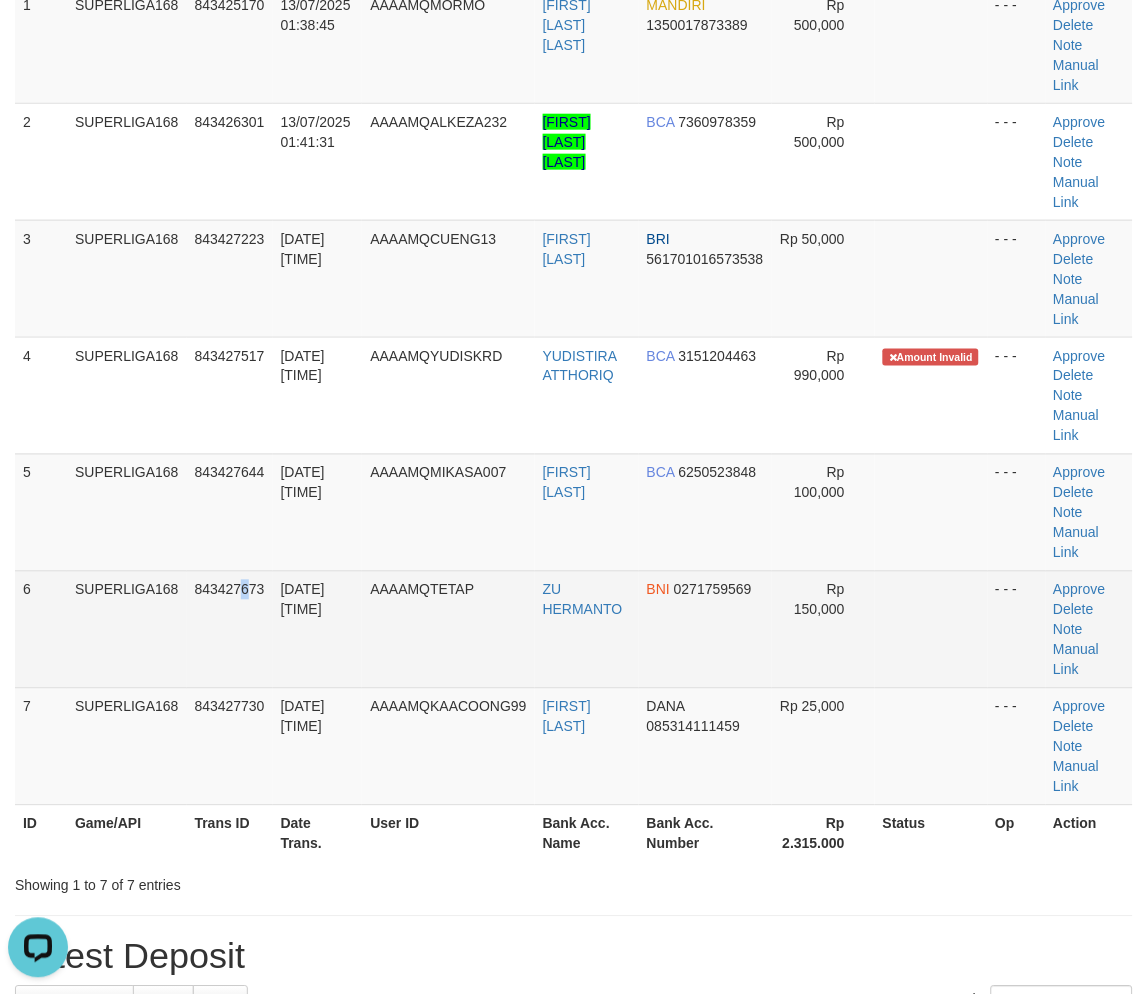 click on "843427673" at bounding box center (230, 629) 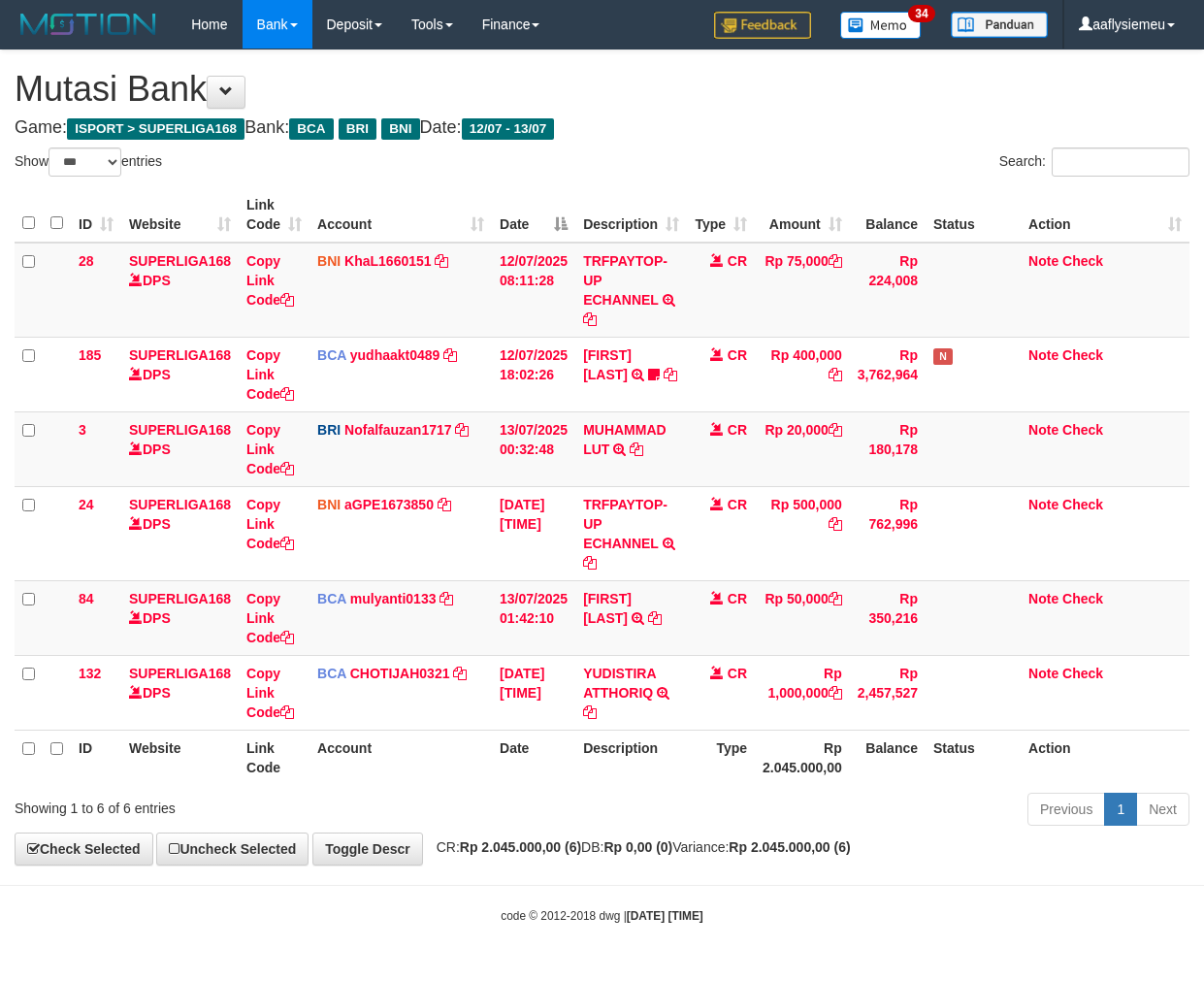 select on "***" 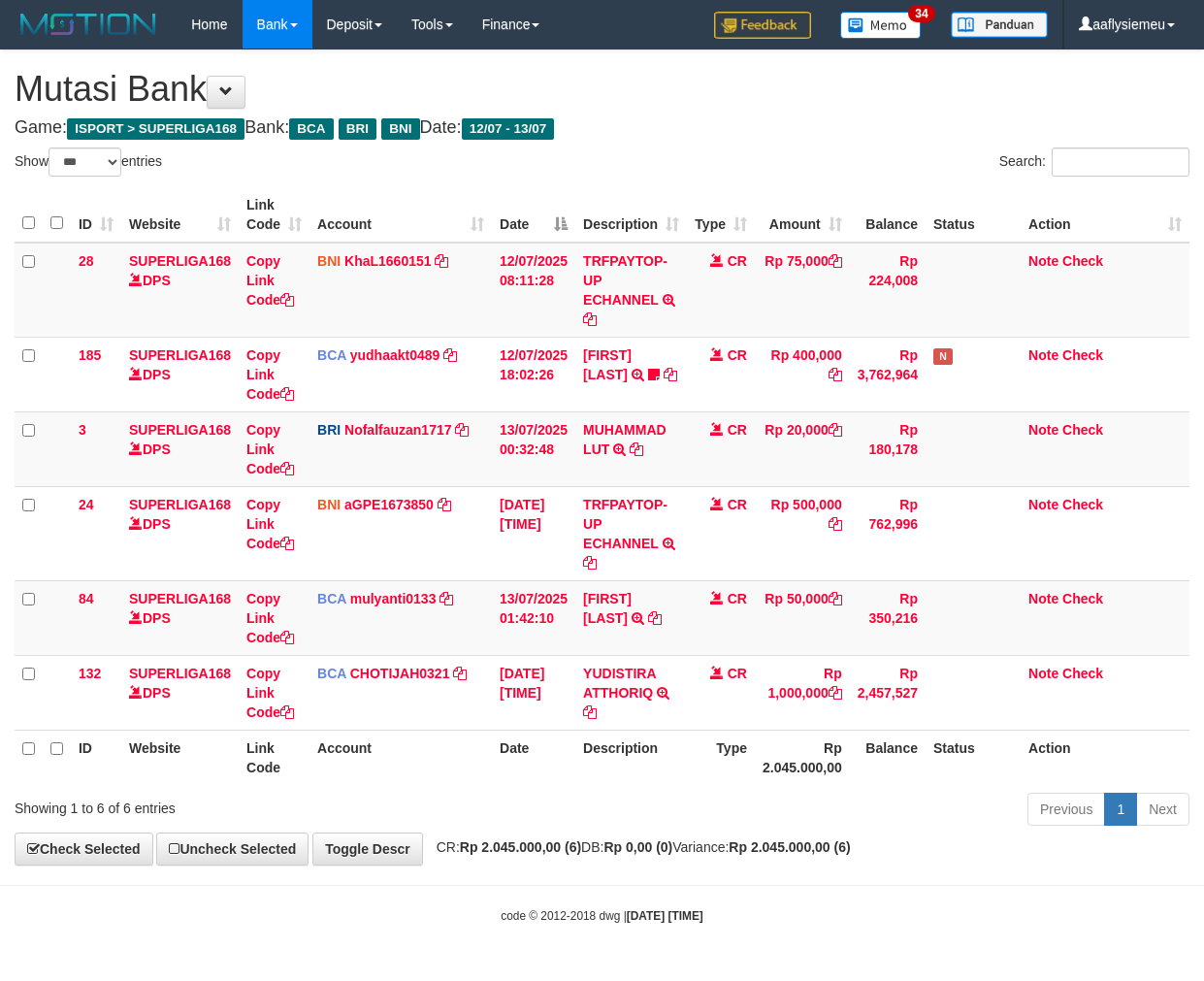 scroll, scrollTop: 0, scrollLeft: 0, axis: both 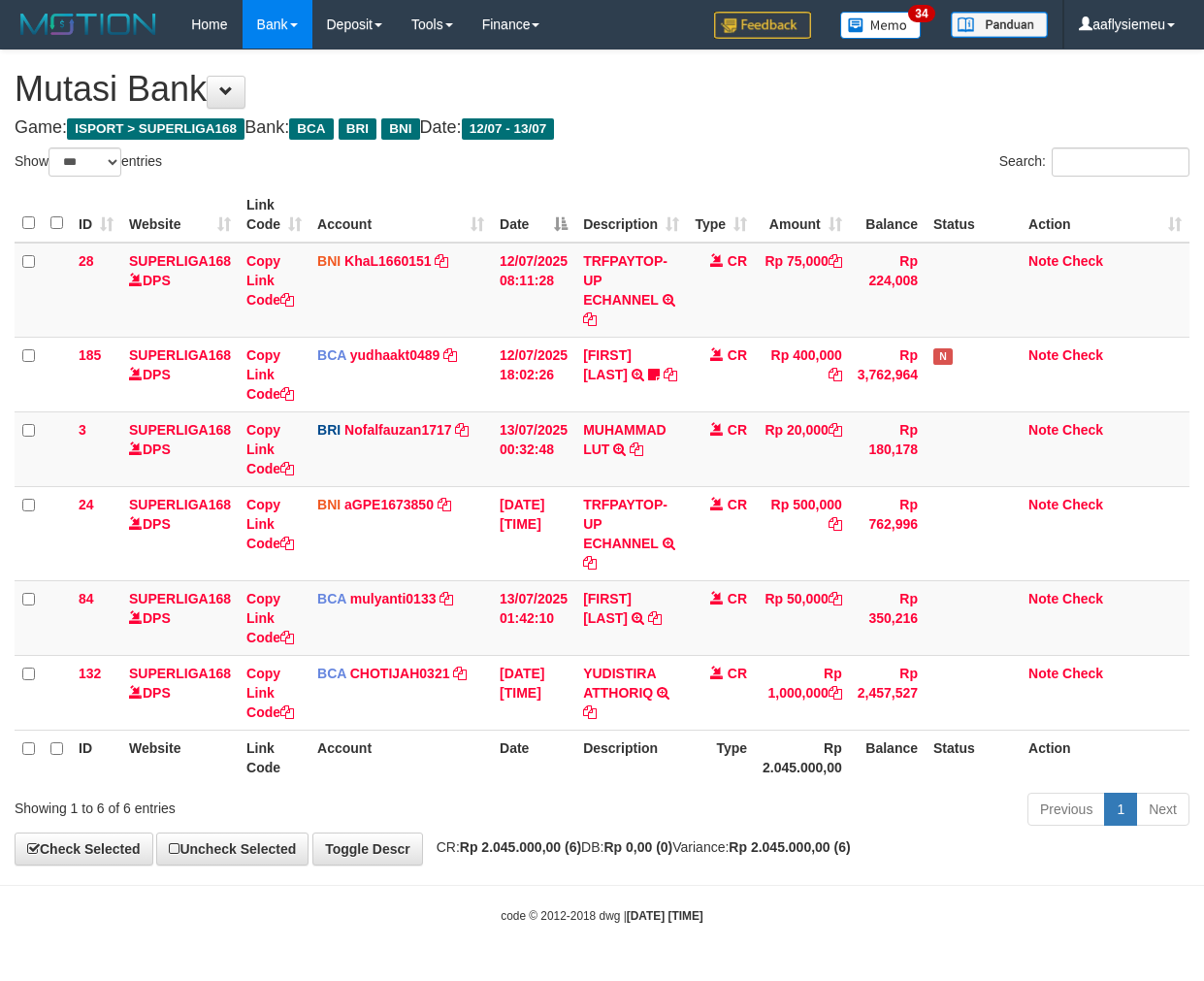 select on "***" 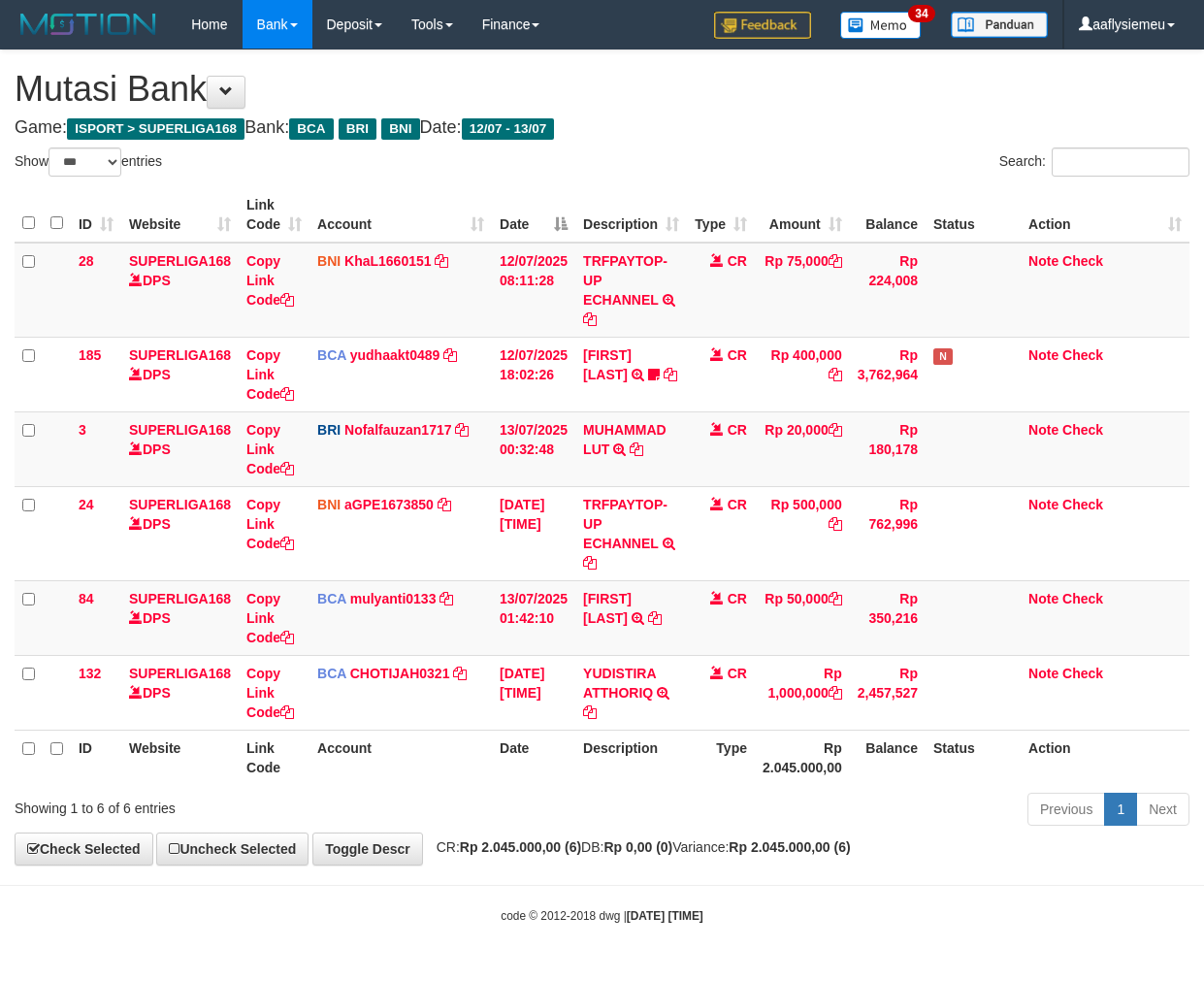 scroll, scrollTop: 0, scrollLeft: 0, axis: both 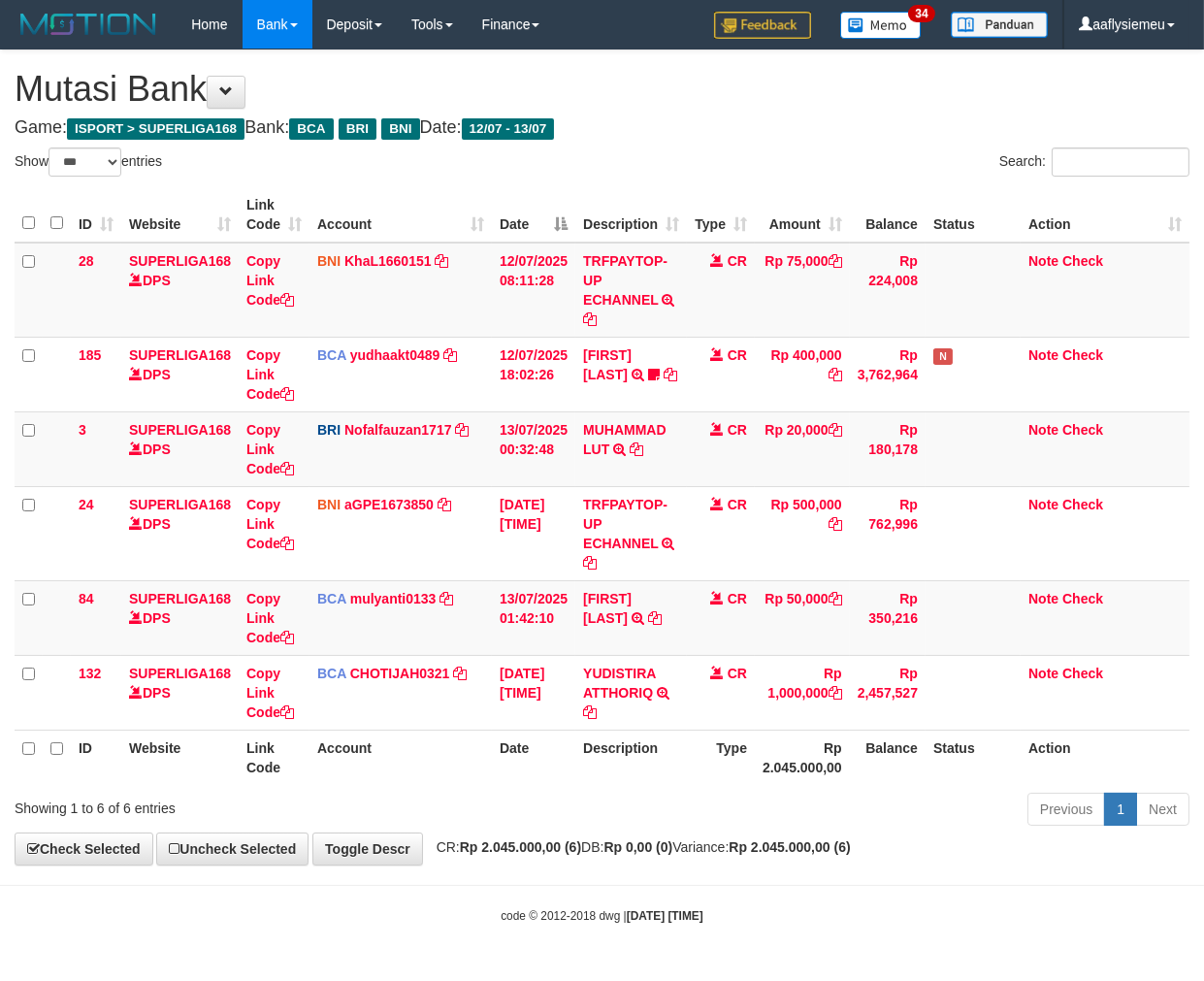 click on "Previous 1 Next" at bounding box center [853, 811] 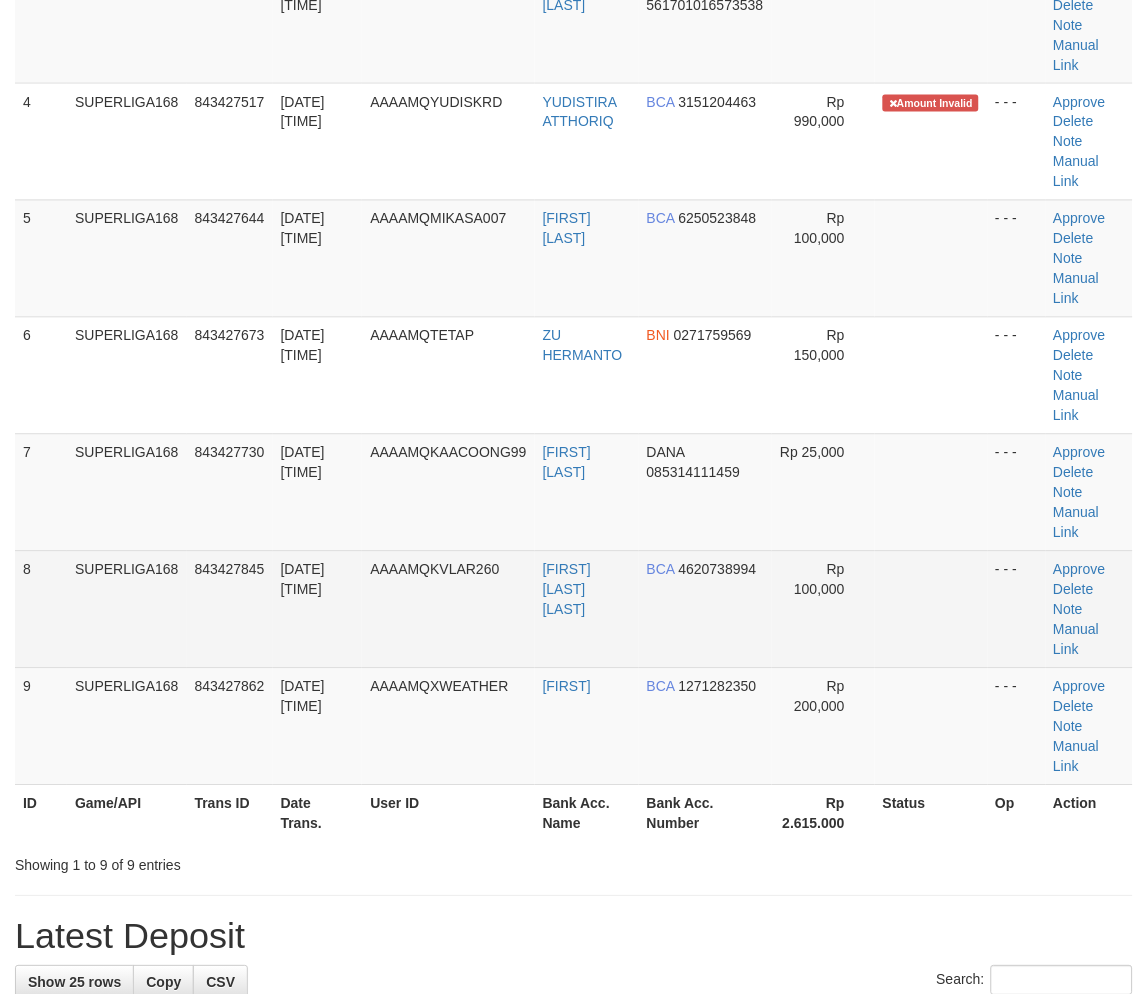 click on "13/07/2025 01:45:29" at bounding box center [318, 609] 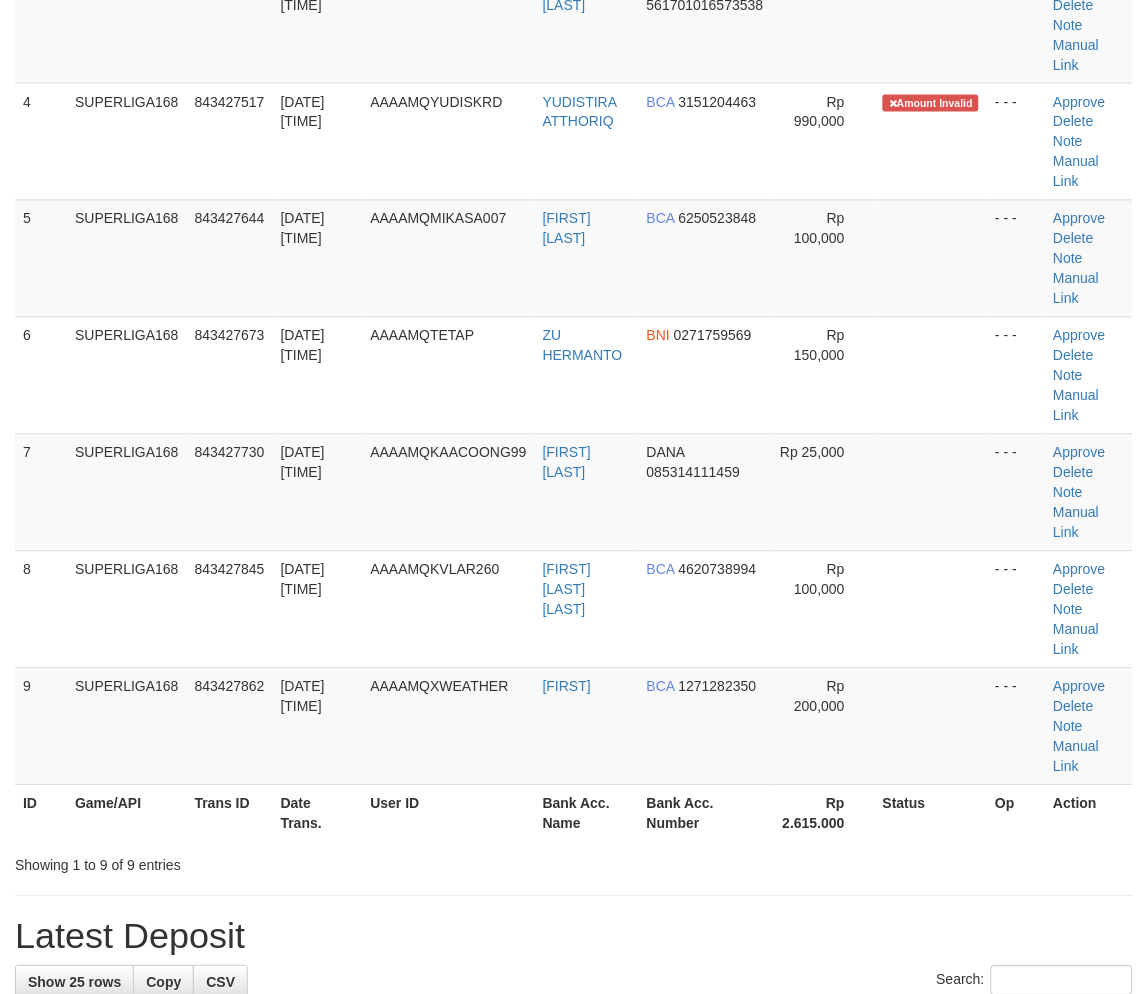 scroll, scrollTop: 284, scrollLeft: 0, axis: vertical 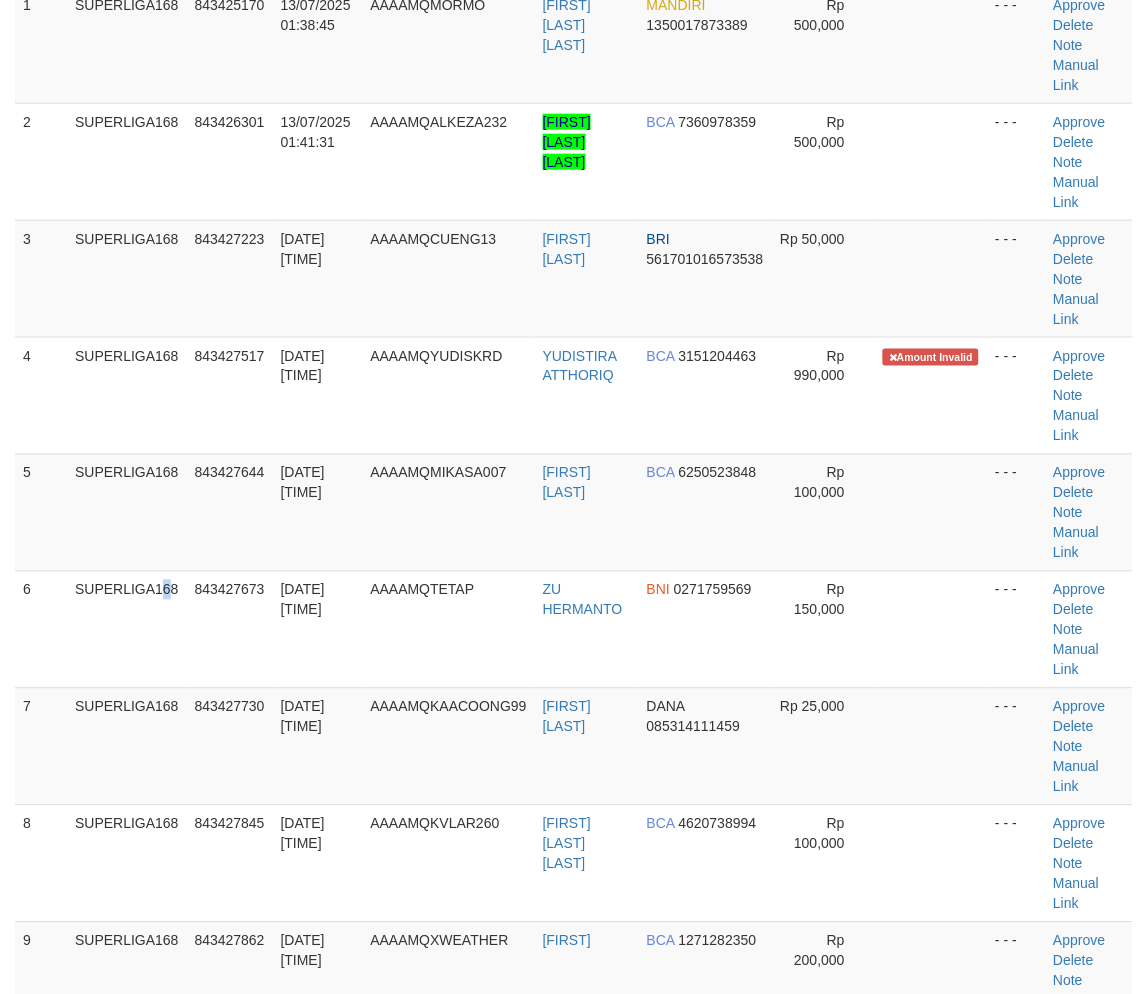 drag, startPoint x: 121, startPoint y: 650, endPoint x: 0, endPoint y: 686, distance: 126.24183 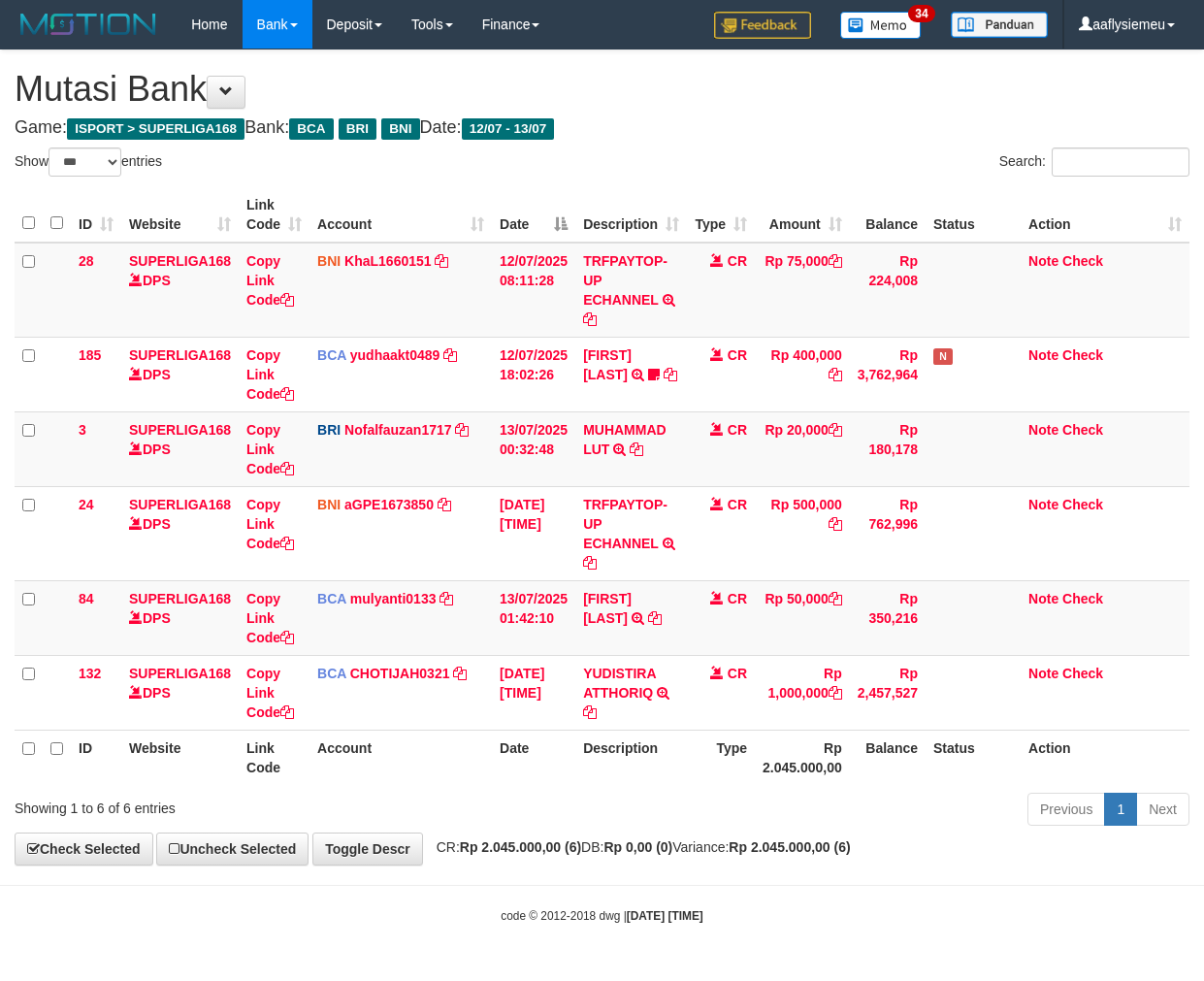 select on "***" 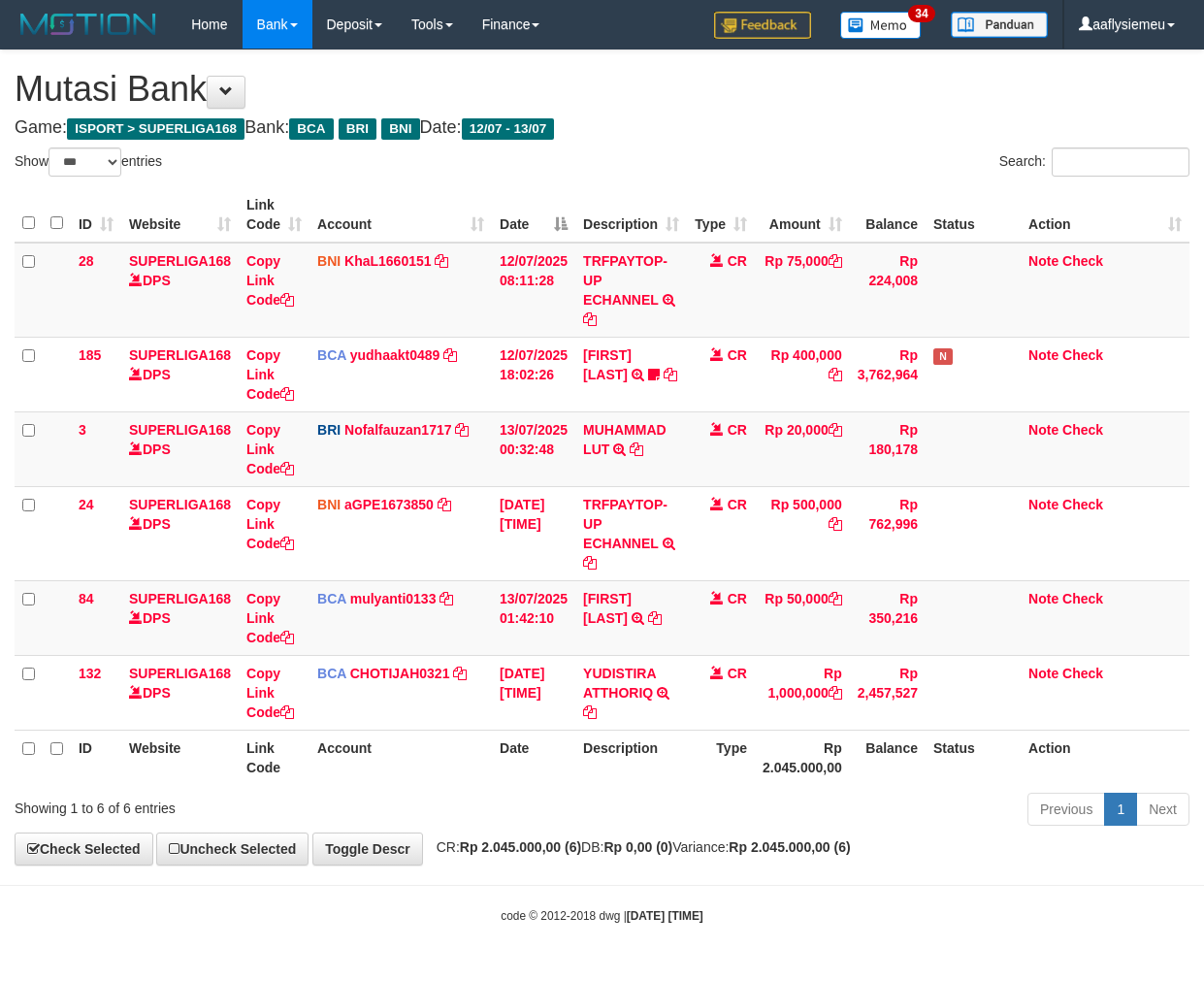 scroll, scrollTop: 0, scrollLeft: 0, axis: both 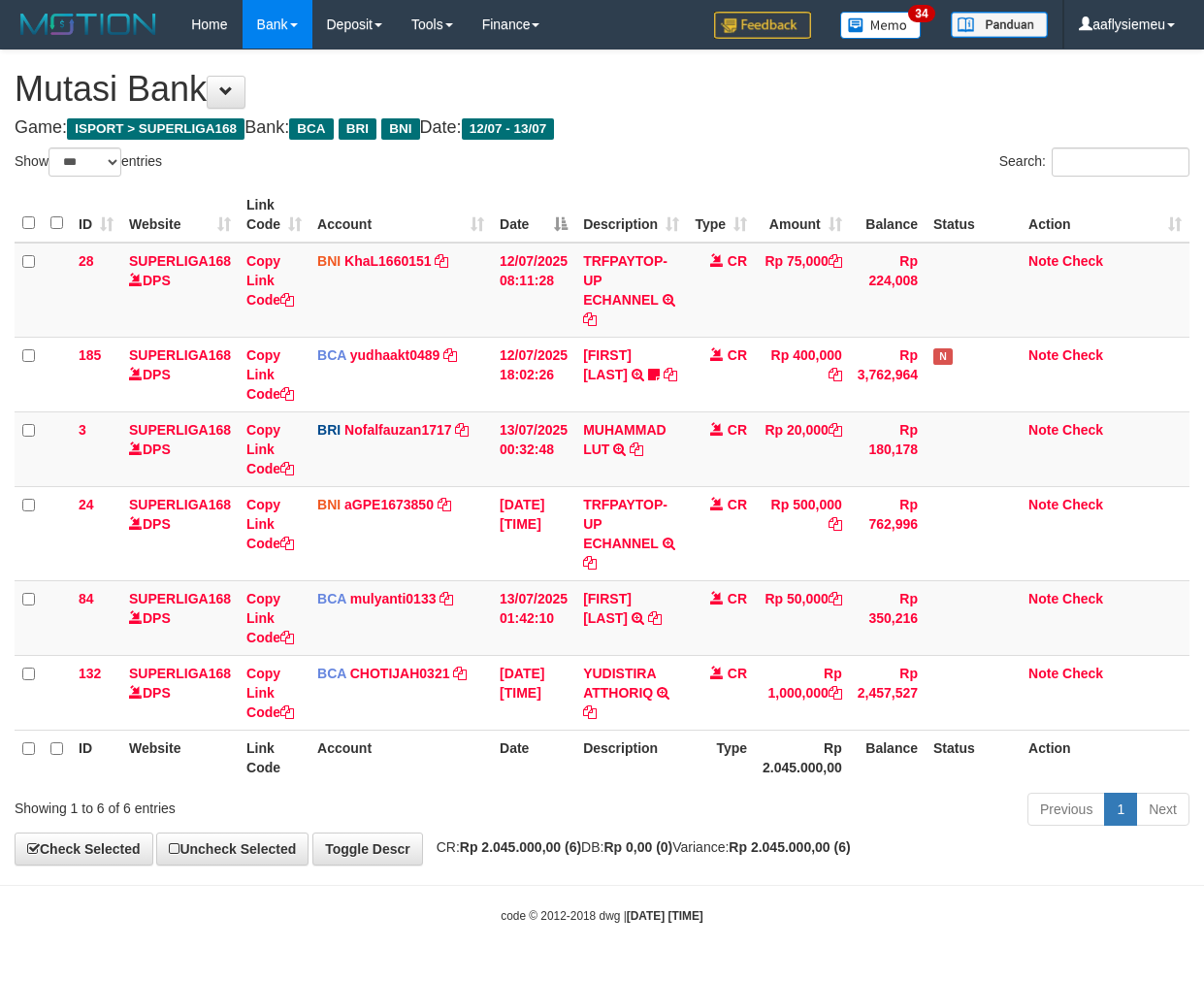 select on "***" 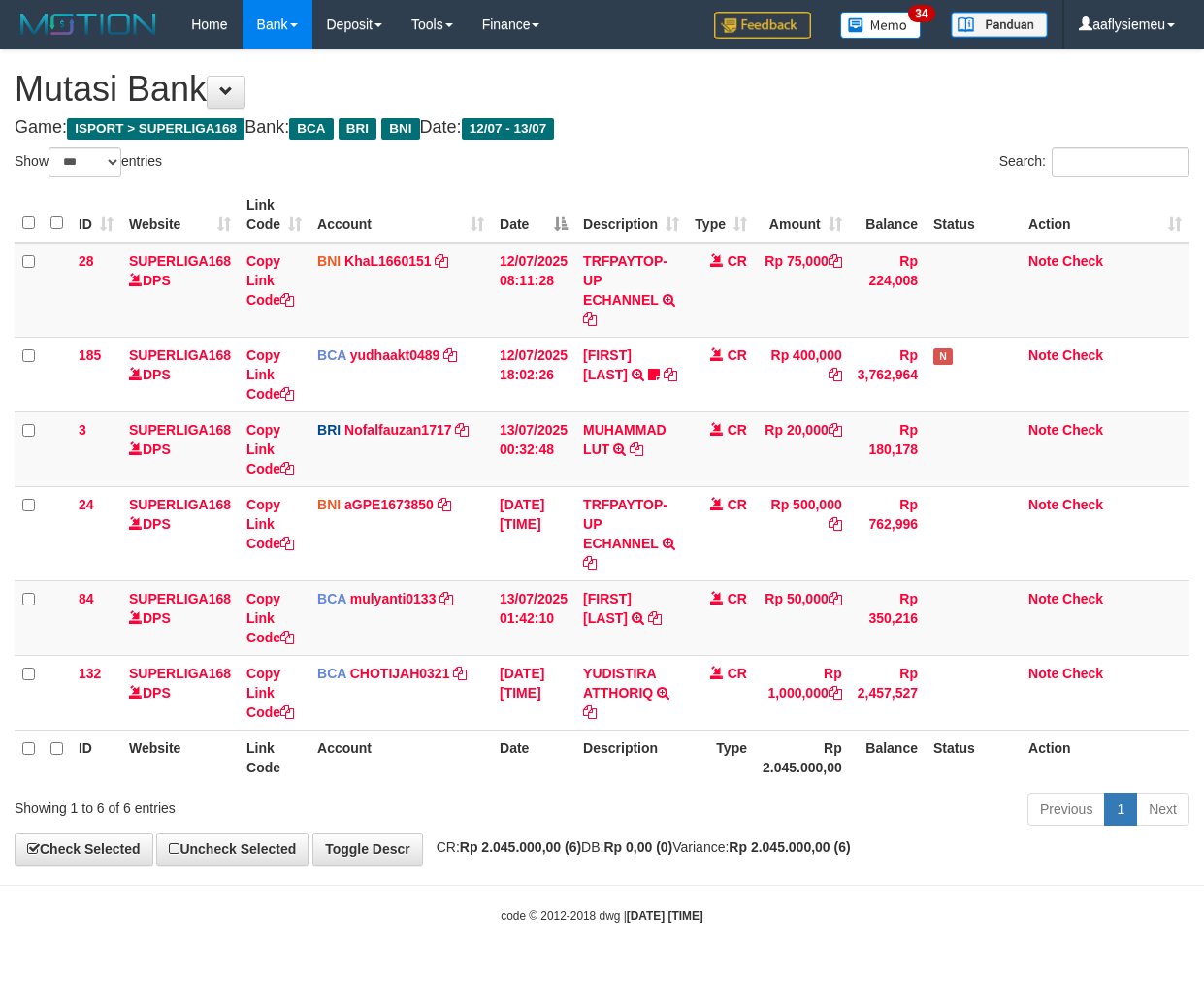 click on "**********" at bounding box center [602, 457] 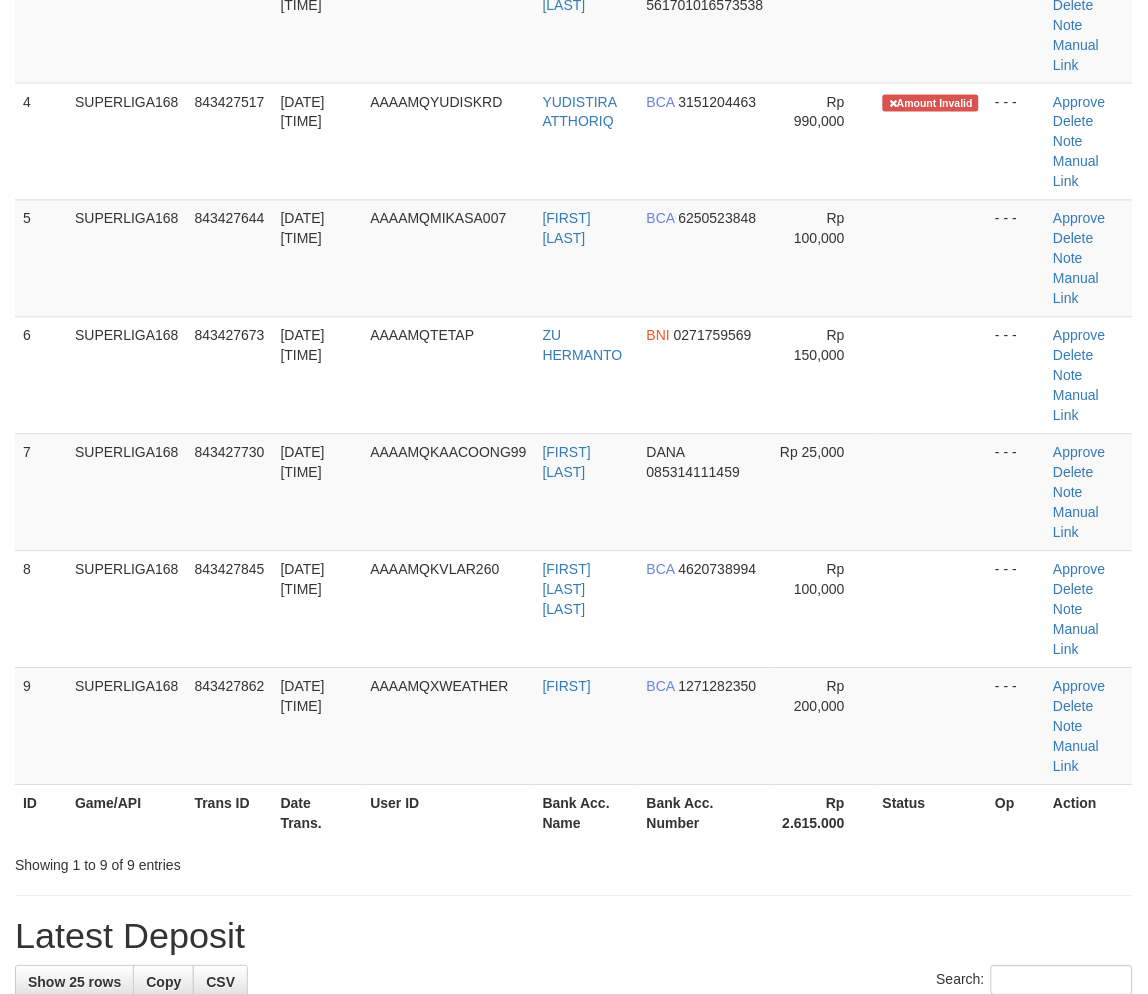 click on "ID Game/API Trans ID Date Trans. User ID Bank Acc. Name Bank Acc. Number Amount Status Op Action
1
SUPERLIGA168
843425170
13/07/2025 01:38:45
AAAAMQMORMO
MOHAMAD S ARIFIN
MANDIRI
1350017873389
Rp 500,000
- - -
Approve
Delete
Note
Manual Link
2
SUPERLIGA168
843426301
13/07/2025 01:41:31
AAAAMQALKEZA232
MUHAMMAD RIZQY ALKAUTSAR
BCA
7360978359" at bounding box center [574, 248] 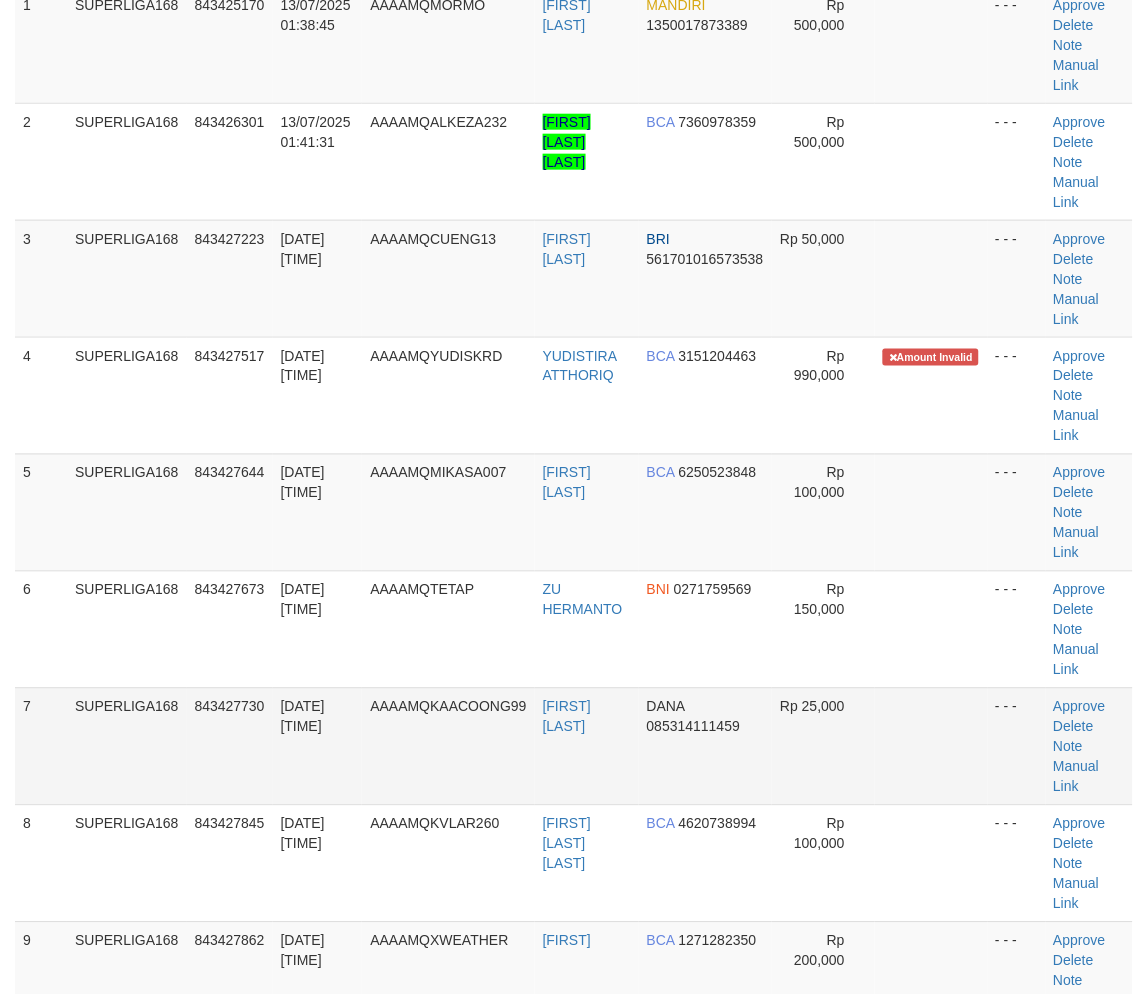 drag, startPoint x: 78, startPoint y: 678, endPoint x: 67, endPoint y: 685, distance: 13.038404 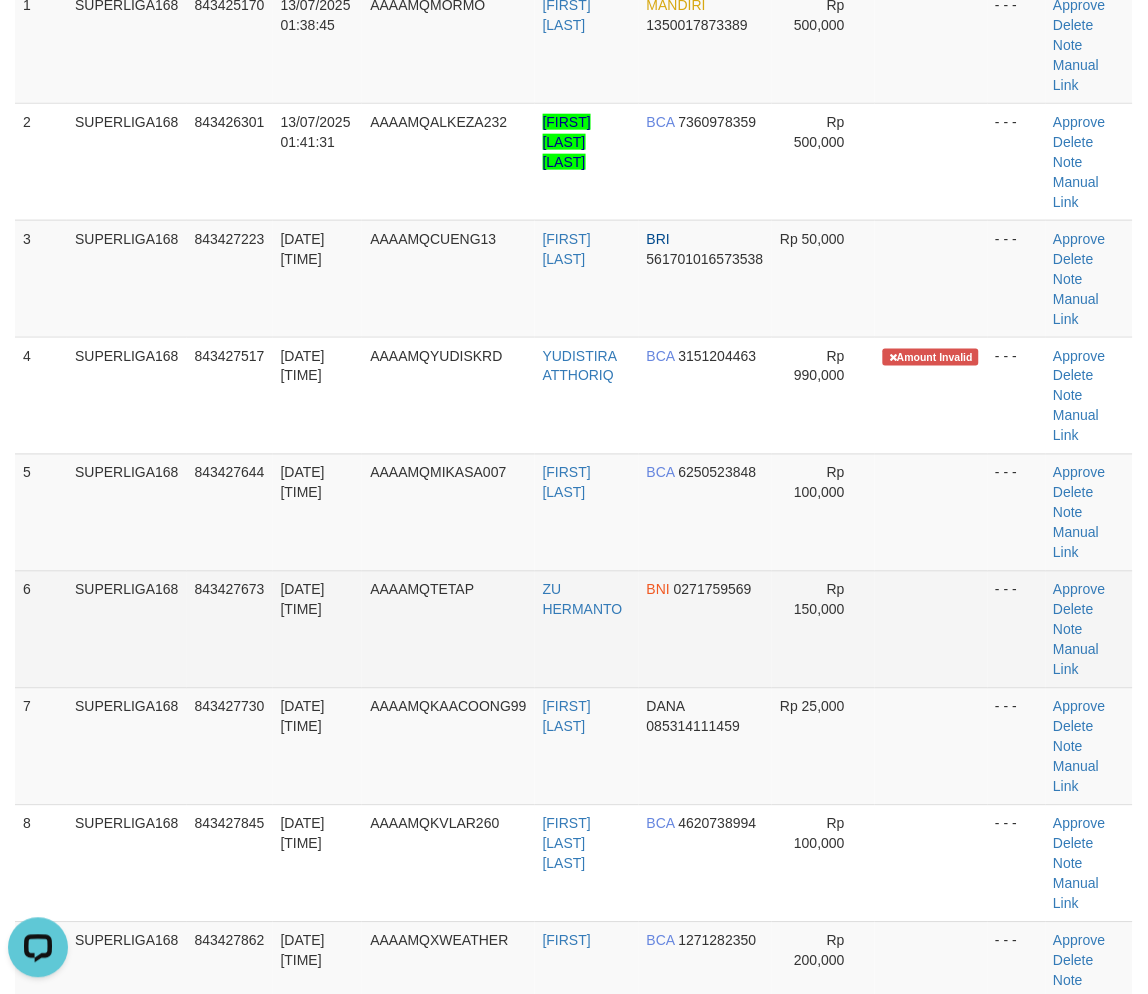 scroll, scrollTop: 0, scrollLeft: 0, axis: both 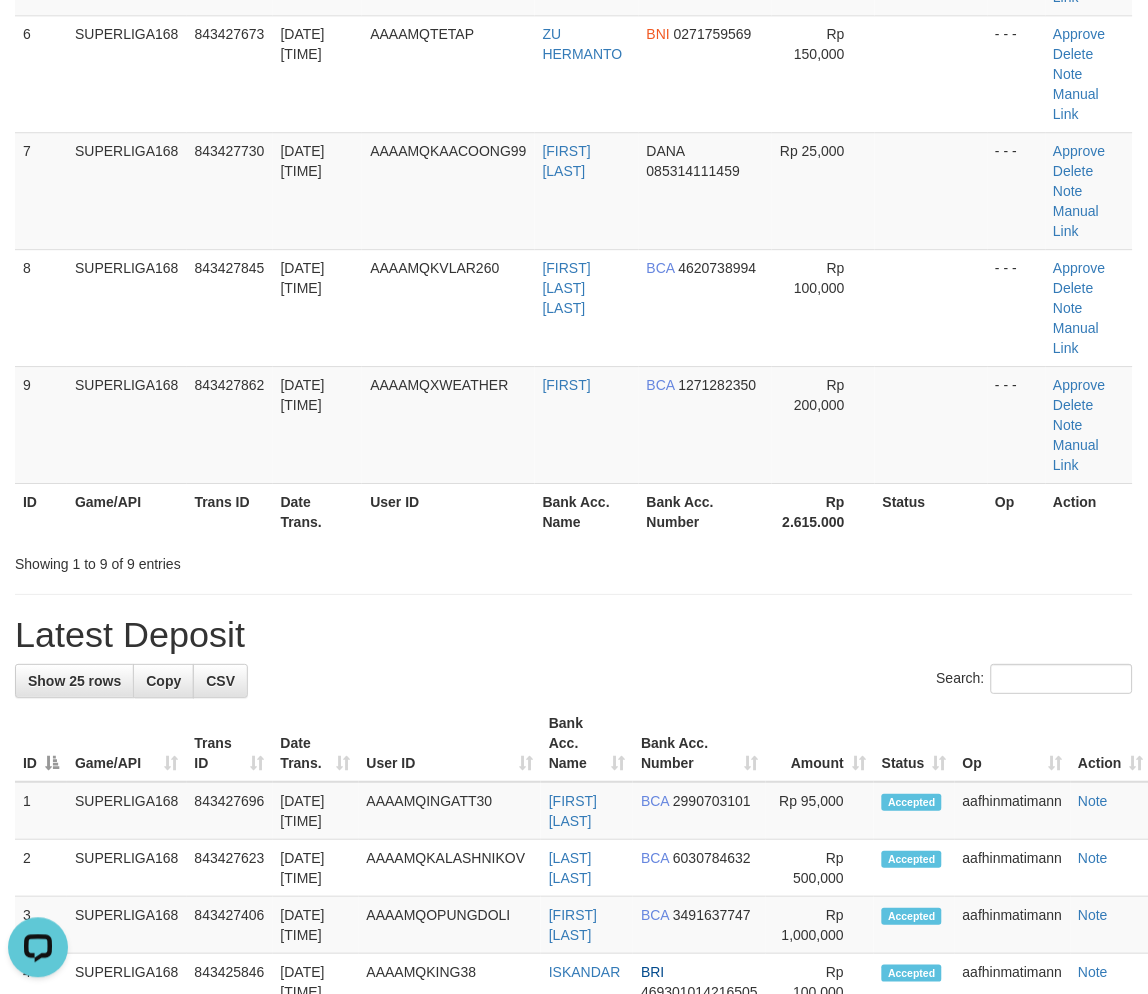 click on "Latest Deposit" at bounding box center [574, 635] 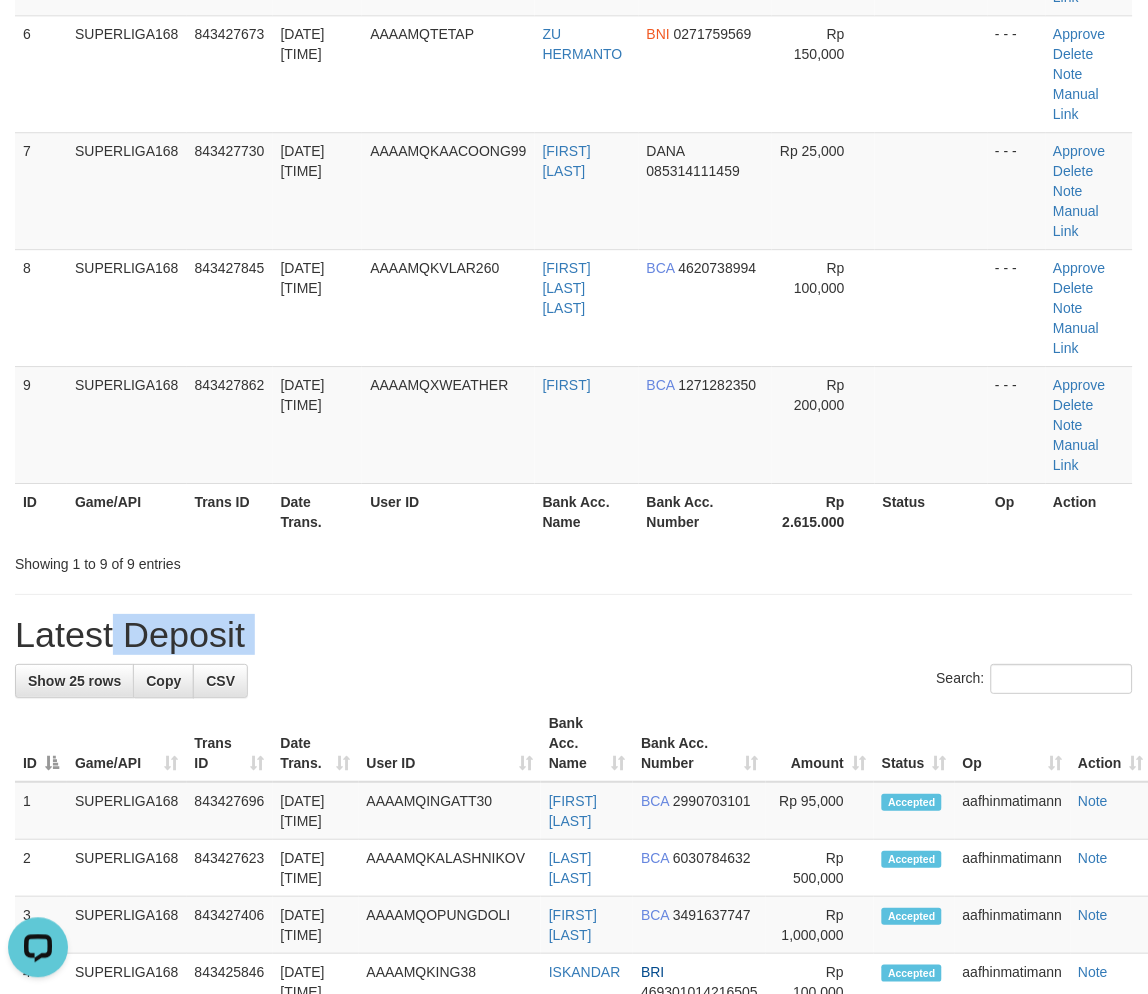 drag, startPoint x: 64, startPoint y: 624, endPoint x: 0, endPoint y: 668, distance: 77.665955 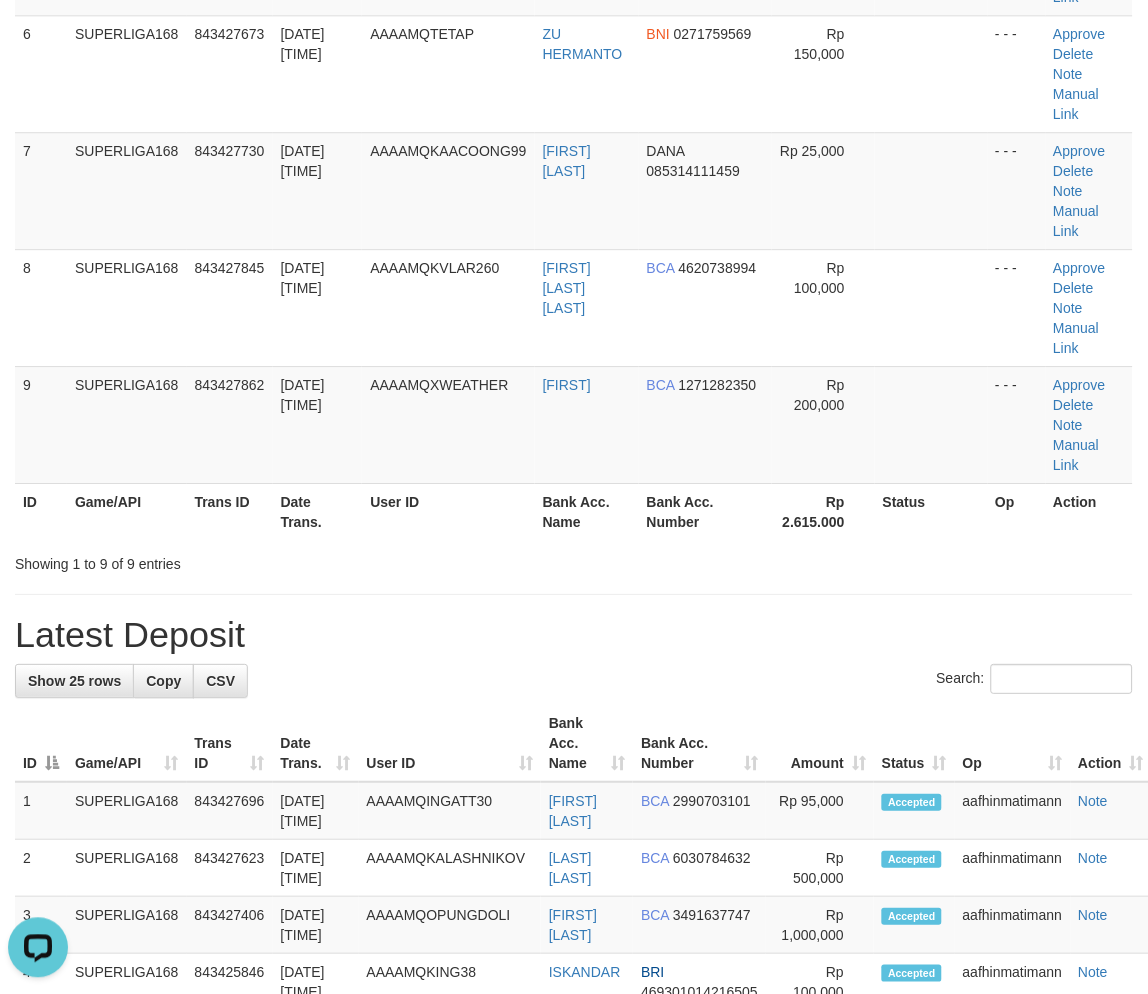 click on "ID Game/API Trans ID Date Trans. User ID Bank Acc. Name Bank Acc. Number Amount Status Op Action
1
SUPERLIGA168
843425170
13/07/2025 01:38:45
AAAAMQMORMO
MOHAMAD S ARIFIN
MANDIRI
1350017873389
Rp 500,000
- - -
Approve
Delete
Note
Manual Link
2
SUPERLIGA168
843426301
13/07/2025 01:41:31
AAAAMQALKEZA232
MUHAMMAD RIZQY ALKAUTSAR
BCA
7360978359" at bounding box center [574, -54] 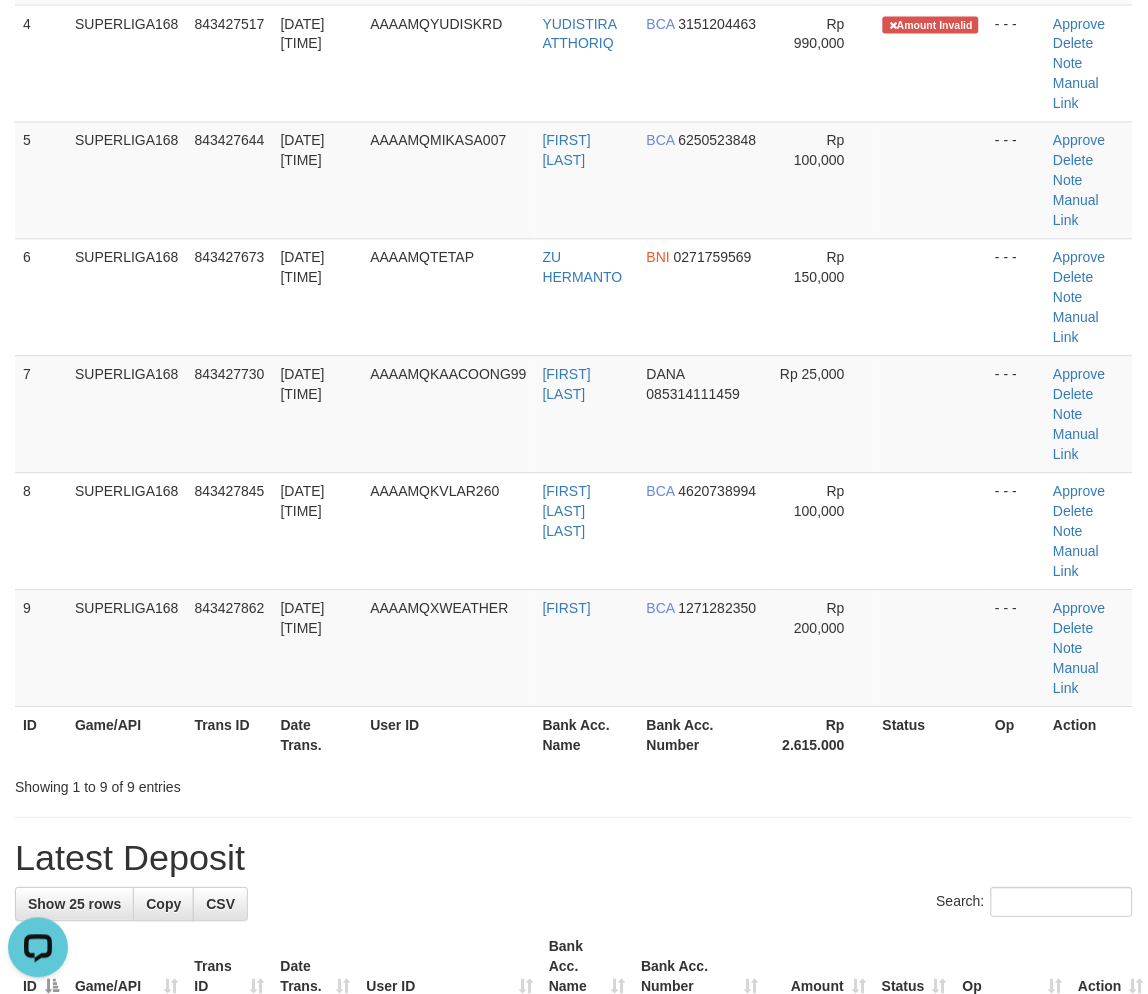 scroll, scrollTop: 395, scrollLeft: 0, axis: vertical 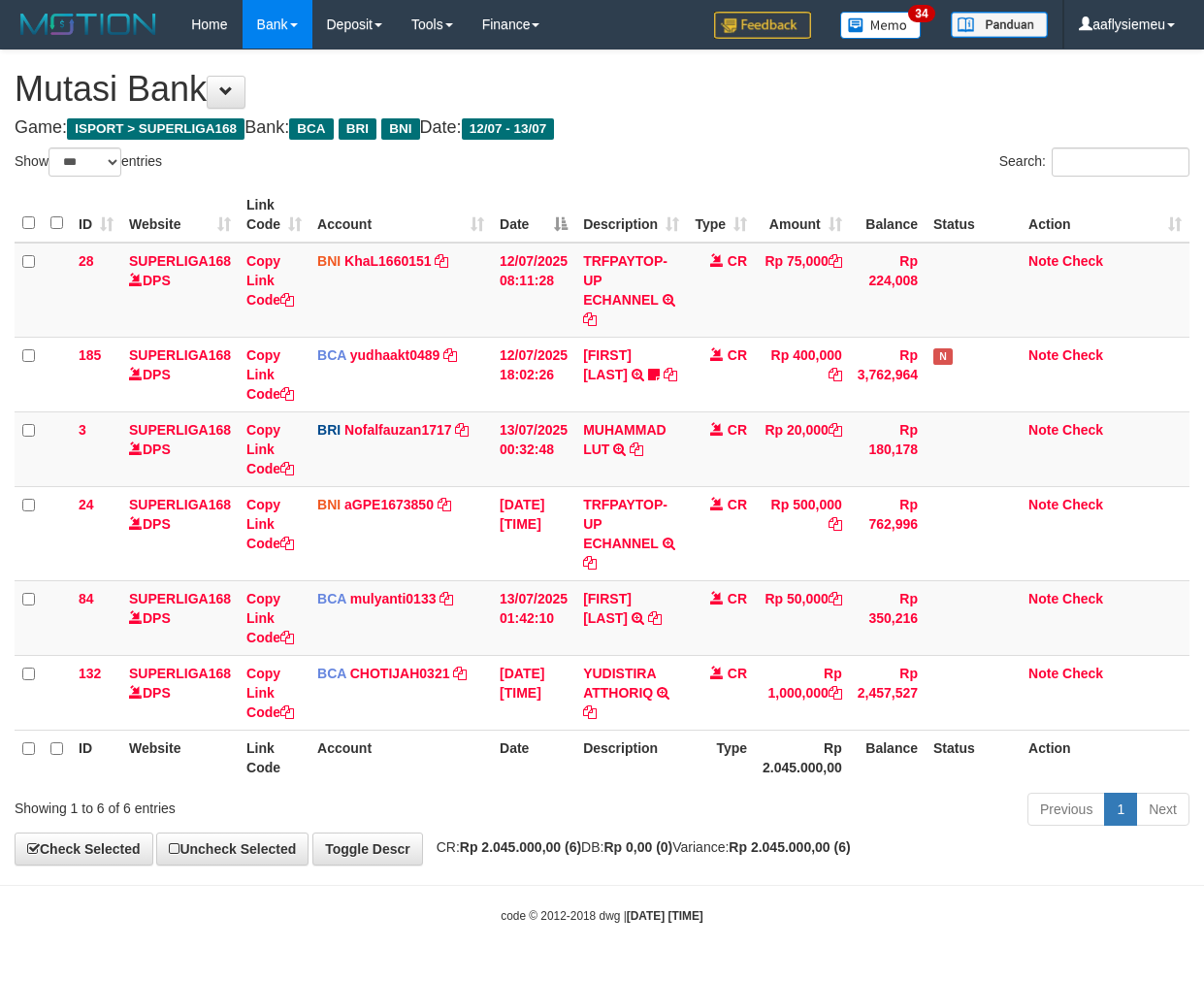 select on "***" 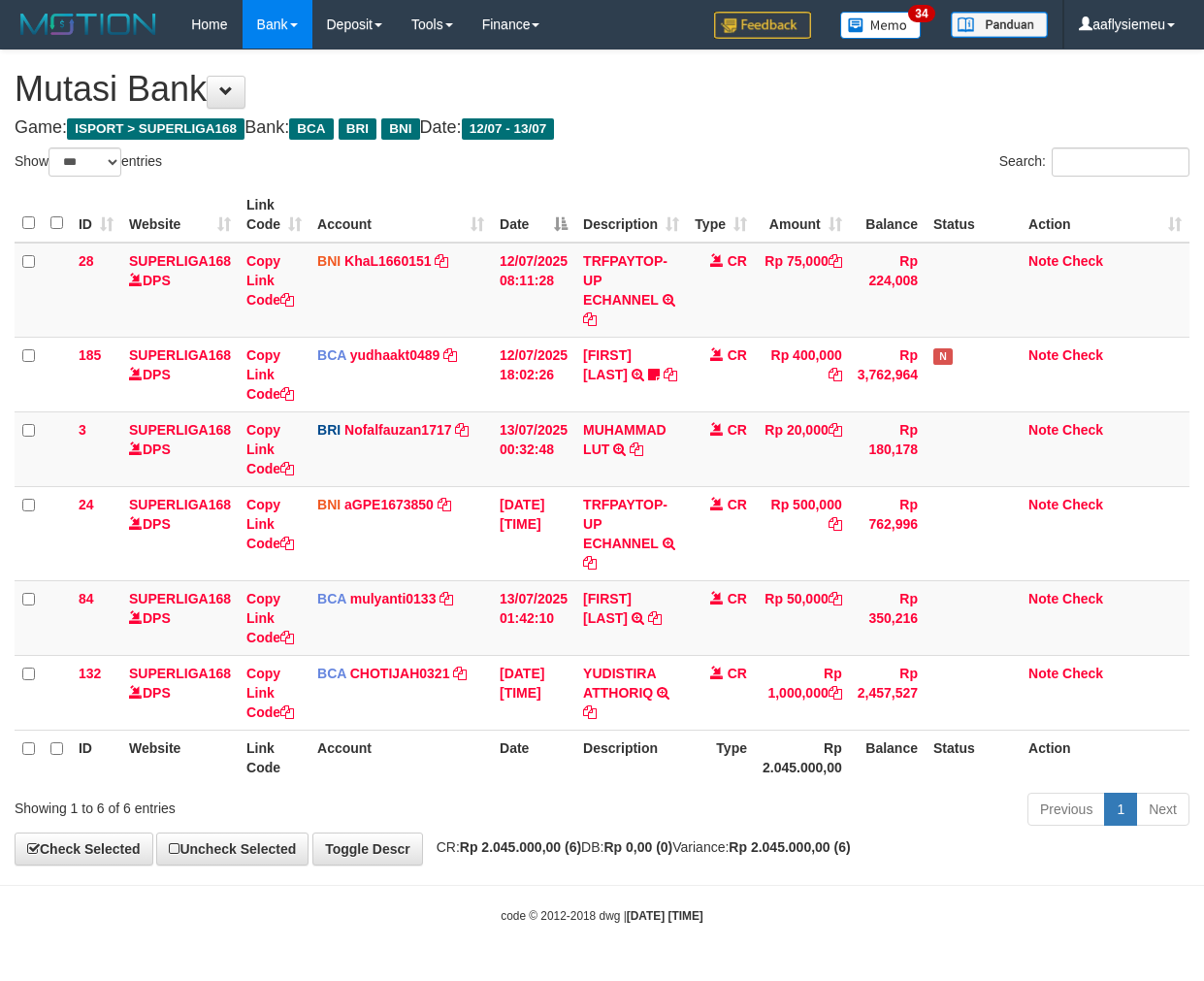 click on "Toggle navigation
Home
Bank
Account List
Load
By Website
Group
[ISPORT]													SUPERLIGA168
By Load Group (DPS)
34" at bounding box center (602, 486) 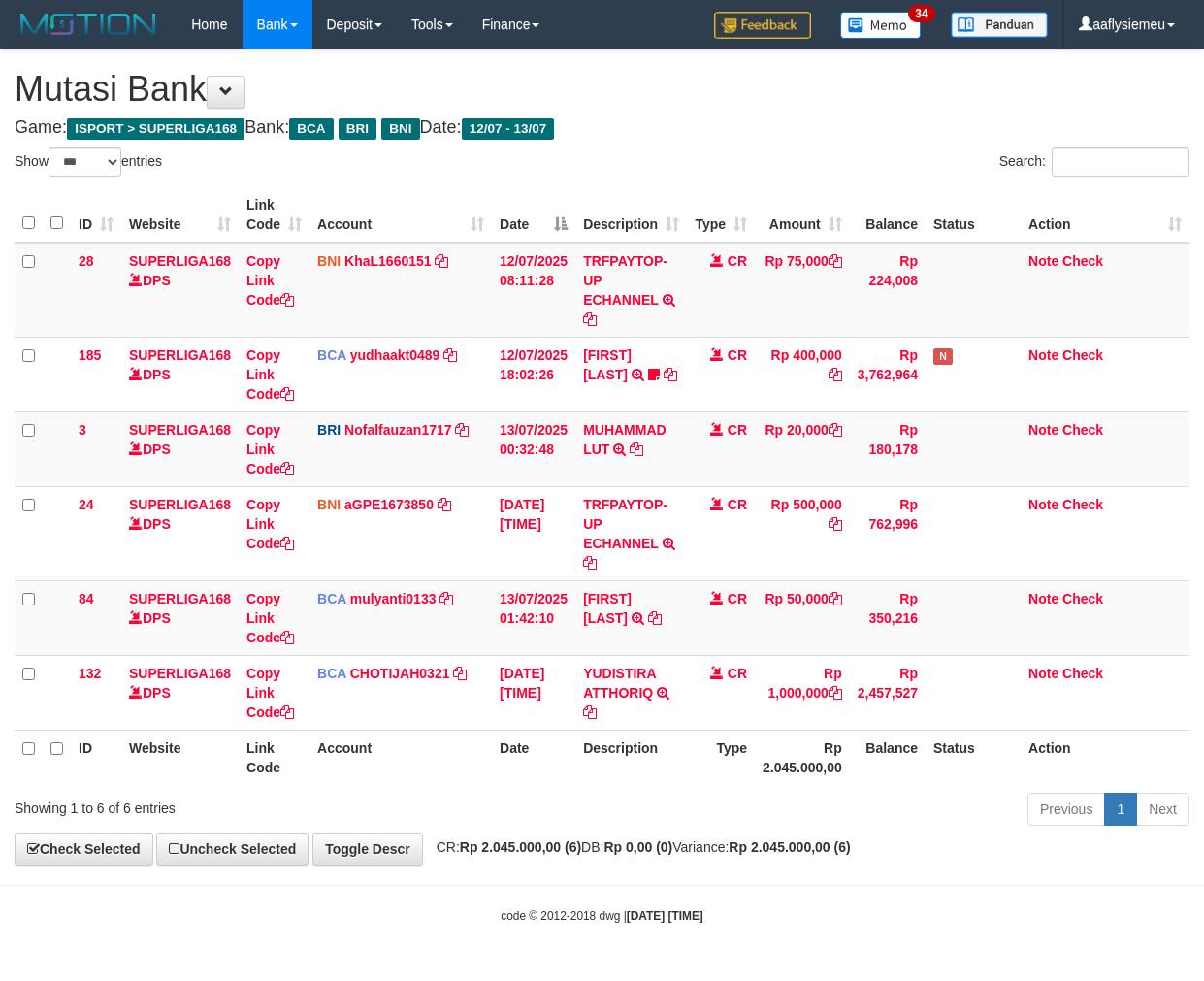 select on "***" 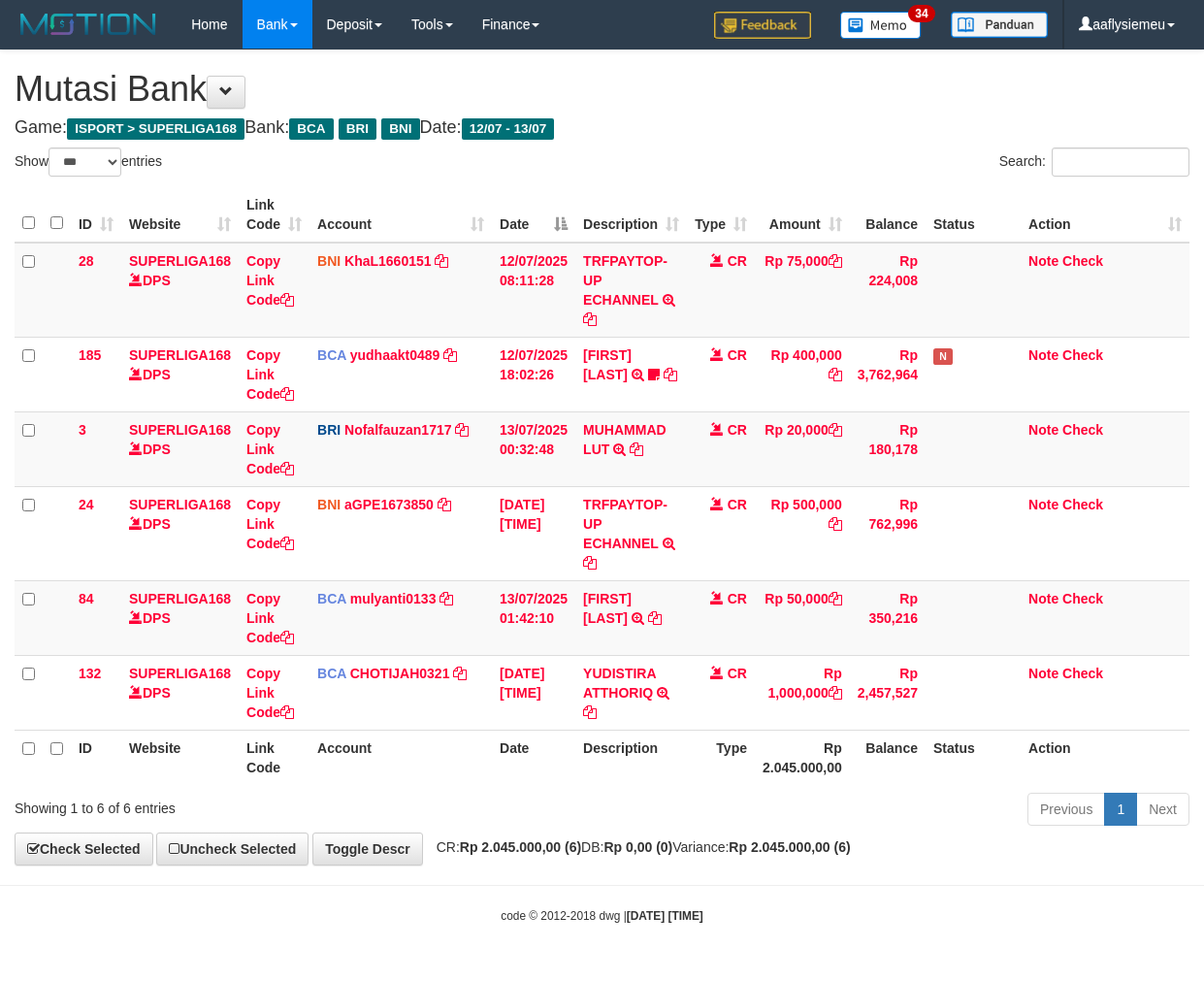 scroll, scrollTop: 0, scrollLeft: 0, axis: both 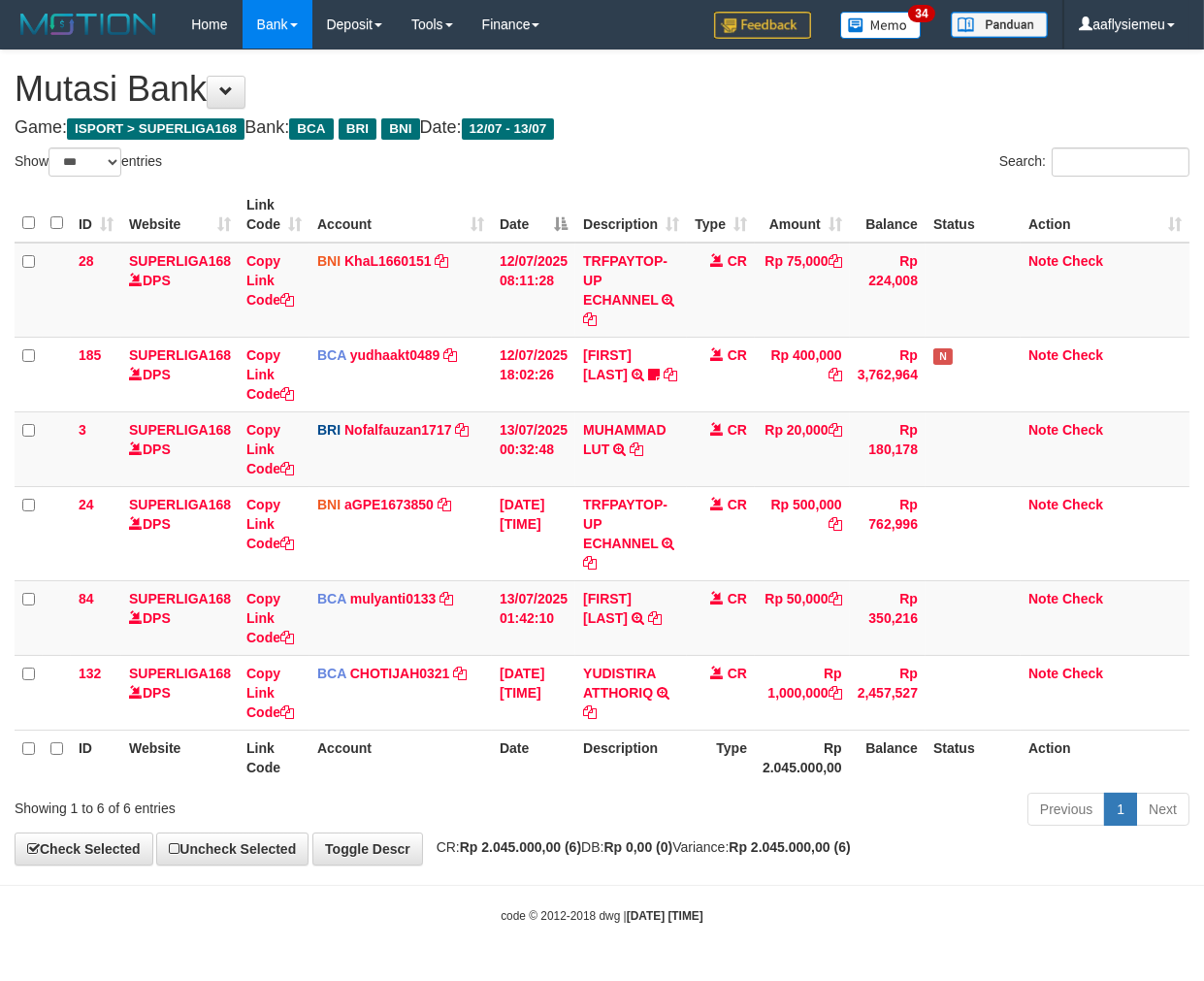 click on "Previous 1 Next" at bounding box center [853, 811] 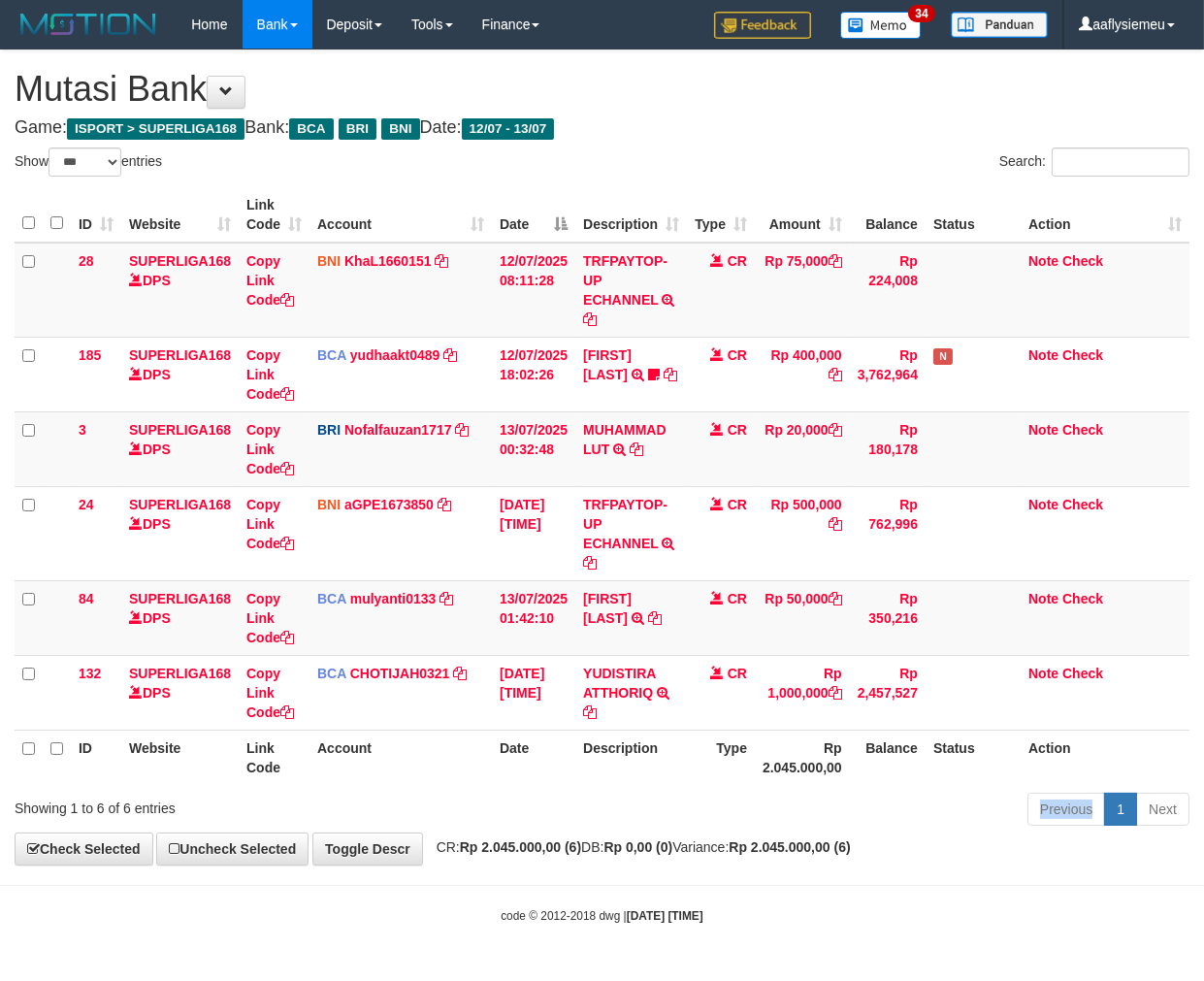 click on "Previous 1 Next" at bounding box center (853, 811) 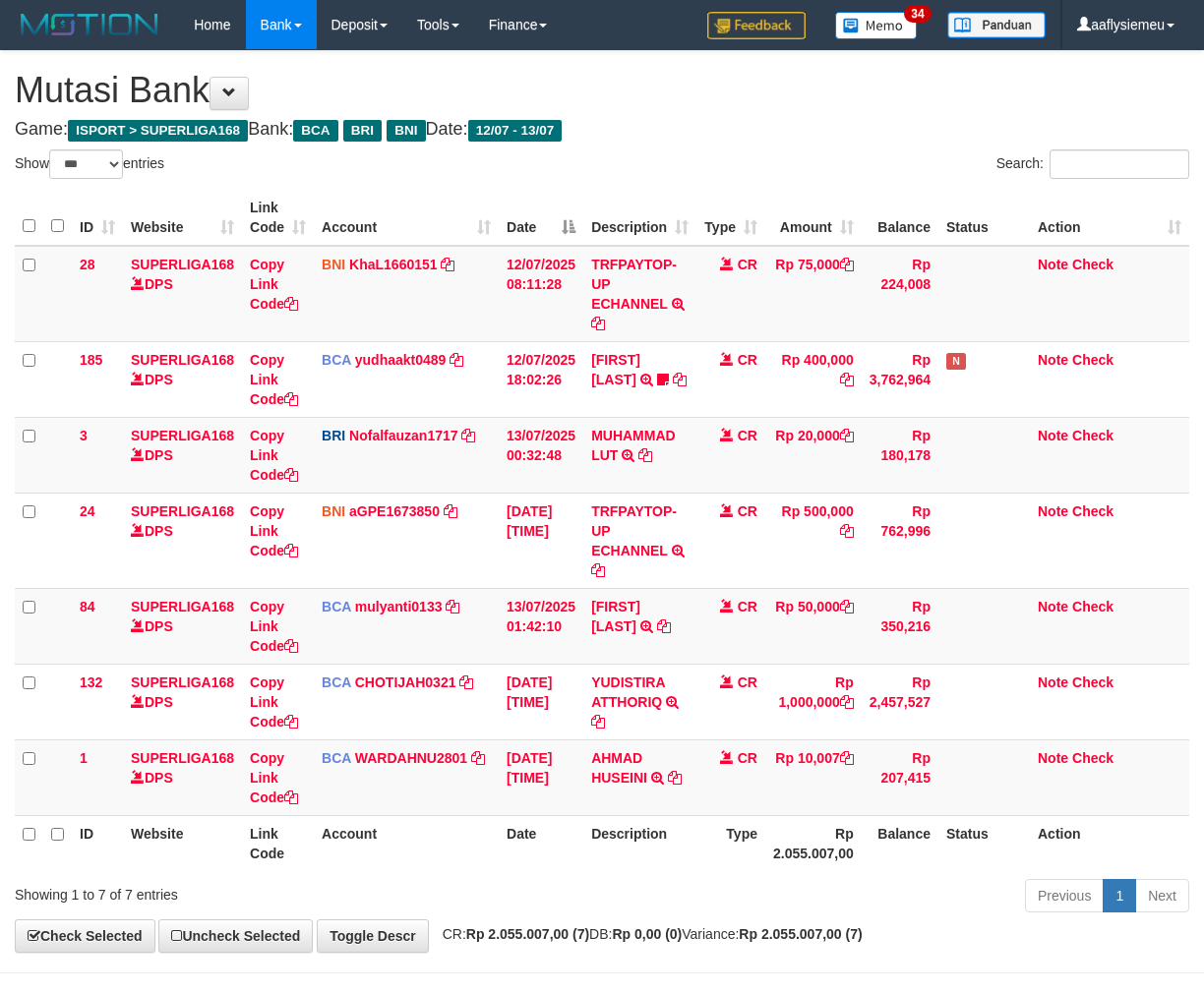 select on "***" 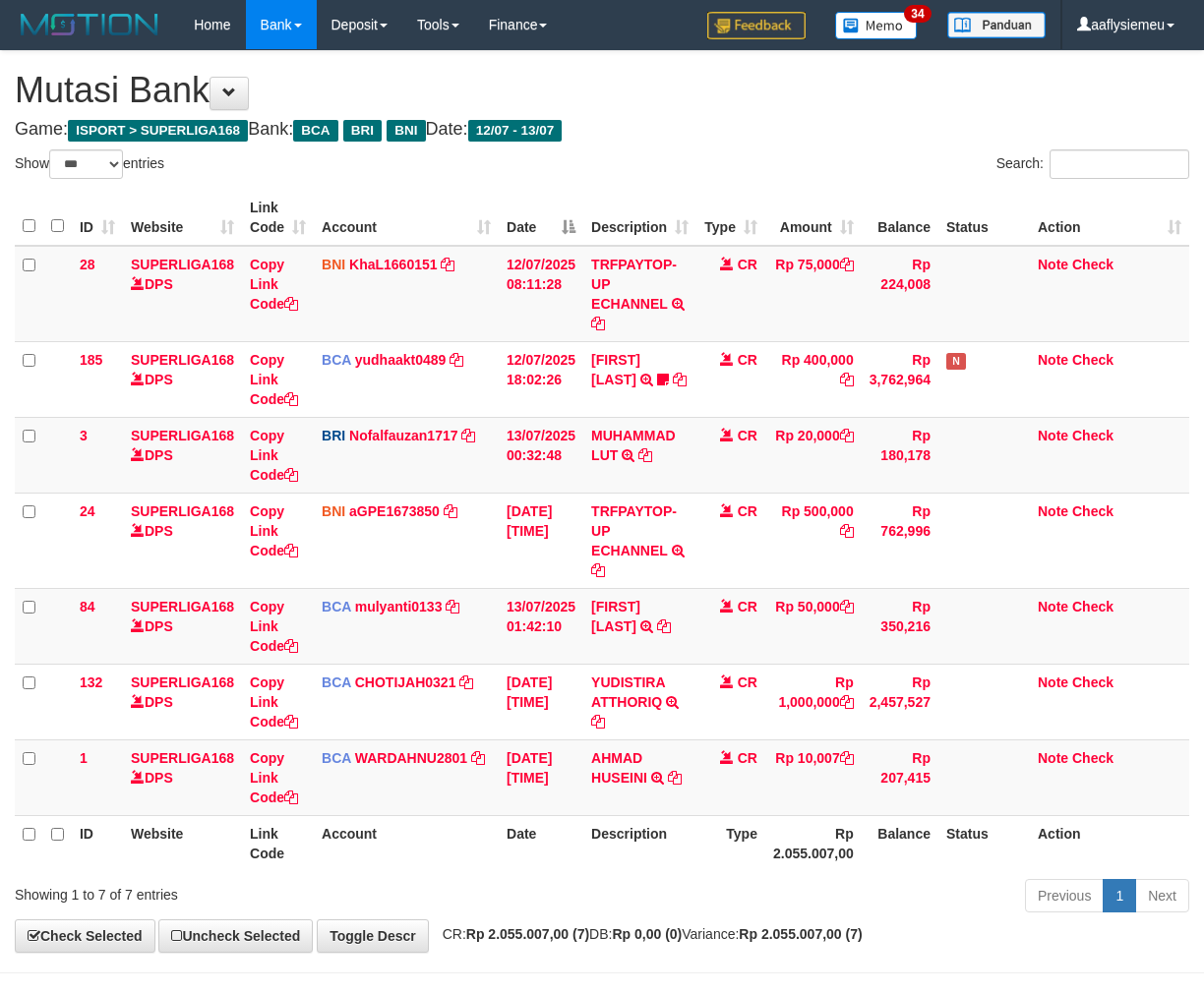 scroll, scrollTop: 0, scrollLeft: 0, axis: both 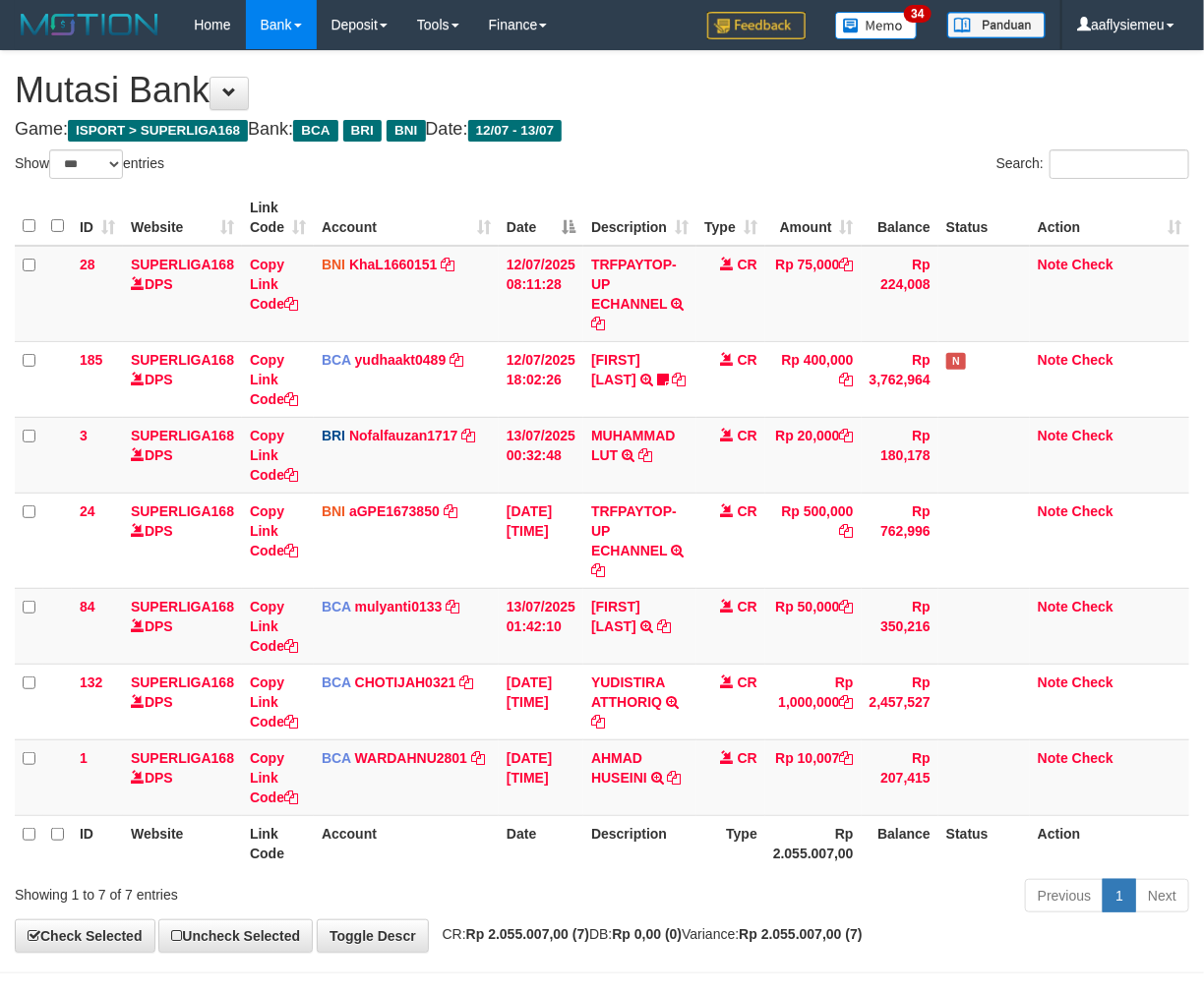 click on "Description" at bounding box center (639, 843) 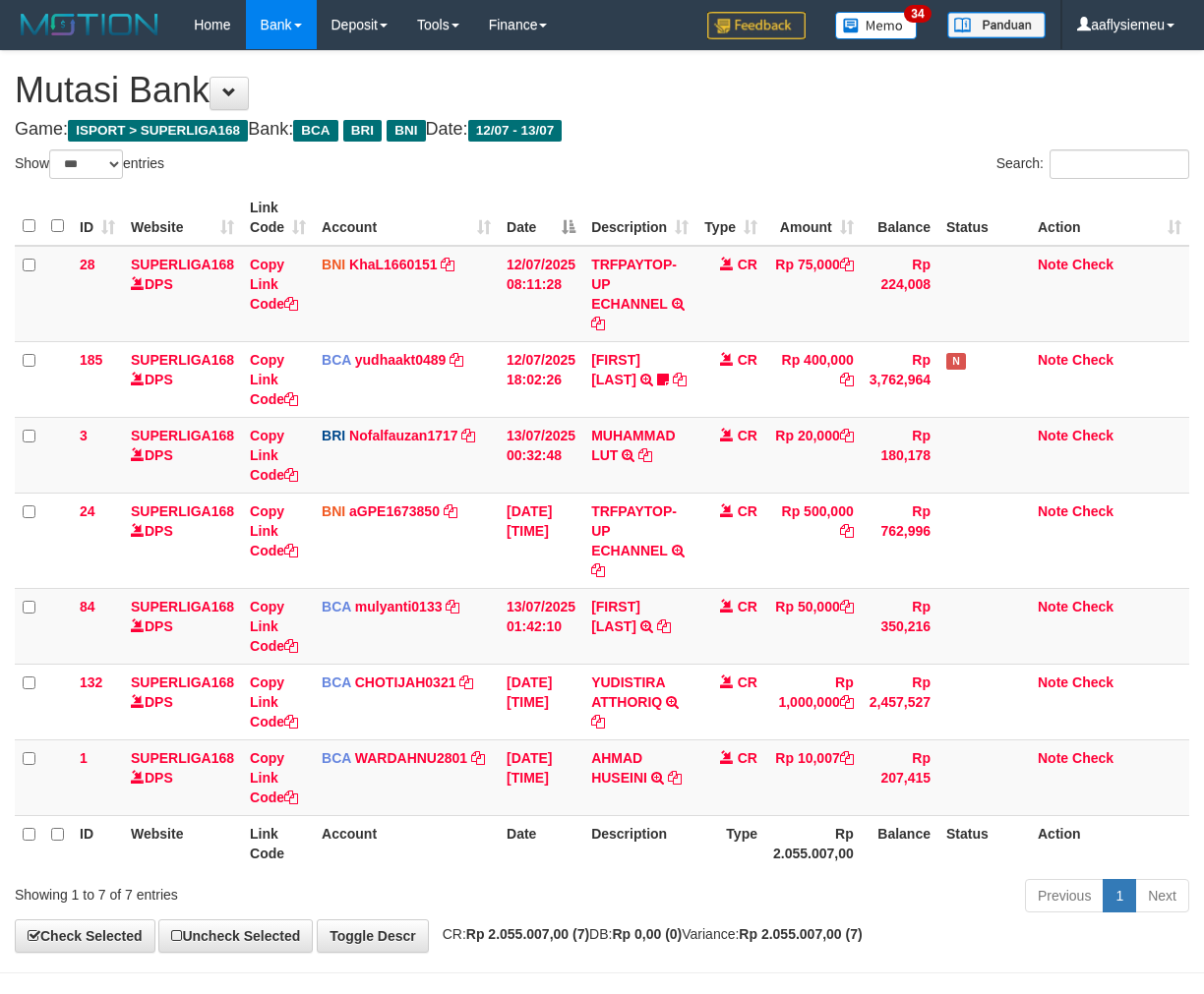 select on "***" 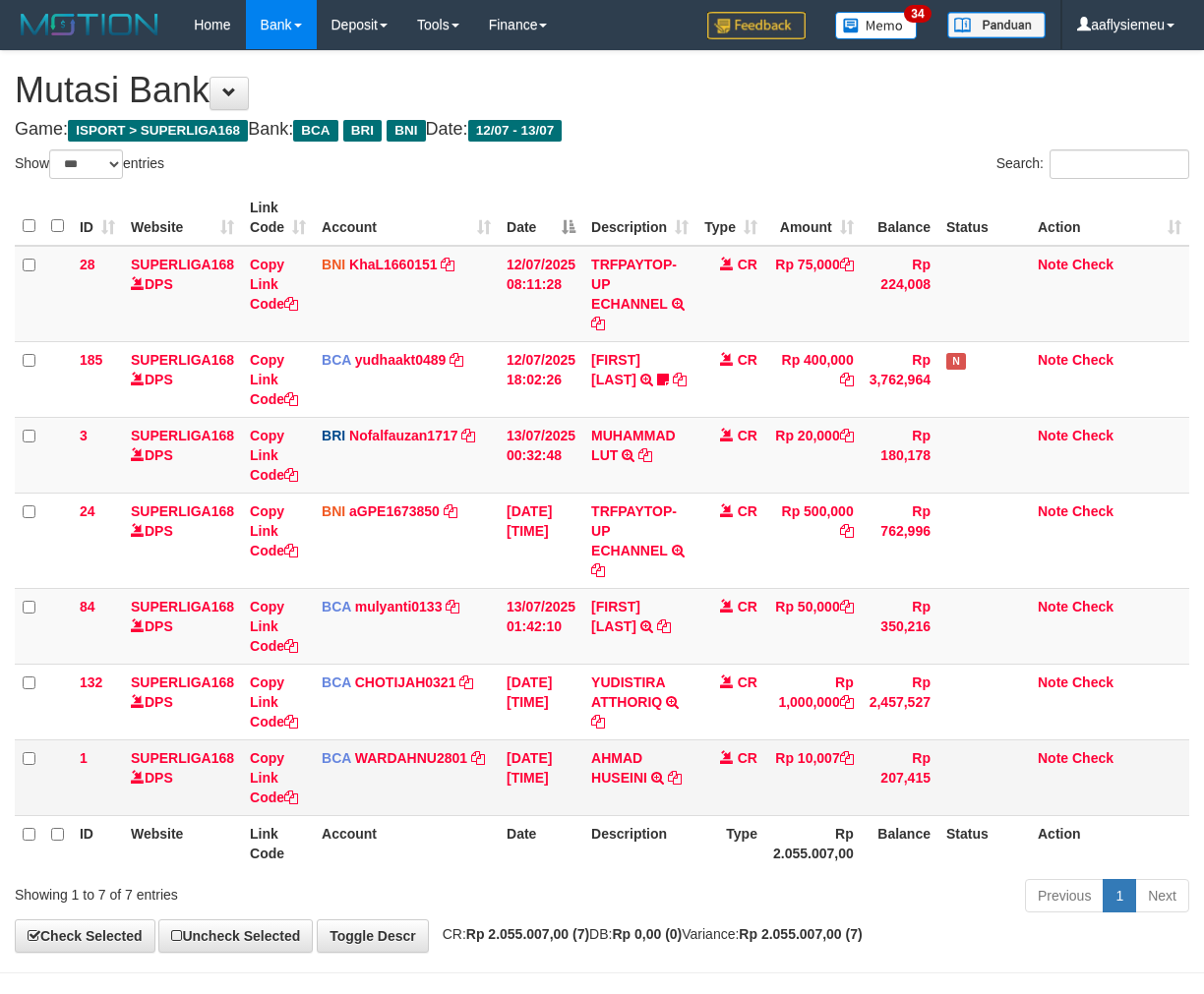 scroll, scrollTop: 0, scrollLeft: 0, axis: both 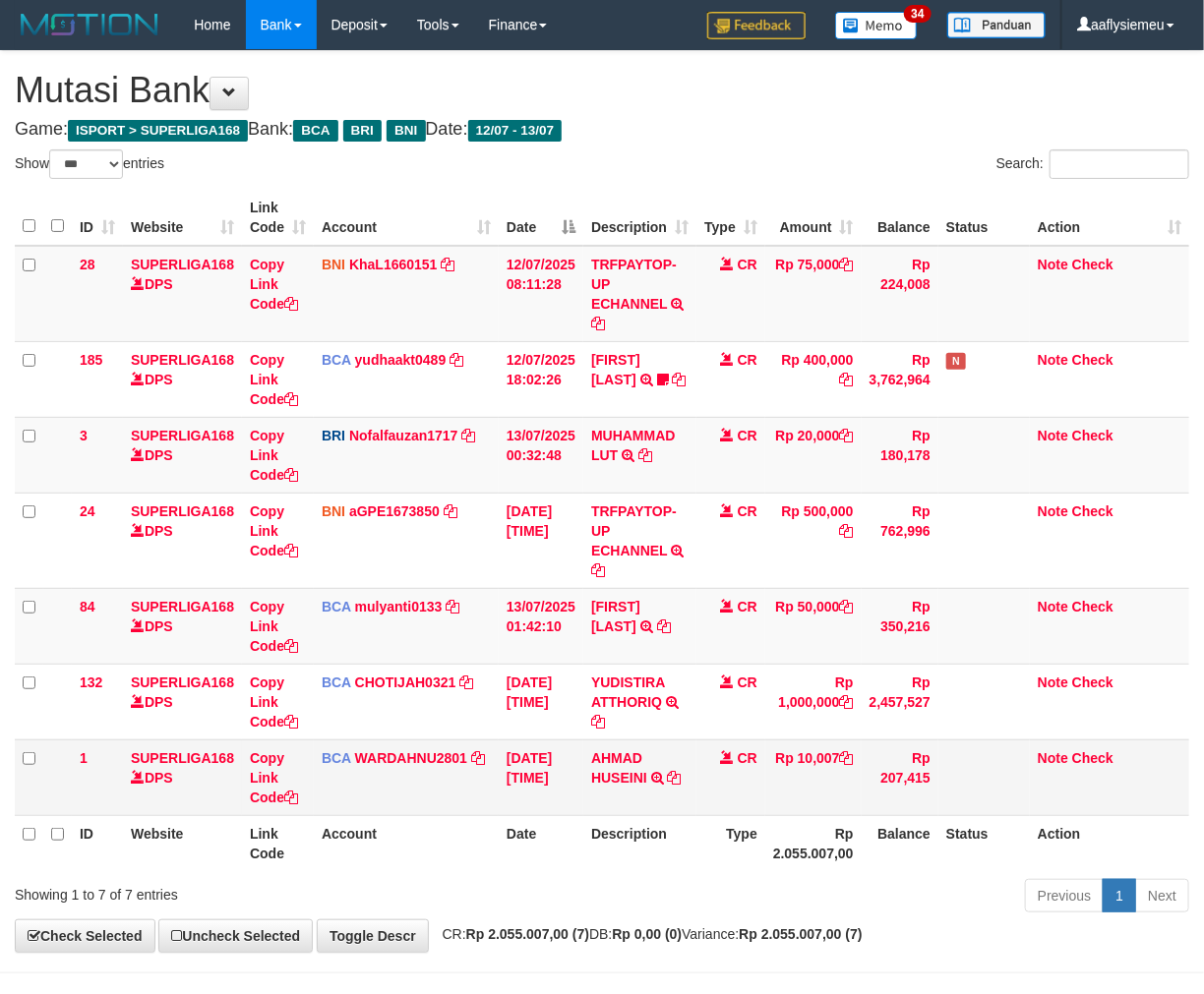 click on "Note
Check" at bounding box center [1110, 777] 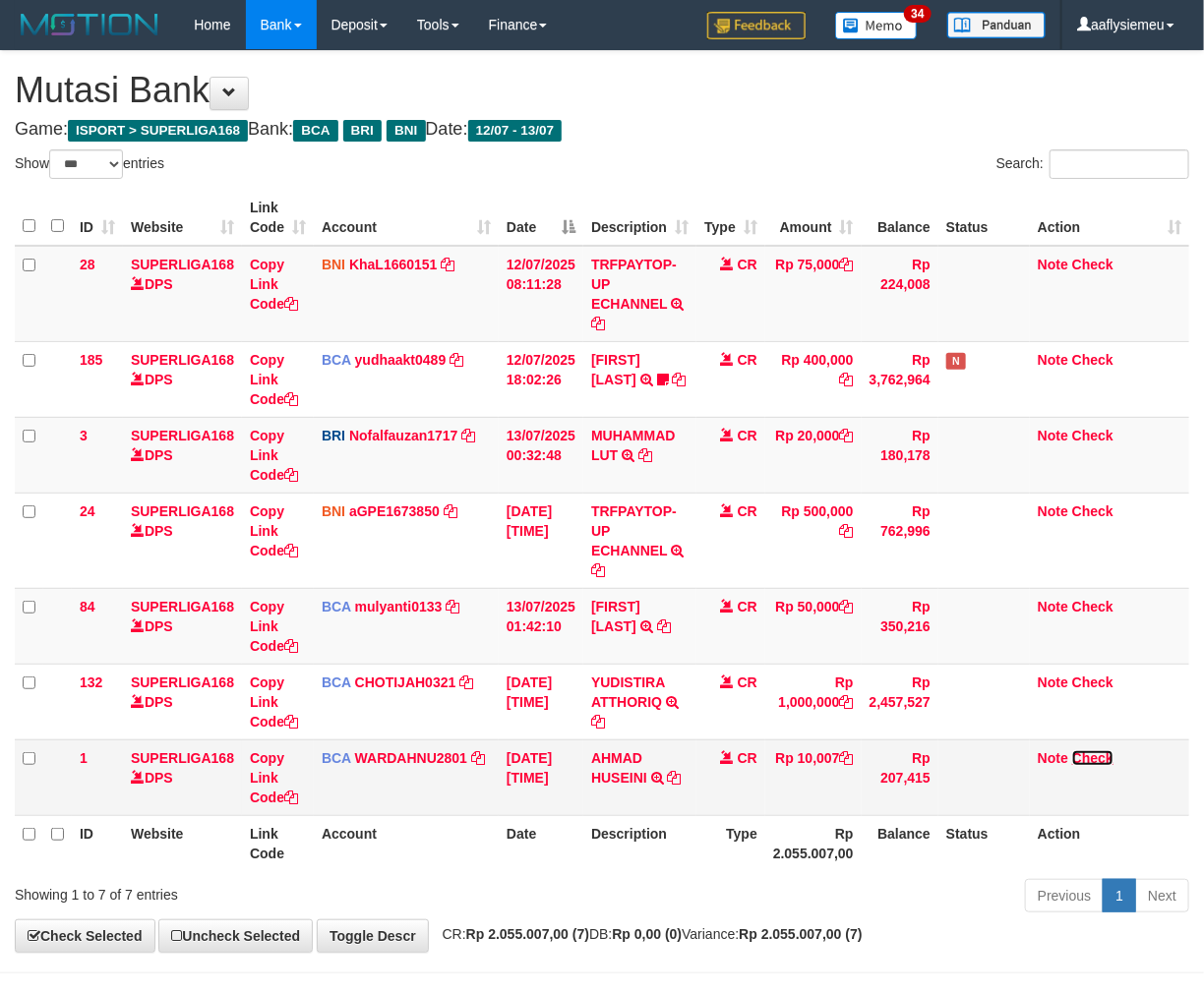 click on "Check" at bounding box center [1093, 758] 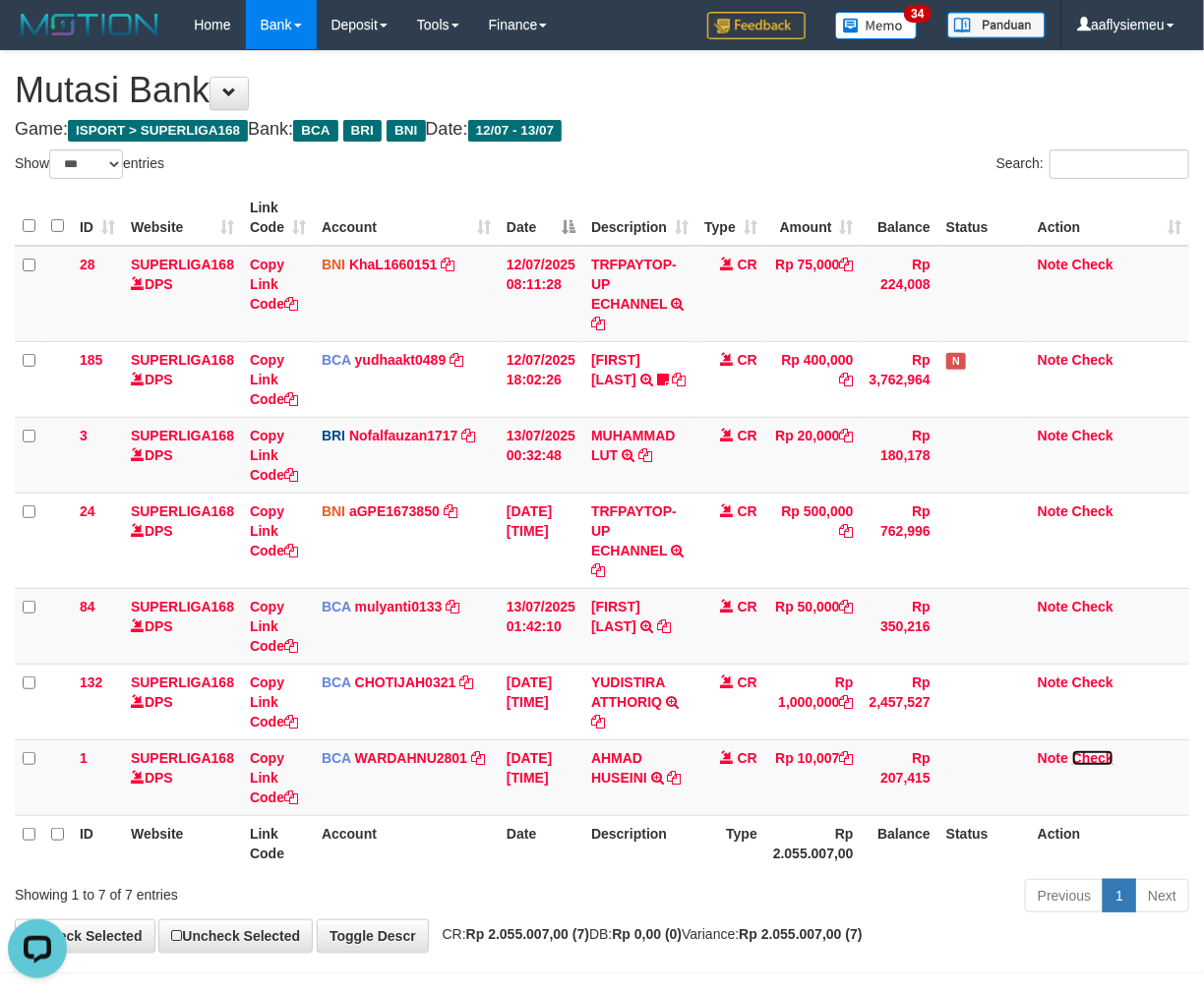 scroll, scrollTop: 0, scrollLeft: 0, axis: both 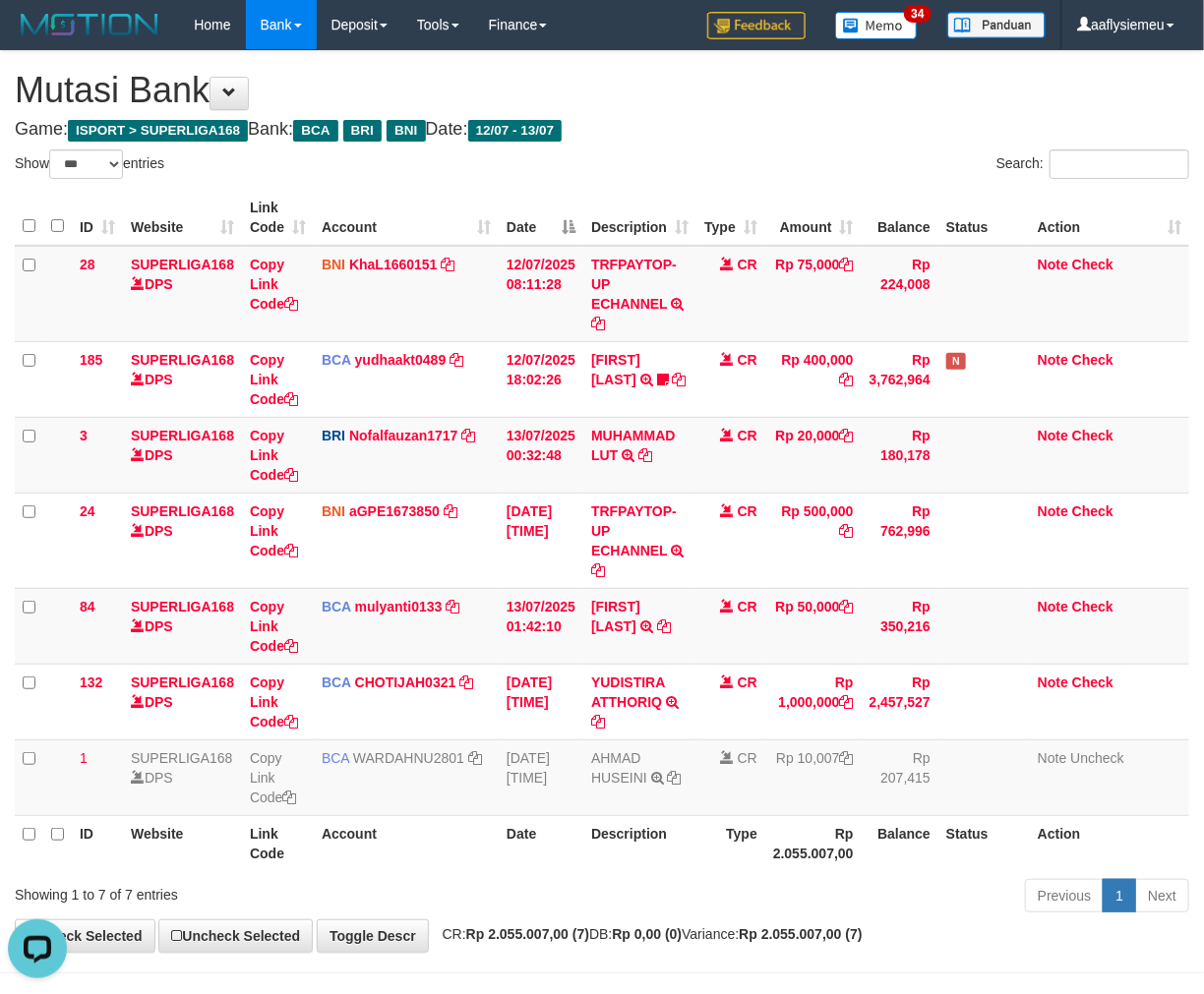 click on "Rp 2.055.007,00" at bounding box center (813, 843) 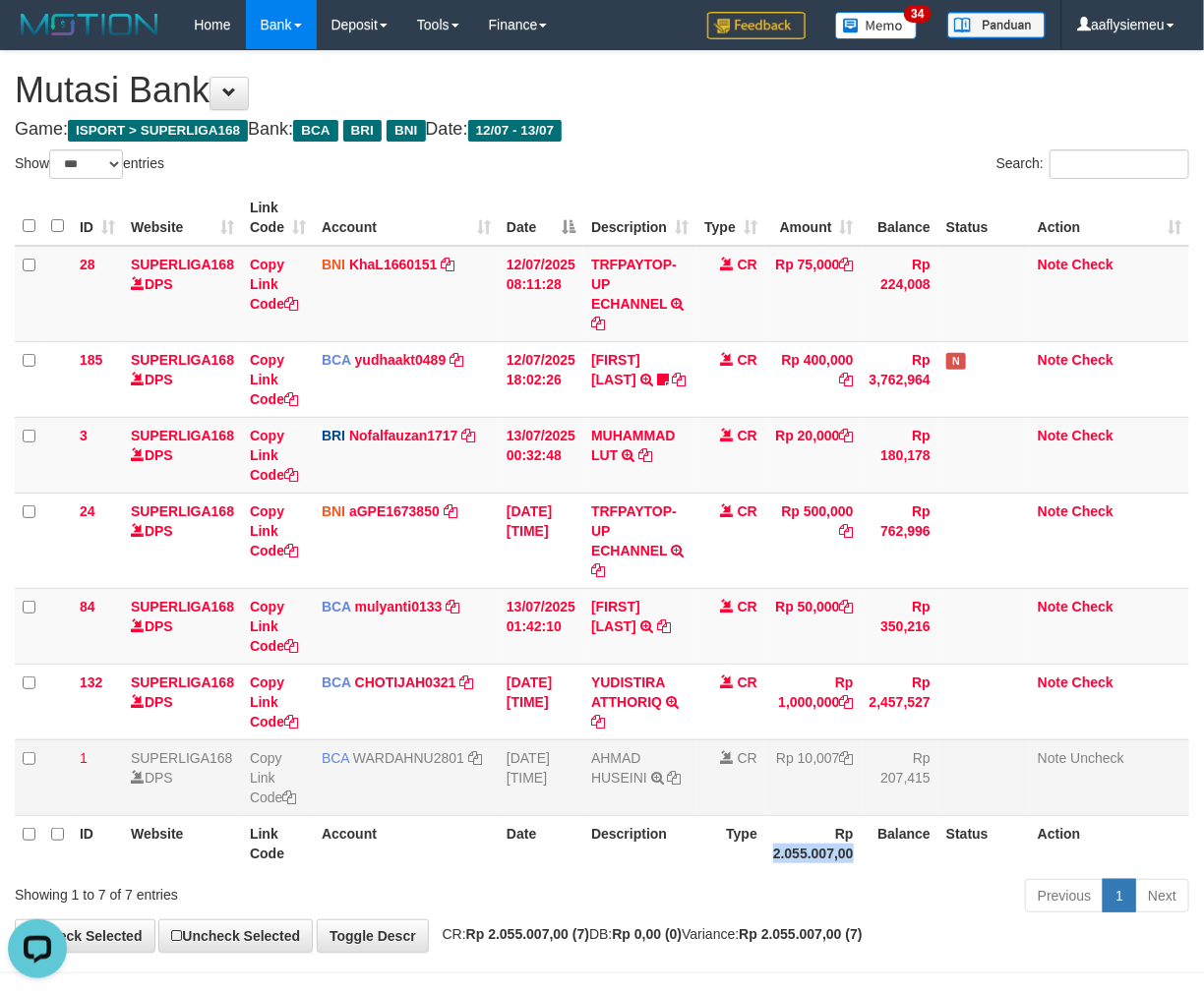 drag, startPoint x: 783, startPoint y: 869, endPoint x: 1074, endPoint y: 768, distance: 308.0292 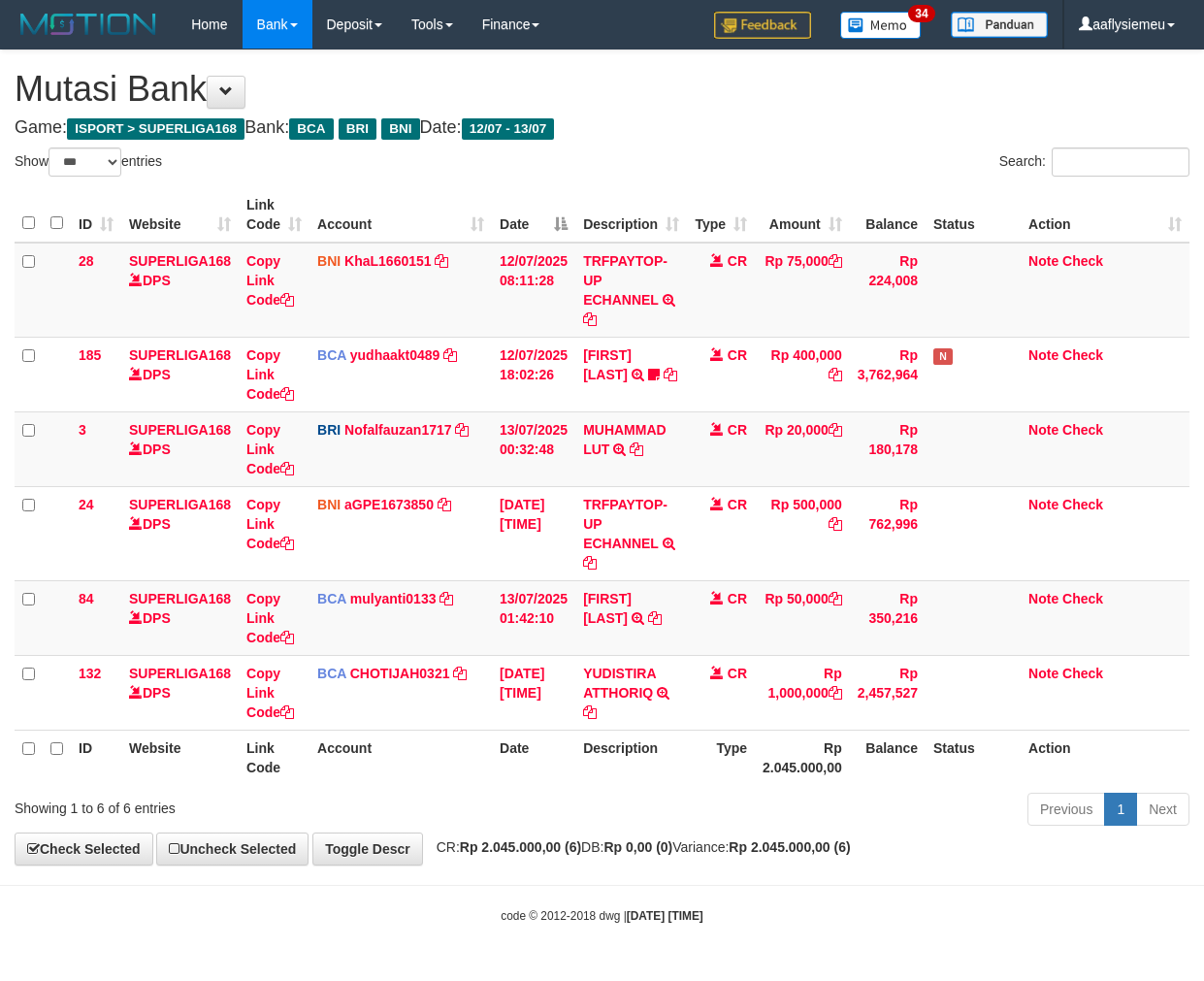 select on "***" 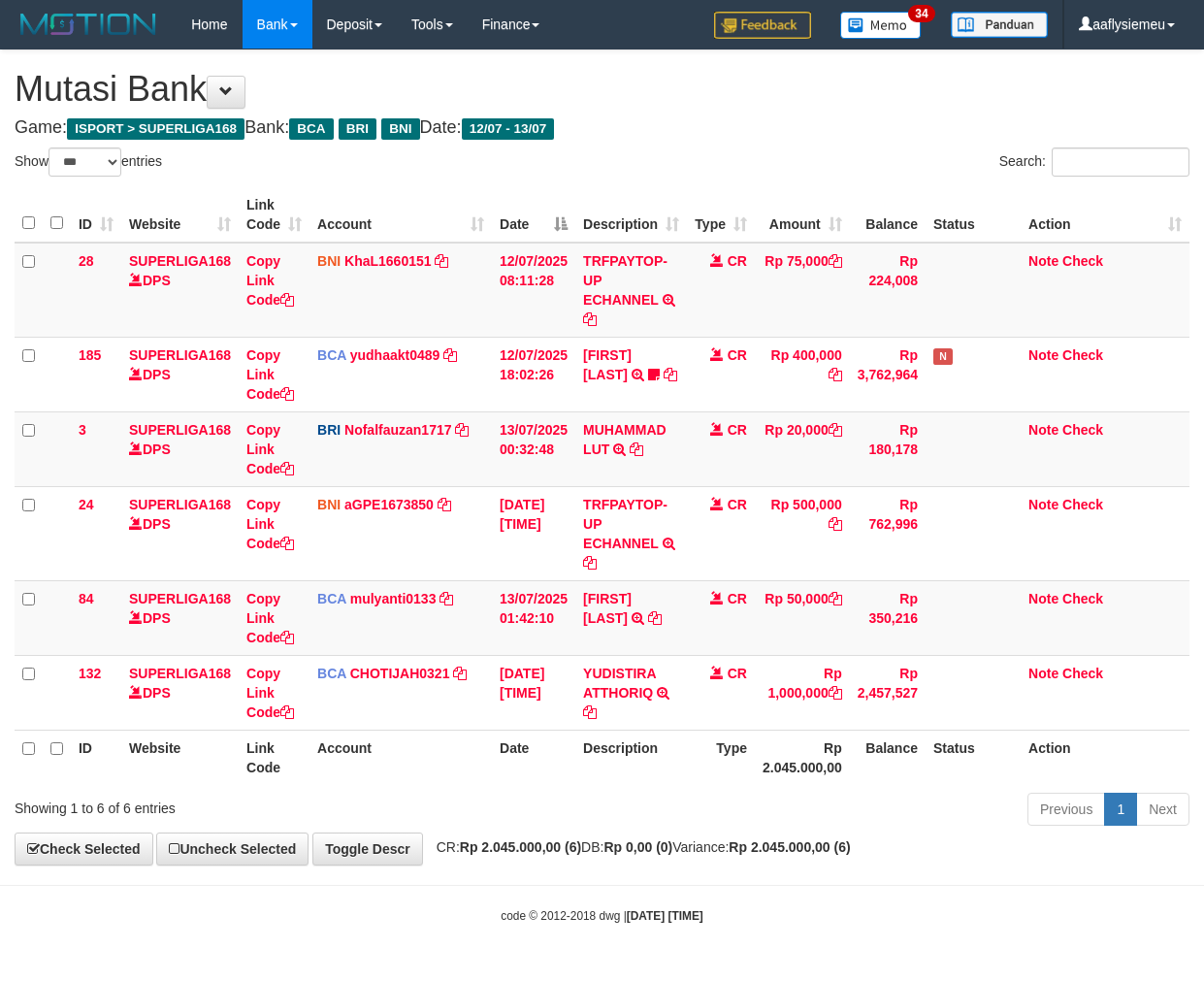 scroll, scrollTop: 0, scrollLeft: 0, axis: both 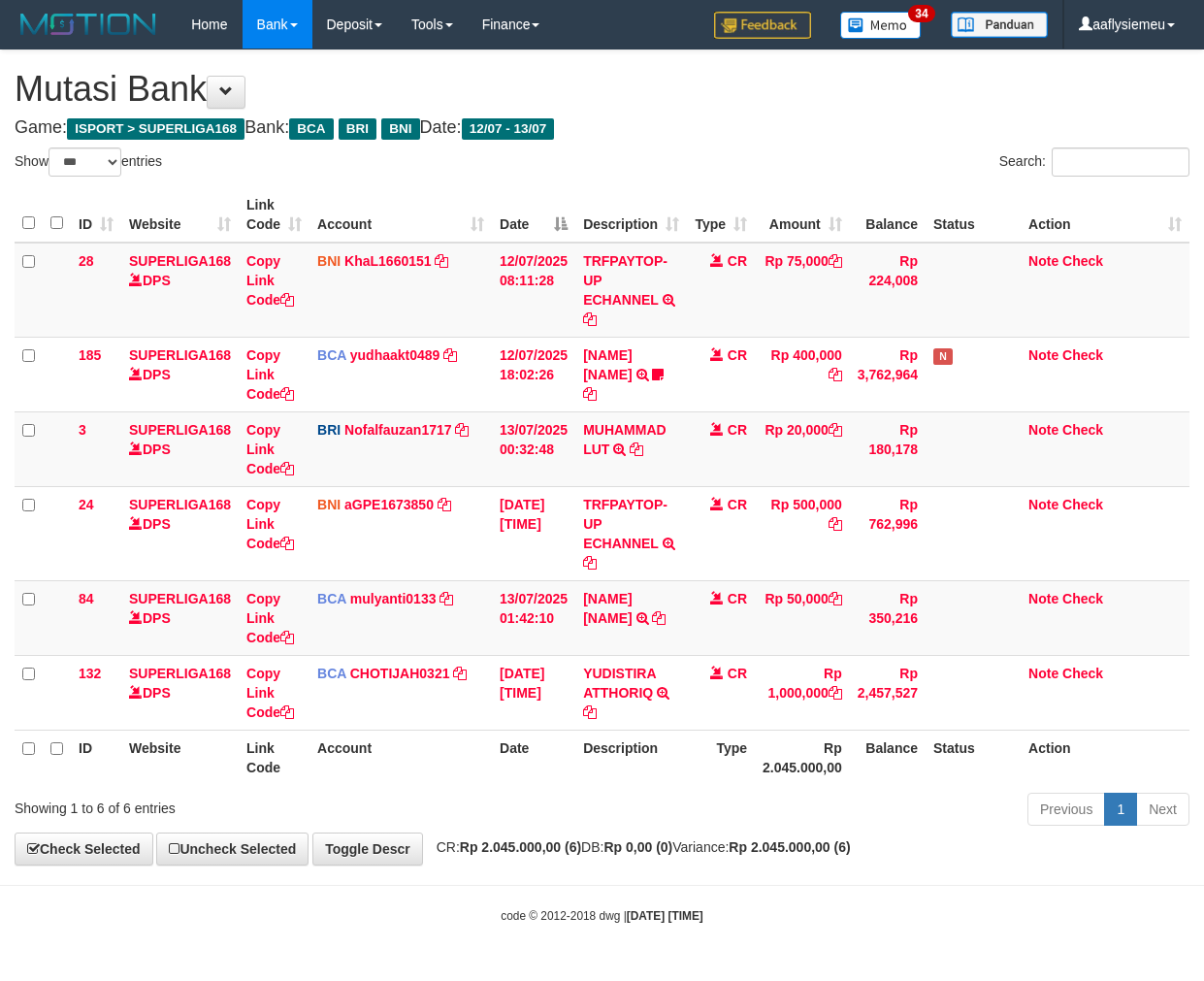 select on "***" 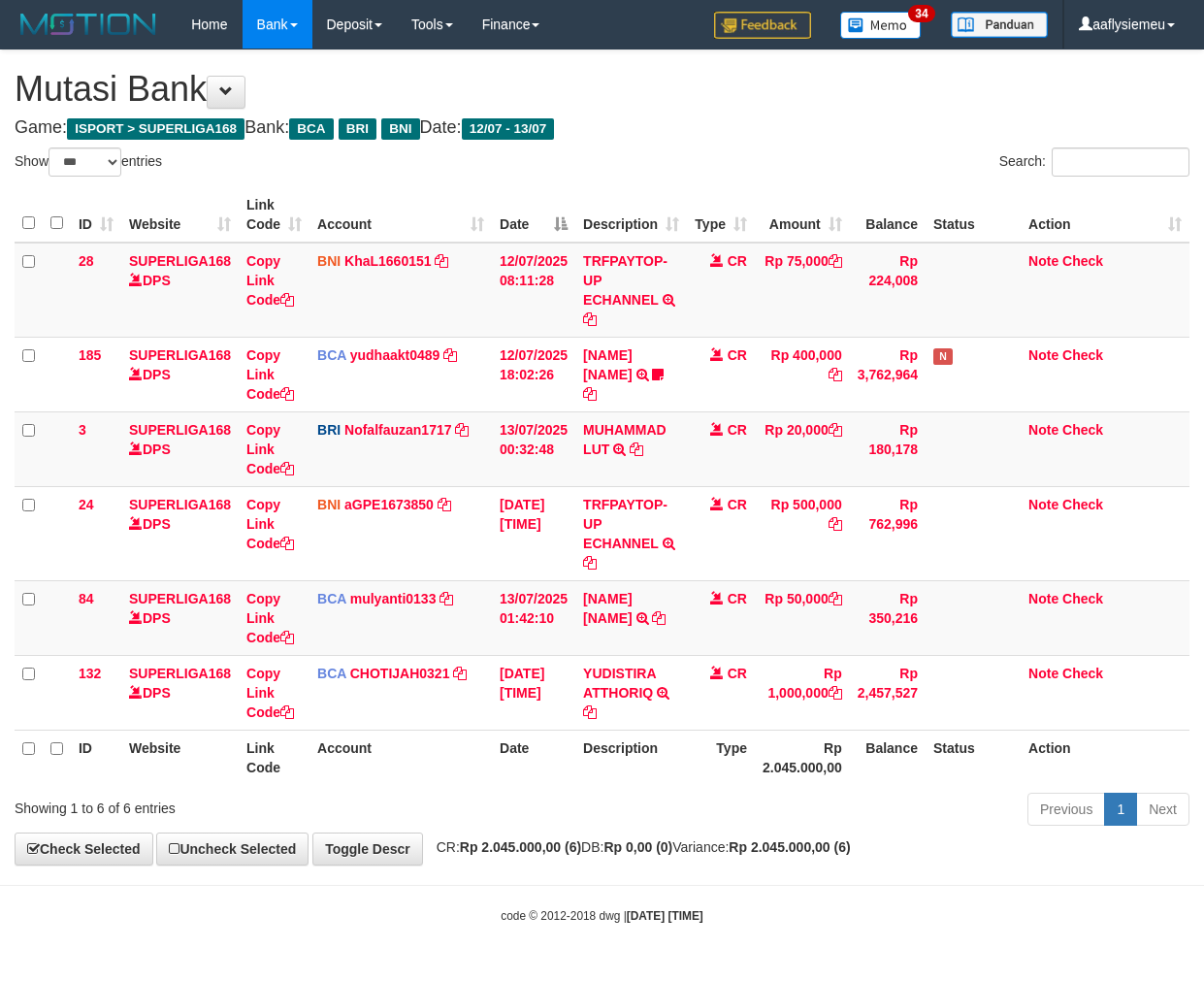 scroll, scrollTop: 0, scrollLeft: 0, axis: both 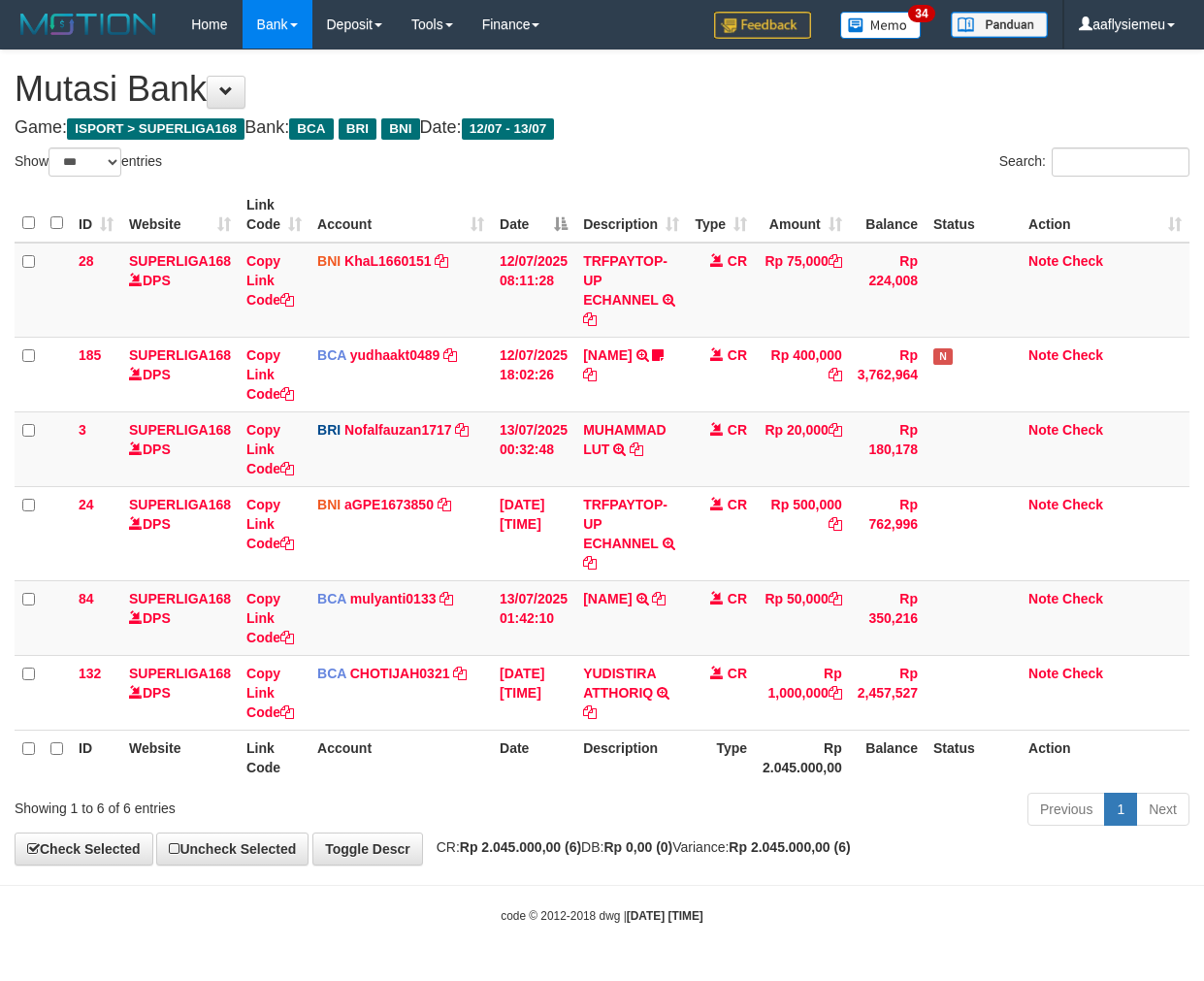 select on "***" 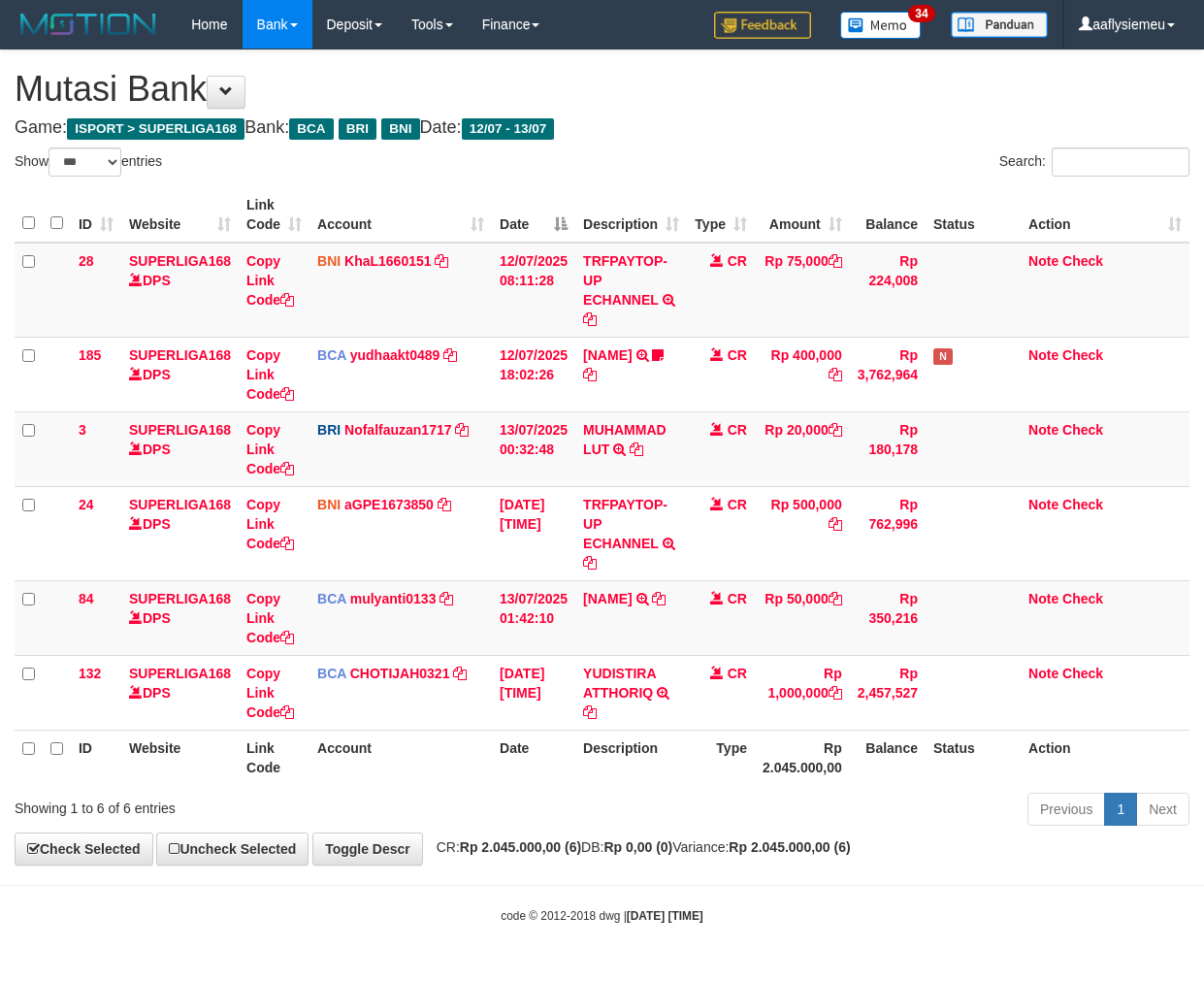 scroll, scrollTop: 0, scrollLeft: 0, axis: both 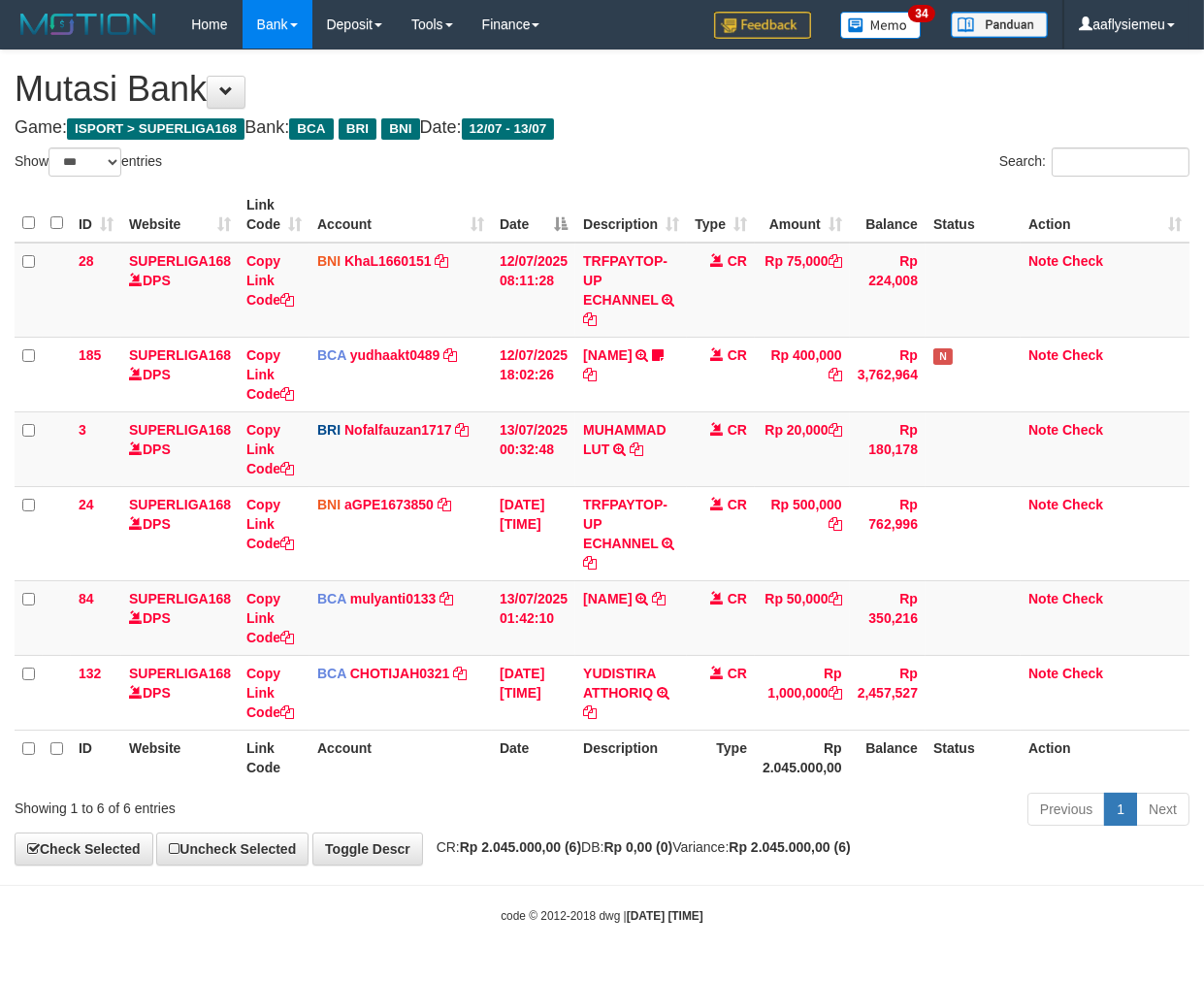 click on "**********" at bounding box center [602, 457] 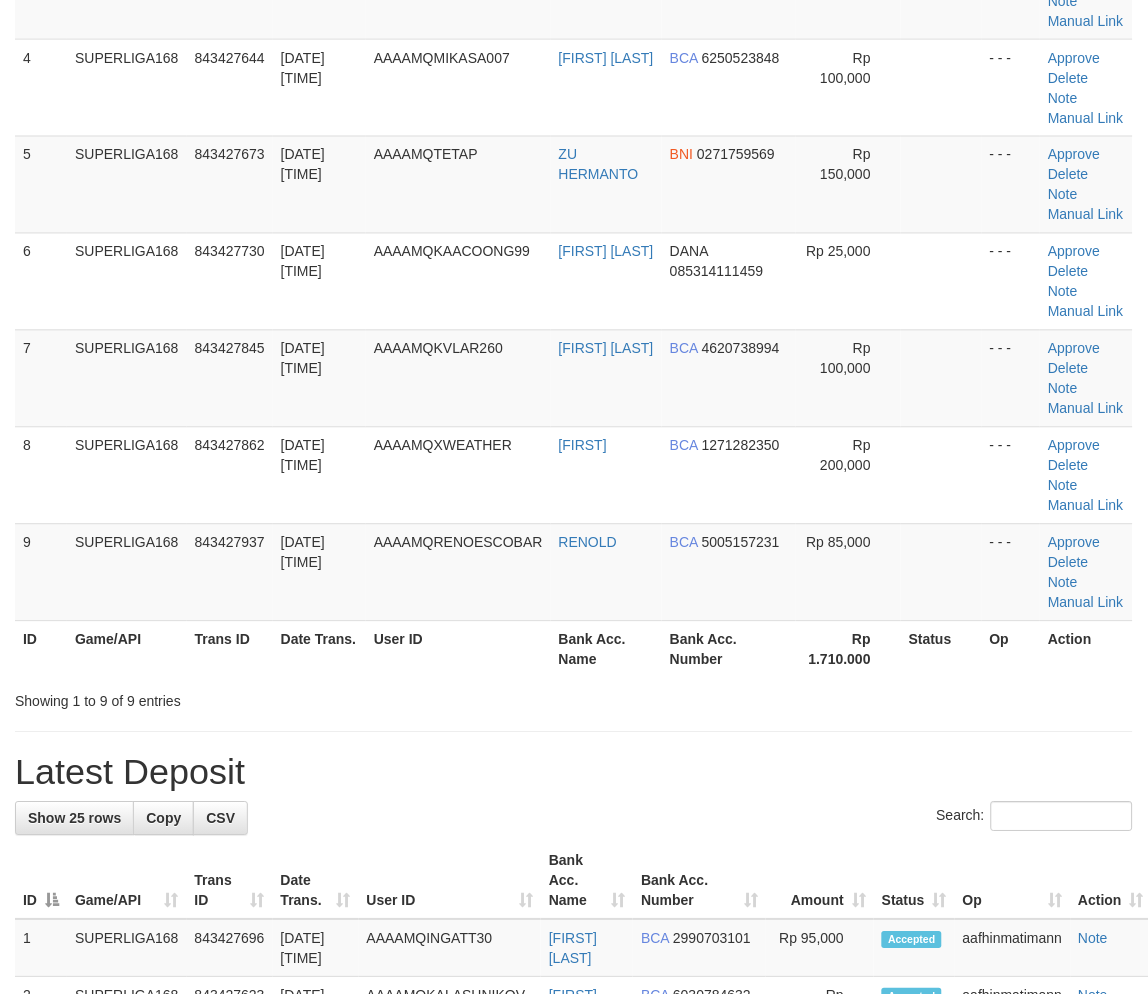 scroll, scrollTop: 317, scrollLeft: 0, axis: vertical 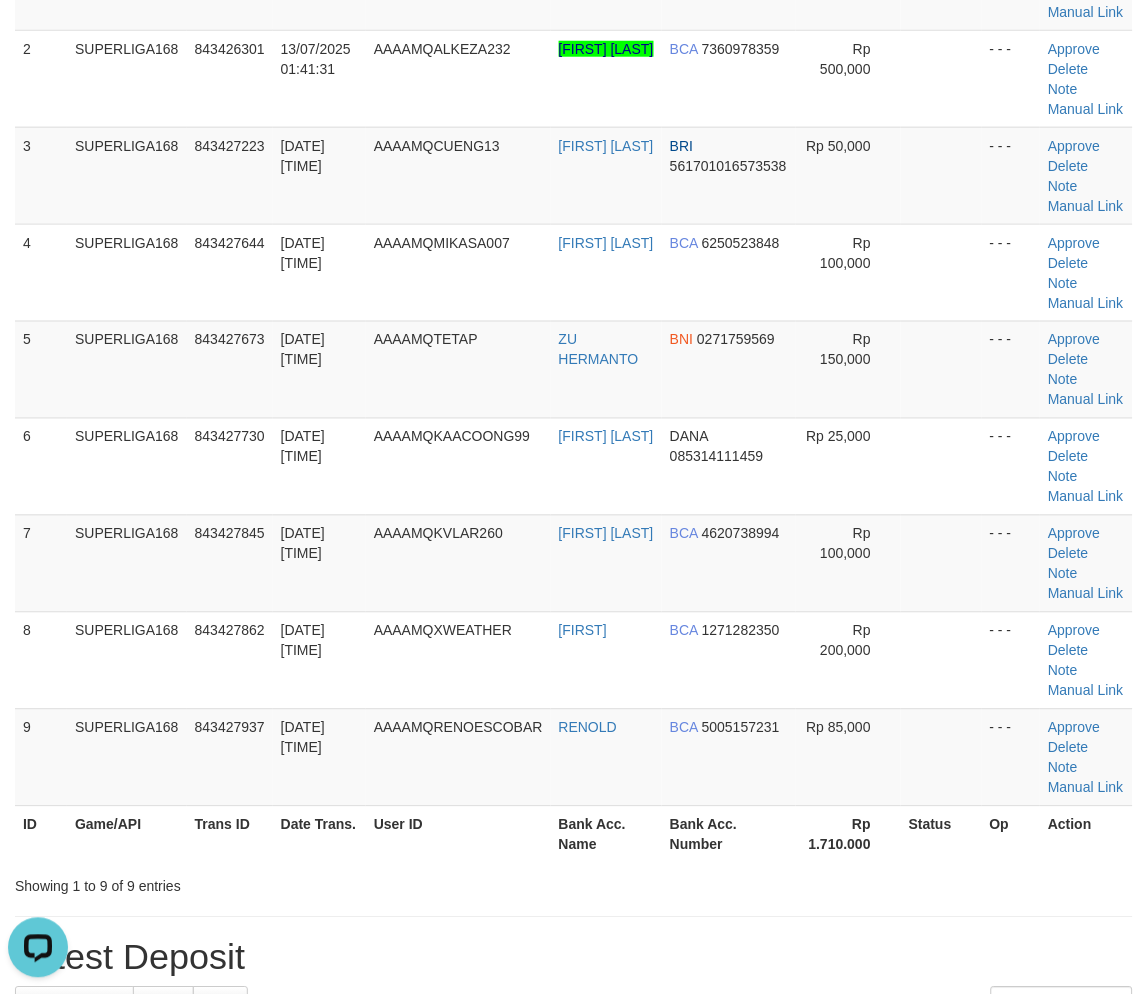 drag, startPoint x: 196, startPoint y: 565, endPoint x: 3, endPoint y: 652, distance: 211.70262 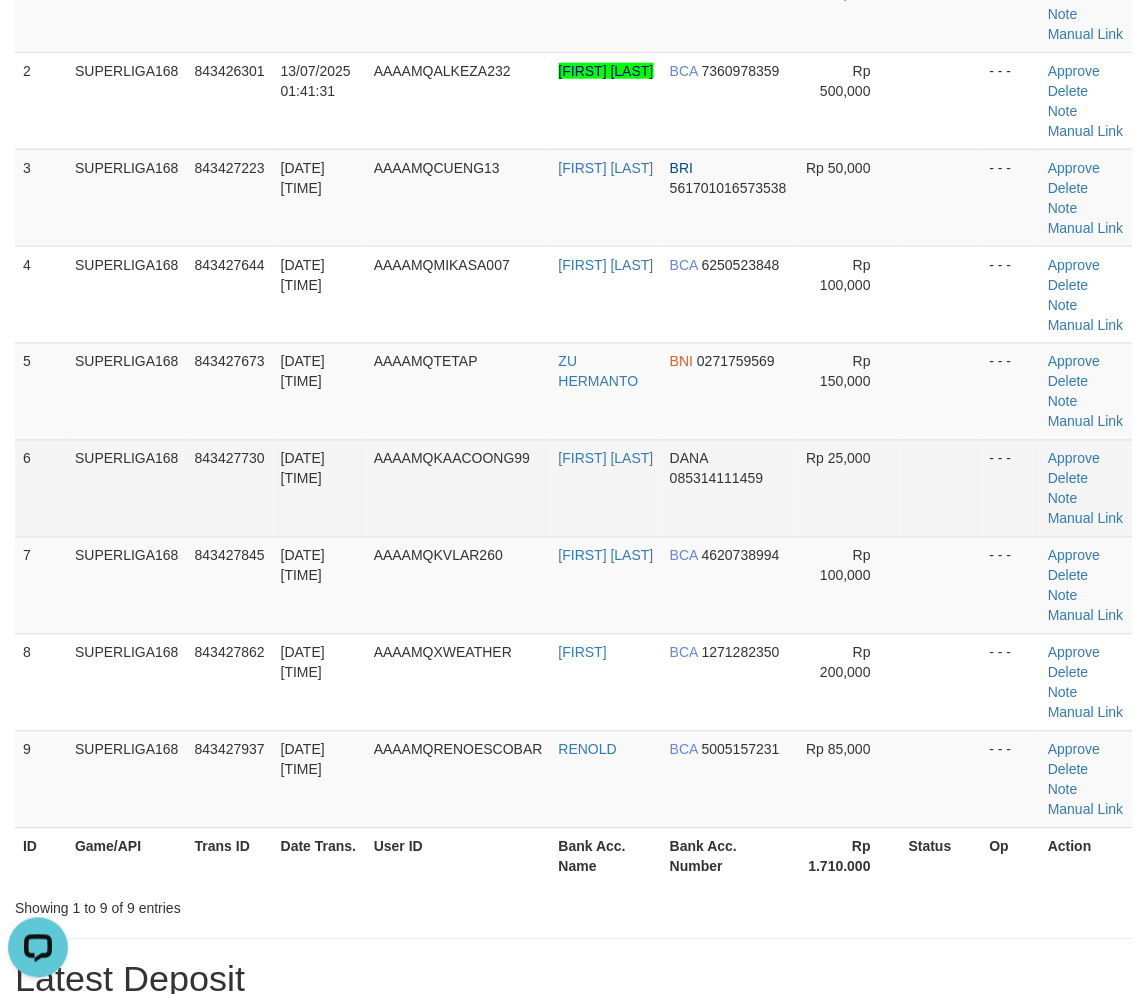 scroll, scrollTop: 95, scrollLeft: 0, axis: vertical 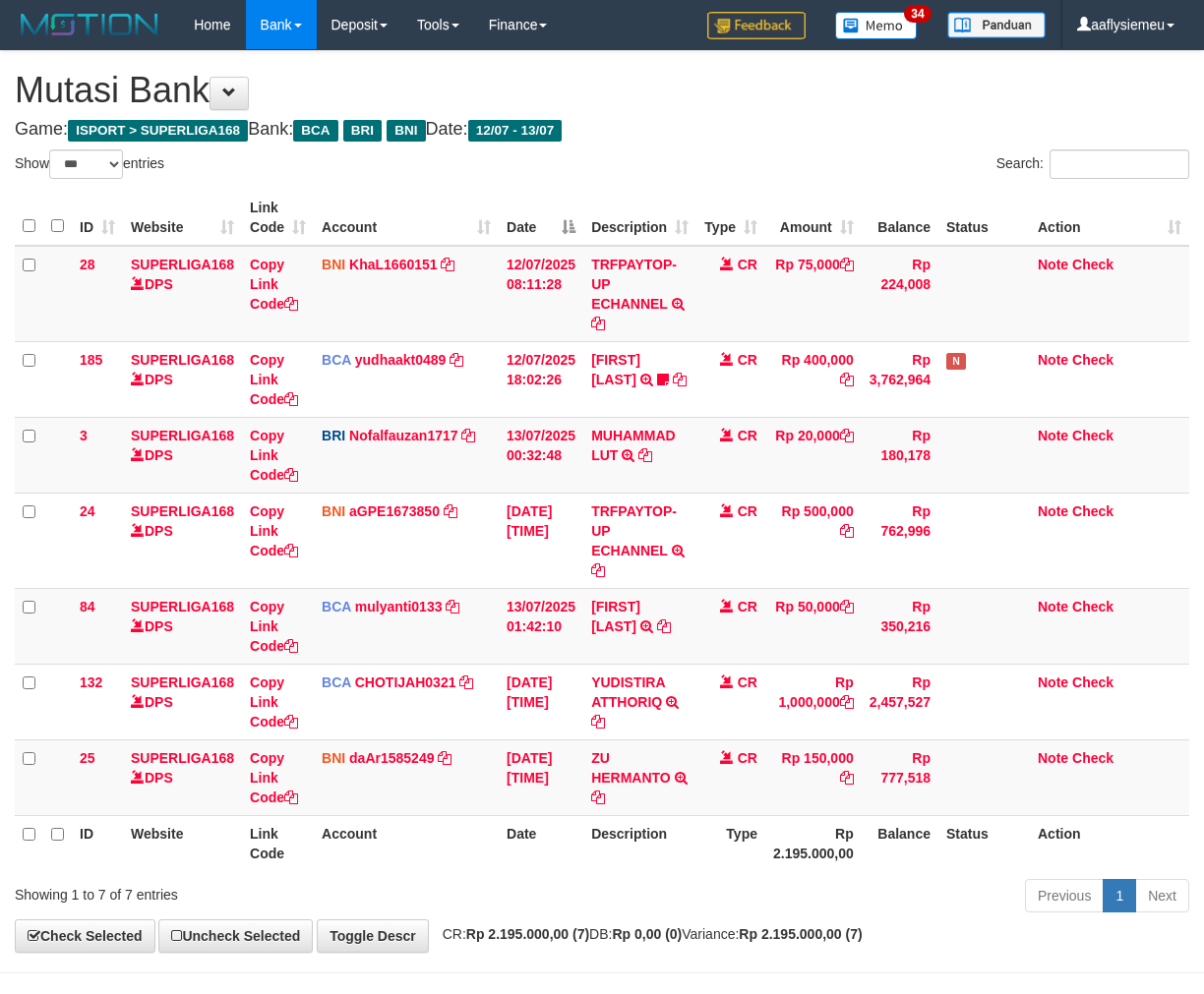 select on "***" 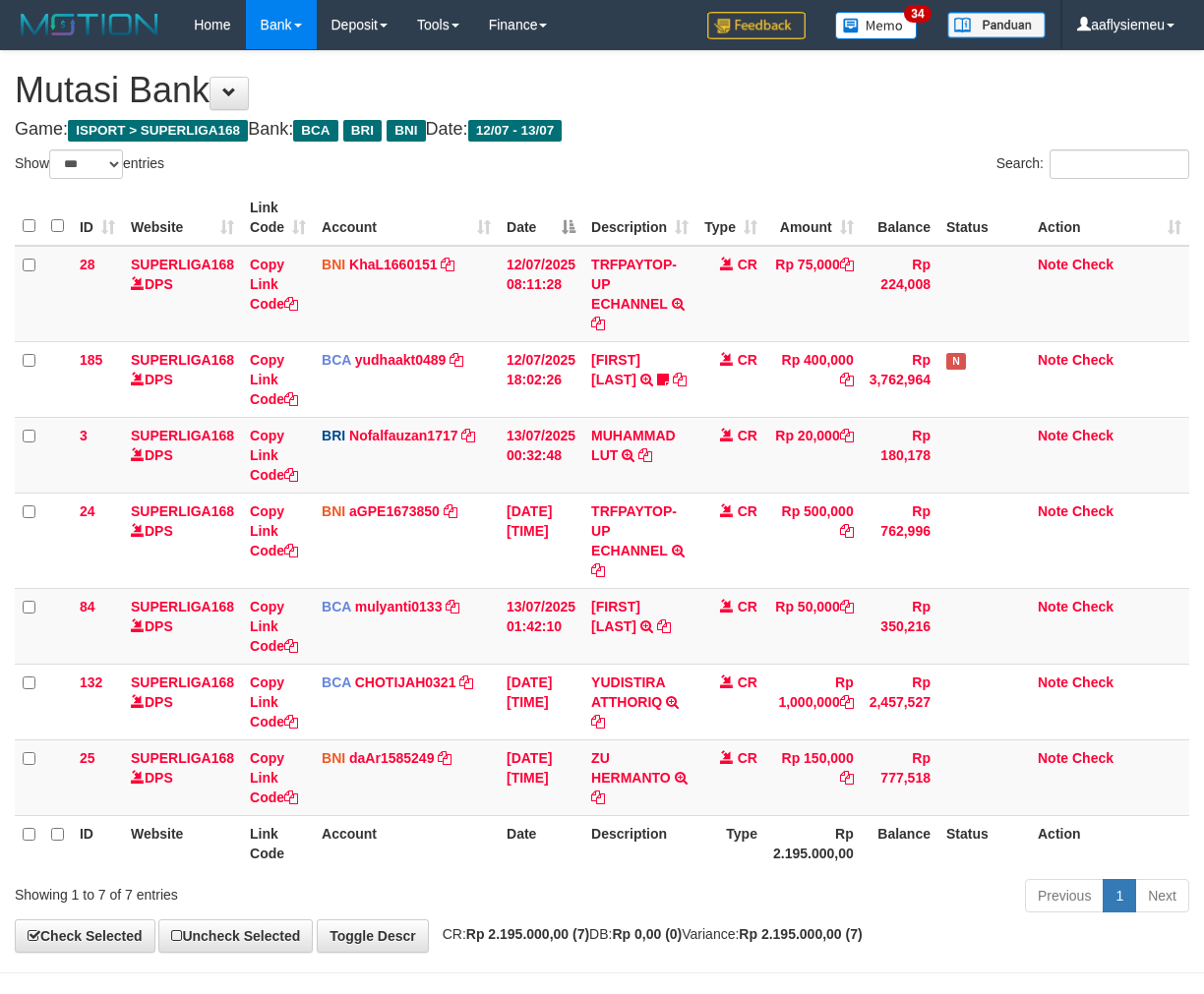 scroll, scrollTop: 0, scrollLeft: 0, axis: both 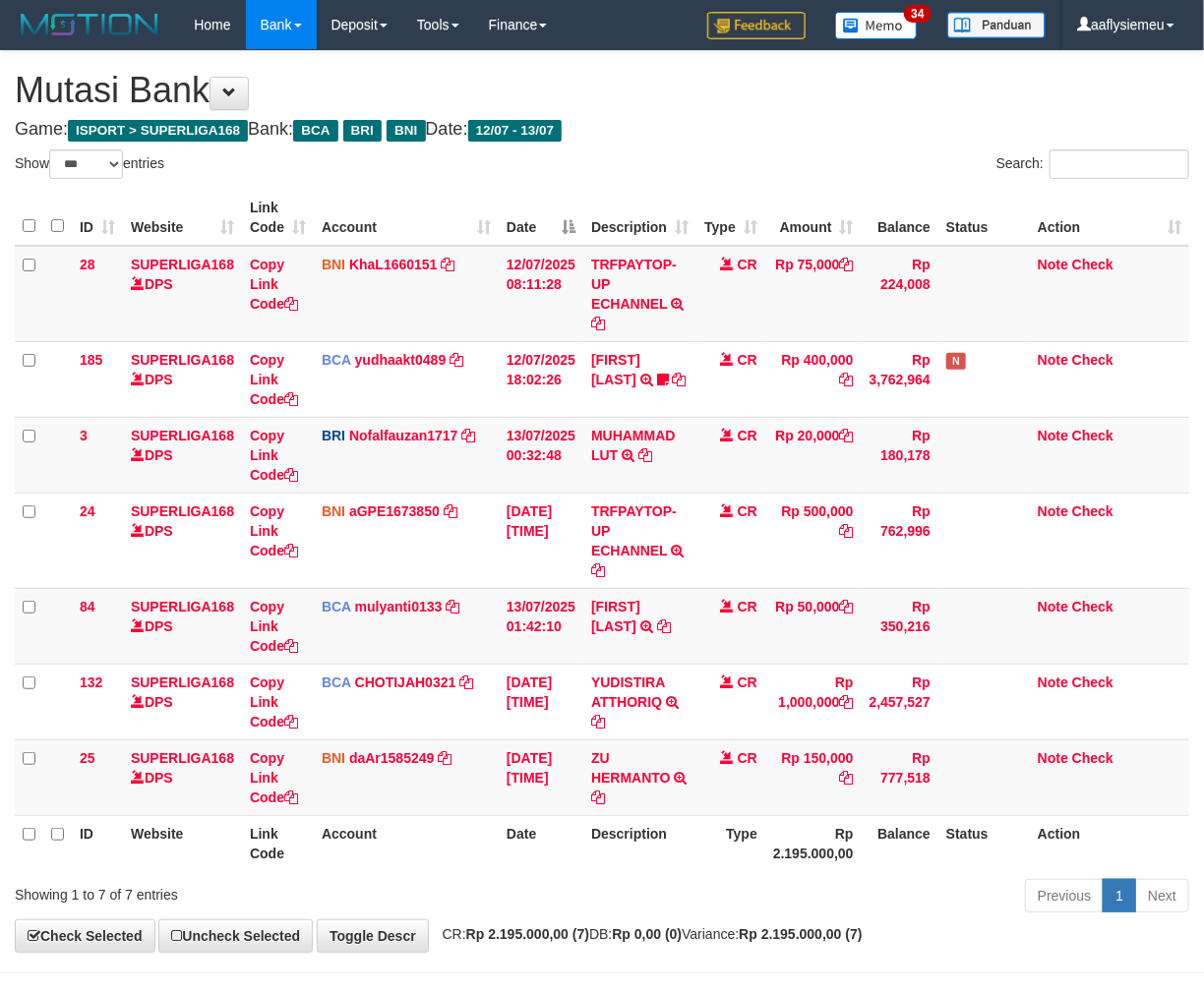 click on "Status" at bounding box center (984, 843) 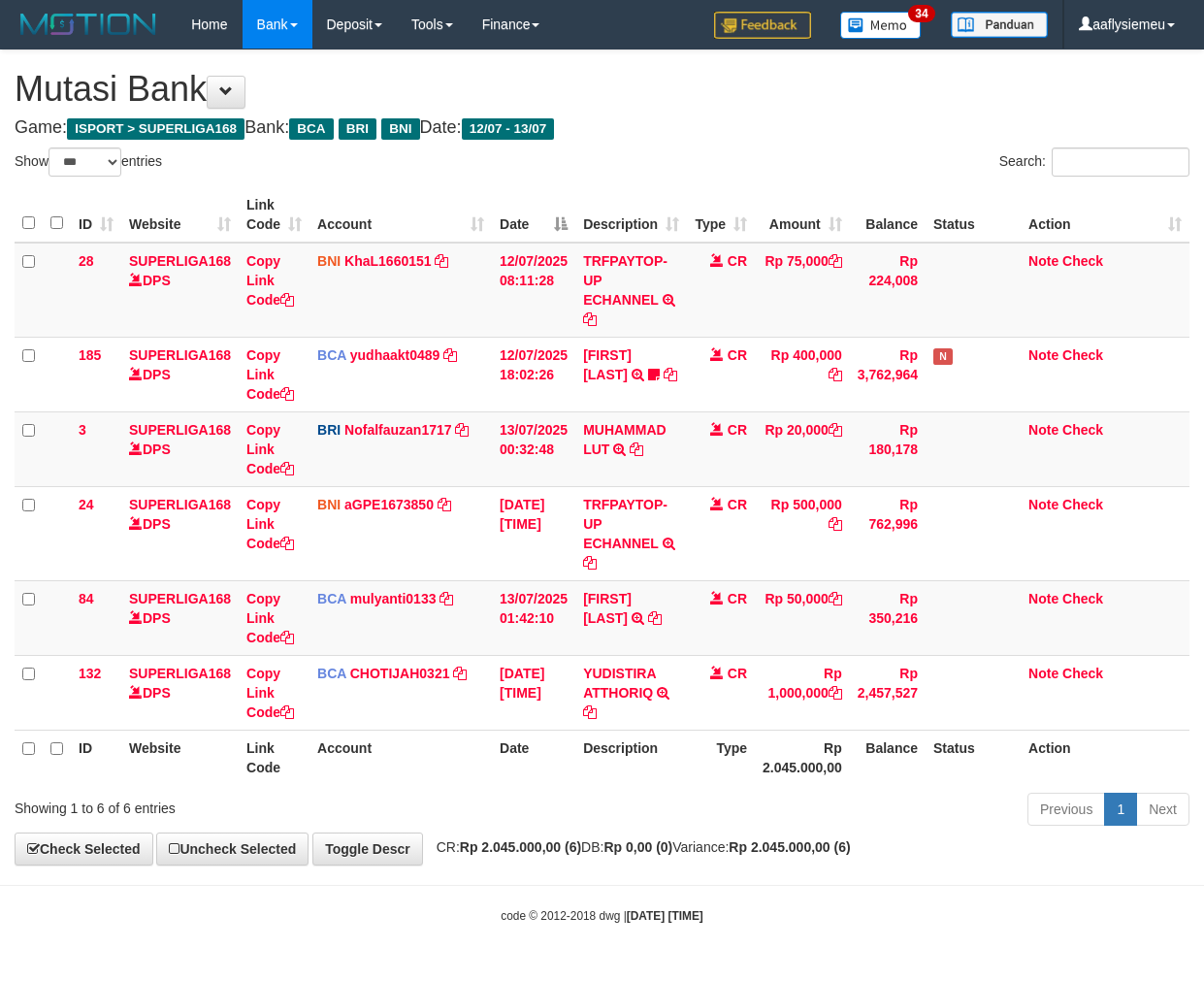 select on "***" 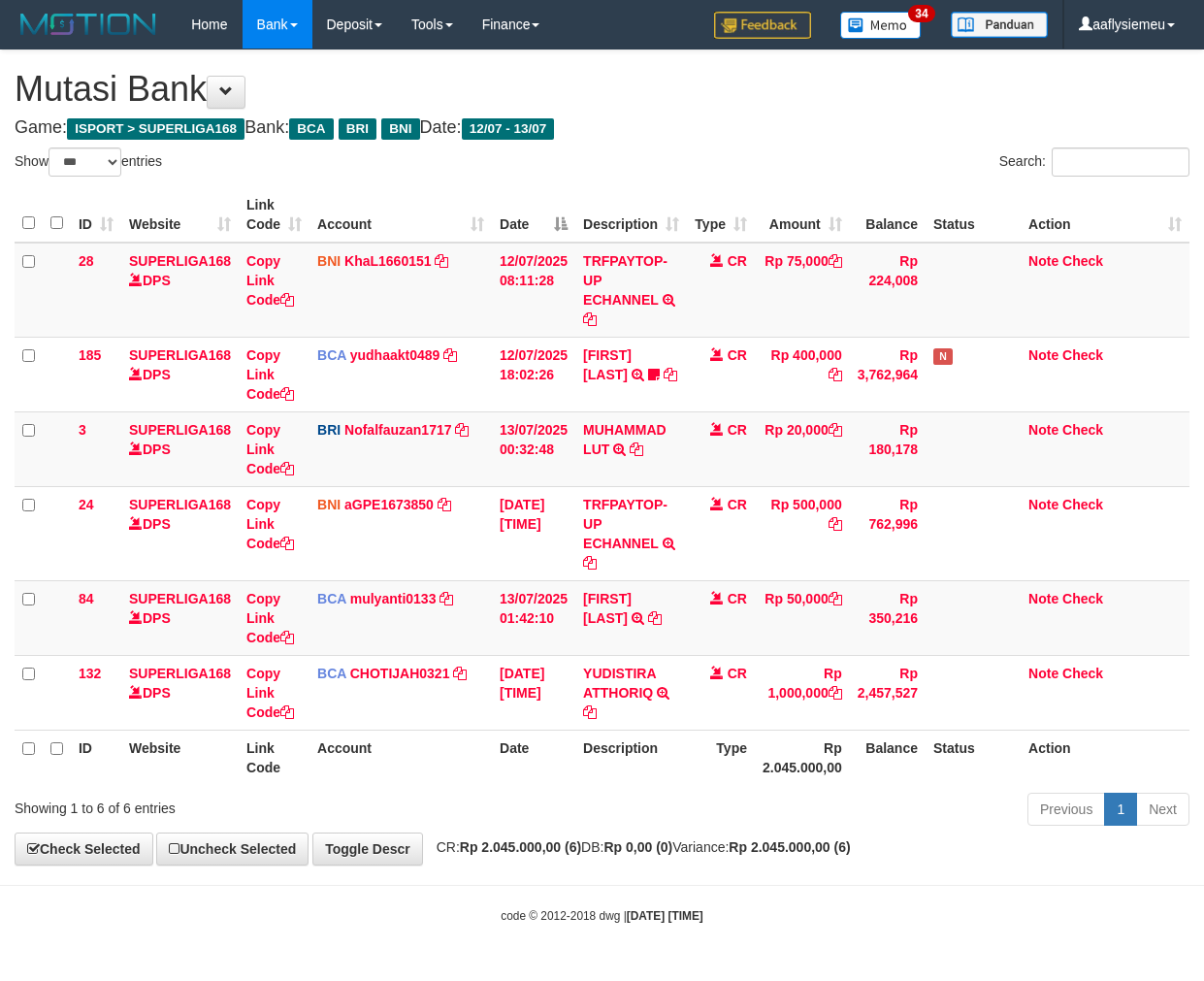 click on "ID Website Link Code Account Date Description Type Amount Balance Status Action
28
SUPERLIGA168    DPS
Copy Link Code
BNI
KhaL1660151
DPS
KHEIR TSAR MUHAMMAD ALI
mutasi_20250712_4651 | 28
mutasi_20250712_4651 | 28
12/07/2025 08:11:28
TRFPAYTOP-UP ECHANNEL         TRF/PAY/TOP-UP ECHANNEL
CR
Rp 75,000
Rp 224,008
Note
Check
185
SUPERLIGA168    DPS
Copy Link Code
BCA
yudhaakt0489
DPS" at bounding box center [602, 486] 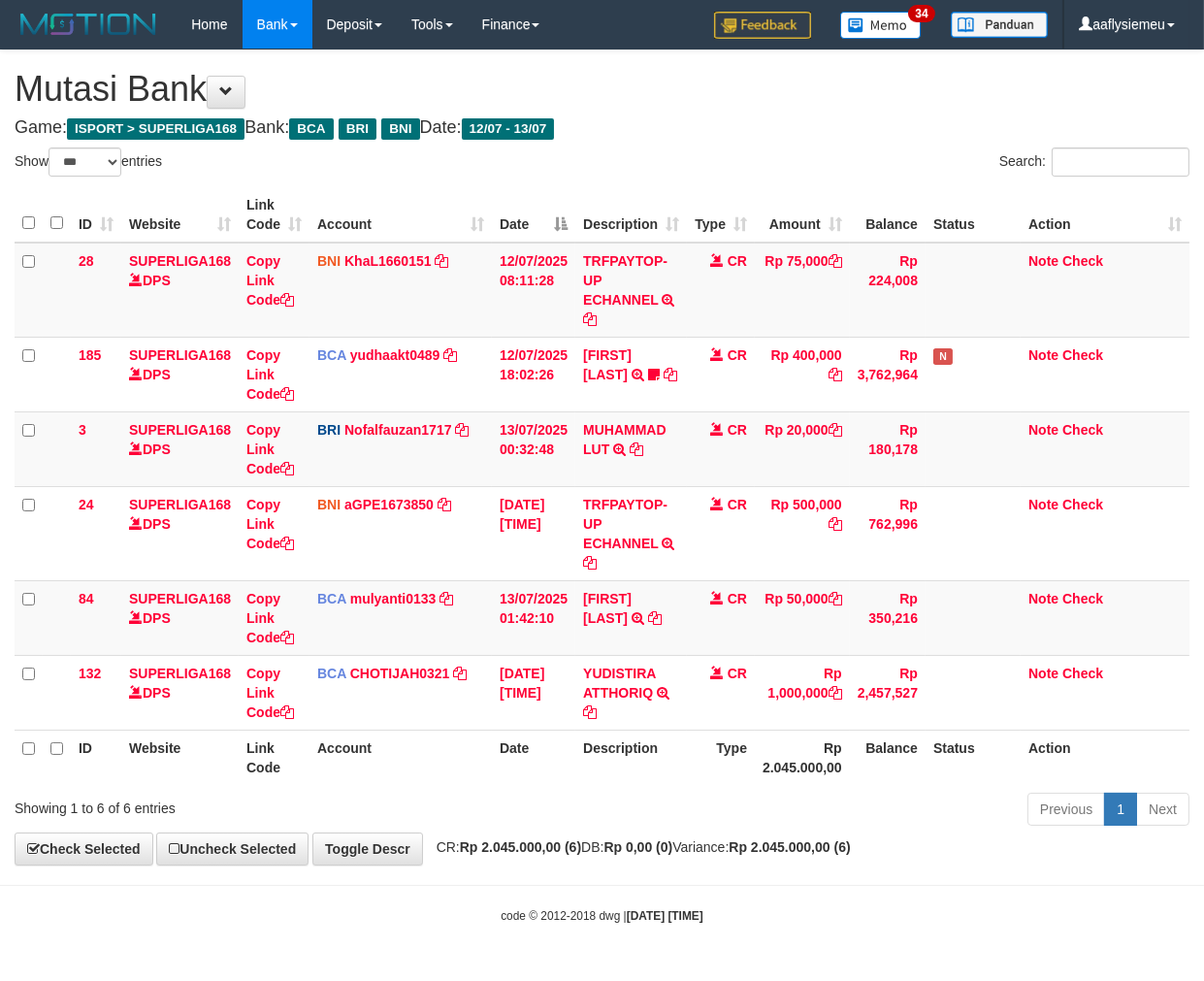 click on "Previous 1 Next" at bounding box center (853, 811) 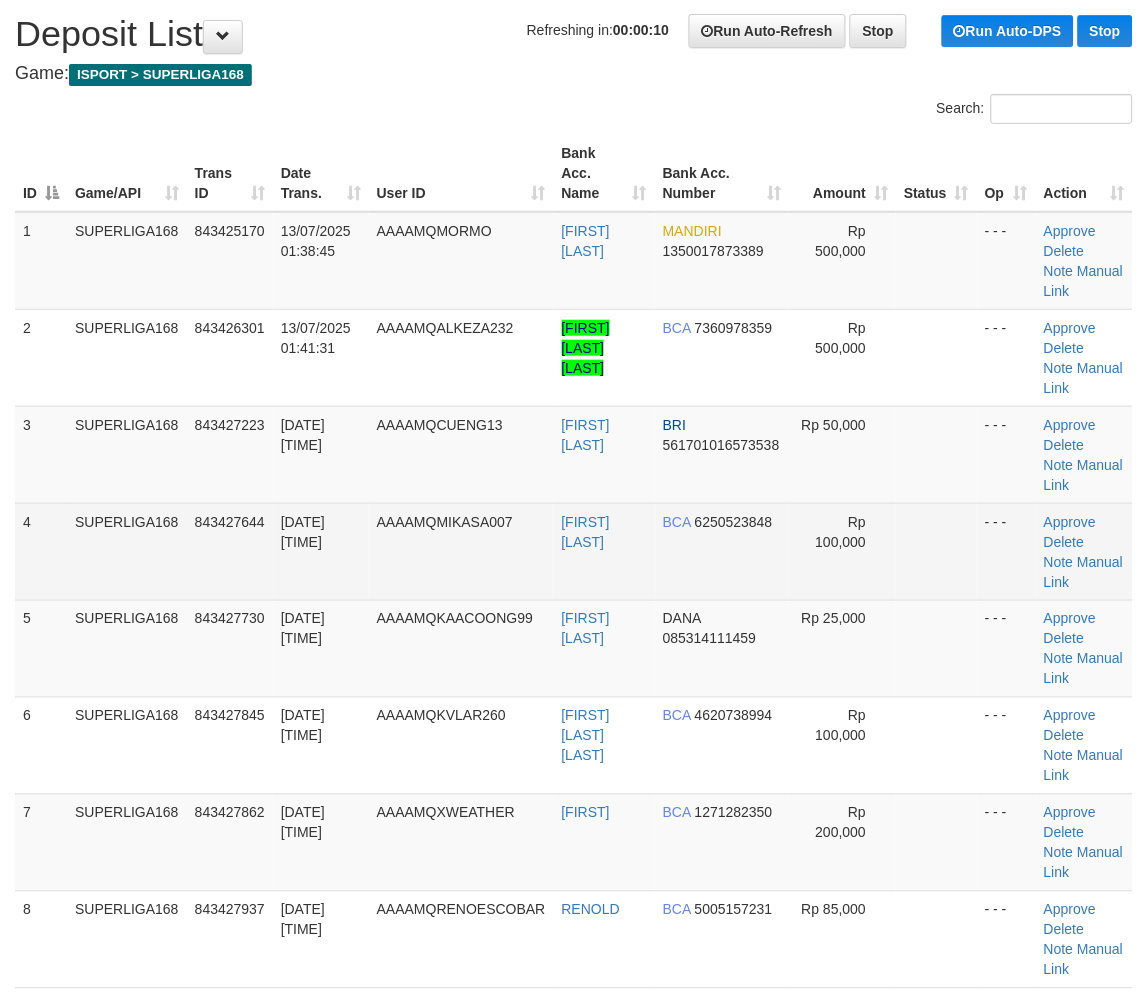scroll, scrollTop: 0, scrollLeft: 0, axis: both 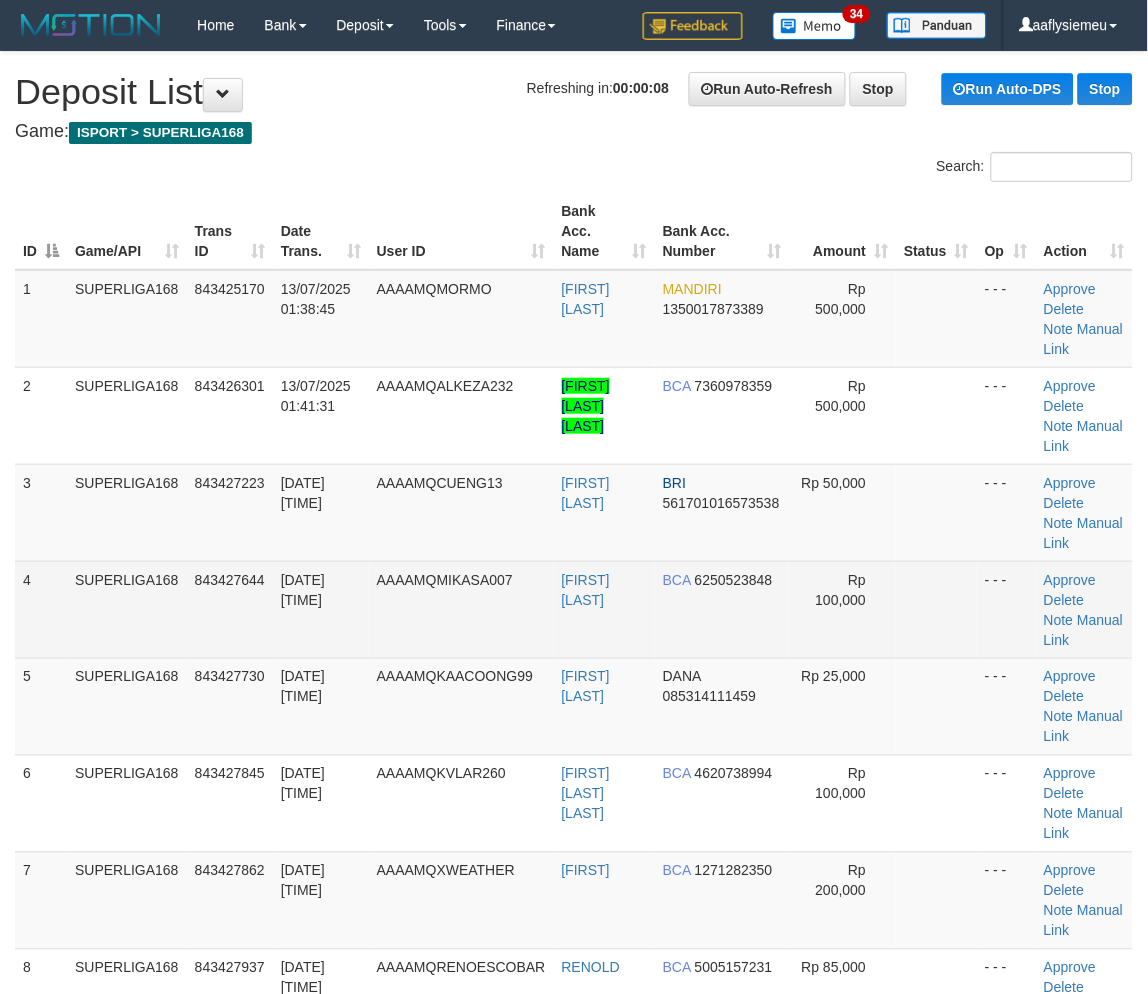 drag, startPoint x: 170, startPoint y: 624, endPoint x: 1, endPoint y: 704, distance: 186.9786 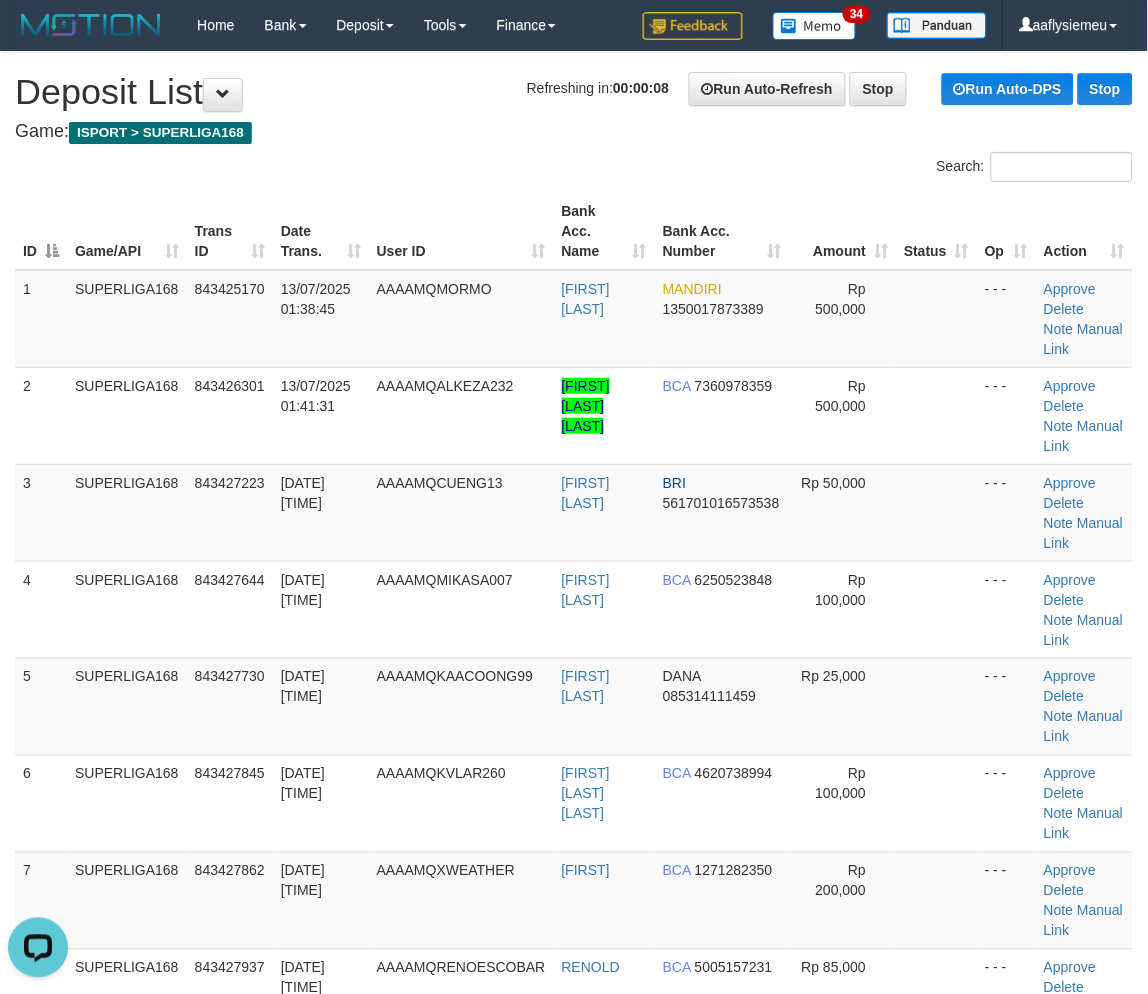 scroll, scrollTop: 0, scrollLeft: 0, axis: both 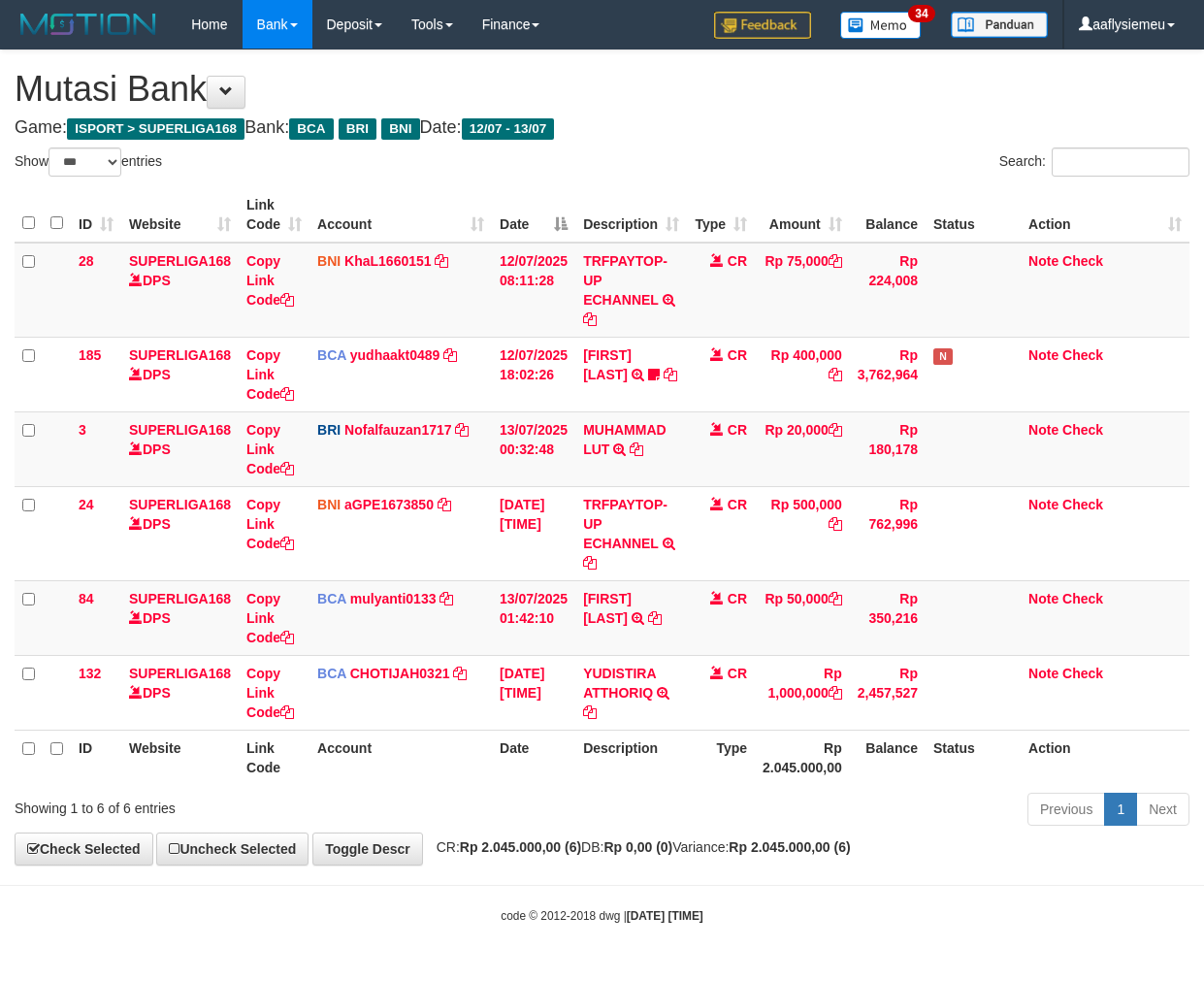 select on "***" 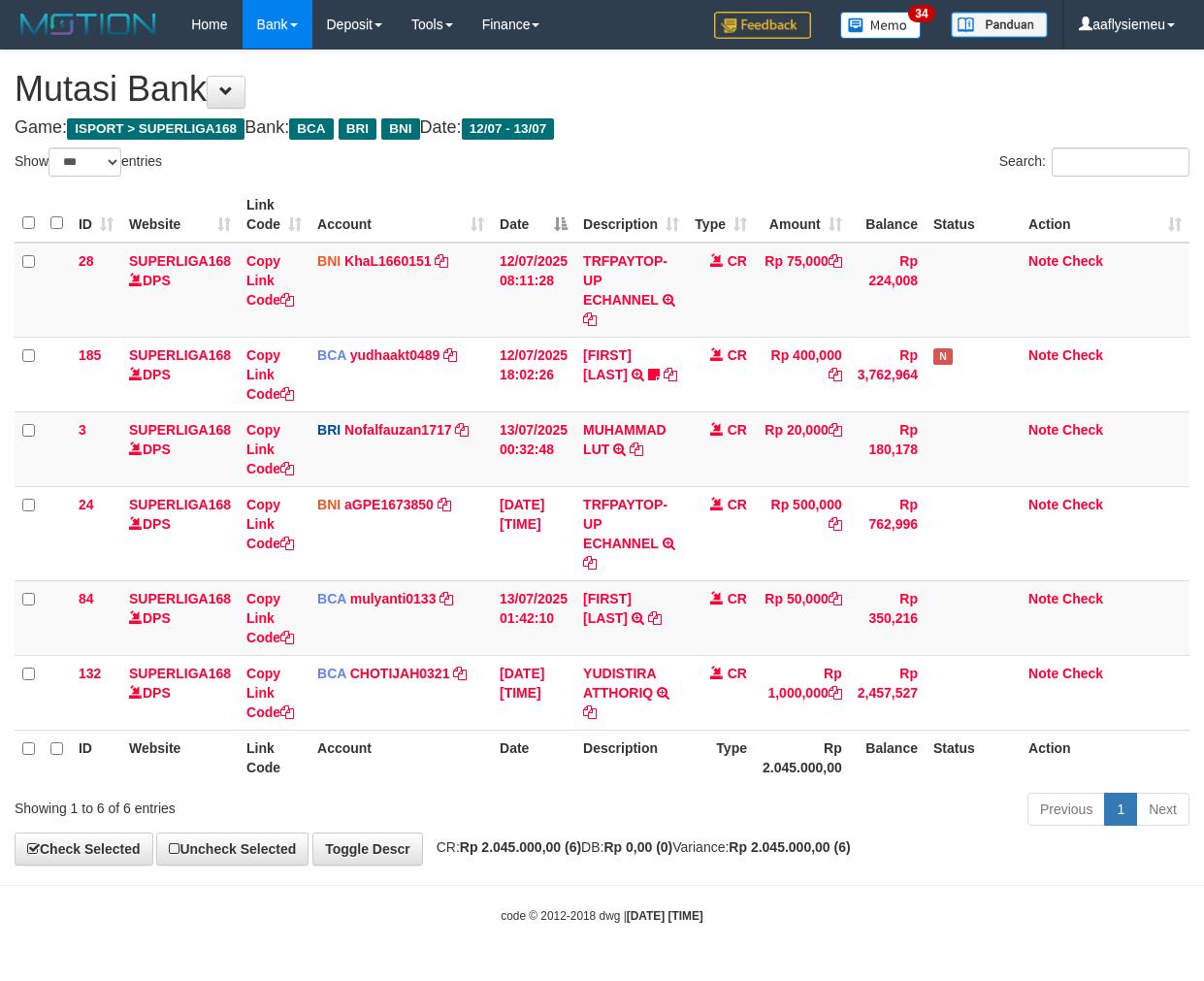 scroll, scrollTop: 0, scrollLeft: 0, axis: both 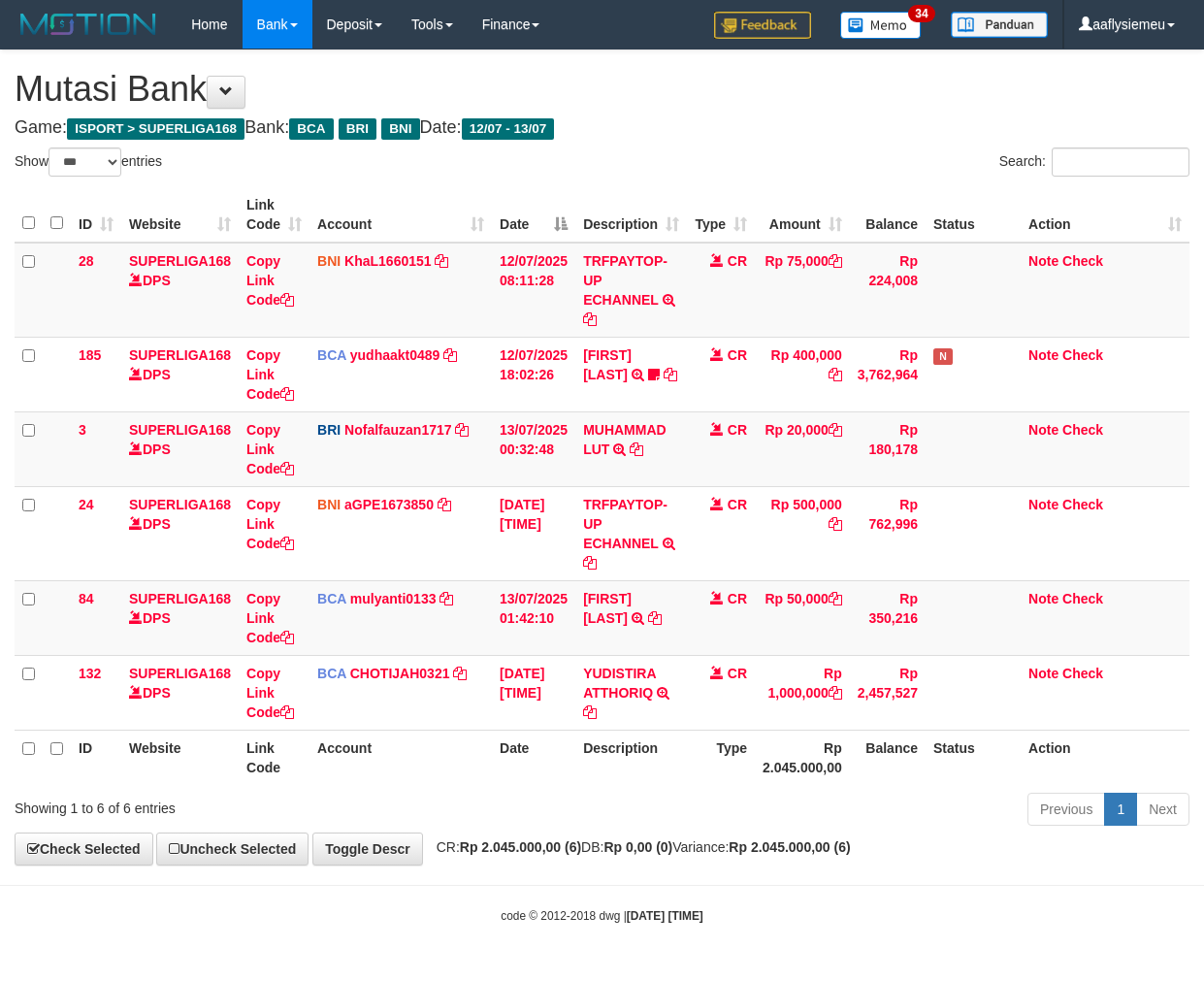 select on "***" 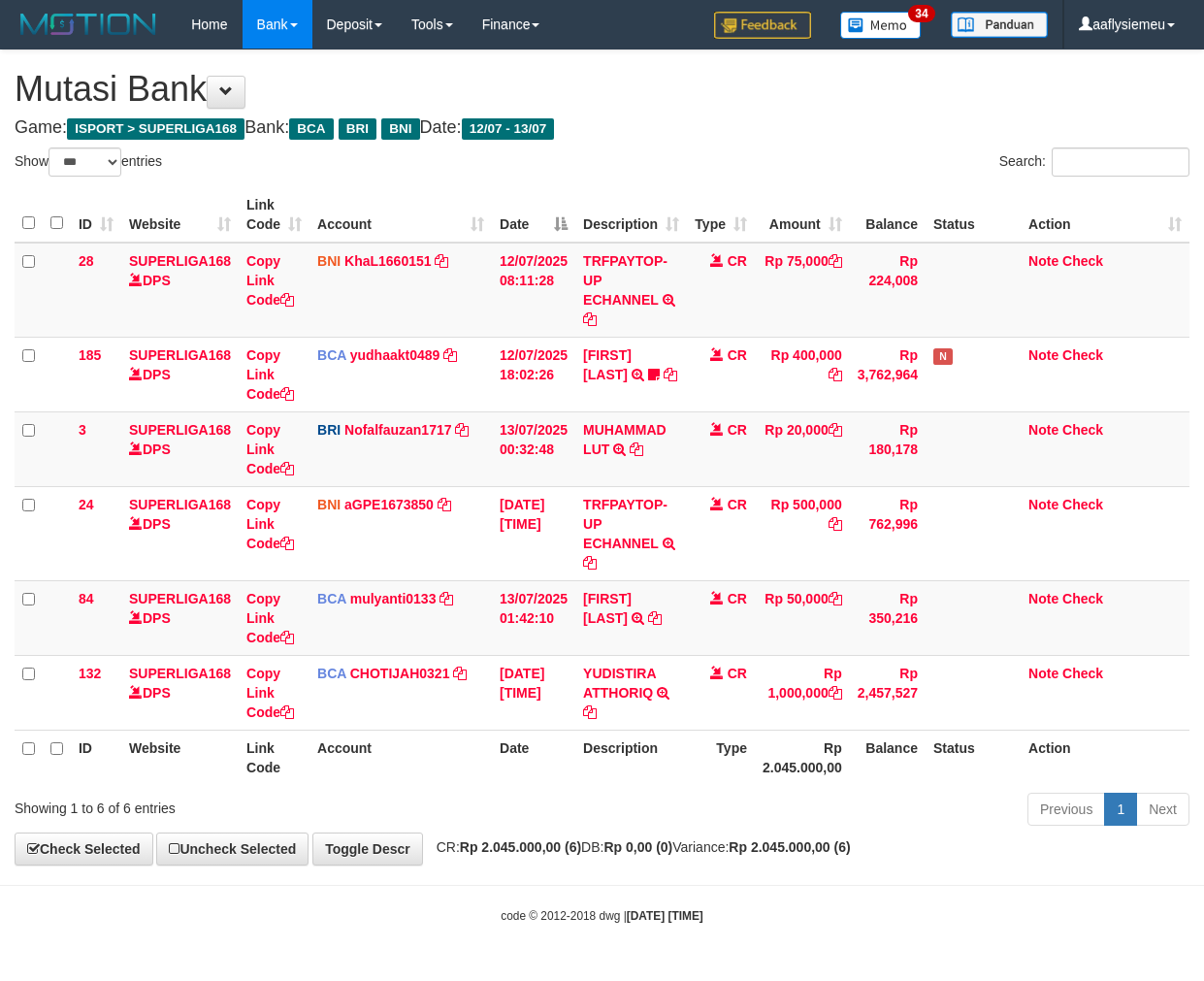 scroll, scrollTop: 0, scrollLeft: 0, axis: both 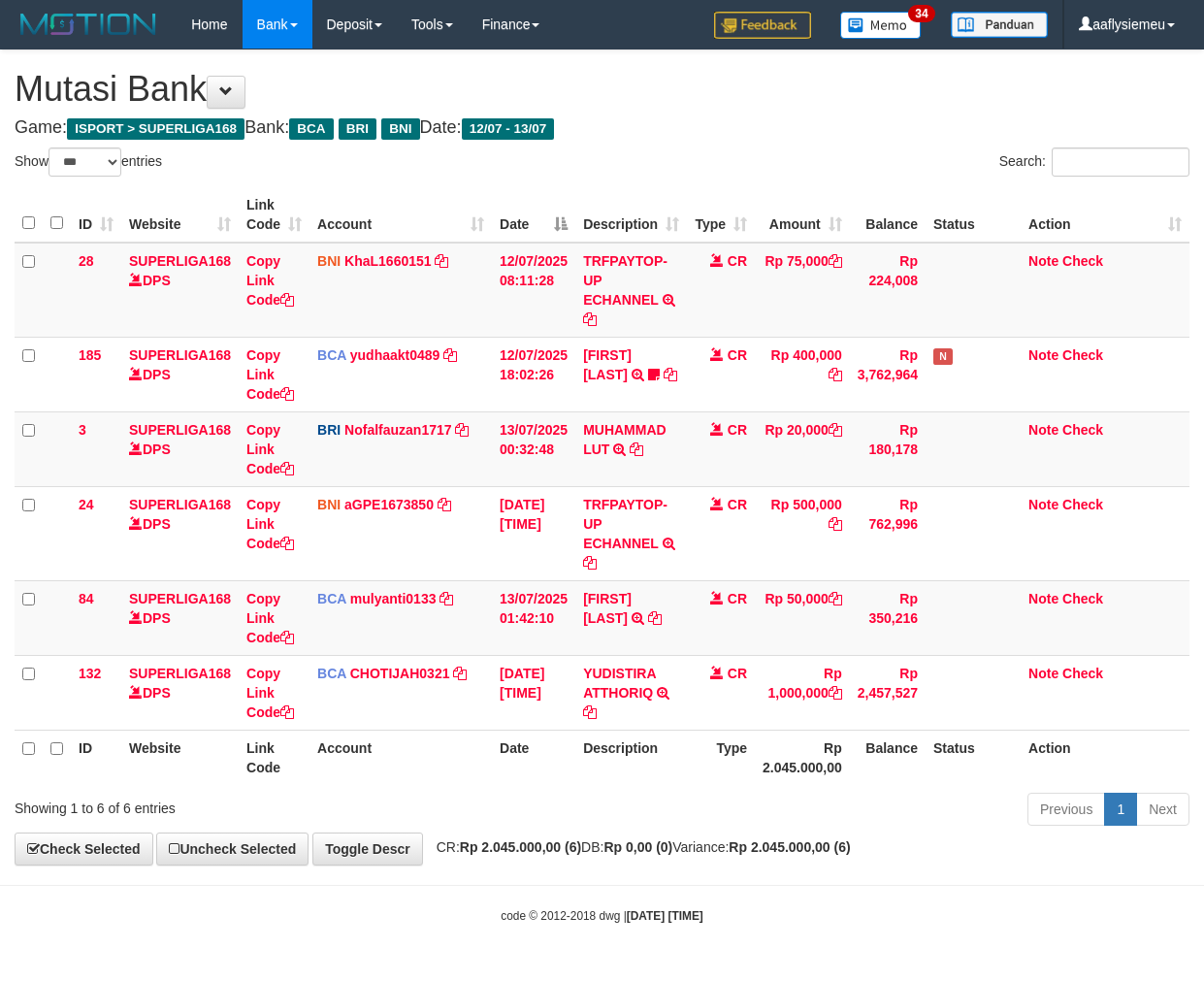 select on "***" 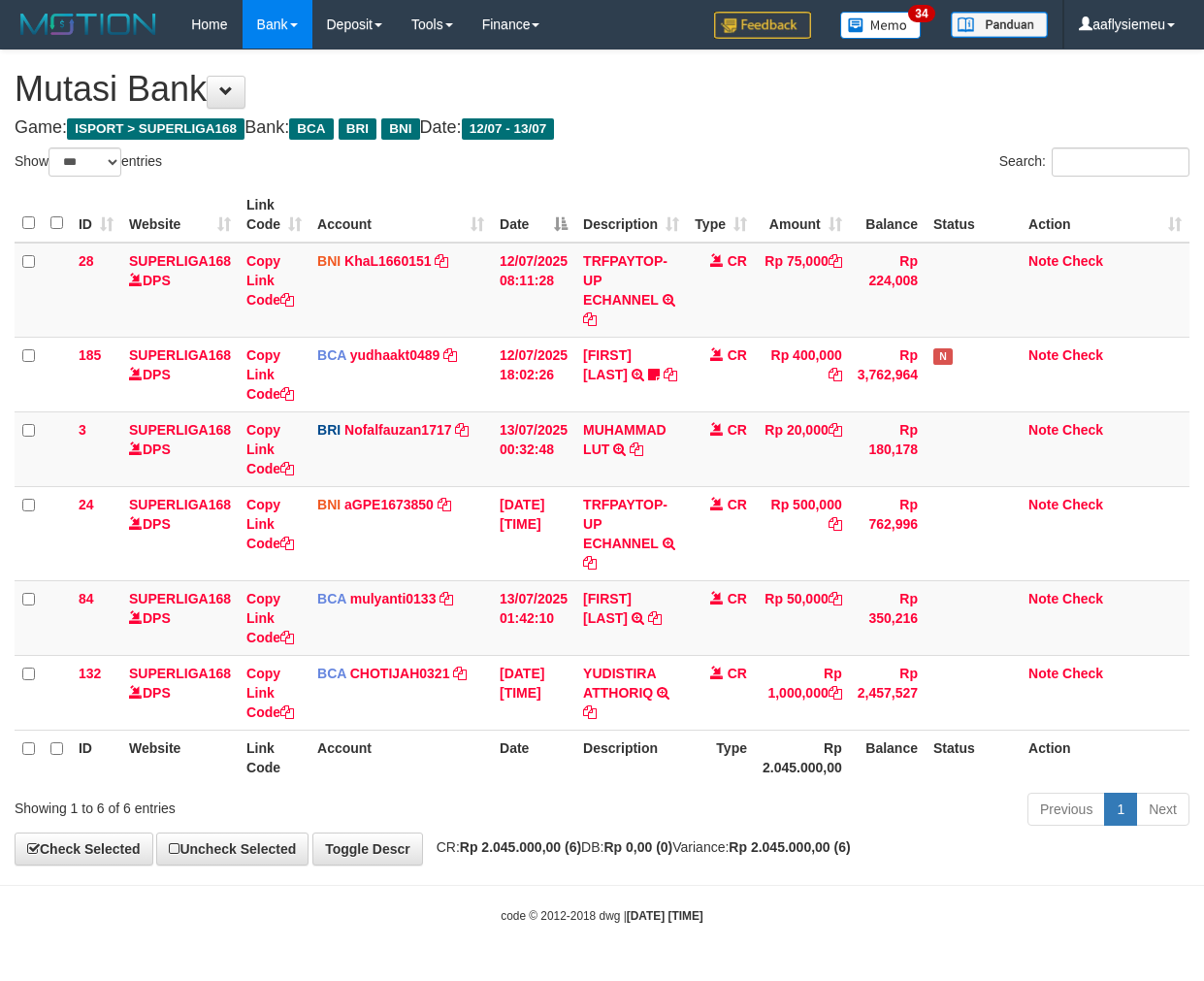 scroll, scrollTop: 0, scrollLeft: 0, axis: both 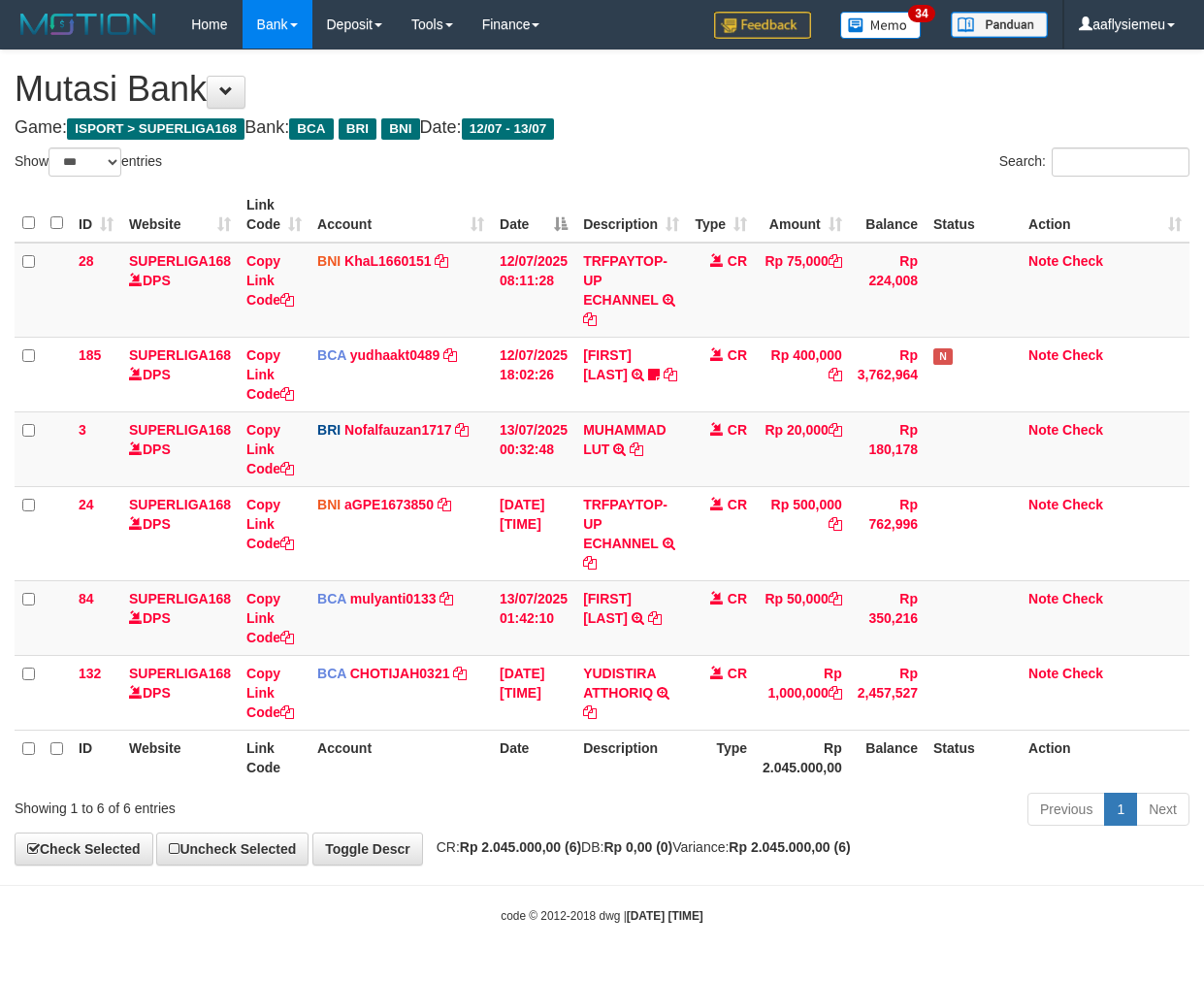 select on "***" 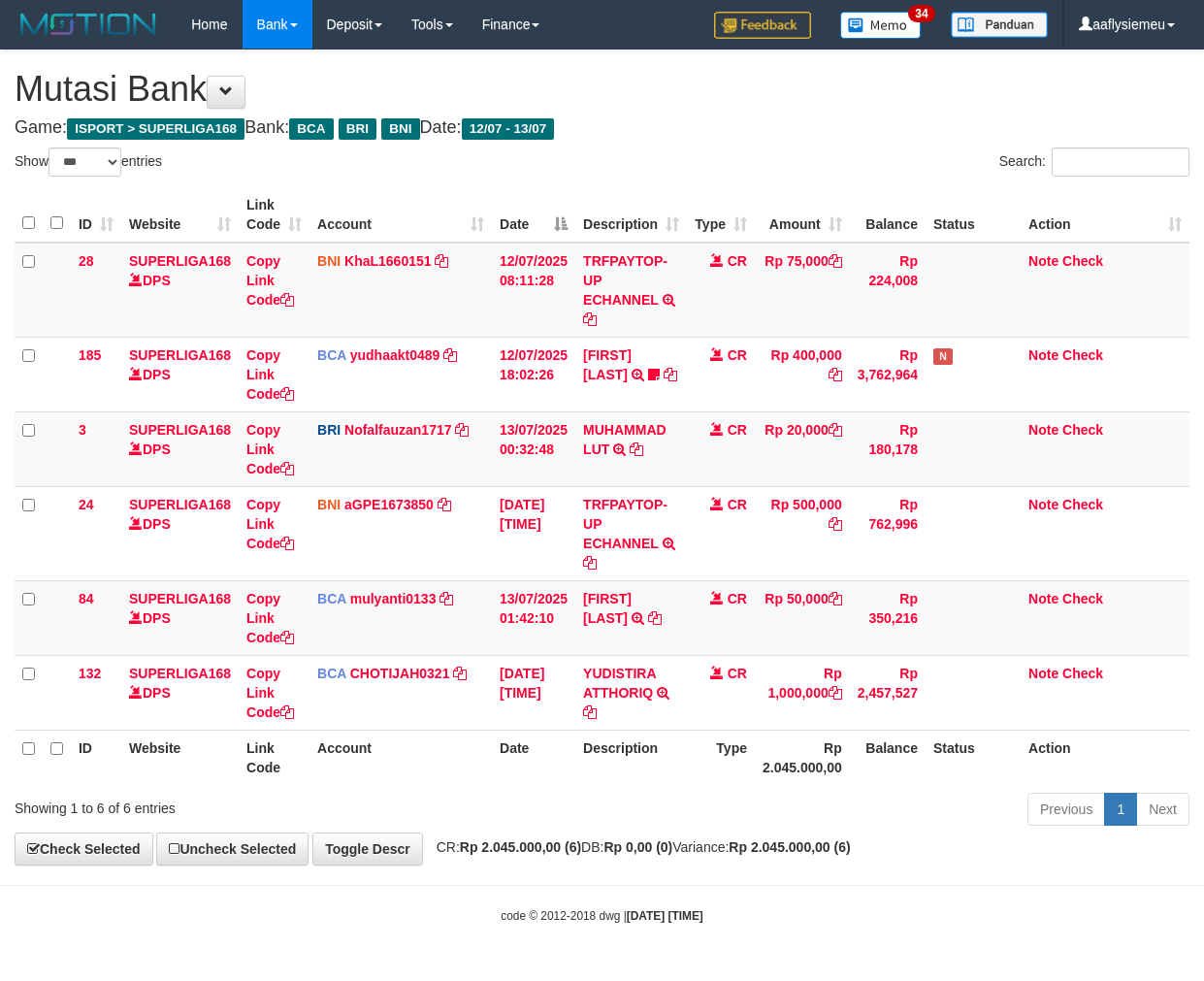 scroll, scrollTop: 0, scrollLeft: 0, axis: both 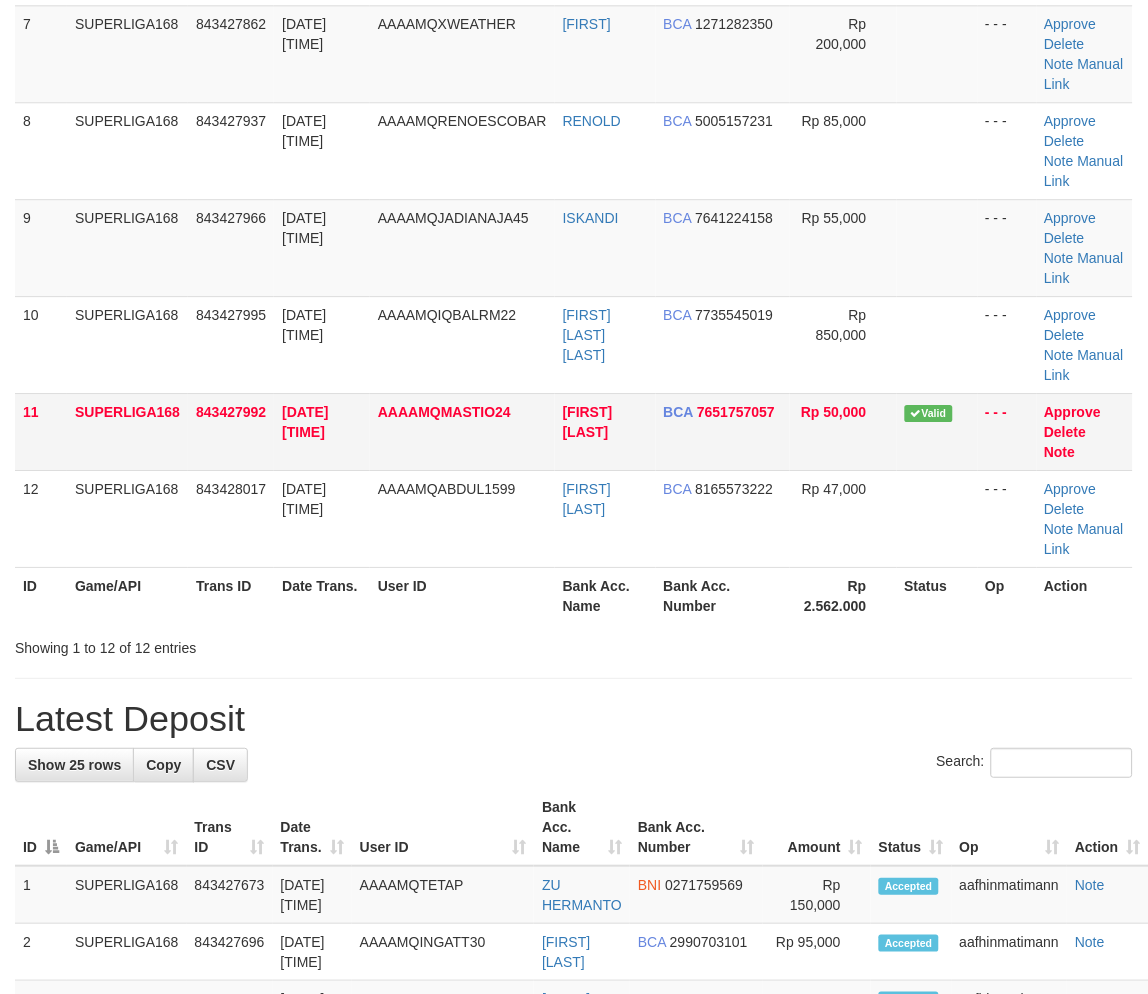 click on "10
SUPERLIGA168
843427995
13/07/2025 01:45:49
AAAAMQIQBALRM22
CAHYO AJI SANTOSO
BCA
7735545019
Rp 850,000
- - -
Approve
Delete
Note
Manual Link" at bounding box center (574, 344) 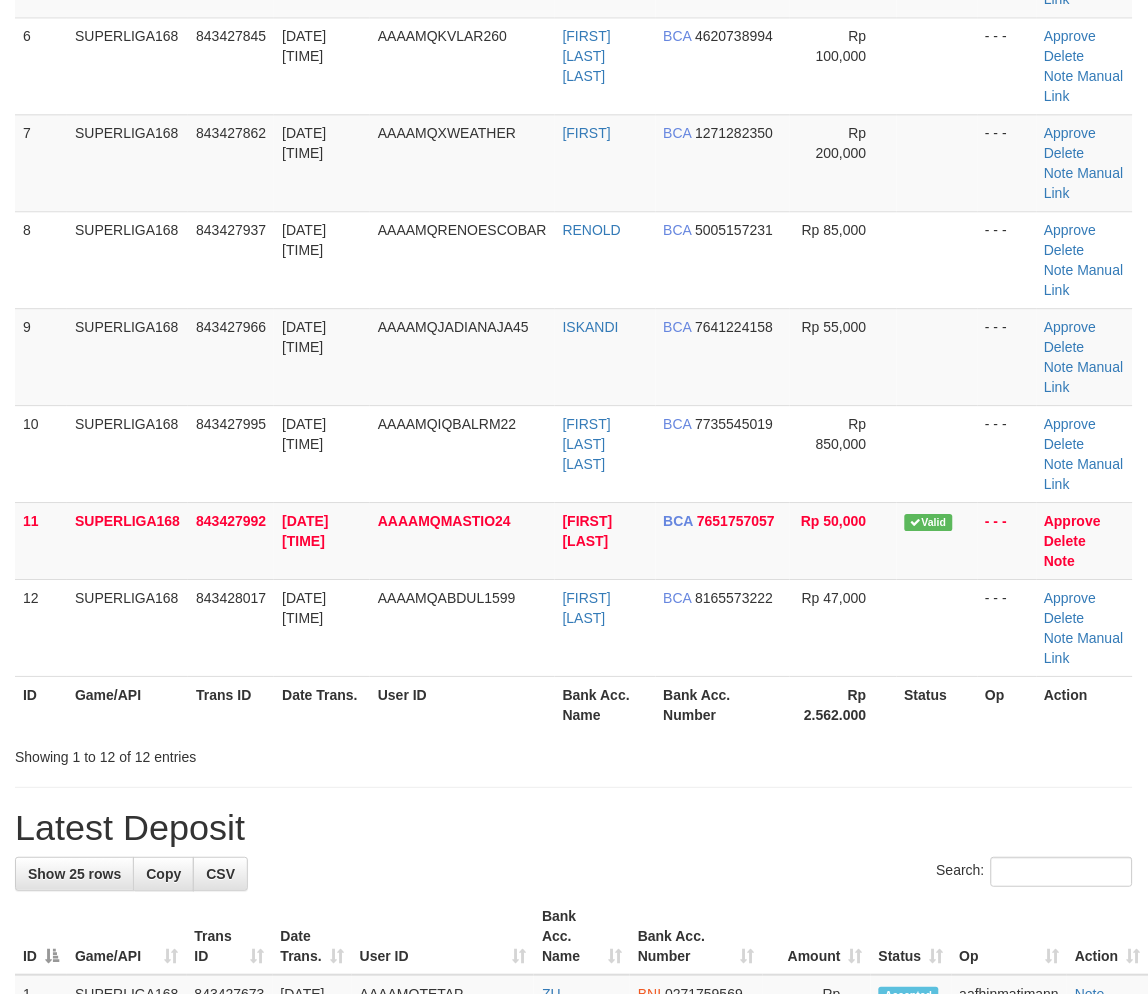 scroll, scrollTop: 514, scrollLeft: 0, axis: vertical 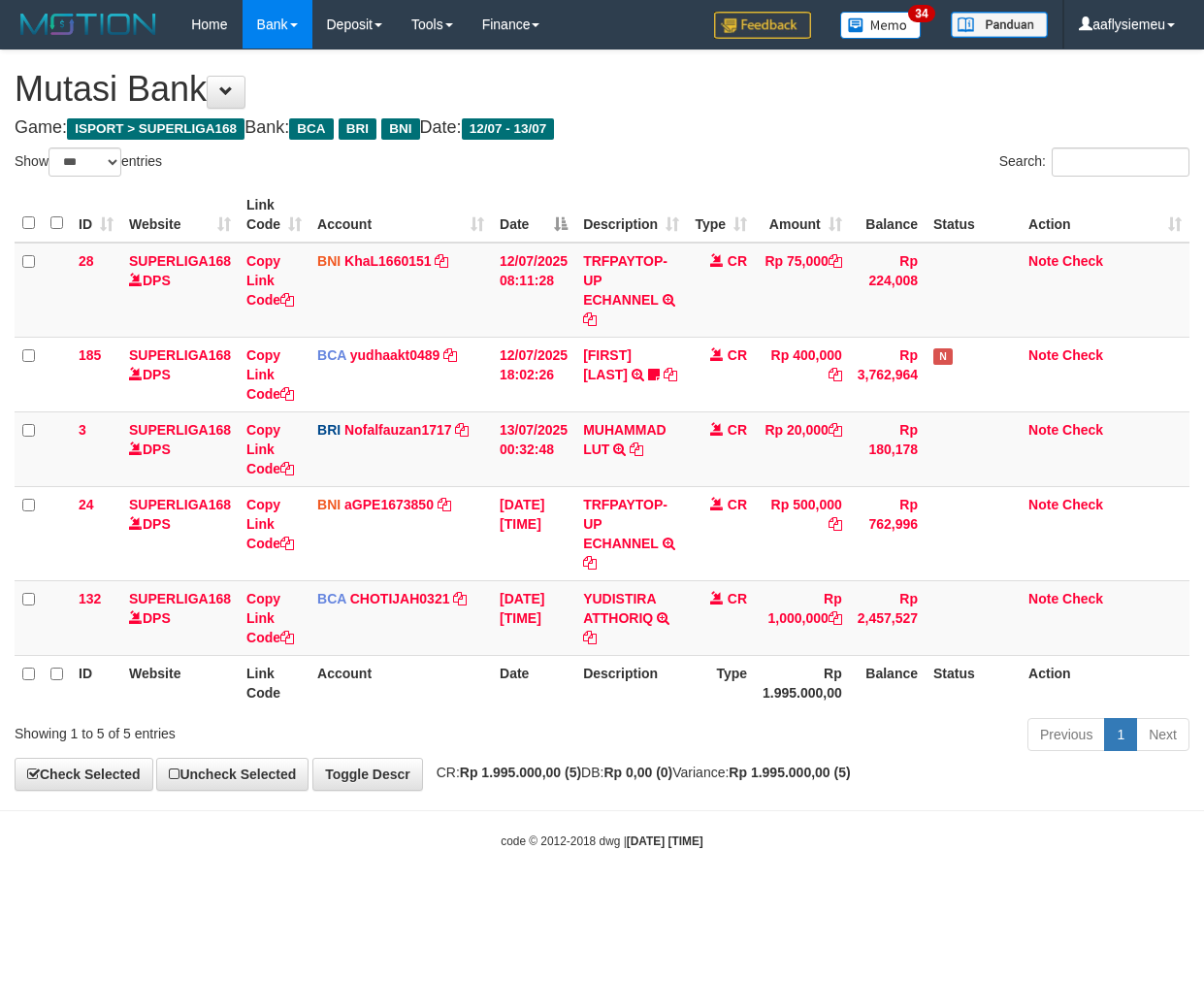 select on "***" 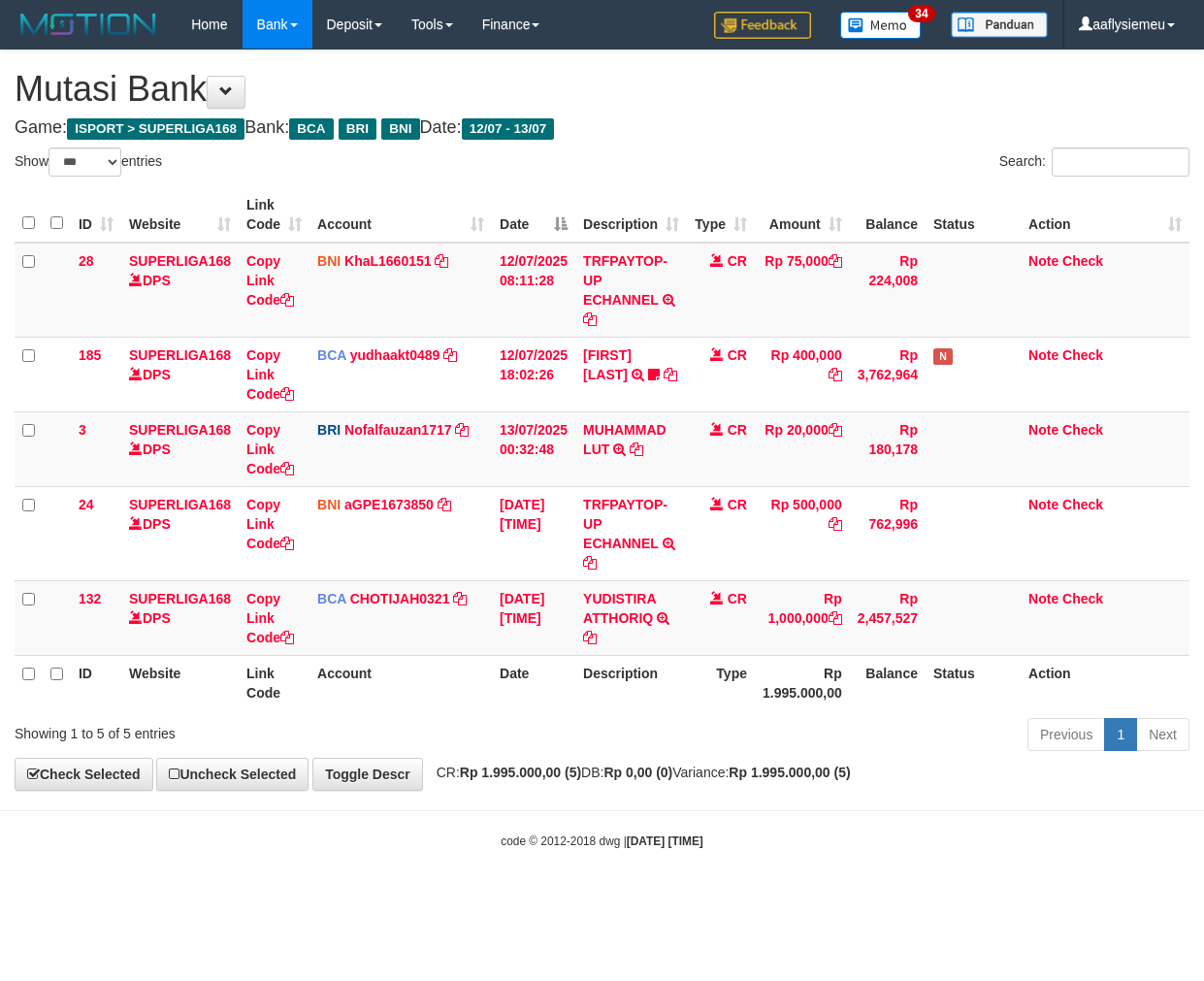 scroll, scrollTop: 0, scrollLeft: 0, axis: both 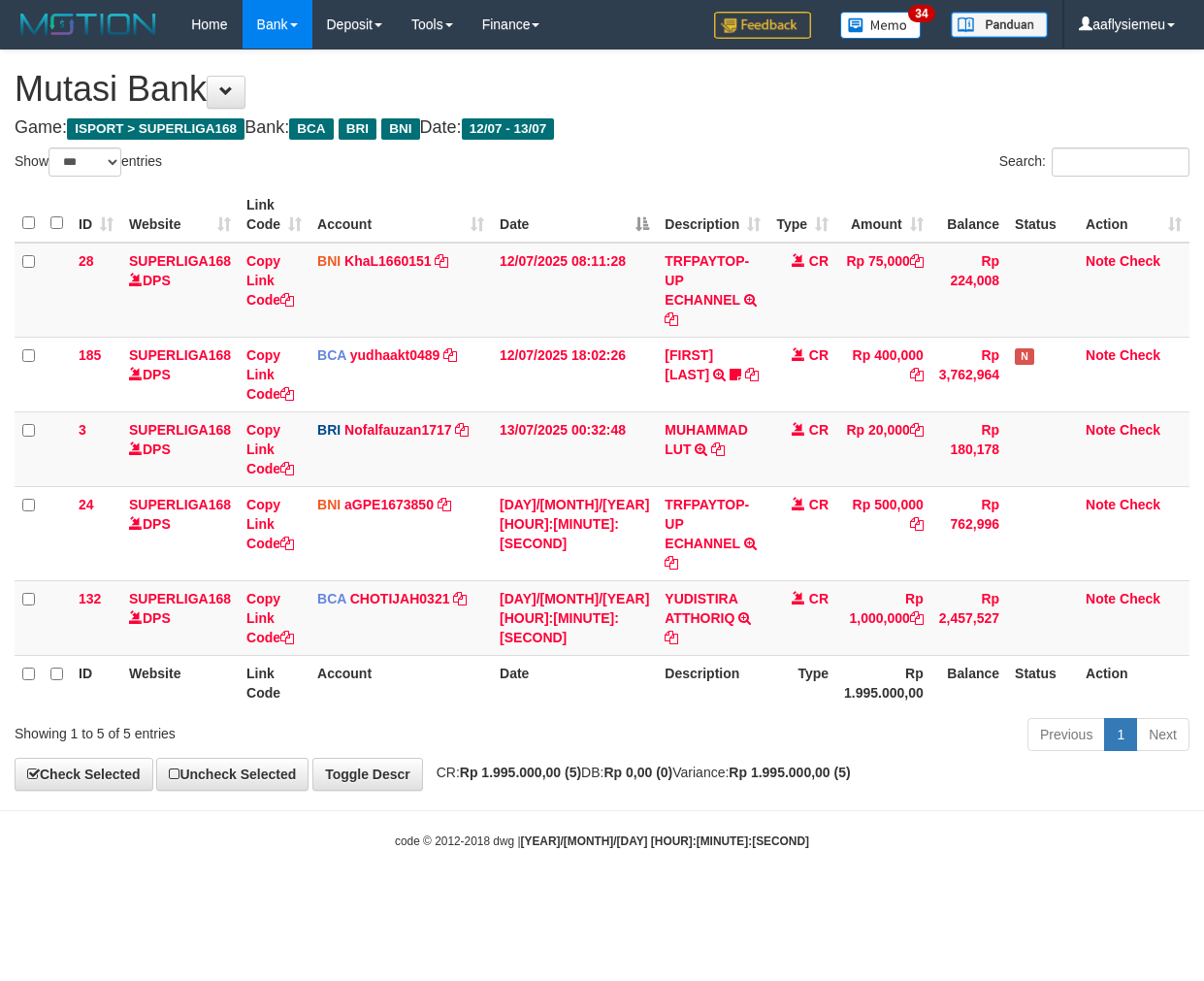 select on "***" 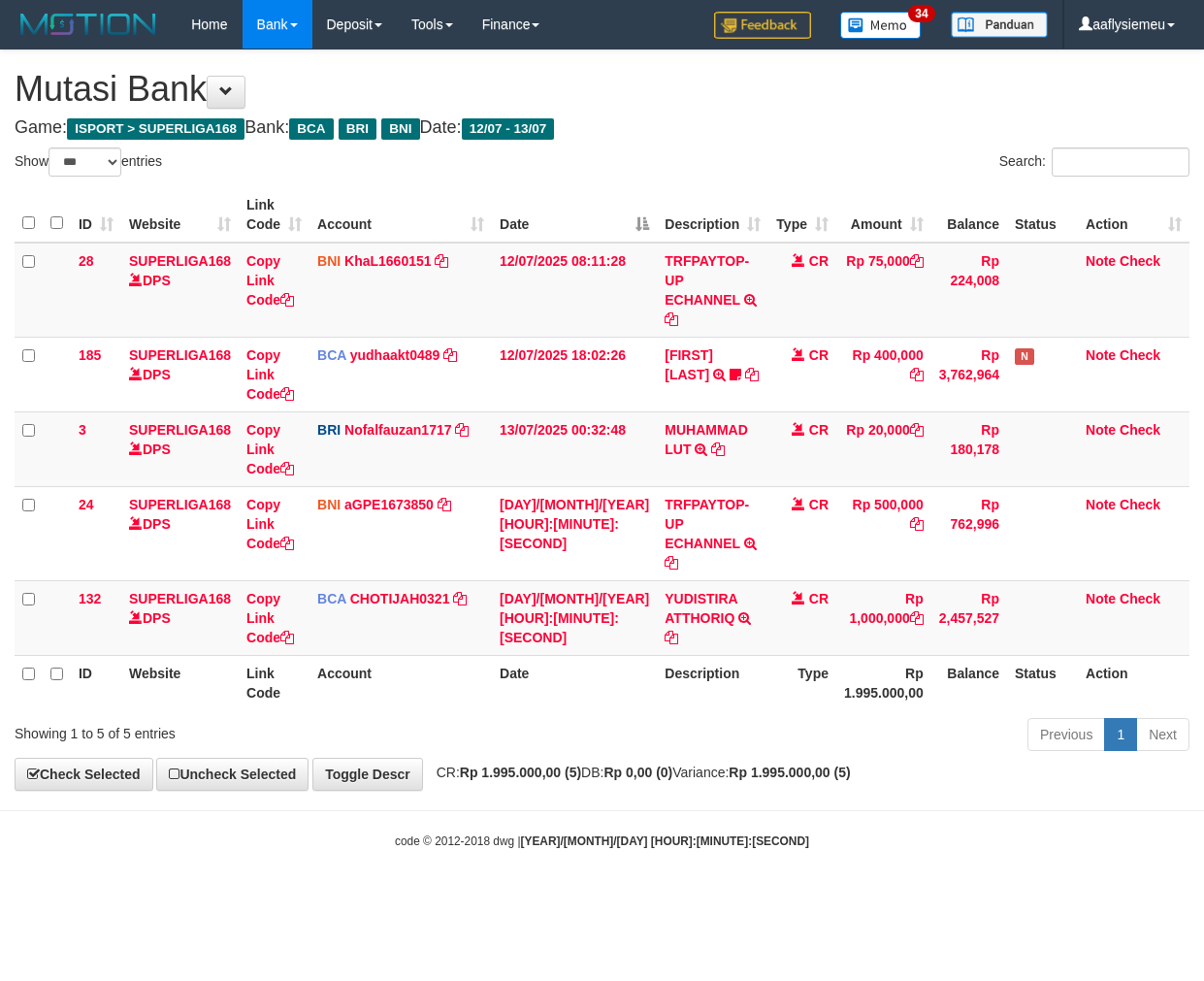 scroll, scrollTop: 0, scrollLeft: 0, axis: both 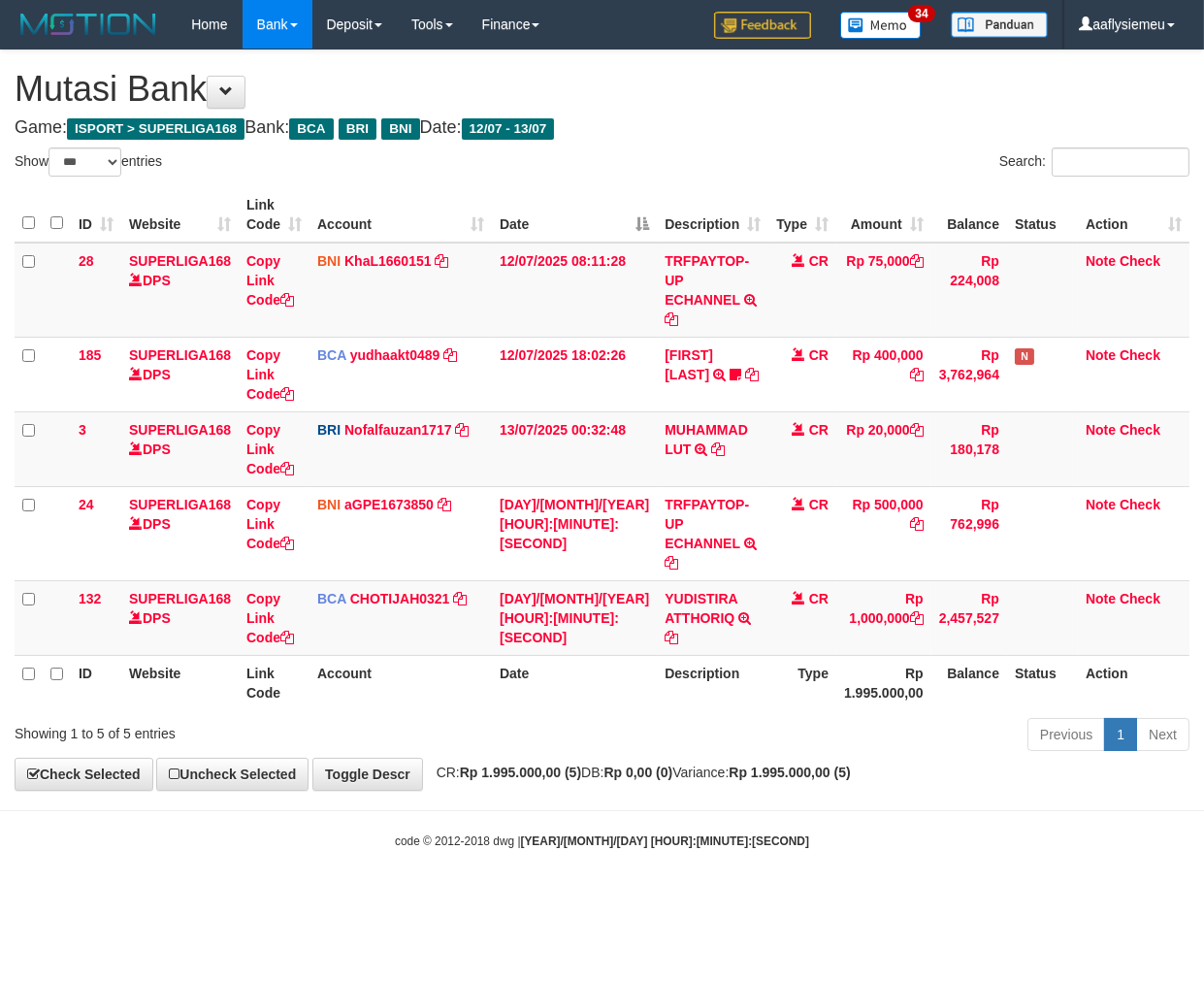 click on "Toggle navigation
Home
Bank
Account List
Load
By Website
Group
[ISPORT]													SUPERLIGA168
By Load Group (DPS)
34" at bounding box center [602, 449] 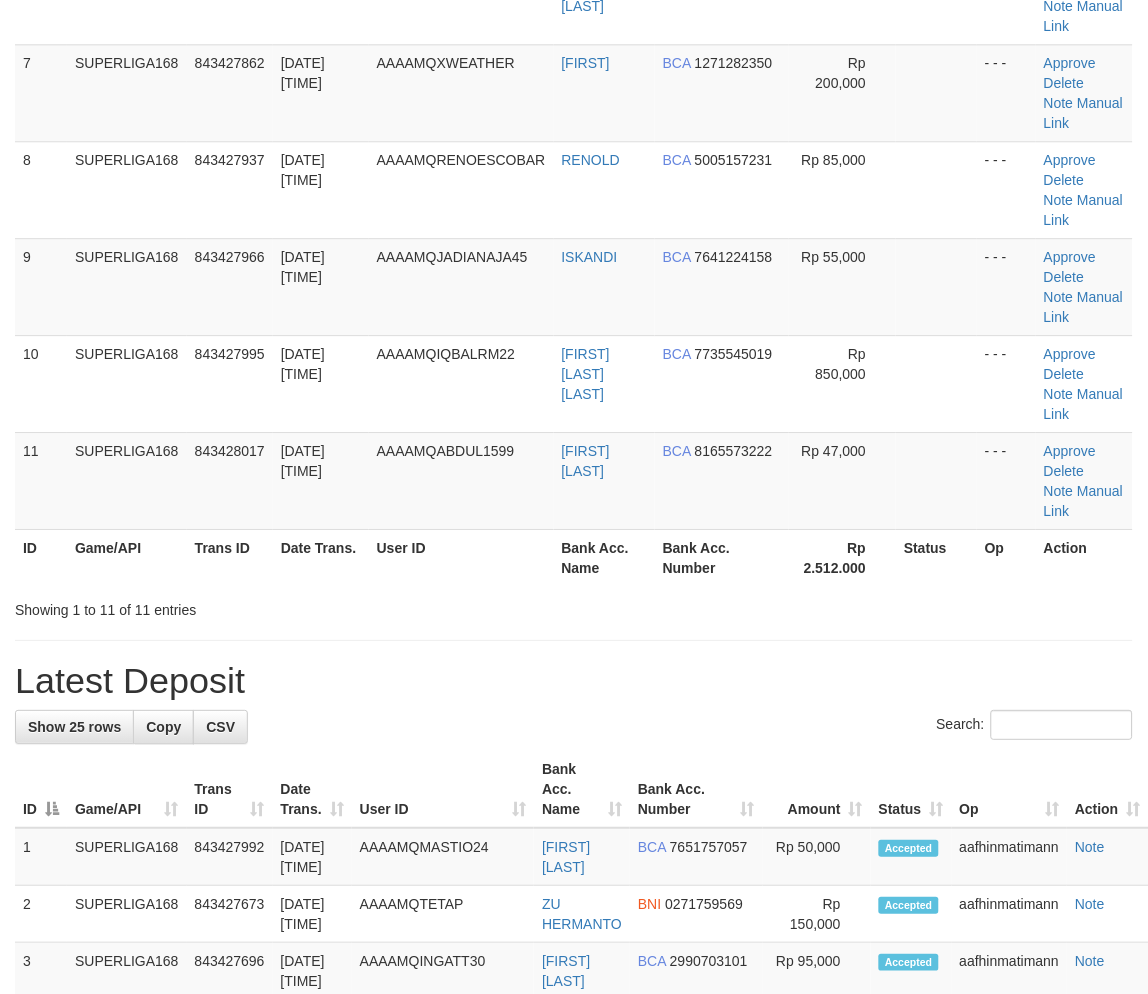 scroll, scrollTop: 514, scrollLeft: 0, axis: vertical 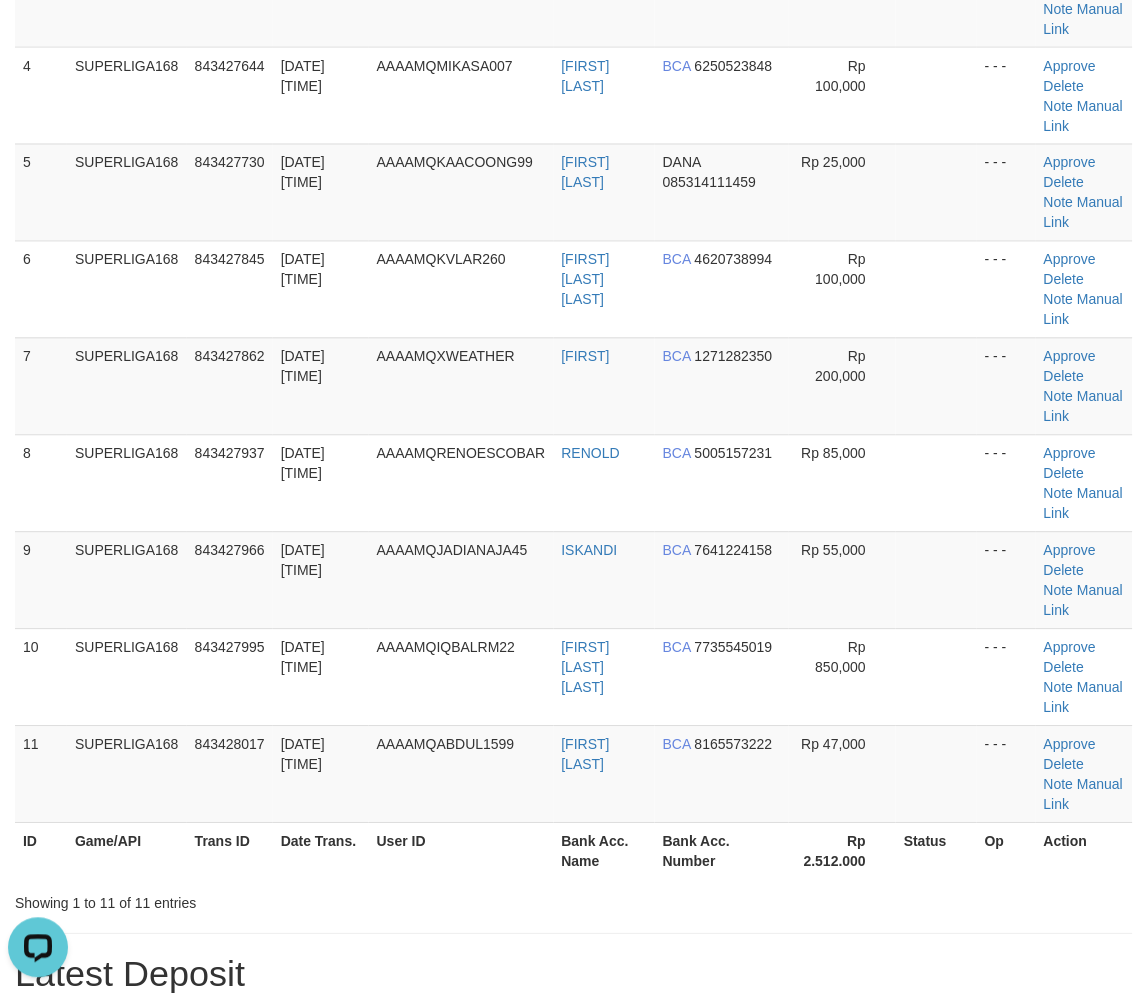 drag, startPoint x: 118, startPoint y: 584, endPoint x: 0, endPoint y: 626, distance: 125.25175 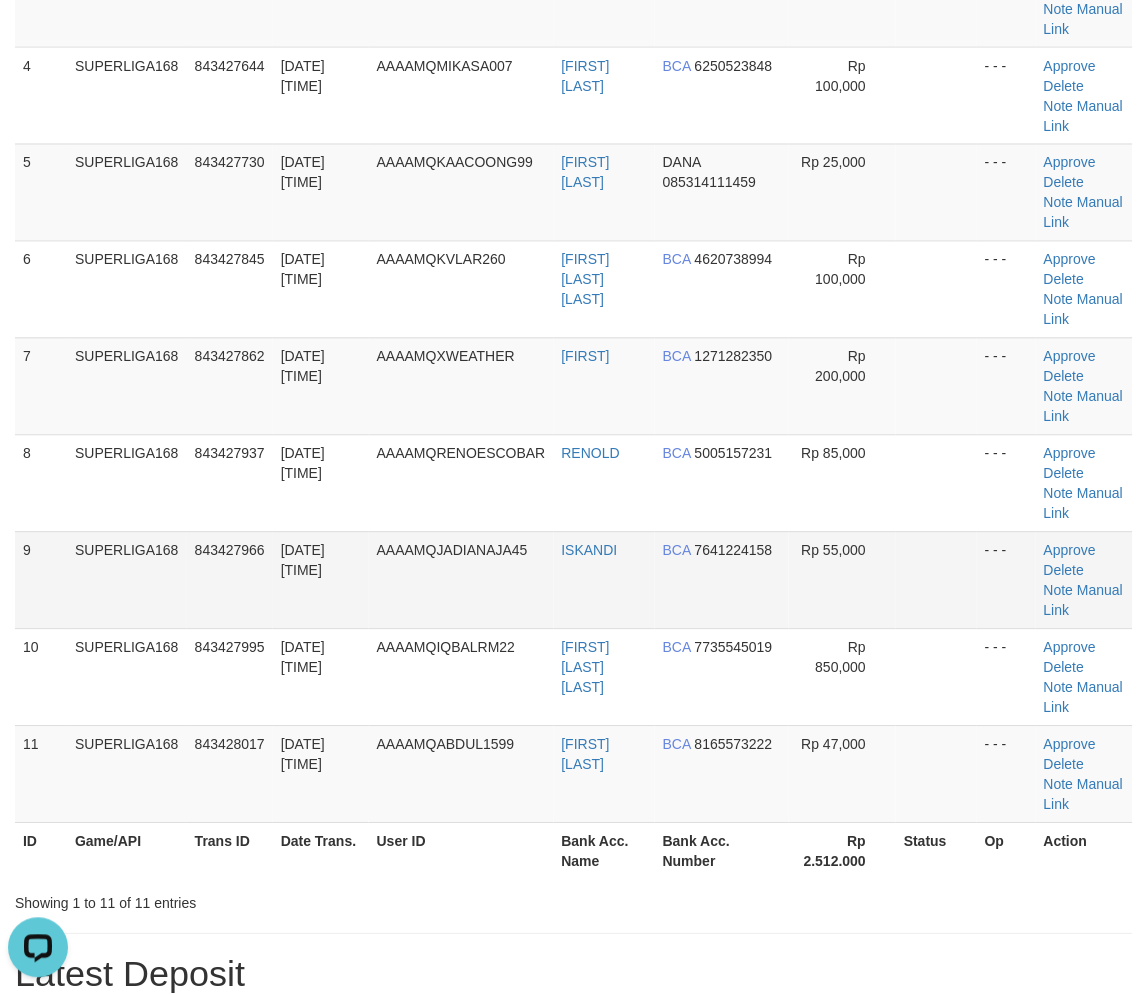 drag, startPoint x: 327, startPoint y: 427, endPoint x: 62, endPoint y: 591, distance: 311.64243 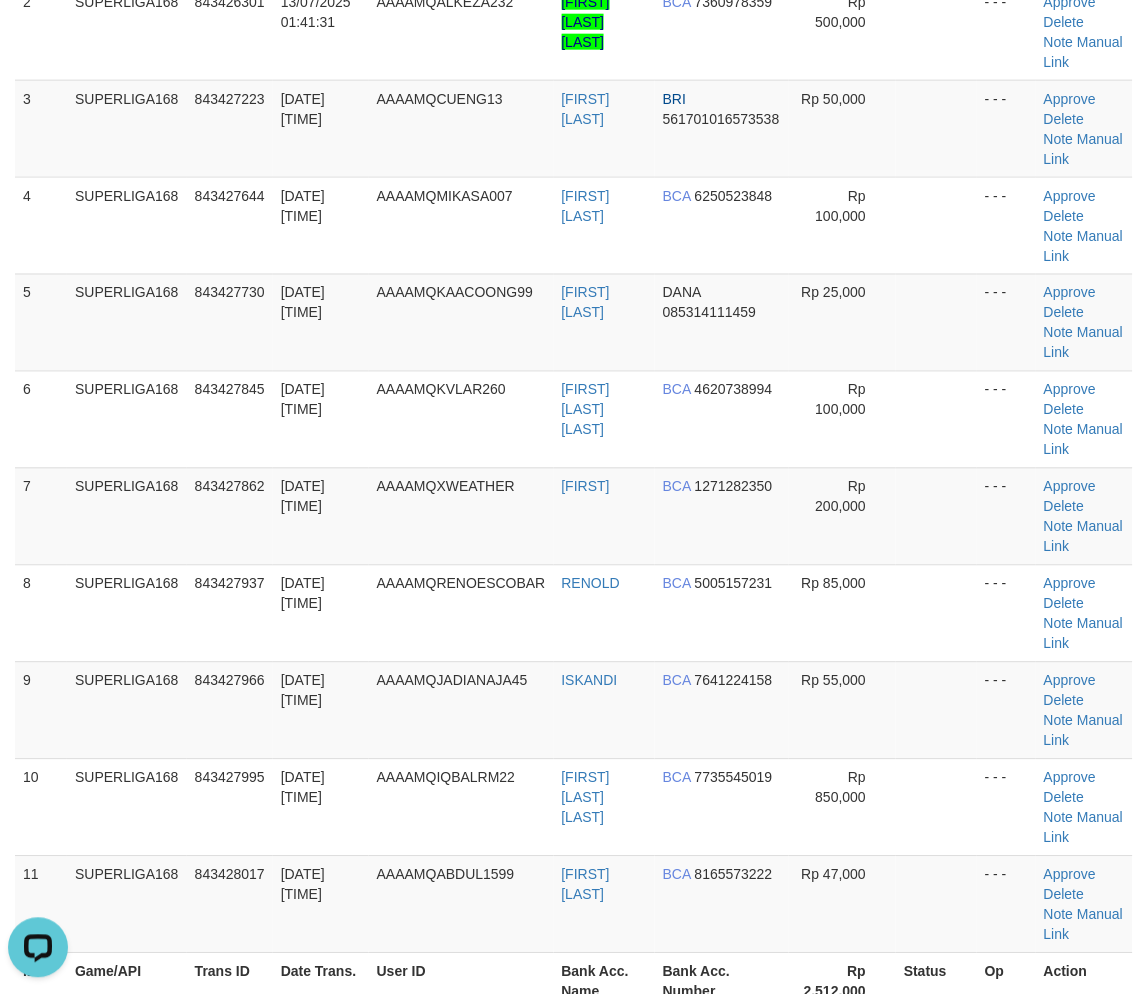 scroll, scrollTop: 181, scrollLeft: 0, axis: vertical 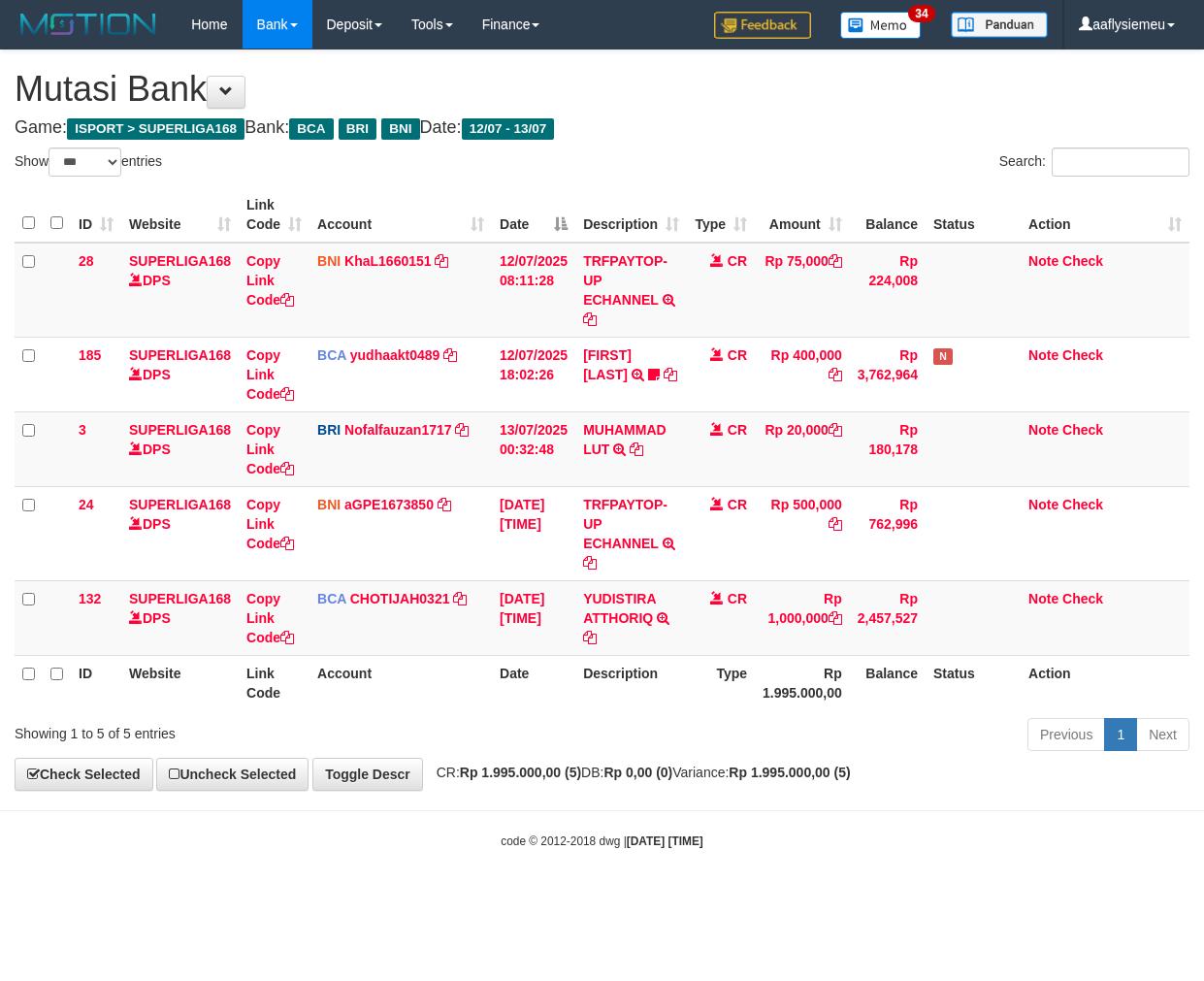 select on "***" 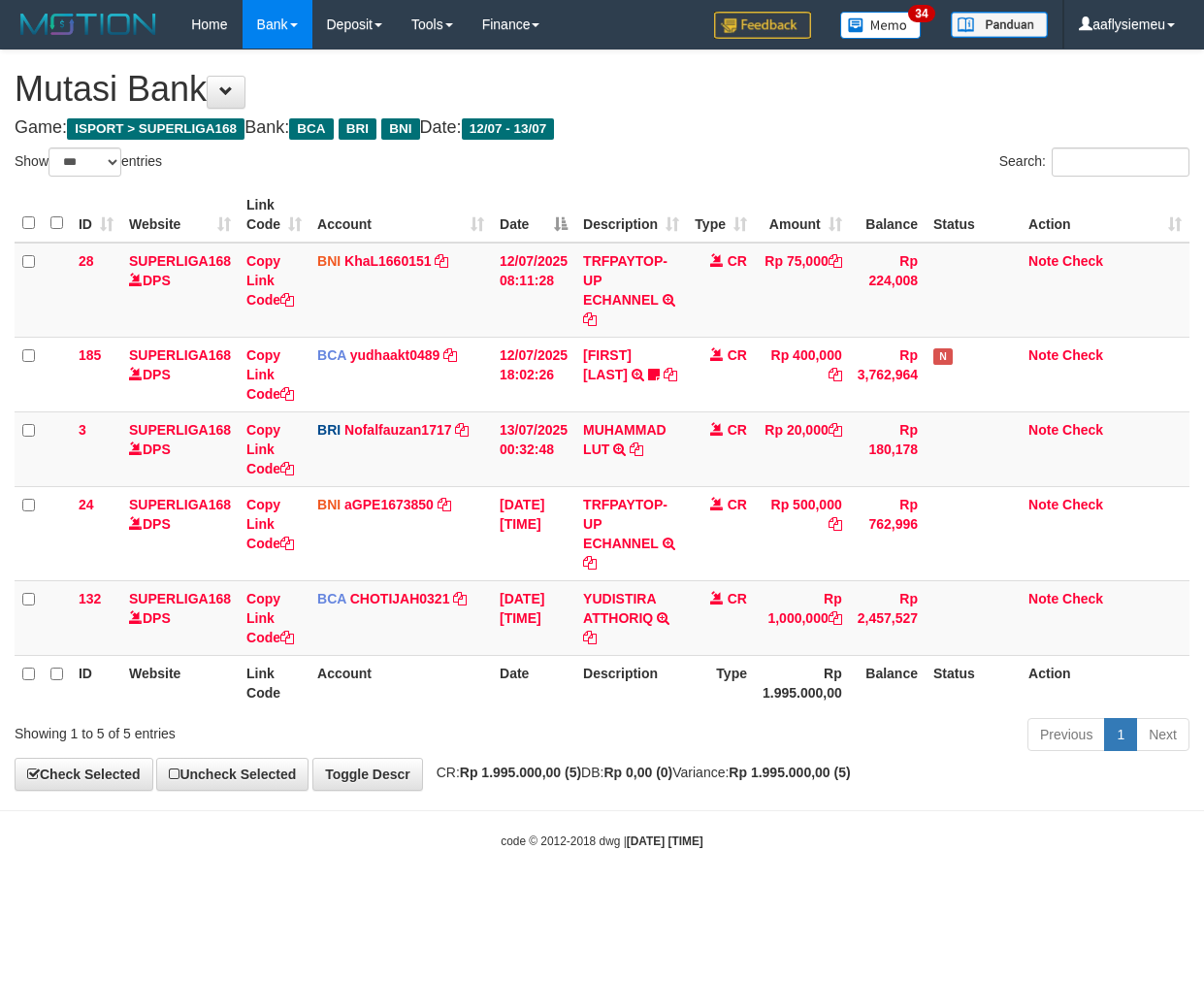 scroll, scrollTop: 0, scrollLeft: 0, axis: both 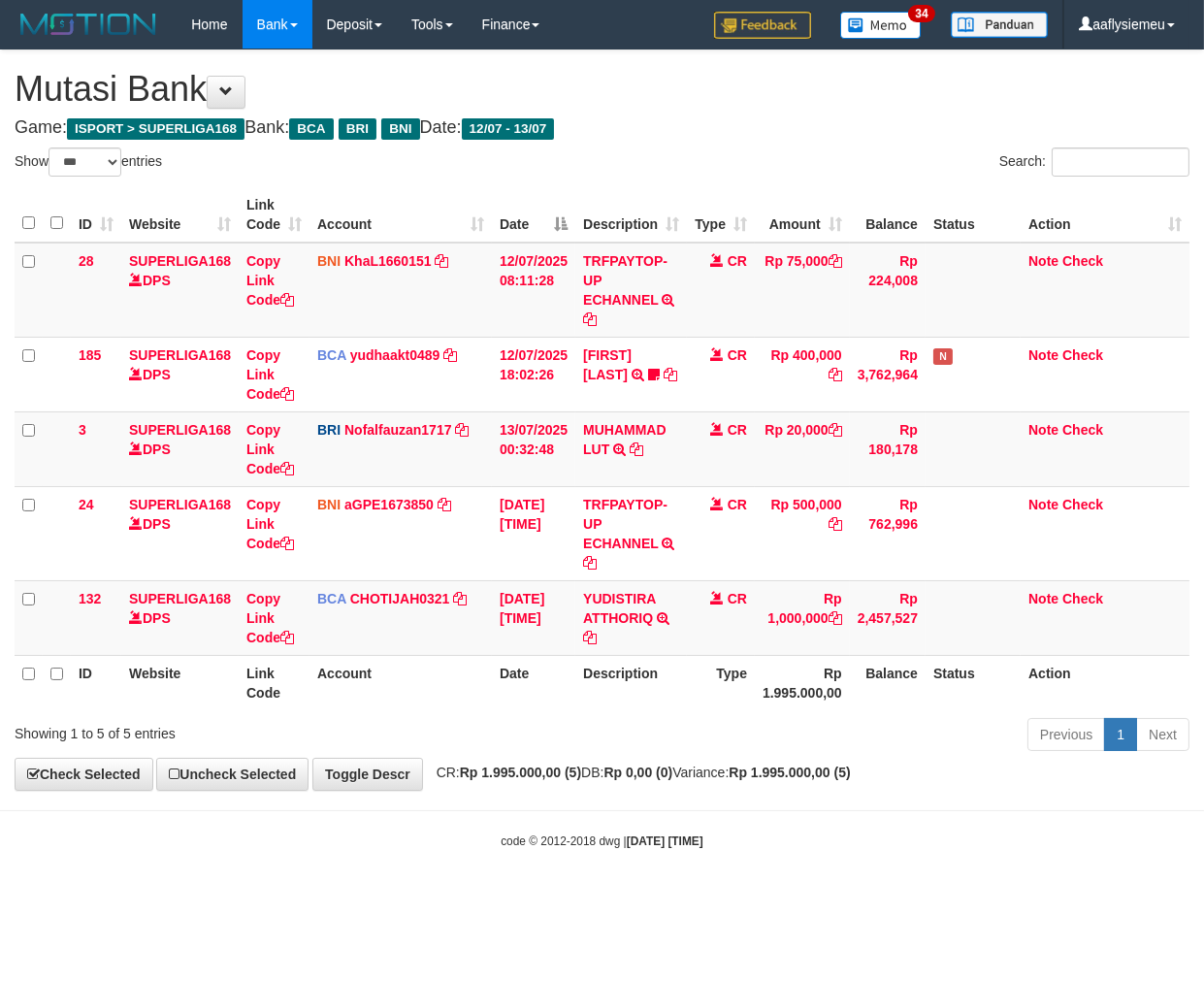 click on "Rp 1.995.000,00" at bounding box center (802, 682) 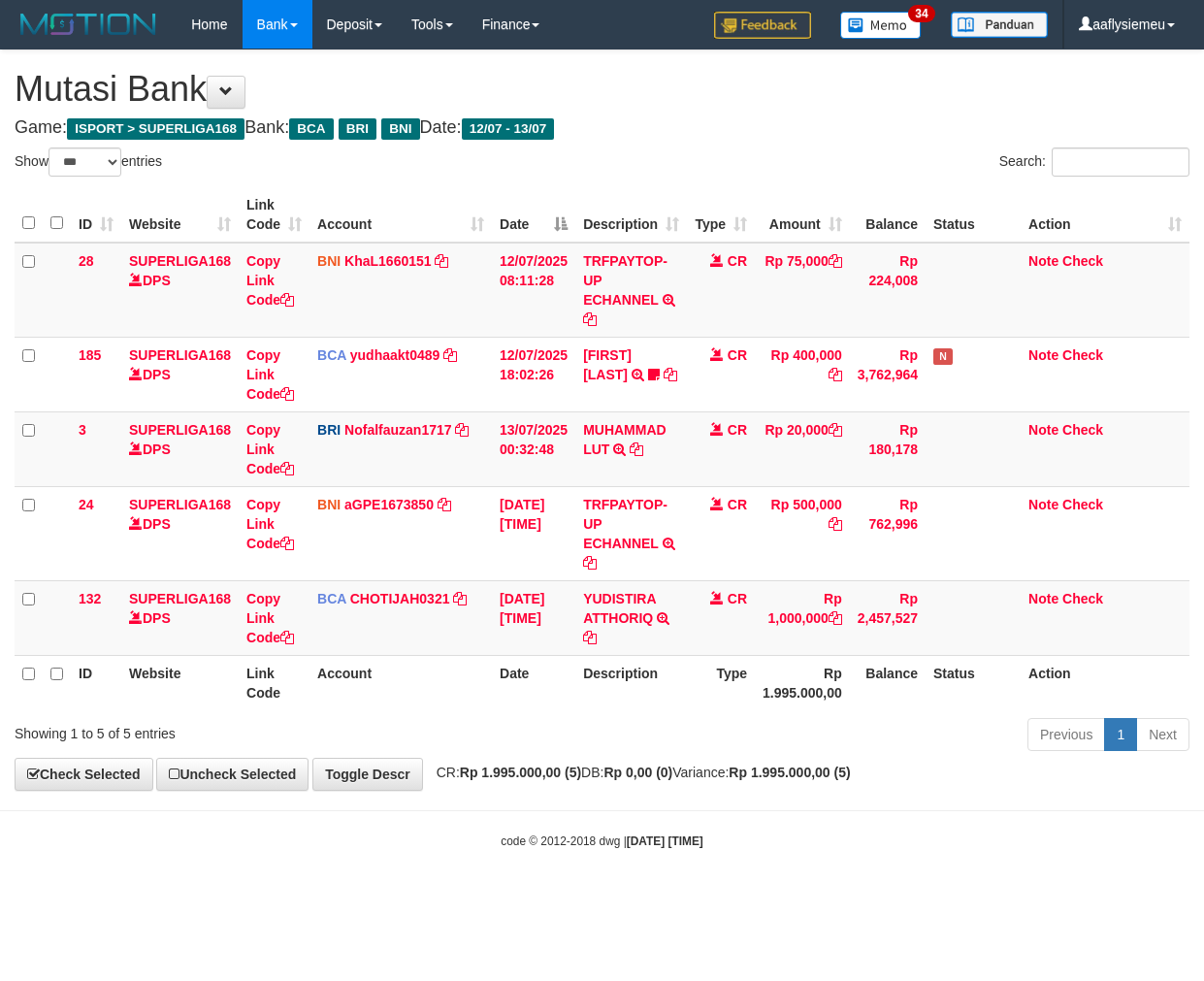 select on "***" 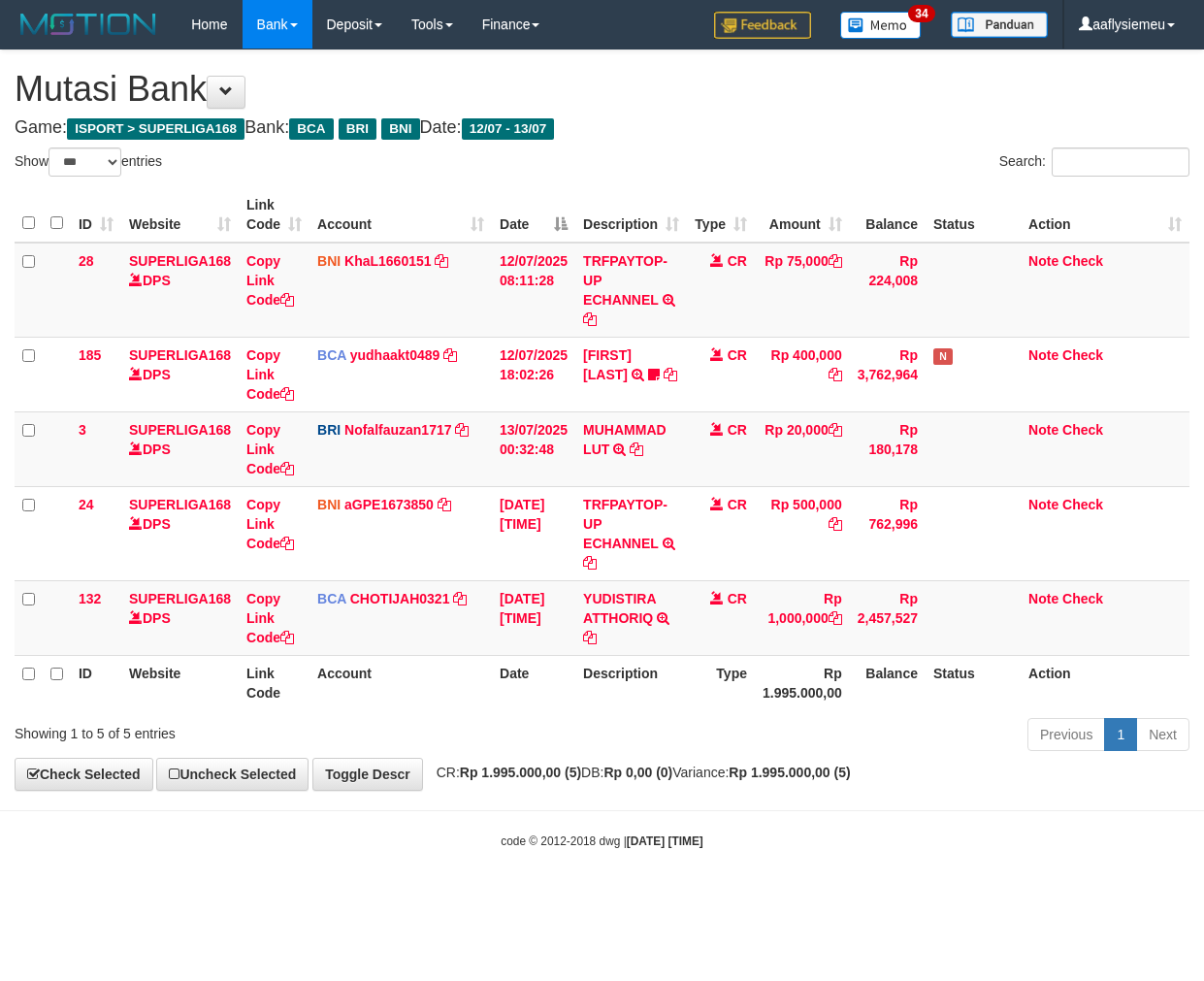 scroll, scrollTop: 0, scrollLeft: 0, axis: both 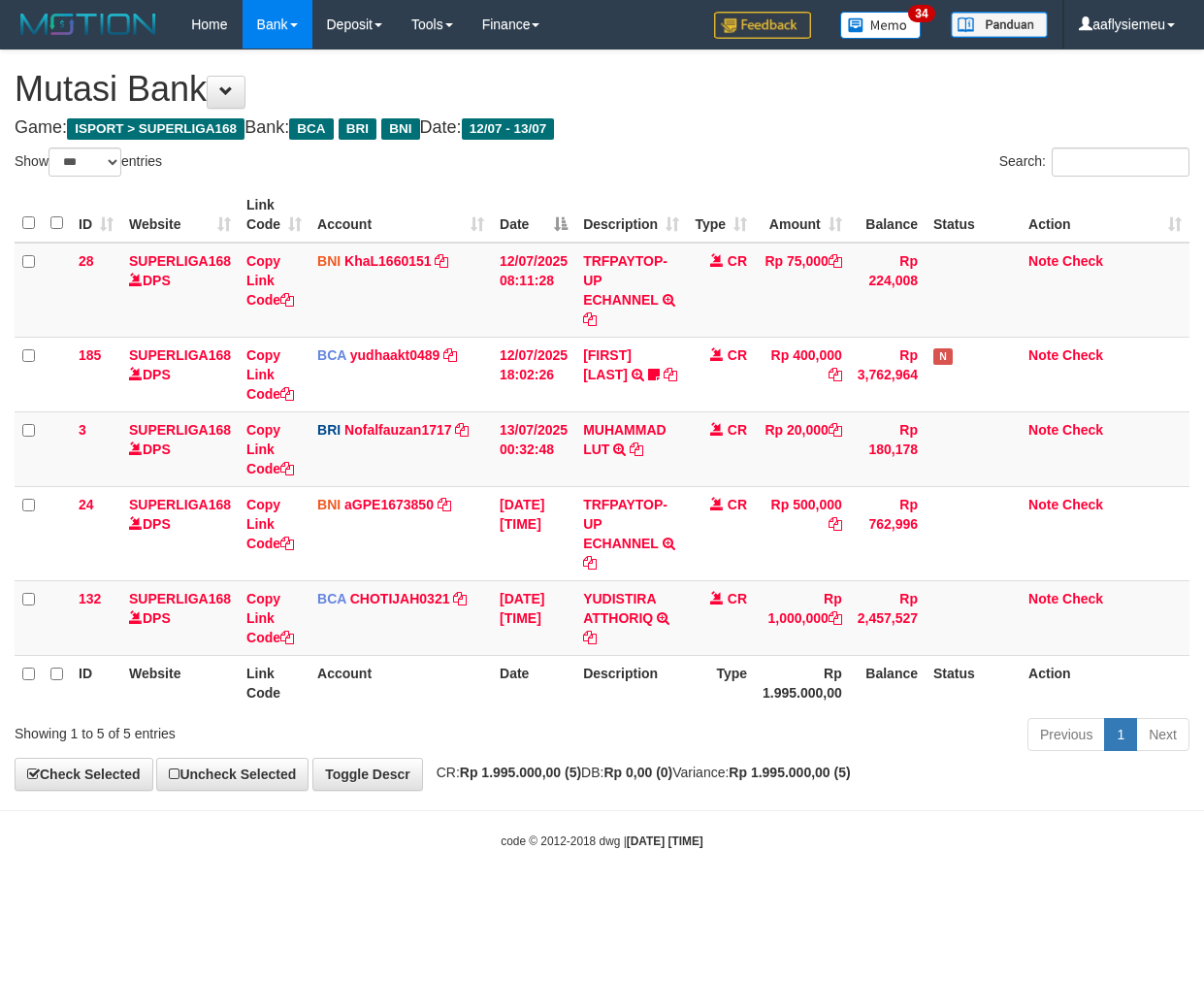 select on "***" 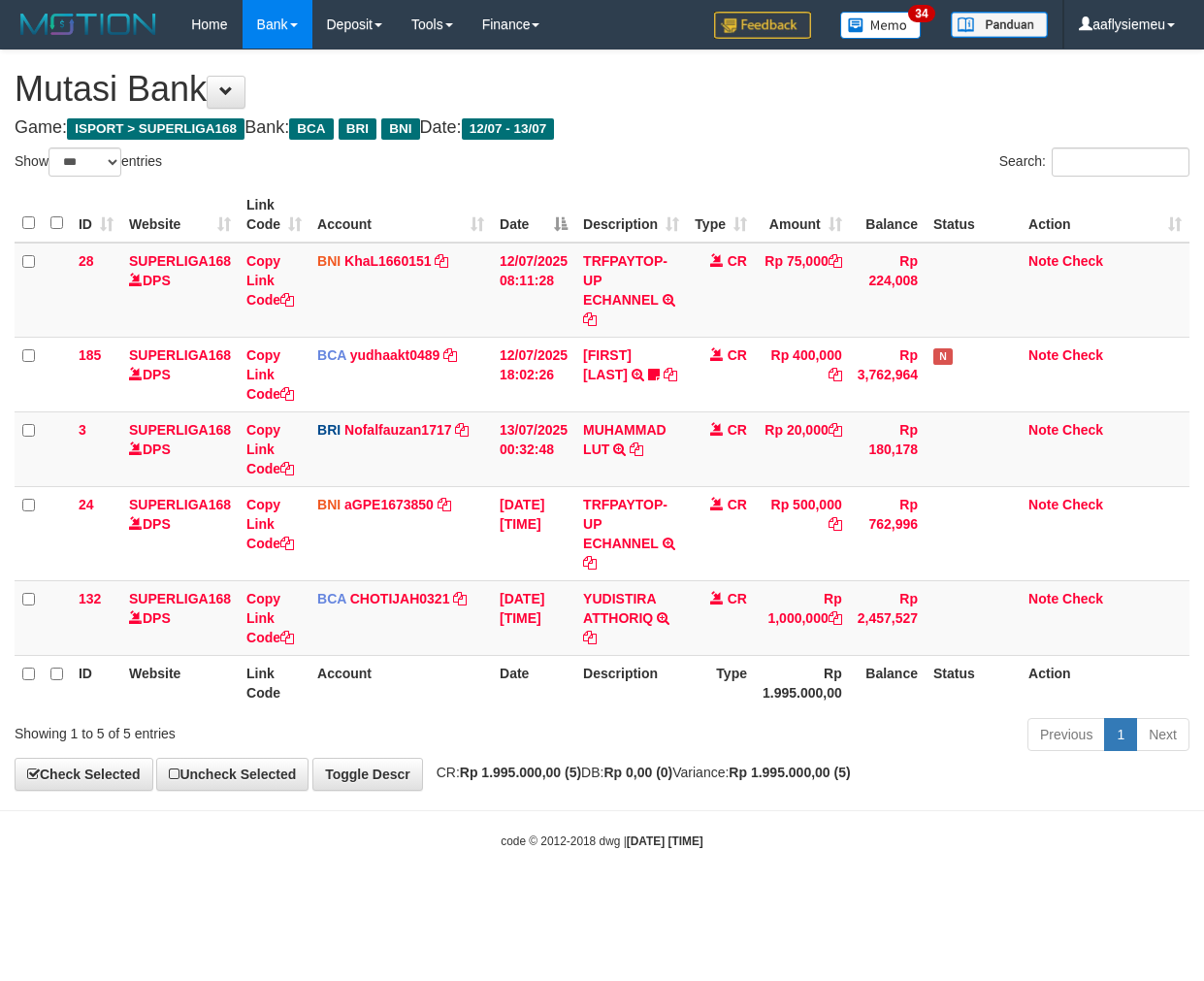 scroll, scrollTop: 0, scrollLeft: 0, axis: both 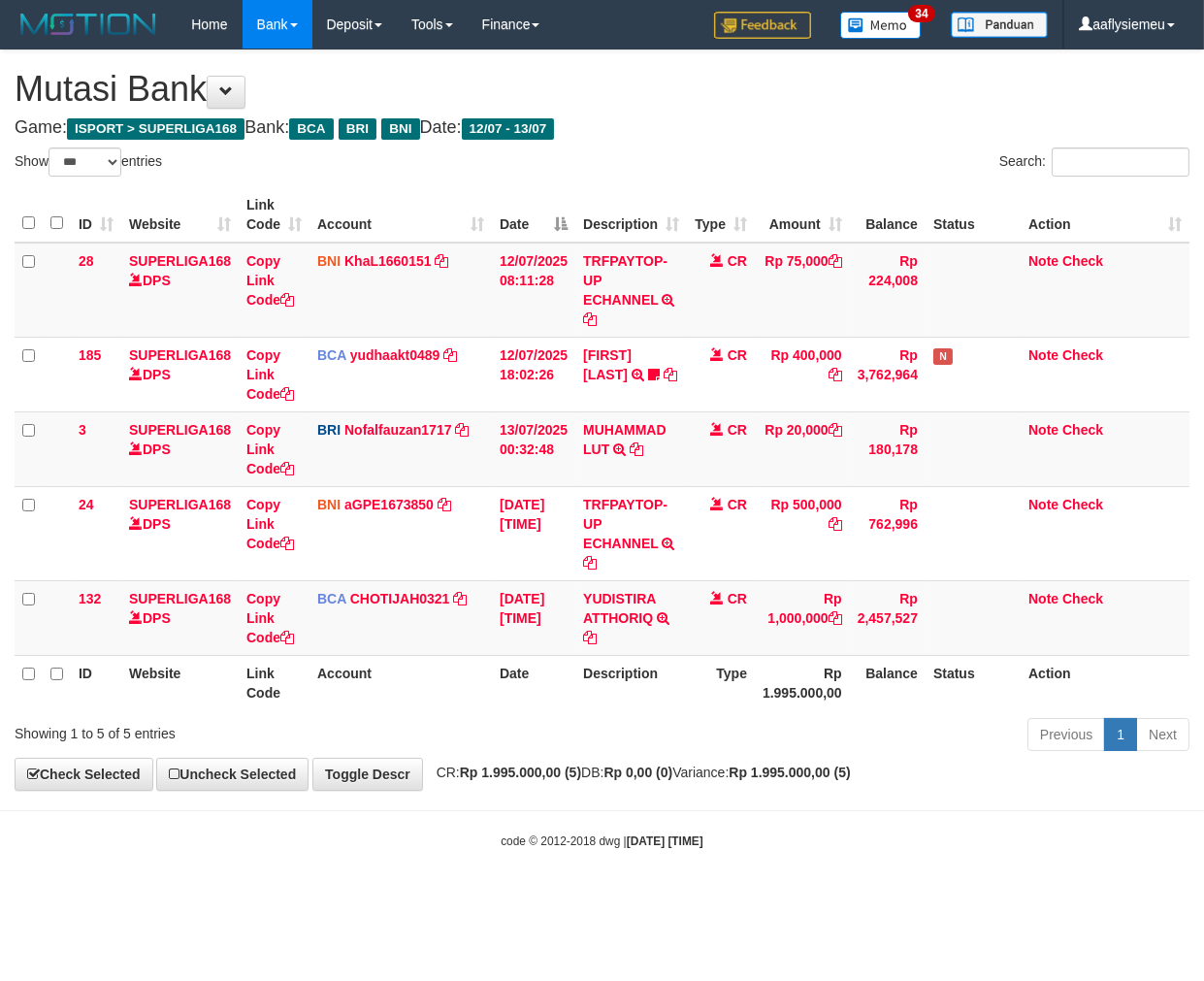 click on "Toggle navigation
Home
Bank
Account List
Load
By Website
Group
[ISPORT]													SUPERLIGA168
By Load Group (DPS)
34" at bounding box center [602, 449] 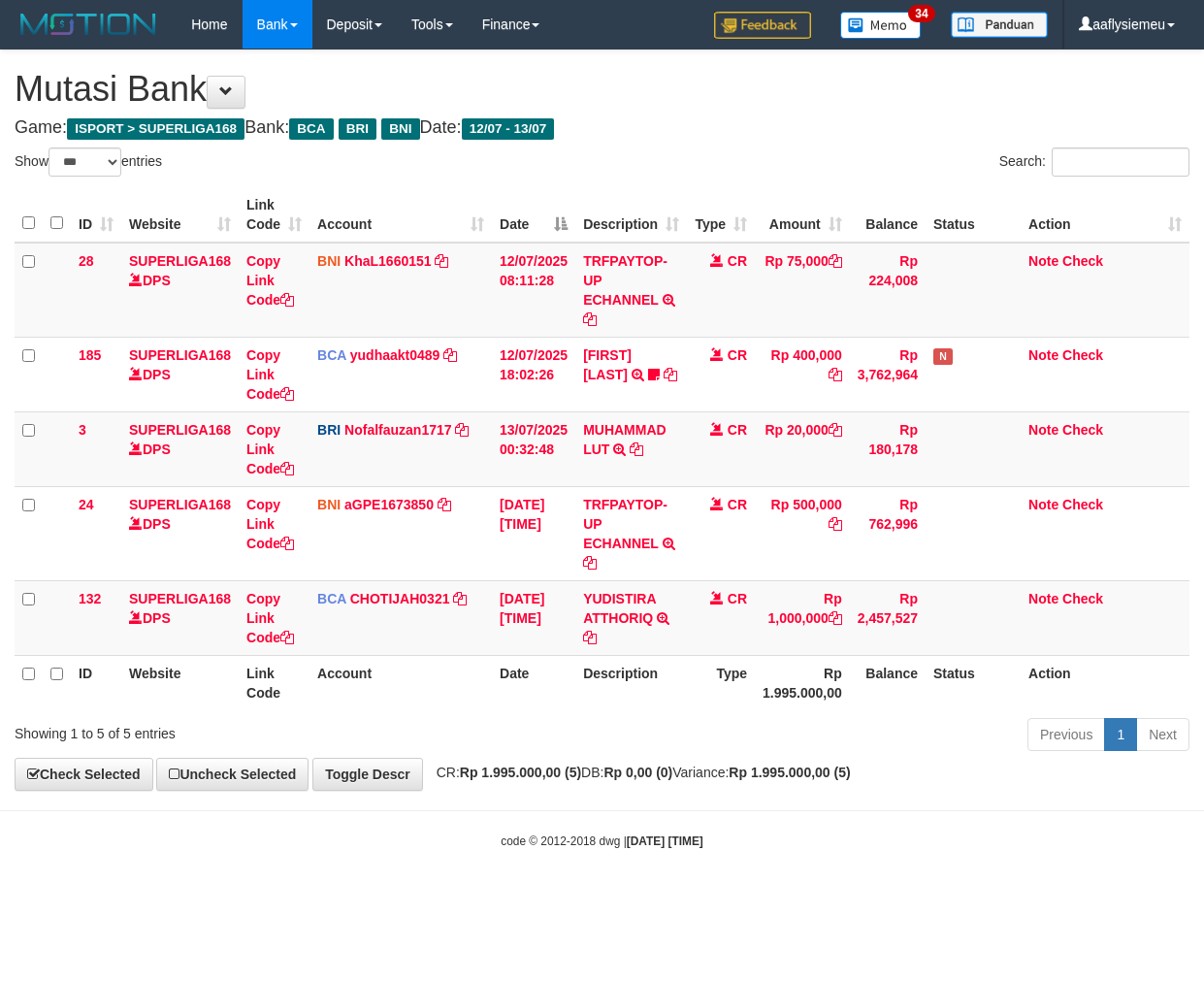 select on "***" 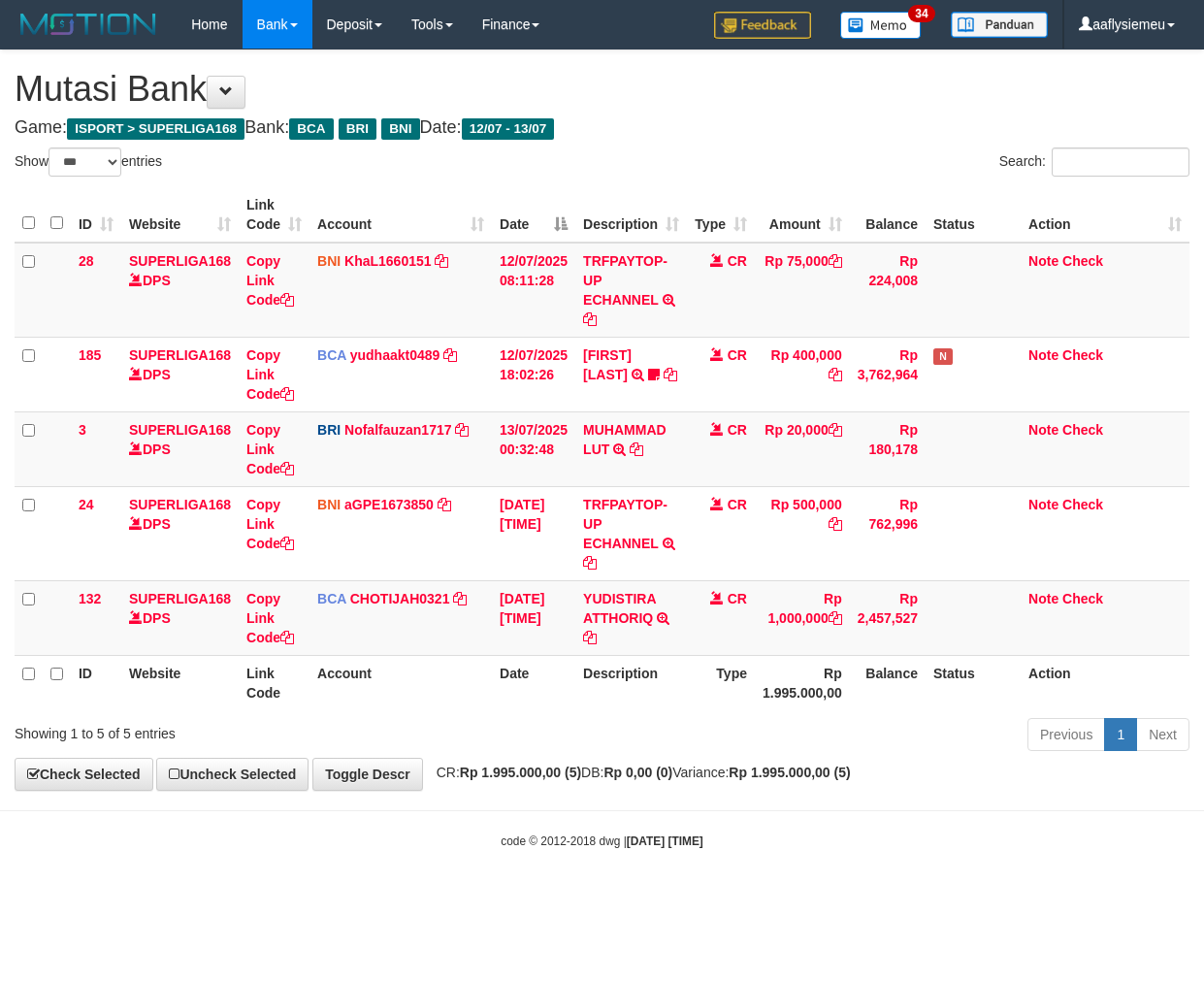 scroll, scrollTop: 0, scrollLeft: 0, axis: both 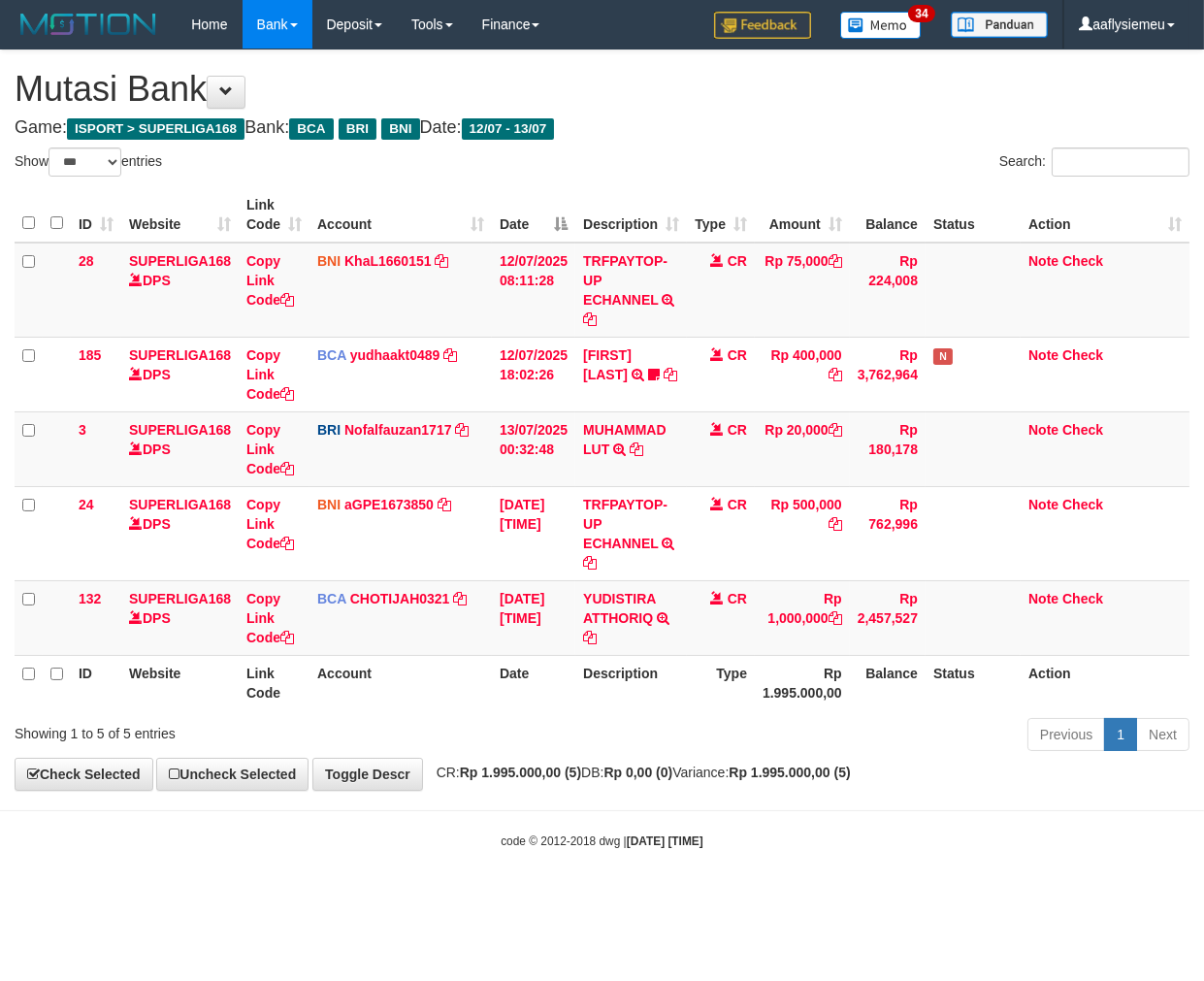 click on "Toggle navigation
Home
Bank
Account List
Load
By Website
Group
[ISPORT]													SUPERLIGA168
By Load Group (DPS)
34" at bounding box center (602, 449) 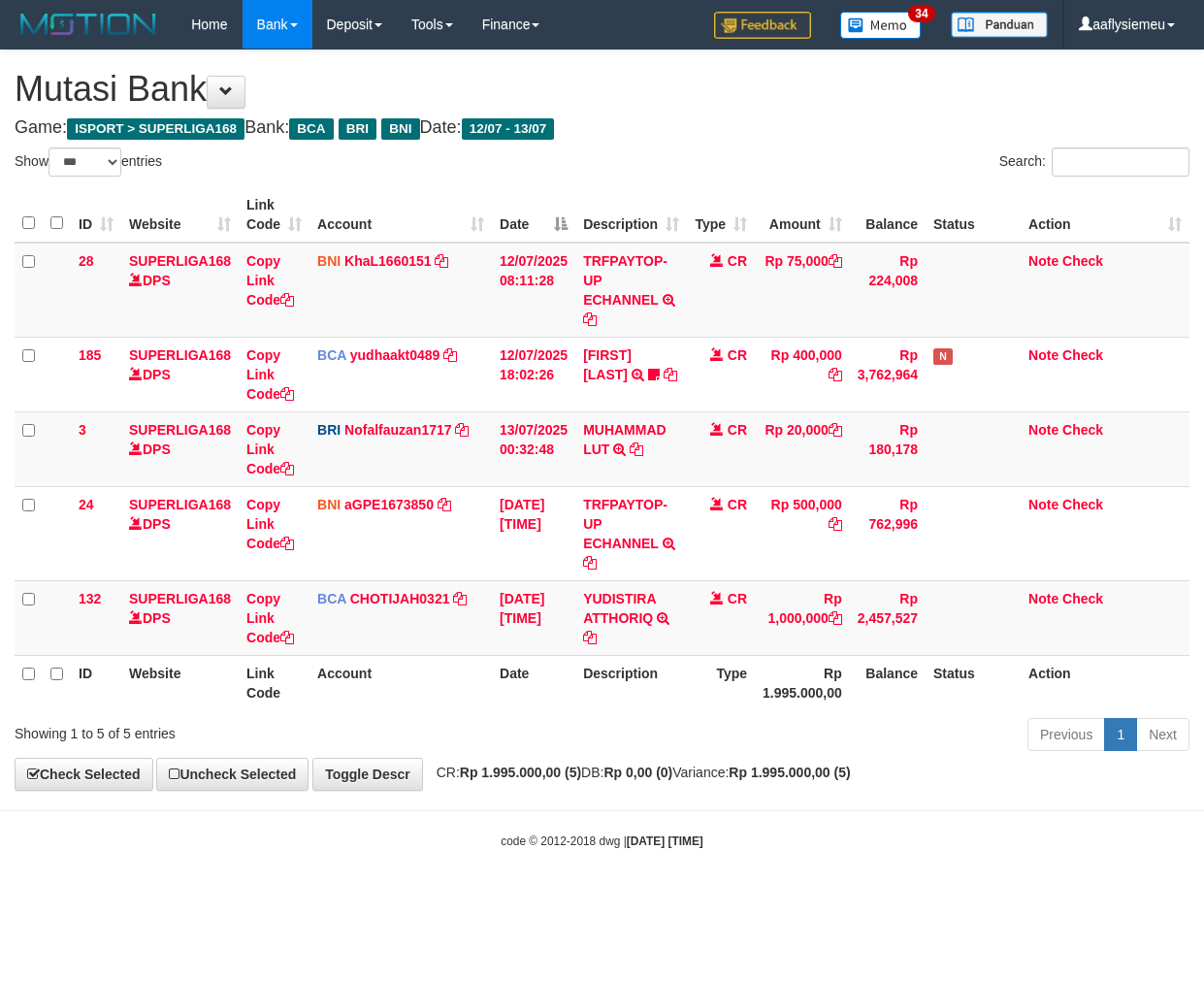 select on "***" 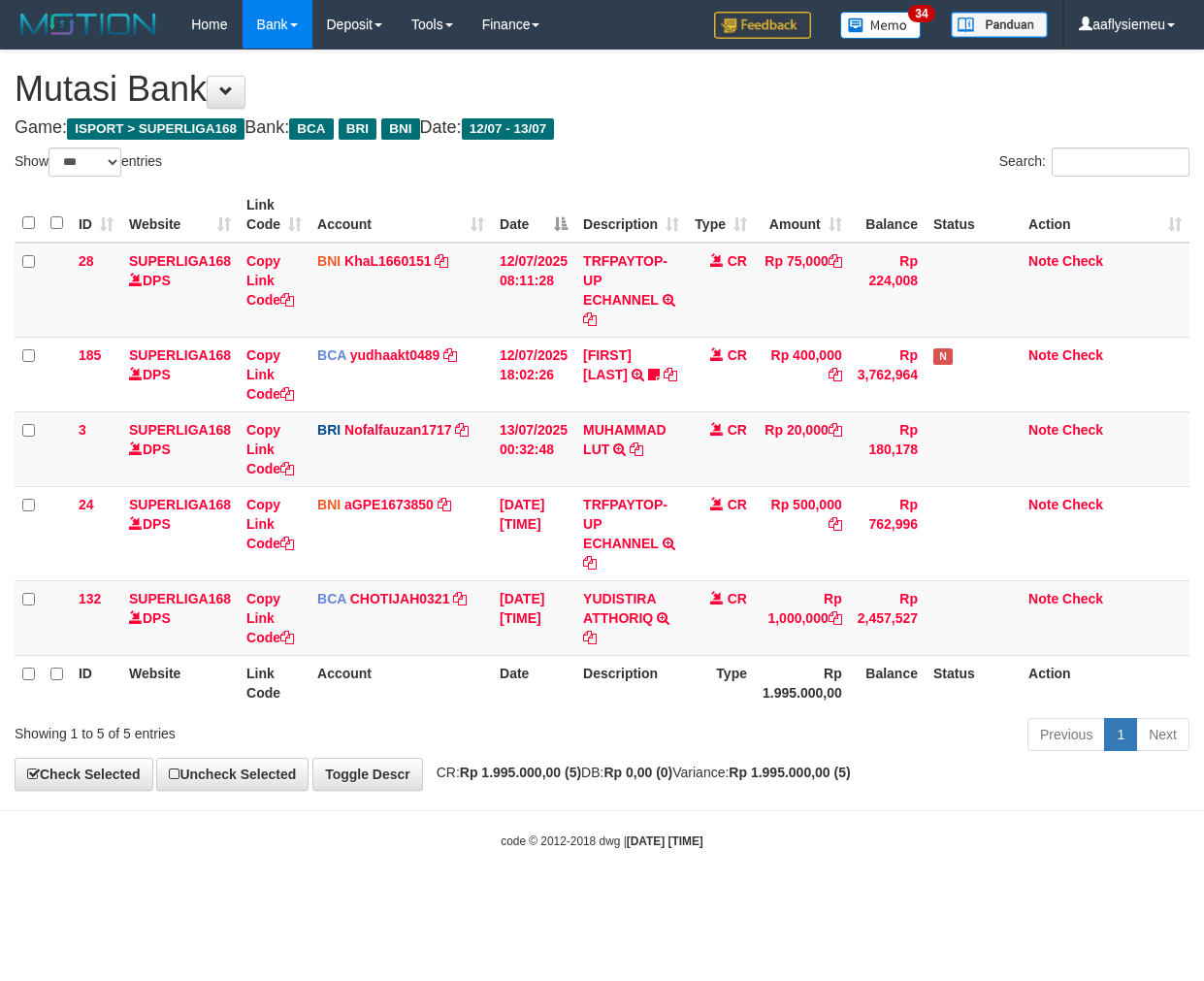 scroll, scrollTop: 0, scrollLeft: 0, axis: both 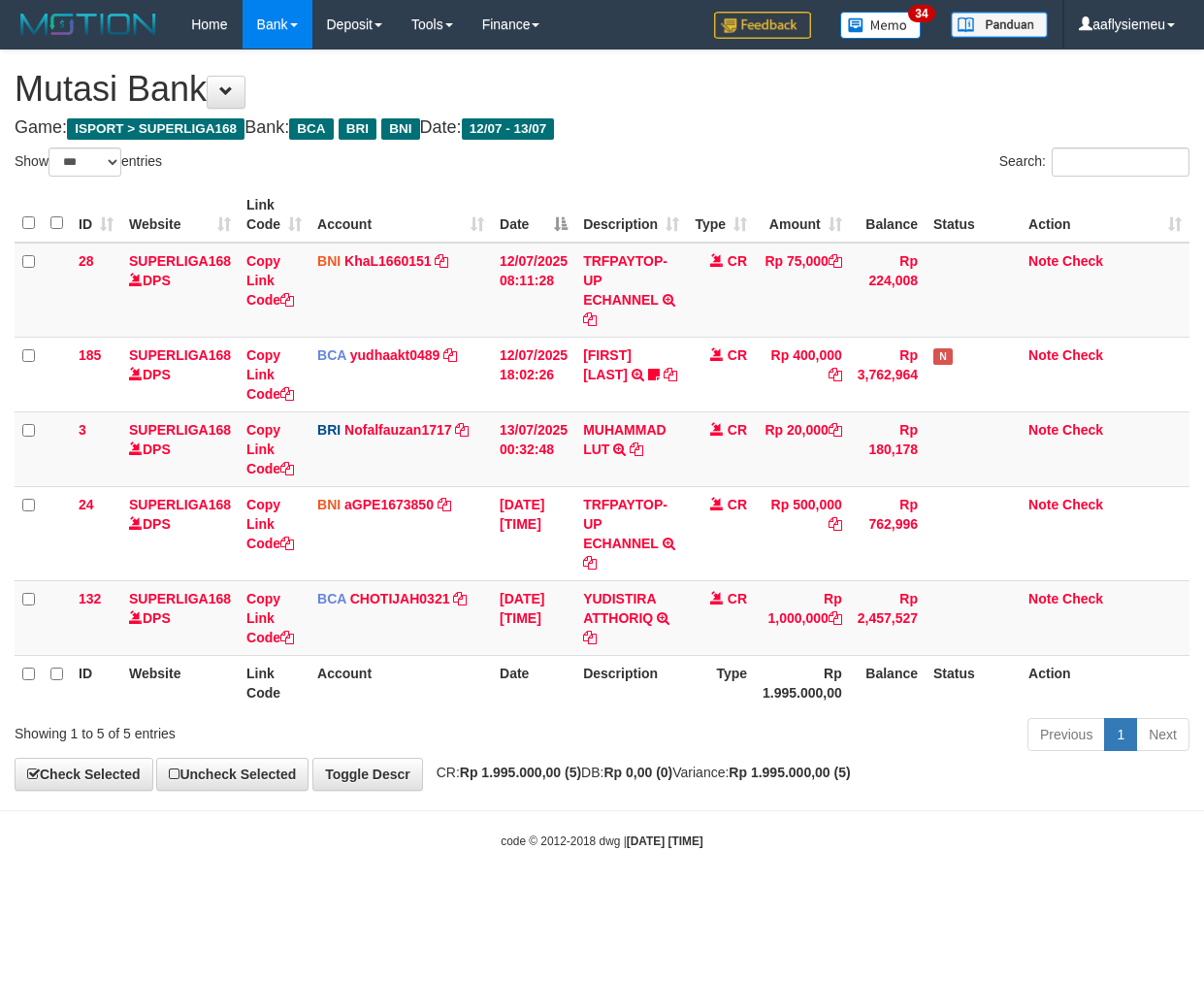 select on "***" 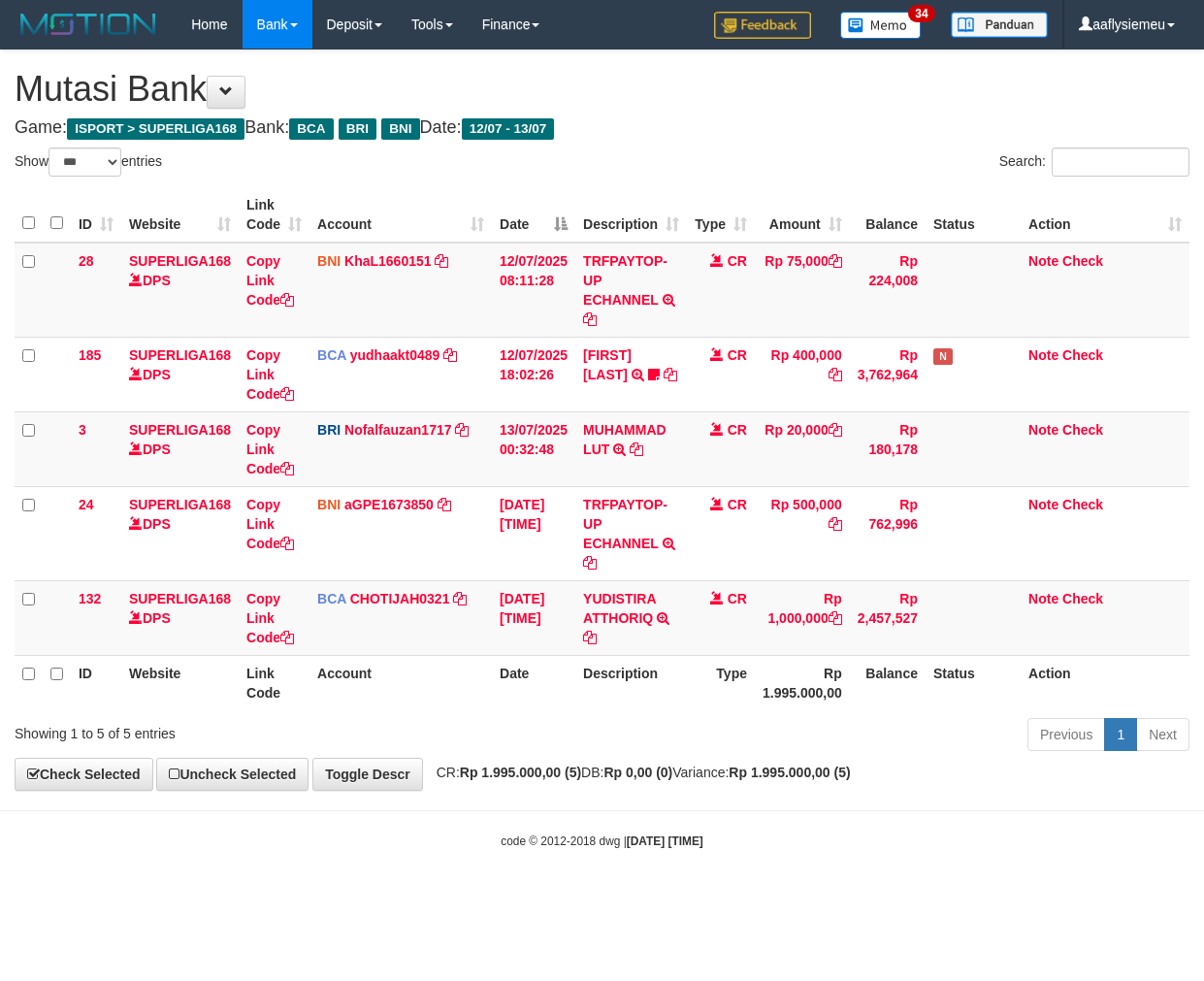 scroll, scrollTop: 0, scrollLeft: 0, axis: both 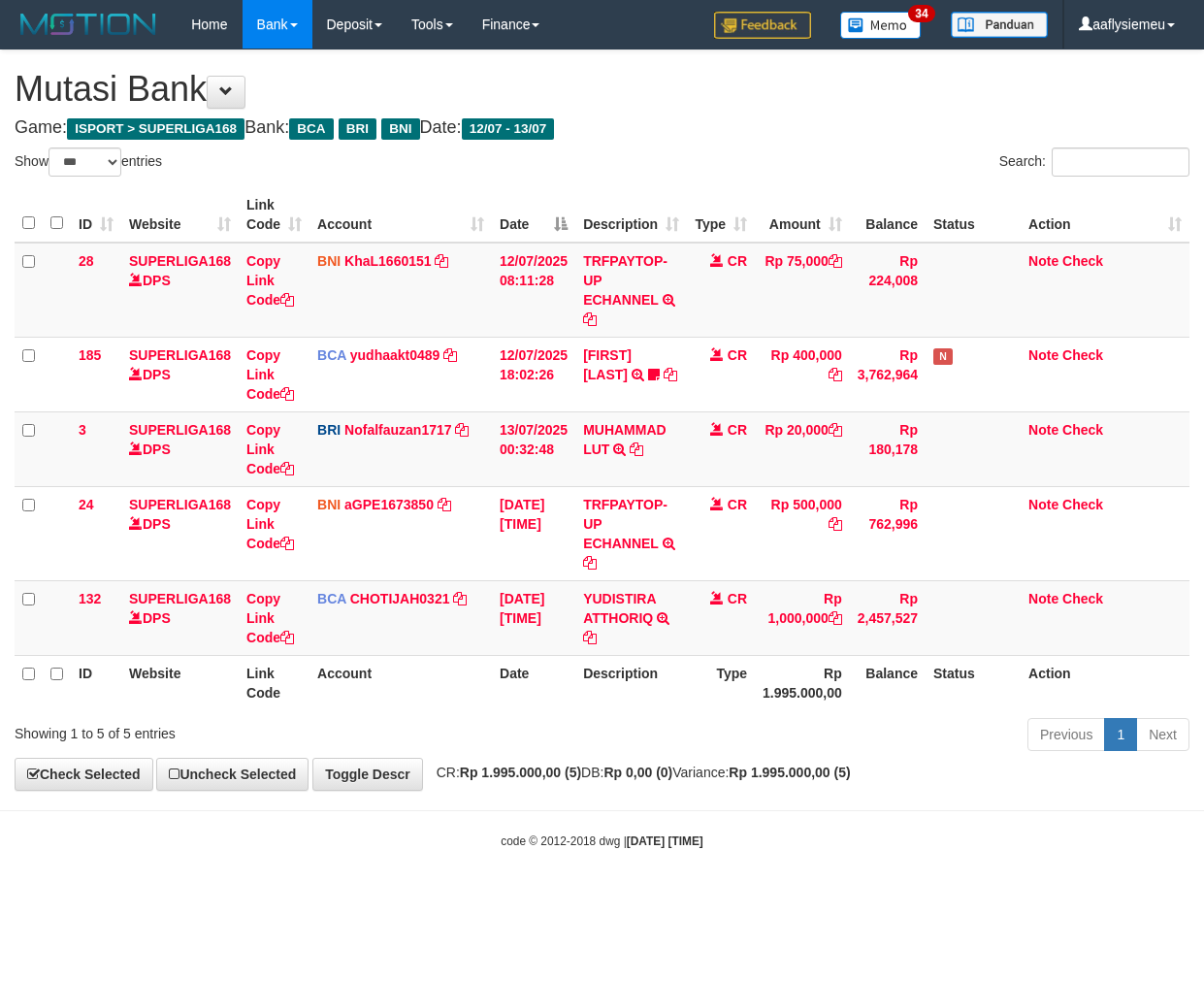 select on "***" 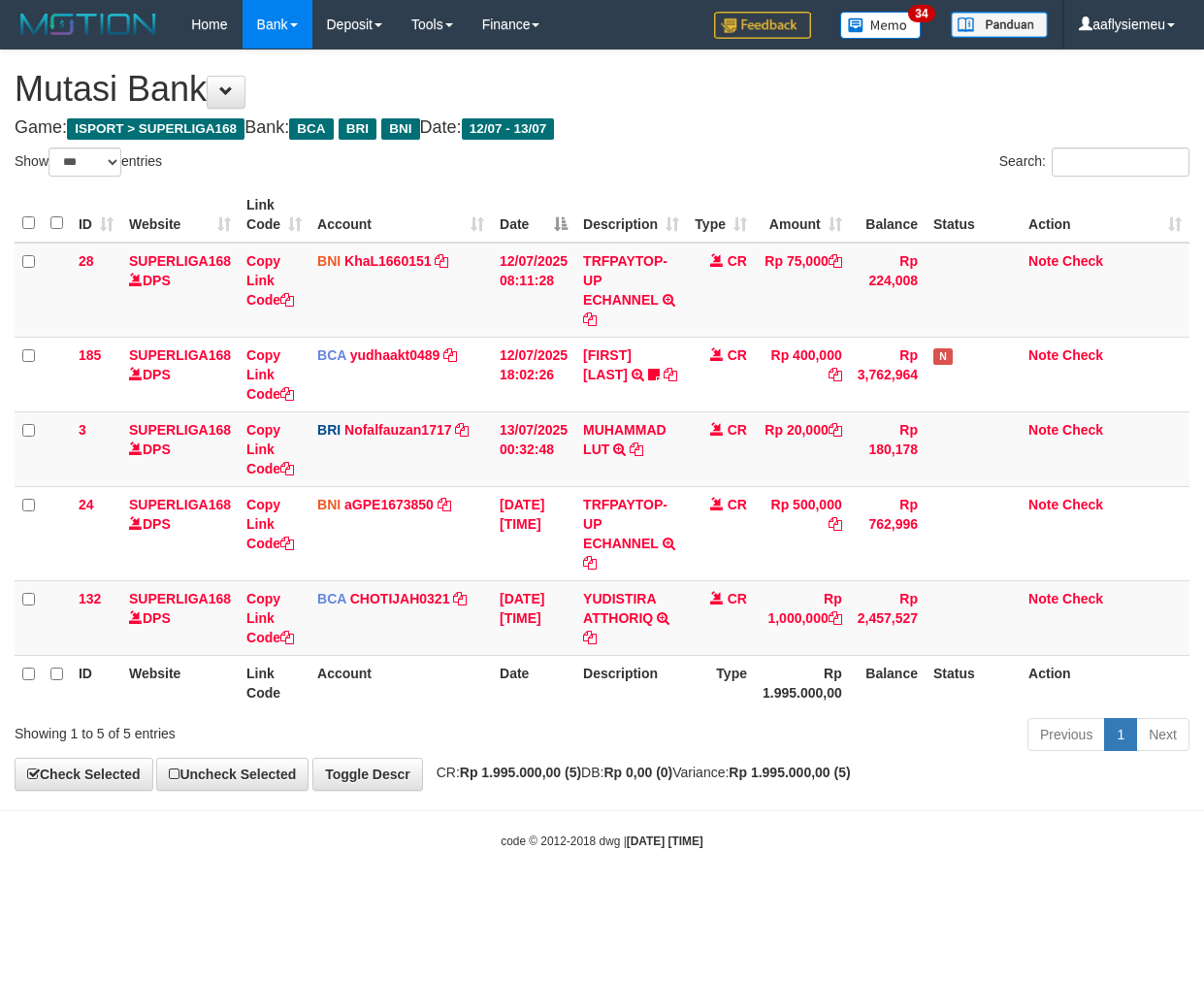 scroll, scrollTop: 0, scrollLeft: 0, axis: both 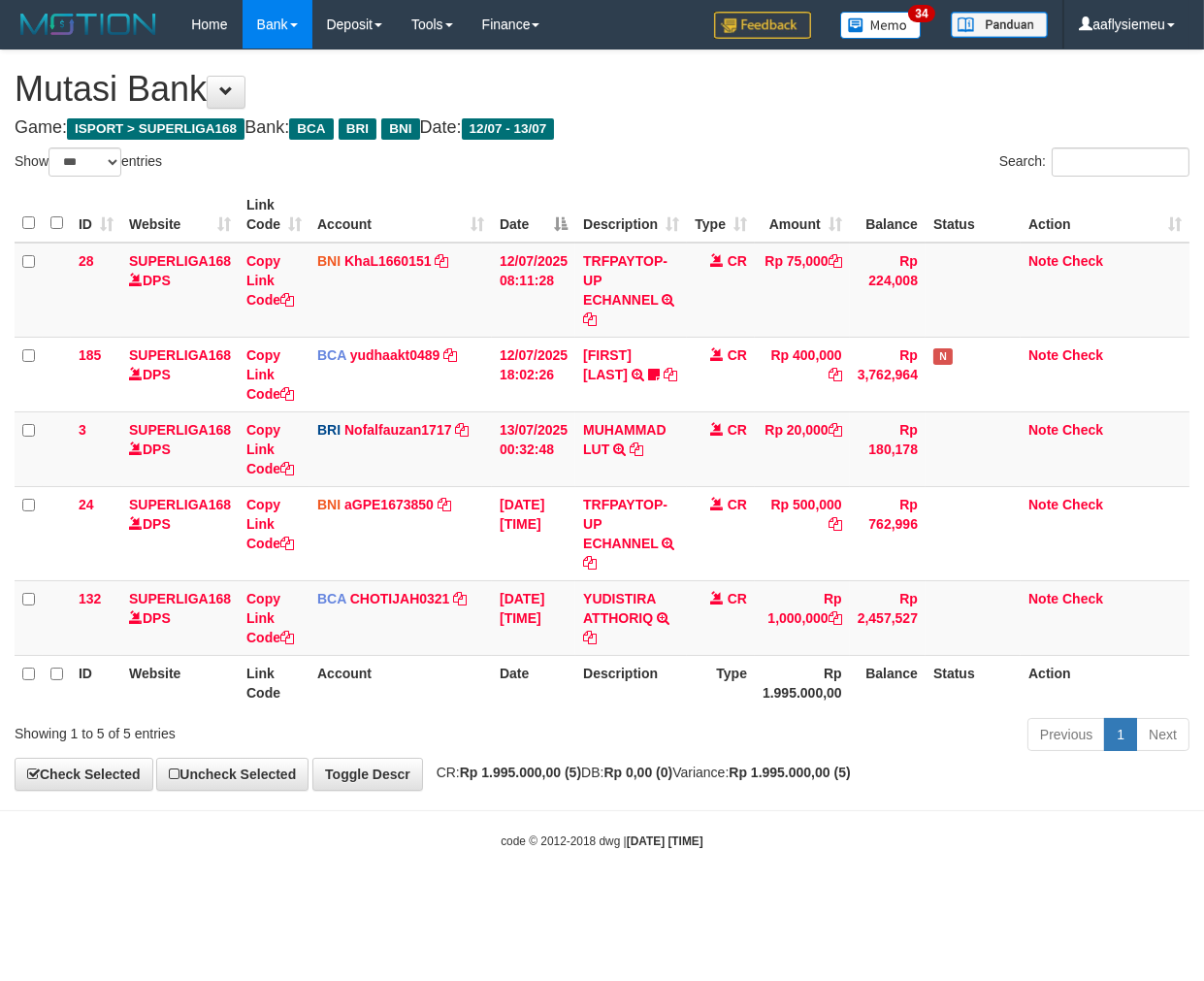 click on "Toggle navigation
Home
Bank
Account List
Load
By Website
Group
[ISPORT]													SUPERLIGA168
By Load Group (DPS)
34" at bounding box center [602, 449] 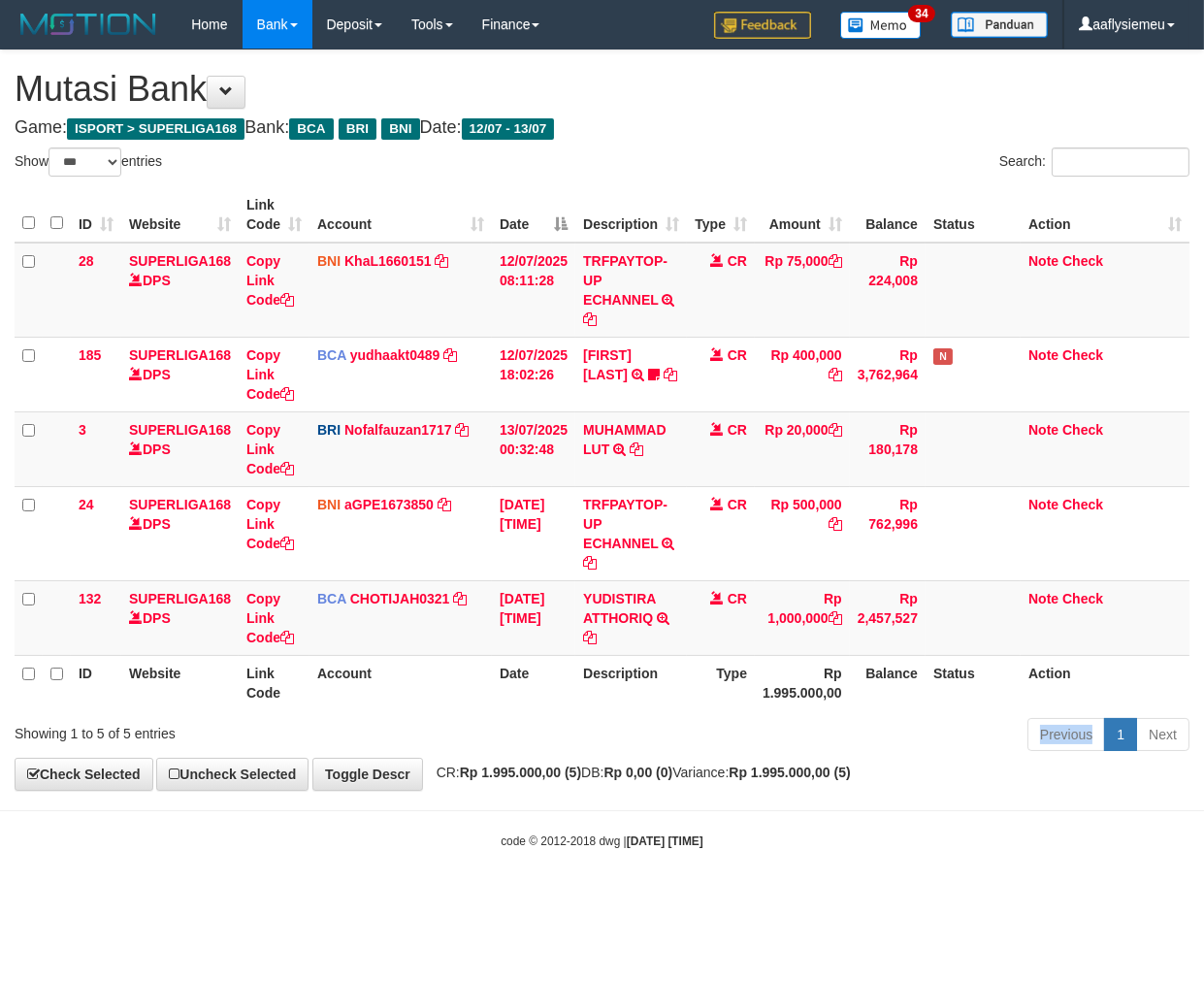 click on "Previous 1 Next" at bounding box center (853, 736) 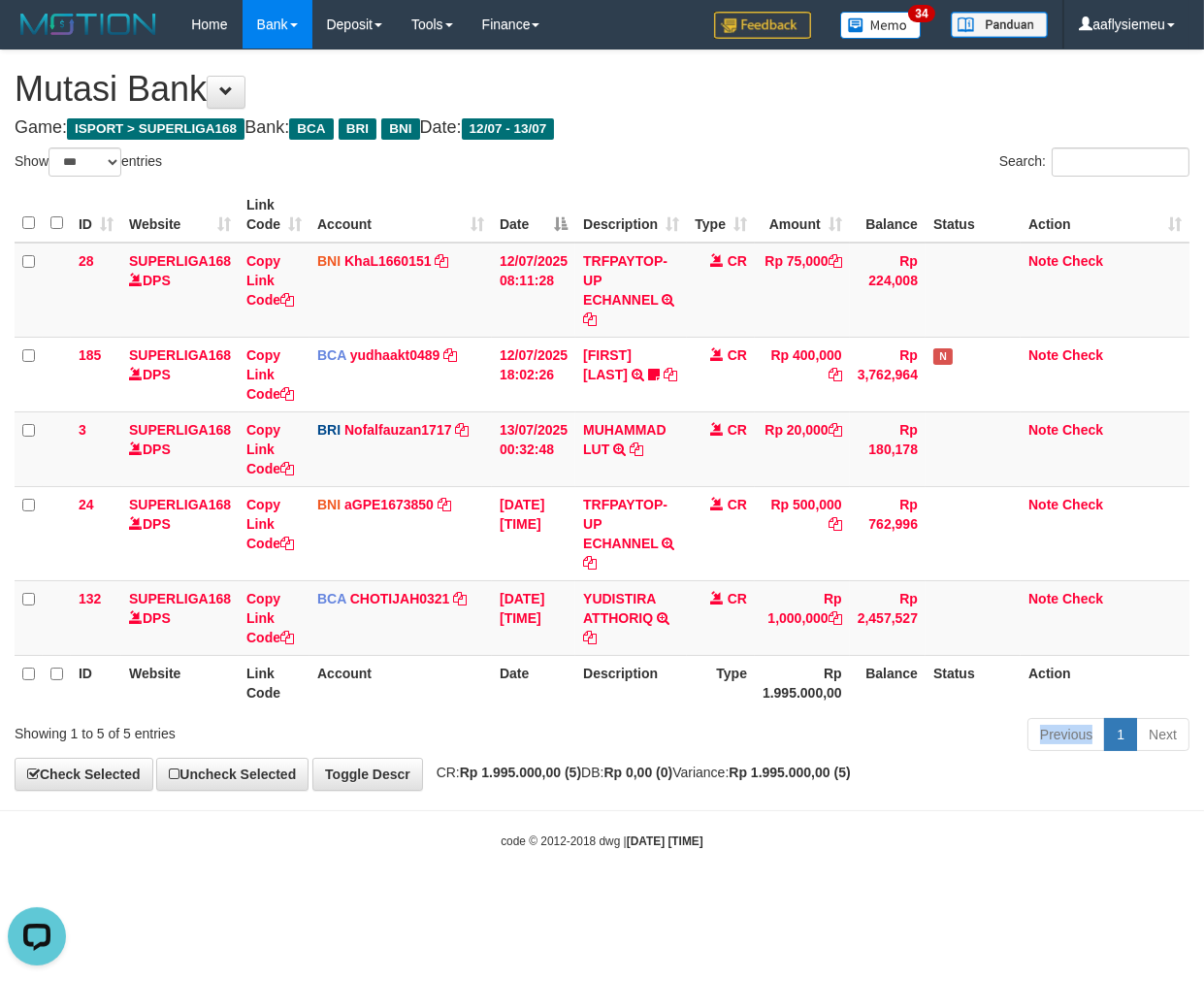 scroll, scrollTop: 0, scrollLeft: 0, axis: both 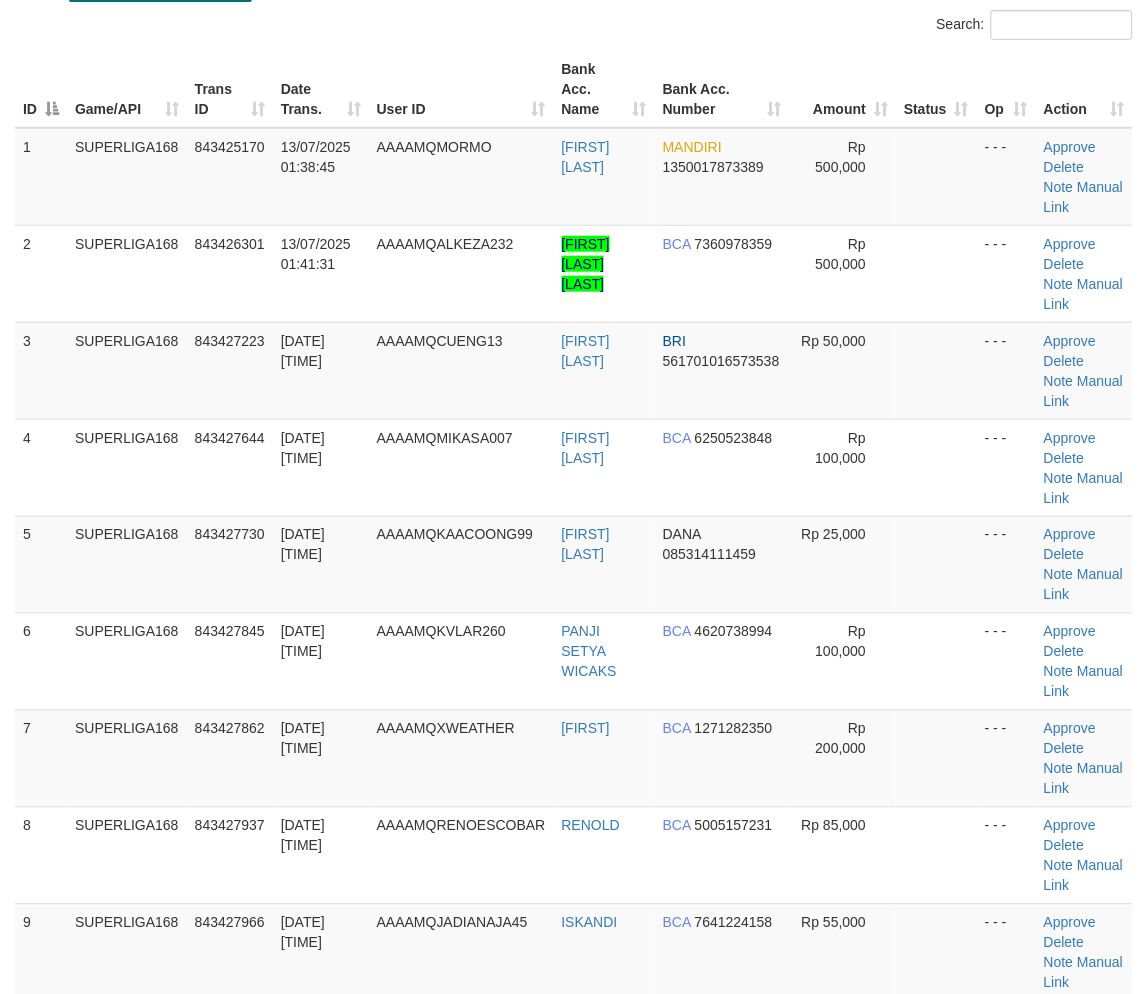 click on "843427730" at bounding box center [230, 564] 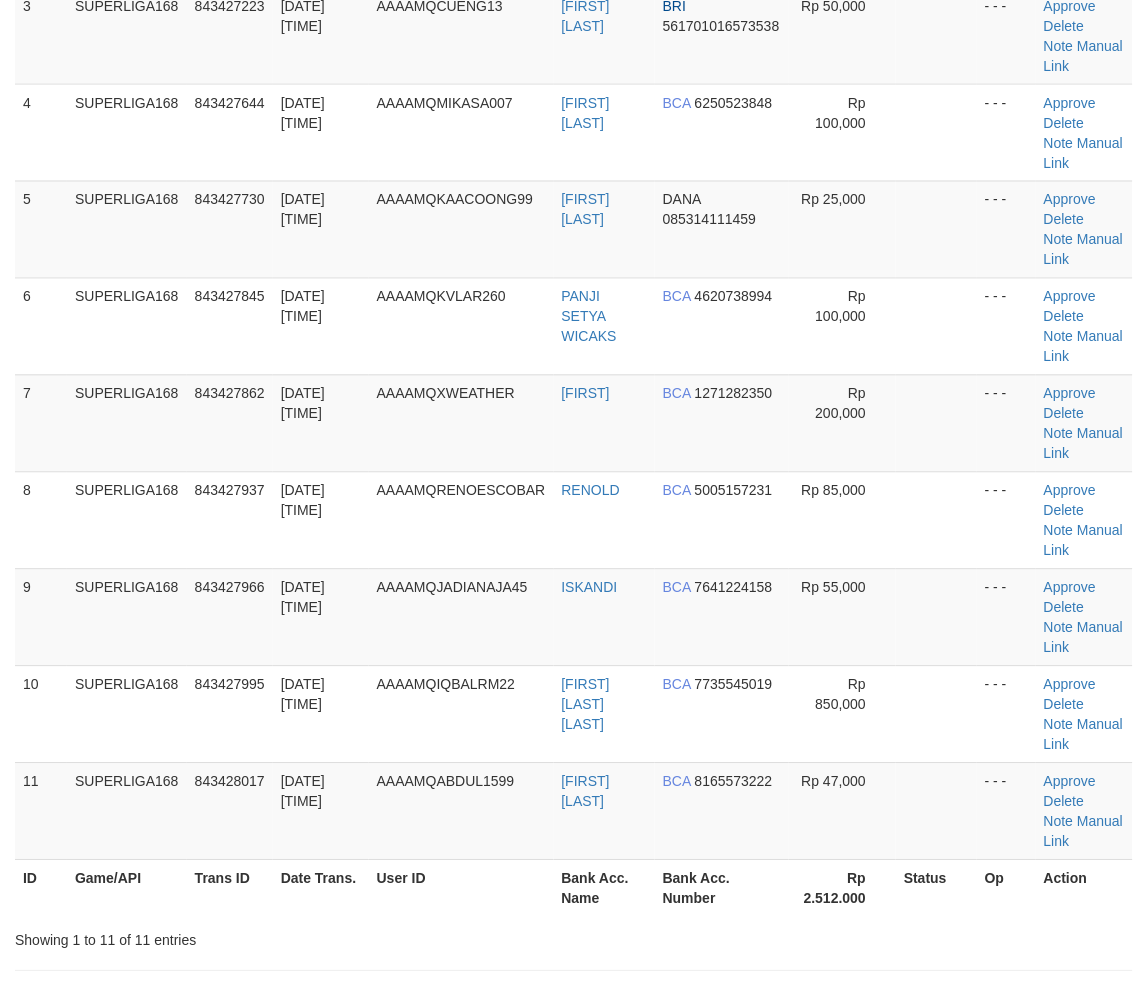 scroll, scrollTop: 697, scrollLeft: 0, axis: vertical 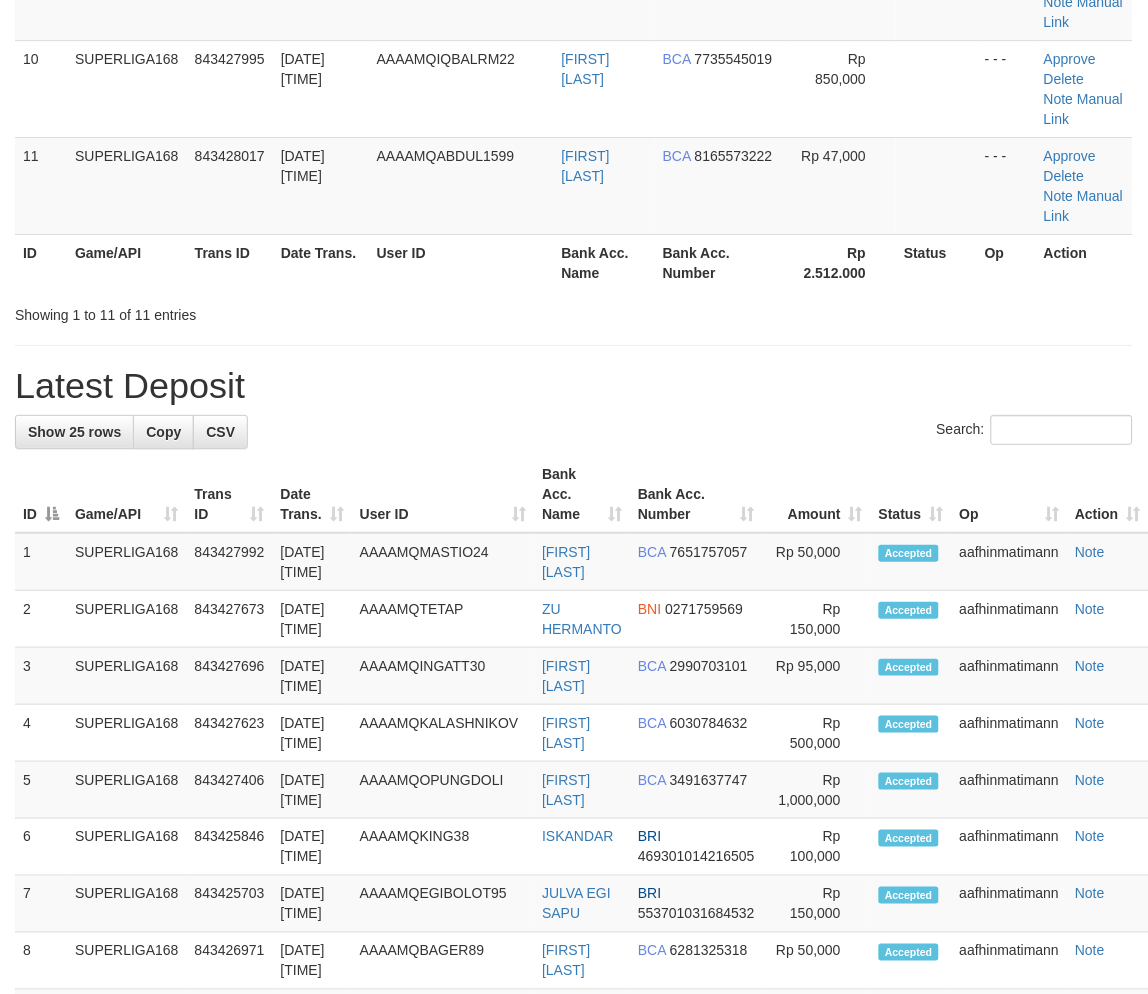 click on "User ID" at bounding box center (443, 494) 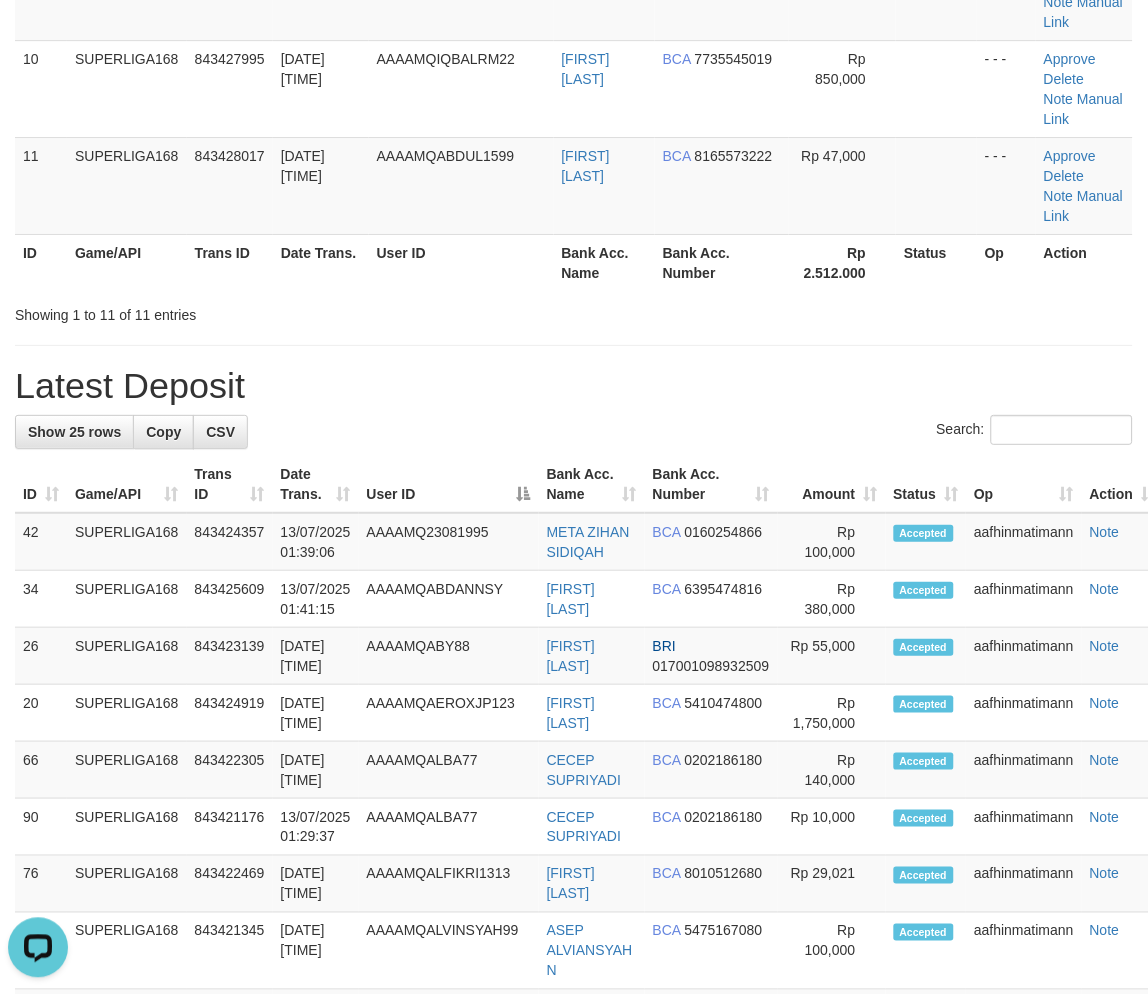 scroll, scrollTop: 0, scrollLeft: 0, axis: both 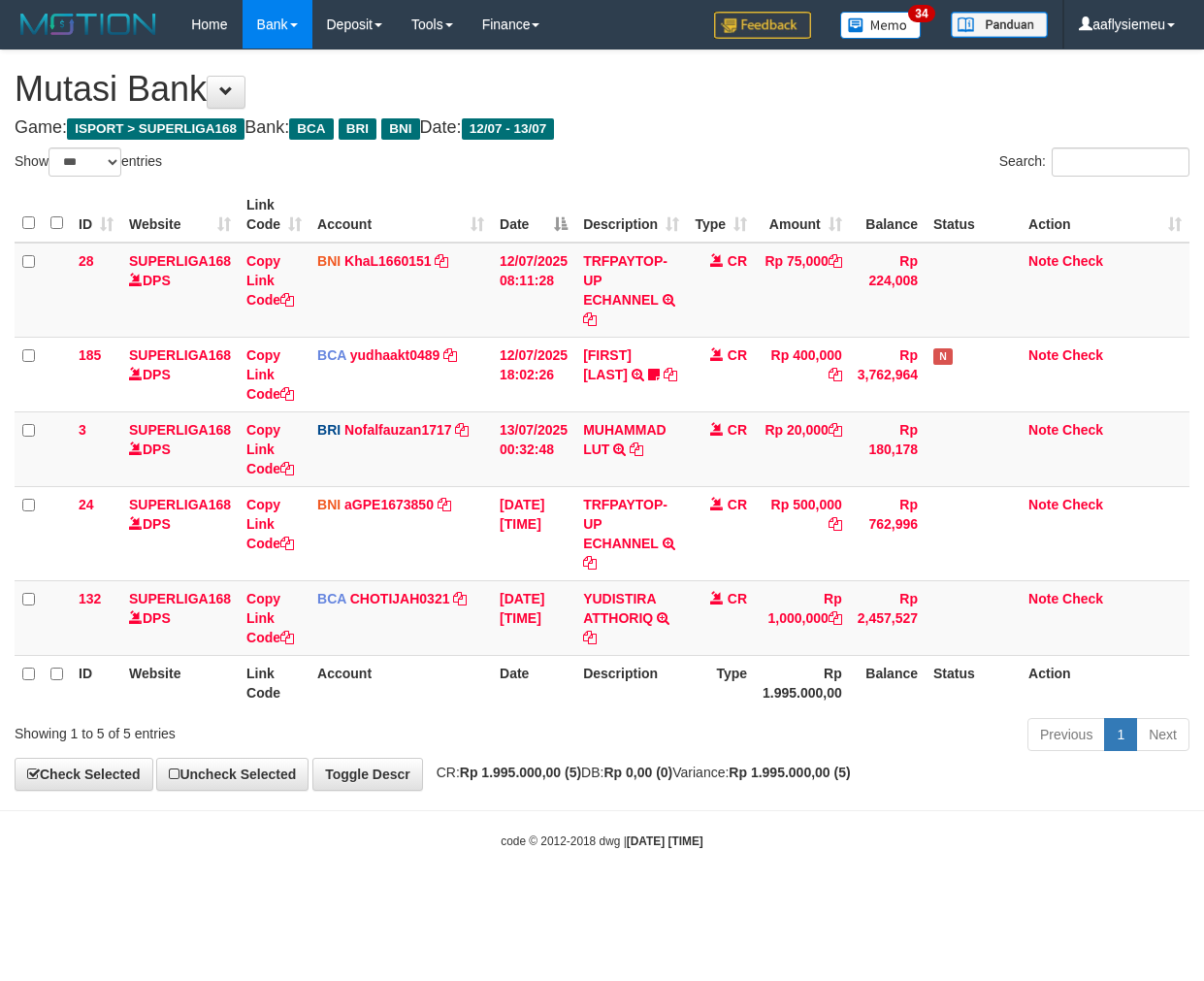 select on "***" 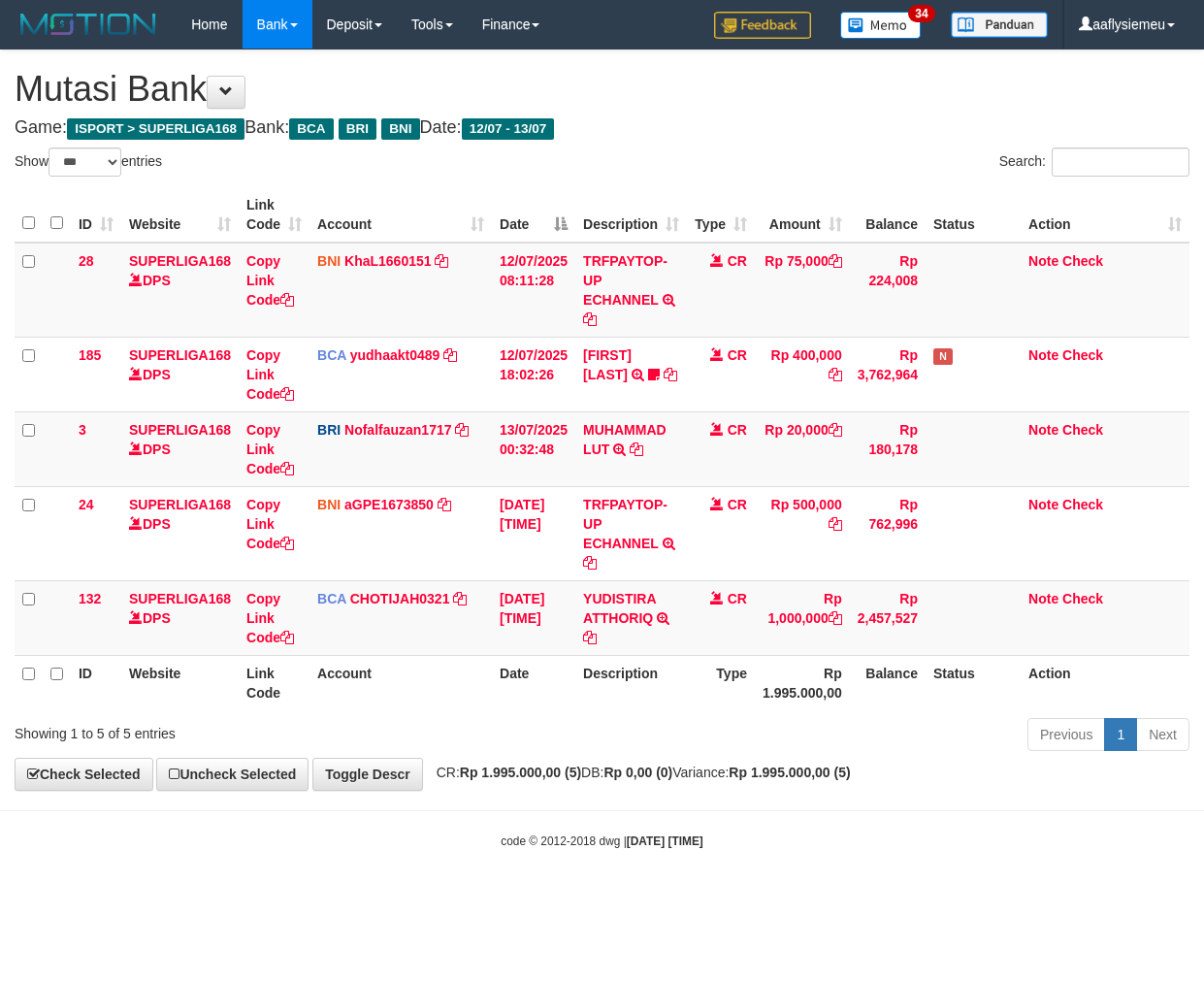 scroll, scrollTop: 0, scrollLeft: 0, axis: both 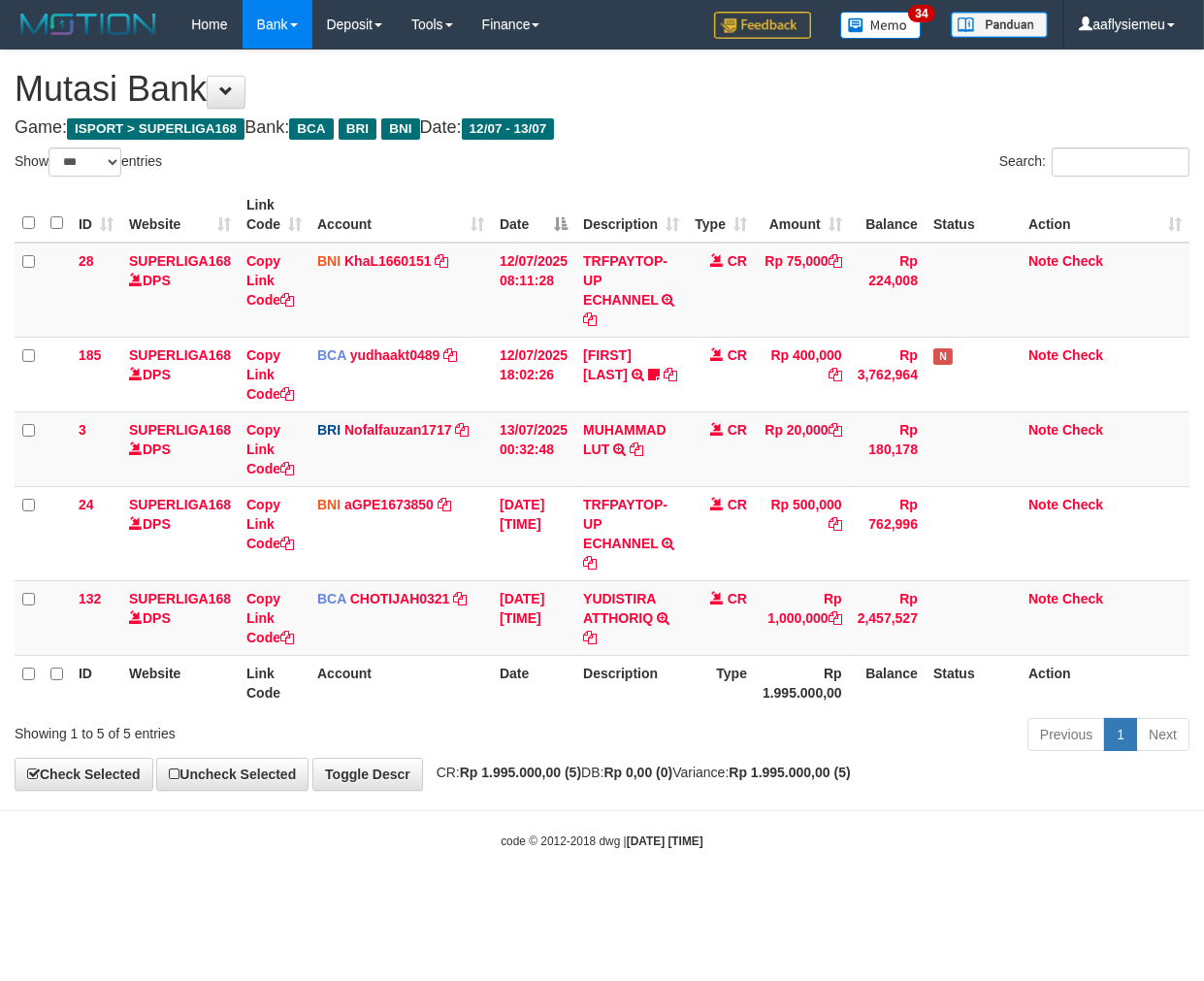 click on "Toggle navigation
Home
Bank
Account List
Load
By Website
Group
[ISPORT]													SUPERLIGA168
By Load Group (DPS)
34" at bounding box center (602, 449) 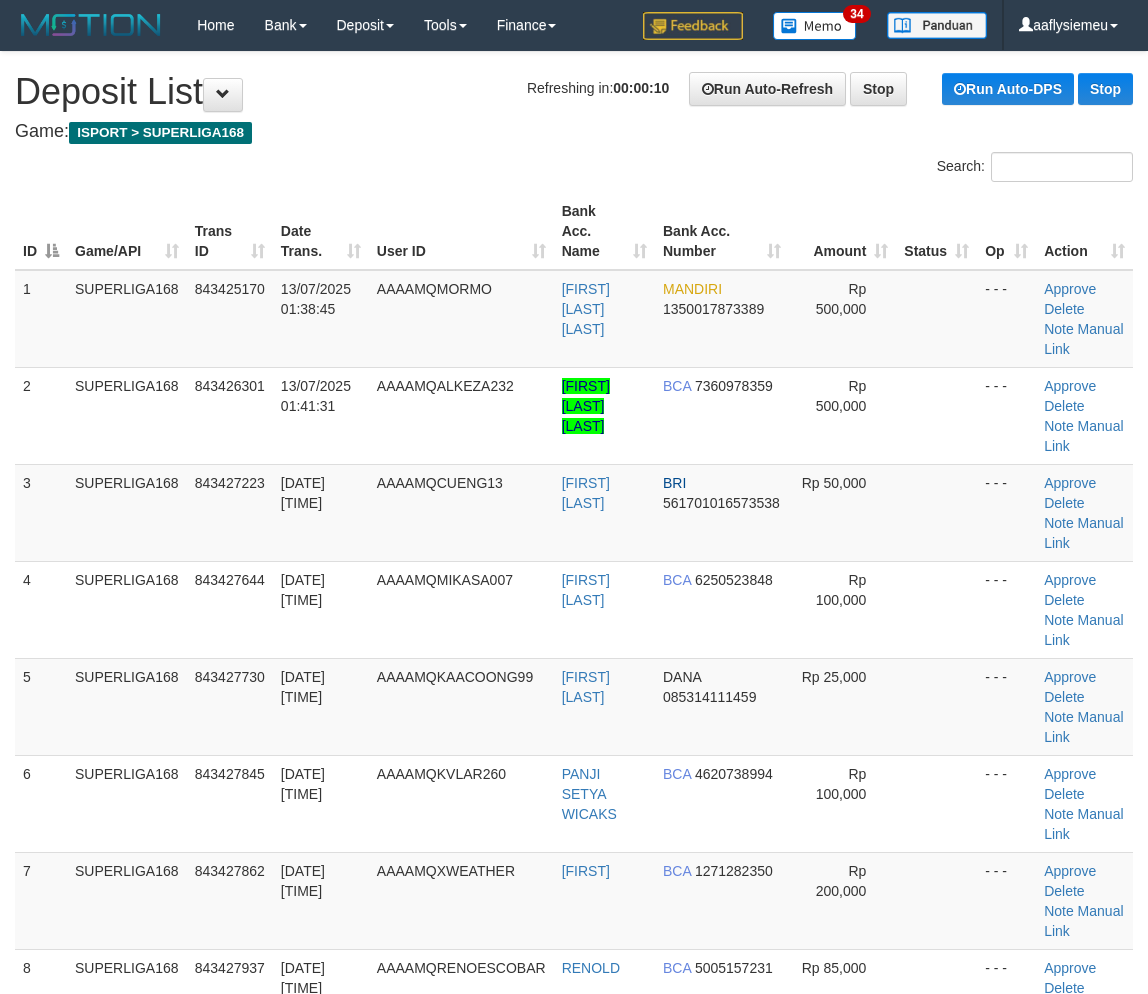 click on "[DATE] [TIME]" at bounding box center [312, 1779] 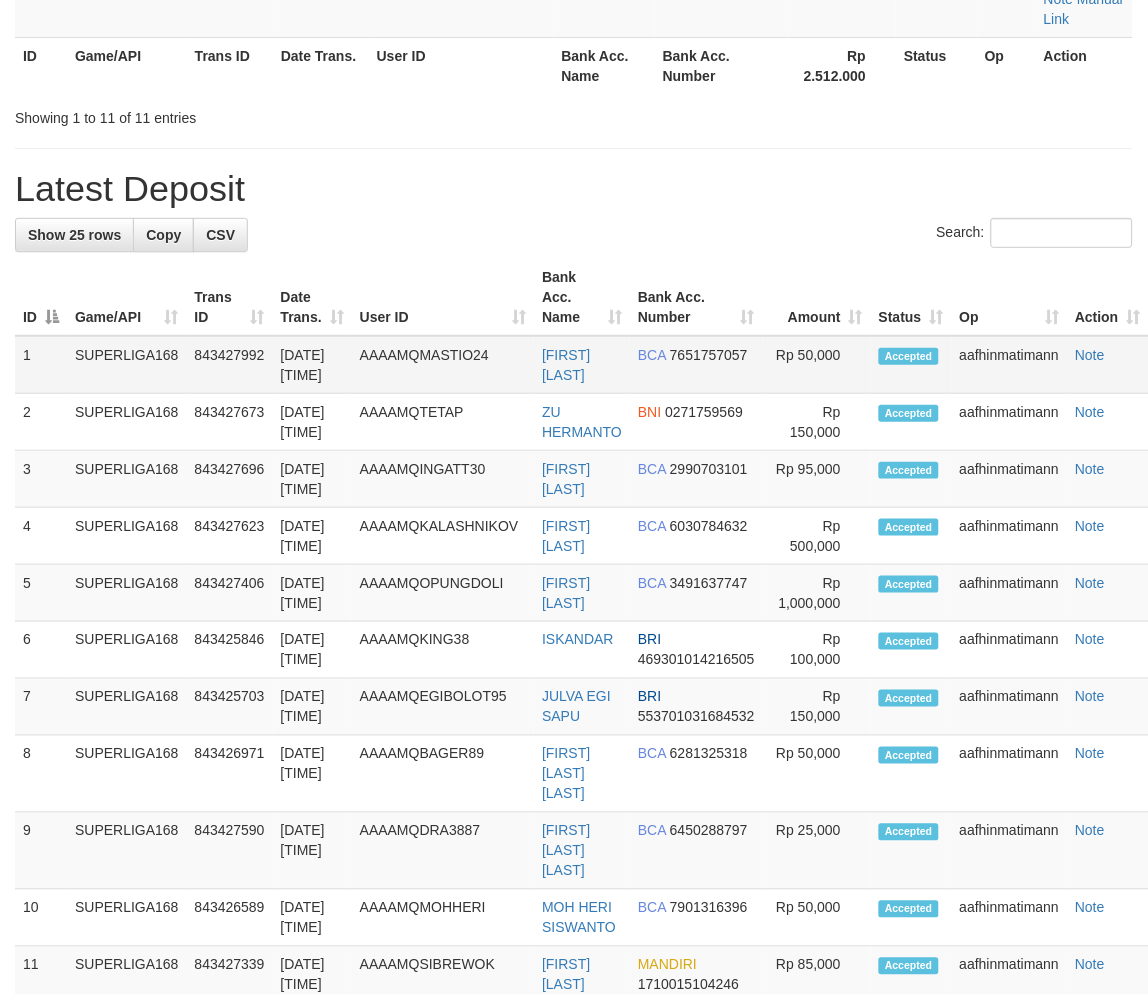 scroll, scrollTop: 1266, scrollLeft: 0, axis: vertical 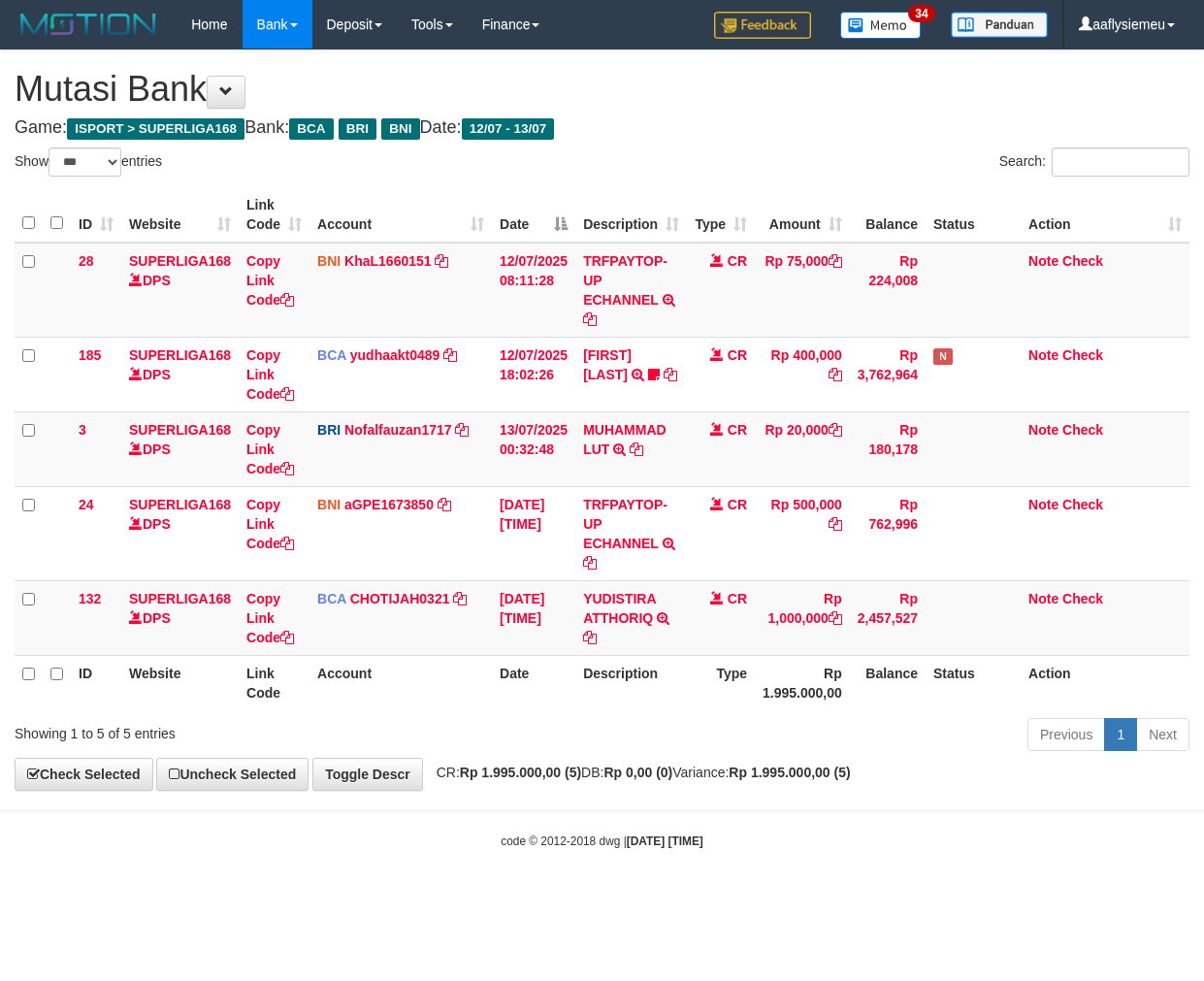 select on "***" 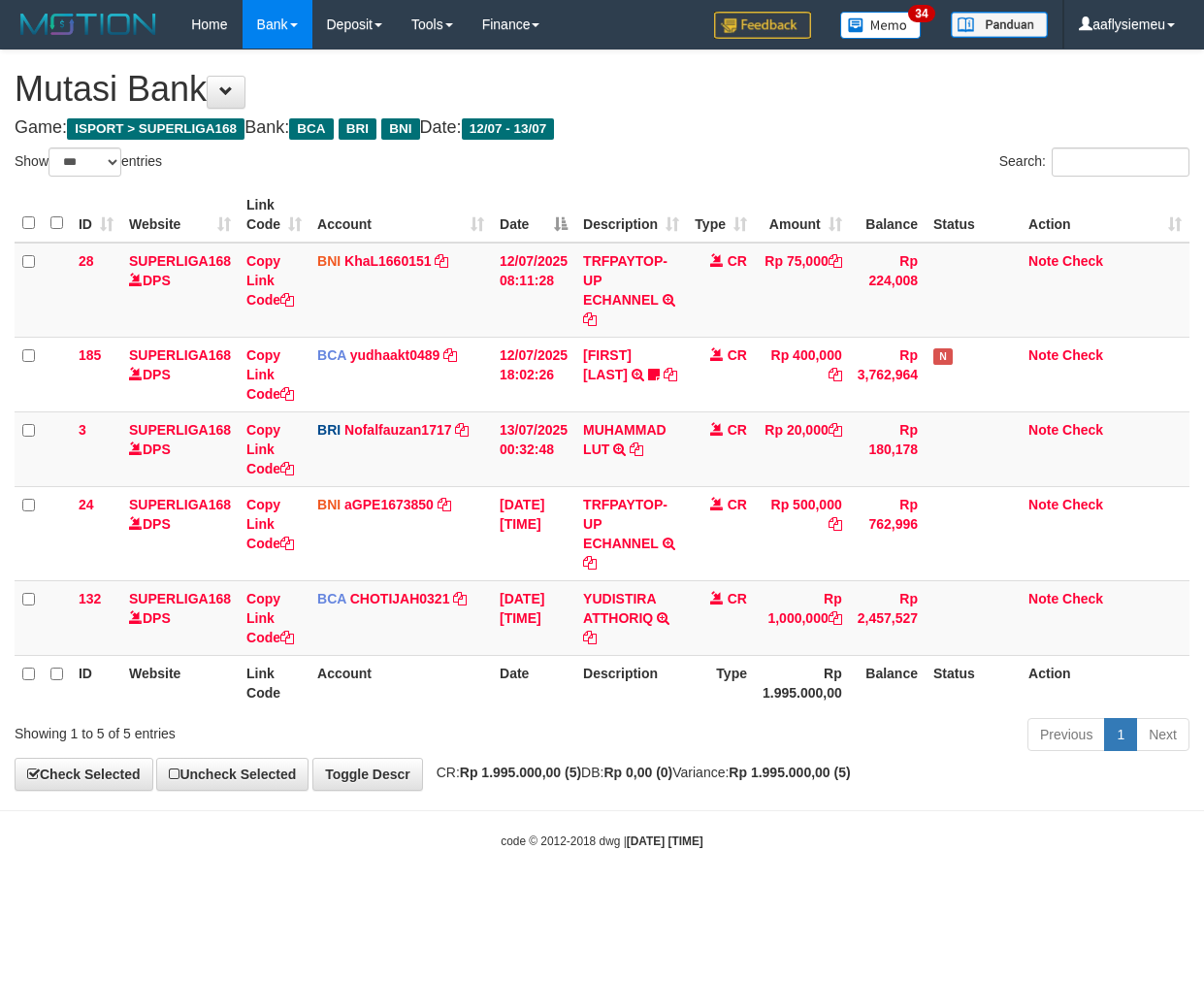 scroll, scrollTop: 0, scrollLeft: 0, axis: both 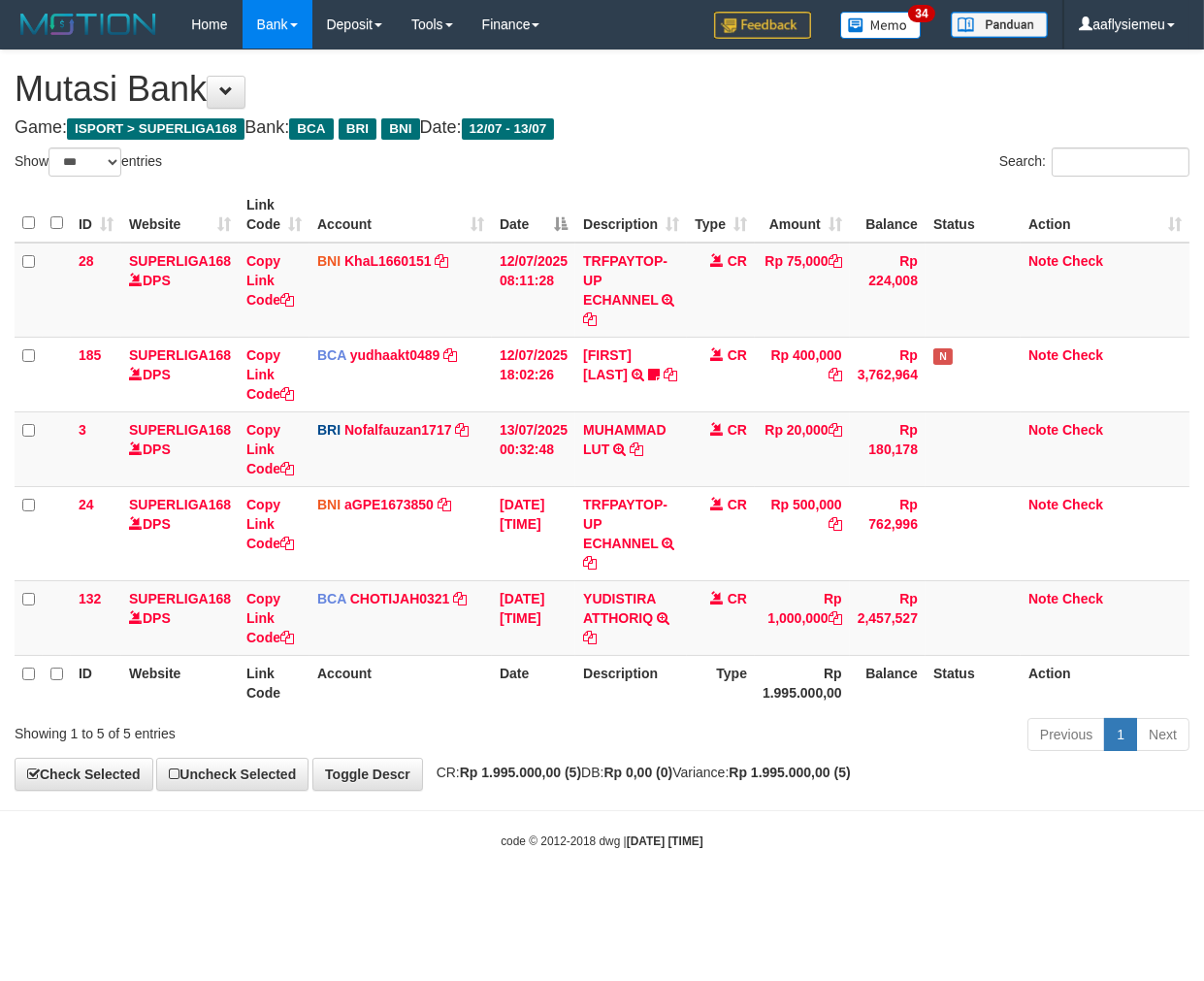click on "Type" at bounding box center (721, 682) 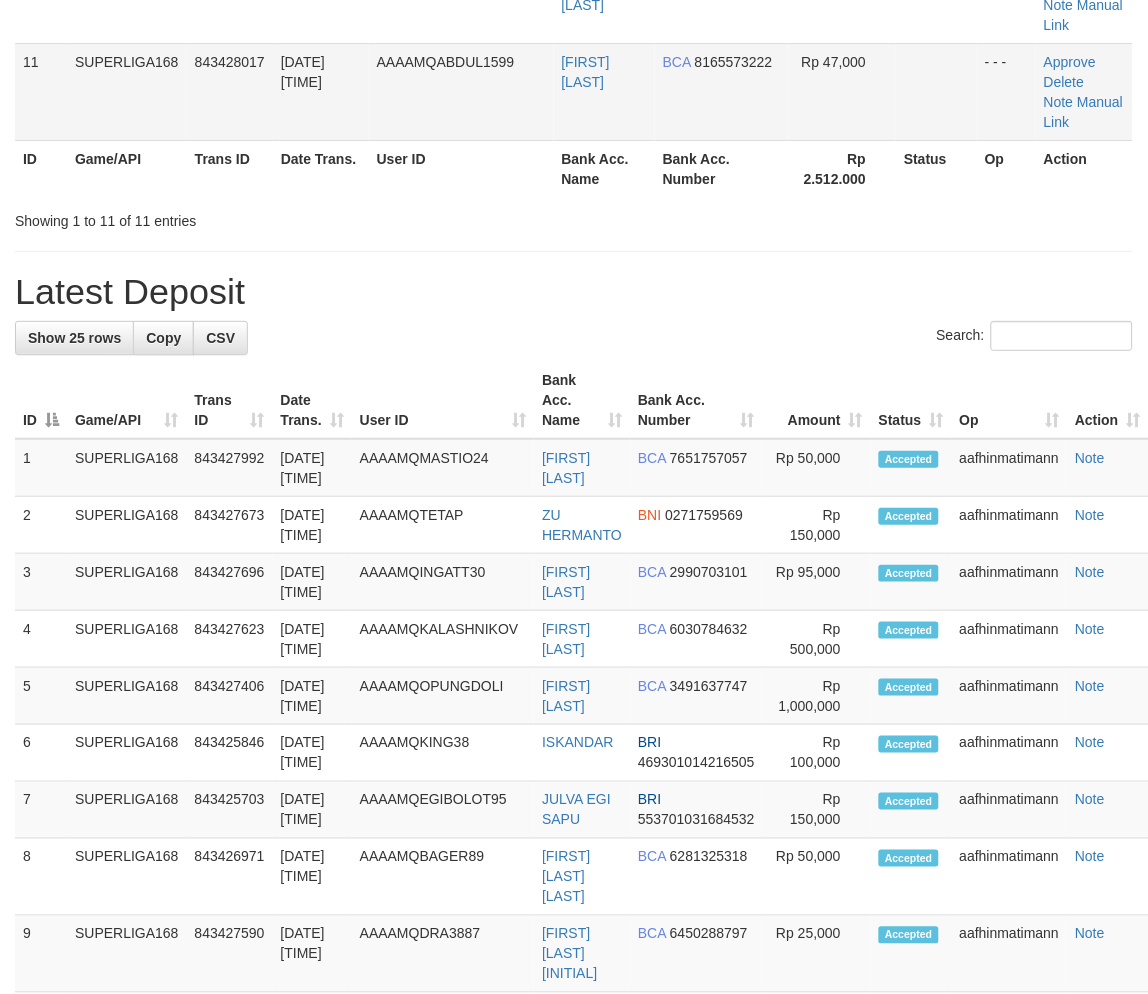 scroll, scrollTop: 872, scrollLeft: 0, axis: vertical 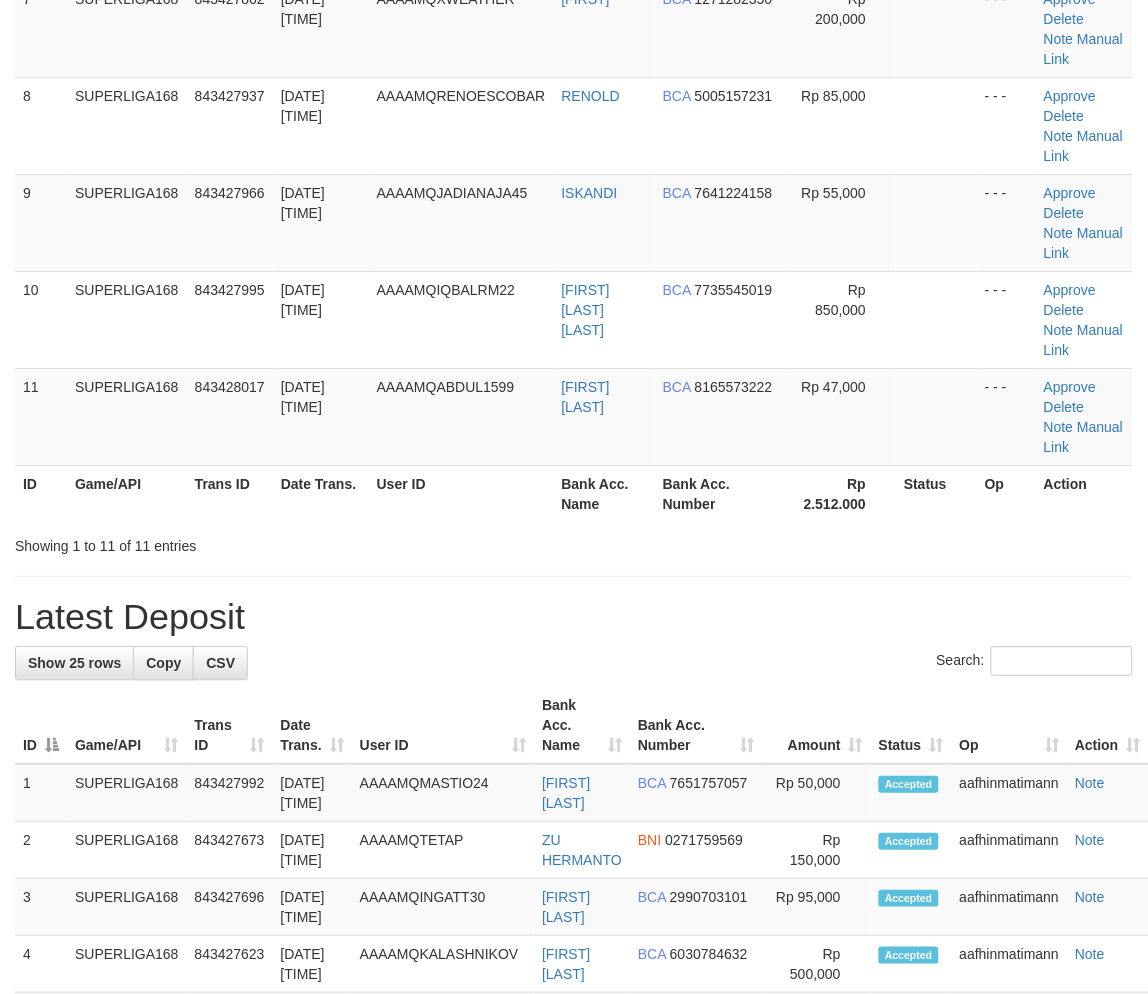 drag, startPoint x: 381, startPoint y: 386, endPoint x: 7, endPoint y: 542, distance: 405.2308 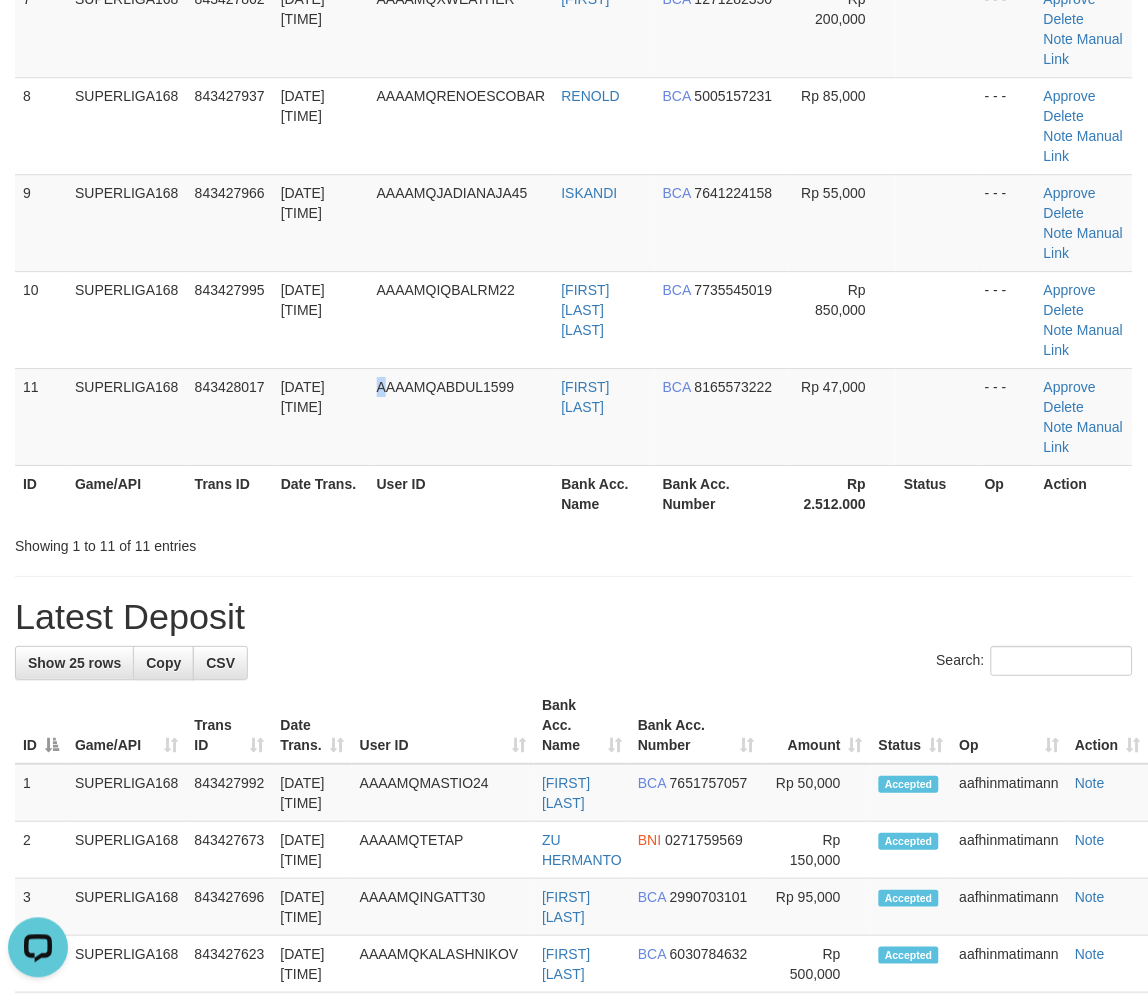 scroll, scrollTop: 0, scrollLeft: 0, axis: both 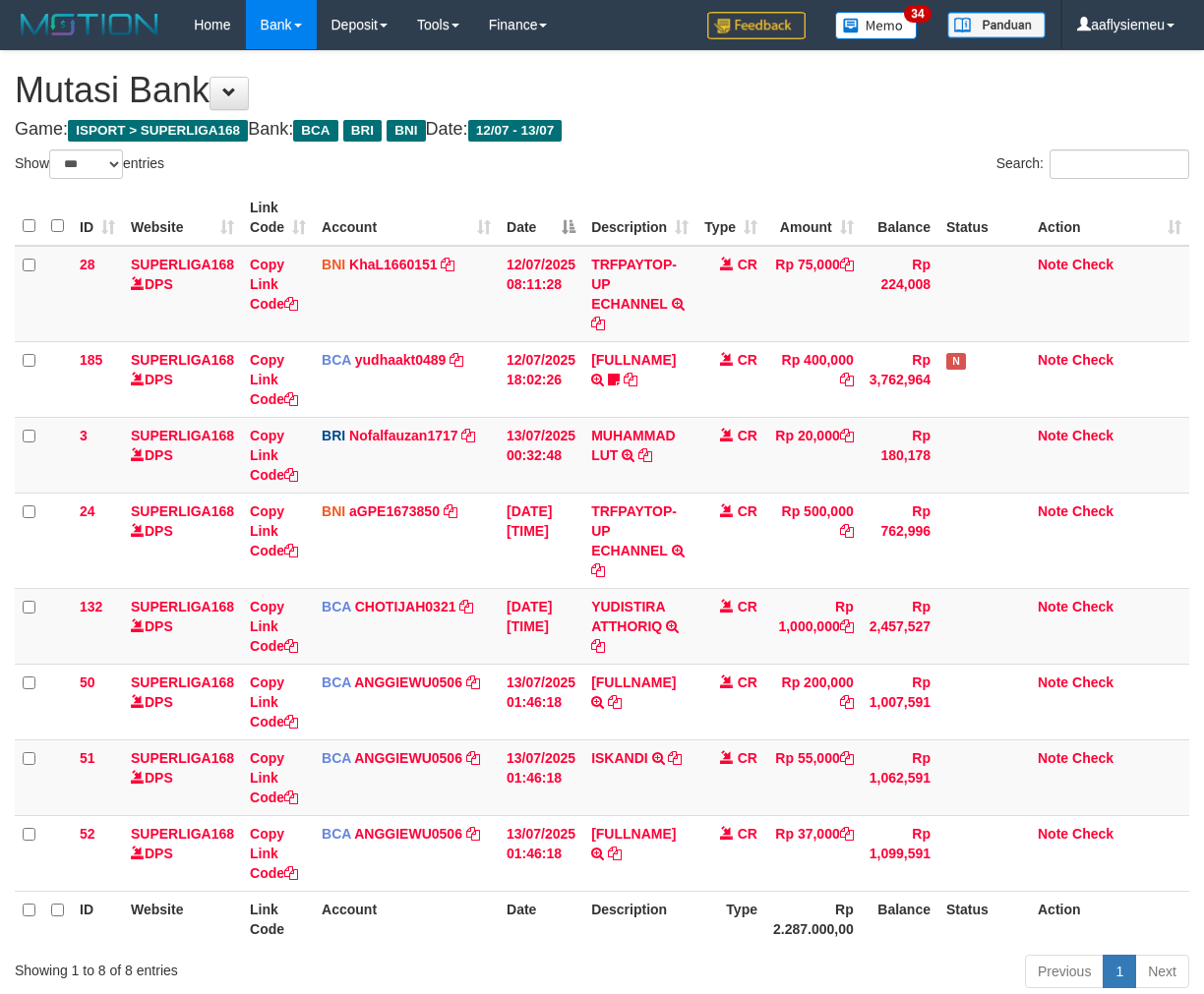select on "***" 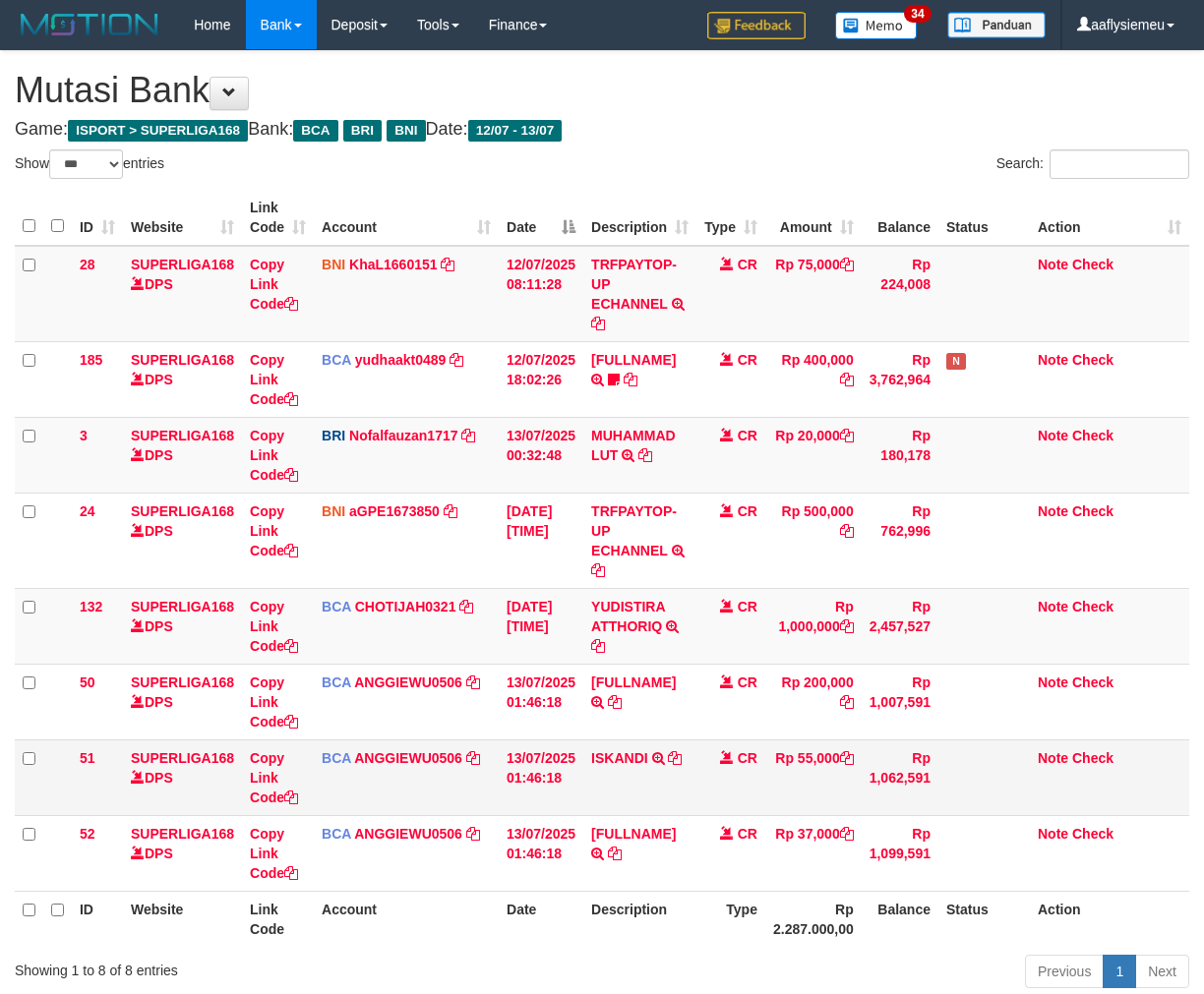 scroll, scrollTop: 0, scrollLeft: 0, axis: both 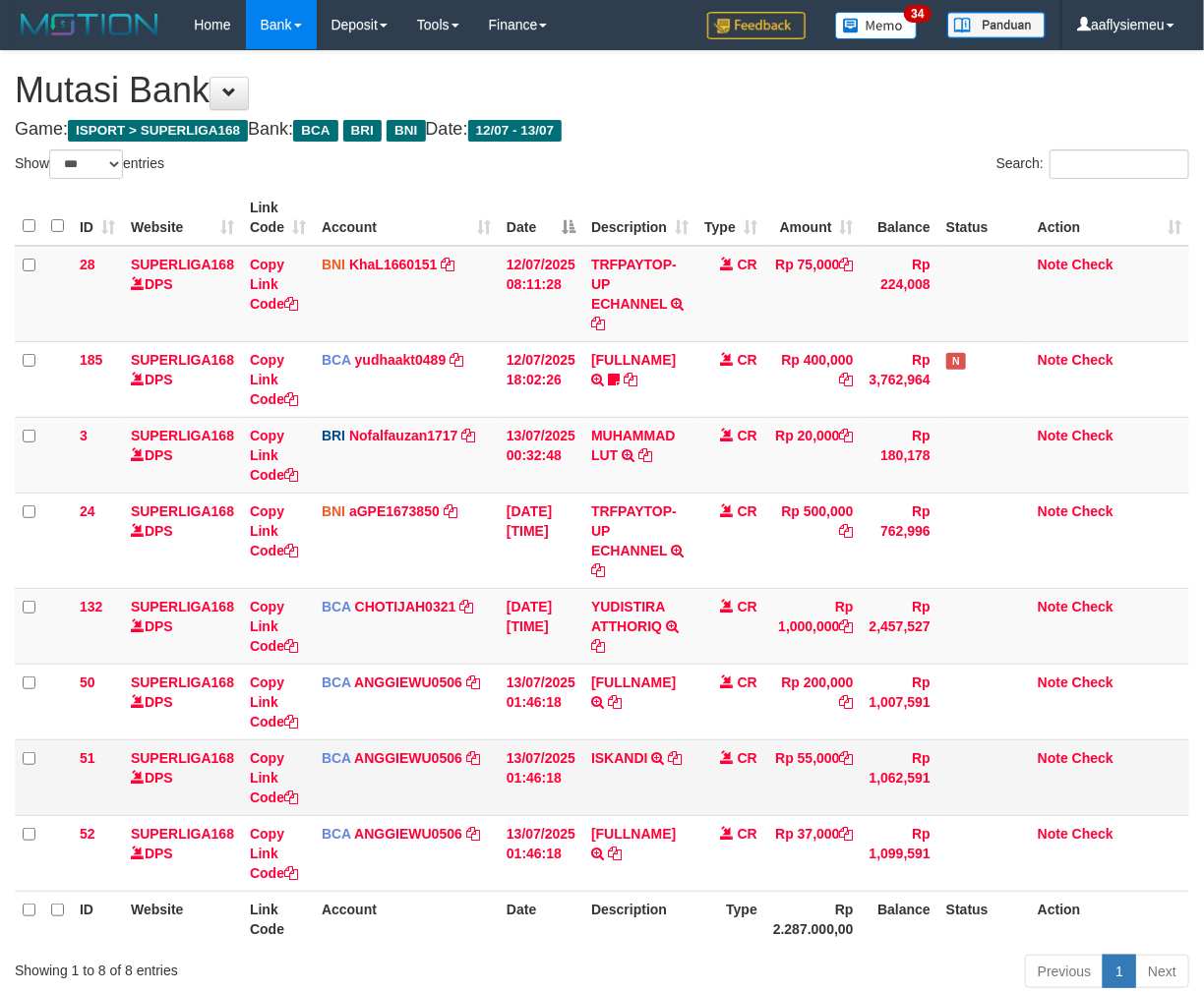 click on "Rp 55,000" at bounding box center [813, 777] 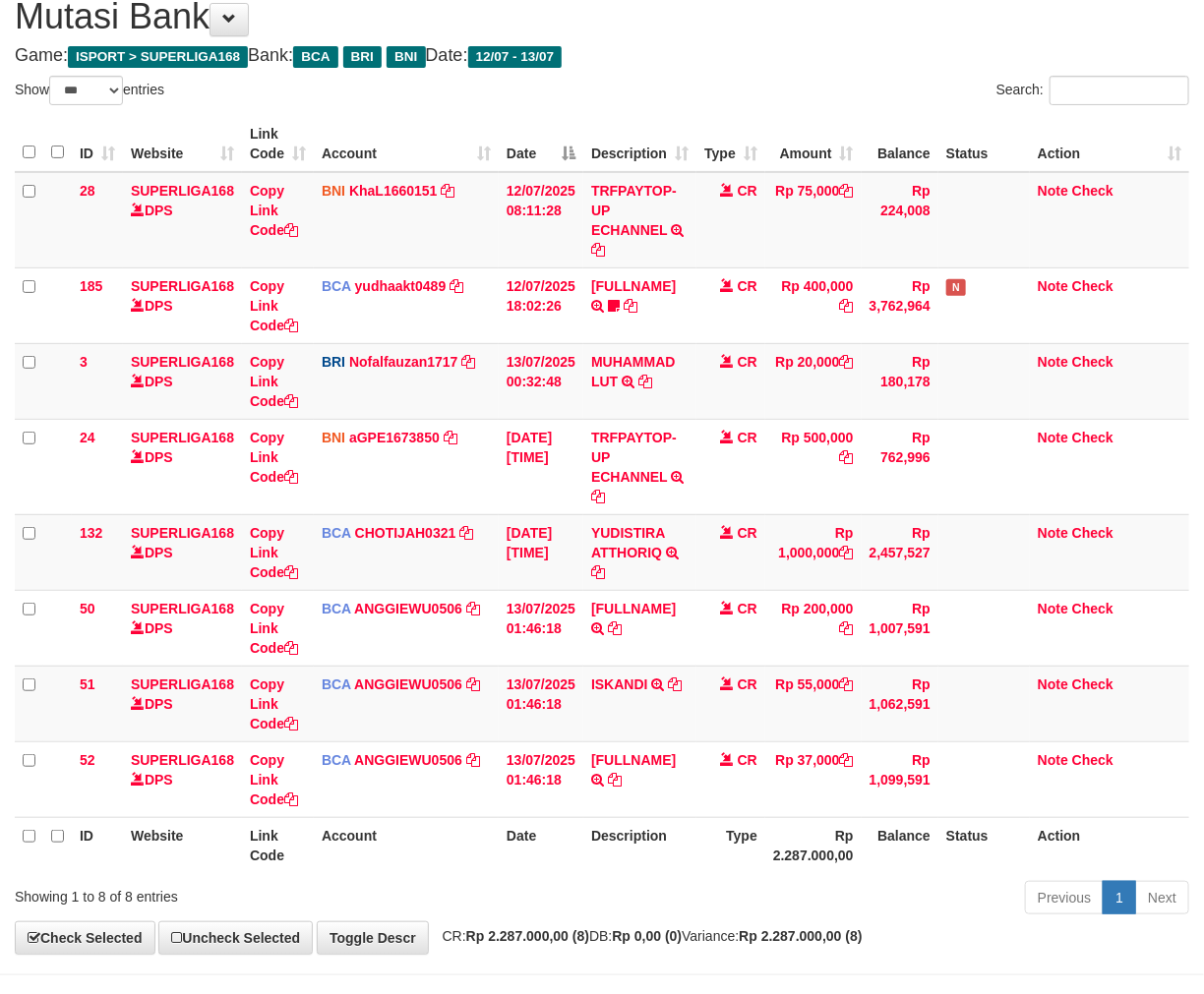 scroll, scrollTop: 109, scrollLeft: 0, axis: vertical 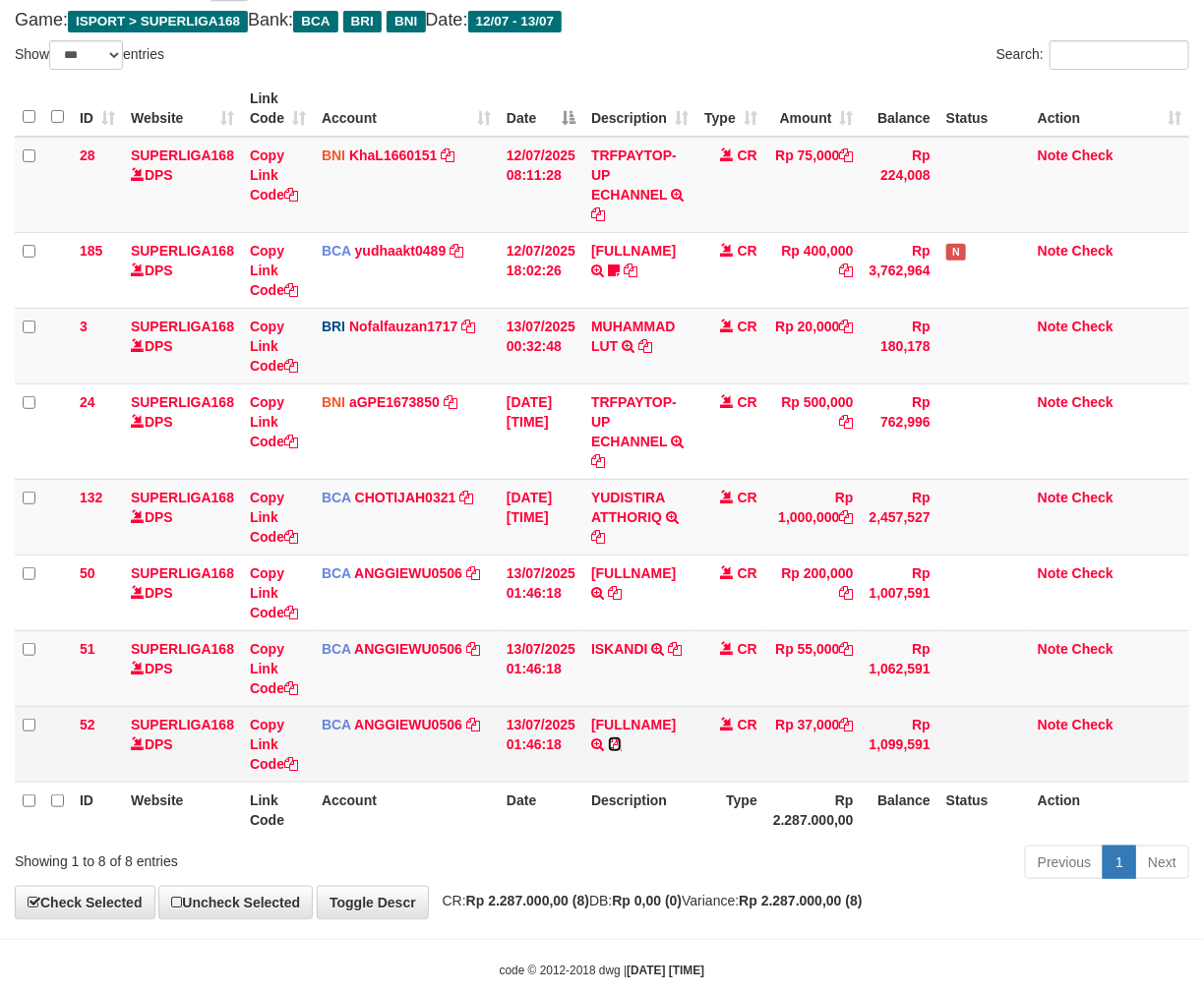 click at bounding box center [615, 744] 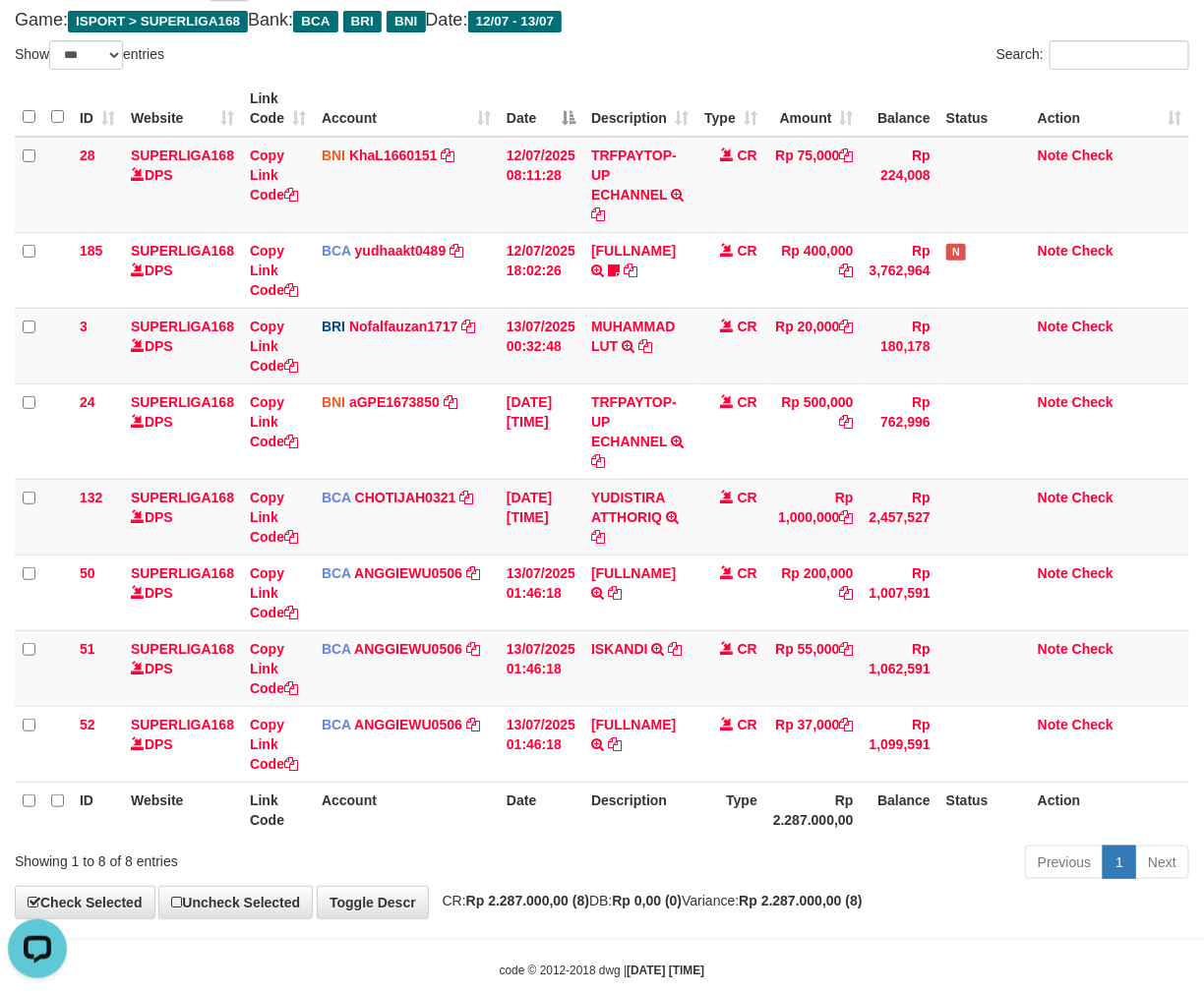 scroll, scrollTop: 0, scrollLeft: 0, axis: both 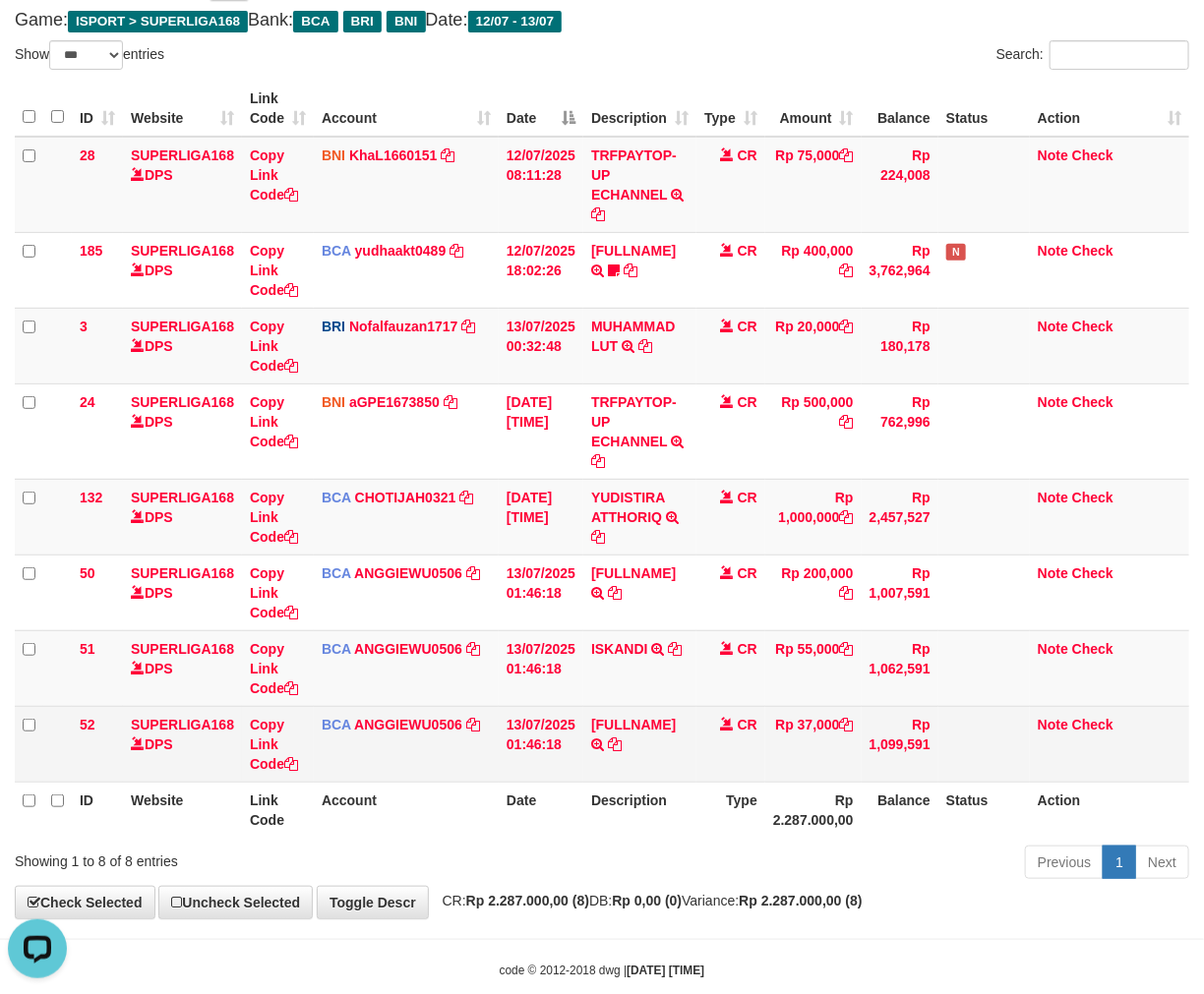 drag, startPoint x: 857, startPoint y: 789, endPoint x: 919, endPoint y: 767, distance: 65.78754 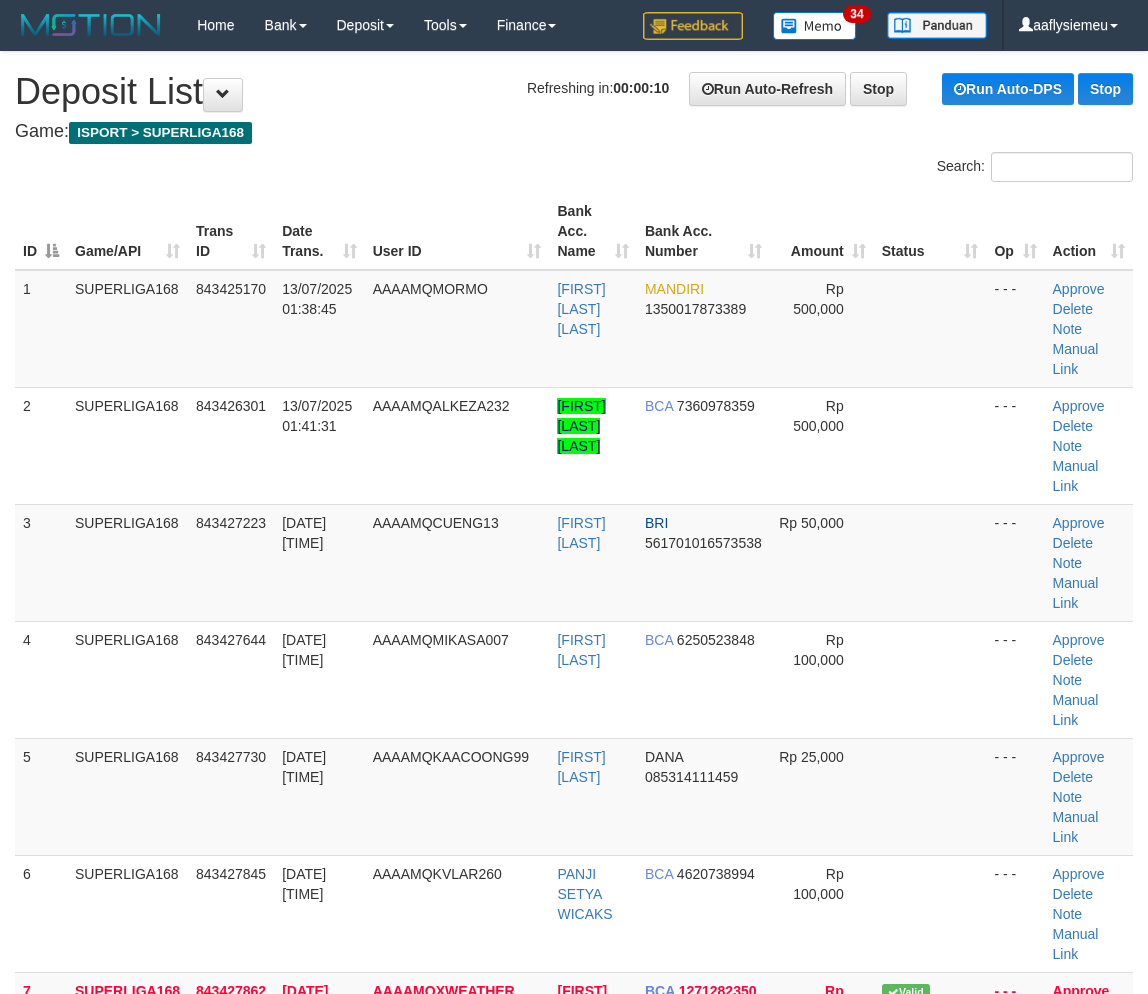 scroll, scrollTop: 427, scrollLeft: 0, axis: vertical 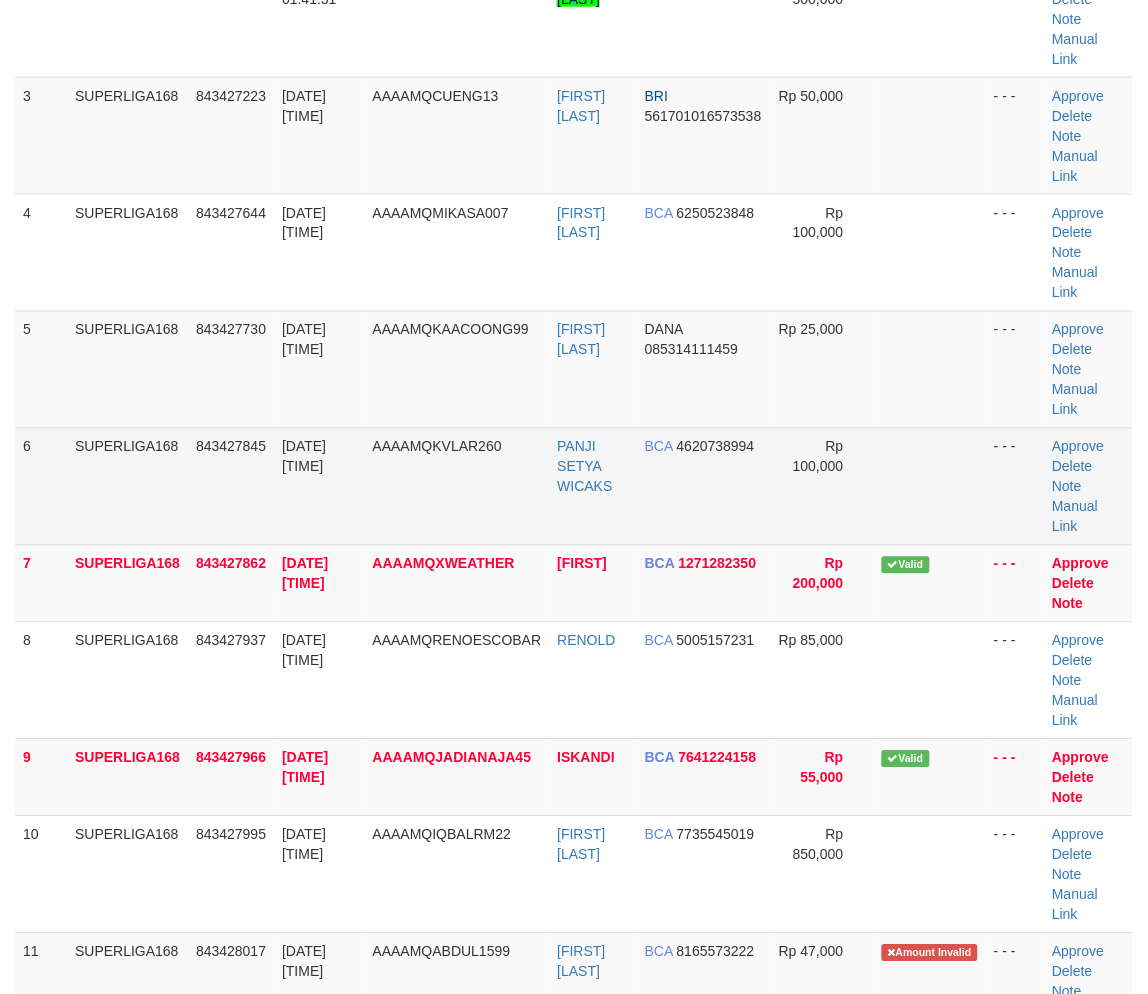 click on "SUPERLIGA168" at bounding box center (127, 486) 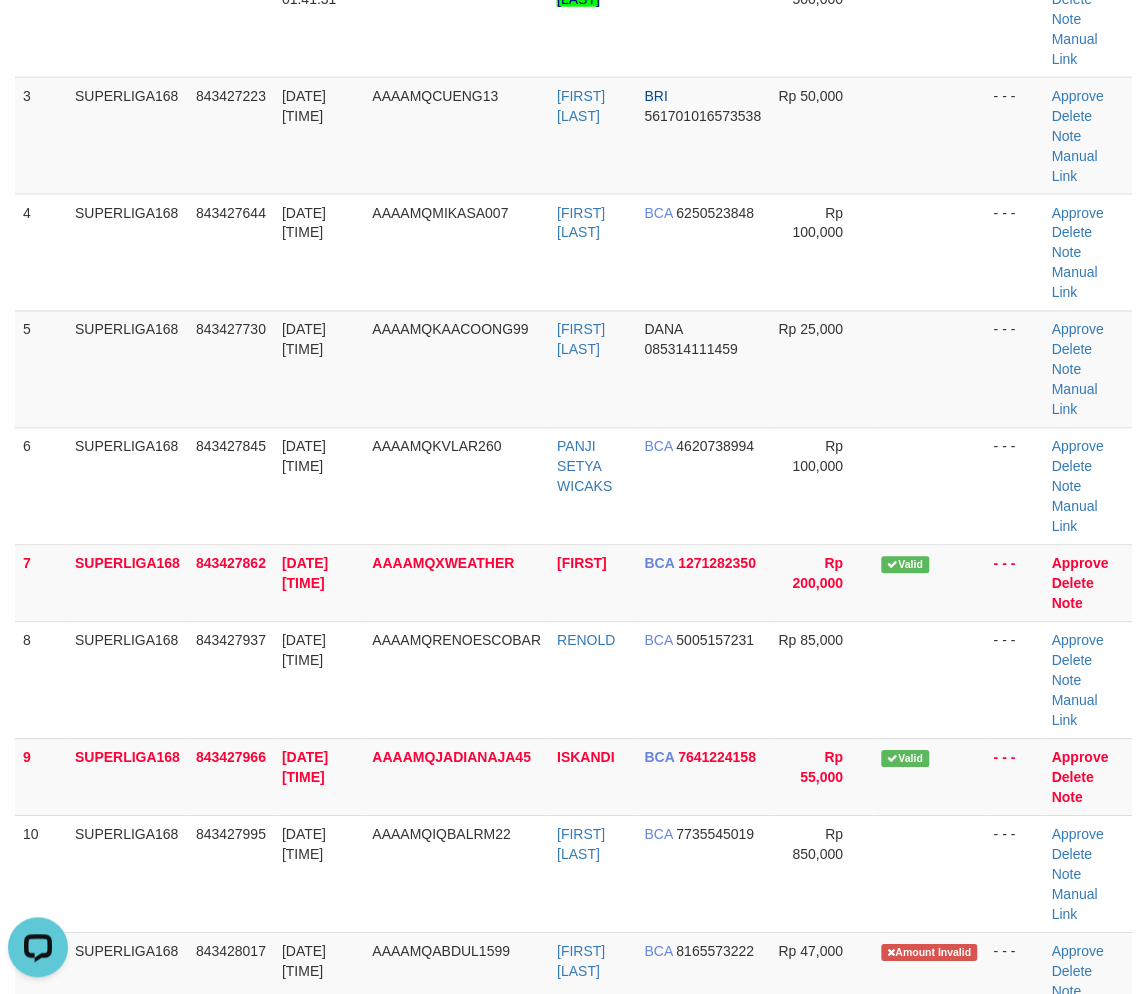 scroll, scrollTop: 0, scrollLeft: 0, axis: both 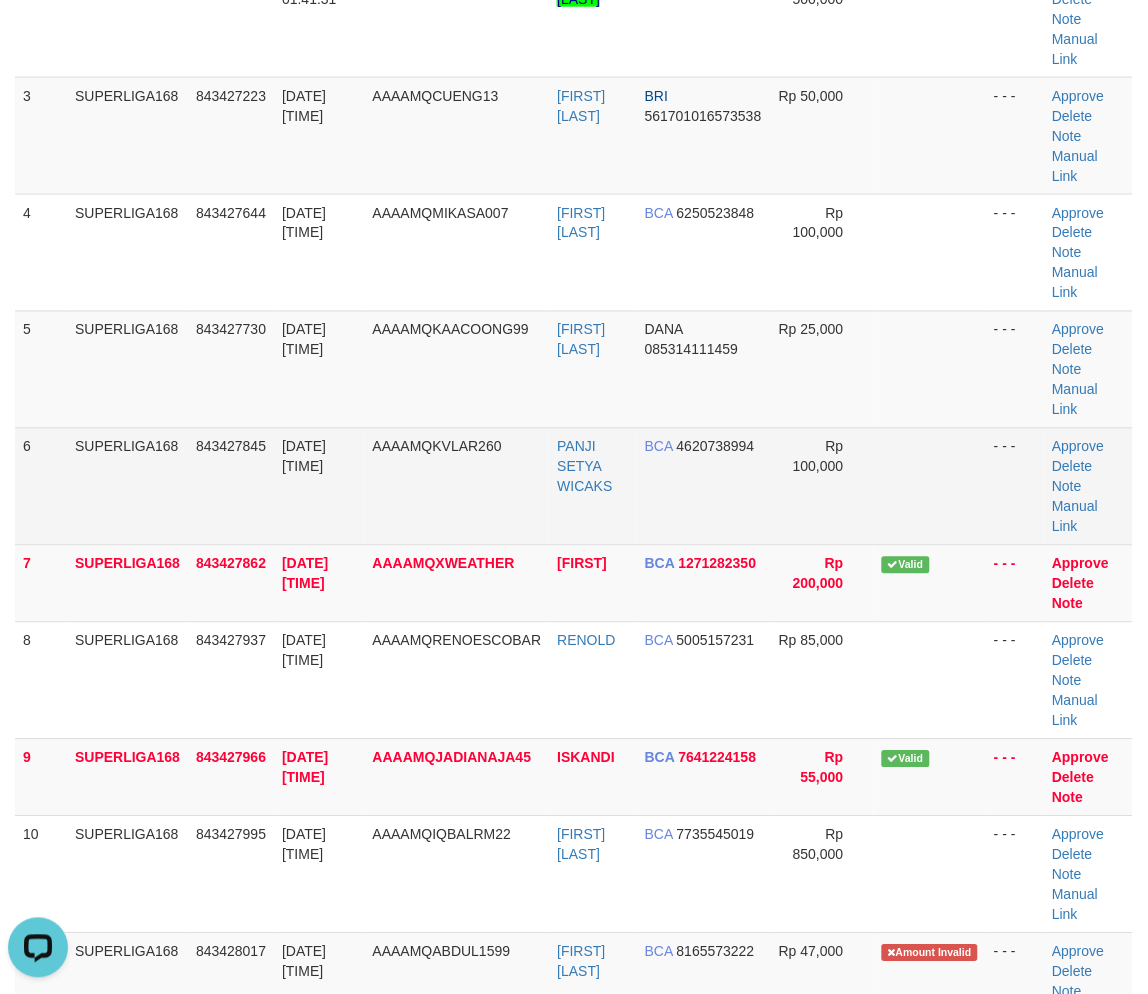 click on "SUPERLIGA168" at bounding box center [127, 486] 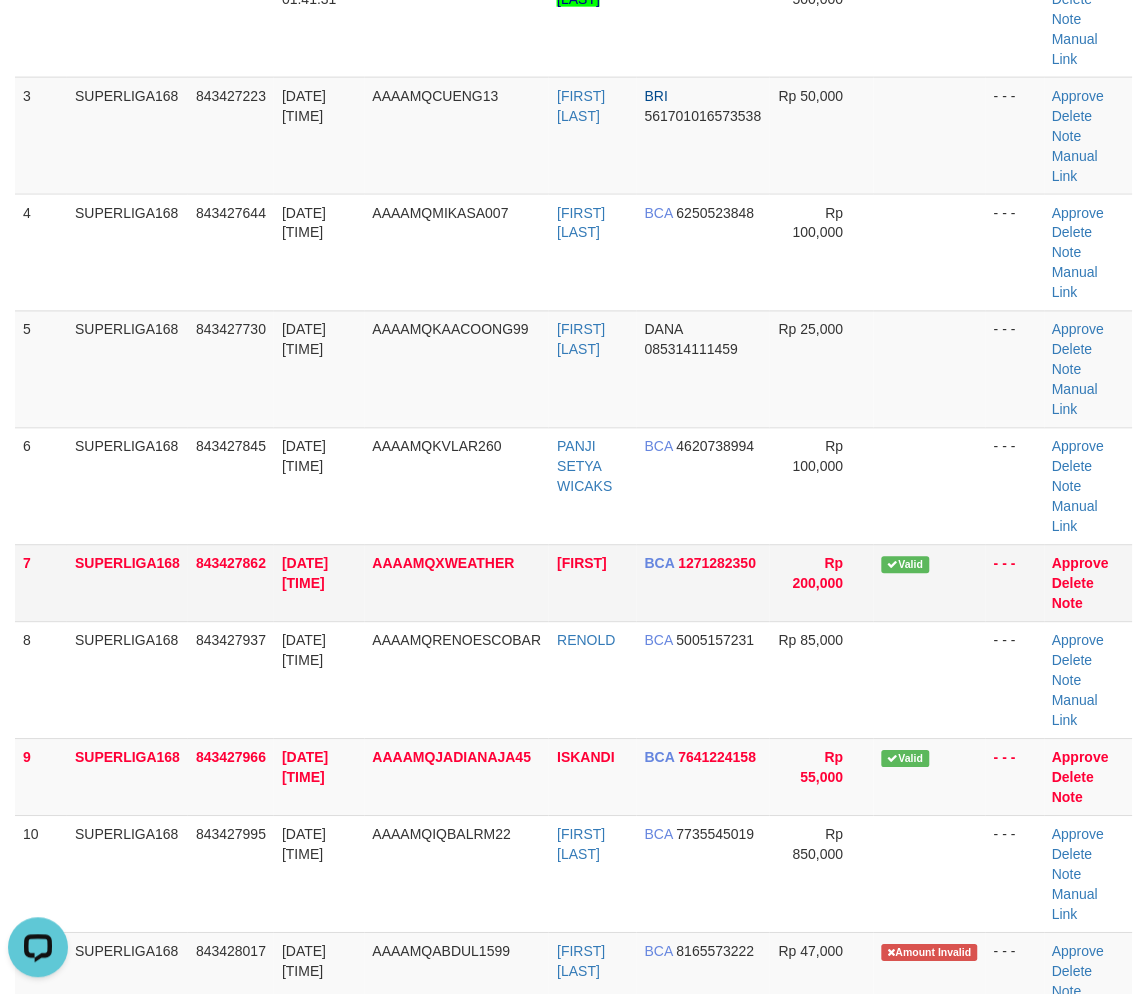 drag, startPoint x: 190, startPoint y: 552, endPoint x: 136, endPoint y: 580, distance: 60.827625 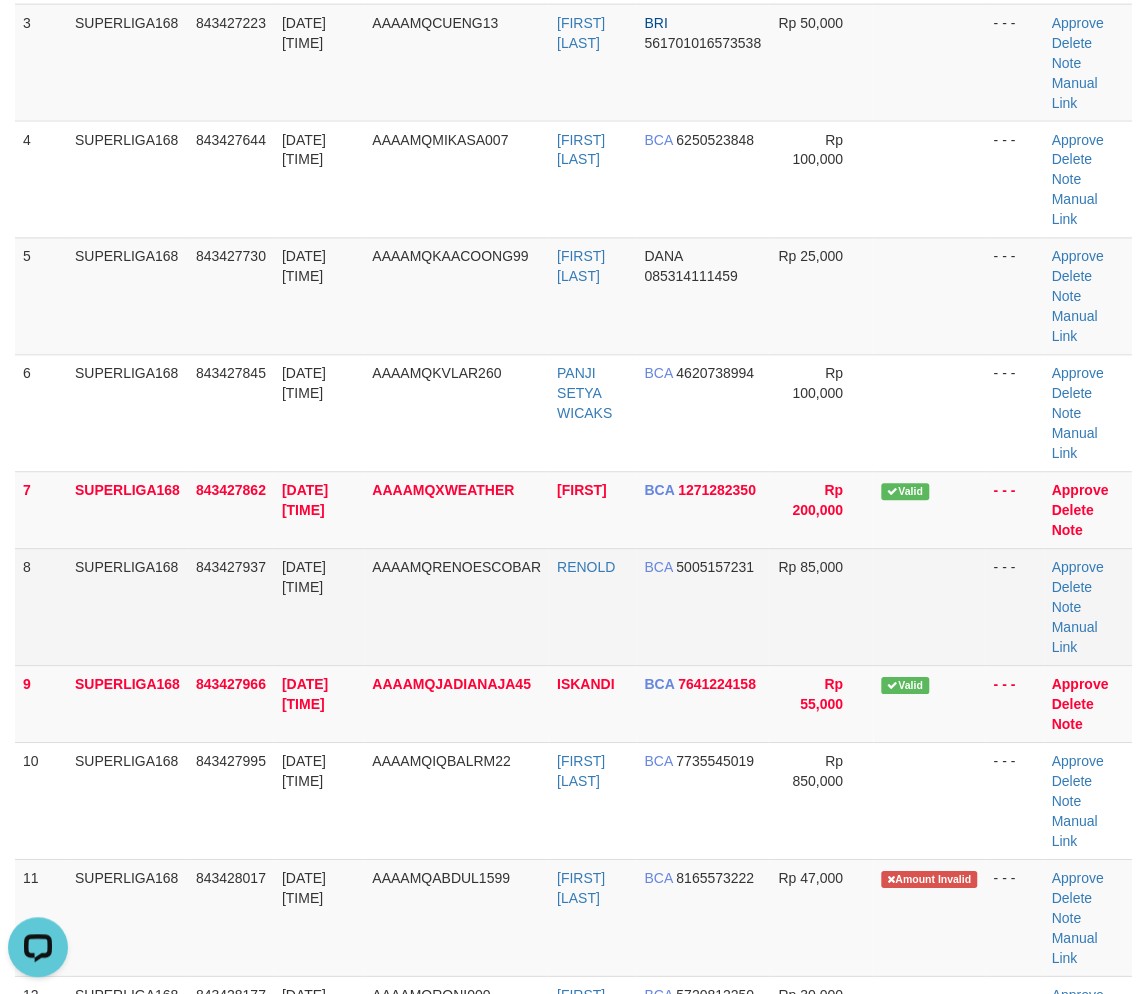 scroll, scrollTop: 538, scrollLeft: 0, axis: vertical 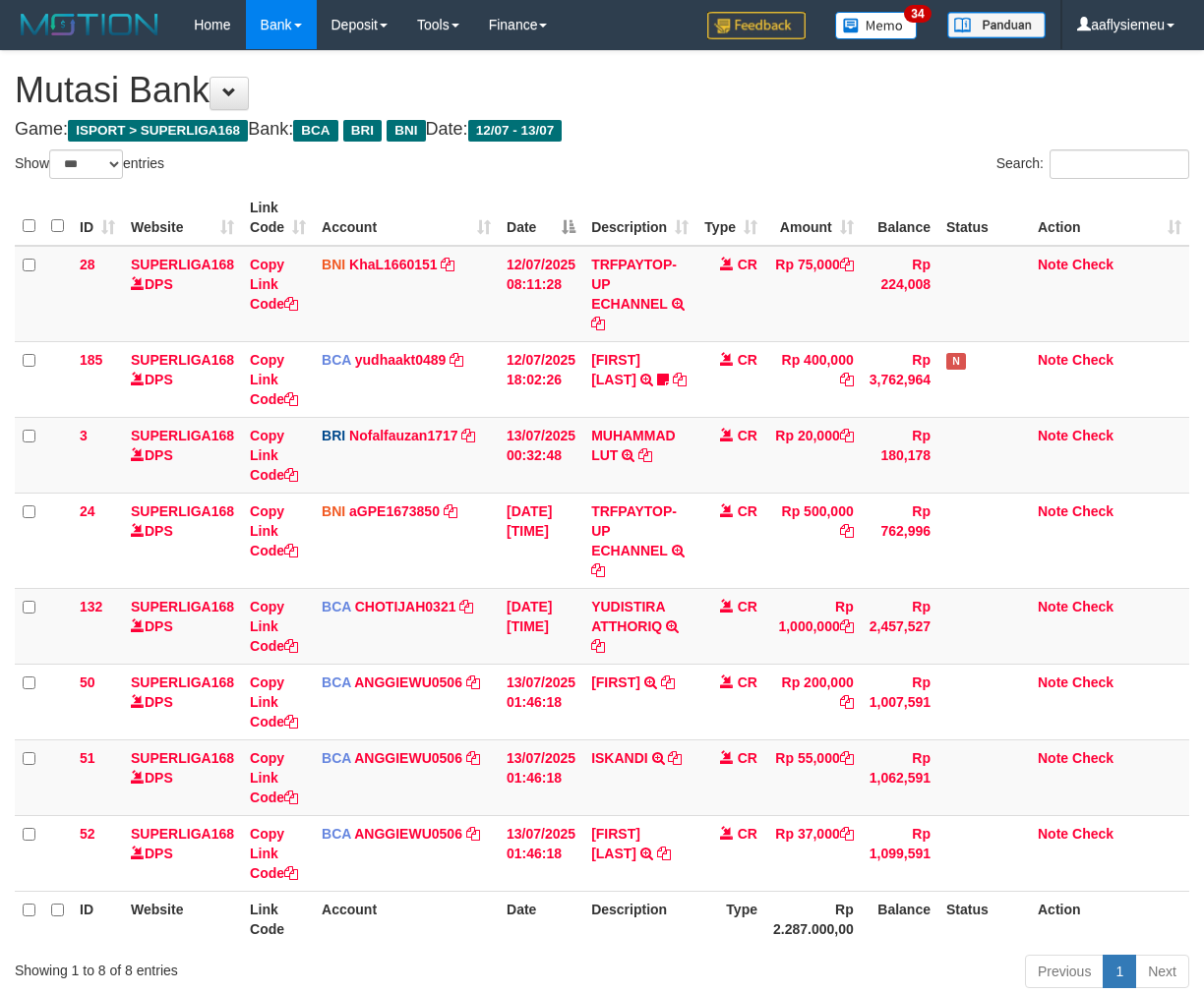 select on "***" 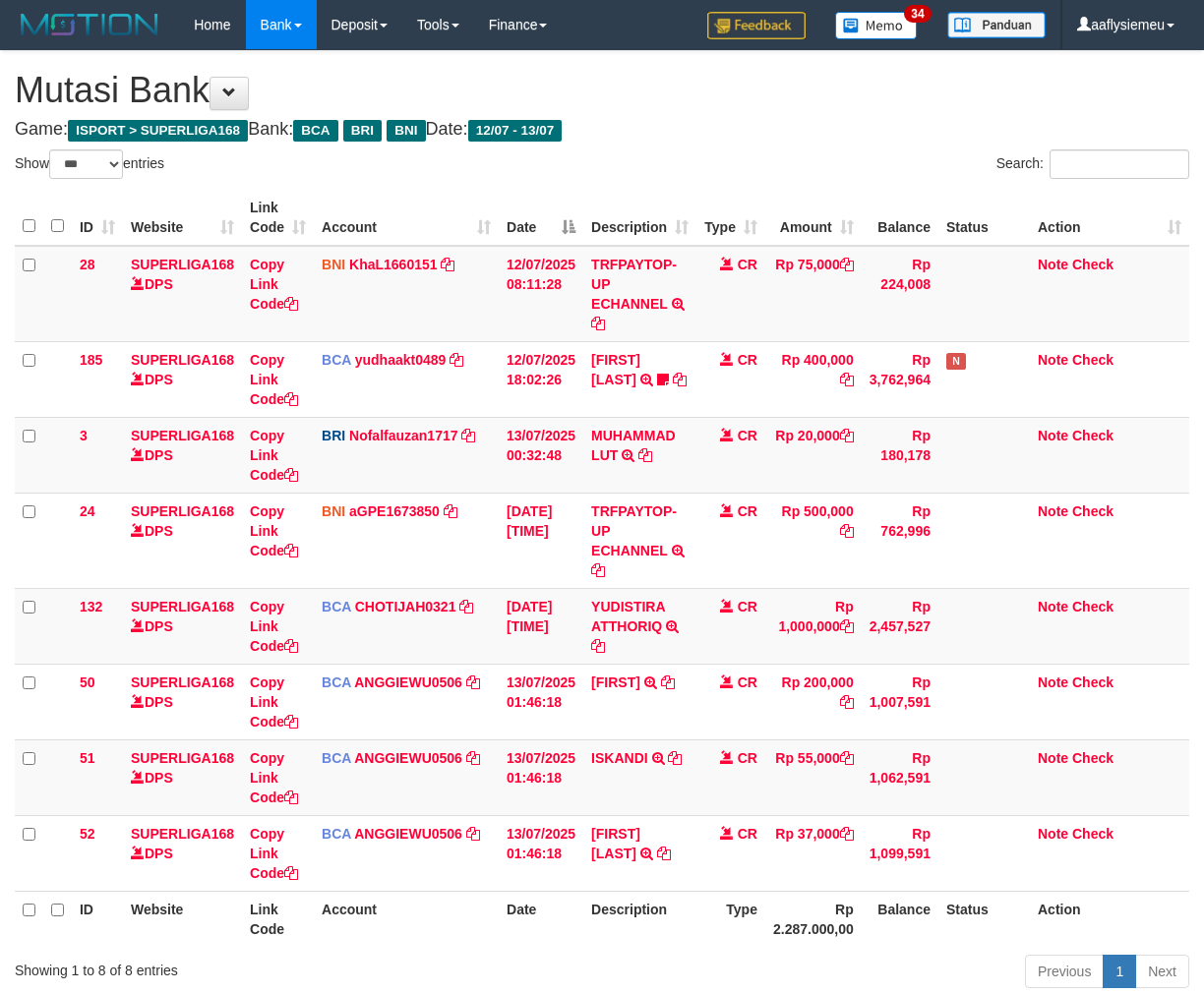 scroll, scrollTop: 110, scrollLeft: 0, axis: vertical 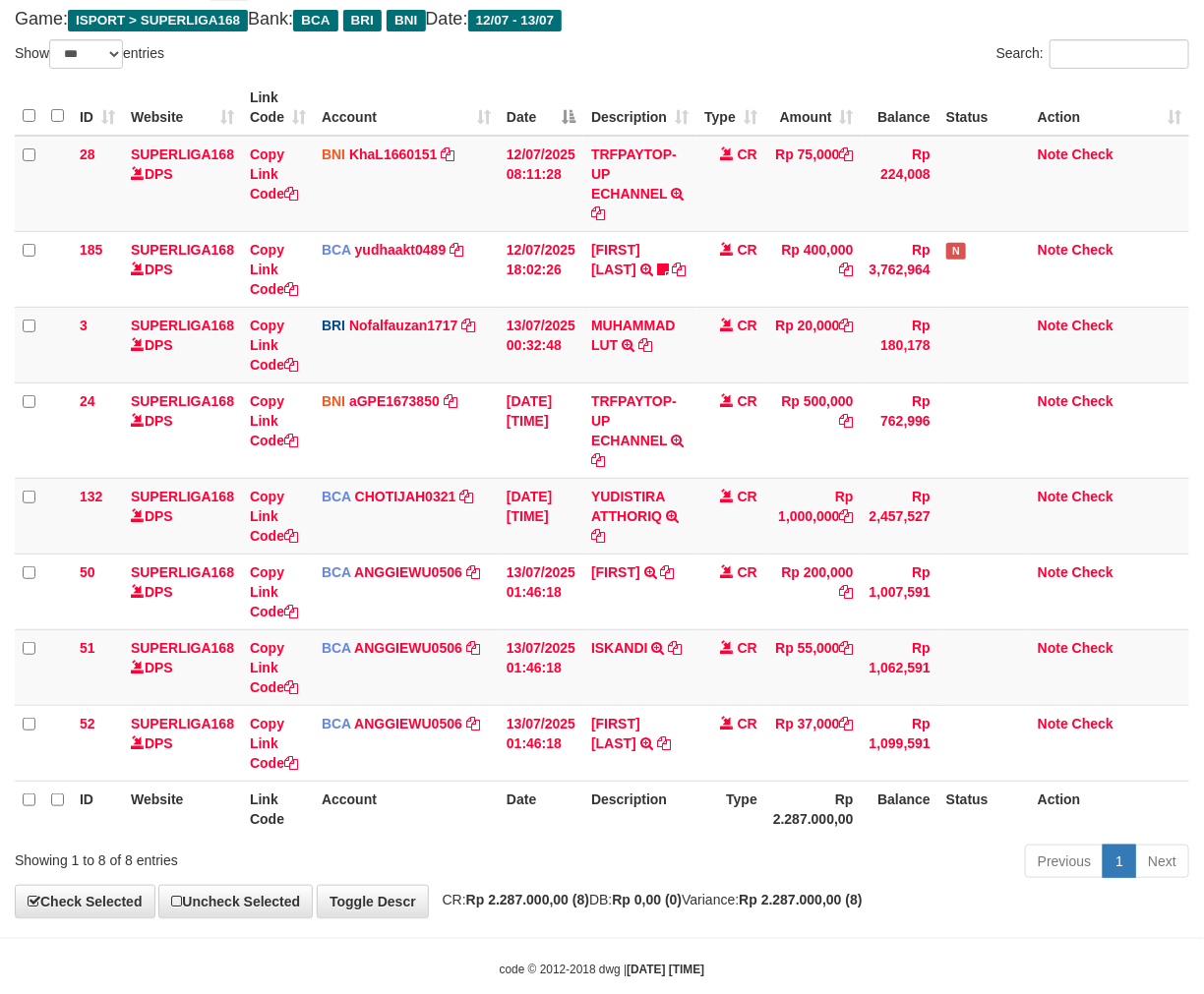 click on "Rp 2.287.000,00" at bounding box center [813, 808] 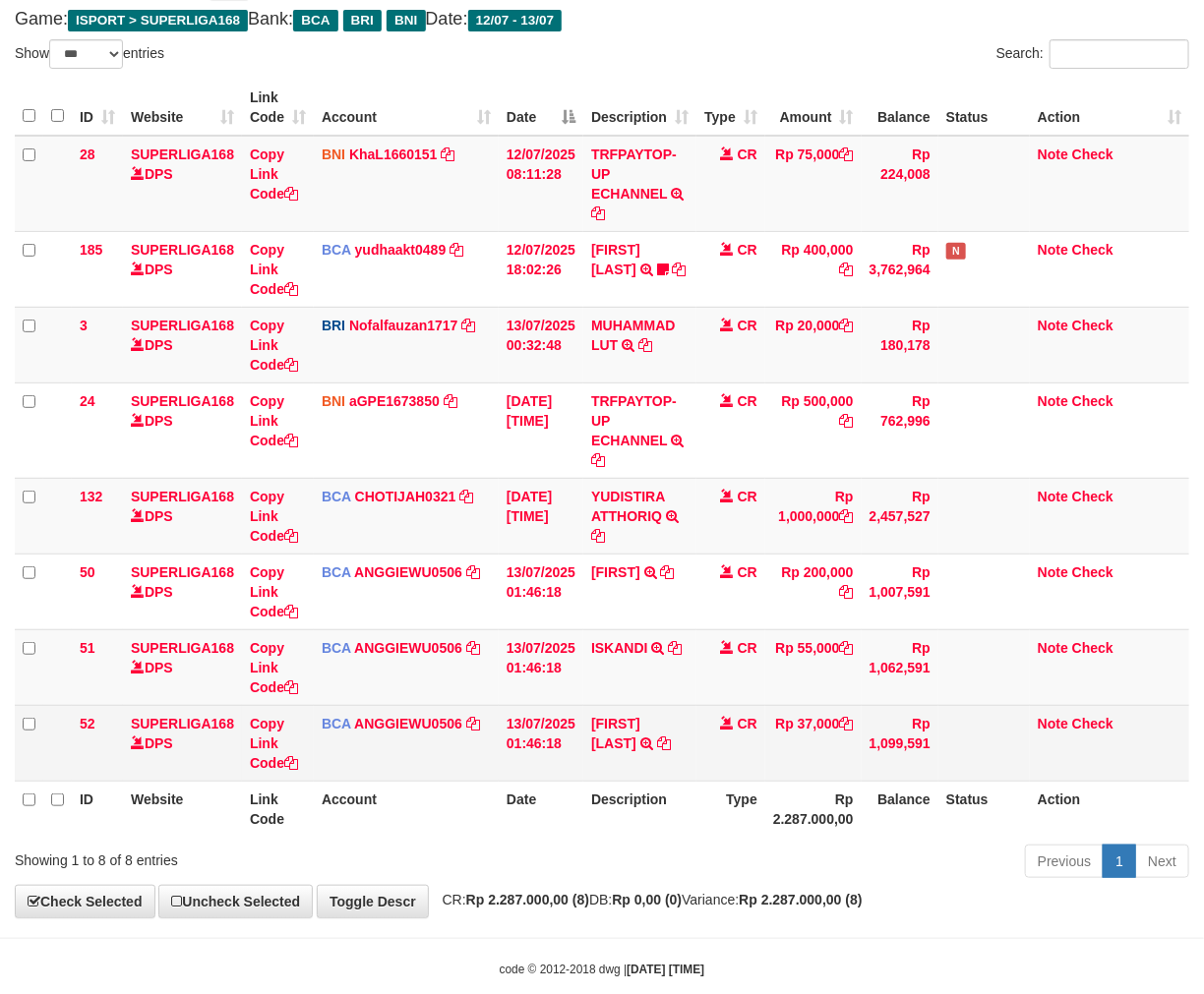 click at bounding box center [984, 742] 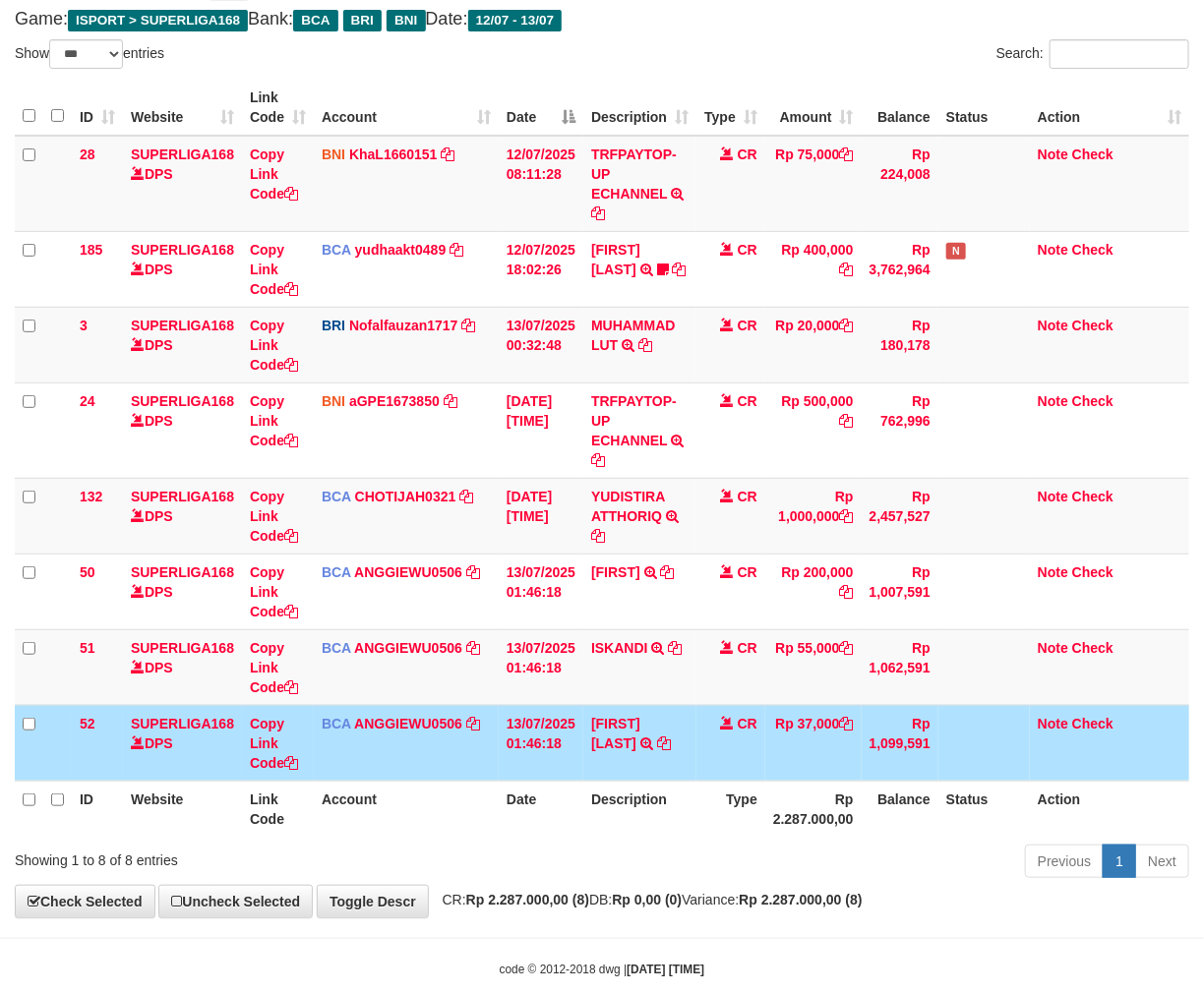 click at bounding box center (984, 742) 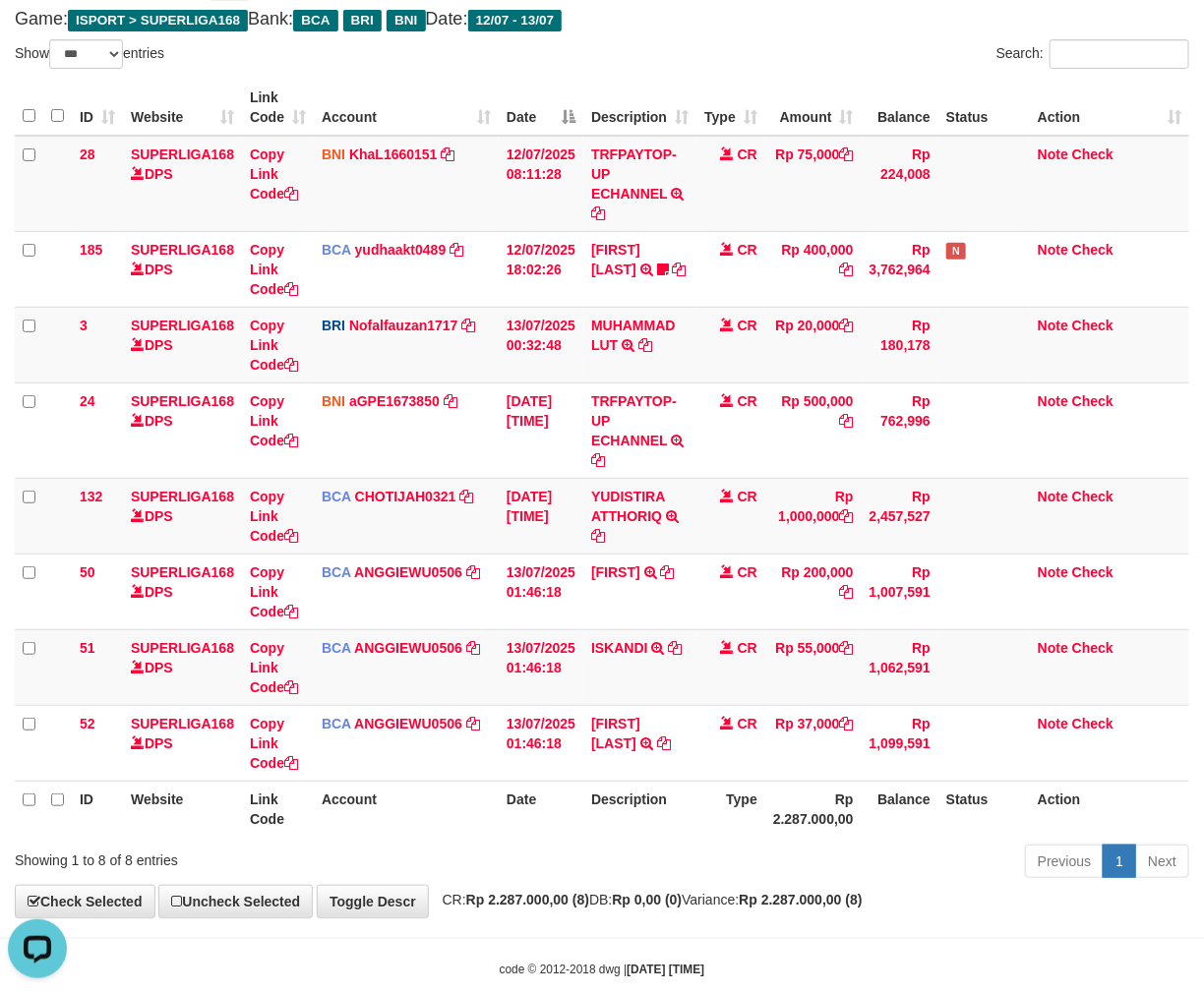 scroll, scrollTop: 0, scrollLeft: 0, axis: both 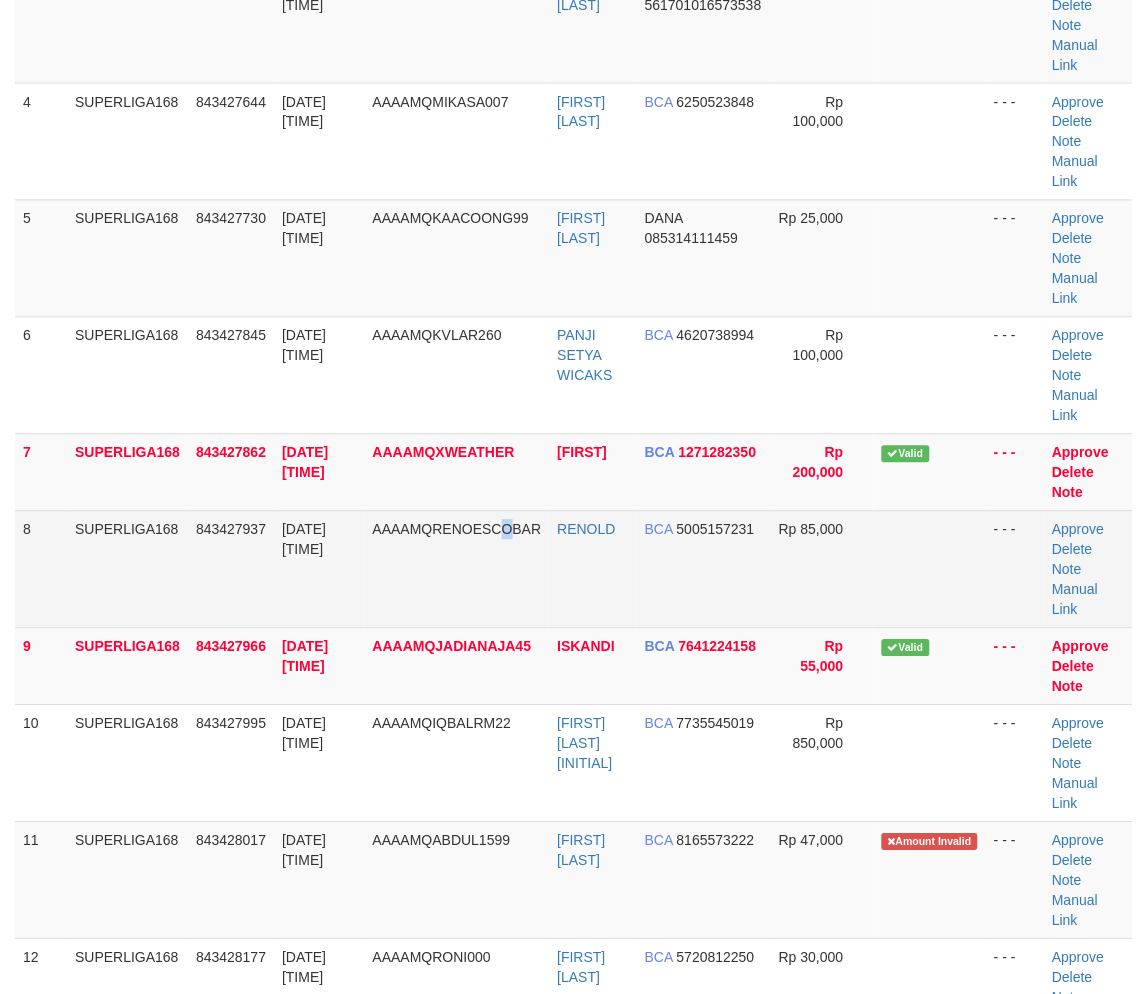 drag, startPoint x: 503, startPoint y: 550, endPoint x: 414, endPoint y: 581, distance: 94.24436 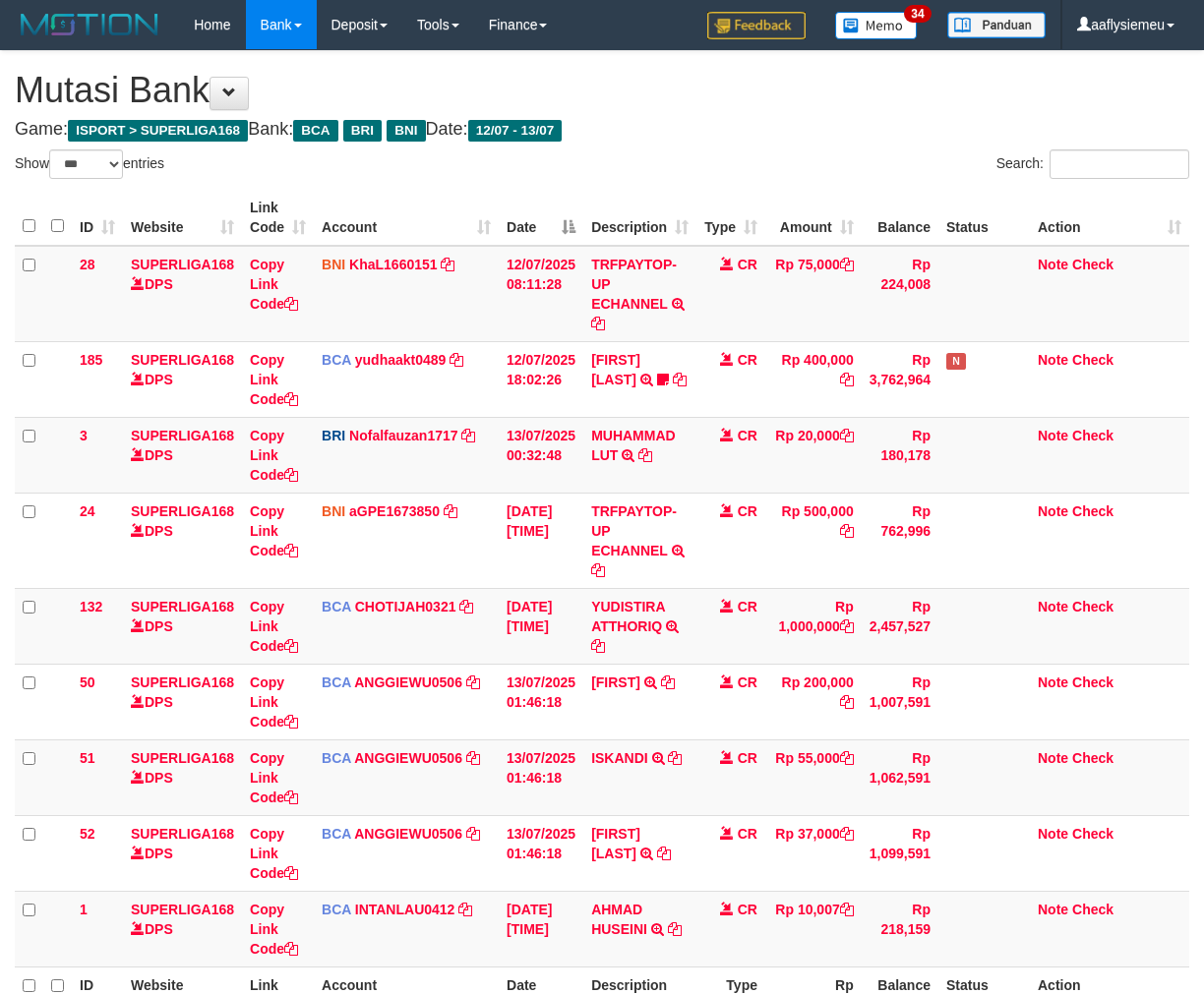 select on "***" 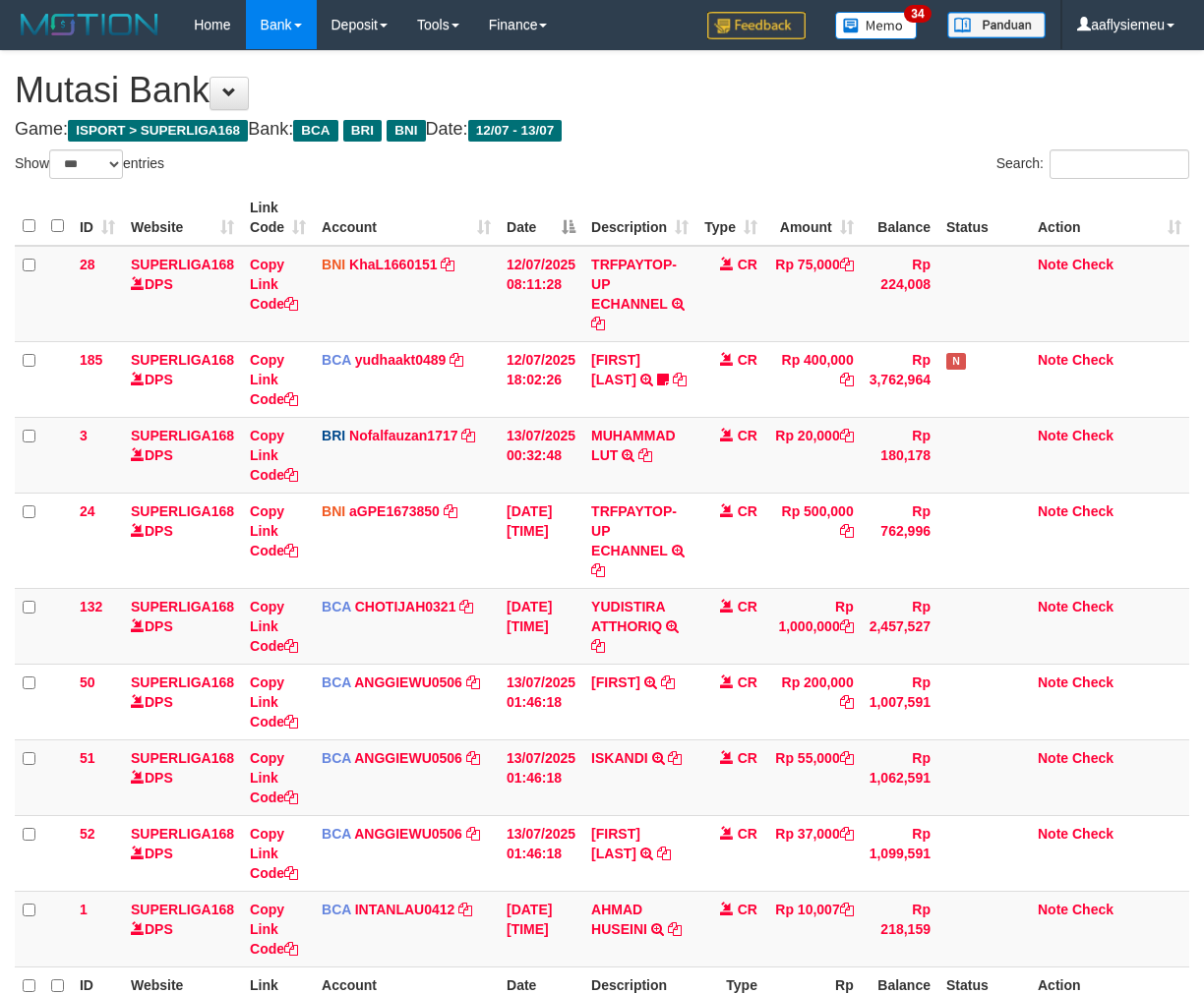 scroll, scrollTop: 61, scrollLeft: 0, axis: vertical 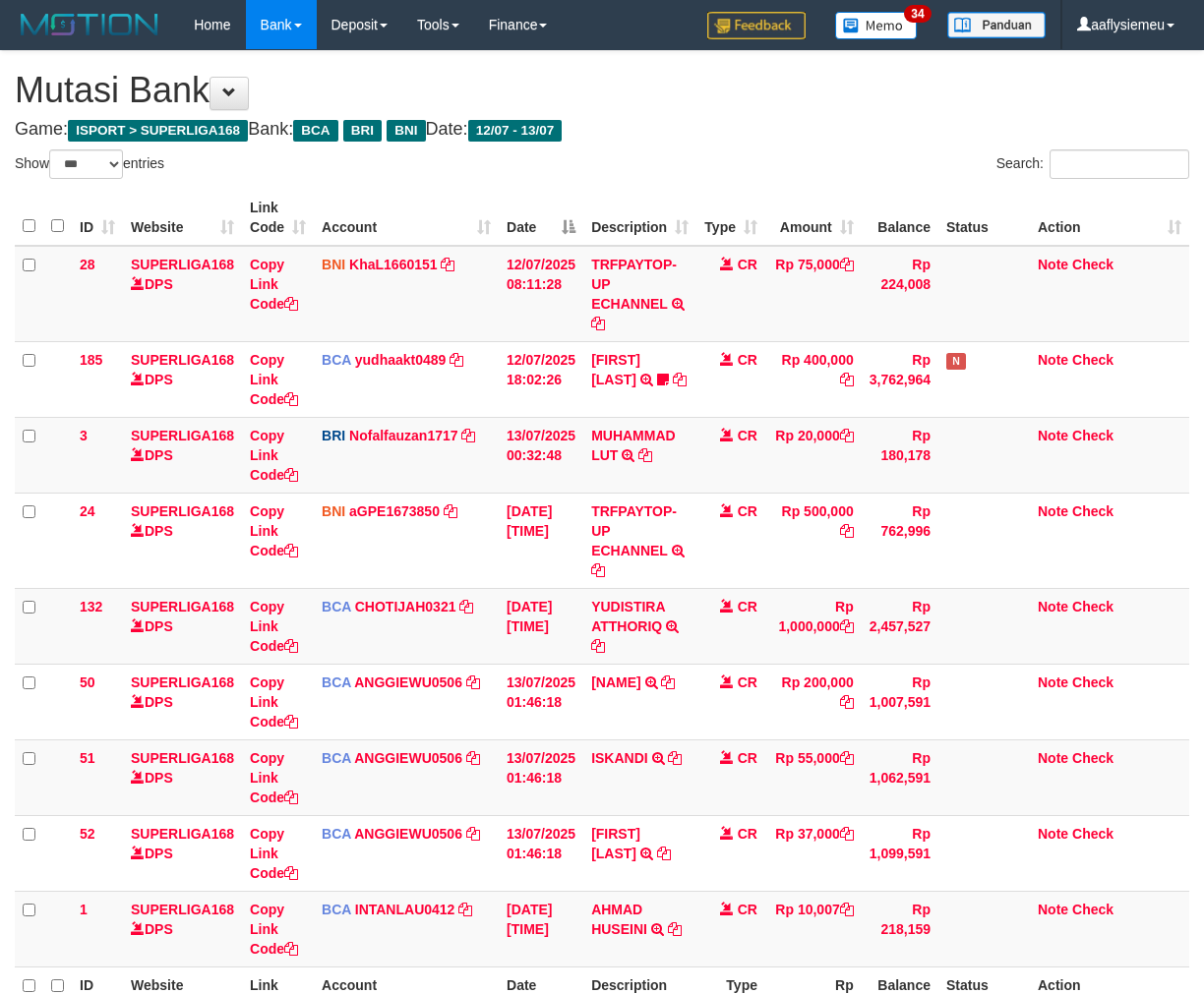 select on "***" 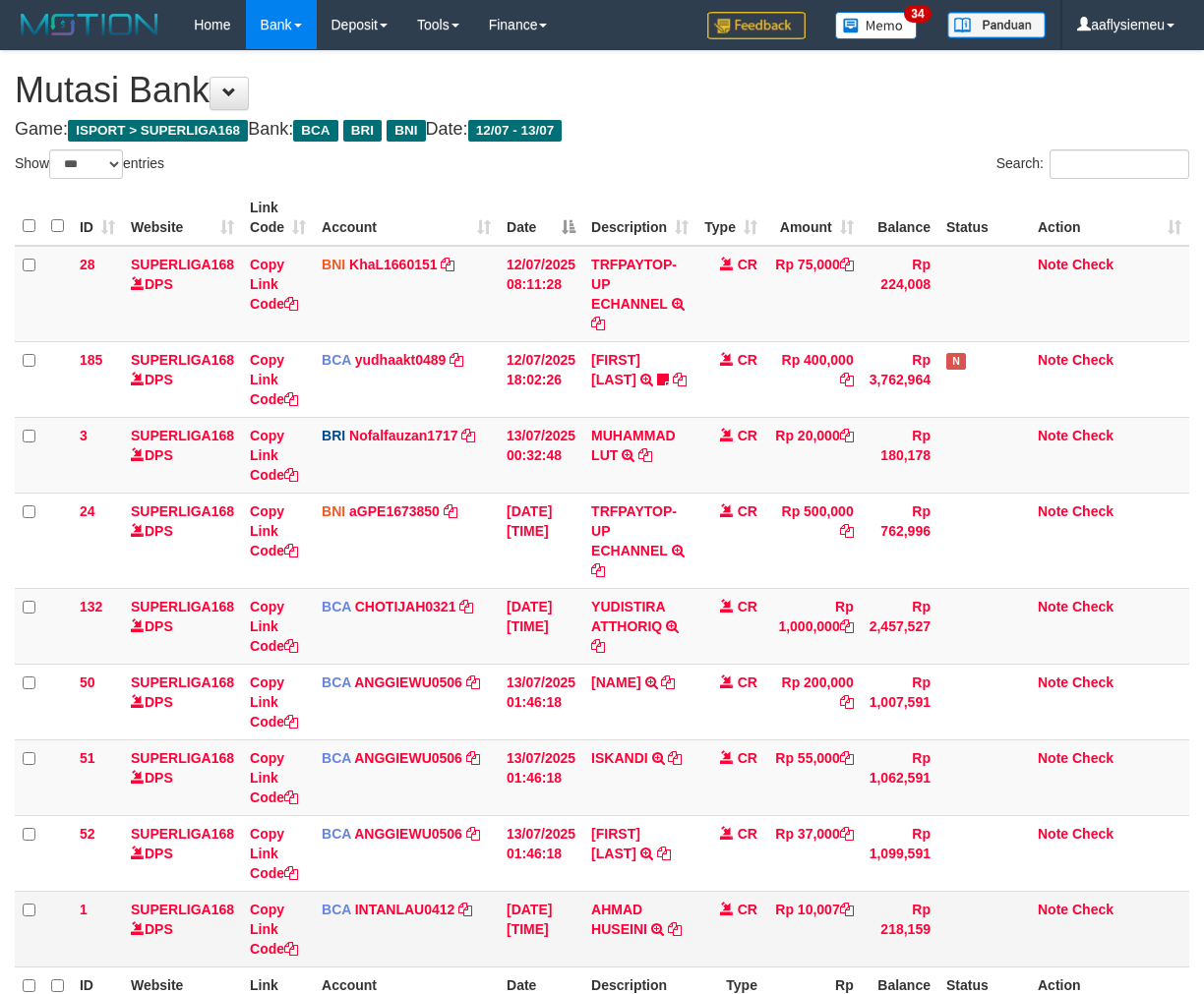 scroll, scrollTop: 124, scrollLeft: 0, axis: vertical 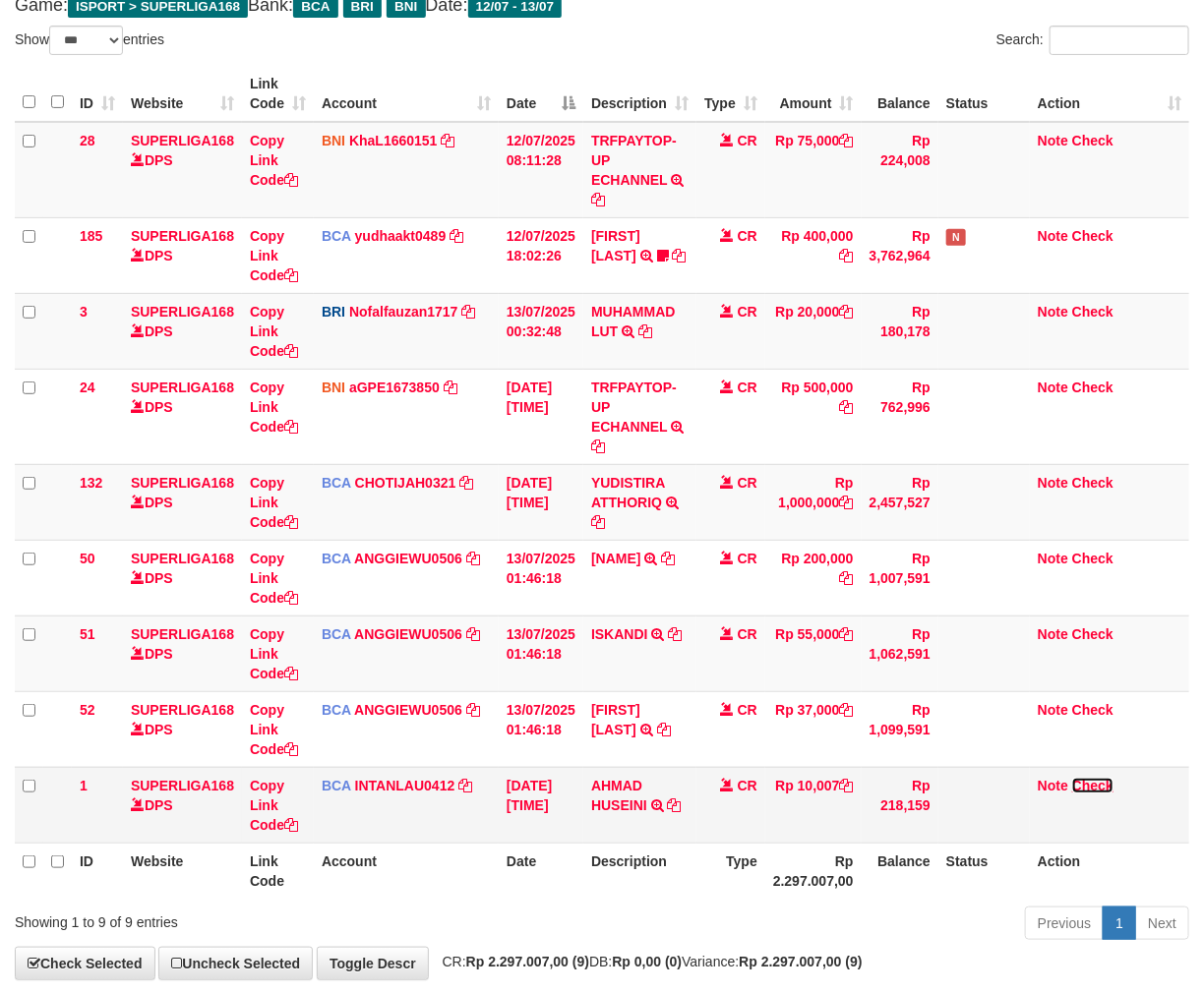 click on "Check" at bounding box center [1093, 786] 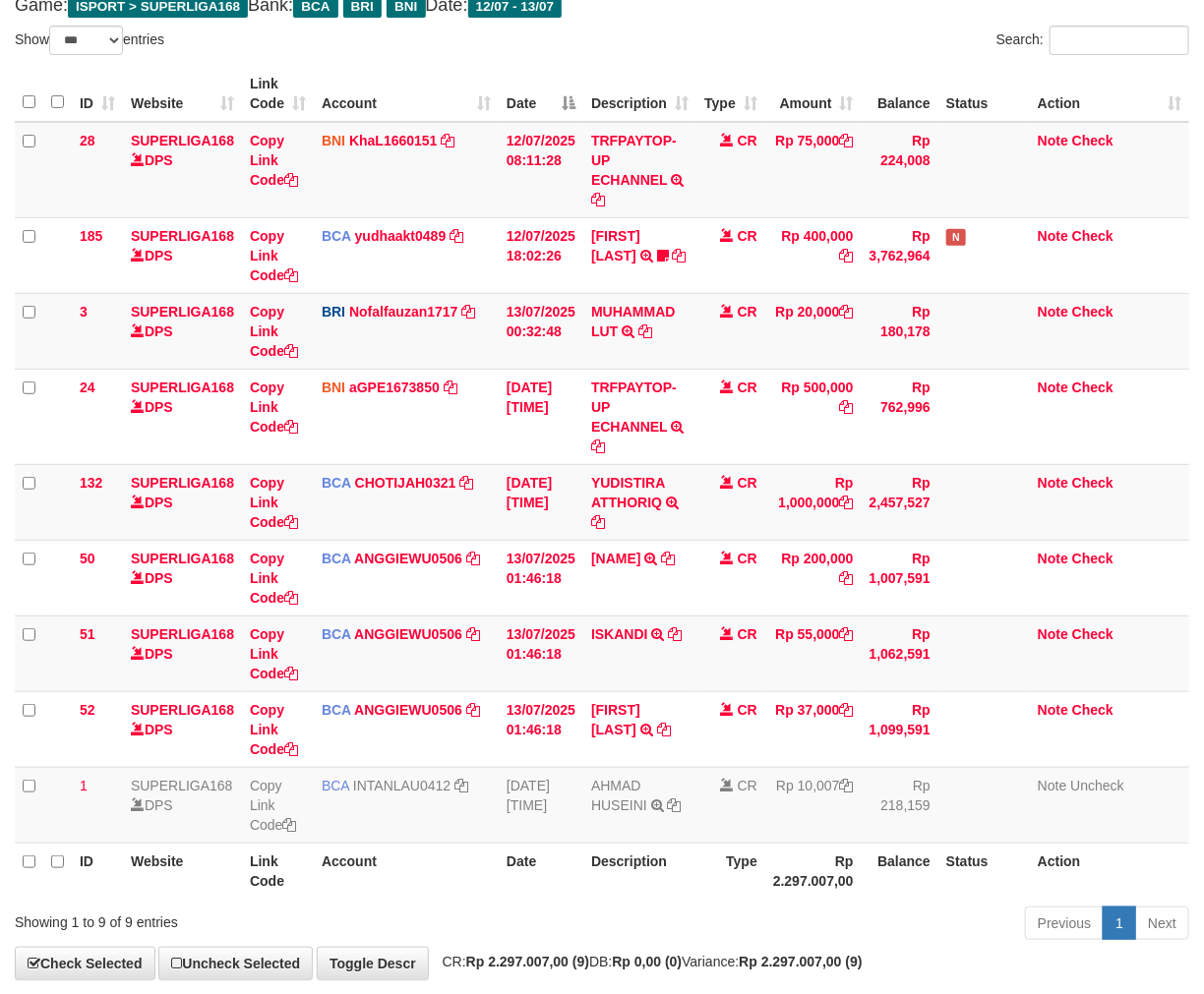 drag, startPoint x: 810, startPoint y: 844, endPoint x: 1220, endPoint y: 726, distance: 426.6427 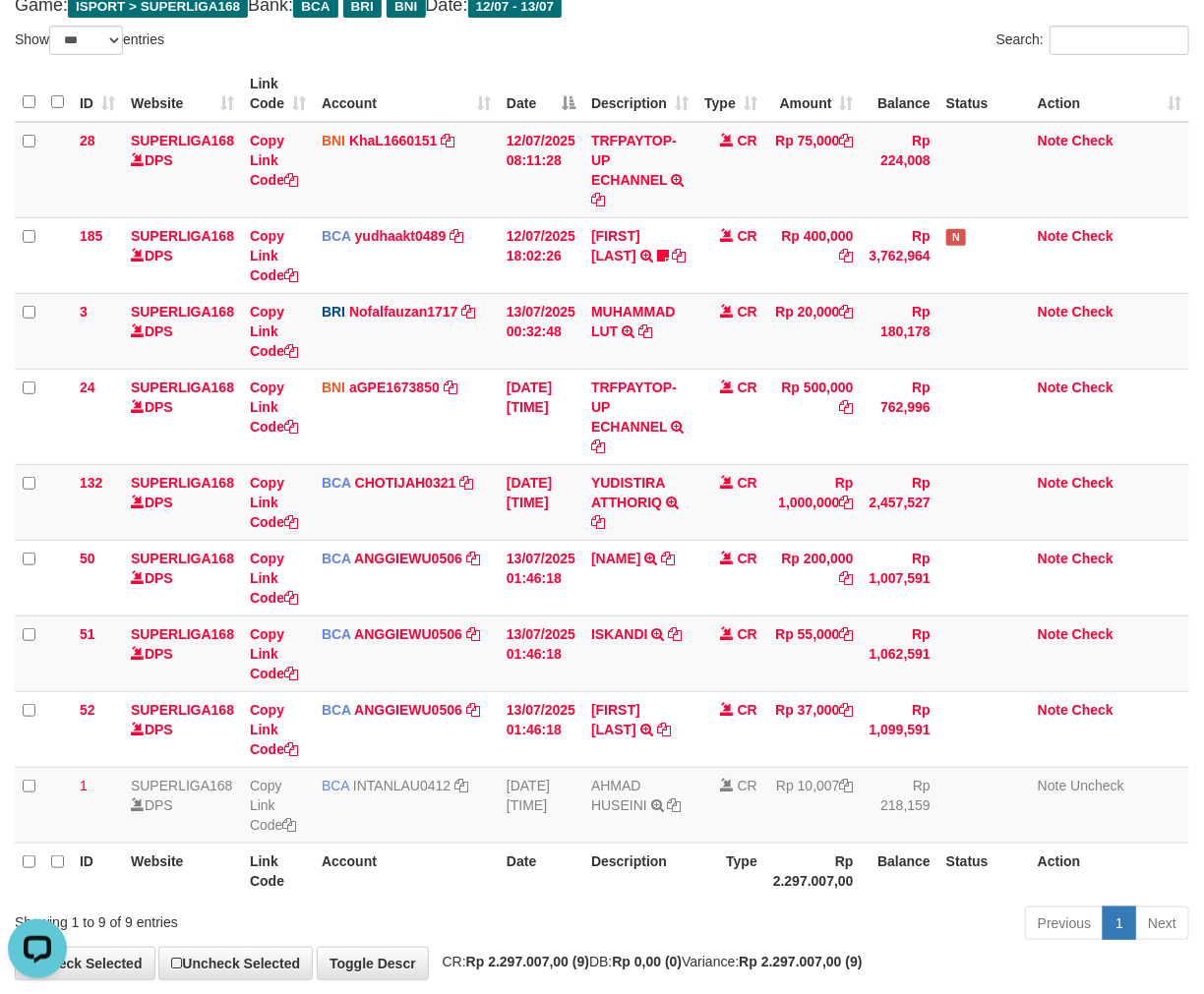 scroll, scrollTop: 0, scrollLeft: 0, axis: both 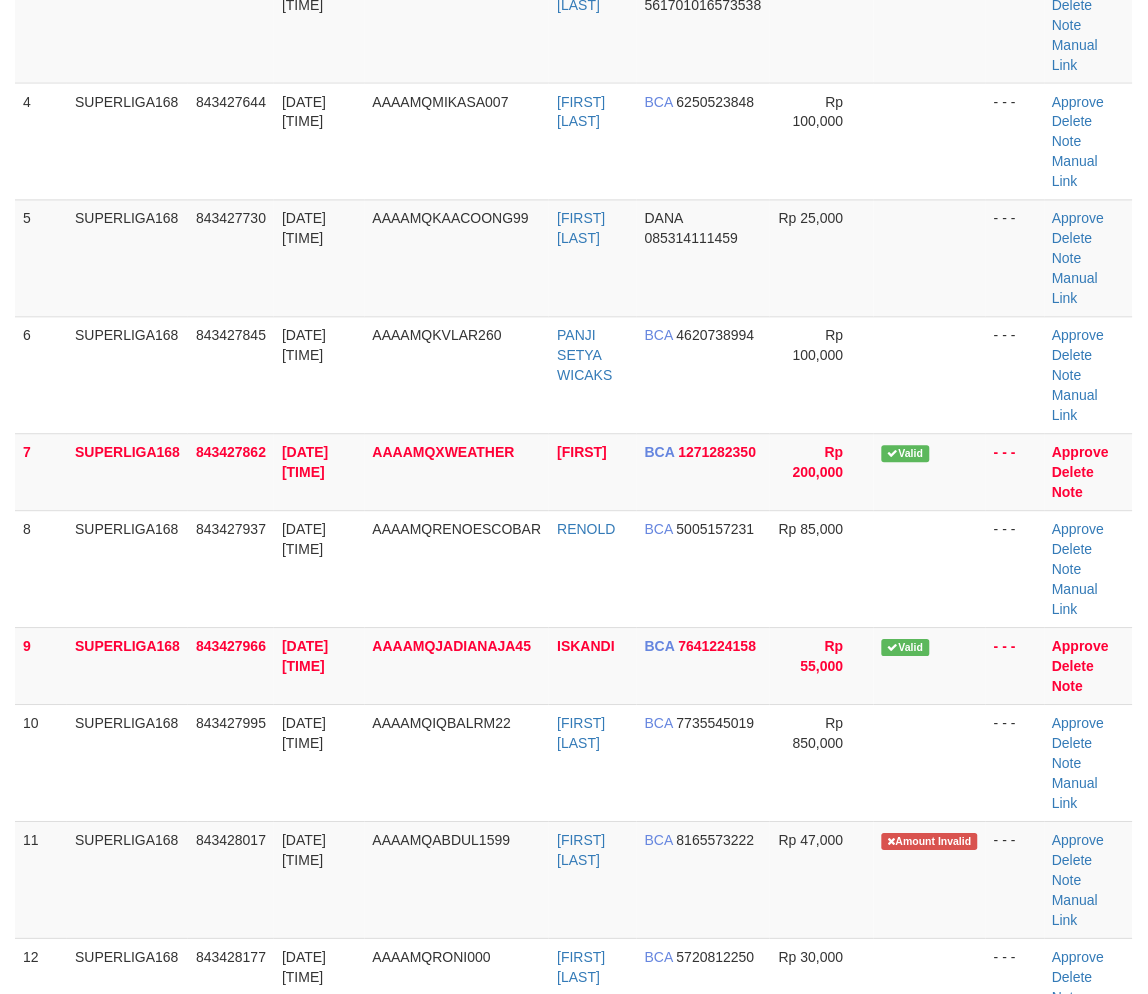 drag, startPoint x: 181, startPoint y: 622, endPoint x: 4, endPoint y: 694, distance: 191.08376 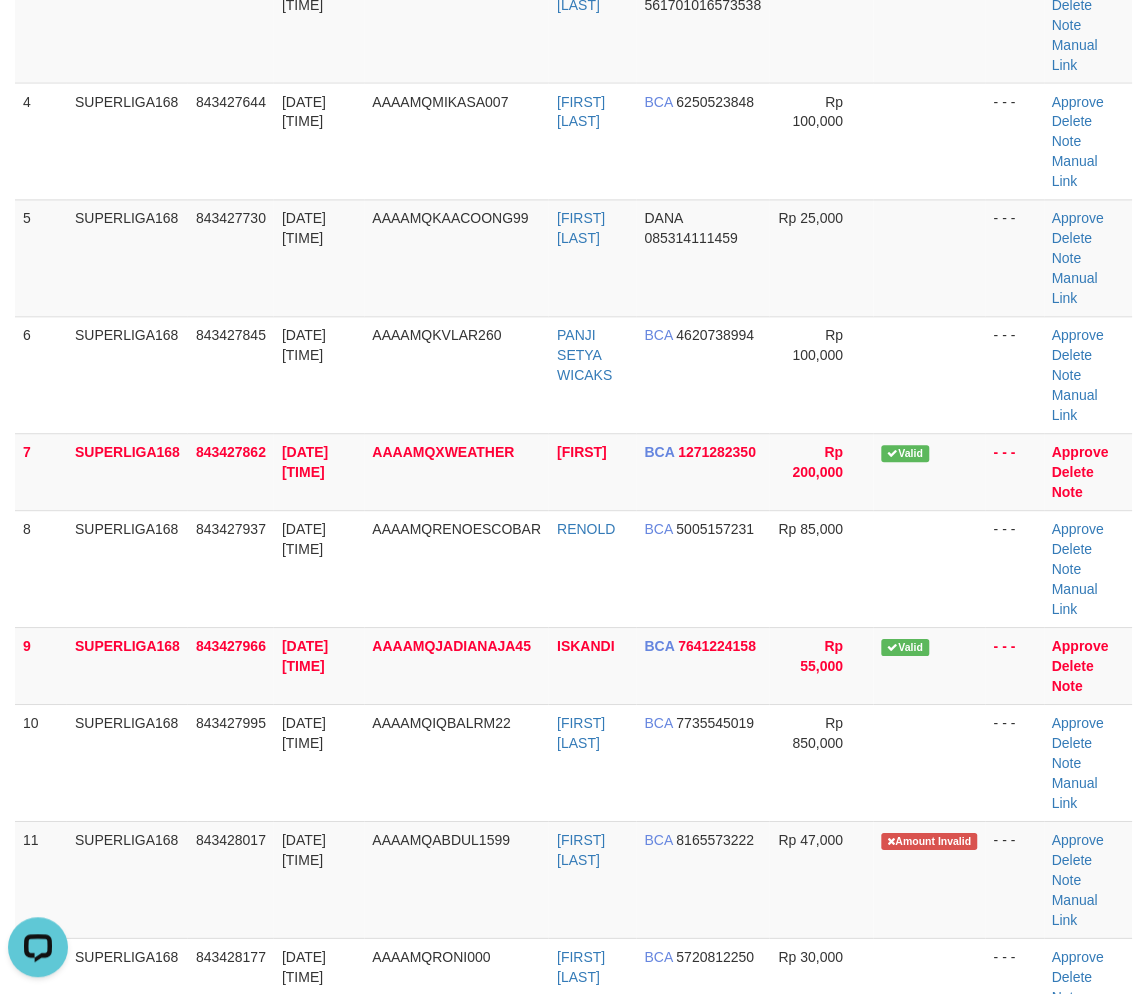 scroll, scrollTop: 0, scrollLeft: 0, axis: both 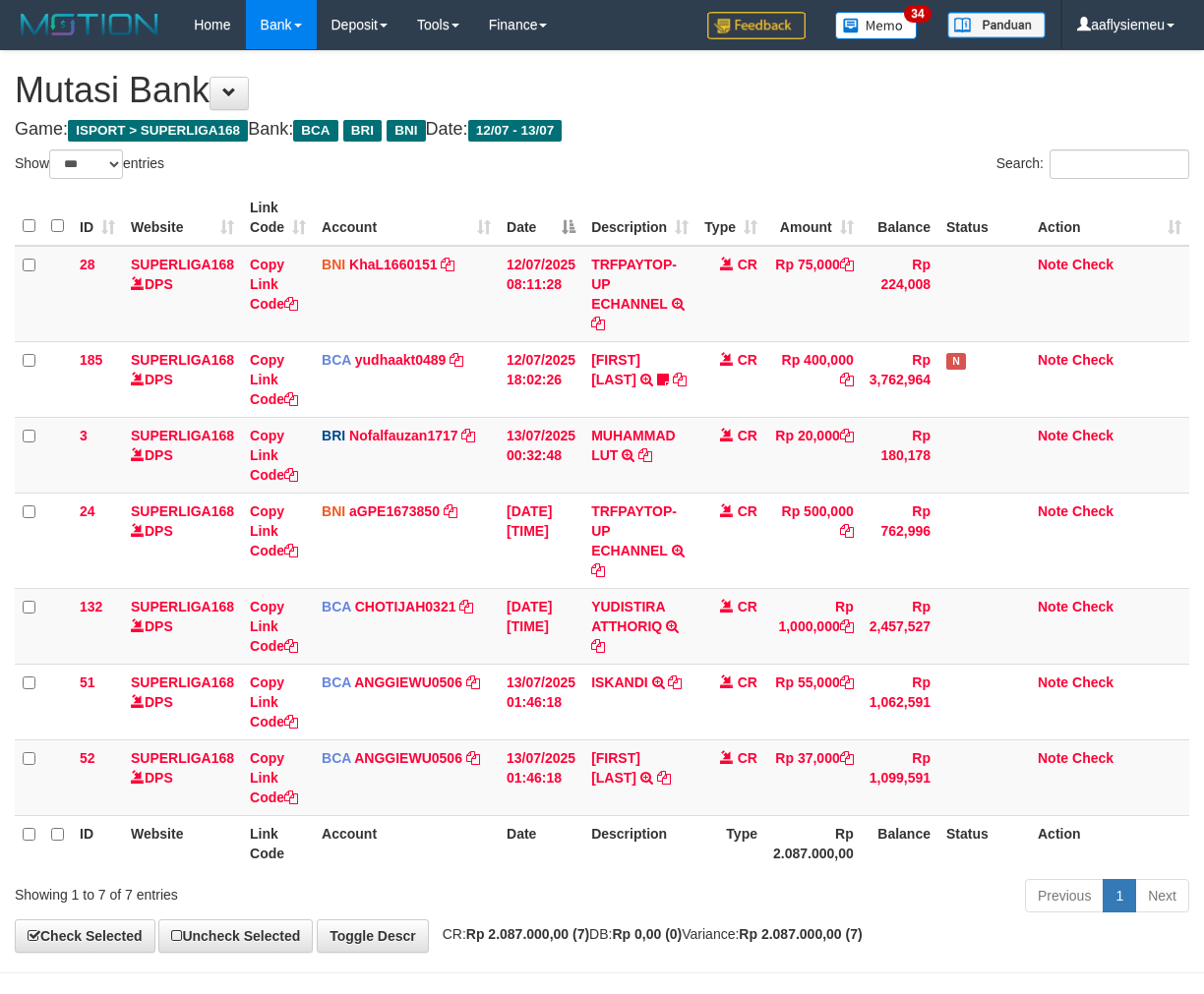 select on "***" 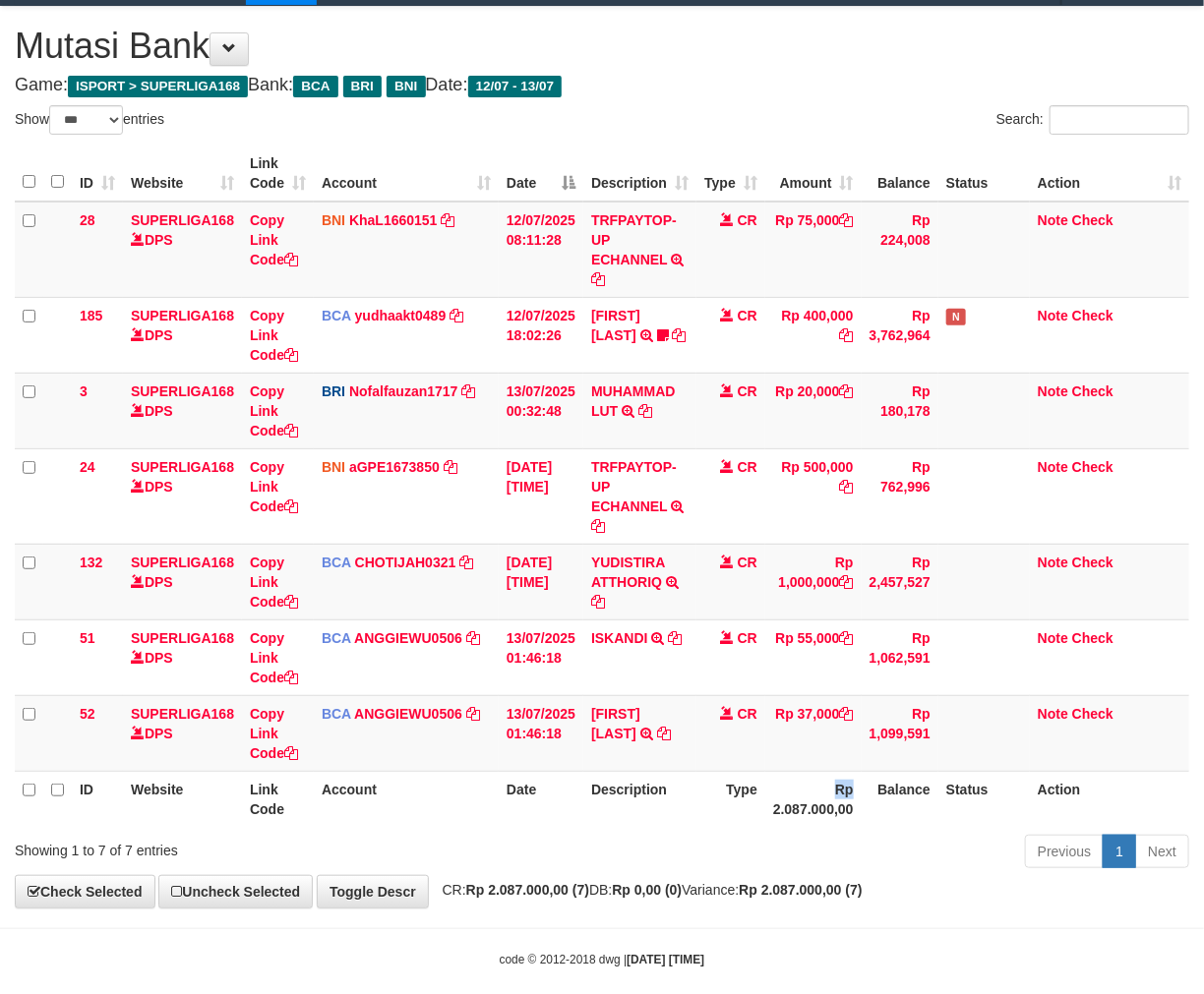 scroll, scrollTop: 69, scrollLeft: 0, axis: vertical 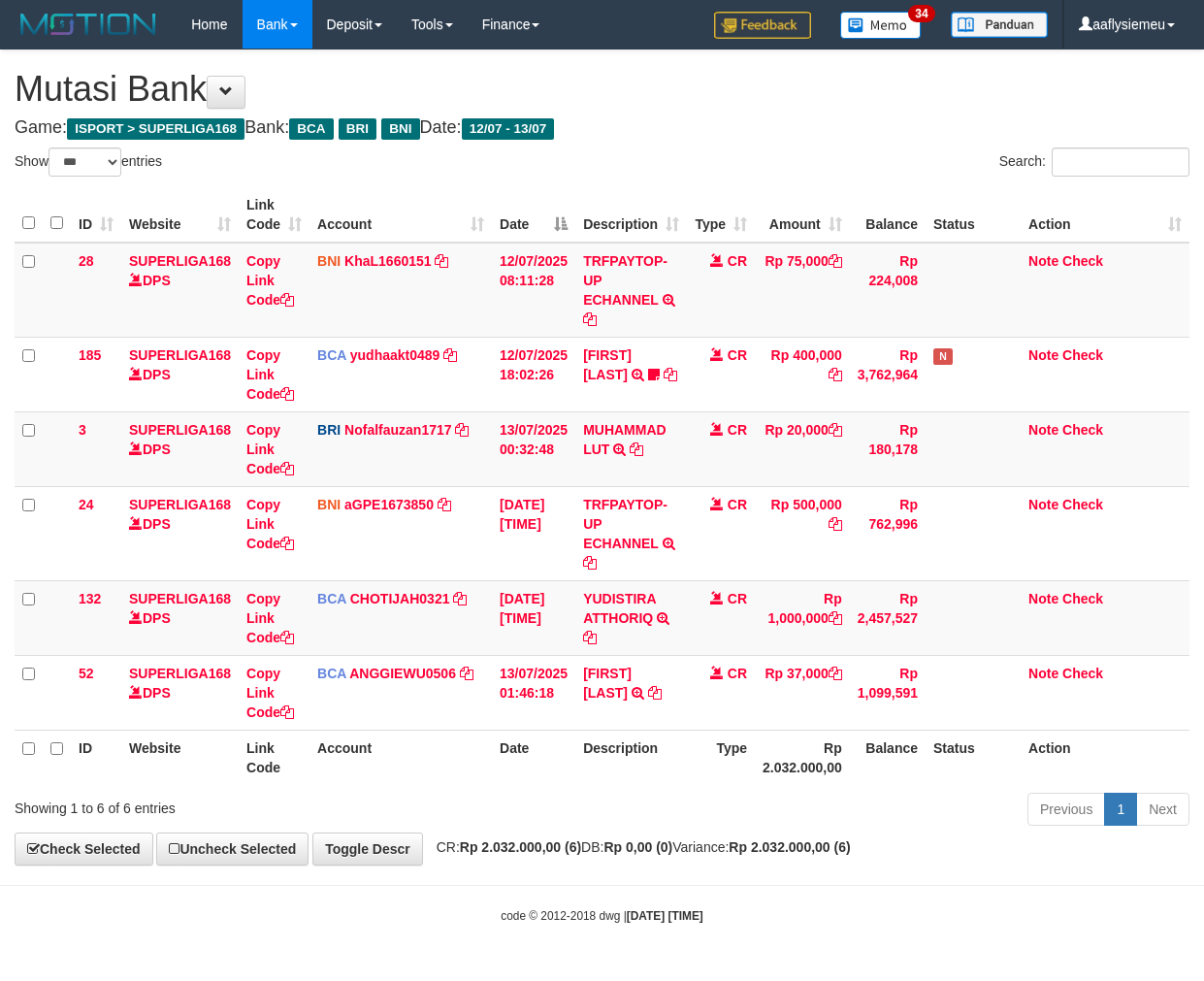 select on "***" 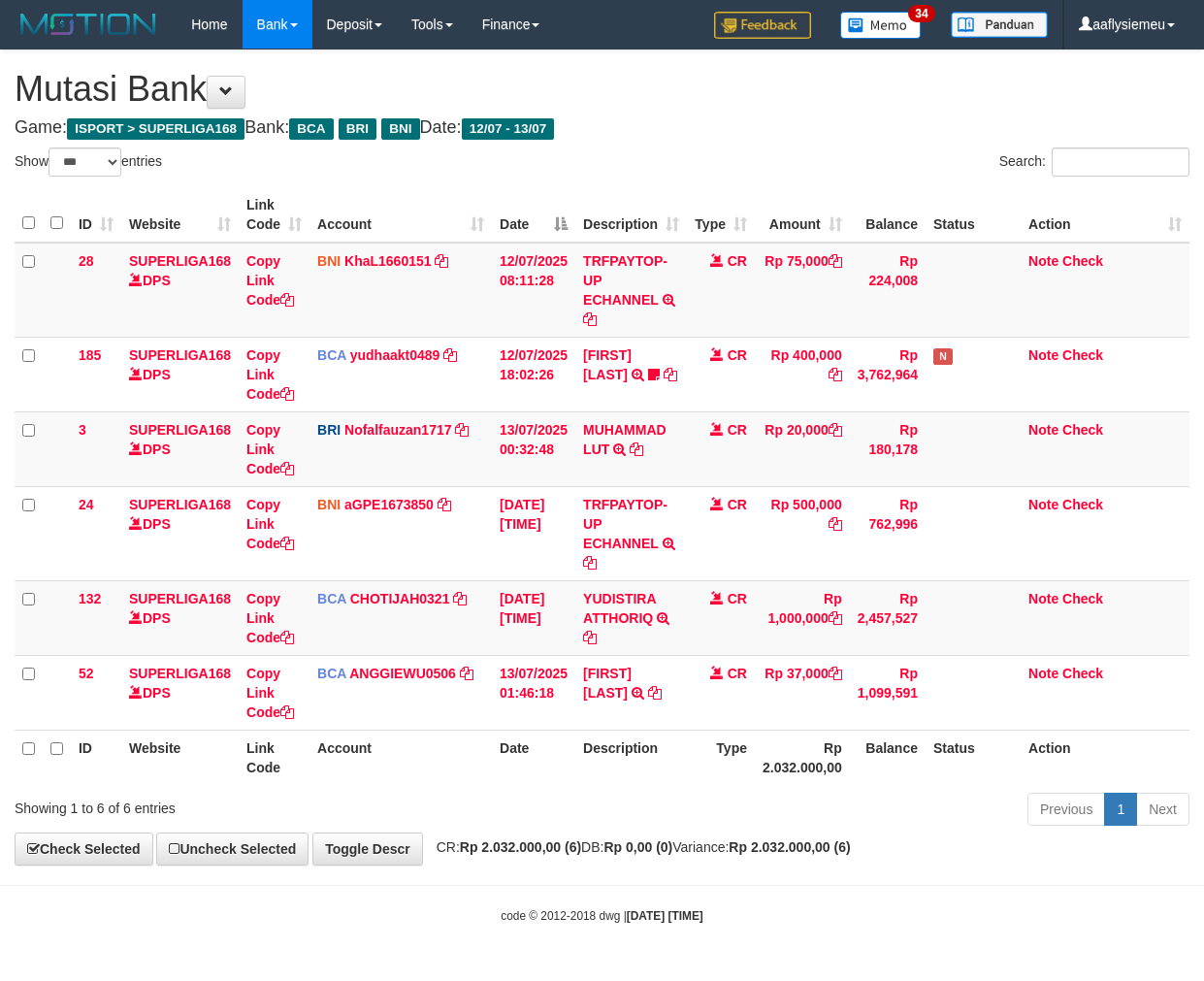 scroll, scrollTop: 0, scrollLeft: 0, axis: both 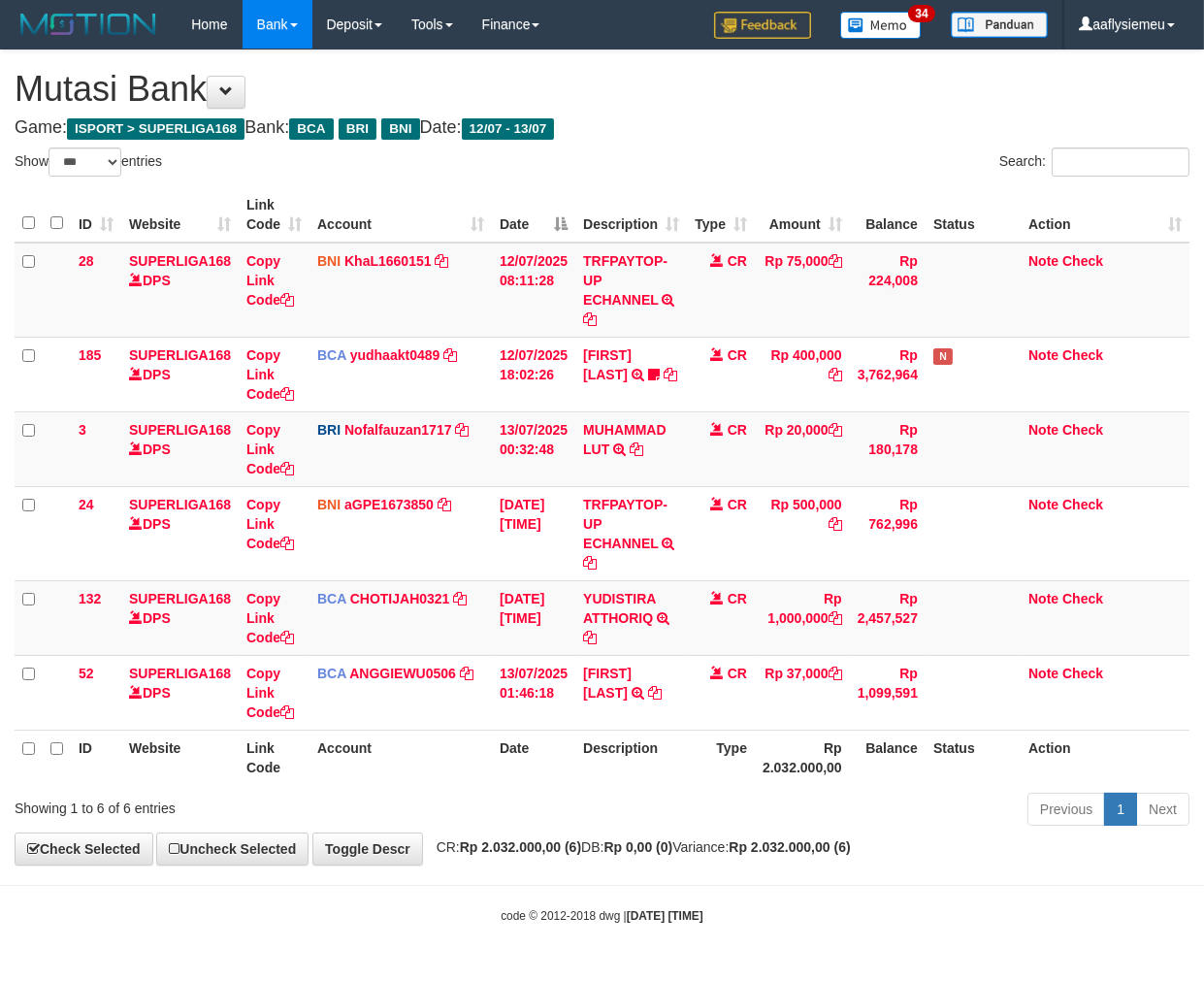 click on "CR:  Rp 2.032.000,00 (6)      DB:  Rp 0,00 (0)      Variance:  Rp 2.032.000,00 (6)" at bounding box center (638, 847) 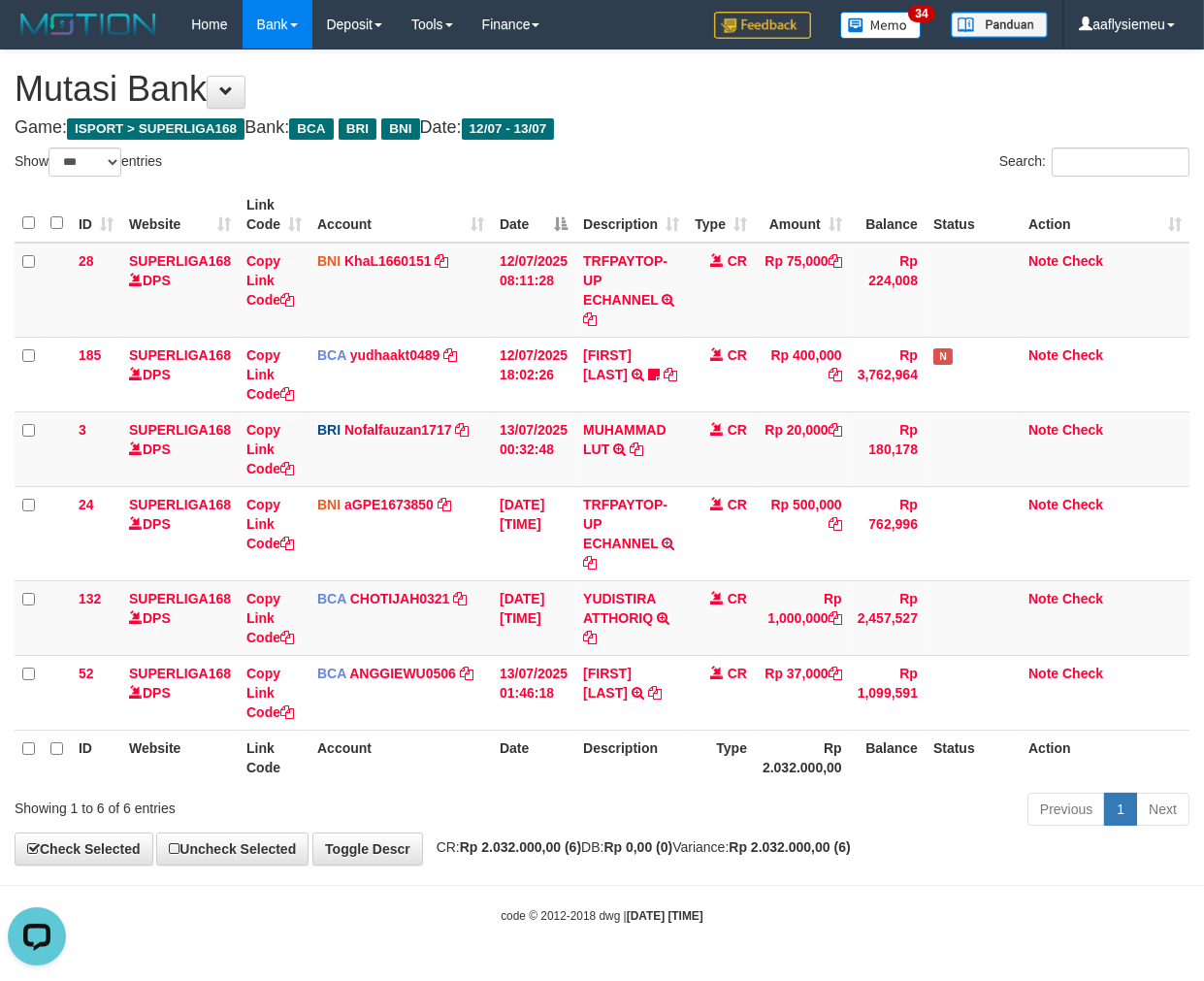 scroll, scrollTop: 0, scrollLeft: 0, axis: both 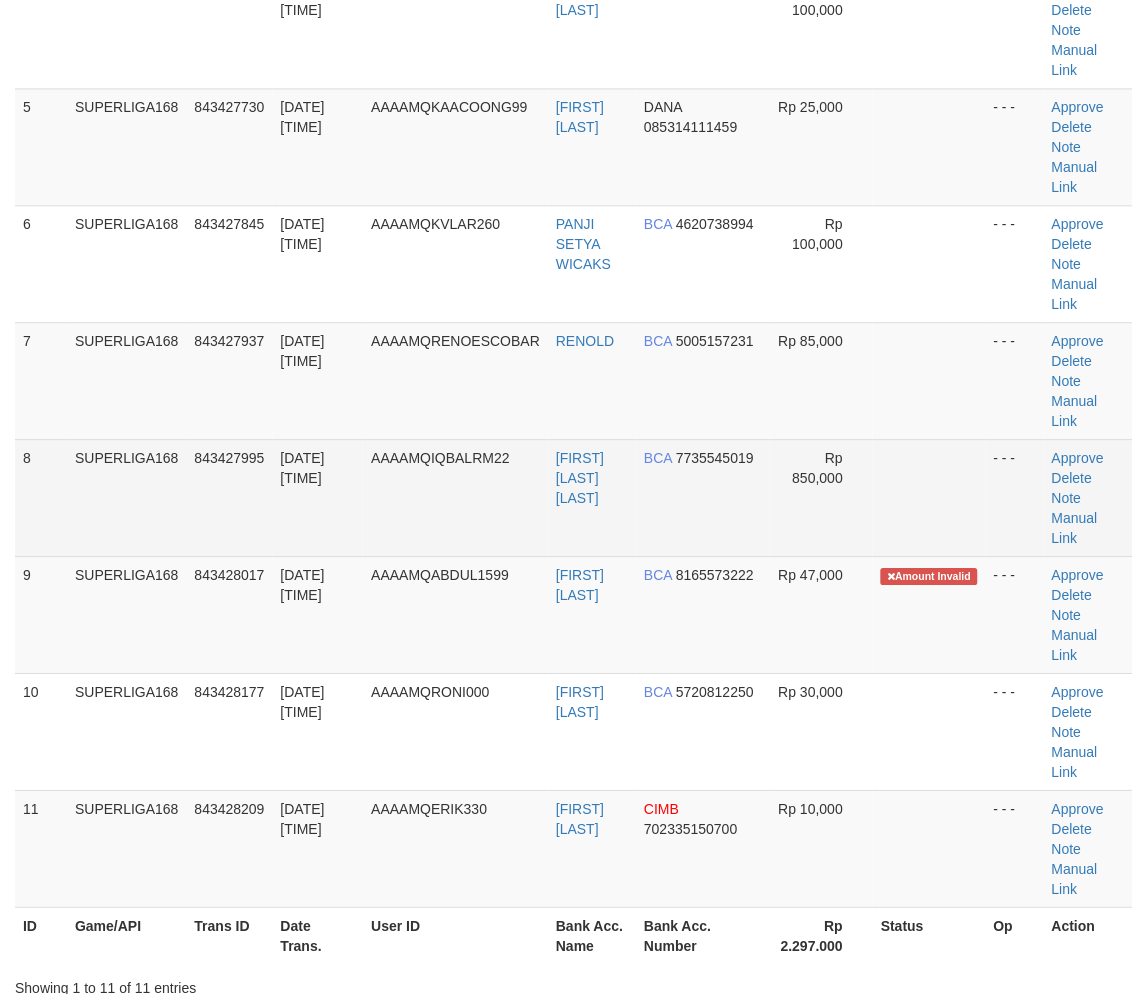 click on "SUPERLIGA168" at bounding box center (127, 497) 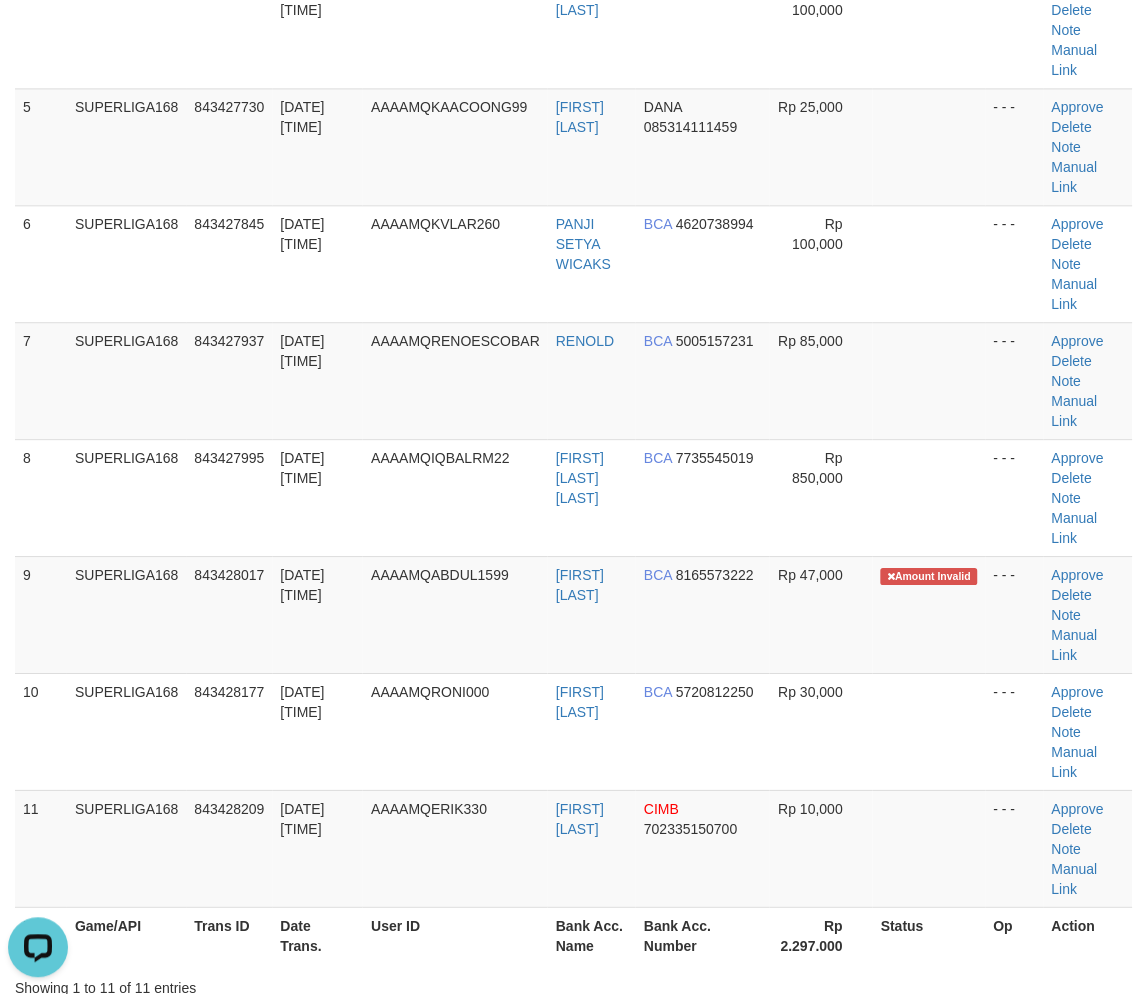 scroll, scrollTop: 0, scrollLeft: 0, axis: both 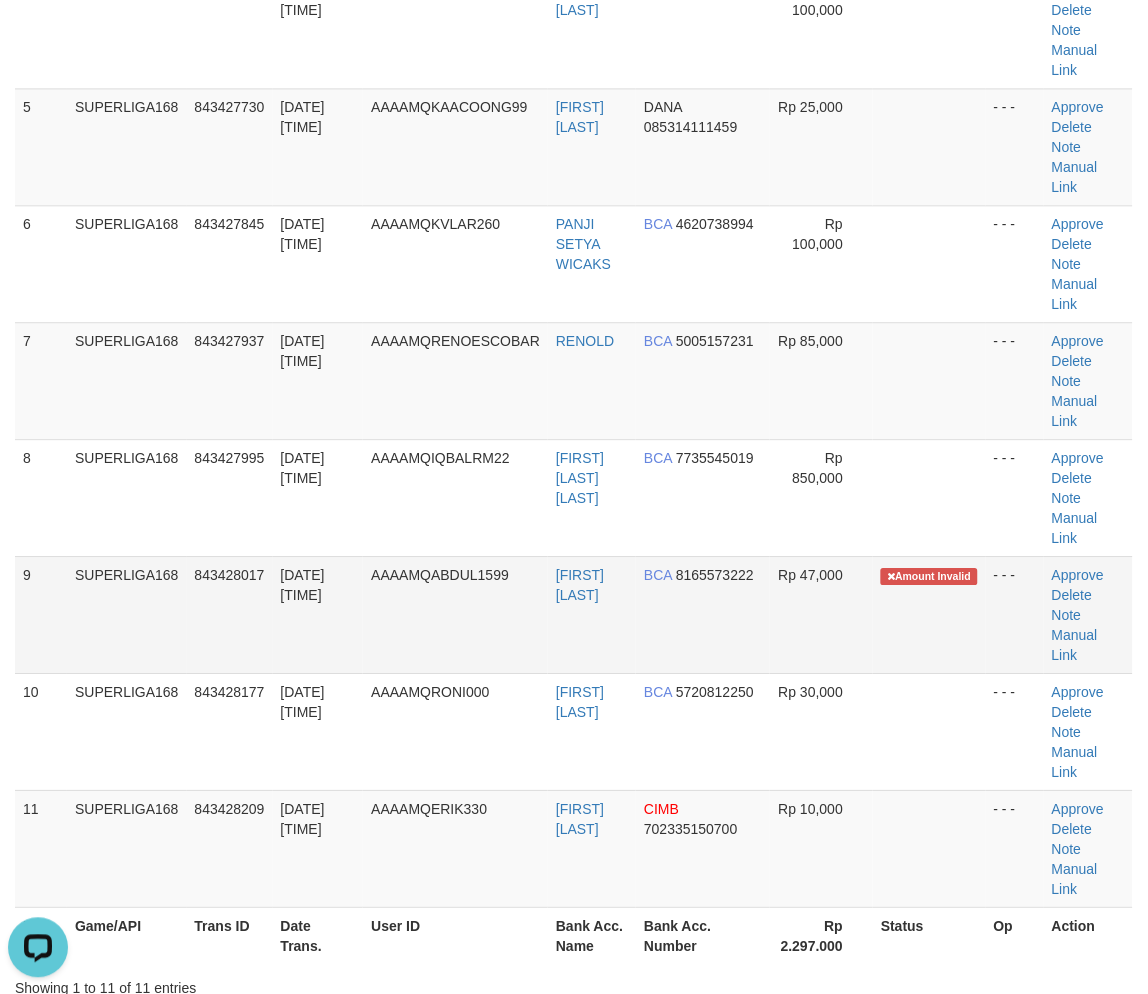 click on "SUPERLIGA168" at bounding box center [127, 614] 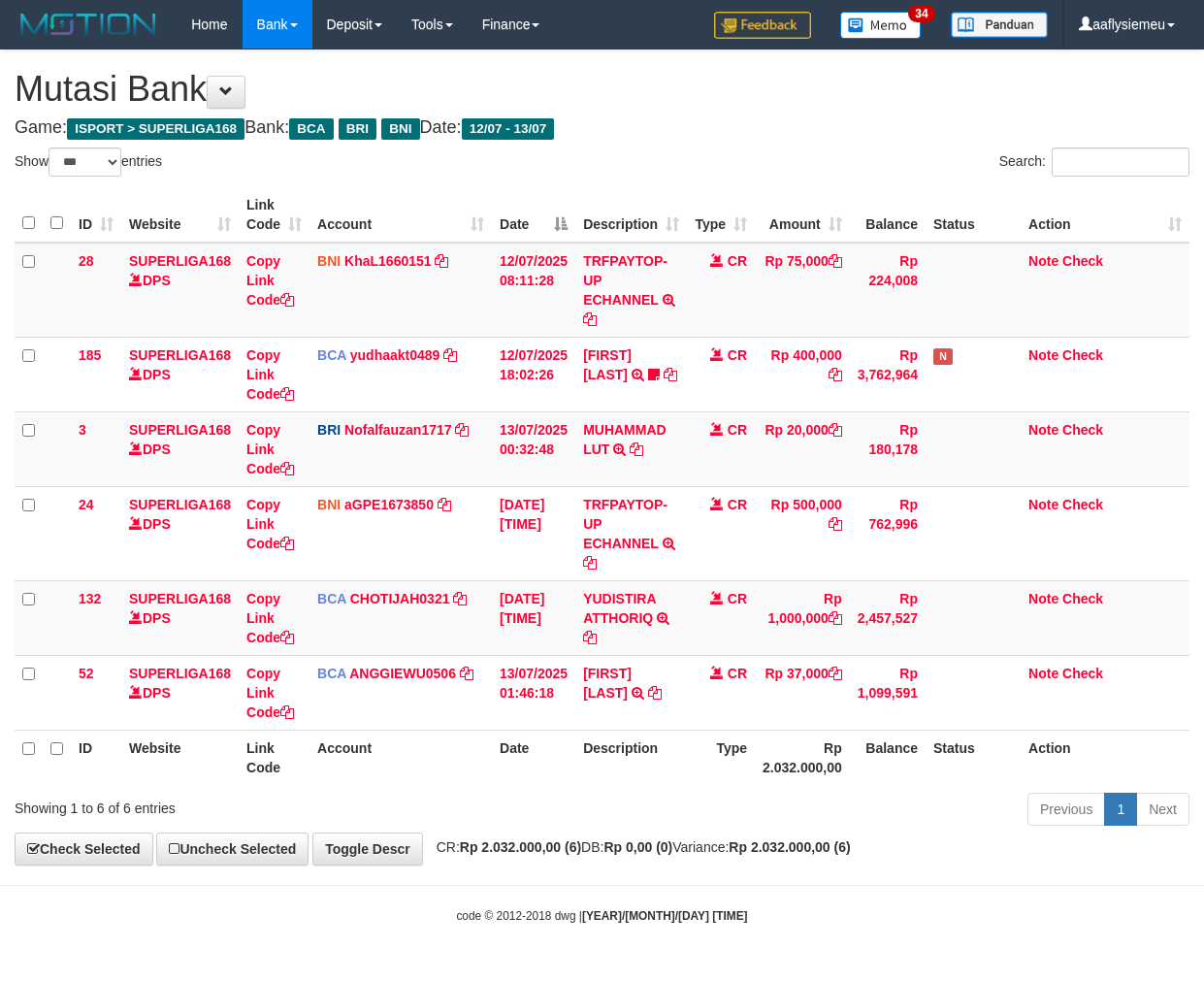 select on "***" 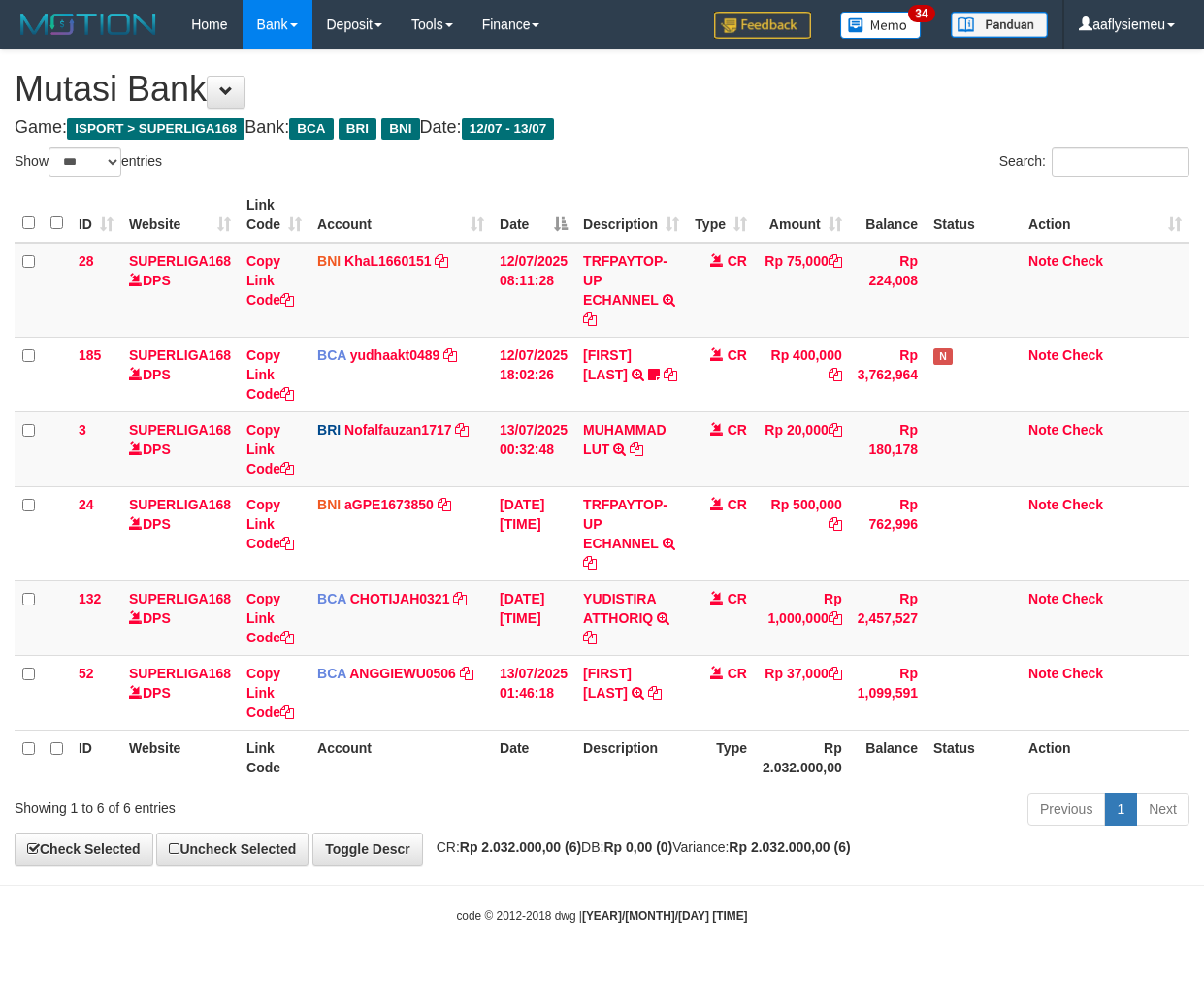 scroll, scrollTop: 0, scrollLeft: 0, axis: both 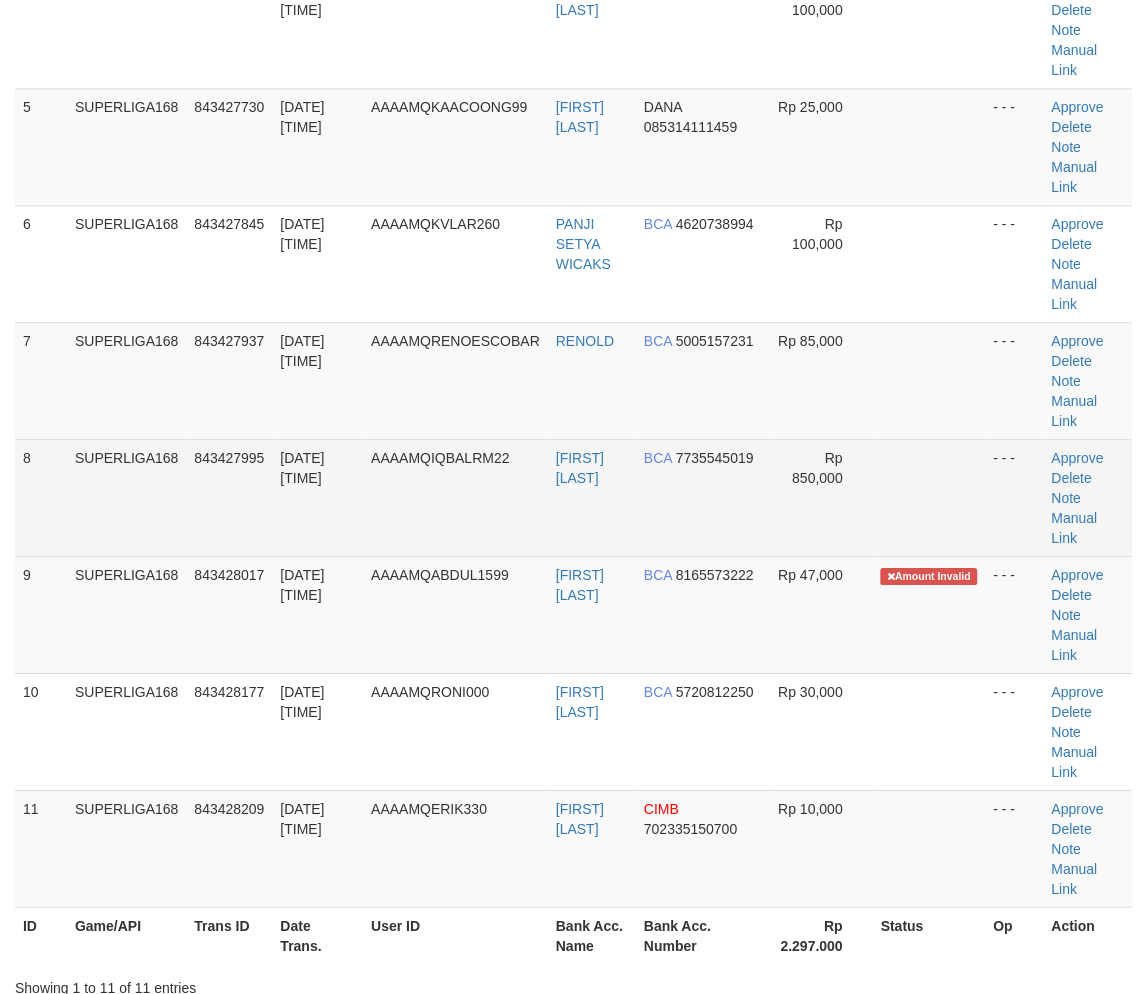 click on "SUPERLIGA168" at bounding box center [127, 497] 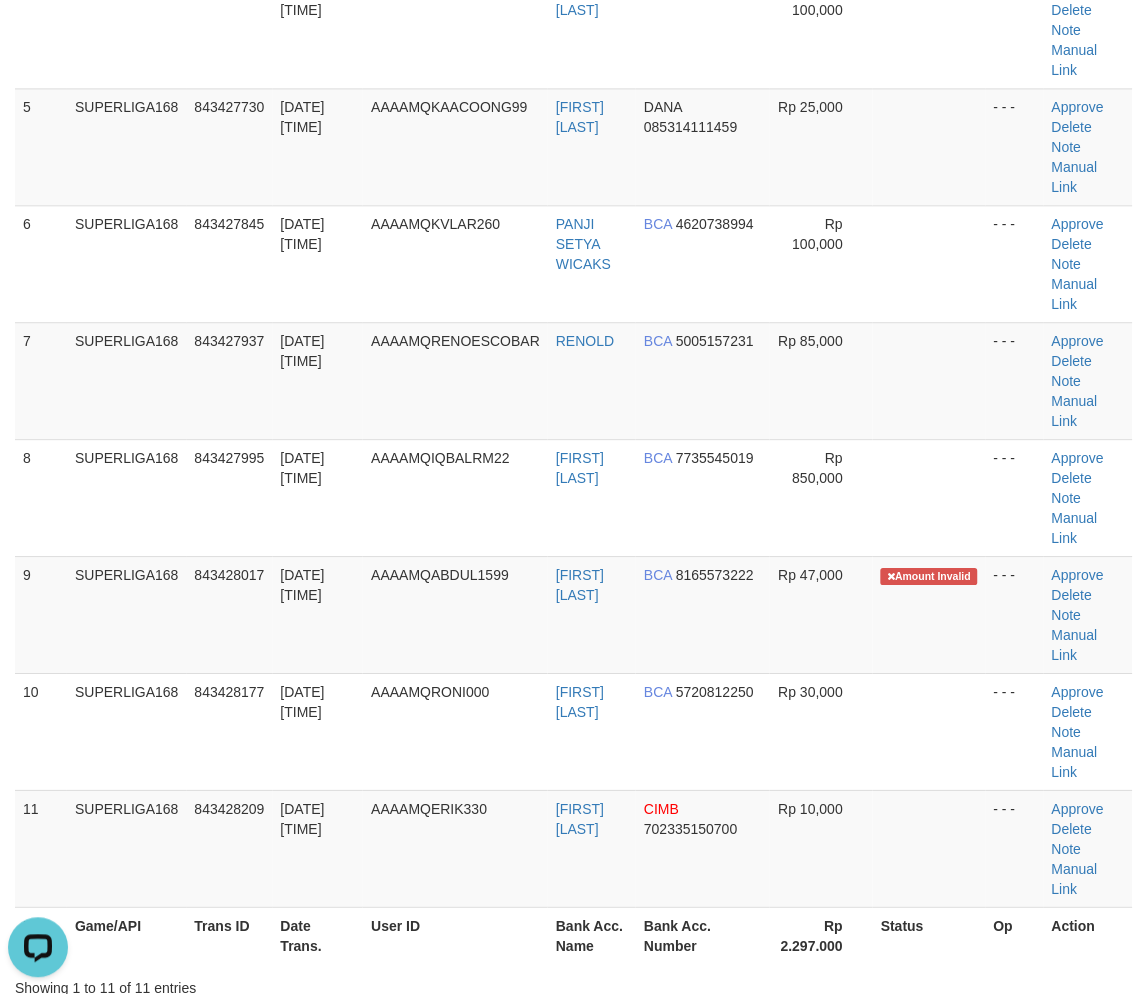 scroll, scrollTop: 0, scrollLeft: 0, axis: both 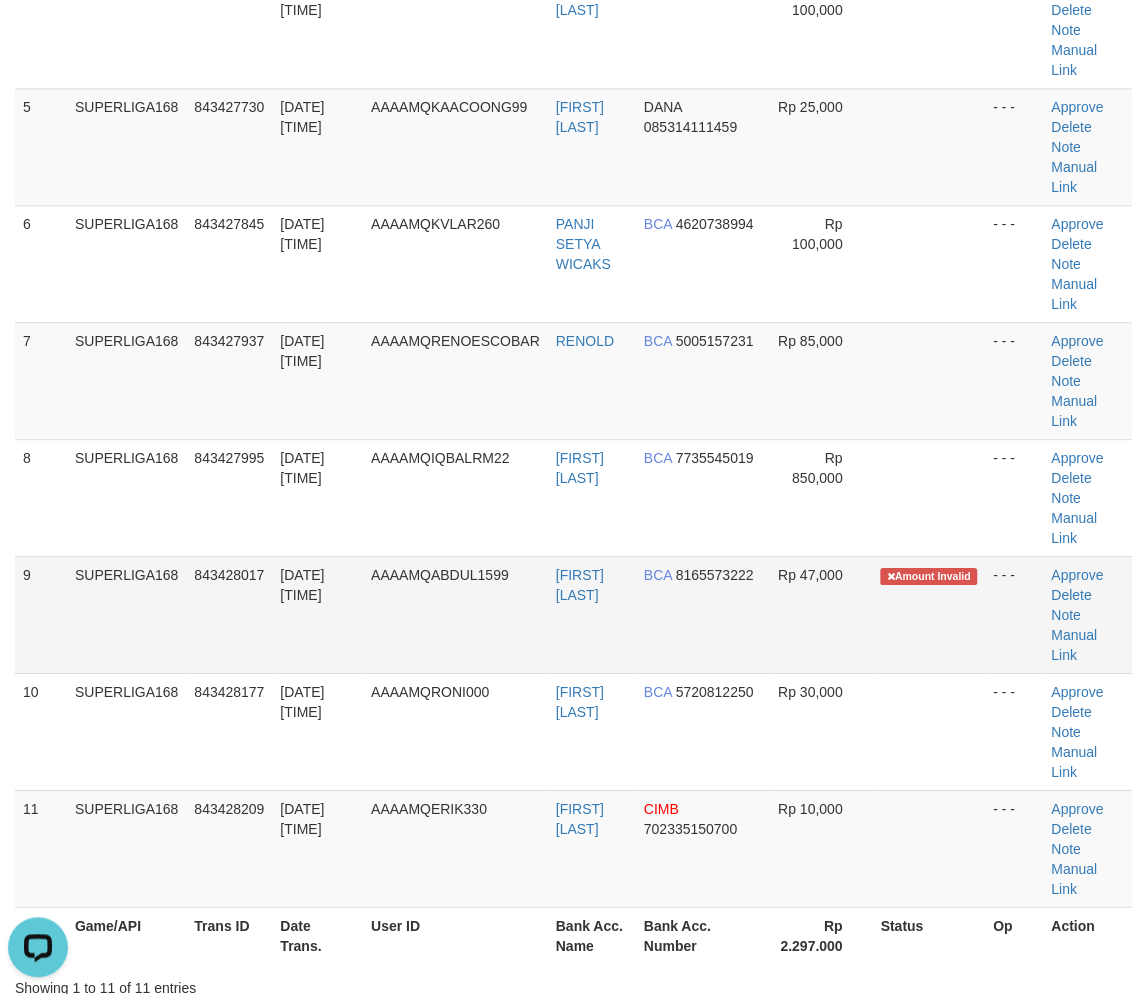 click on "SUPERLIGA168" at bounding box center (127, 614) 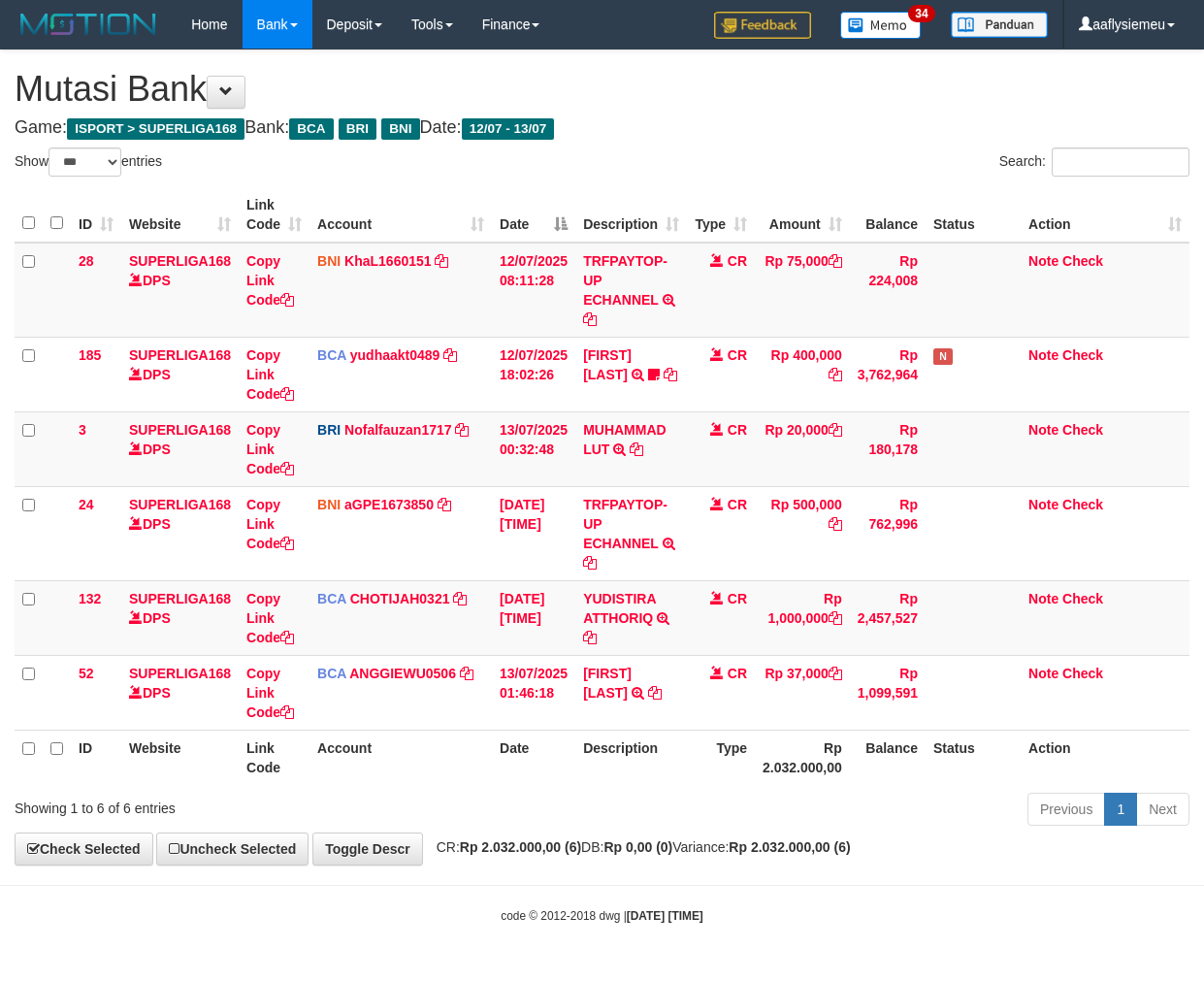 select on "***" 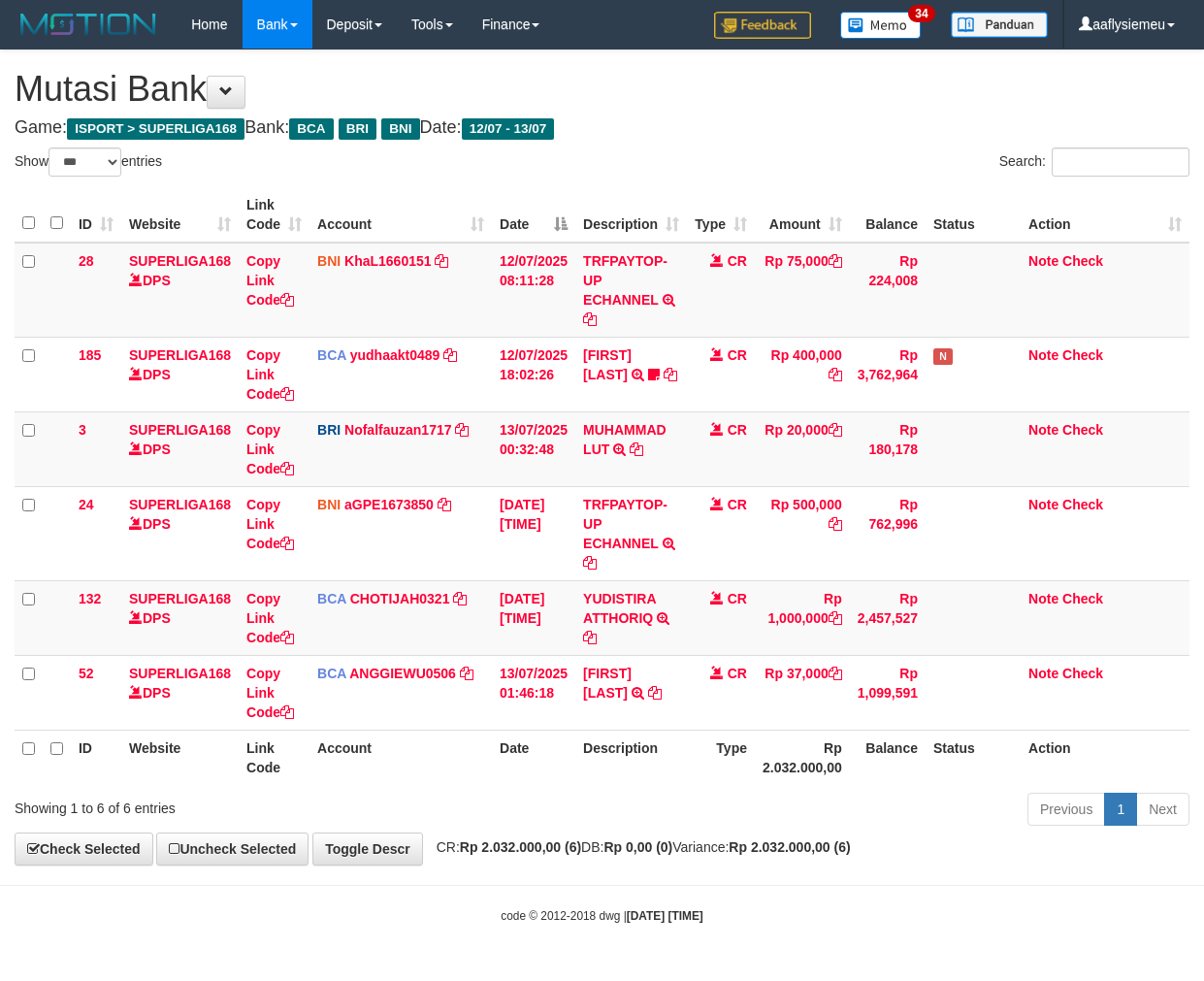 scroll, scrollTop: 0, scrollLeft: 0, axis: both 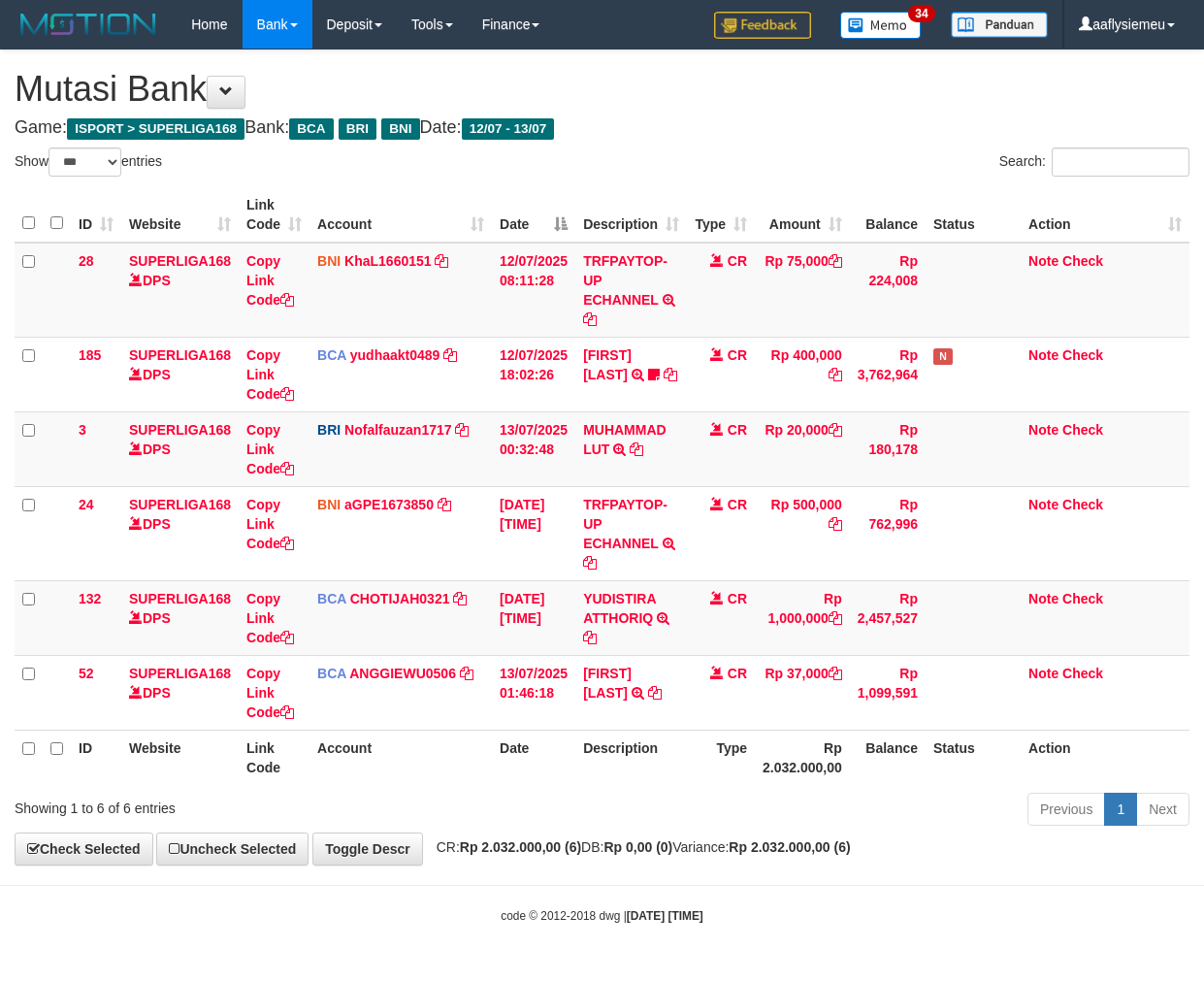 select on "***" 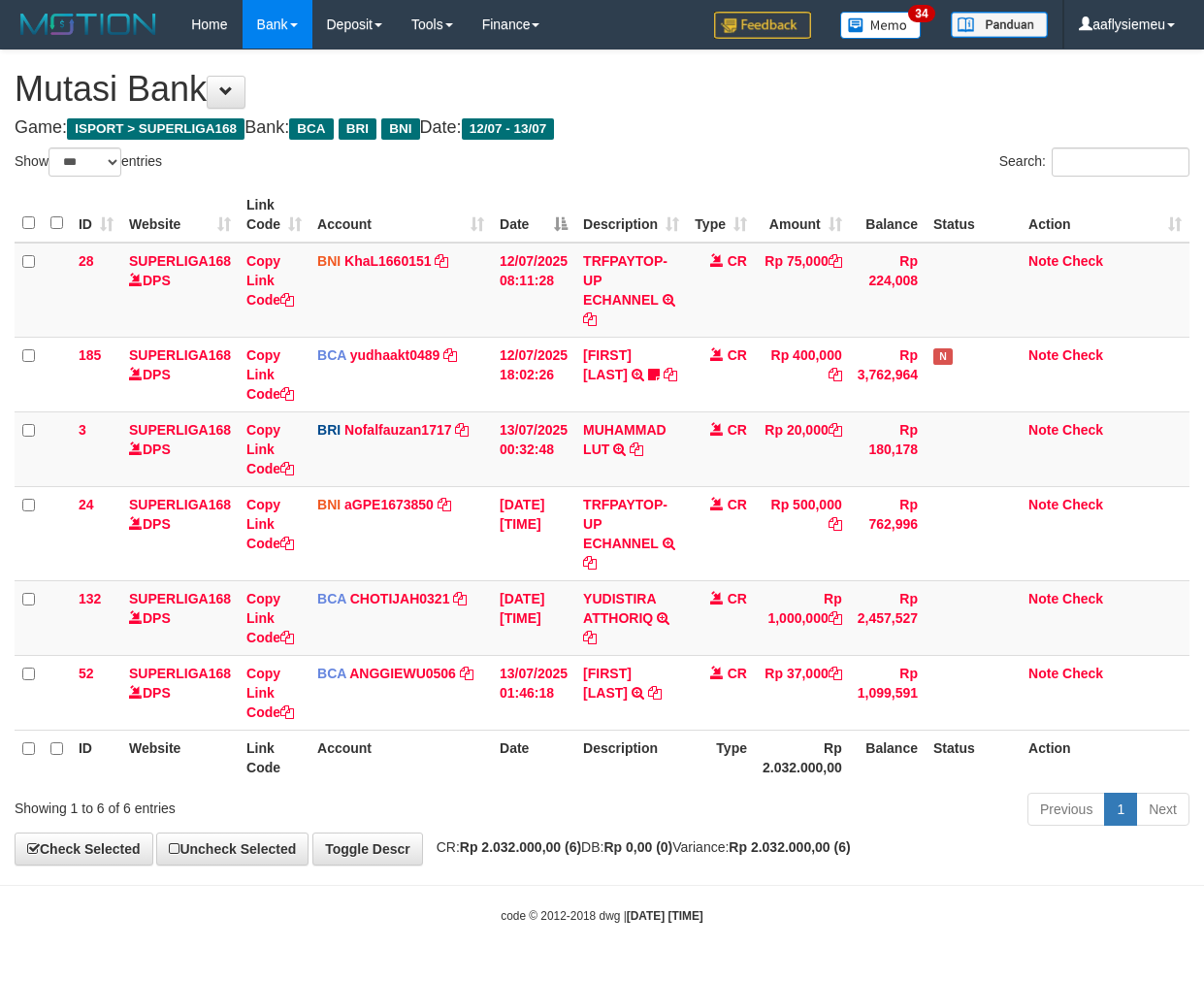 scroll, scrollTop: 0, scrollLeft: 0, axis: both 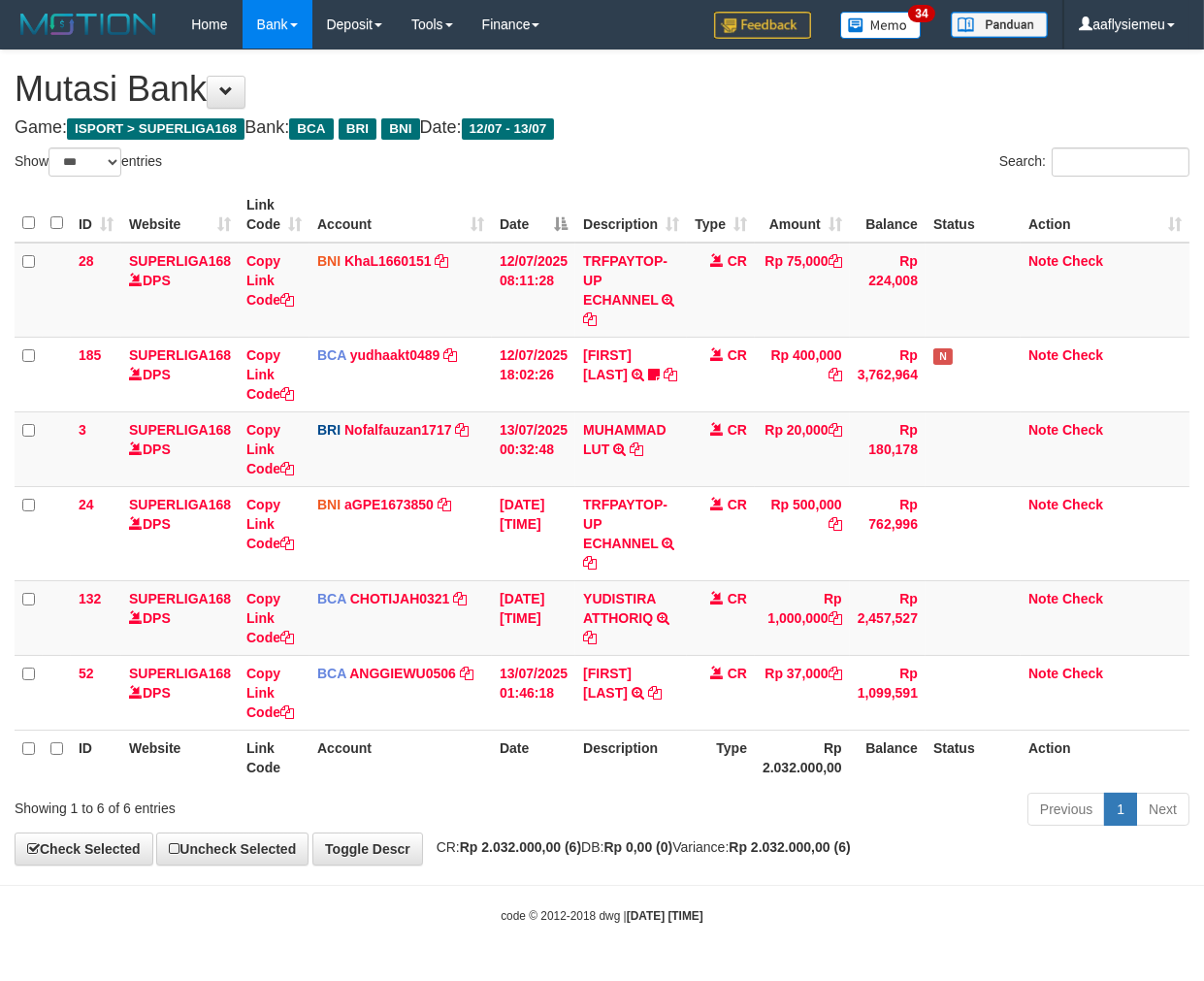 click on "Previous 1 Next" at bounding box center (853, 811) 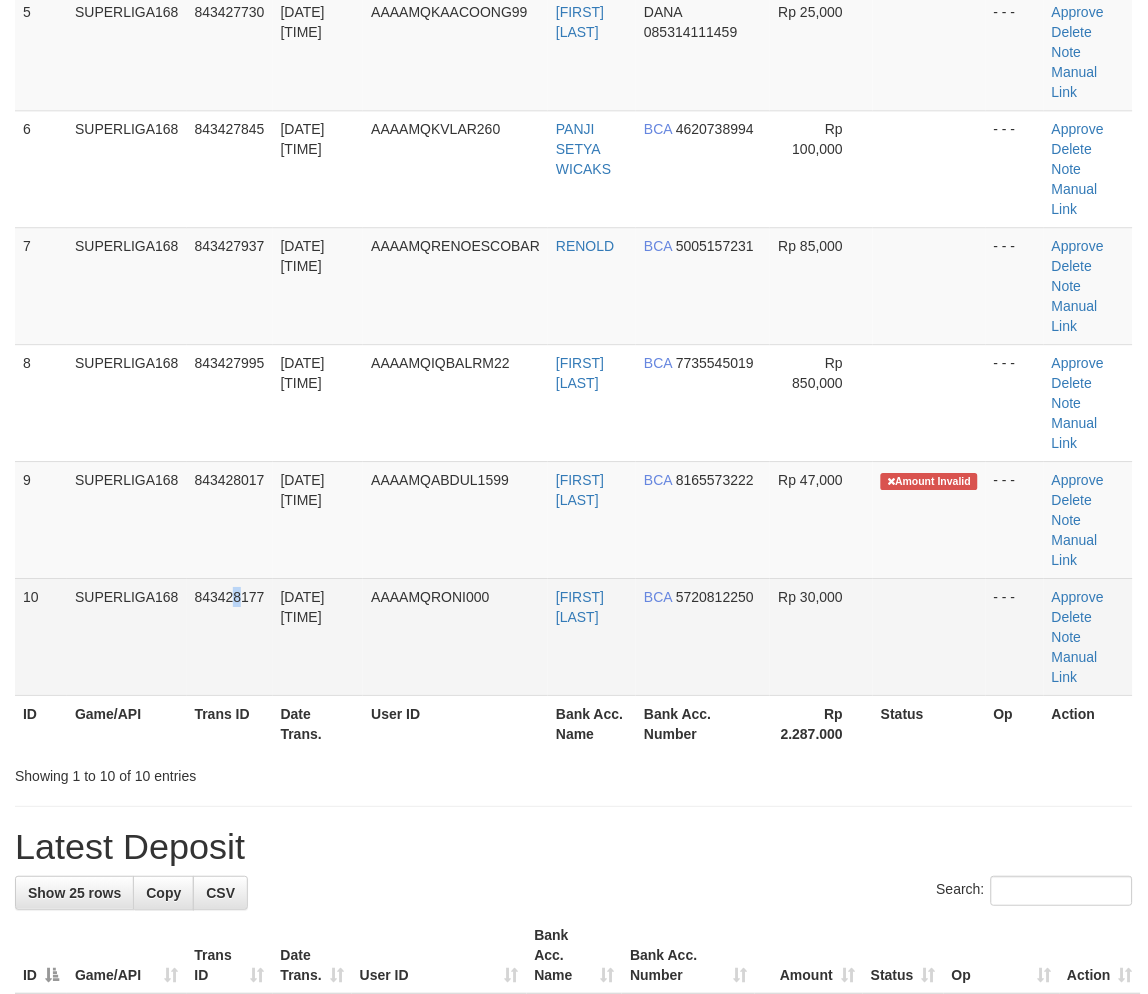 click on "843428177" at bounding box center [230, 636] 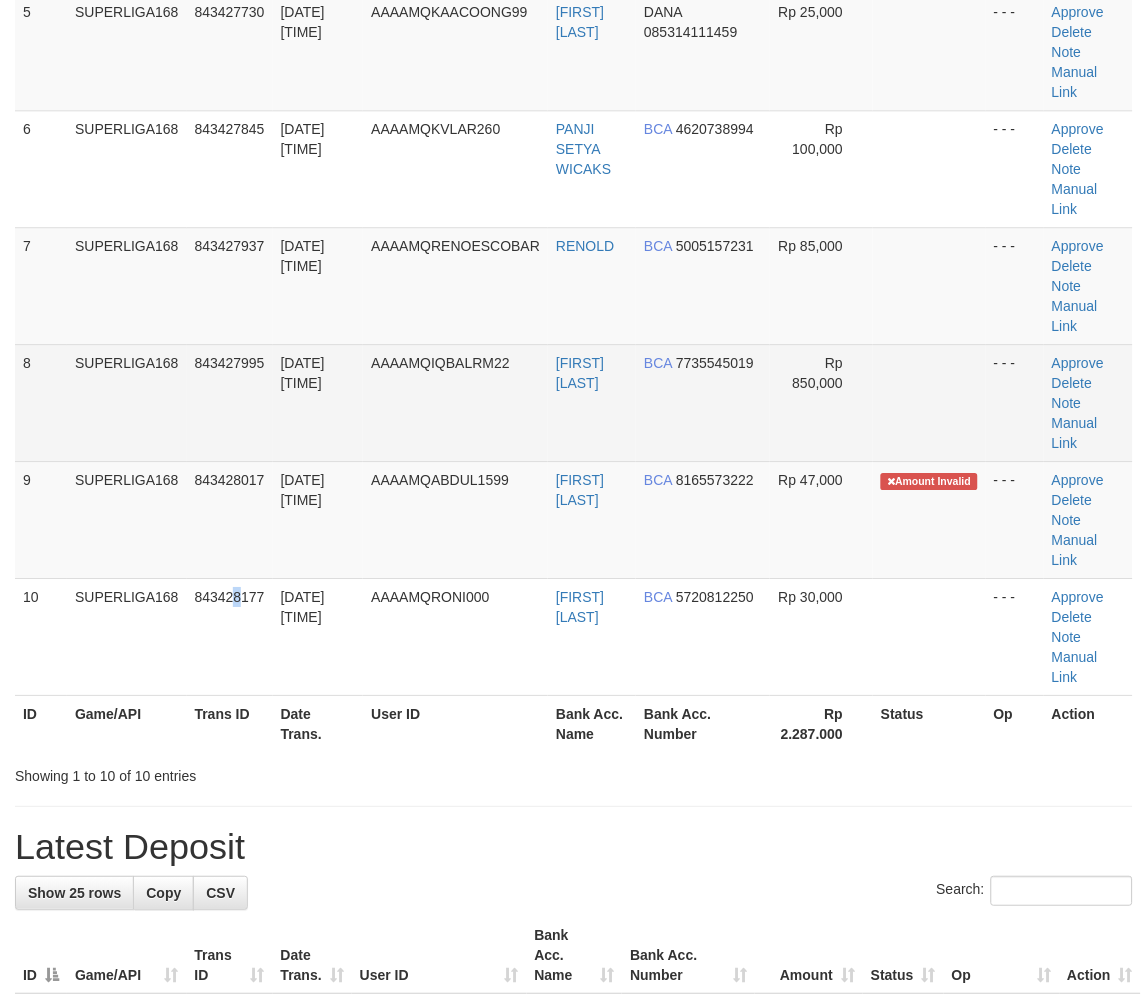 scroll, scrollTop: 650, scrollLeft: 0, axis: vertical 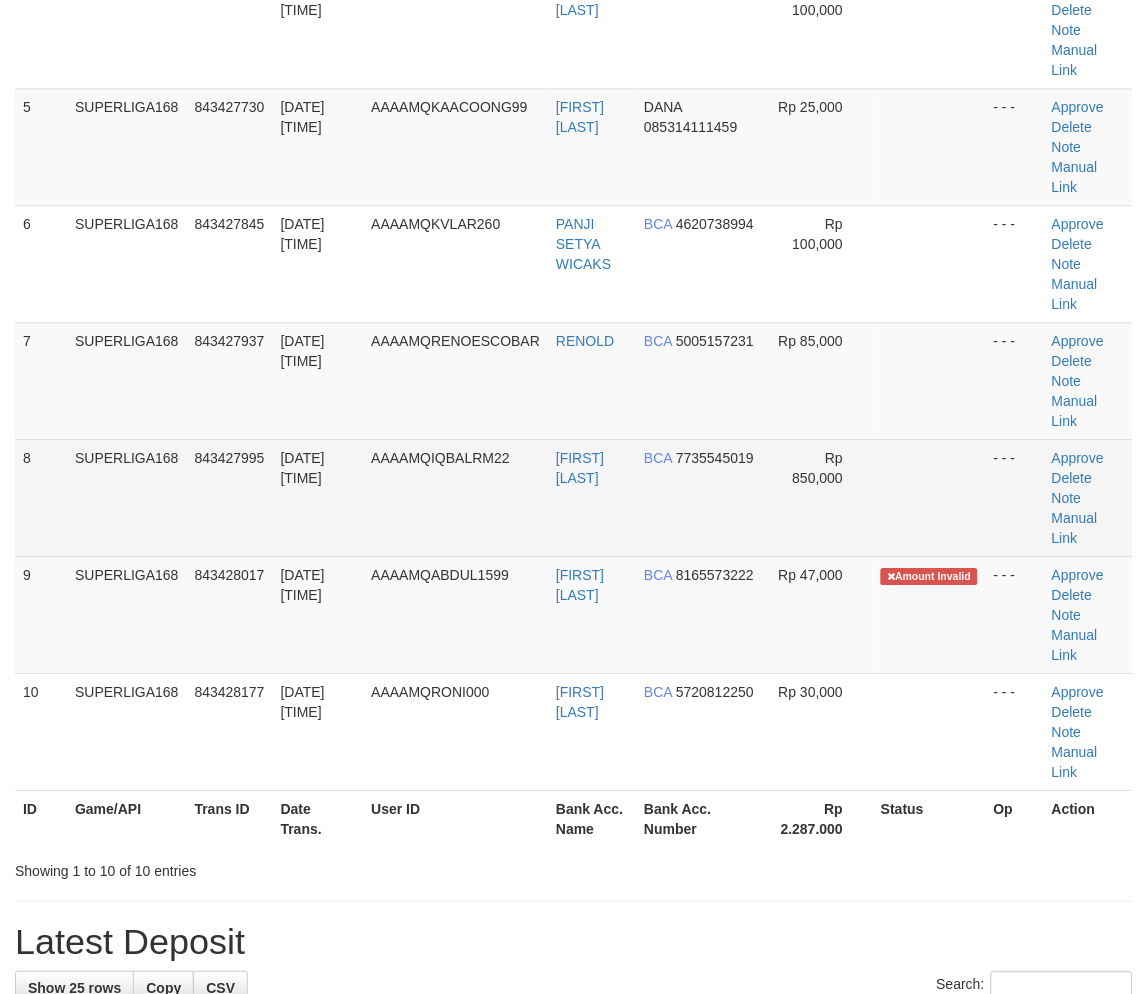 click on "13/07/2025 01:45:49" at bounding box center (318, 497) 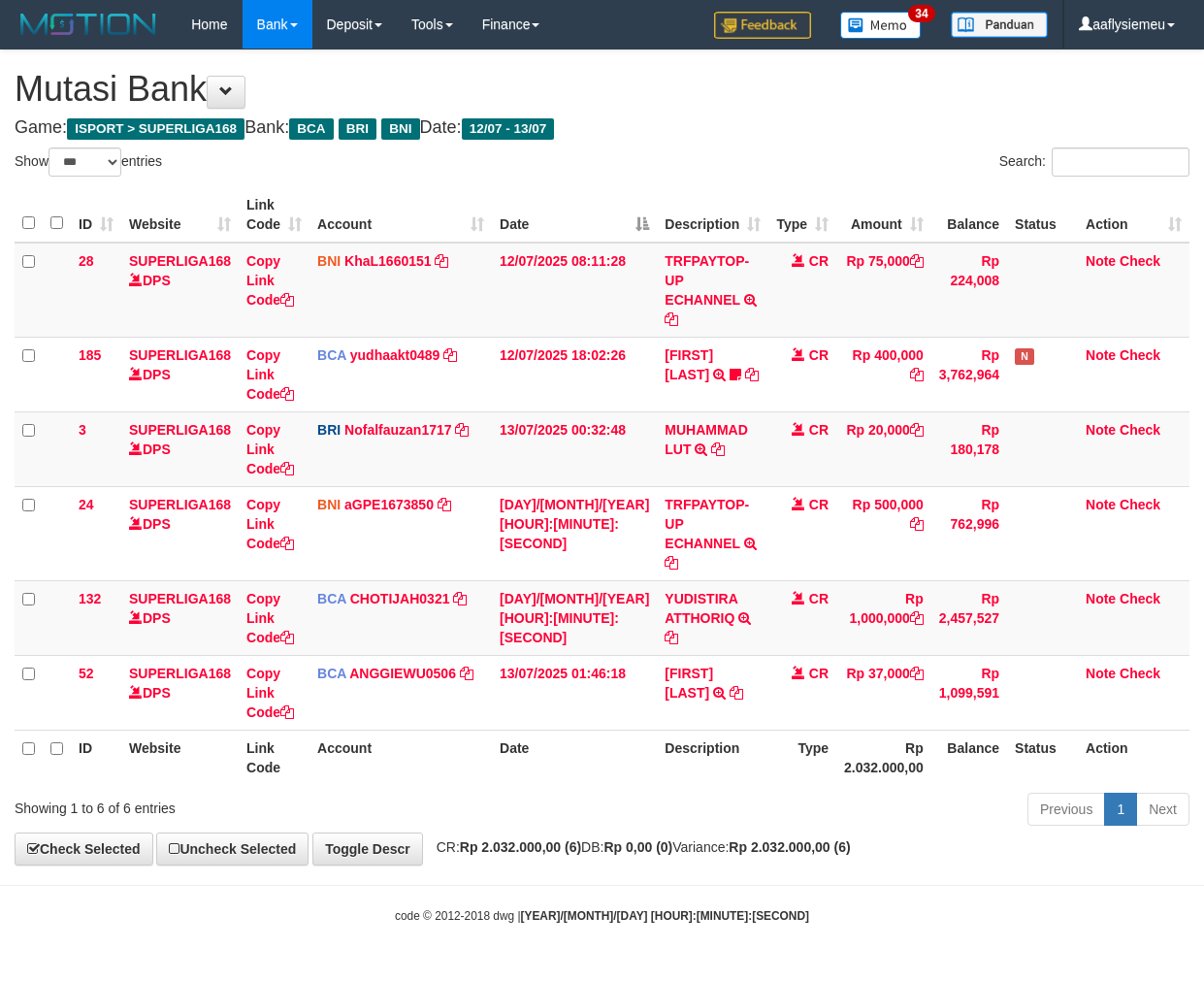 select on "***" 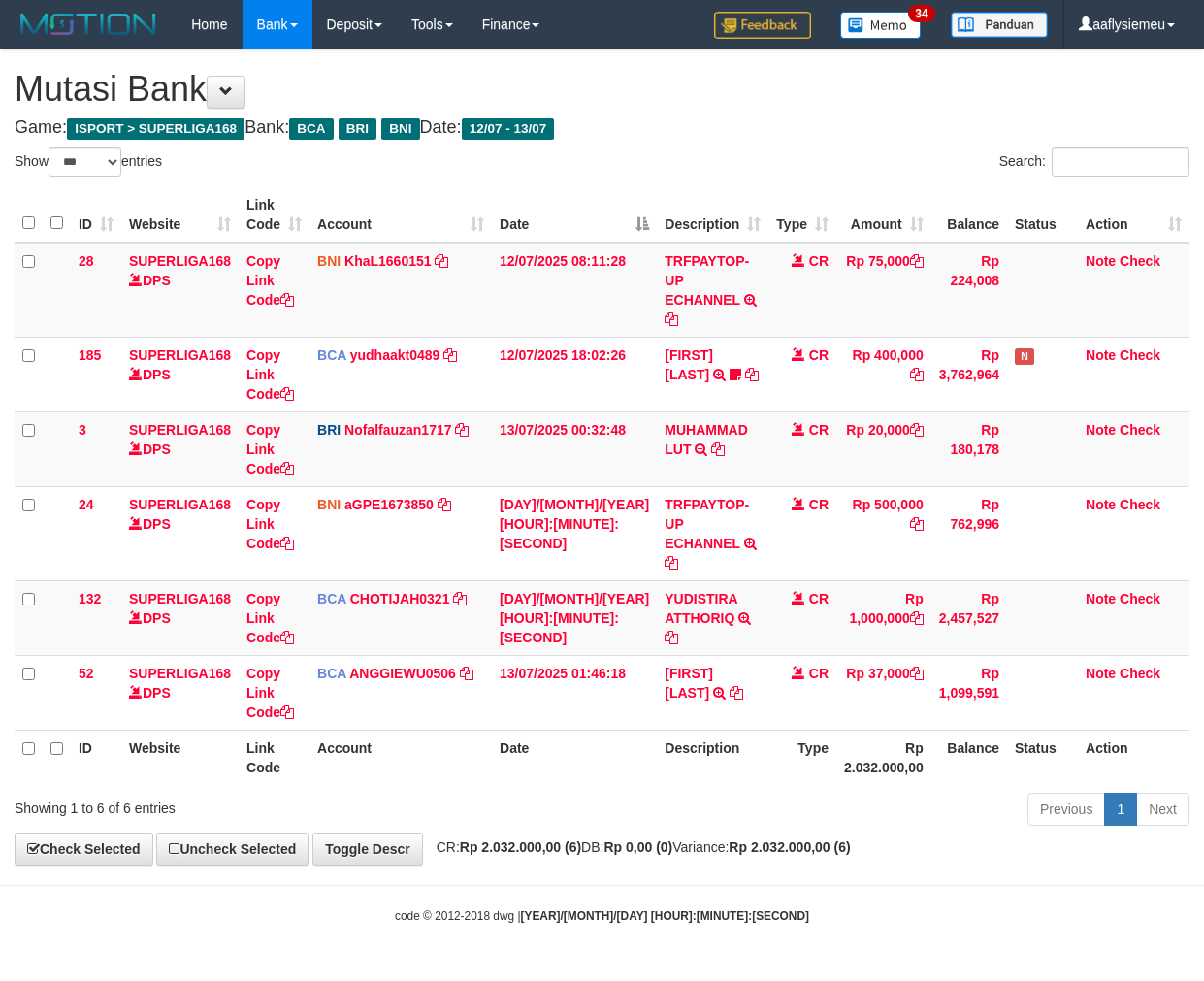 scroll, scrollTop: 0, scrollLeft: 0, axis: both 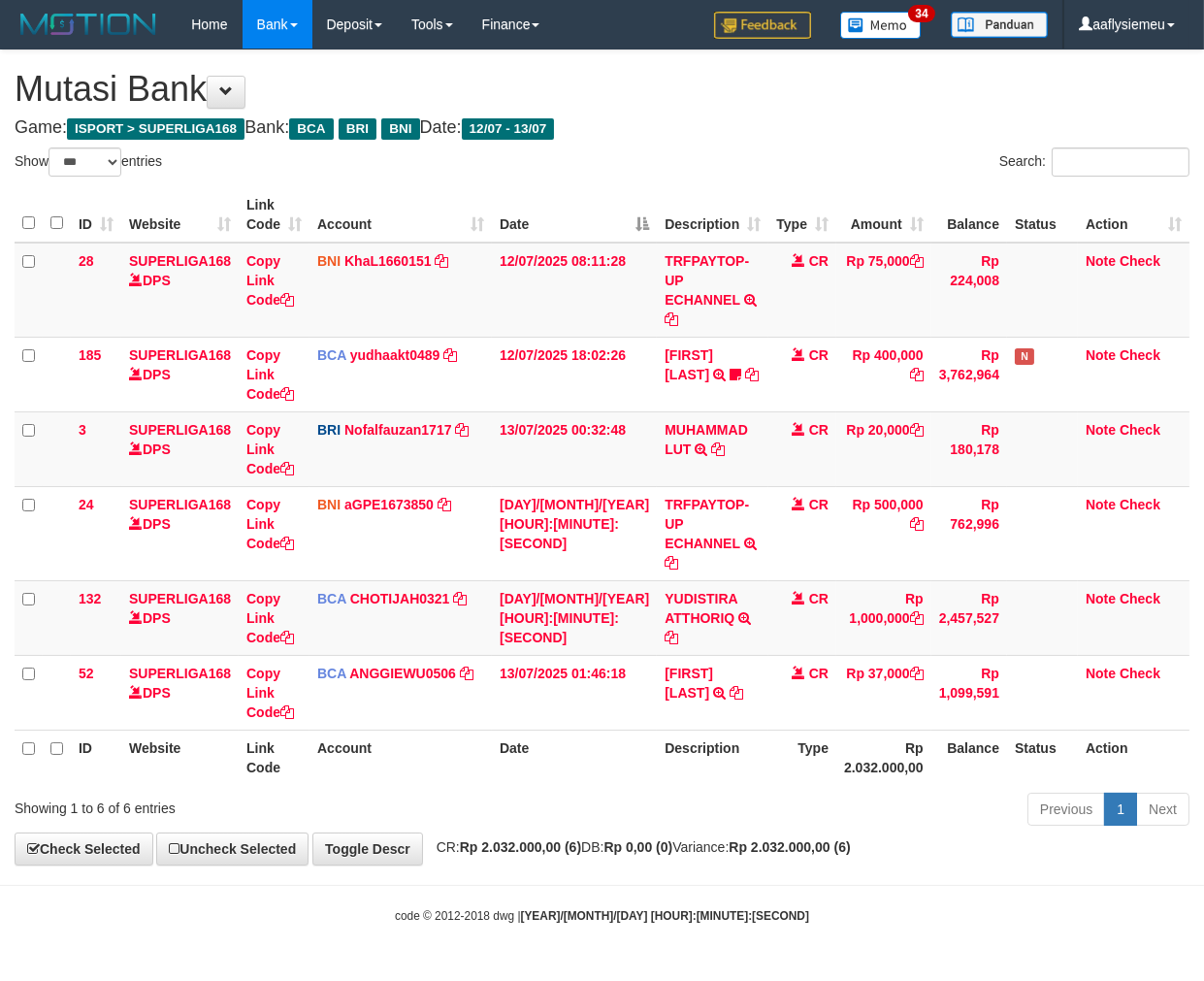 click on "Toggle navigation
Home
Bank
Account List
Load
By Website
Group
[ISPORT]													SUPERLIGA168
By Load Group (DPS)
34" at bounding box center [602, 486] 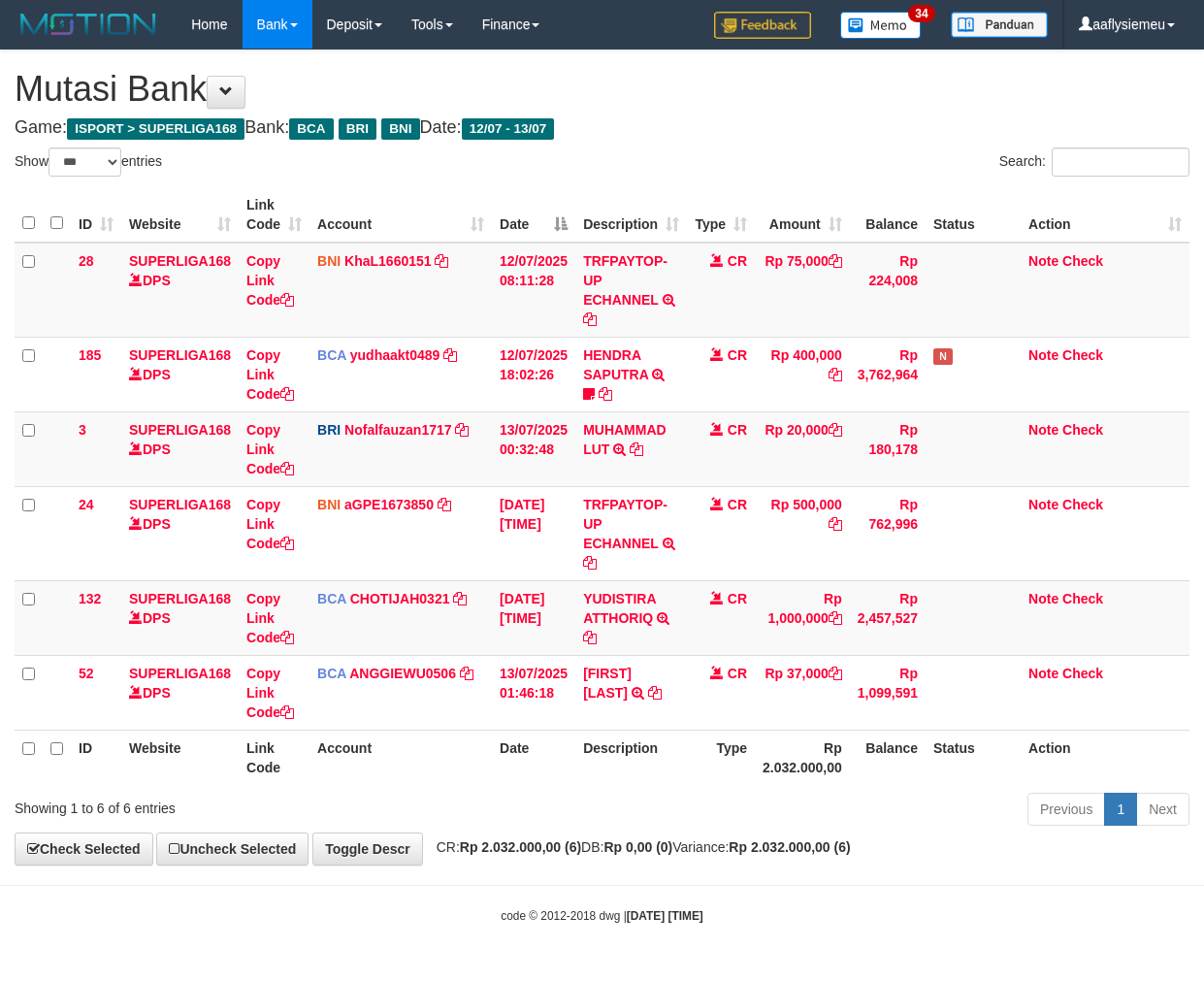 select on "***" 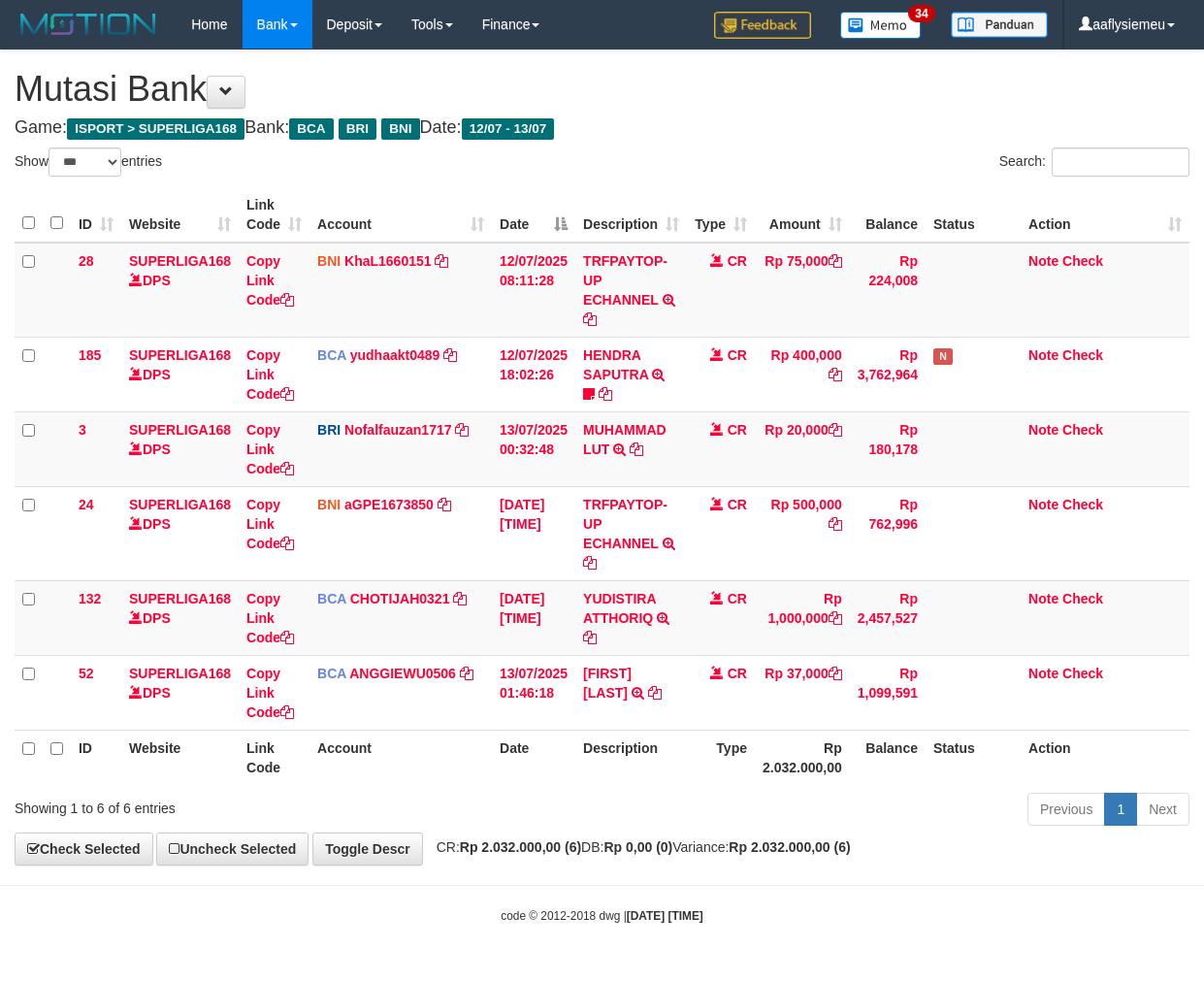 scroll, scrollTop: 0, scrollLeft: 0, axis: both 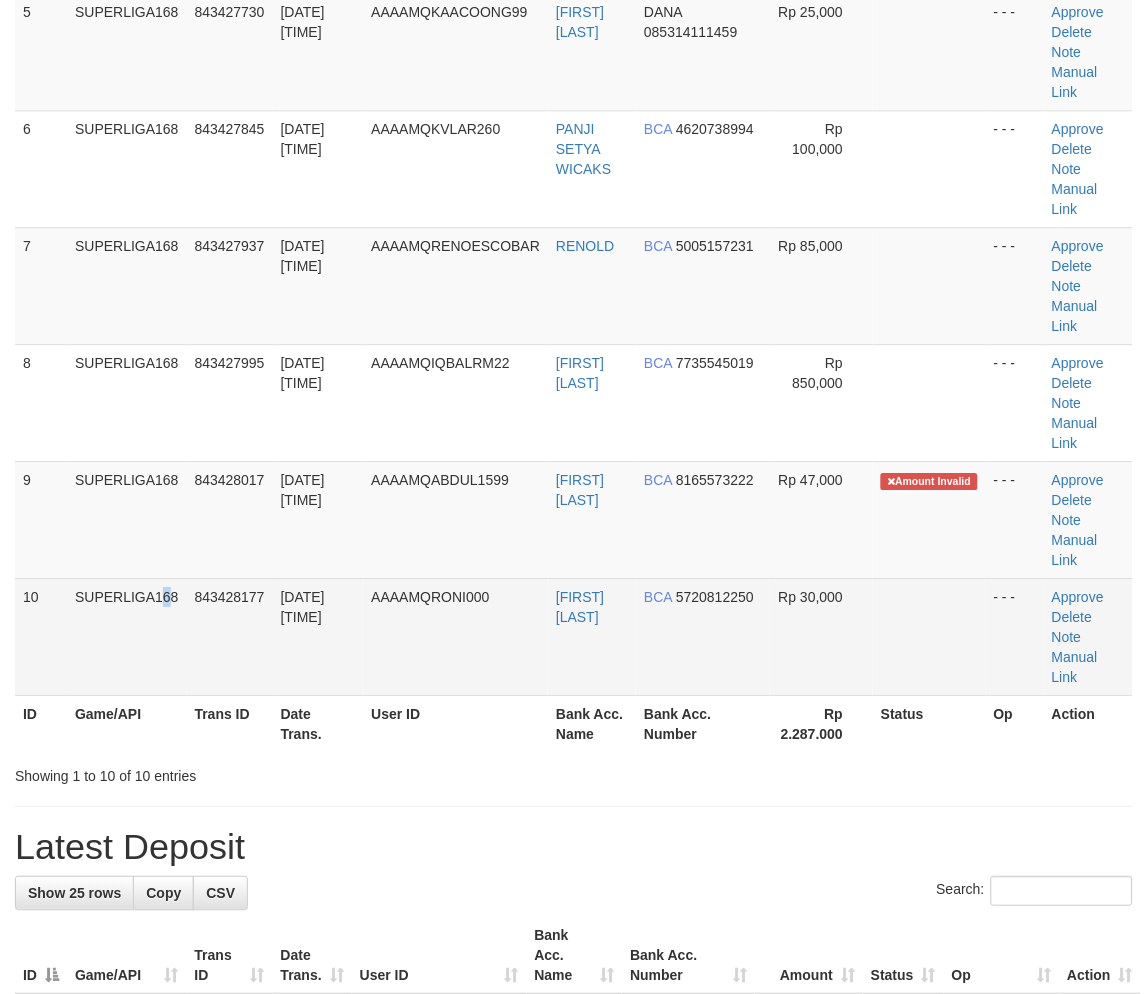 click on "SUPERLIGA168" at bounding box center (127, 636) 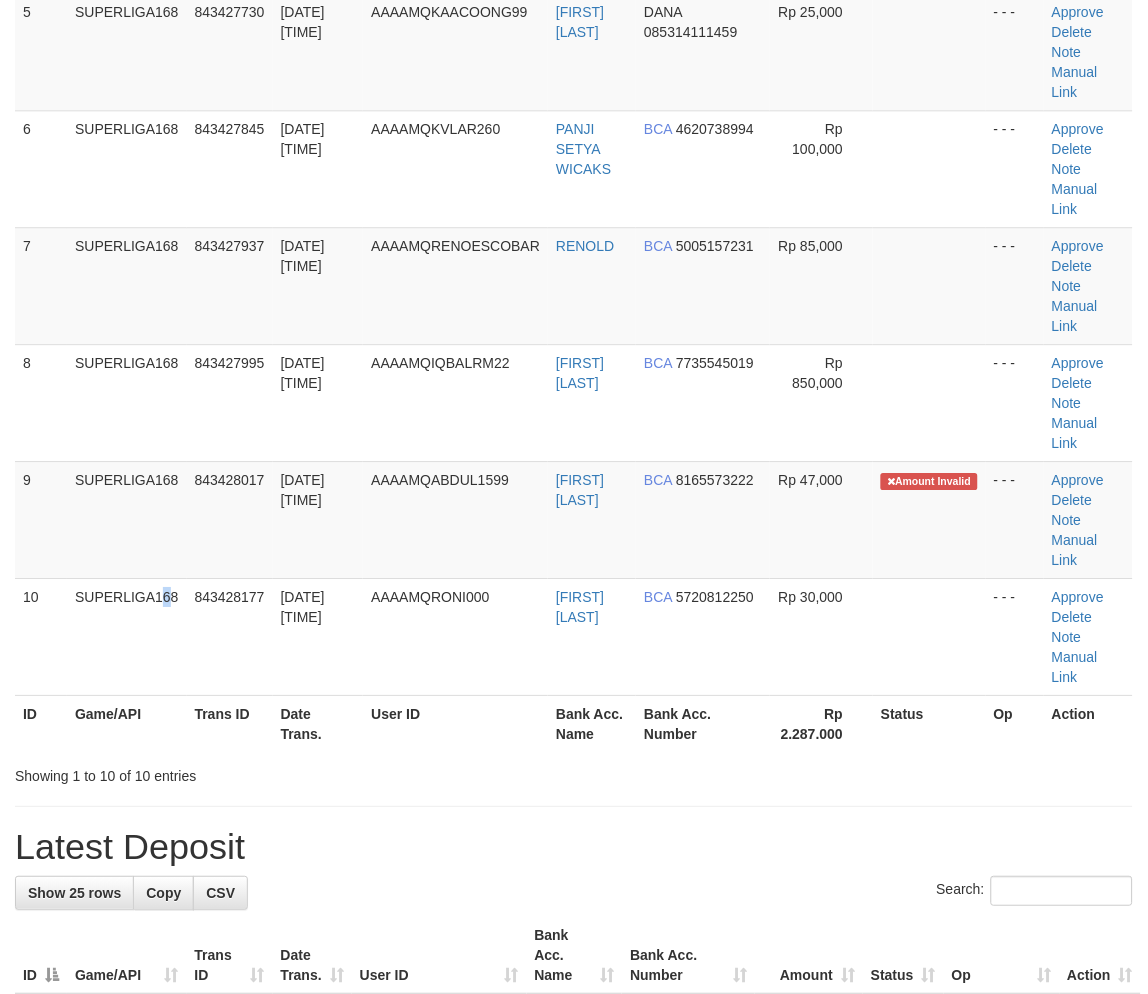 scroll, scrollTop: 650, scrollLeft: 0, axis: vertical 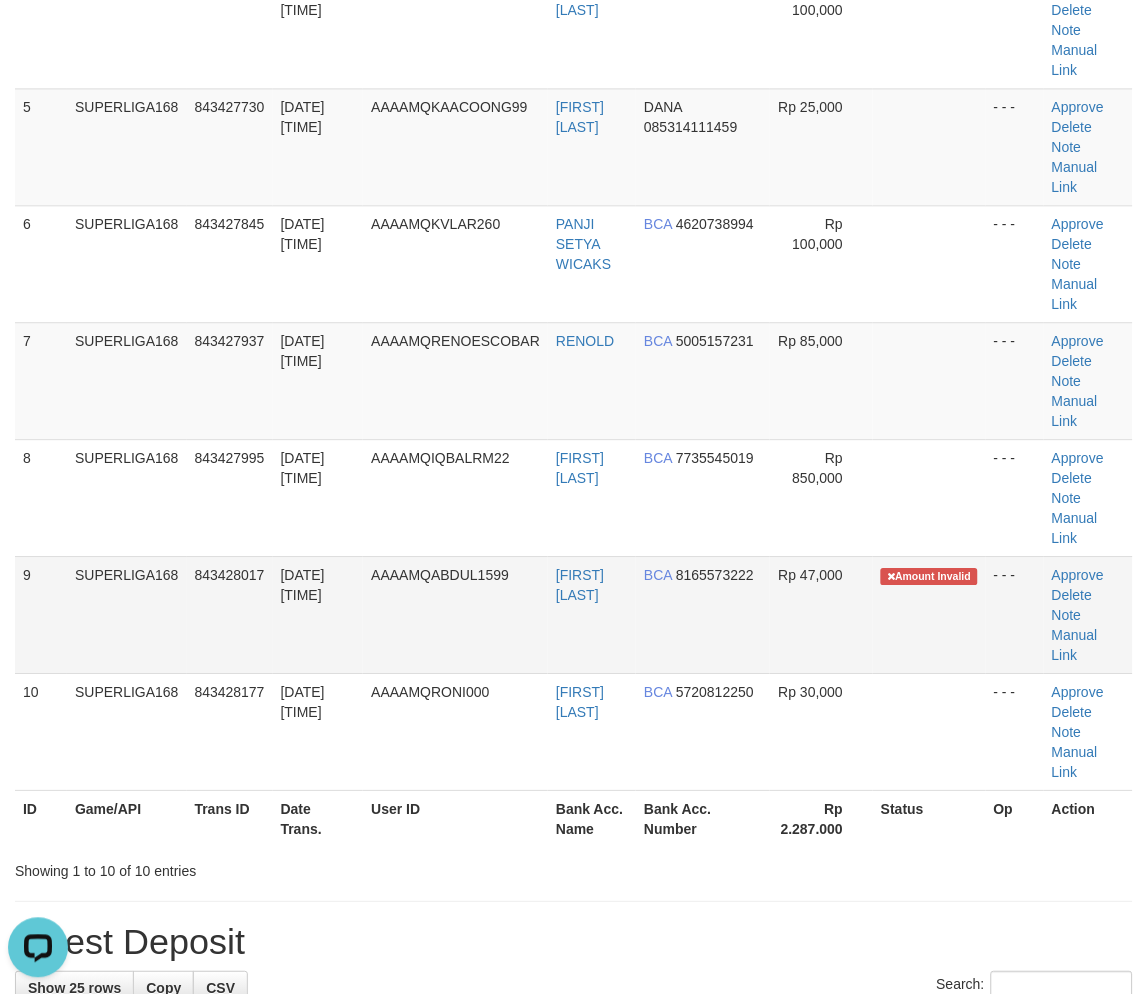 click on "SUPERLIGA168" at bounding box center [127, 614] 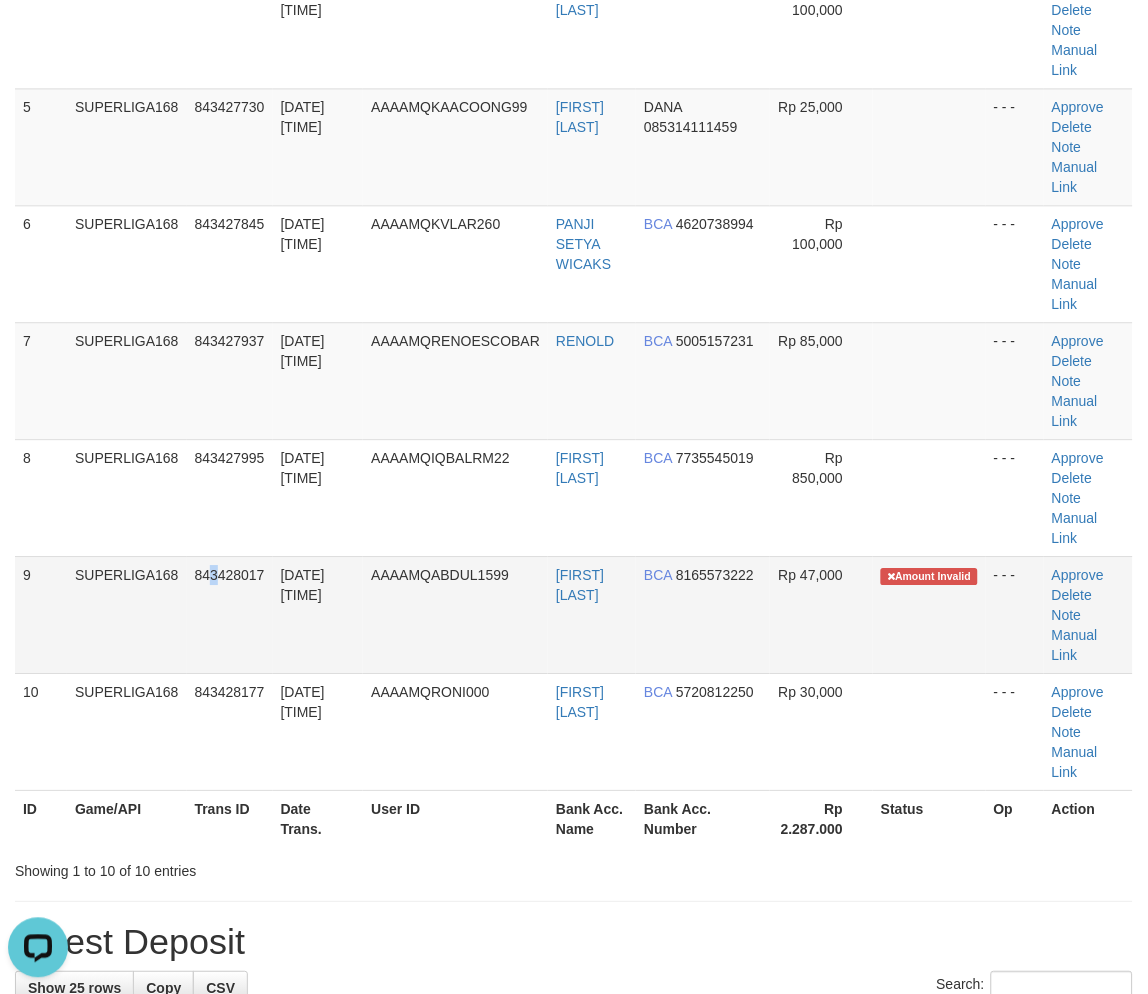 drag, startPoint x: 213, startPoint y: 561, endPoint x: 0, endPoint y: 647, distance: 229.70633 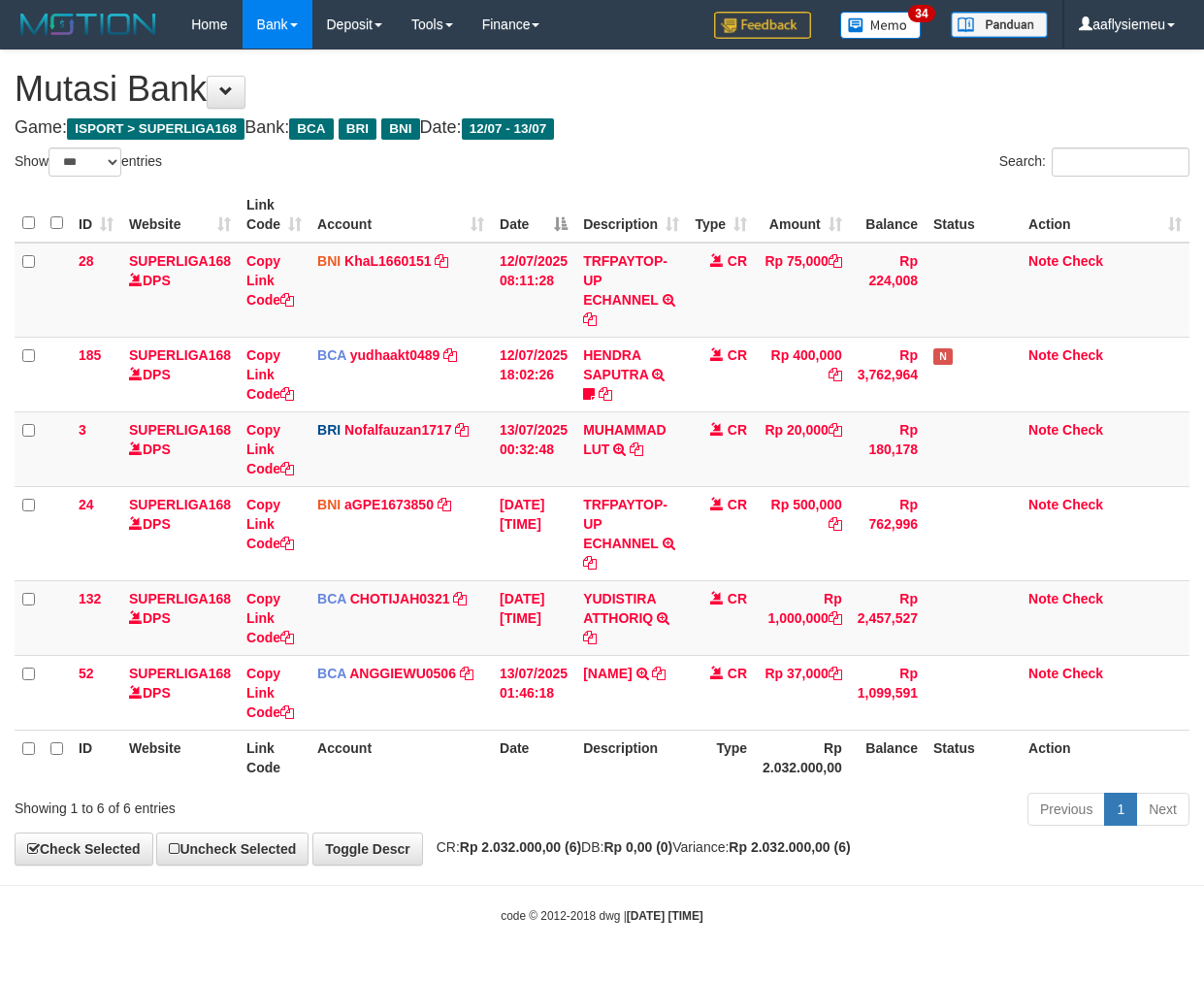 select on "***" 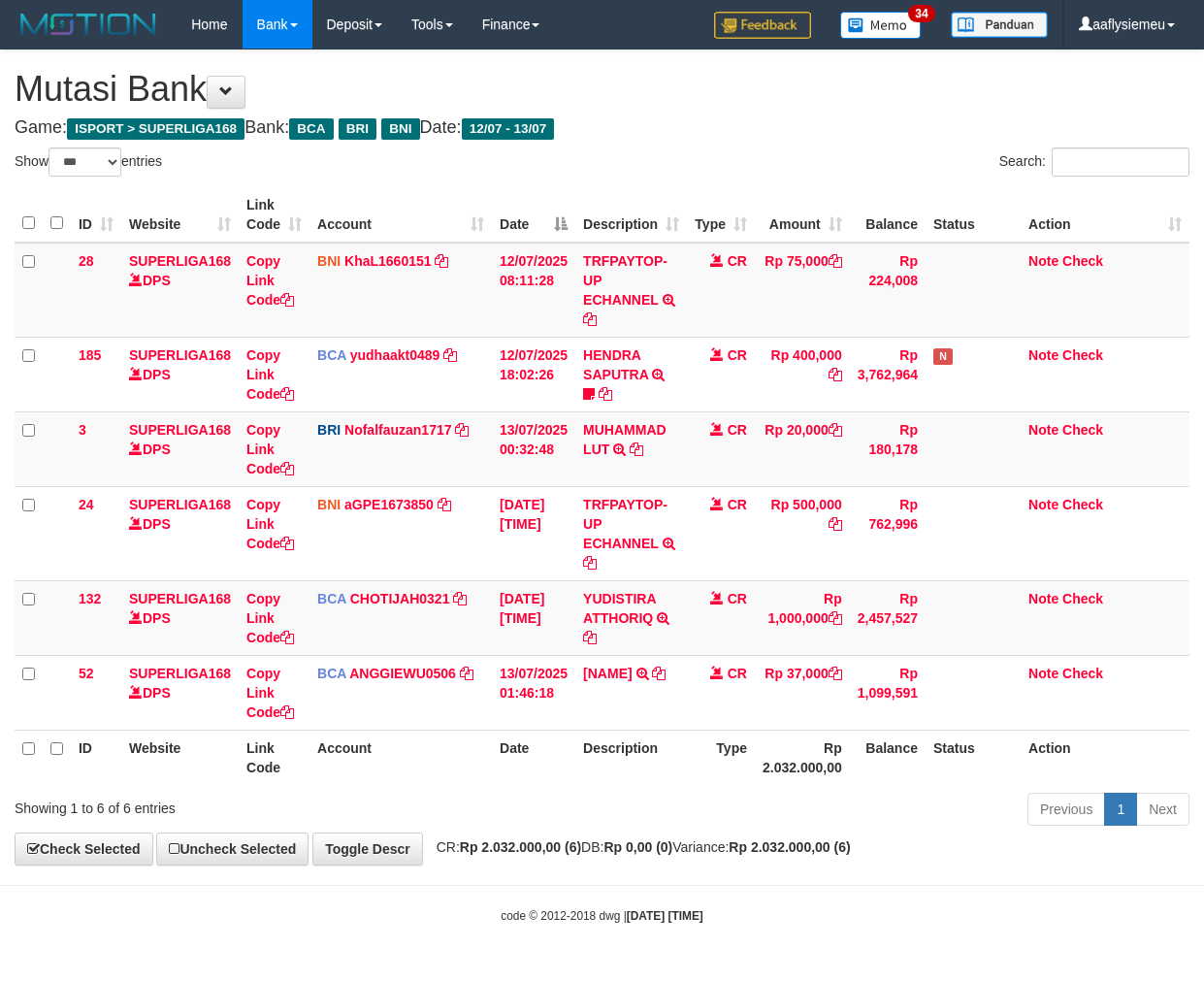 scroll, scrollTop: 0, scrollLeft: 0, axis: both 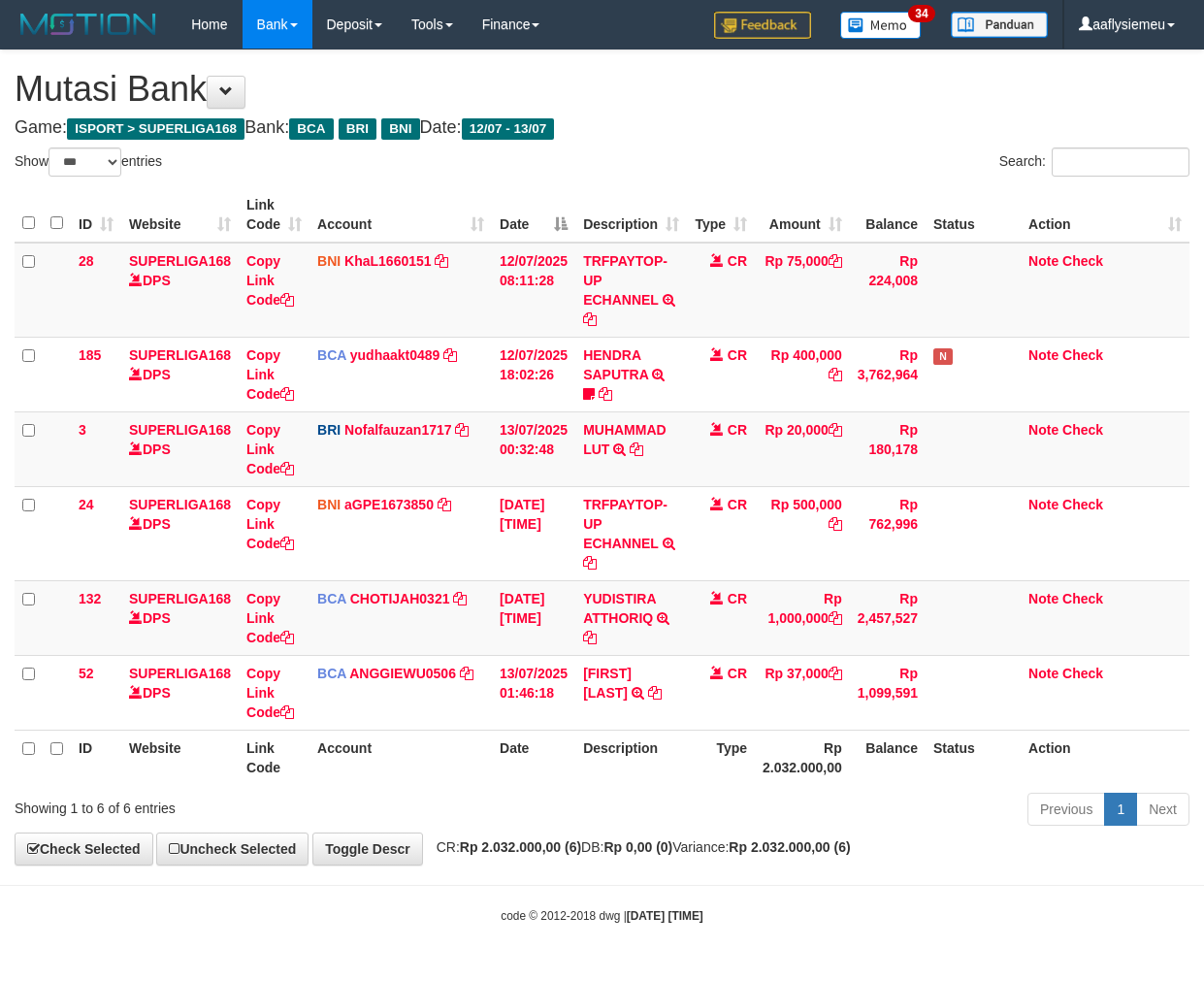 select on "***" 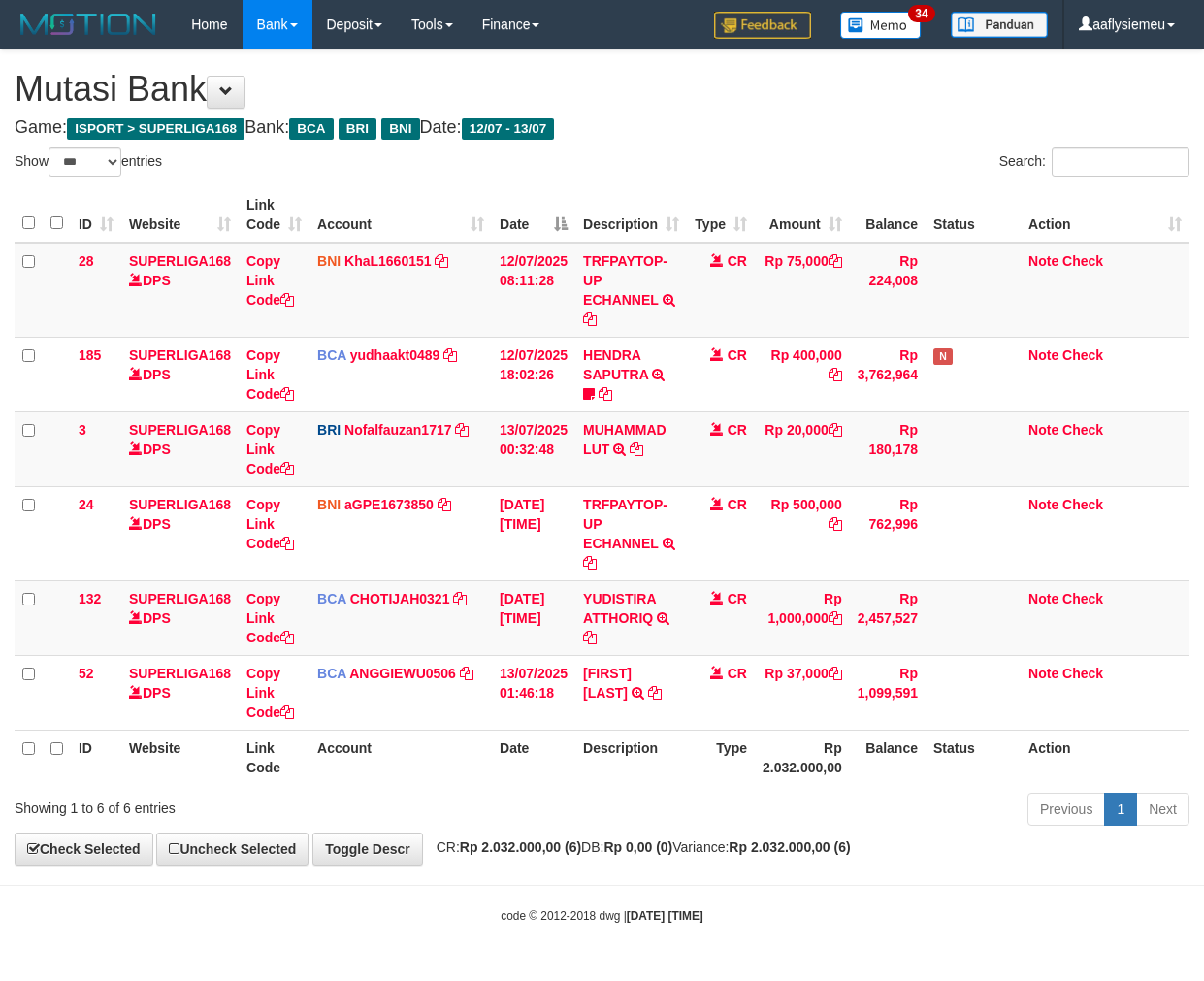 scroll, scrollTop: 0, scrollLeft: 0, axis: both 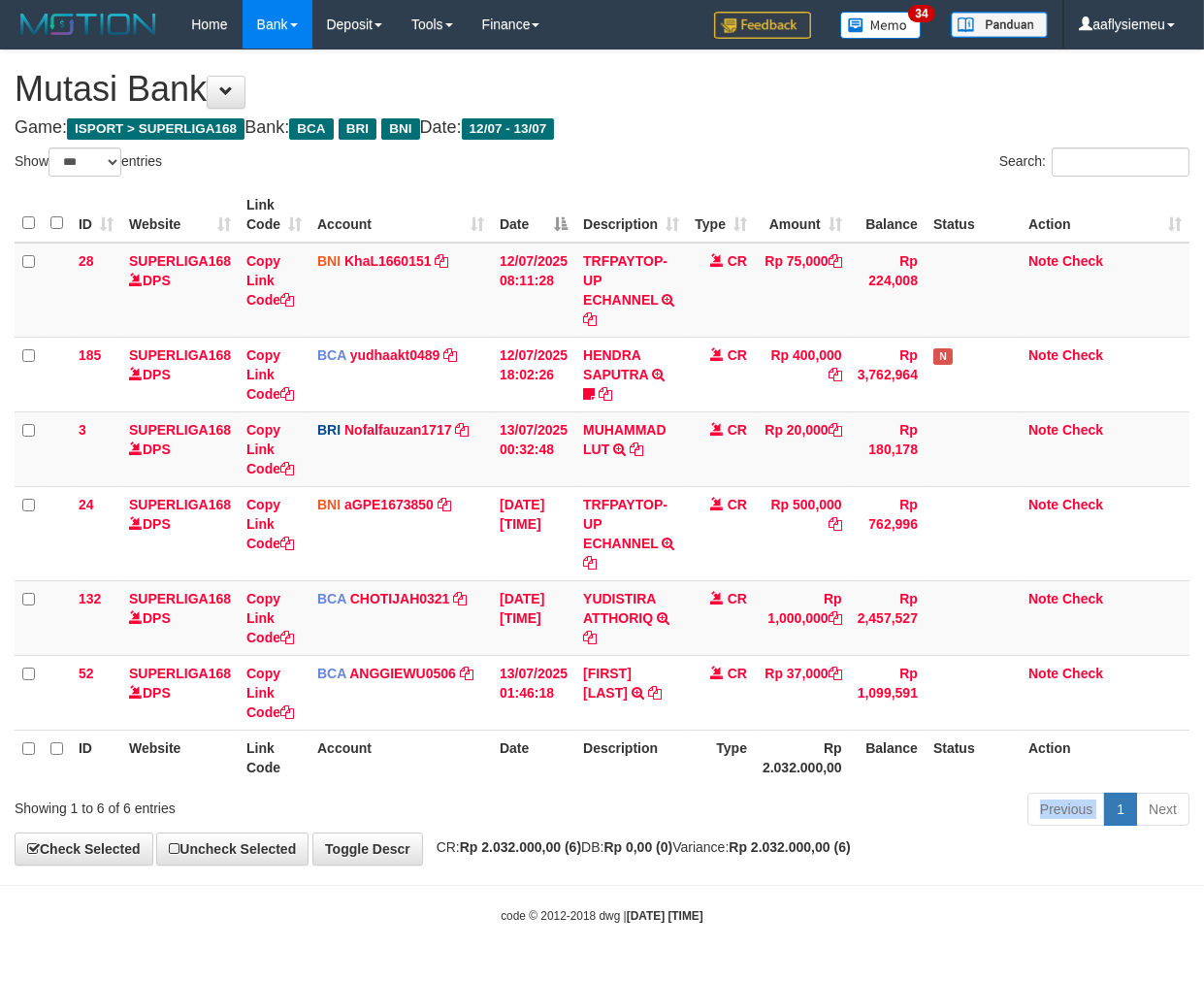 drag, startPoint x: 0, startPoint y: 0, endPoint x: 723, endPoint y: 801, distance: 1079.0412 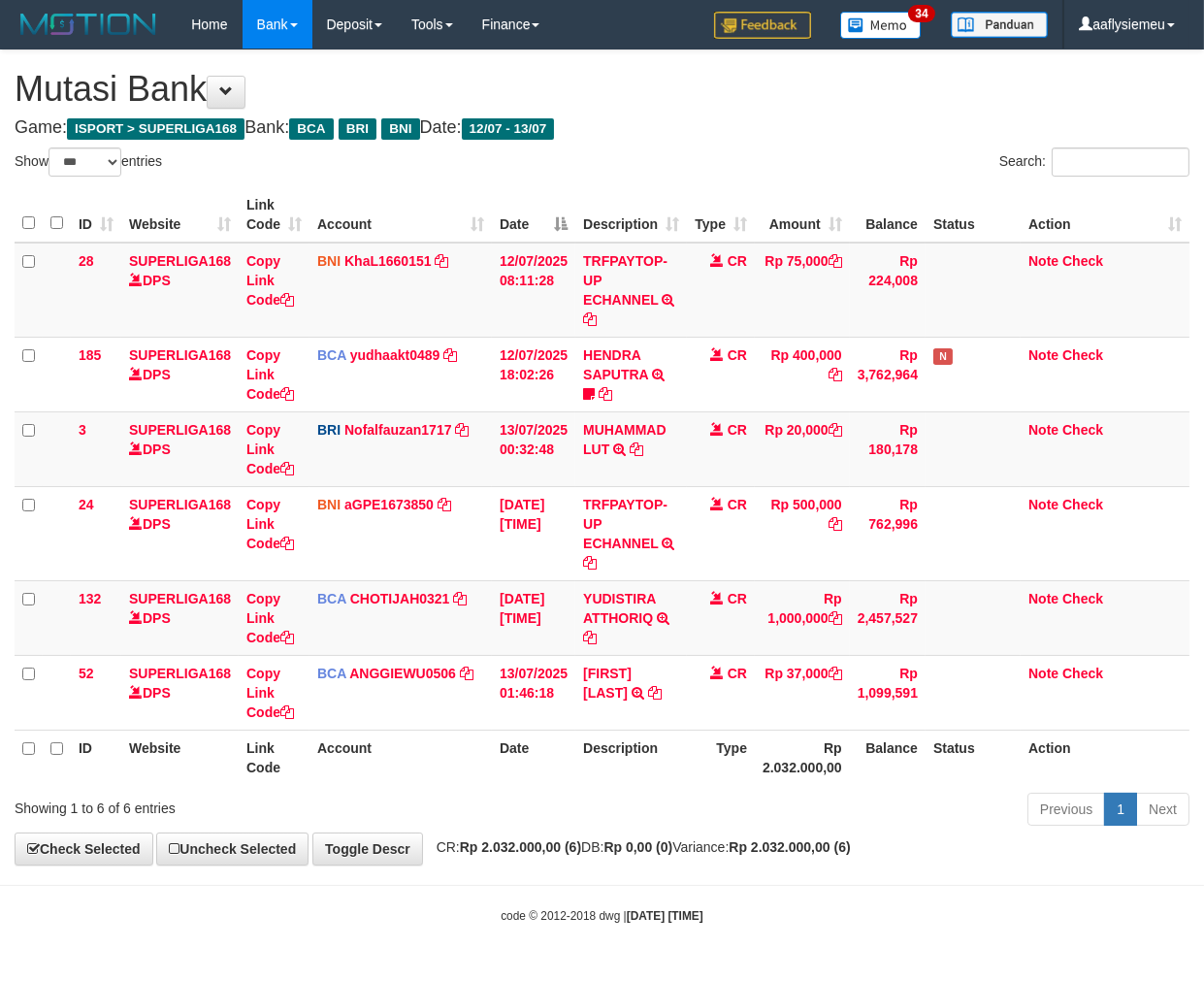 click on "Previous 1 Next" at bounding box center [853, 811] 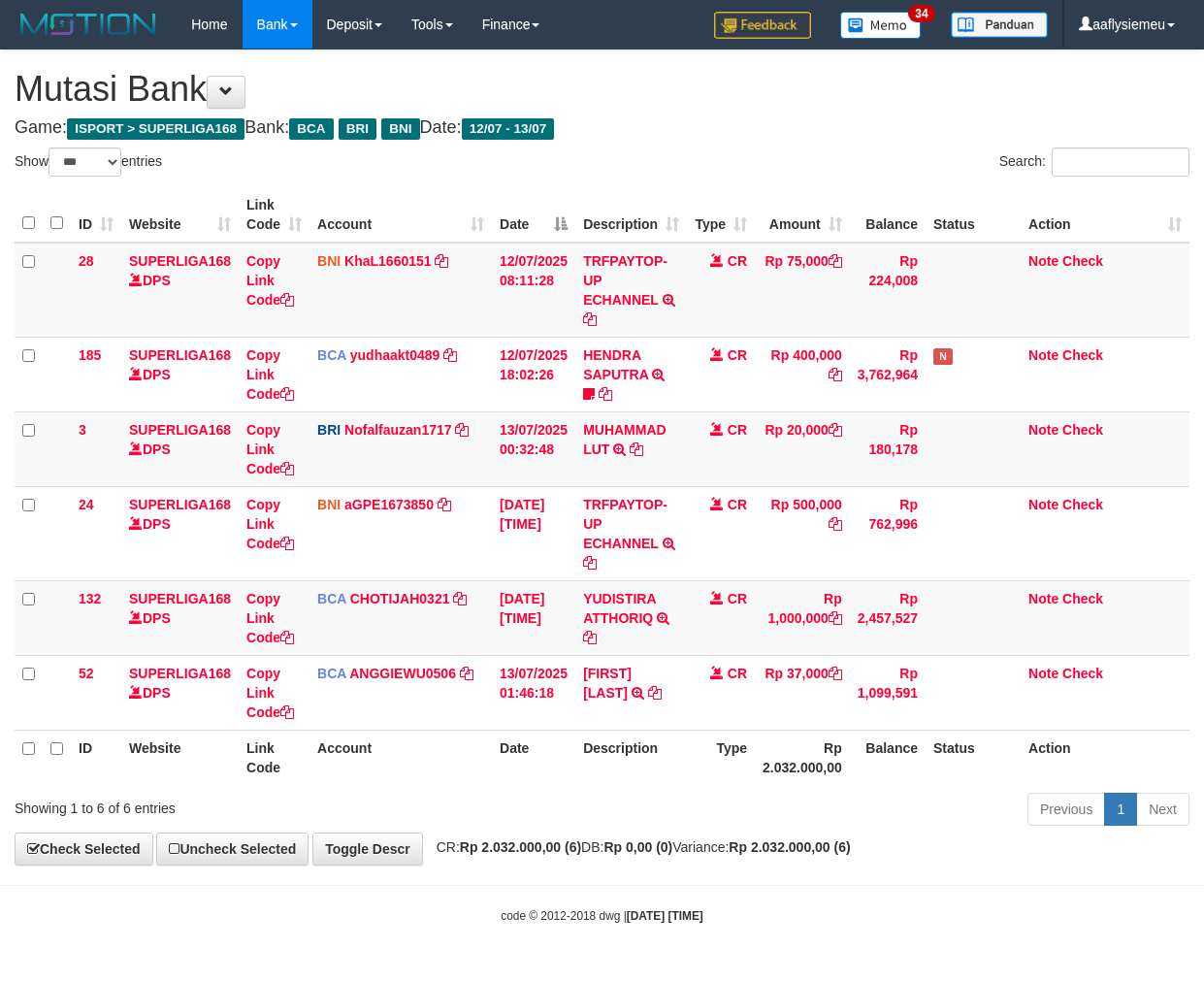 select on "***" 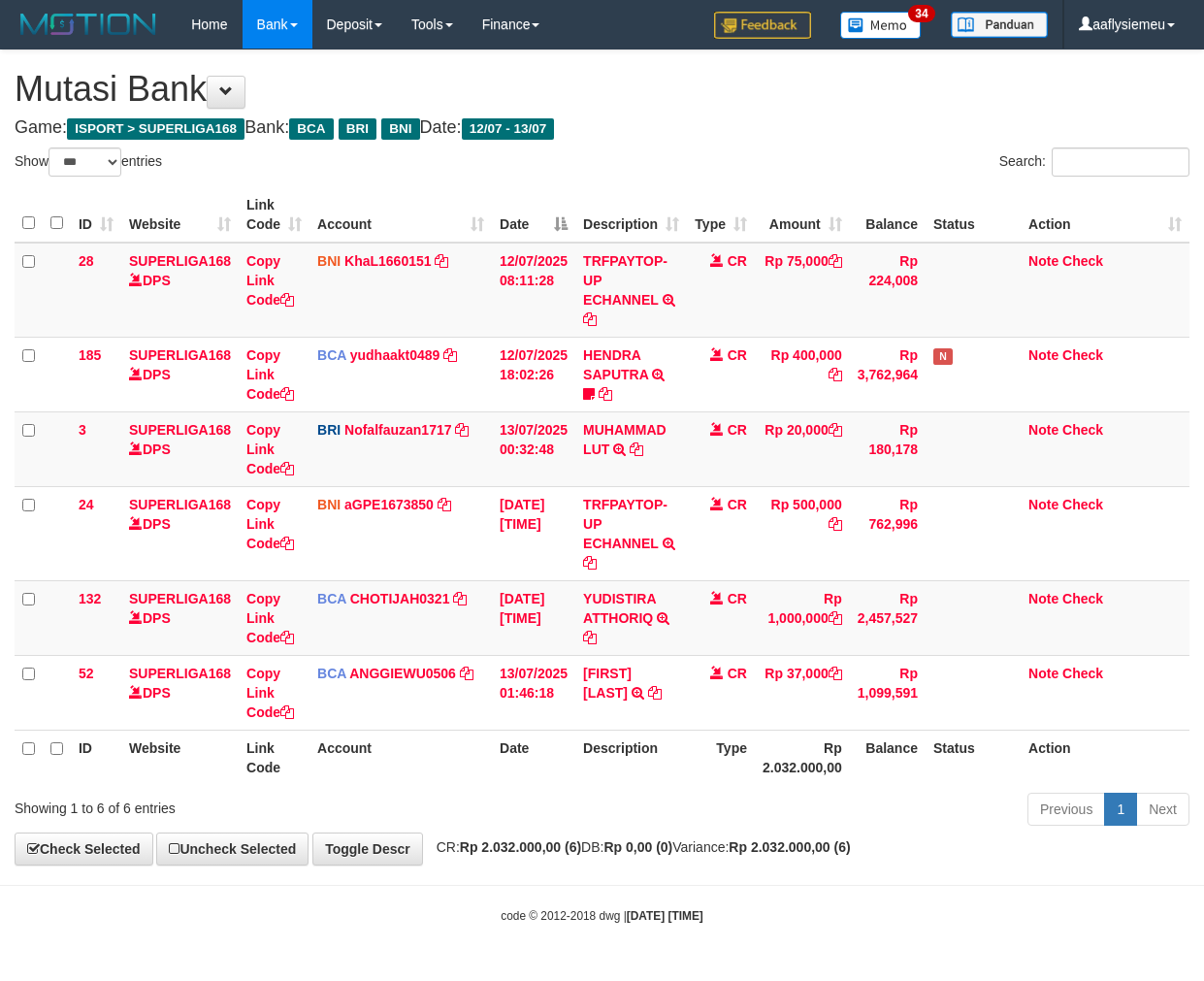 scroll, scrollTop: 0, scrollLeft: 0, axis: both 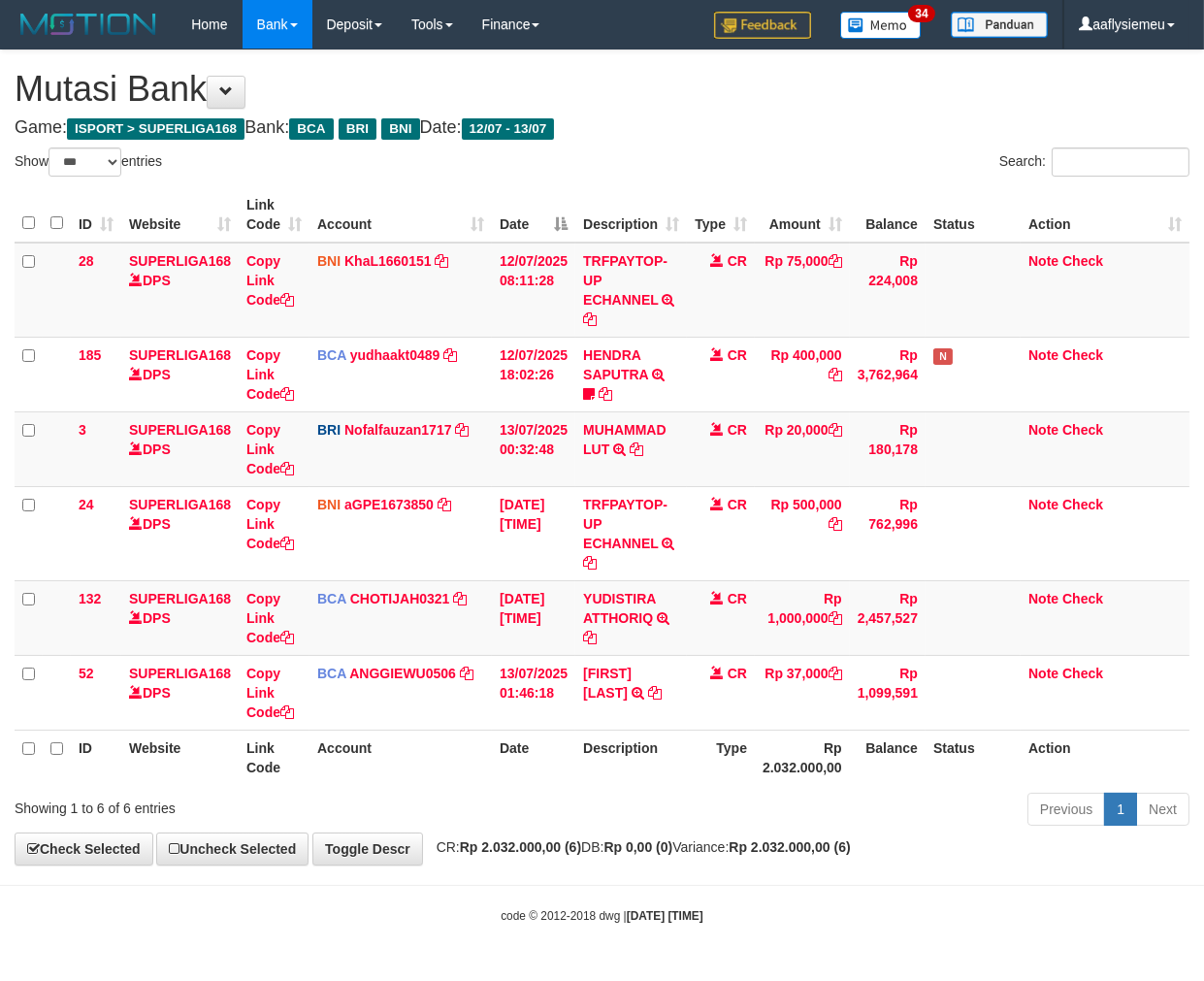 click on "Previous 1 Next" at bounding box center (853, 811) 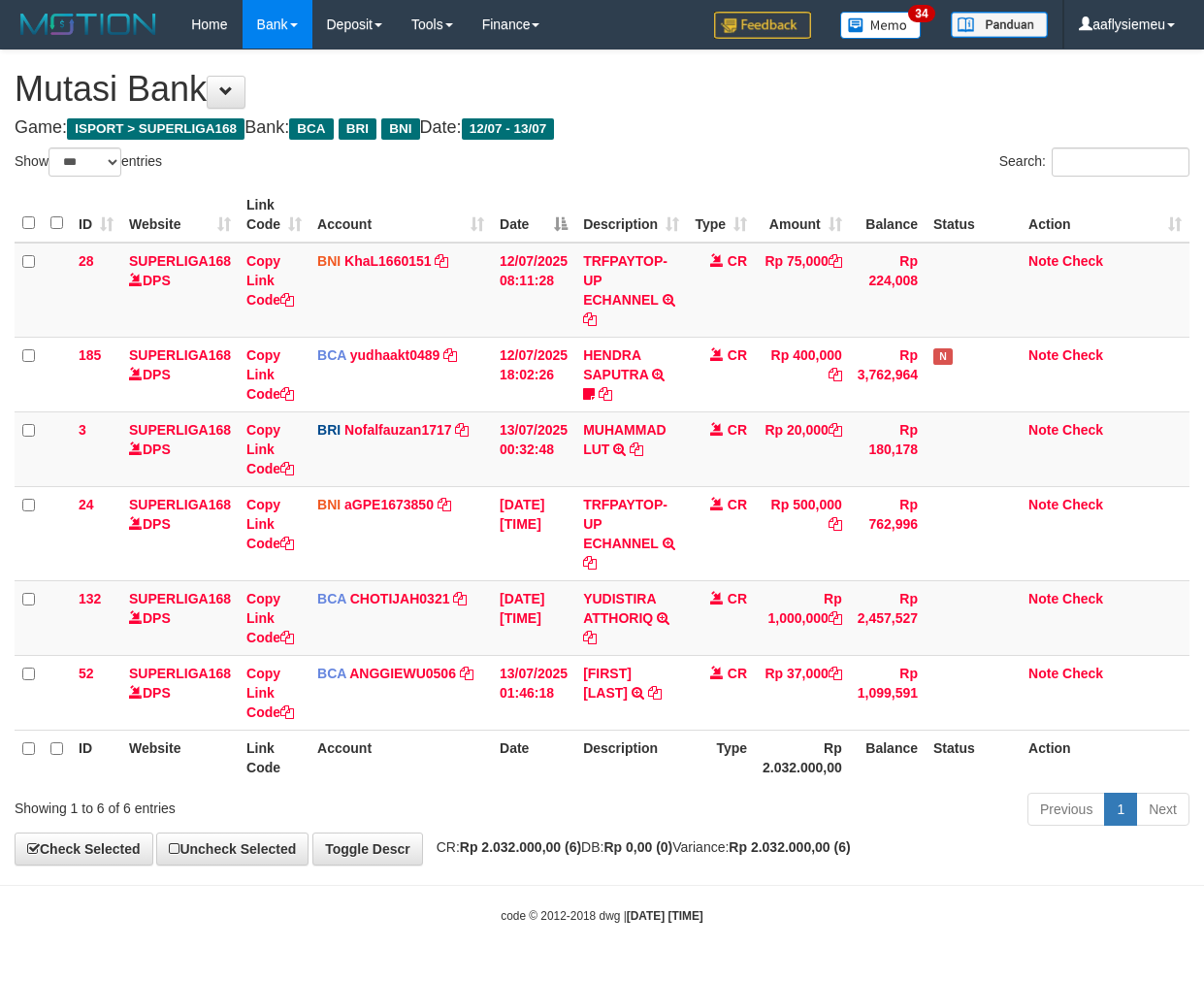 select on "***" 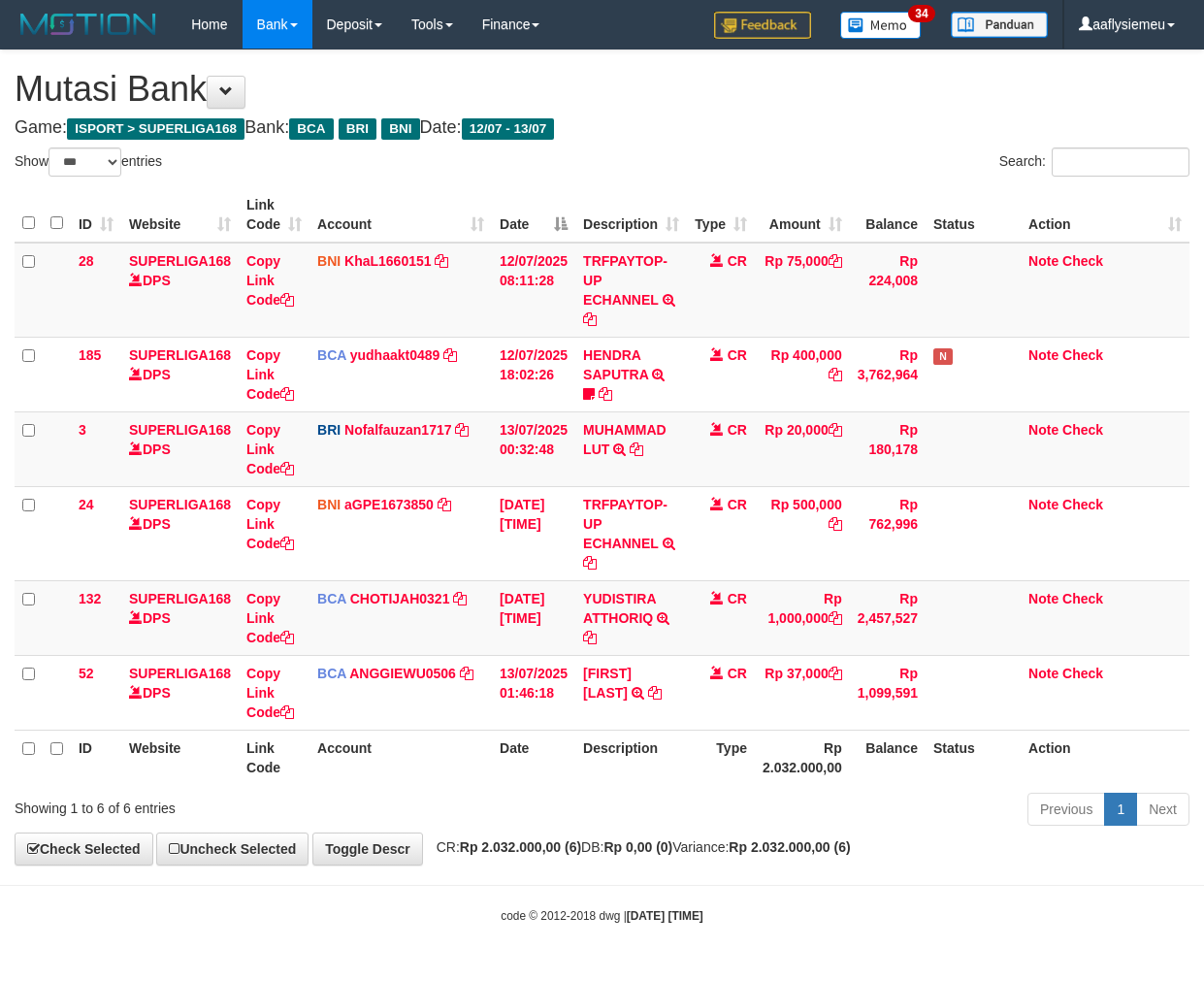 click on "Previous 1 Next" at bounding box center (853, 811) 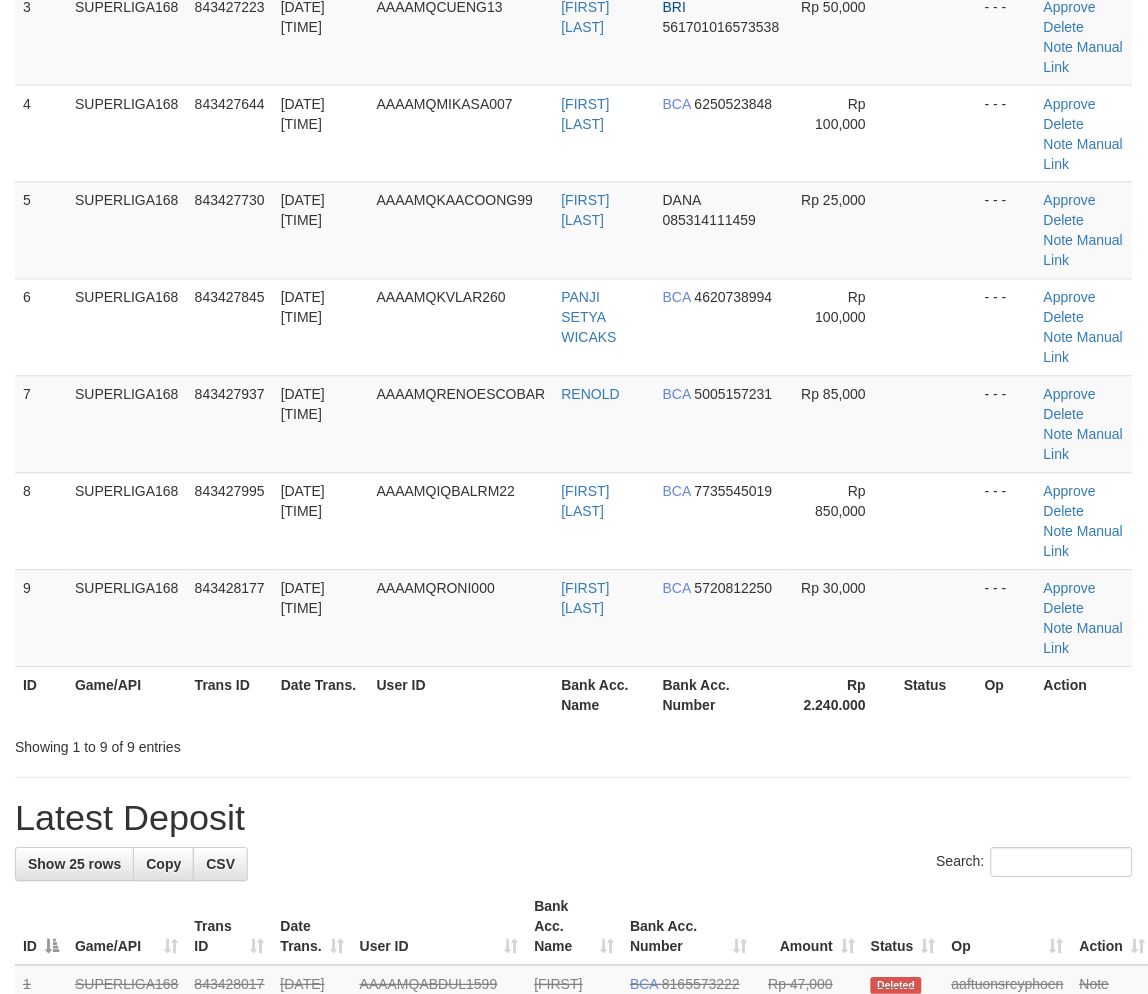 scroll, scrollTop: 461, scrollLeft: 0, axis: vertical 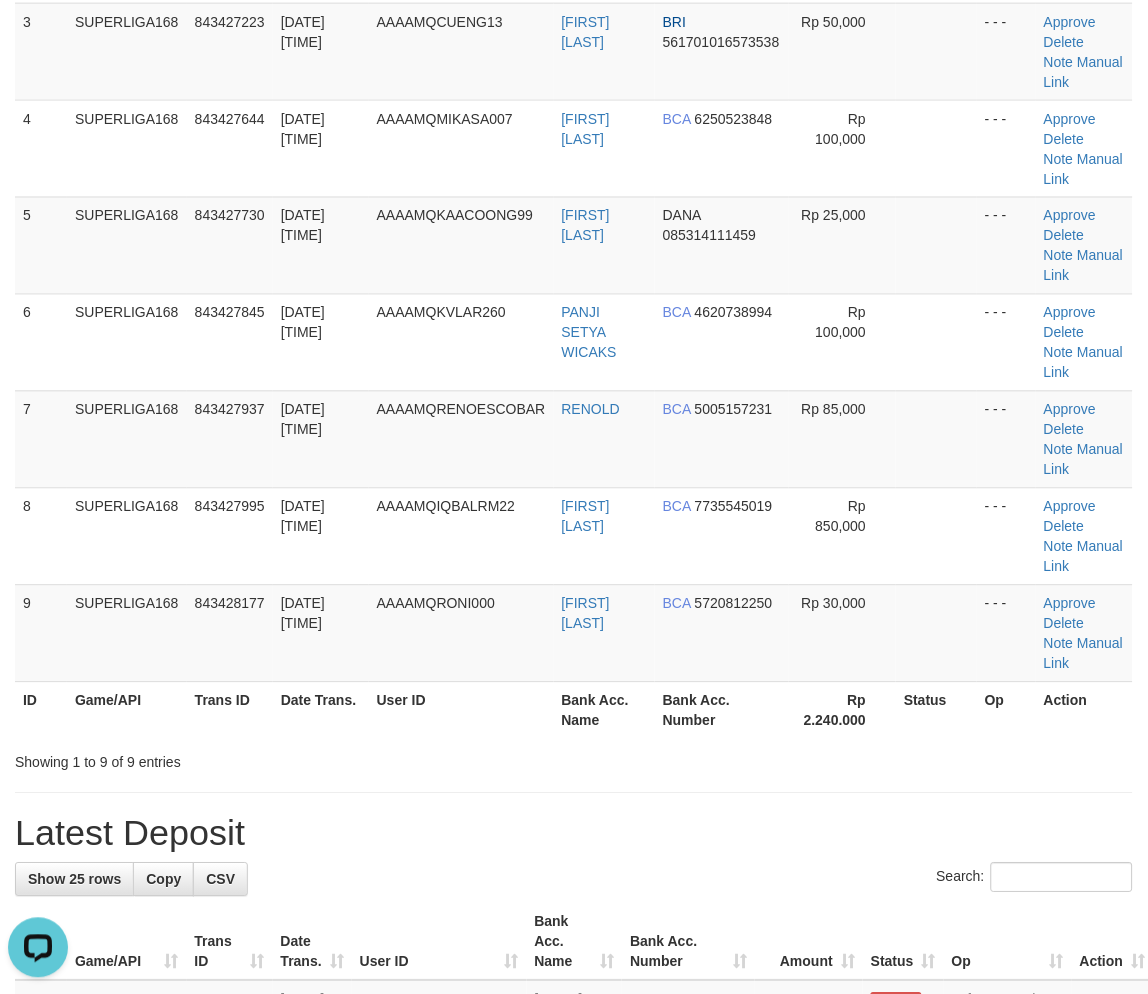 drag, startPoint x: 212, startPoint y: 491, endPoint x: 5, endPoint y: 596, distance: 232.10773 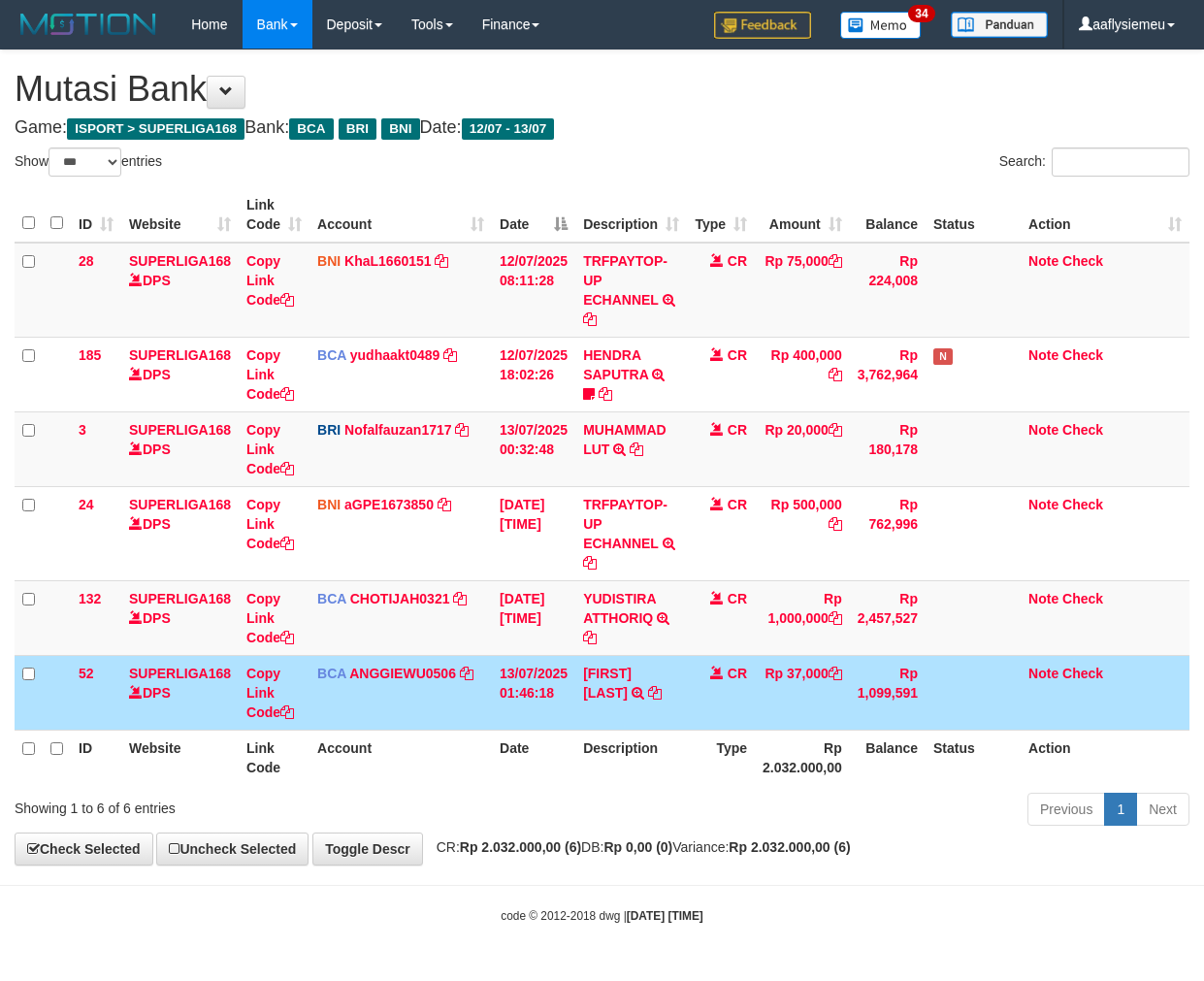 select on "***" 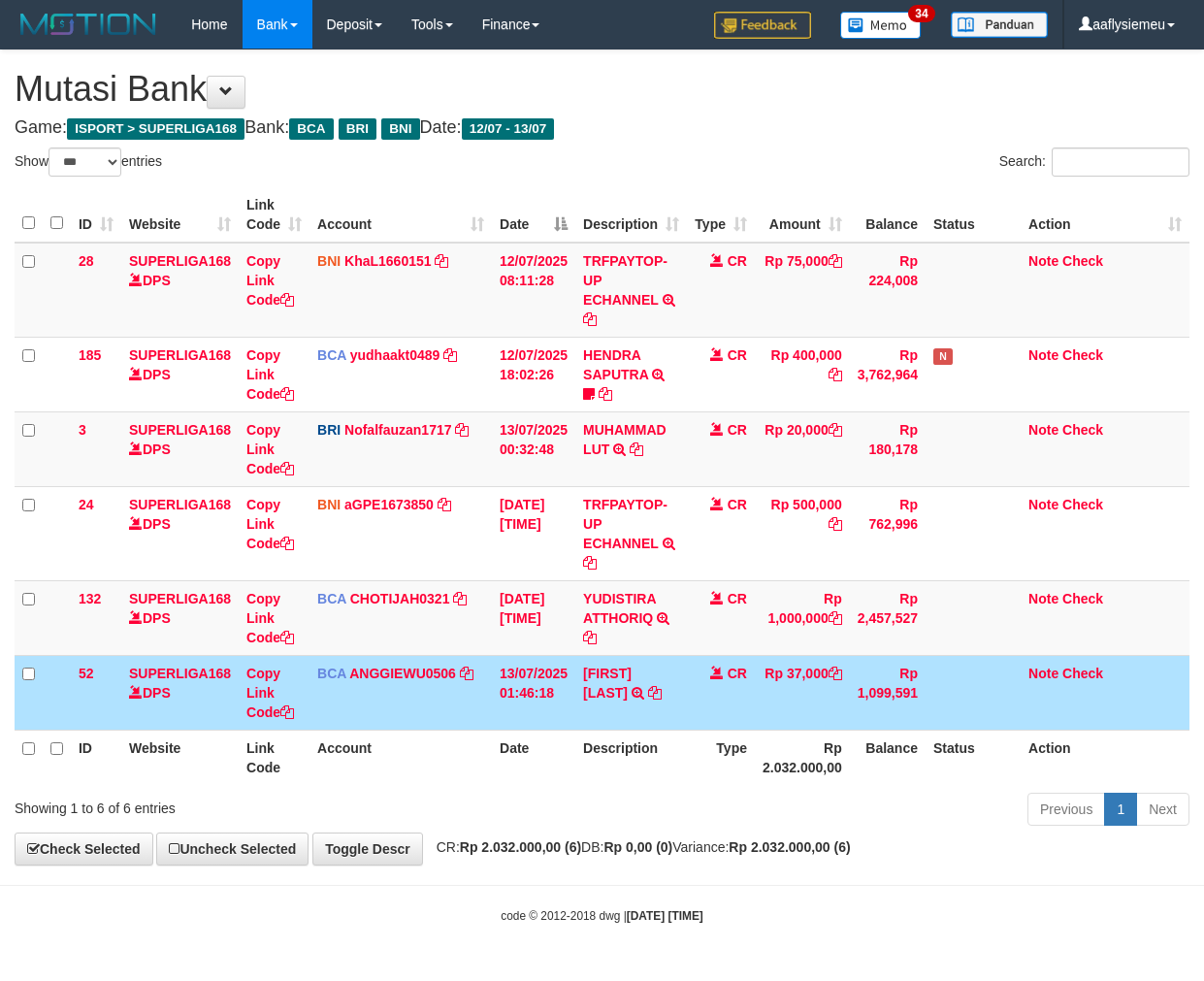 scroll, scrollTop: 0, scrollLeft: 0, axis: both 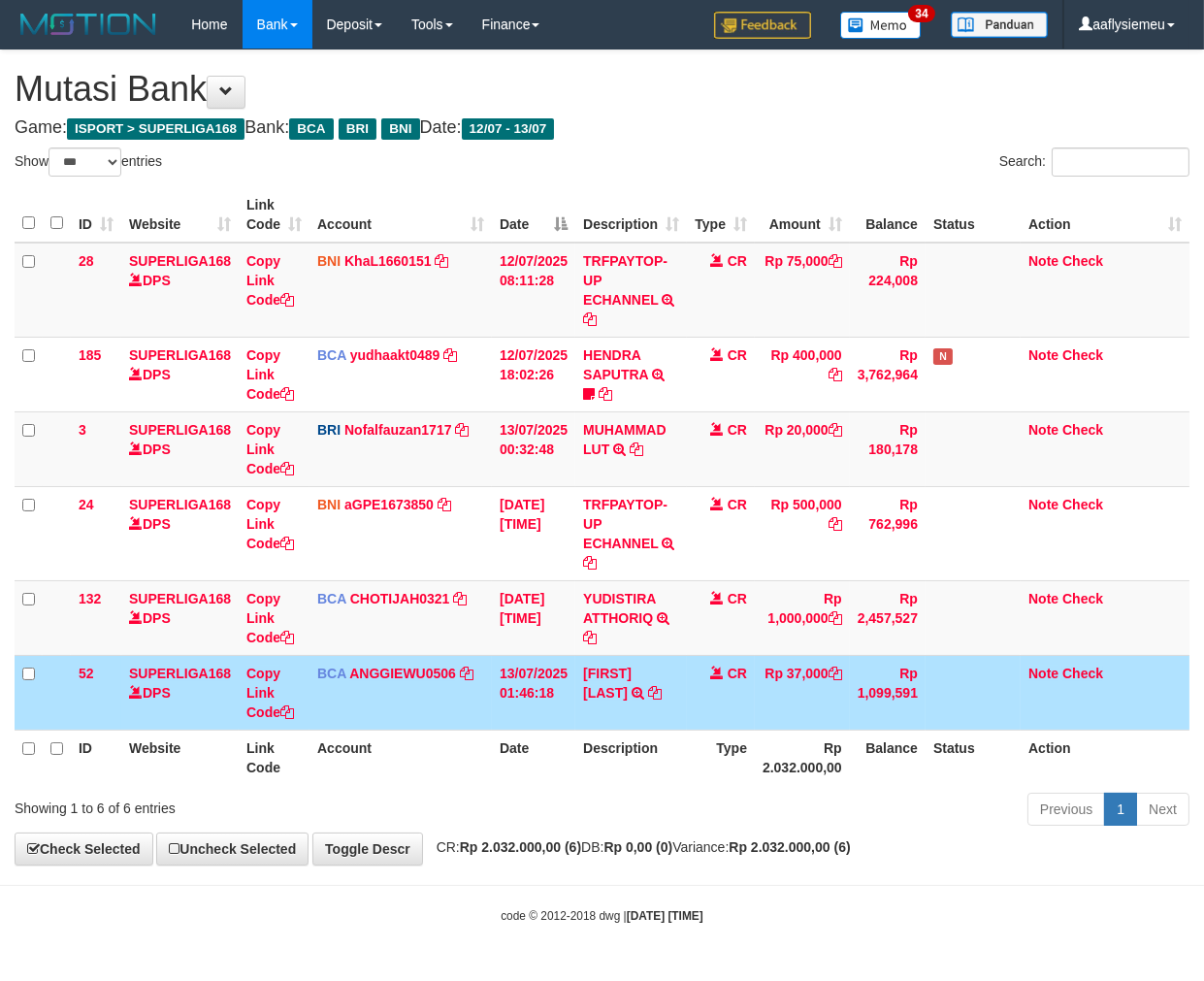 click on "Rp 2.032.000,00" at bounding box center [802, 757] 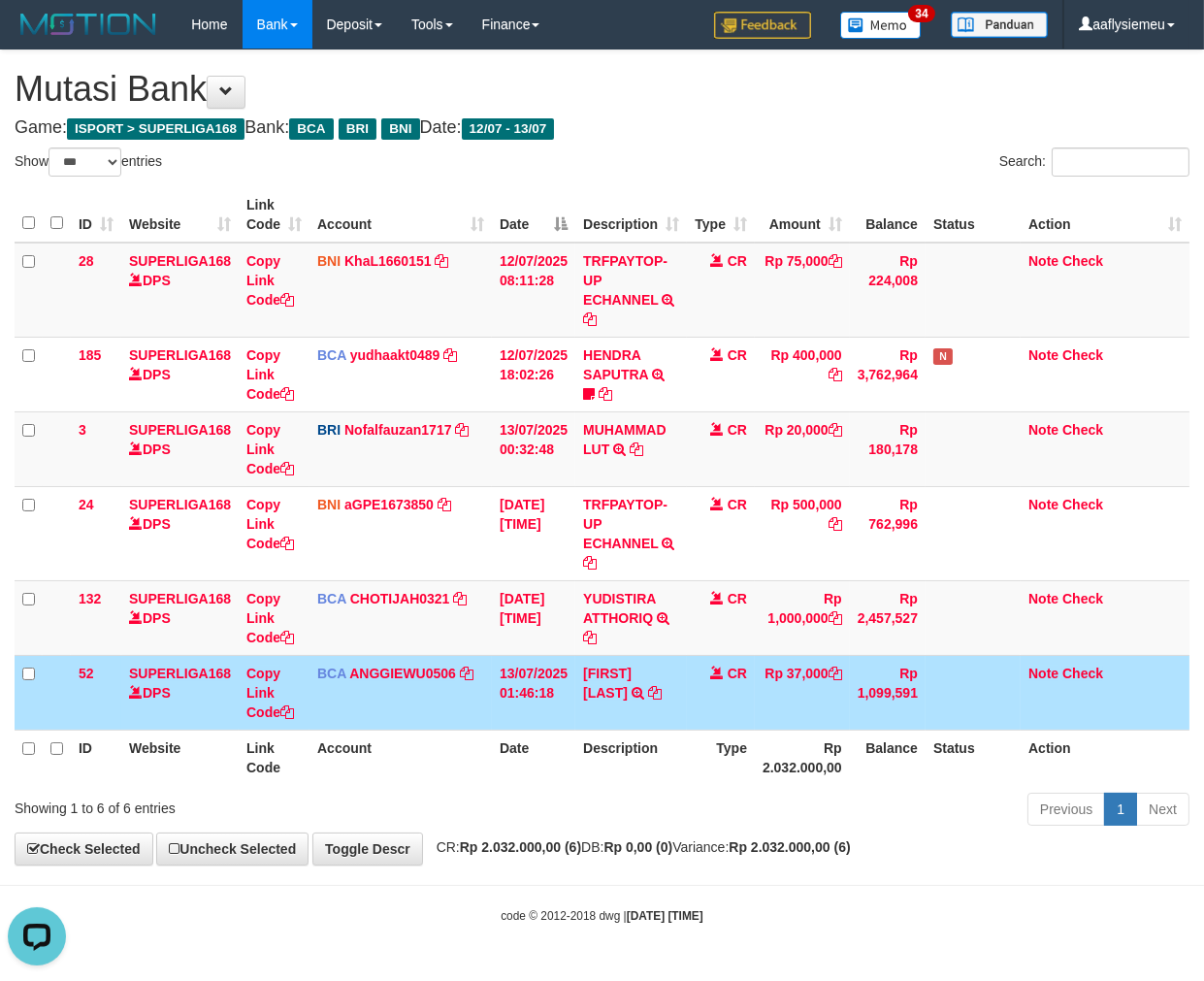 scroll, scrollTop: 0, scrollLeft: 0, axis: both 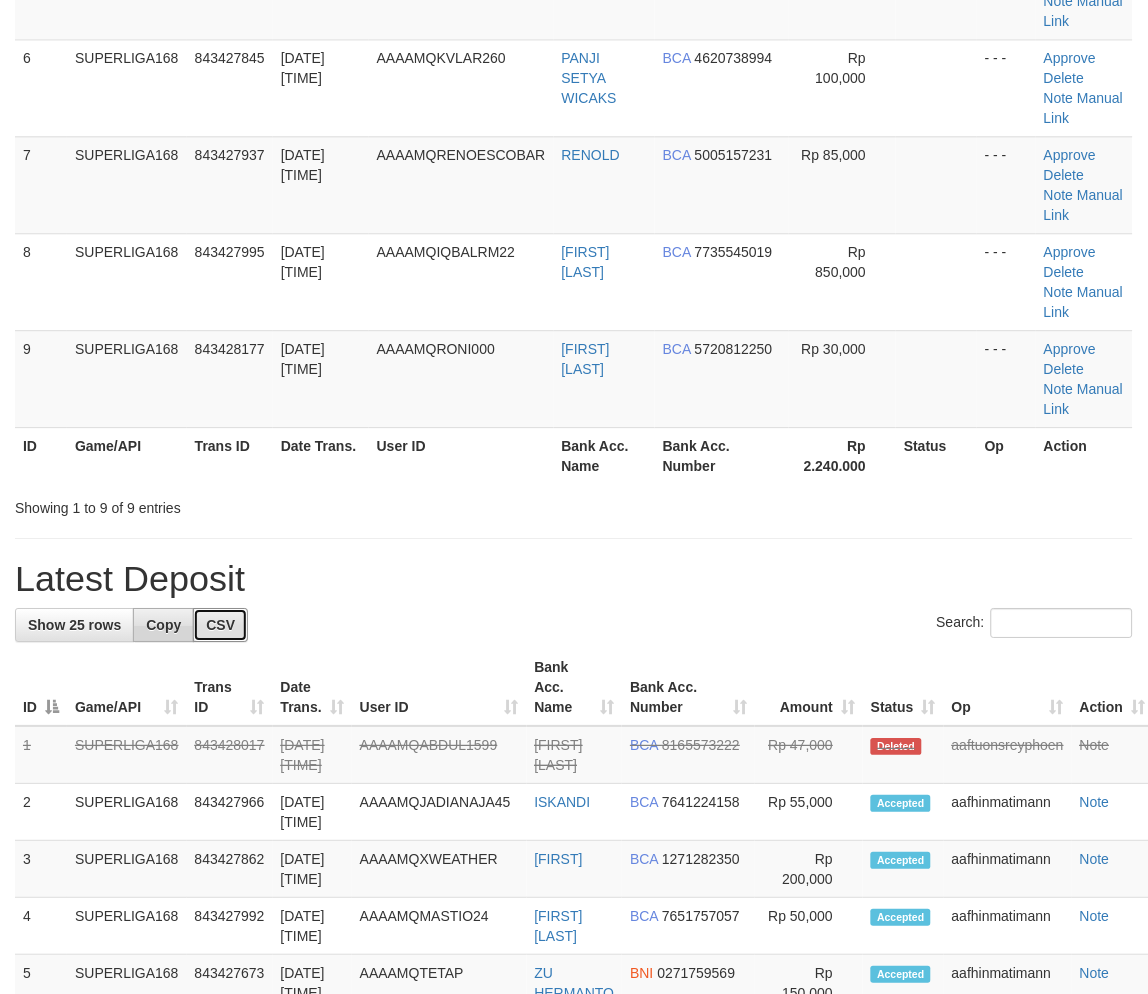 click on "CSV" at bounding box center (220, 625) 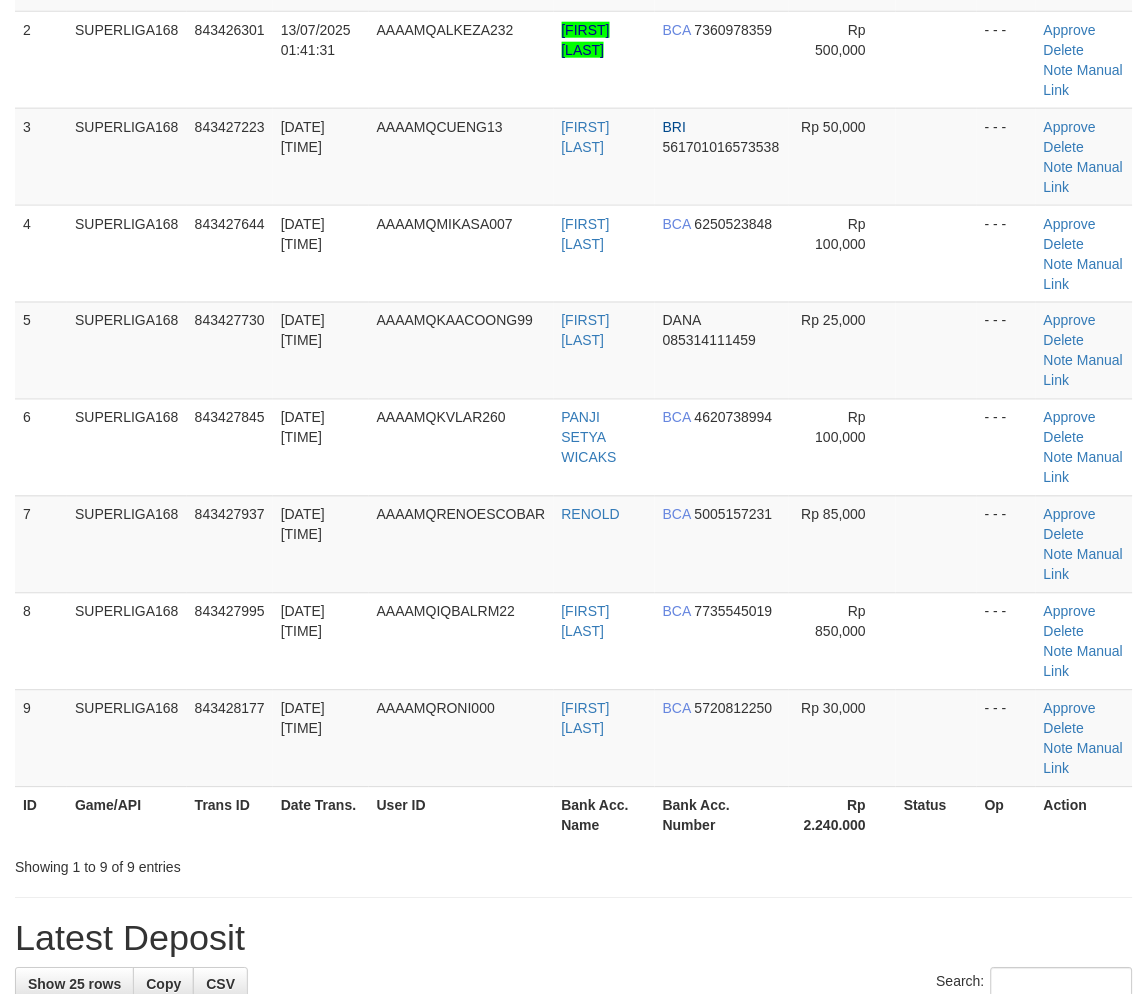 scroll, scrollTop: 160, scrollLeft: 0, axis: vertical 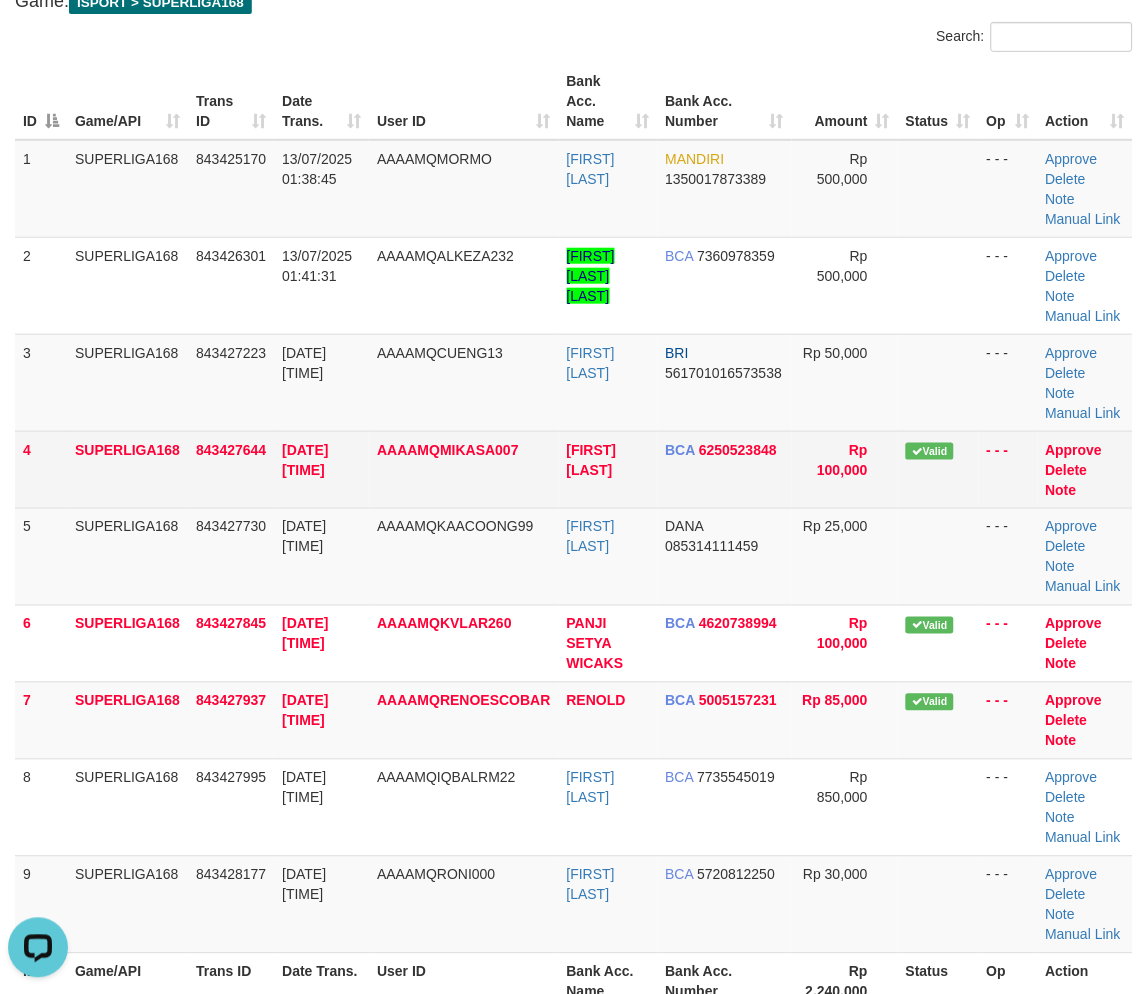 click on "[DATE] [TIME]" at bounding box center (305, 460) 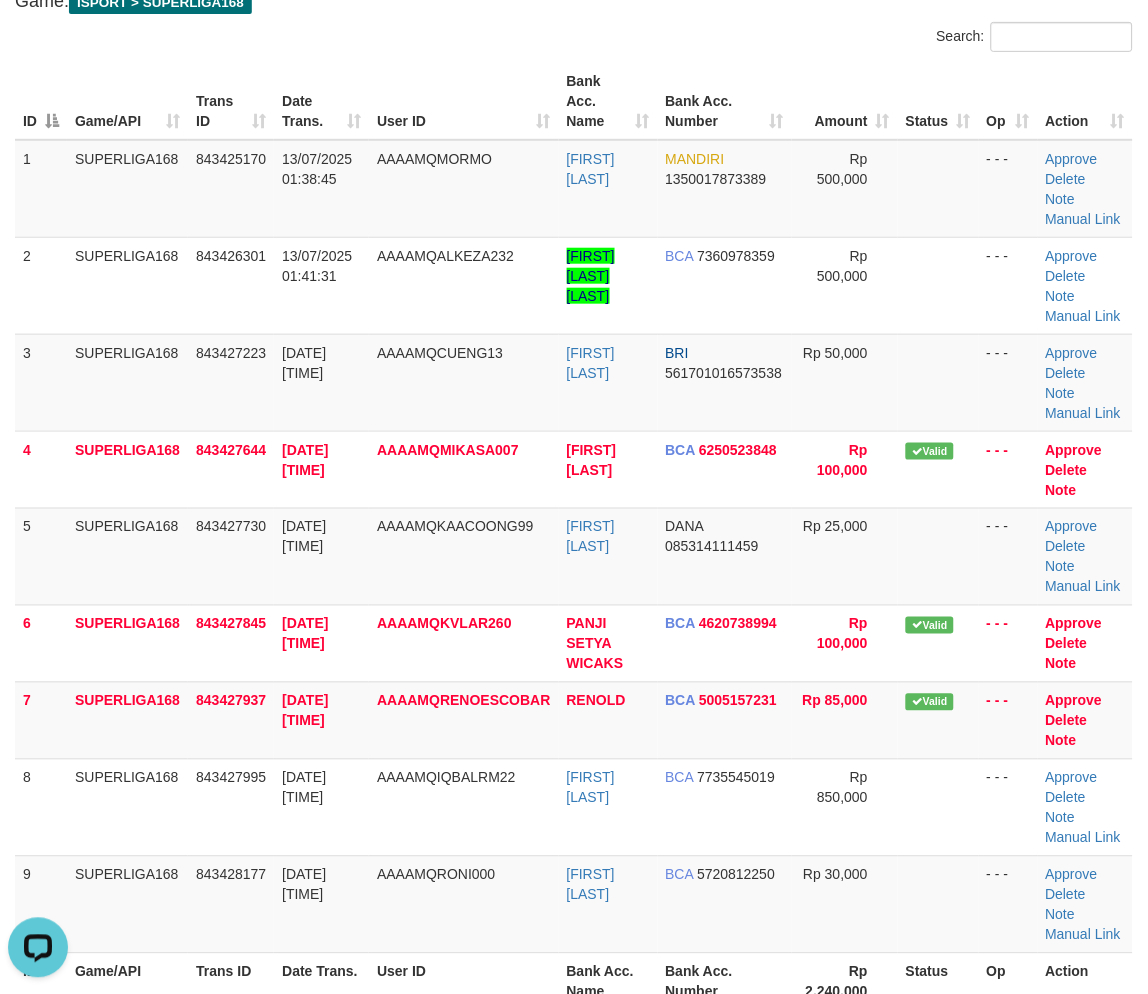 drag, startPoint x: 170, startPoint y: 686, endPoint x: 7, endPoint y: 722, distance: 166.92813 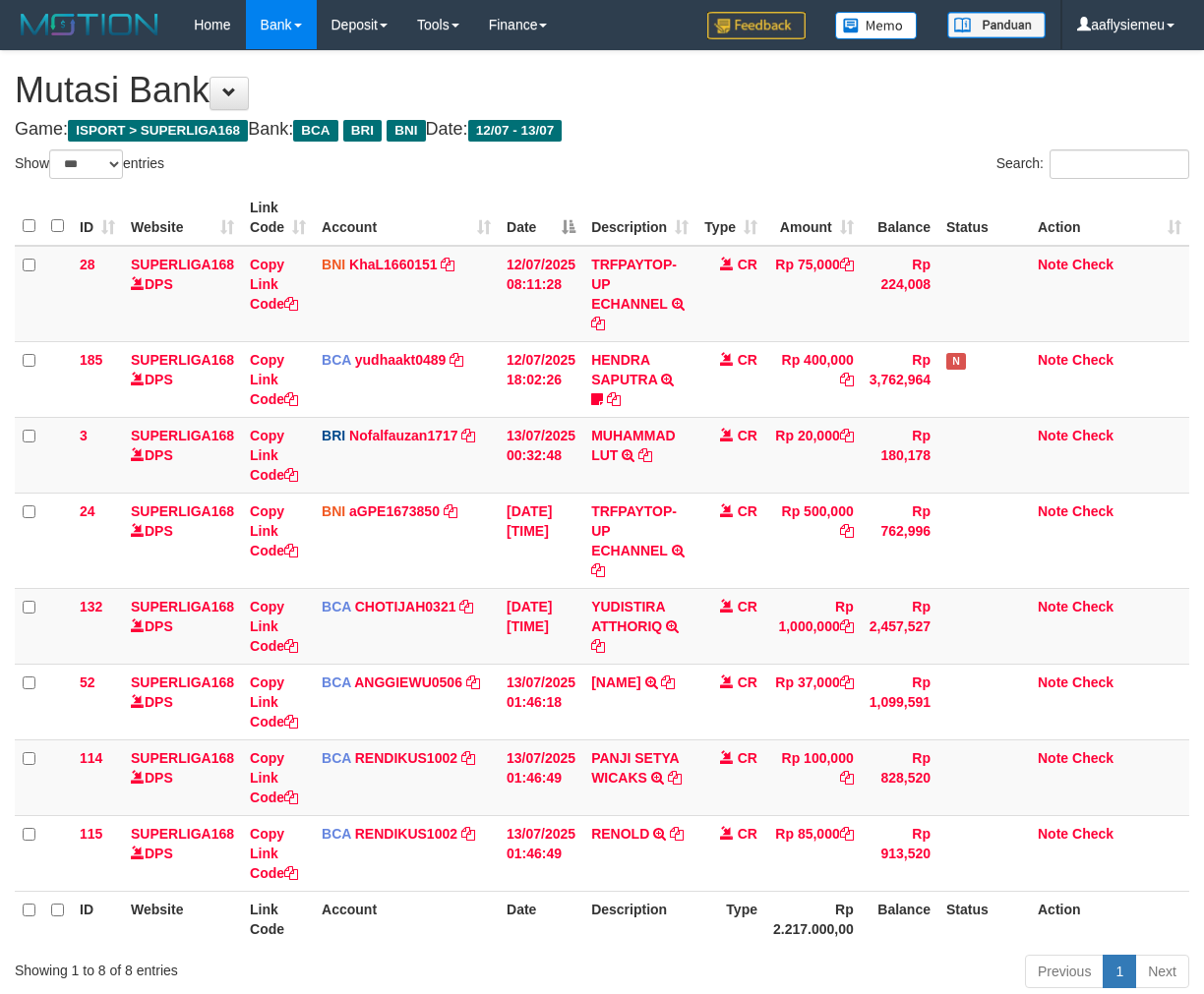select on "***" 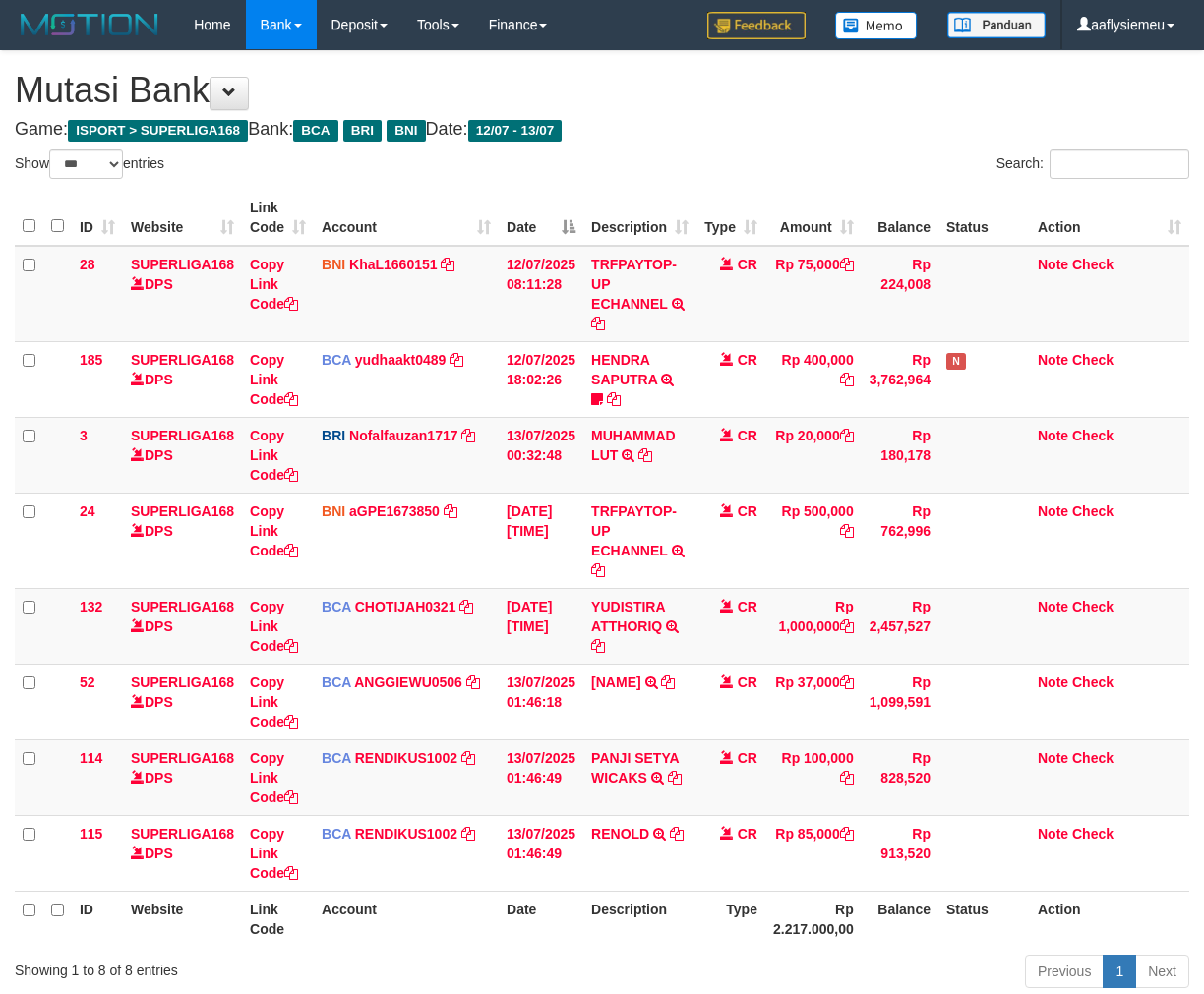 scroll, scrollTop: 0, scrollLeft: 0, axis: both 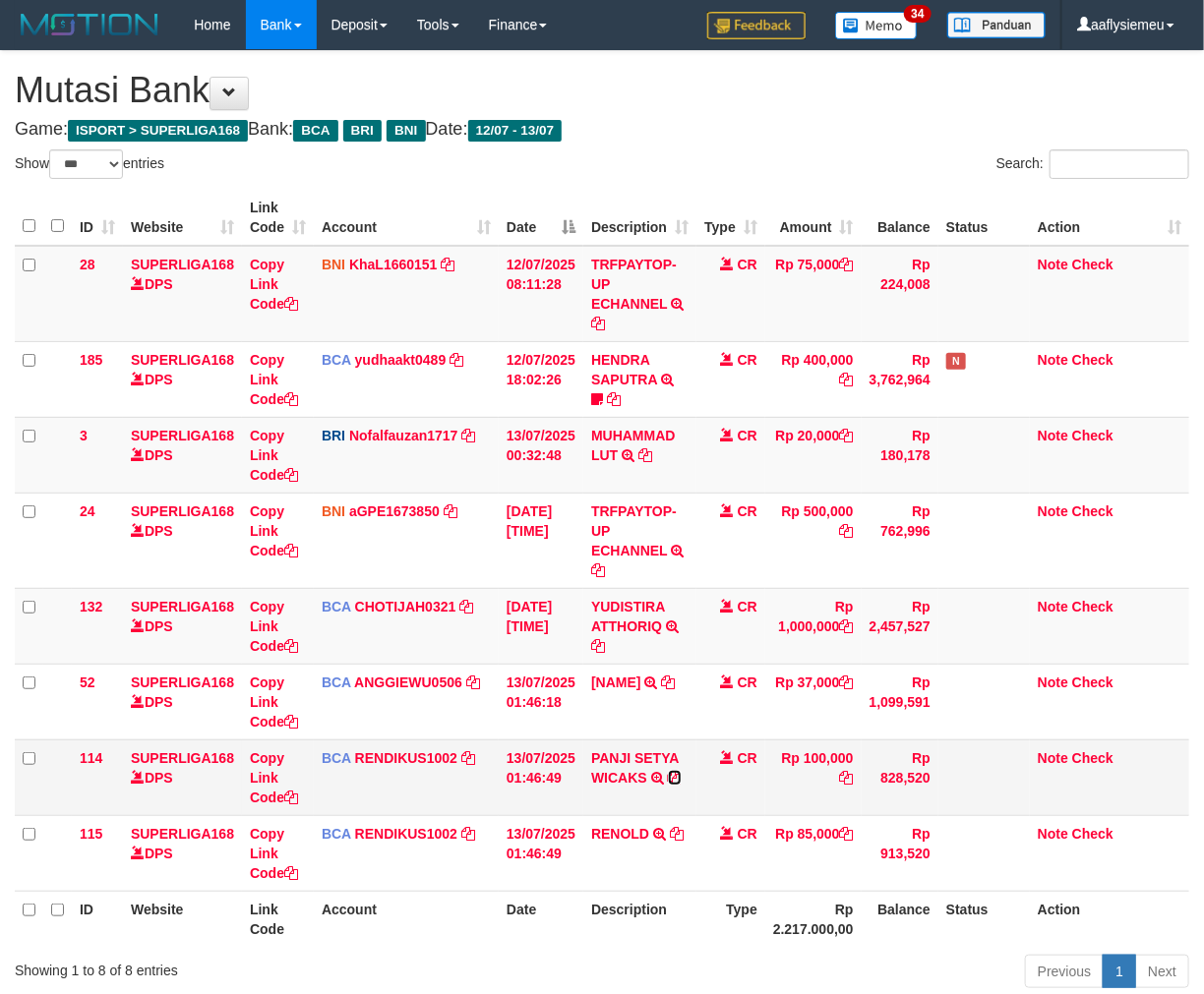 drag, startPoint x: 673, startPoint y: 777, endPoint x: 802, endPoint y: 747, distance: 132.44244 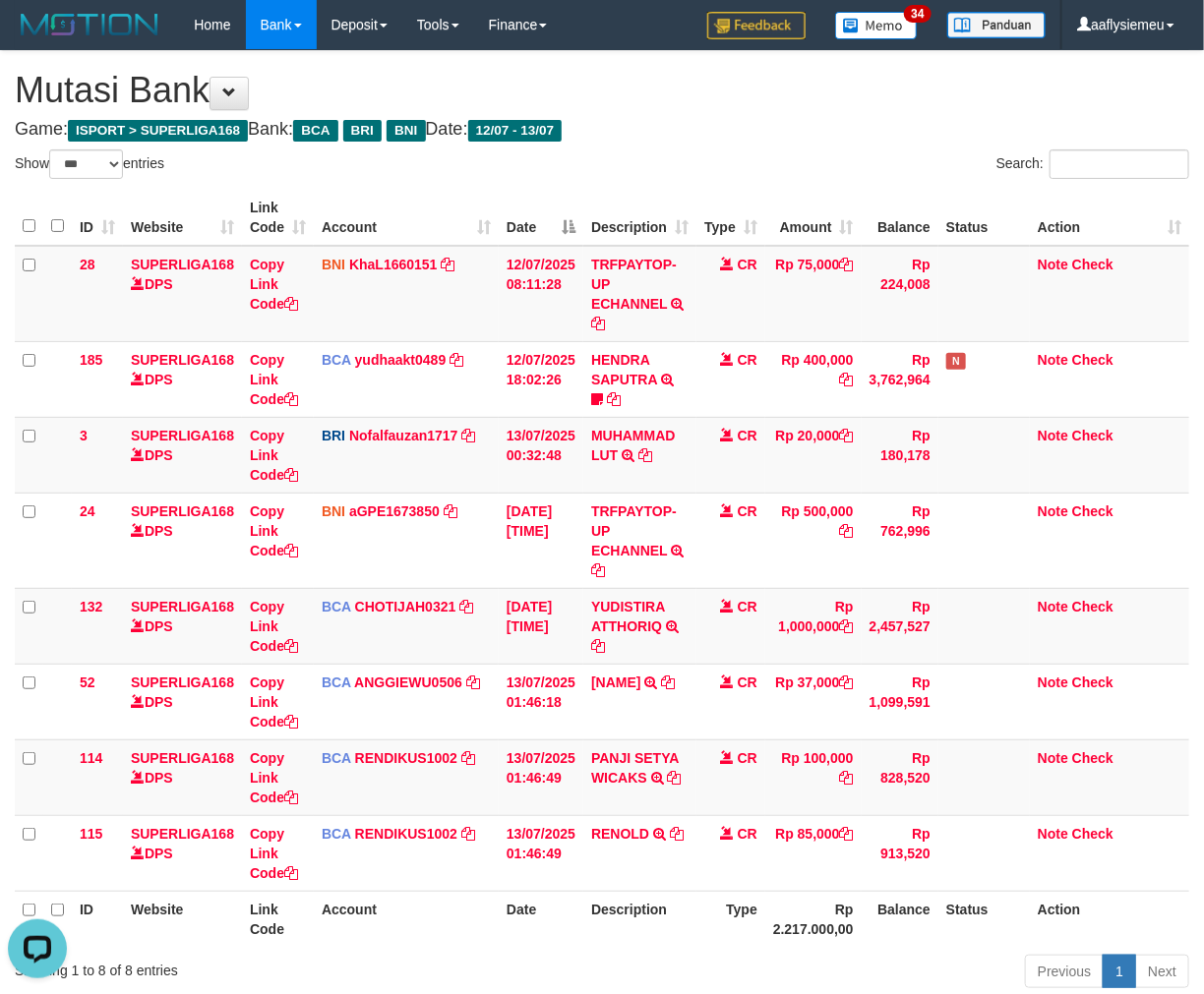 scroll, scrollTop: 0, scrollLeft: 0, axis: both 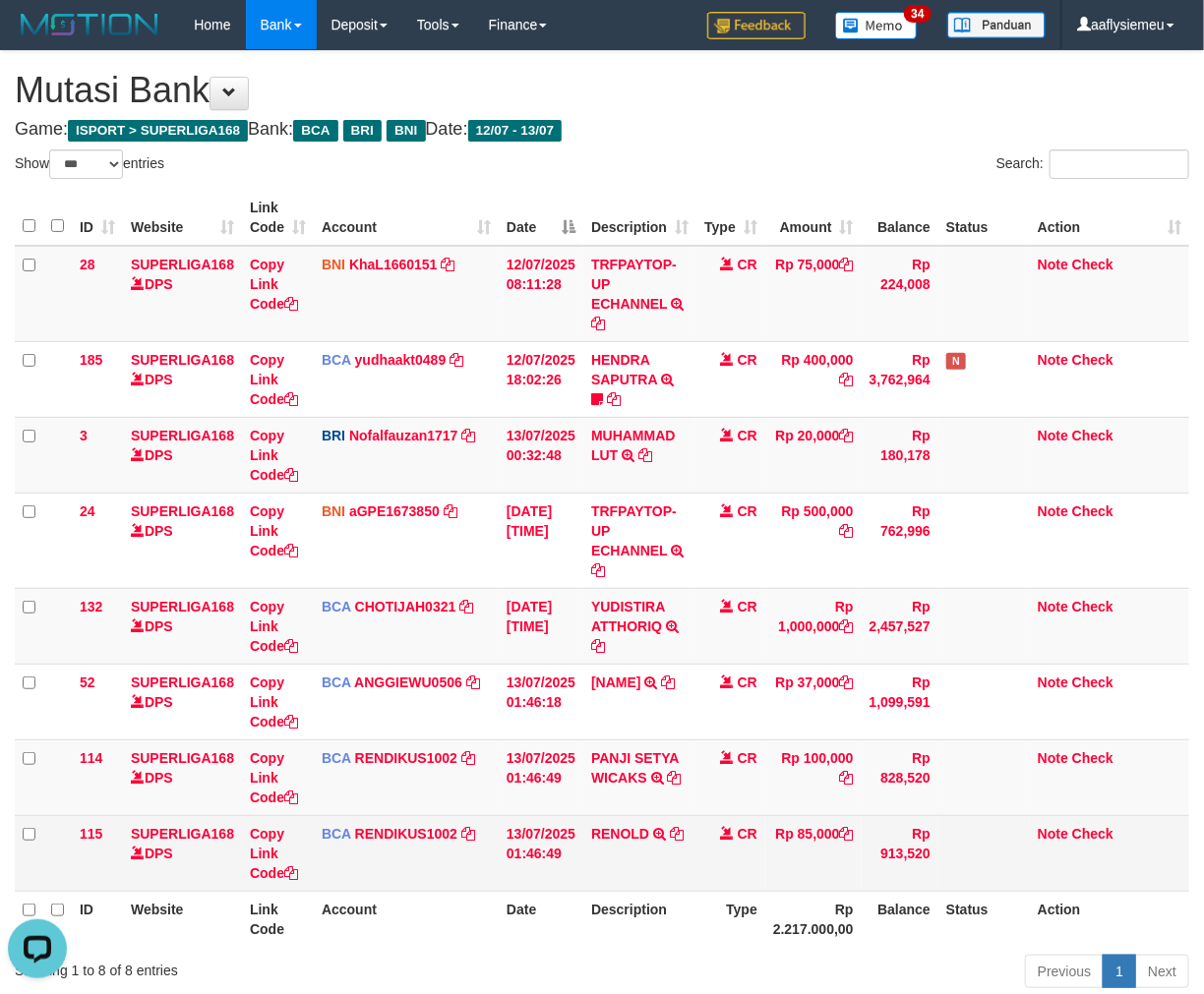drag, startPoint x: 850, startPoint y: 843, endPoint x: 871, endPoint y: 843, distance: 21 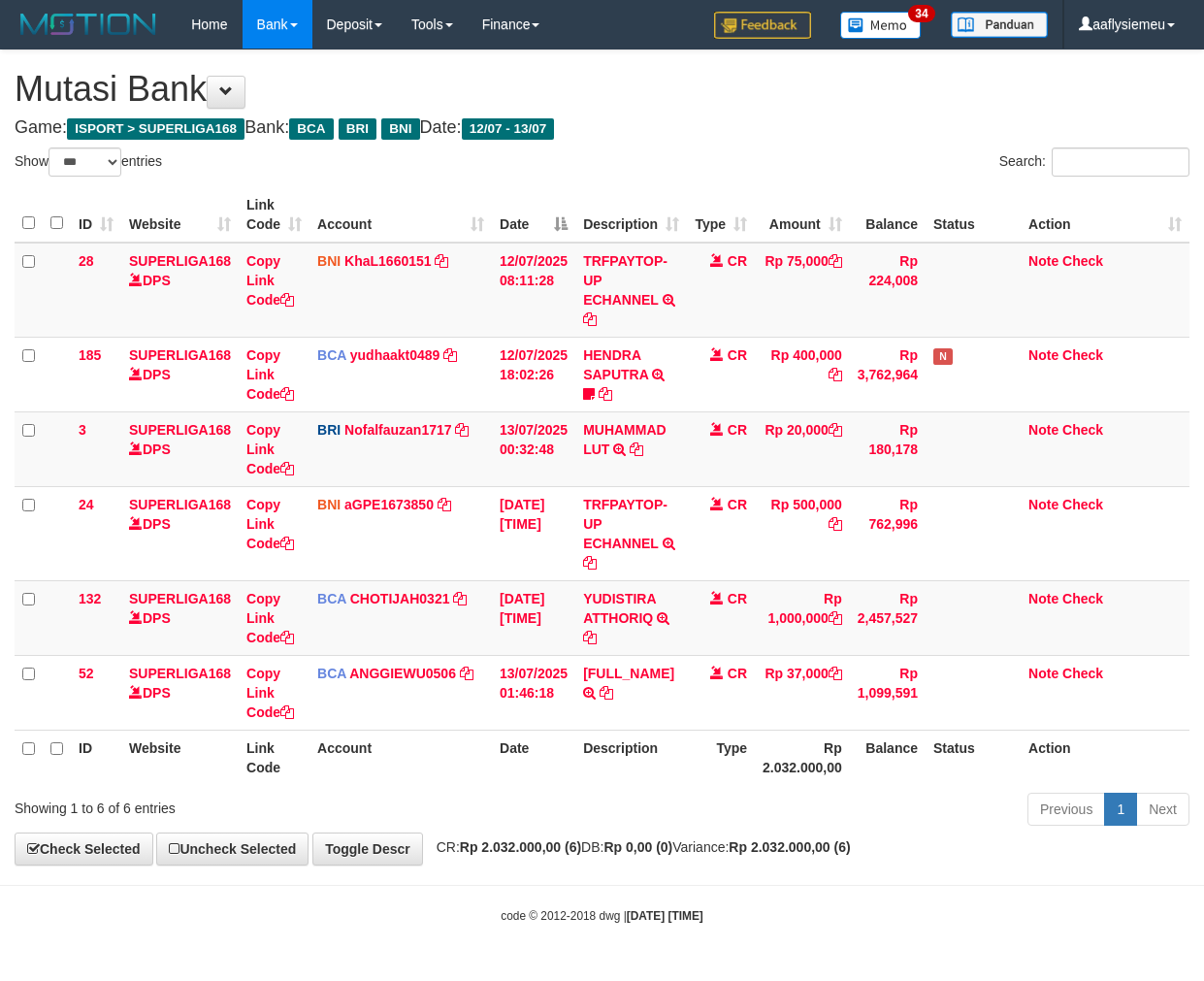 select on "***" 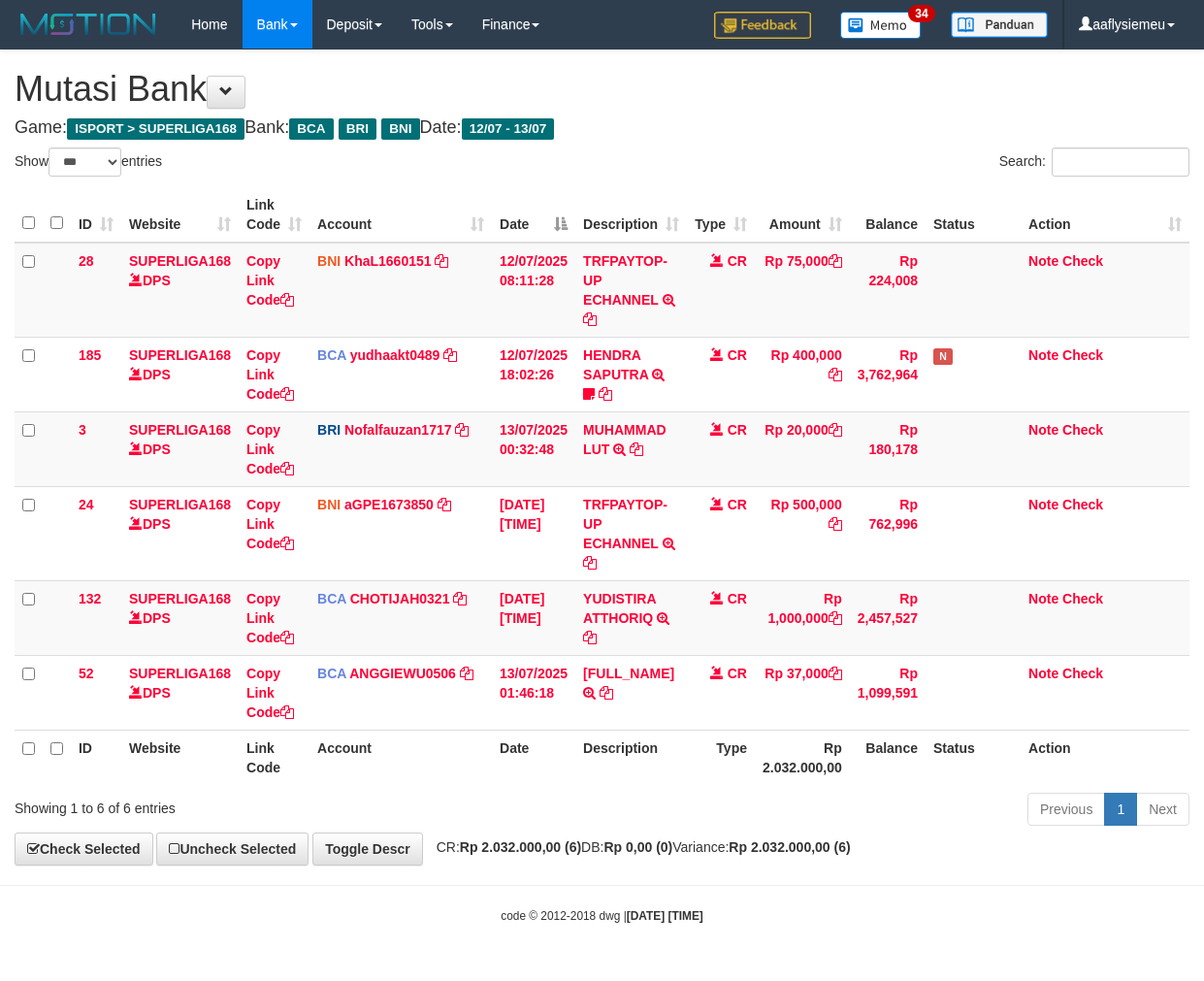 scroll, scrollTop: 0, scrollLeft: 0, axis: both 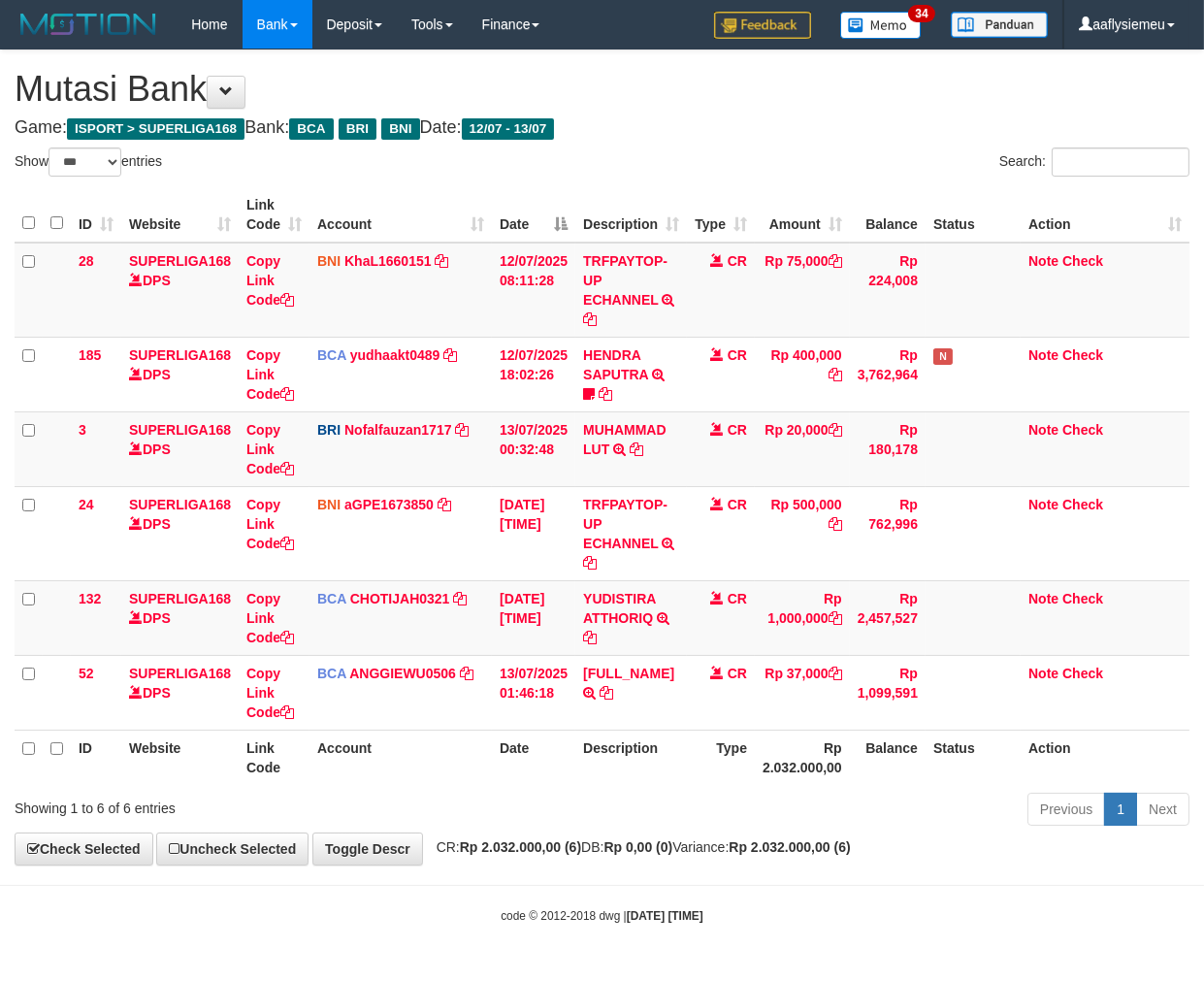 drag, startPoint x: 585, startPoint y: 768, endPoint x: 780, endPoint y: 749, distance: 195.92345 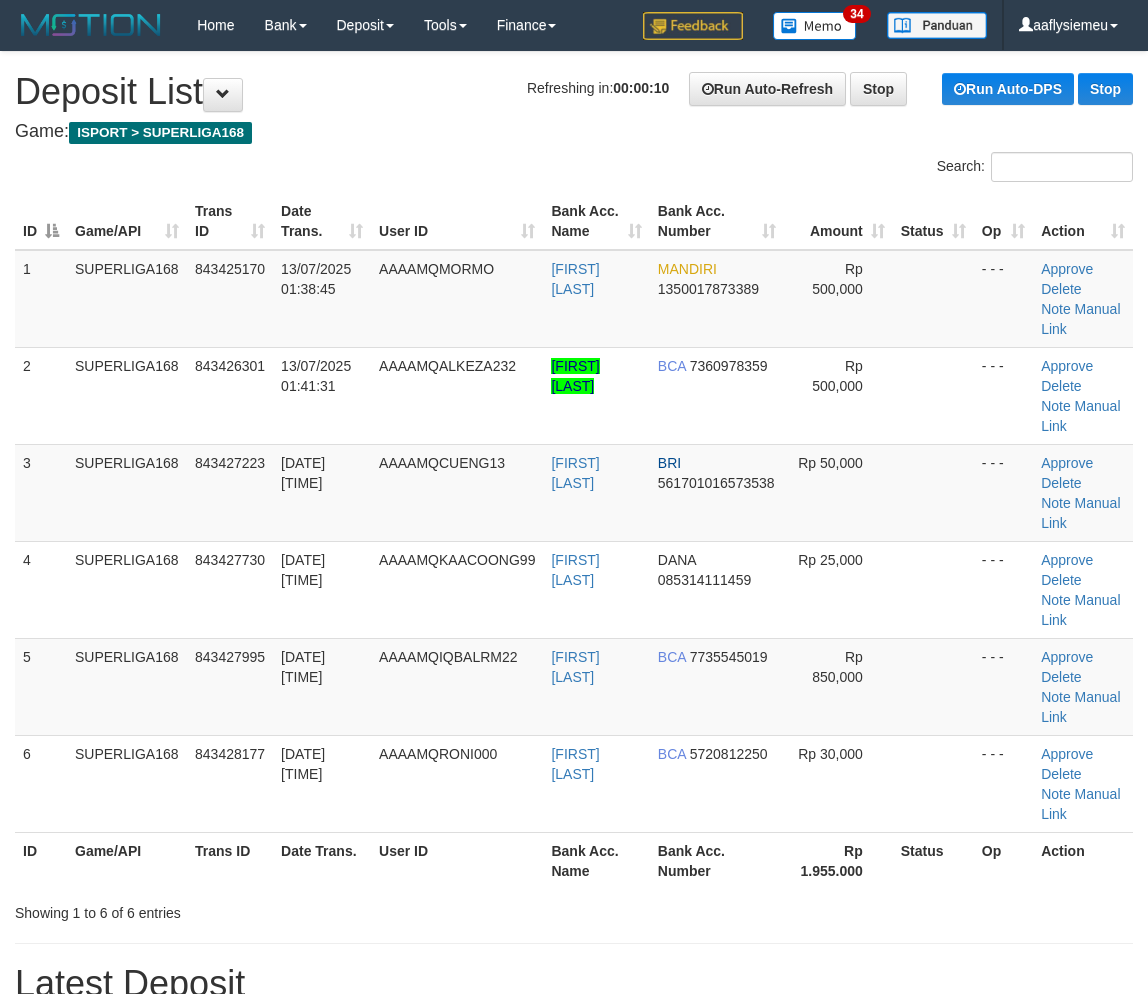 scroll, scrollTop: 131, scrollLeft: 0, axis: vertical 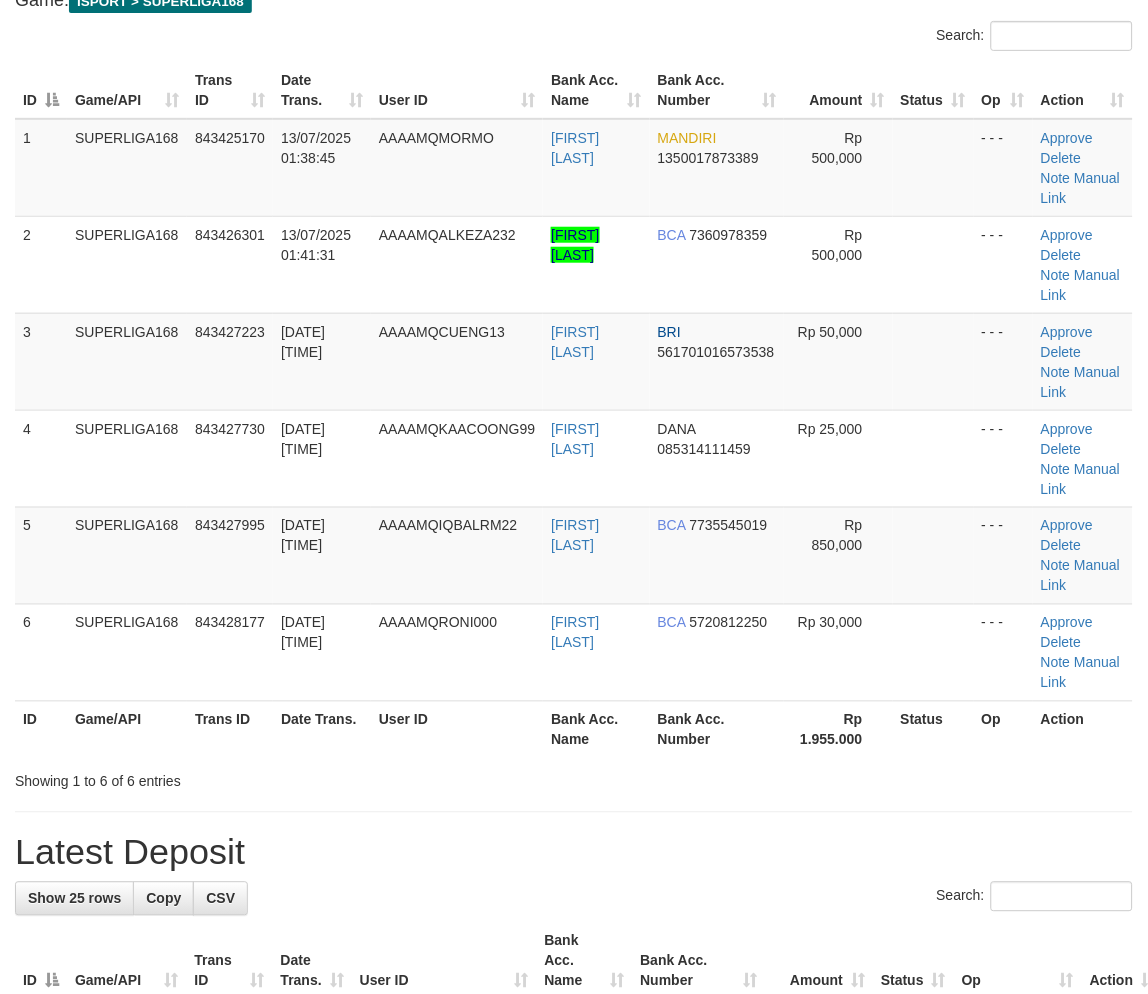drag, startPoint x: 92, startPoint y: 532, endPoint x: 3, endPoint y: 583, distance: 102.5768 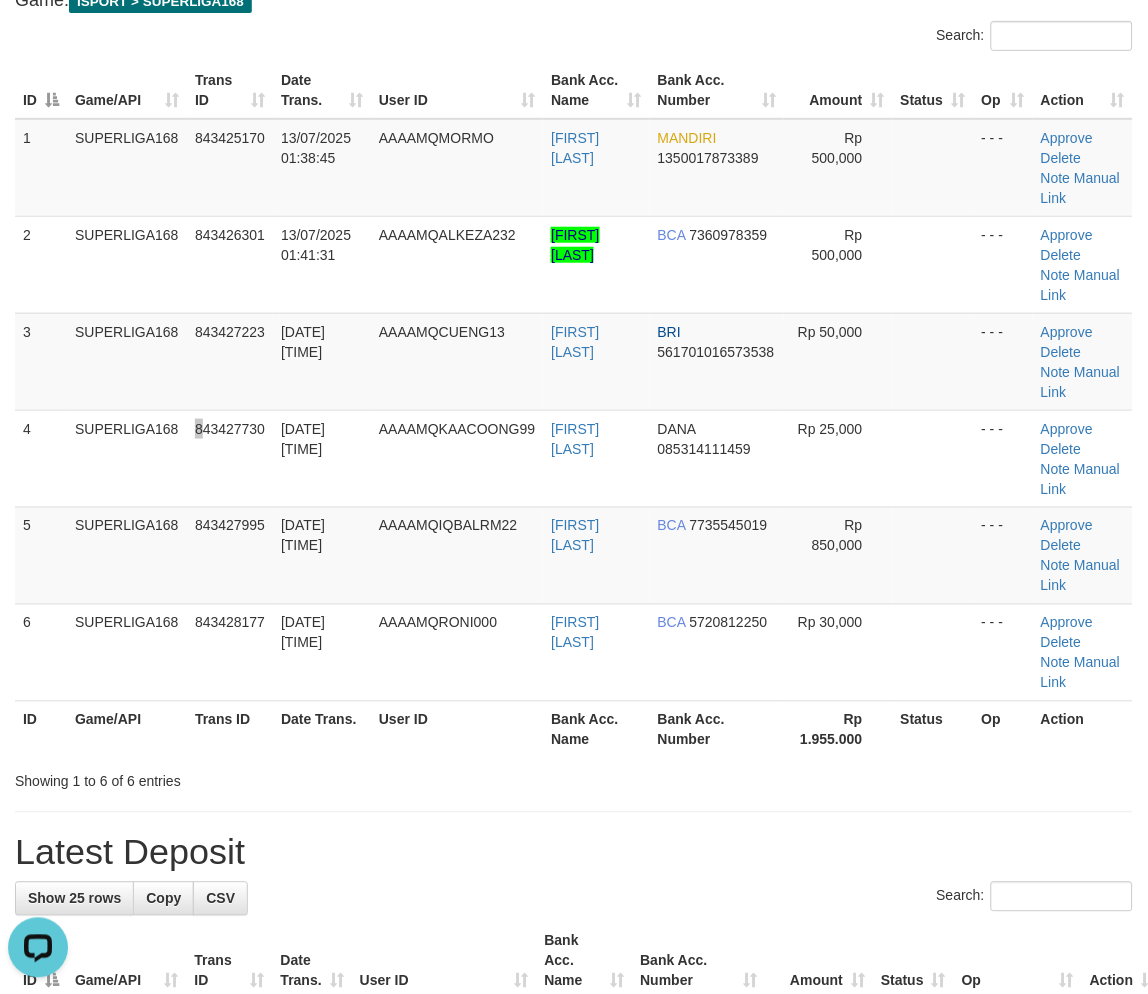 scroll, scrollTop: 0, scrollLeft: 0, axis: both 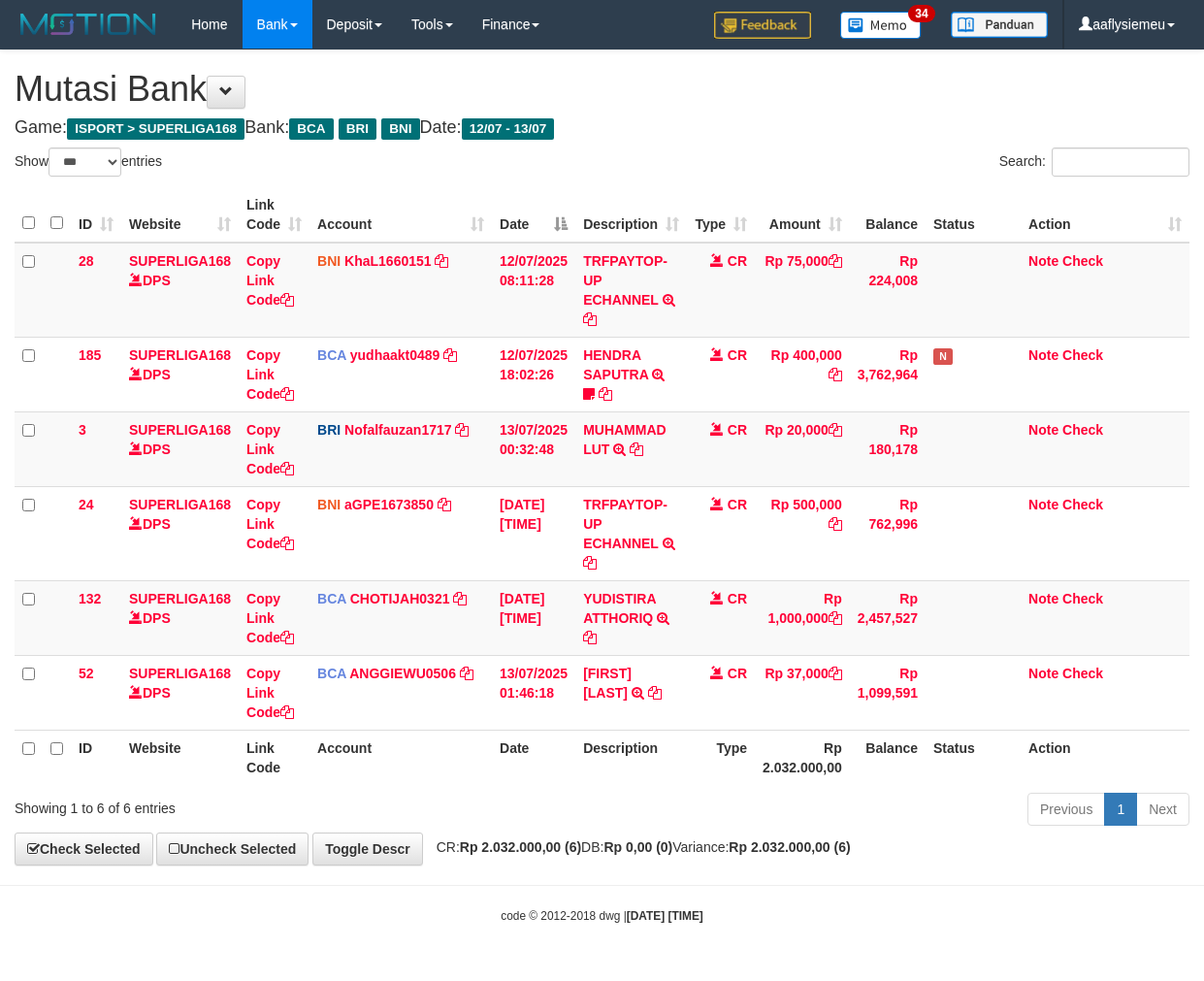 select on "***" 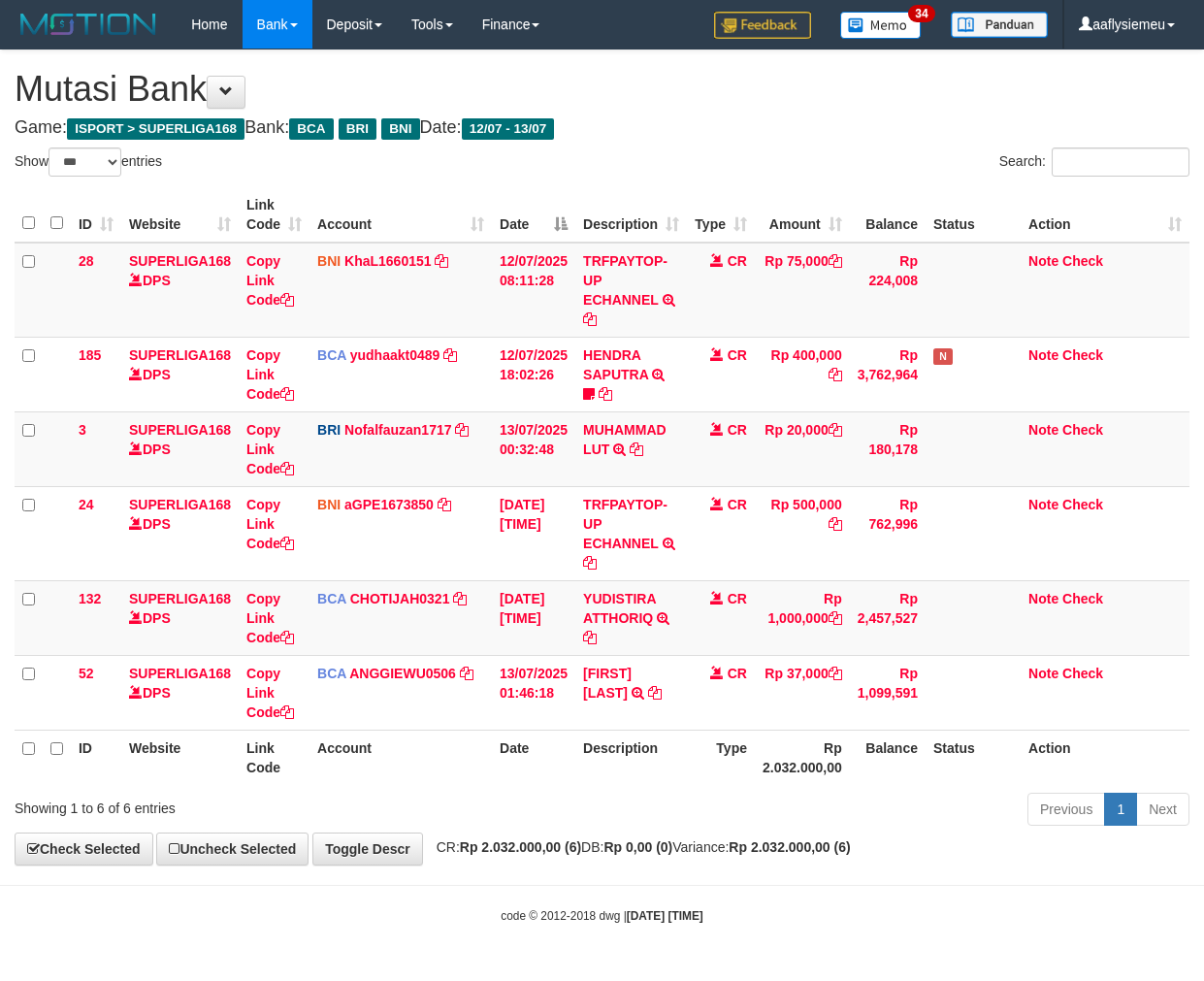 scroll, scrollTop: 0, scrollLeft: 0, axis: both 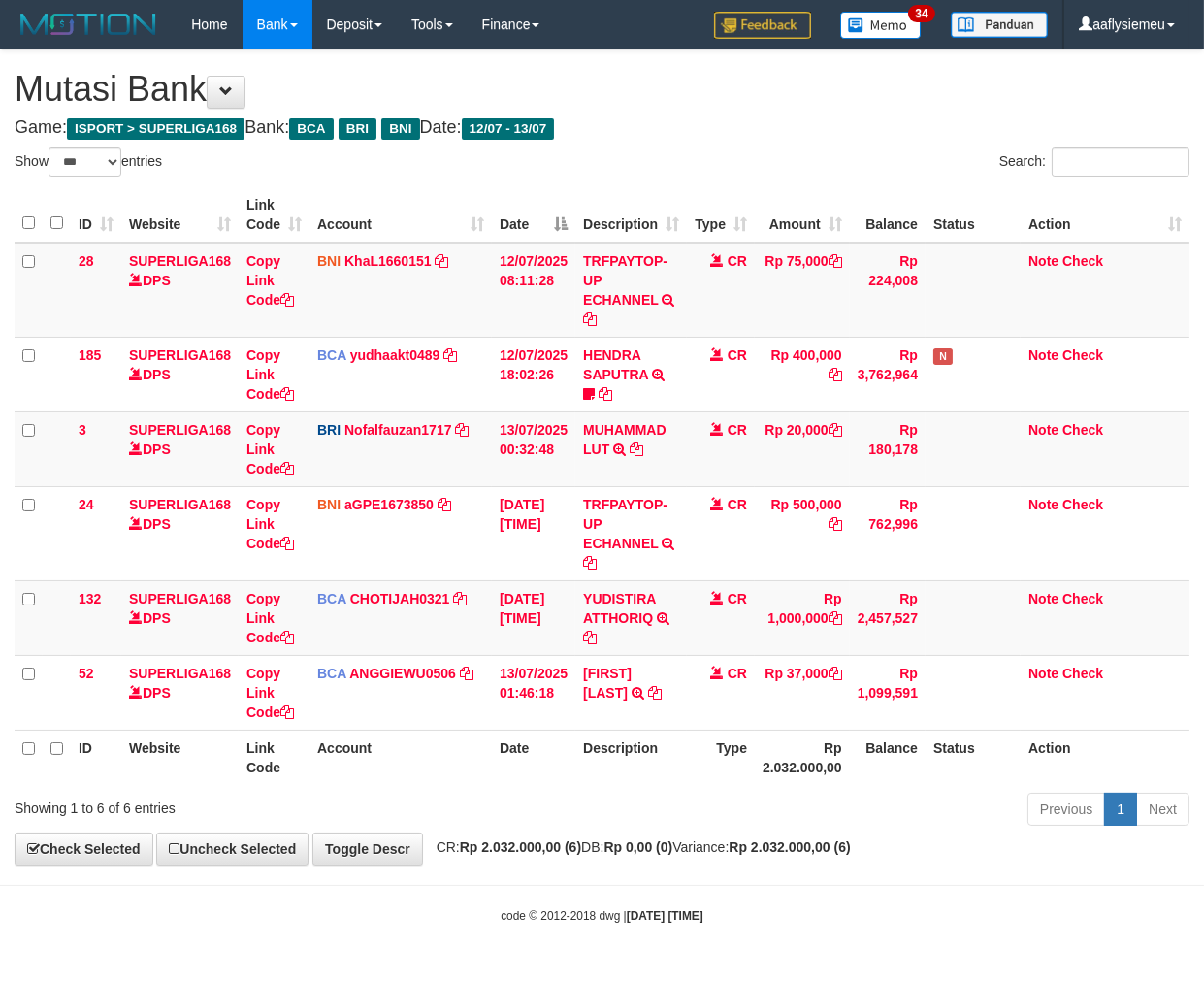 click on "Description" at bounding box center [631, 757] 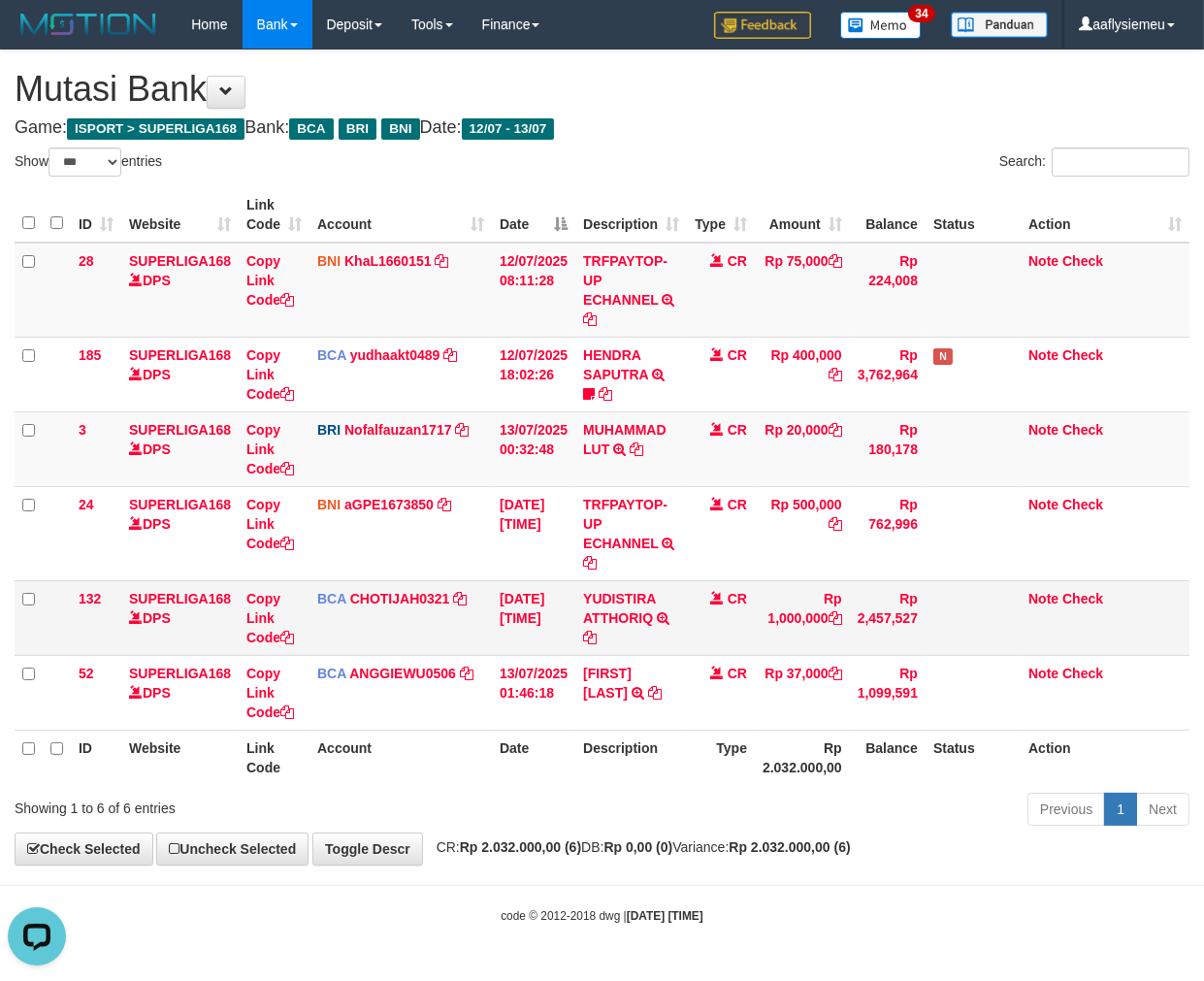 scroll, scrollTop: 0, scrollLeft: 0, axis: both 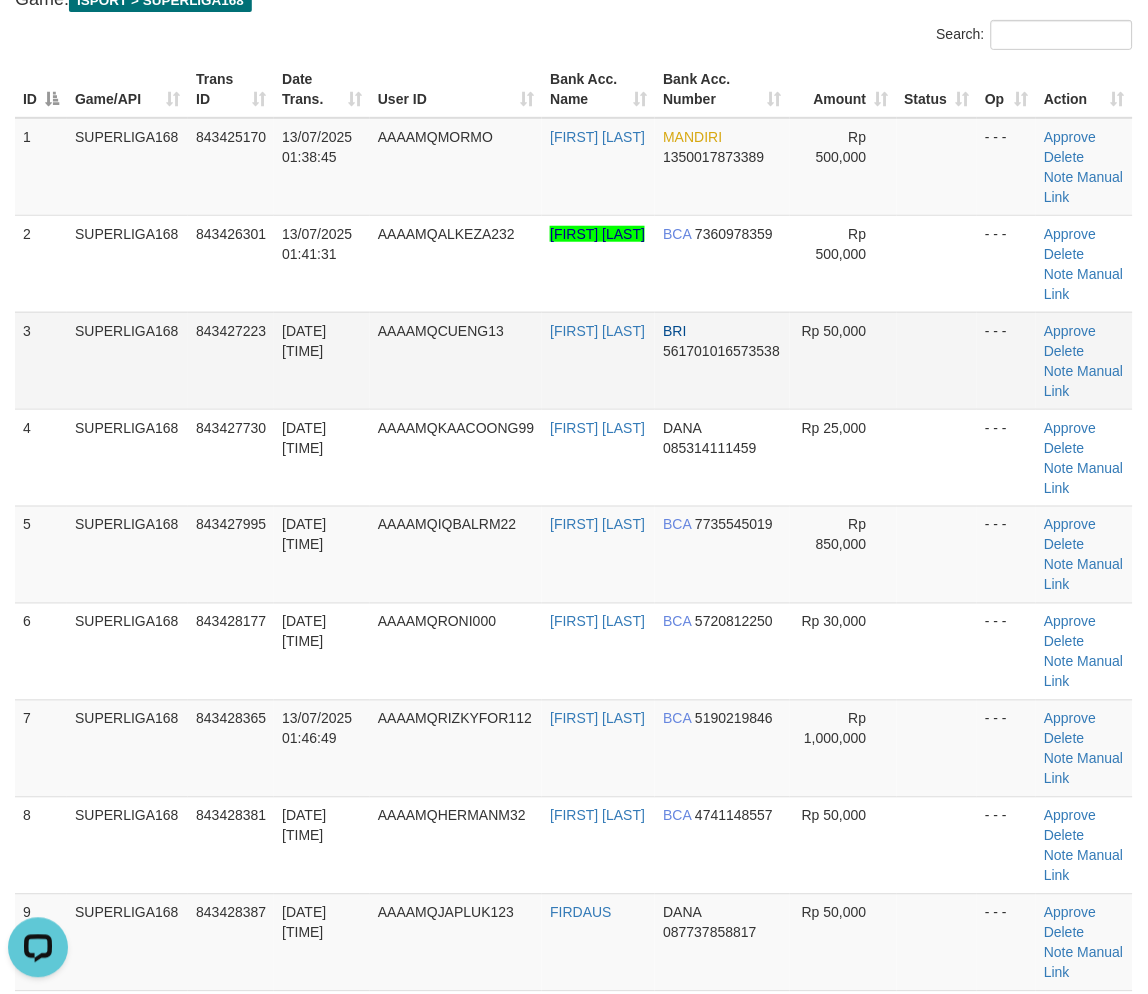 drag, startPoint x: 435, startPoint y: 382, endPoint x: 326, endPoint y: 464, distance: 136.40015 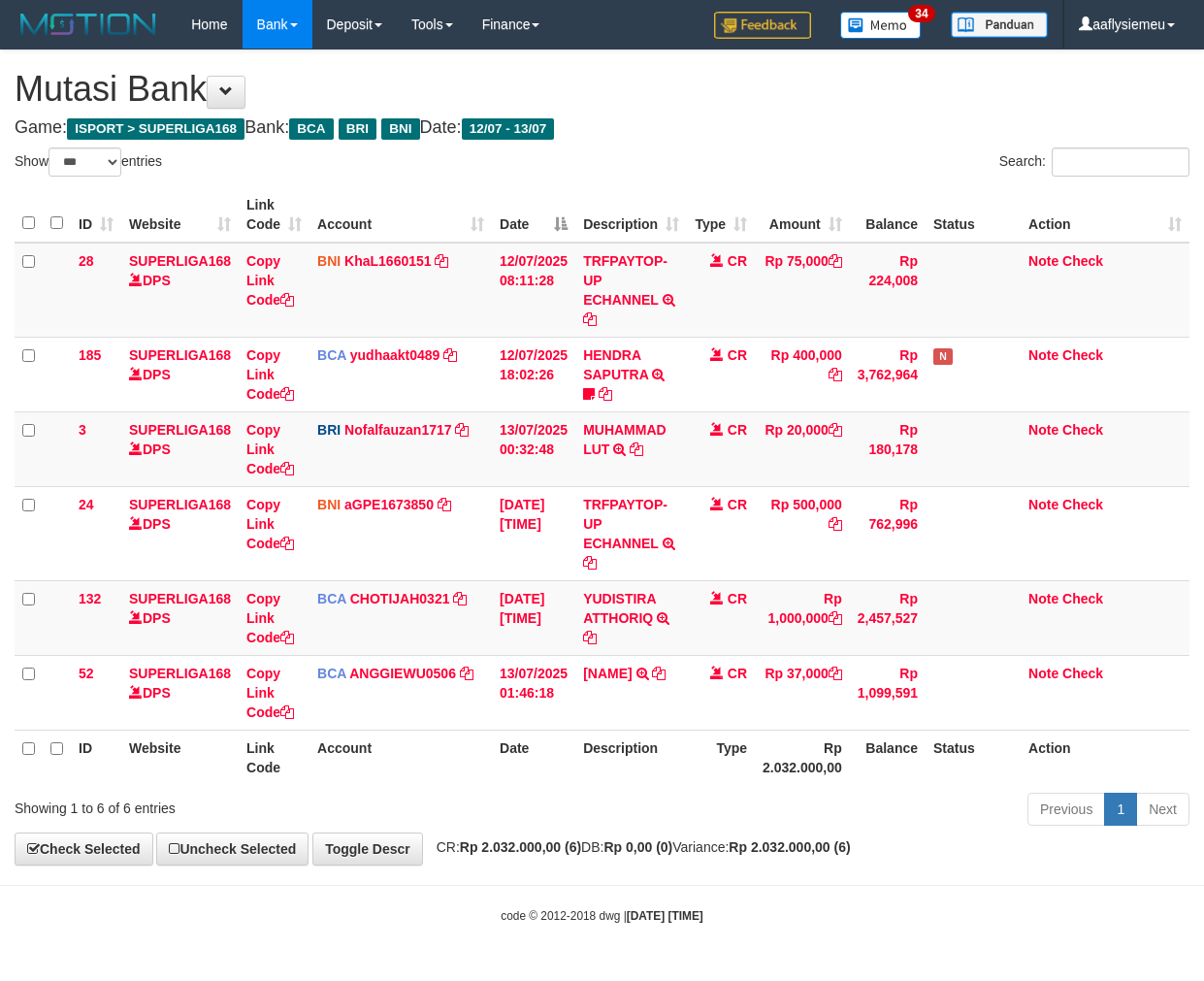 select on "***" 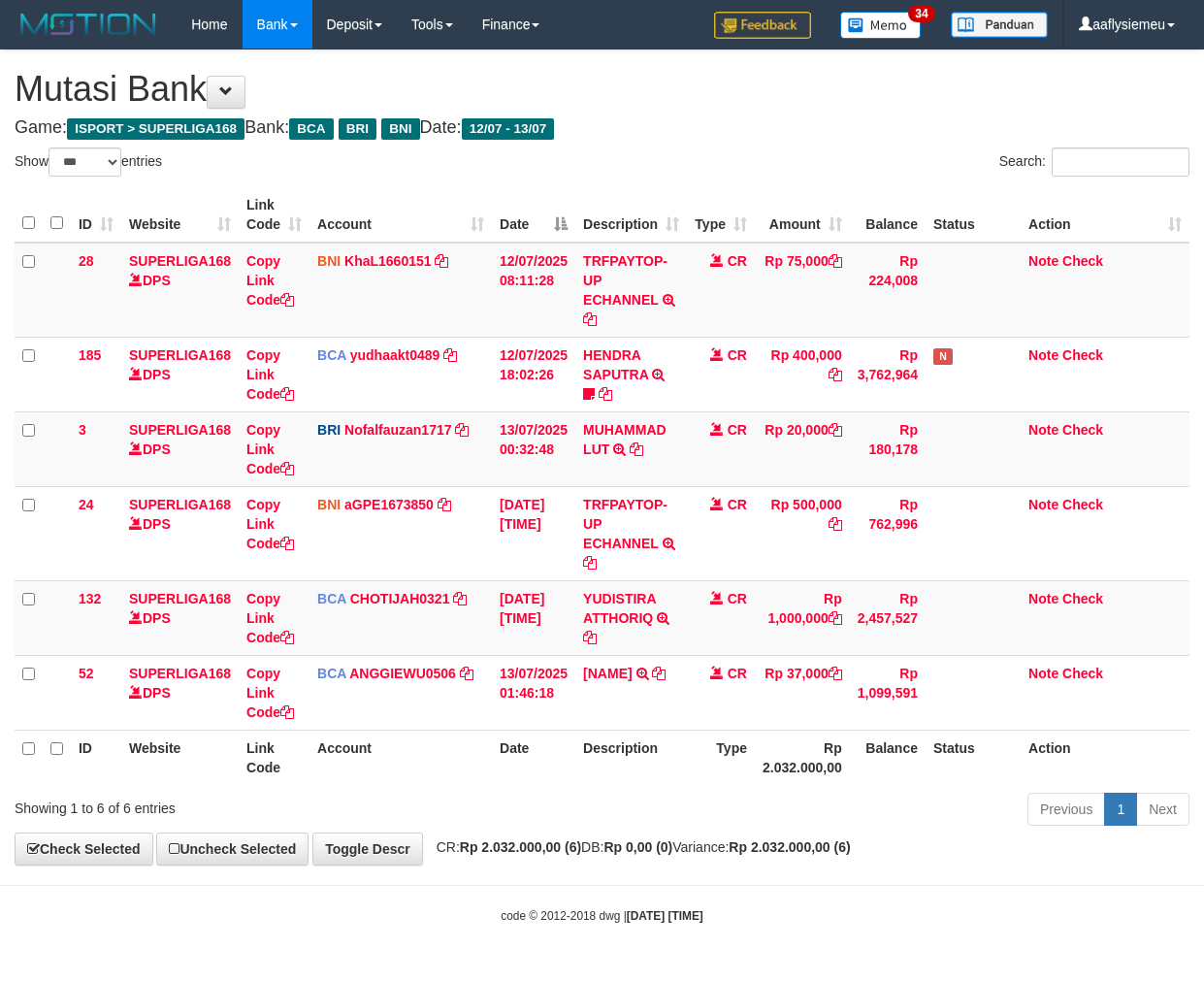 scroll, scrollTop: 0, scrollLeft: 0, axis: both 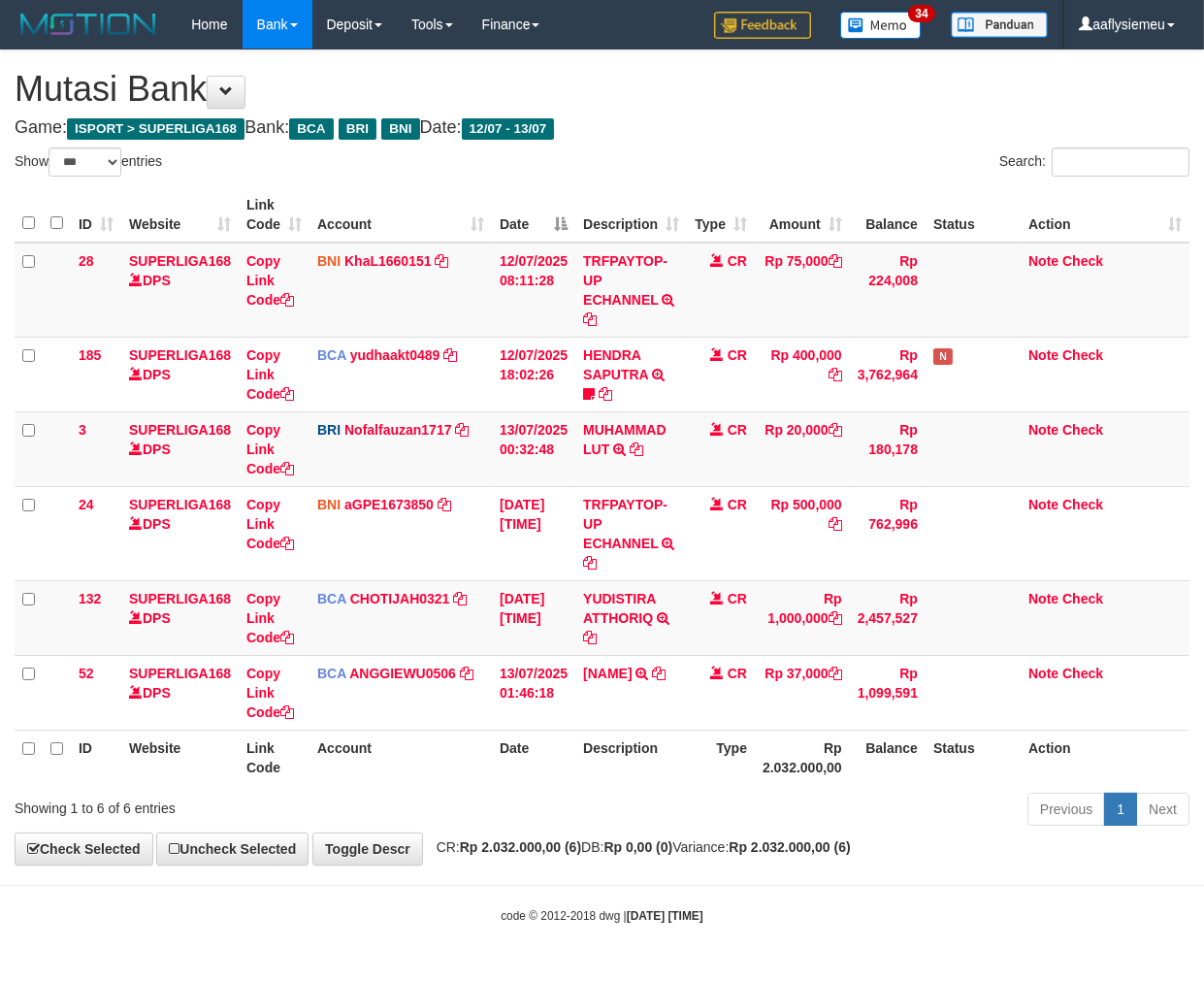 click on "Description" at bounding box center (631, 757) 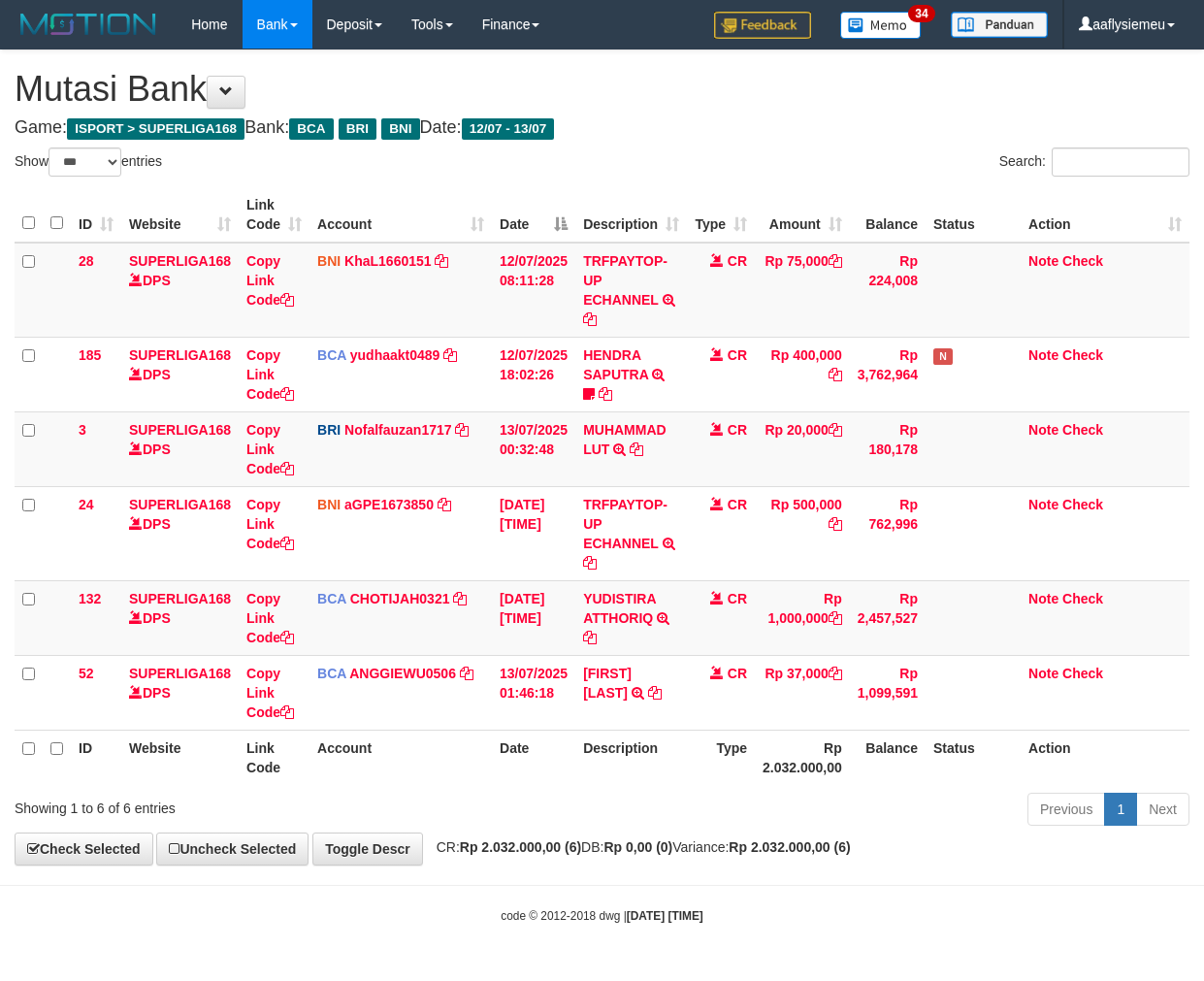select on "***" 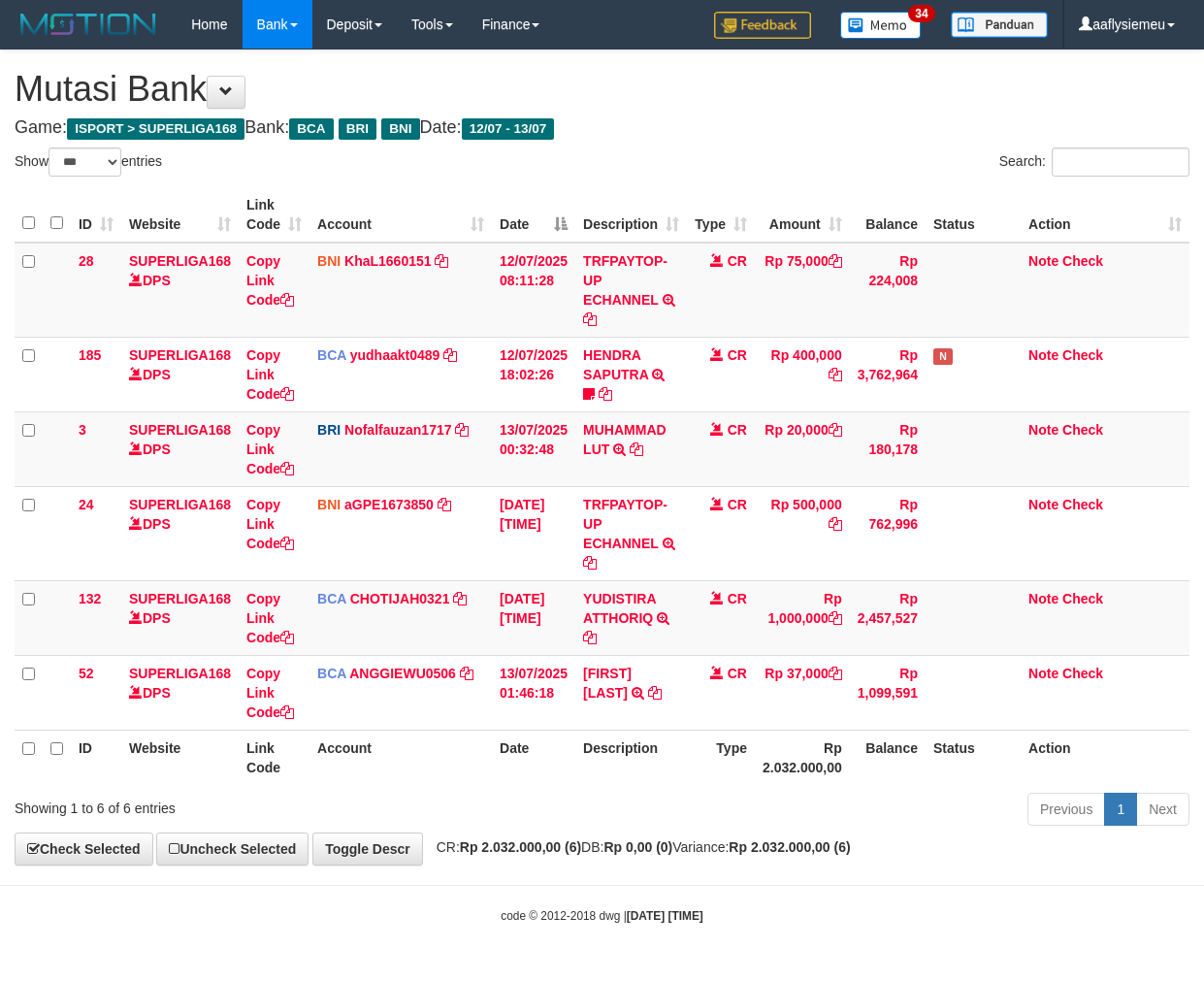 scroll, scrollTop: 0, scrollLeft: 0, axis: both 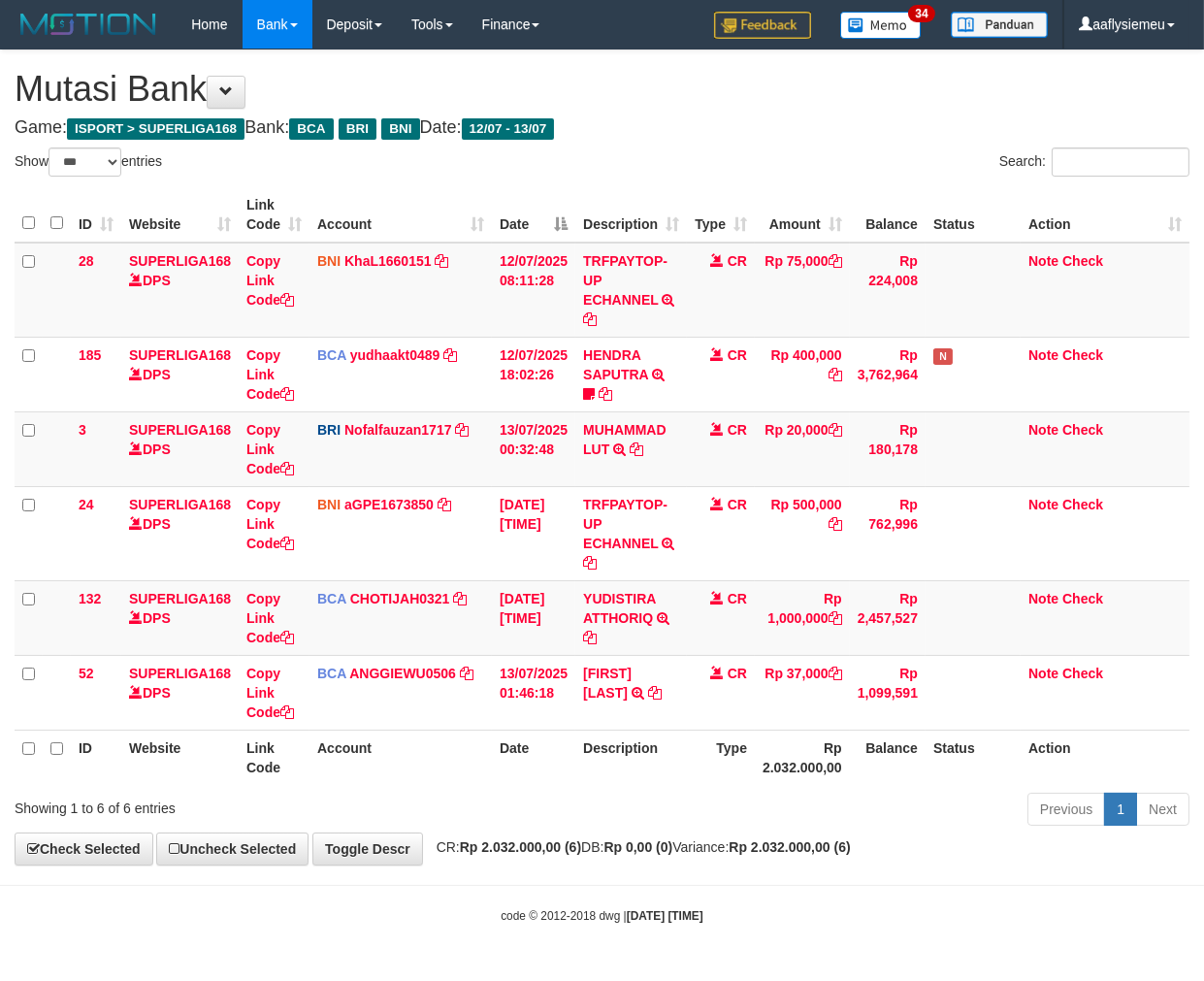 click on "Toggle navigation
Home
Bank
Account List
Load
By Website
Group
[ISPORT]													SUPERLIGA168
By Load Group (DPS)
34" at bounding box center [602, 486] 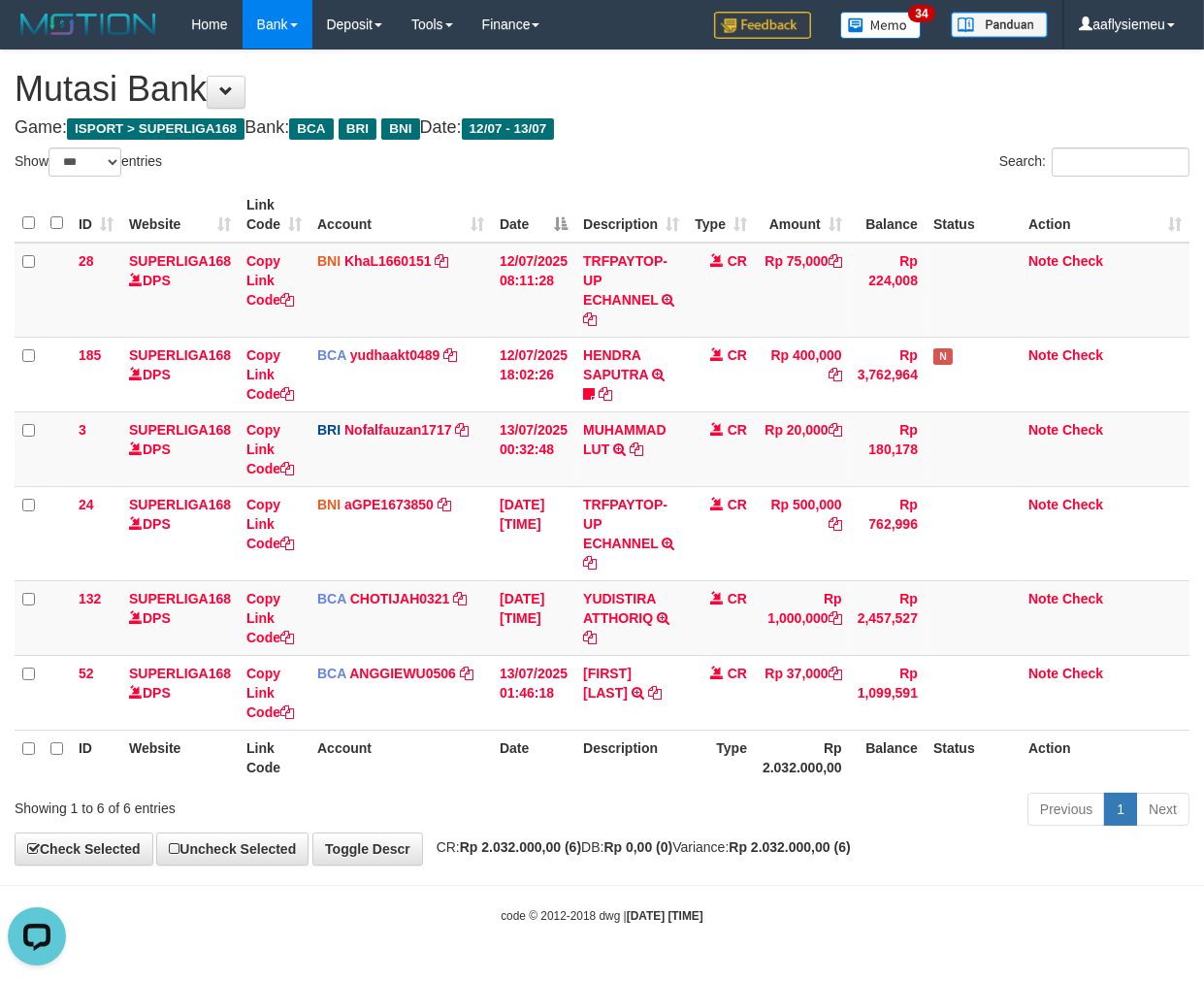 scroll, scrollTop: 0, scrollLeft: 0, axis: both 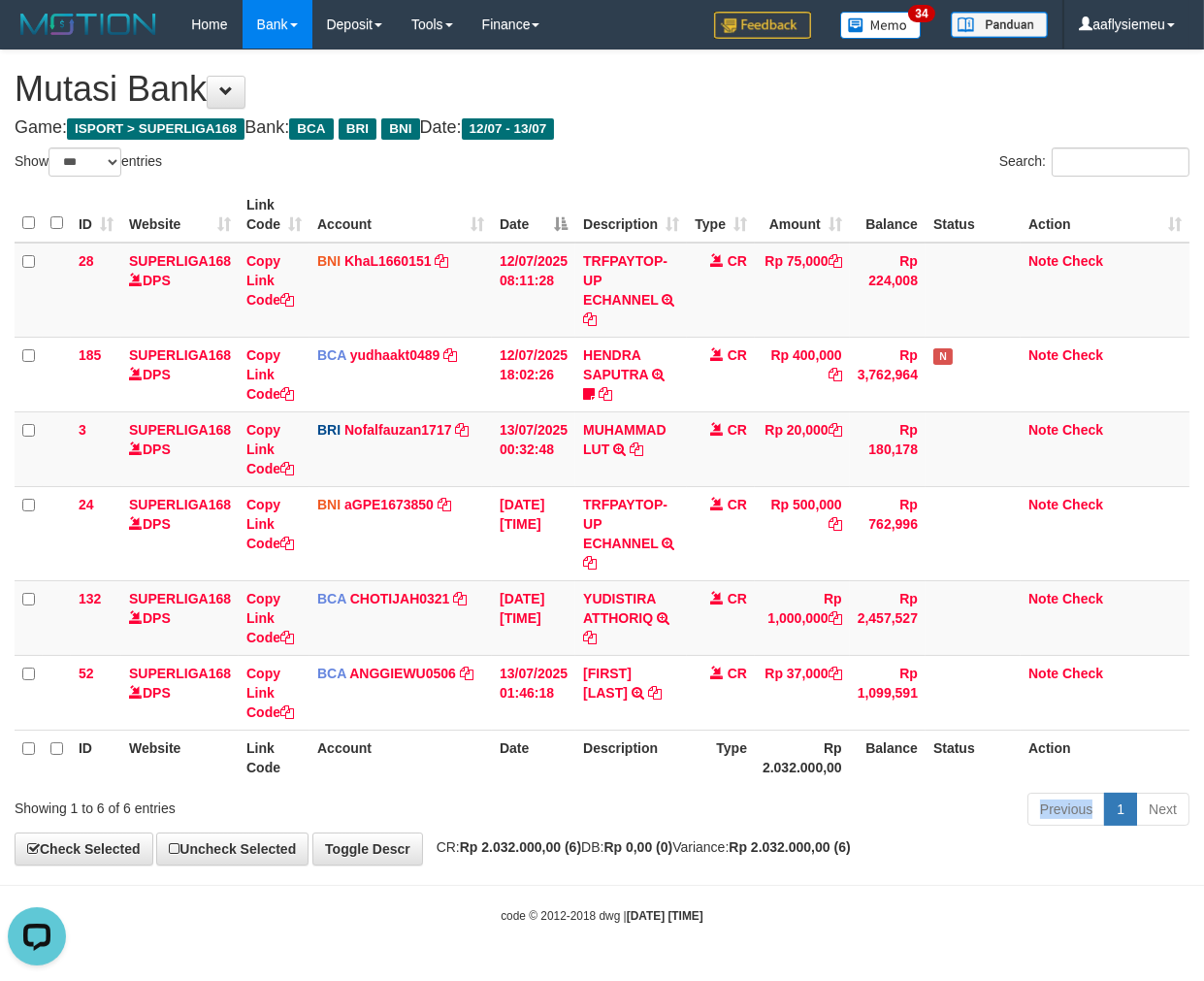 click on "Previous 1 Next" at bounding box center (853, 811) 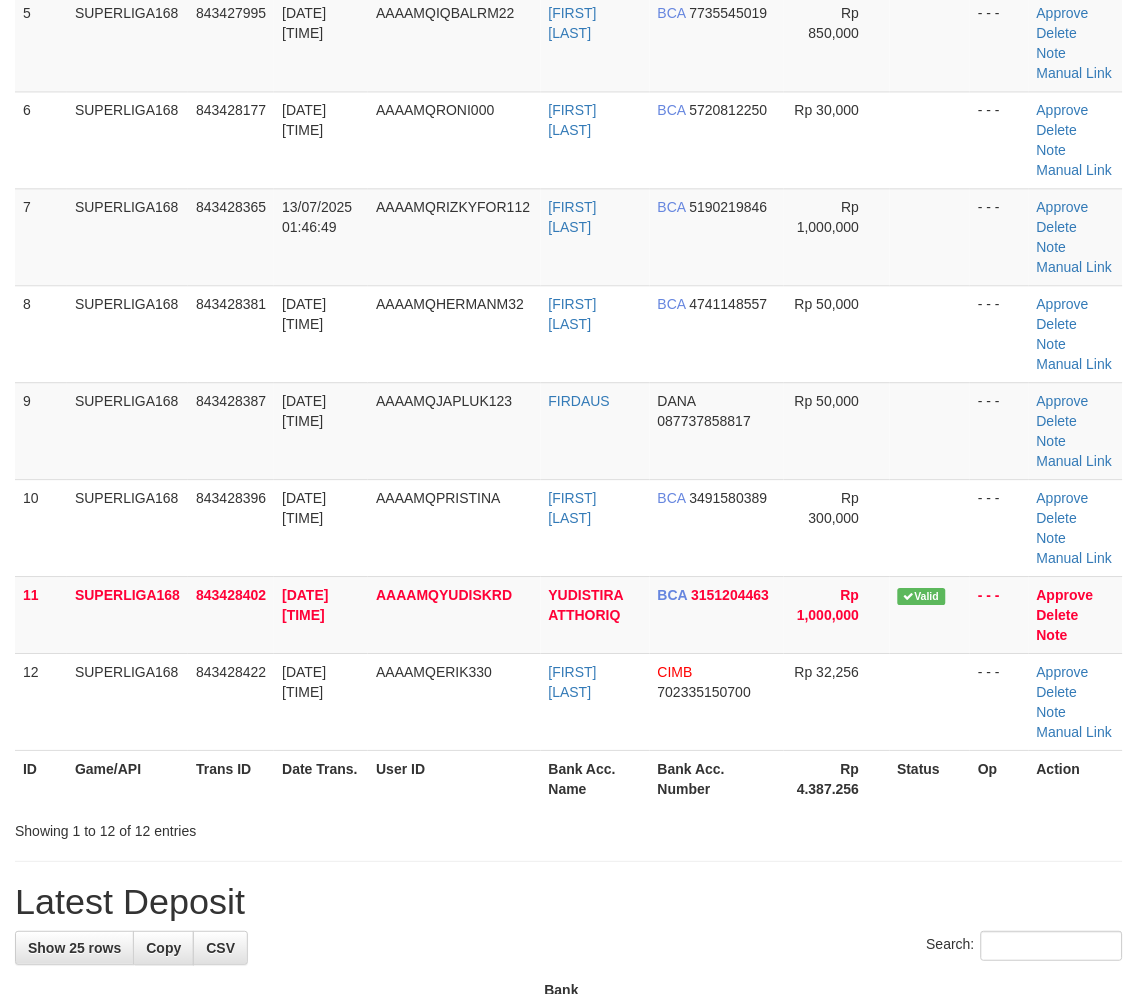 scroll, scrollTop: 688, scrollLeft: 0, axis: vertical 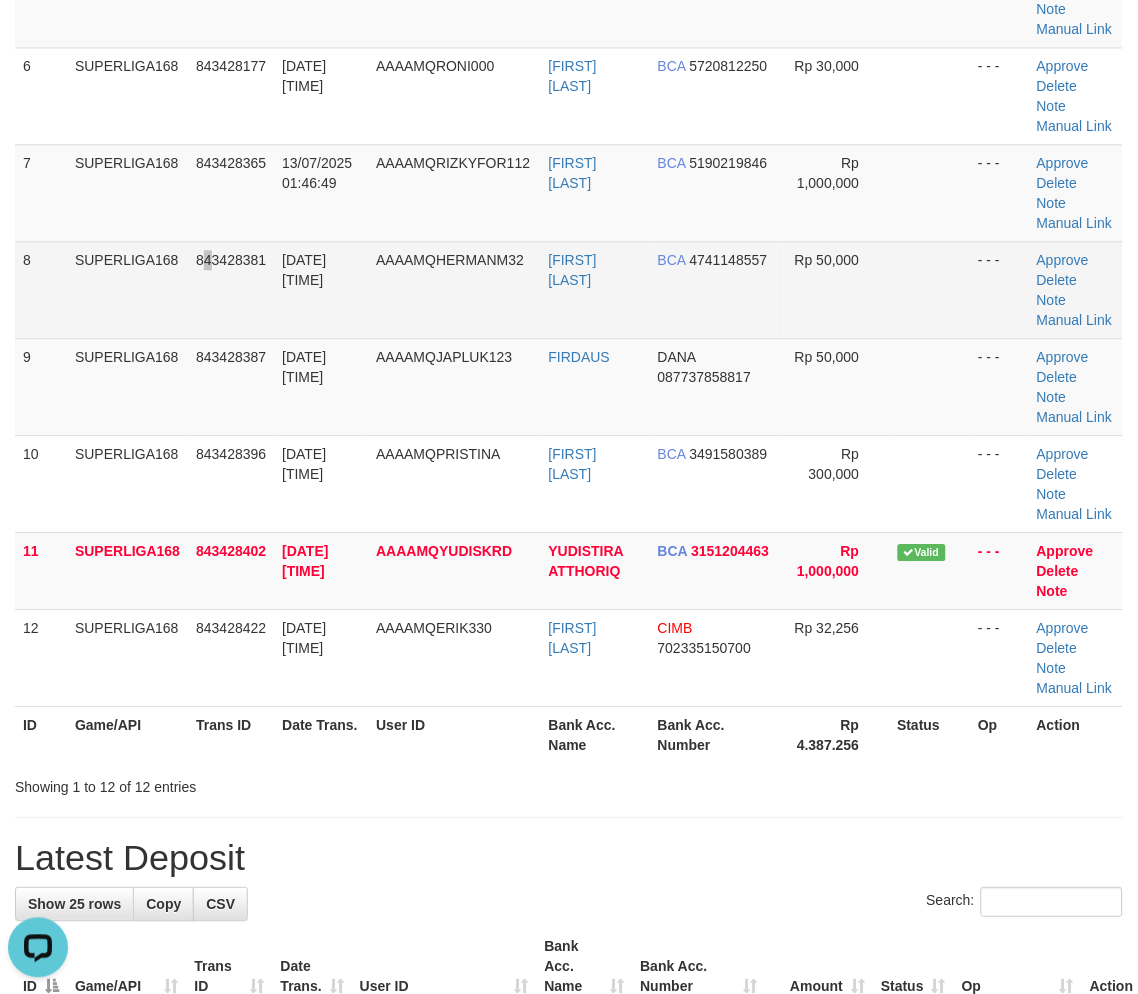 click on "843428381" at bounding box center (231, 289) 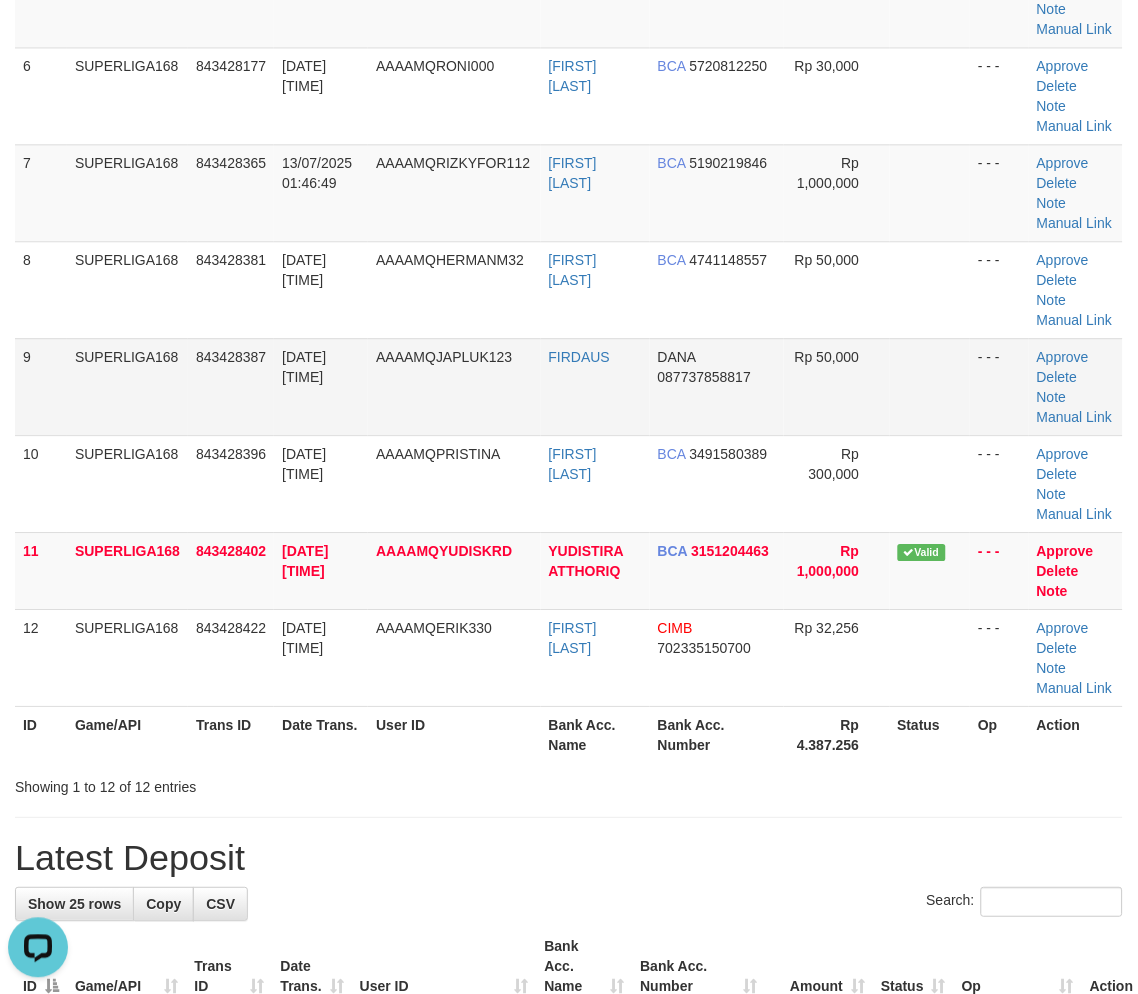 click on "843428387" at bounding box center [231, 357] 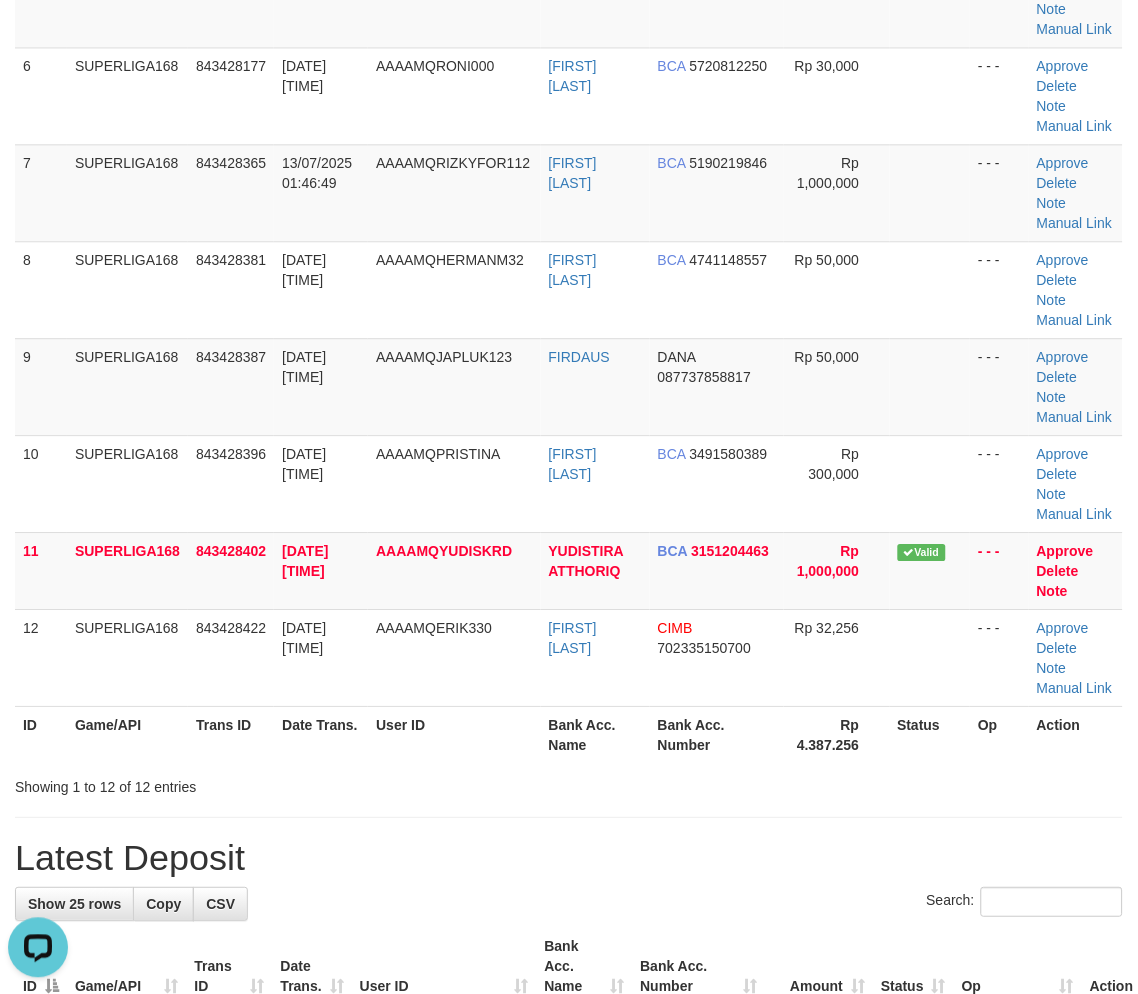 drag, startPoint x: 104, startPoint y: 576, endPoint x: 7, endPoint y: 630, distance: 111.01801 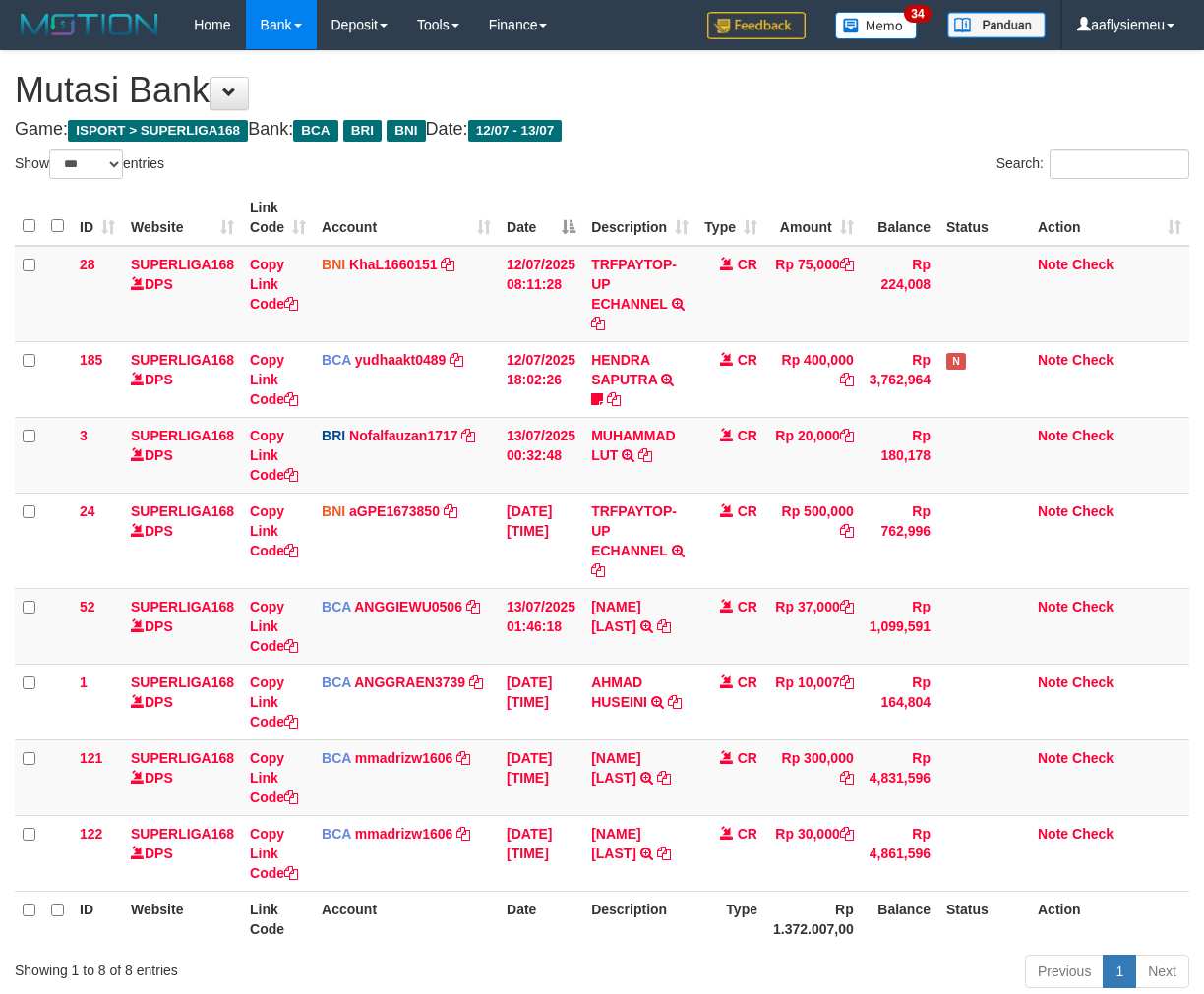 select on "***" 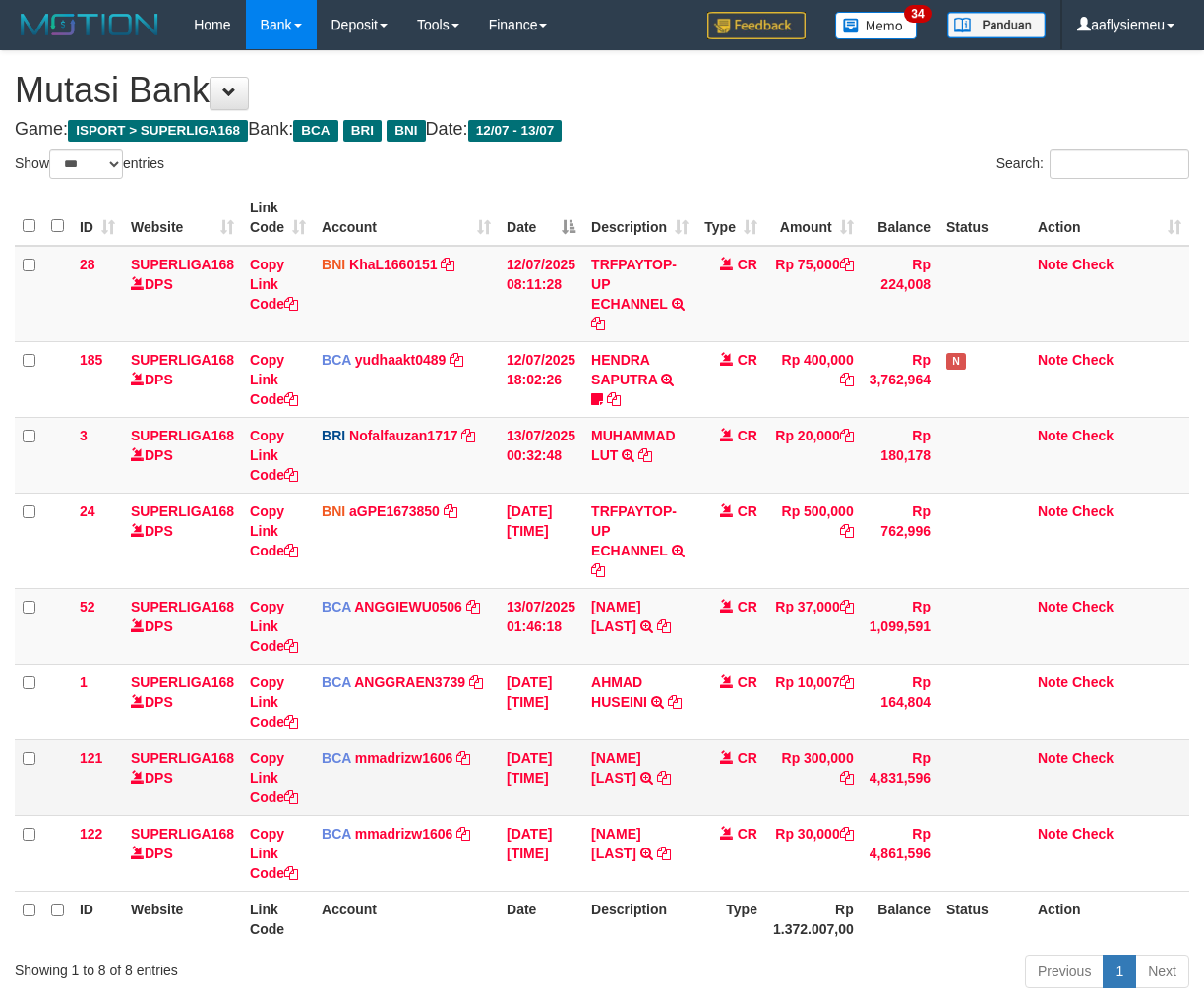 scroll, scrollTop: 0, scrollLeft: 0, axis: both 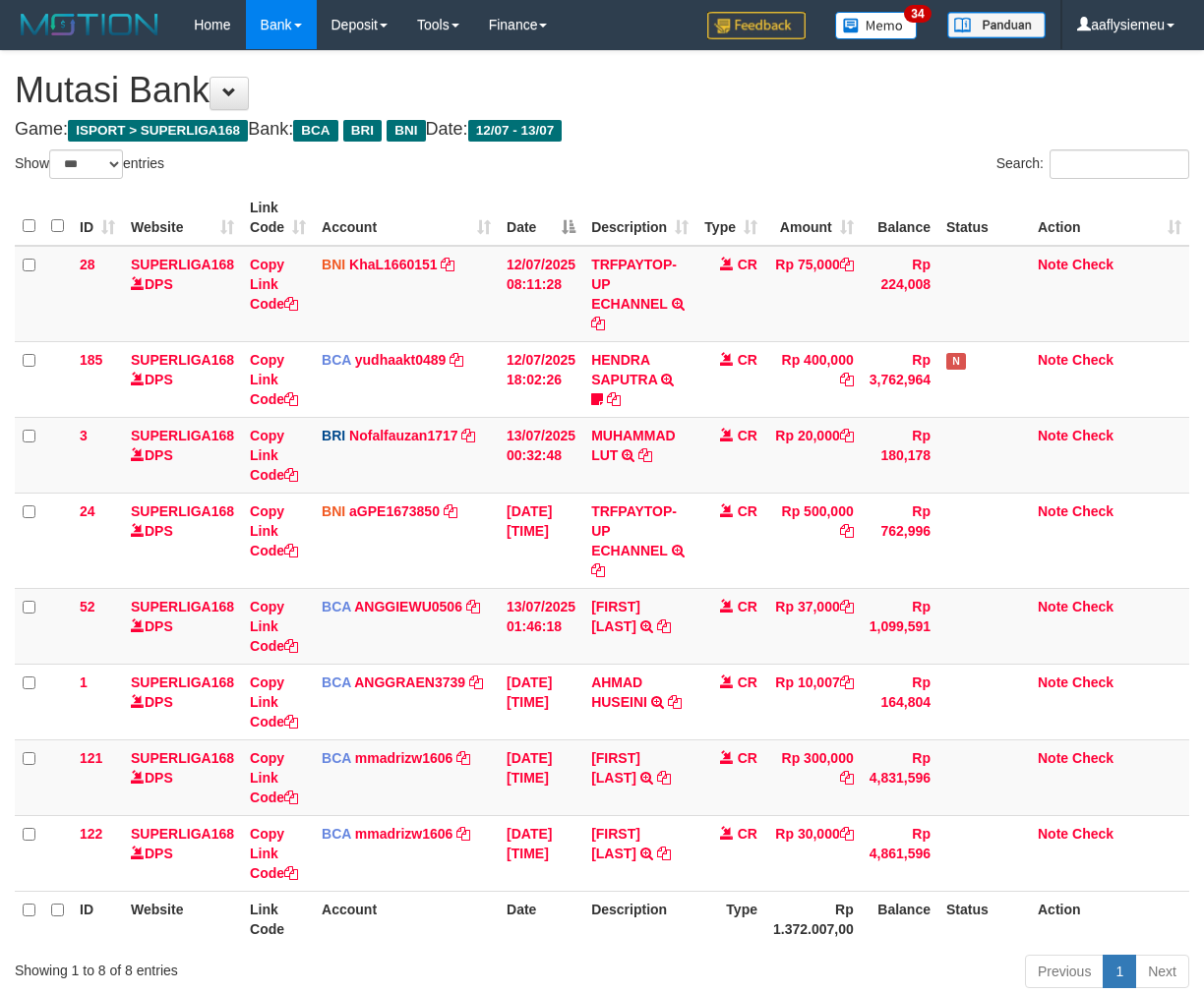 select on "***" 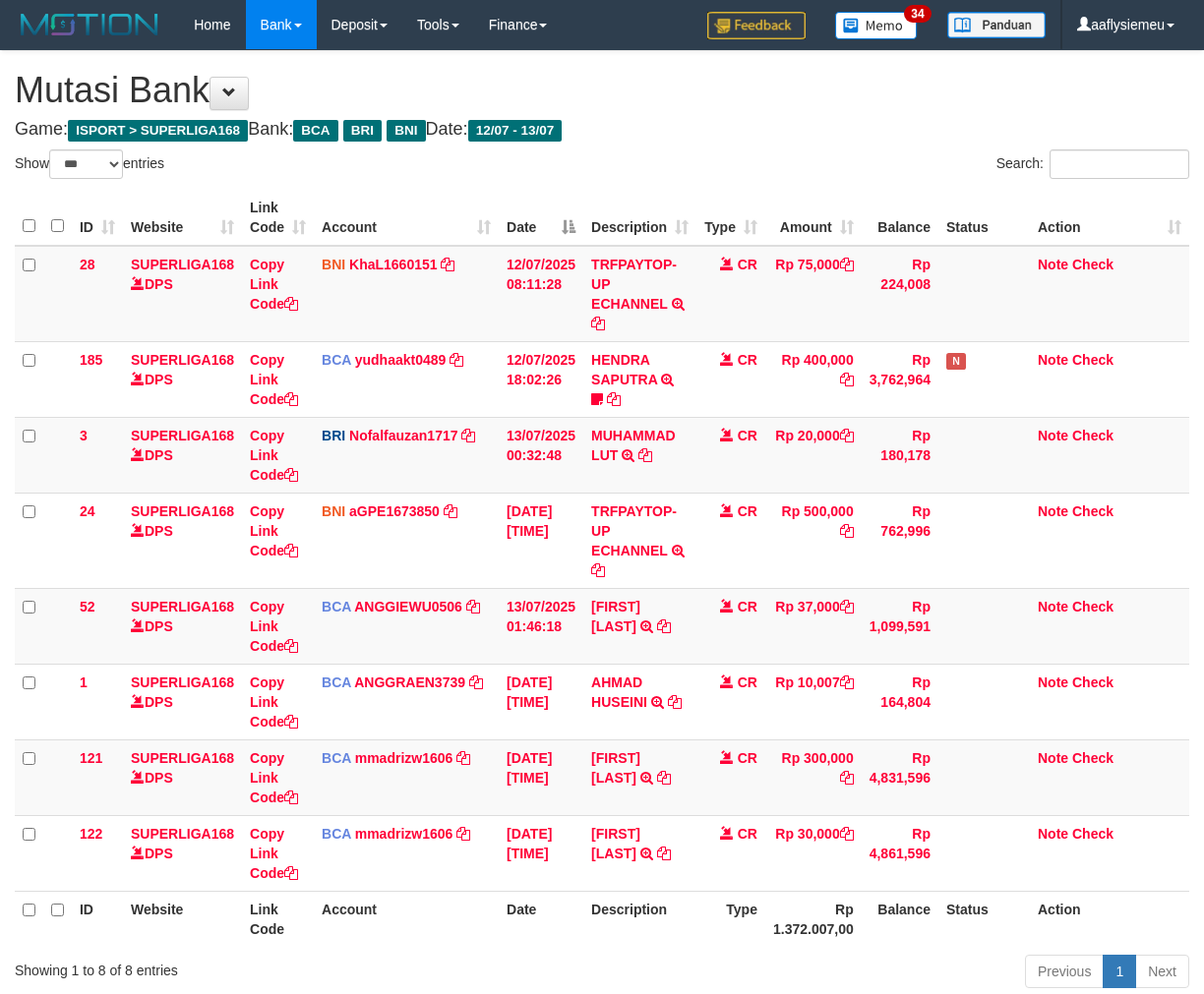 scroll, scrollTop: 0, scrollLeft: 0, axis: both 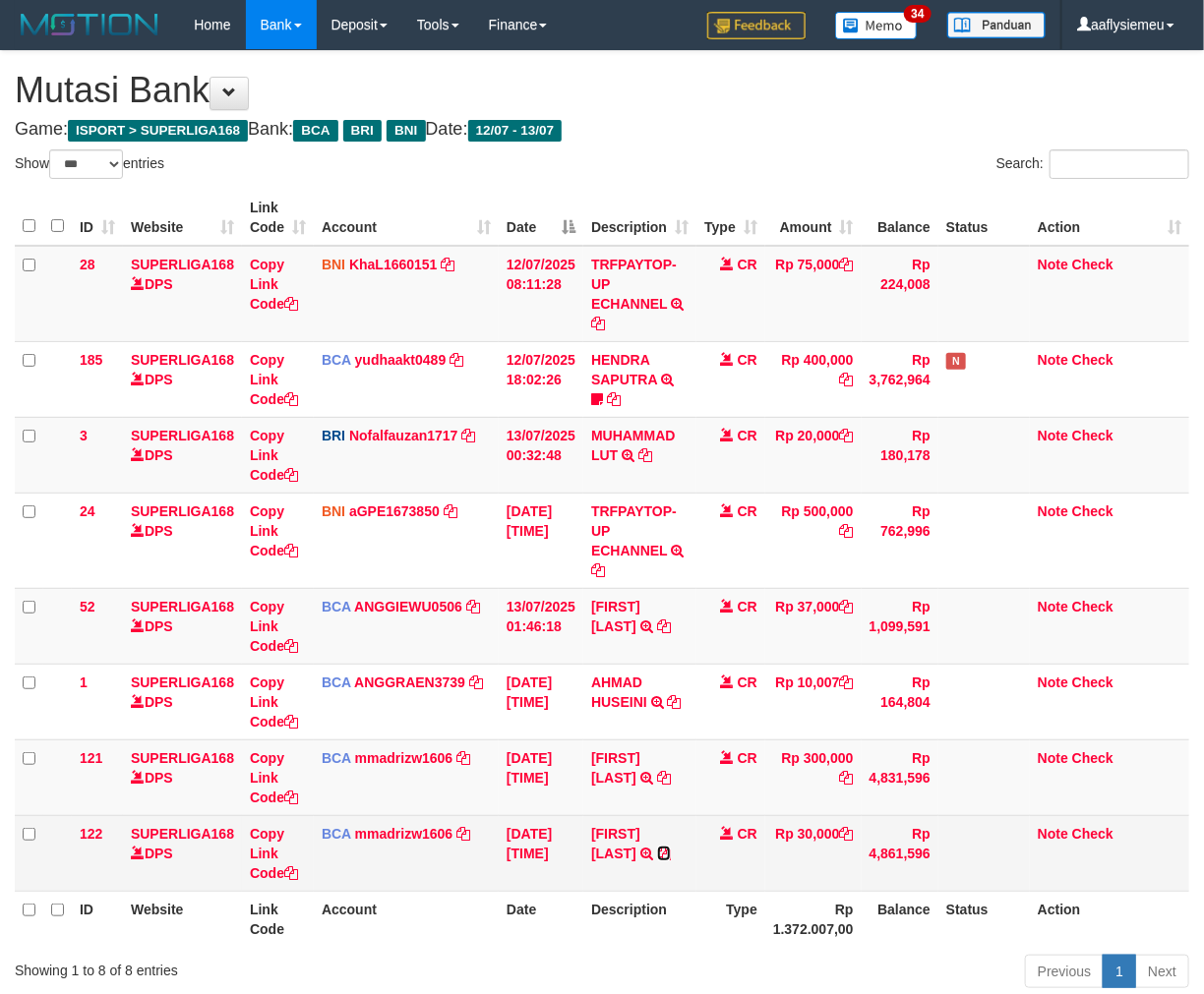click at bounding box center [664, 853] 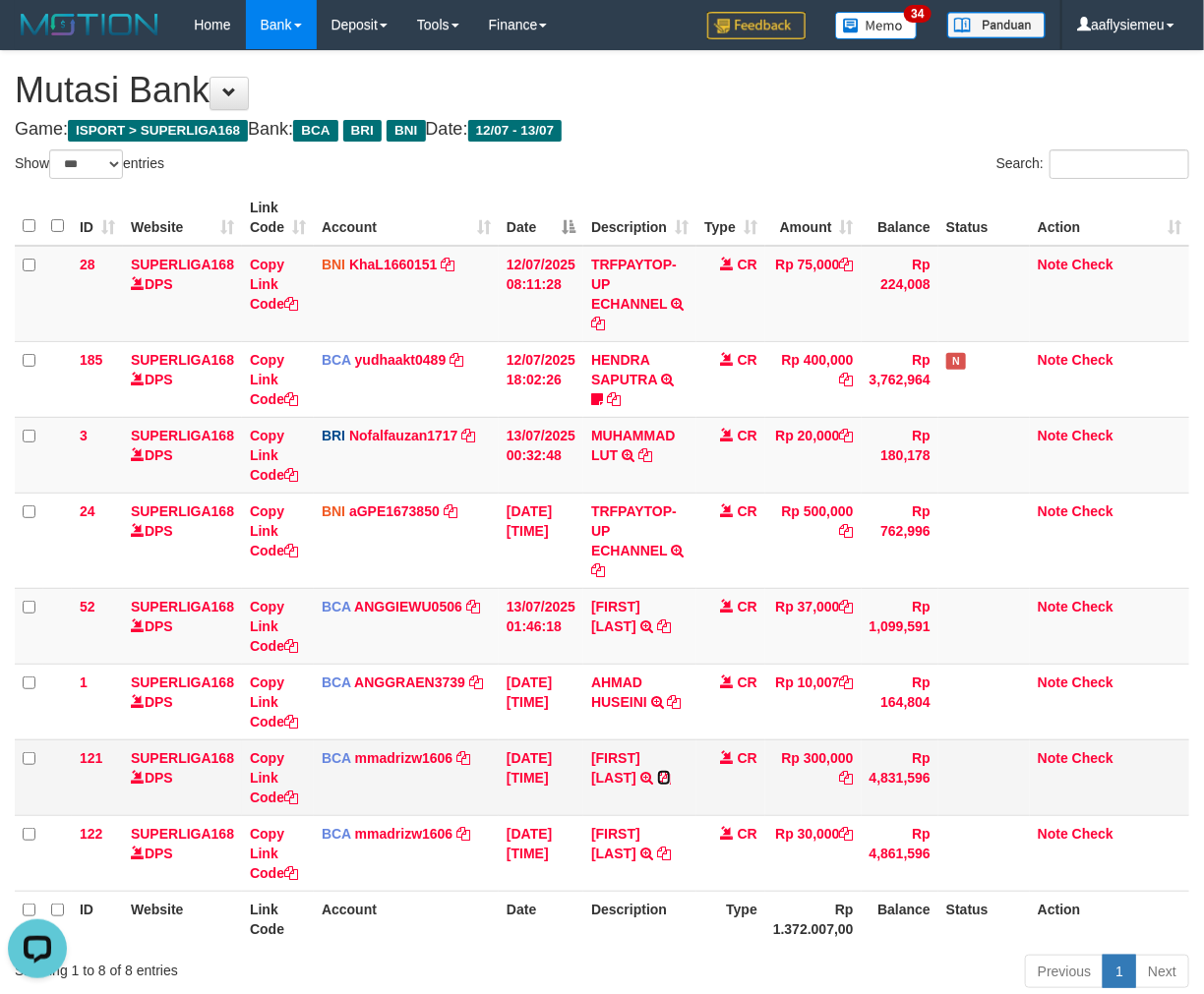 drag, startPoint x: 600, startPoint y: 793, endPoint x: 690, endPoint y: 768, distance: 93.407708 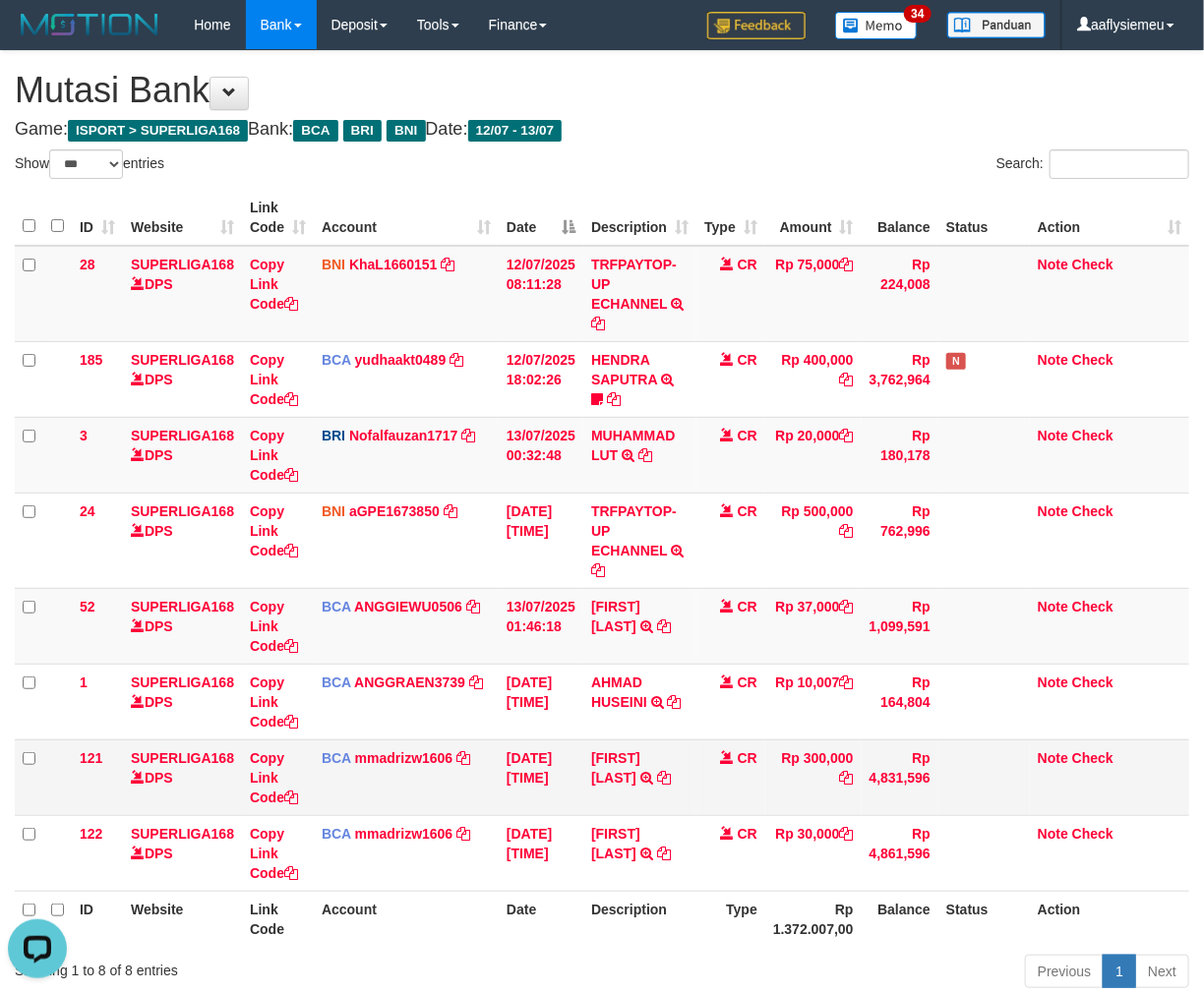 scroll, scrollTop: 0, scrollLeft: 0, axis: both 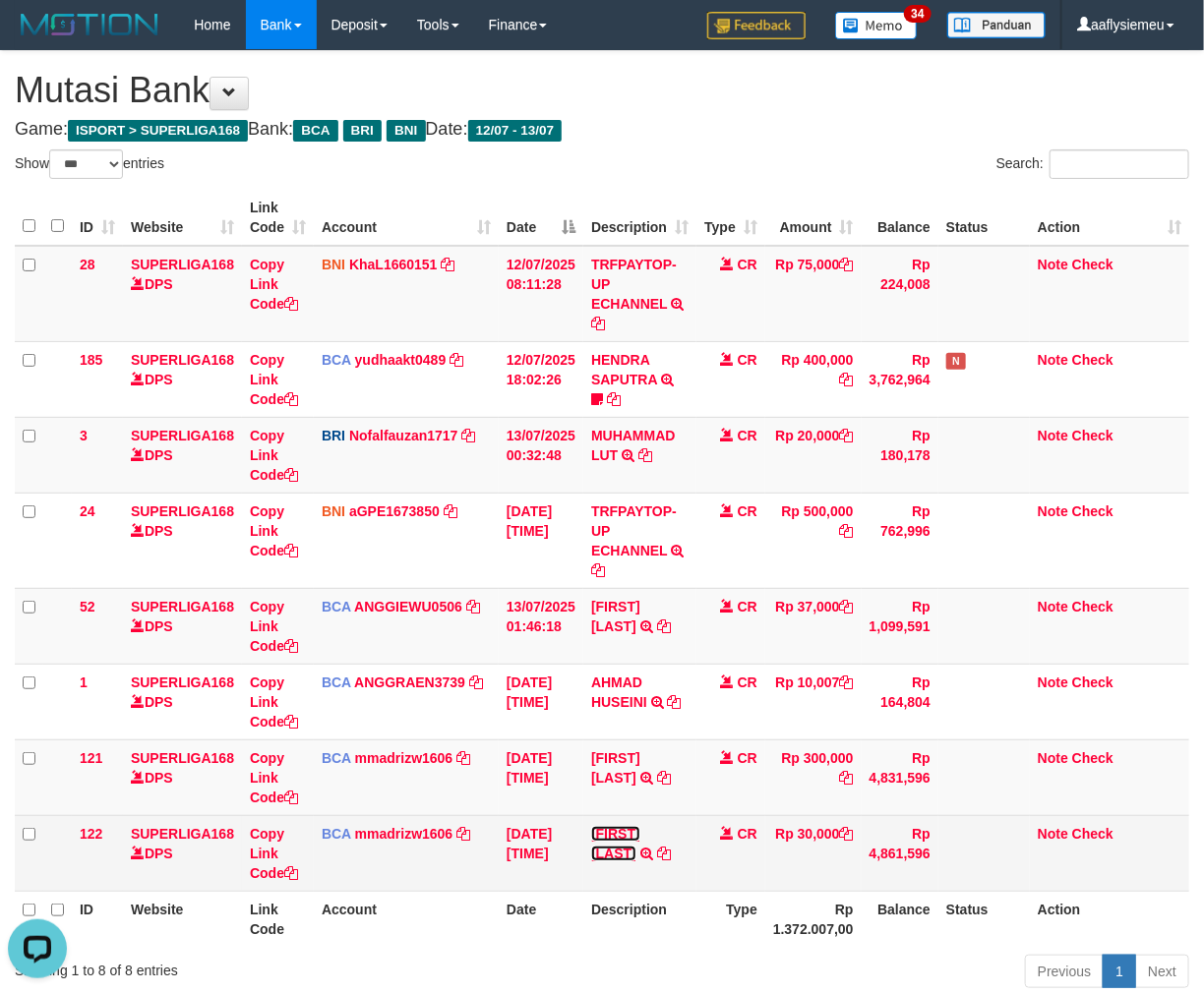 click on "[FIRST] [LAST]" at bounding box center (616, 844) 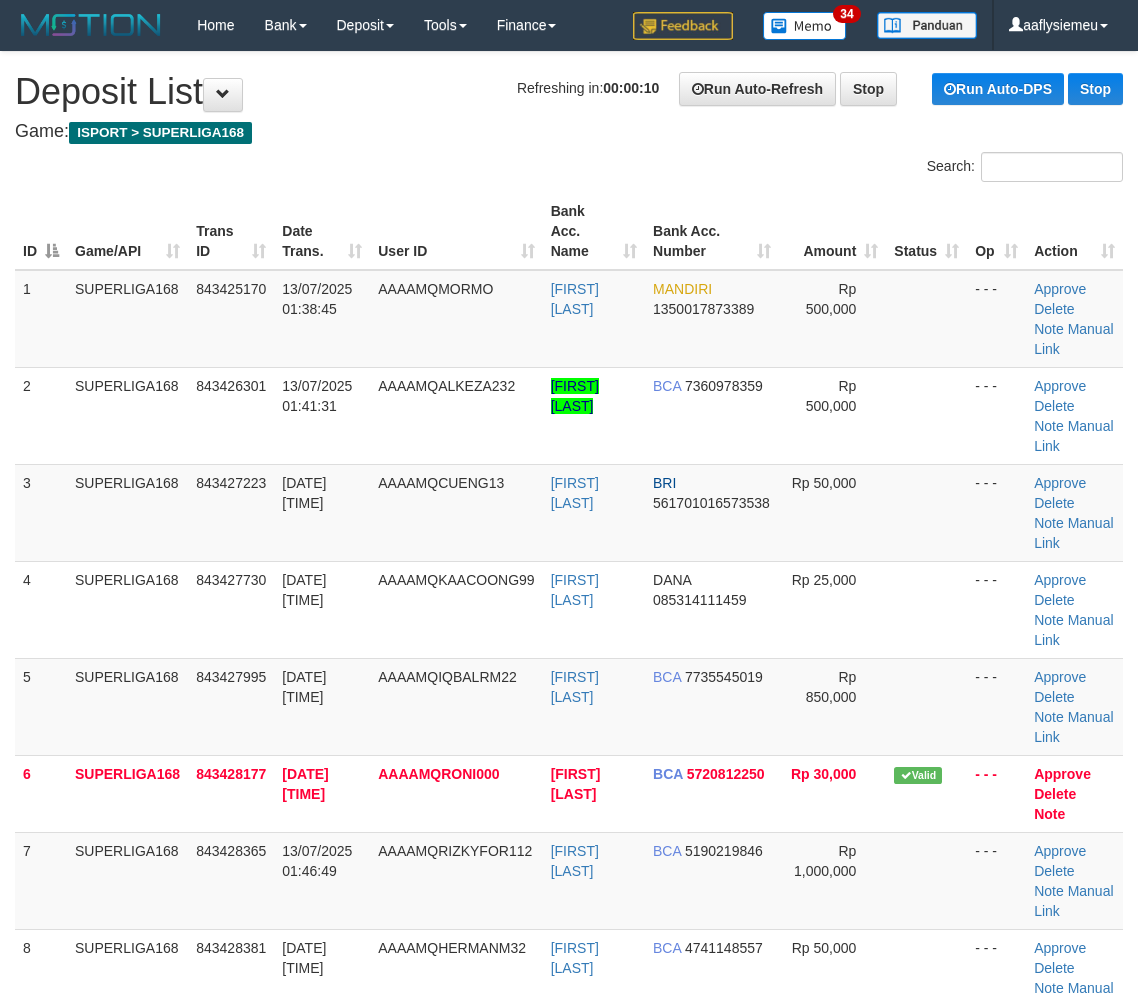 scroll, scrollTop: 923, scrollLeft: 0, axis: vertical 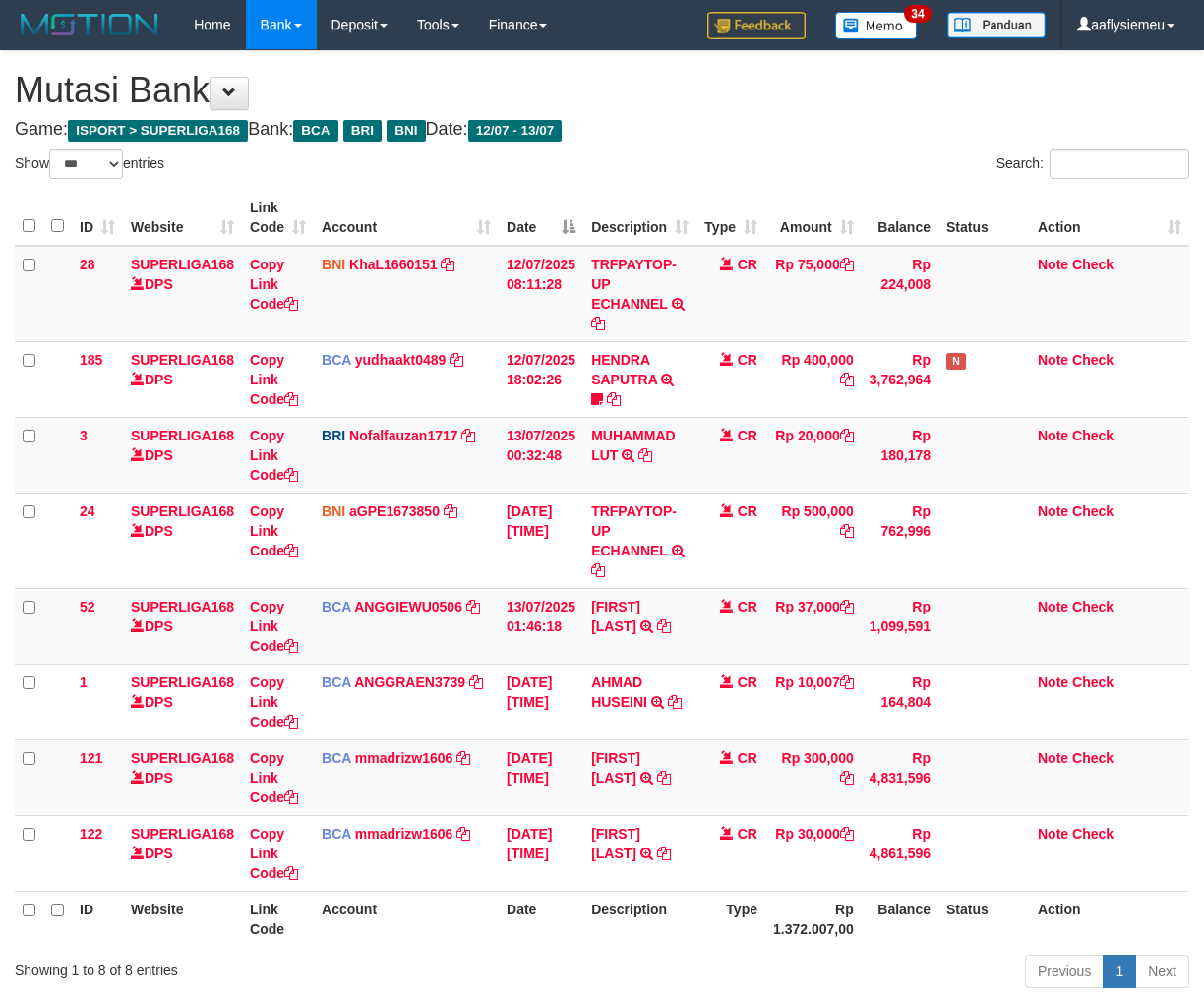 select on "***" 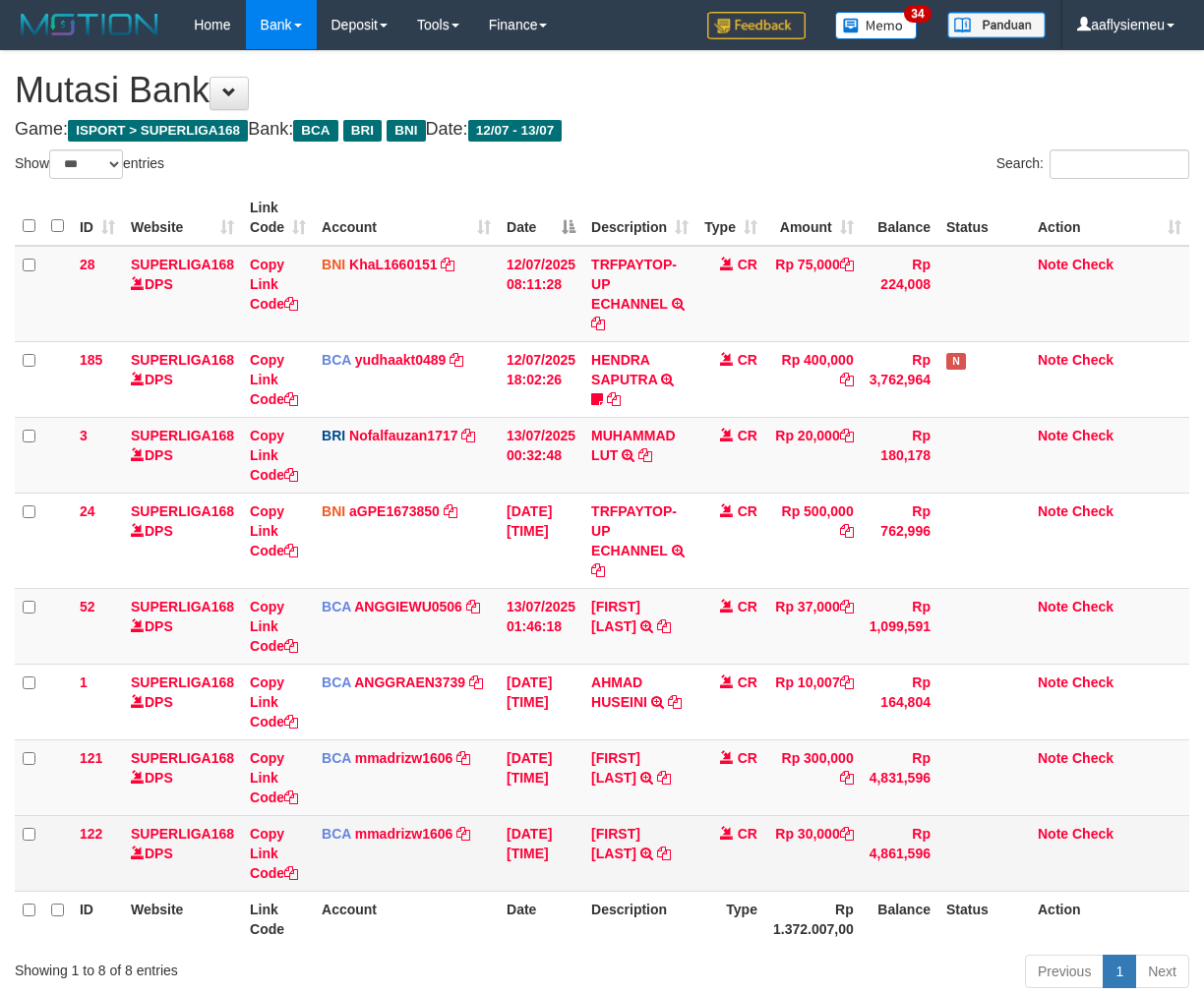 scroll, scrollTop: 0, scrollLeft: 0, axis: both 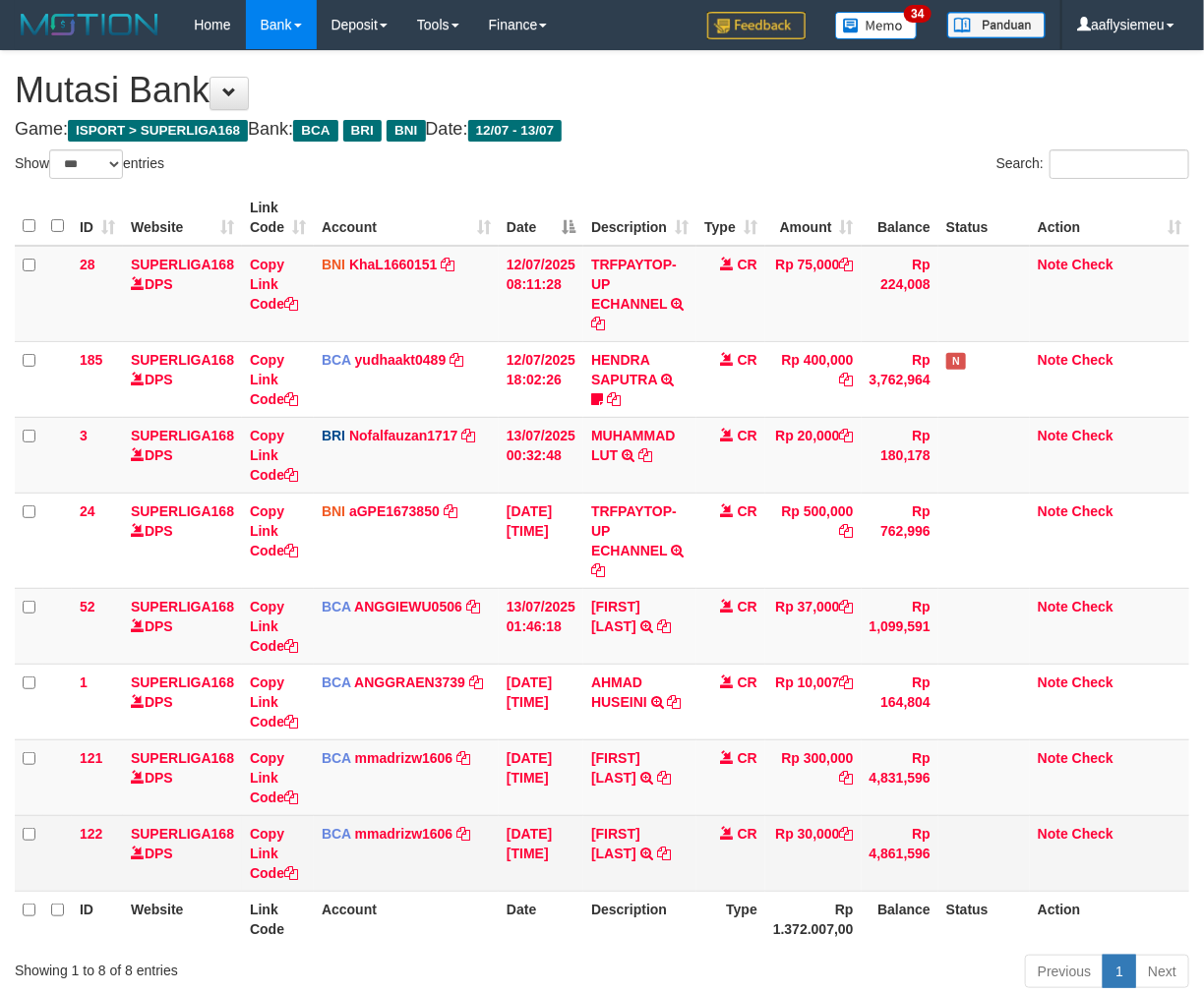 click at bounding box center [984, 852] 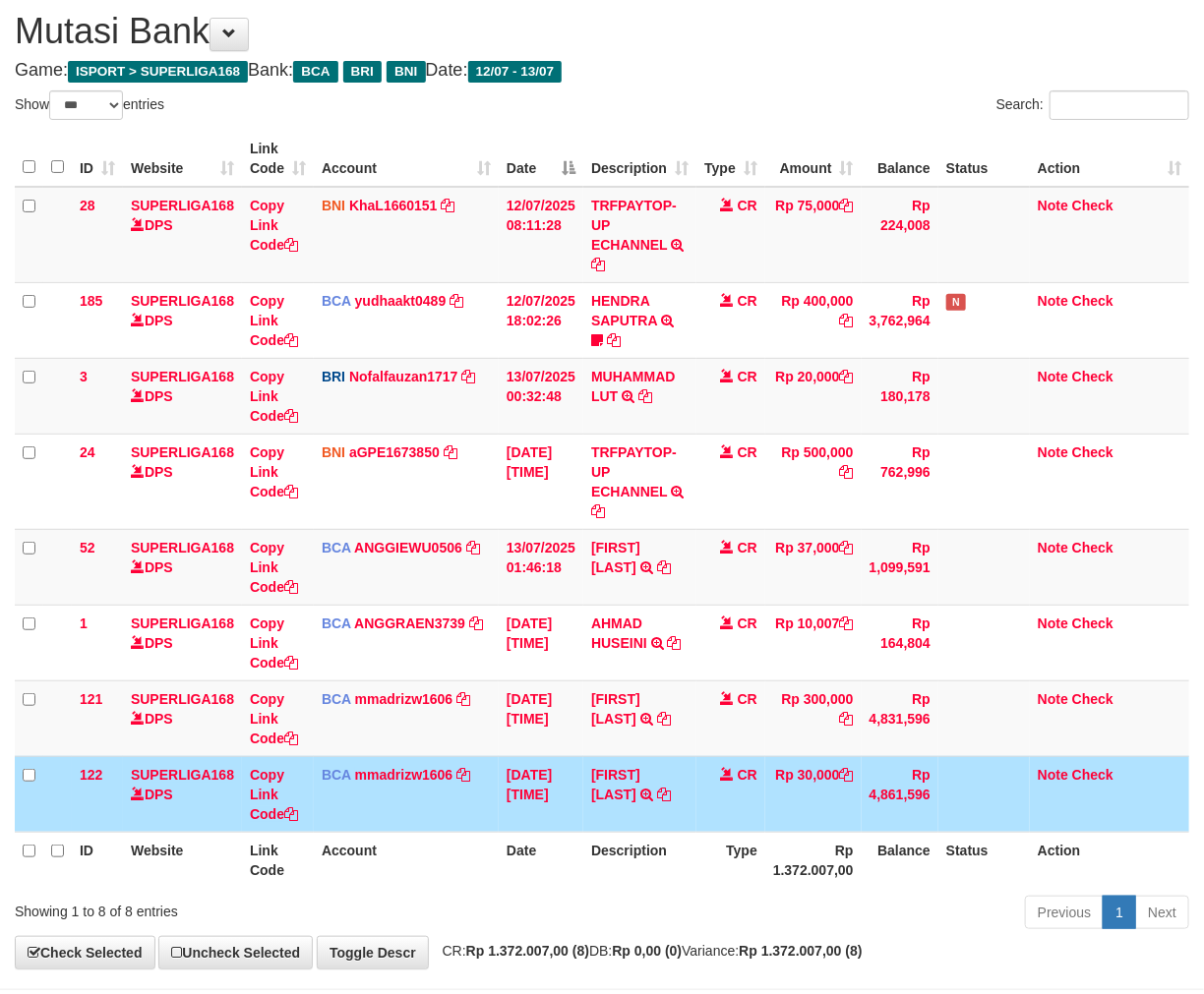 scroll, scrollTop: 144, scrollLeft: 0, axis: vertical 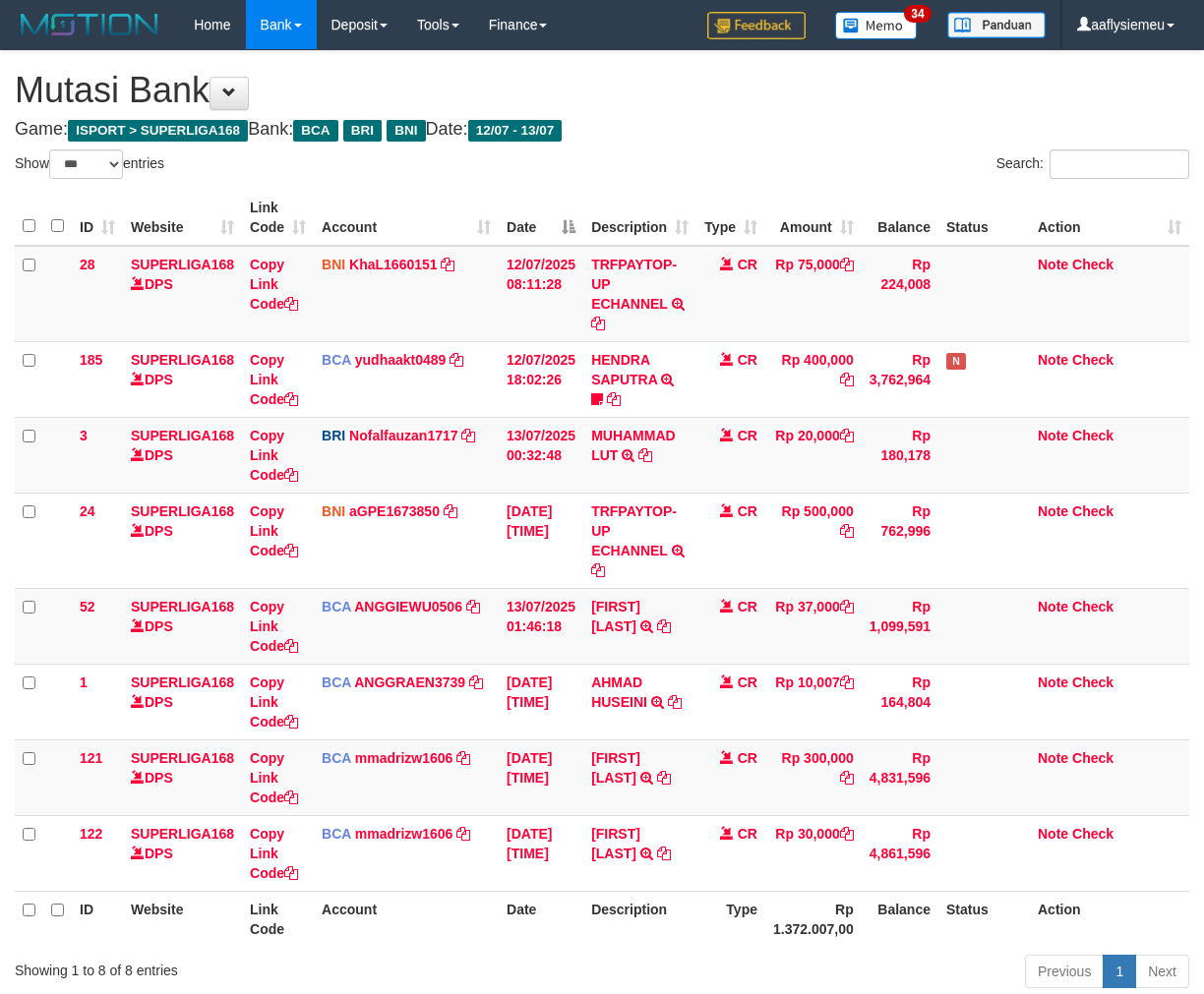 select on "***" 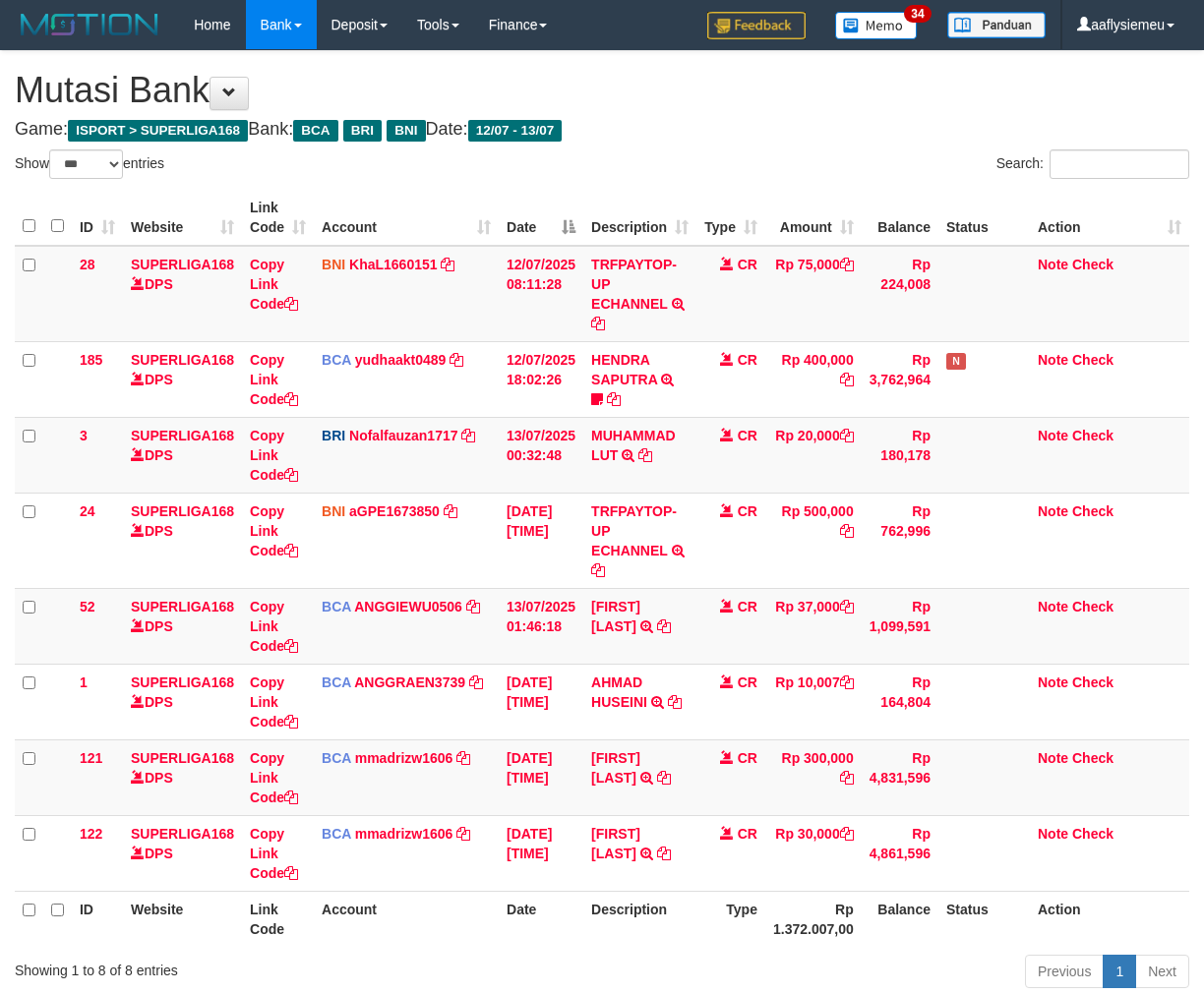 scroll, scrollTop: 144, scrollLeft: 0, axis: vertical 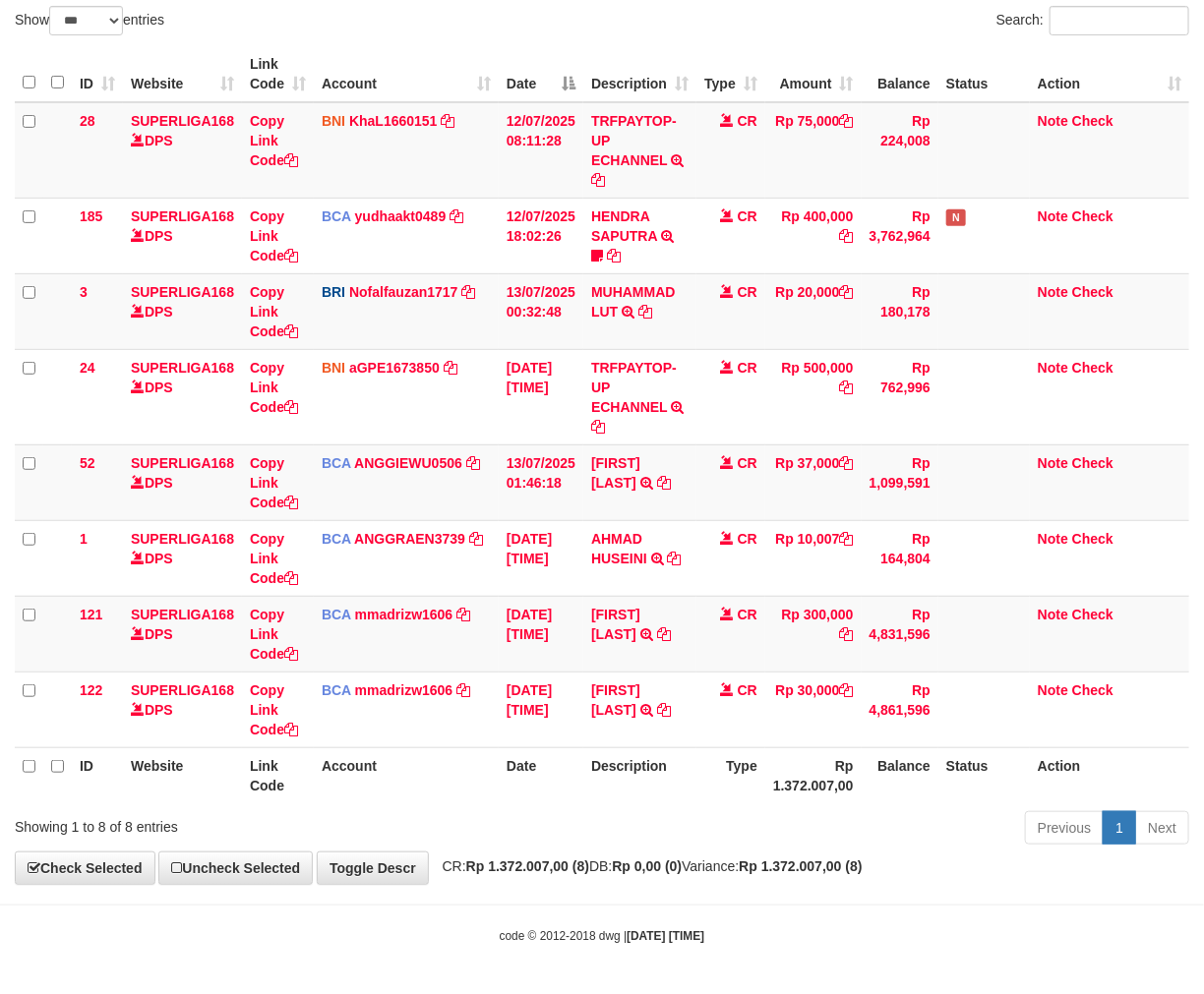 click on "**********" at bounding box center [602, 395] 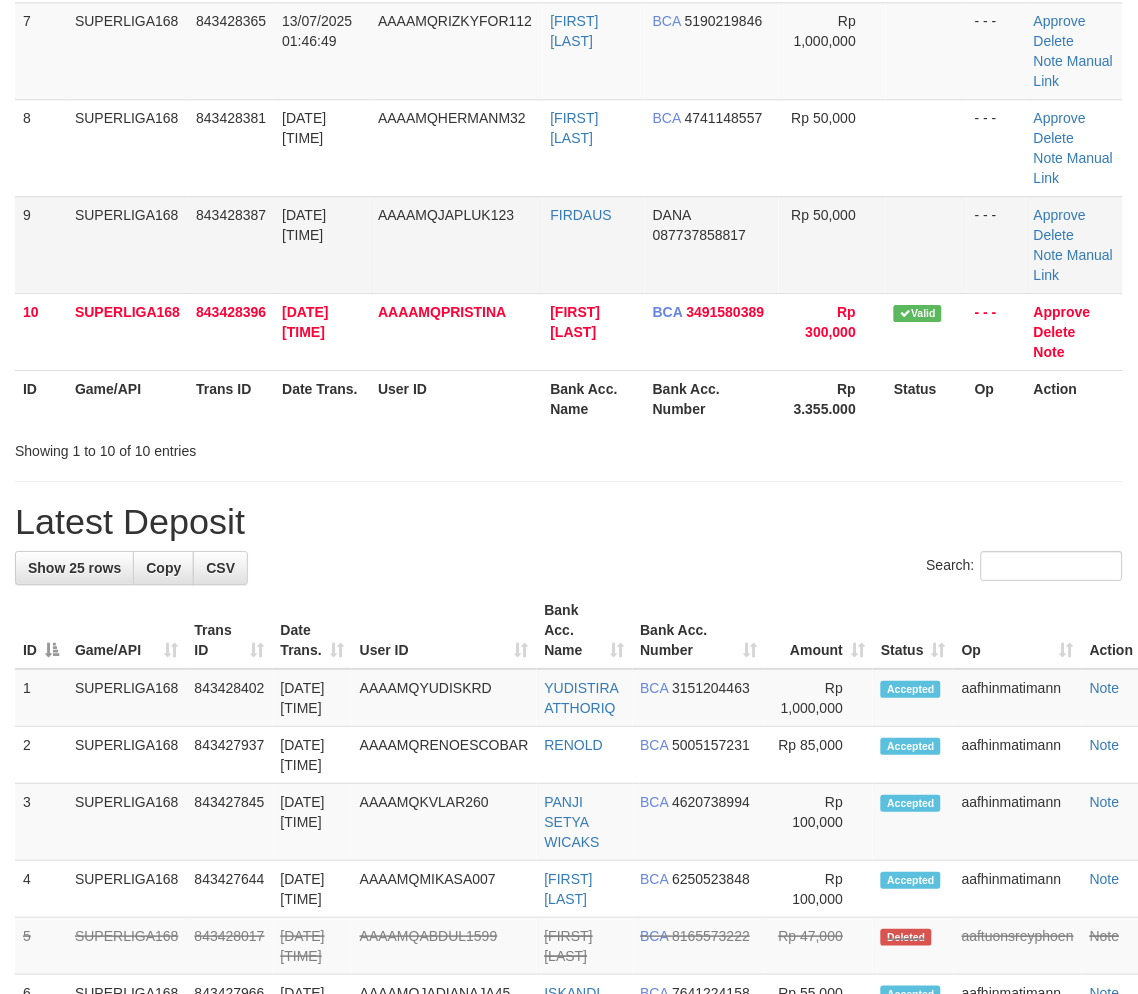 scroll, scrollTop: 590, scrollLeft: 0, axis: vertical 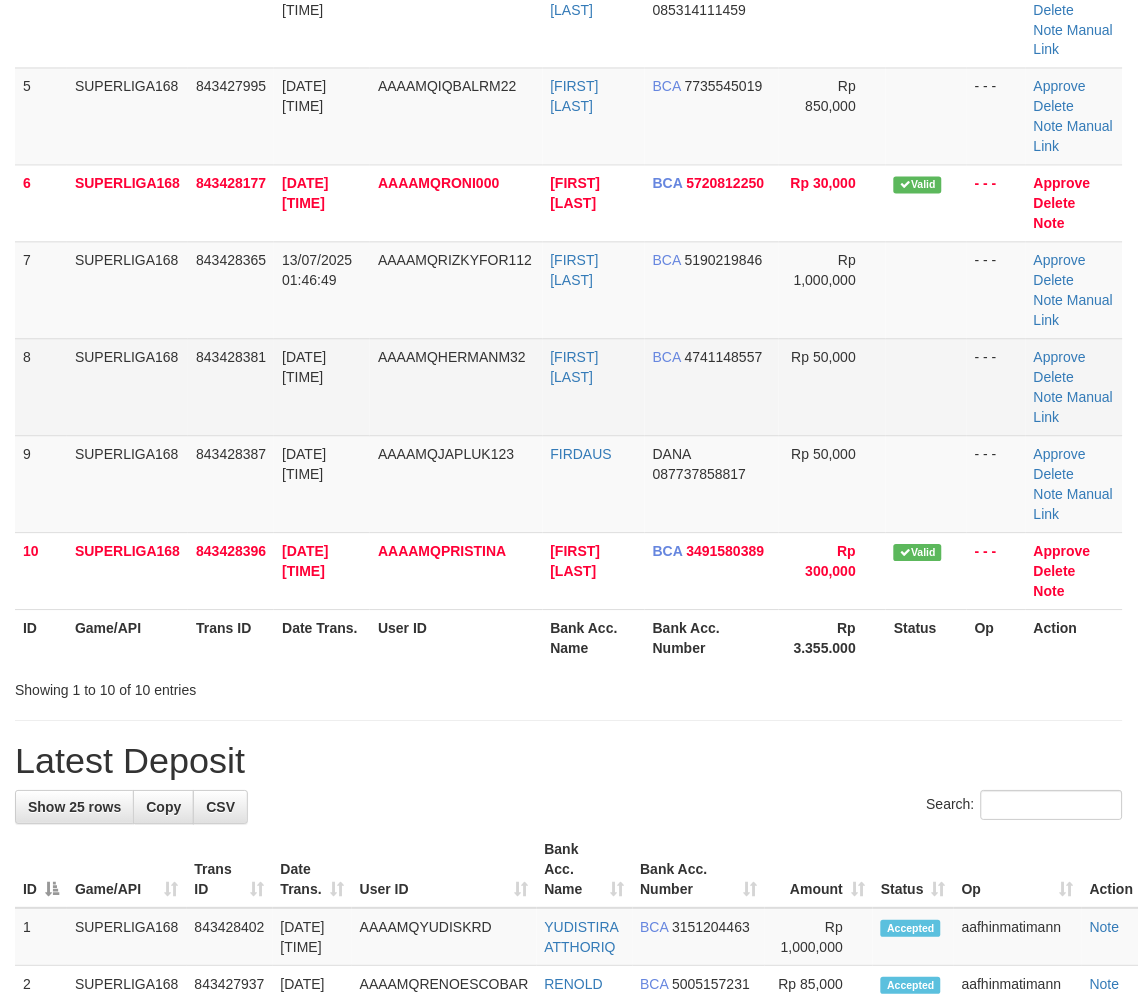 click on "AAAAMQHERMANM32" at bounding box center [456, 387] 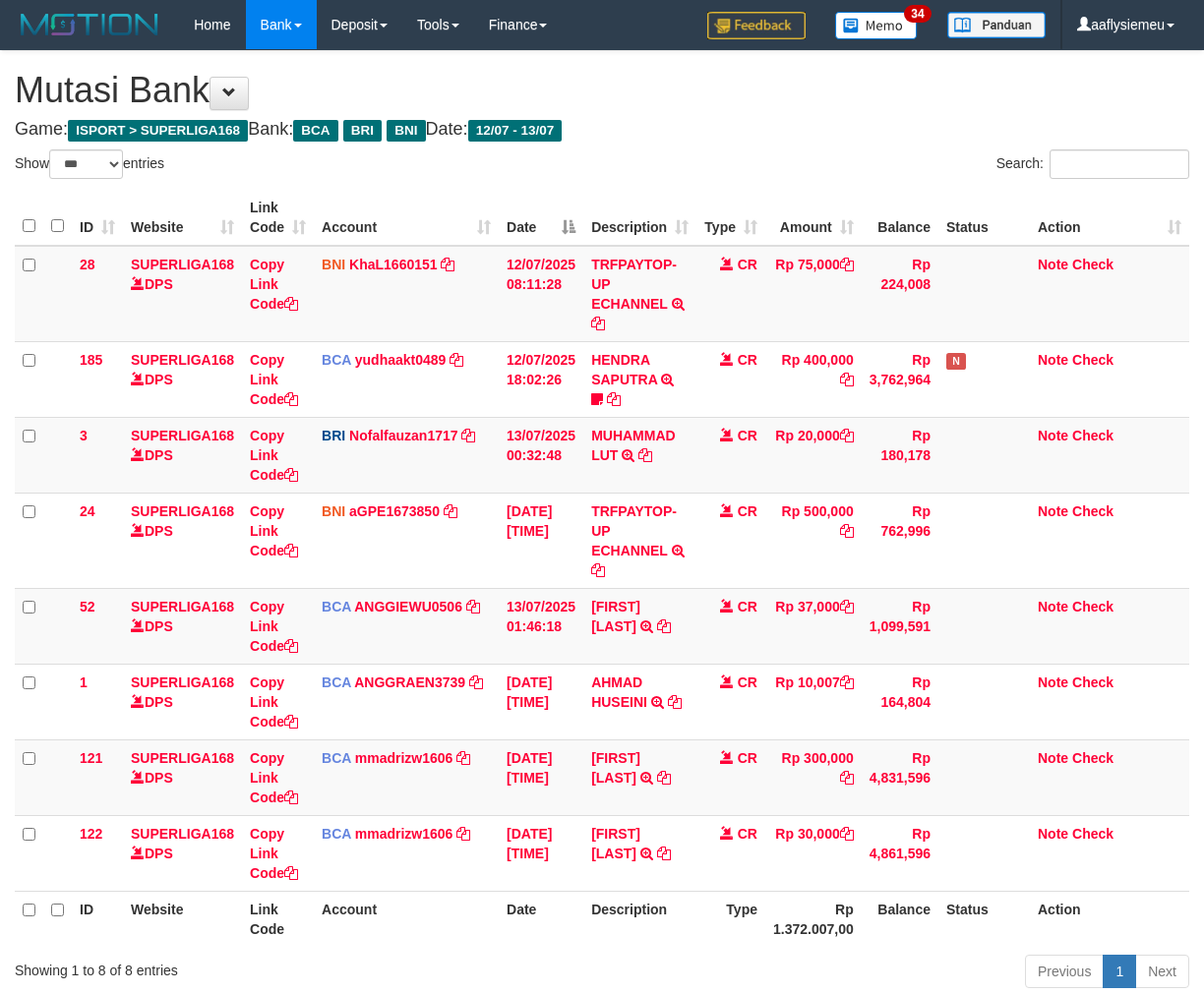 select on "***" 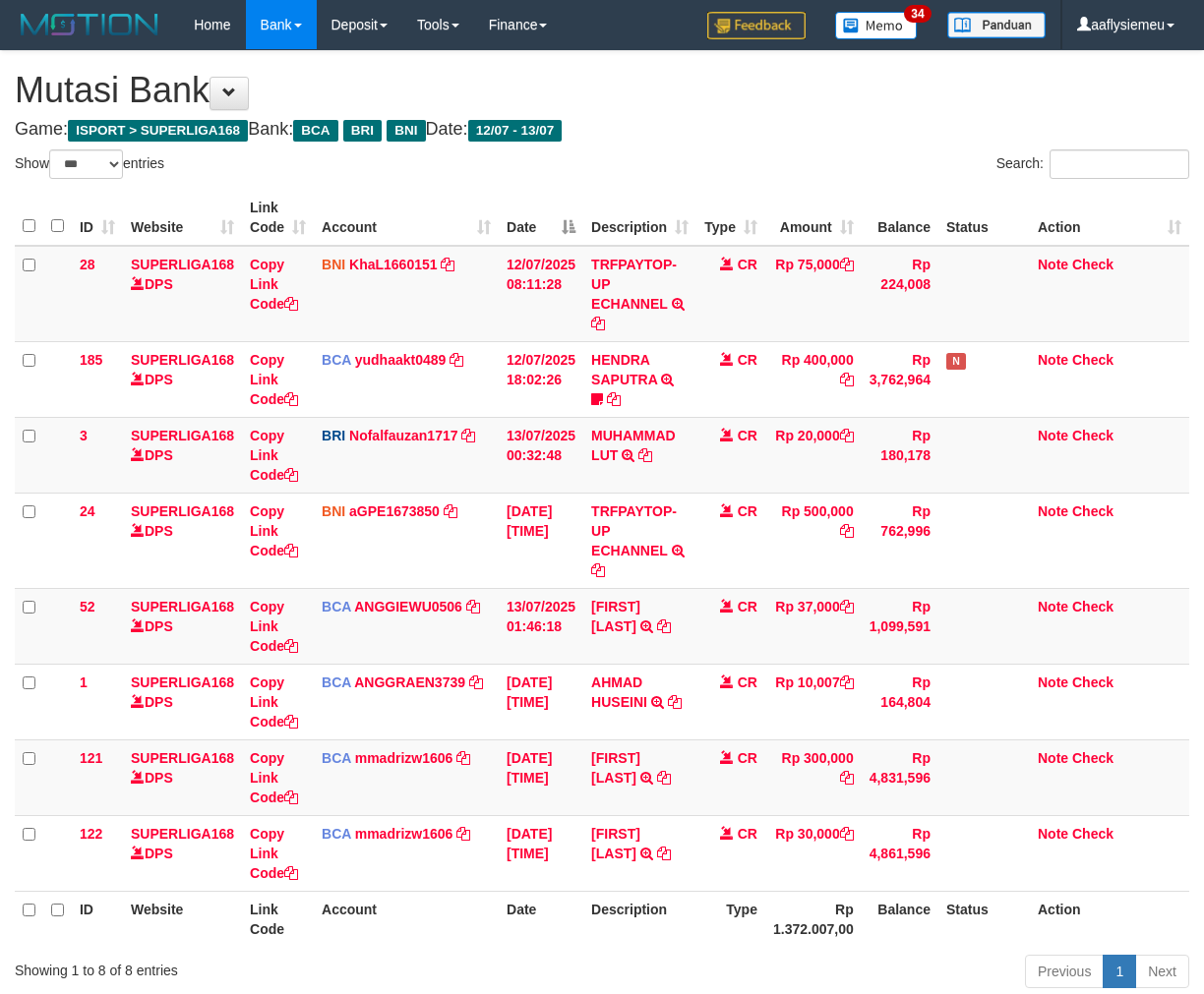 scroll, scrollTop: 144, scrollLeft: 0, axis: vertical 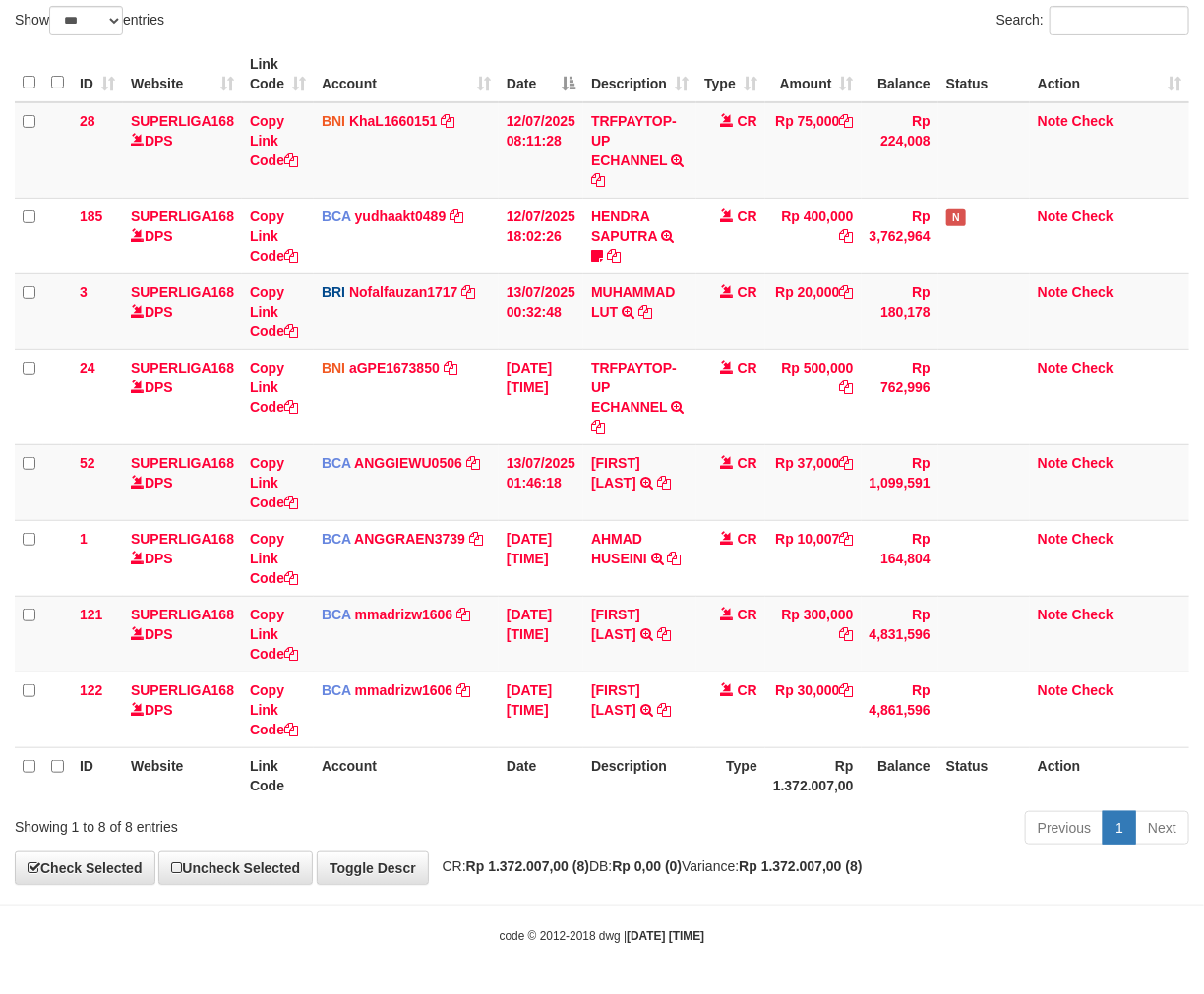 drag, startPoint x: 811, startPoint y: 842, endPoint x: 905, endPoint y: 840, distance: 94.02127 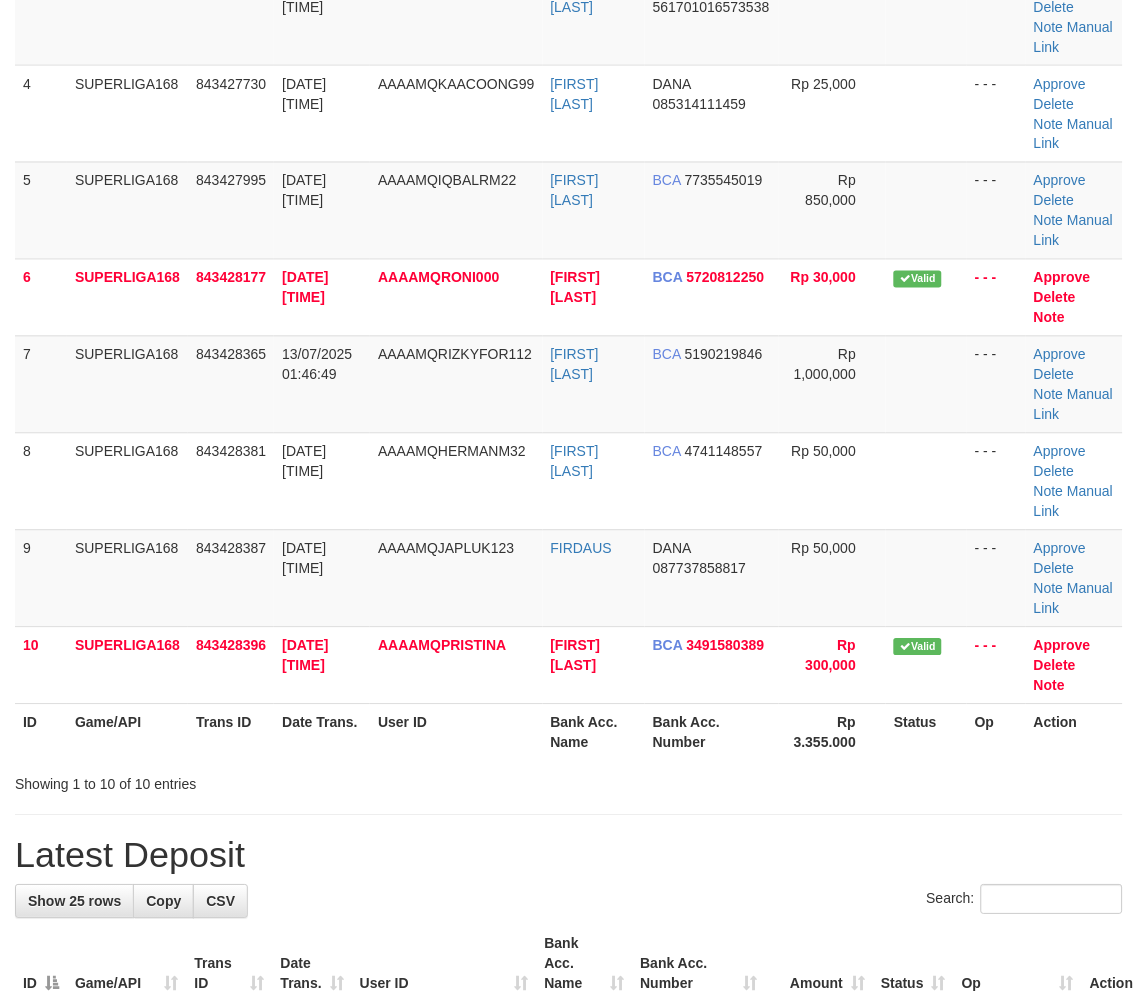 scroll, scrollTop: 774, scrollLeft: 0, axis: vertical 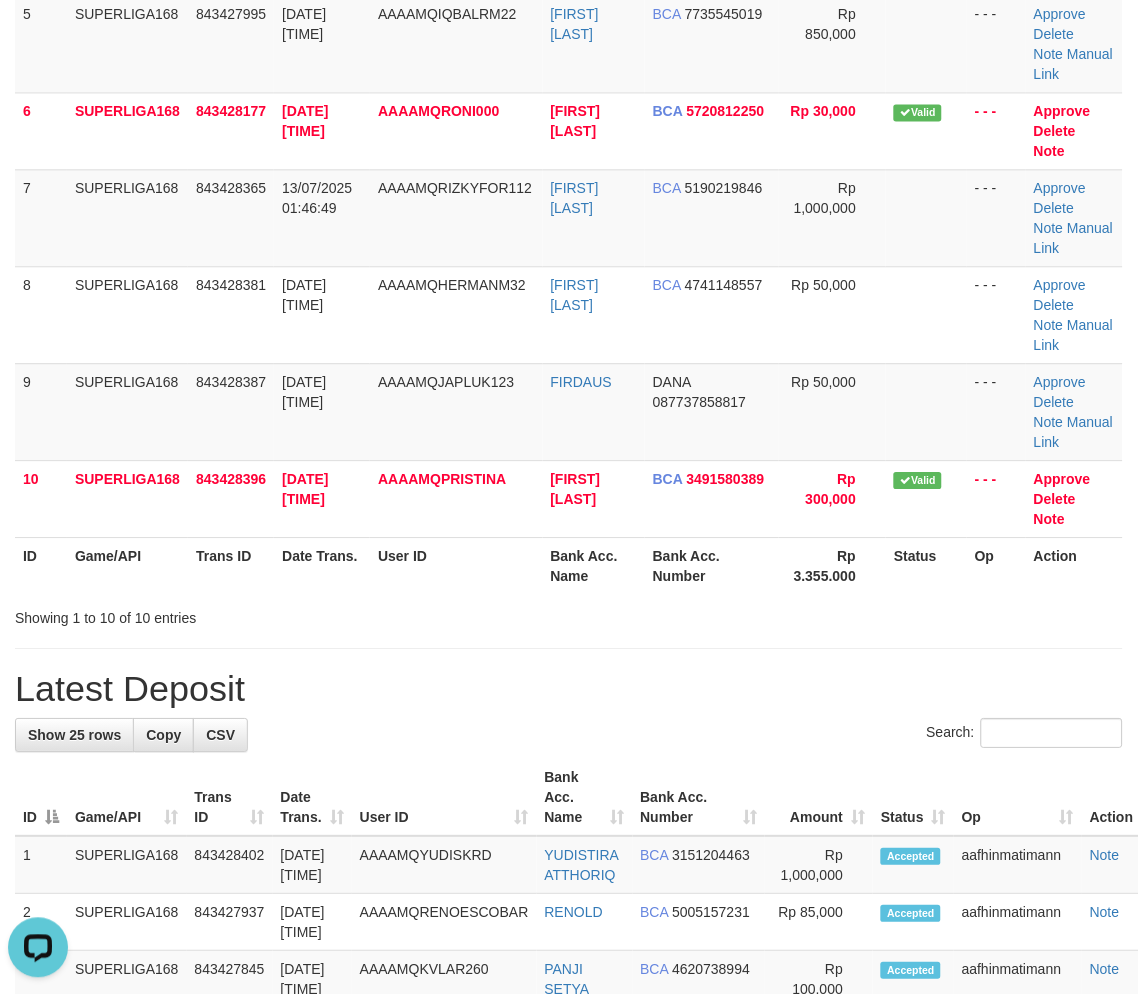 drag, startPoint x: 574, startPoint y: 578, endPoint x: 353, endPoint y: 653, distance: 233.37952 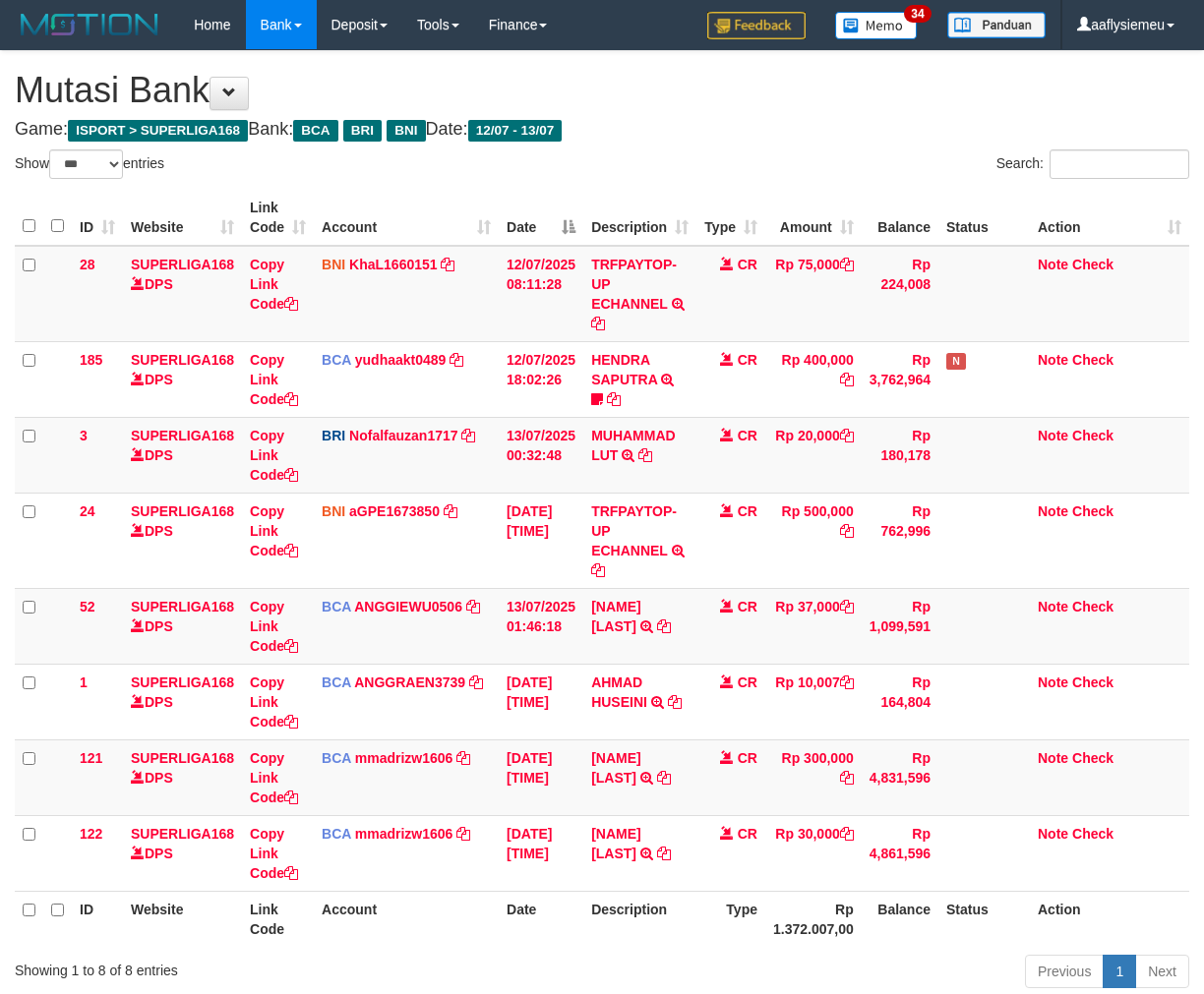 select on "***" 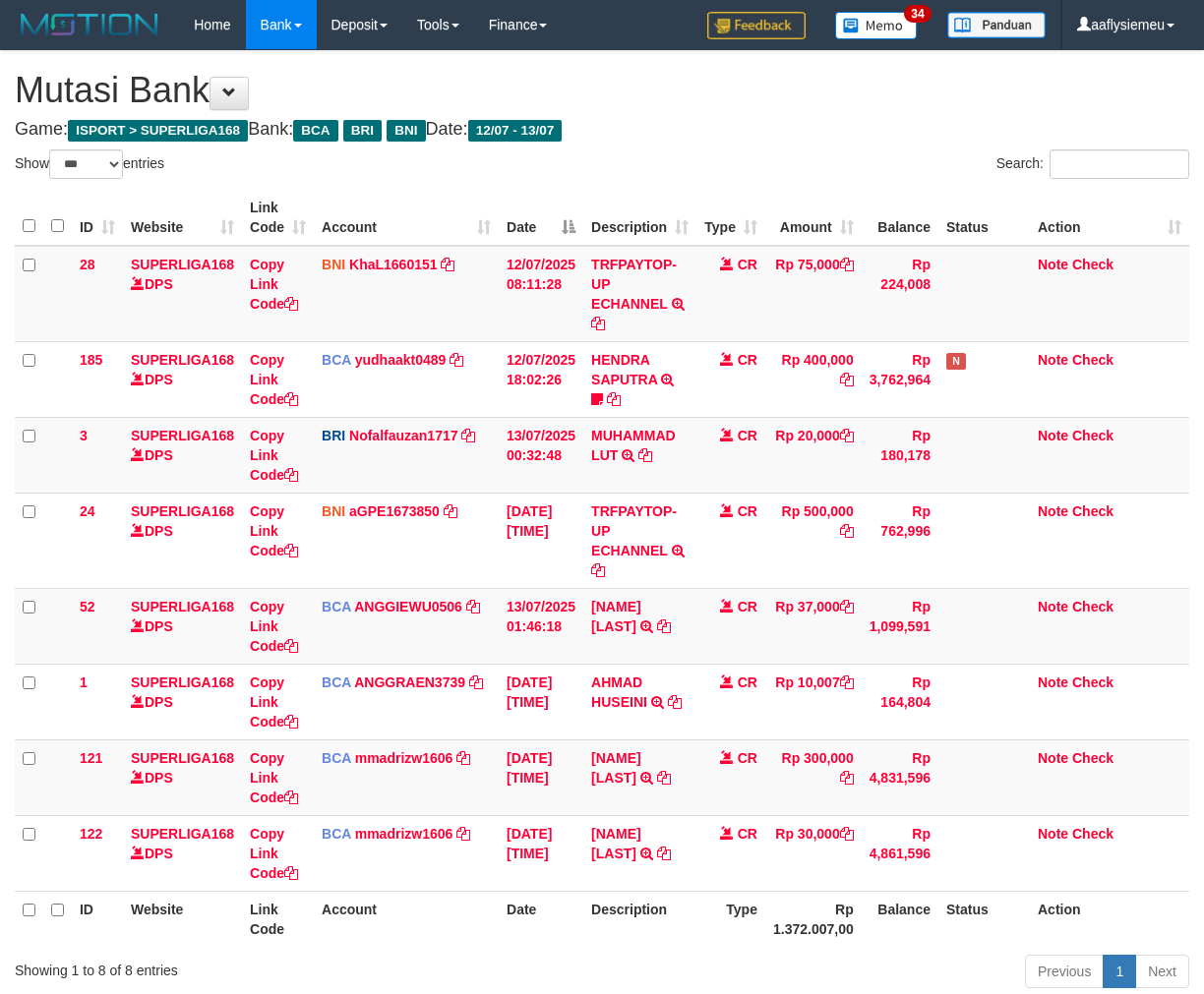 scroll, scrollTop: 144, scrollLeft: 0, axis: vertical 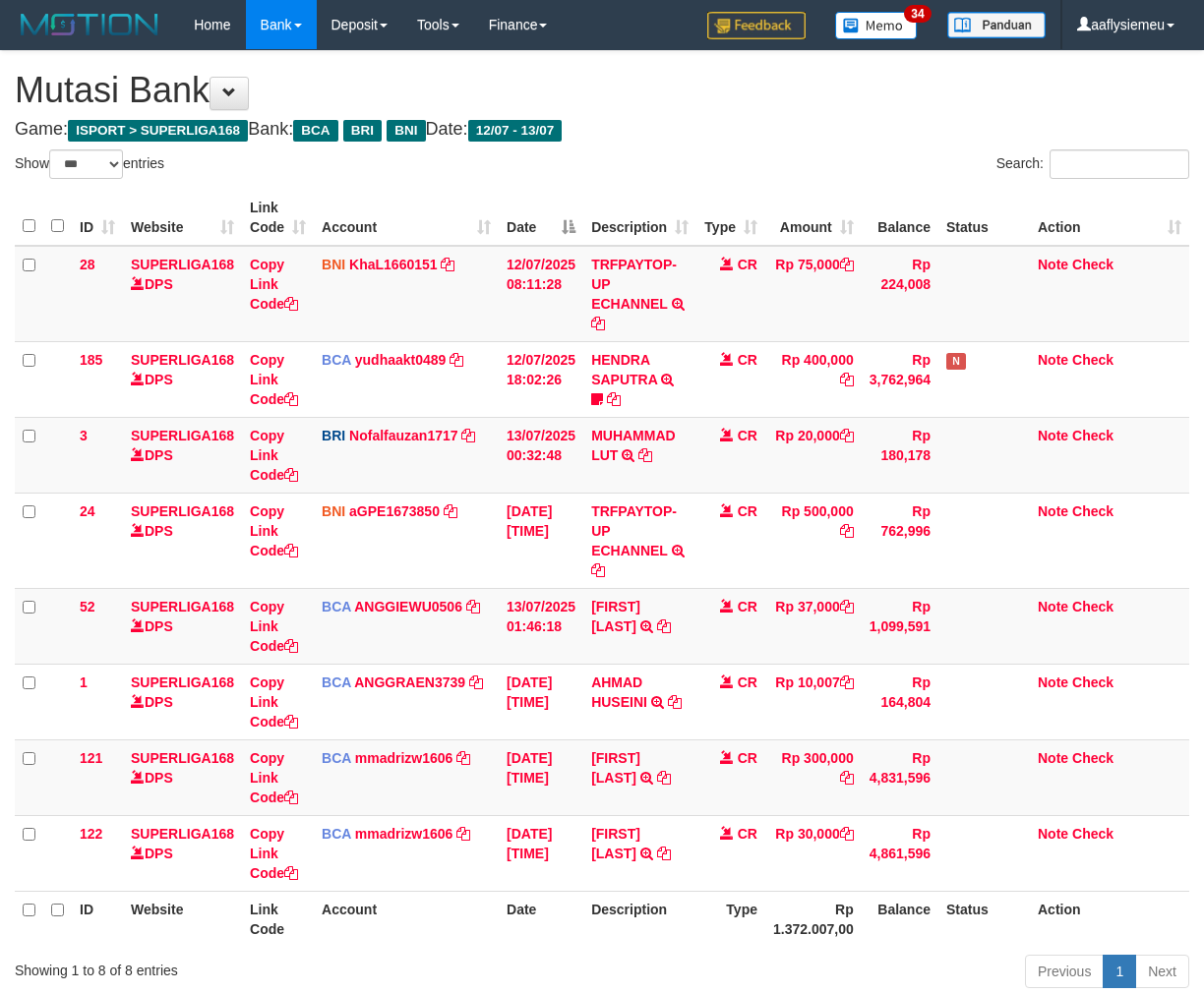 select on "***" 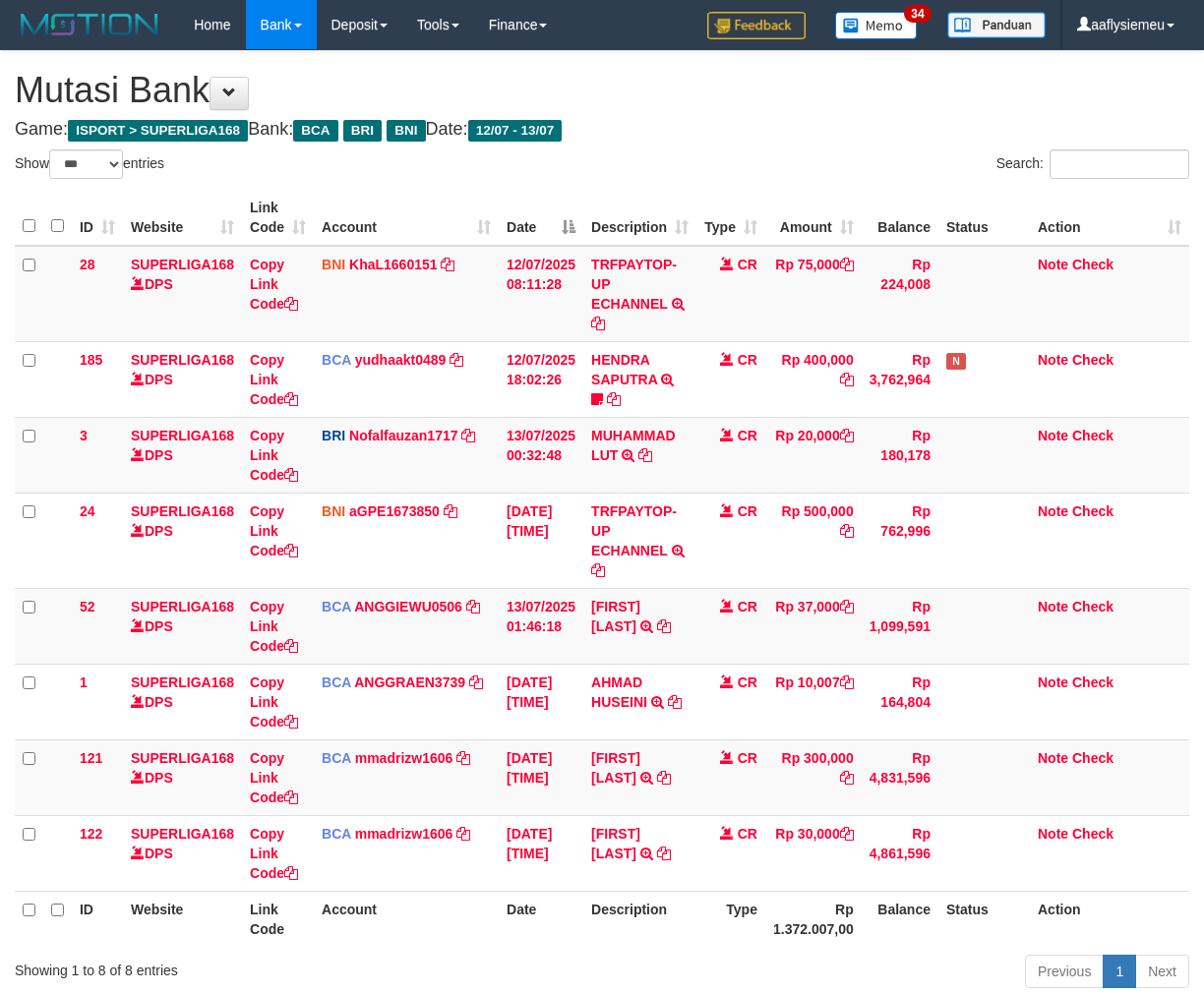 click on "Previous 1 Next" at bounding box center (853, 973) 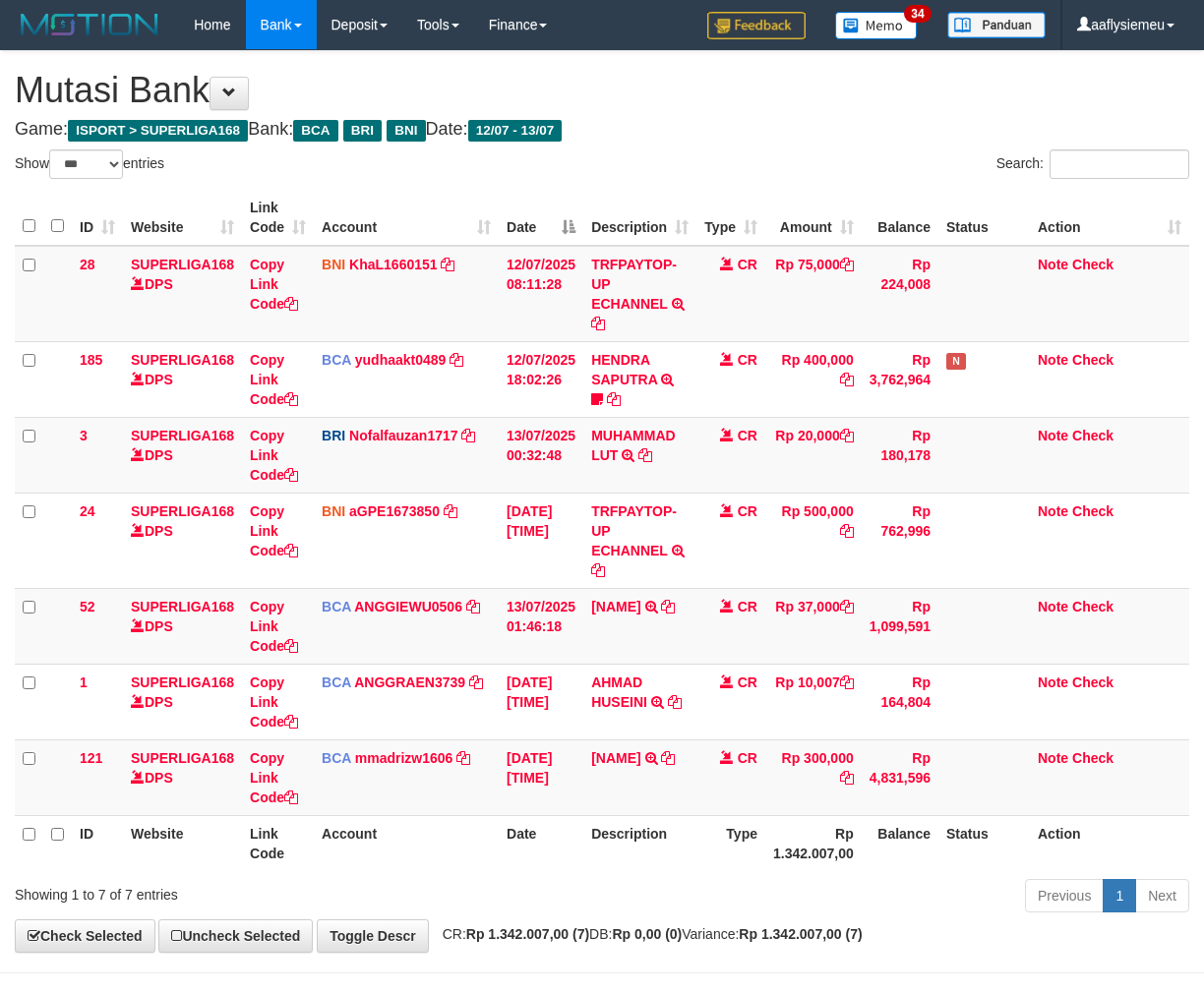 select on "***" 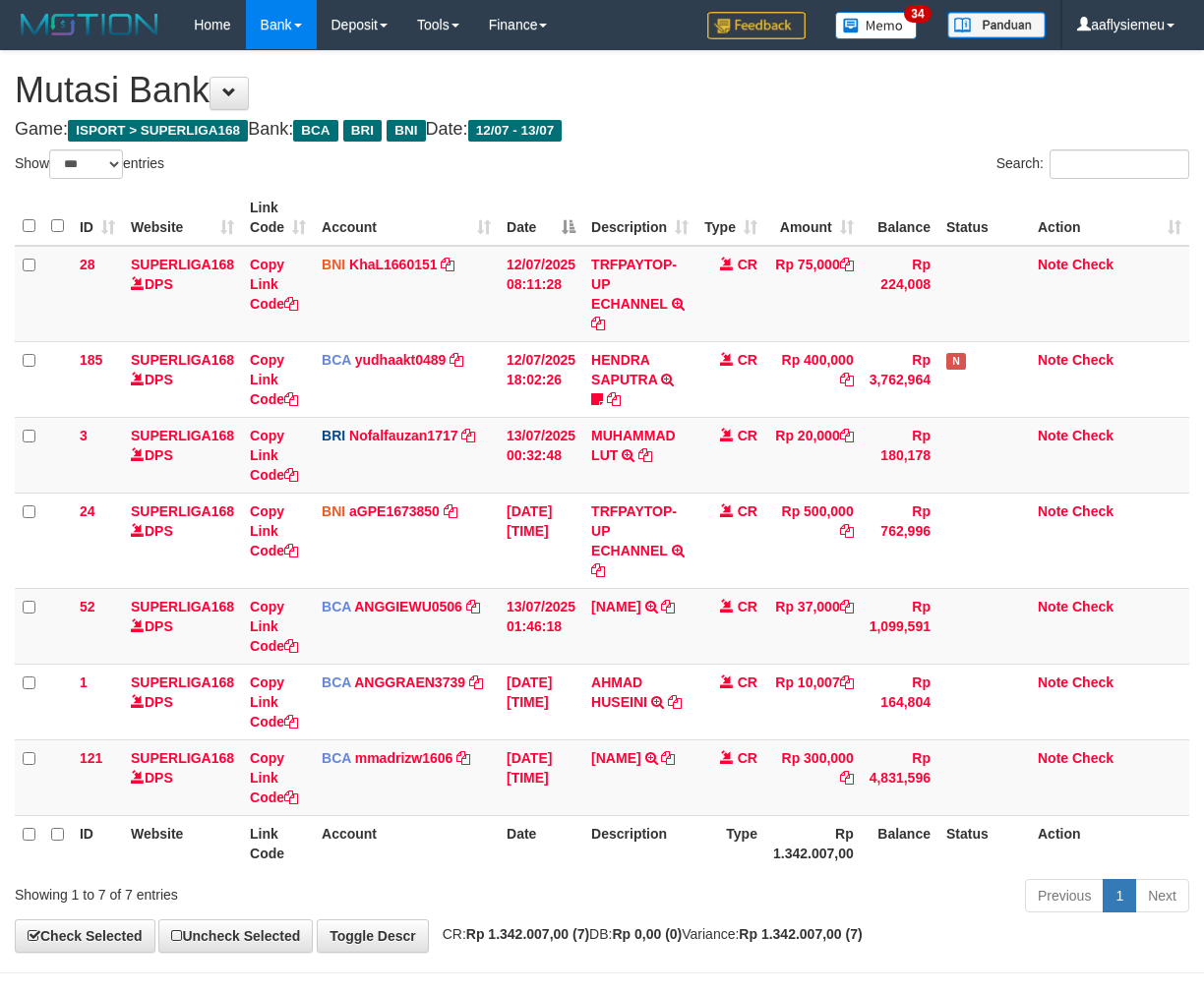 scroll, scrollTop: 0, scrollLeft: 0, axis: both 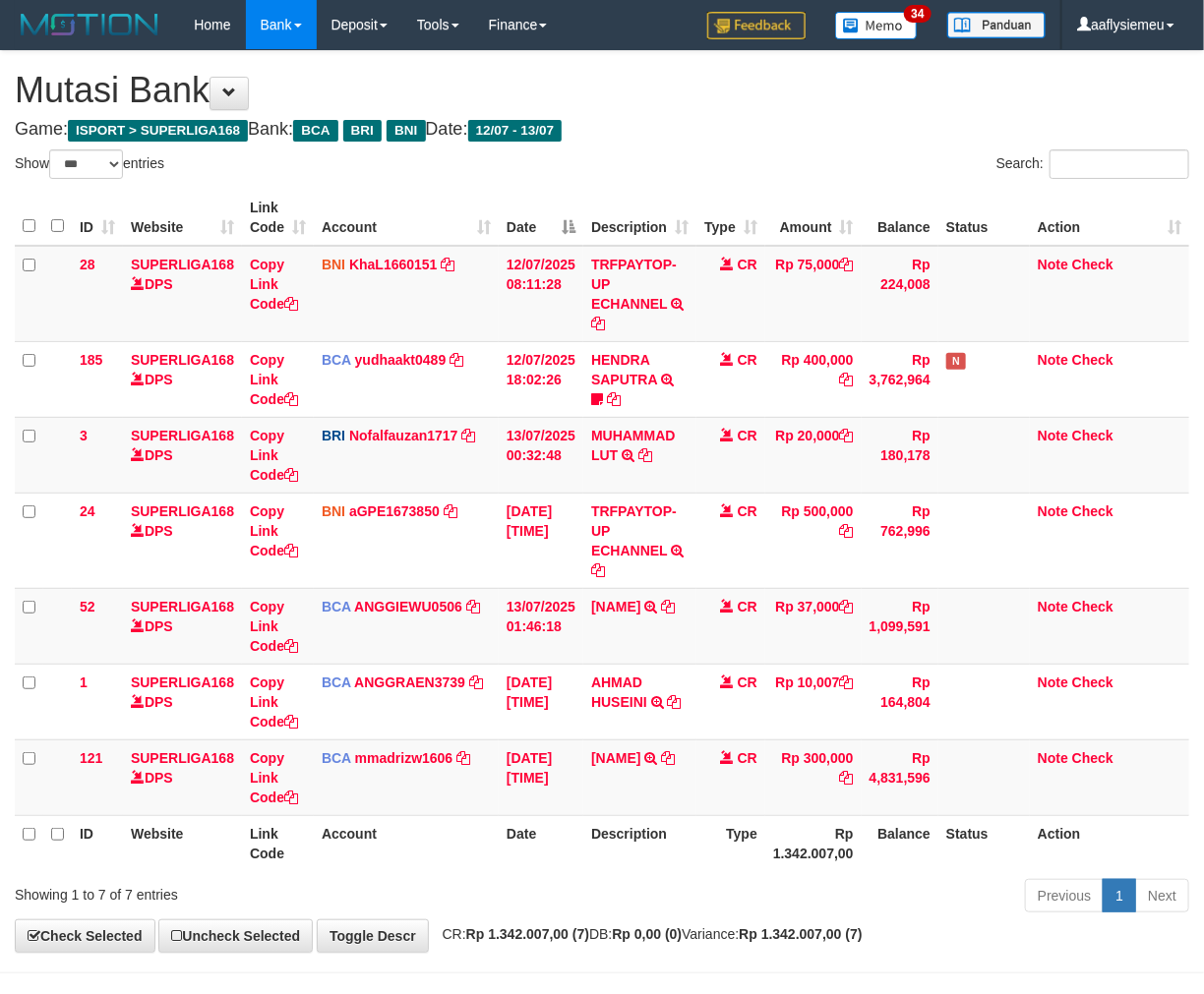 click on "Type" at bounding box center (731, 843) 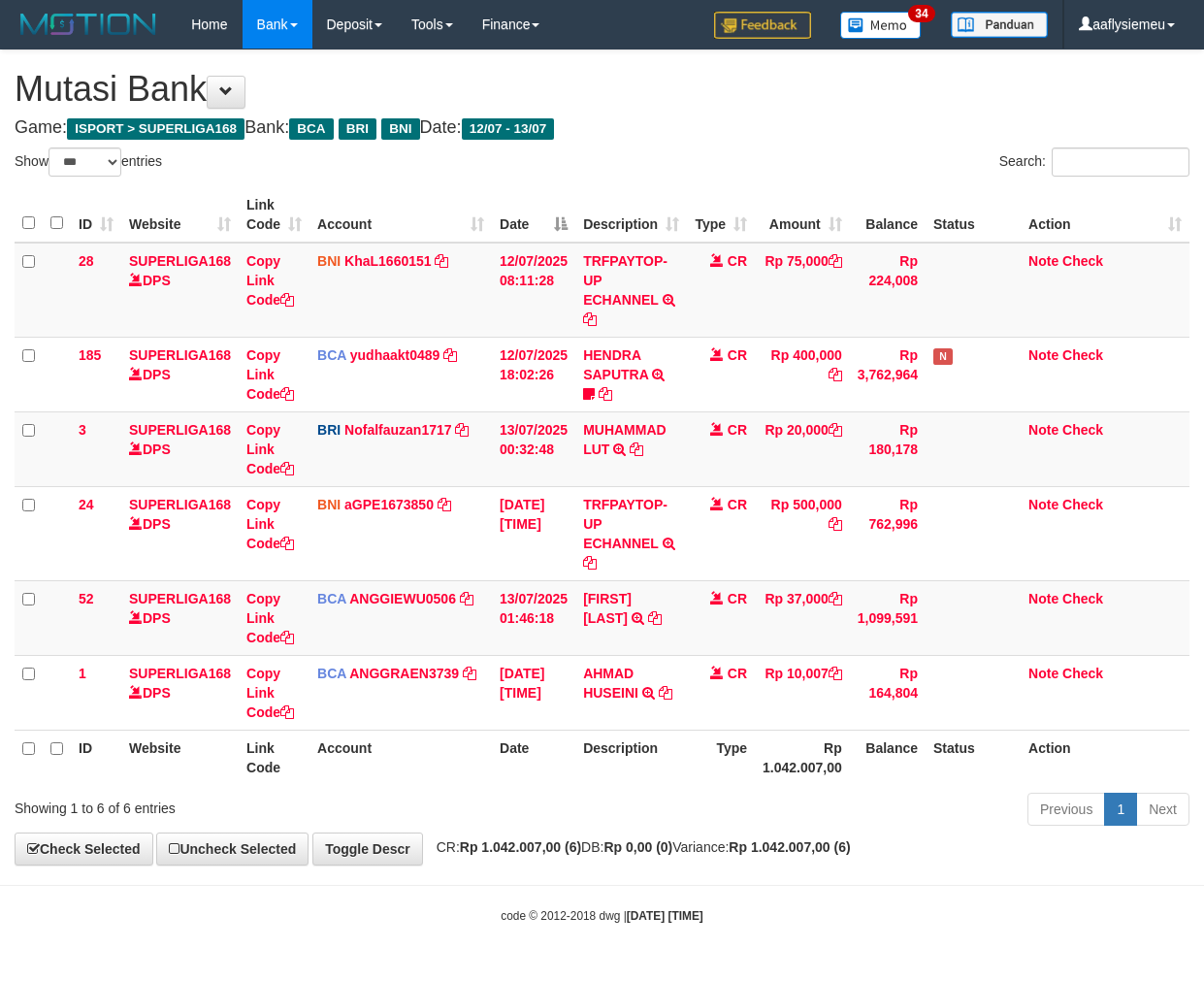 select on "***" 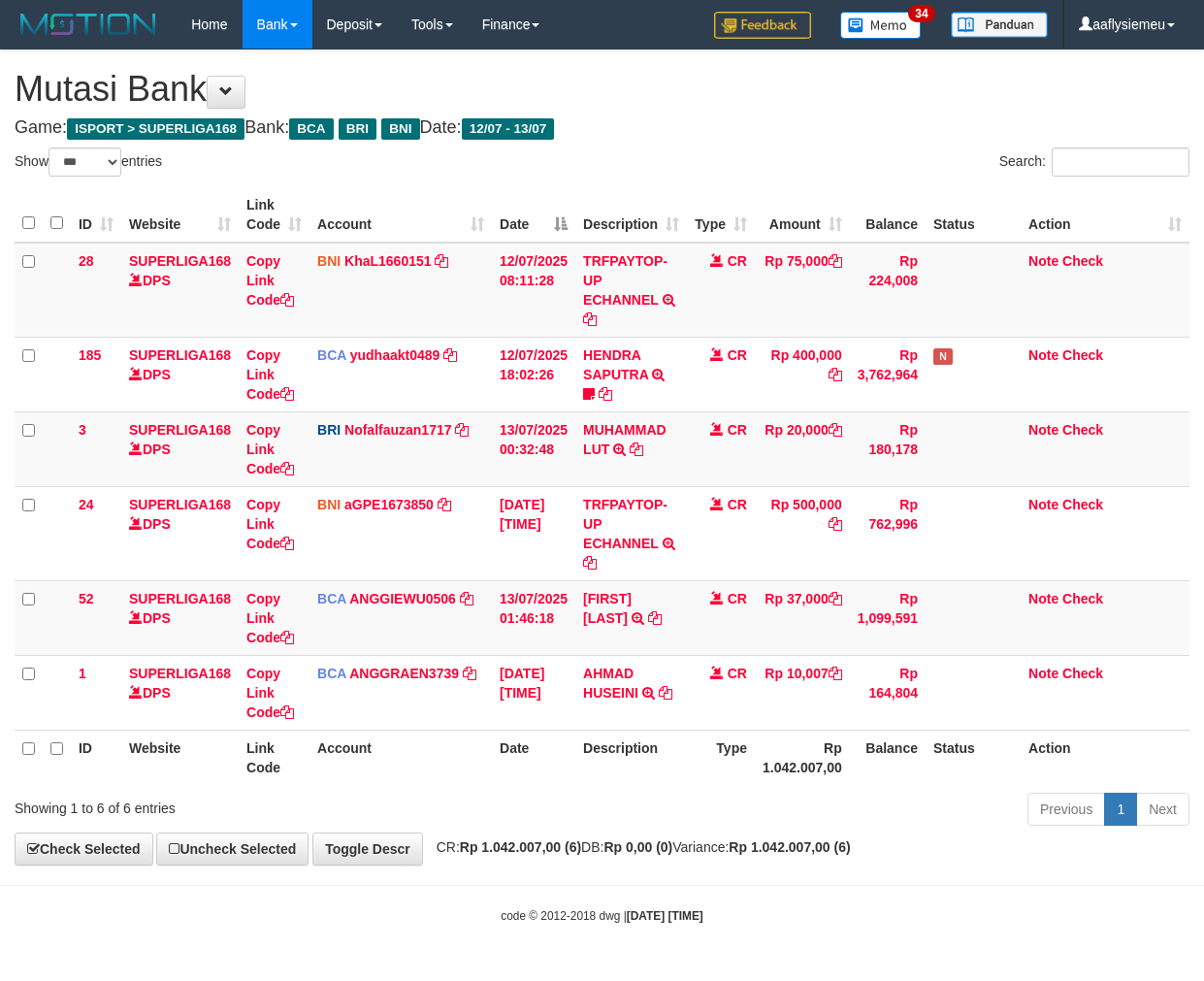 scroll, scrollTop: 0, scrollLeft: 0, axis: both 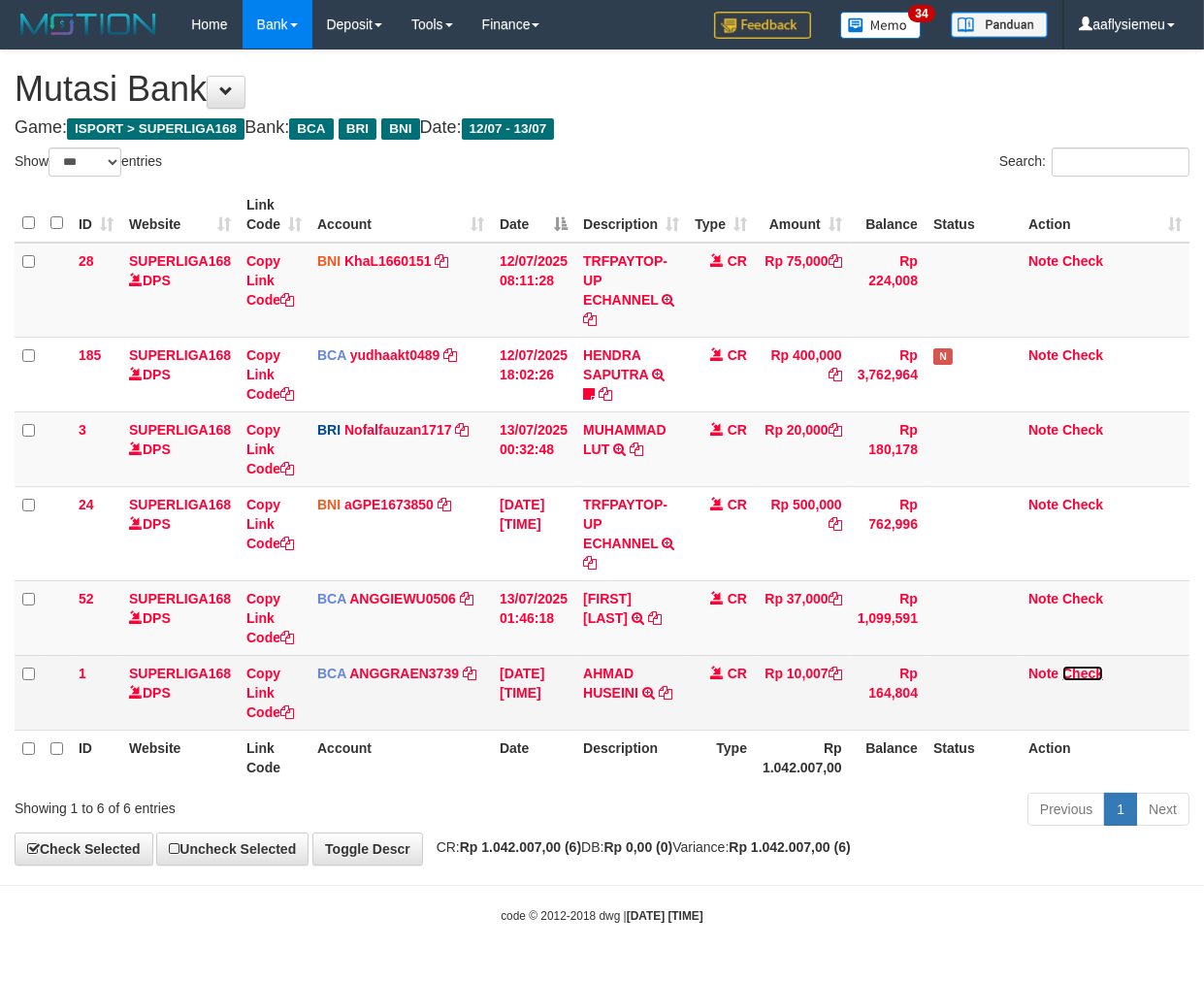 click on "Check" at bounding box center [1083, 673] 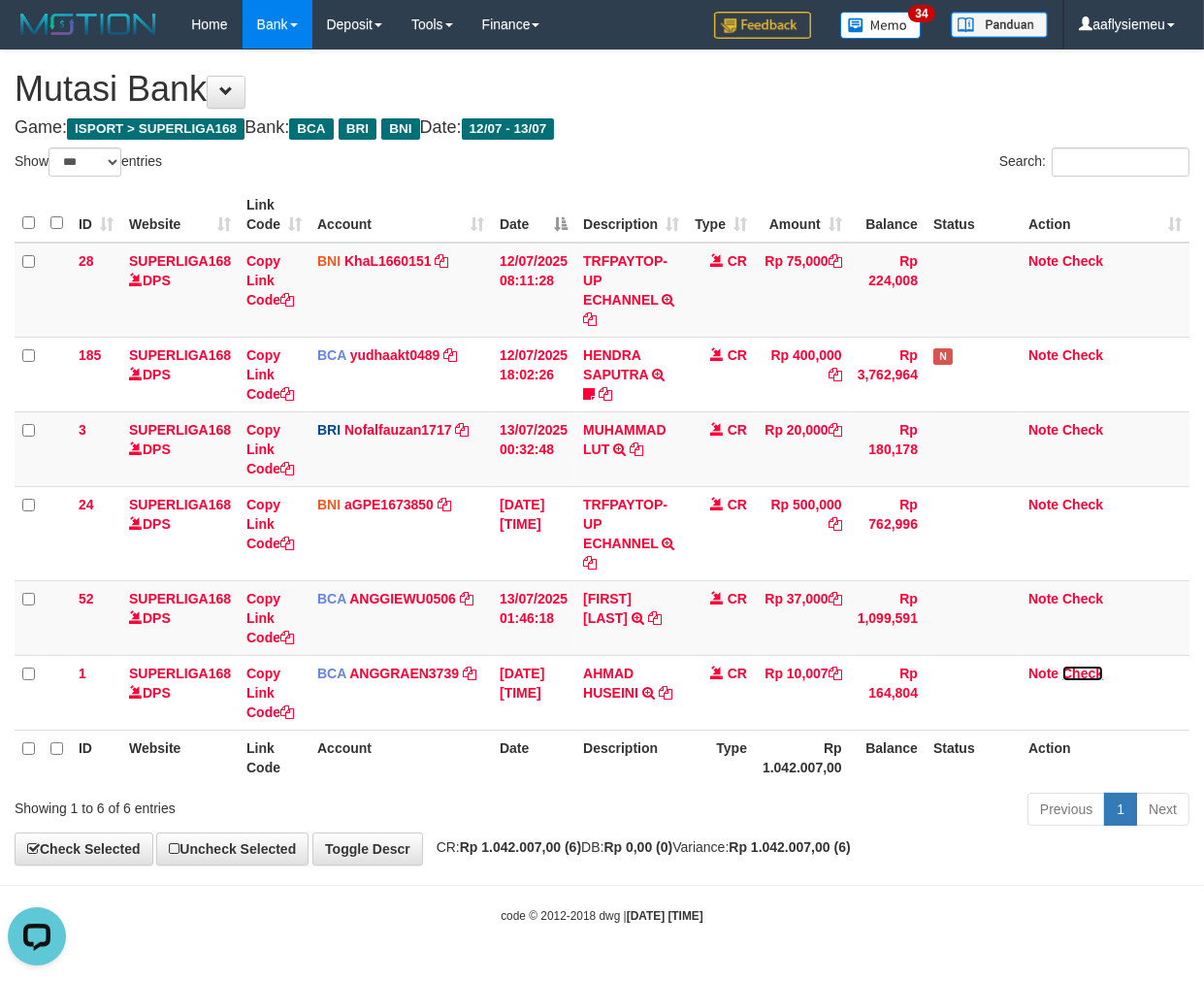 scroll, scrollTop: 0, scrollLeft: 0, axis: both 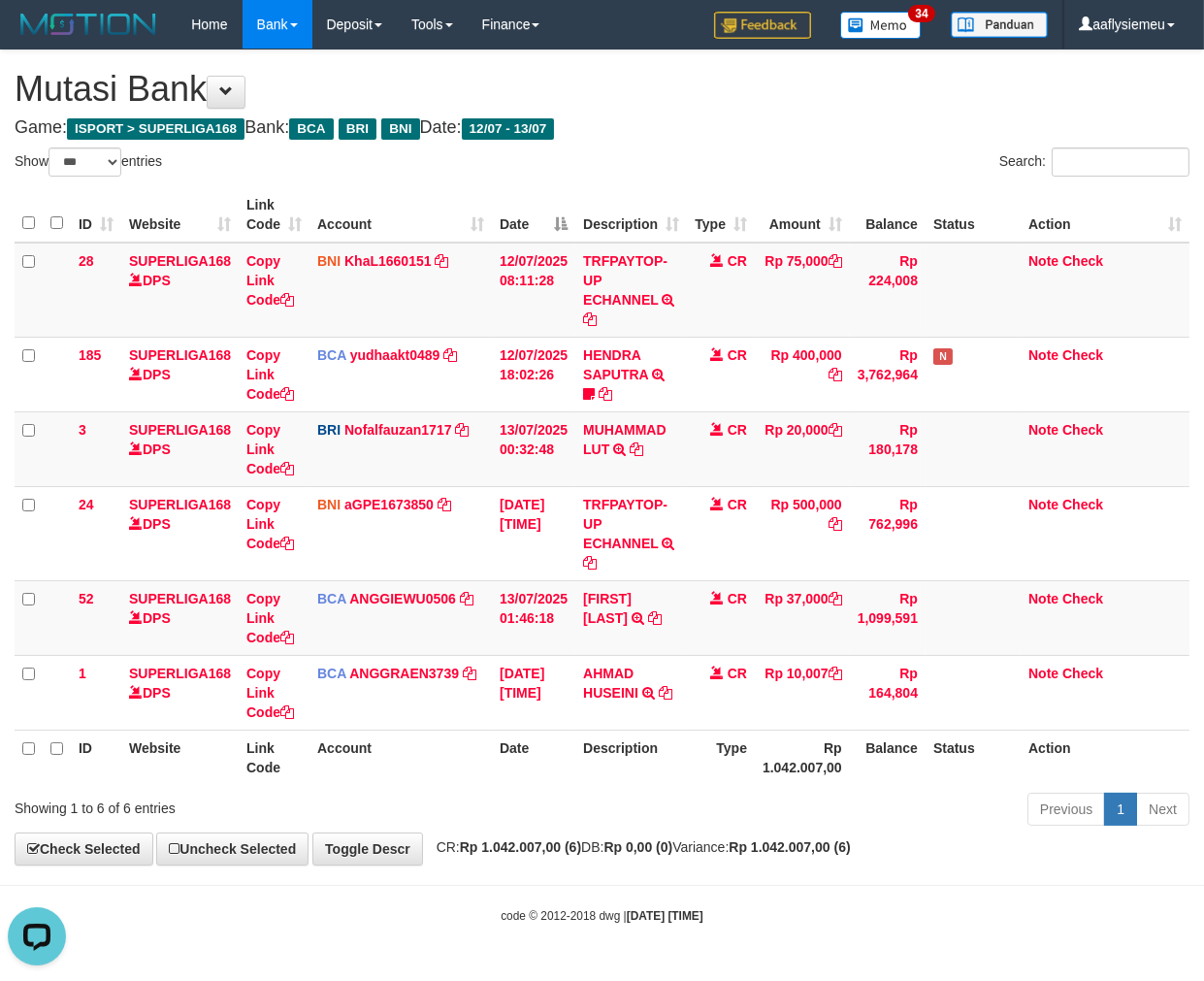 click on "Previous 1 Next" at bounding box center (853, 811) 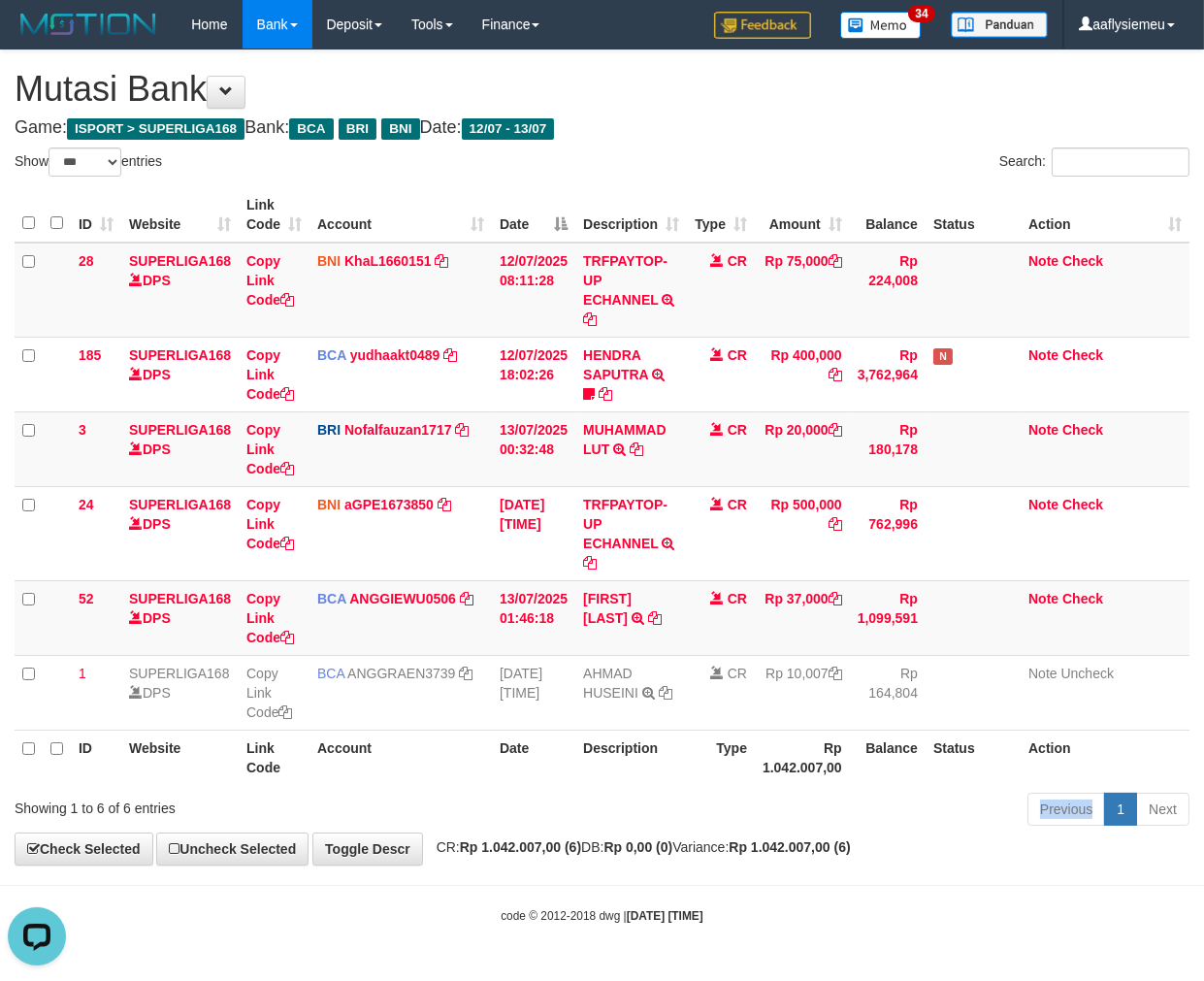 drag, startPoint x: 755, startPoint y: 826, endPoint x: 1201, endPoint y: 733, distance: 455.59302 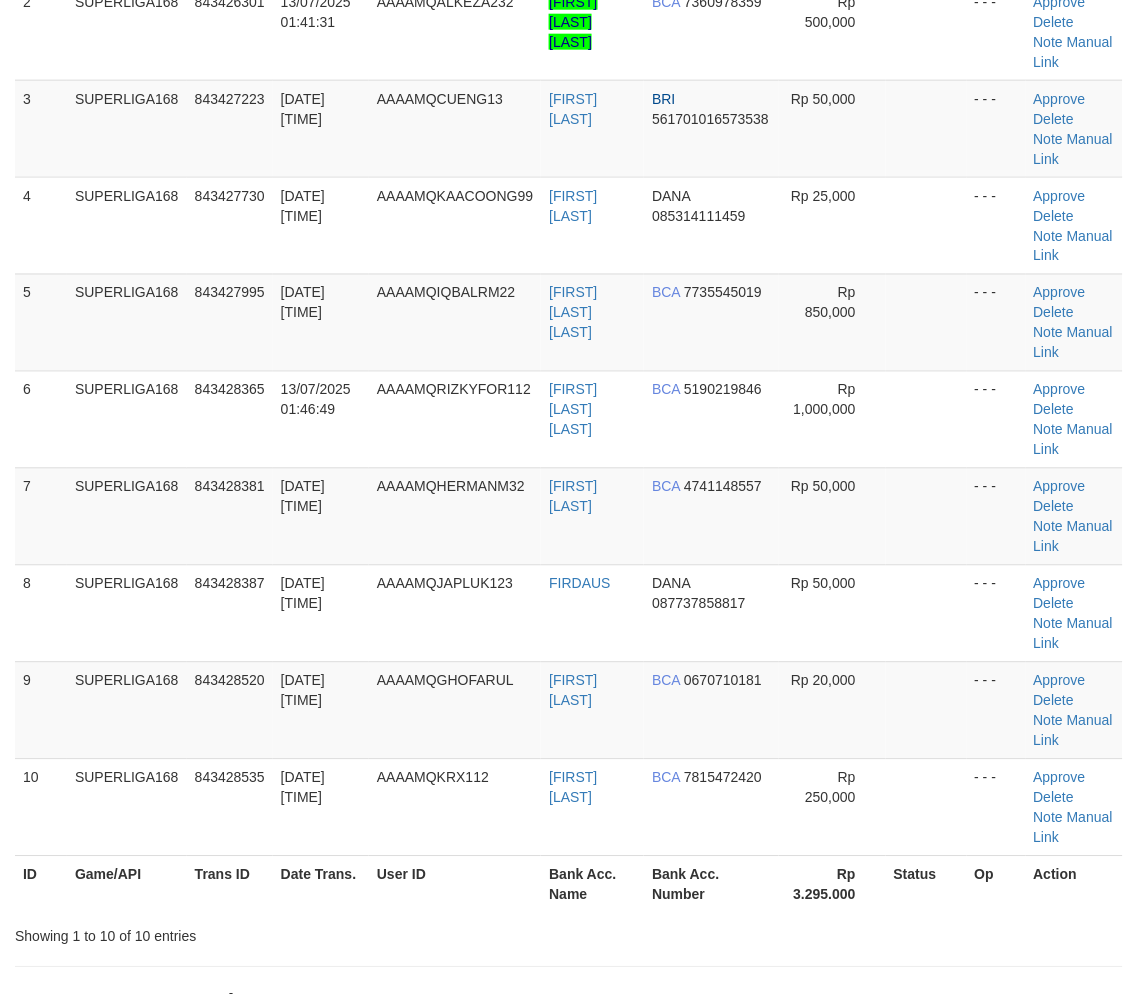 scroll, scrollTop: 382, scrollLeft: 0, axis: vertical 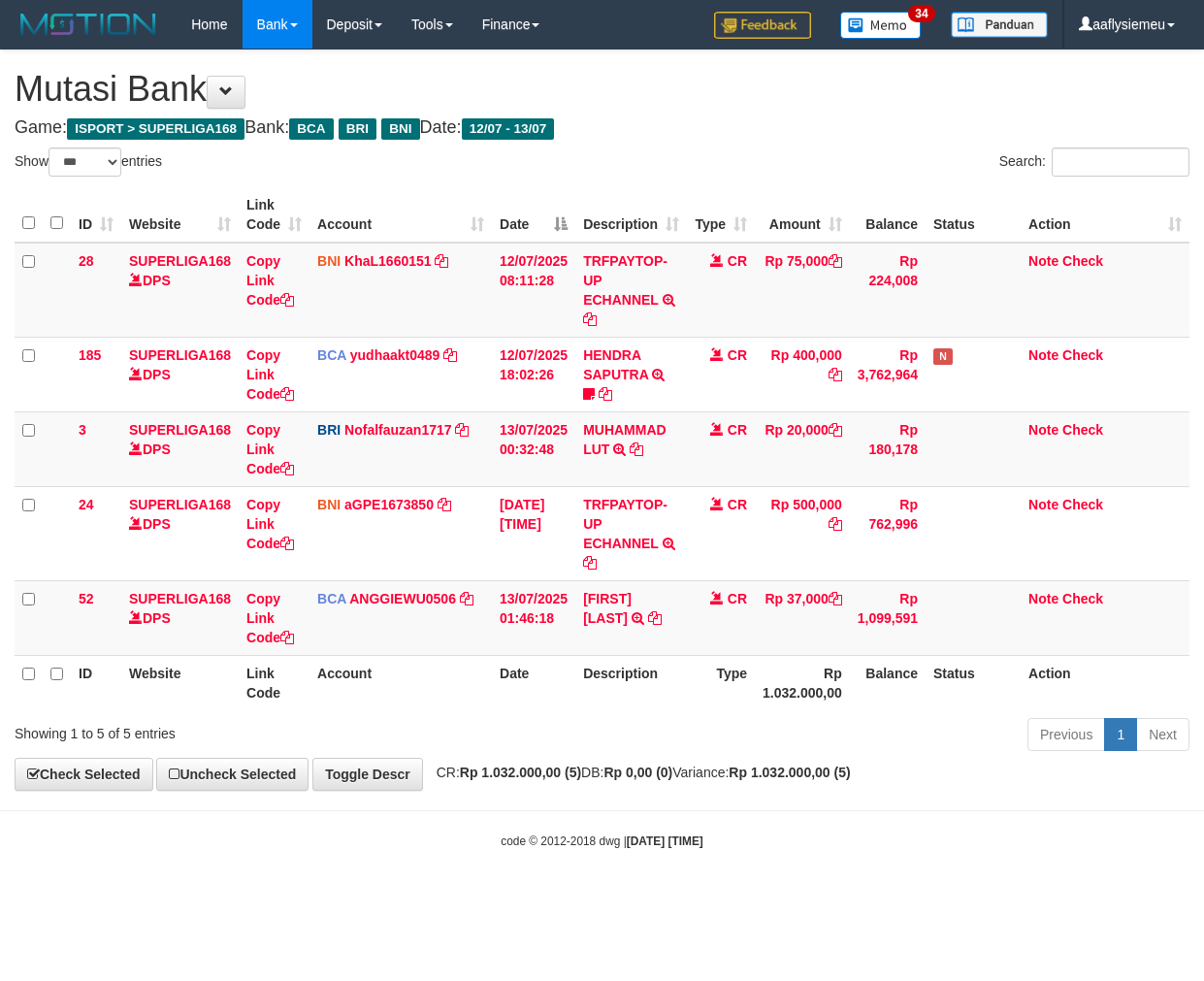 select on "***" 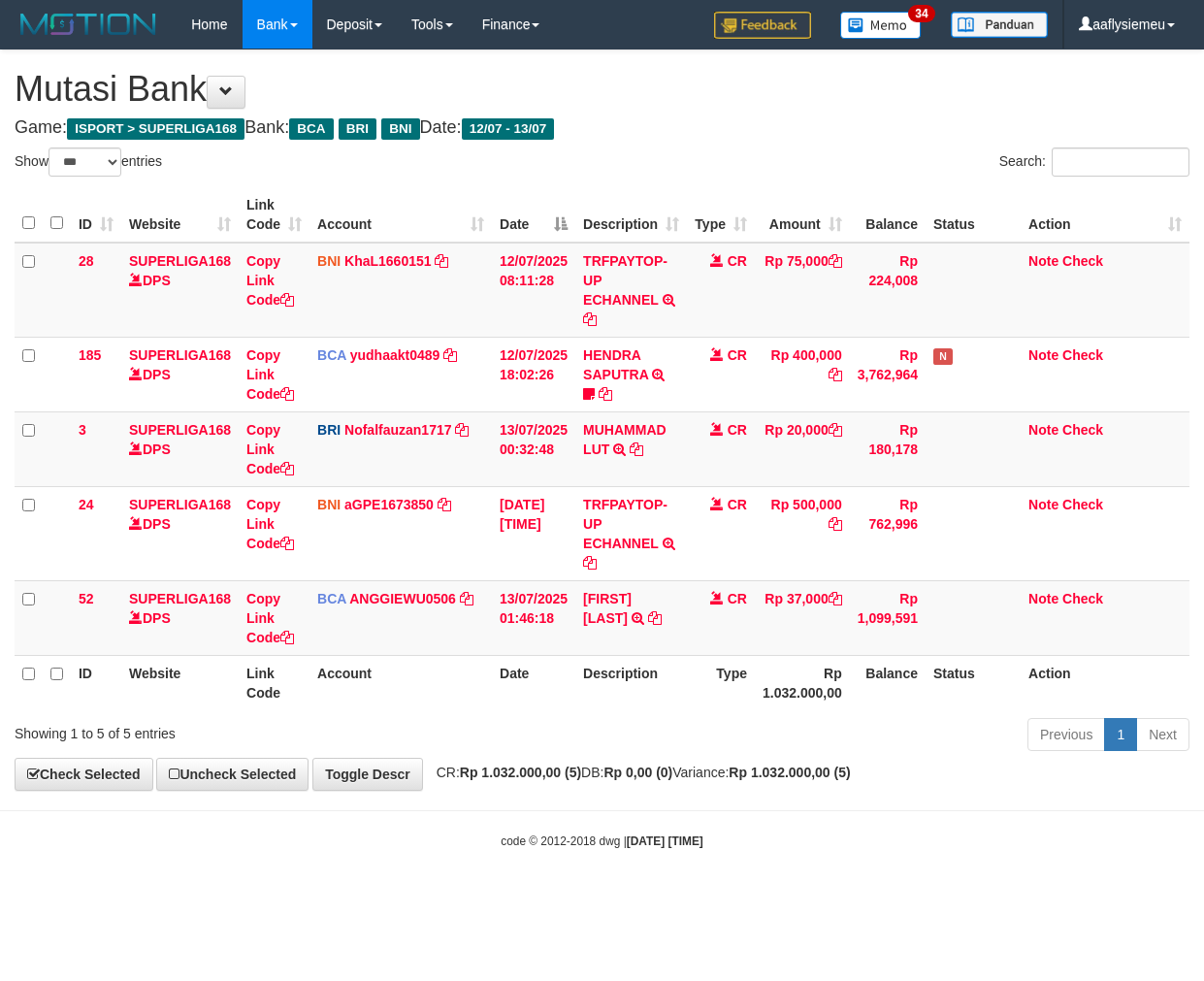 click on "code © 2012-2018 dwg |  2025/07/13 01:47:19" at bounding box center (602, 840) 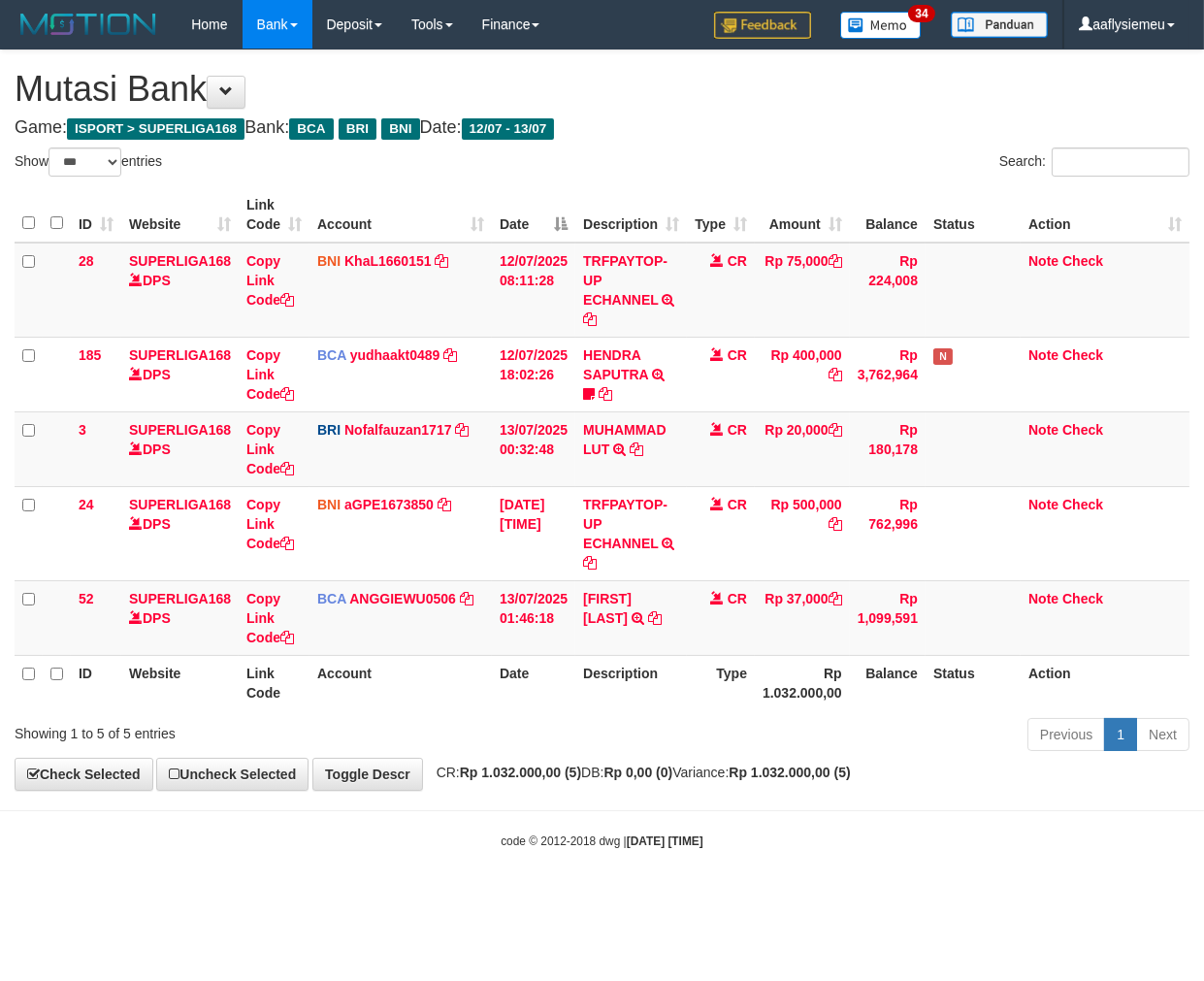 click on "code © 2012-2018 dwg |  2025/07/13 01:47:19" at bounding box center (602, 840) 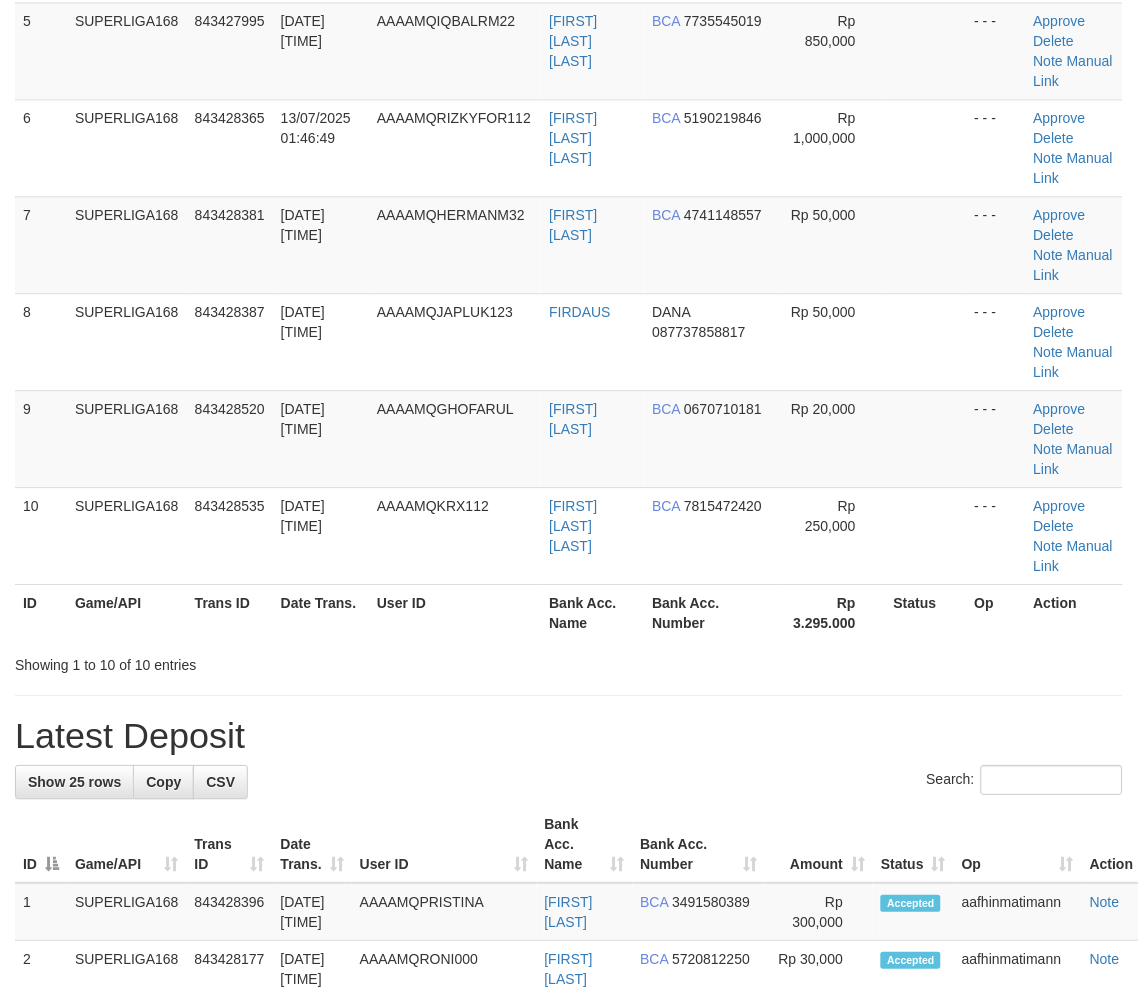 scroll, scrollTop: 382, scrollLeft: 0, axis: vertical 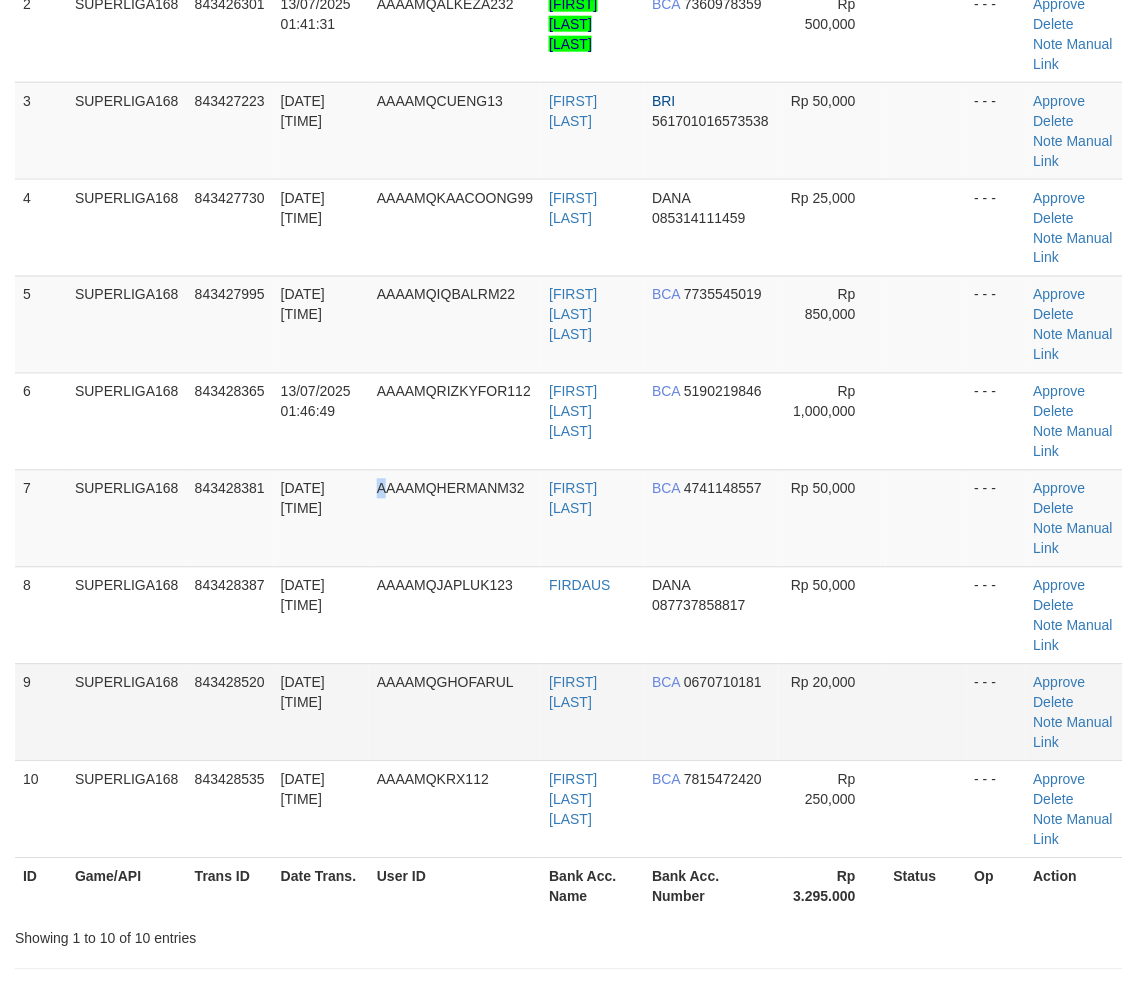 drag, startPoint x: 378, startPoint y: 532, endPoint x: 18, endPoint y: 683, distance: 390.3857 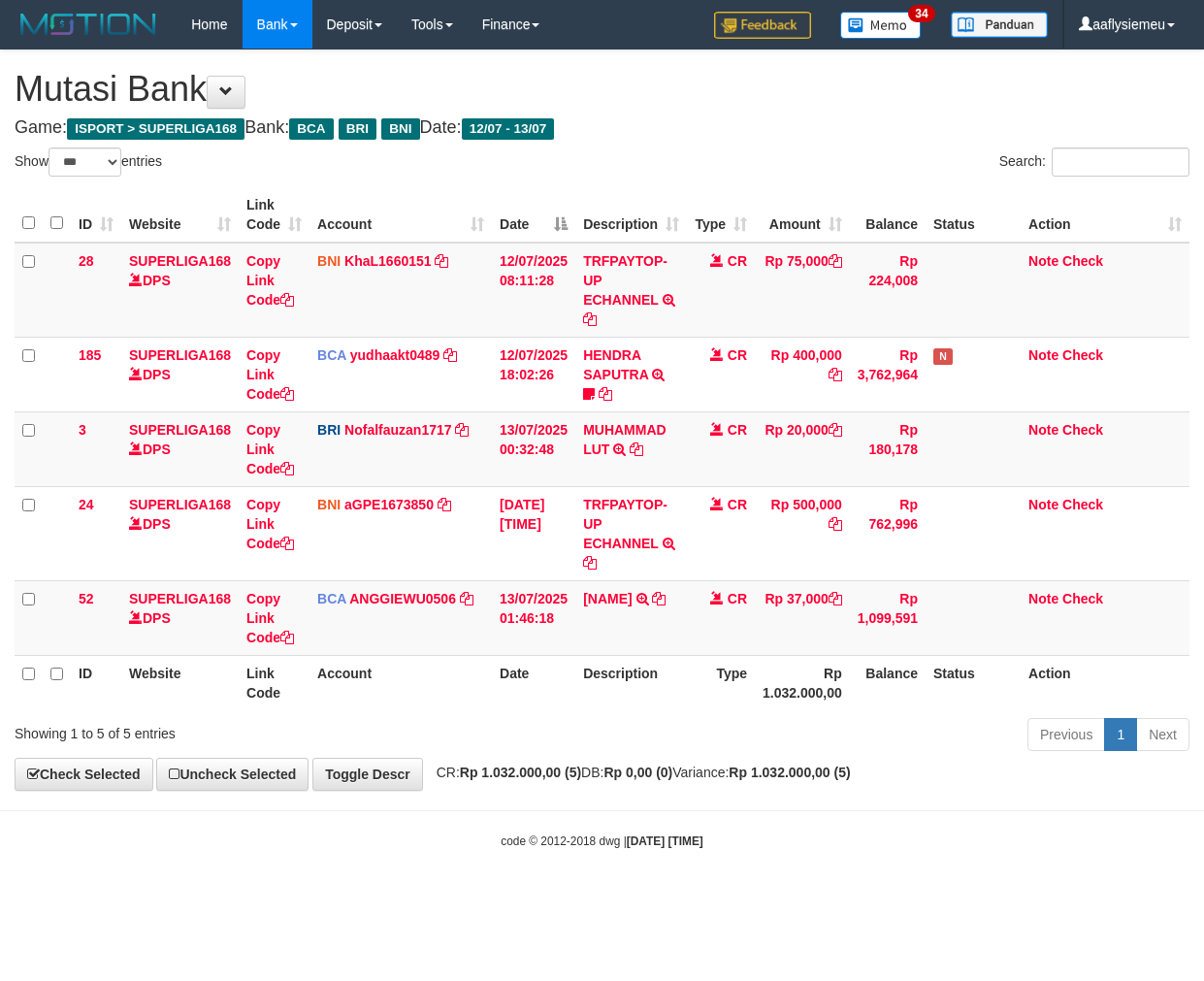 select on "***" 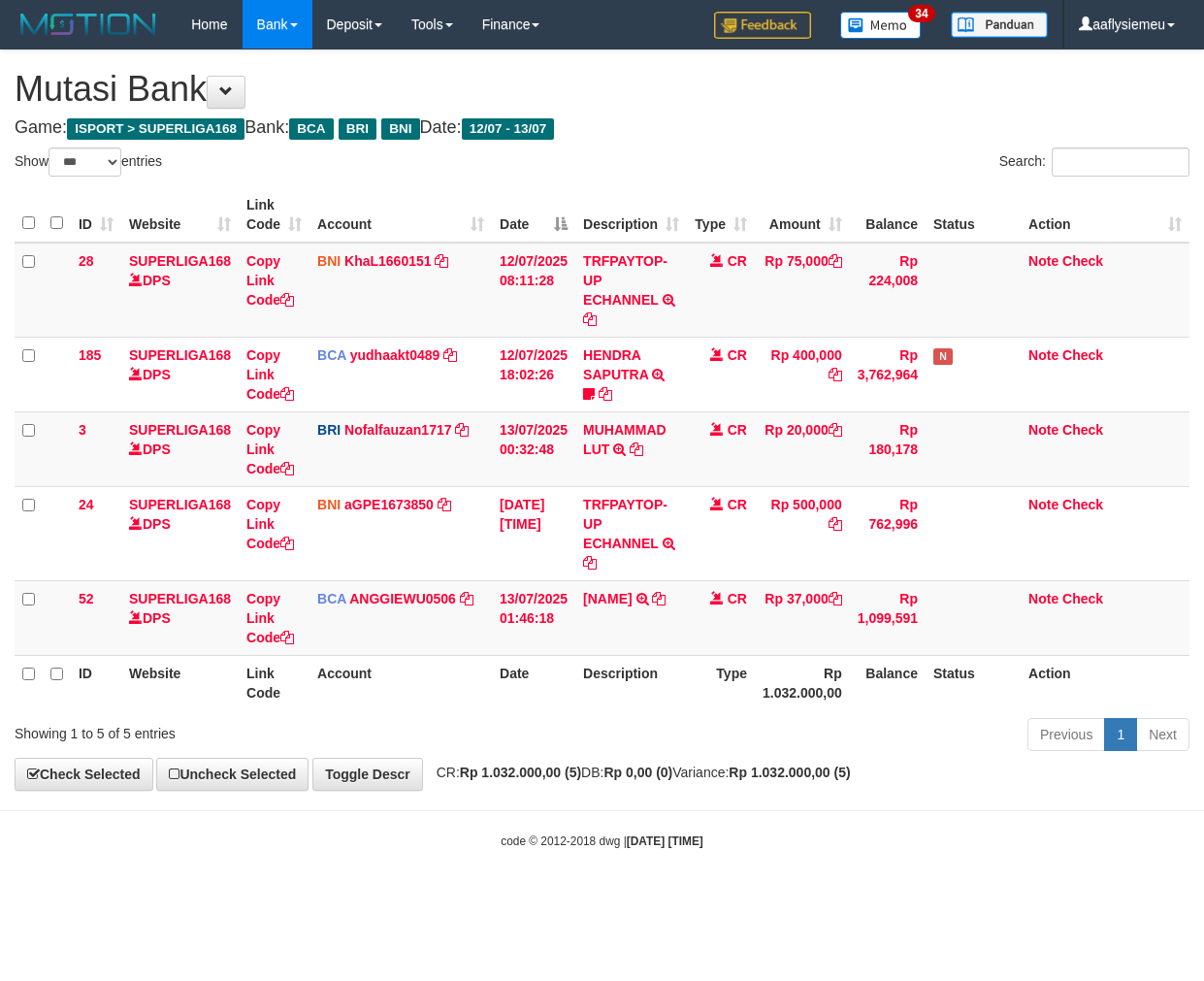 scroll, scrollTop: 0, scrollLeft: 0, axis: both 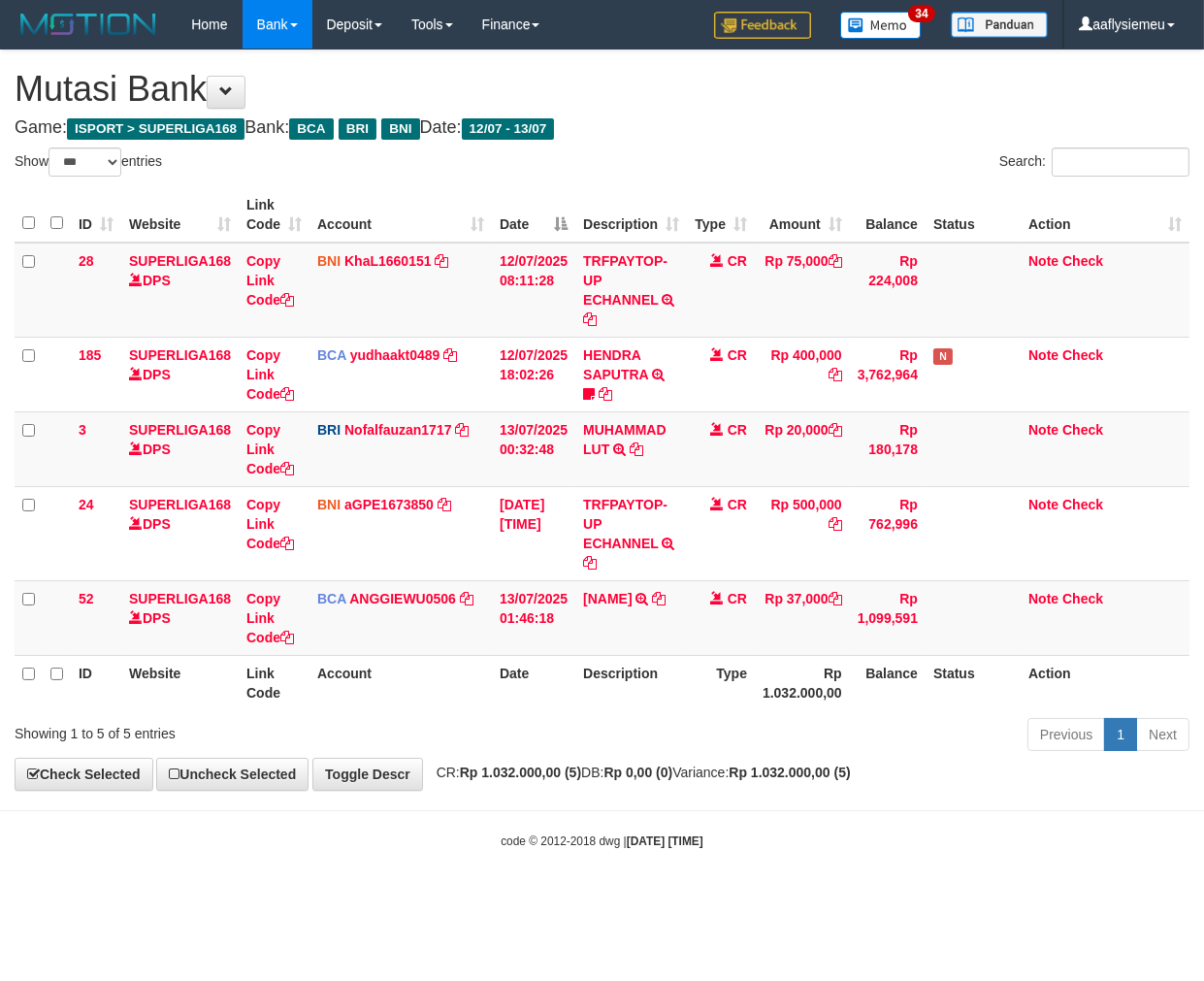click on "CR:  Rp 1.032.000,00 (5)      DB:  Rp 0,00 (0)      Variance:  Rp 1.032.000,00 (5)" at bounding box center [638, 772] 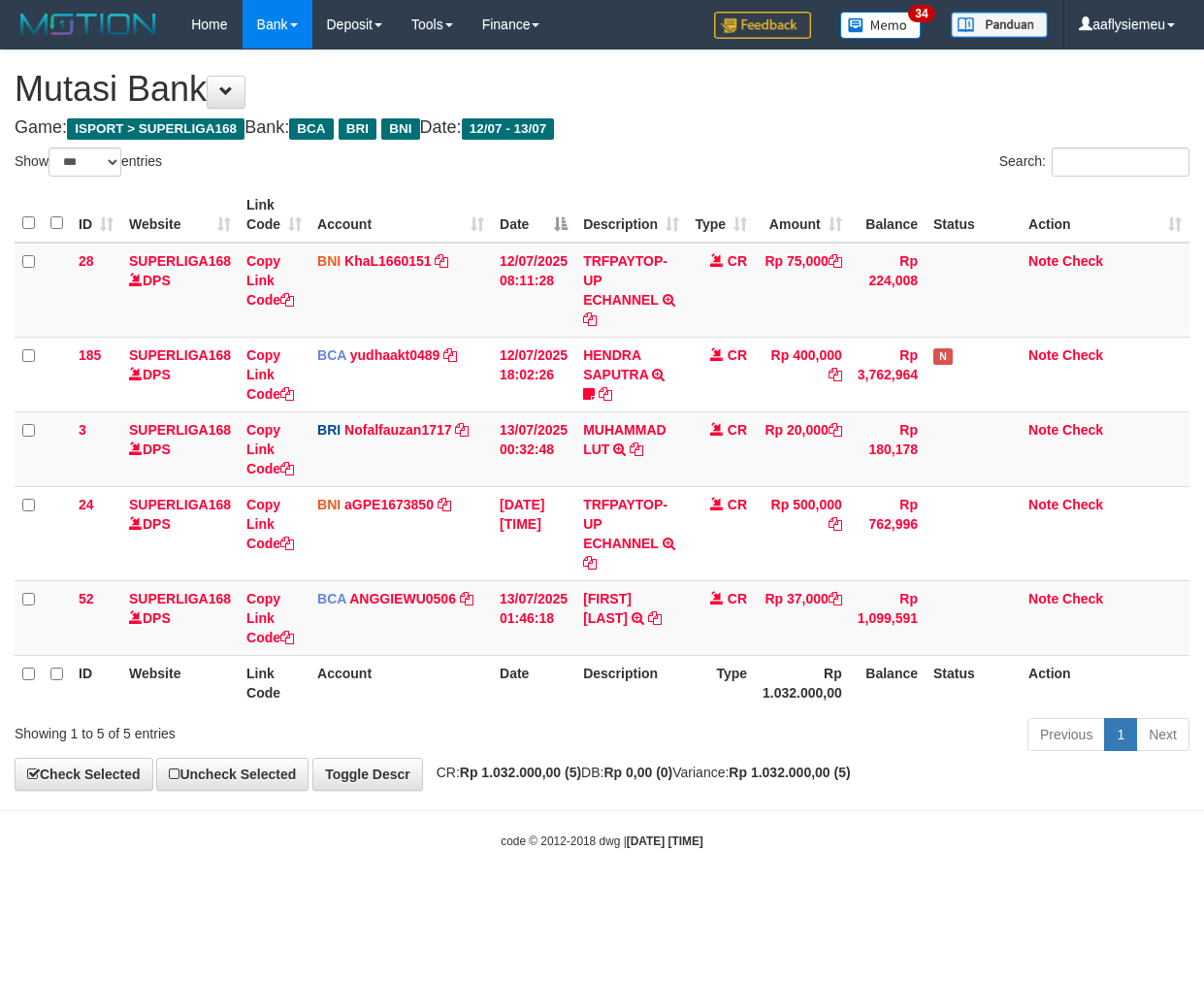 select on "***" 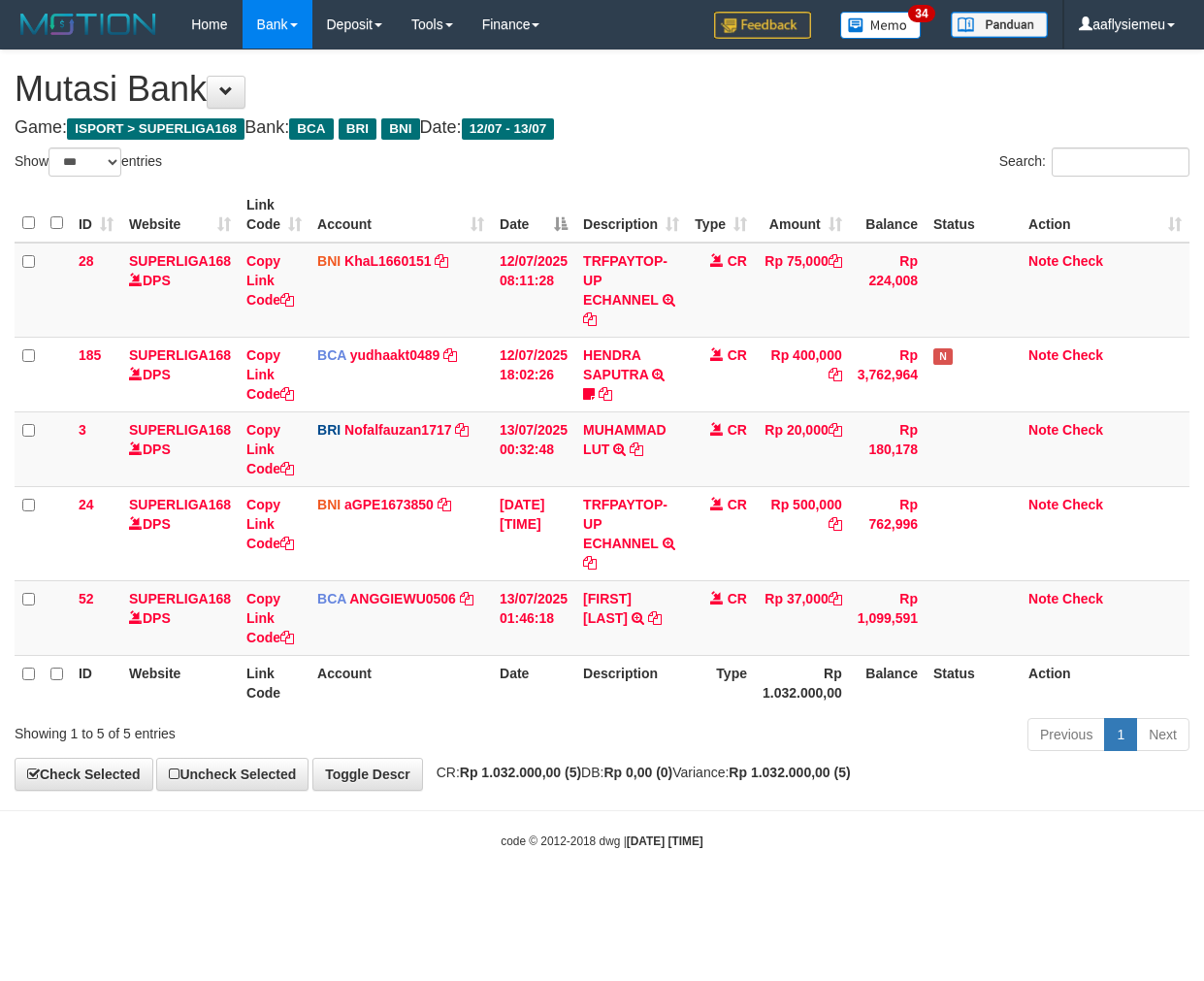 scroll, scrollTop: 0, scrollLeft: 0, axis: both 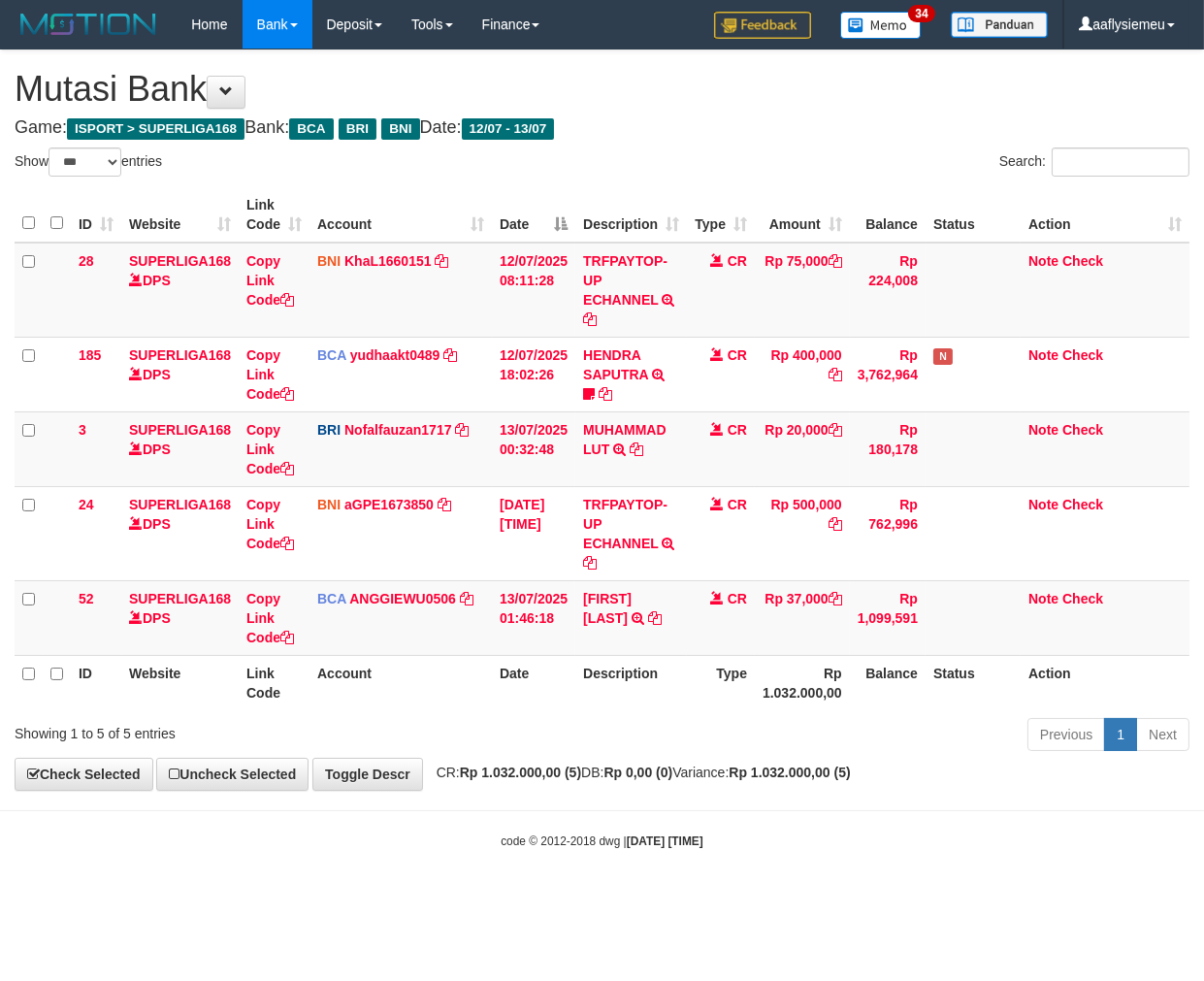 click on "**********" at bounding box center [602, 420] 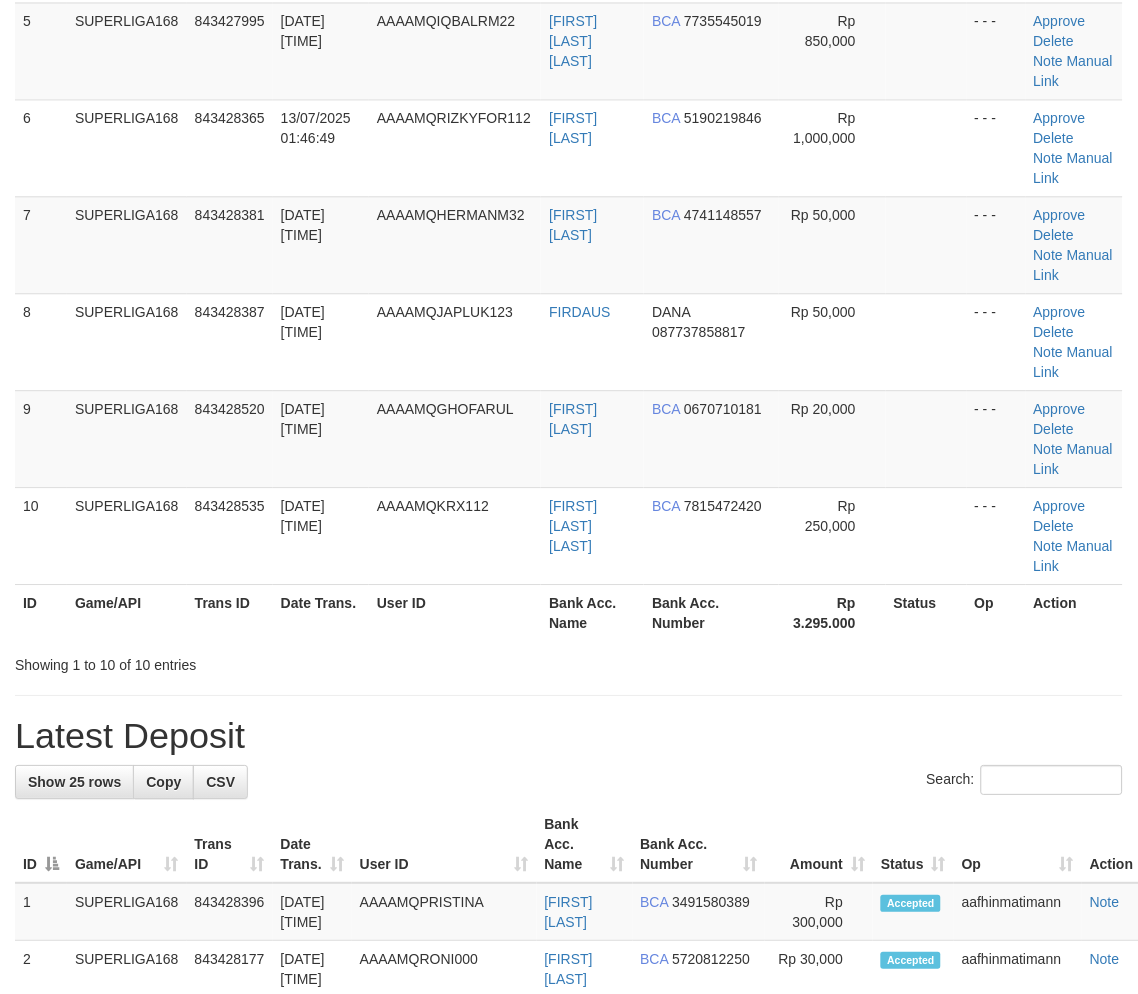 scroll, scrollTop: 382, scrollLeft: 0, axis: vertical 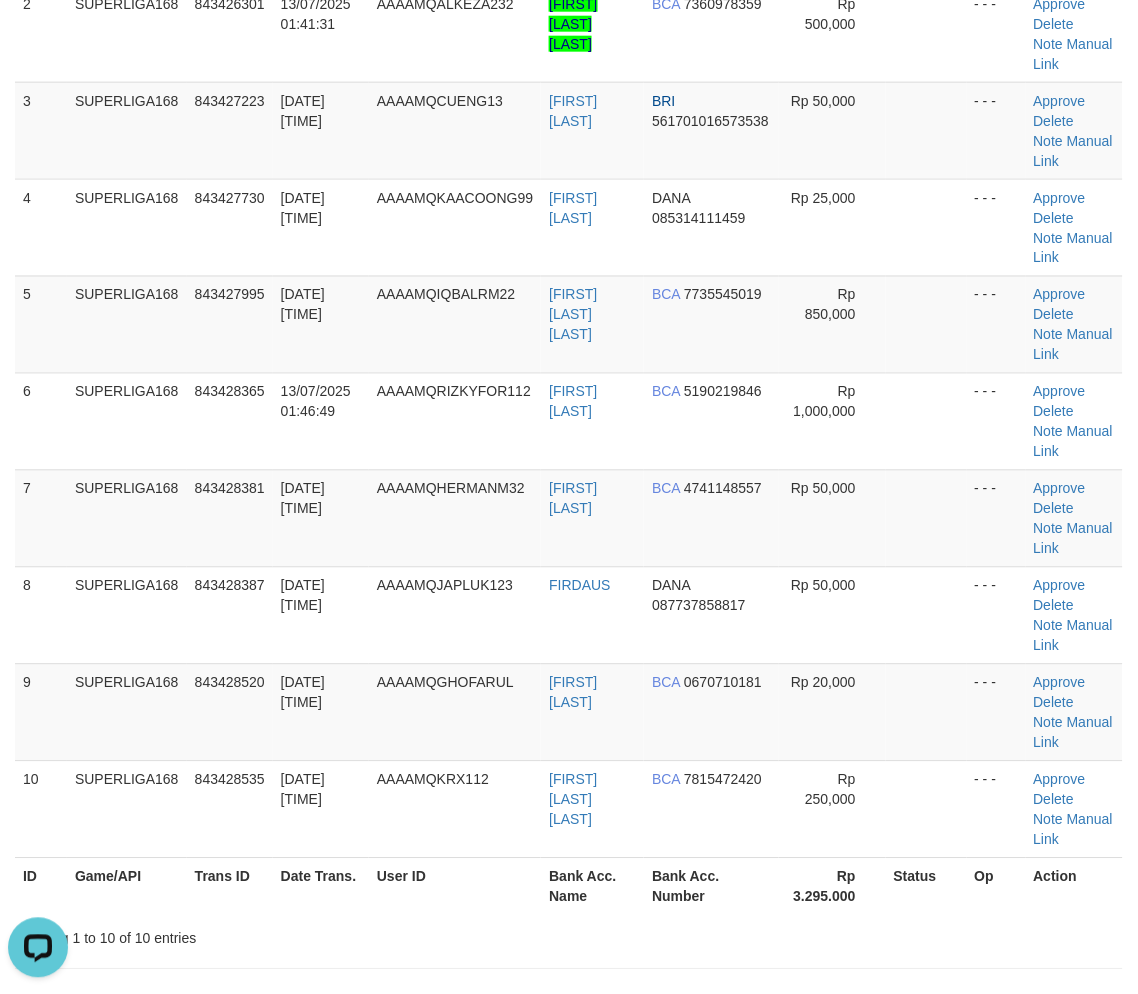drag, startPoint x: 170, startPoint y: 525, endPoint x: 7, endPoint y: 610, distance: 183.83145 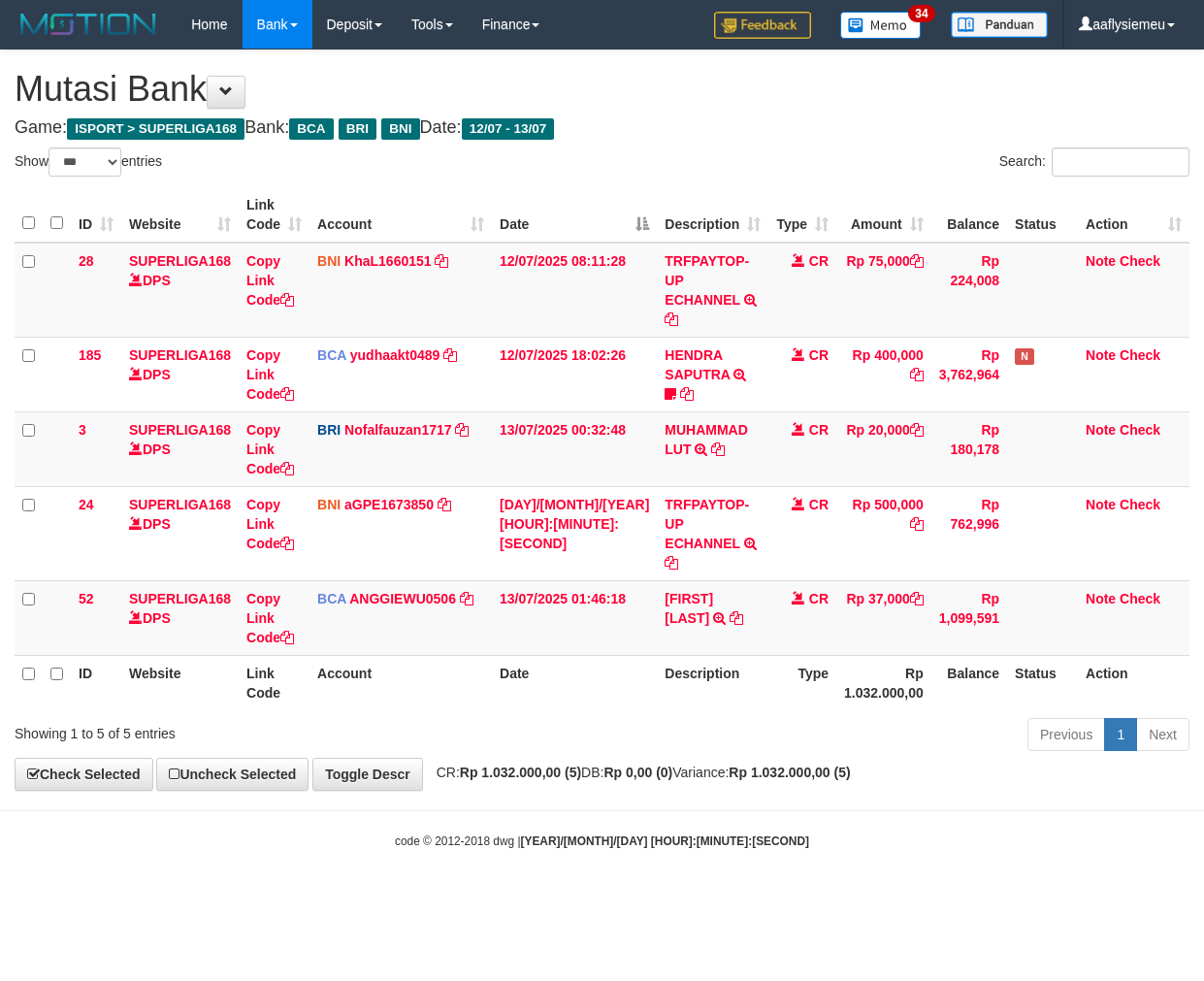select on "***" 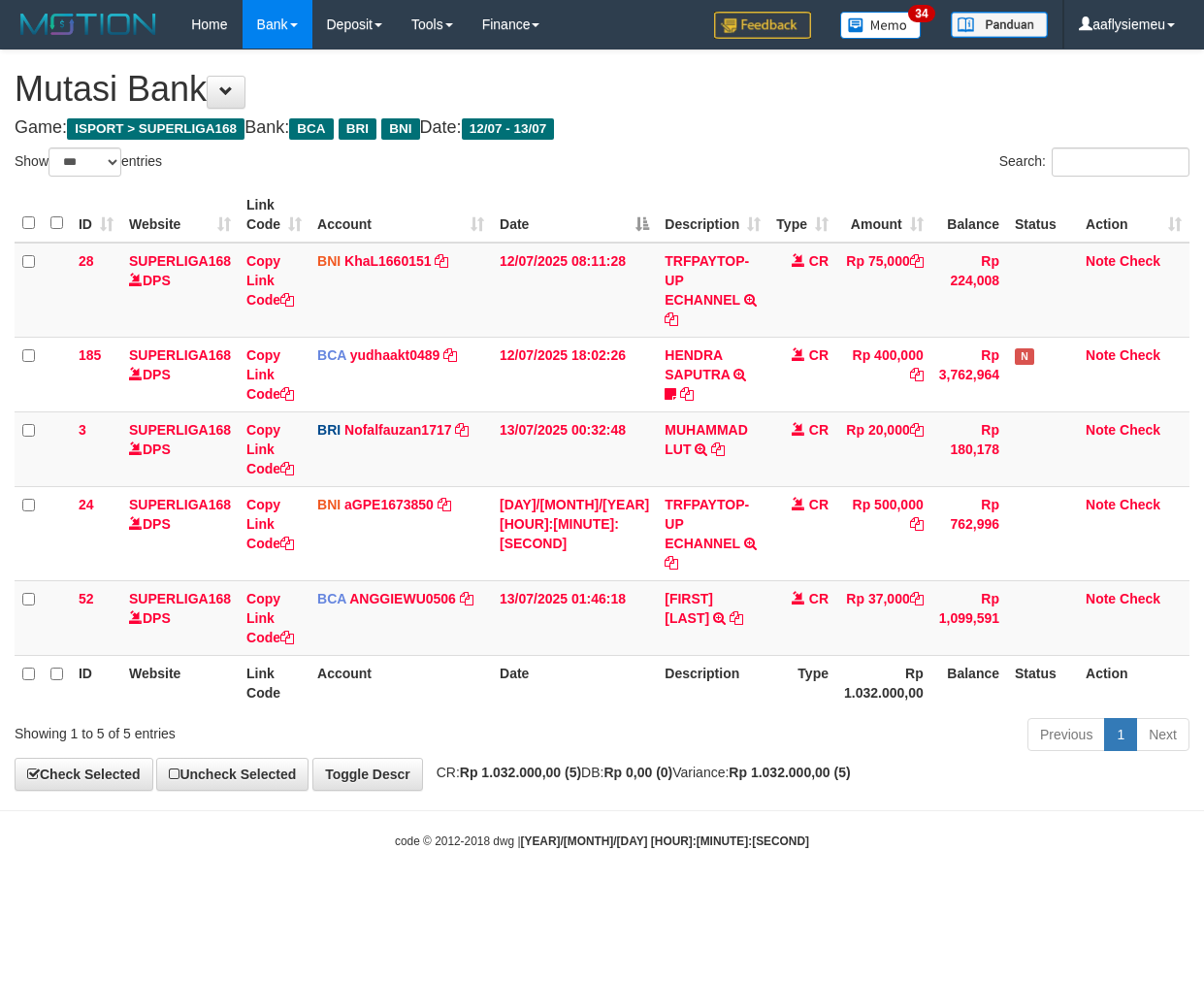 scroll, scrollTop: 0, scrollLeft: 0, axis: both 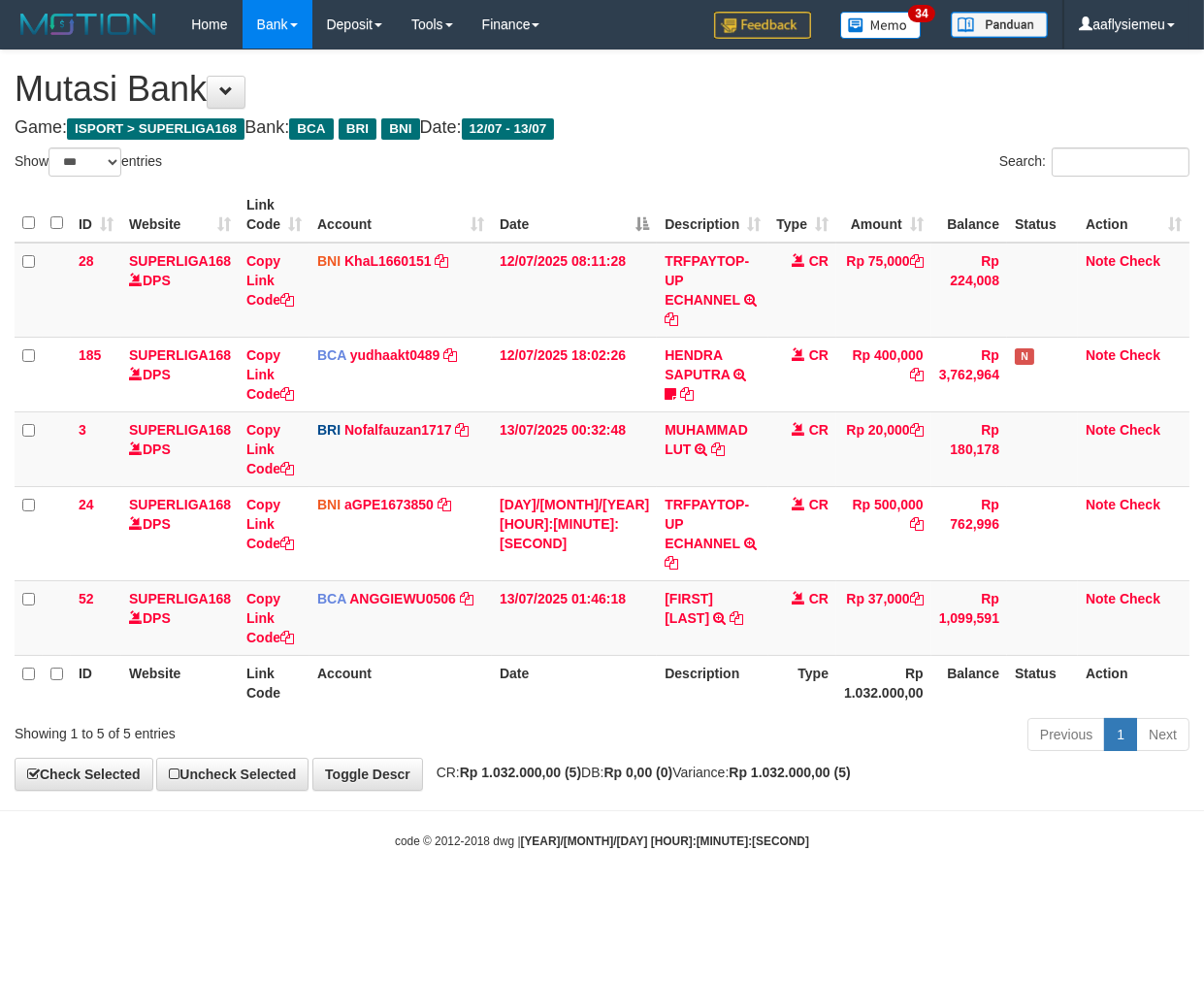 click on "Rp 1.032.000,00 (5)" at bounding box center (789, 772) 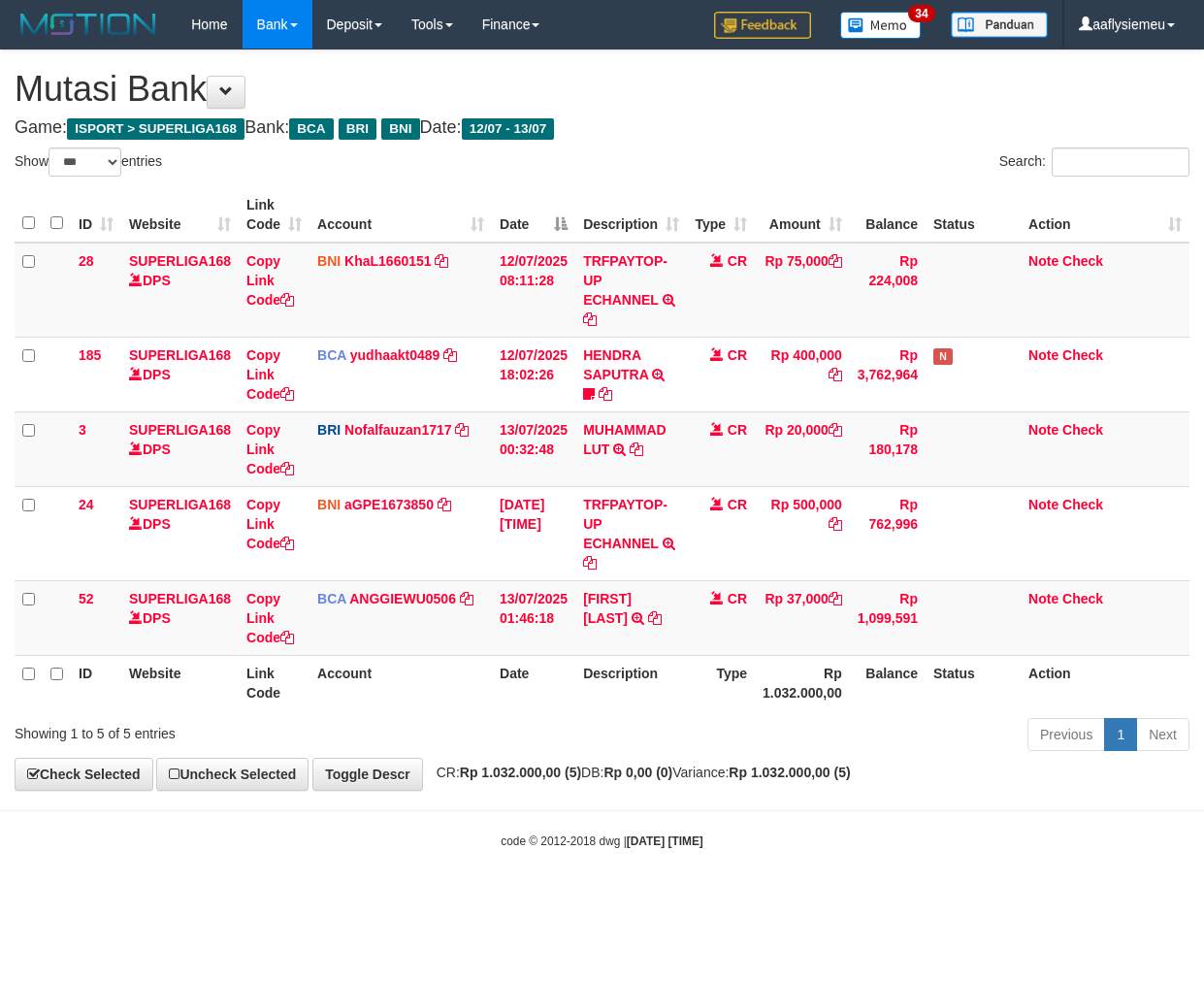 select on "***" 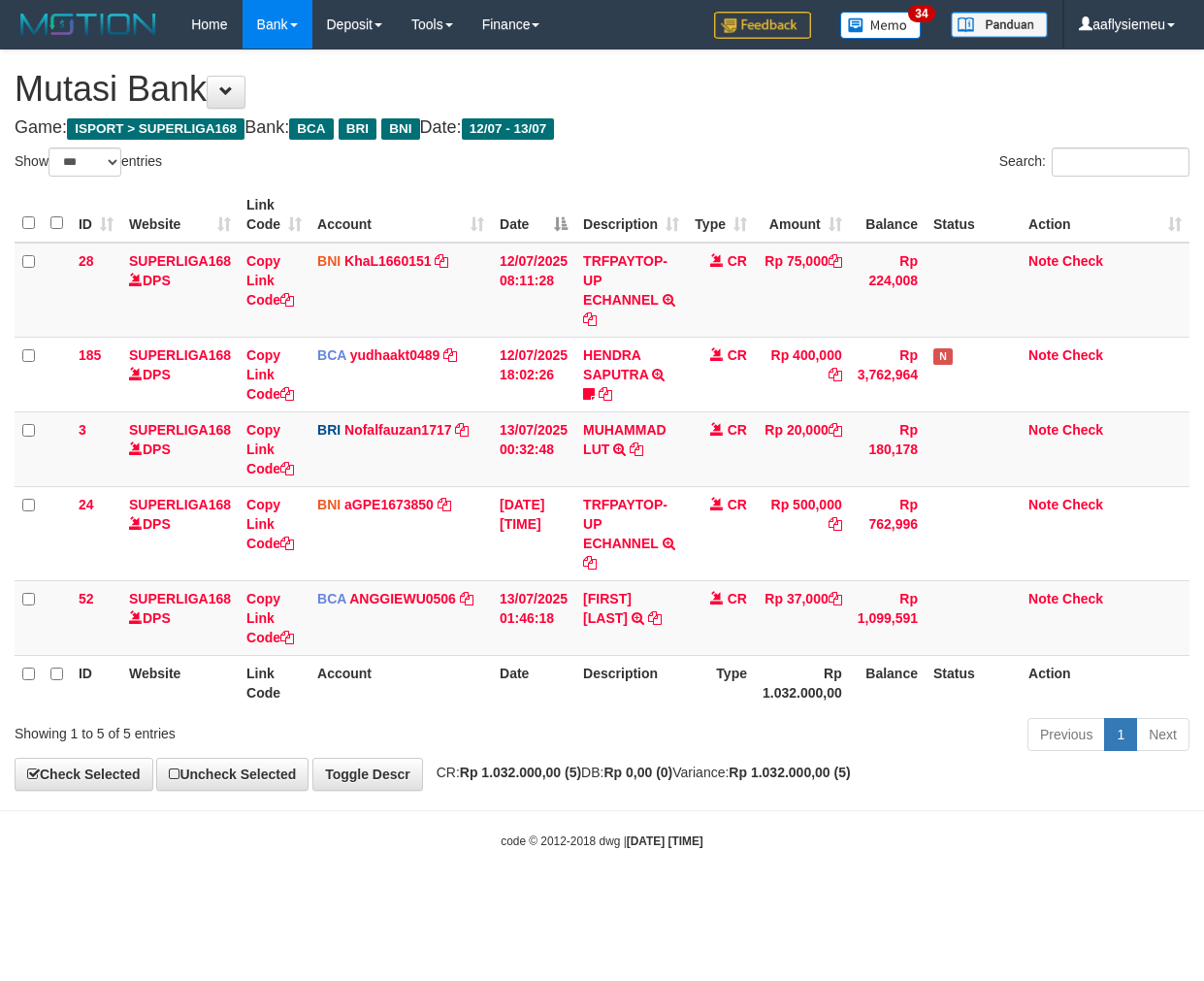 scroll, scrollTop: 0, scrollLeft: 0, axis: both 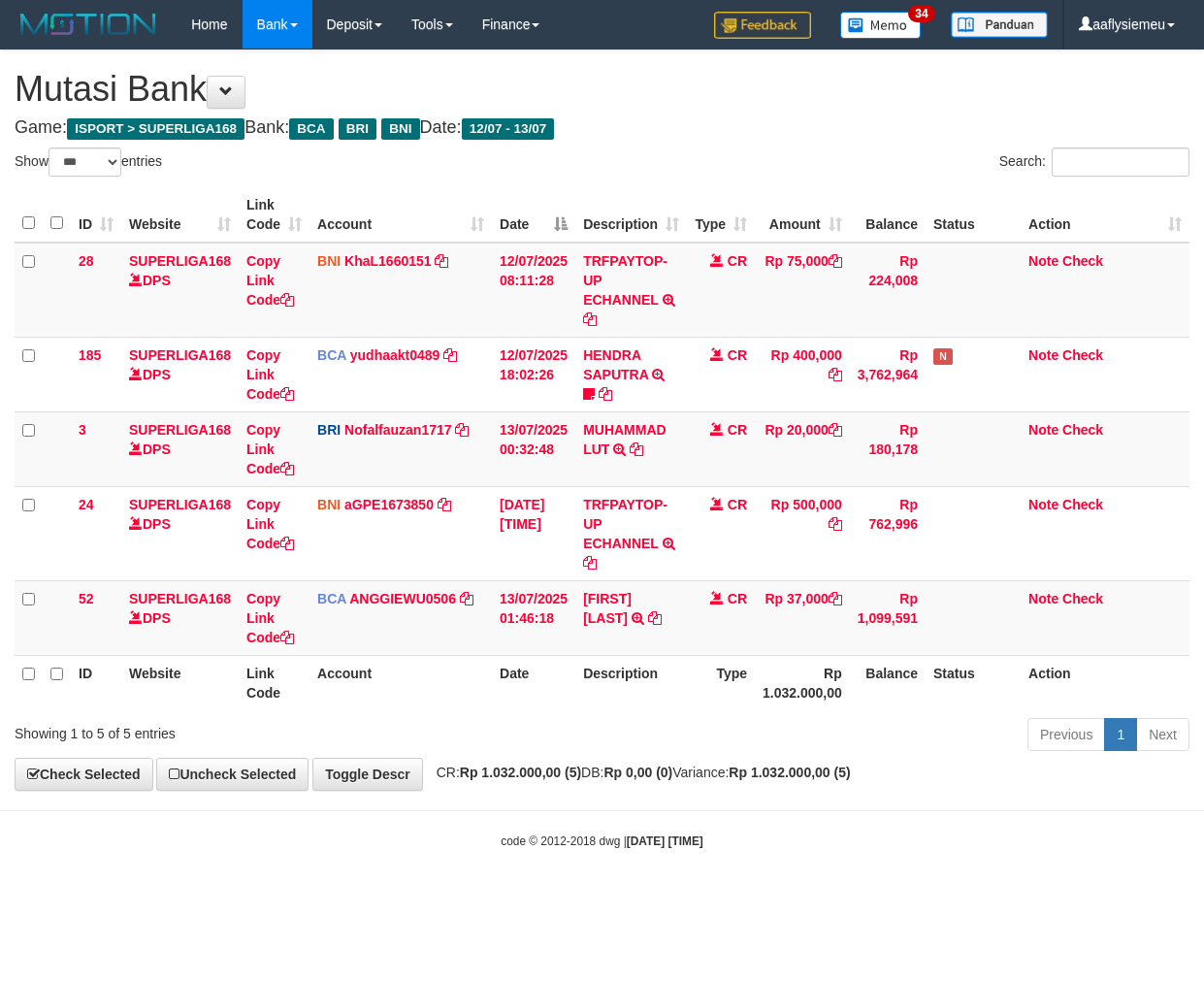 select on "***" 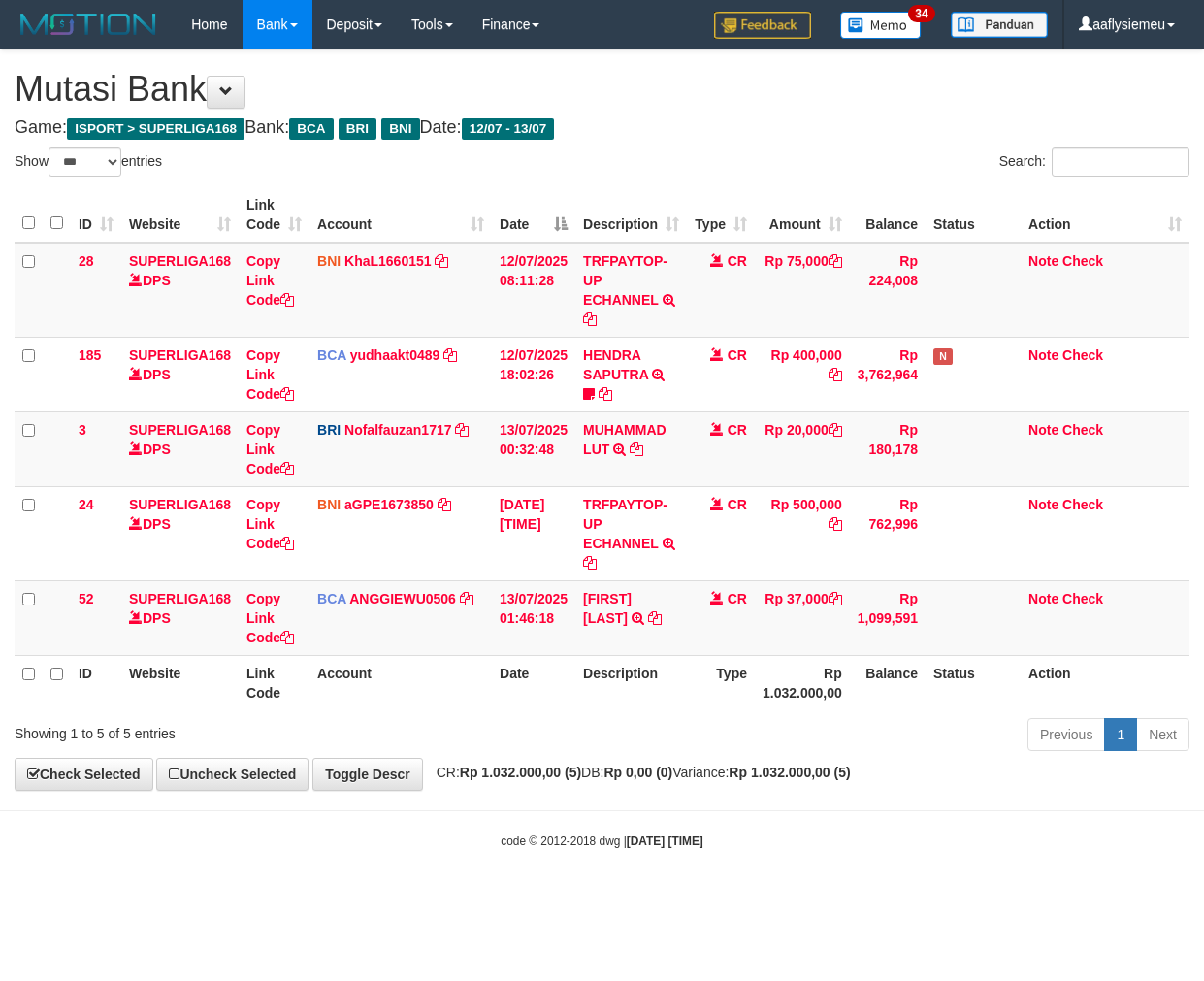 scroll, scrollTop: 0, scrollLeft: 0, axis: both 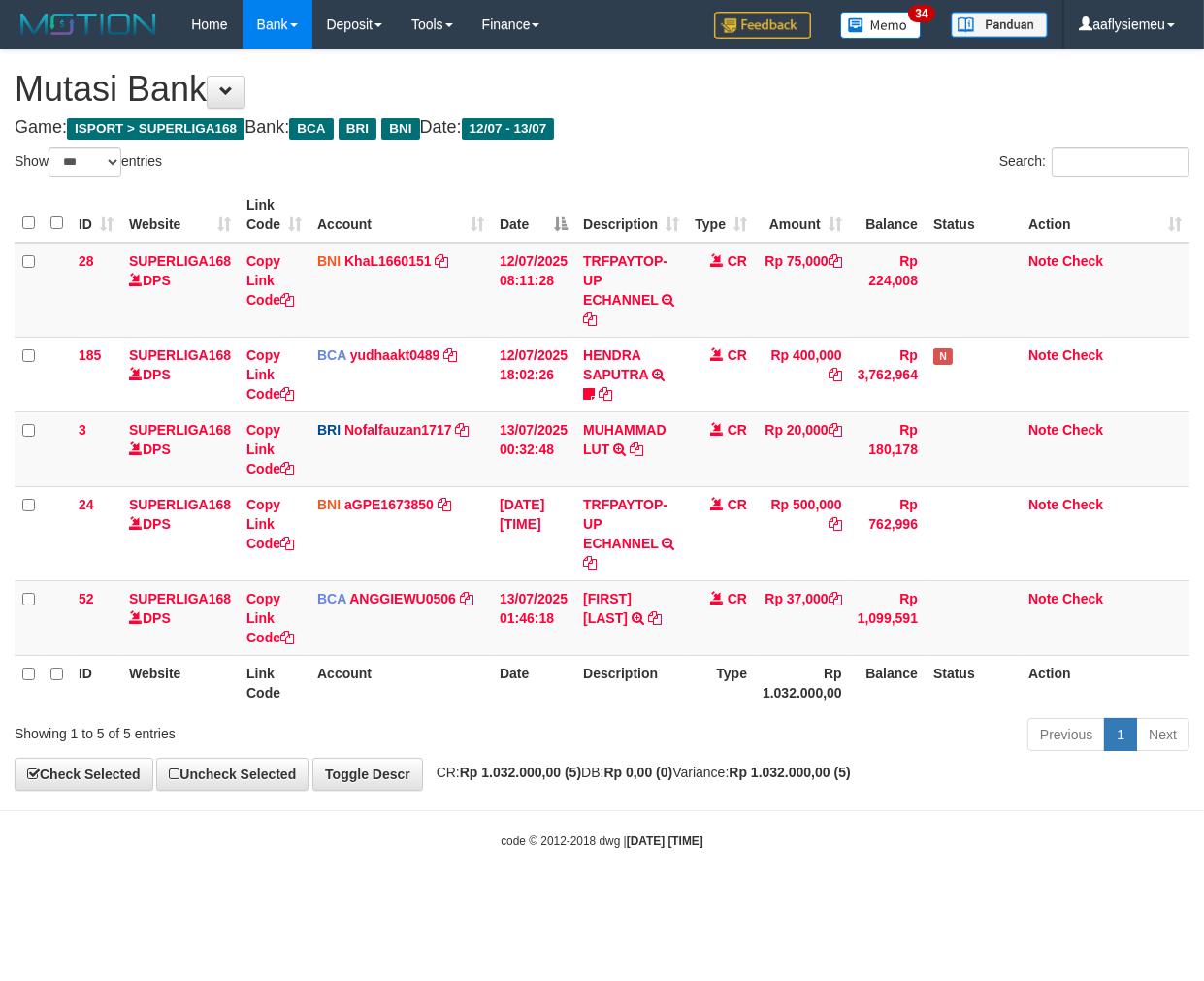 drag, startPoint x: 0, startPoint y: 0, endPoint x: 935, endPoint y: 677, distance: 1154.363 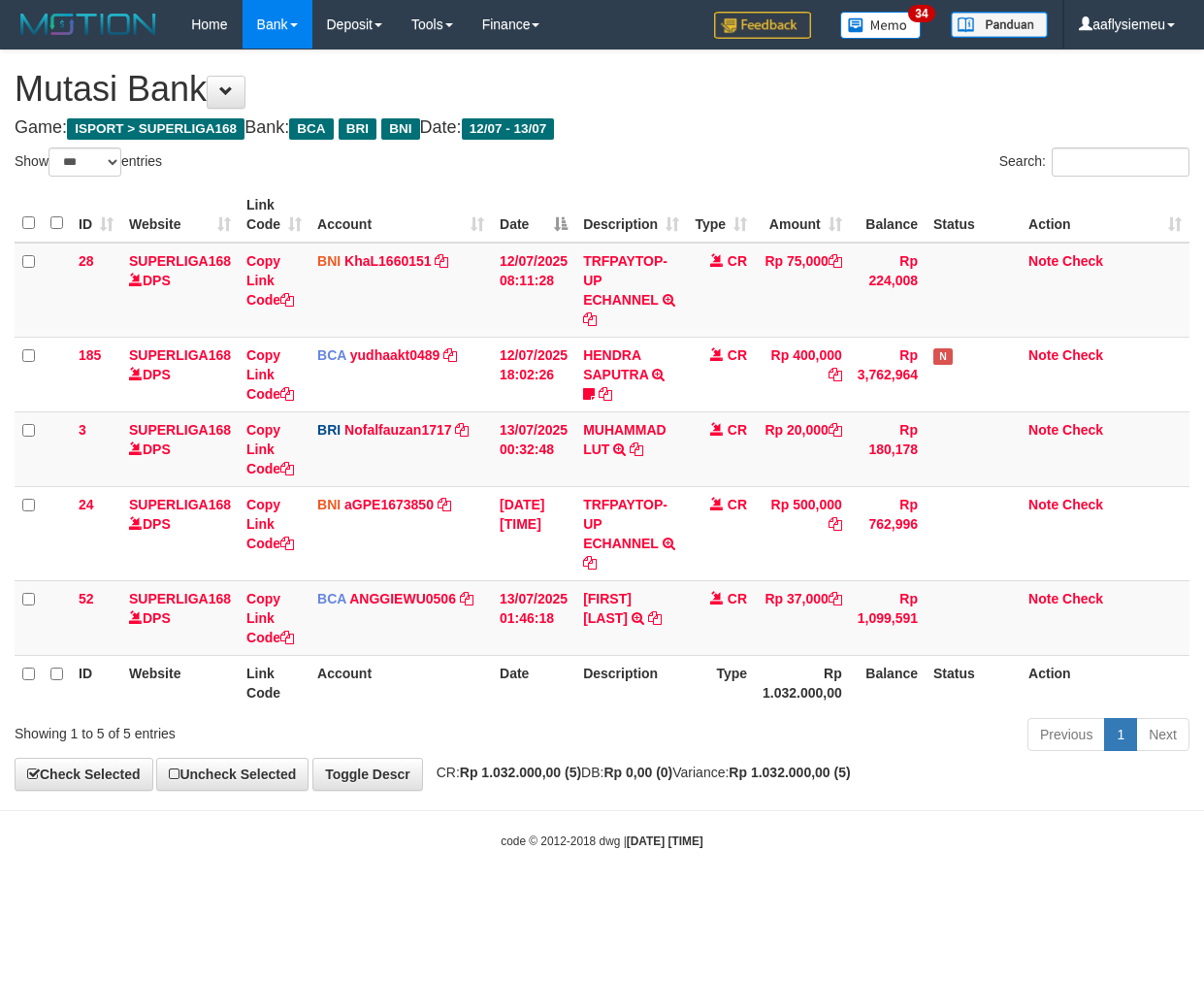 select on "***" 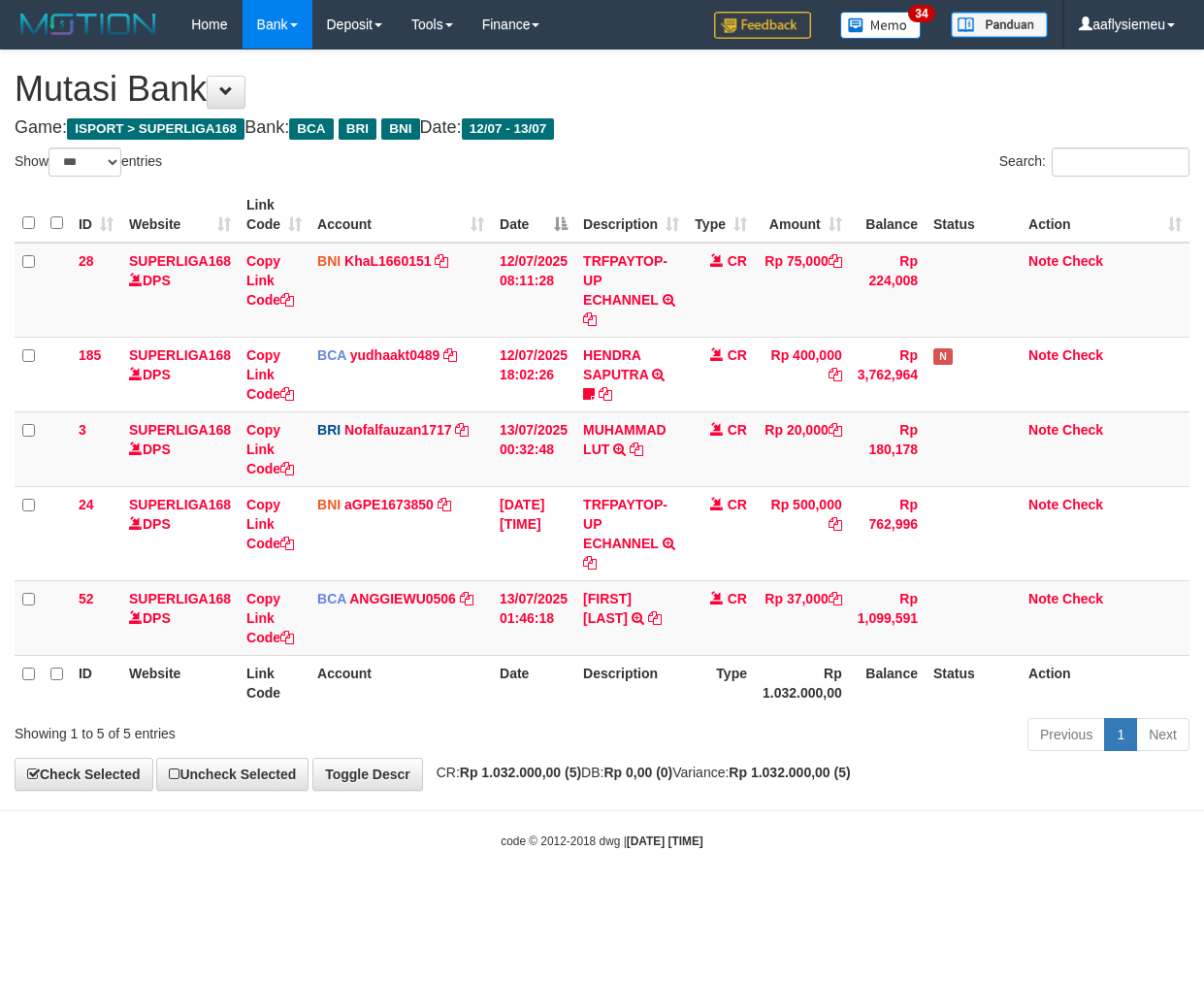 scroll, scrollTop: 0, scrollLeft: 0, axis: both 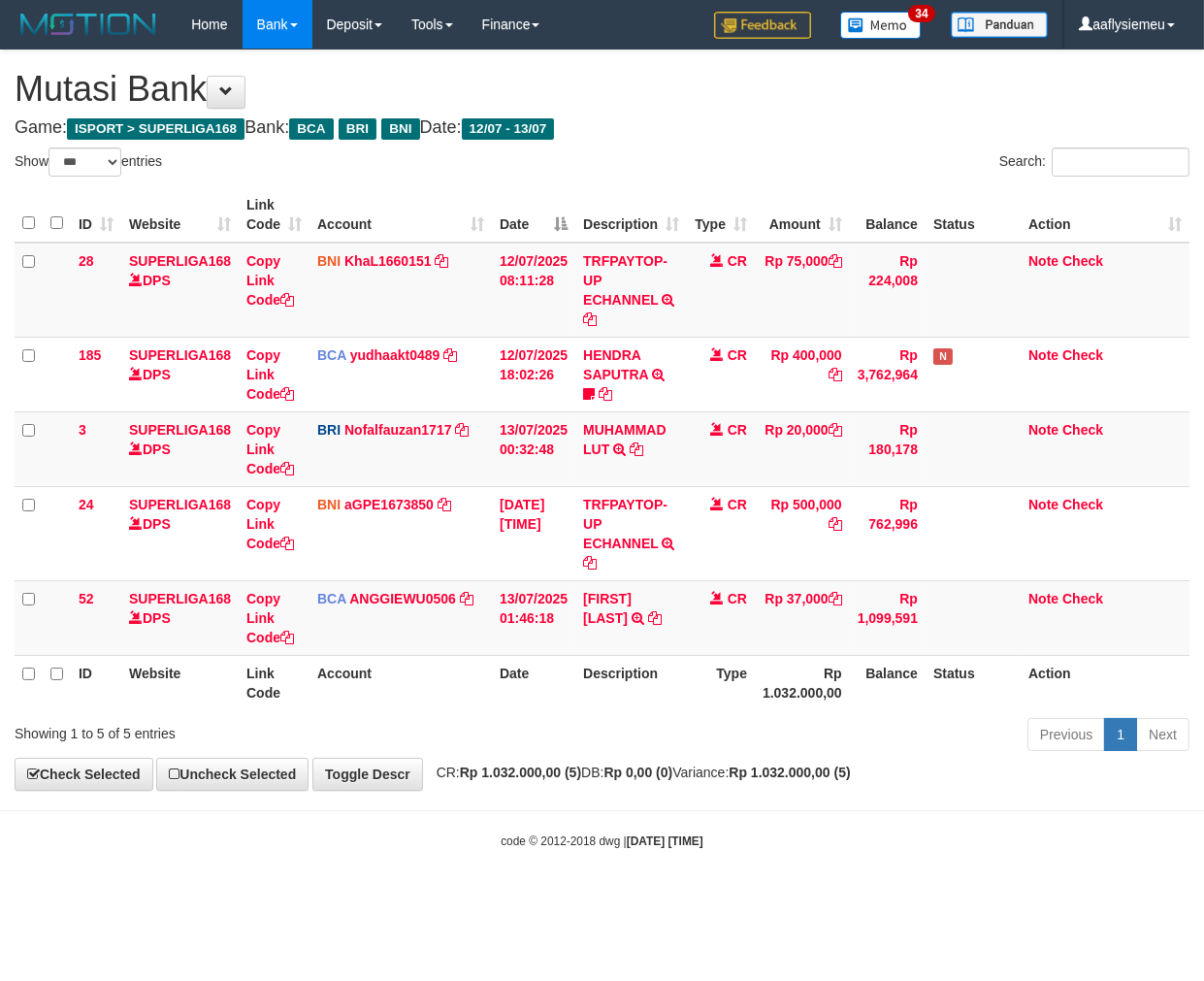 click on "Rp 1.032.000,00 (5)" at bounding box center [789, 772] 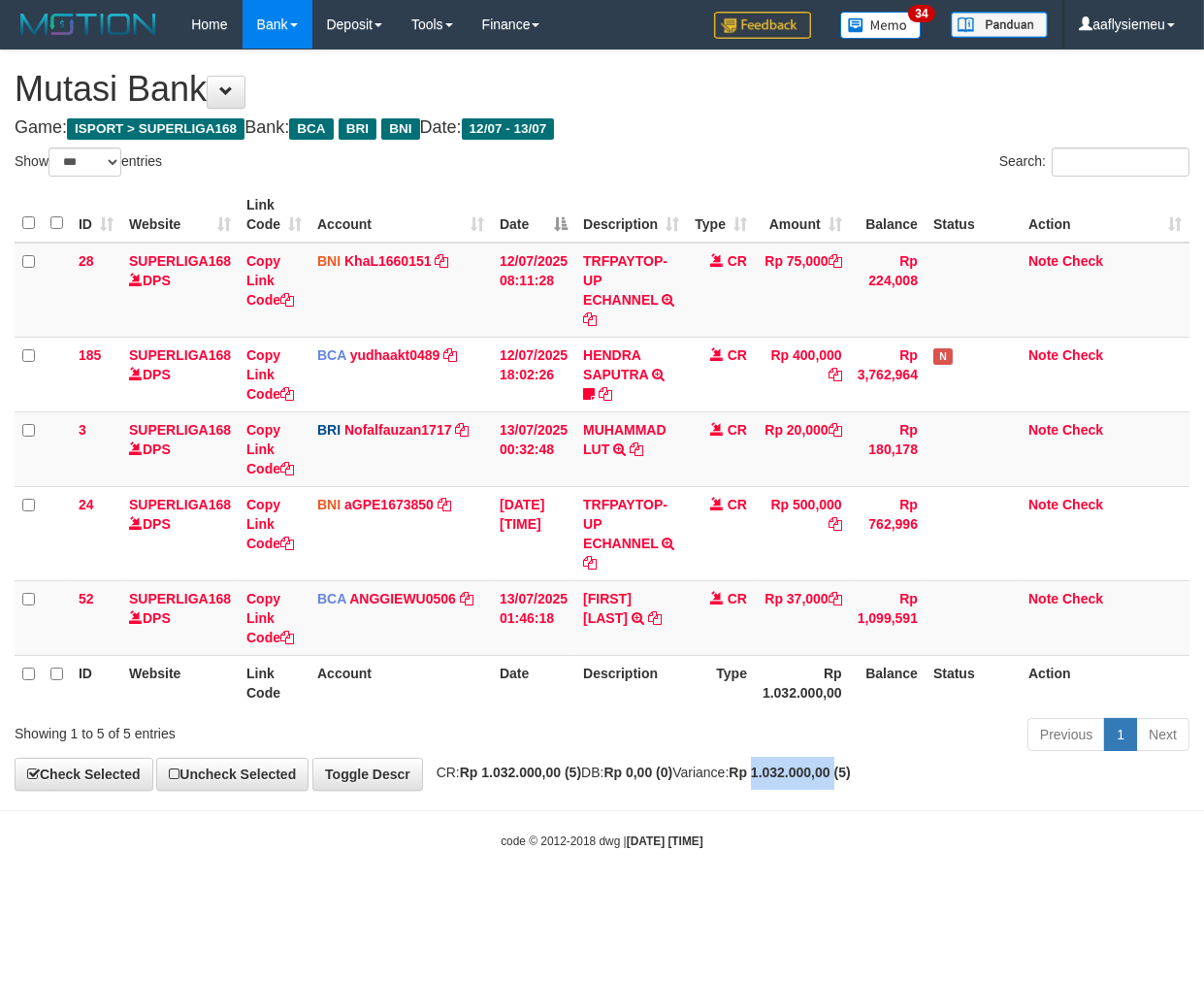 drag, startPoint x: 830, startPoint y: 768, endPoint x: 857, endPoint y: 767, distance: 27.018512 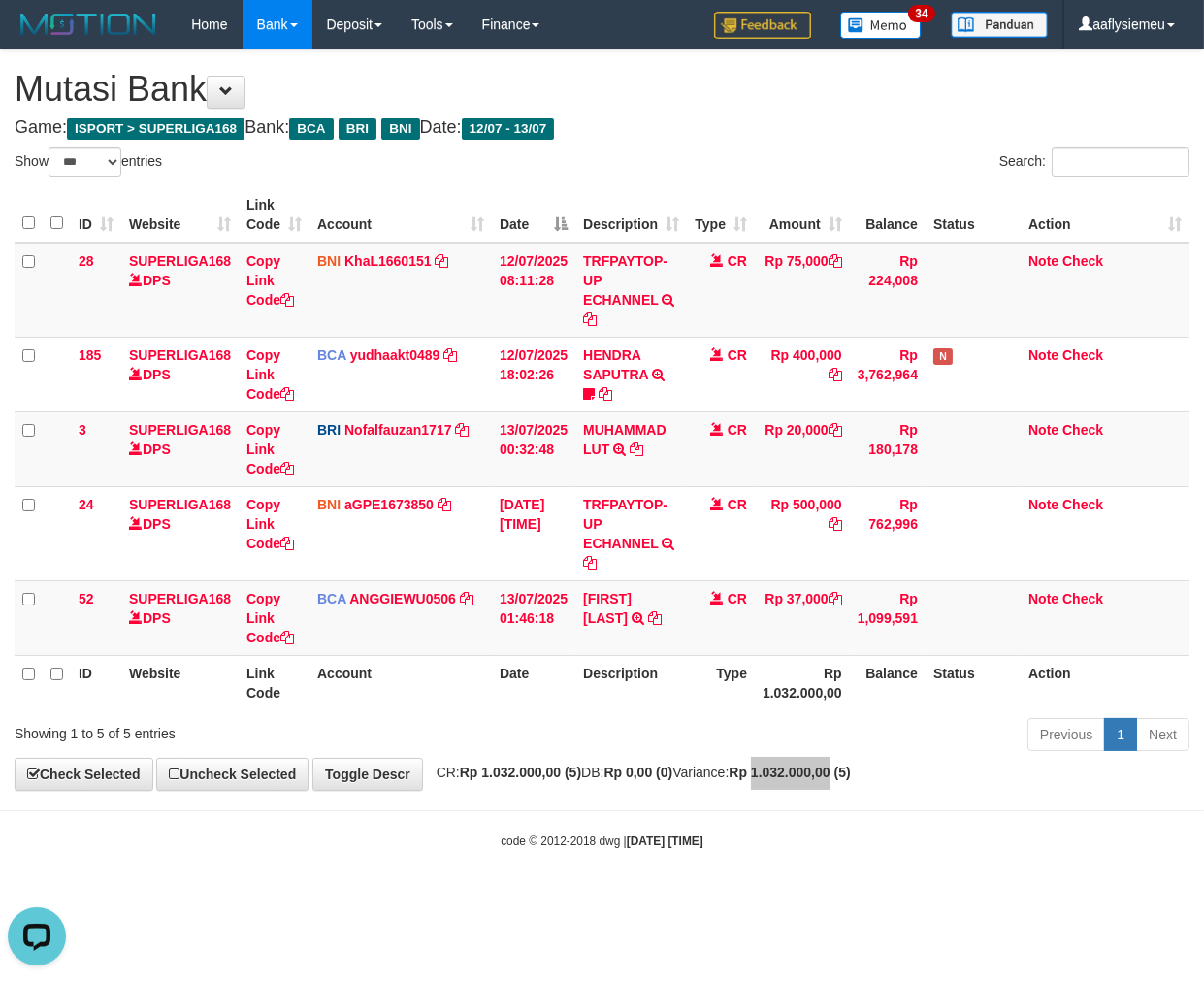 scroll, scrollTop: 0, scrollLeft: 0, axis: both 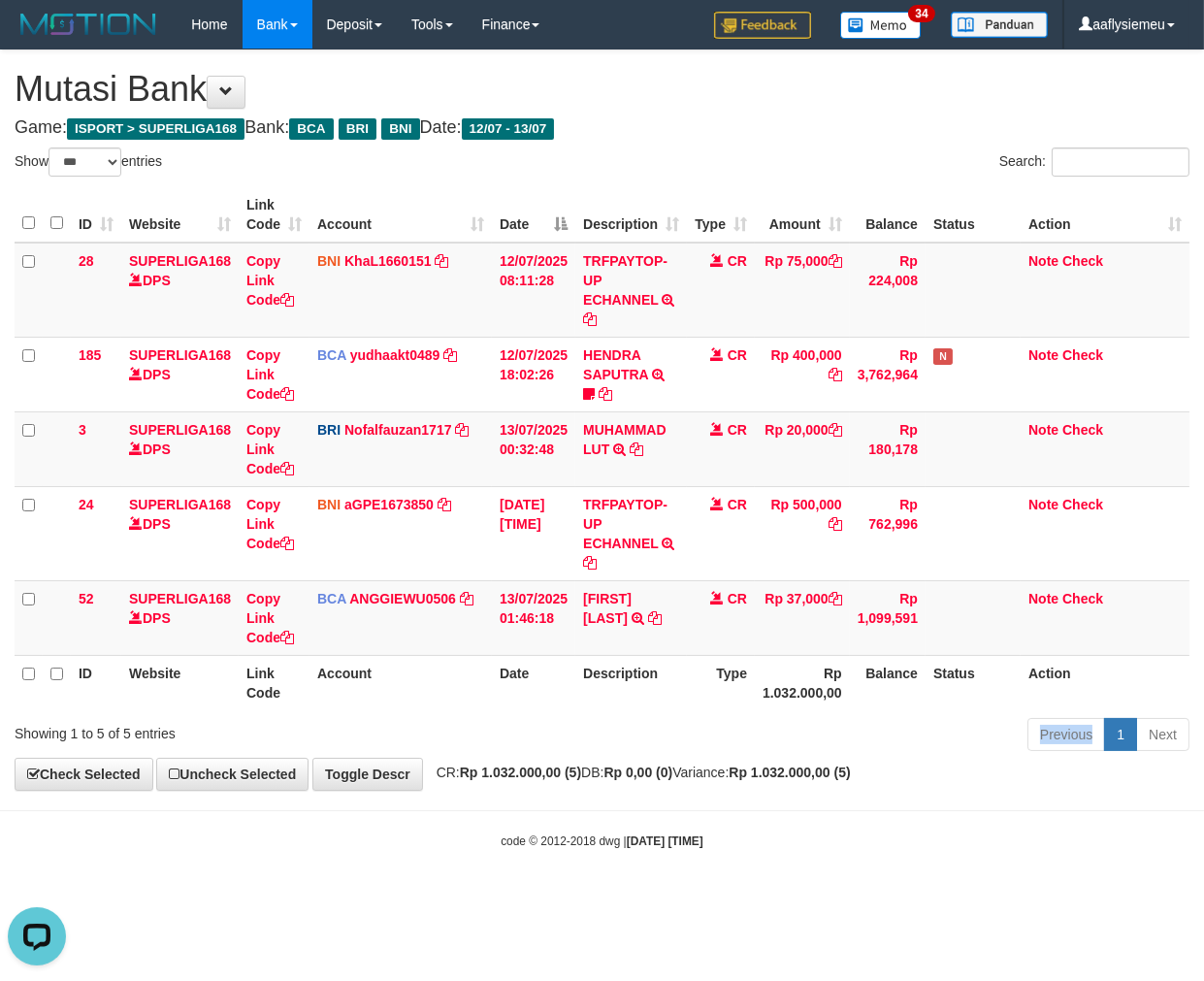 click on "Previous 1 Next" at bounding box center (853, 736) 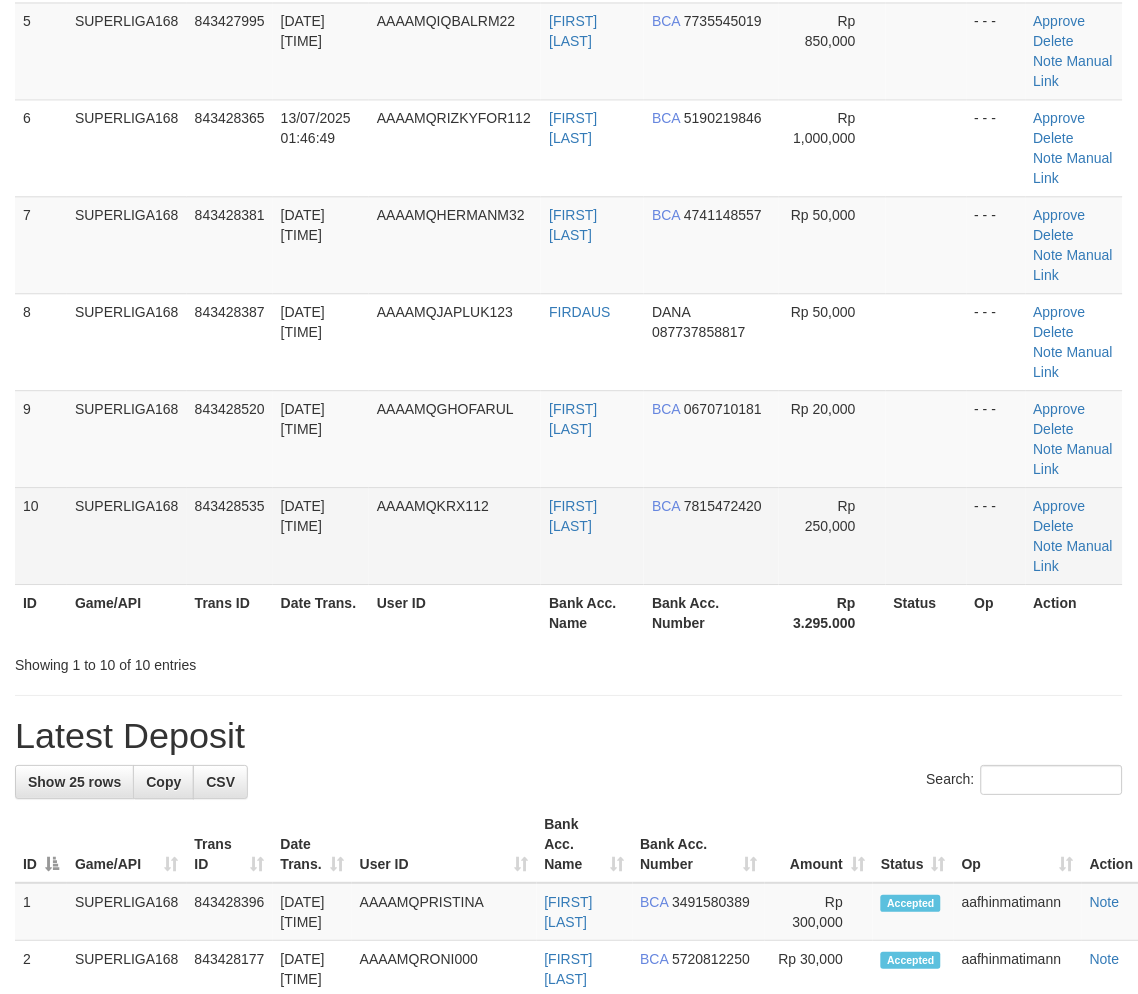 drag, startPoint x: 310, startPoint y: 486, endPoint x: 7, endPoint y: 636, distance: 338.09613 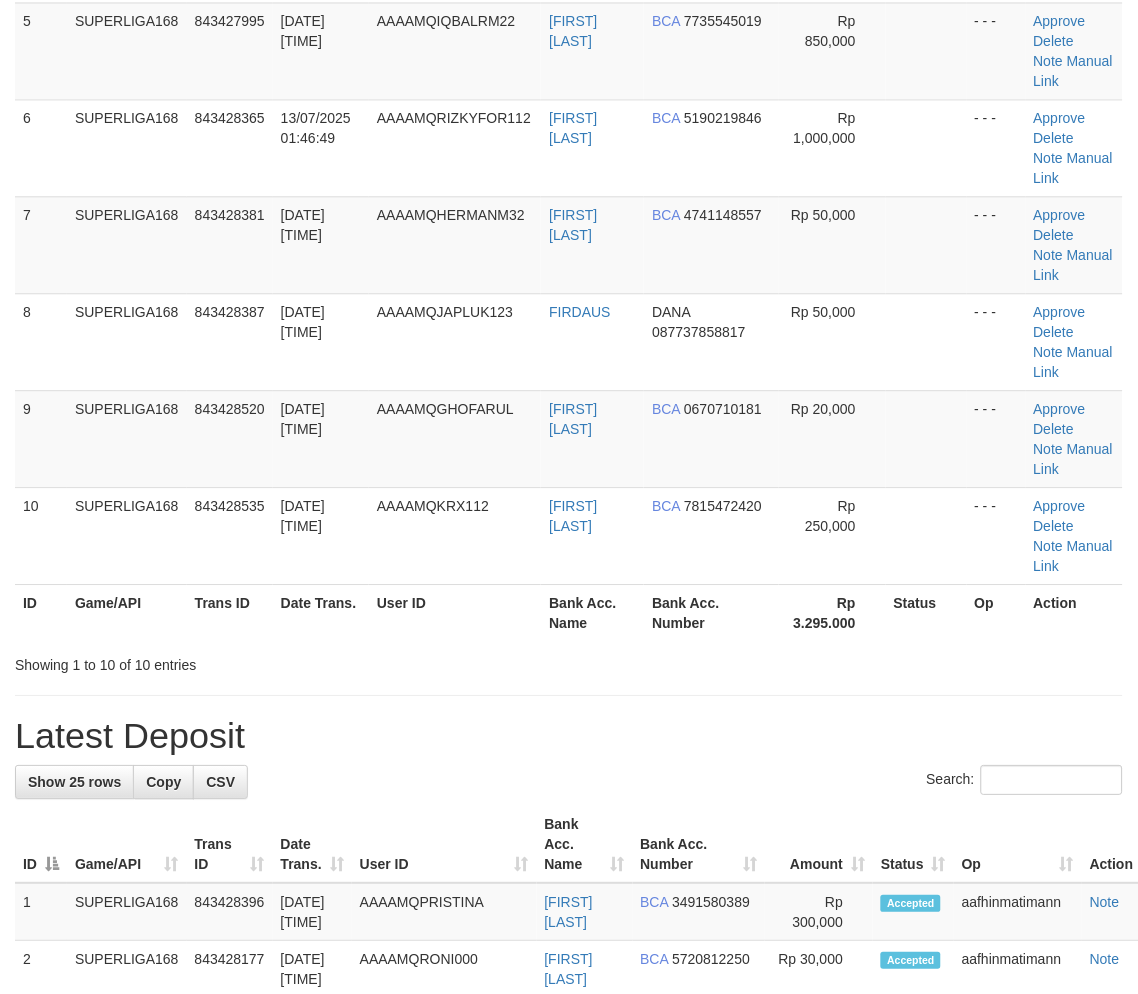 scroll, scrollTop: 382, scrollLeft: 0, axis: vertical 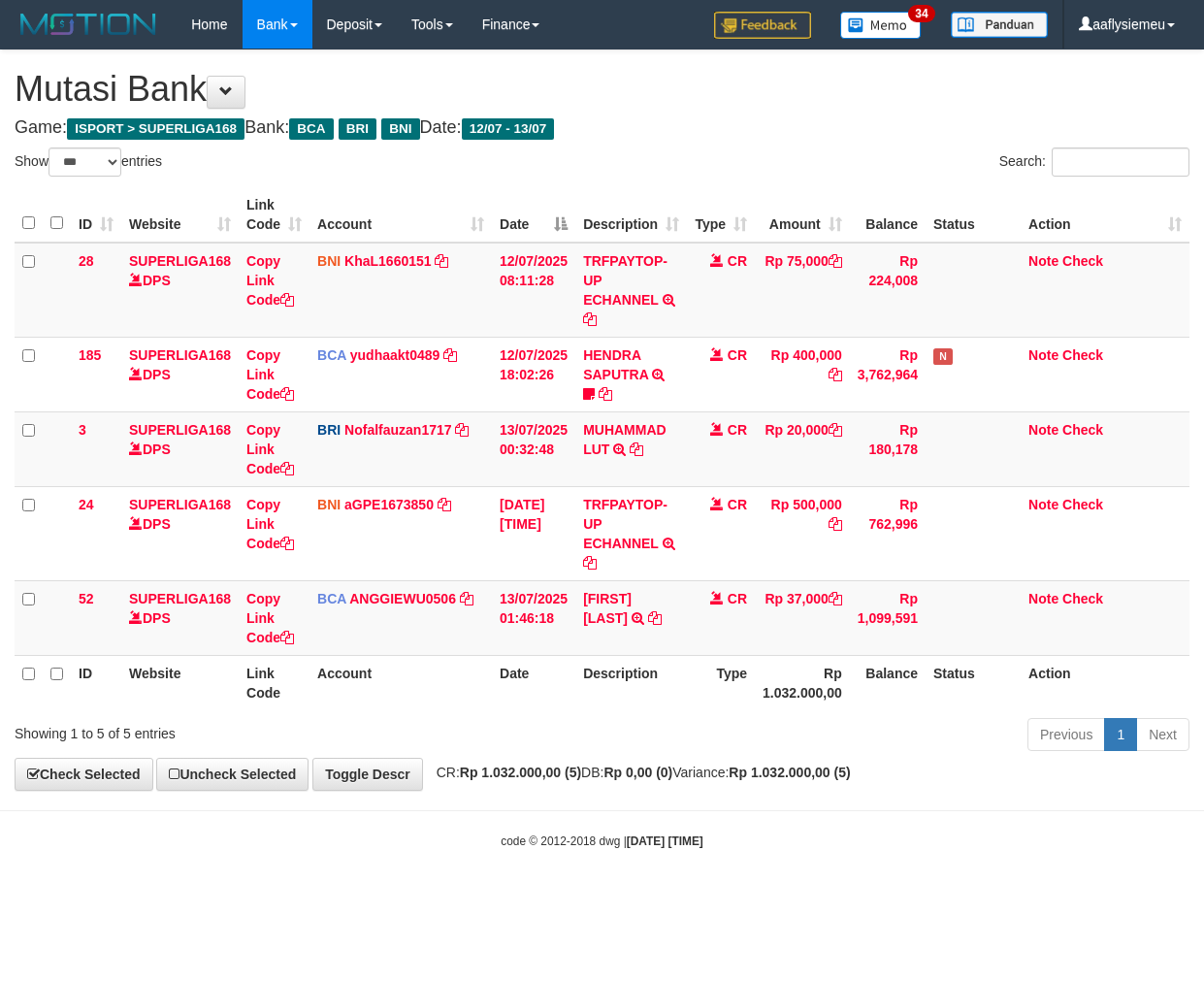 select on "***" 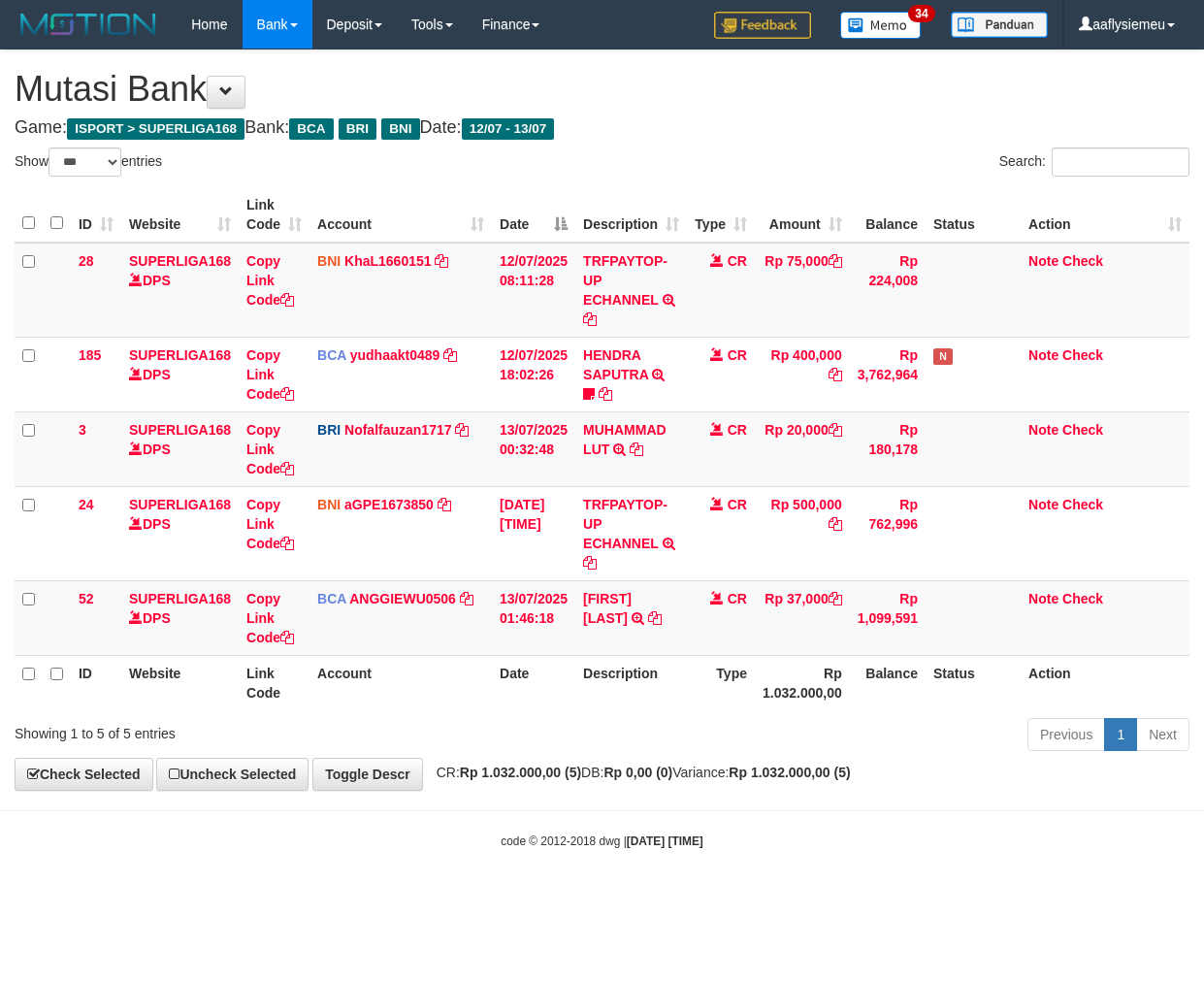 scroll, scrollTop: 0, scrollLeft: 0, axis: both 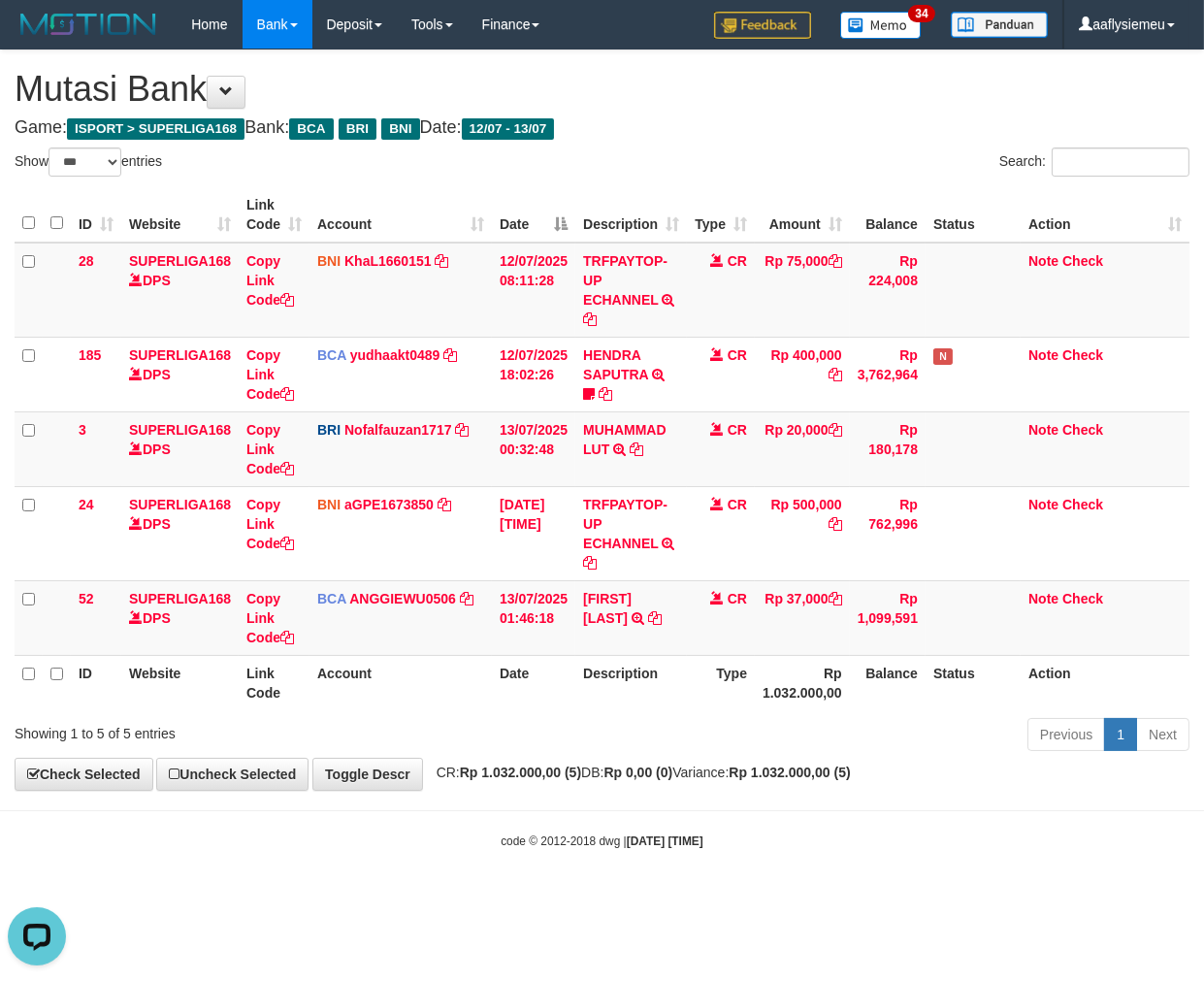 click on "Type" at bounding box center (721, 682) 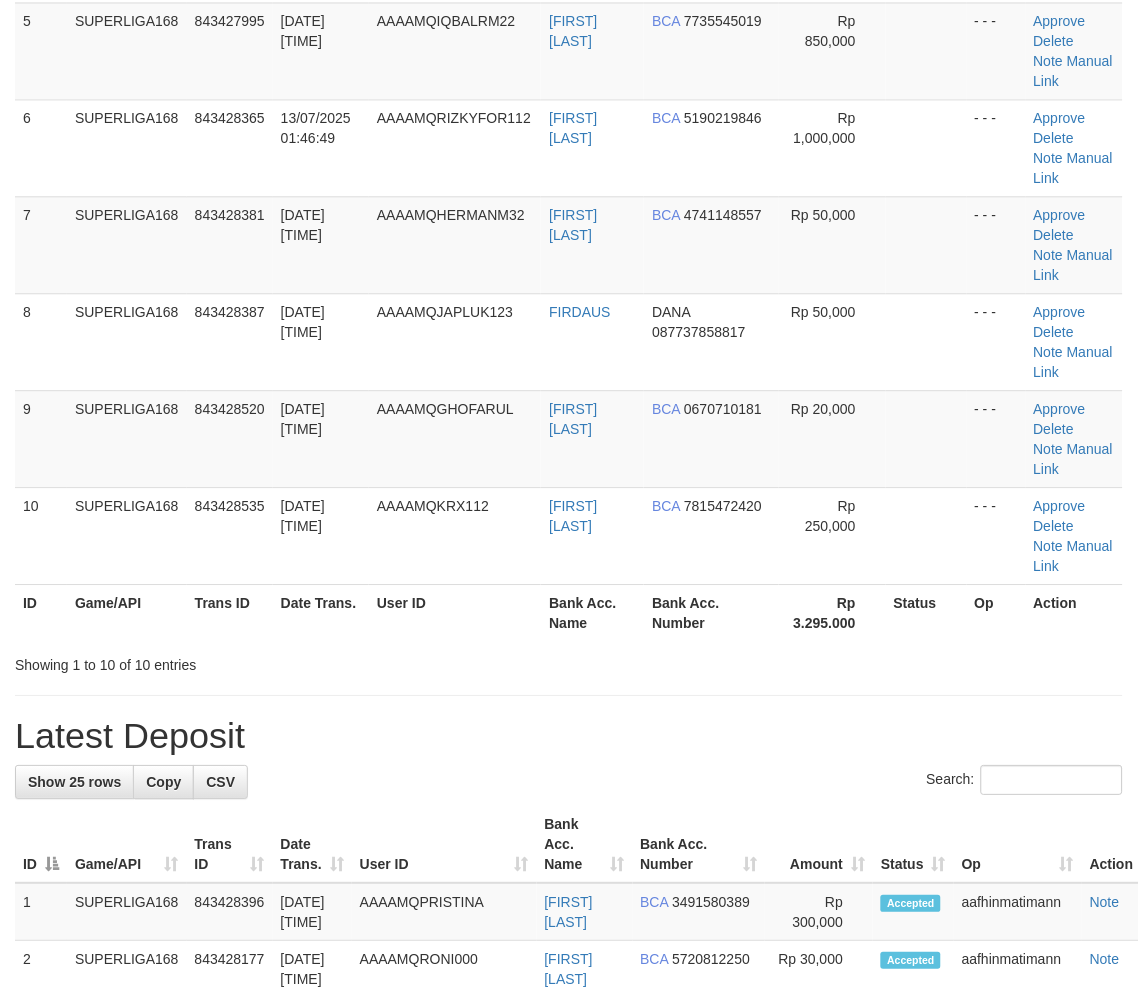 scroll, scrollTop: 382, scrollLeft: 0, axis: vertical 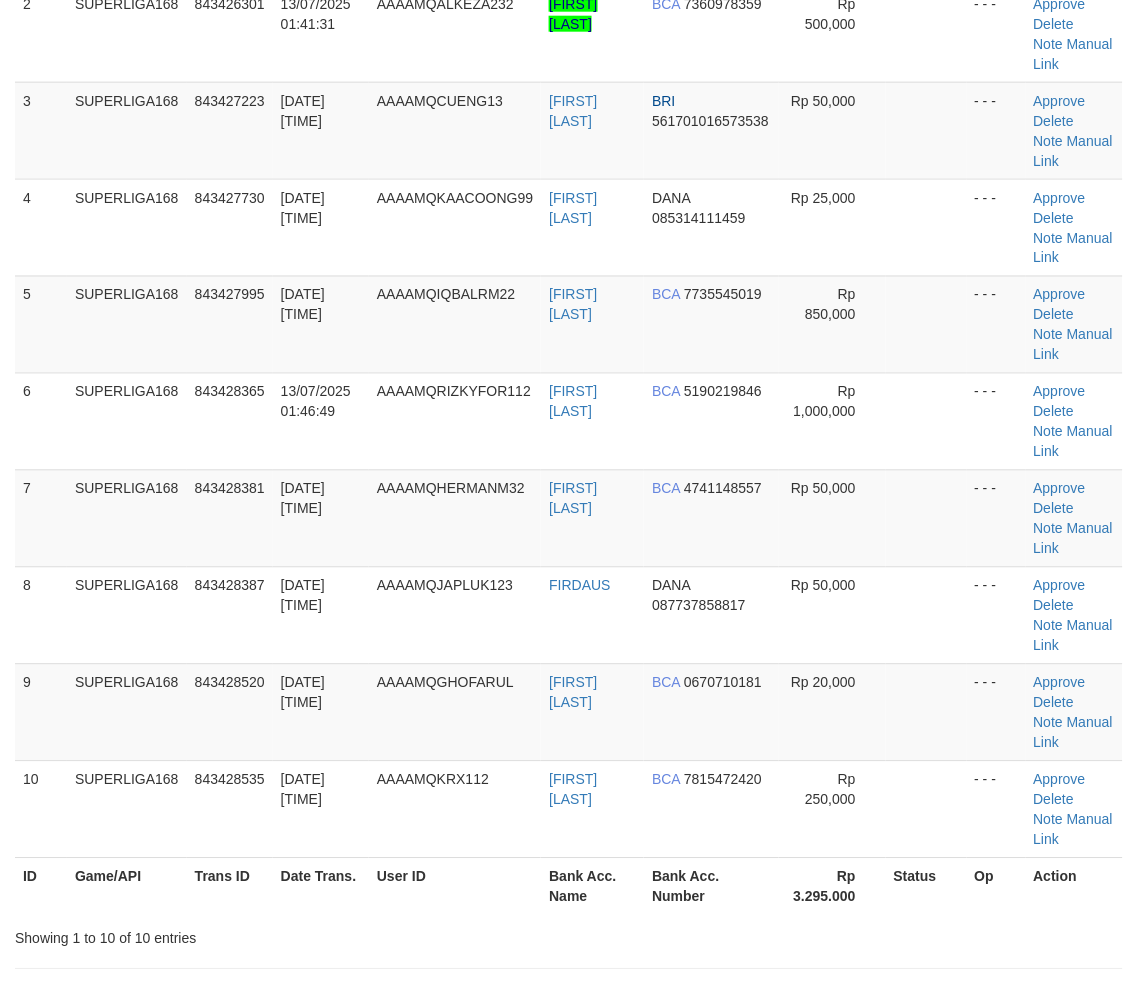 drag, startPoint x: 61, startPoint y: 593, endPoint x: 1, endPoint y: 627, distance: 68.96376 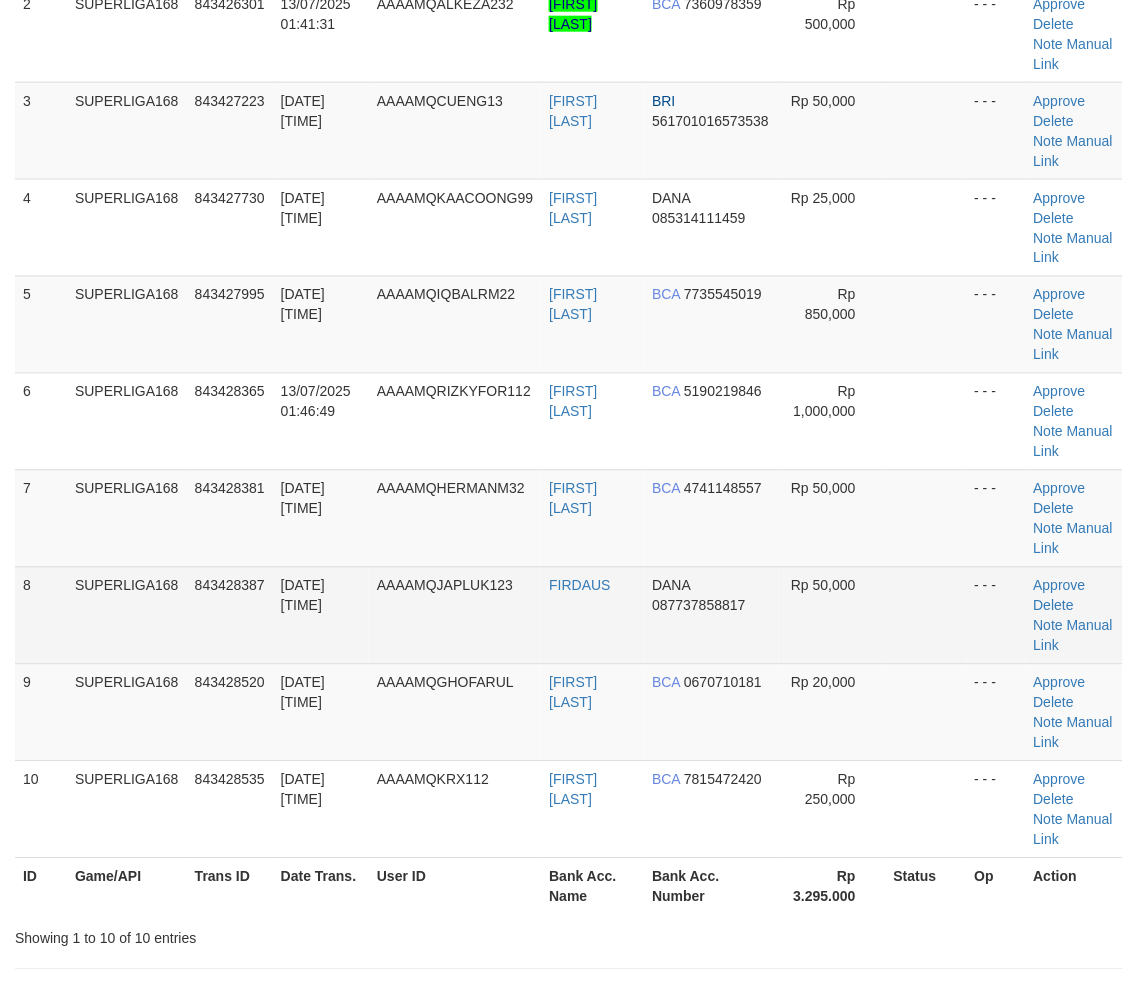 click on "843428387" at bounding box center [230, 615] 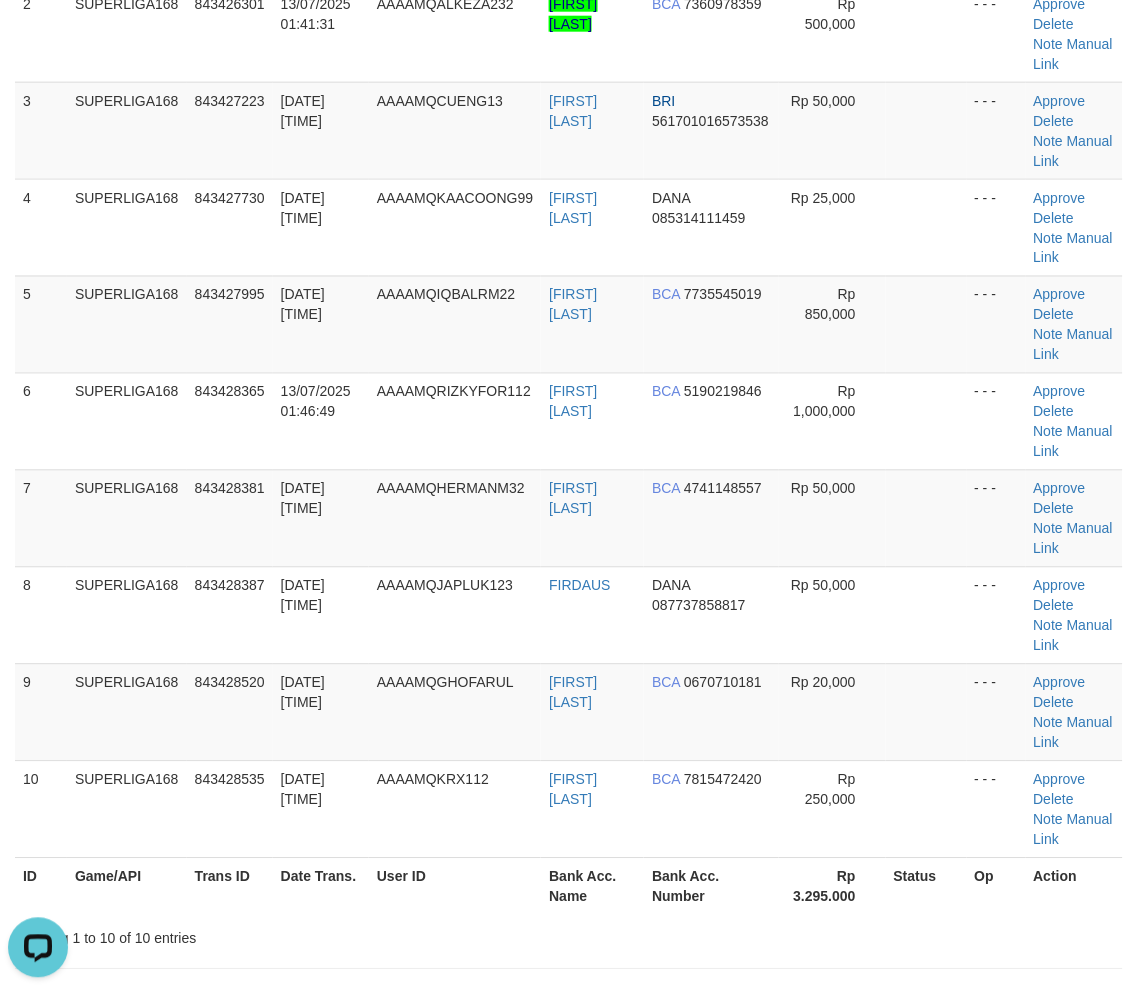 scroll, scrollTop: 0, scrollLeft: 0, axis: both 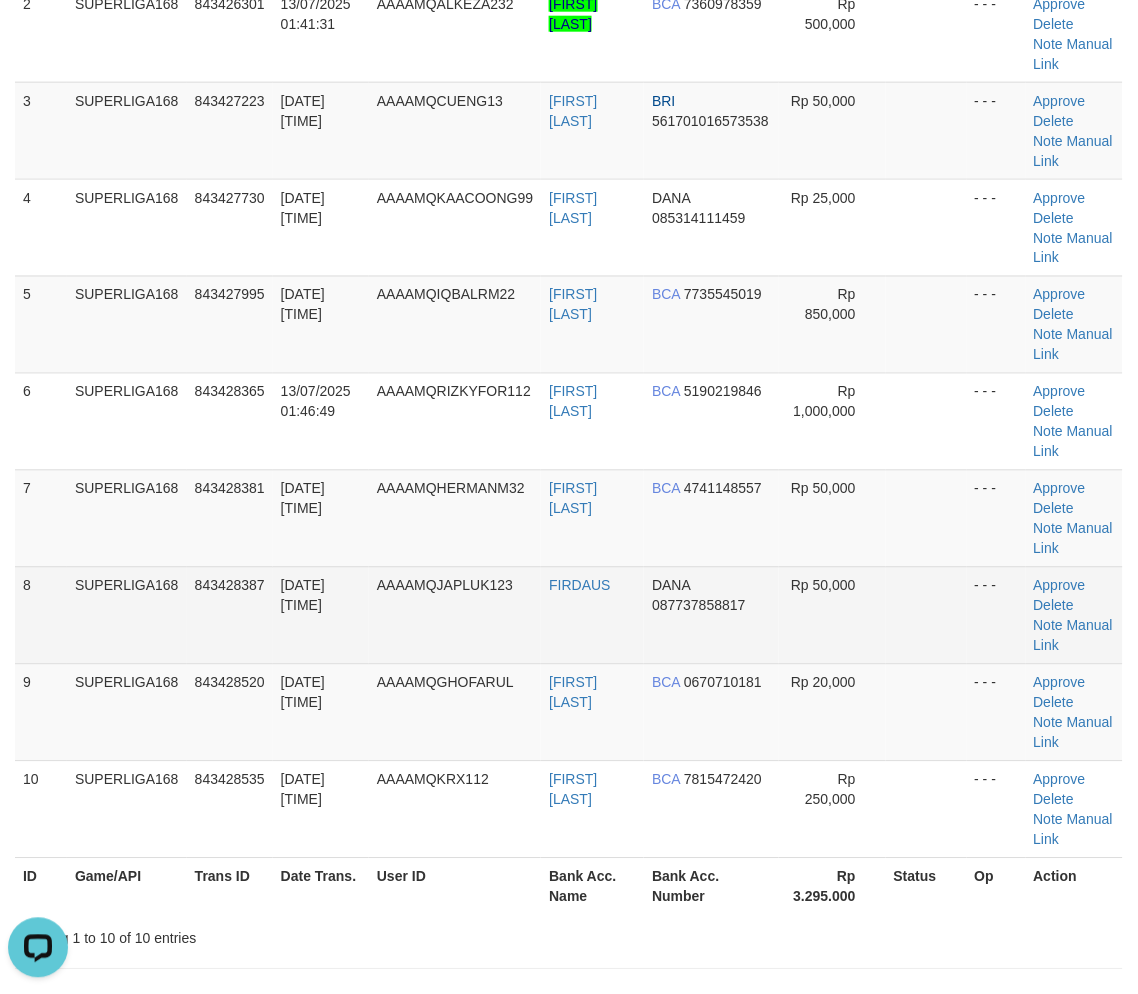 drag, startPoint x: 142, startPoint y: 632, endPoint x: 4, endPoint y: 698, distance: 152.97058 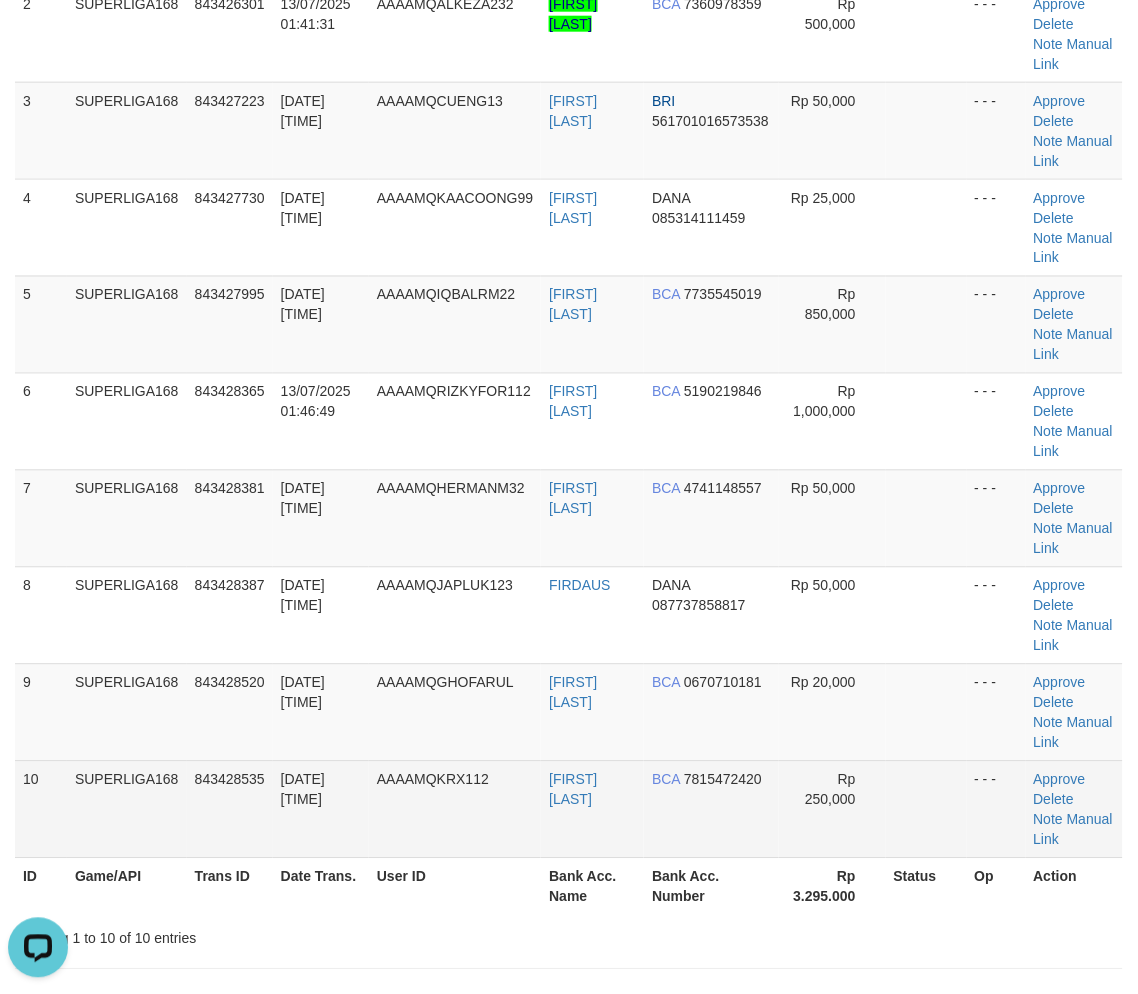 drag, startPoint x: 407, startPoint y: 650, endPoint x: 124, endPoint y: 747, distance: 299.16217 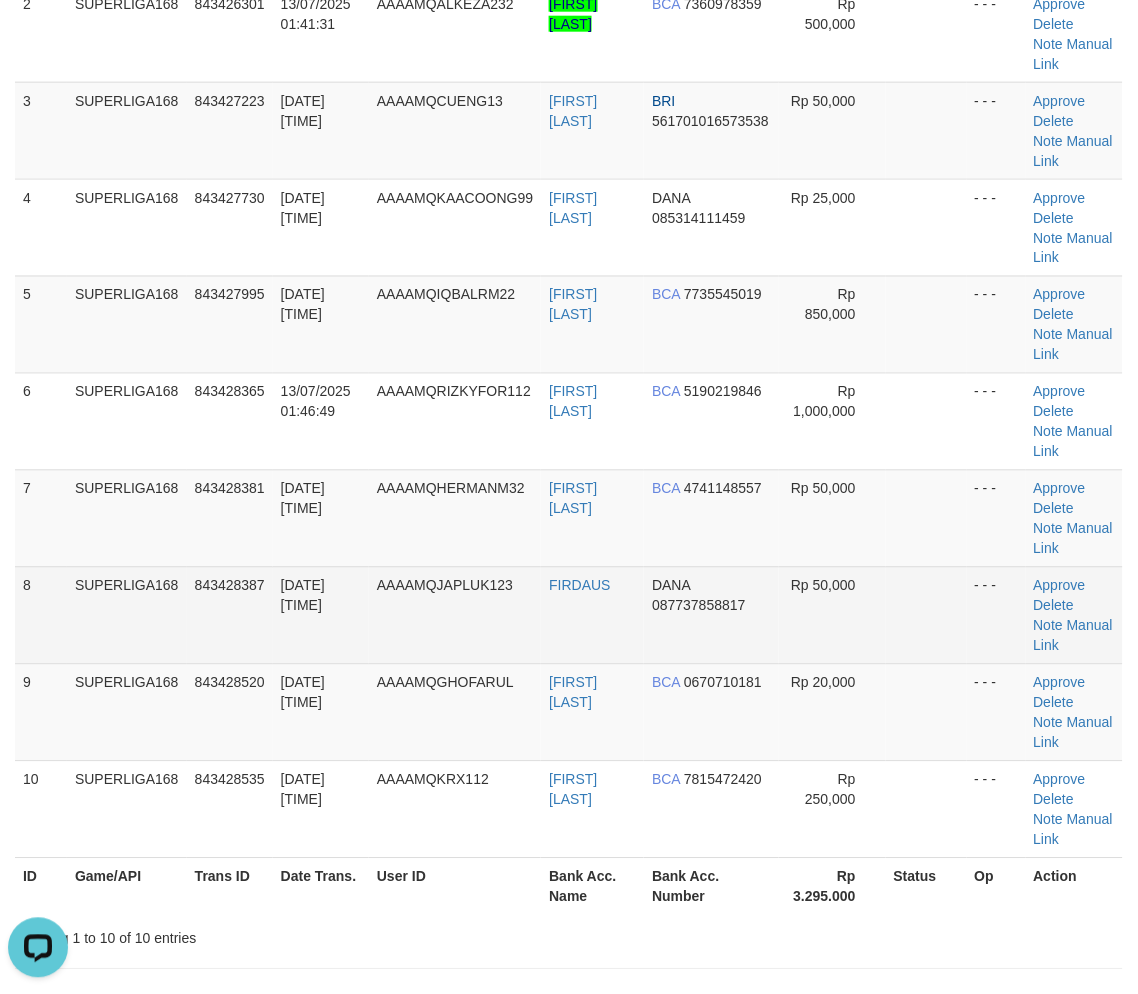 drag, startPoint x: 303, startPoint y: 622, endPoint x: 296, endPoint y: 631, distance: 11.401754 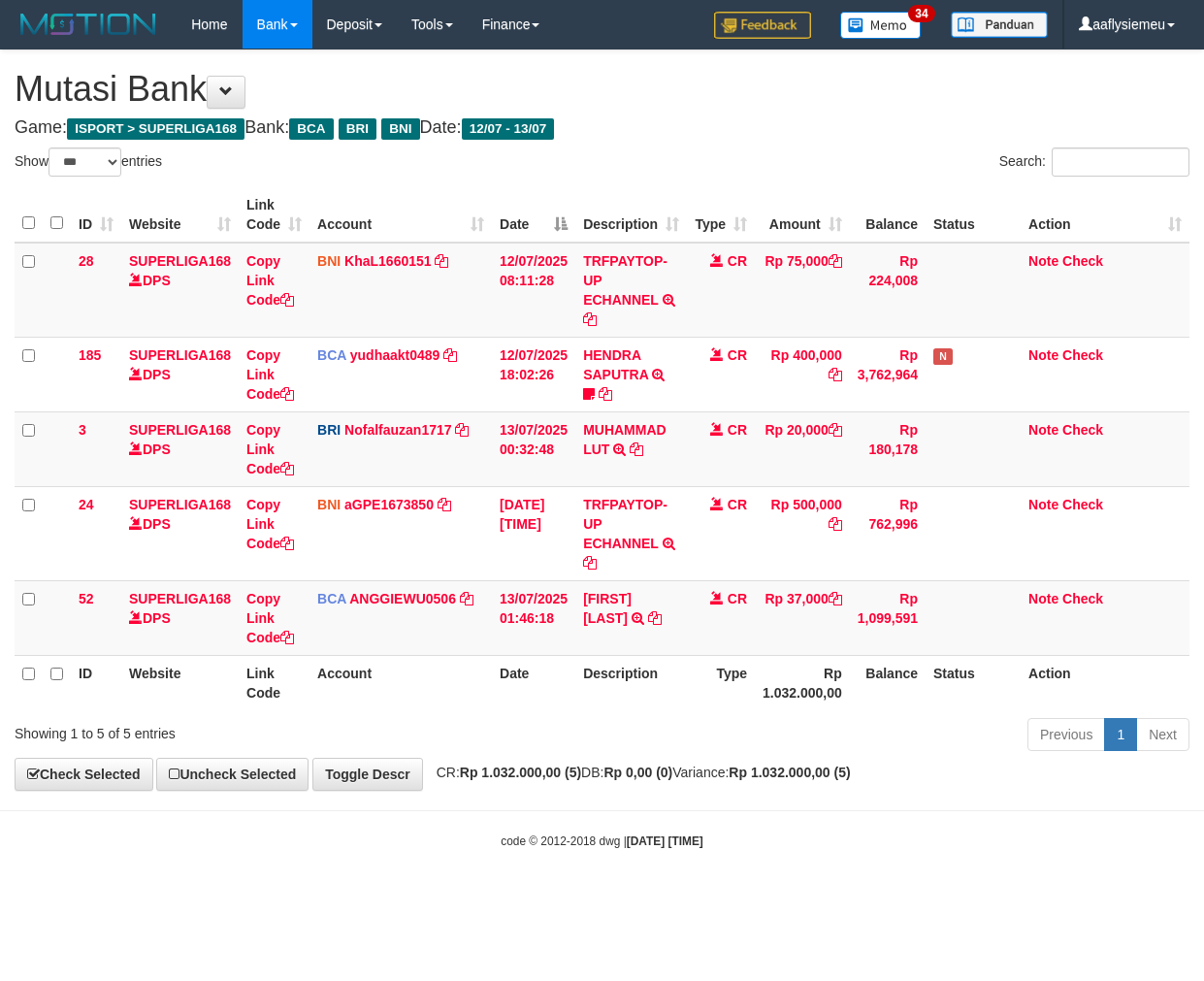 select on "***" 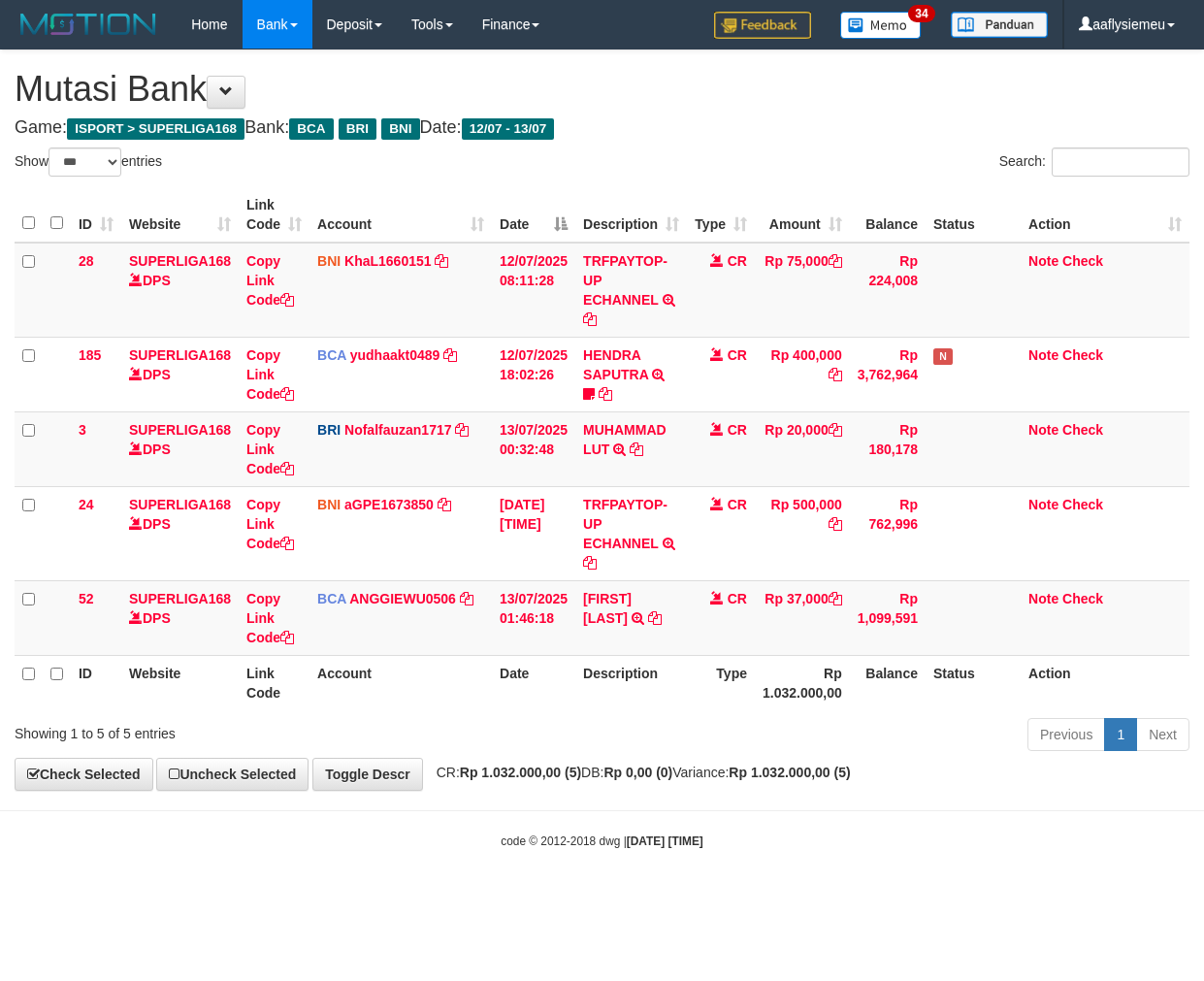 scroll, scrollTop: 0, scrollLeft: 0, axis: both 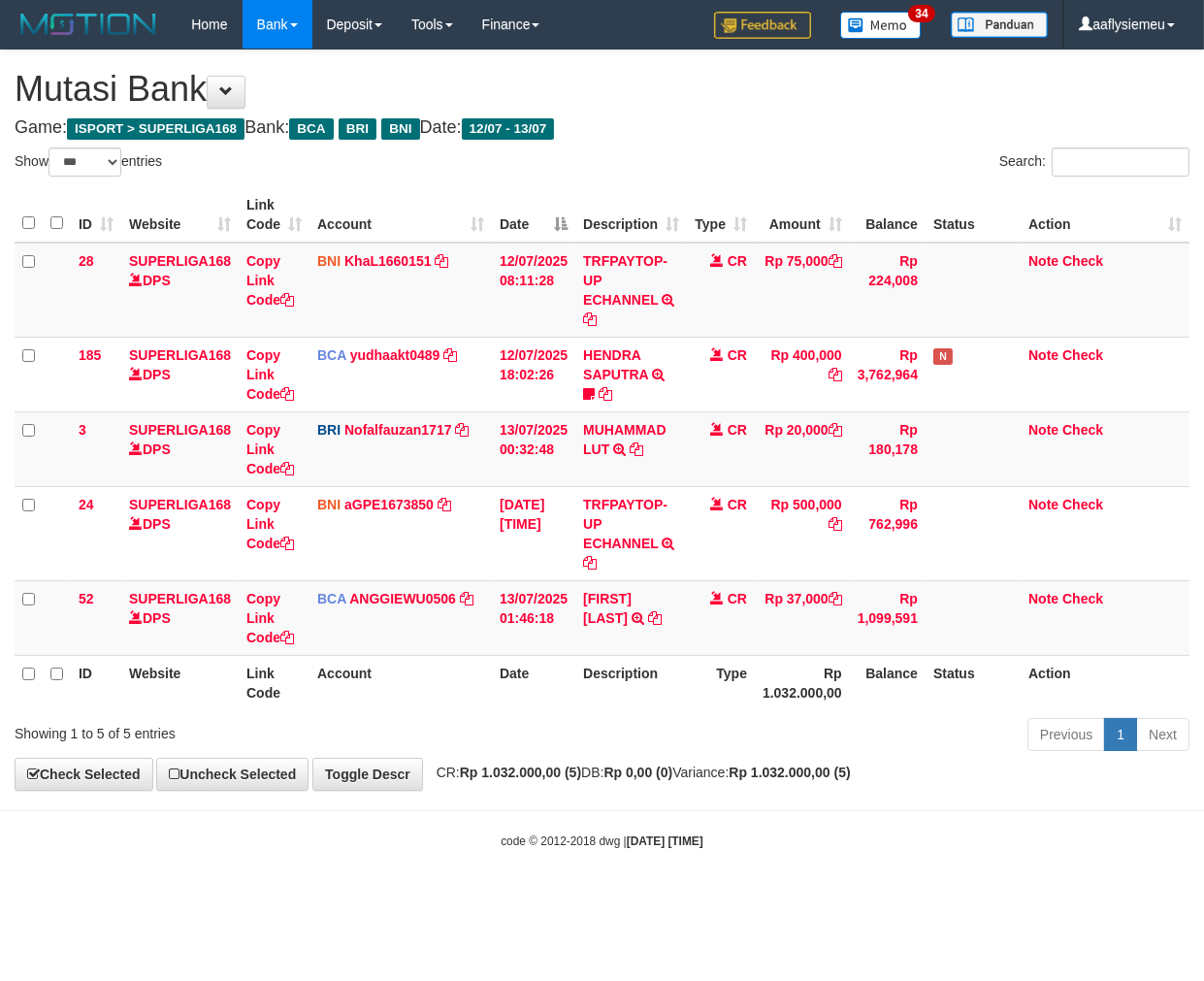 click on "**********" at bounding box center [602, 420] 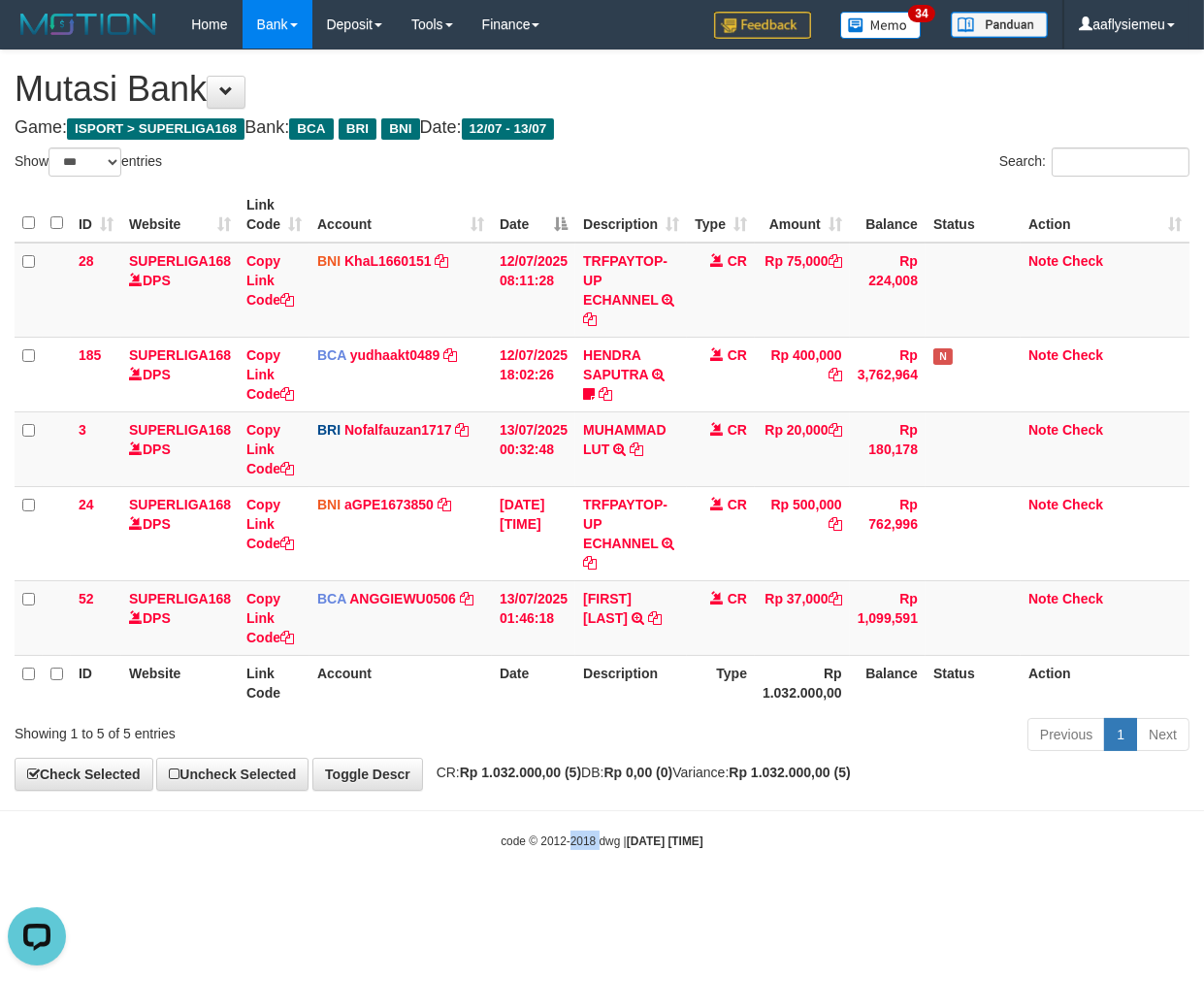 scroll, scrollTop: 0, scrollLeft: 0, axis: both 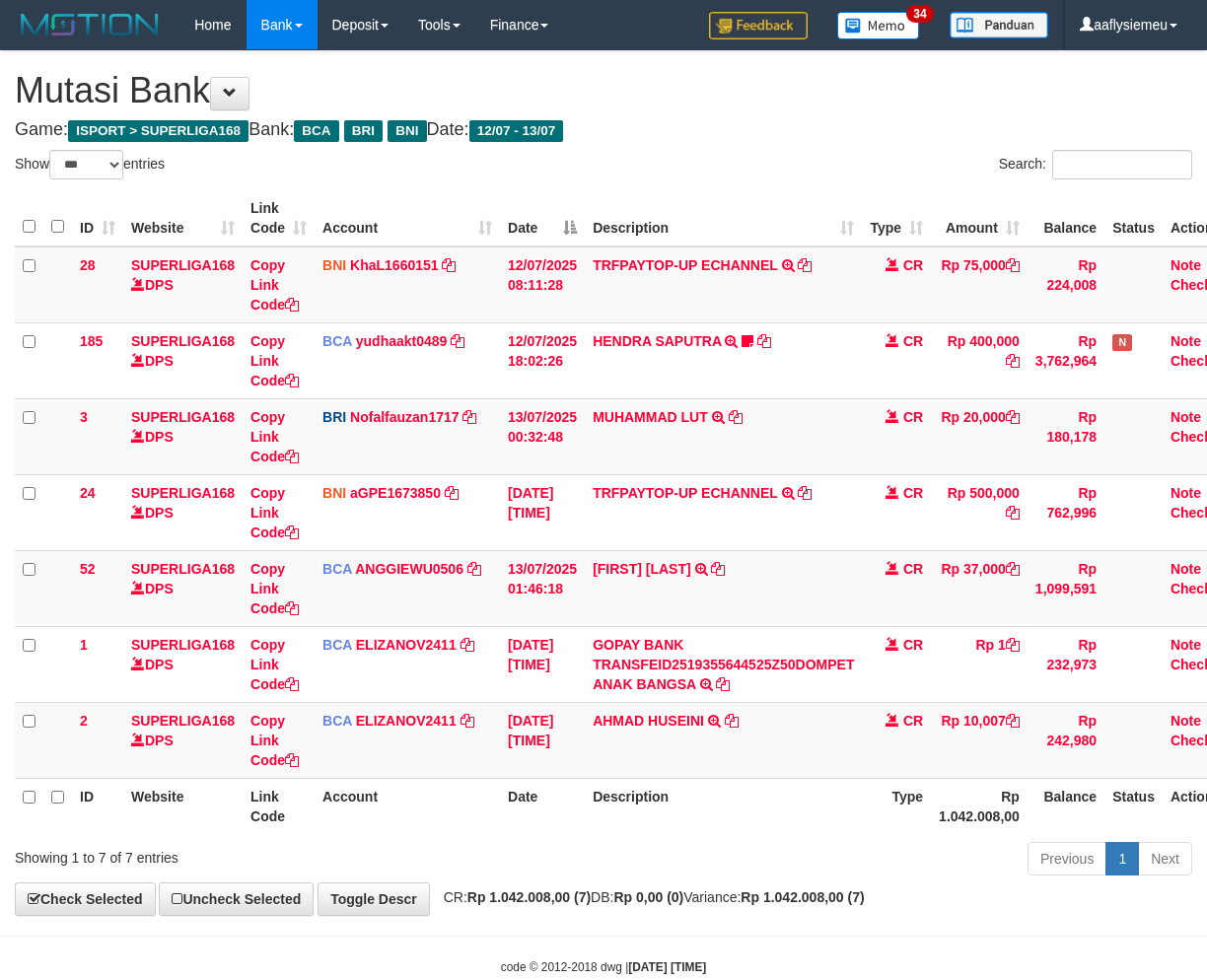 select on "***" 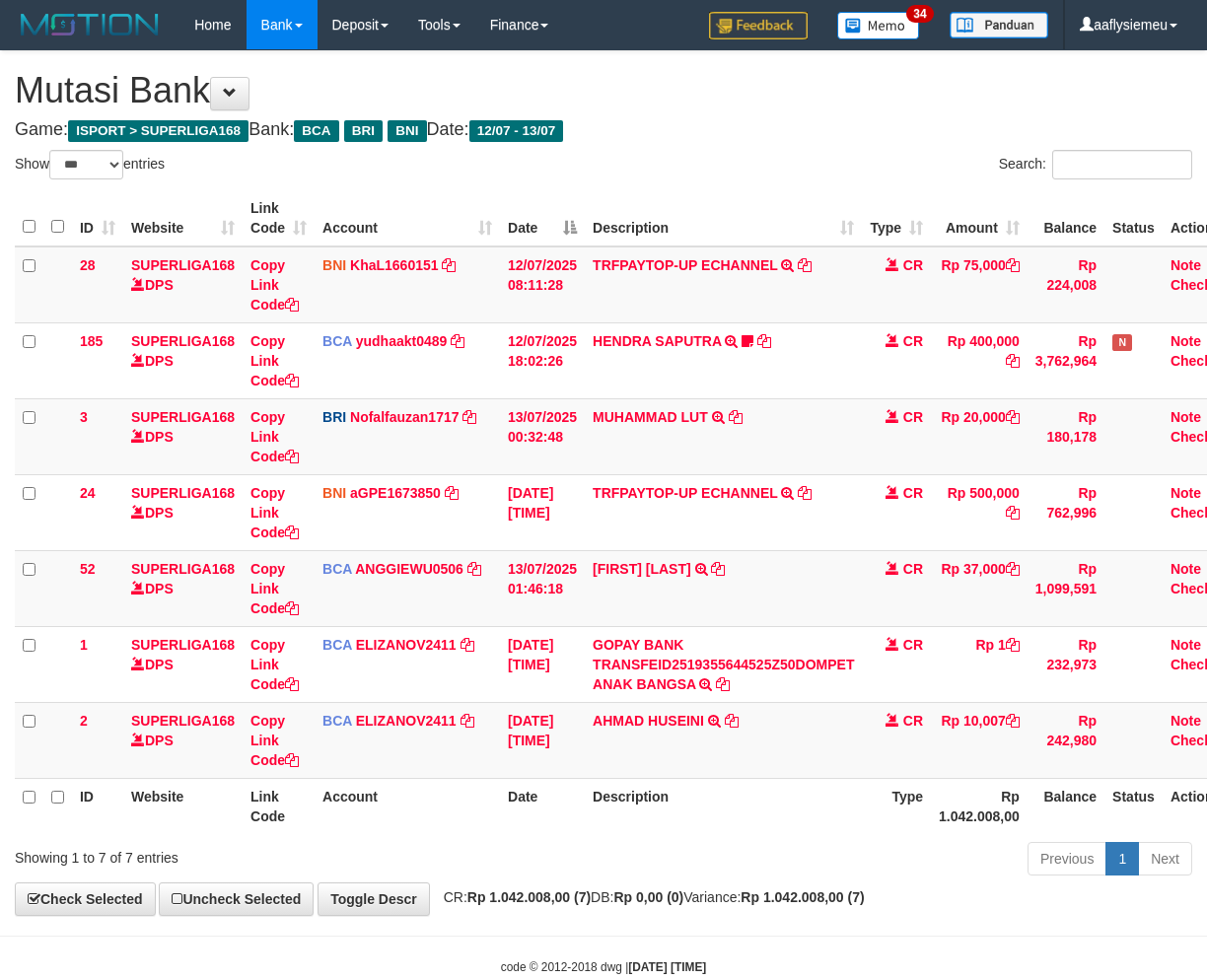 scroll, scrollTop: 0, scrollLeft: 0, axis: both 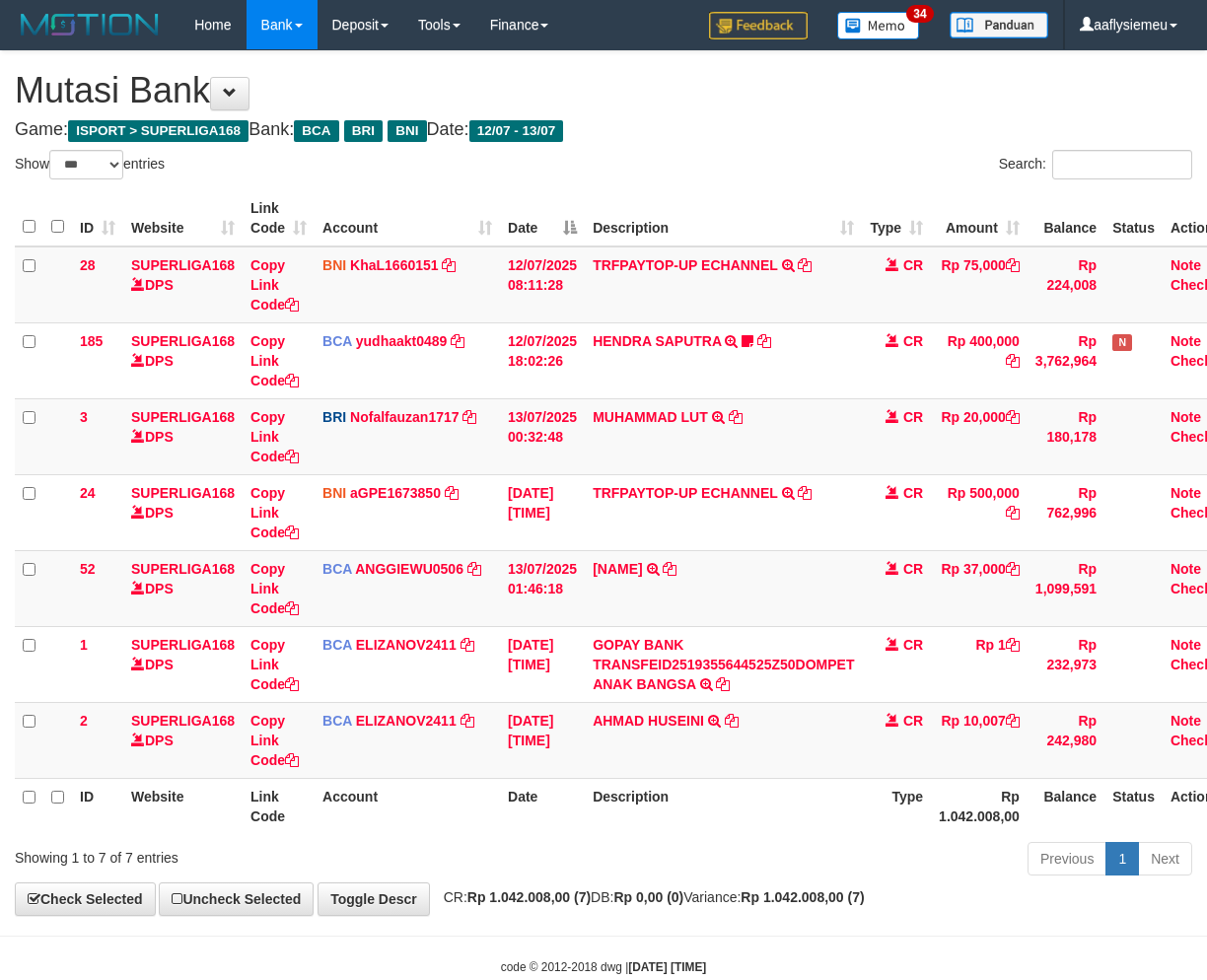 select on "***" 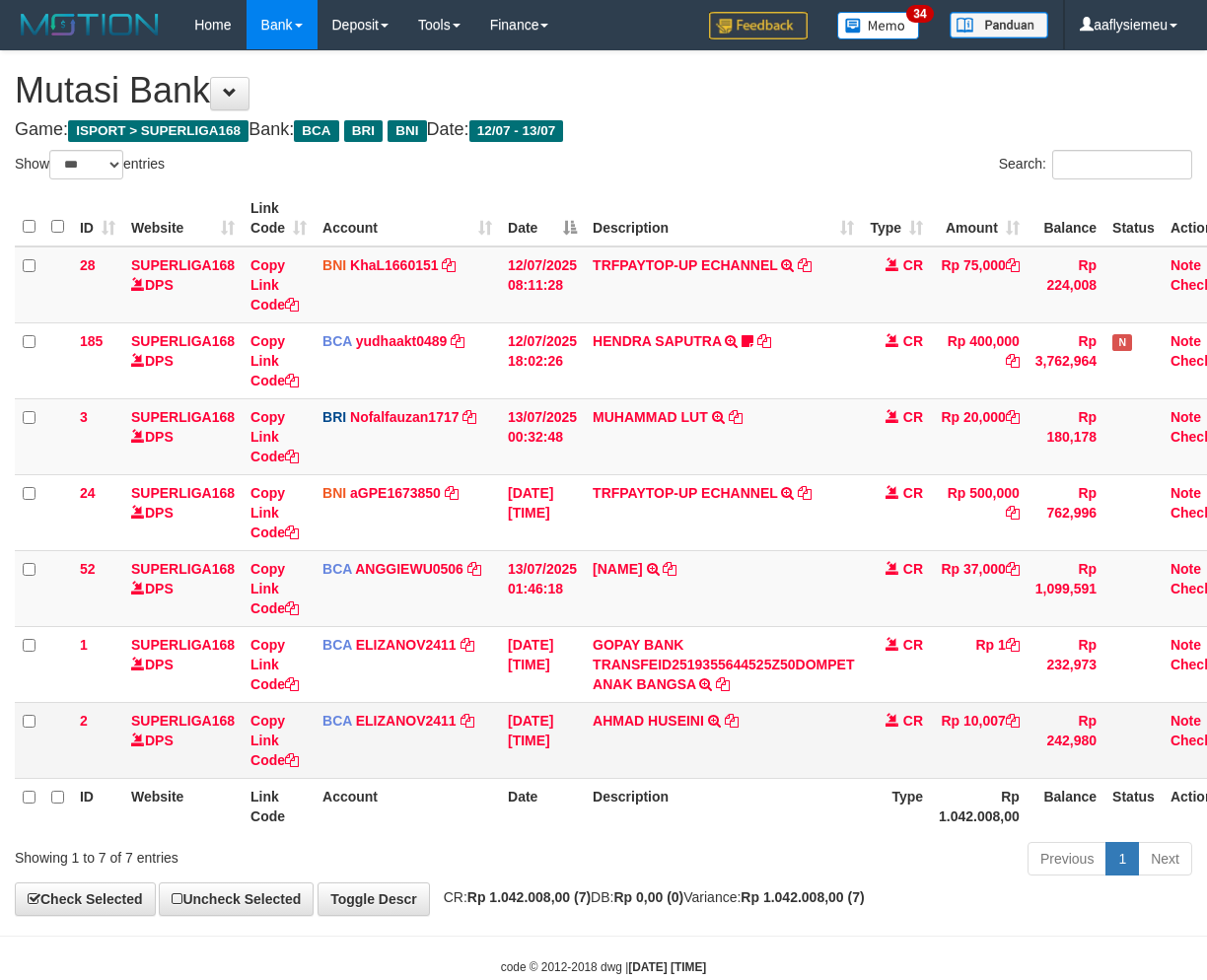 scroll, scrollTop: 0, scrollLeft: 0, axis: both 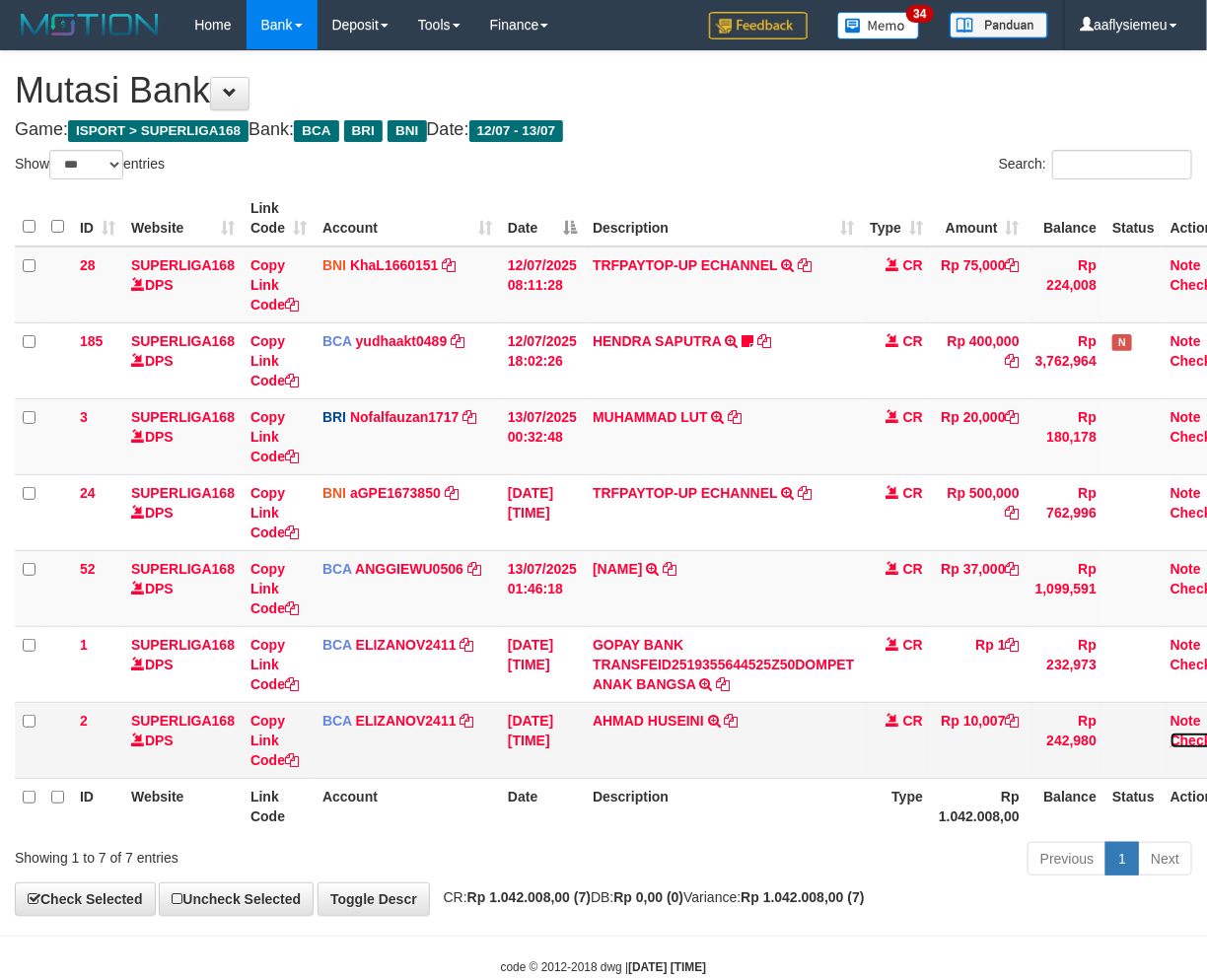 drag, startPoint x: 1189, startPoint y: 740, endPoint x: 1173, endPoint y: 745, distance: 16.763055 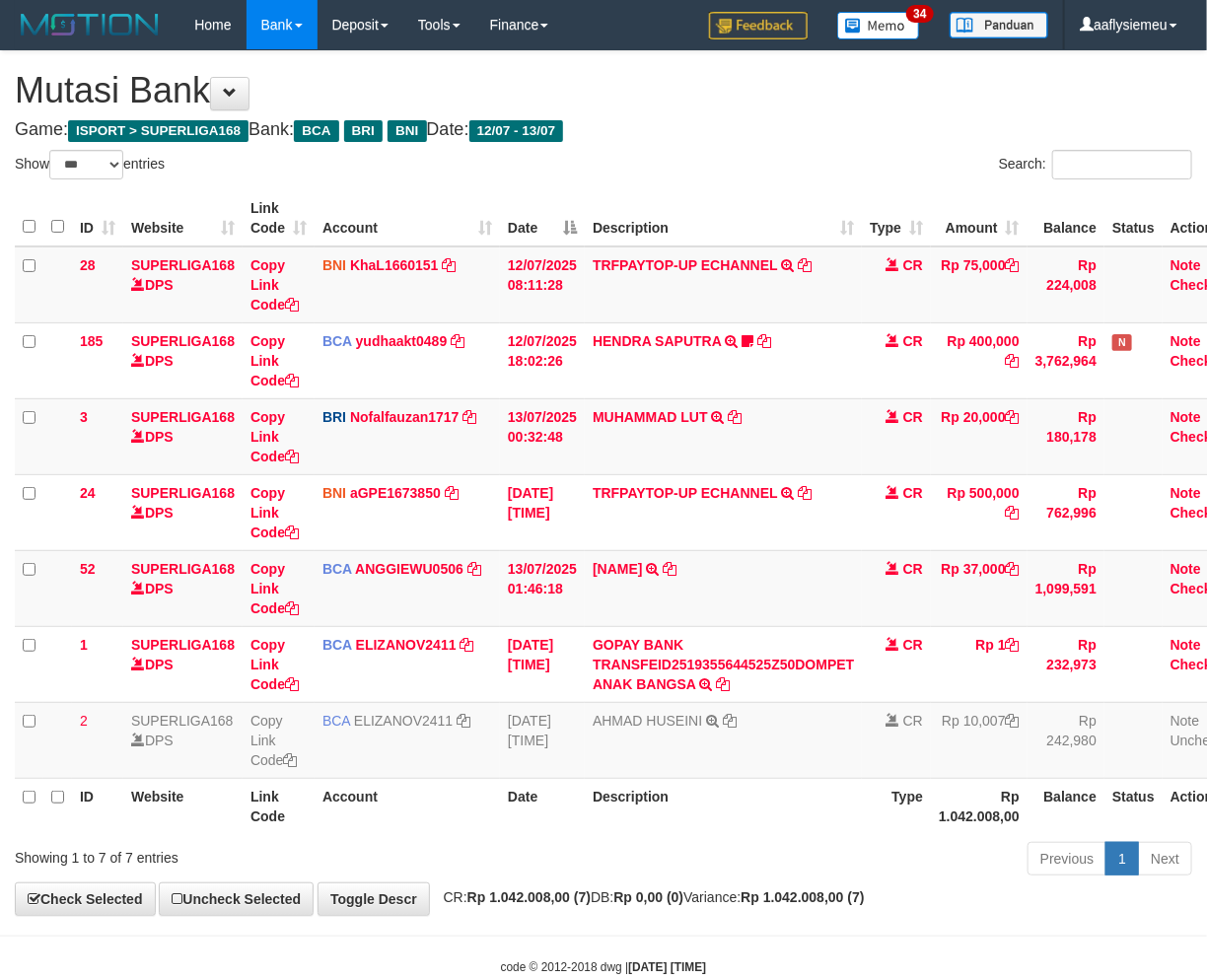 click on "Type" at bounding box center (896, 805) 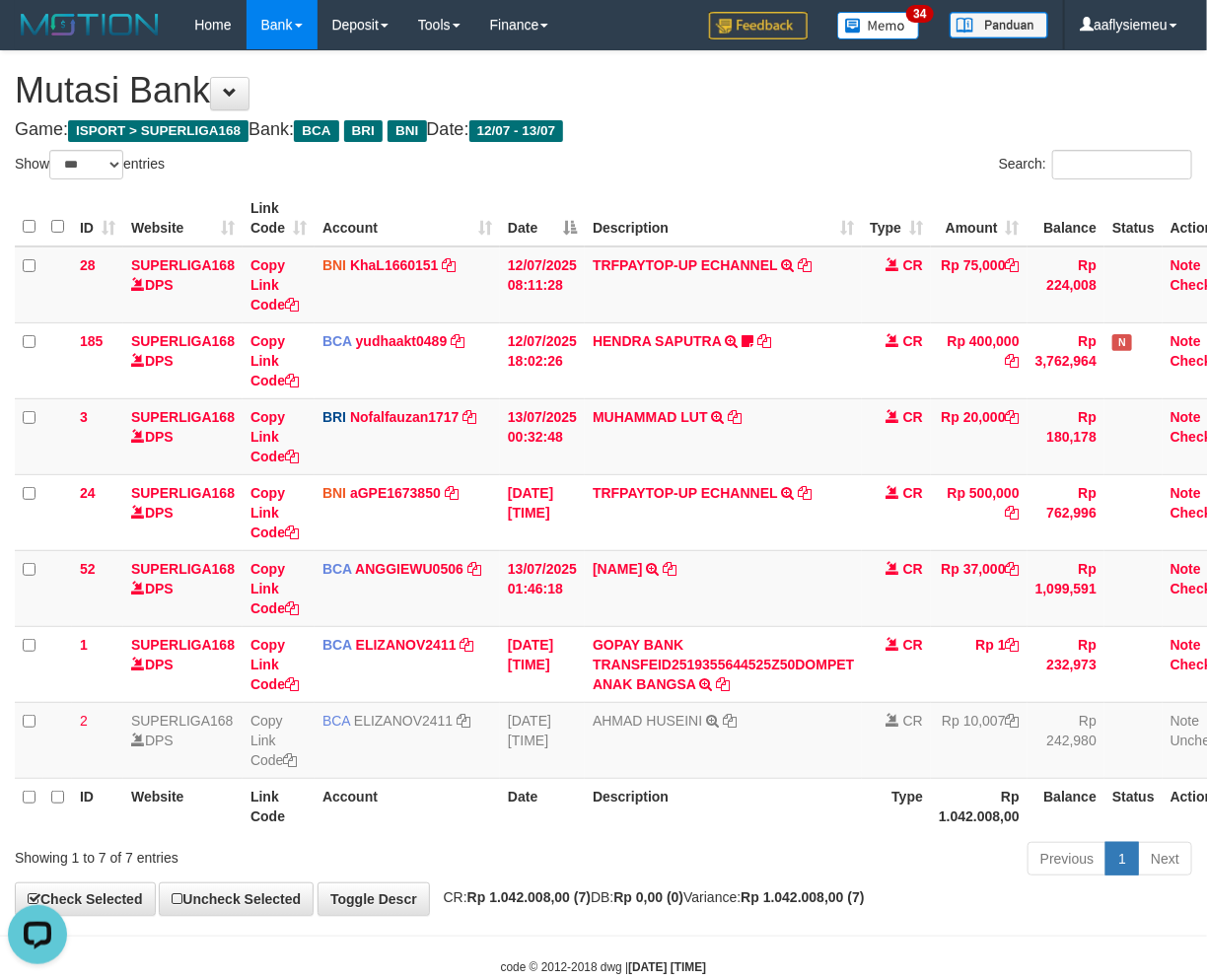 scroll, scrollTop: 0, scrollLeft: 0, axis: both 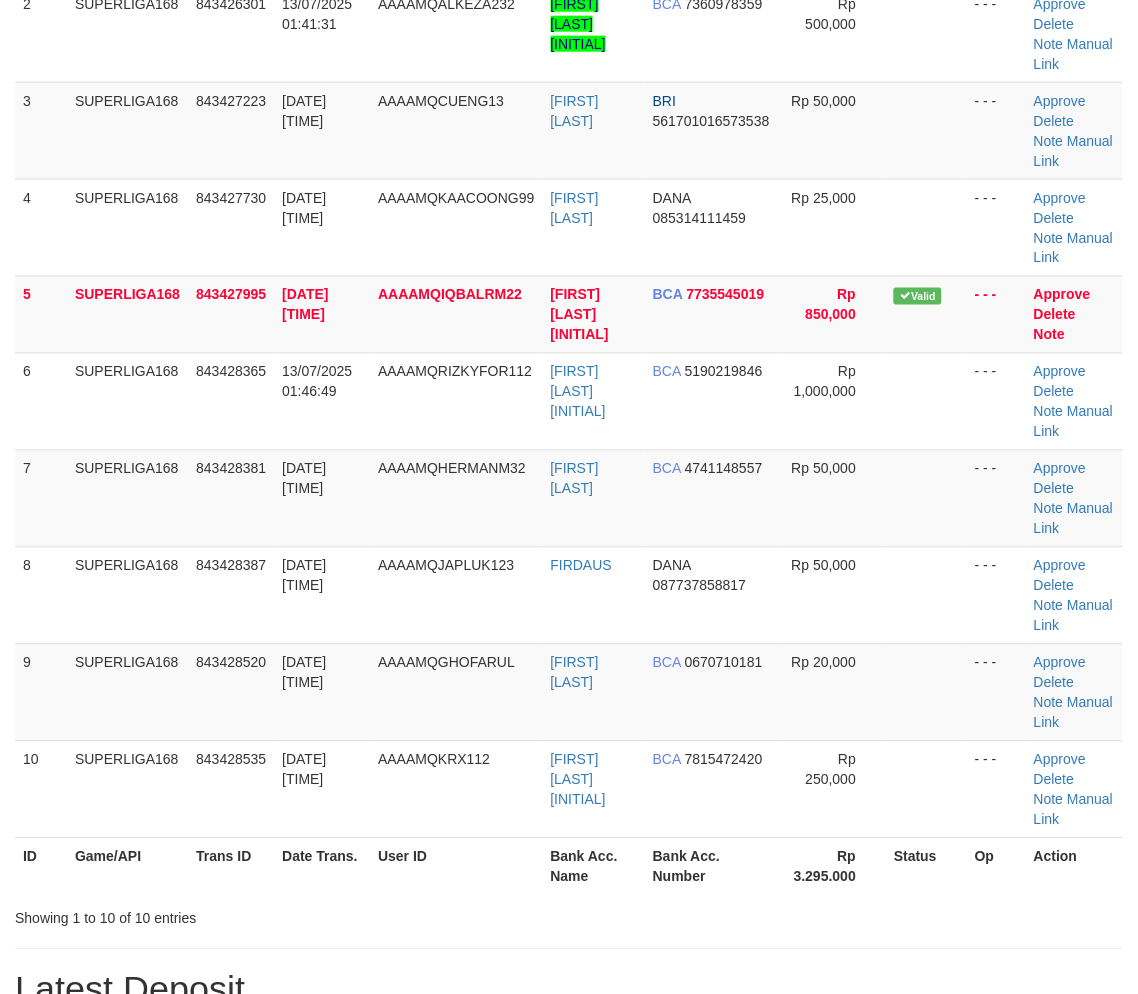 drag, startPoint x: 224, startPoint y: 603, endPoint x: 1, endPoint y: 691, distance: 239.73528 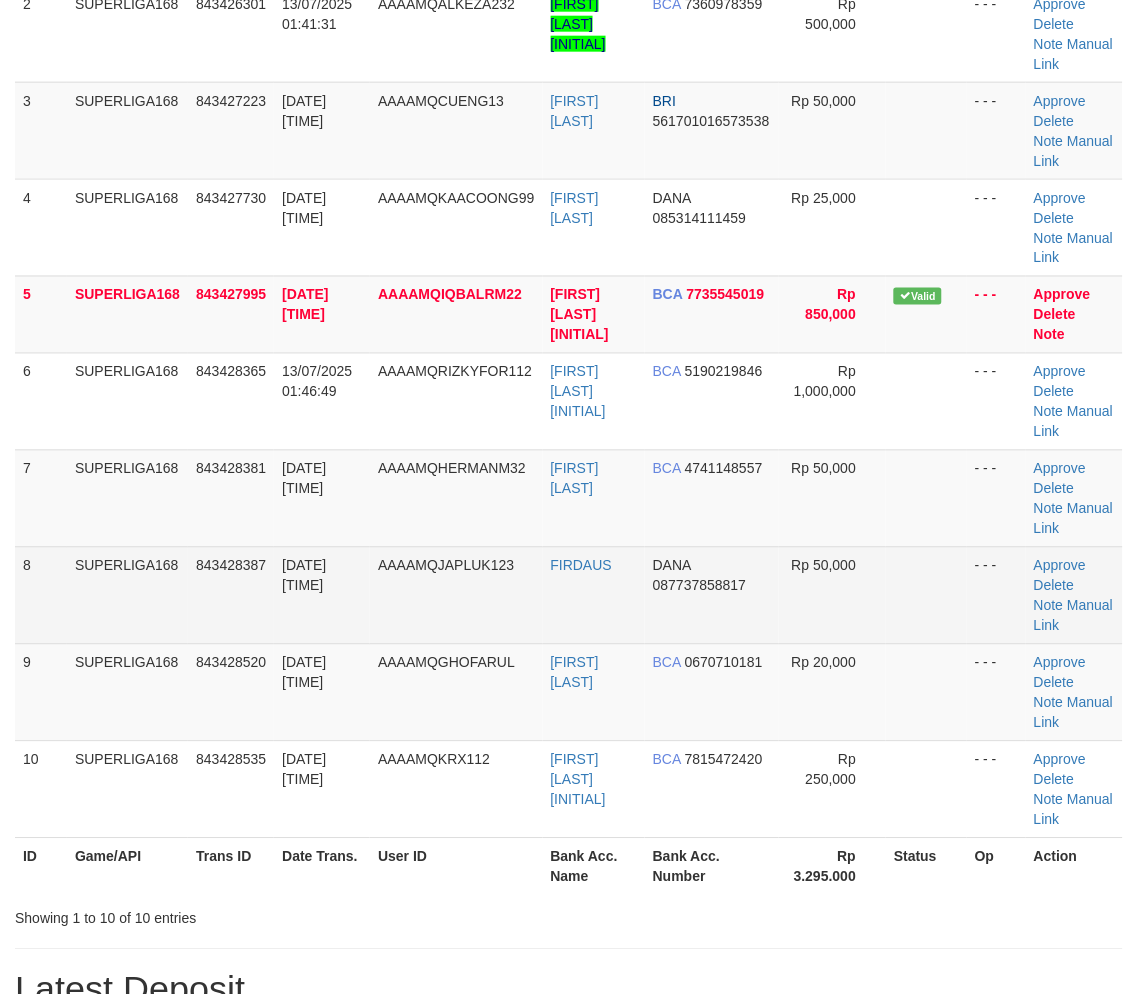 click on "SUPERLIGA168" at bounding box center [127, 595] 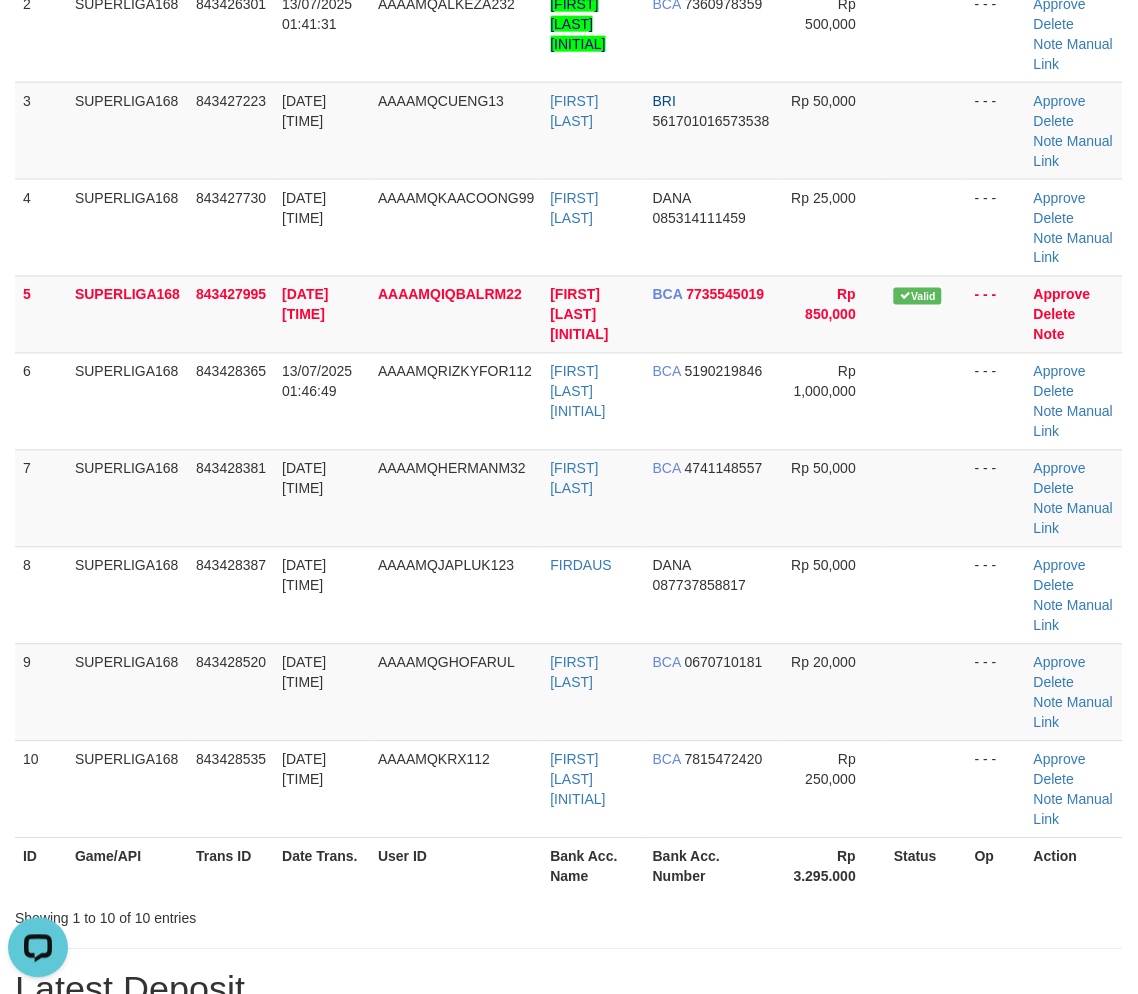 scroll, scrollTop: 0, scrollLeft: 0, axis: both 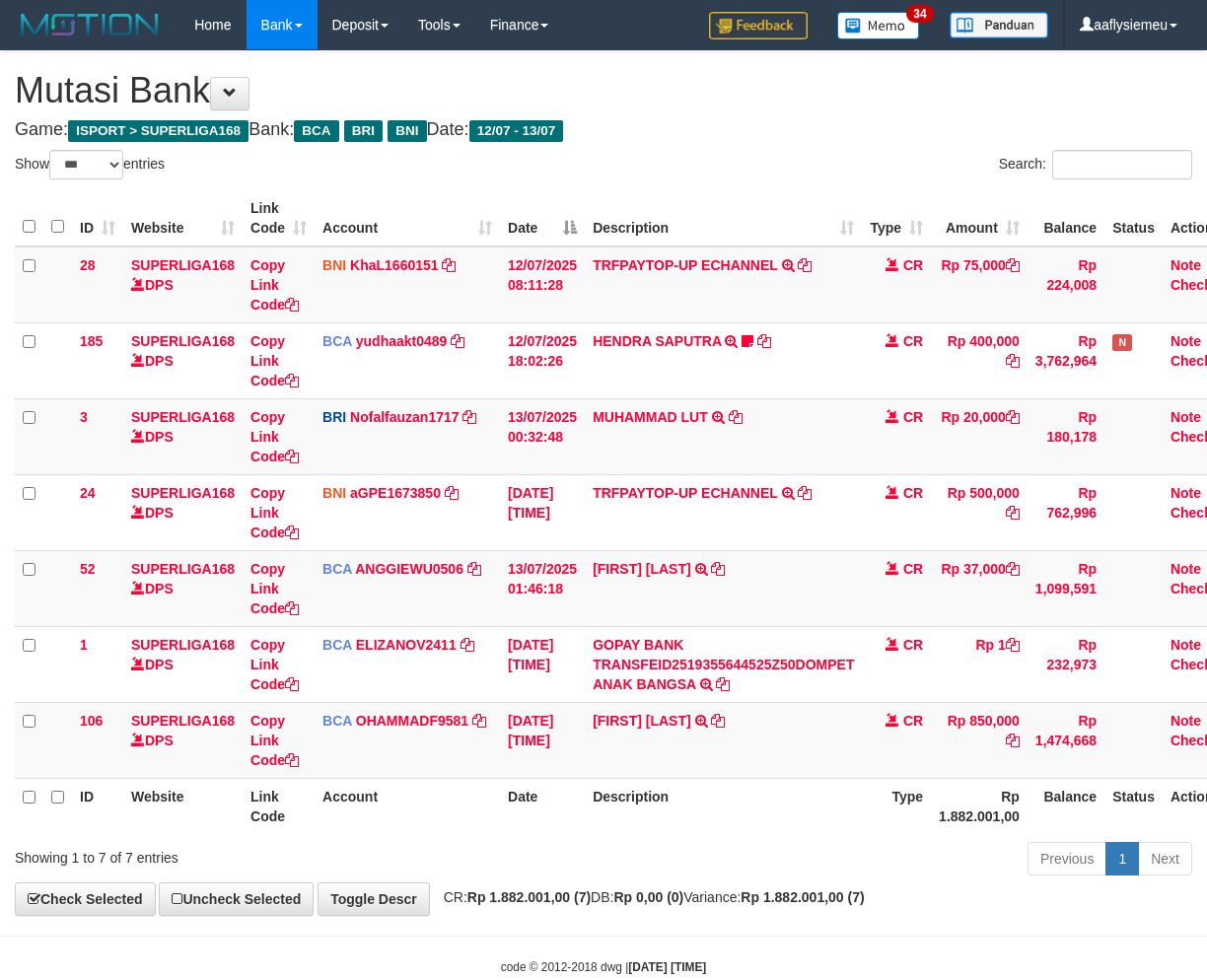 select on "***" 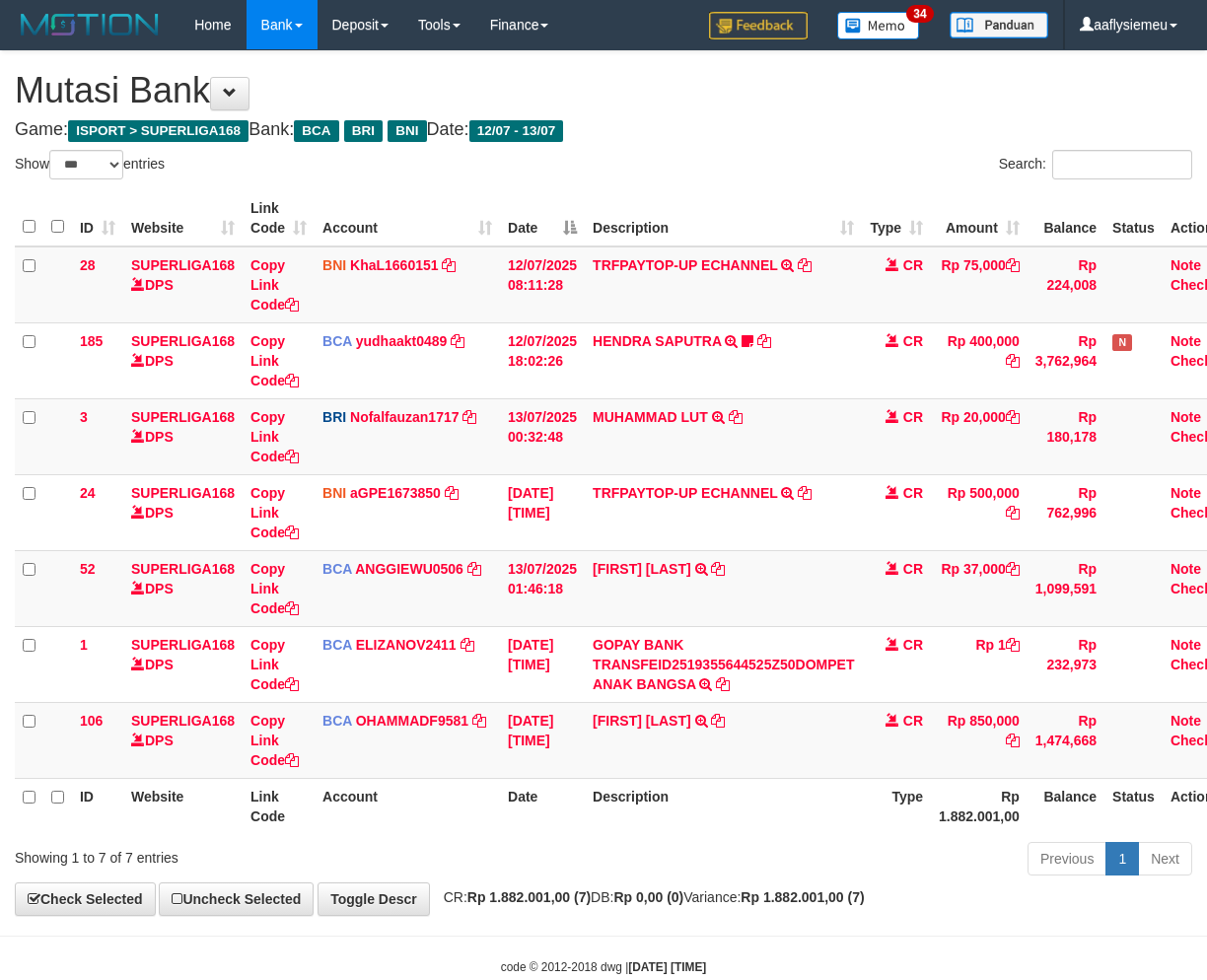 scroll, scrollTop: 0, scrollLeft: 0, axis: both 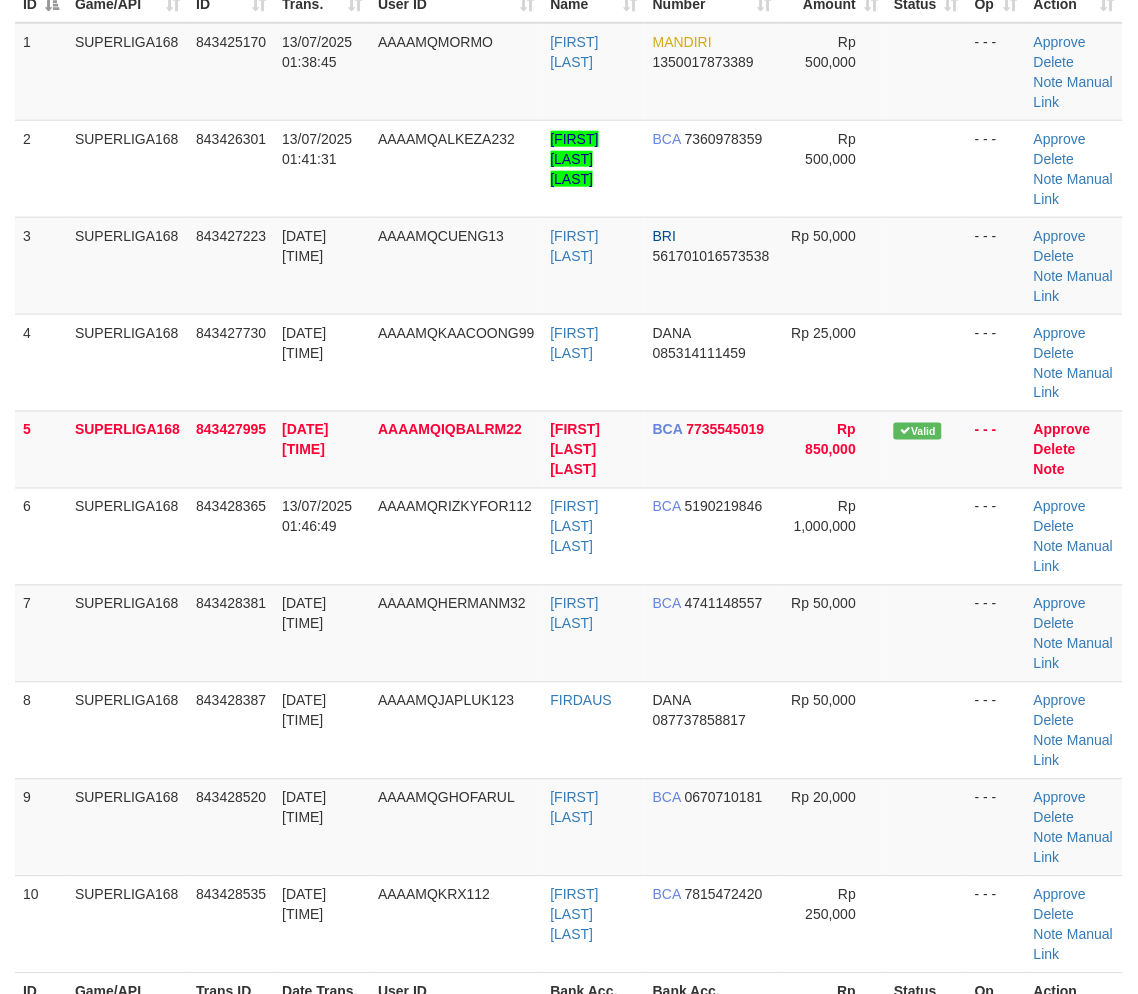 drag, startPoint x: 47, startPoint y: 627, endPoint x: 0, endPoint y: 638, distance: 48.270073 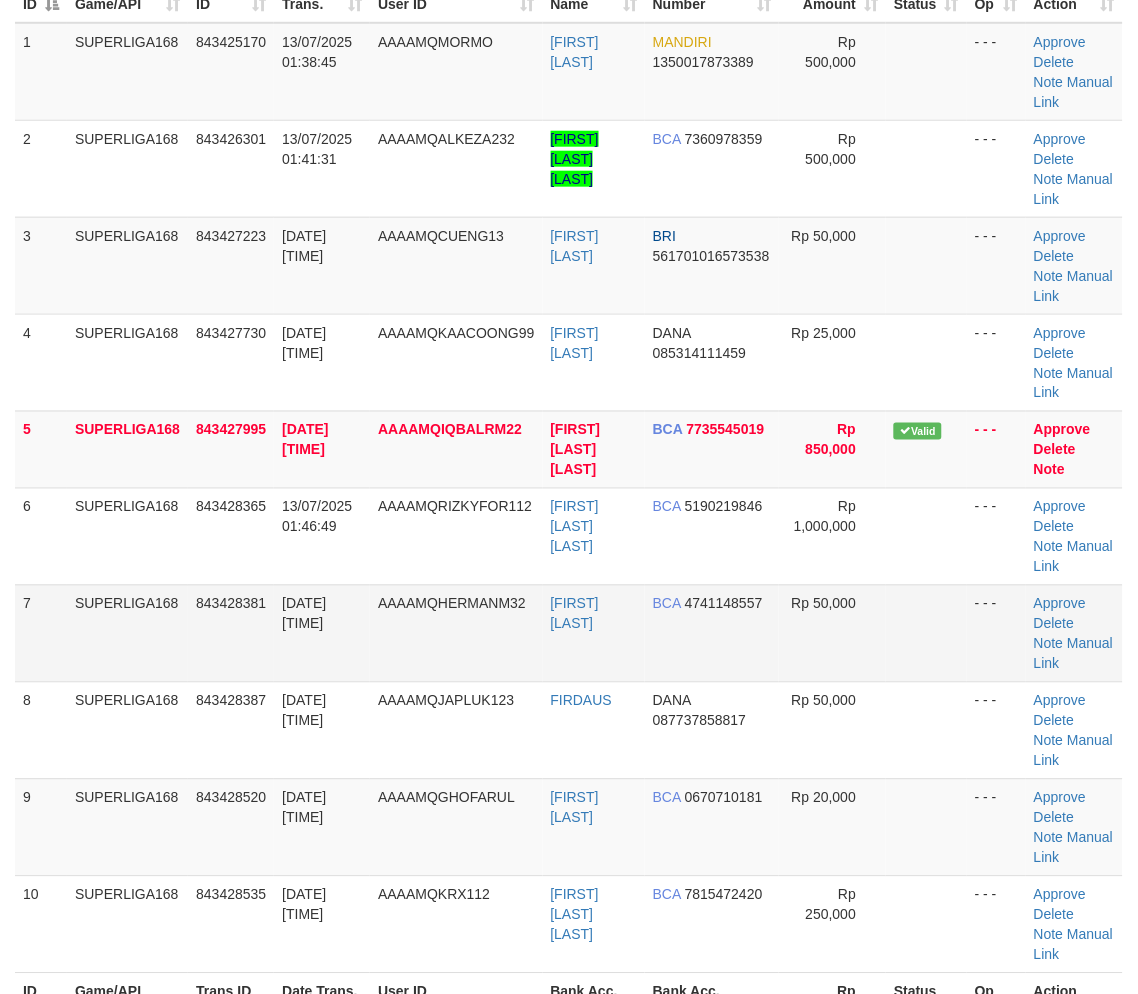 click on "SUPERLIGA168" at bounding box center (127, 633) 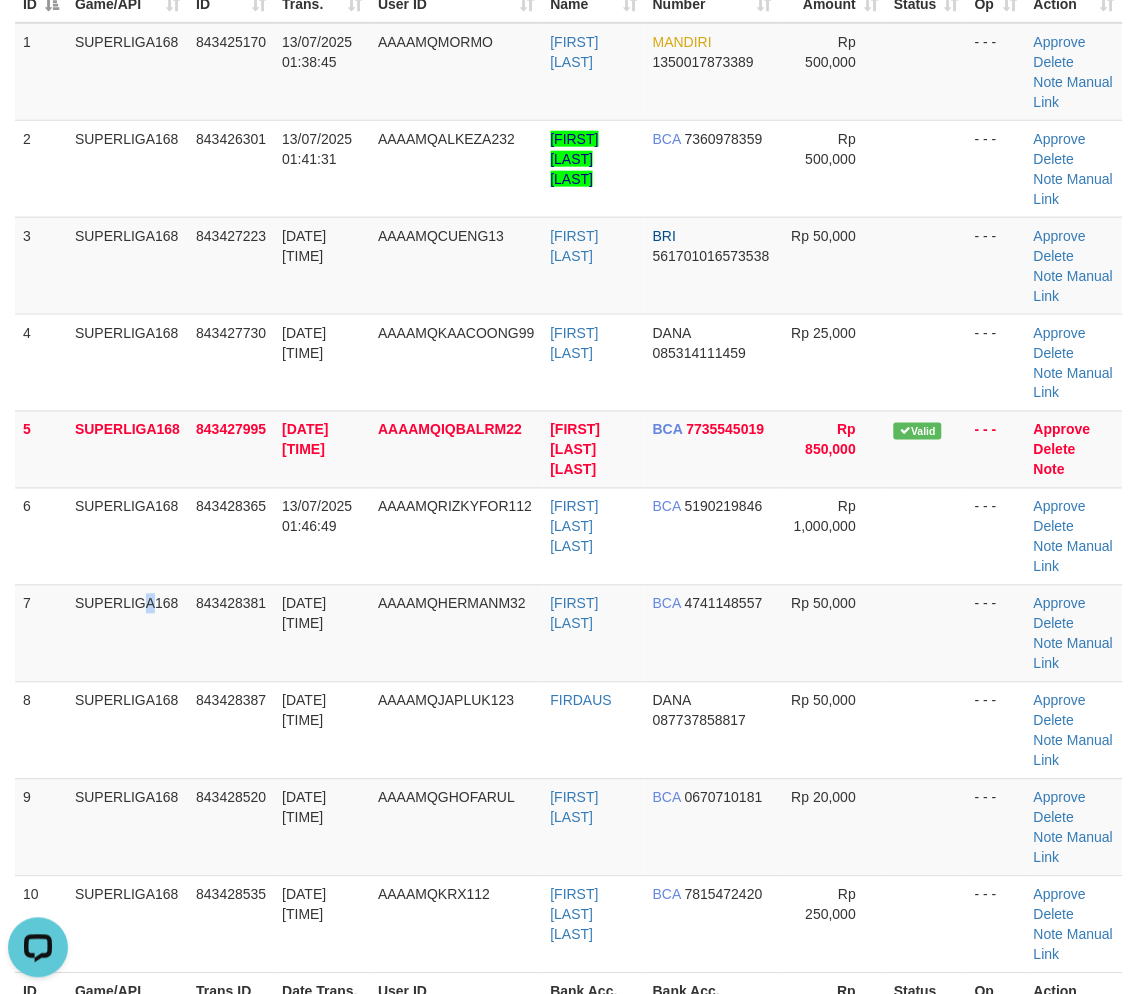 scroll, scrollTop: 0, scrollLeft: 0, axis: both 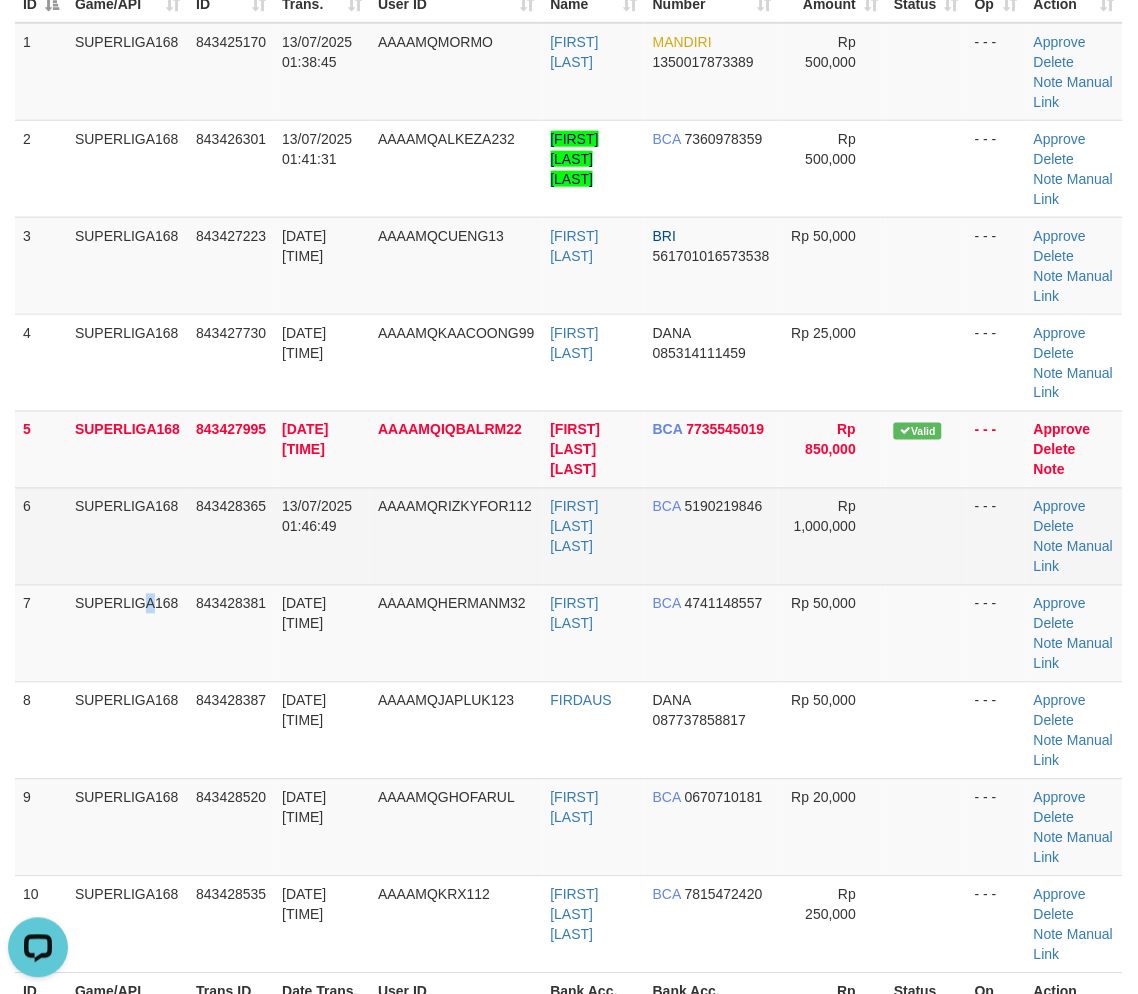 drag, startPoint x: 141, startPoint y: 657, endPoint x: 1, endPoint y: 701, distance: 146.7515 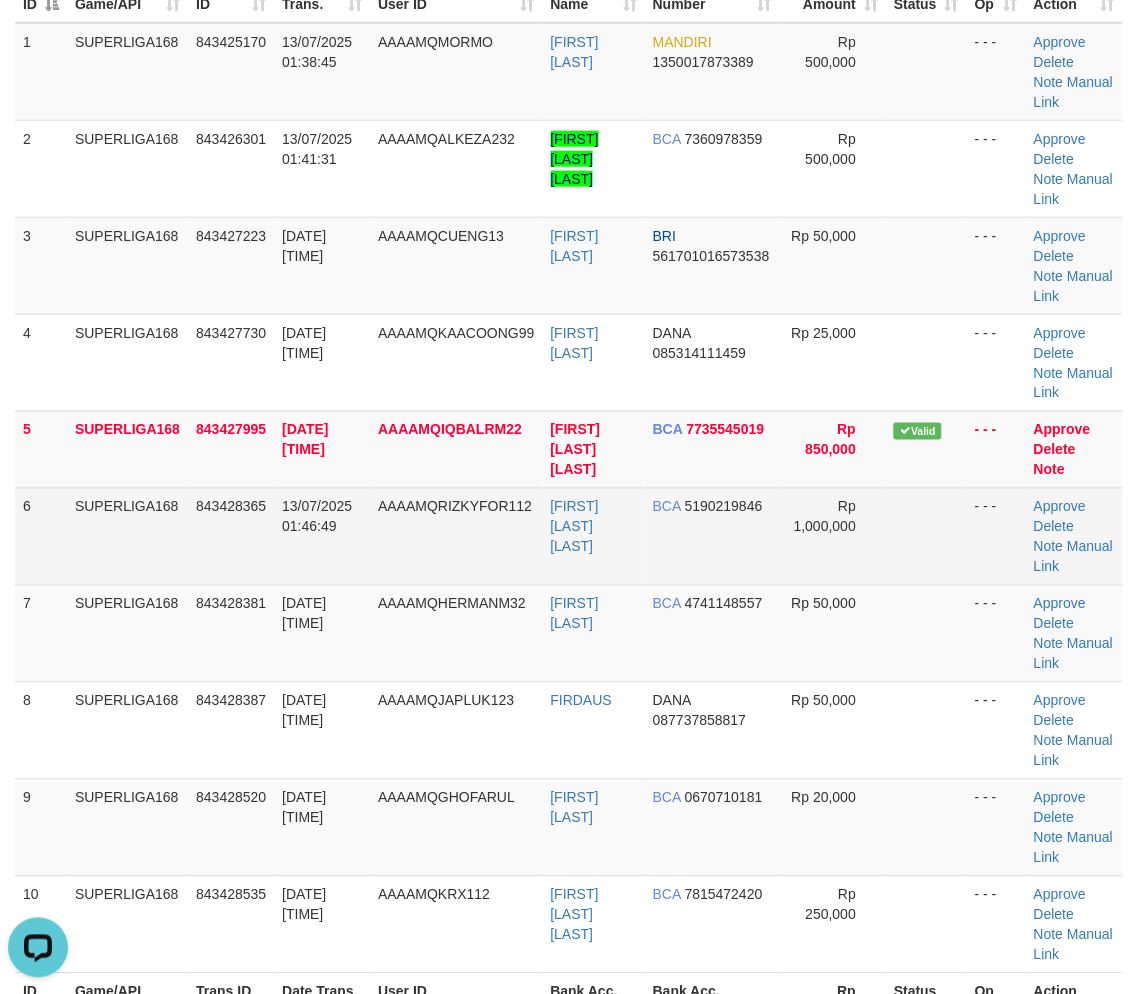 click on "SUPERLIGA168" at bounding box center (127, 536) 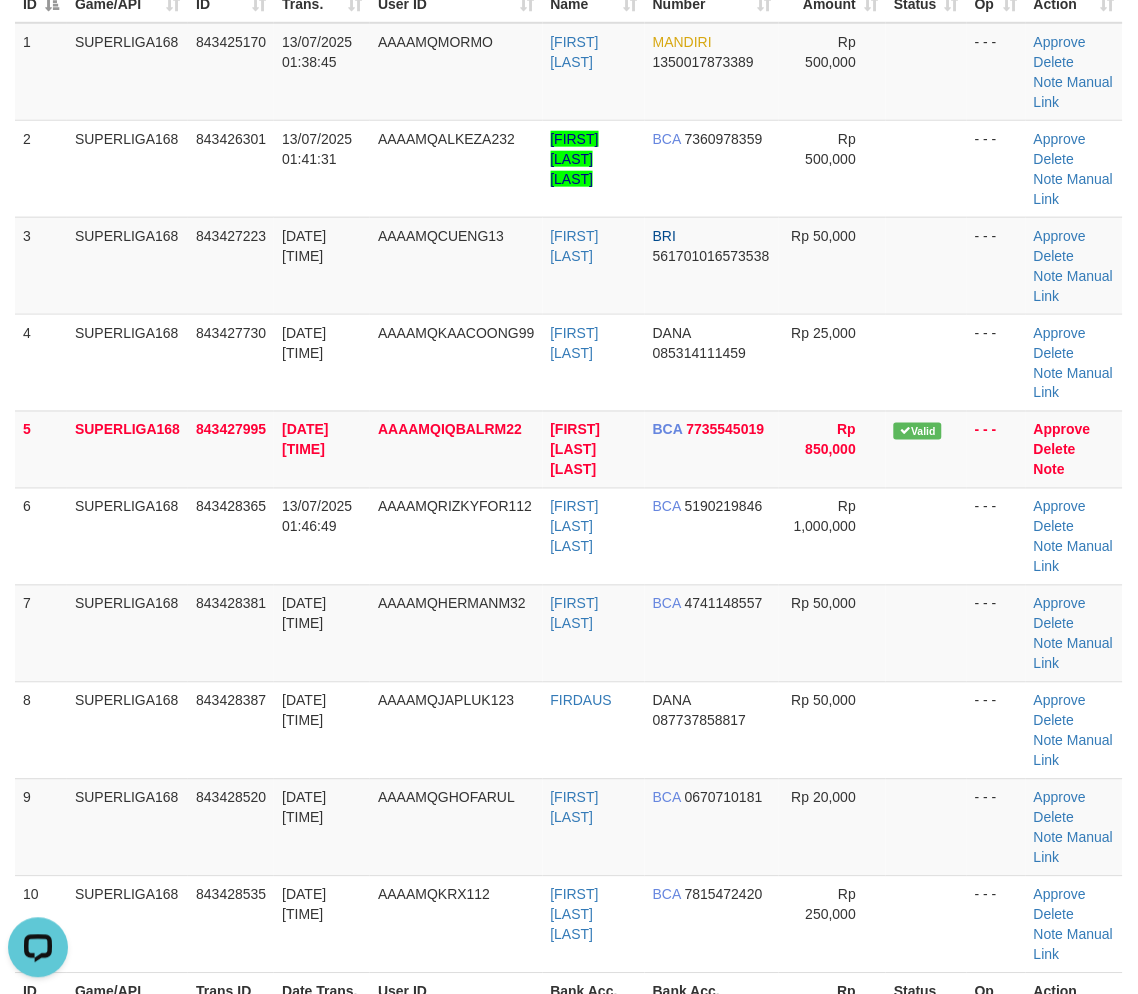 drag, startPoint x: 116, startPoint y: 612, endPoint x: 0, endPoint y: 626, distance: 116.841774 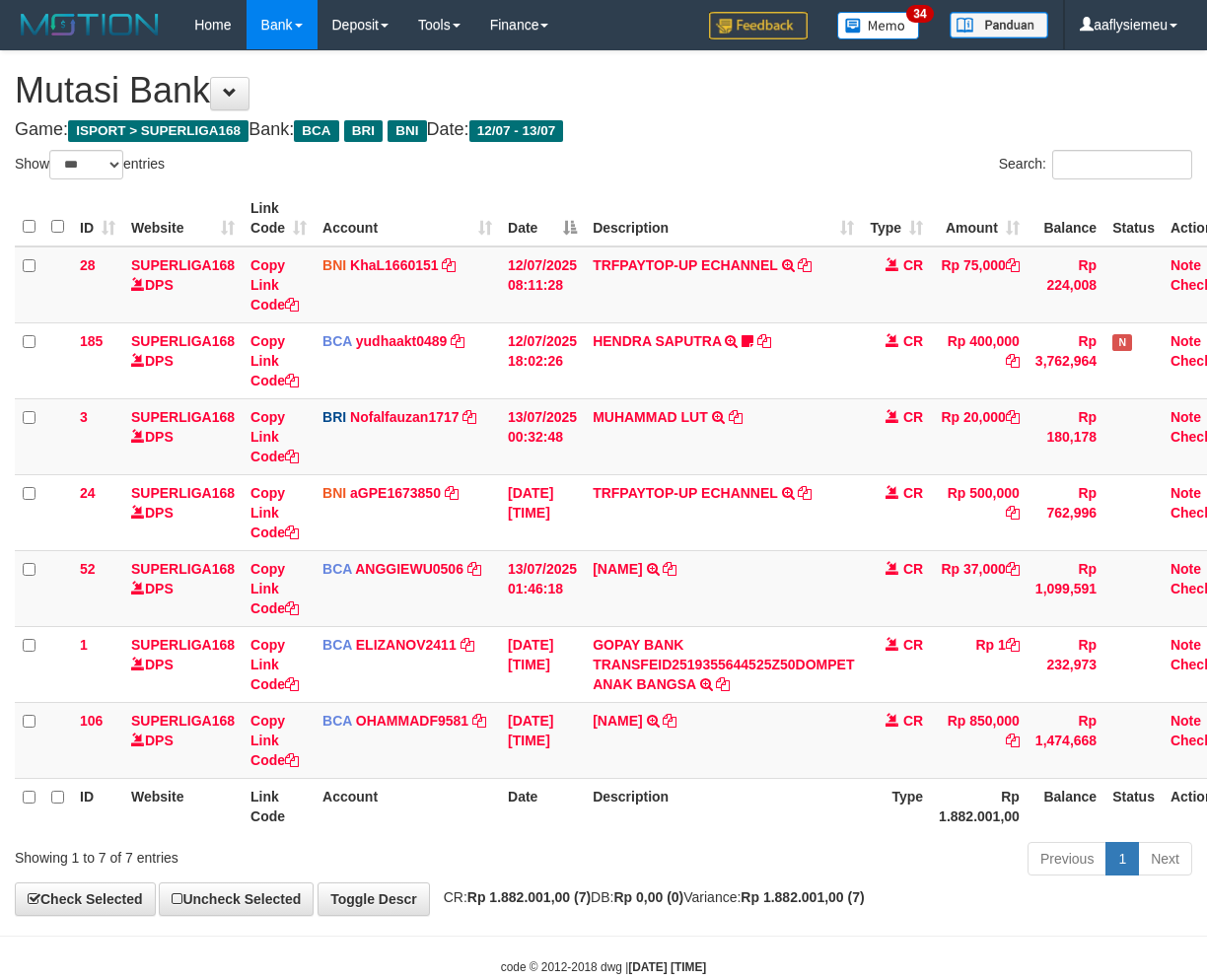 select on "***" 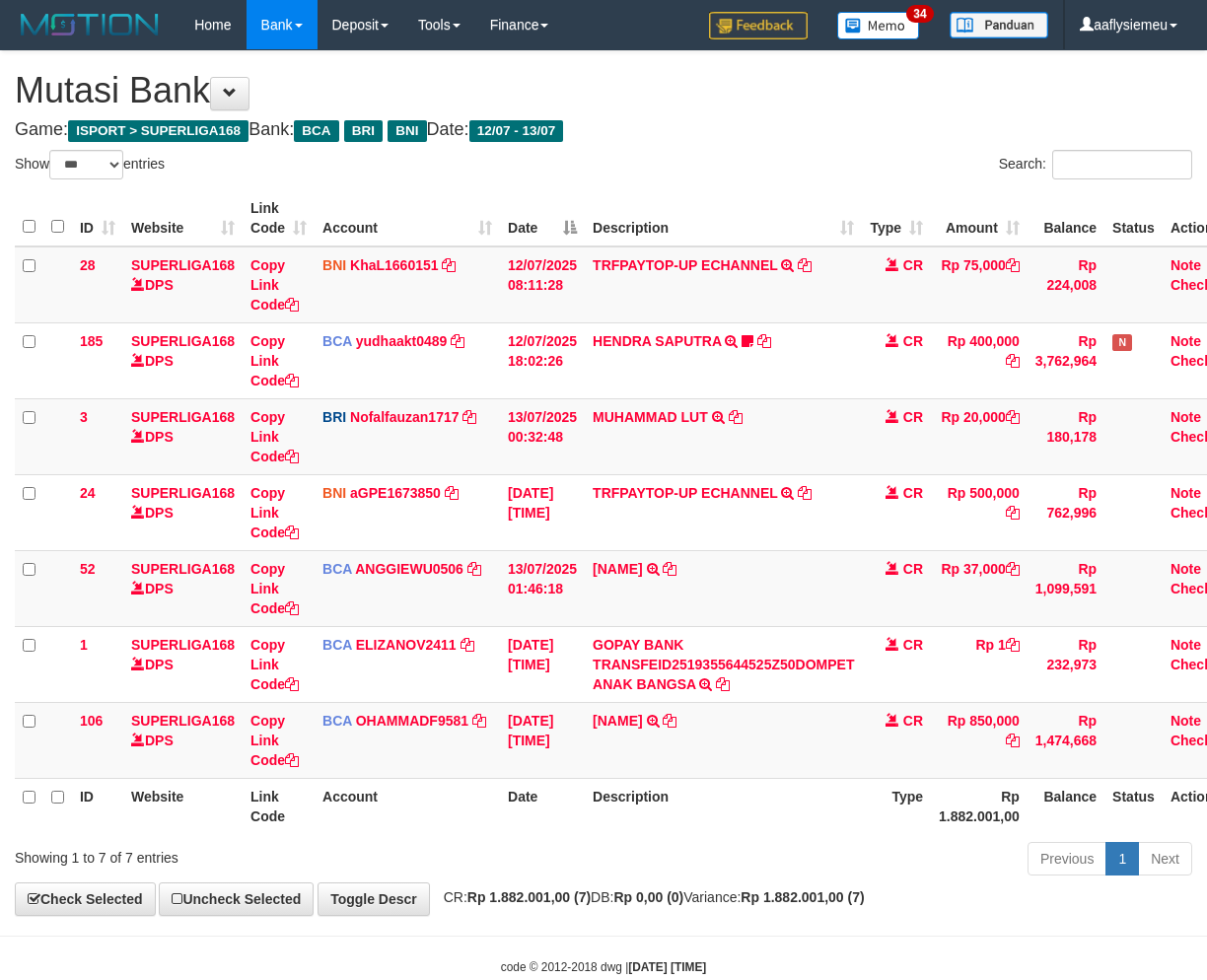 scroll, scrollTop: 0, scrollLeft: 0, axis: both 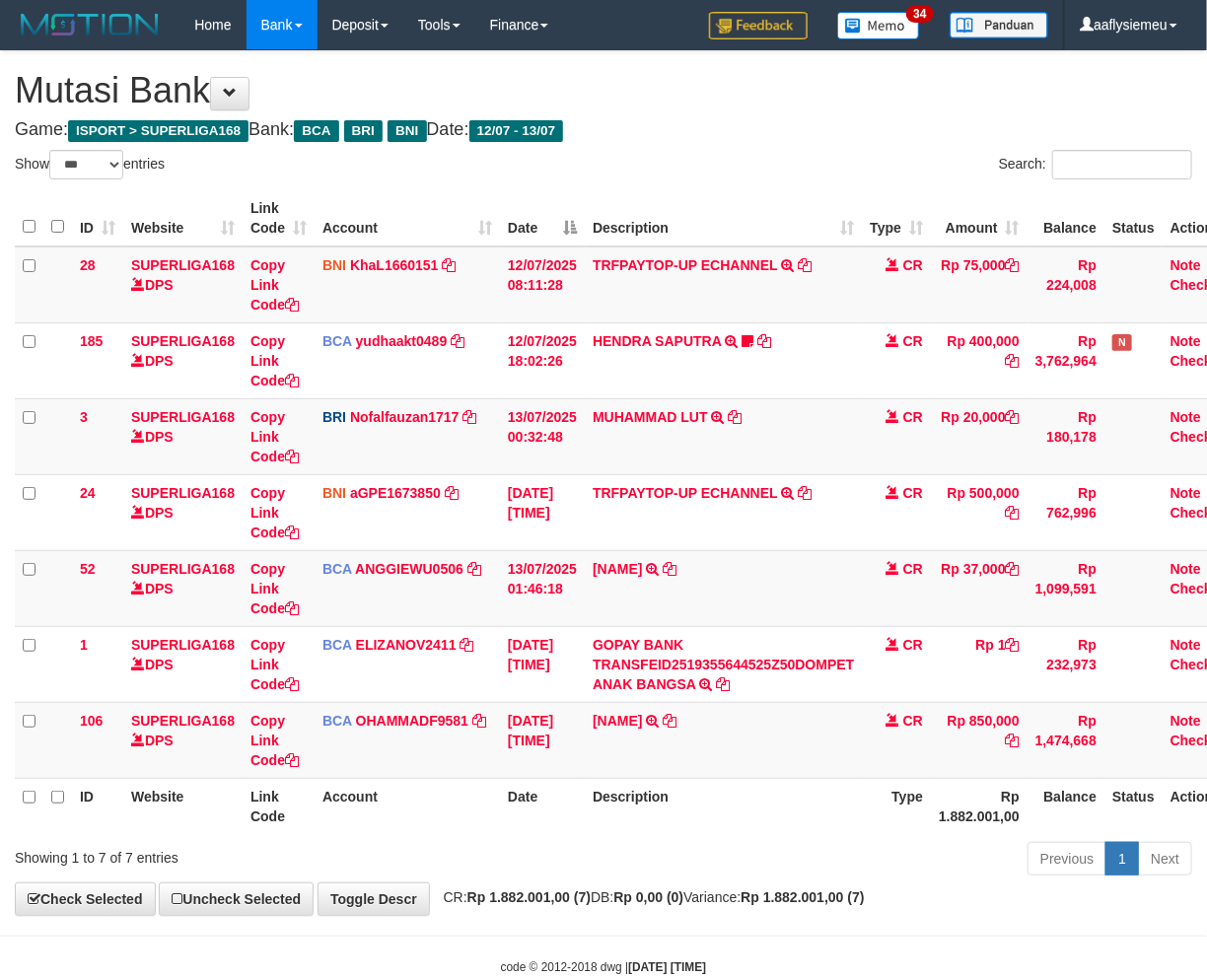 click on "Description" at bounding box center [723, 805] 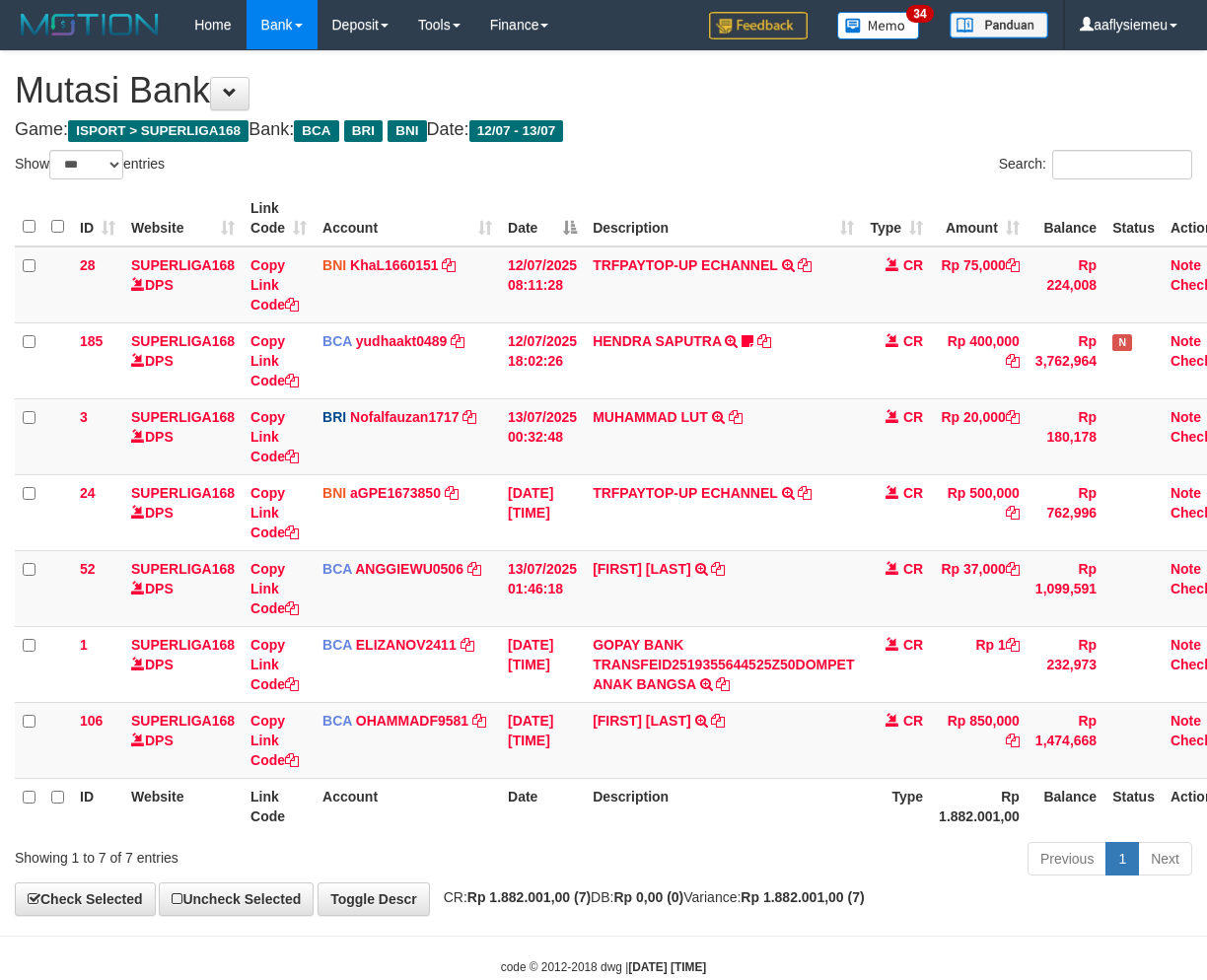 select on "***" 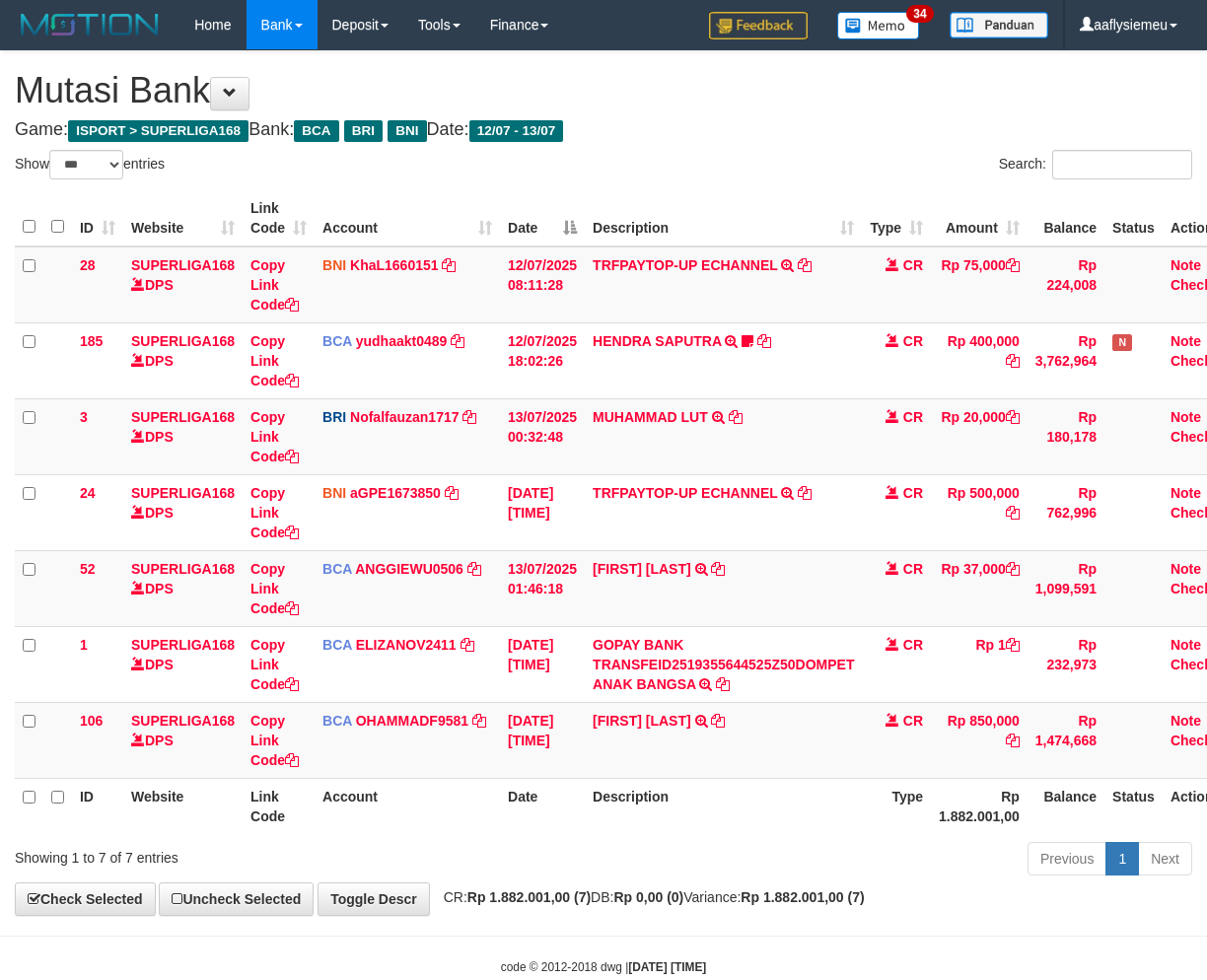 scroll, scrollTop: 0, scrollLeft: 0, axis: both 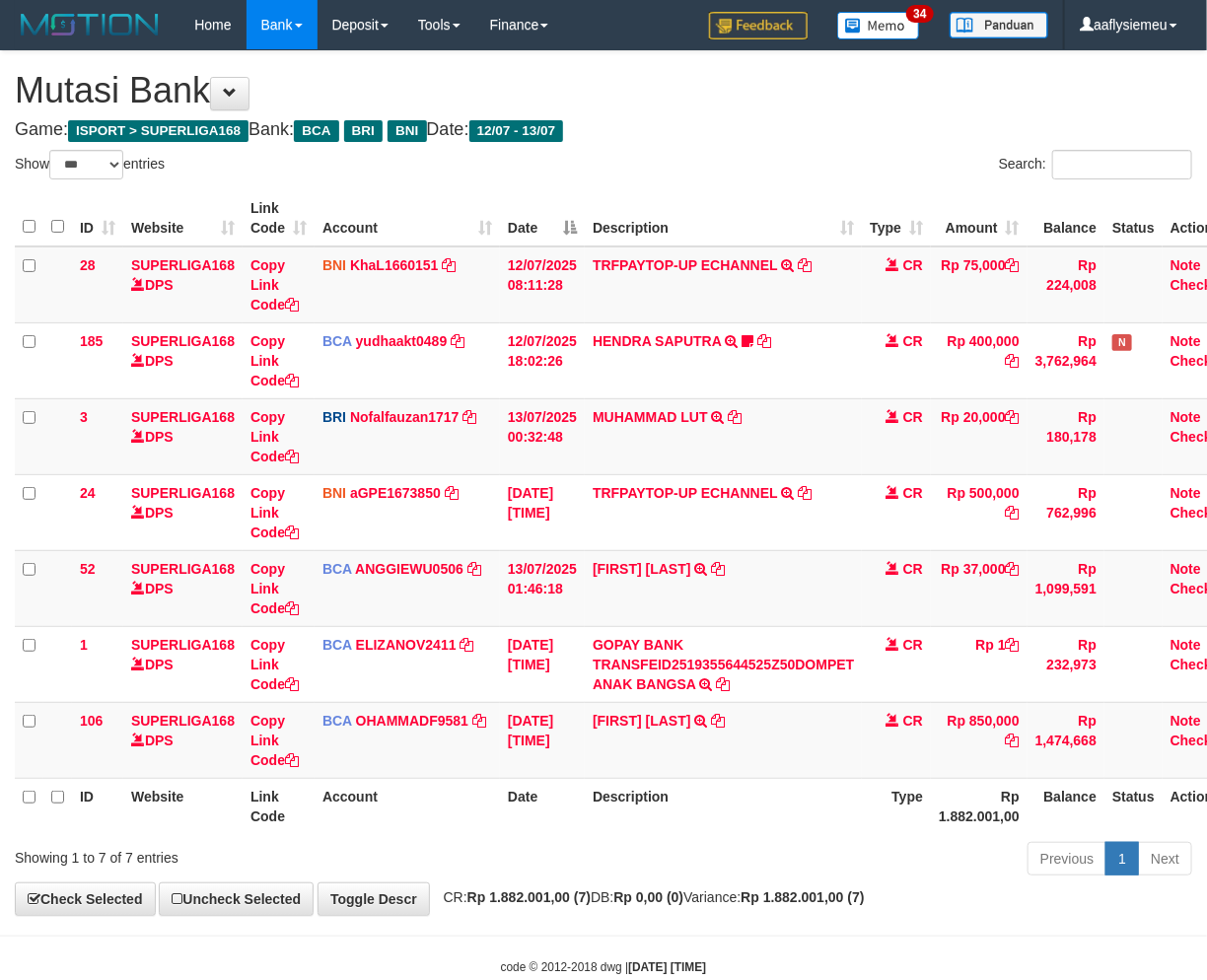 click on "Description" at bounding box center [723, 805] 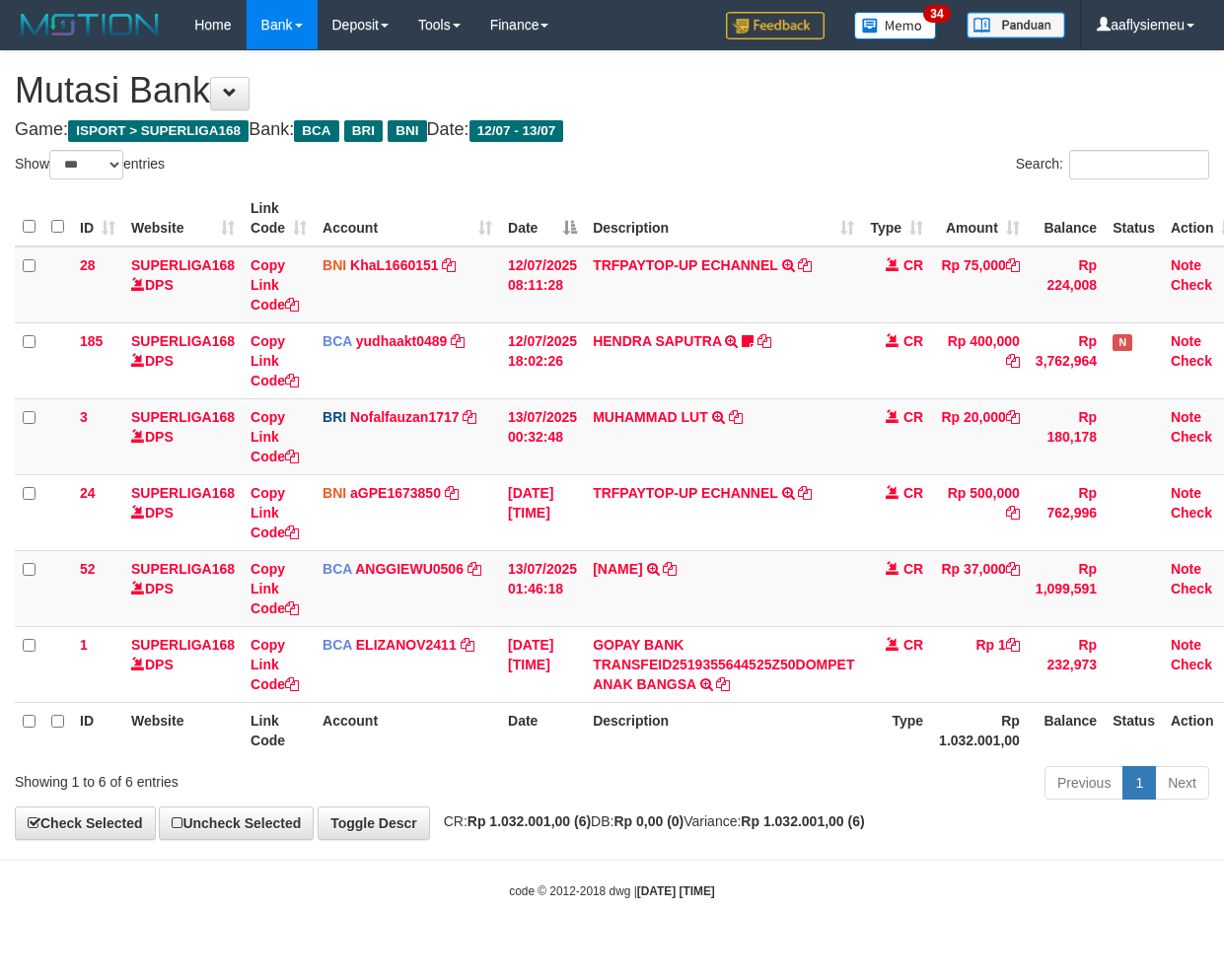 select on "***" 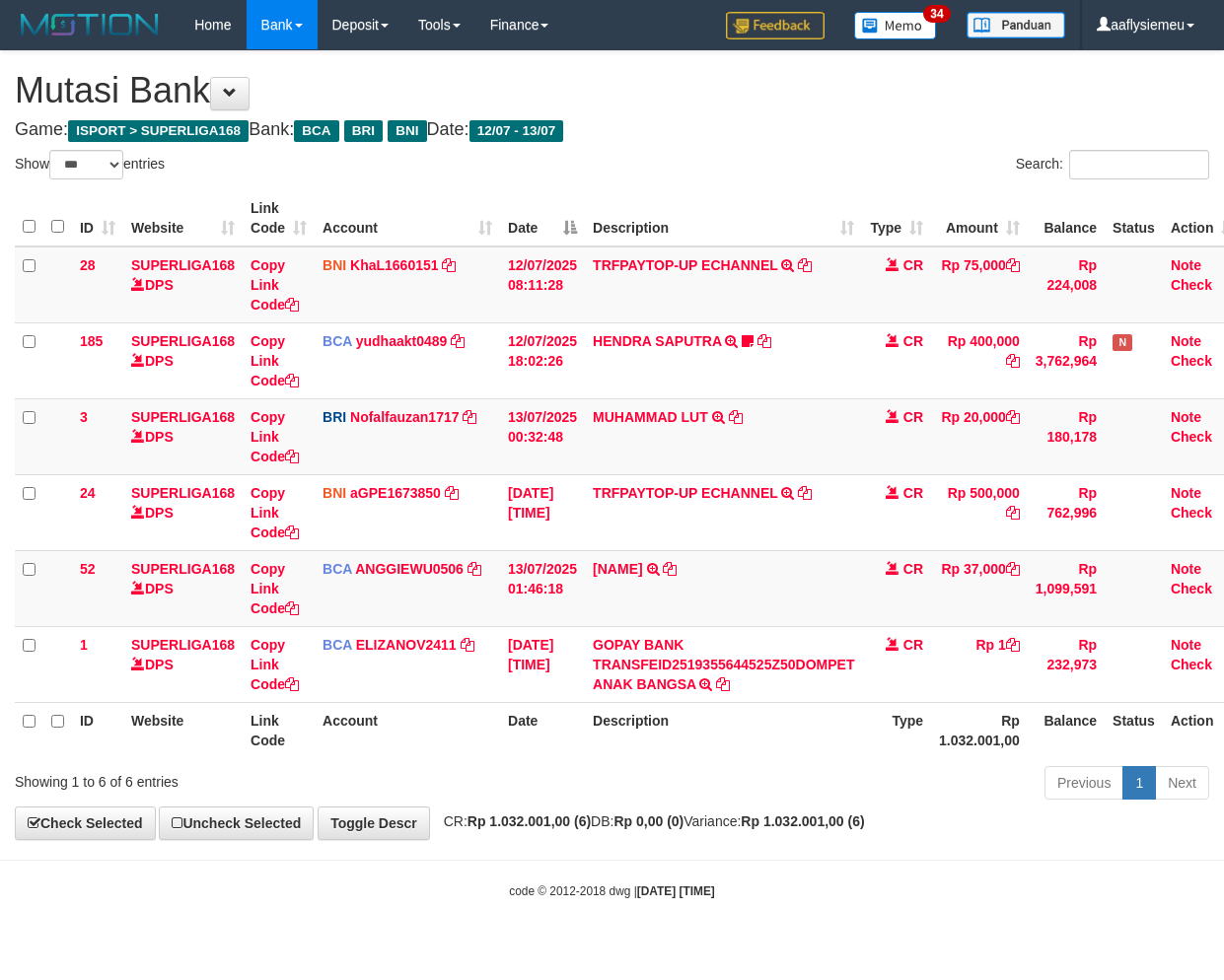 scroll, scrollTop: 0, scrollLeft: 0, axis: both 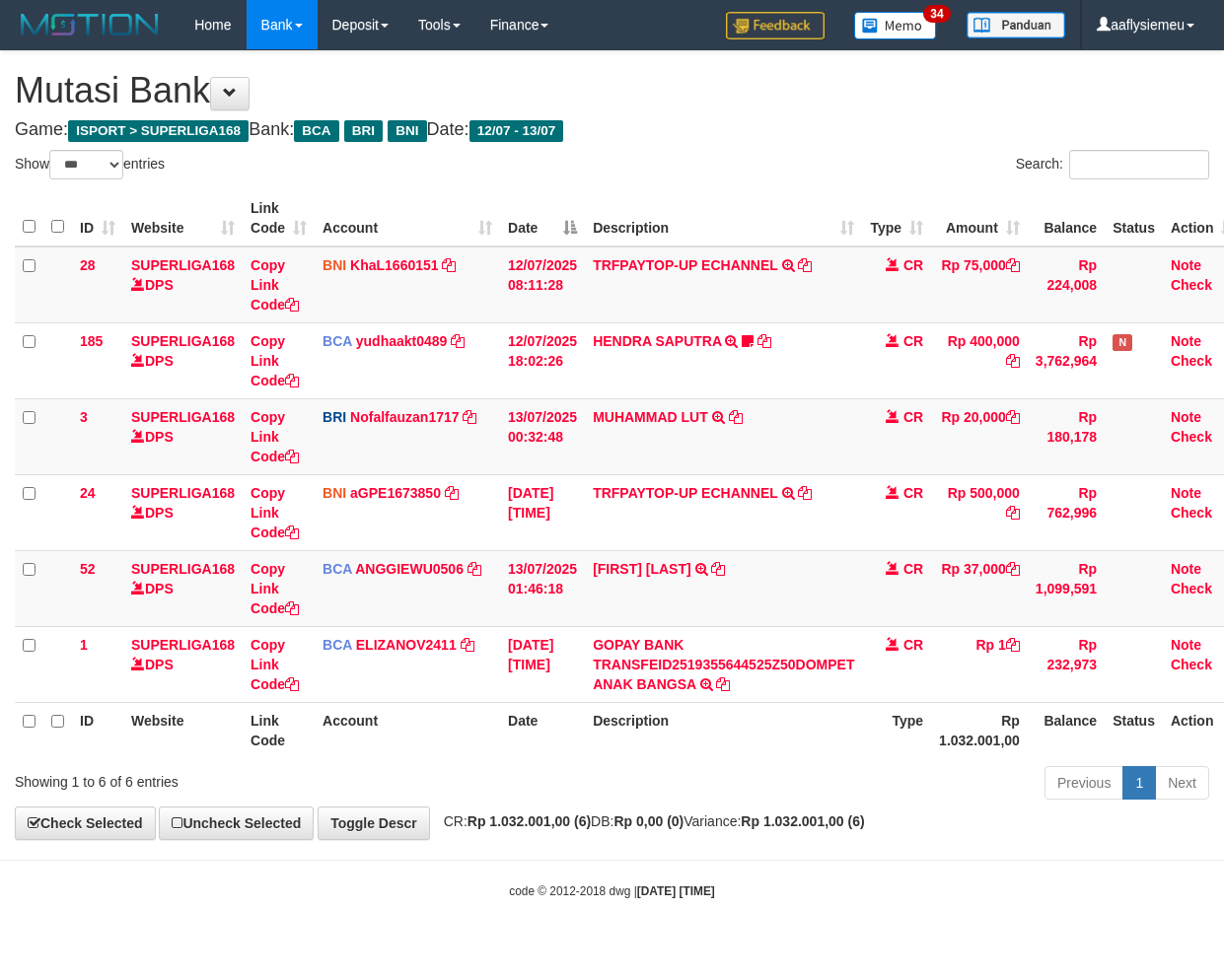 select on "***" 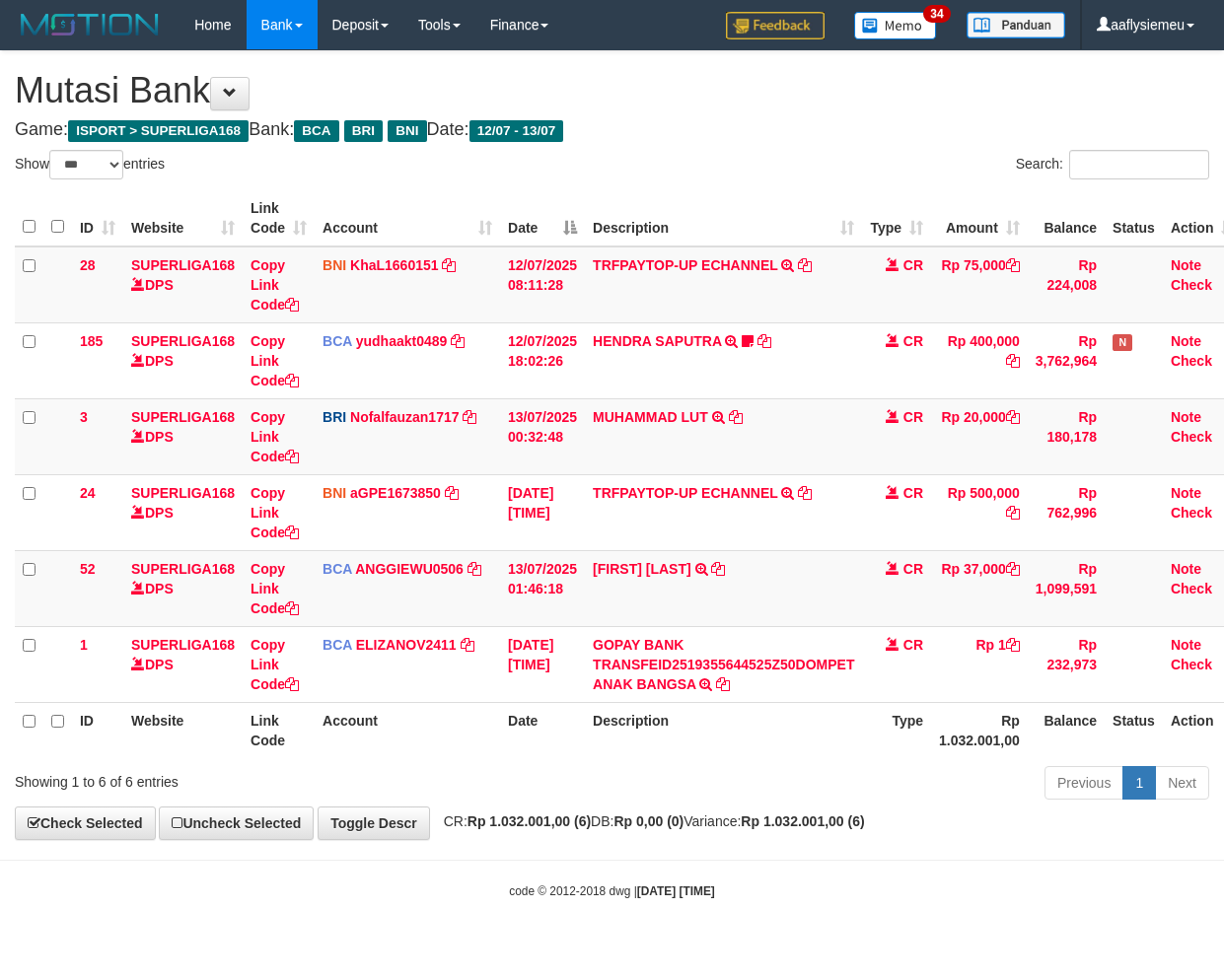 scroll, scrollTop: 0, scrollLeft: 0, axis: both 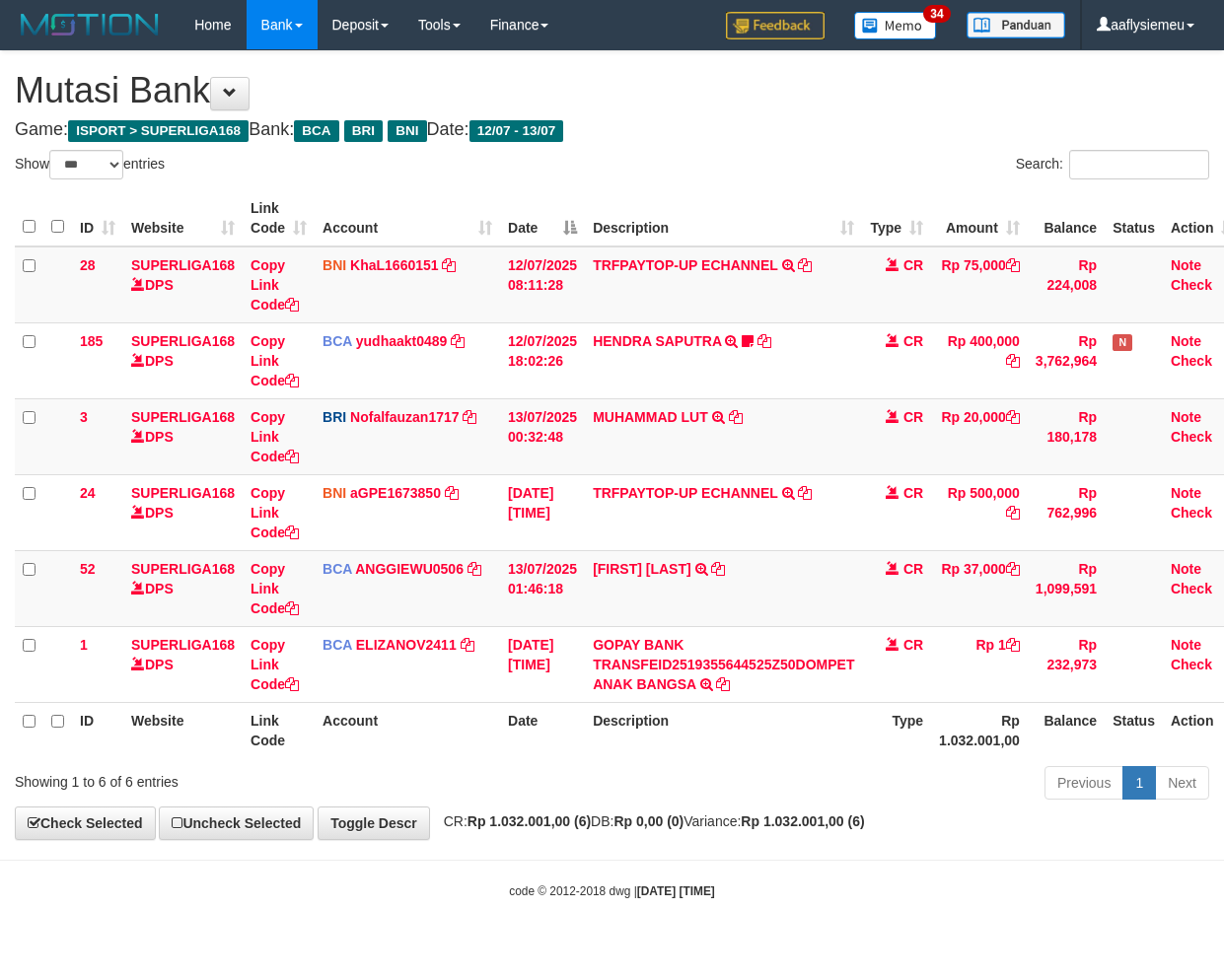 select on "***" 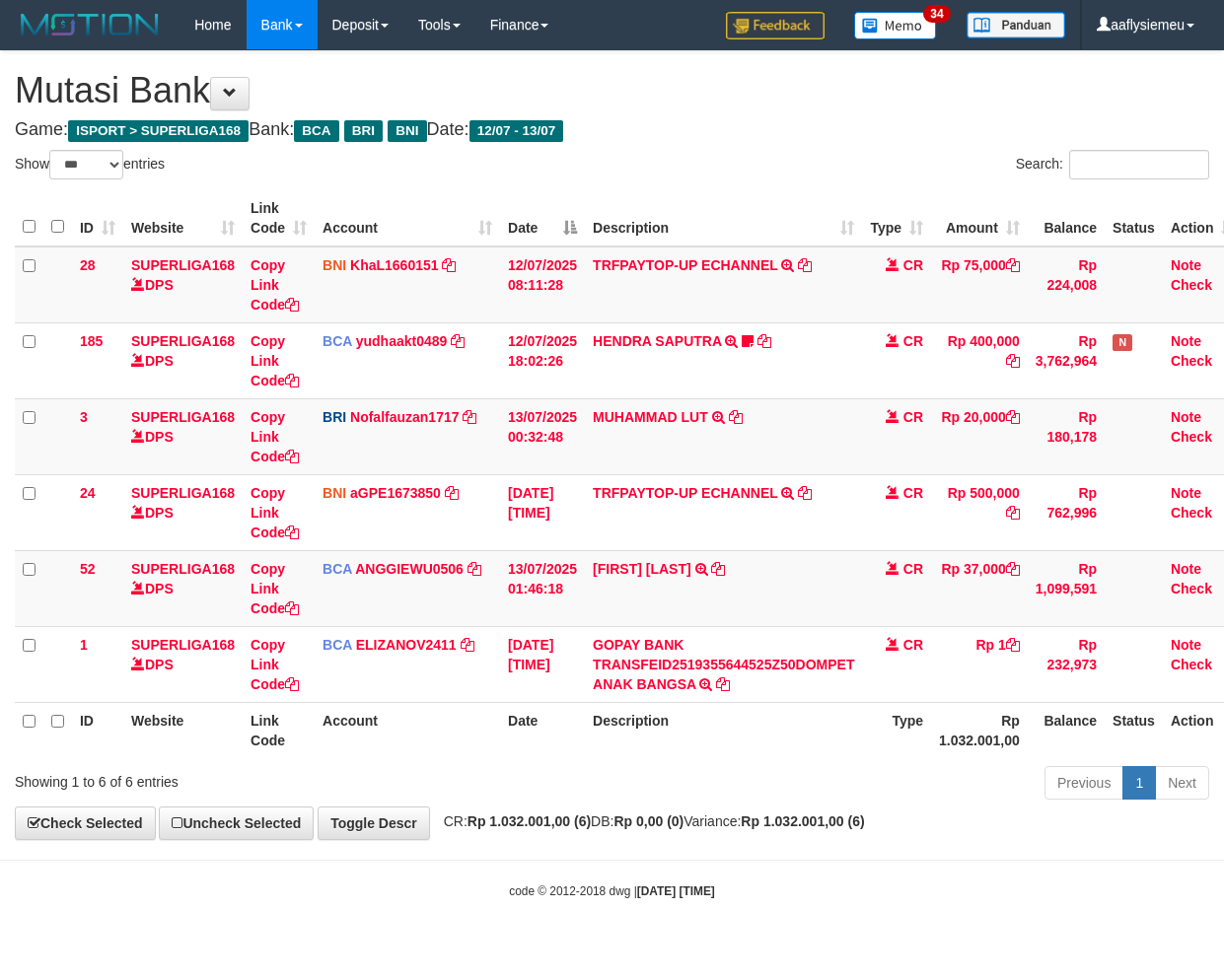 scroll, scrollTop: 0, scrollLeft: 0, axis: both 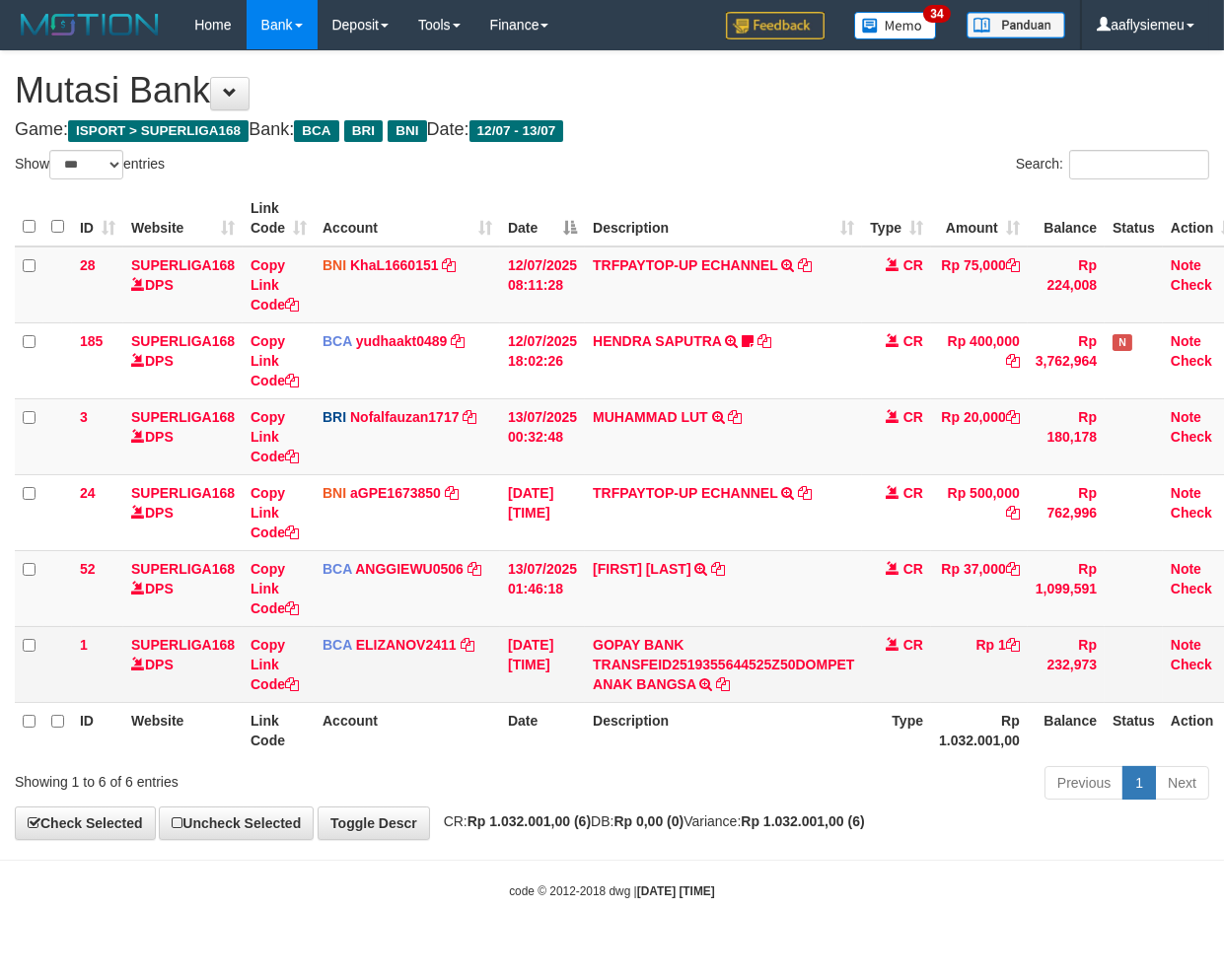 drag, startPoint x: 673, startPoint y: 789, endPoint x: 1217, endPoint y: 633, distance: 565.92579 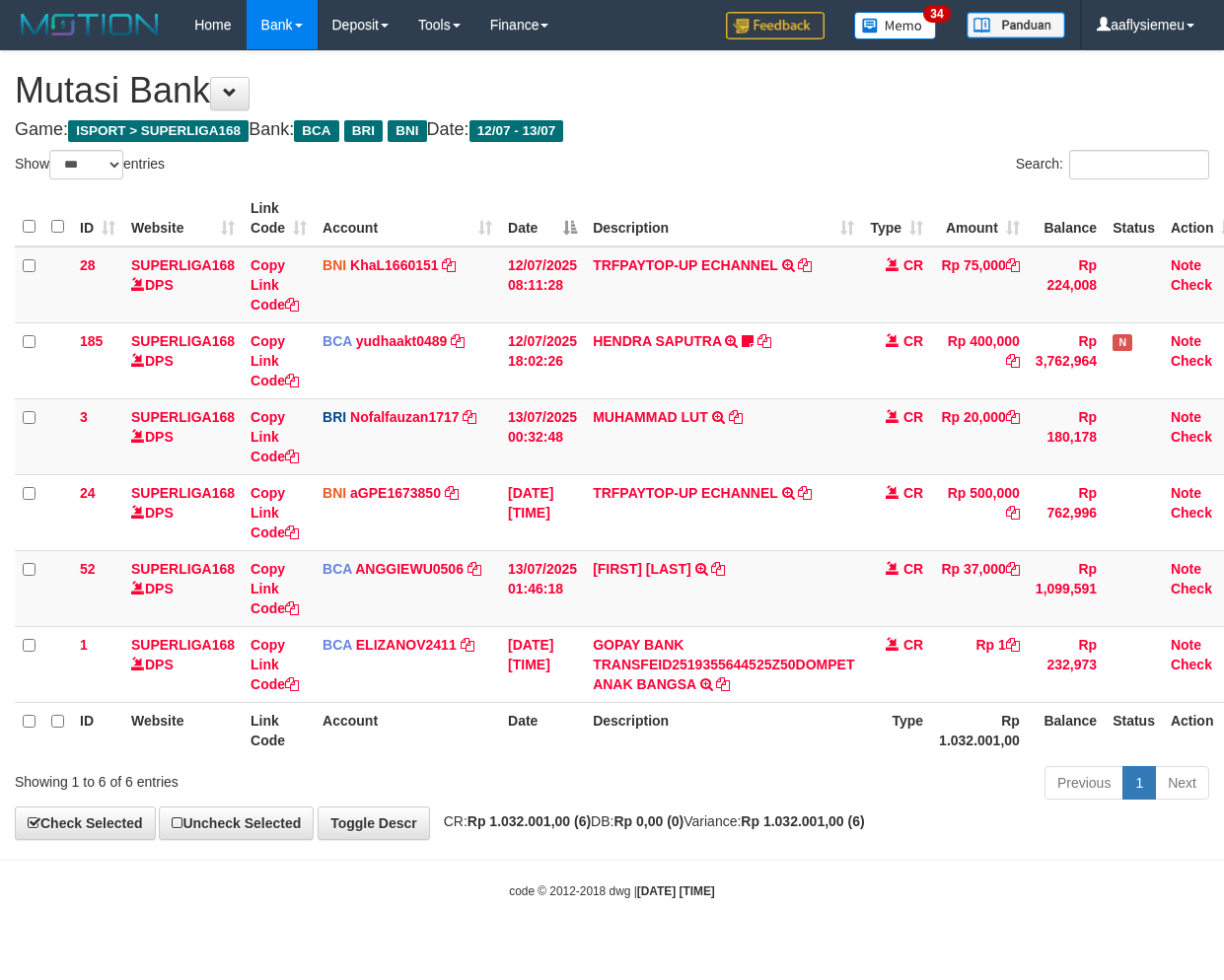 select on "***" 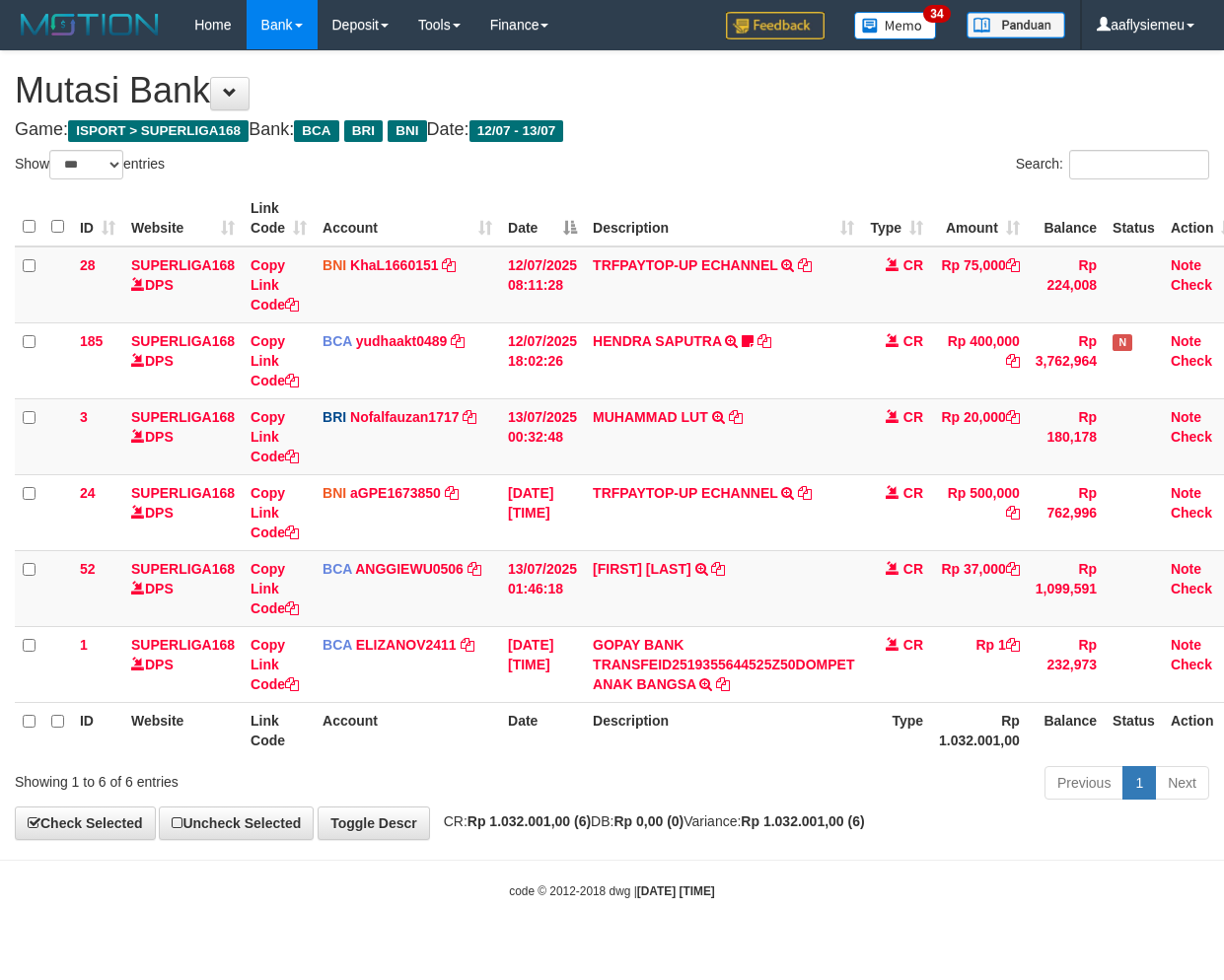 scroll, scrollTop: 0, scrollLeft: 0, axis: both 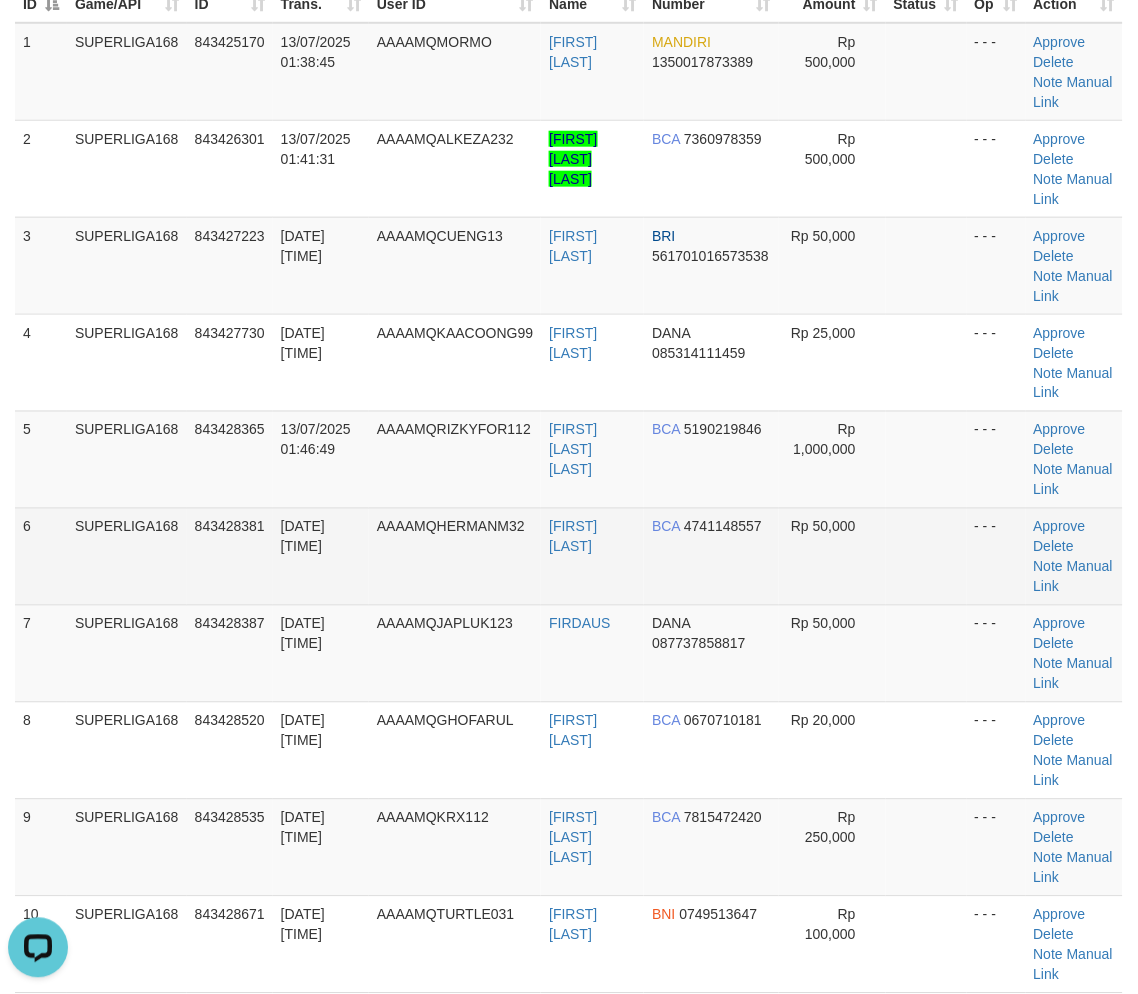 drag, startPoint x: 164, startPoint y: 512, endPoint x: 2, endPoint y: 575, distance: 173.81888 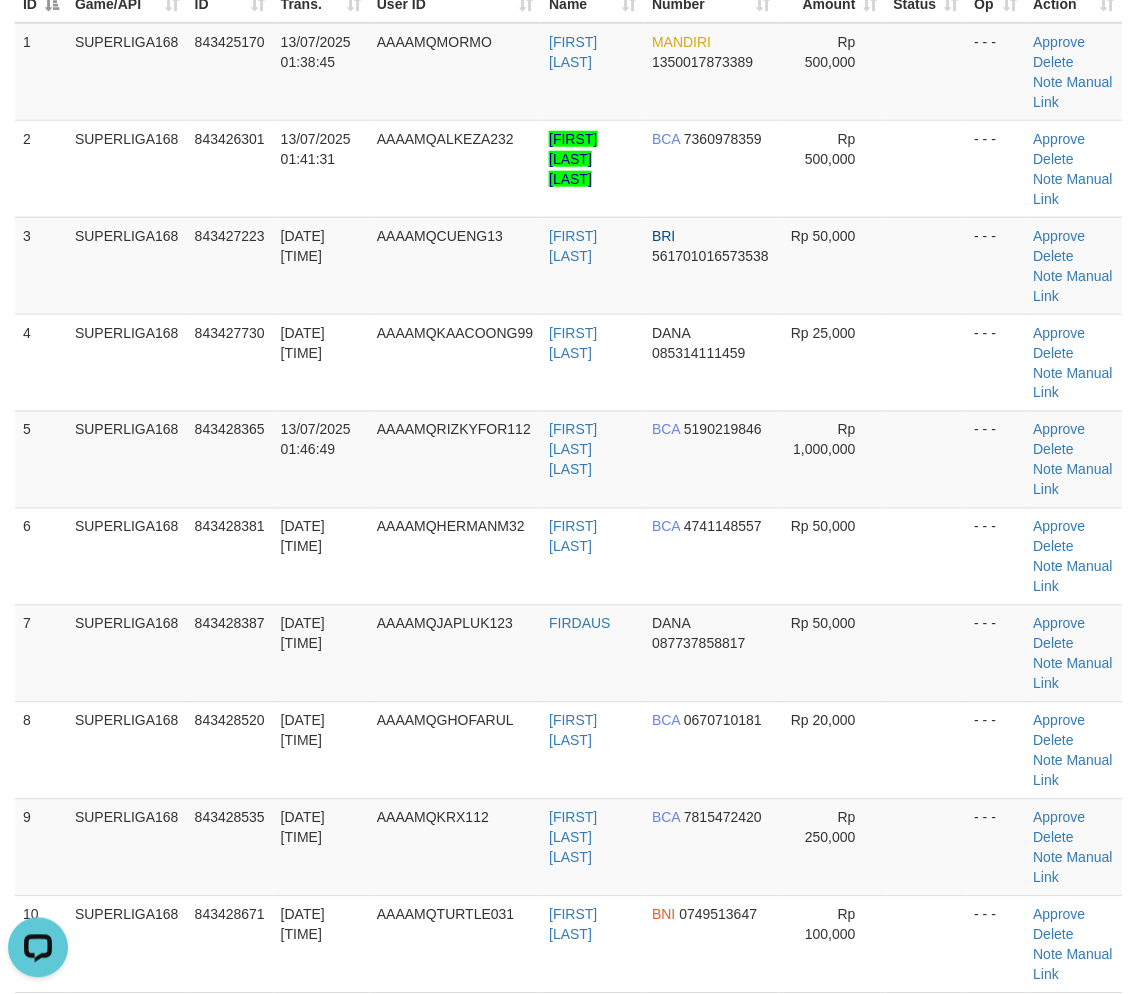 click on "SUPERLIGA168" at bounding box center (127, 556) 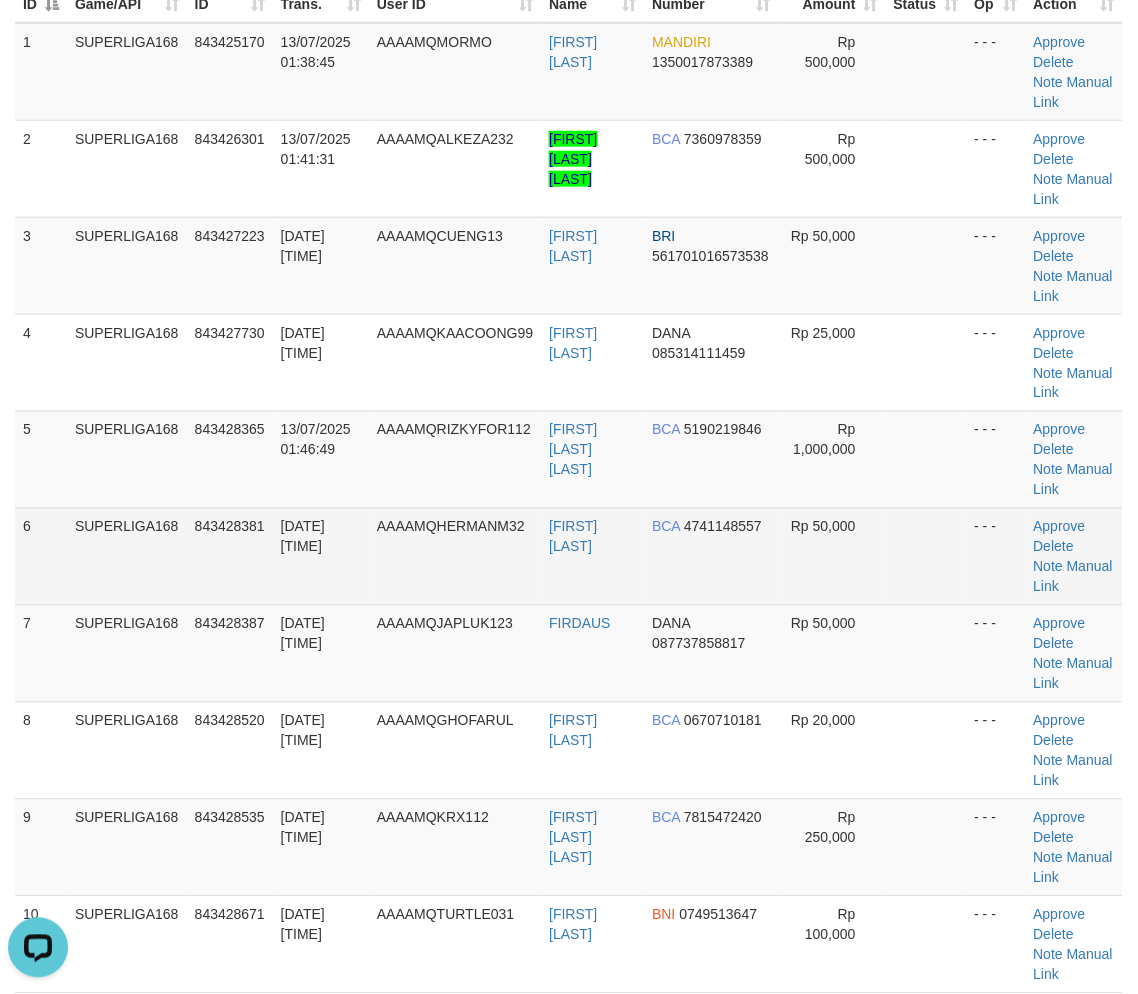 click on "13/07/2025 01:46:50" at bounding box center [321, 556] 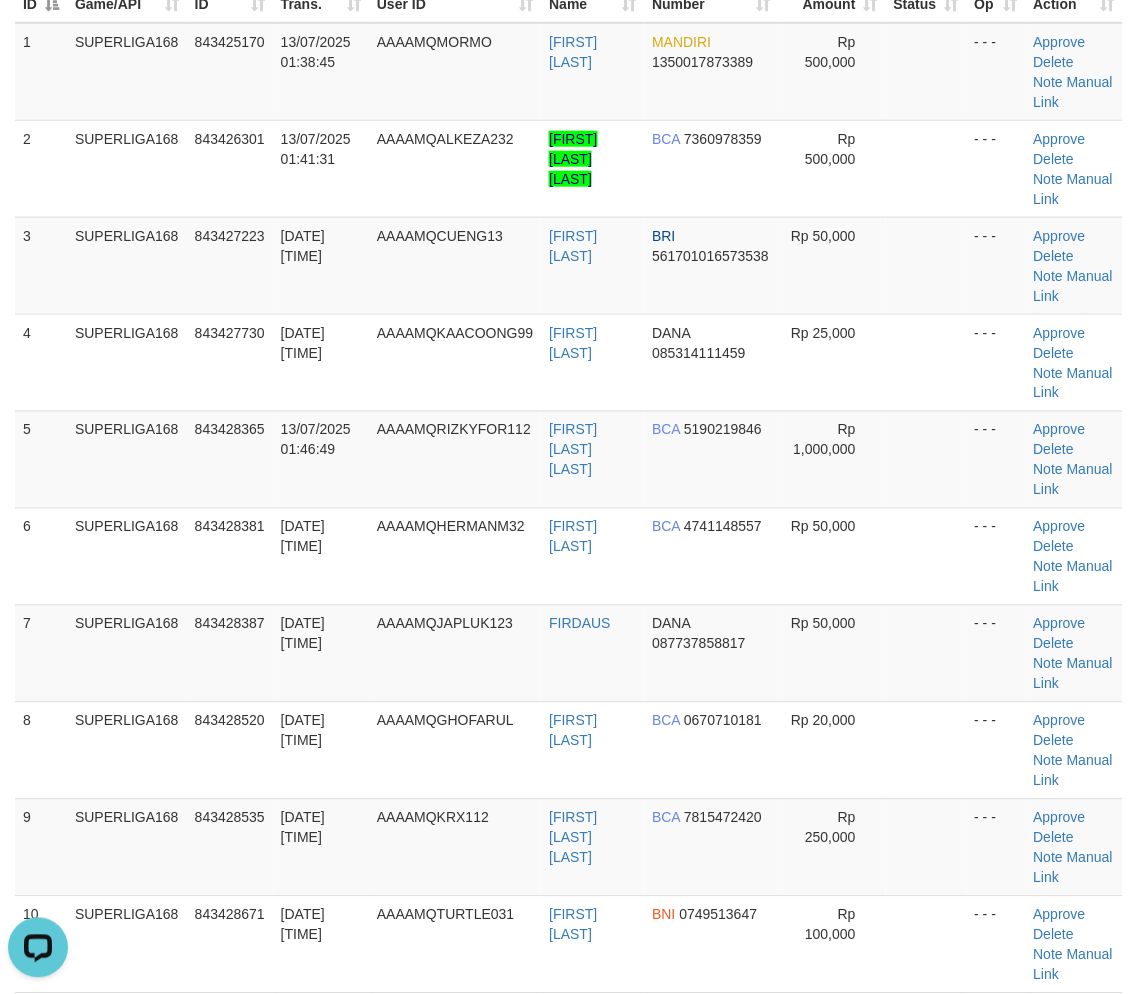 drag, startPoint x: 451, startPoint y: 514, endPoint x: 0, endPoint y: 690, distance: 484.12497 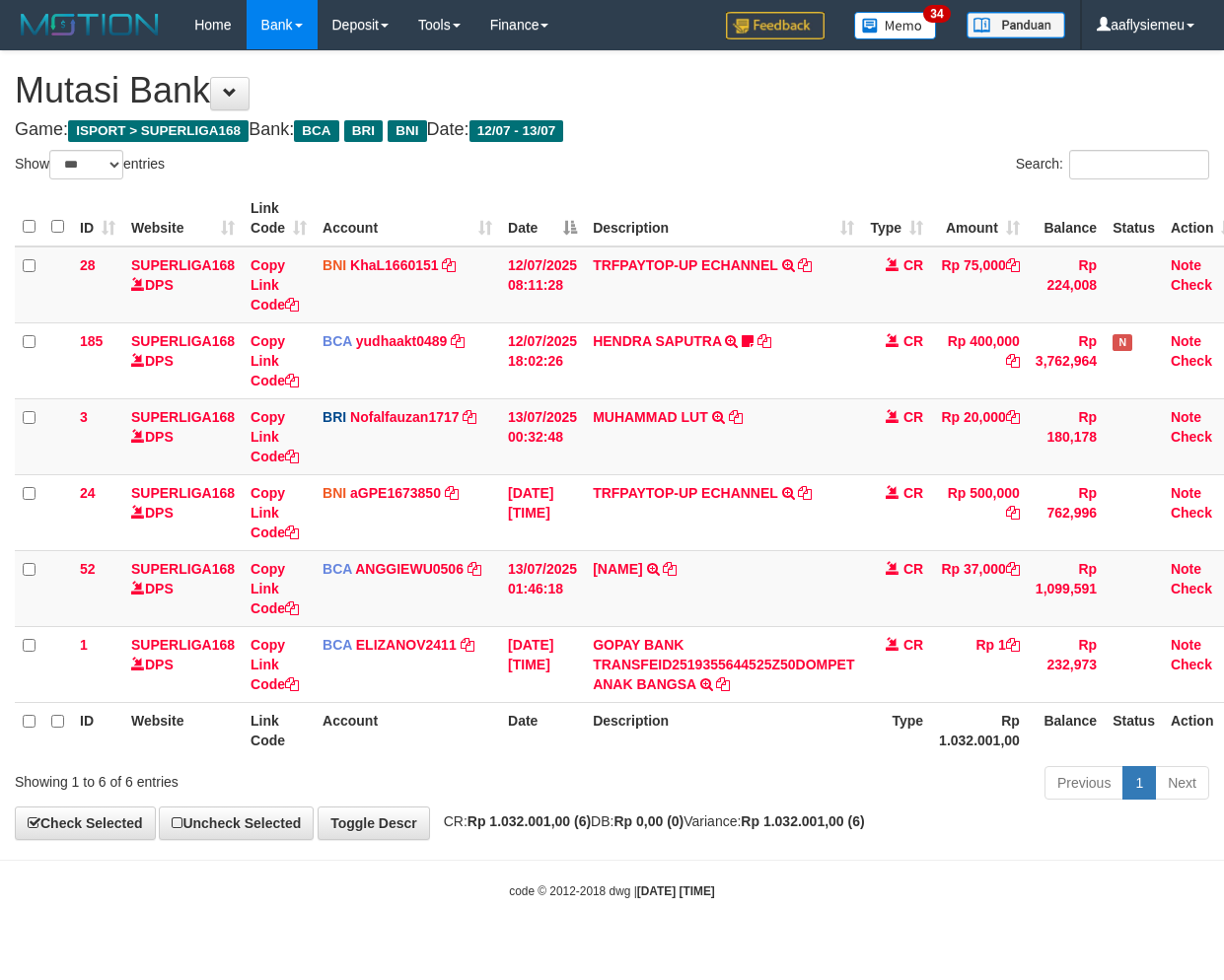 select on "***" 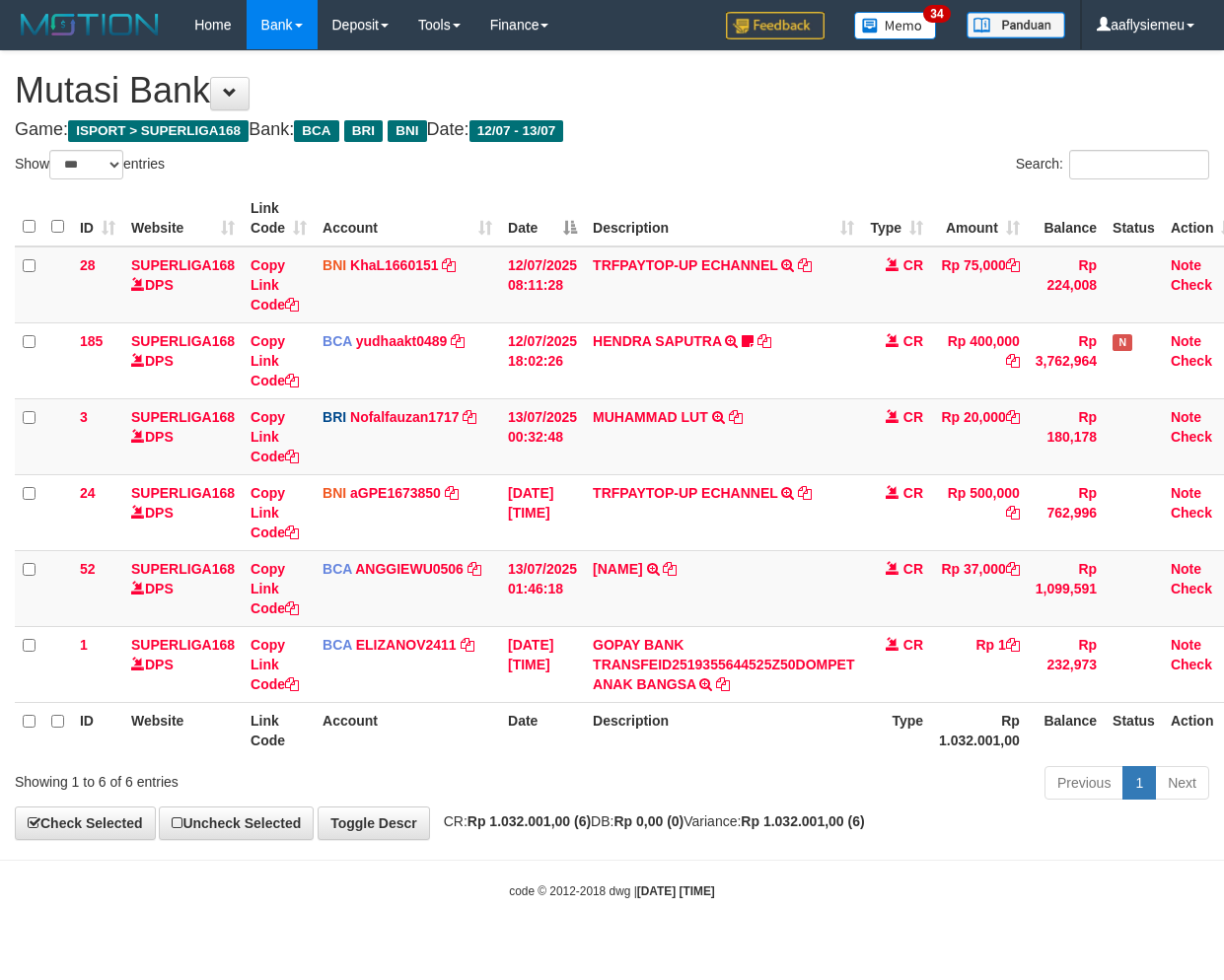 click on "Description" at bounding box center [723, 730] 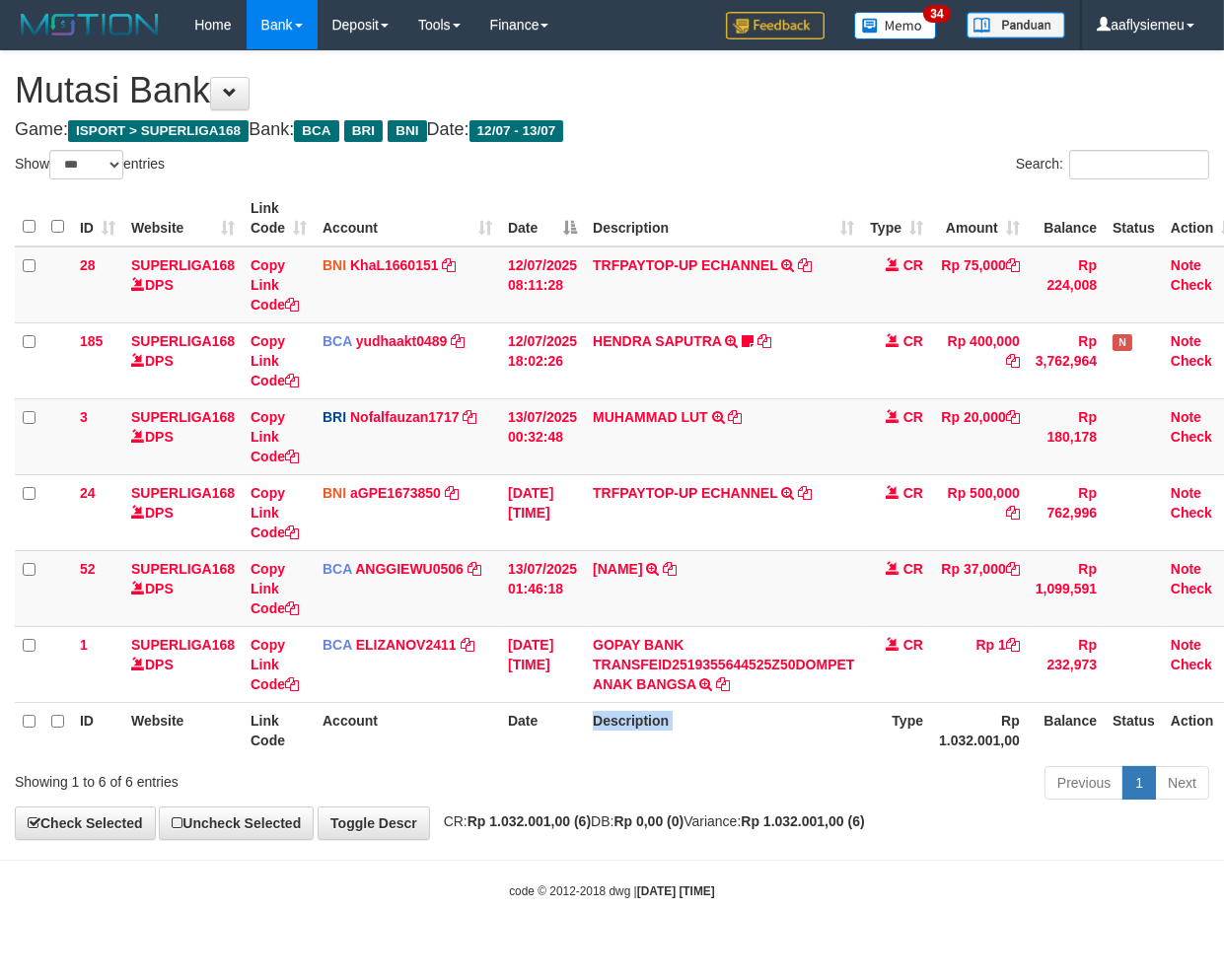 click on "Description" at bounding box center [723, 730] 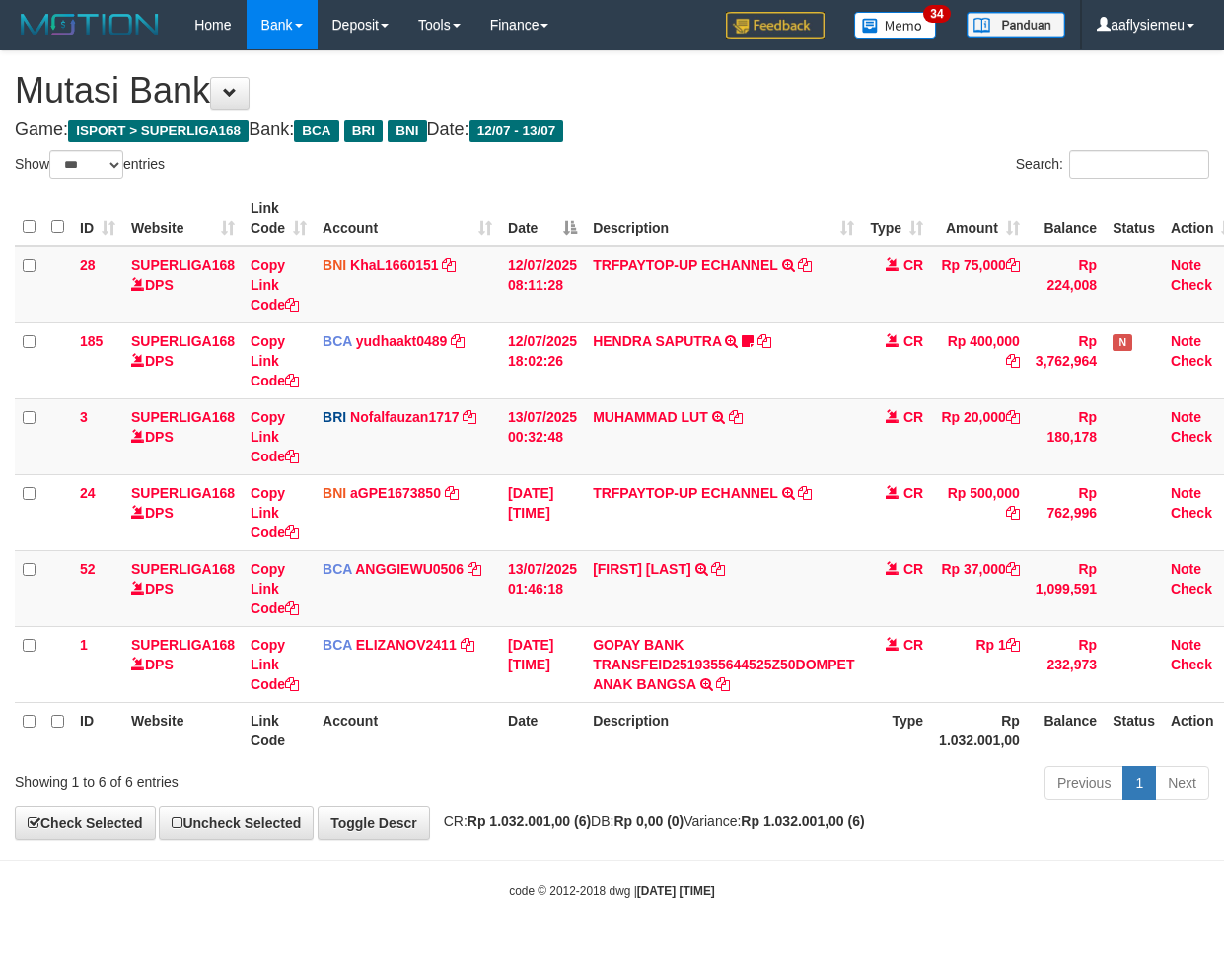 select on "***" 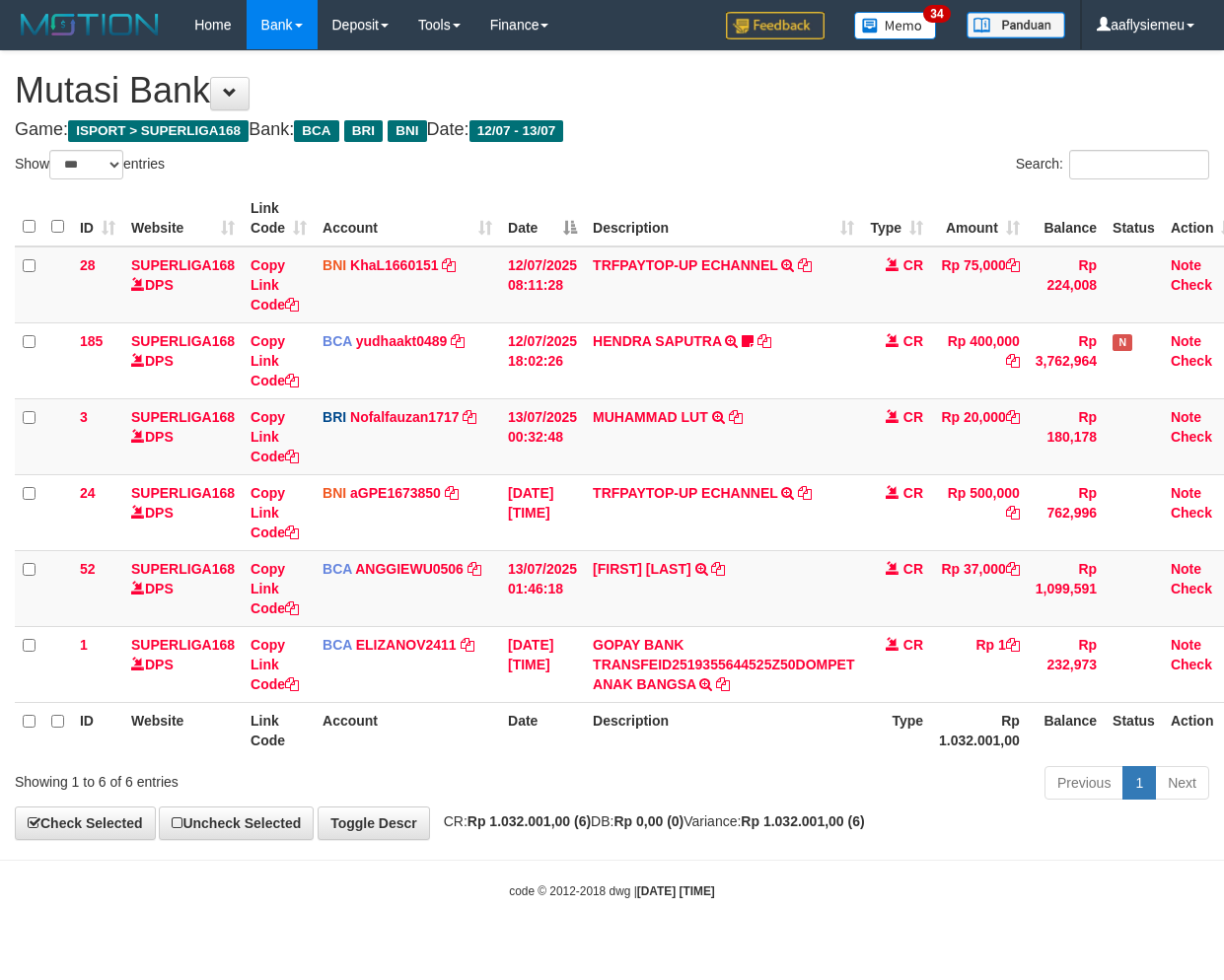 scroll, scrollTop: 0, scrollLeft: 0, axis: both 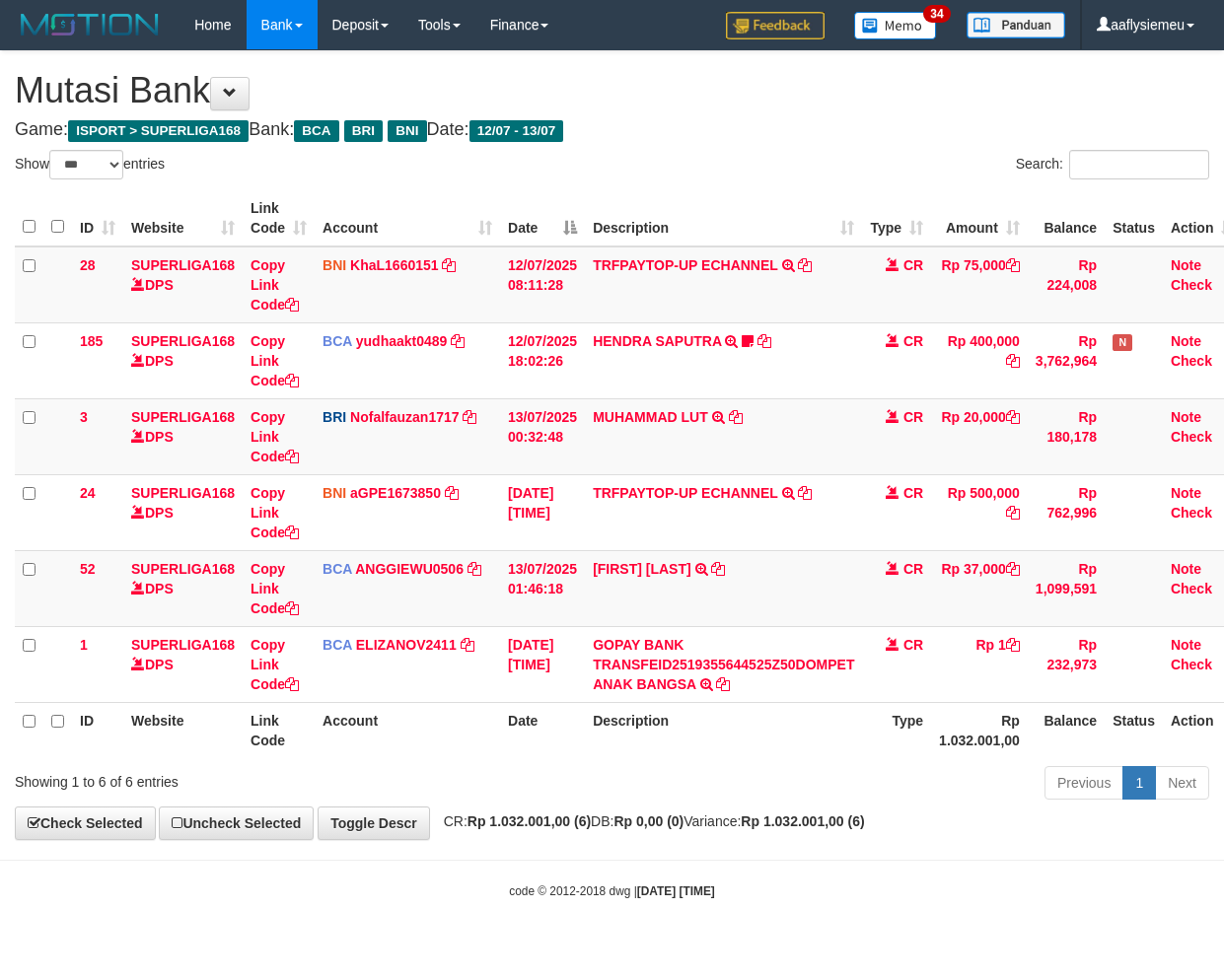 select on "***" 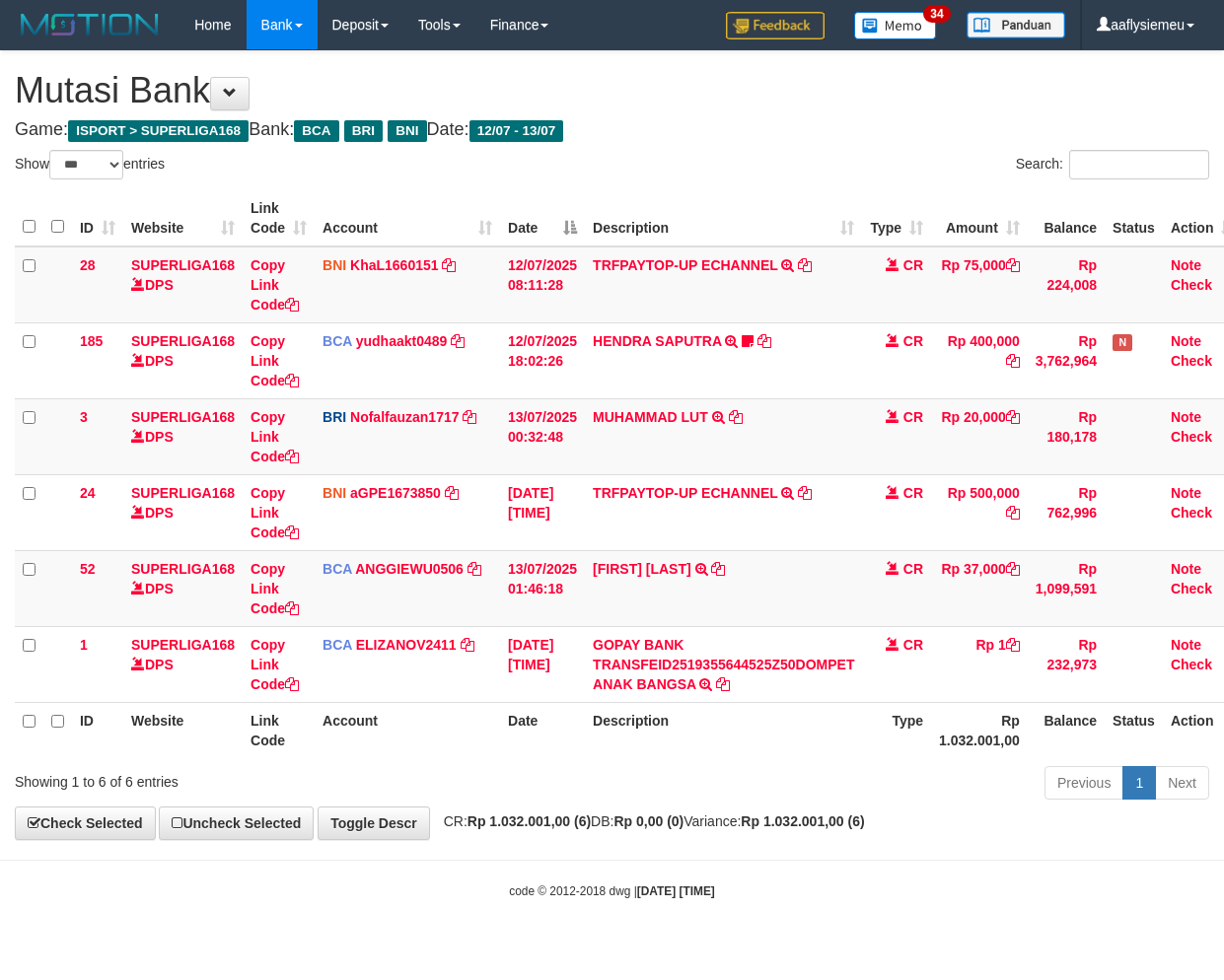 scroll, scrollTop: 0, scrollLeft: 0, axis: both 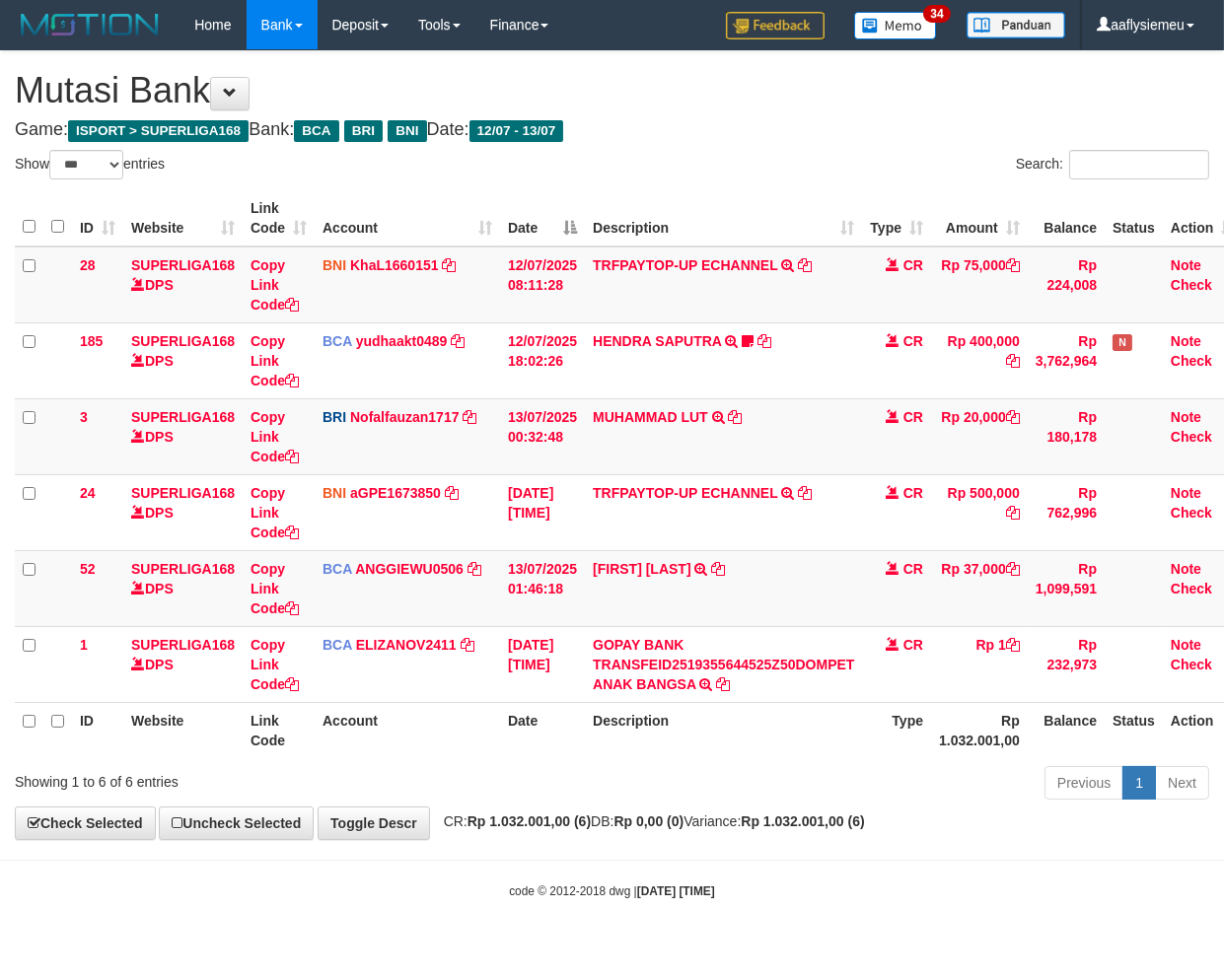 click on "Description" at bounding box center [723, 730] 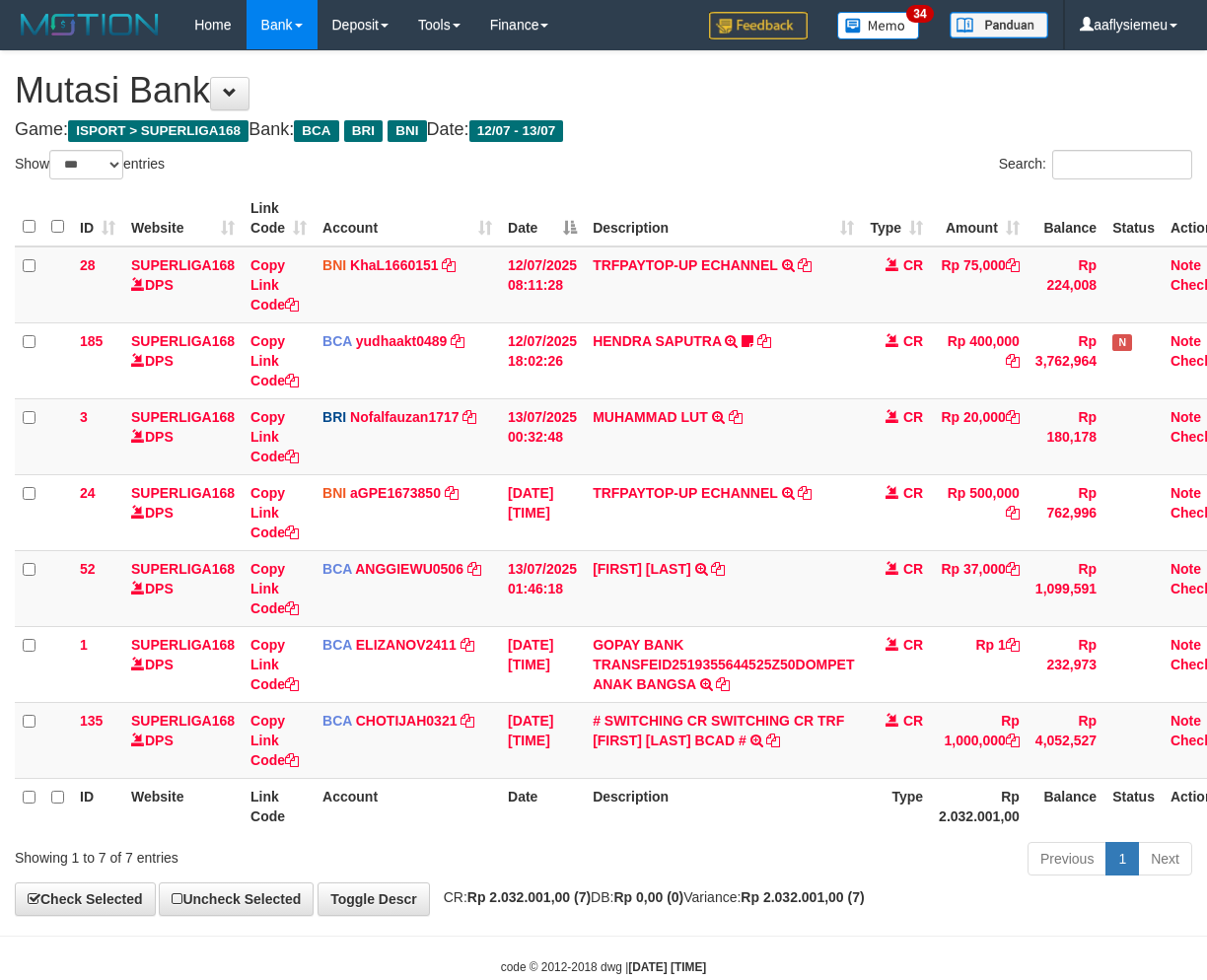 select on "***" 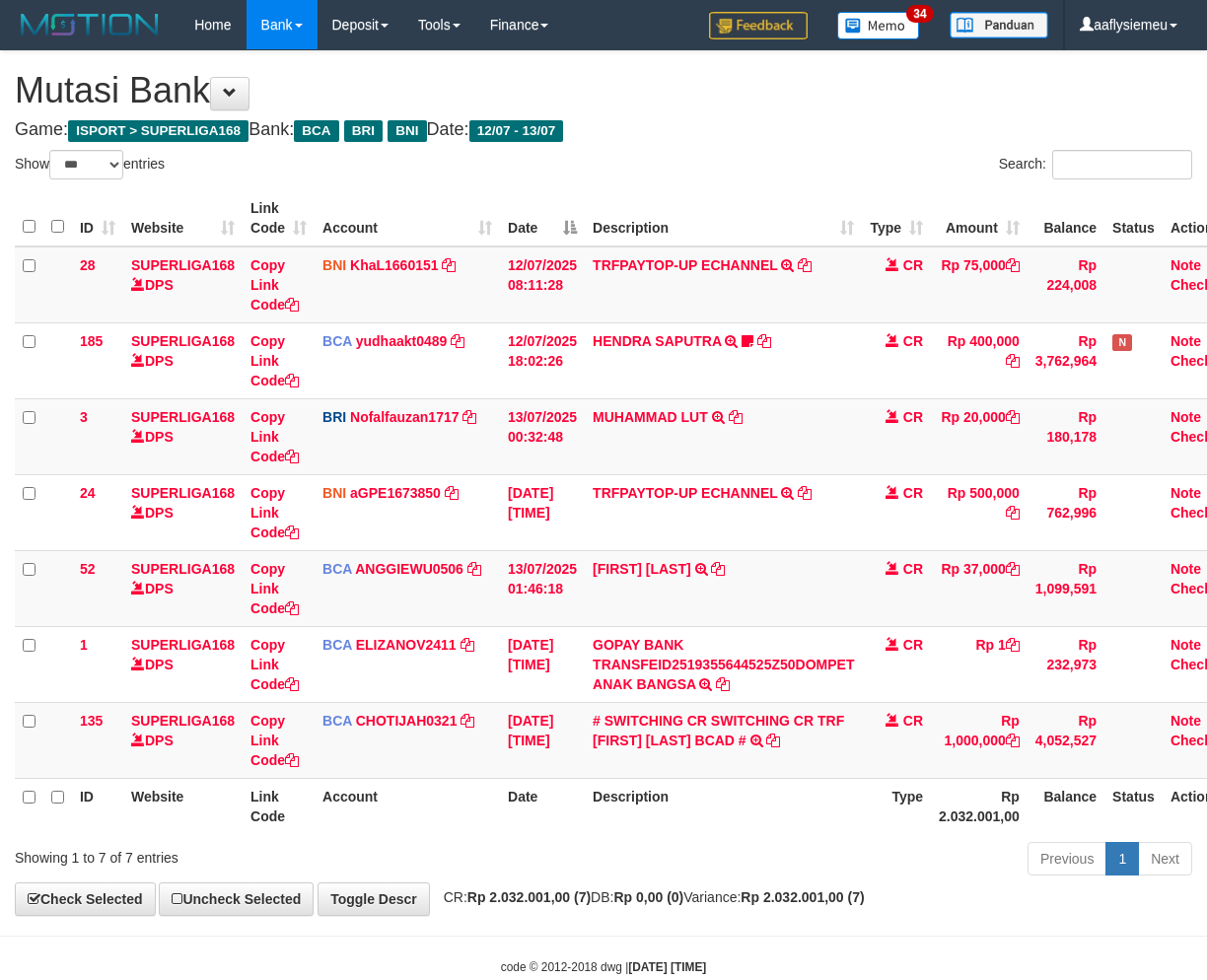 scroll, scrollTop: 0, scrollLeft: 0, axis: both 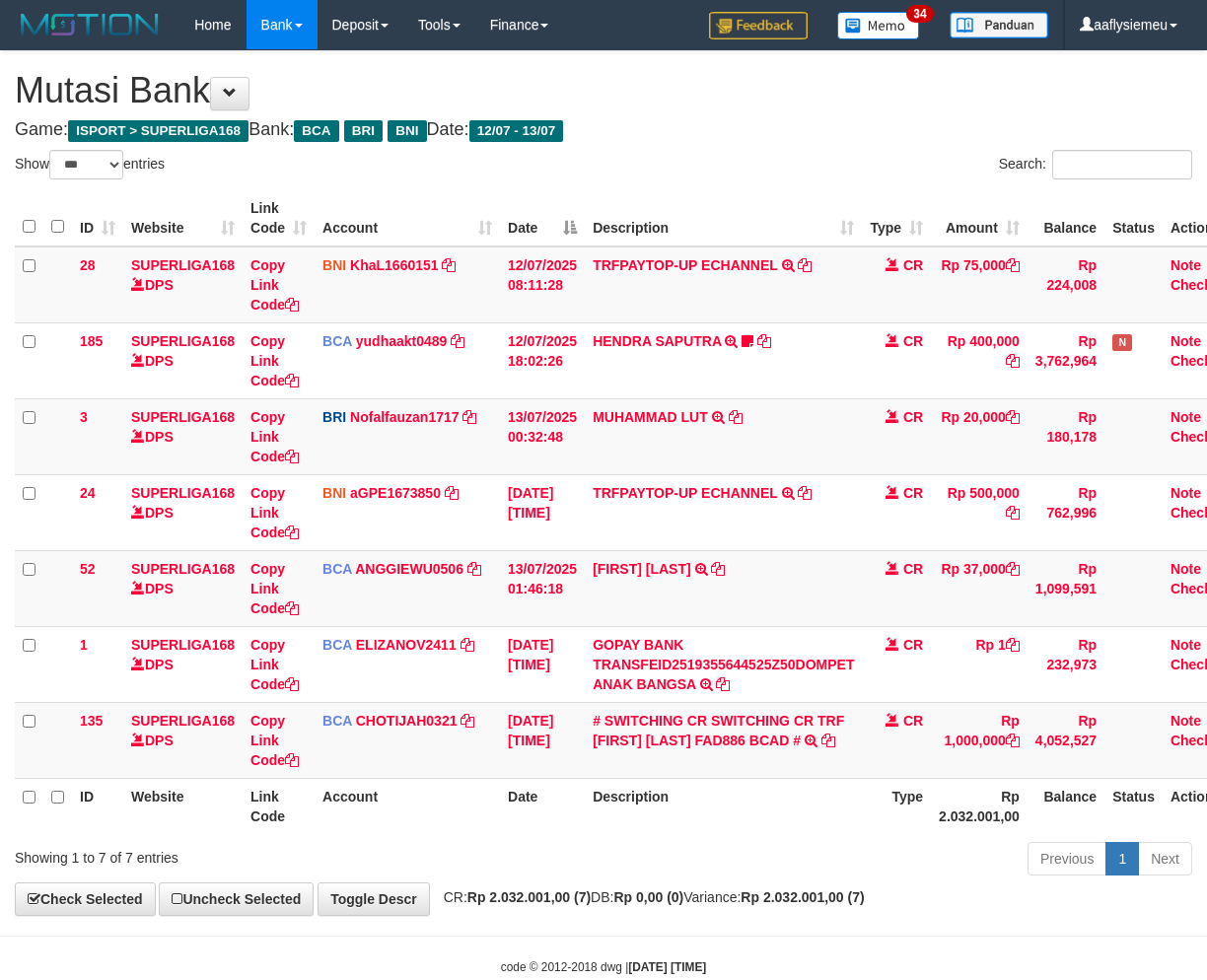 select on "***" 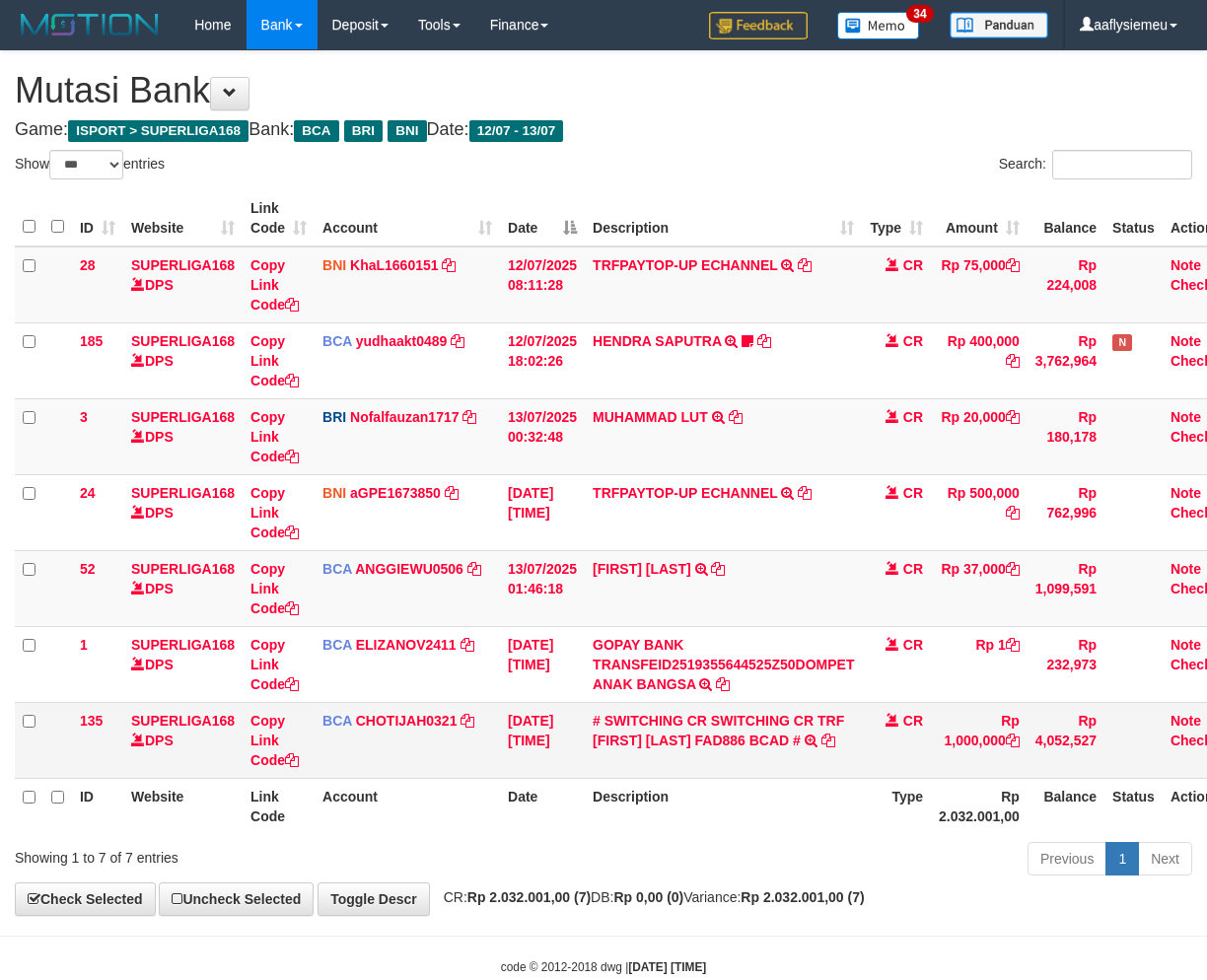 scroll, scrollTop: 0, scrollLeft: 0, axis: both 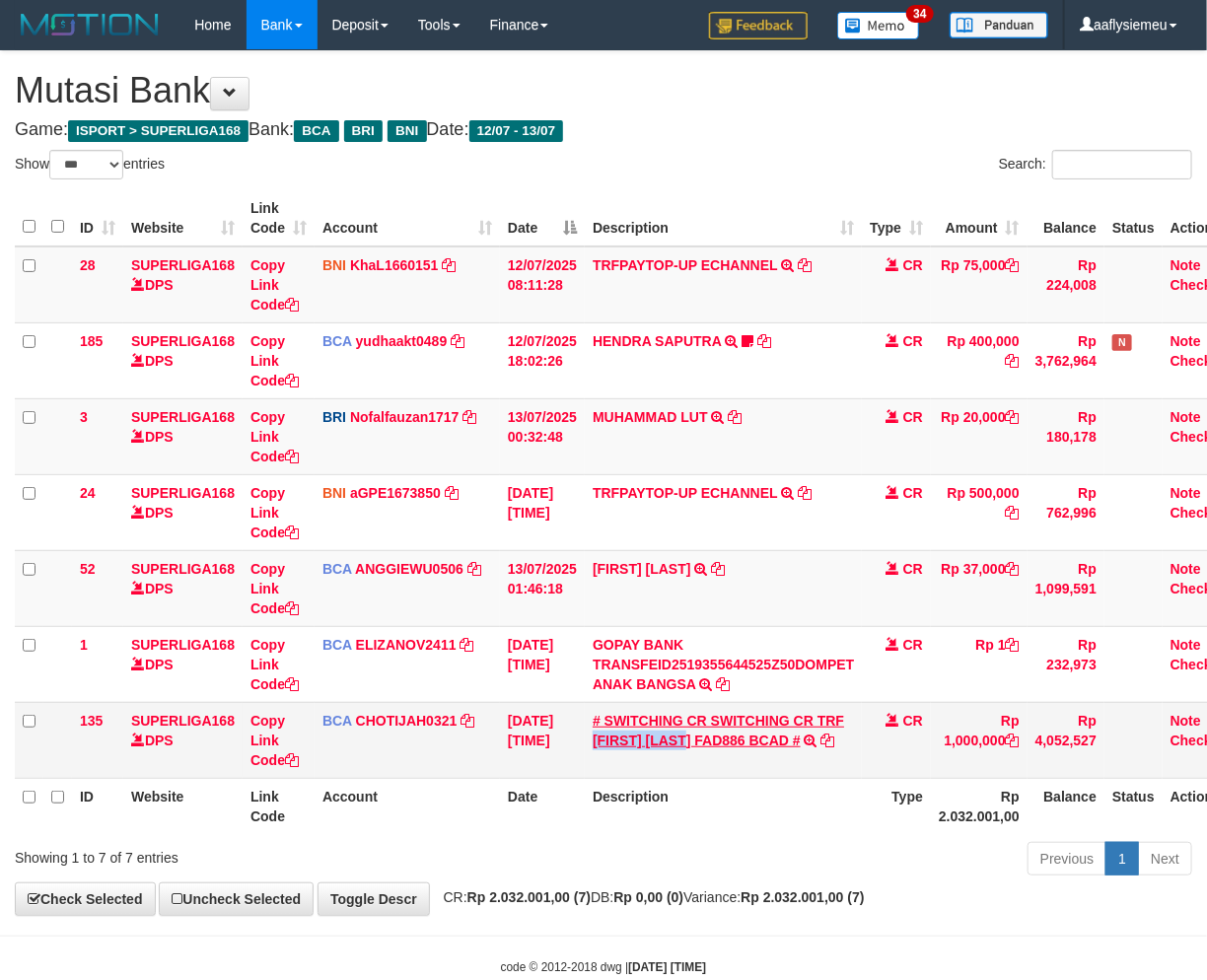 copy on "MUHAMMAD RIZK" 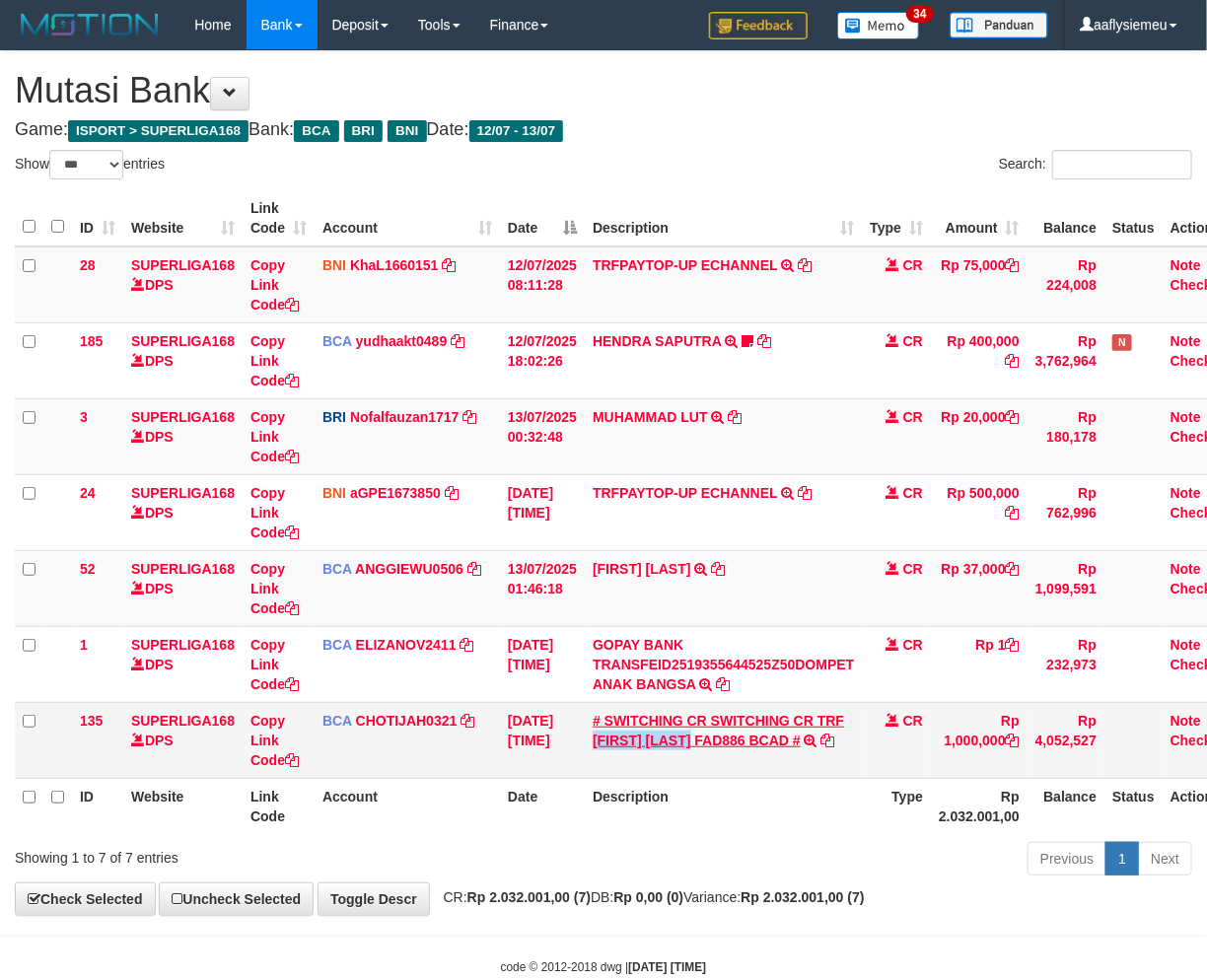 copy on "MUHAMMAD RIZKY" 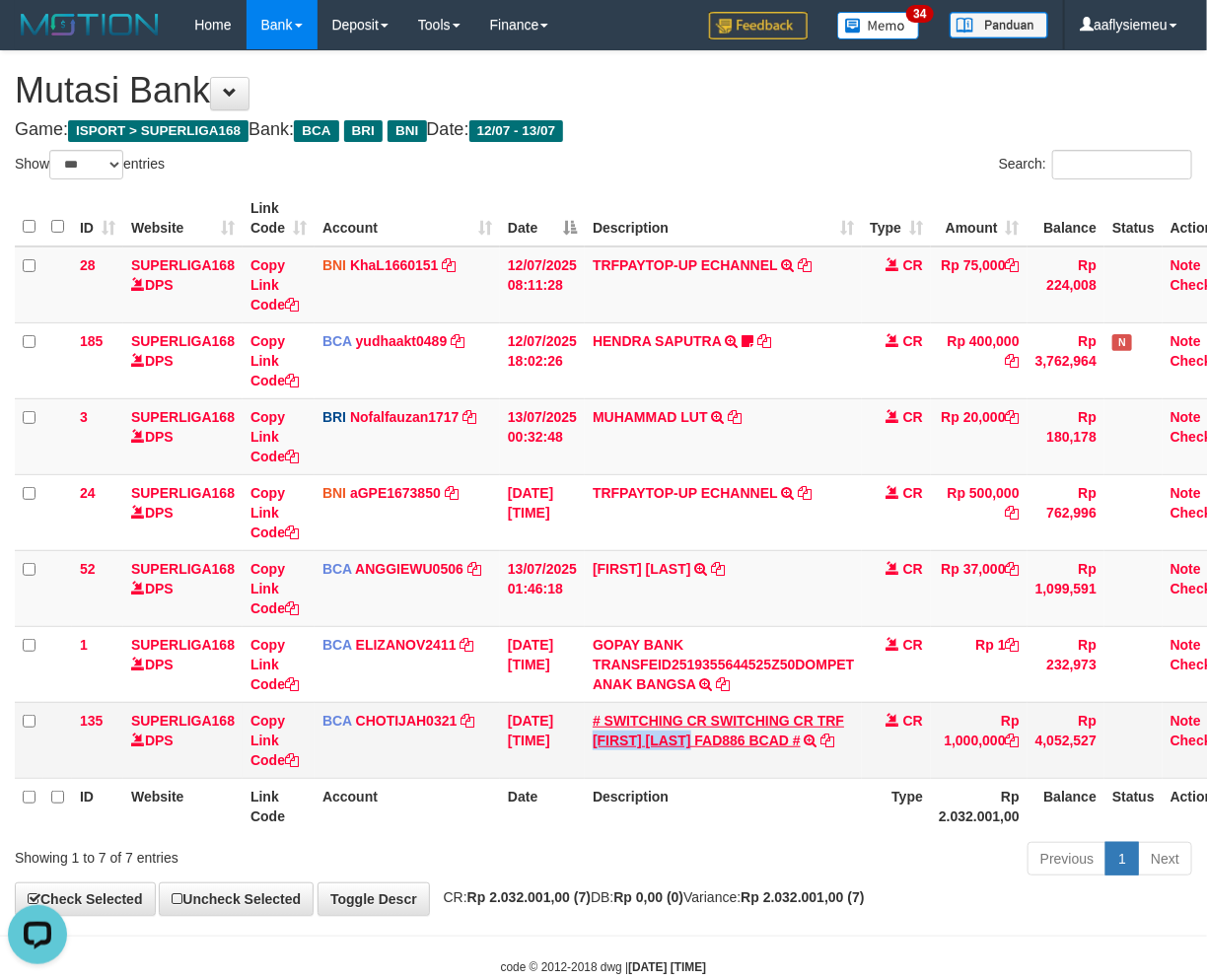 scroll, scrollTop: 0, scrollLeft: 0, axis: both 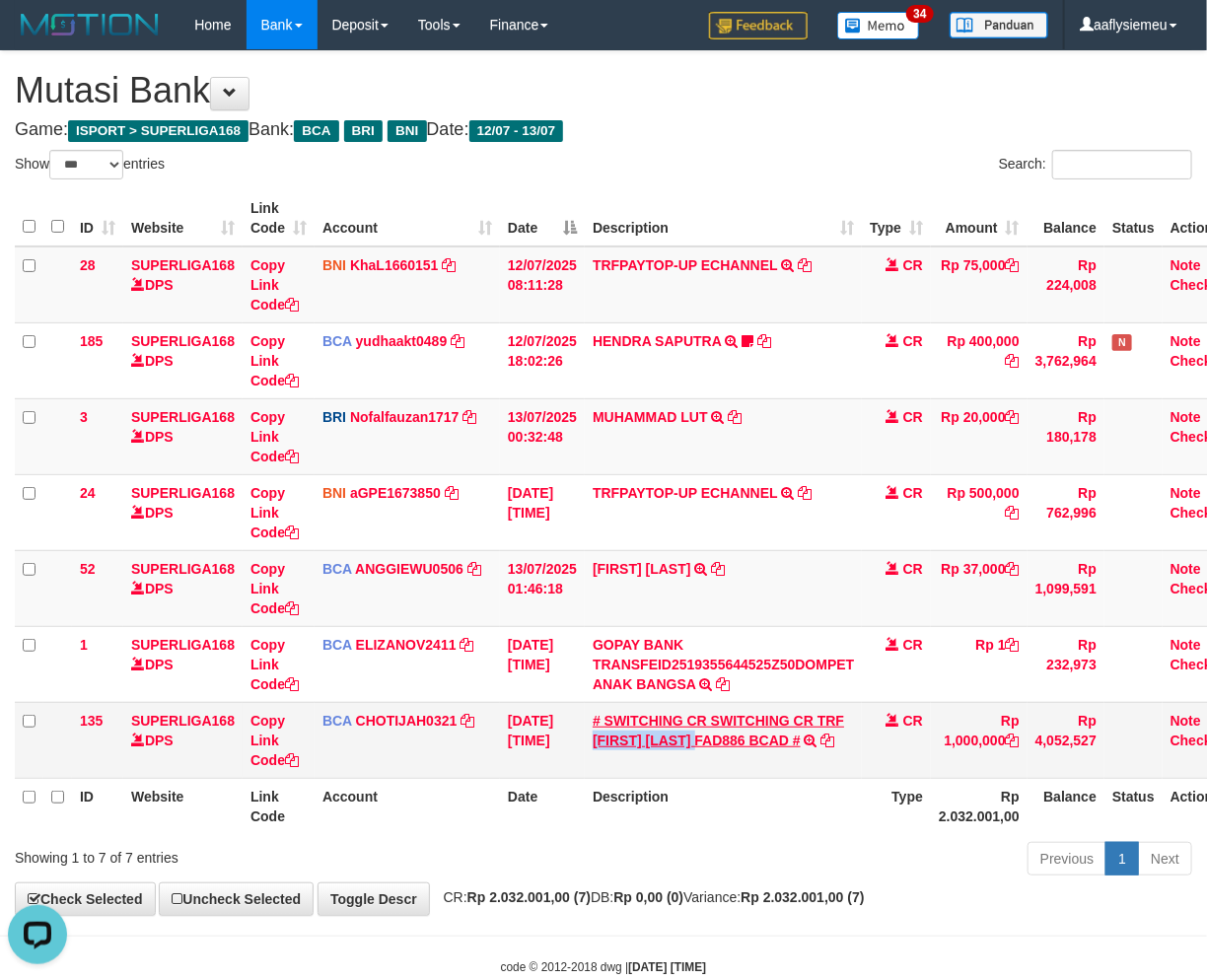 copy on "MUHAMMAD RIZKY" 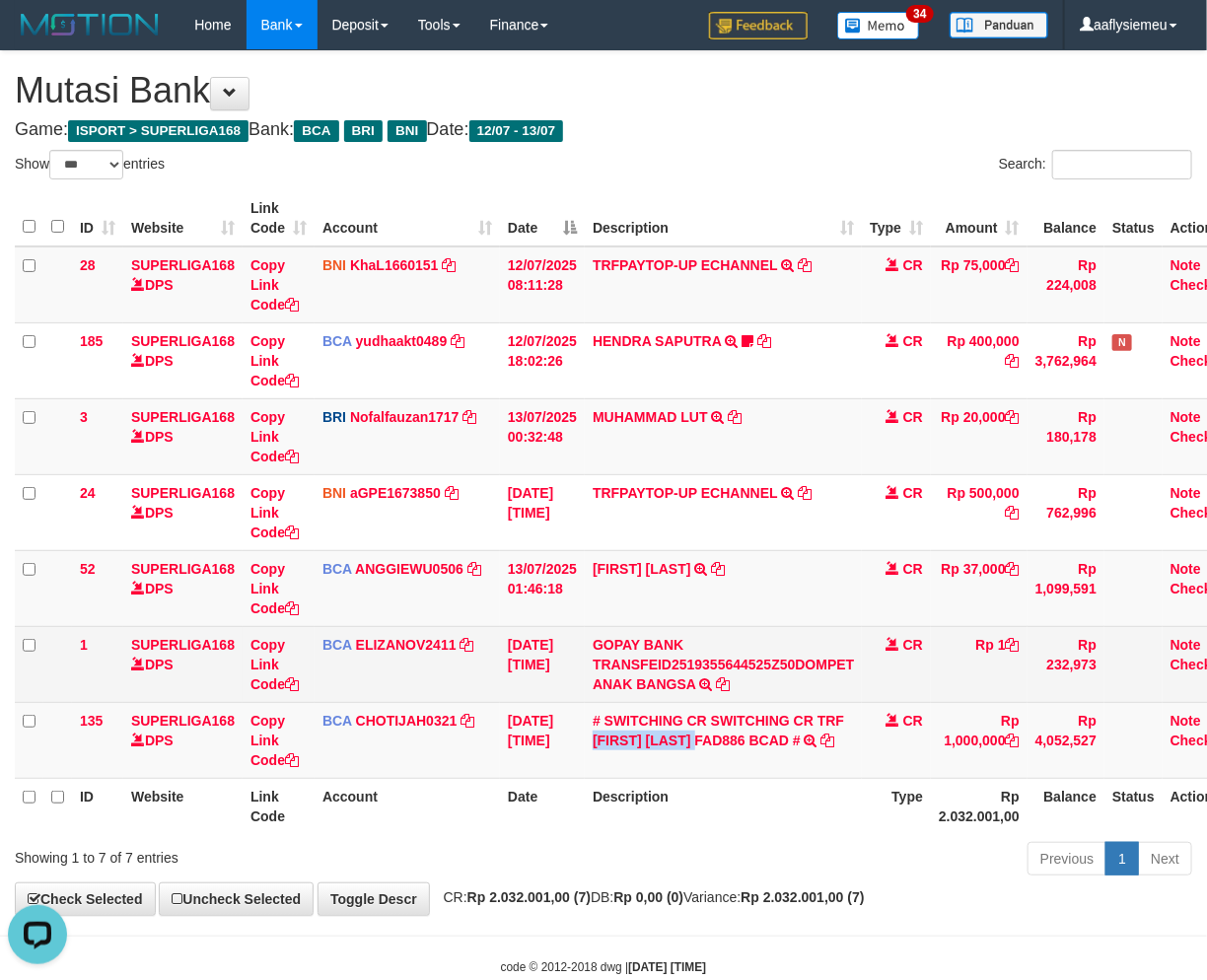 drag, startPoint x: 626, startPoint y: 742, endPoint x: 905, endPoint y: 673, distance: 287.40564 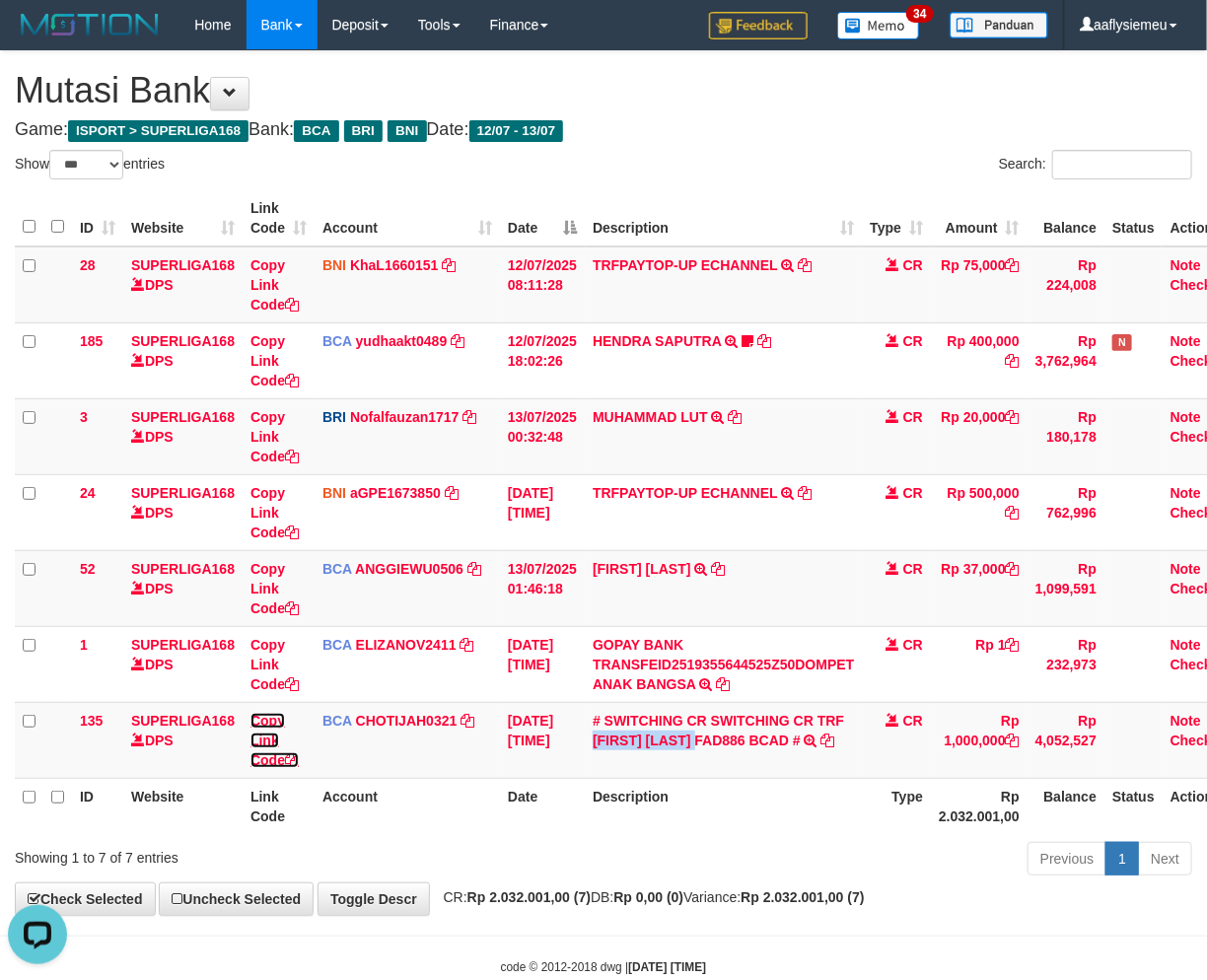 drag, startPoint x: 282, startPoint y: 755, endPoint x: 1221, endPoint y: 534, distance: 964.6564 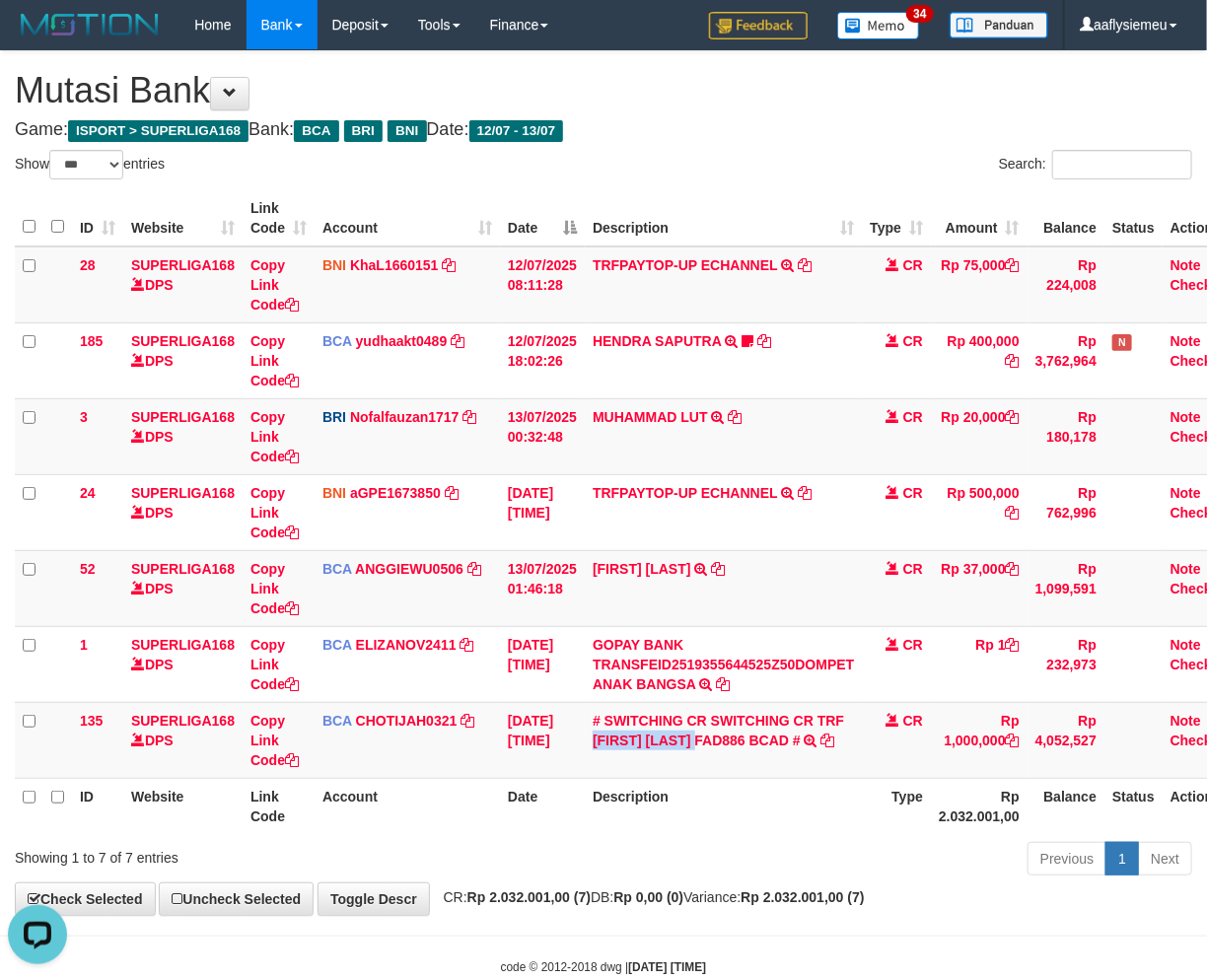 copy on "MUHAMMAD RIZKY" 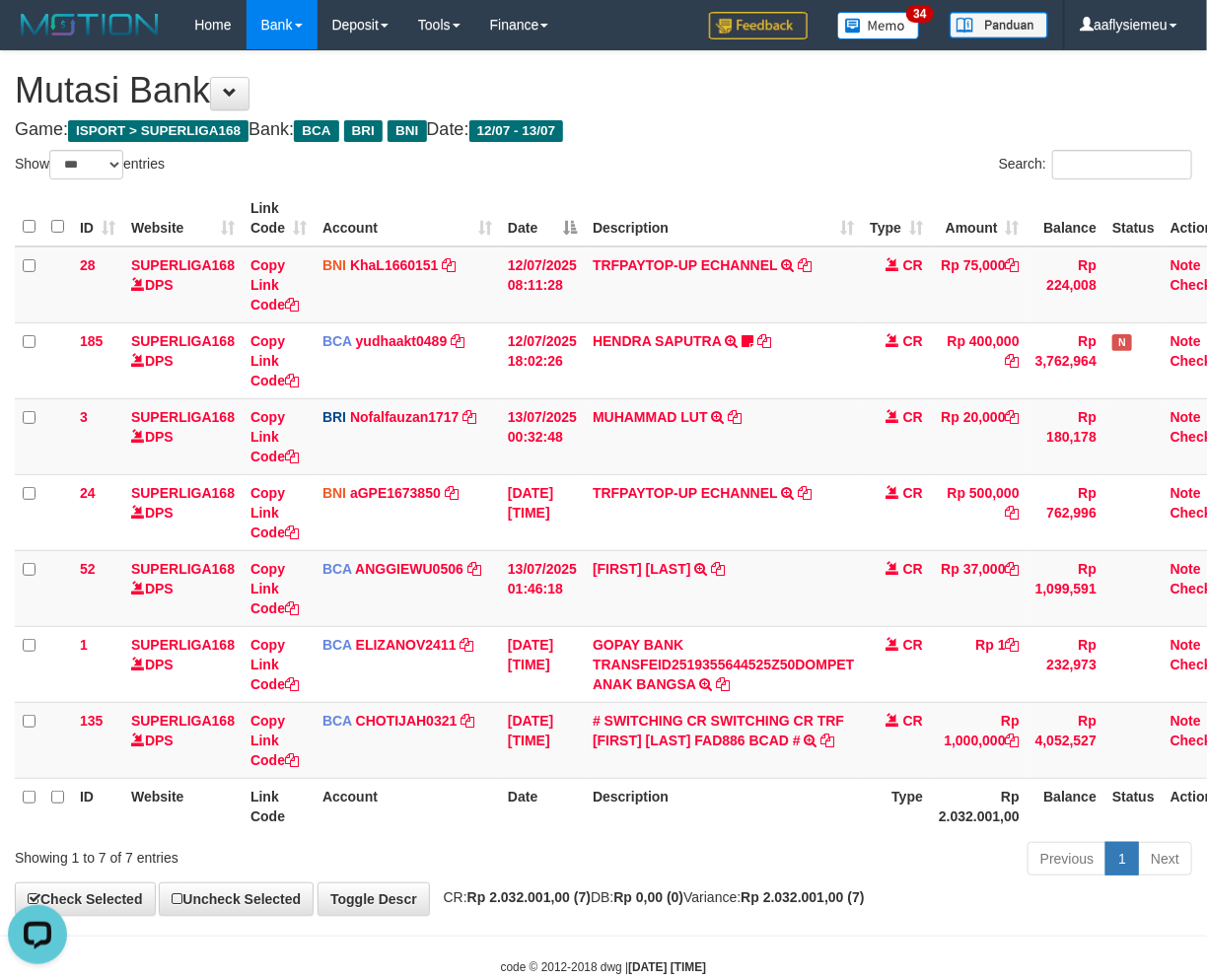 scroll, scrollTop: 293, scrollLeft: 0, axis: vertical 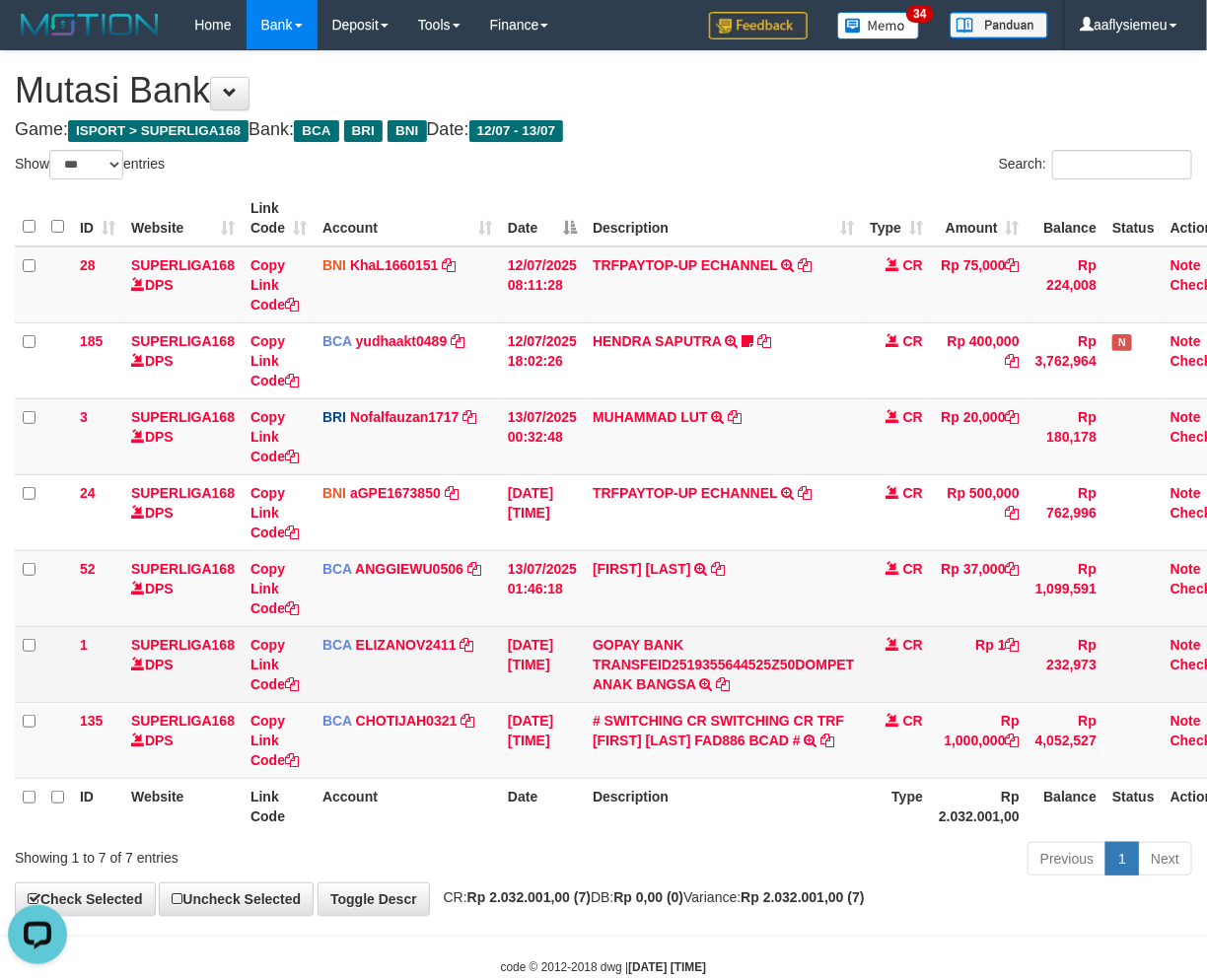 drag, startPoint x: 636, startPoint y: 854, endPoint x: 1090, endPoint y: 672, distance: 489.12166 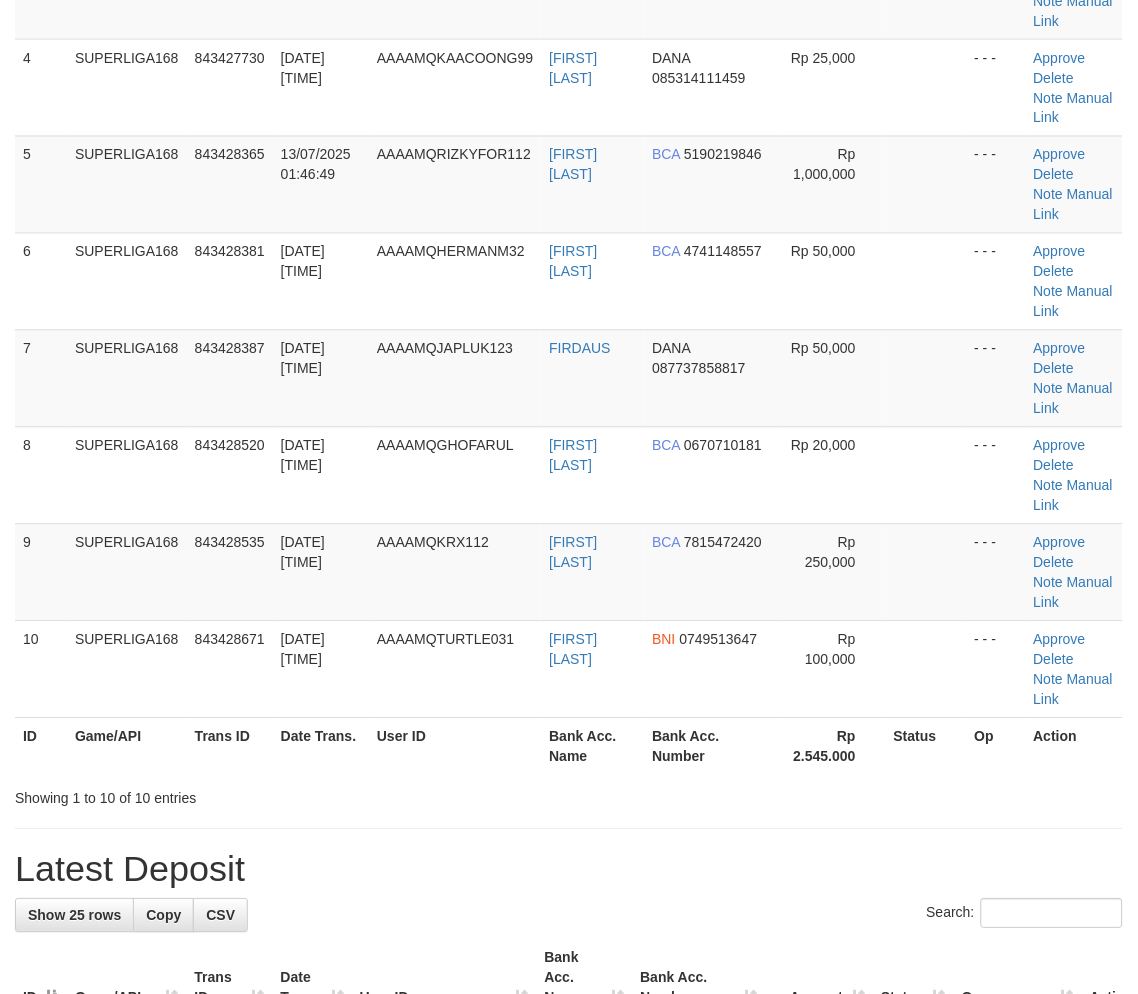 scroll, scrollTop: 247, scrollLeft: 0, axis: vertical 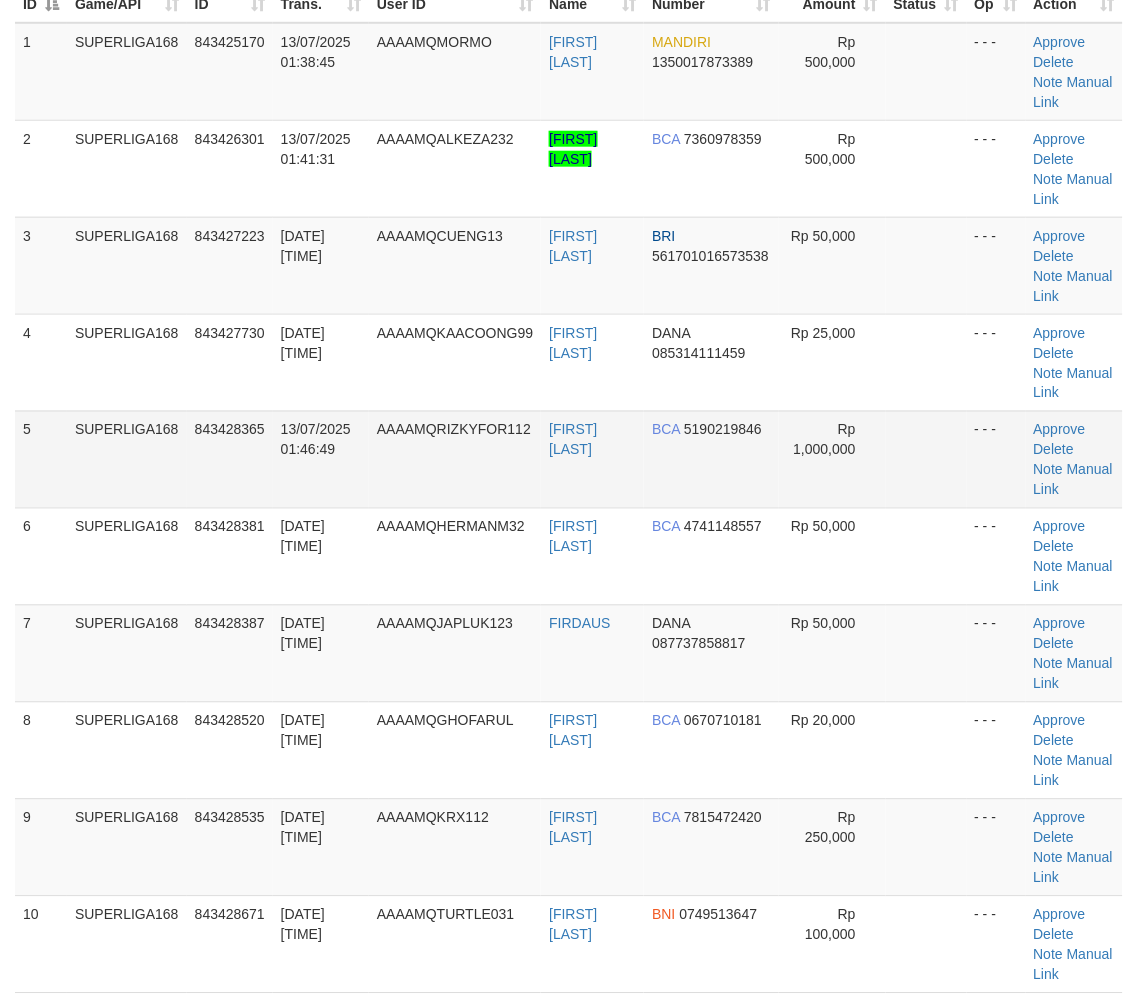 click on "843428365" at bounding box center (230, 459) 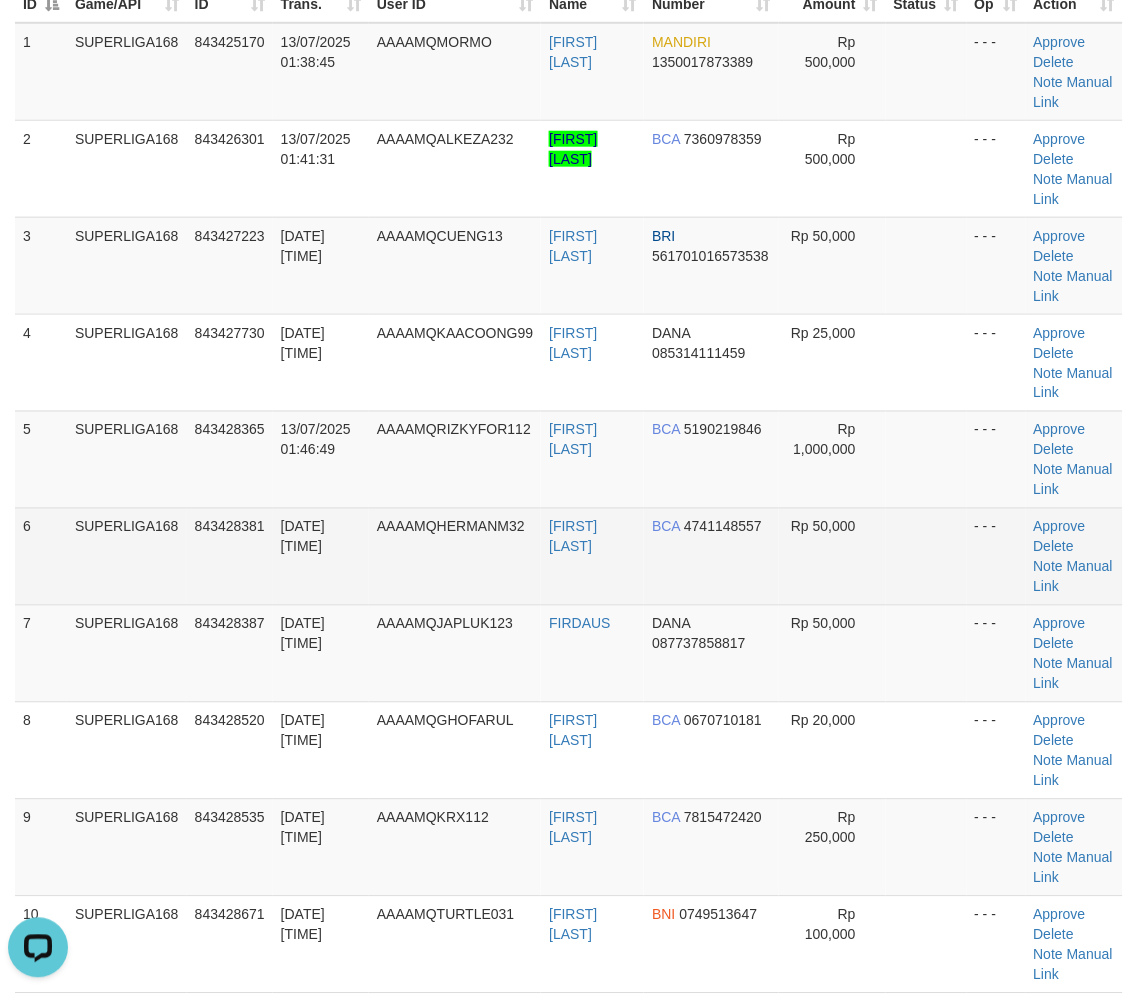 scroll, scrollTop: 0, scrollLeft: 0, axis: both 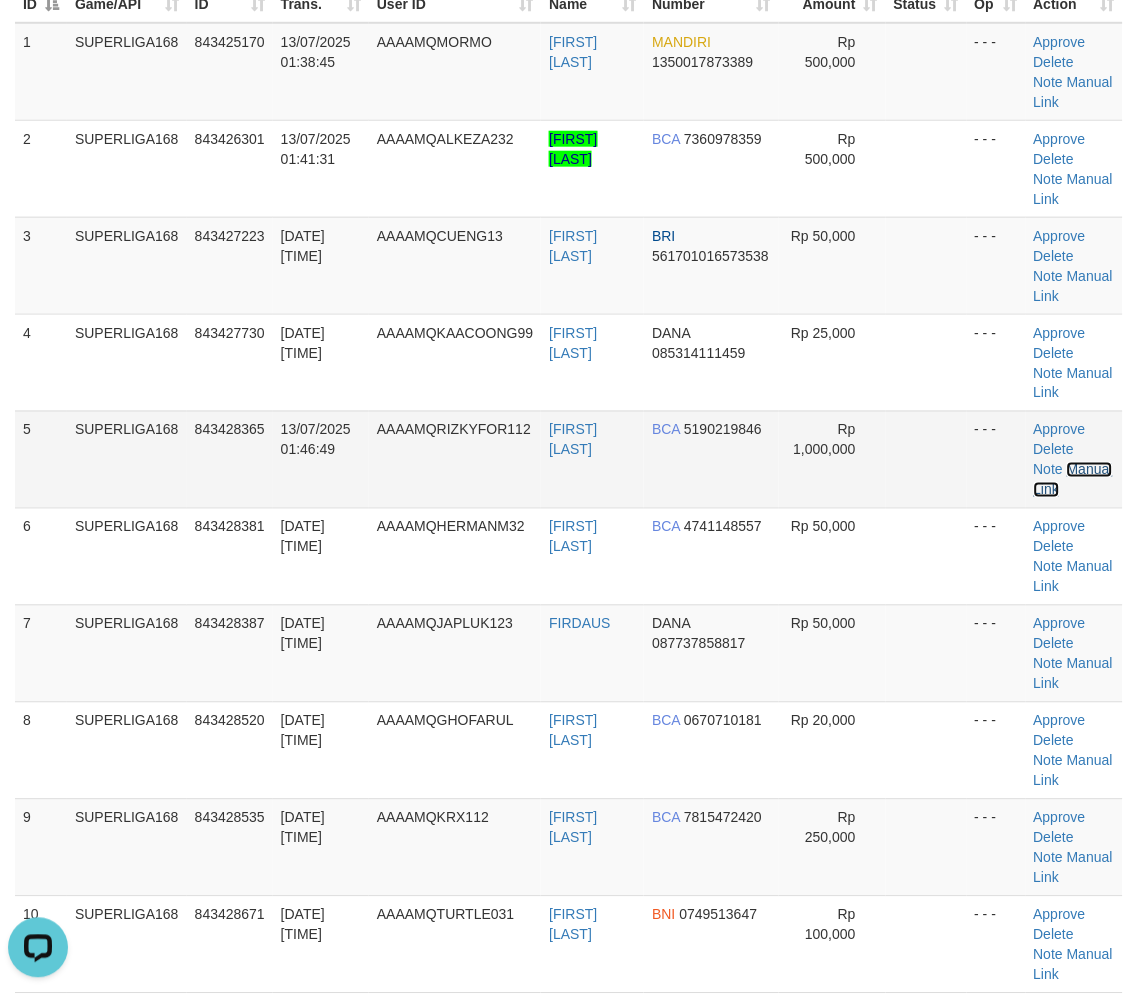click on "Manual Link" at bounding box center [1073, 480] 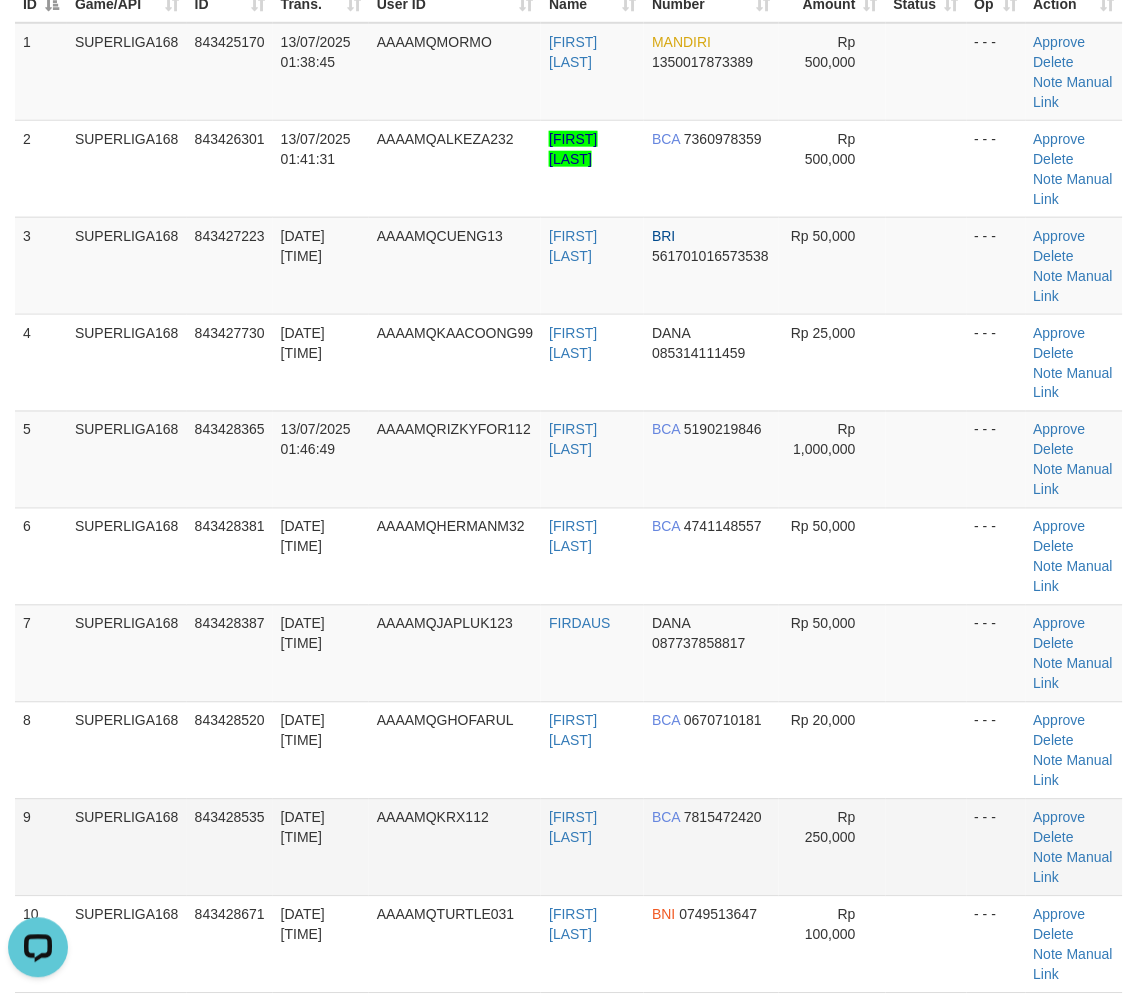 drag, startPoint x: 172, startPoint y: 823, endPoint x: 132, endPoint y: 827, distance: 40.1995 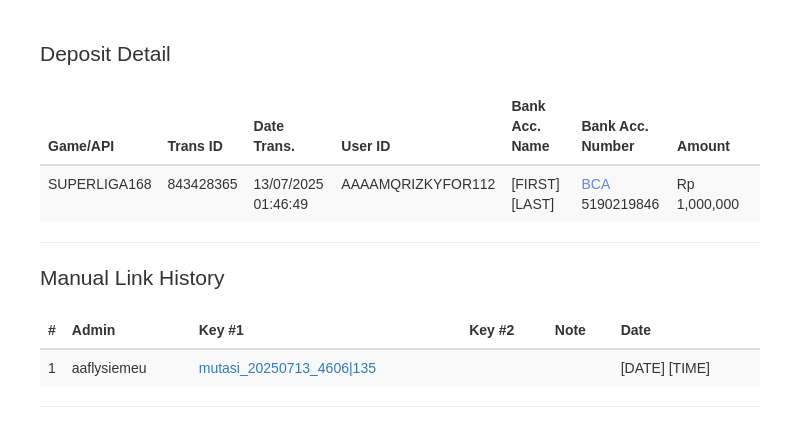 scroll, scrollTop: 385, scrollLeft: 0, axis: vertical 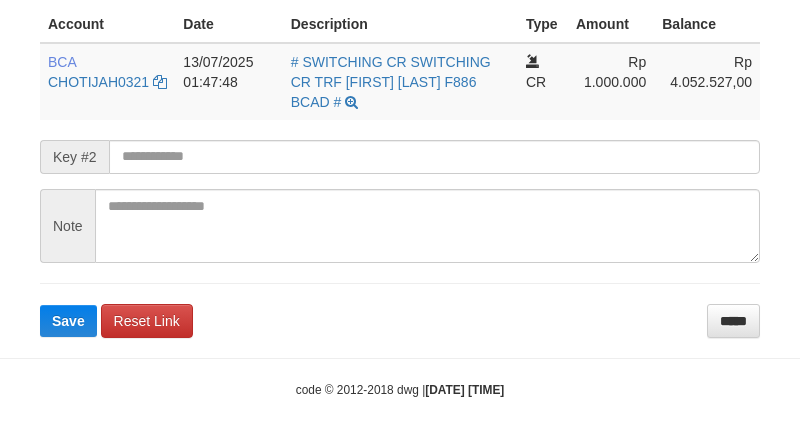 click on "**********" at bounding box center (400, 122) 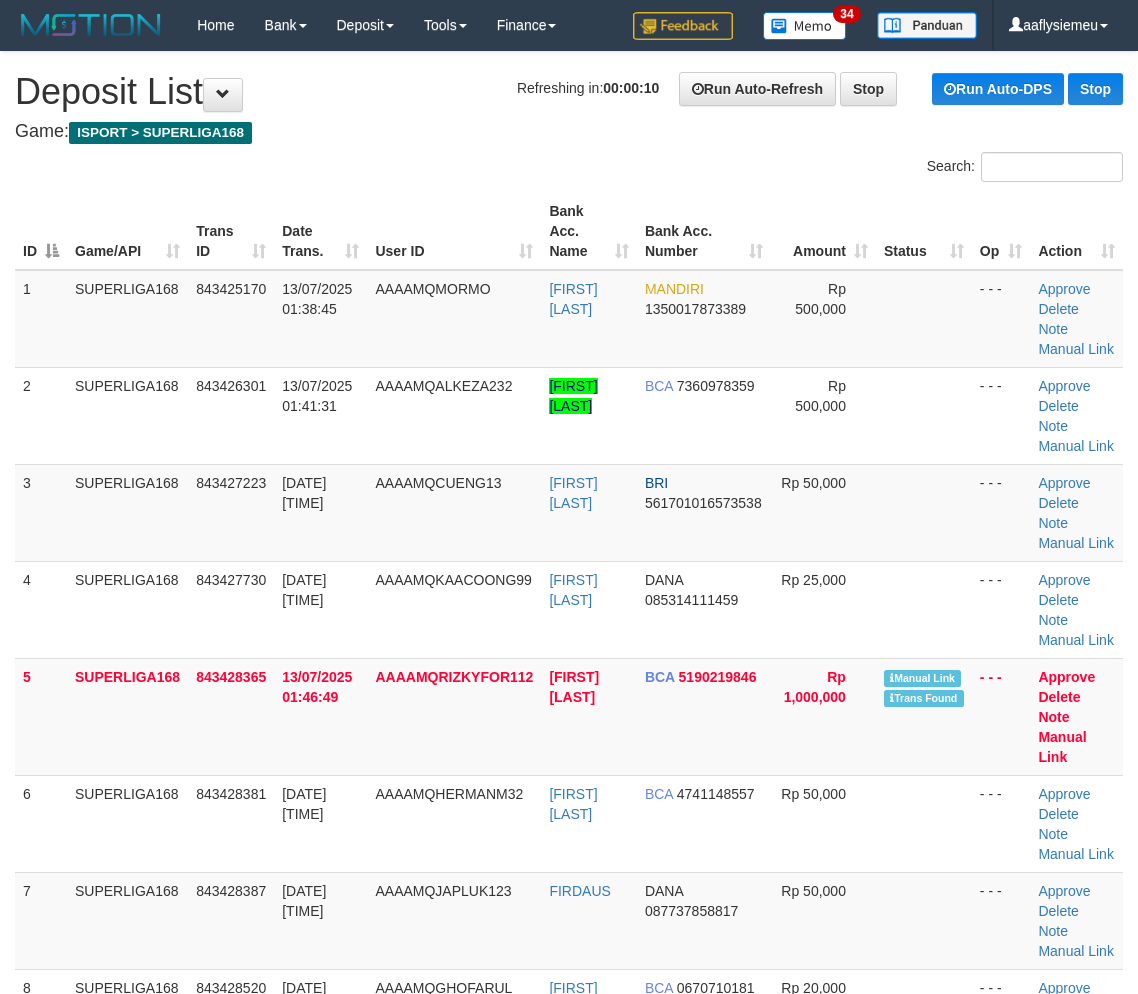 scroll, scrollTop: 247, scrollLeft: 0, axis: vertical 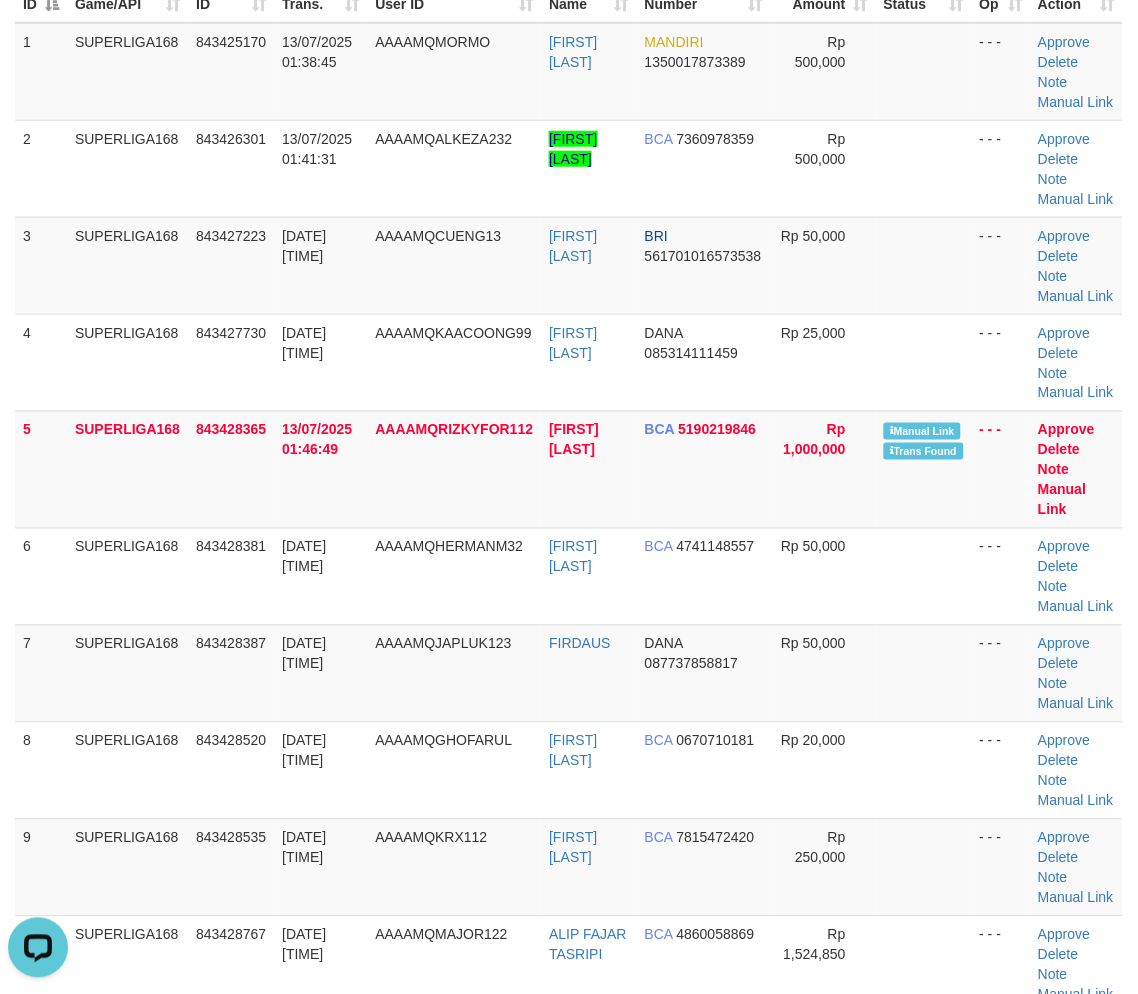 drag, startPoint x: 177, startPoint y: 692, endPoint x: 4, endPoint y: 724, distance: 175.93465 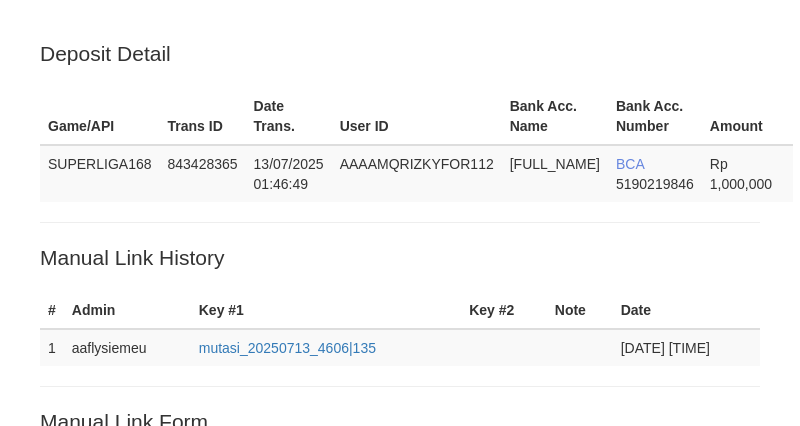 scroll, scrollTop: 511, scrollLeft: 0, axis: vertical 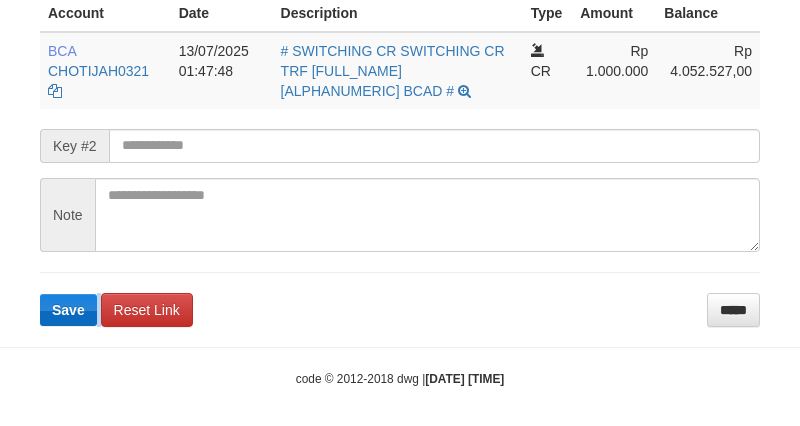 drag, startPoint x: 0, startPoint y: 0, endPoint x: 78, endPoint y: 310, distance: 319.66232 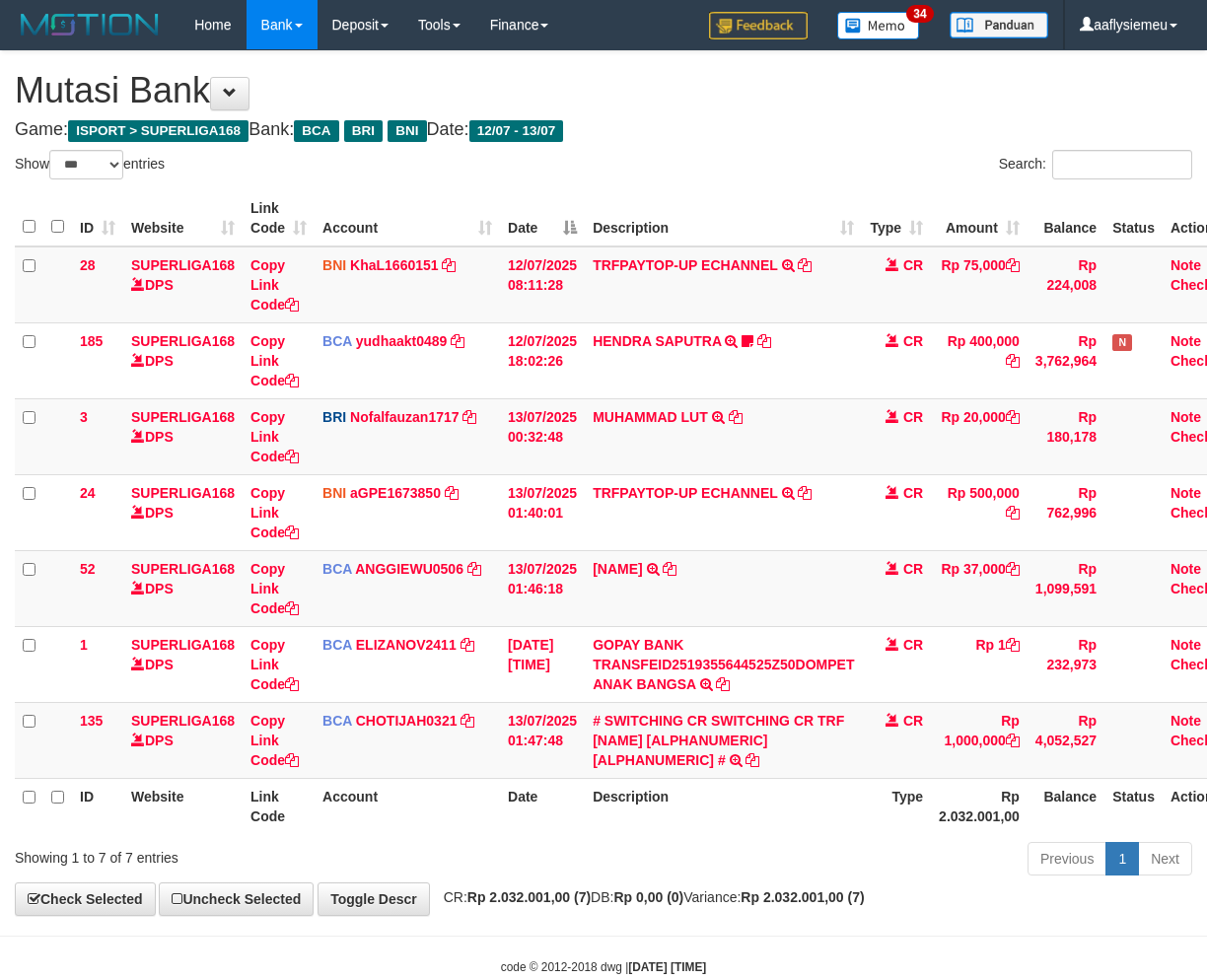 select on "***" 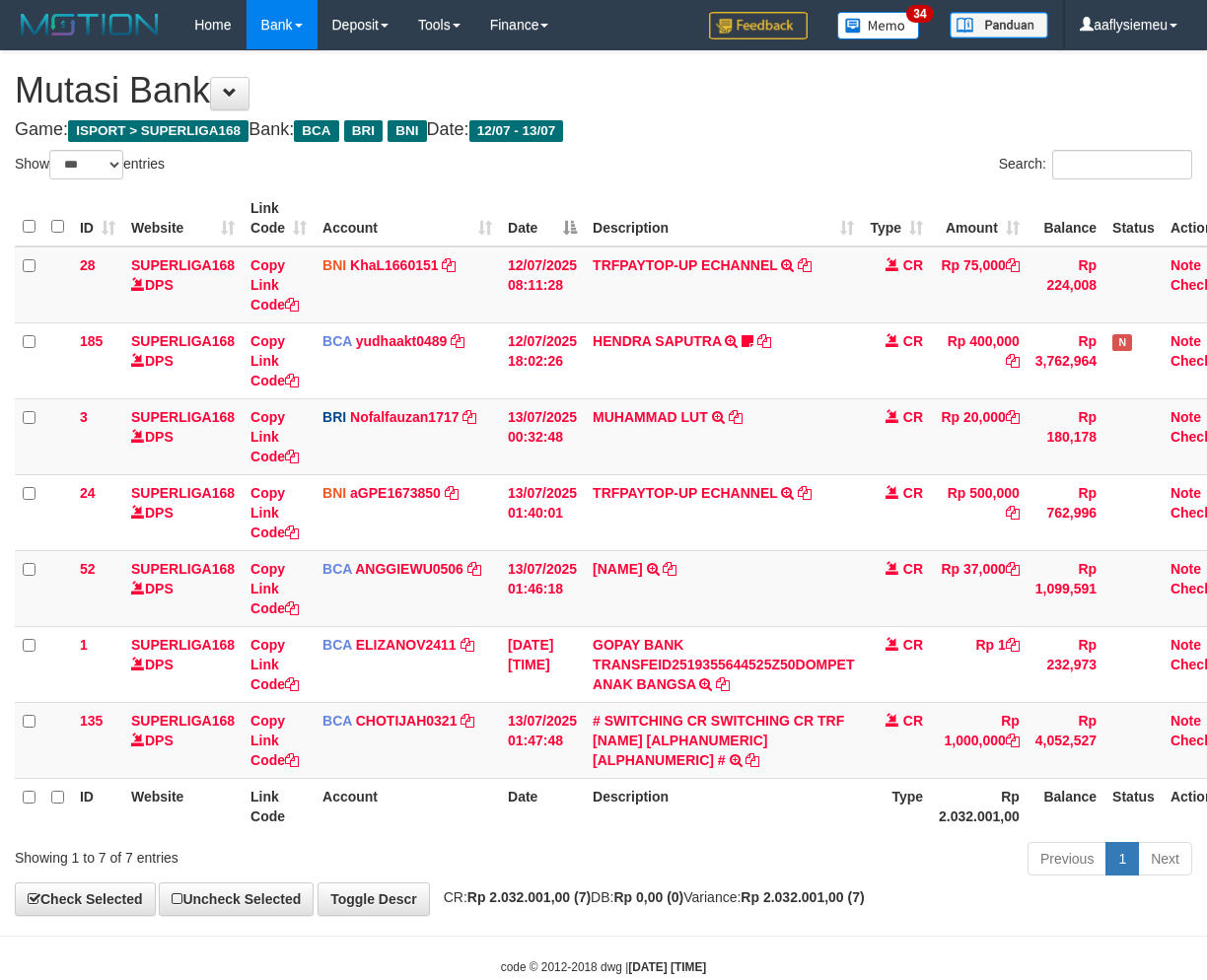 scroll, scrollTop: 0, scrollLeft: 0, axis: both 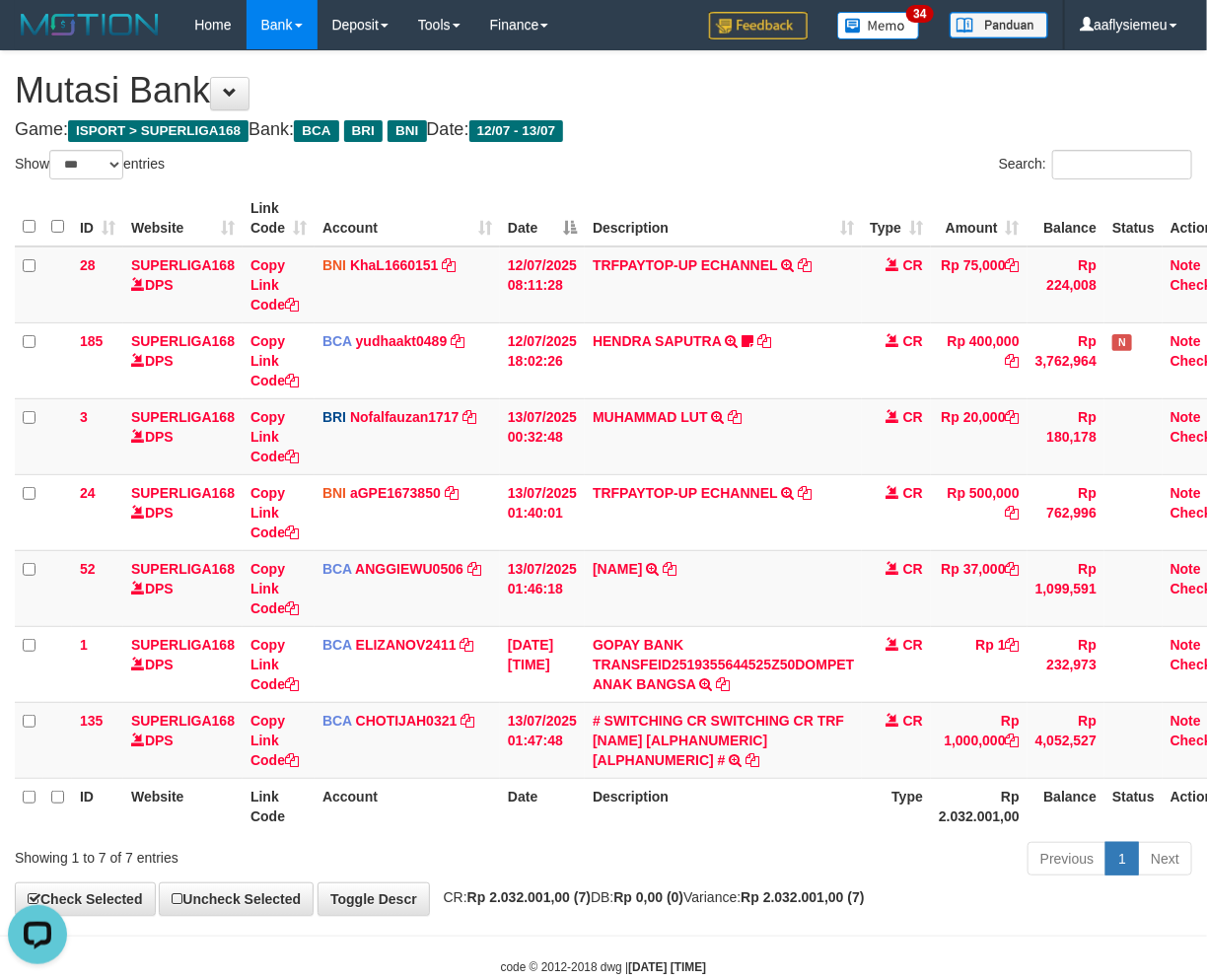 click on "Description" at bounding box center [723, 805] 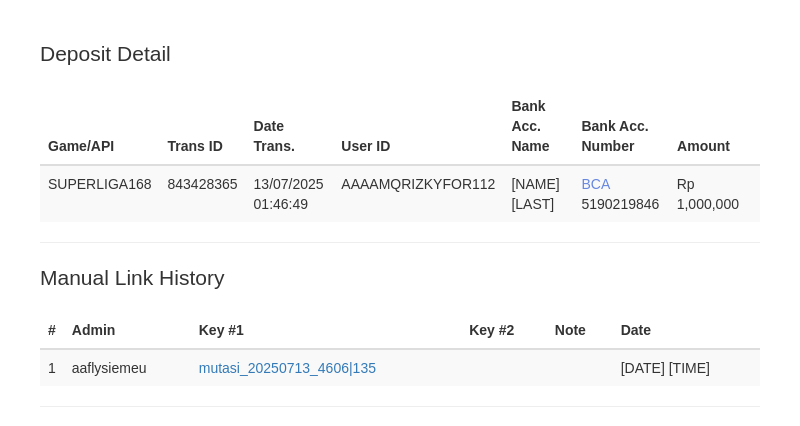 scroll, scrollTop: 511, scrollLeft: 0, axis: vertical 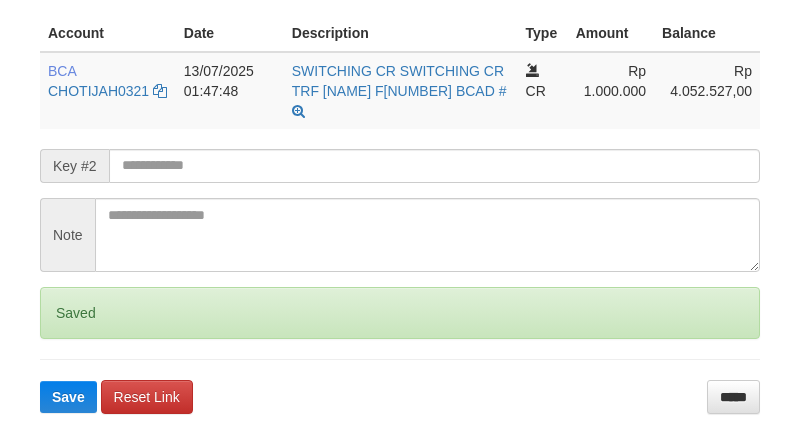 click on "Saved" at bounding box center [400, 313] 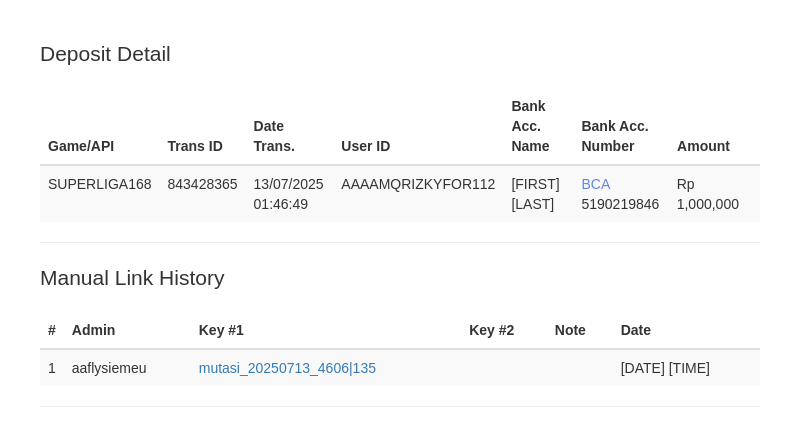 scroll, scrollTop: 511, scrollLeft: 0, axis: vertical 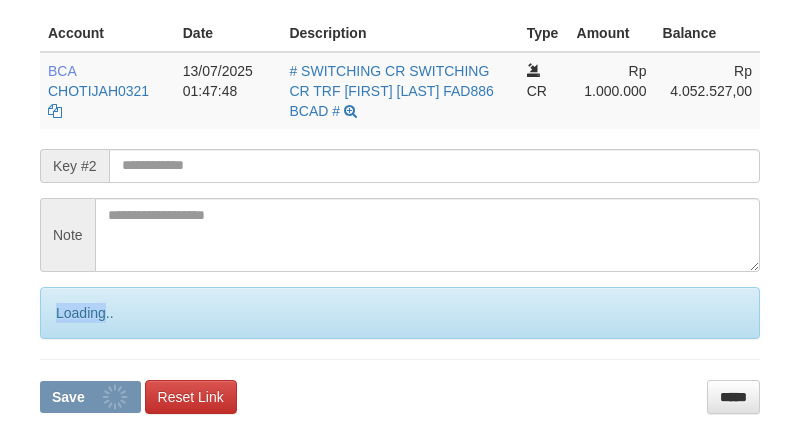 click on "Loading.." at bounding box center [400, 313] 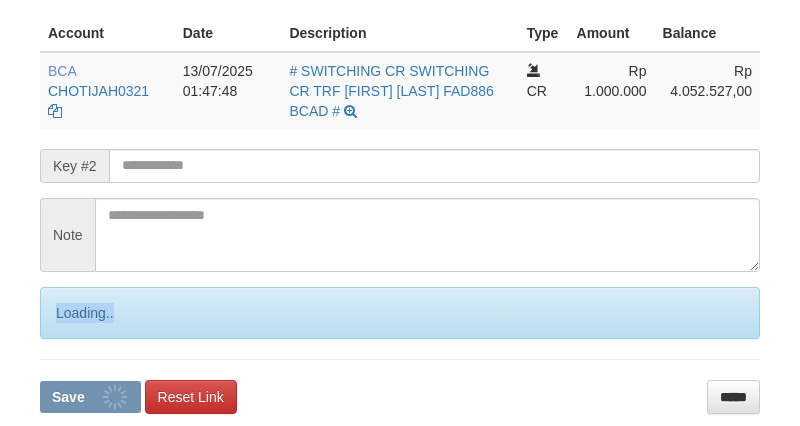 scroll, scrollTop: 520, scrollLeft: 0, axis: vertical 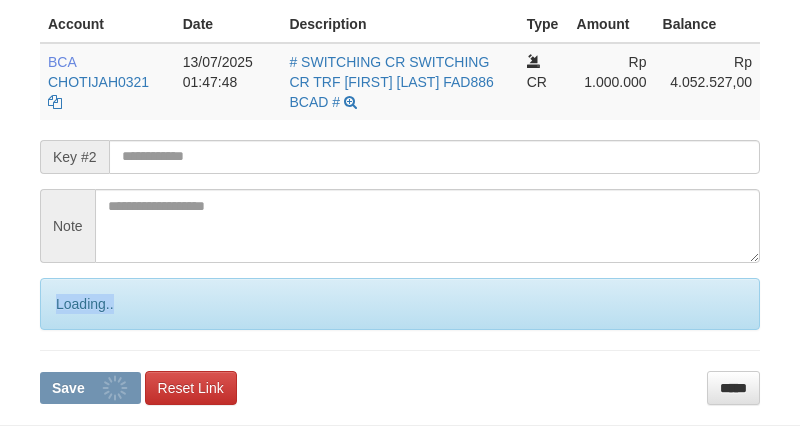 click on "**********" at bounding box center [400, 155] 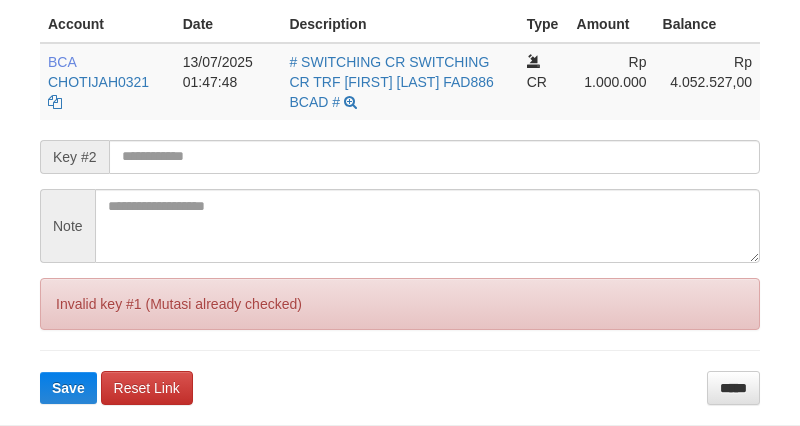 click on "**********" at bounding box center (400, 155) 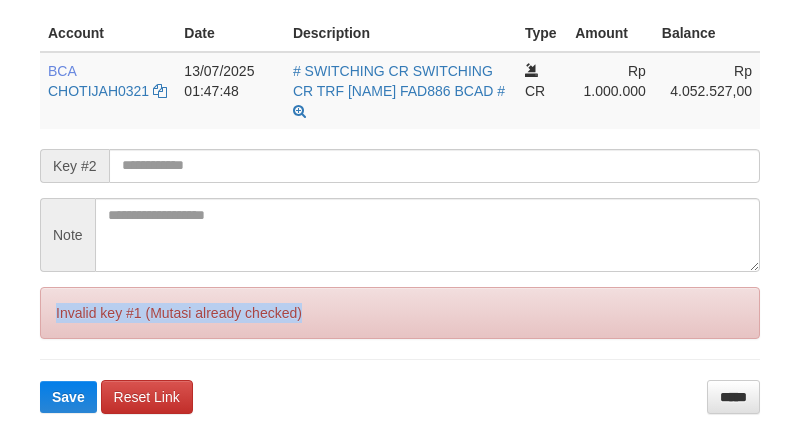 click on "Invalid key #1 (Mutasi already checked)" at bounding box center [400, 313] 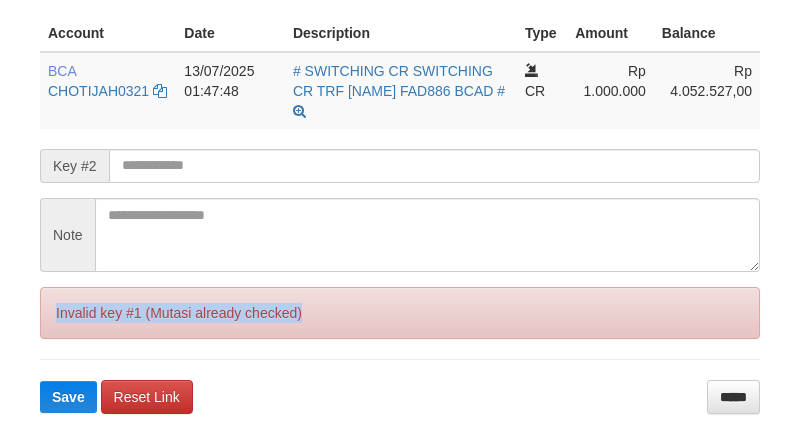 scroll, scrollTop: 520, scrollLeft: 0, axis: vertical 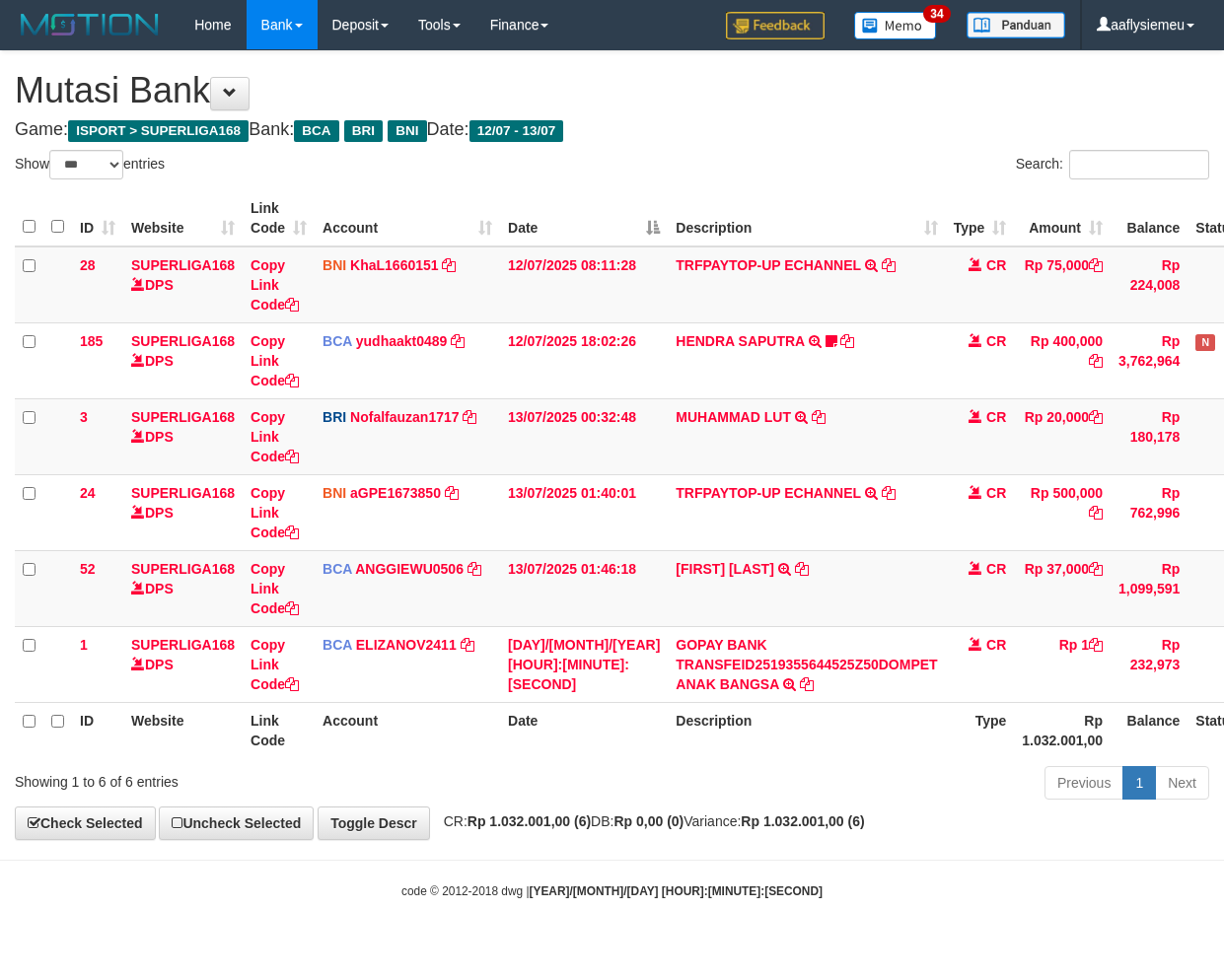 select on "***" 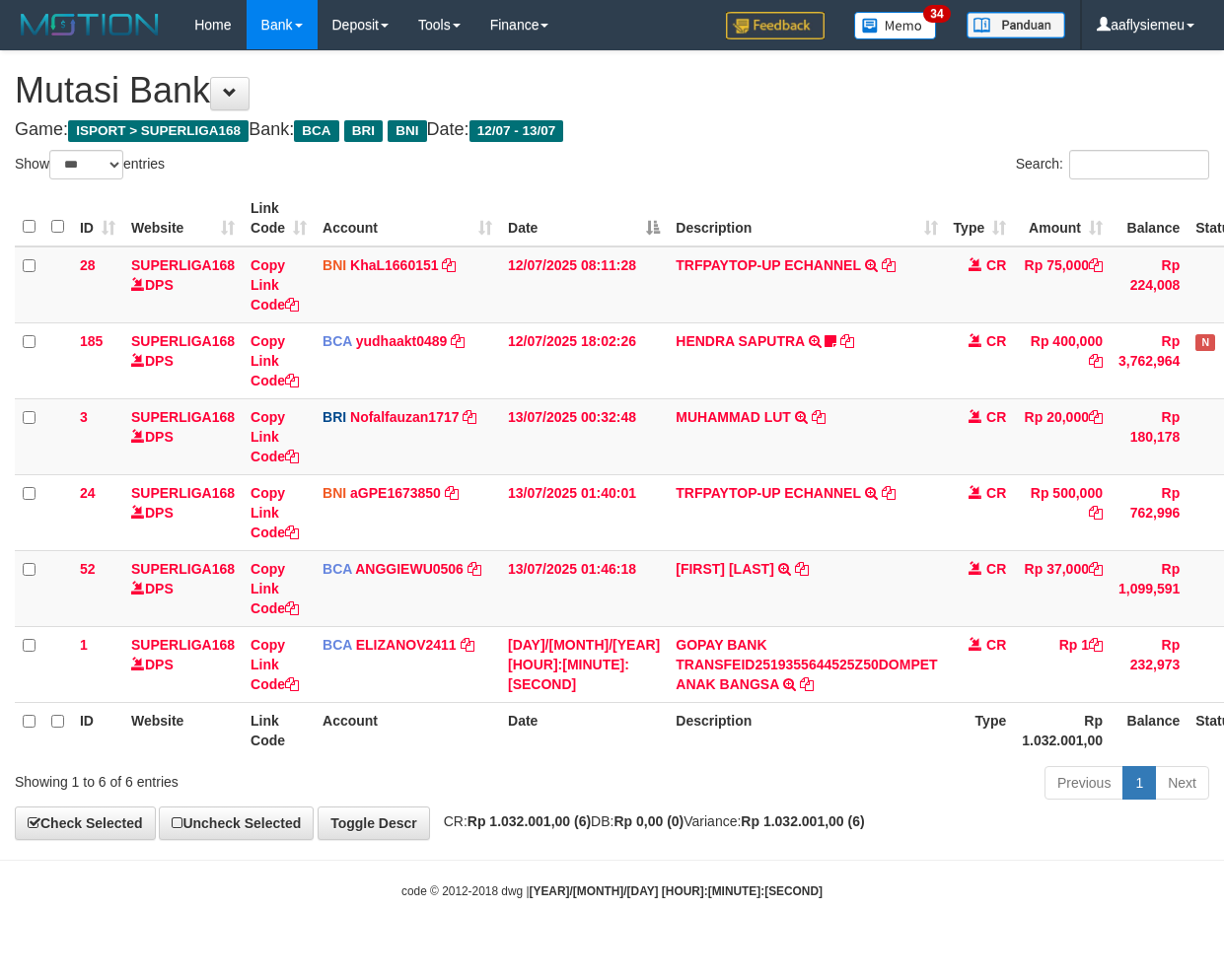 scroll, scrollTop: 0, scrollLeft: 0, axis: both 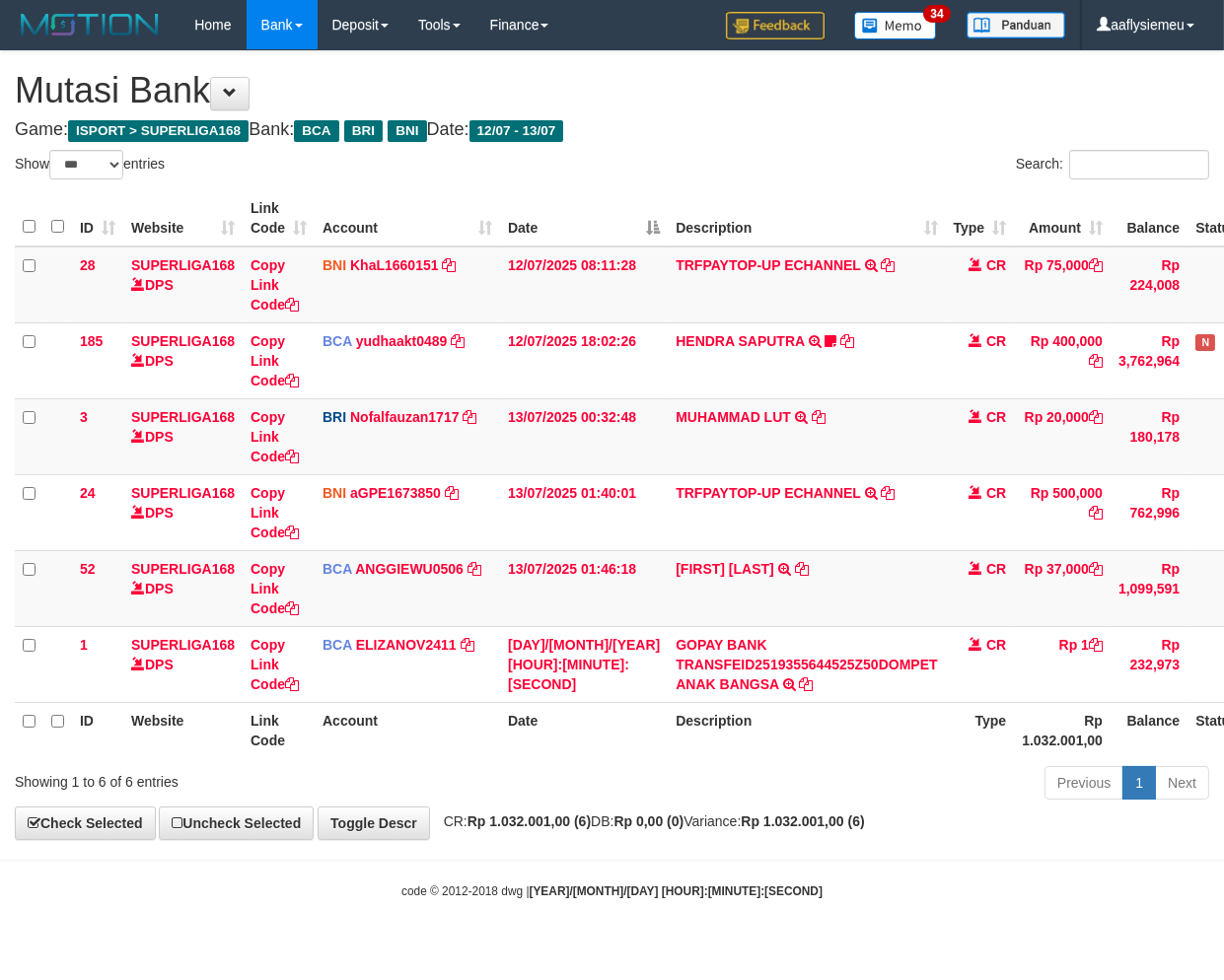 click on "**********" at bounding box center (612, 445) 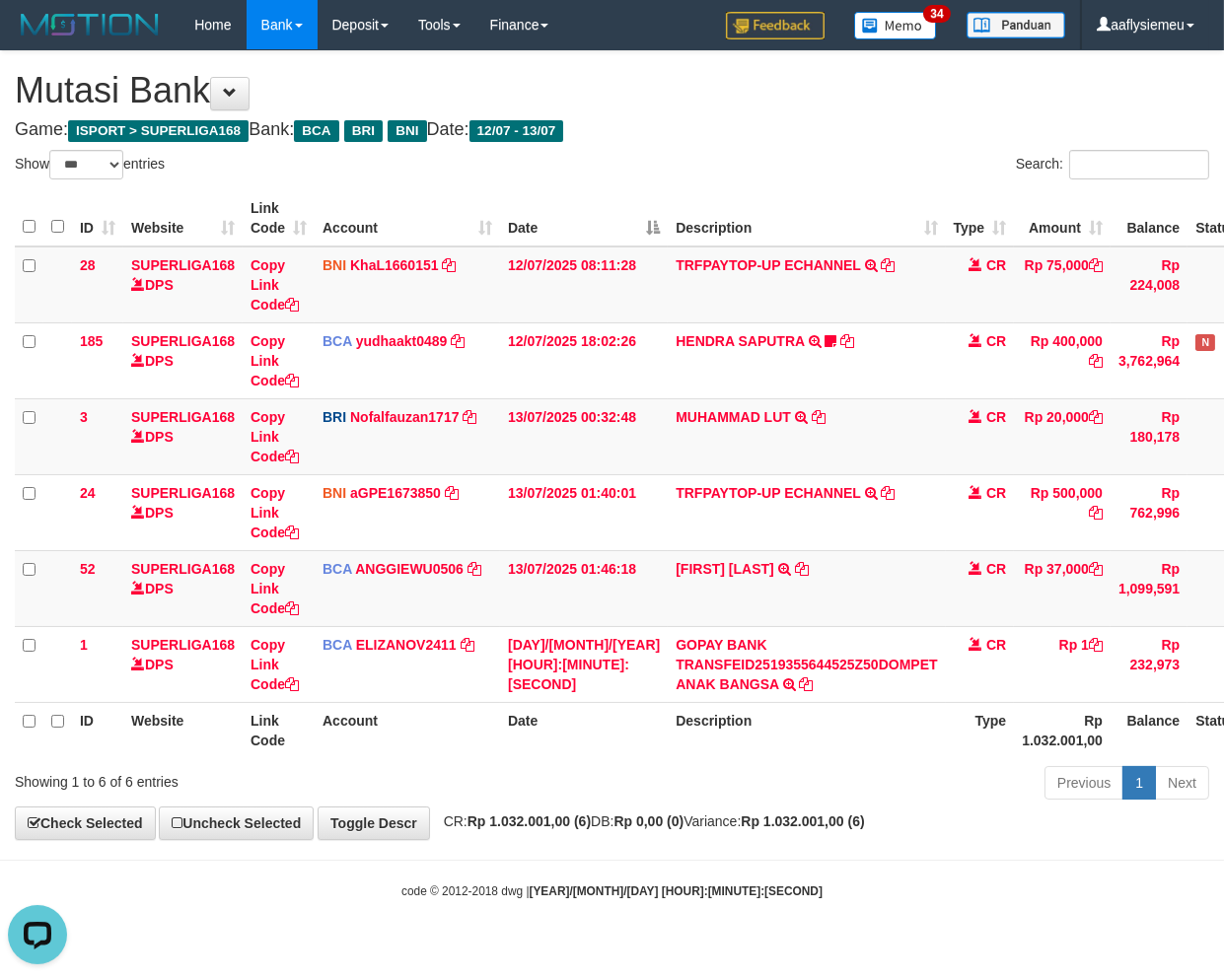 scroll, scrollTop: 0, scrollLeft: 0, axis: both 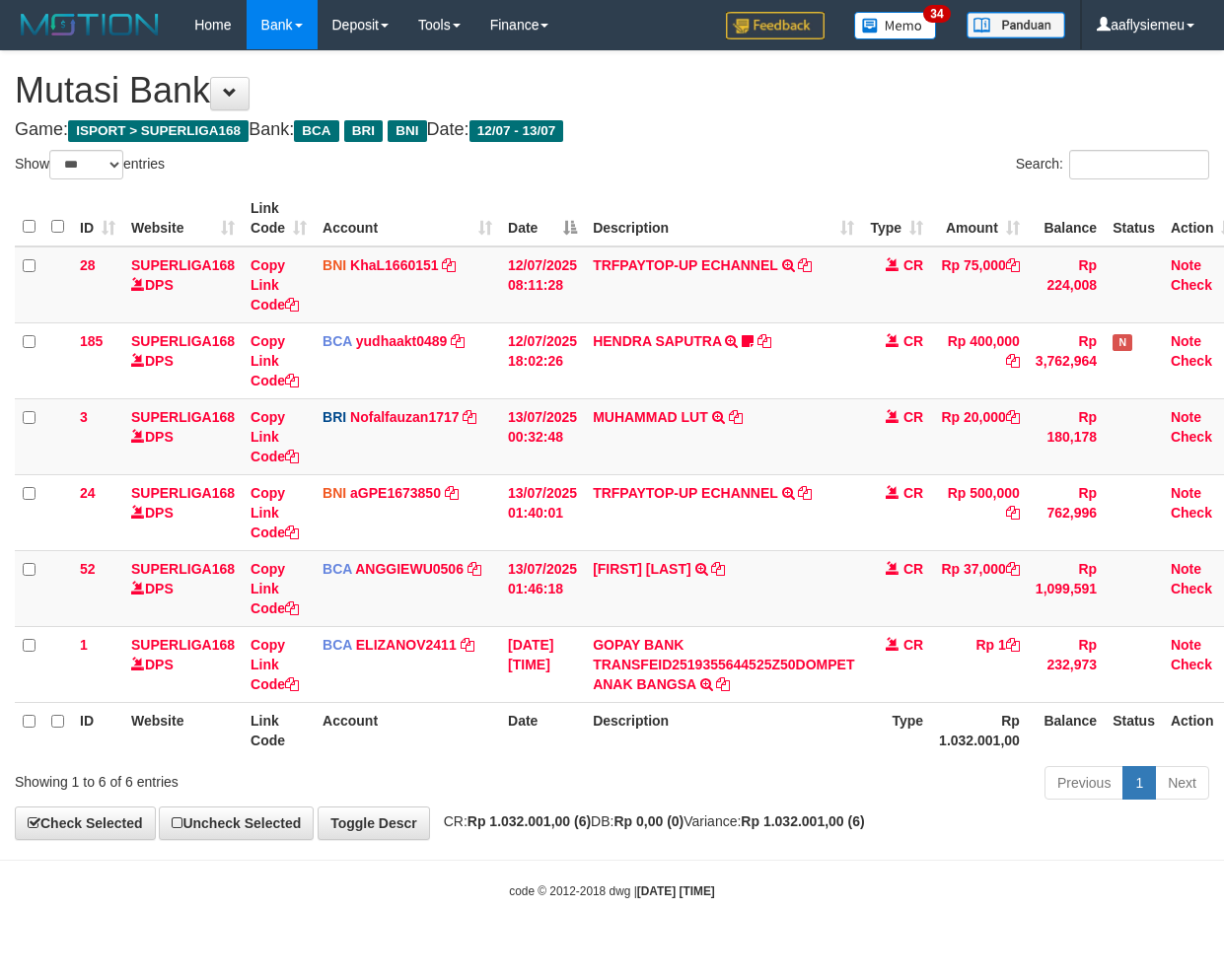 select on "***" 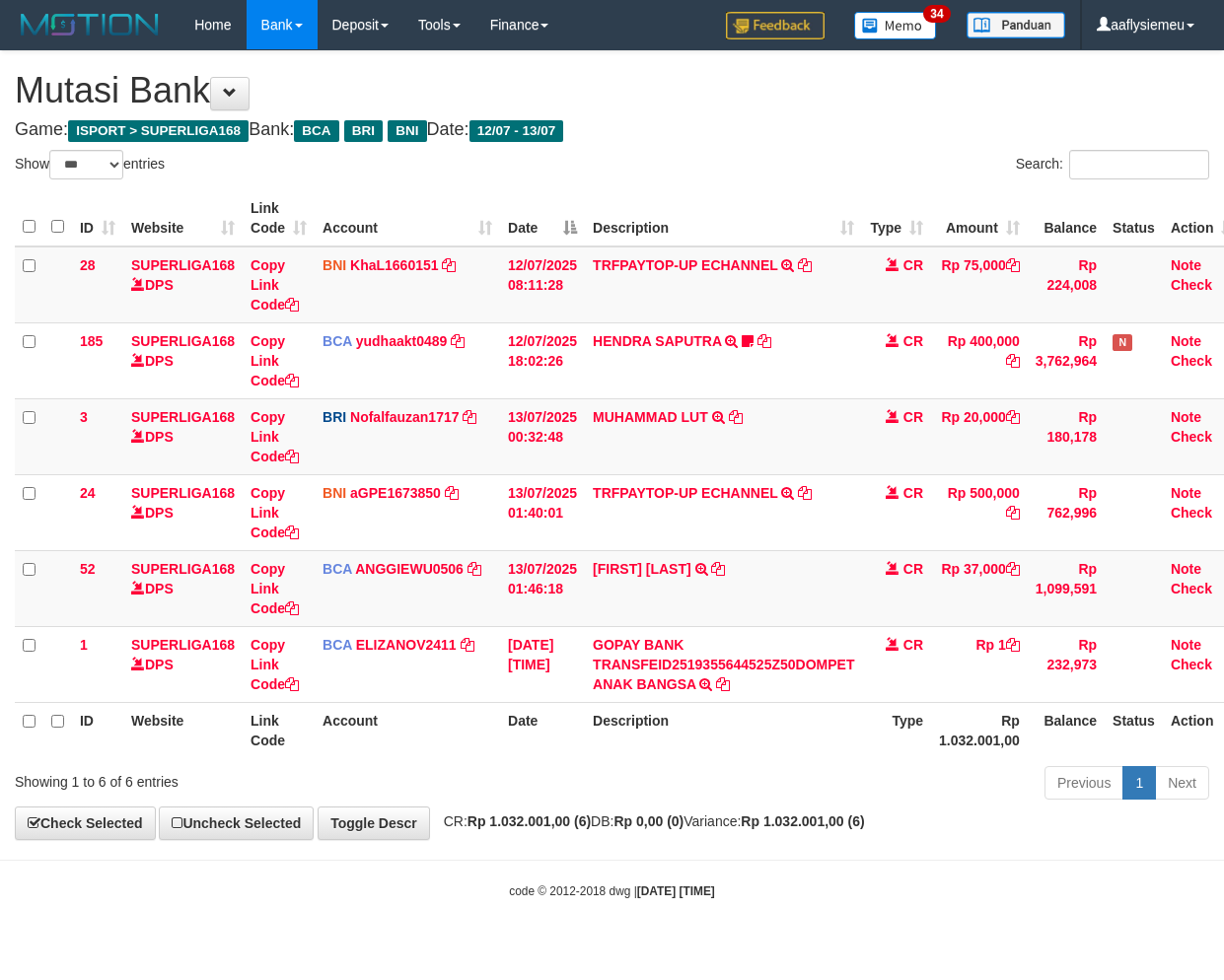 scroll, scrollTop: 0, scrollLeft: 0, axis: both 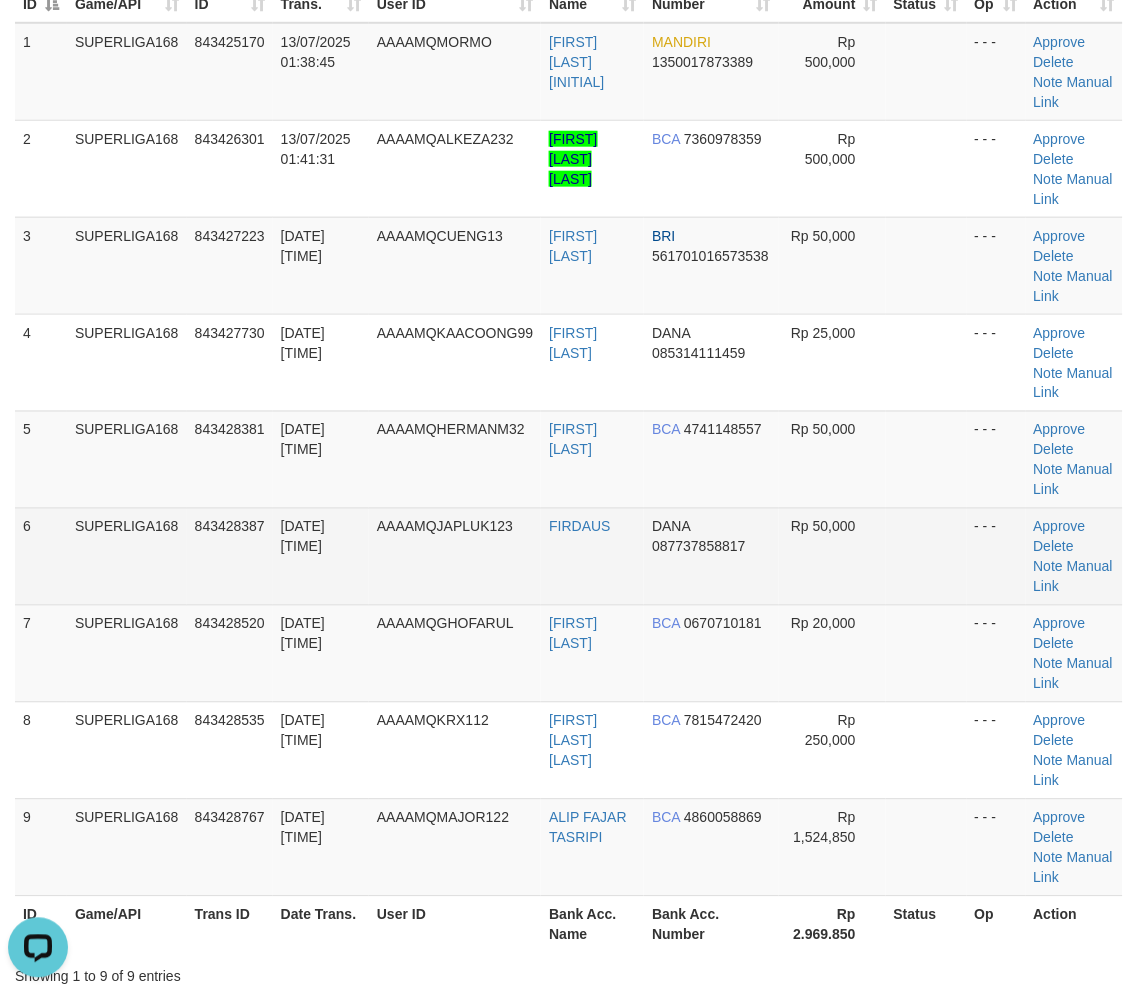 click on "SUPERLIGA168" at bounding box center (127, 556) 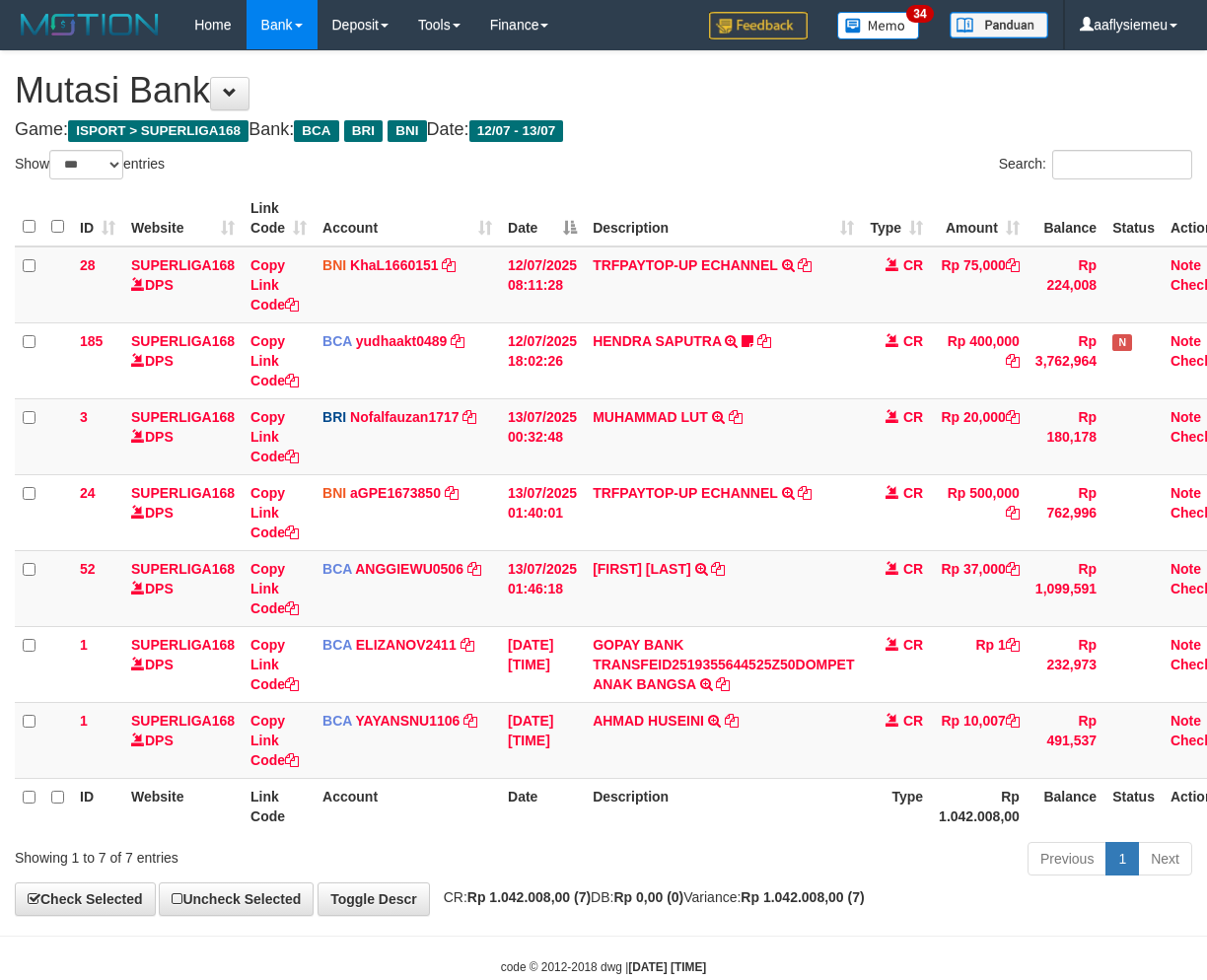 select on "***" 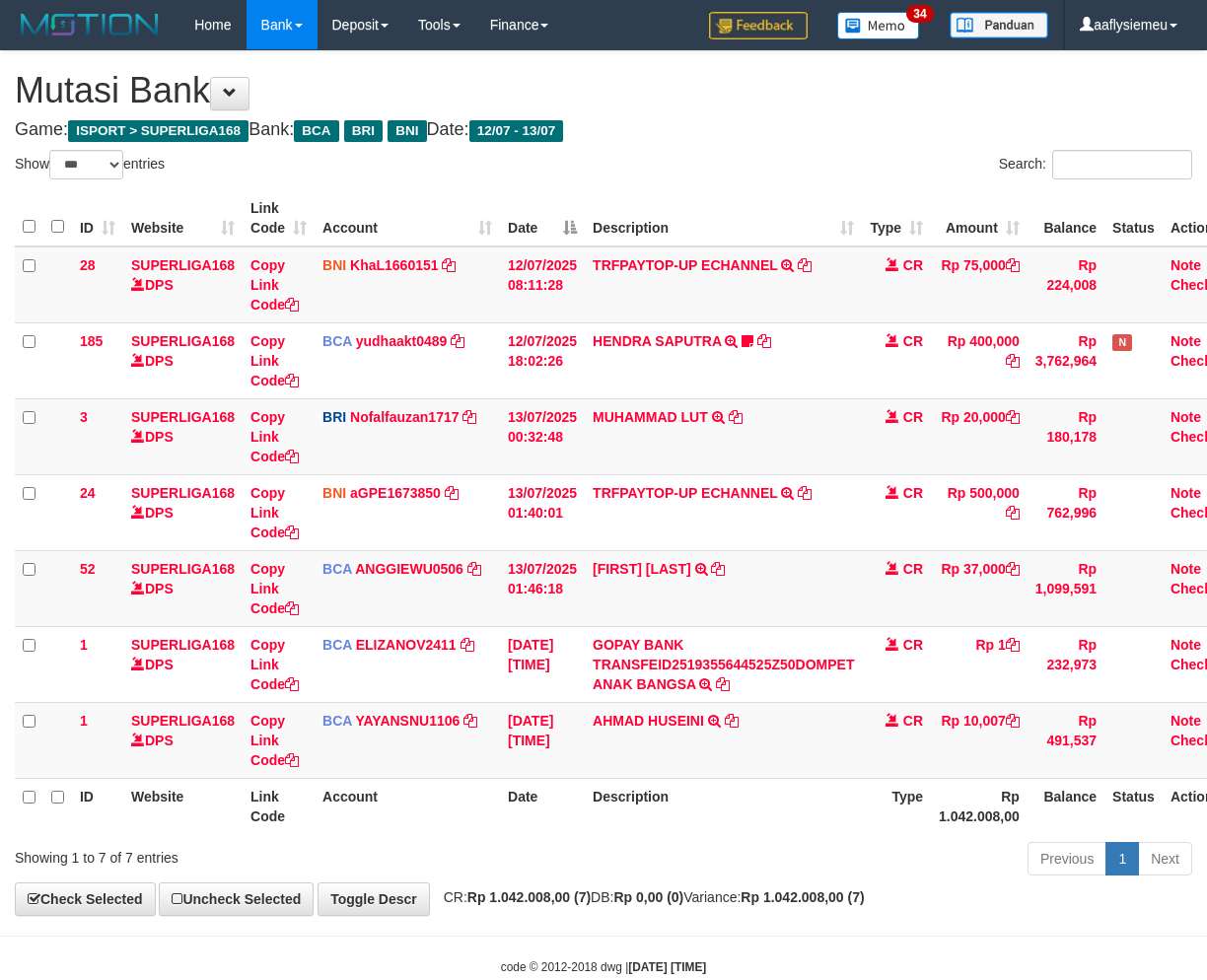 scroll, scrollTop: 0, scrollLeft: 0, axis: both 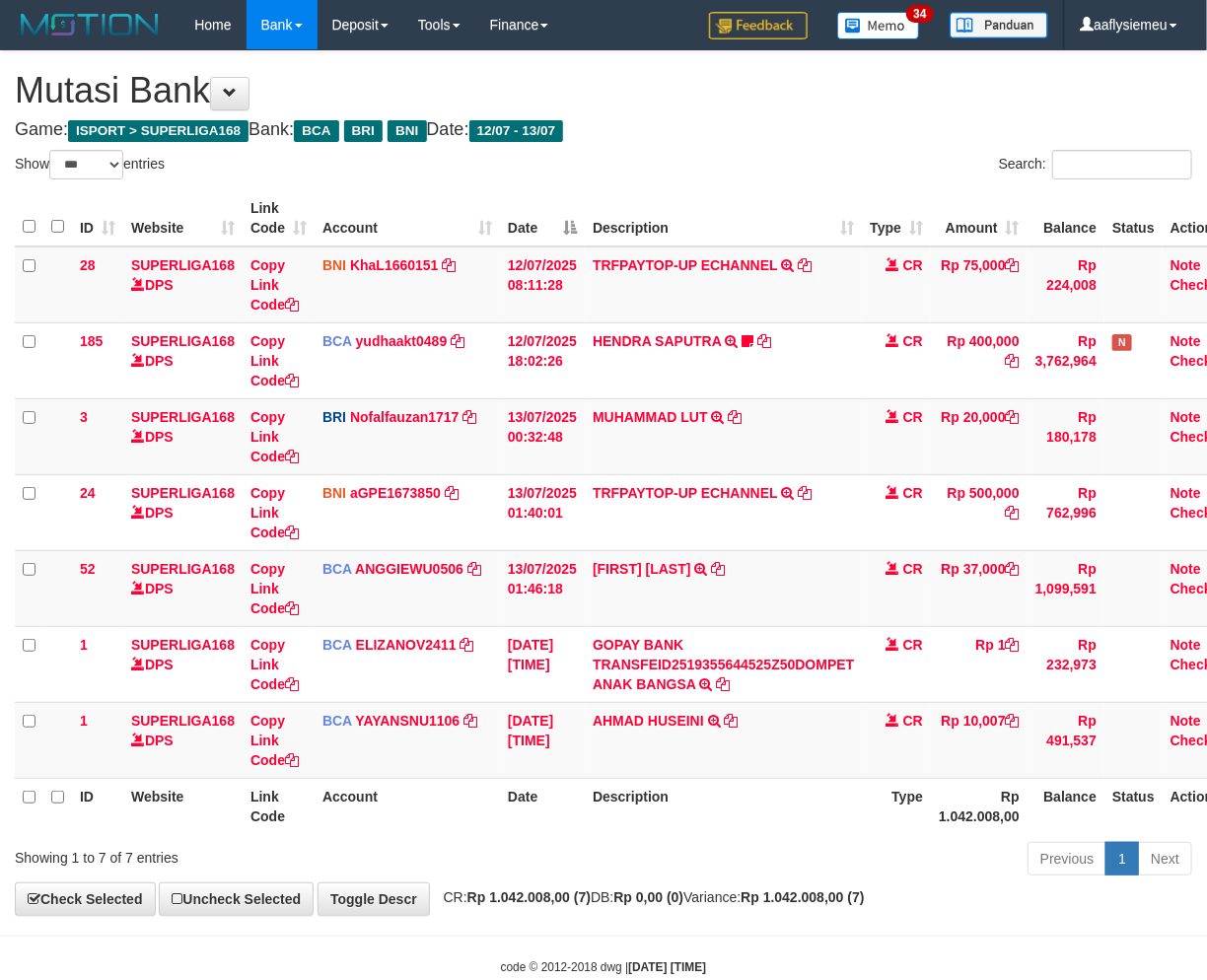 click on "Rp 37,000" at bounding box center [979, 588] 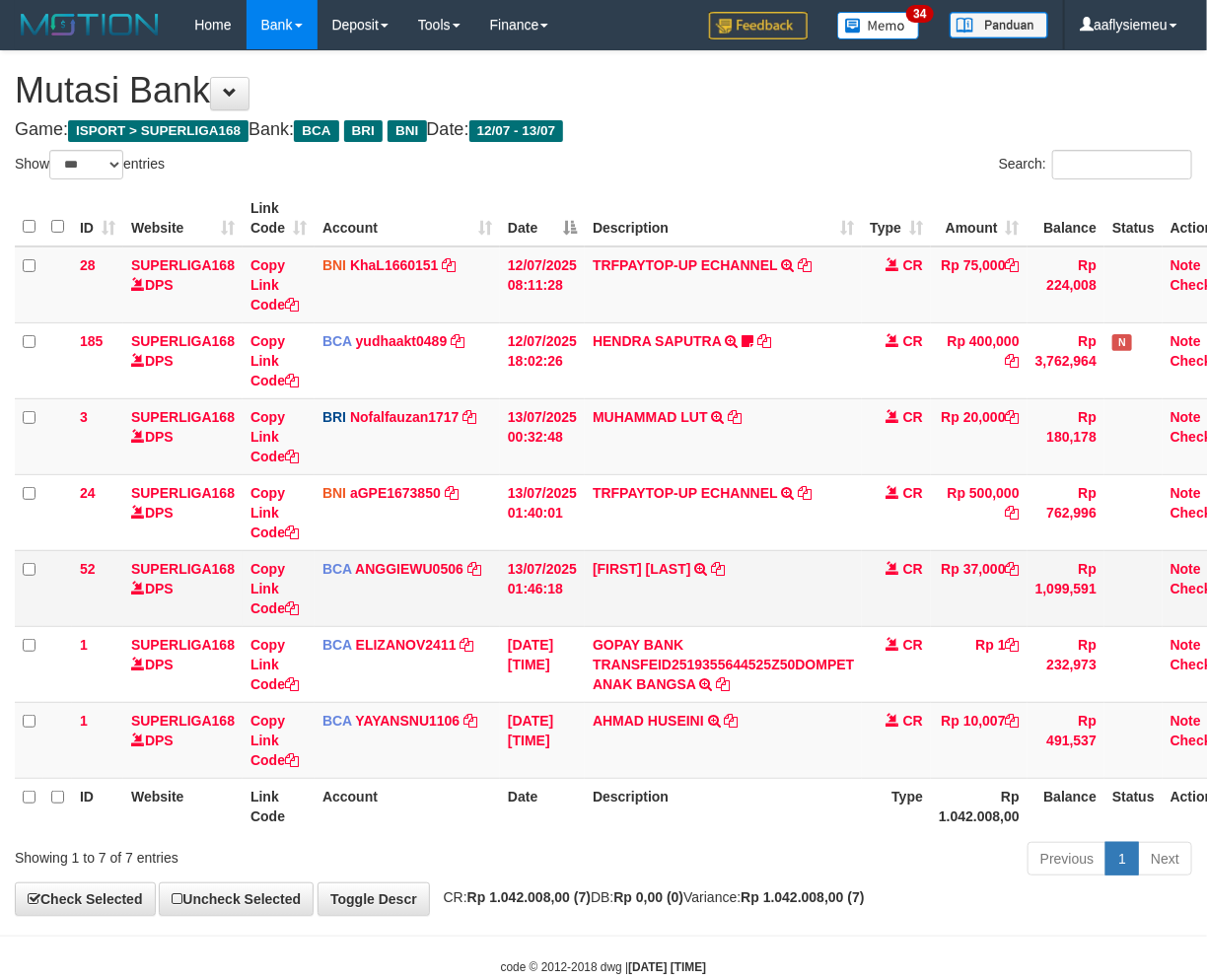 click on "Rp 37,000" at bounding box center [979, 588] 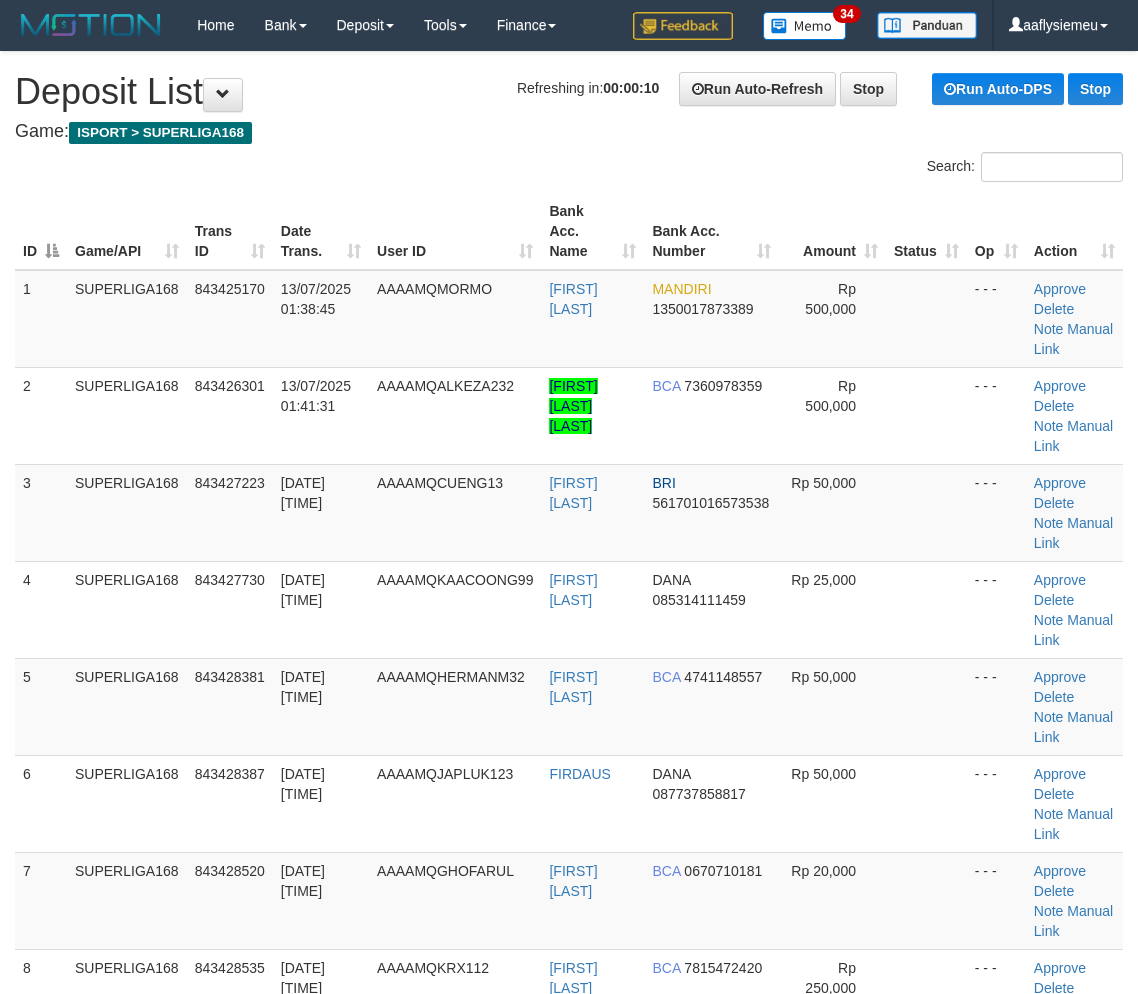 scroll, scrollTop: 0, scrollLeft: 0, axis: both 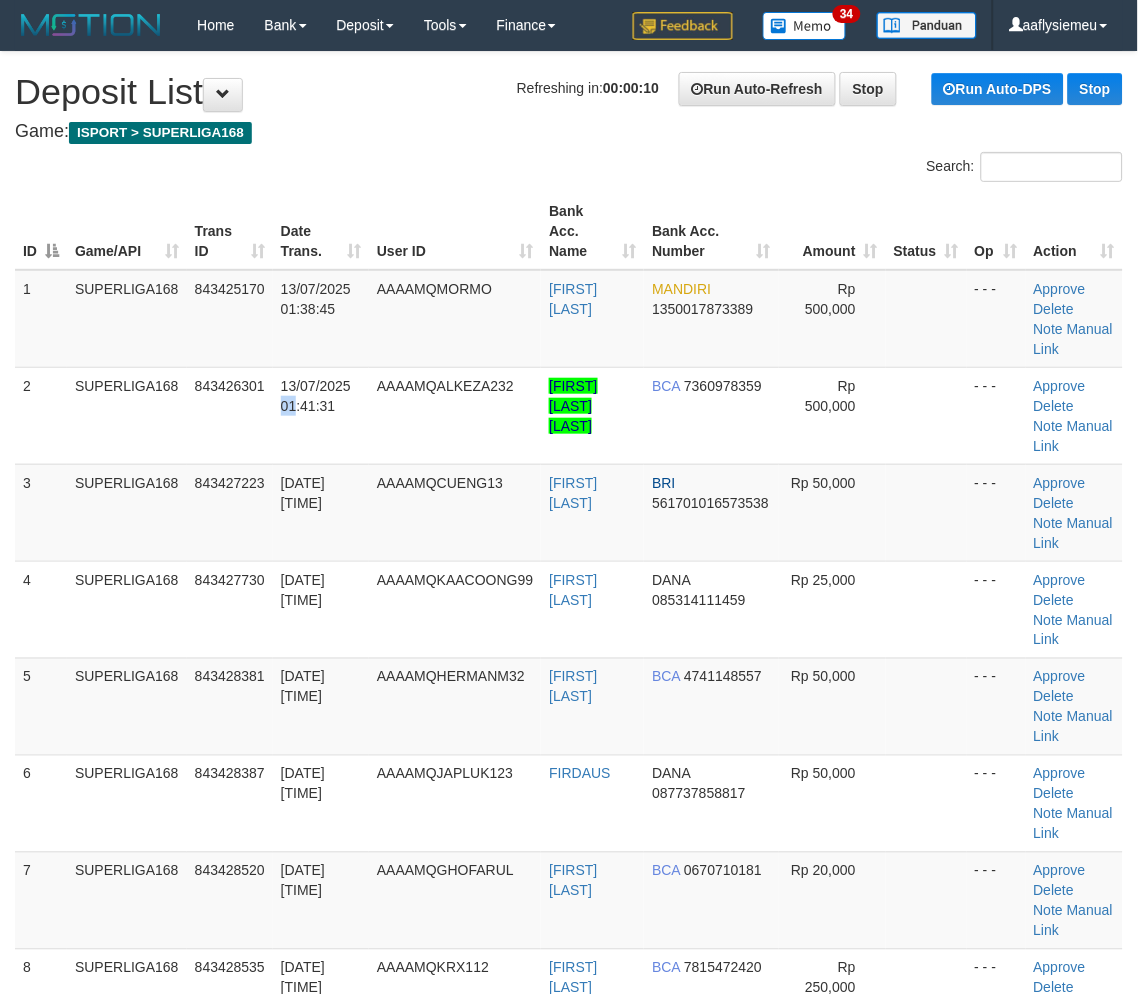 drag, startPoint x: 0, startPoint y: 0, endPoint x: 11, endPoint y: 563, distance: 563.1074 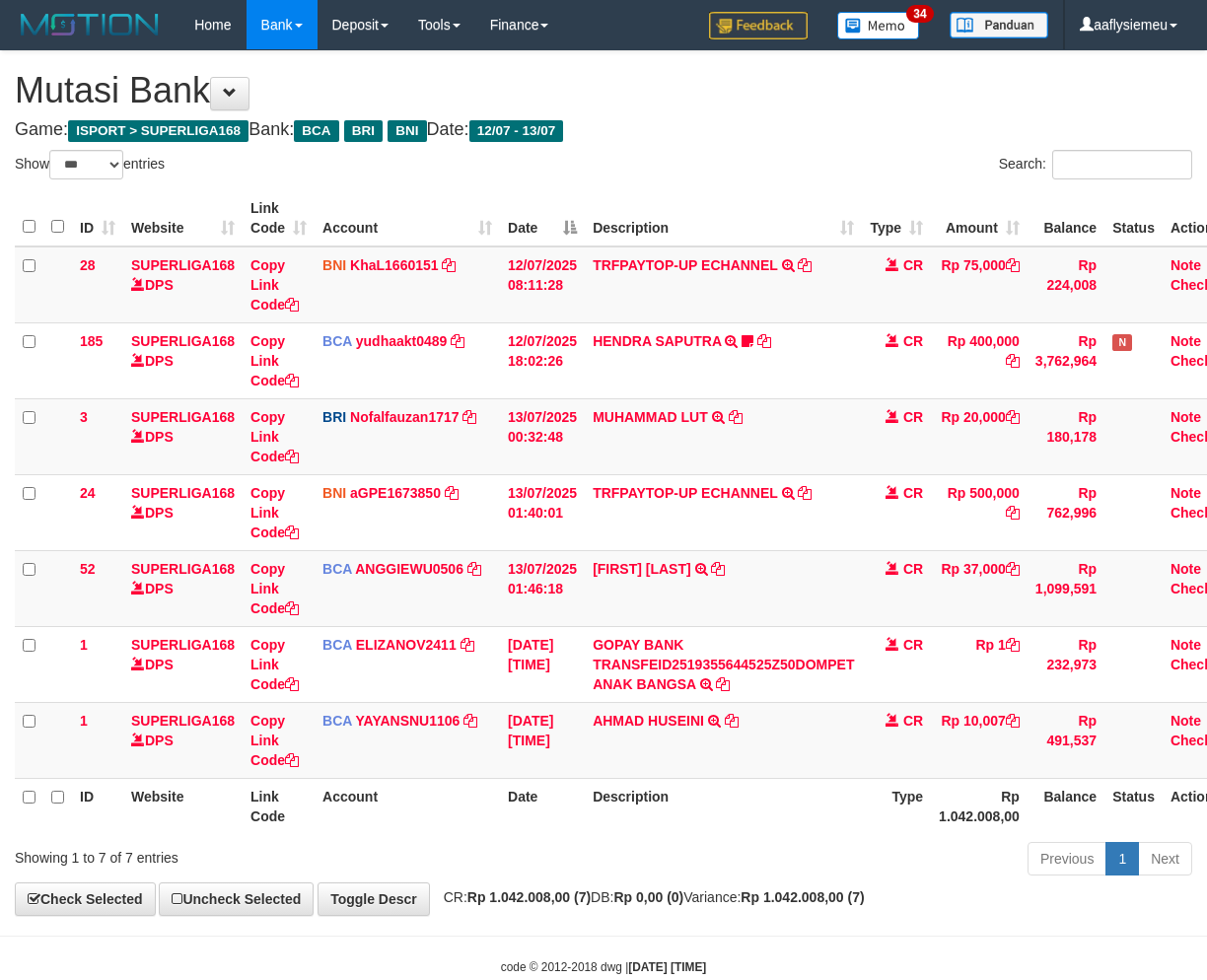 select on "***" 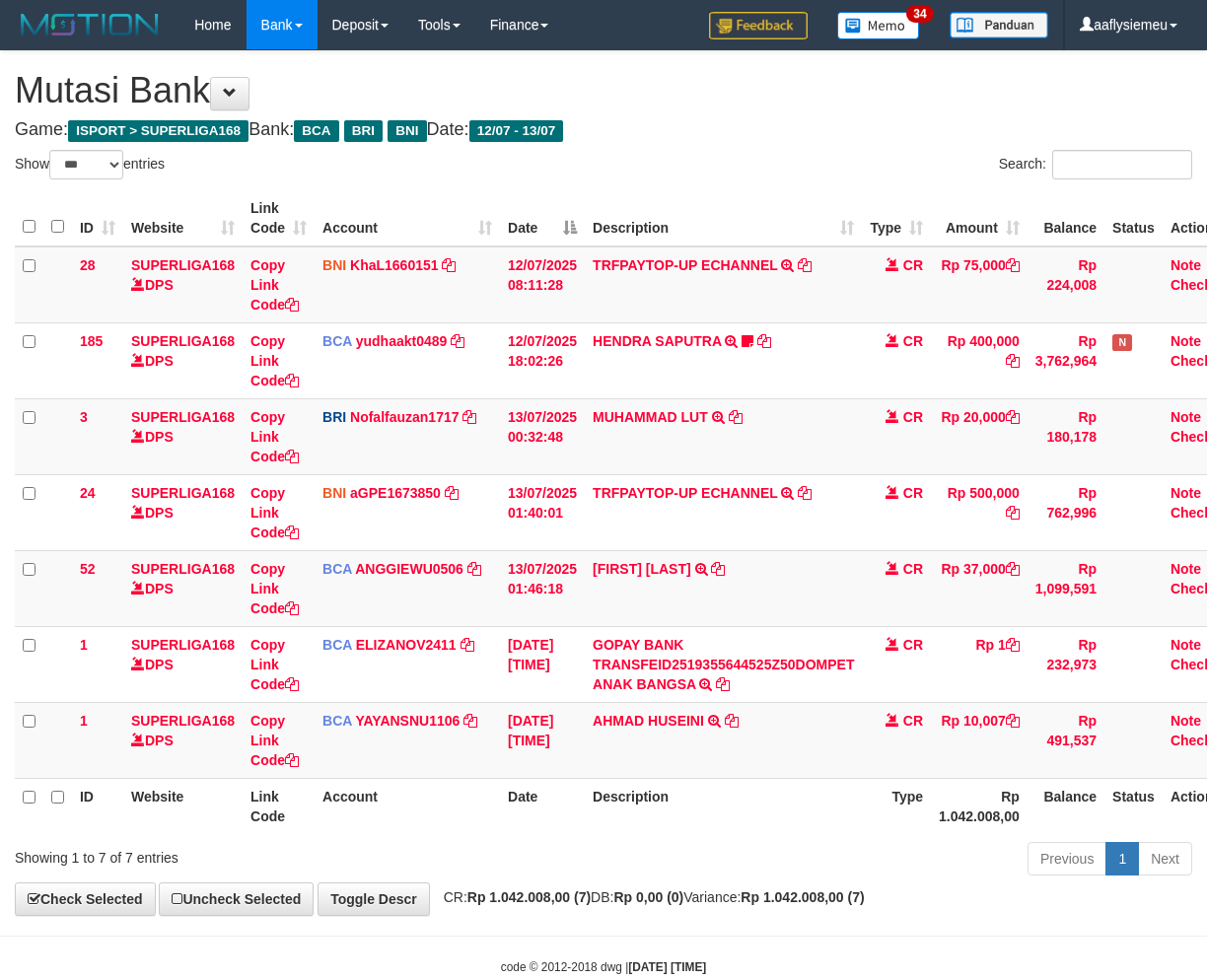 click on "Rp 1" at bounding box center (979, 664) 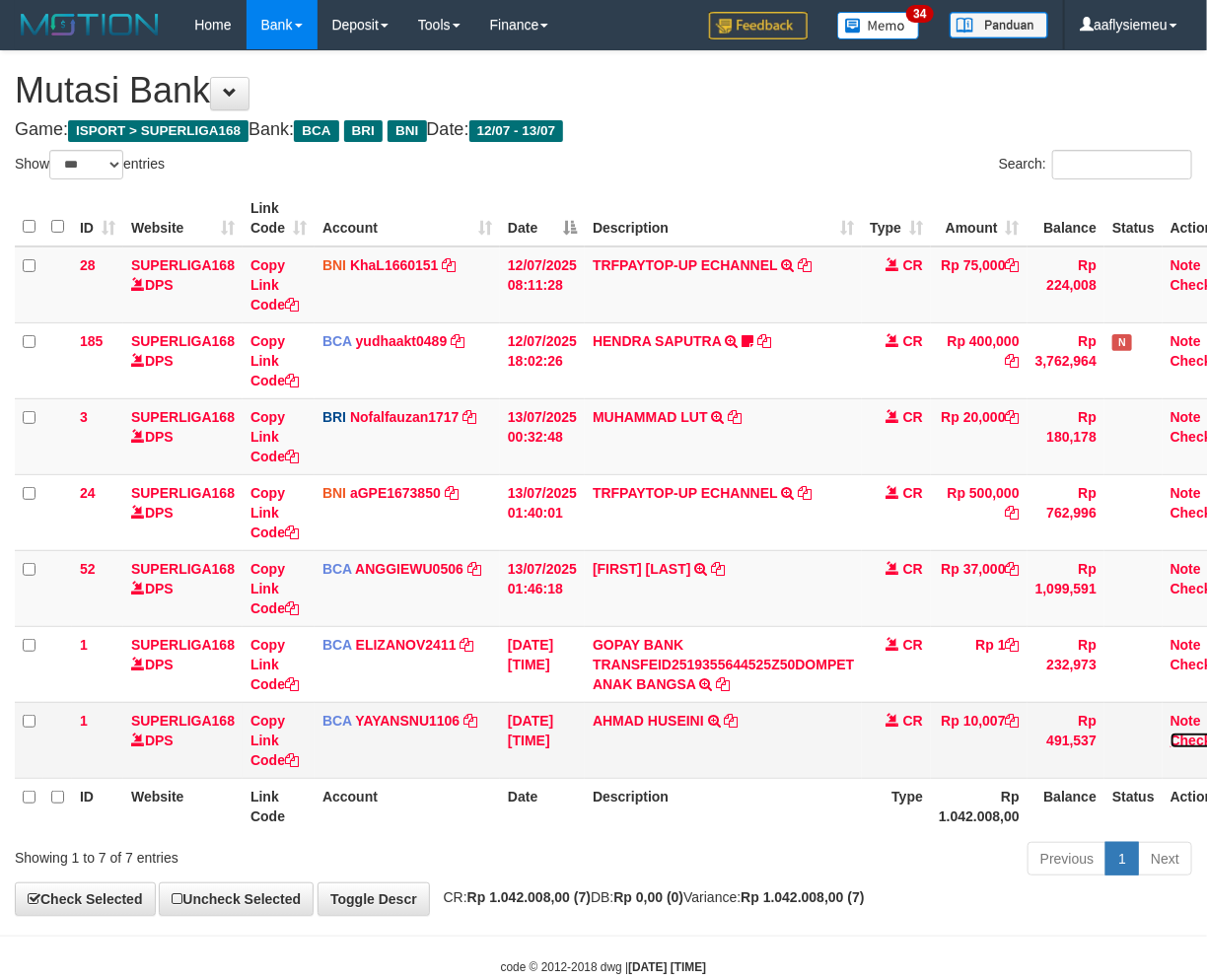 click on "Check" at bounding box center [1191, 740] 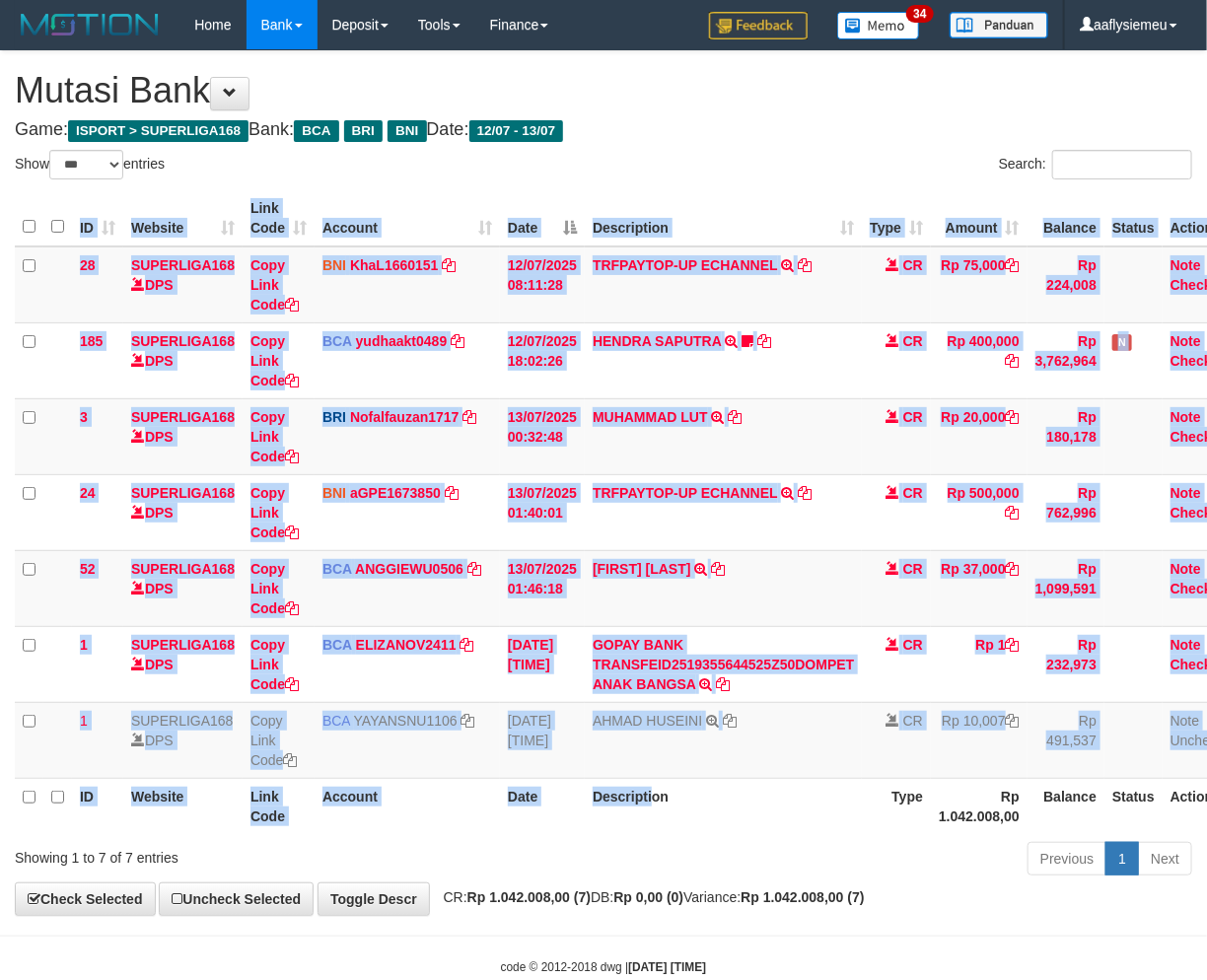 drag, startPoint x: 655, startPoint y: 833, endPoint x: 1208, endPoint y: 705, distance: 567.6205 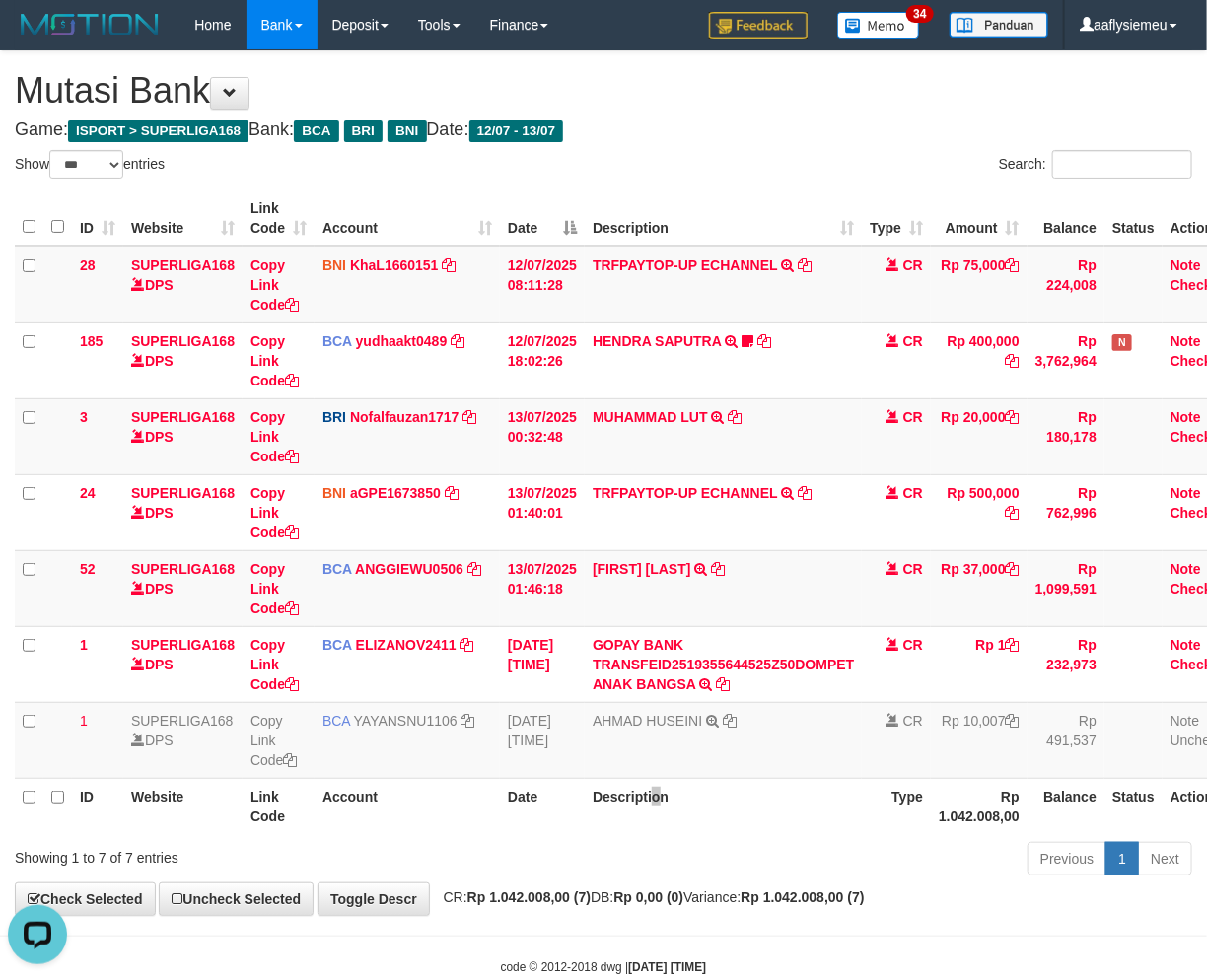 scroll, scrollTop: 0, scrollLeft: 0, axis: both 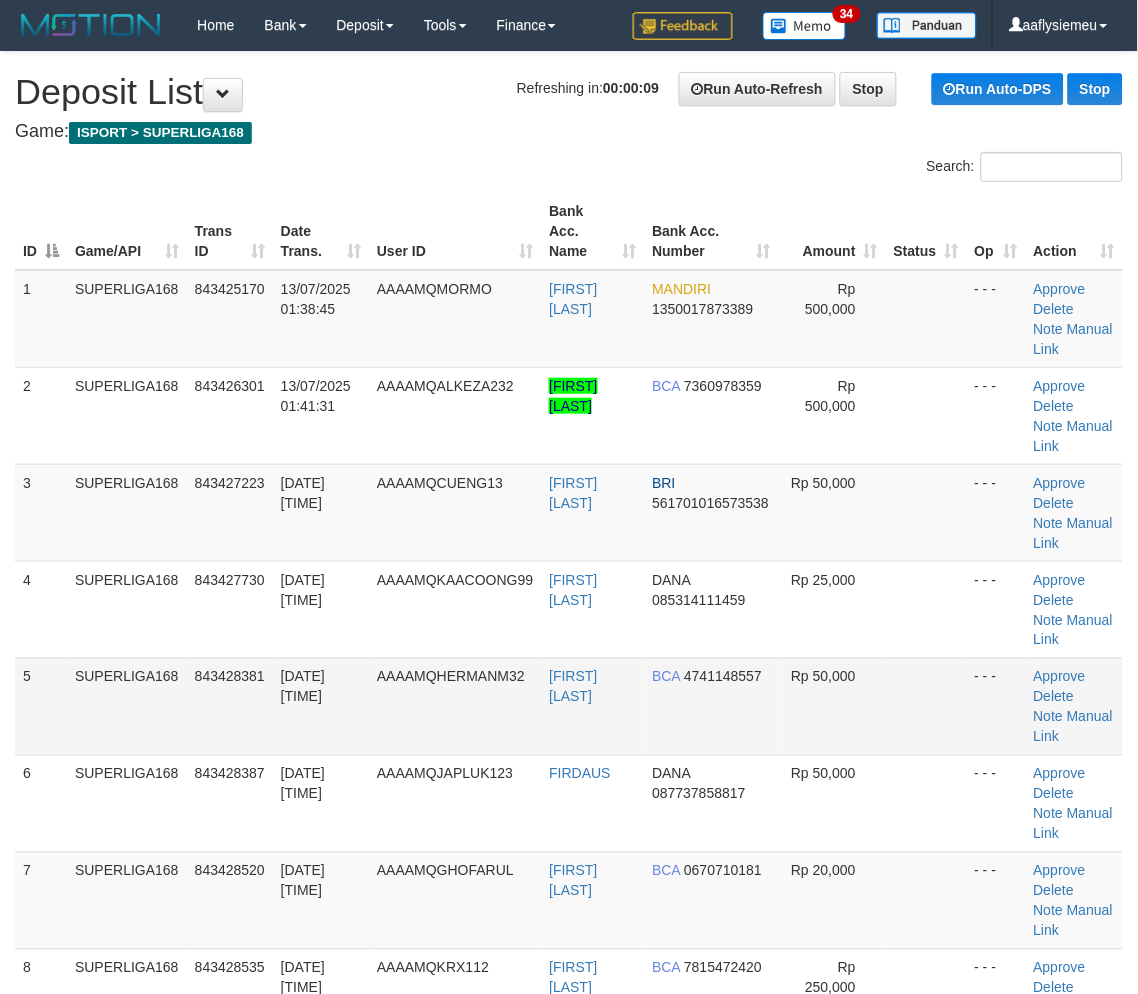 drag, startPoint x: 260, startPoint y: 587, endPoint x: 52, endPoint y: 665, distance: 222.1441 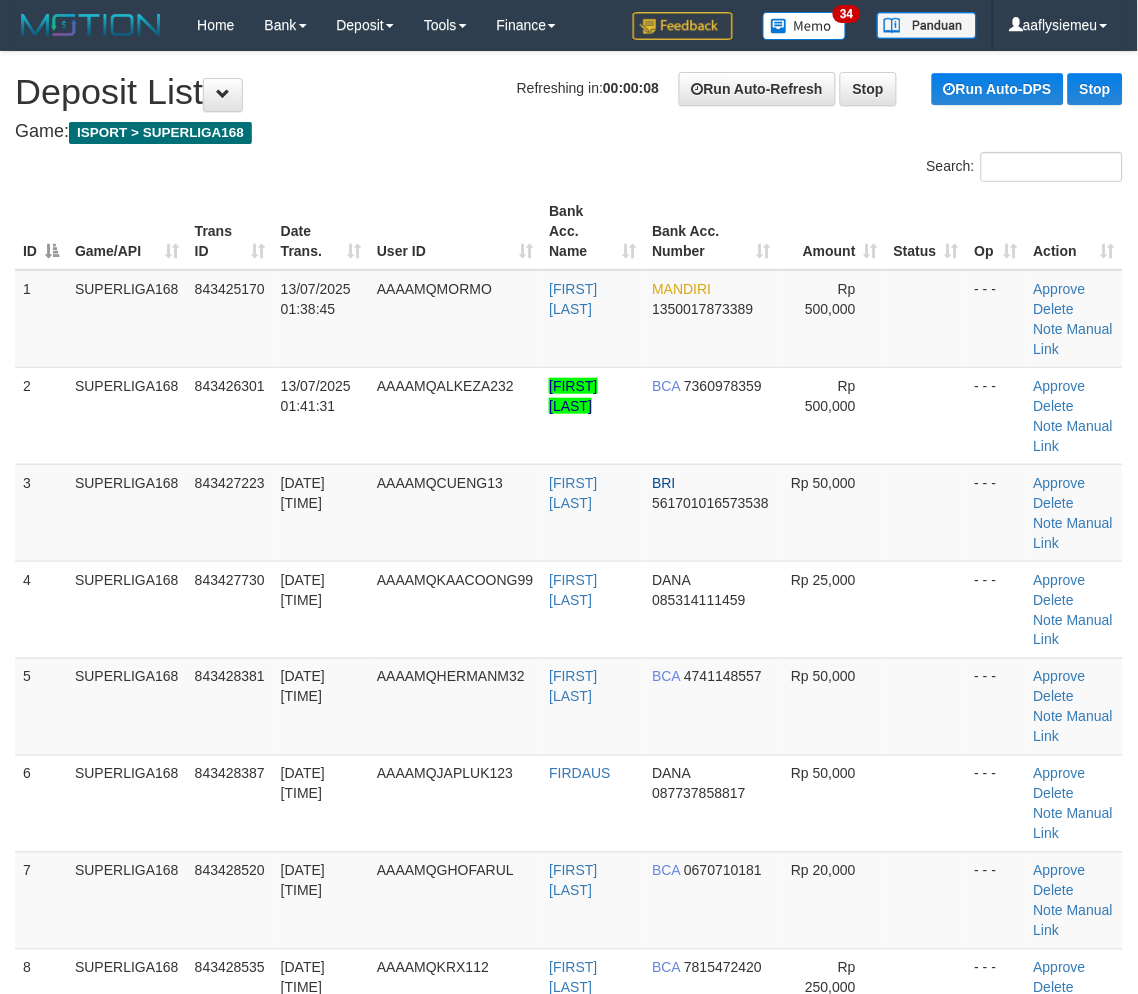 drag, startPoint x: 125, startPoint y: 647, endPoint x: 0, endPoint y: 707, distance: 138.65425 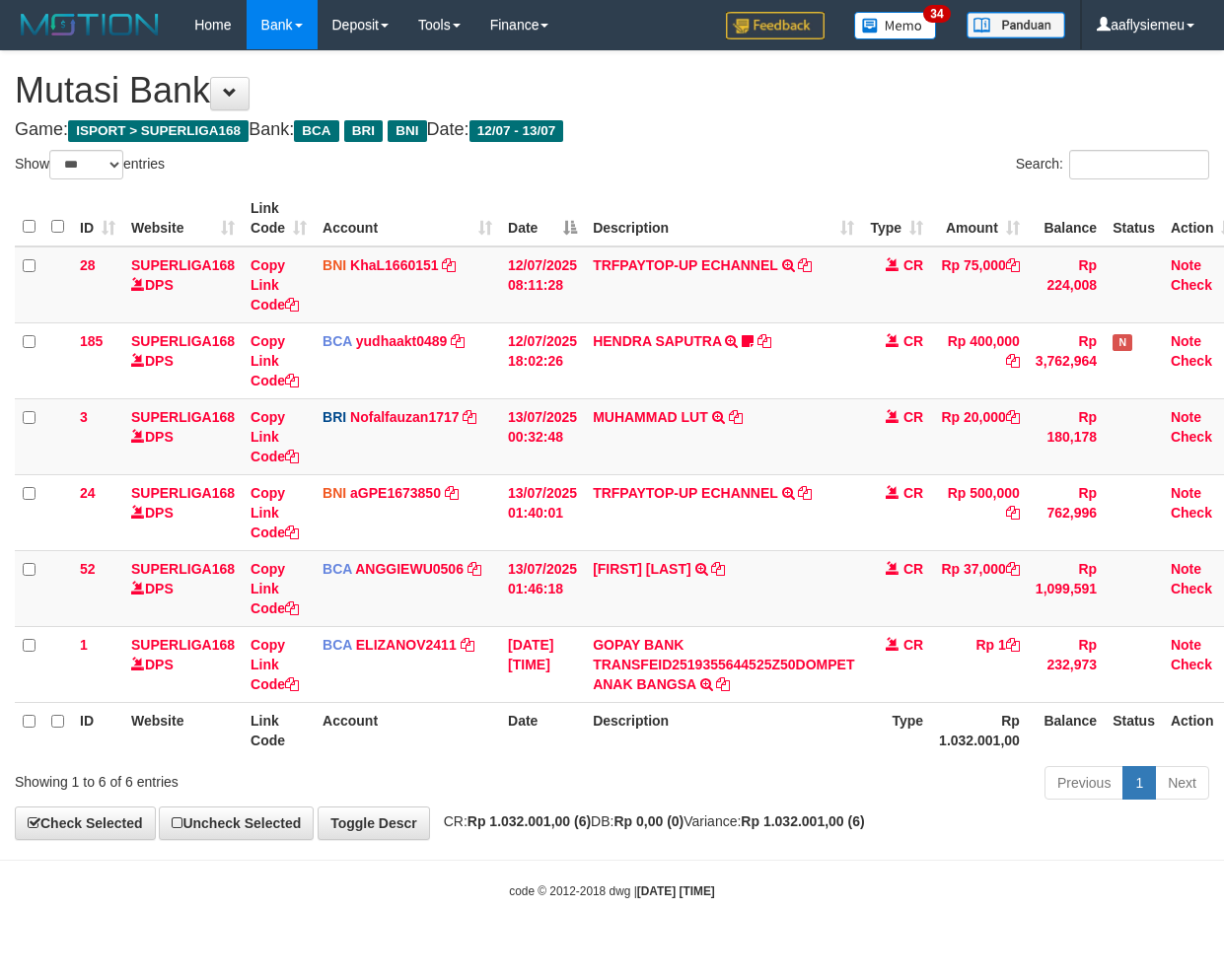 select on "***" 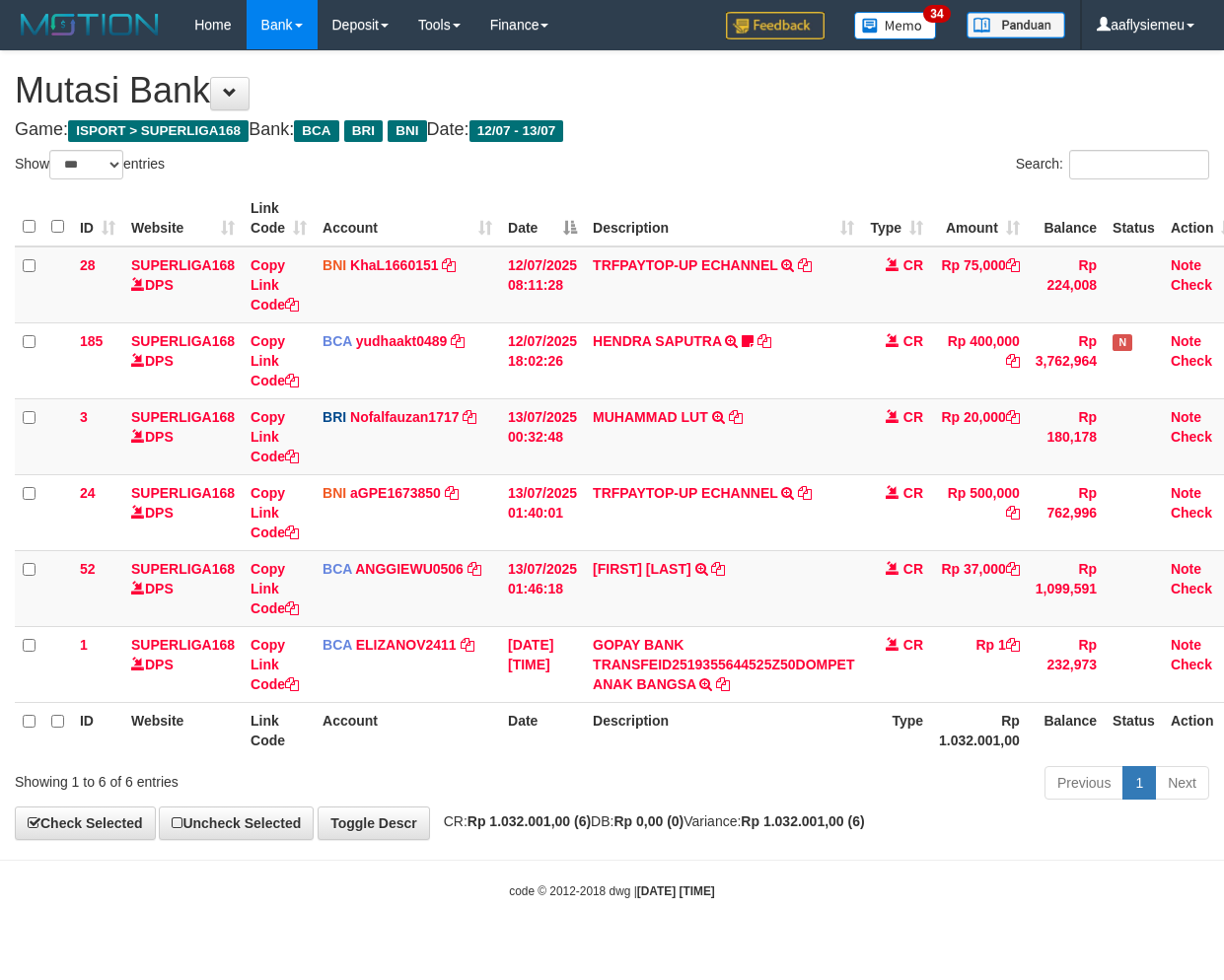 scroll, scrollTop: 0, scrollLeft: 0, axis: both 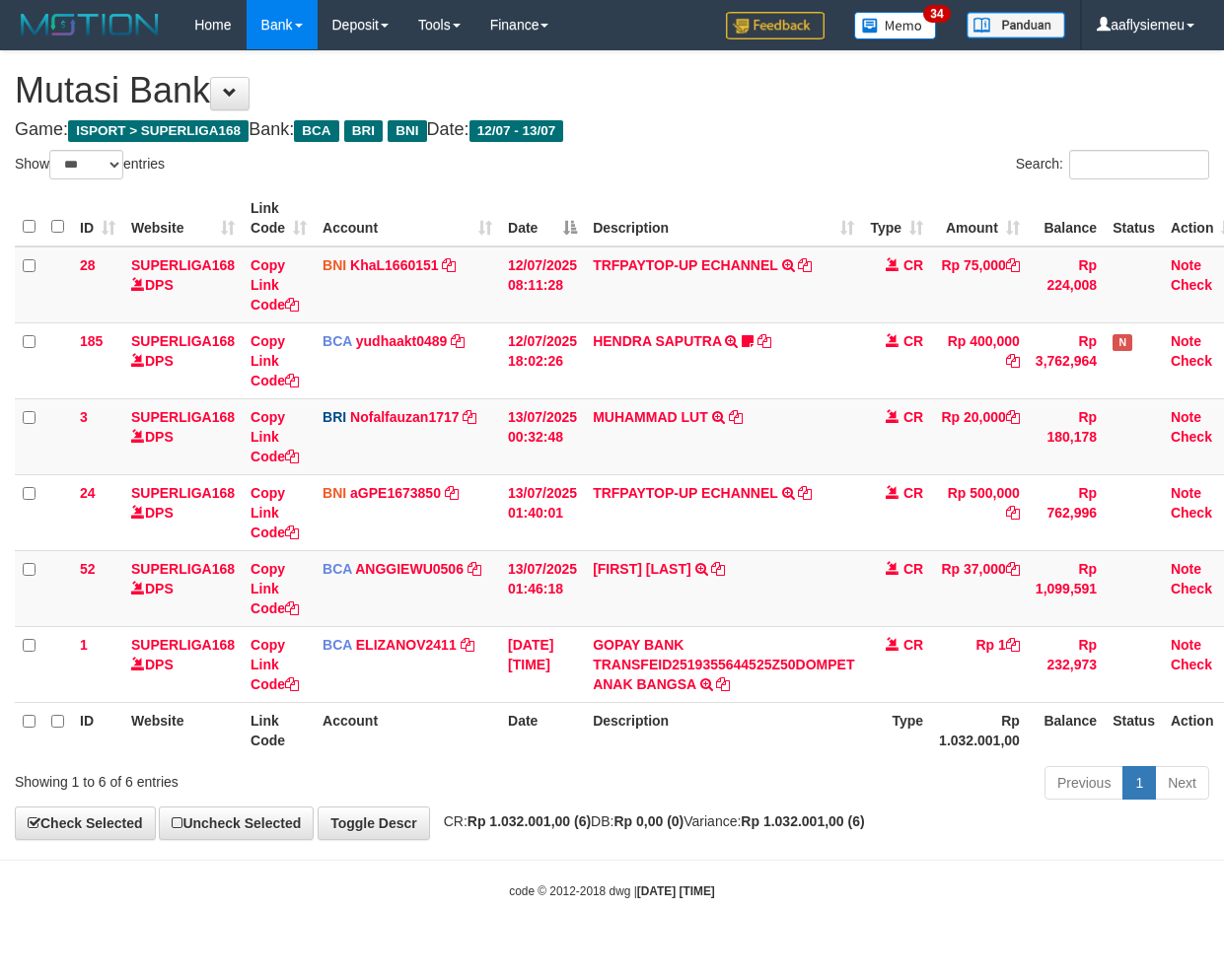 select on "***" 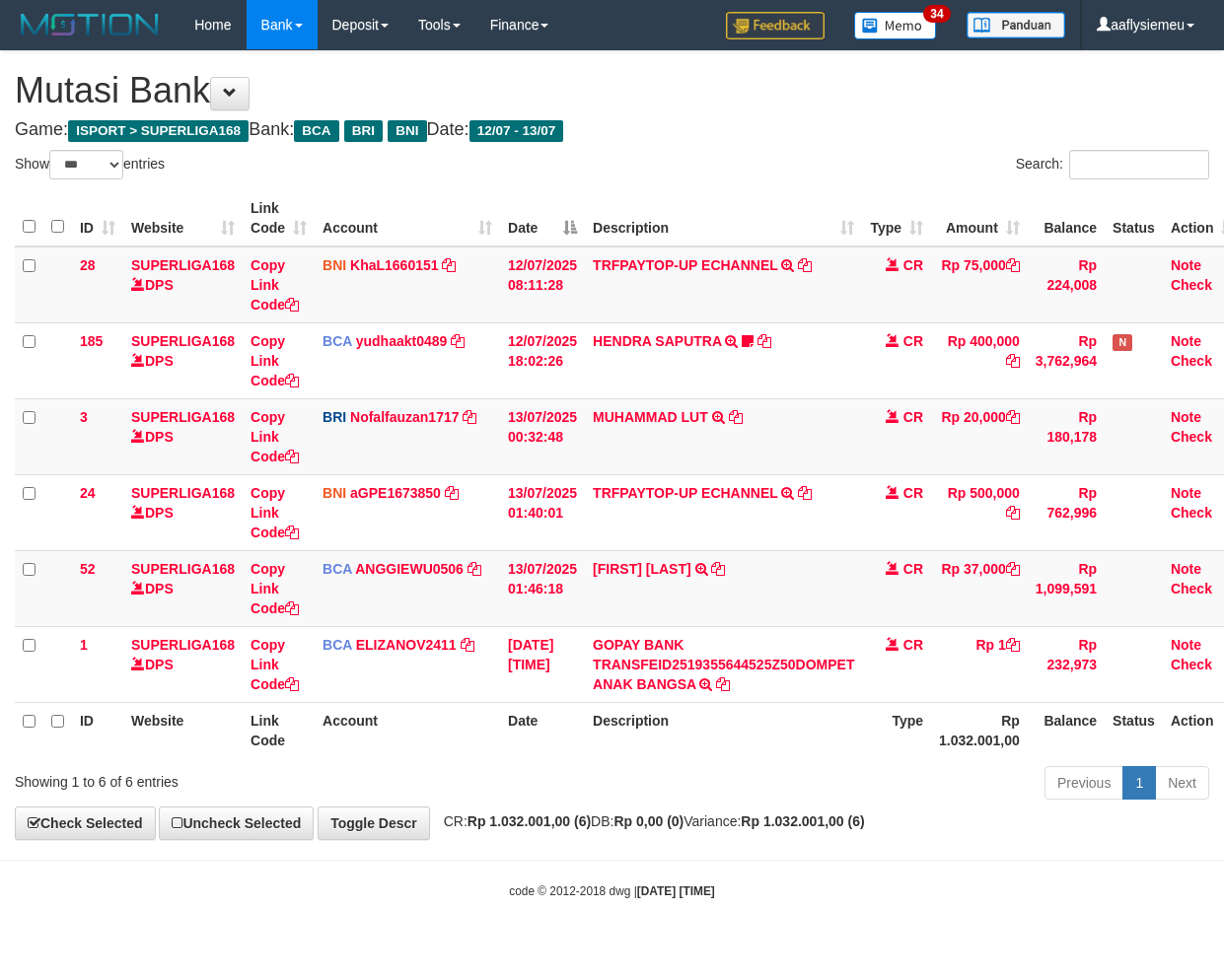 scroll, scrollTop: 0, scrollLeft: 0, axis: both 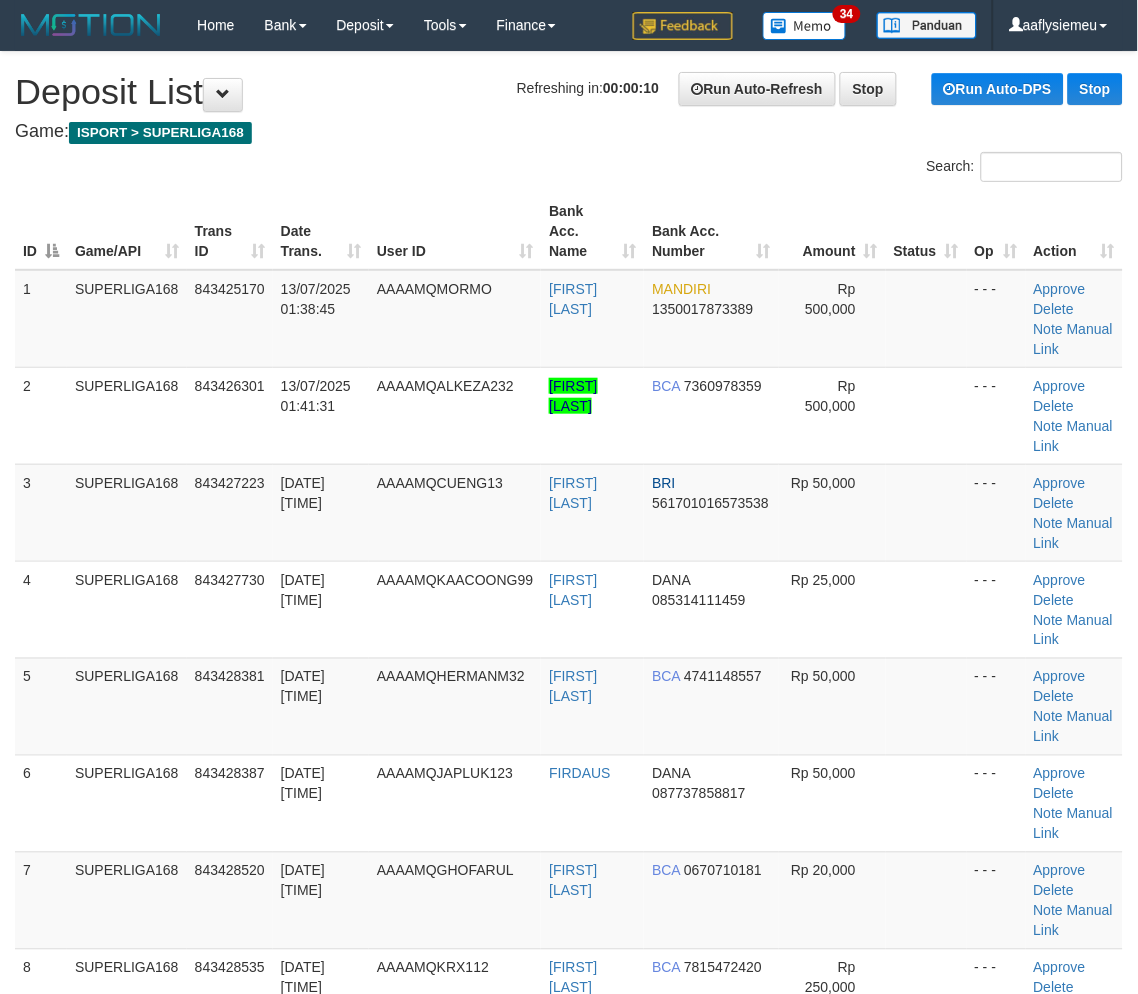 drag, startPoint x: 262, startPoint y: 597, endPoint x: 1, endPoint y: 644, distance: 265.19803 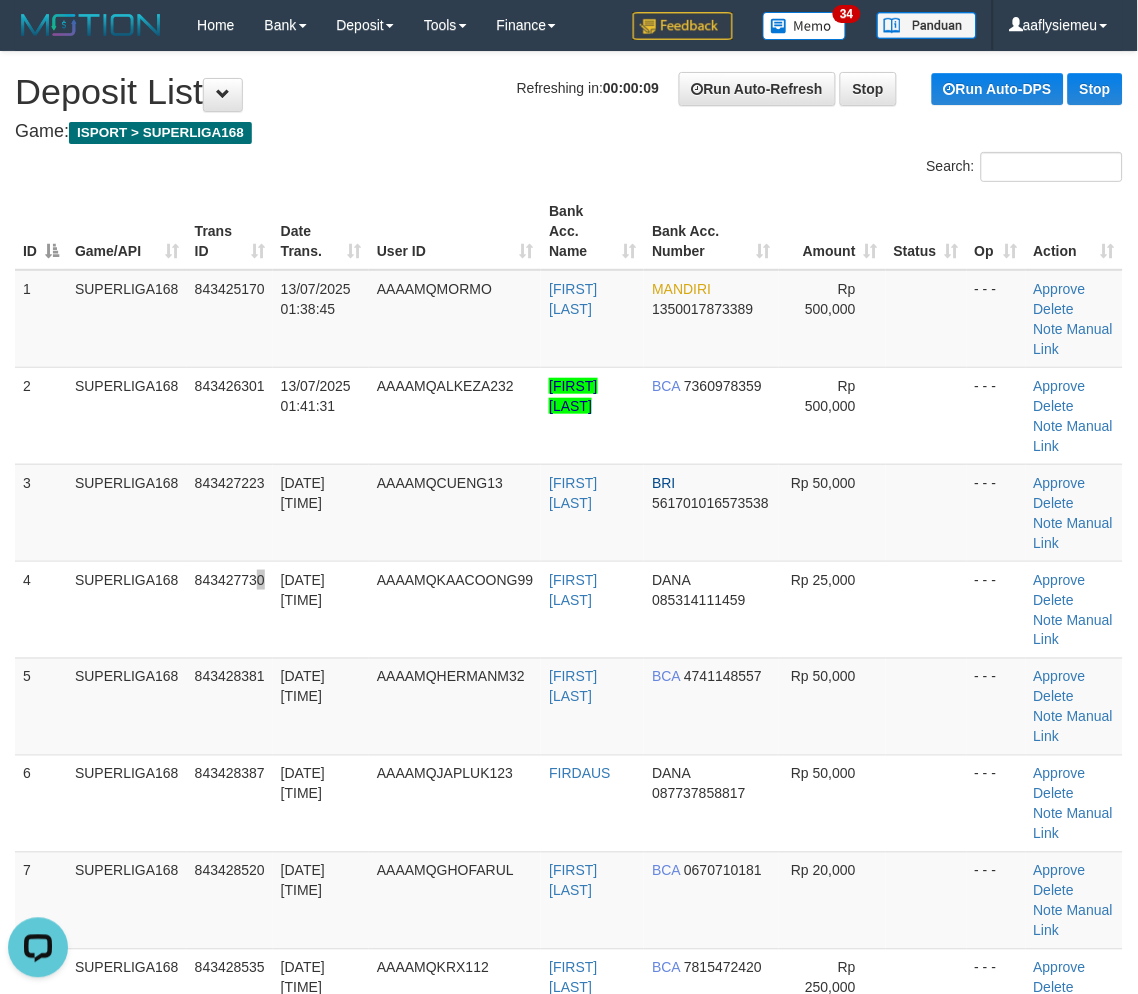scroll, scrollTop: 0, scrollLeft: 0, axis: both 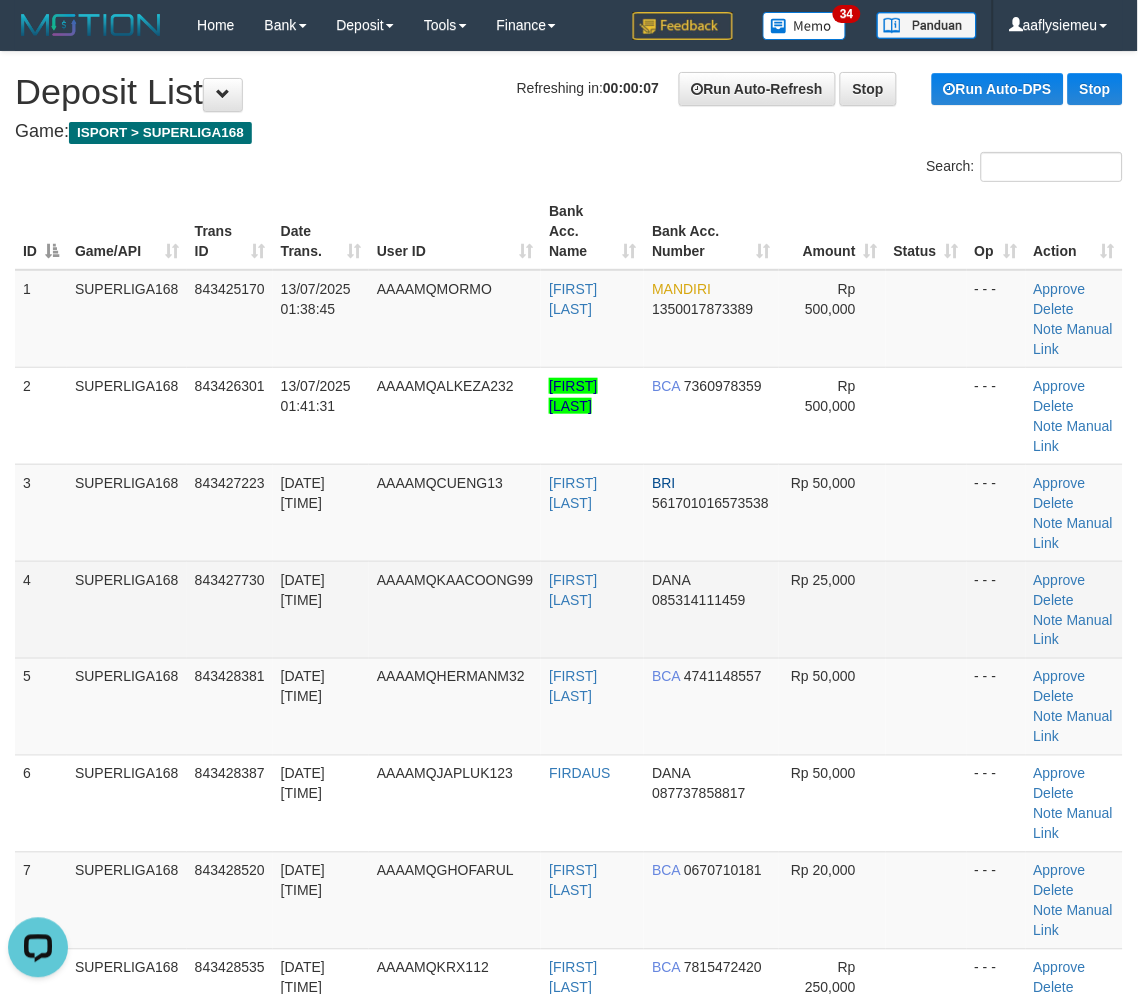 drag, startPoint x: 117, startPoint y: 632, endPoint x: 4, endPoint y: 673, distance: 120.20815 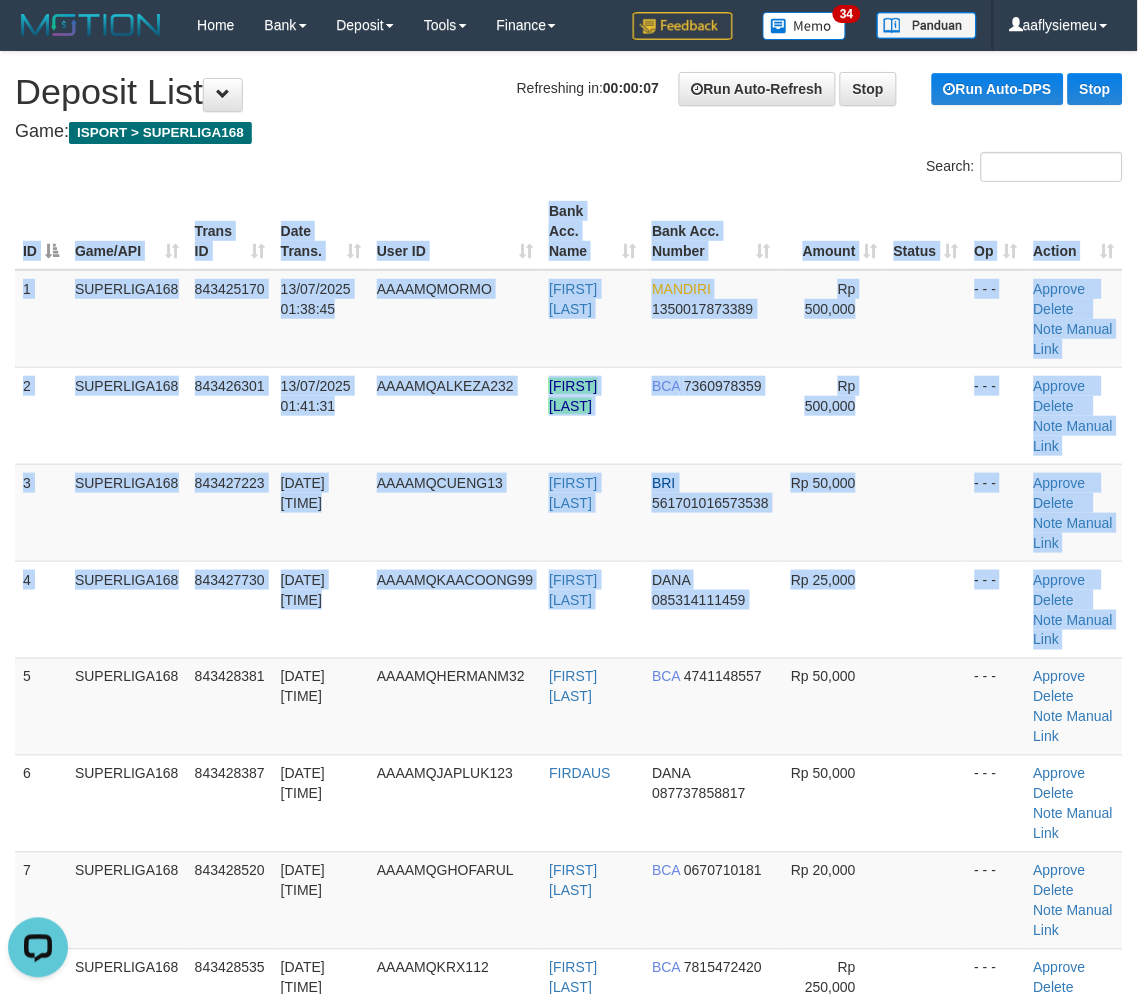 click on "ID Game/API Trans ID Date Trans. User ID Bank Acc. Name Bank Acc. Number Amount Status Op Action
1
SUPERLIGA168
843425170
13/07/2025 01:38:45
AAAAMQMORMO
MOHAMAD S ARIFIN
MANDIRI
1350017873389
Rp 500,000
- - -
Approve
Delete
Note
Manual Link
2
SUPERLIGA168
843426301
13/07/2025 01:41:31
AAAAMQALKEZA232
MUHAMMAD RIZQY ALKAUTSAR
BCA
BRI" at bounding box center (569, 745) 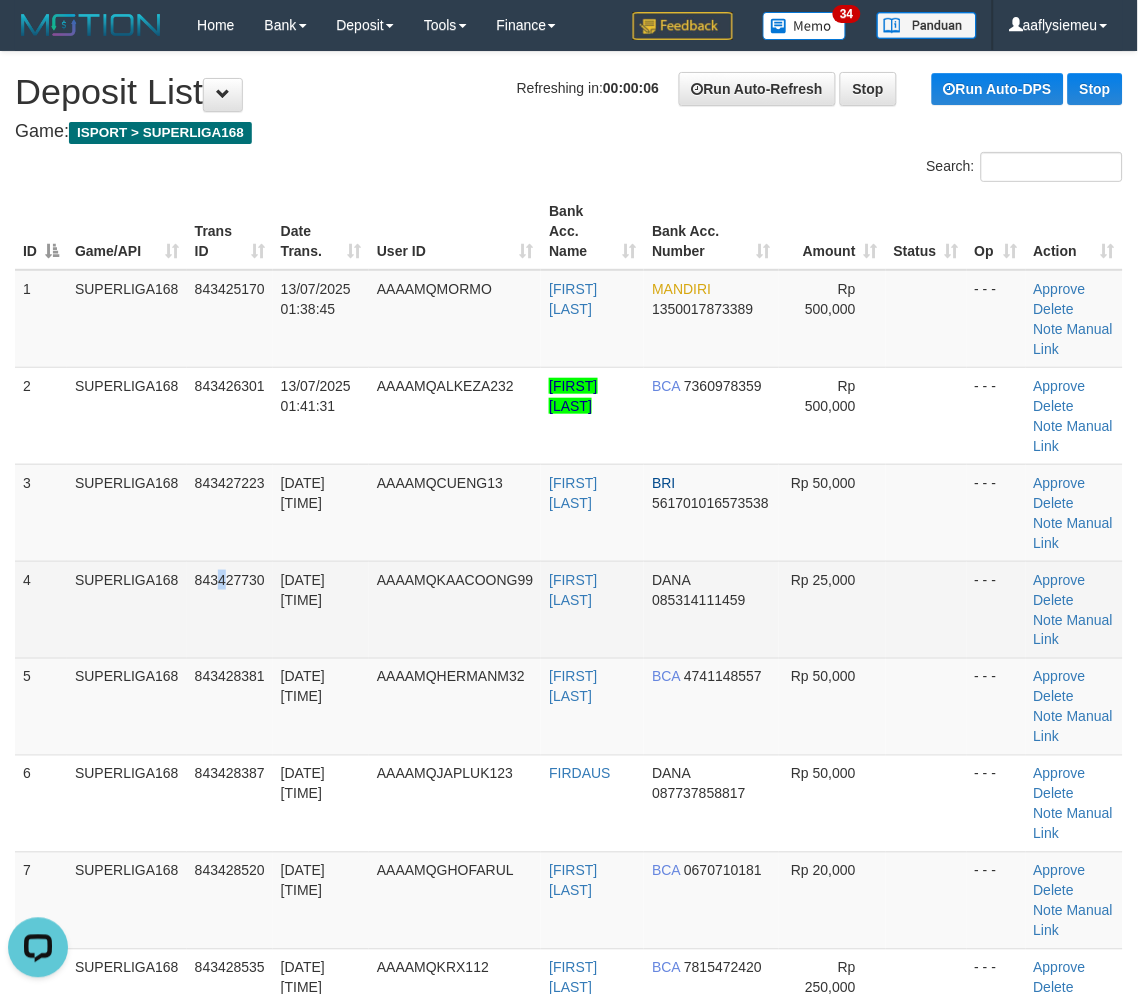 drag, startPoint x: 223, startPoint y: 600, endPoint x: 203, endPoint y: 611, distance: 22.825424 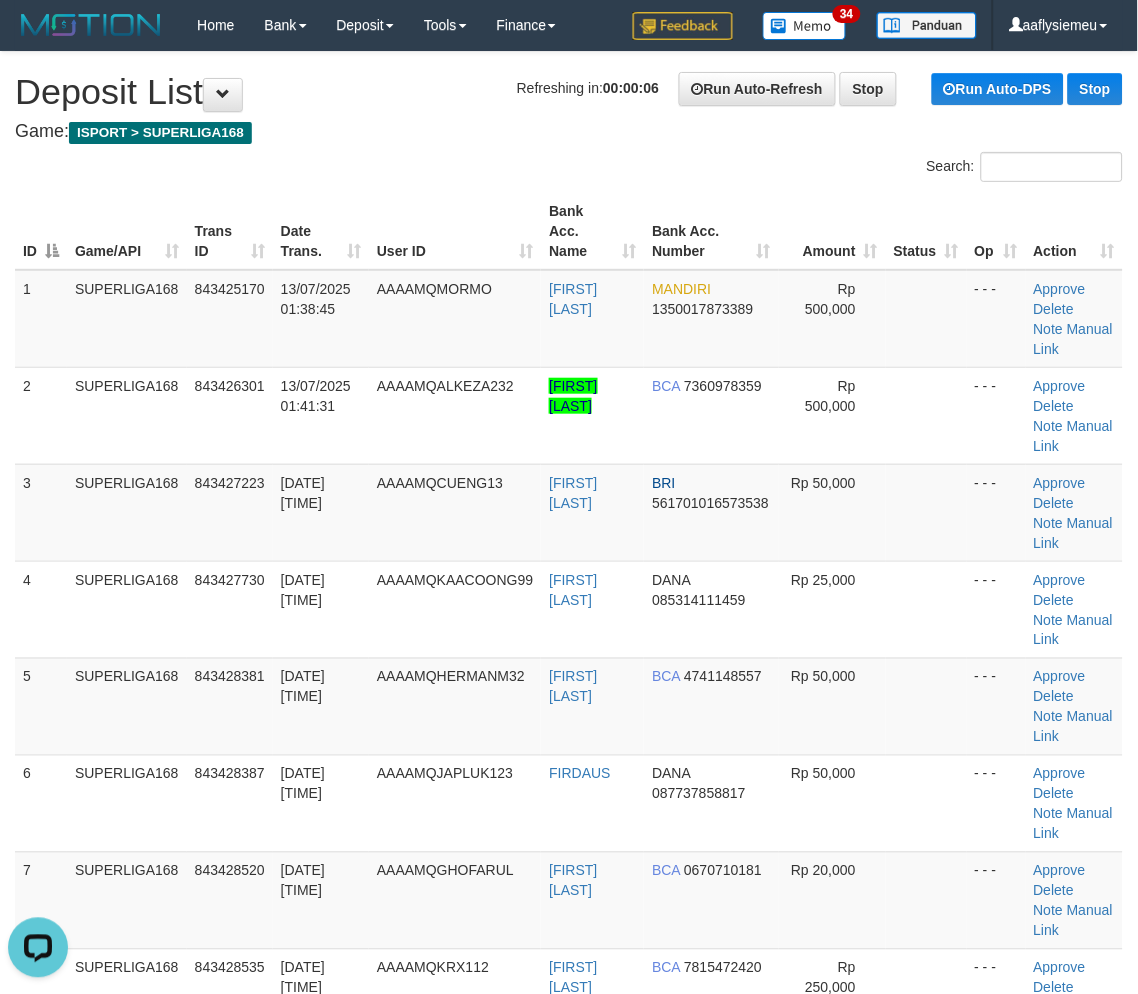 drag, startPoint x: 224, startPoint y: 587, endPoint x: 3, endPoint y: 675, distance: 237.87602 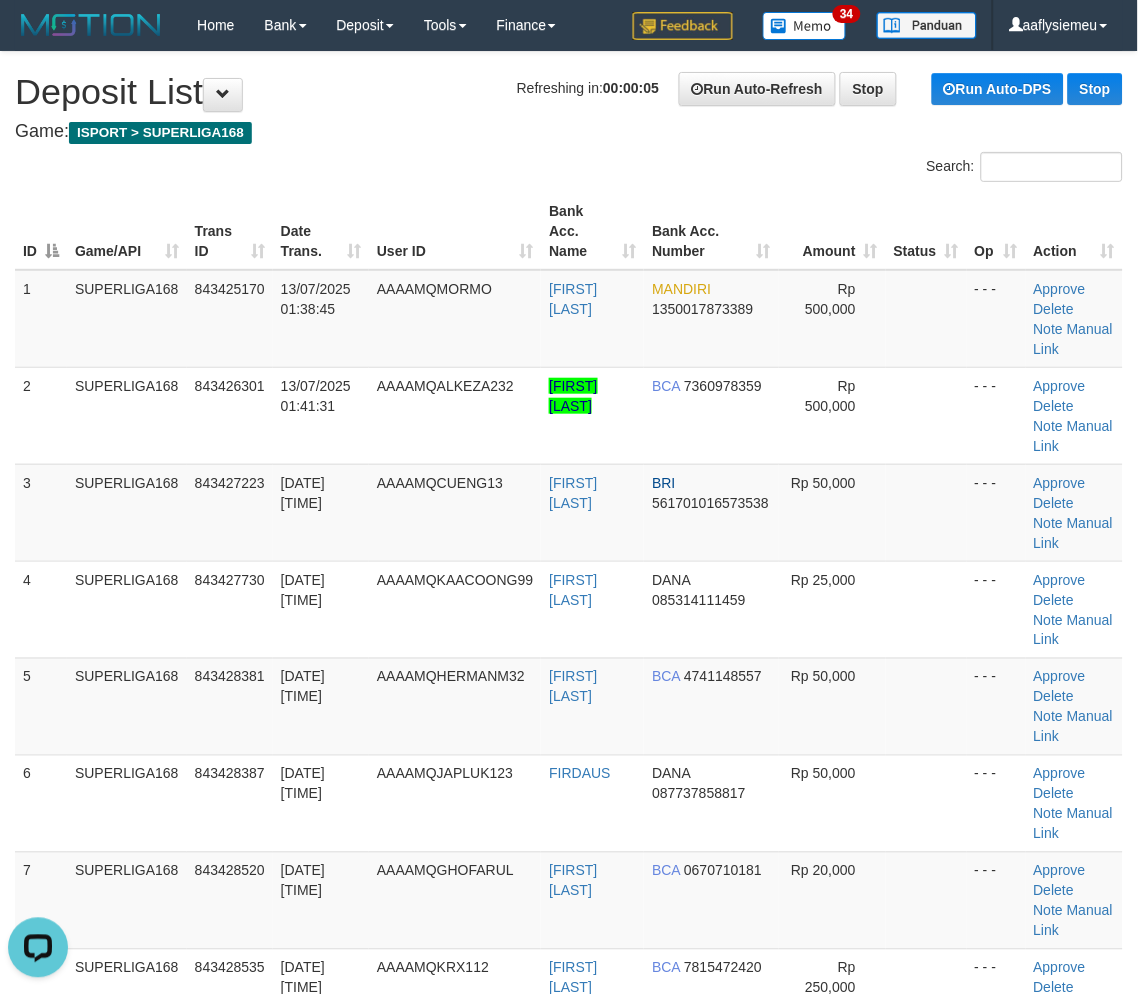 drag, startPoint x: 328, startPoint y: 610, endPoint x: 2, endPoint y: 684, distance: 334.29327 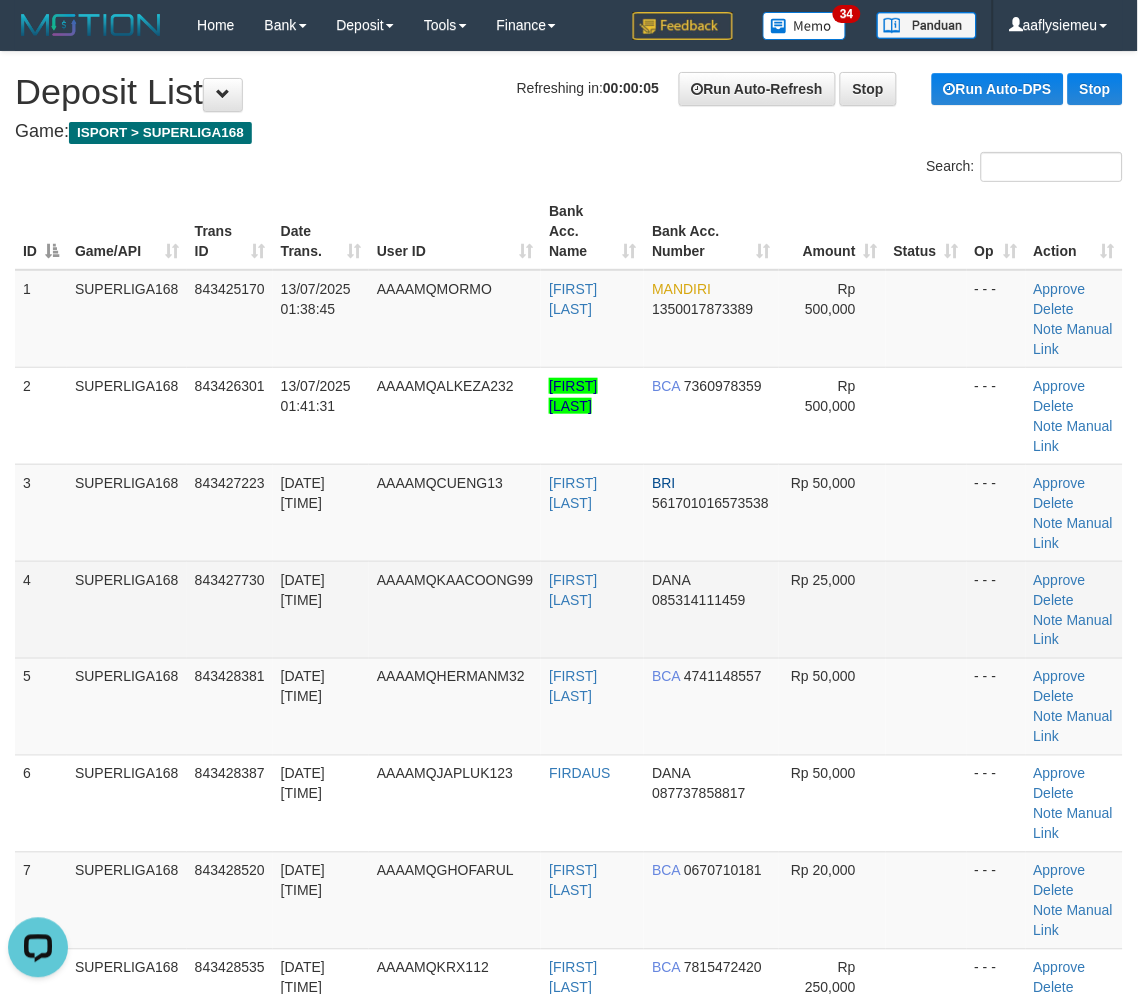 click on "SUPERLIGA168" at bounding box center [127, 609] 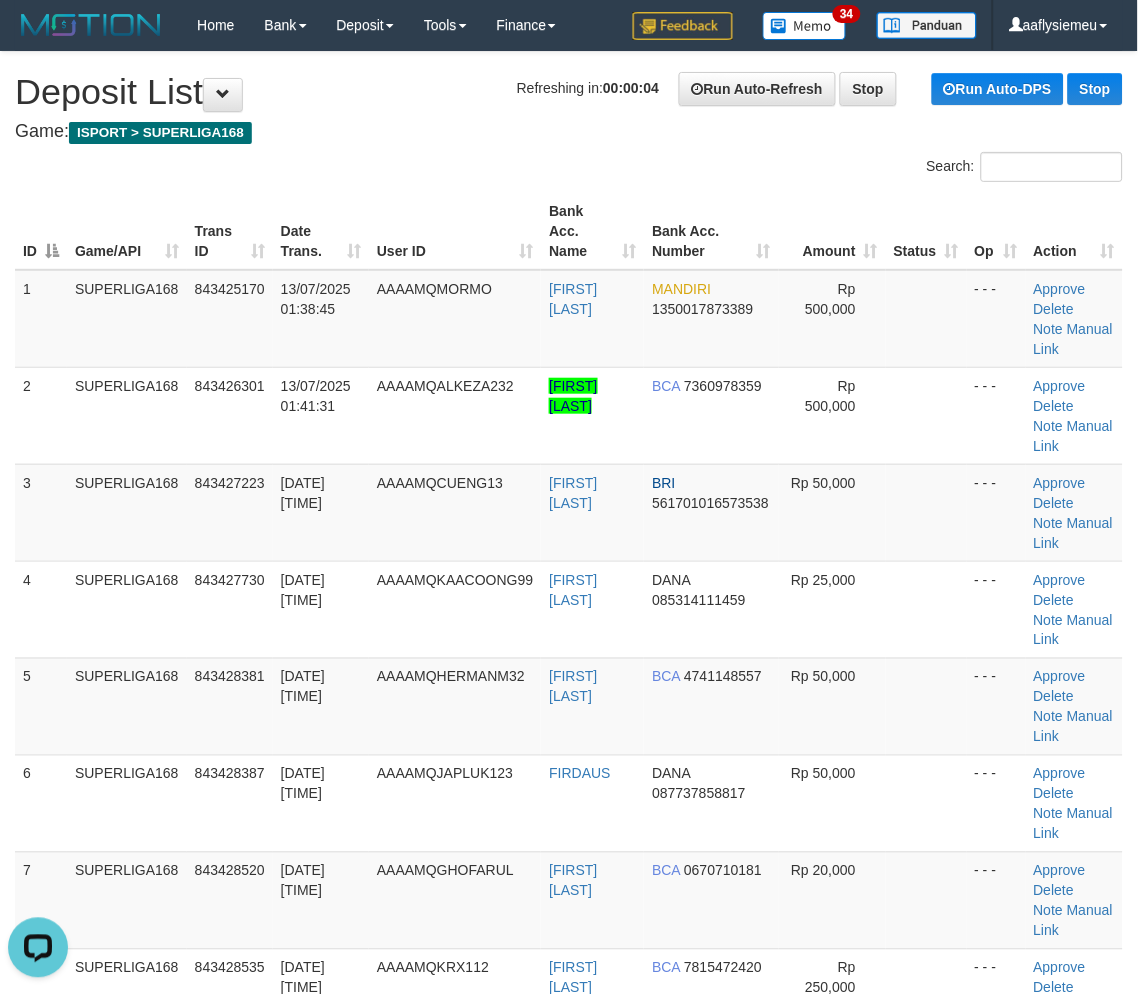 drag, startPoint x: 248, startPoint y: 578, endPoint x: 13, endPoint y: 643, distance: 243.8237 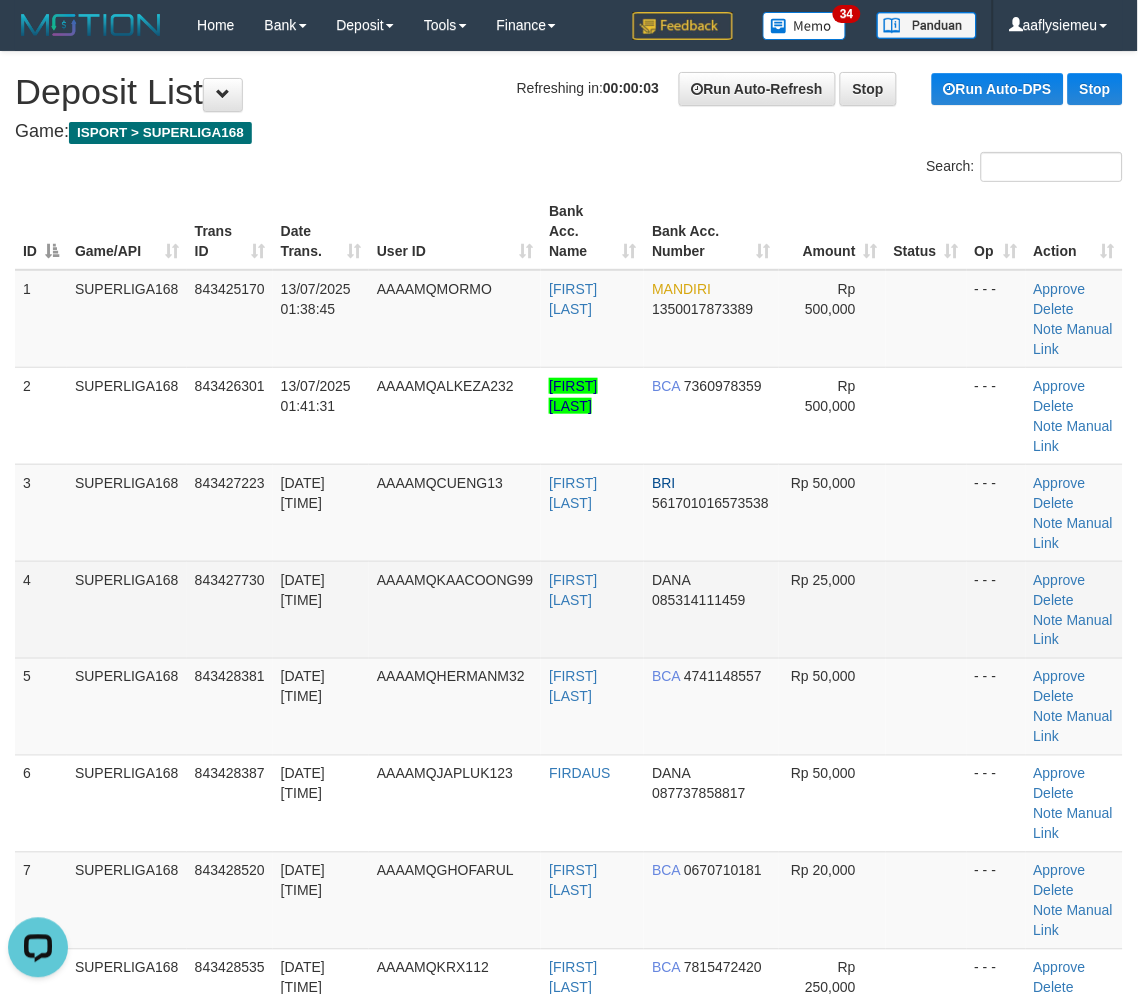 click on "AAAAMQKAACOONG99" at bounding box center (455, 609) 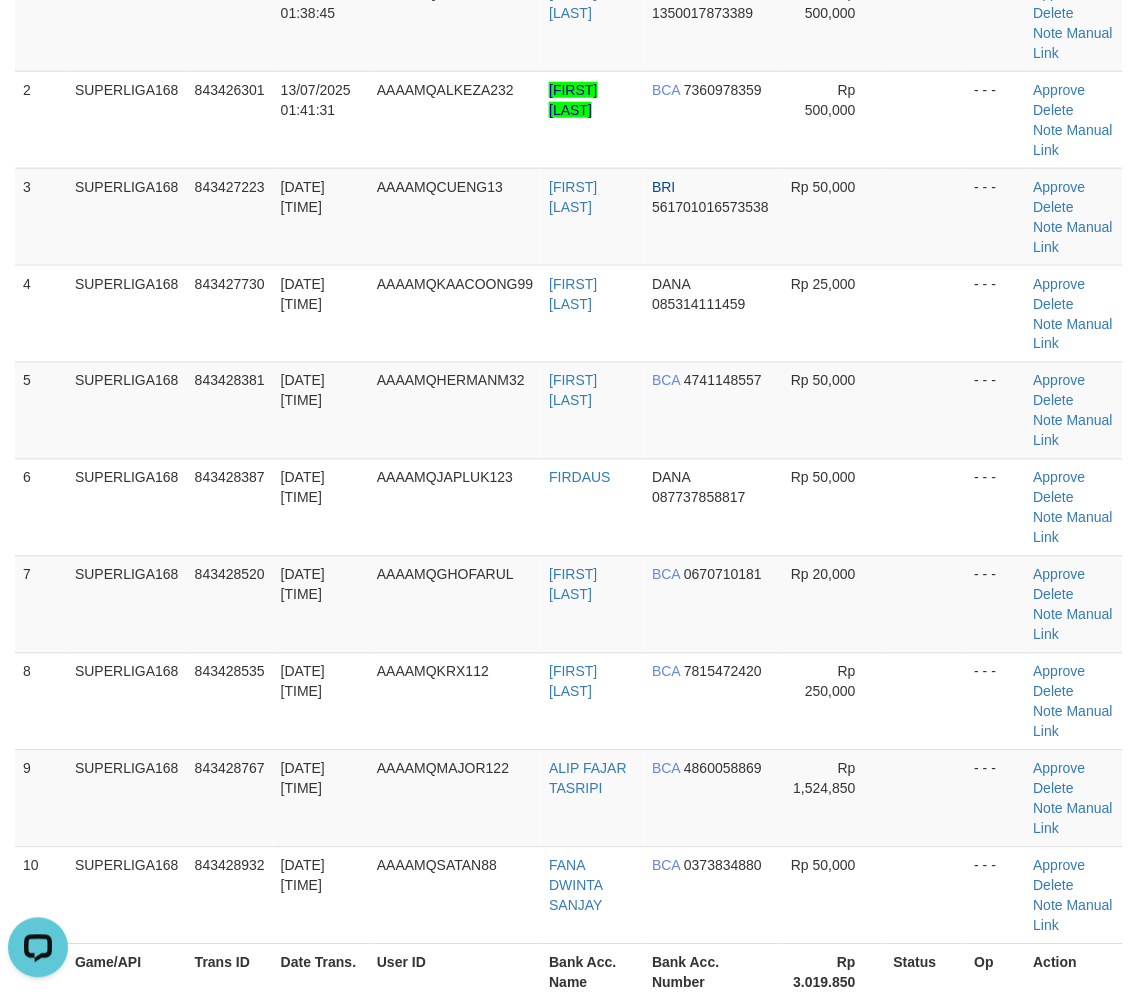 scroll, scrollTop: 444, scrollLeft: 0, axis: vertical 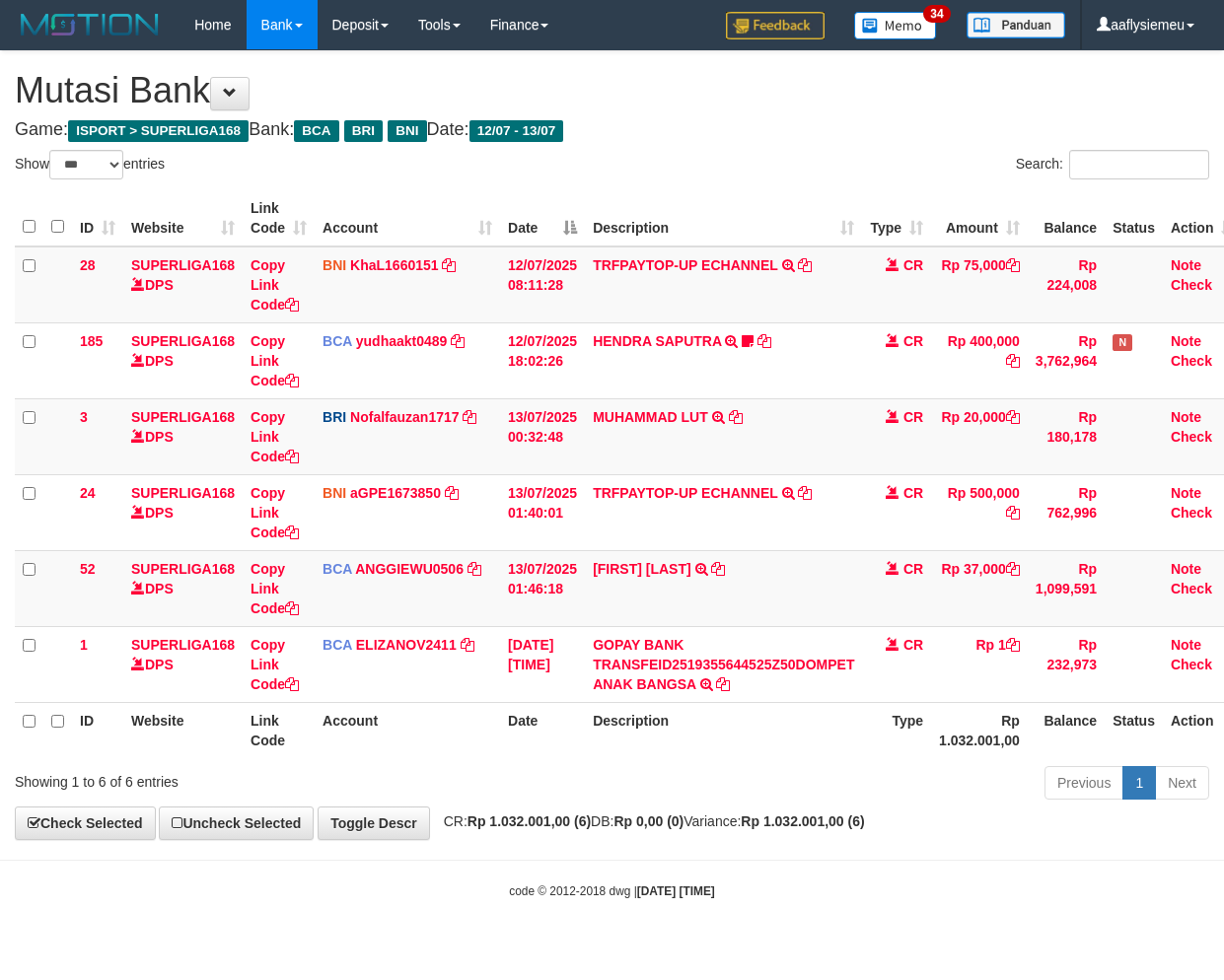 select on "***" 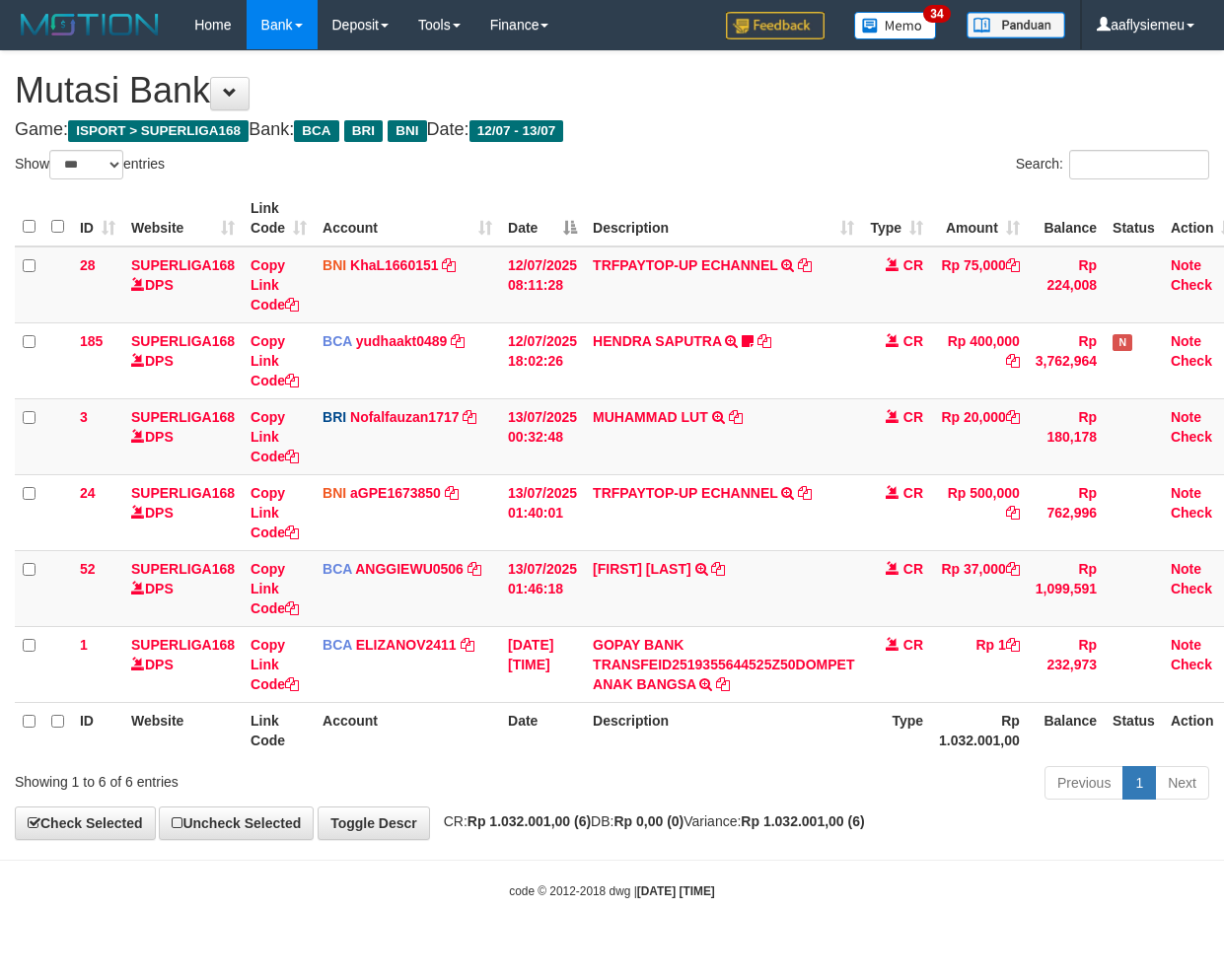 scroll, scrollTop: 0, scrollLeft: 0, axis: both 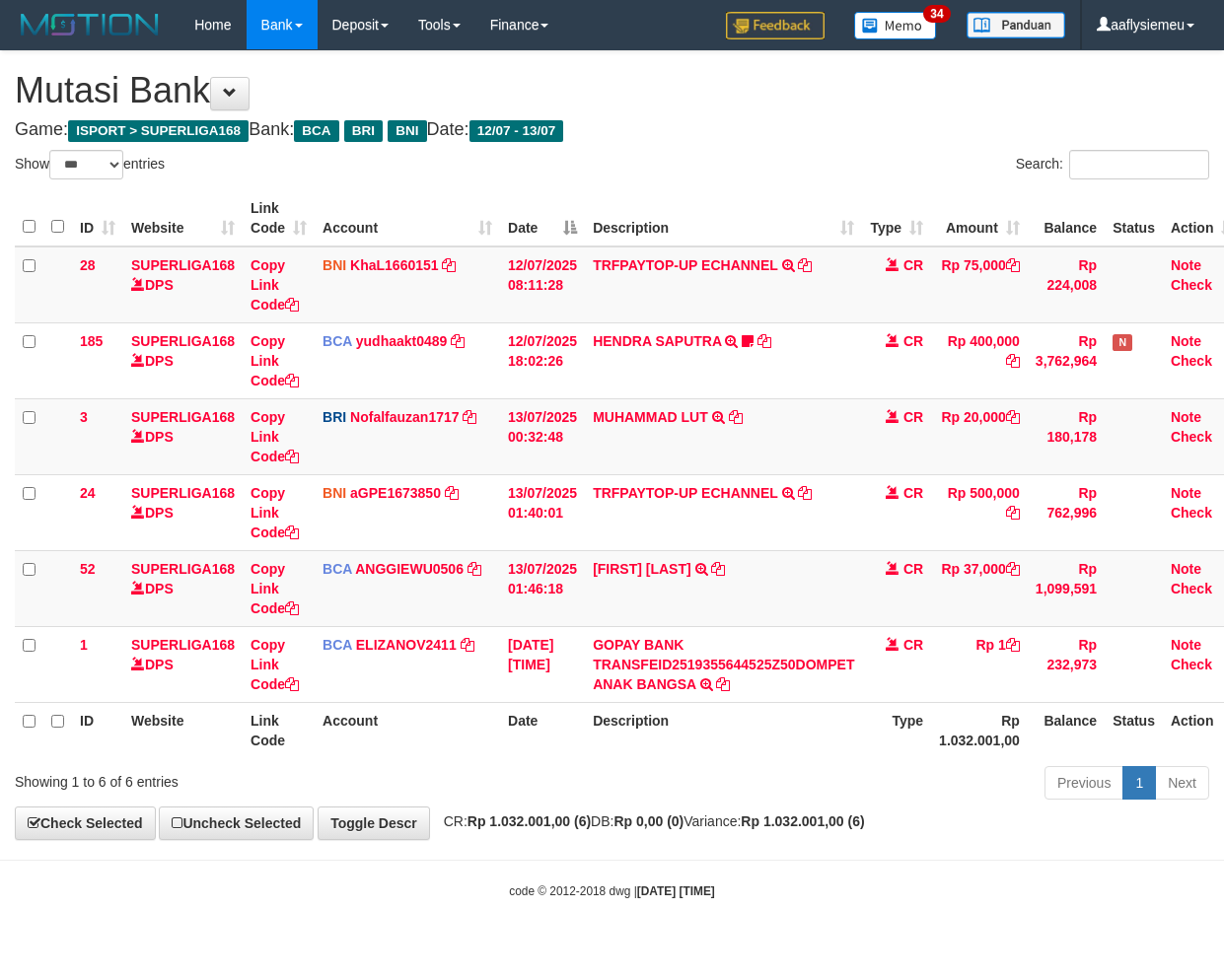 select on "***" 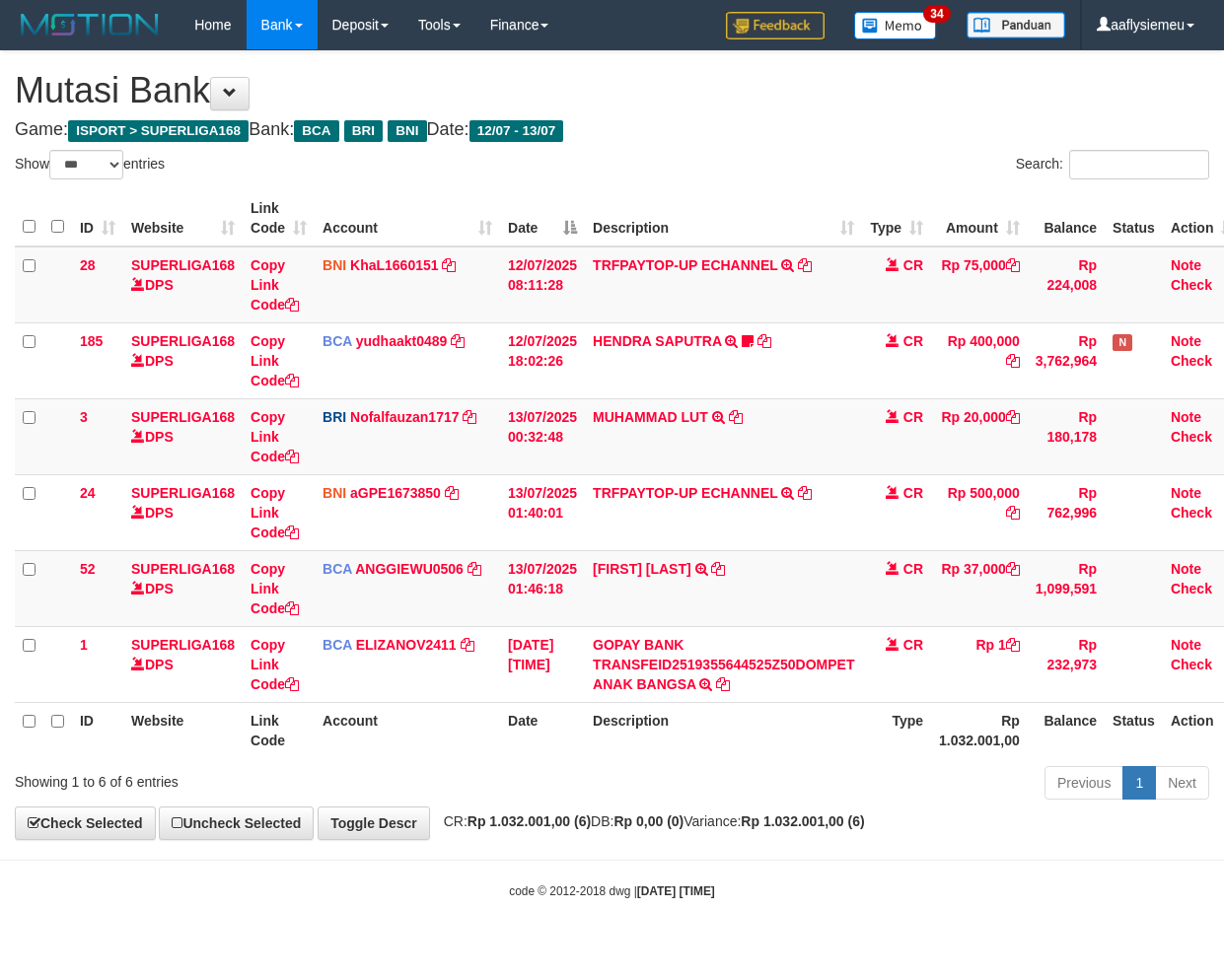 scroll, scrollTop: 0, scrollLeft: 0, axis: both 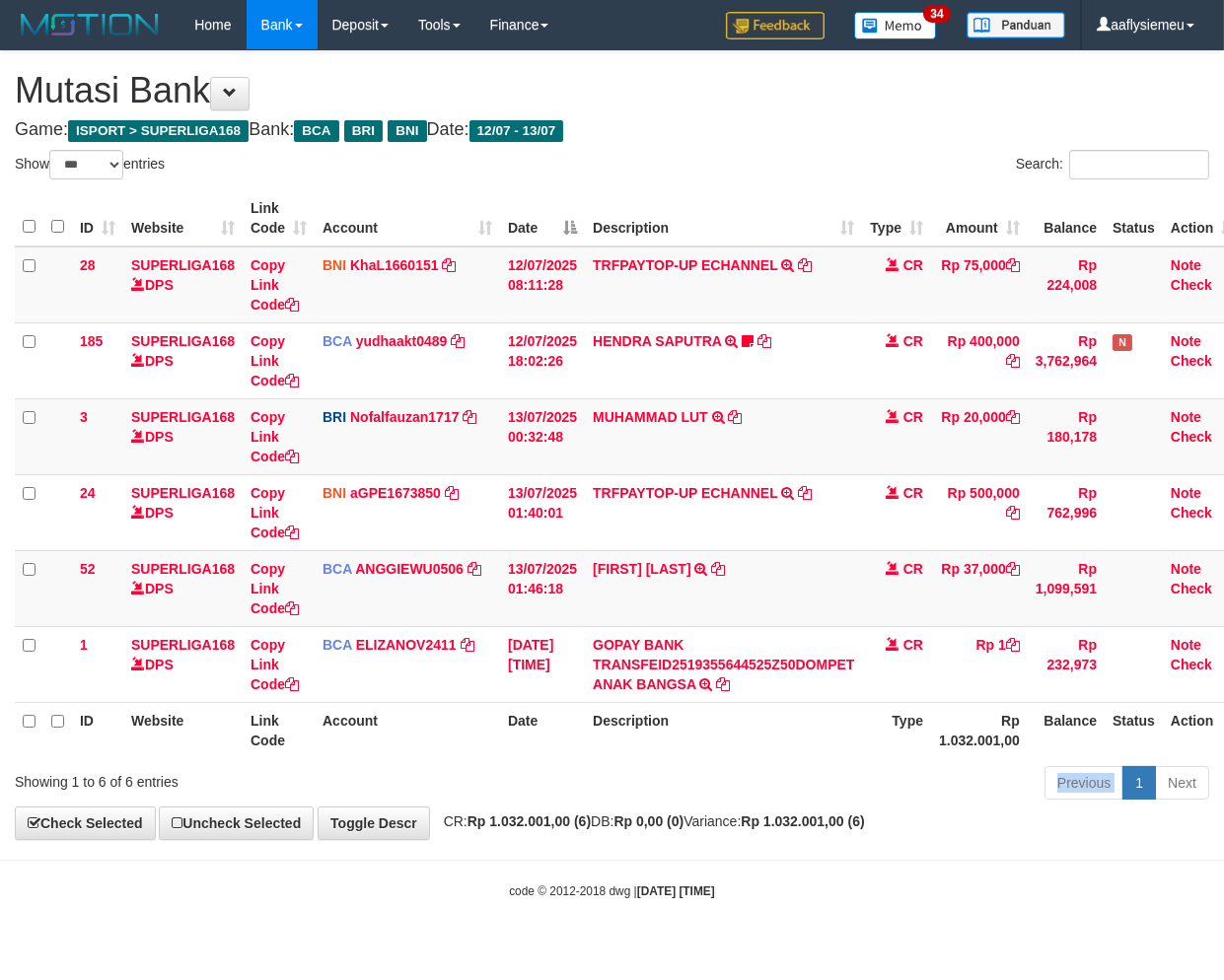 click on "Previous 1 Next" at bounding box center (867, 785) 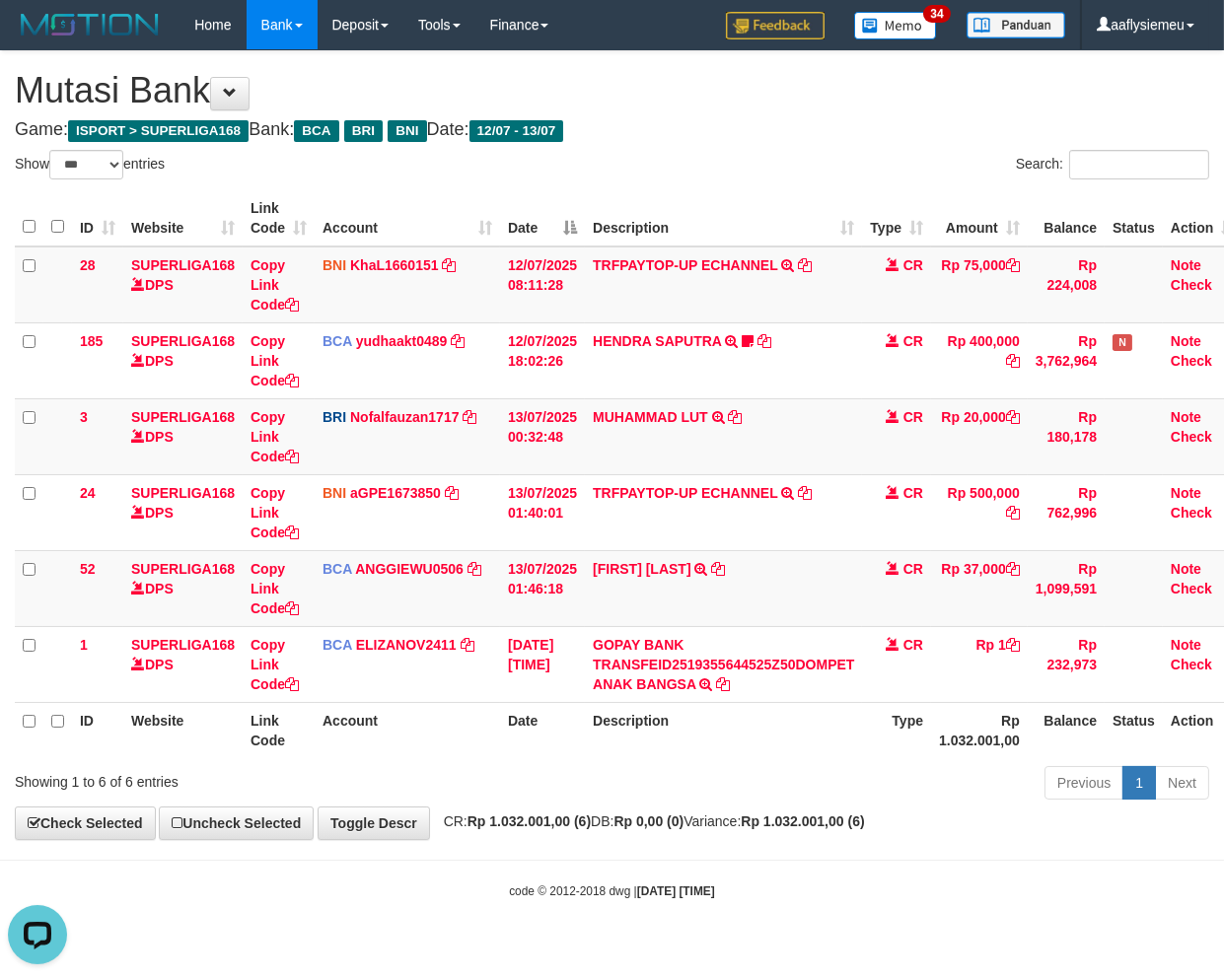 scroll, scrollTop: 0, scrollLeft: 0, axis: both 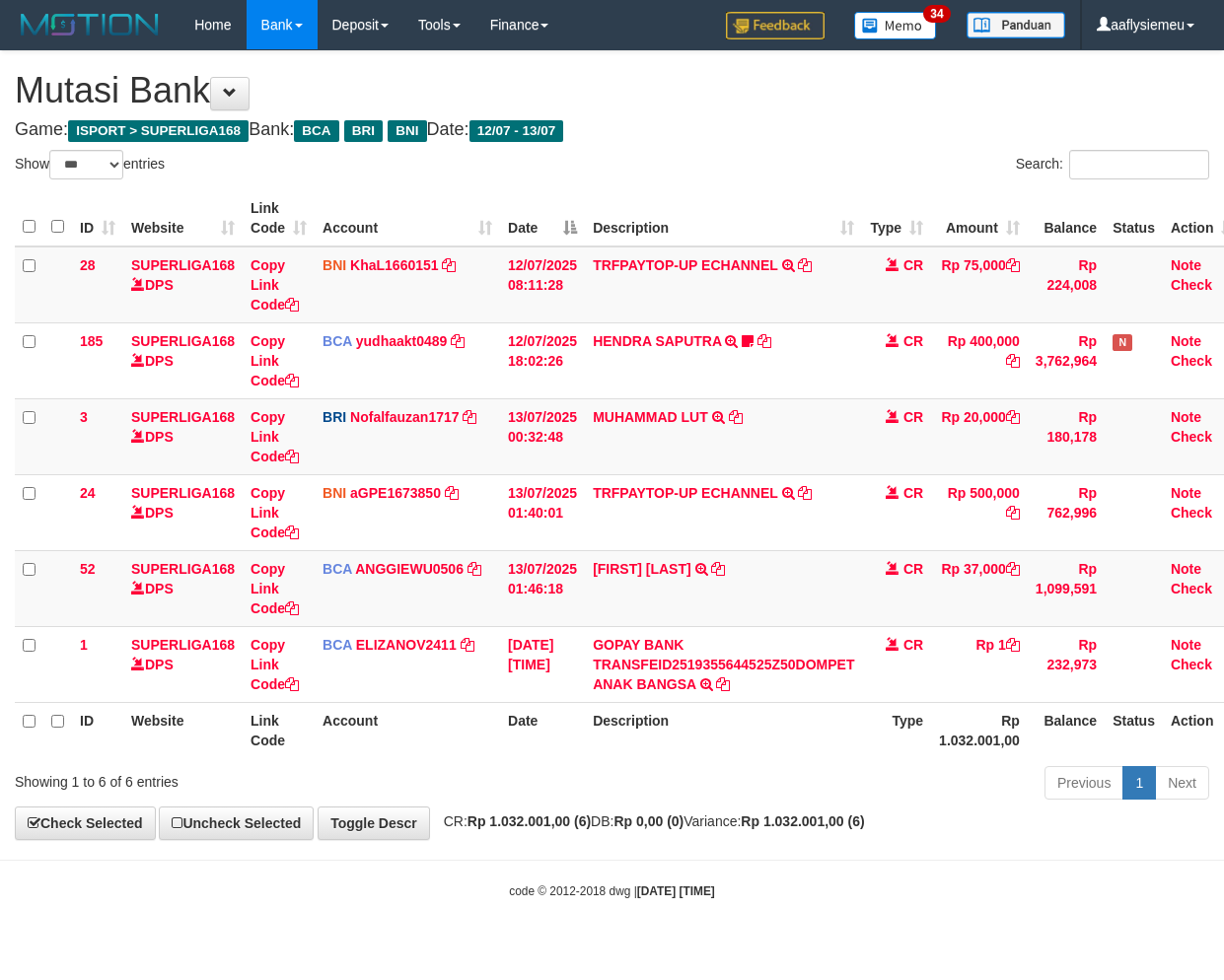 select on "***" 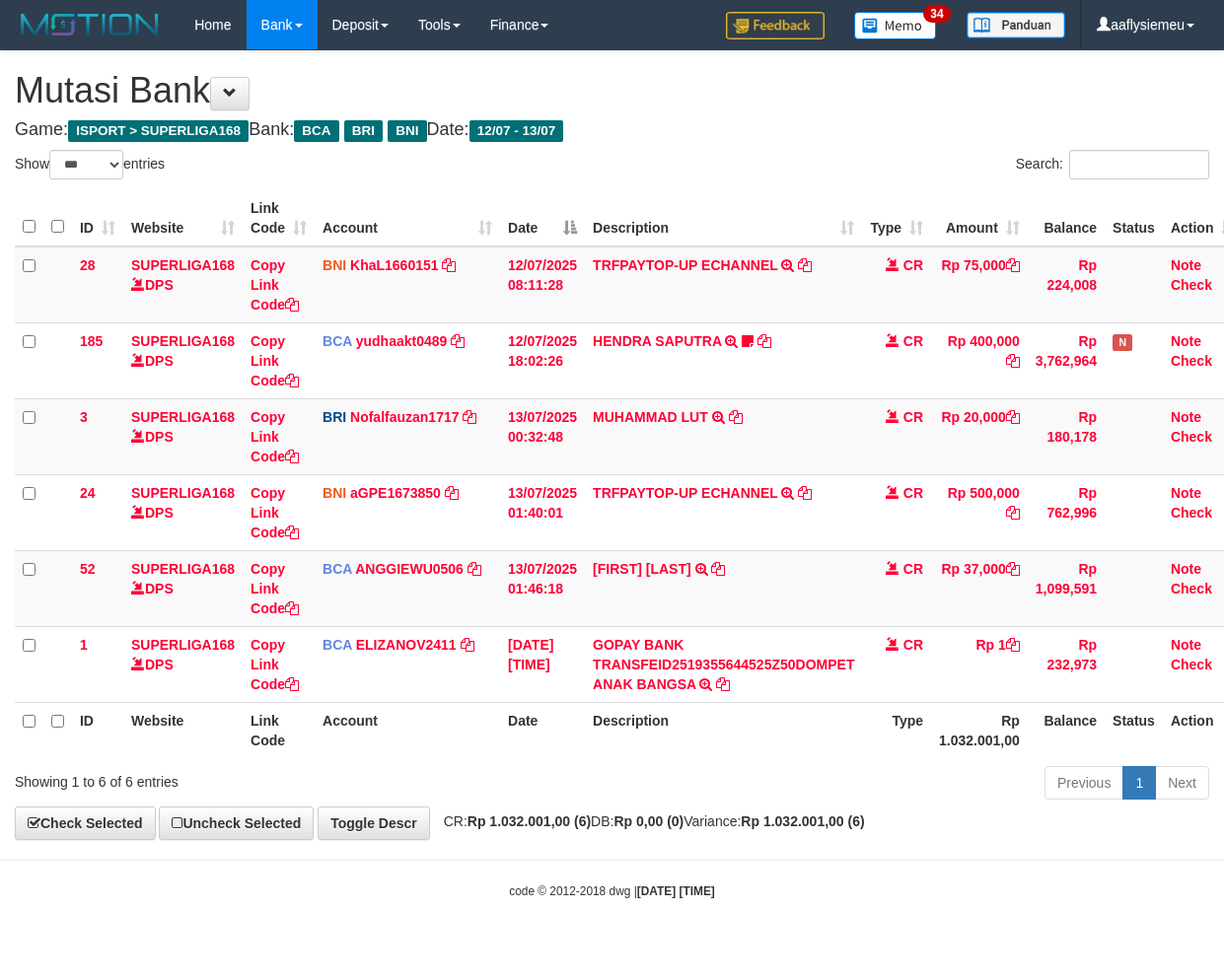 scroll, scrollTop: 0, scrollLeft: 0, axis: both 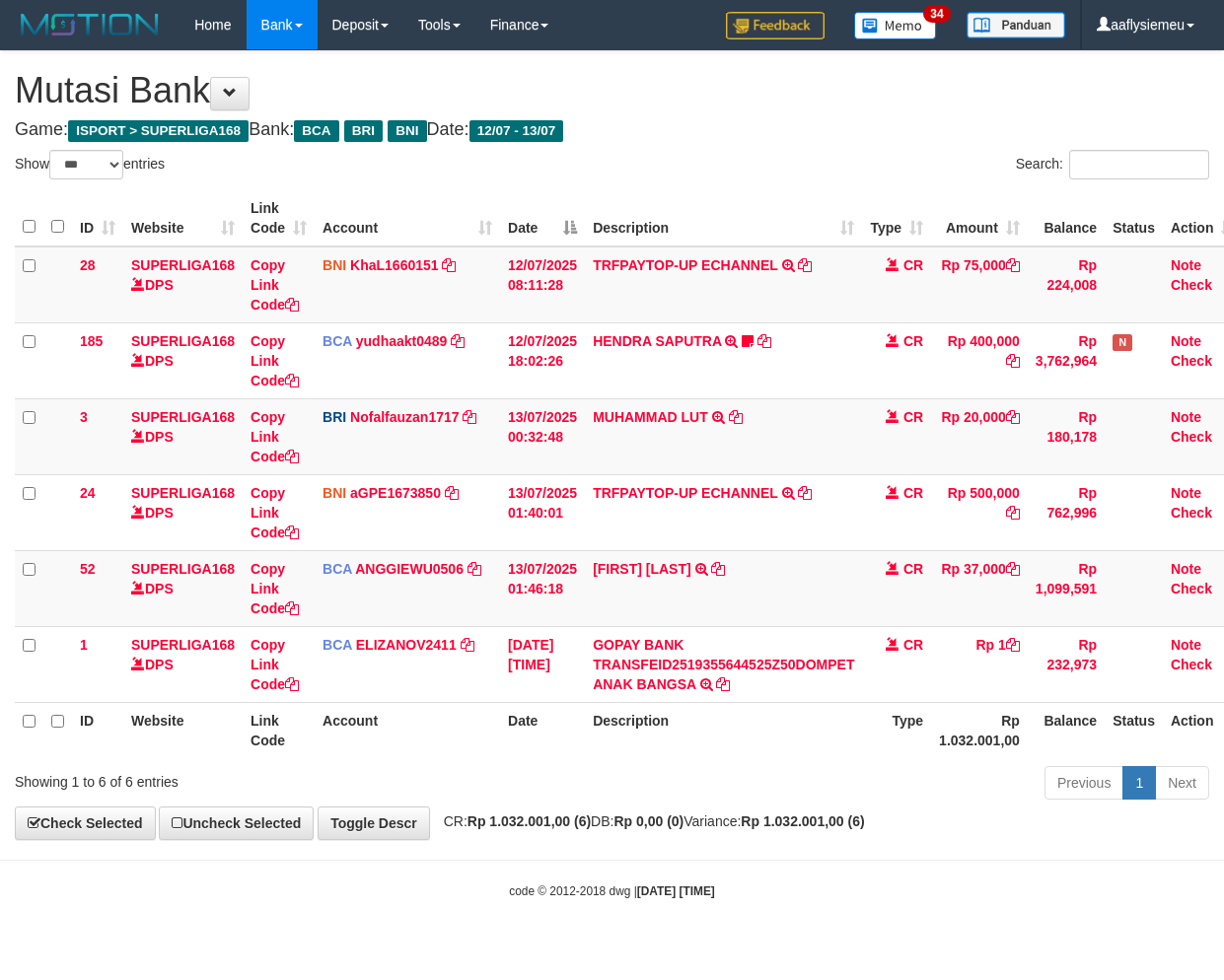 select on "***" 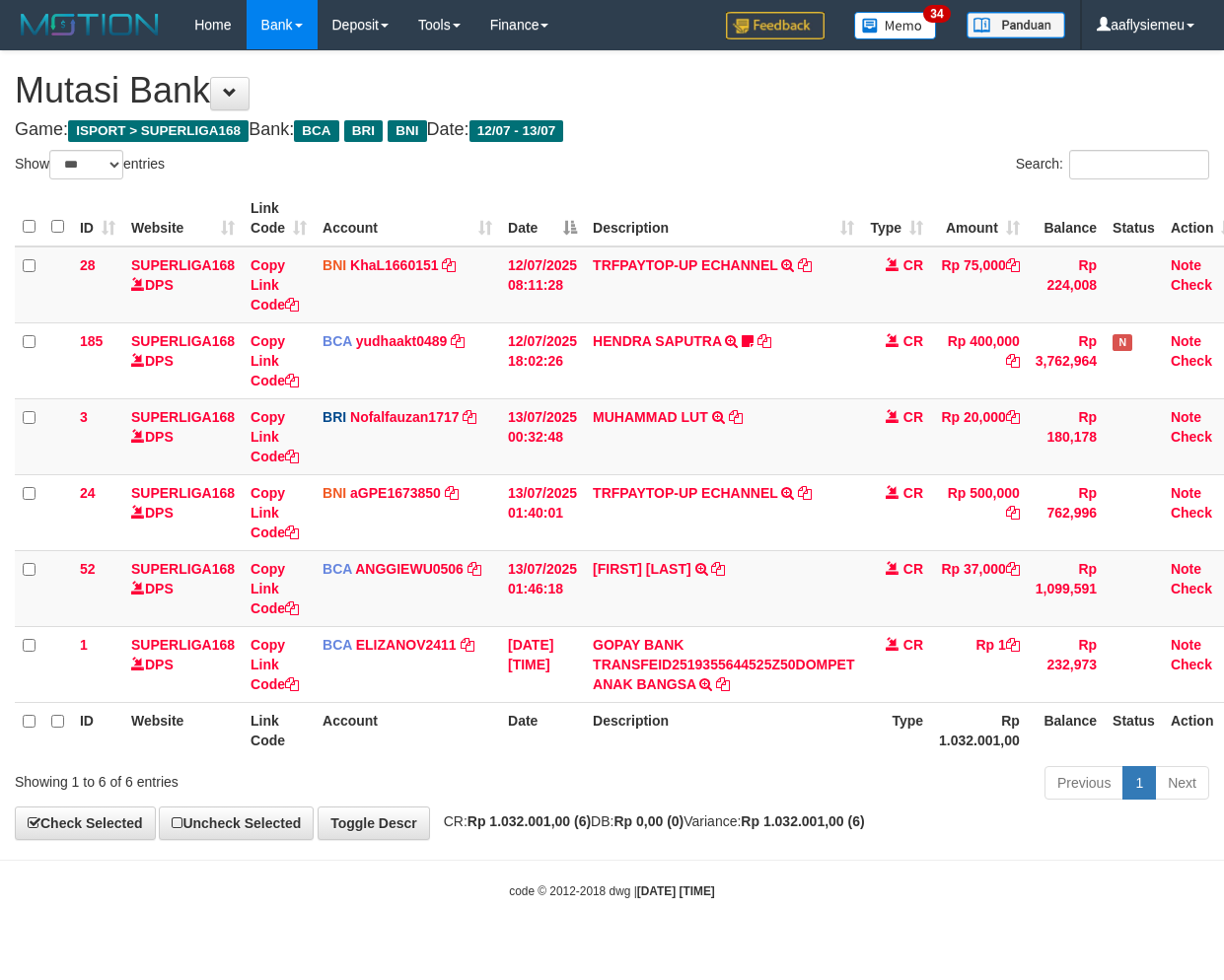 scroll, scrollTop: 0, scrollLeft: 0, axis: both 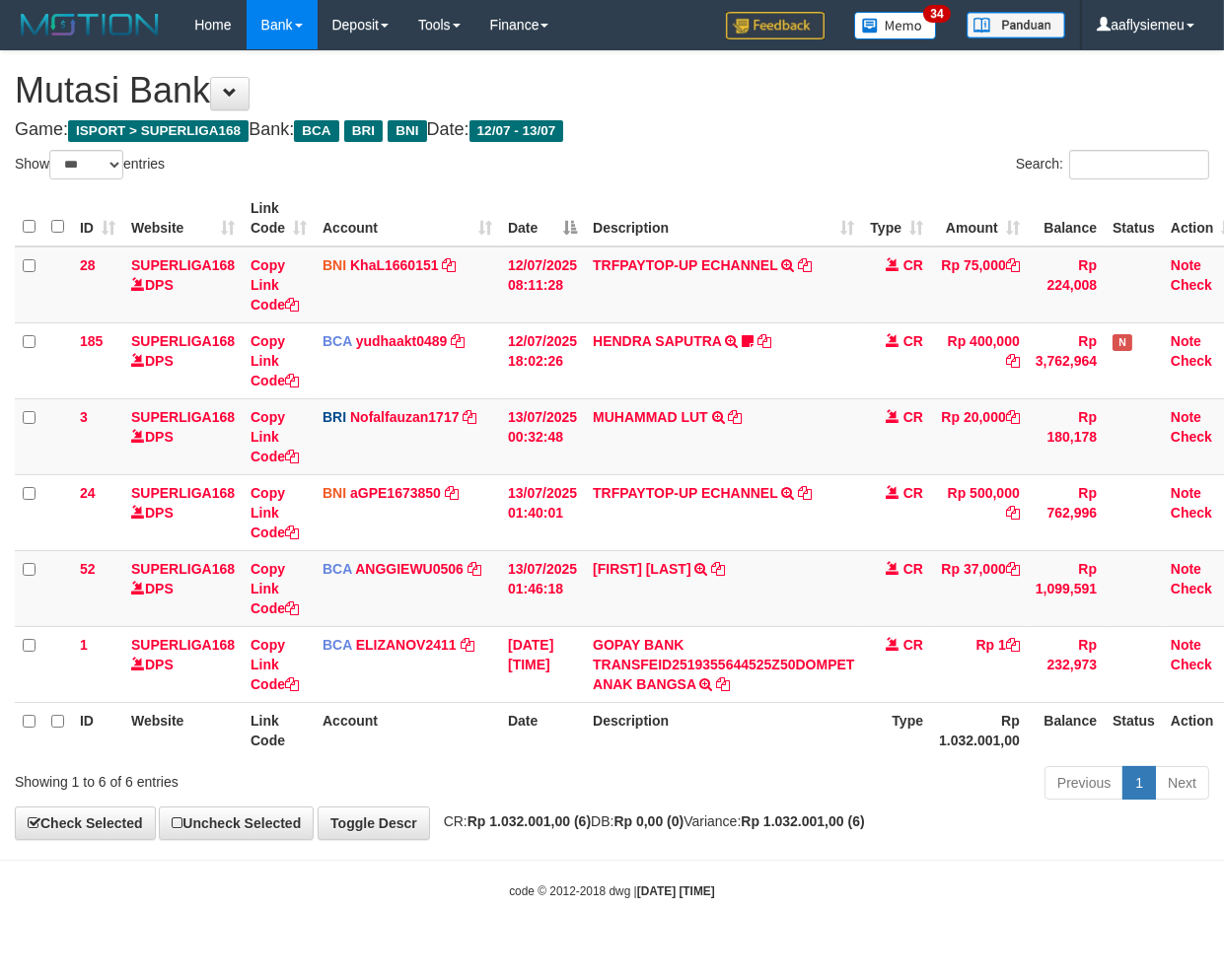 click on "Previous 1 Next" at bounding box center (867, 785) 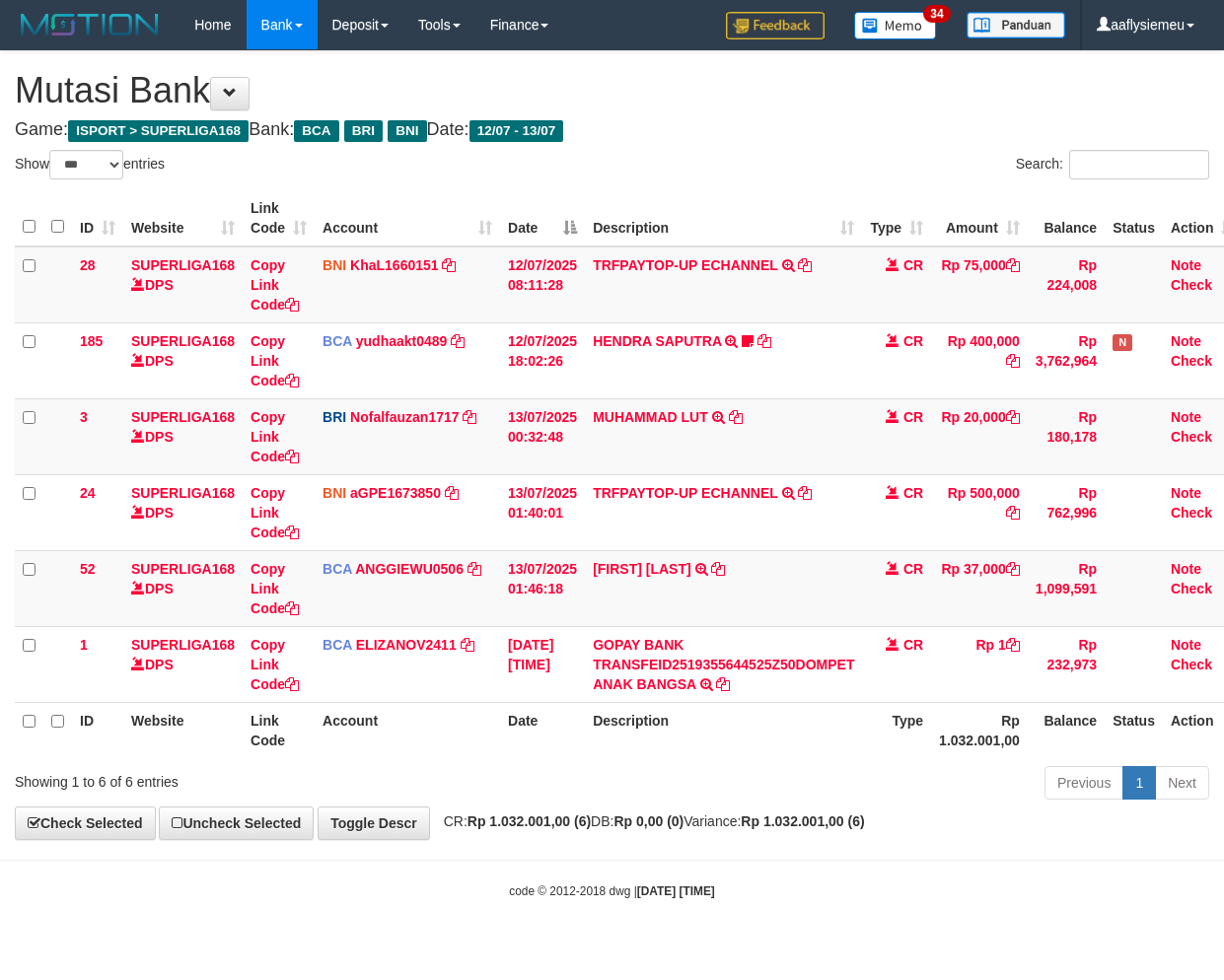 select on "***" 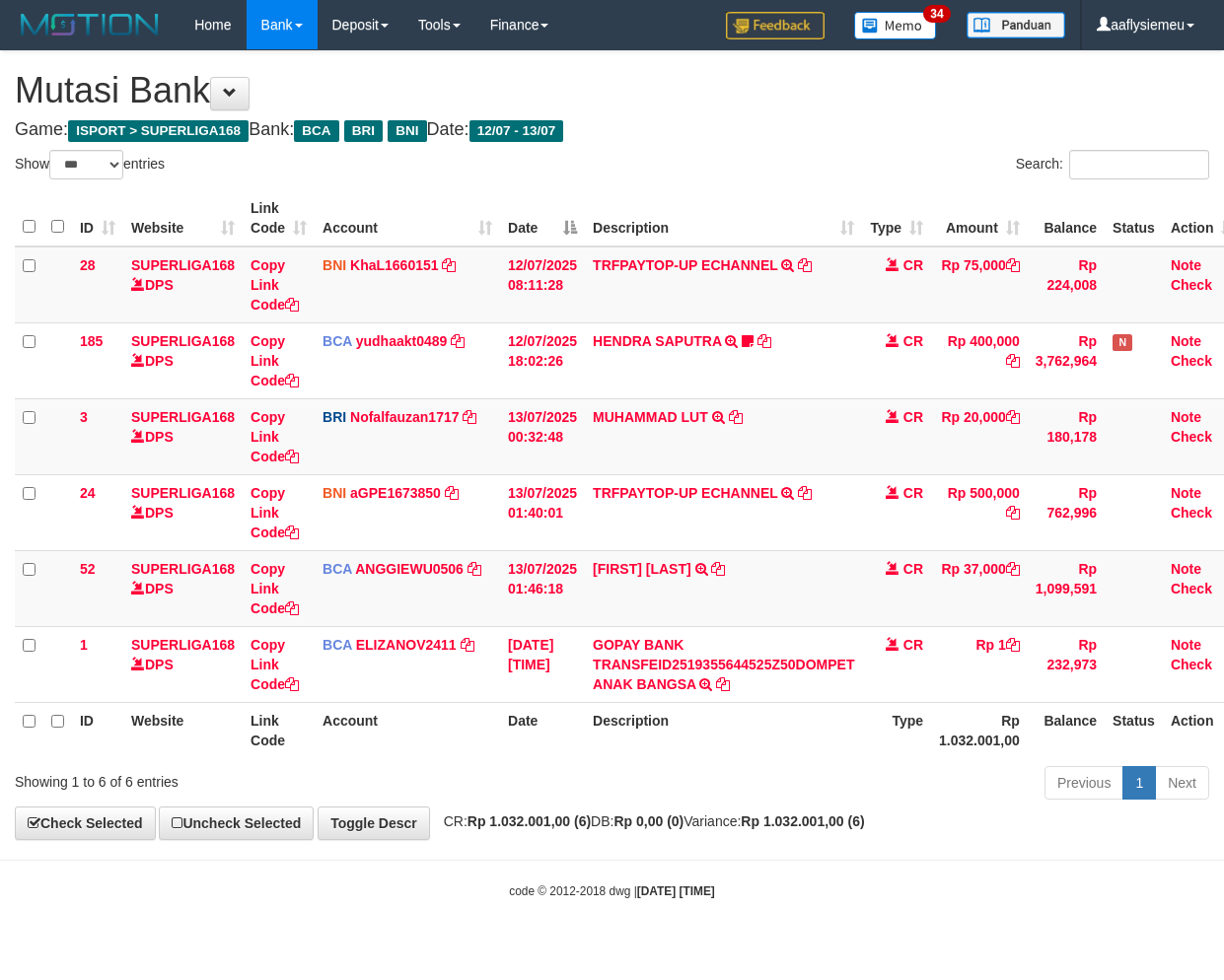 scroll, scrollTop: 0, scrollLeft: 0, axis: both 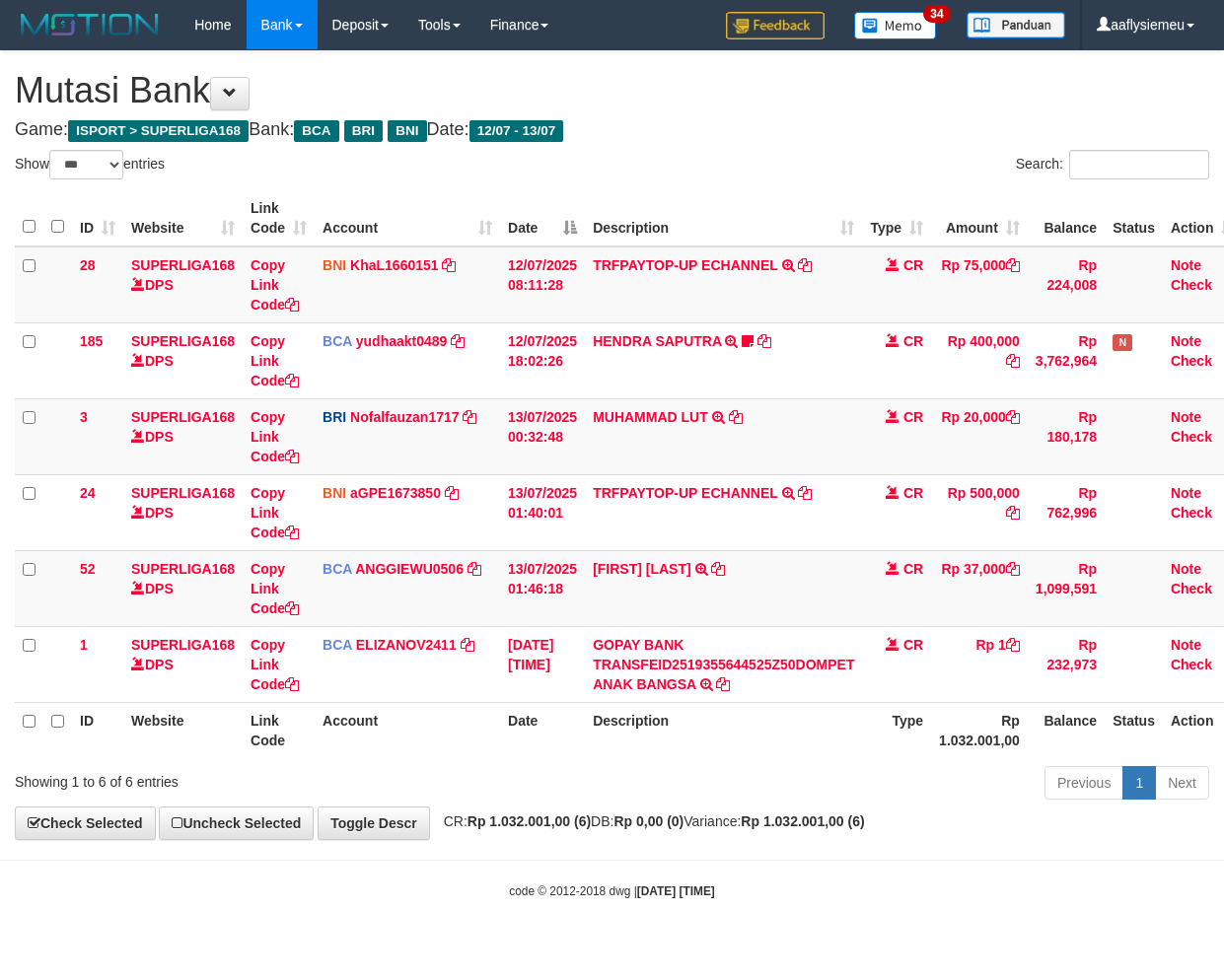 select on "***" 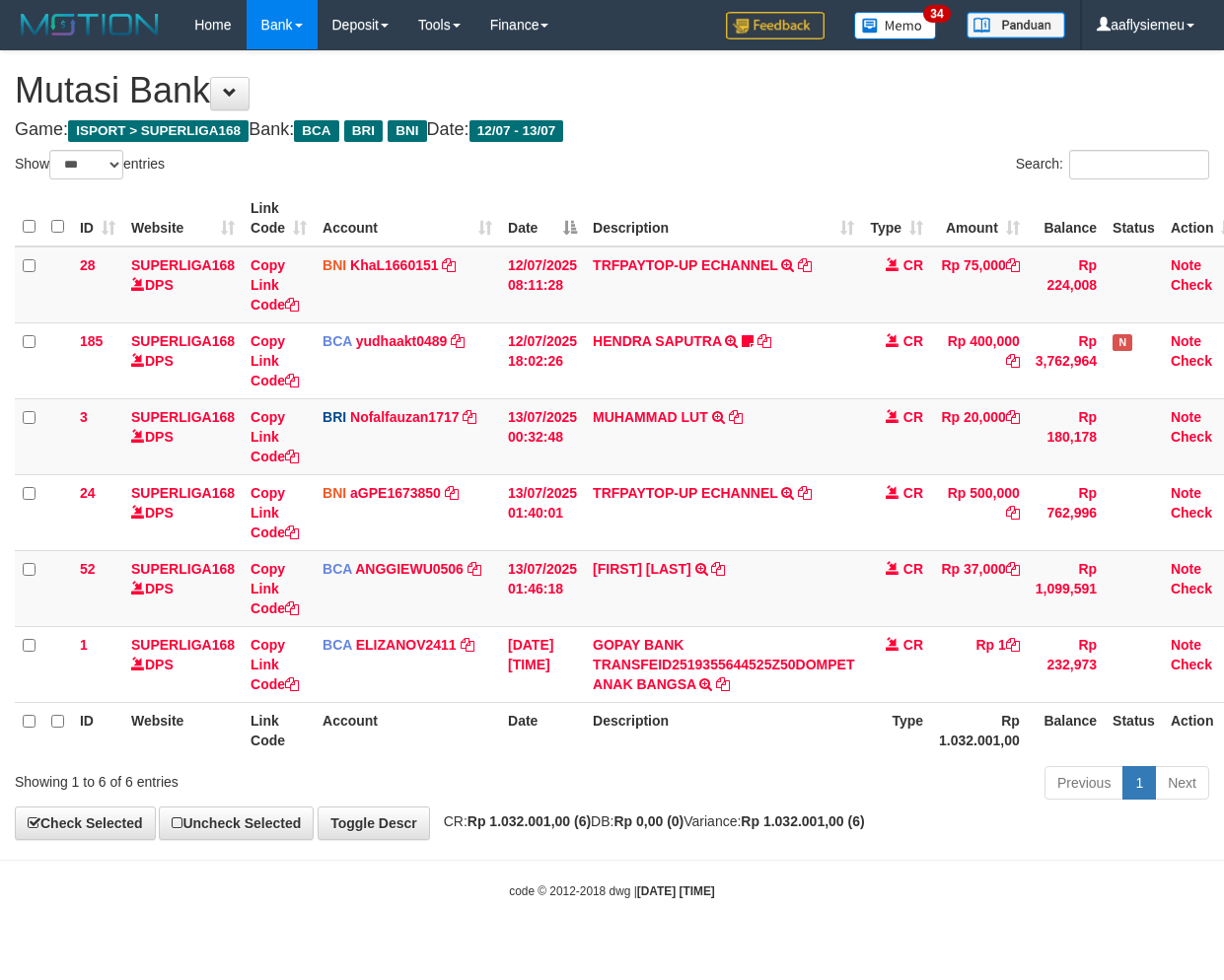 scroll, scrollTop: 0, scrollLeft: 0, axis: both 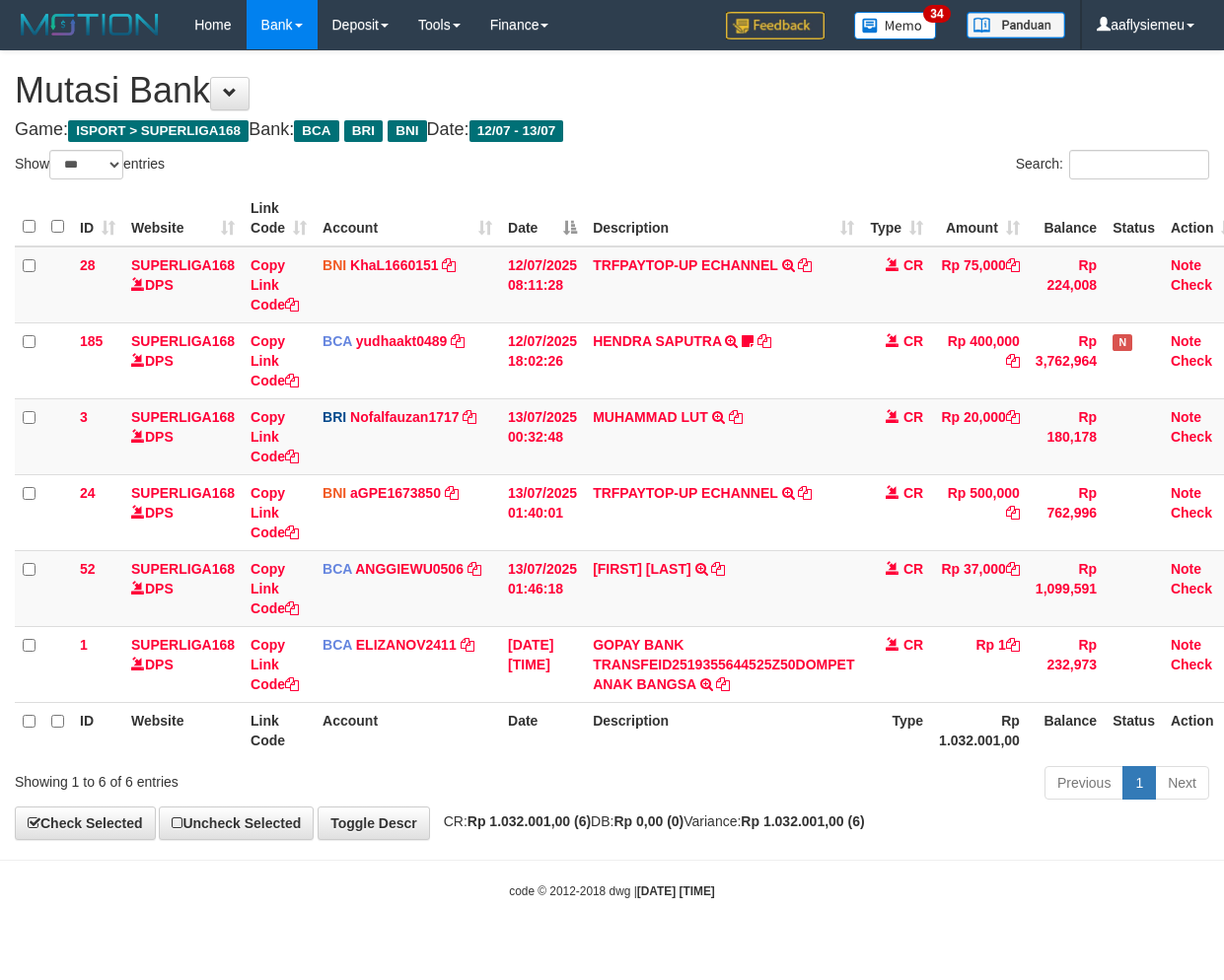 select on "***" 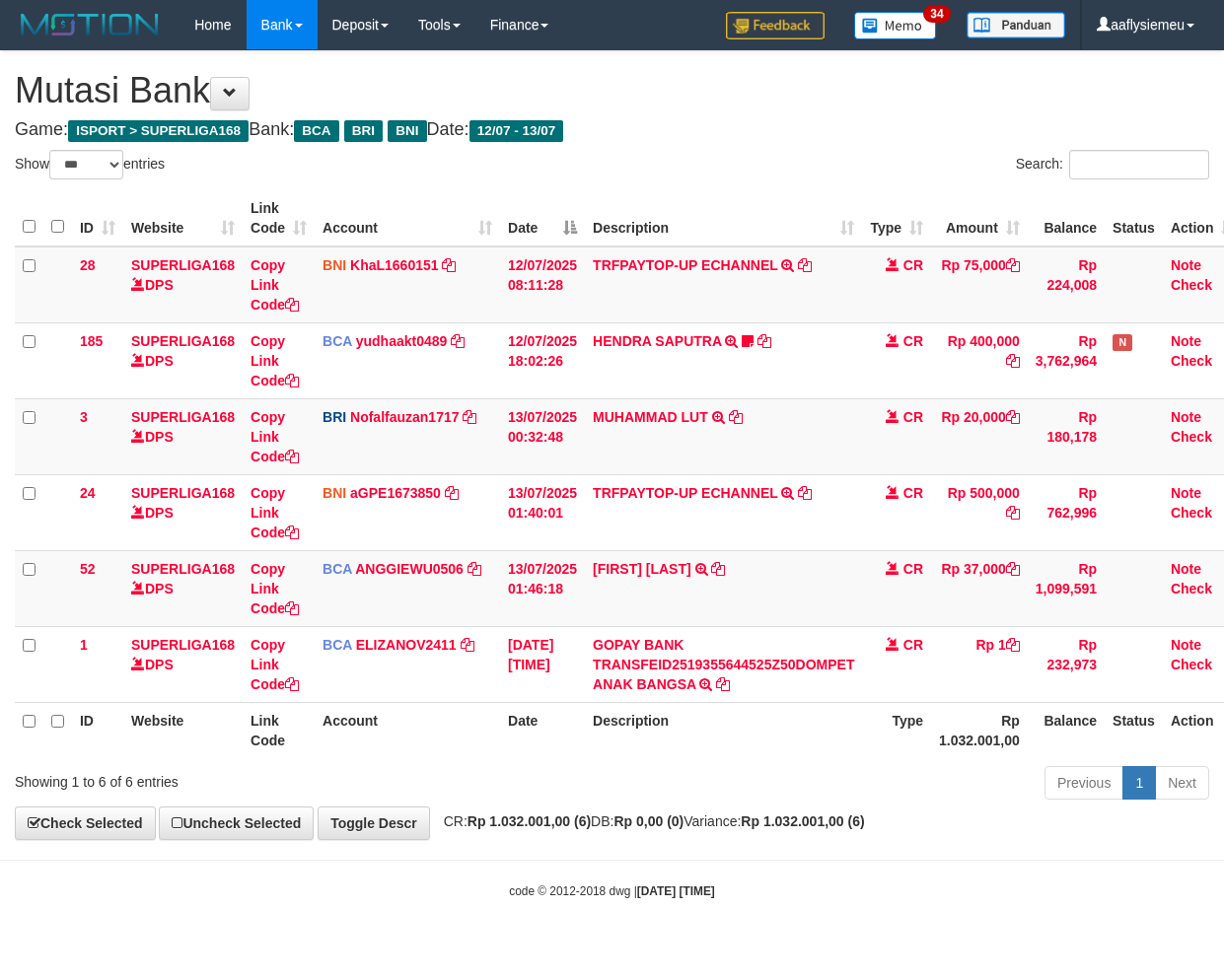 scroll, scrollTop: 0, scrollLeft: 0, axis: both 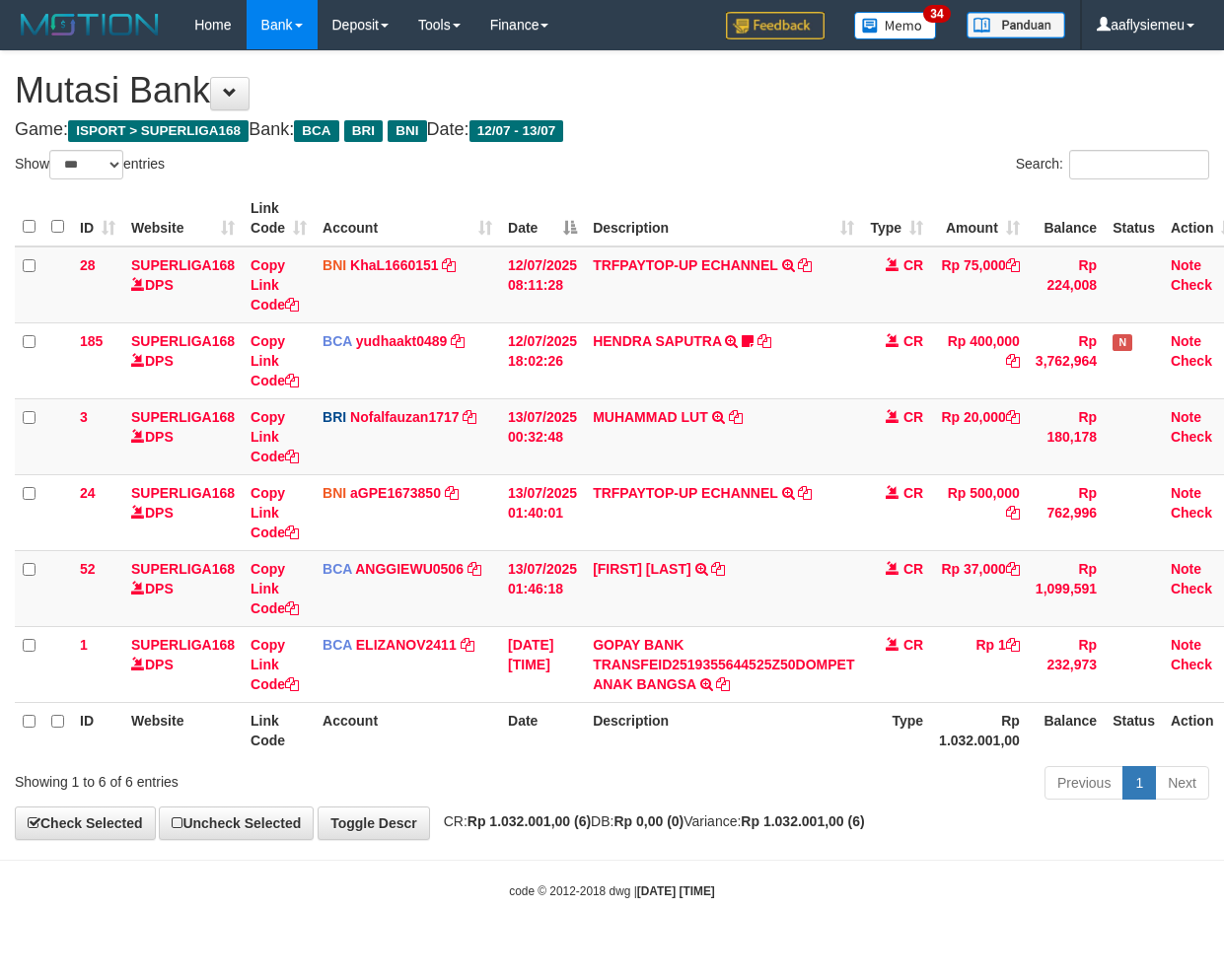 select on "***" 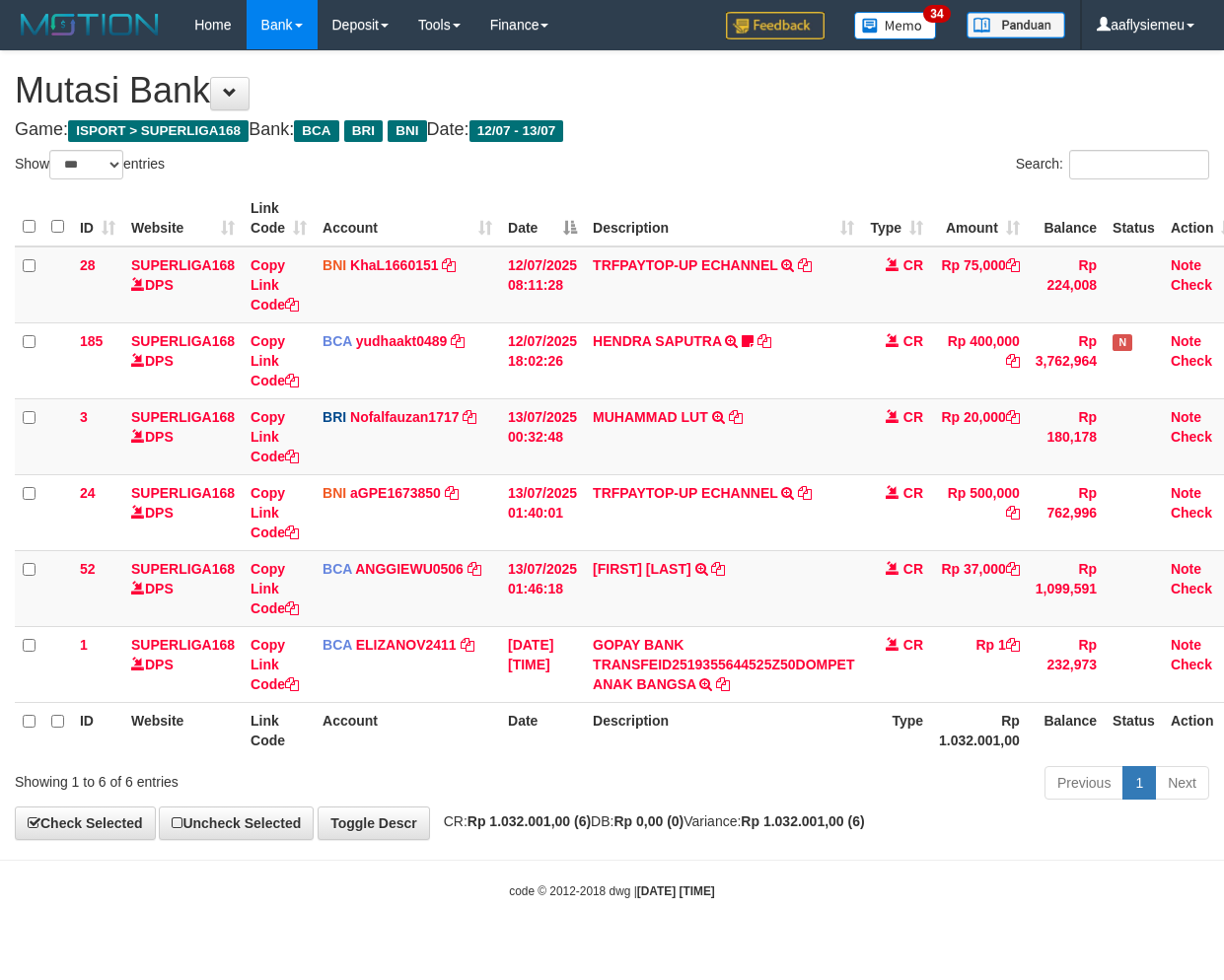 scroll, scrollTop: 0, scrollLeft: 0, axis: both 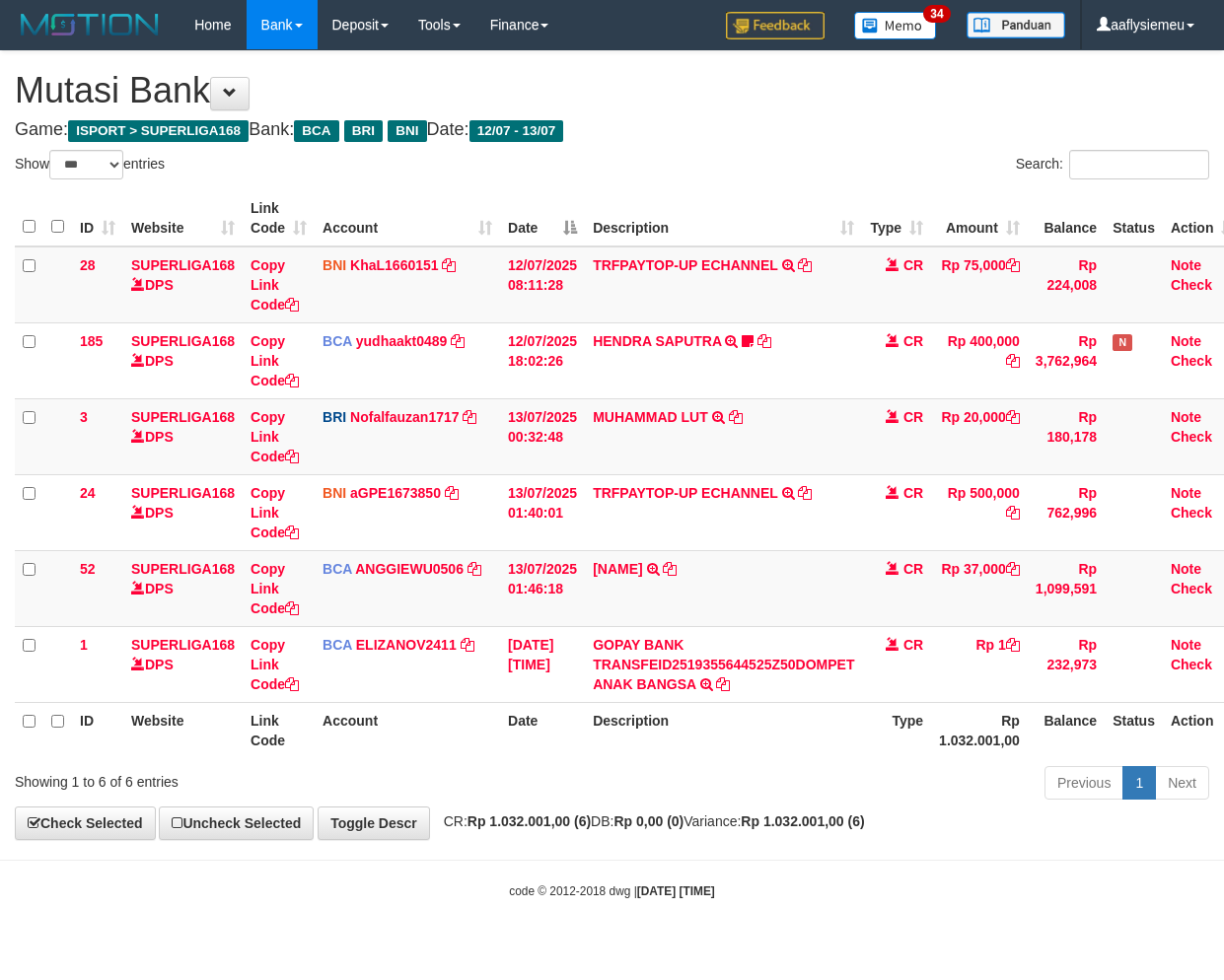 select on "***" 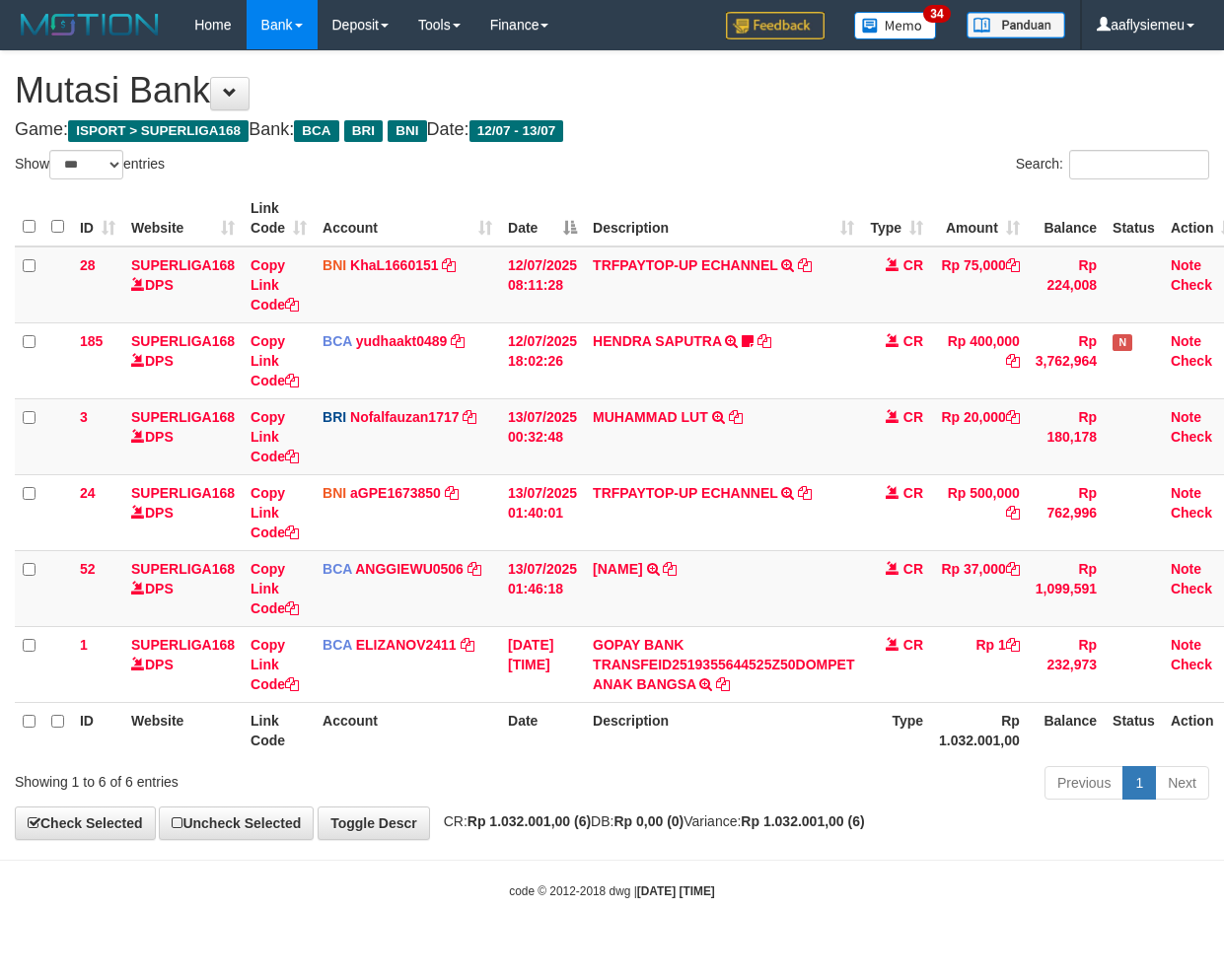 scroll, scrollTop: 0, scrollLeft: 0, axis: both 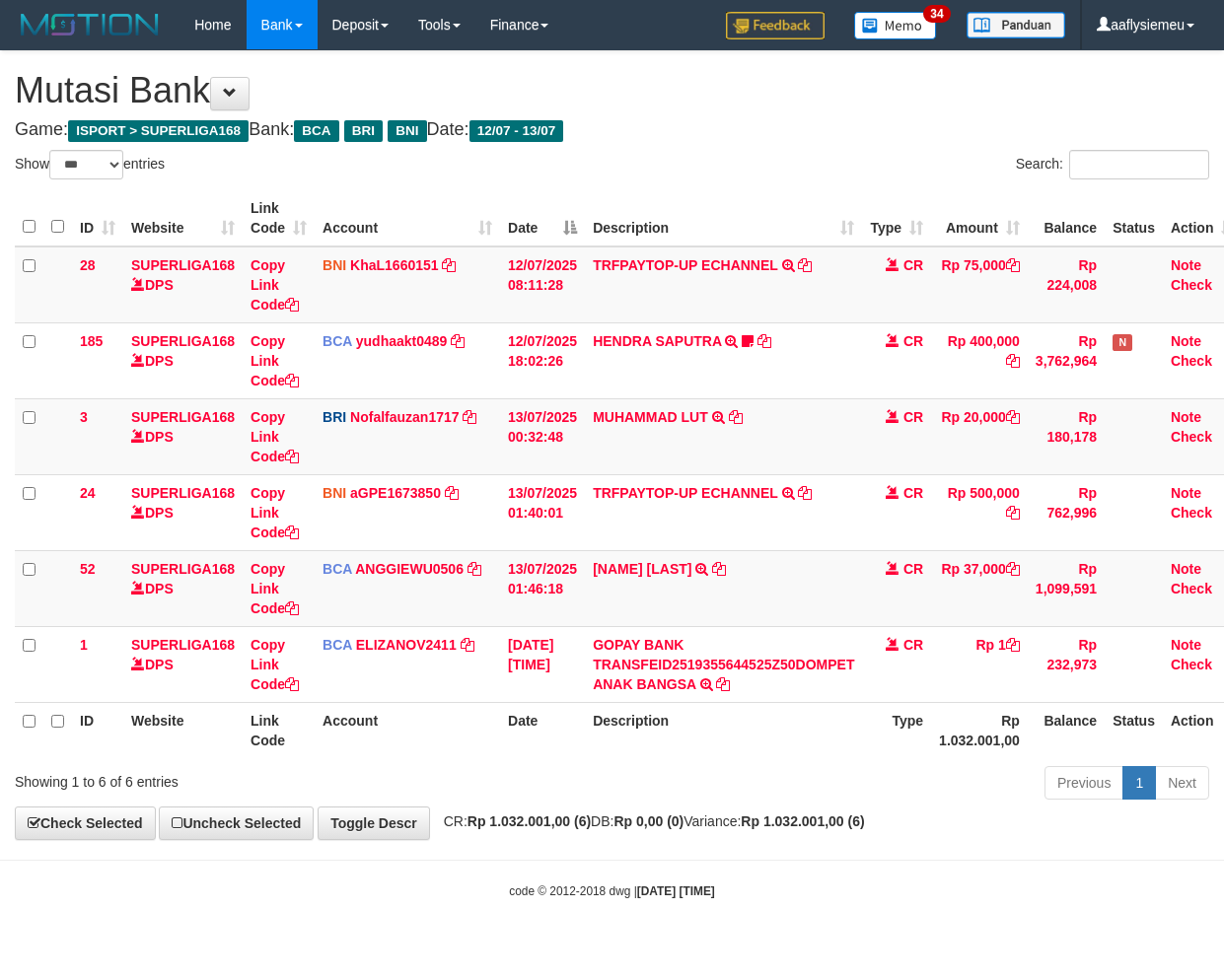 select on "***" 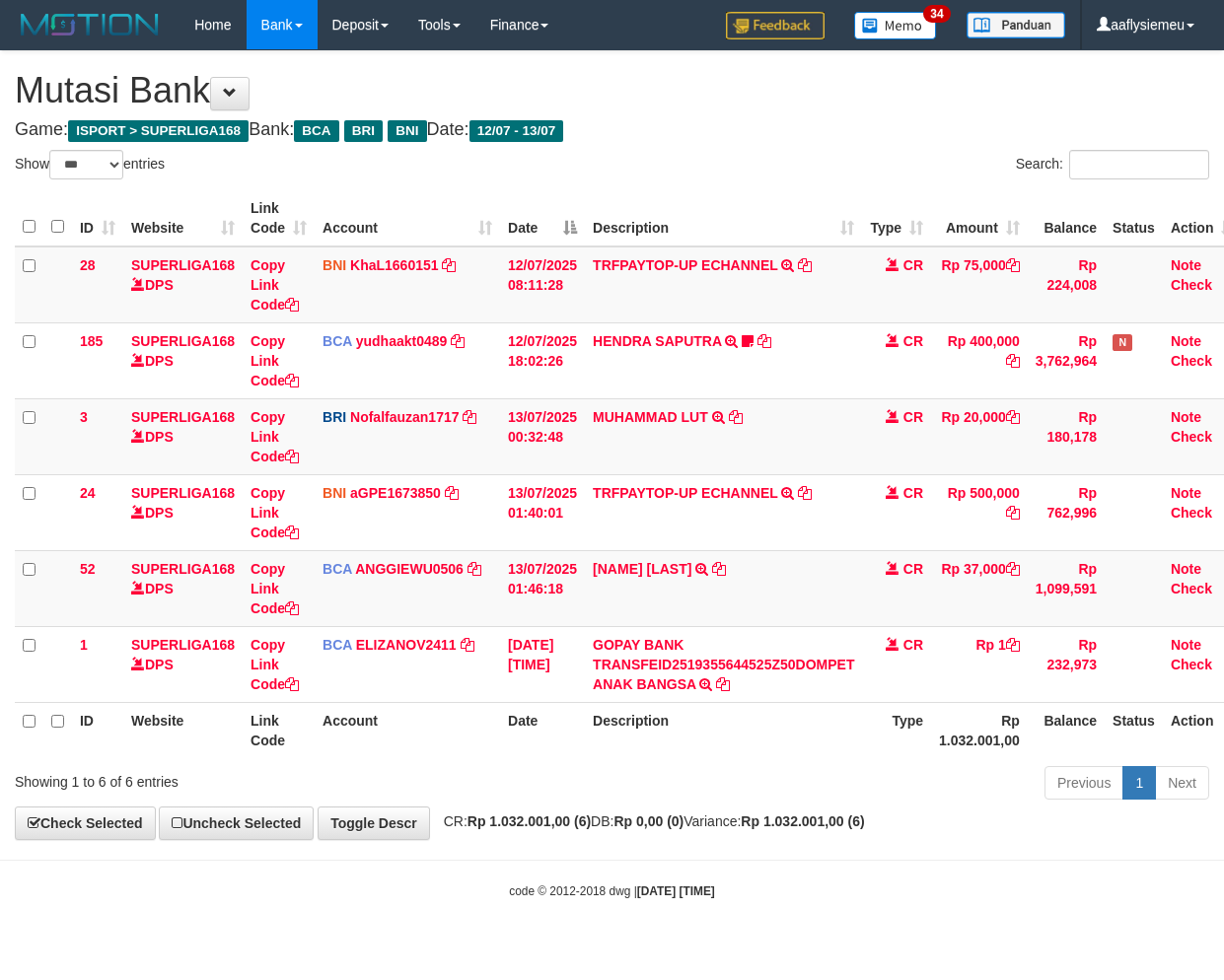 scroll, scrollTop: 0, scrollLeft: 0, axis: both 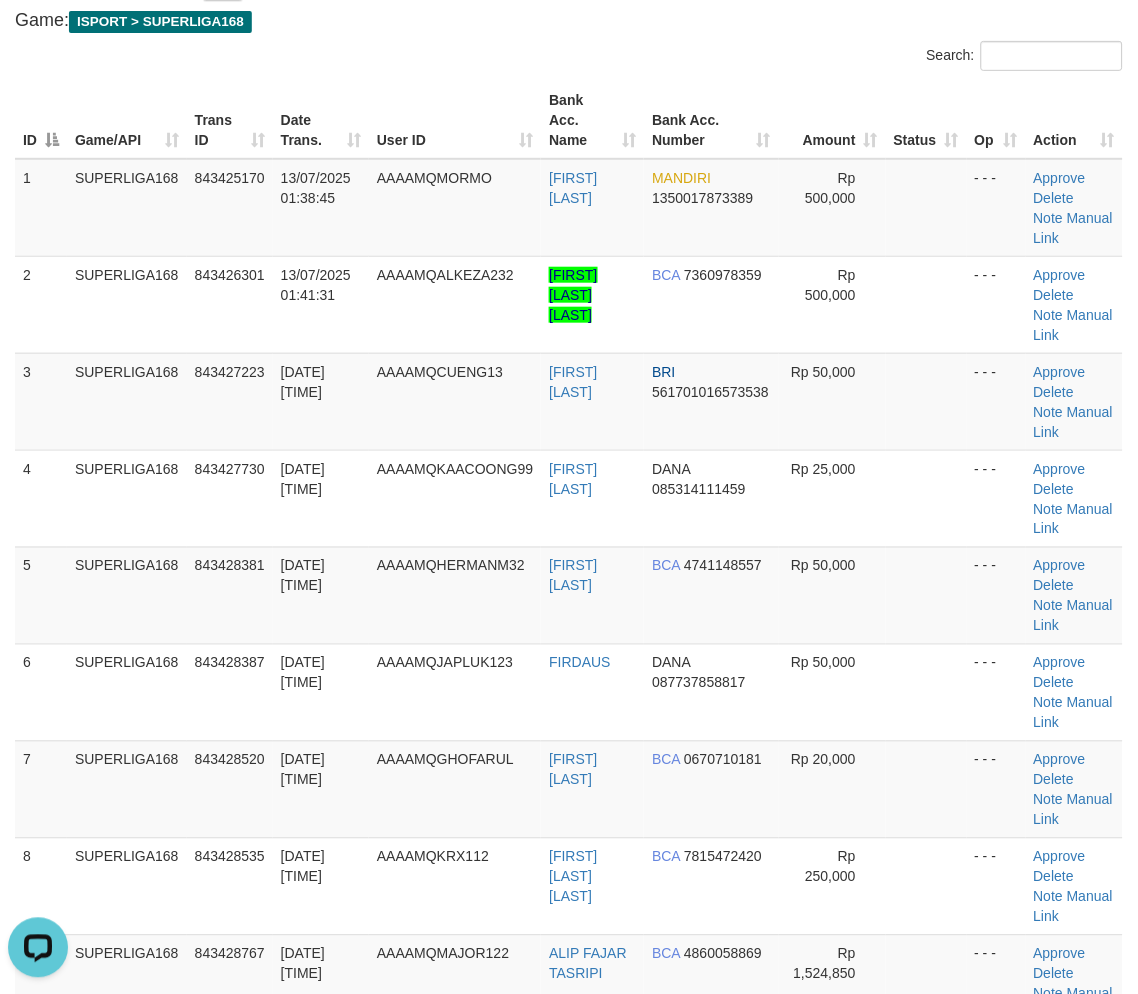 drag, startPoint x: 212, startPoint y: 593, endPoint x: 4, endPoint y: 696, distance: 232.10558 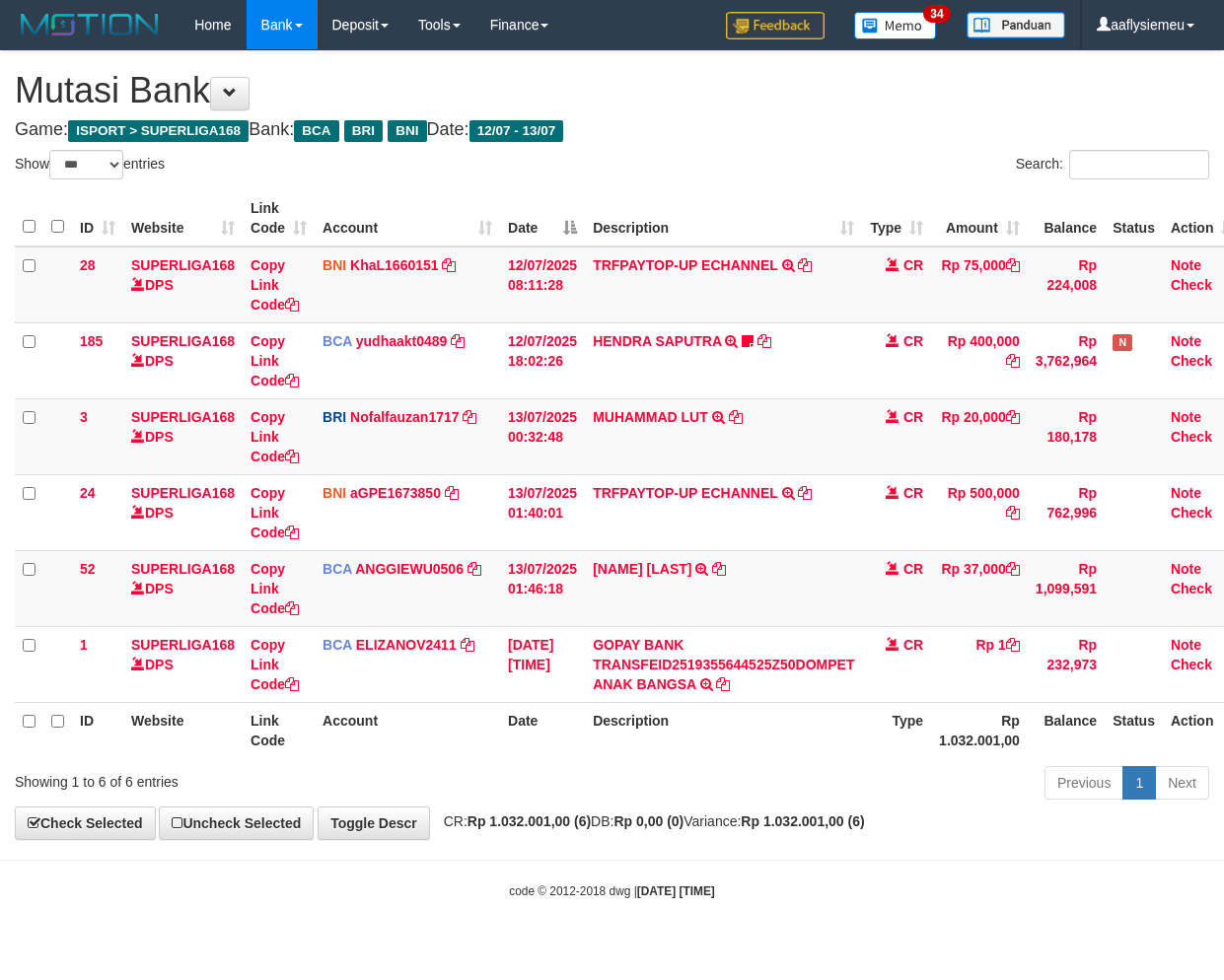 select on "***" 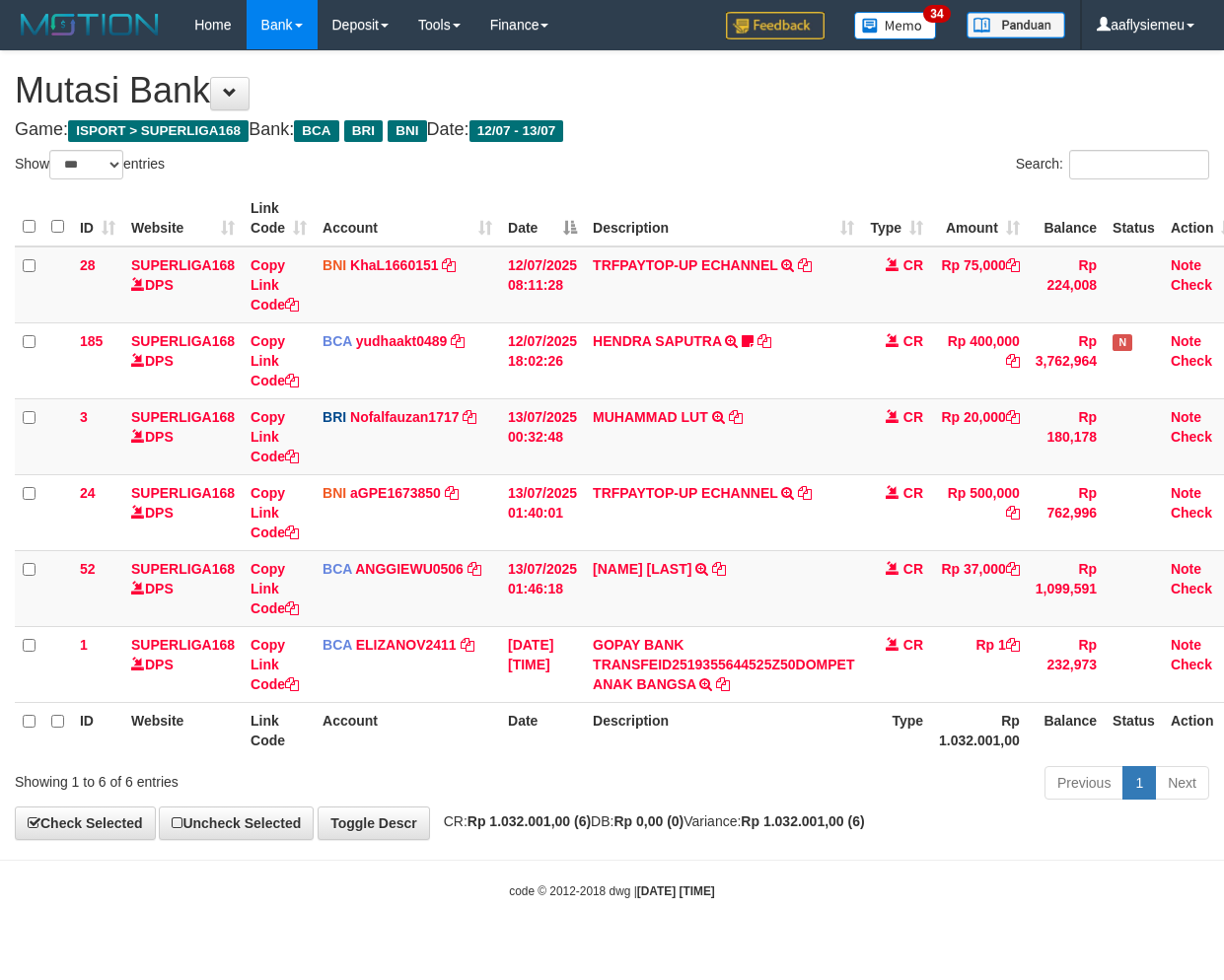 scroll, scrollTop: 0, scrollLeft: 0, axis: both 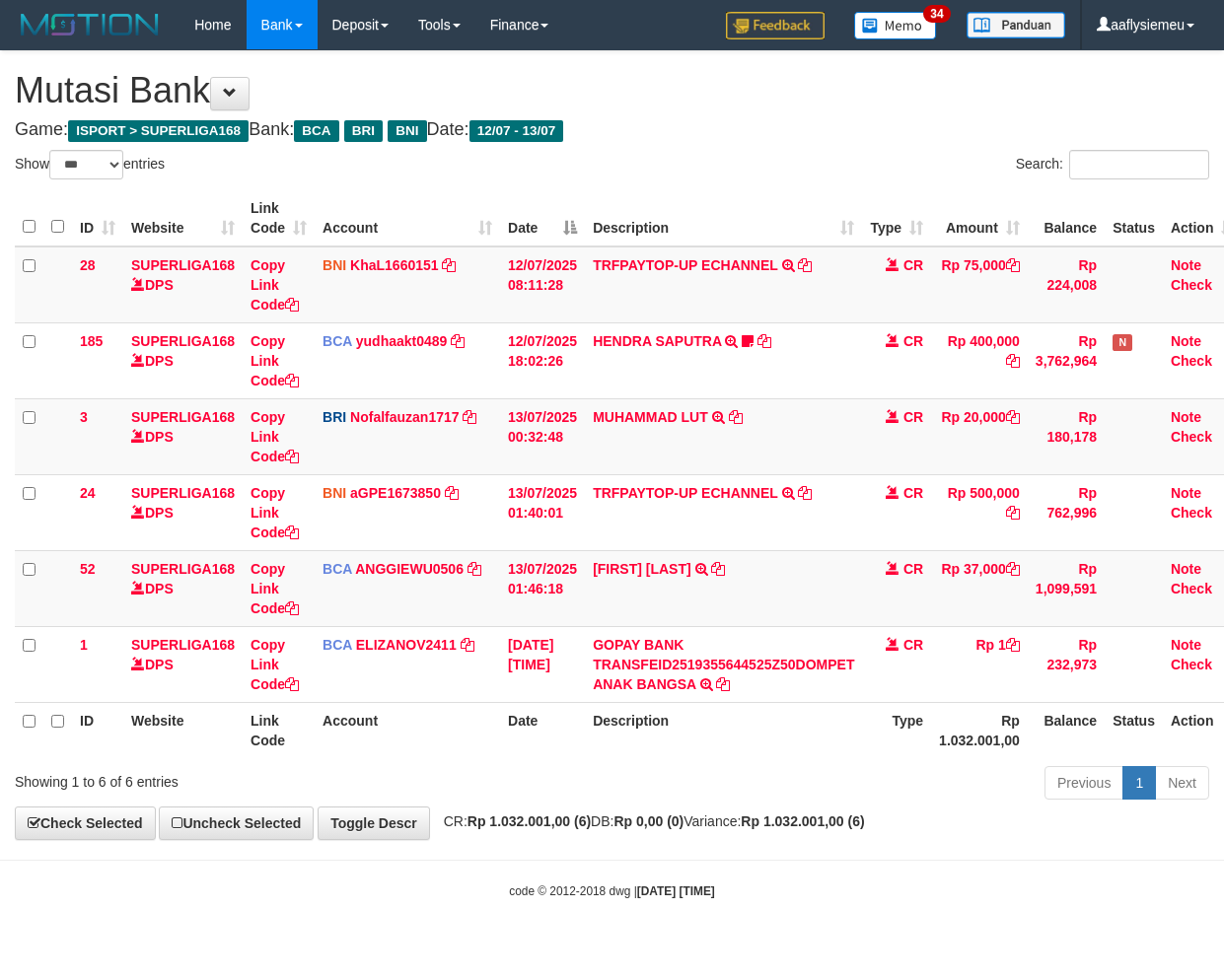 select on "***" 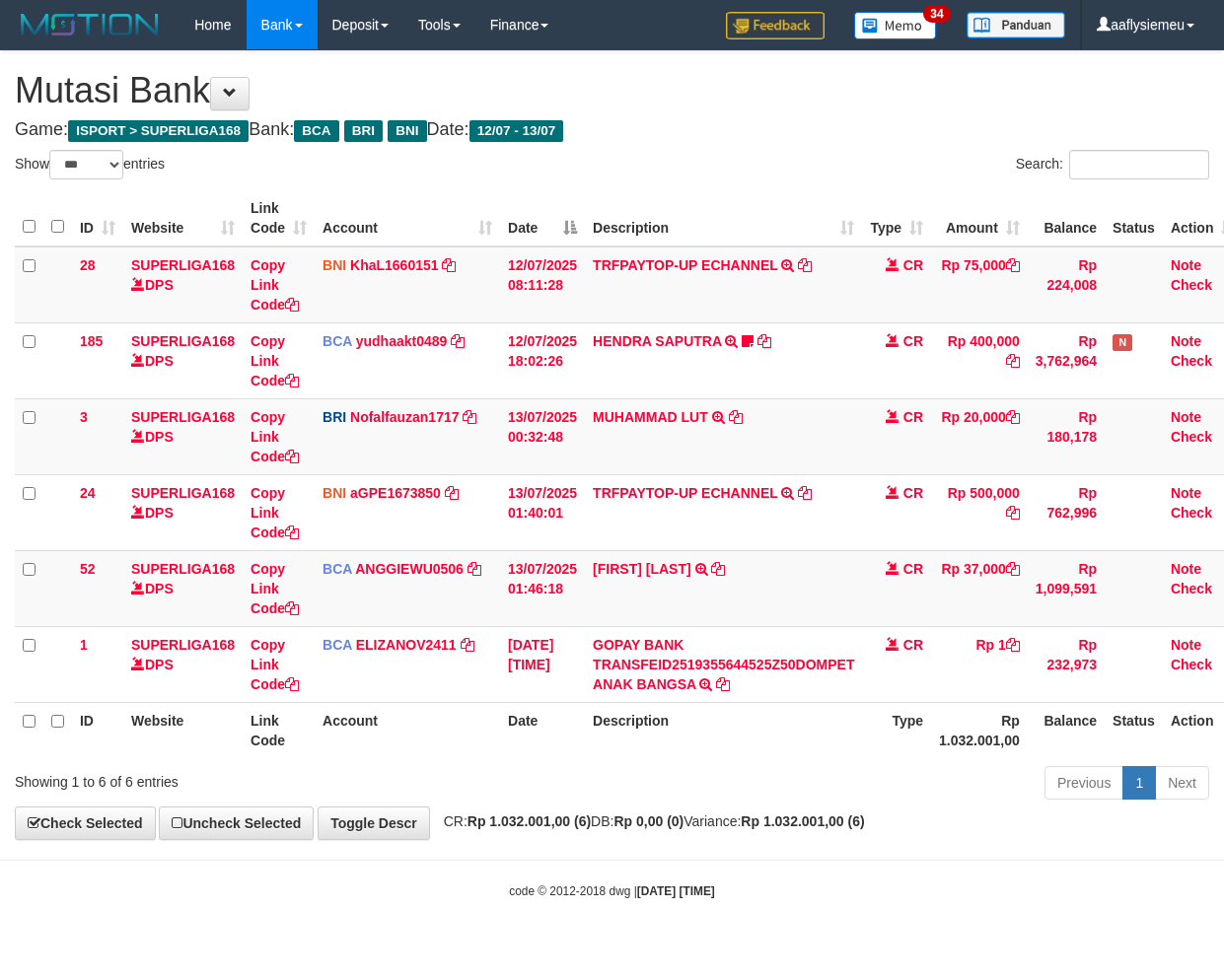 scroll, scrollTop: 0, scrollLeft: 0, axis: both 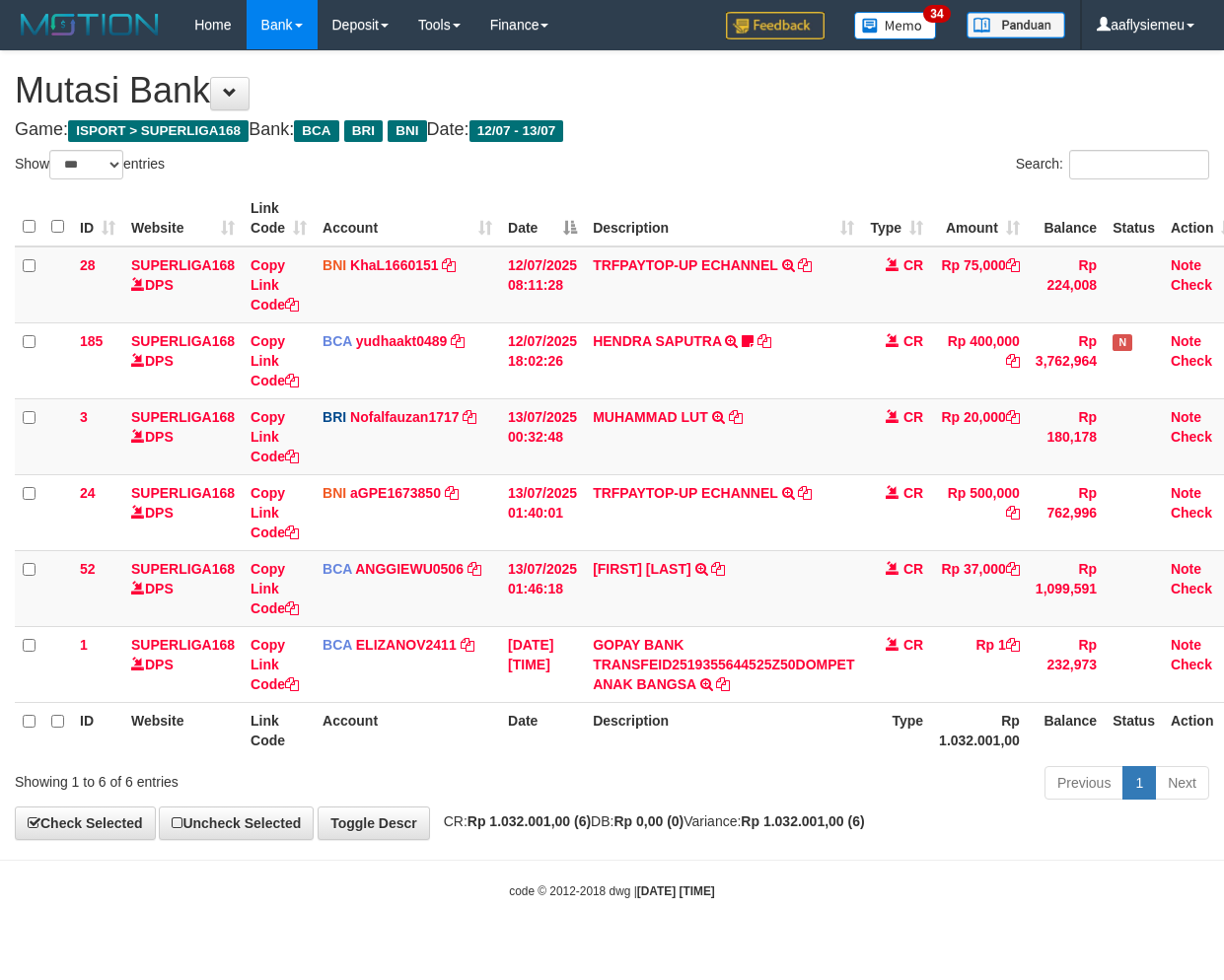 select on "***" 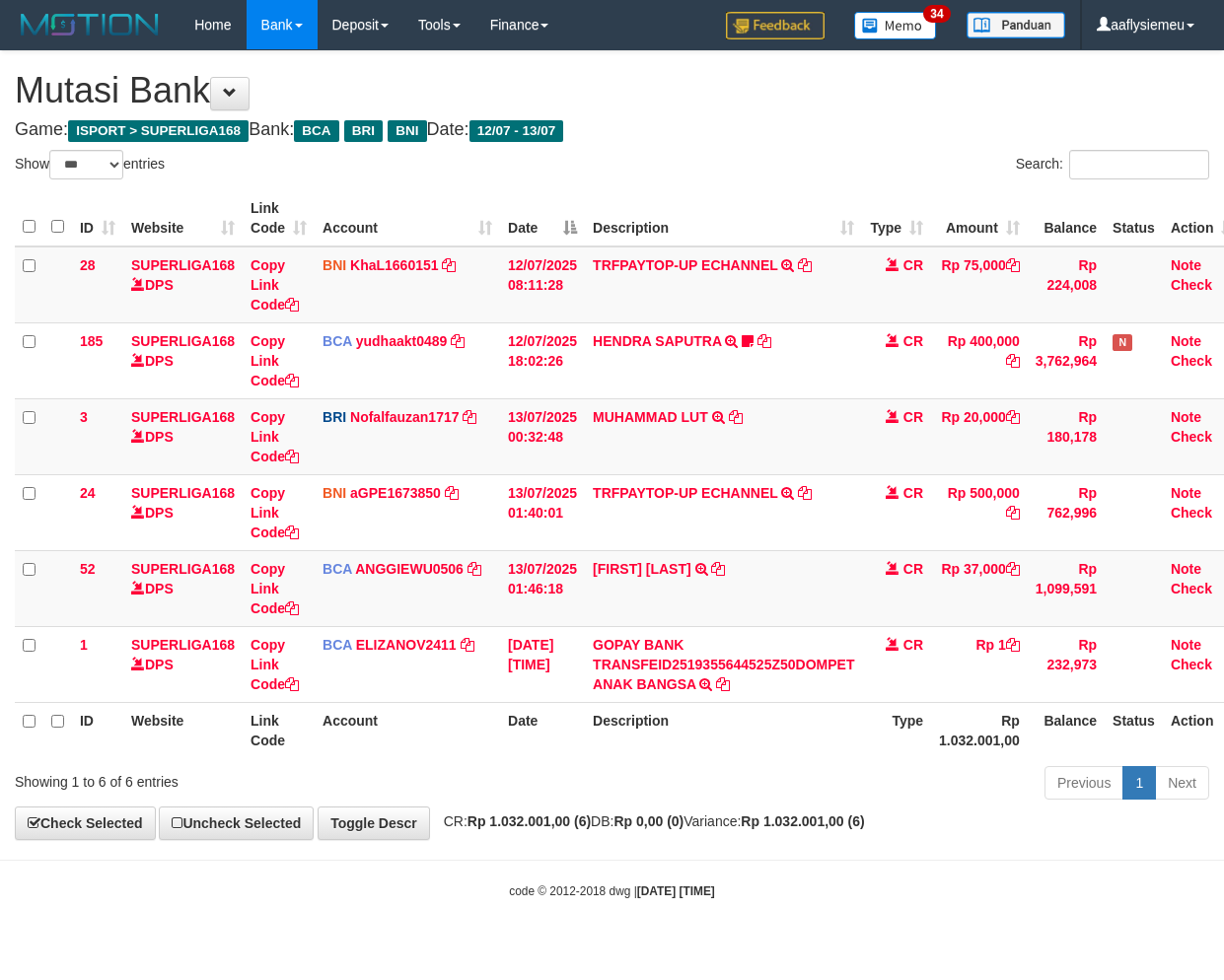 scroll, scrollTop: 0, scrollLeft: 0, axis: both 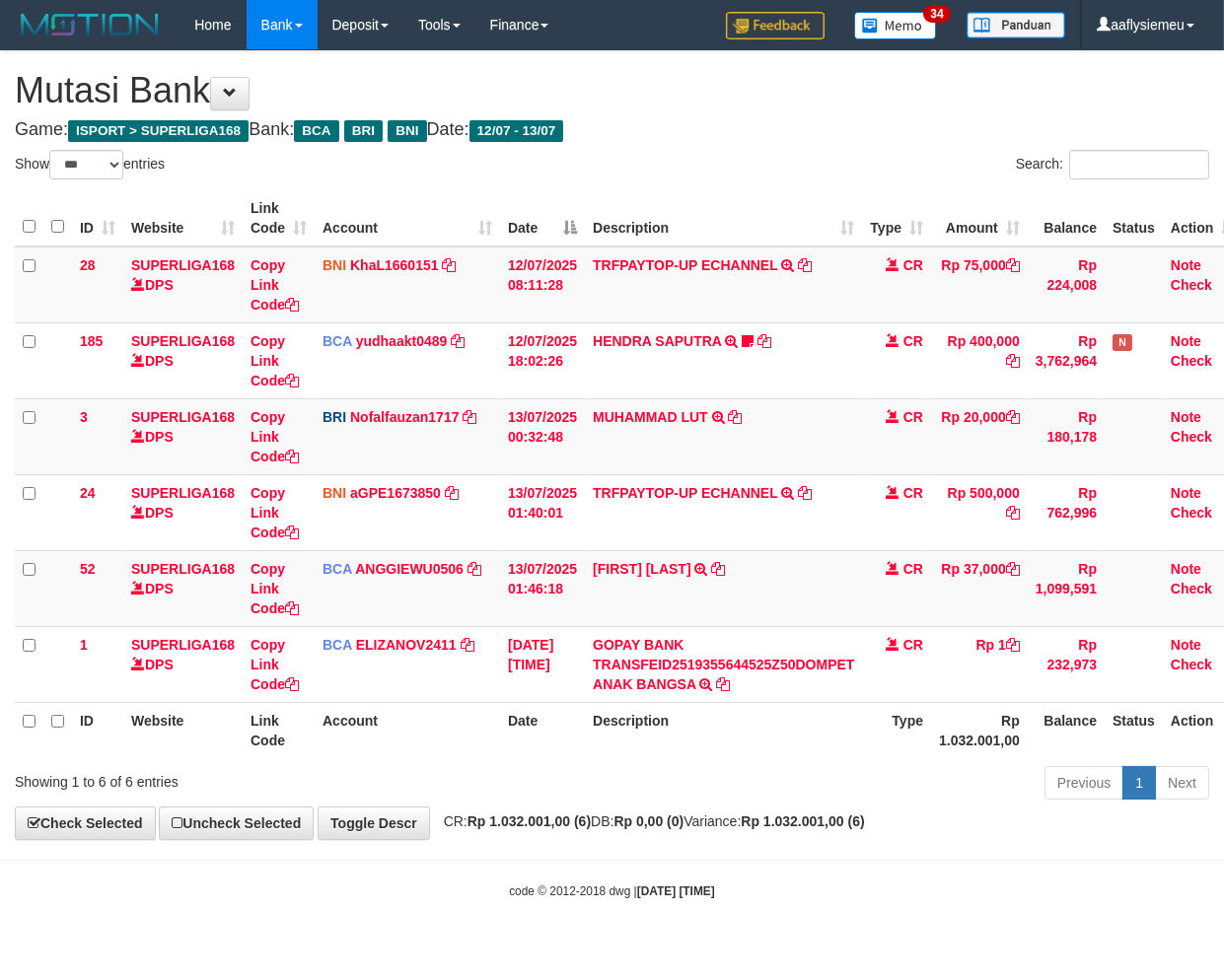 click on "Toggle navigation
Home
Bank
Account List
Load
By Website
Group
[ISPORT]													SUPERLIGA168
By Load Group (DPS)
34" at bounding box center [612, 474] 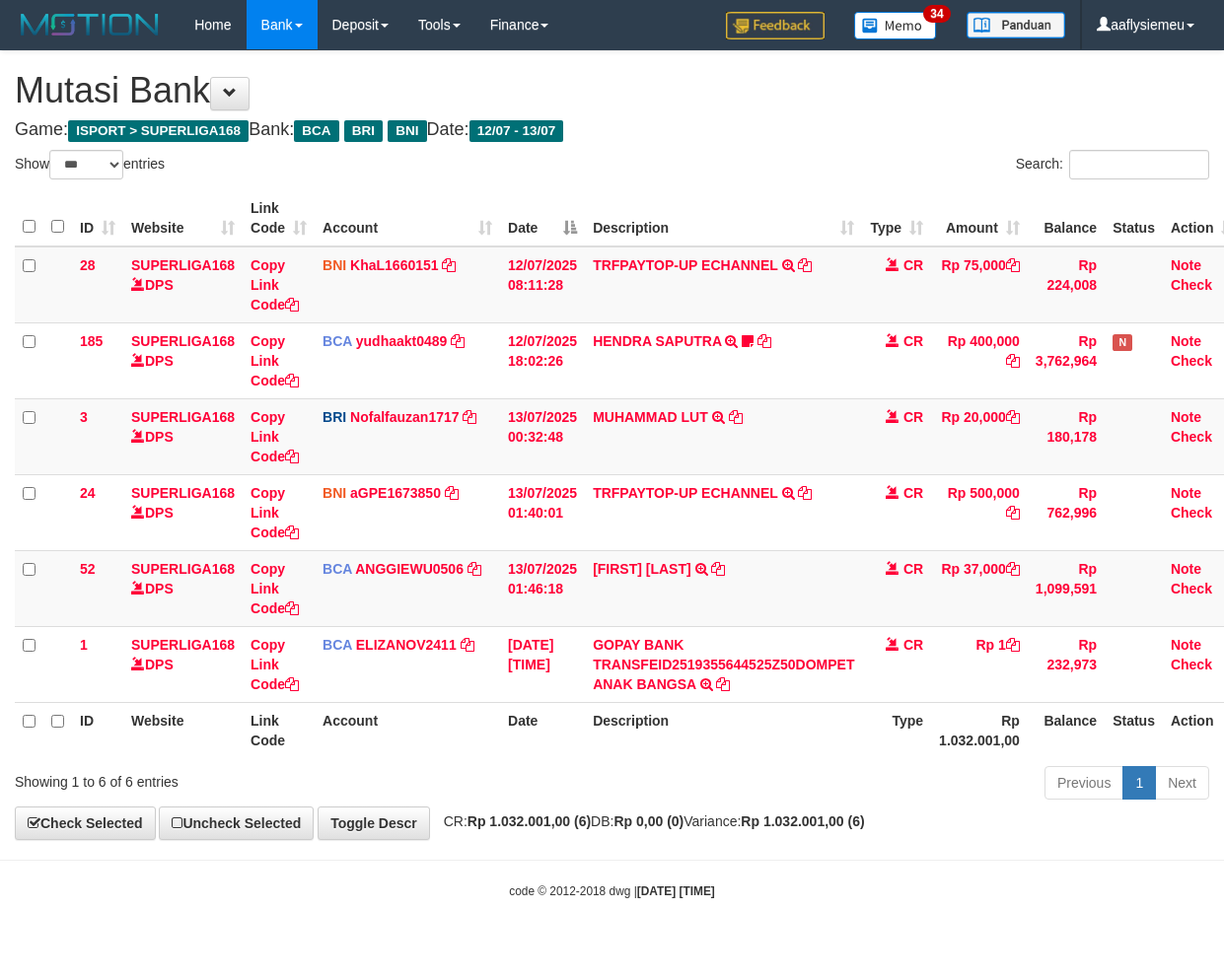 select on "***" 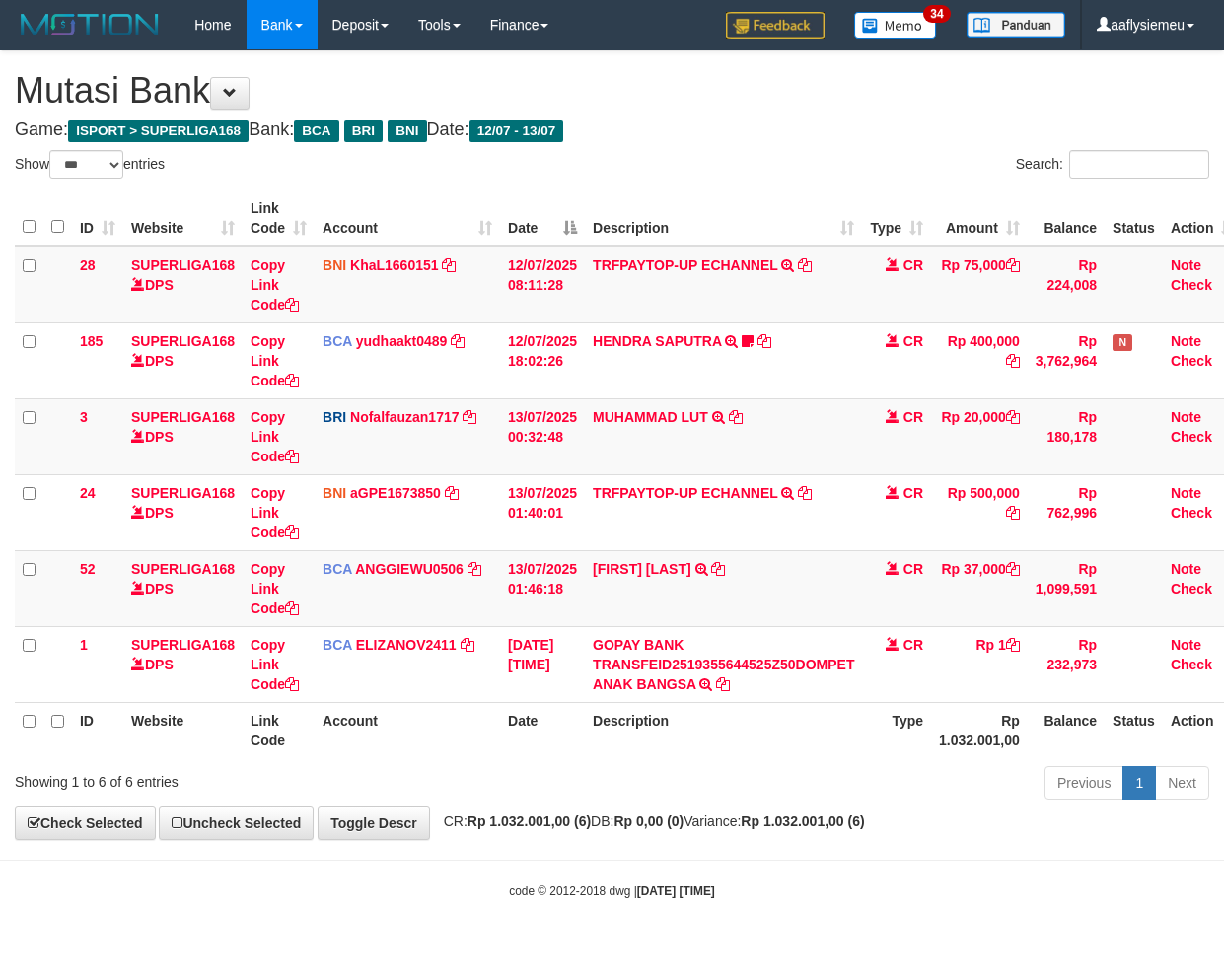 scroll, scrollTop: 0, scrollLeft: 0, axis: both 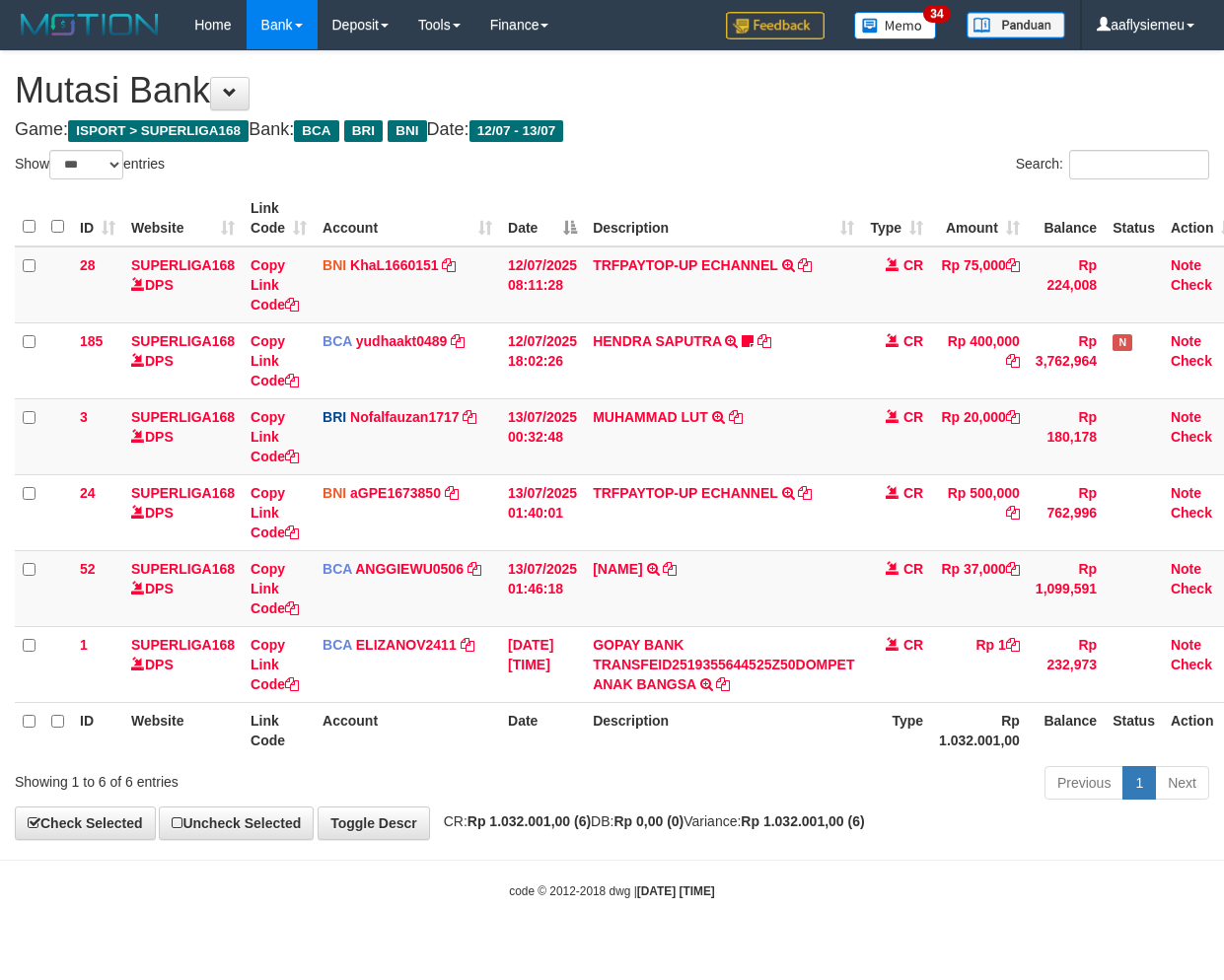 select on "***" 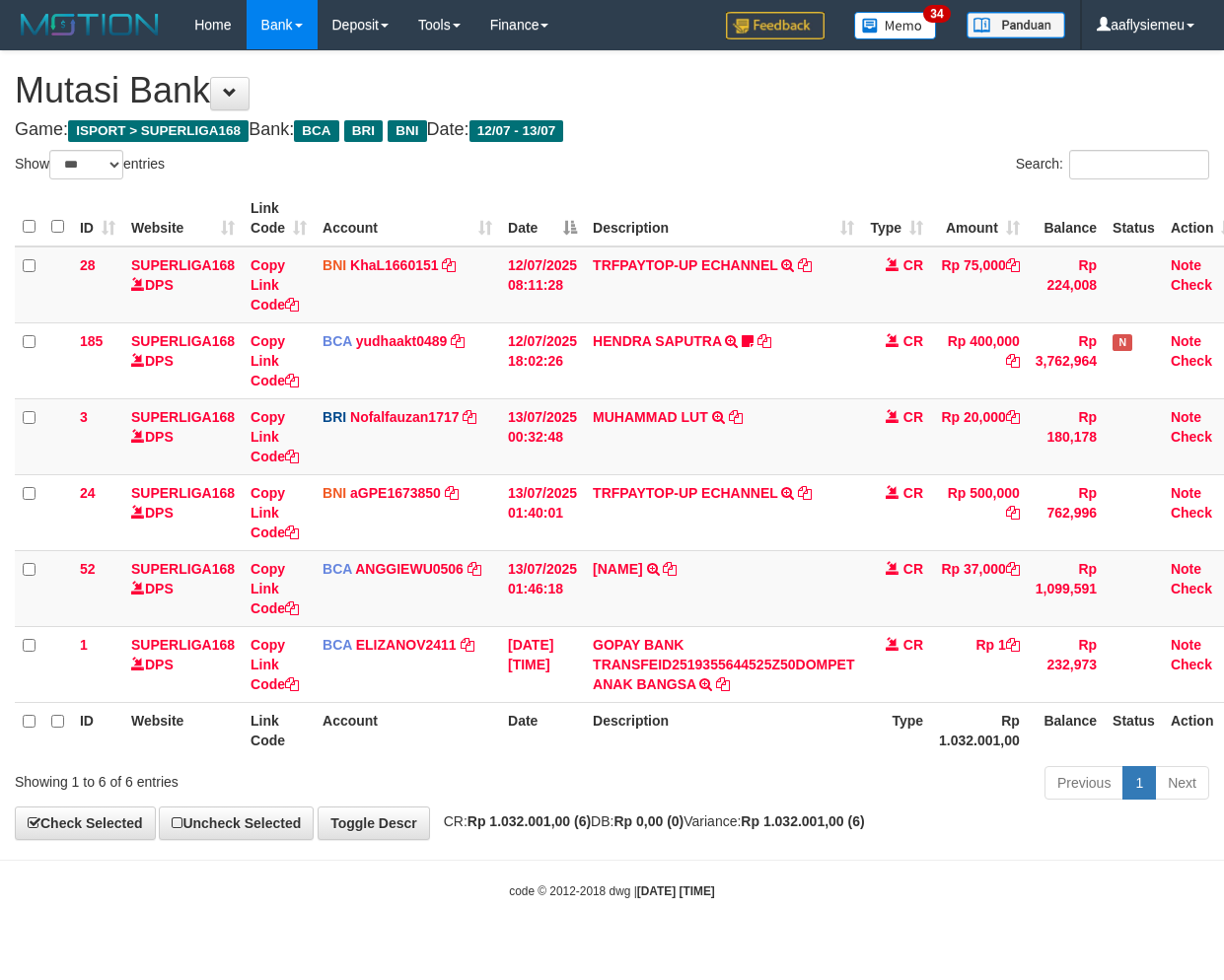 scroll, scrollTop: 0, scrollLeft: 0, axis: both 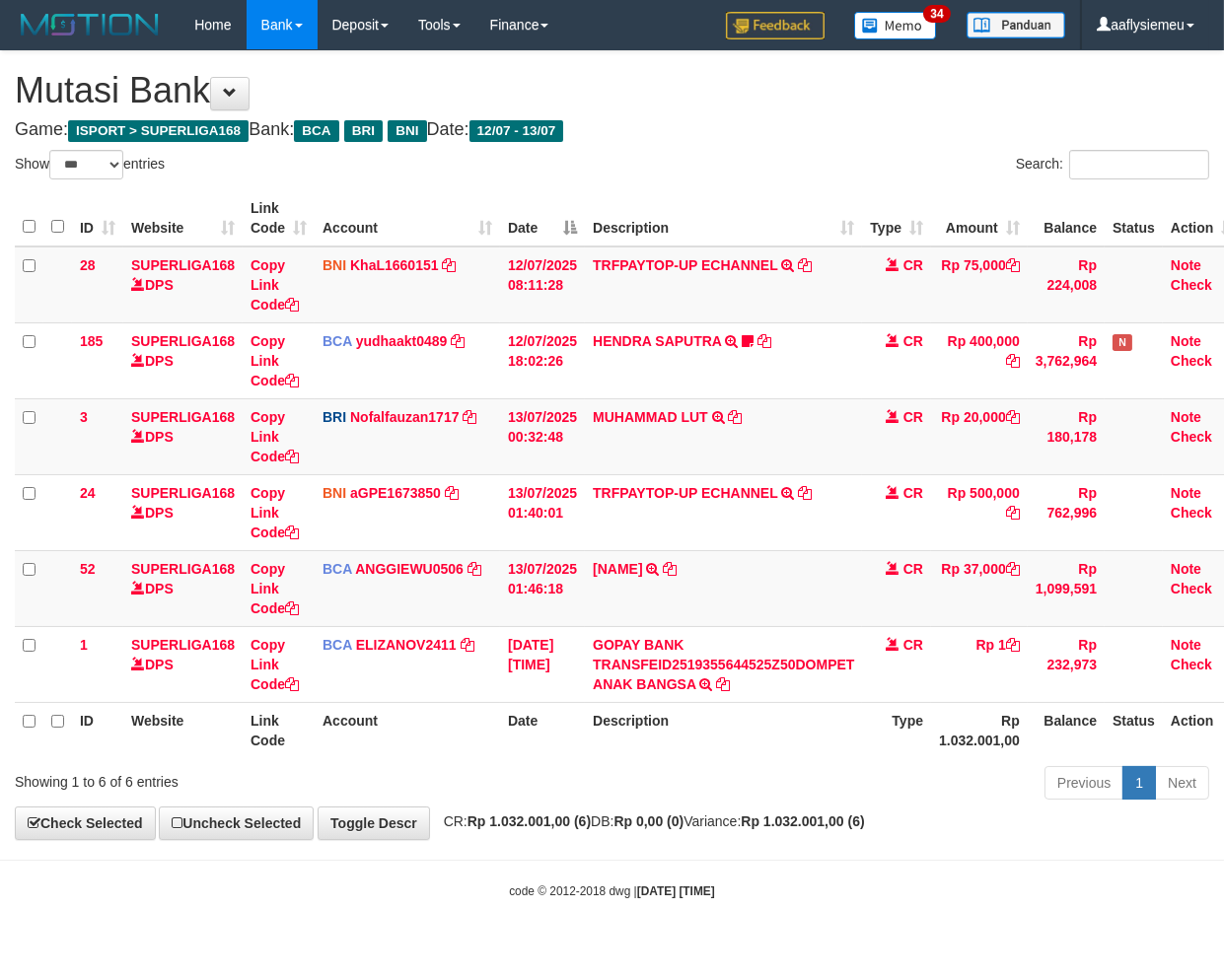 click on "Toggle navigation
Home
Bank
Account List
Load
By Website
Group
[ISPORT]													SUPERLIGA168
By Load Group (DPS)
34" at bounding box center [612, 474] 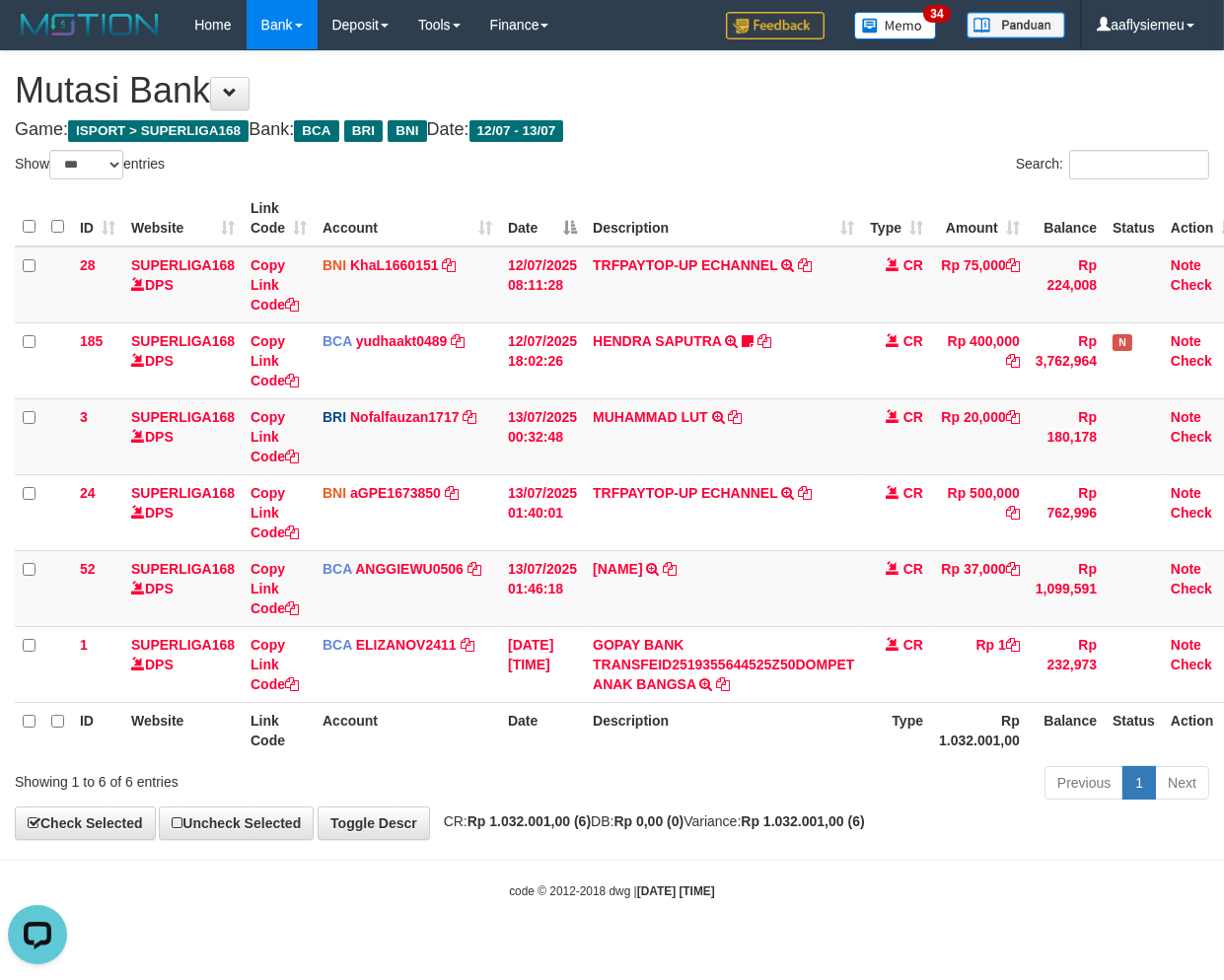 scroll, scrollTop: 0, scrollLeft: 0, axis: both 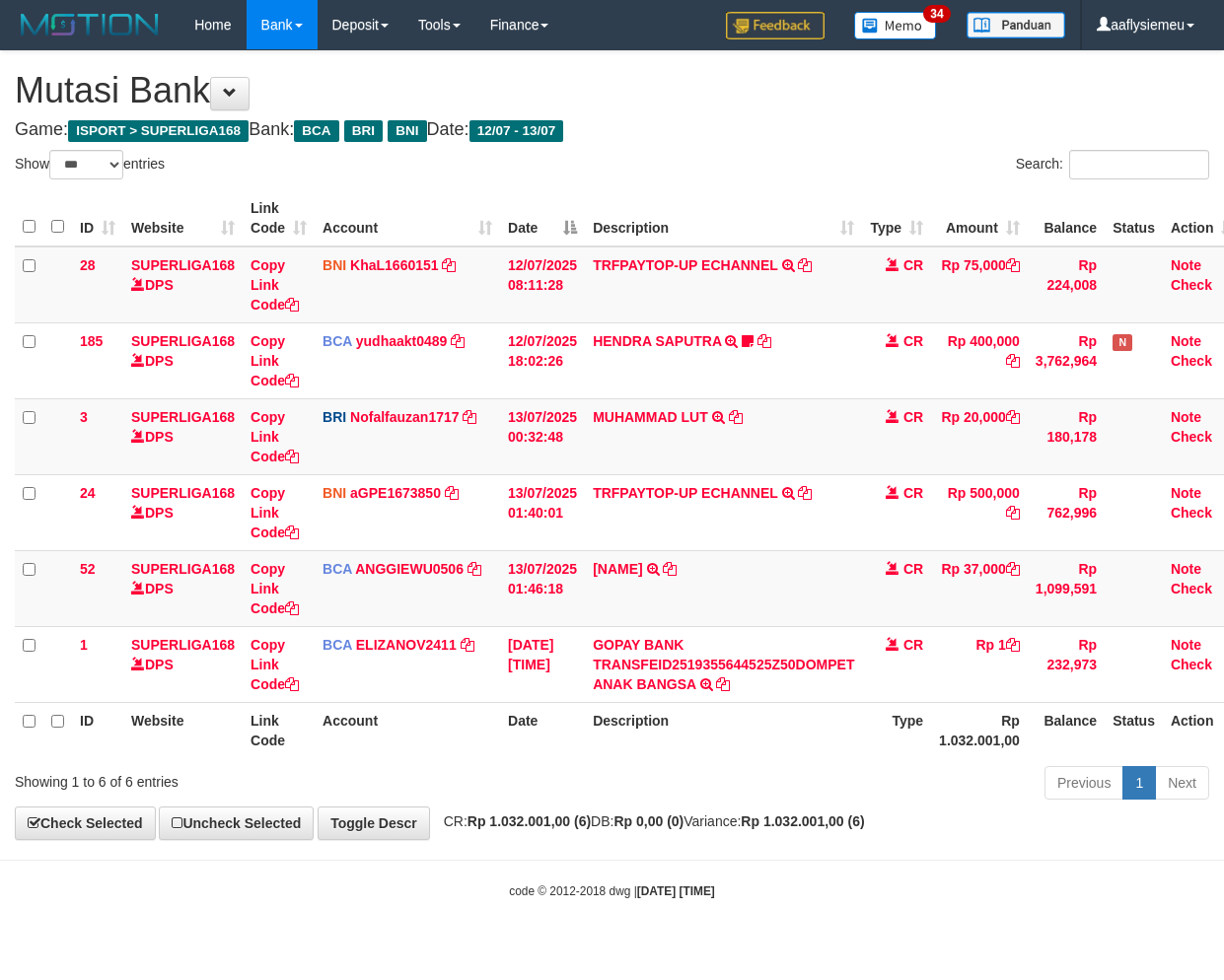 select on "***" 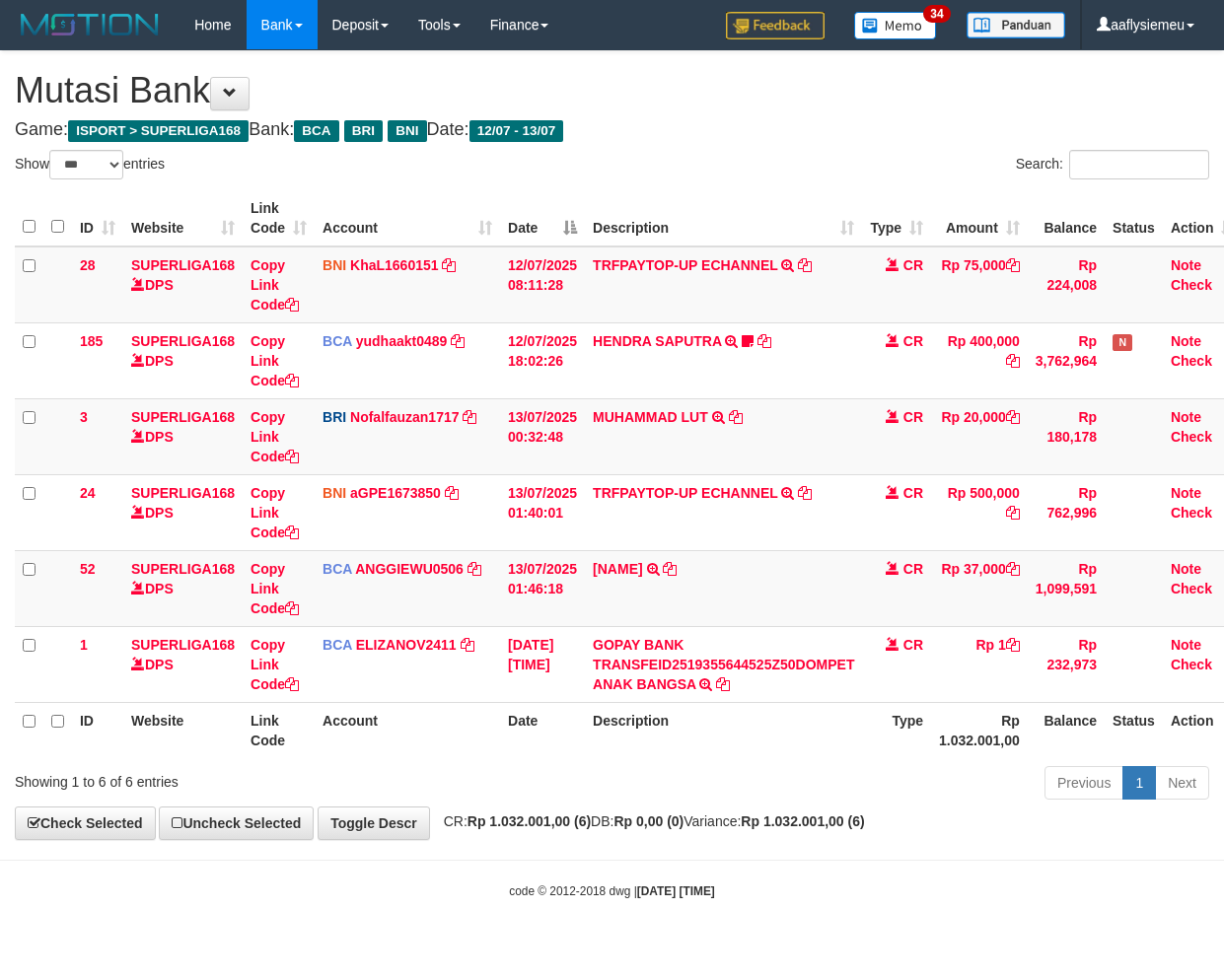 scroll, scrollTop: 0, scrollLeft: 0, axis: both 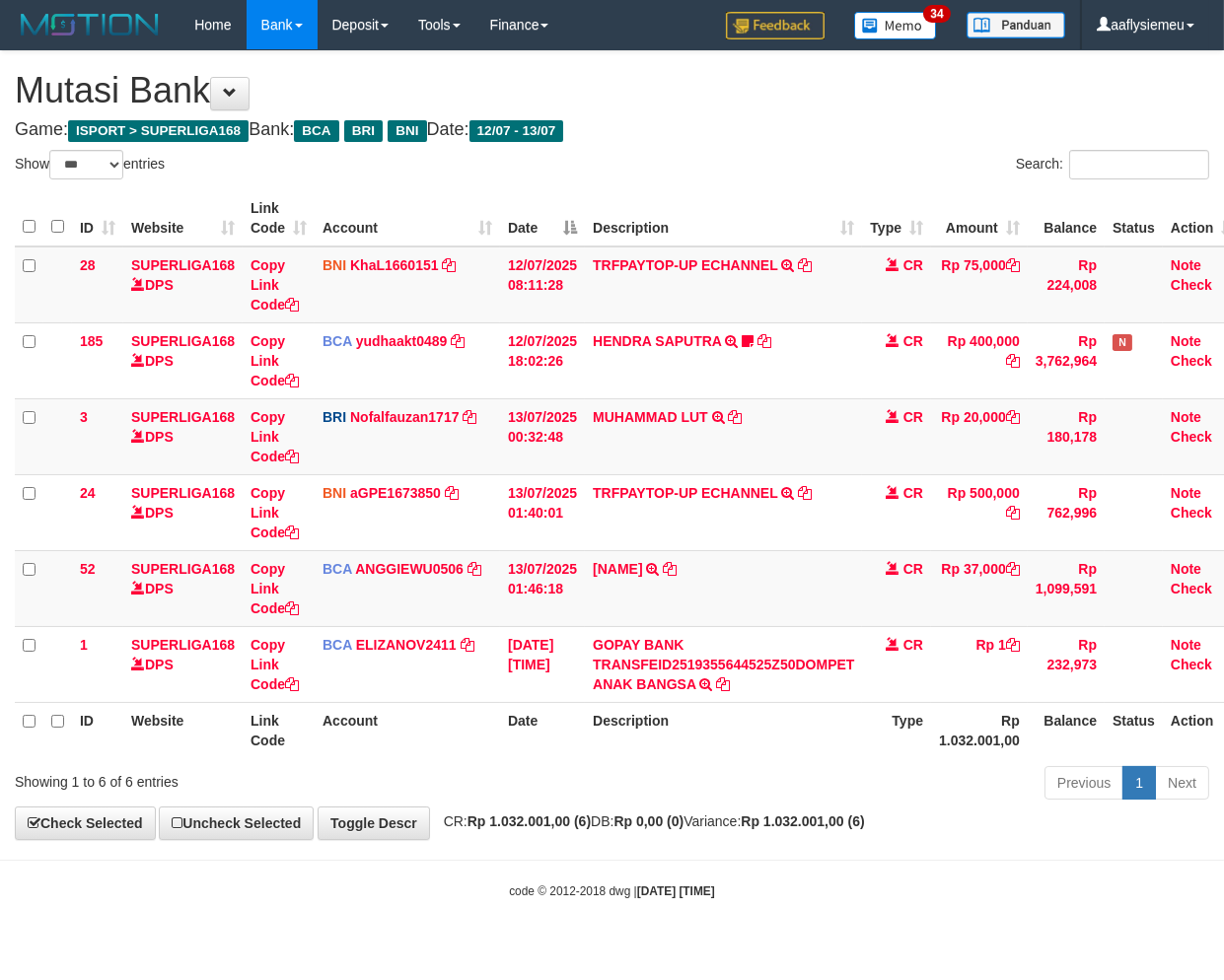 click on "**********" at bounding box center (612, 445) 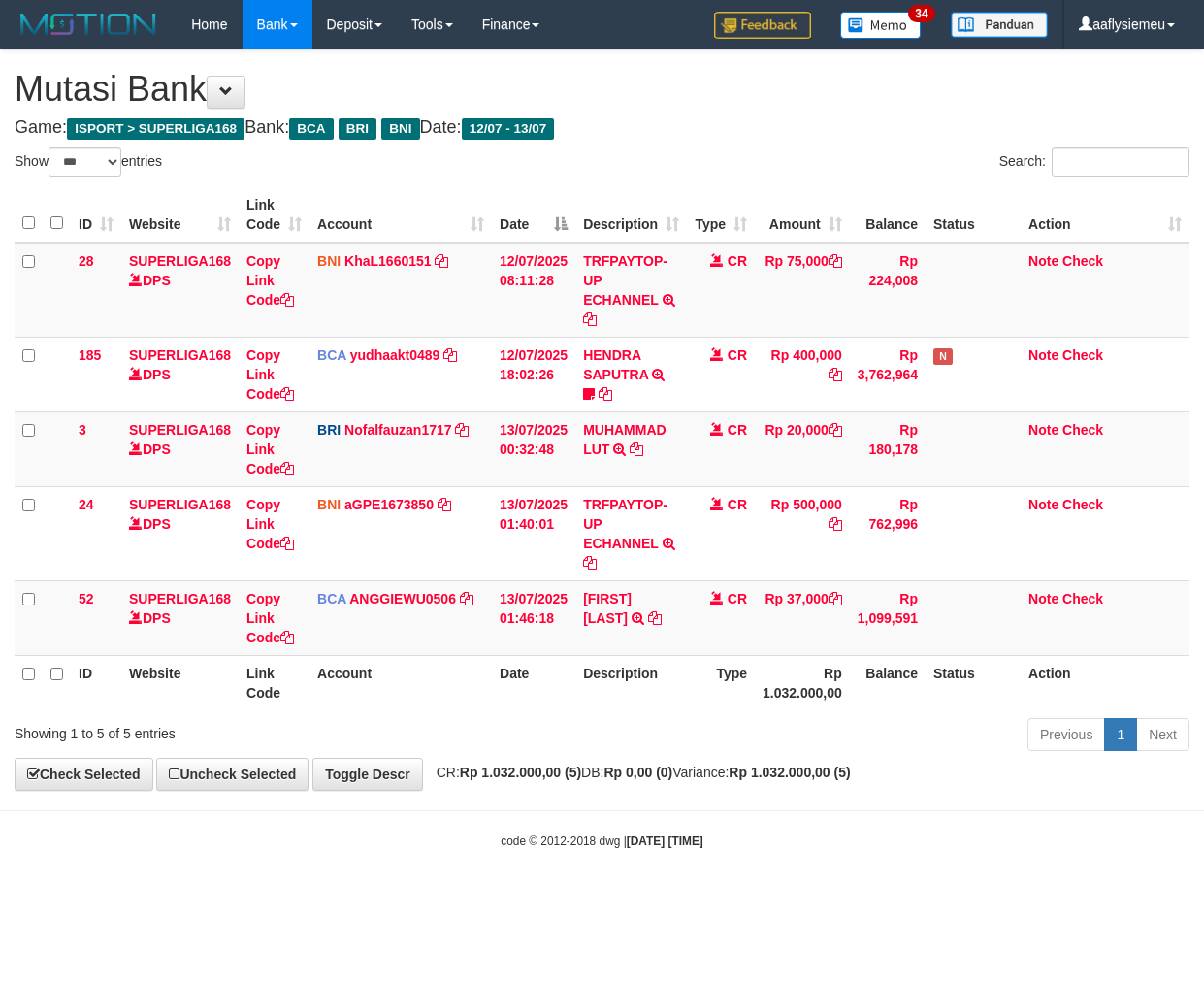 select on "***" 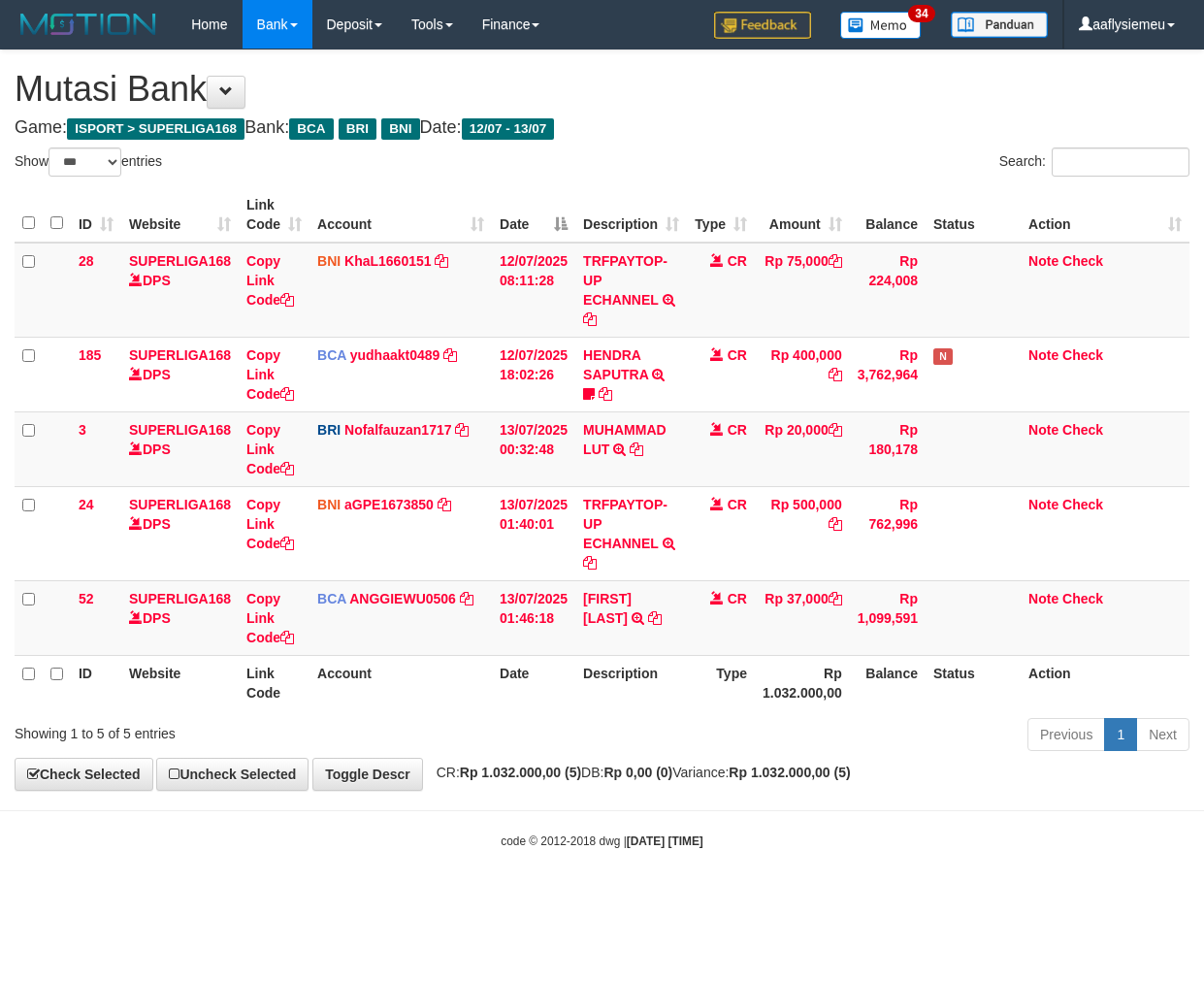 scroll, scrollTop: 0, scrollLeft: 0, axis: both 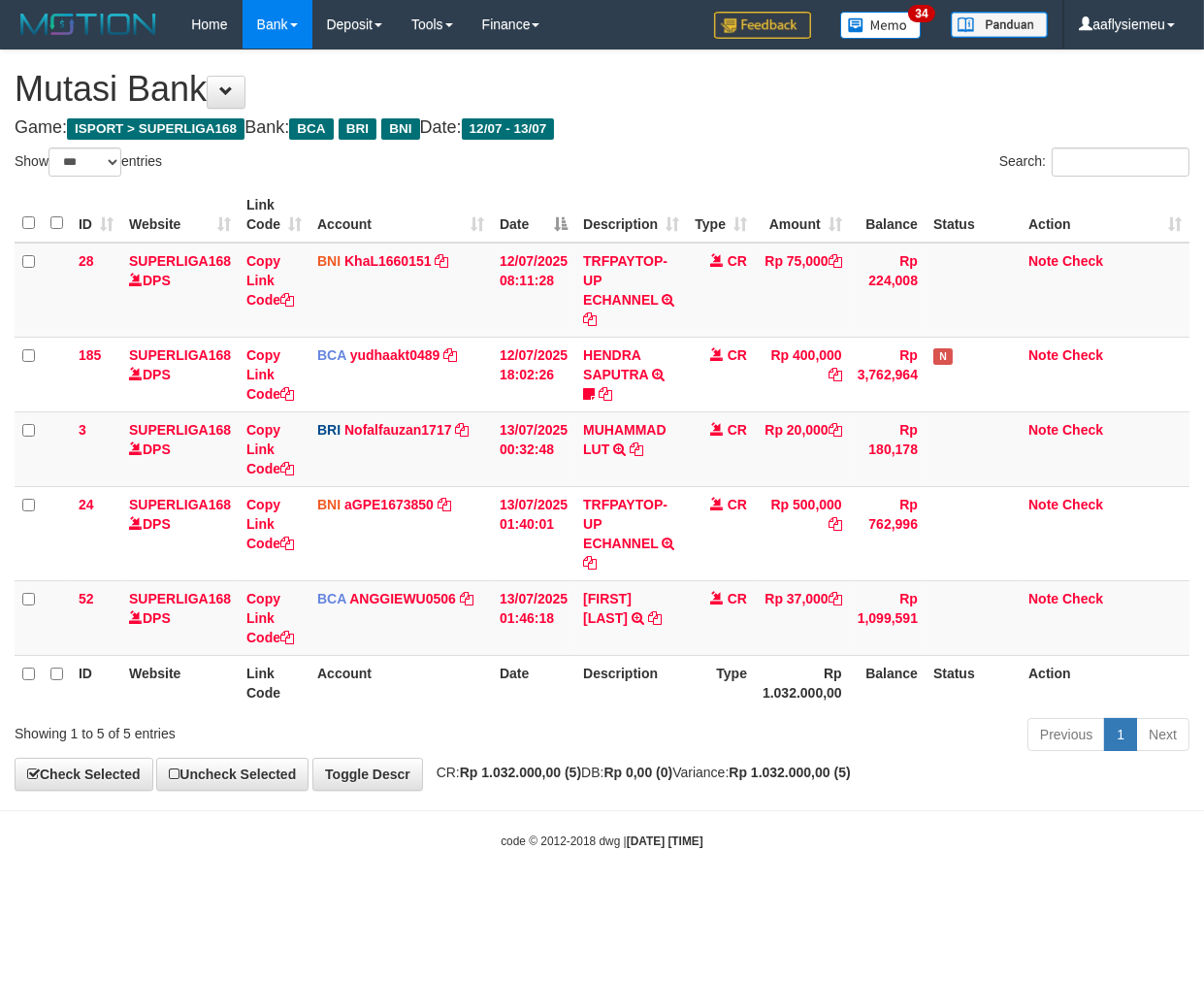 drag, startPoint x: 477, startPoint y: 782, endPoint x: 491, endPoint y: 781, distance: 14.035669 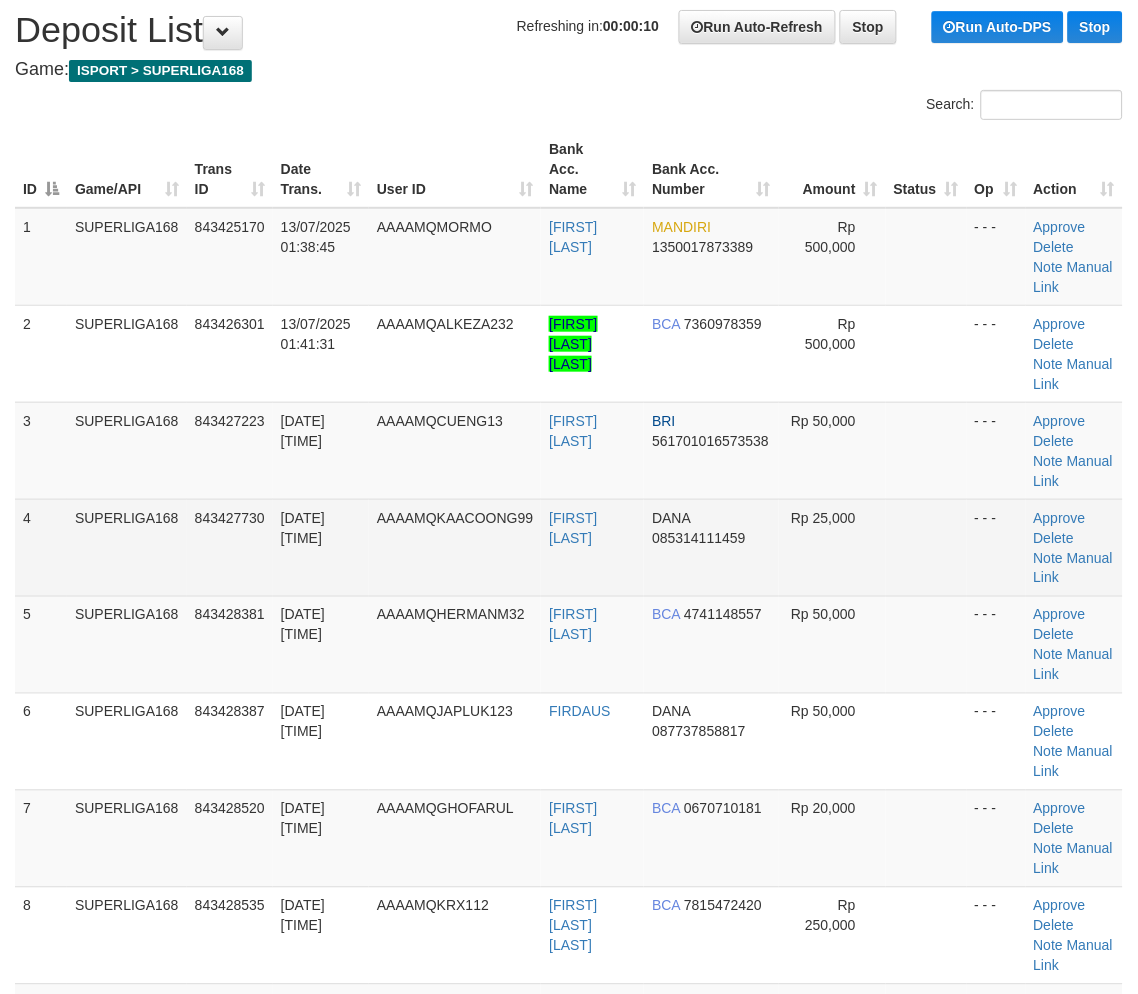 click on "AAAAMQKAACOONG99" at bounding box center (455, 547) 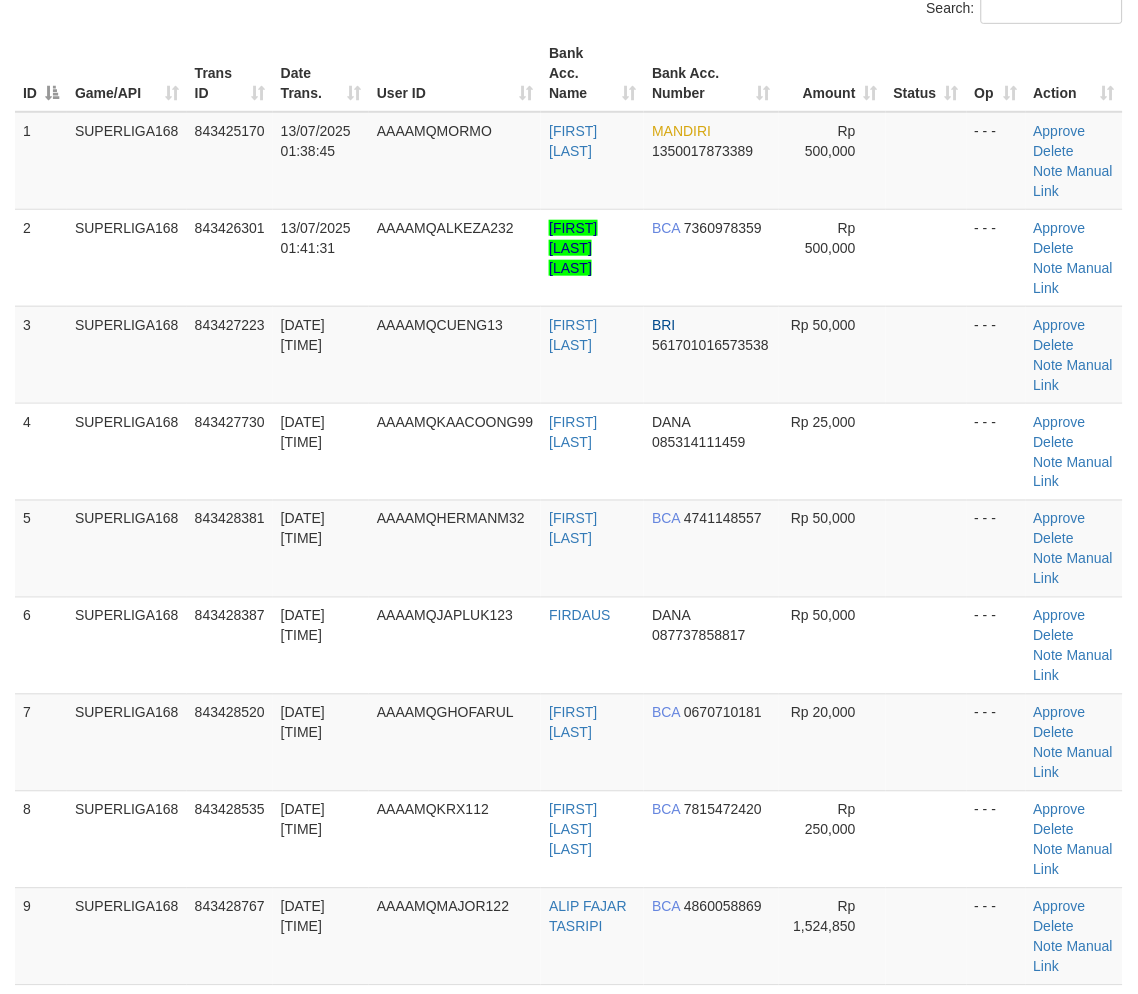 scroll, scrollTop: 284, scrollLeft: 0, axis: vertical 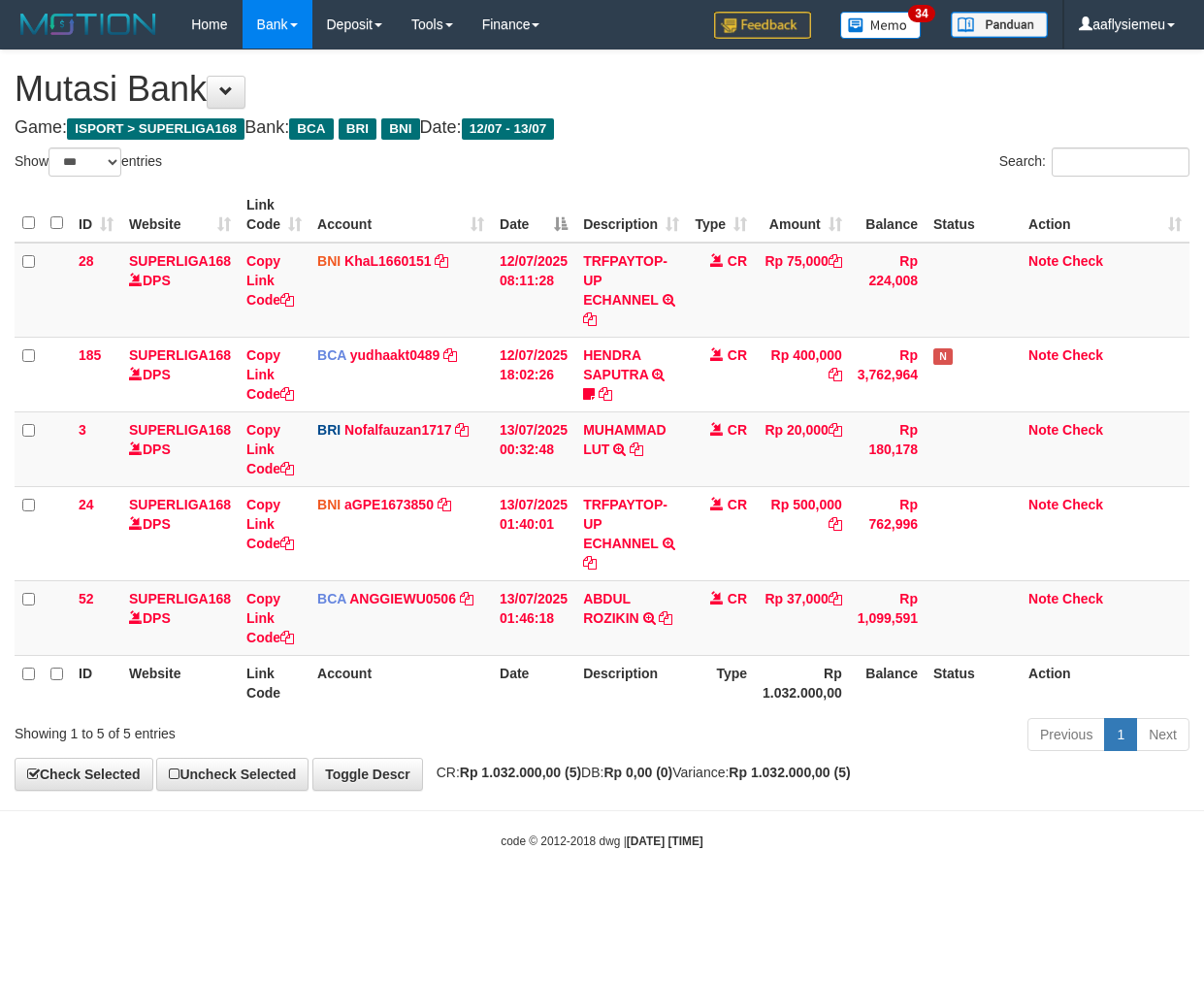 select on "***" 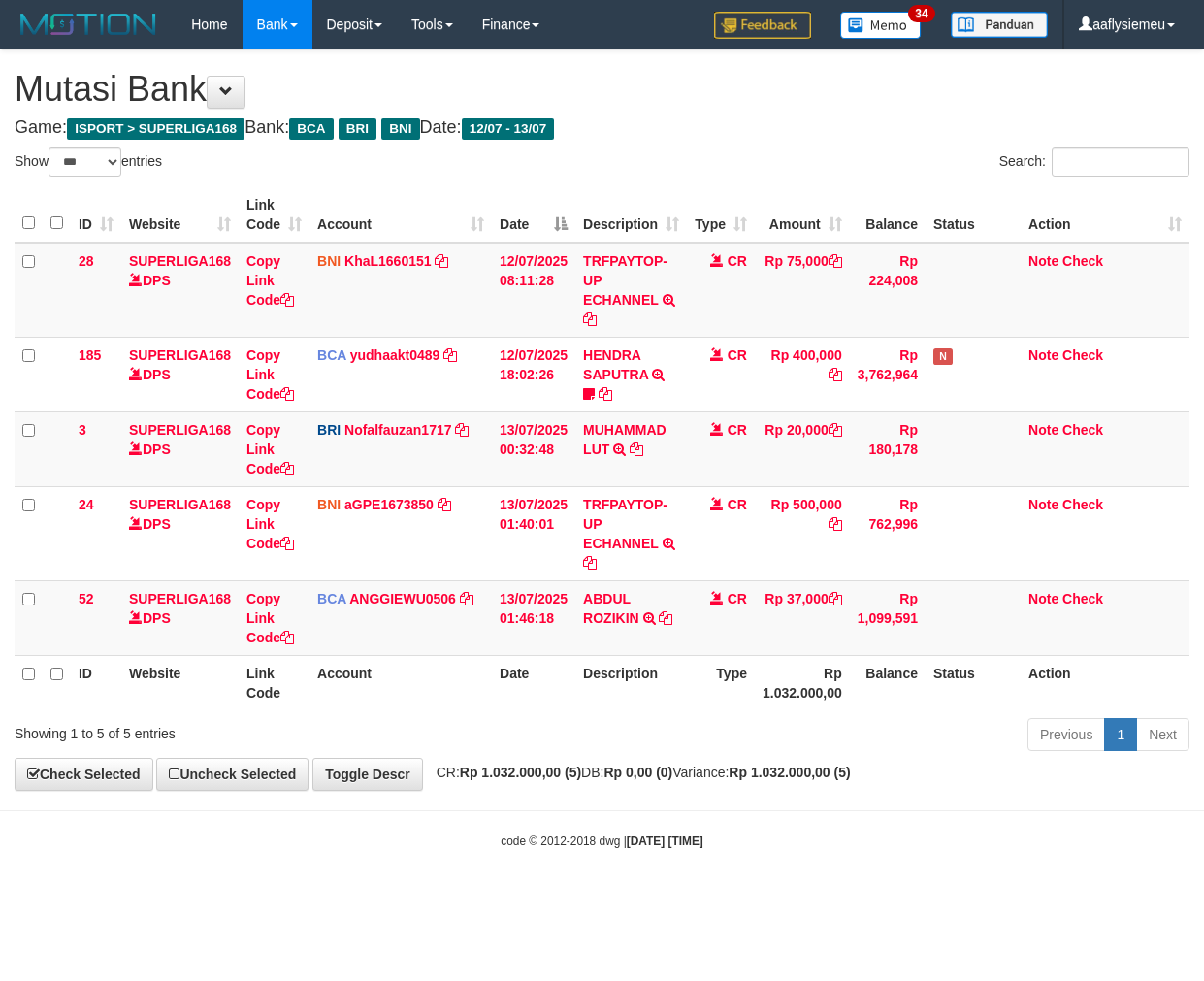 scroll, scrollTop: 0, scrollLeft: 0, axis: both 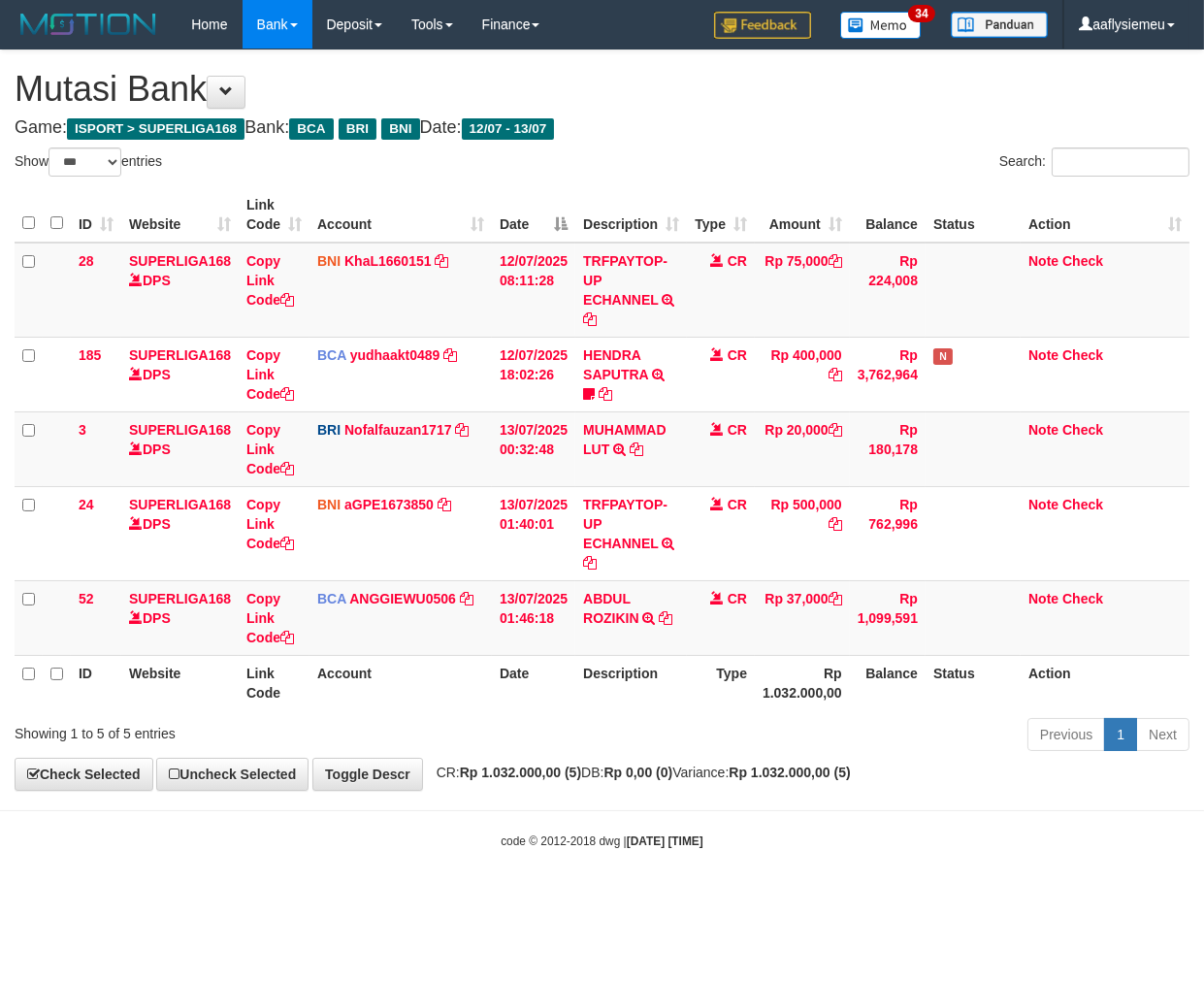 click on "Rp 1.032.000,00 (5)" at bounding box center [789, 772] 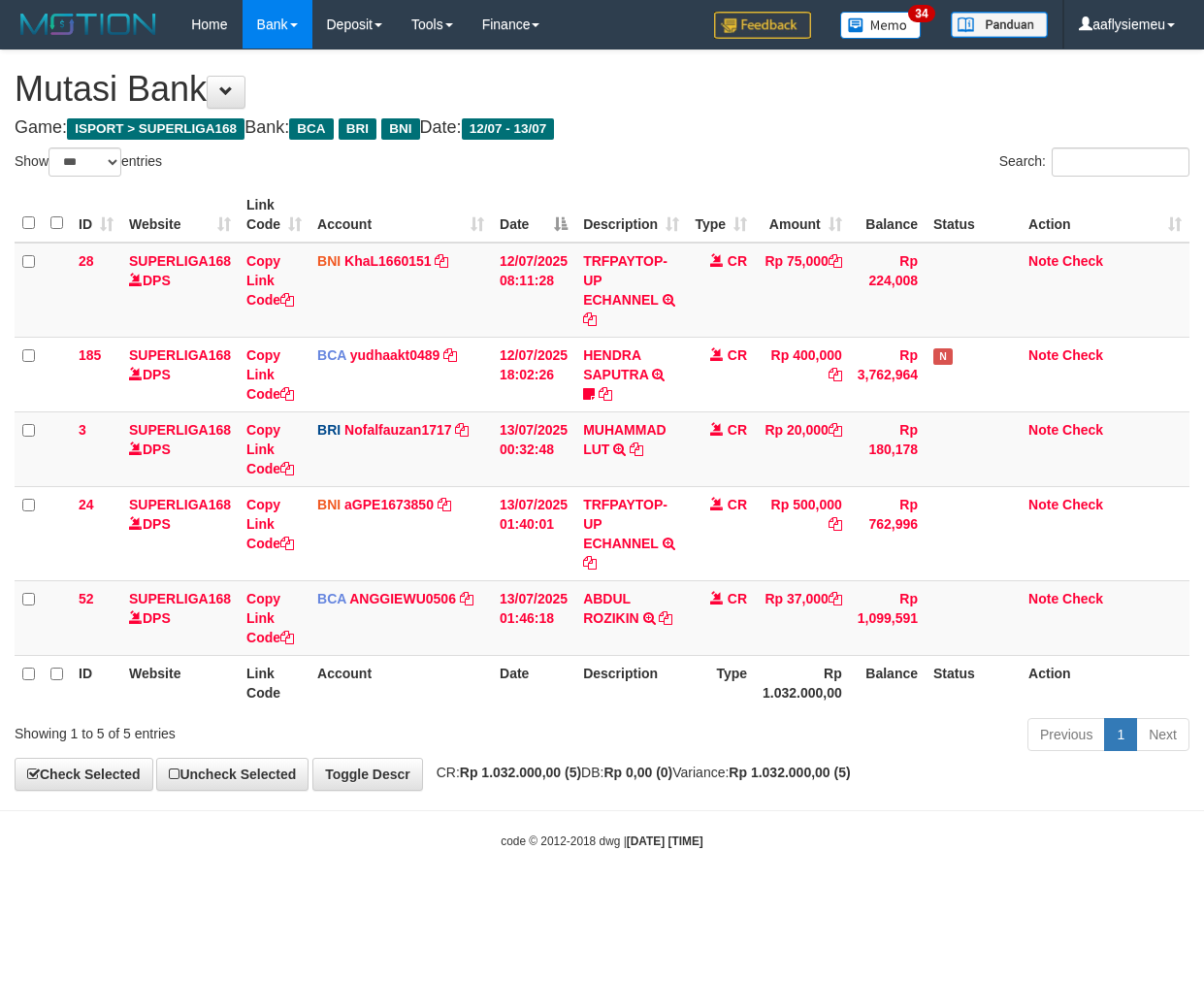 select on "***" 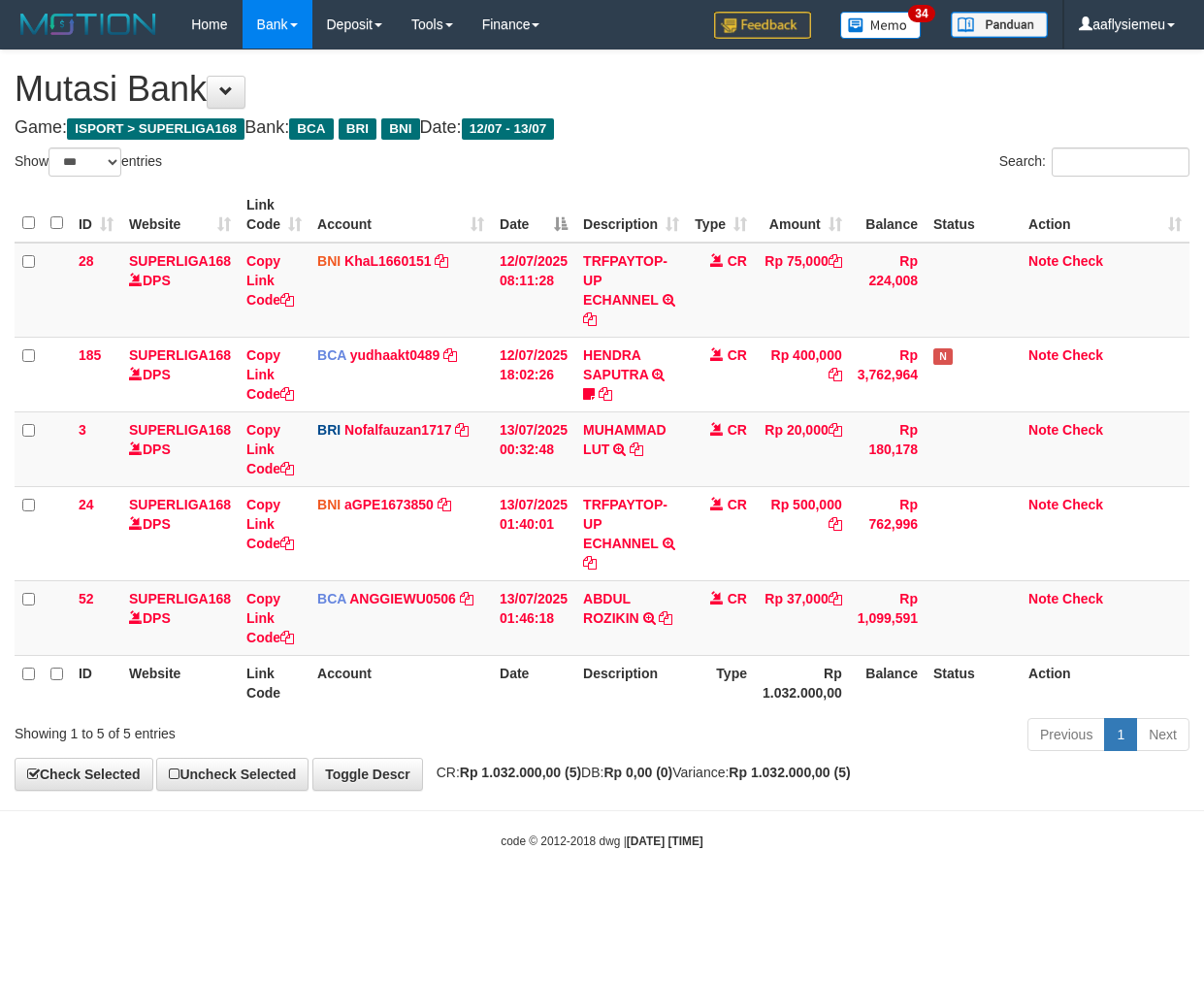 scroll, scrollTop: 0, scrollLeft: 0, axis: both 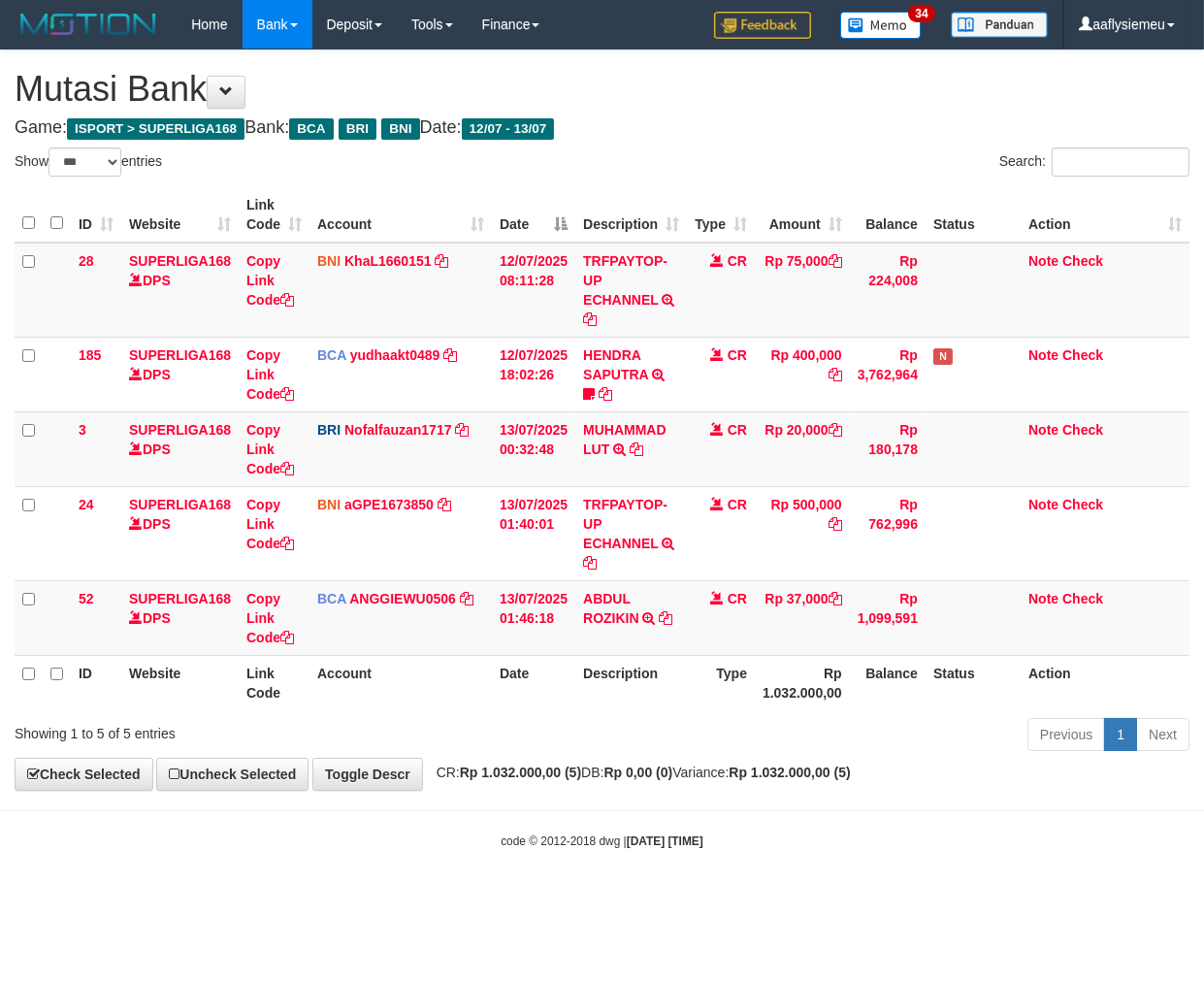 click on "Toggle navigation
Home
Bank
Account List
Load
By Website
Group
[ISPORT]													SUPERLIGA168
By Load Group (DPS)
34" at bounding box center (602, 449) 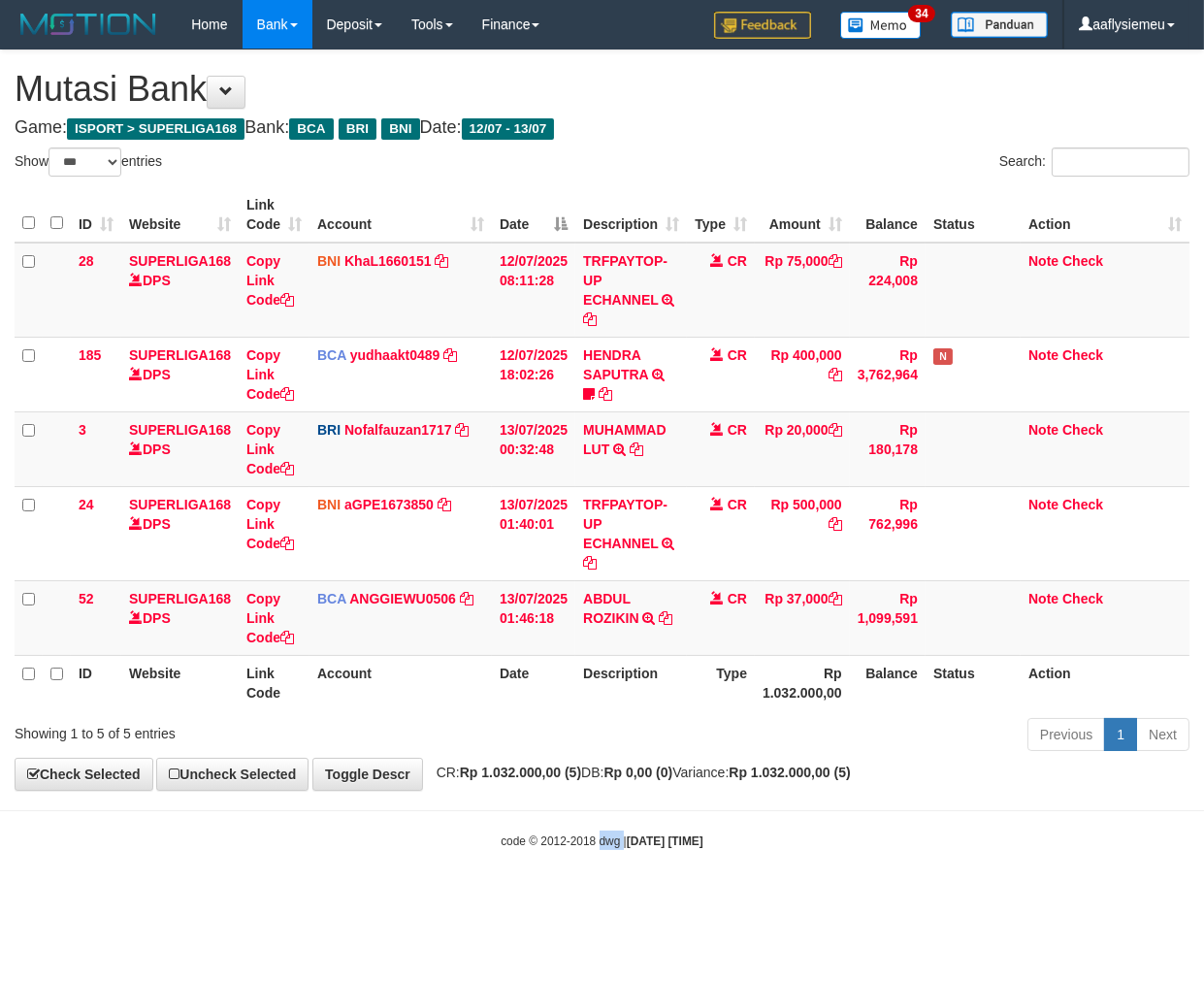 click on "Toggle navigation
Home
Bank
Account List
Load
By Website
Group
[ISPORT]													SUPERLIGA168
By Load Group (DPS)" at bounding box center [602, 449] 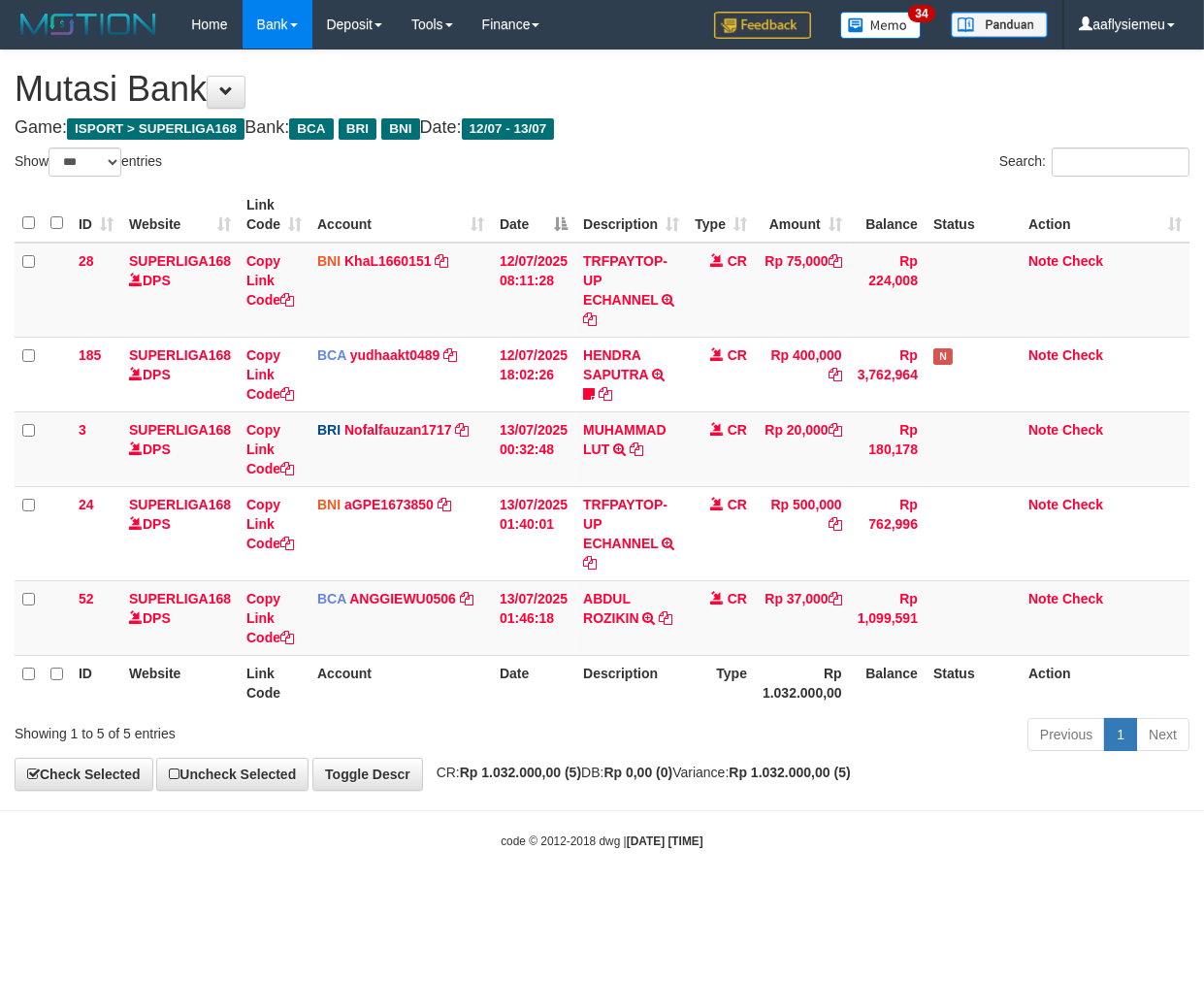click on "Toggle navigation
Home
Bank
Account List
Load
By Website
Group
[ISPORT]													SUPERLIGA168
By Load Group (DPS)
34" at bounding box center [602, 449] 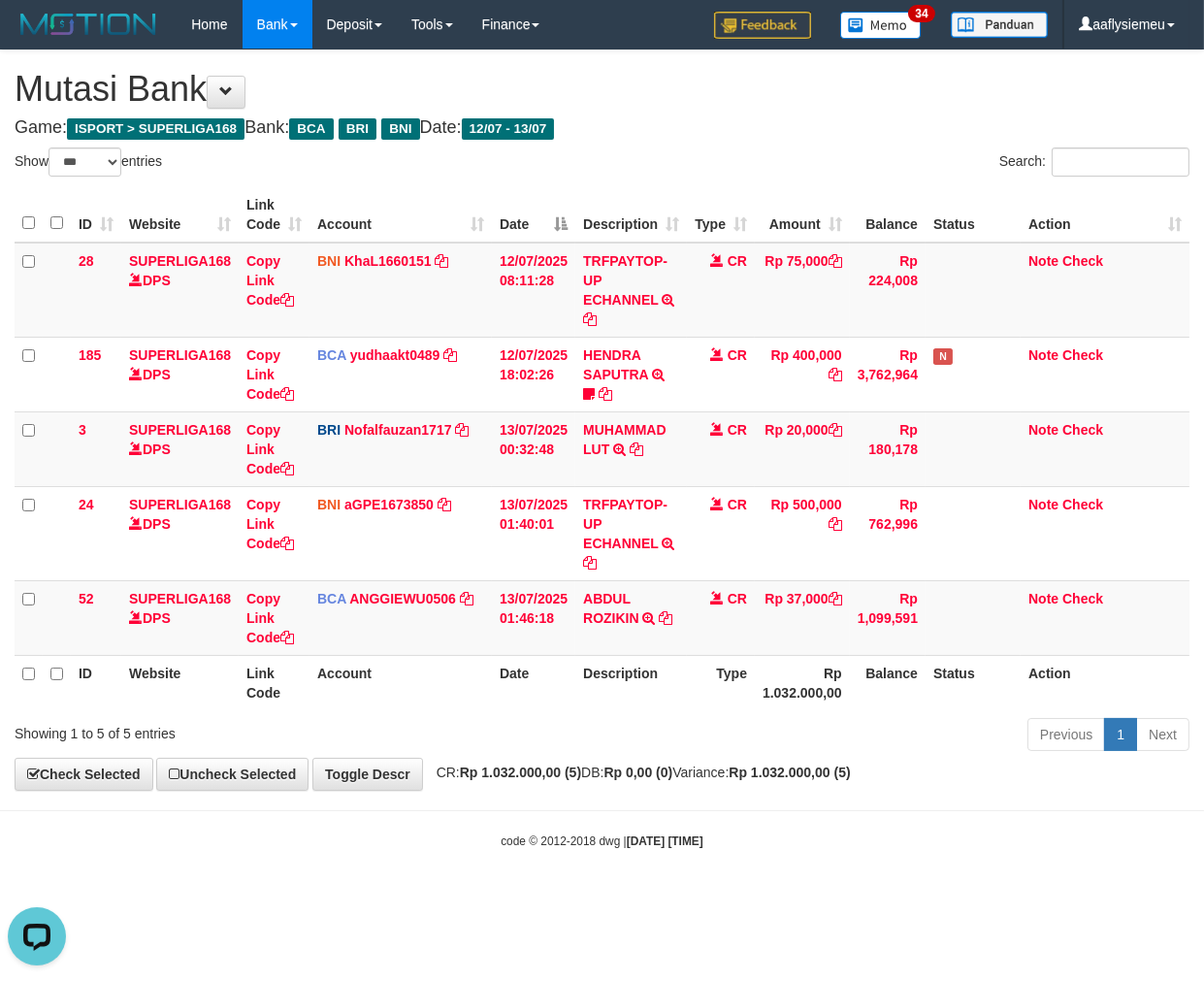 scroll, scrollTop: 0, scrollLeft: 0, axis: both 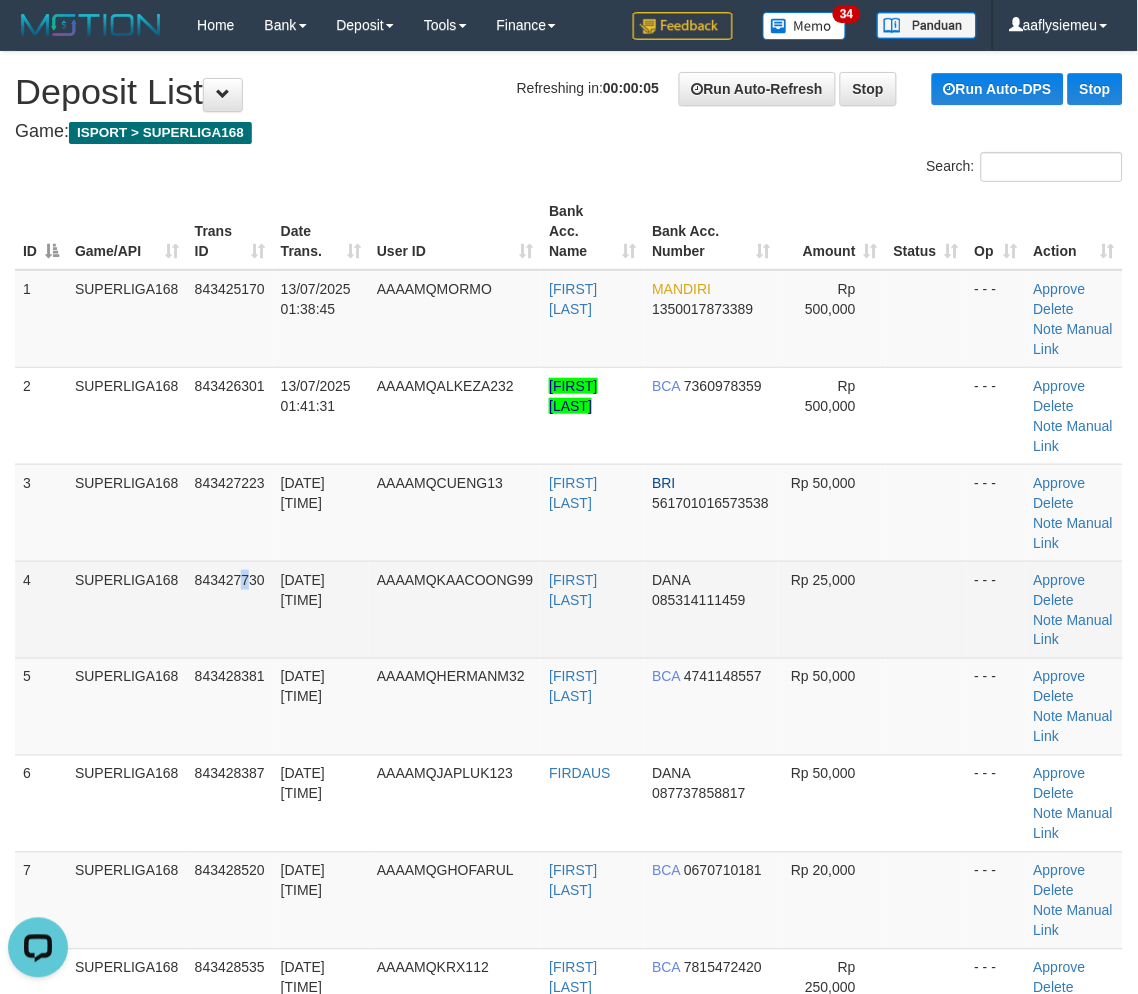 click on "843427730" at bounding box center (230, 609) 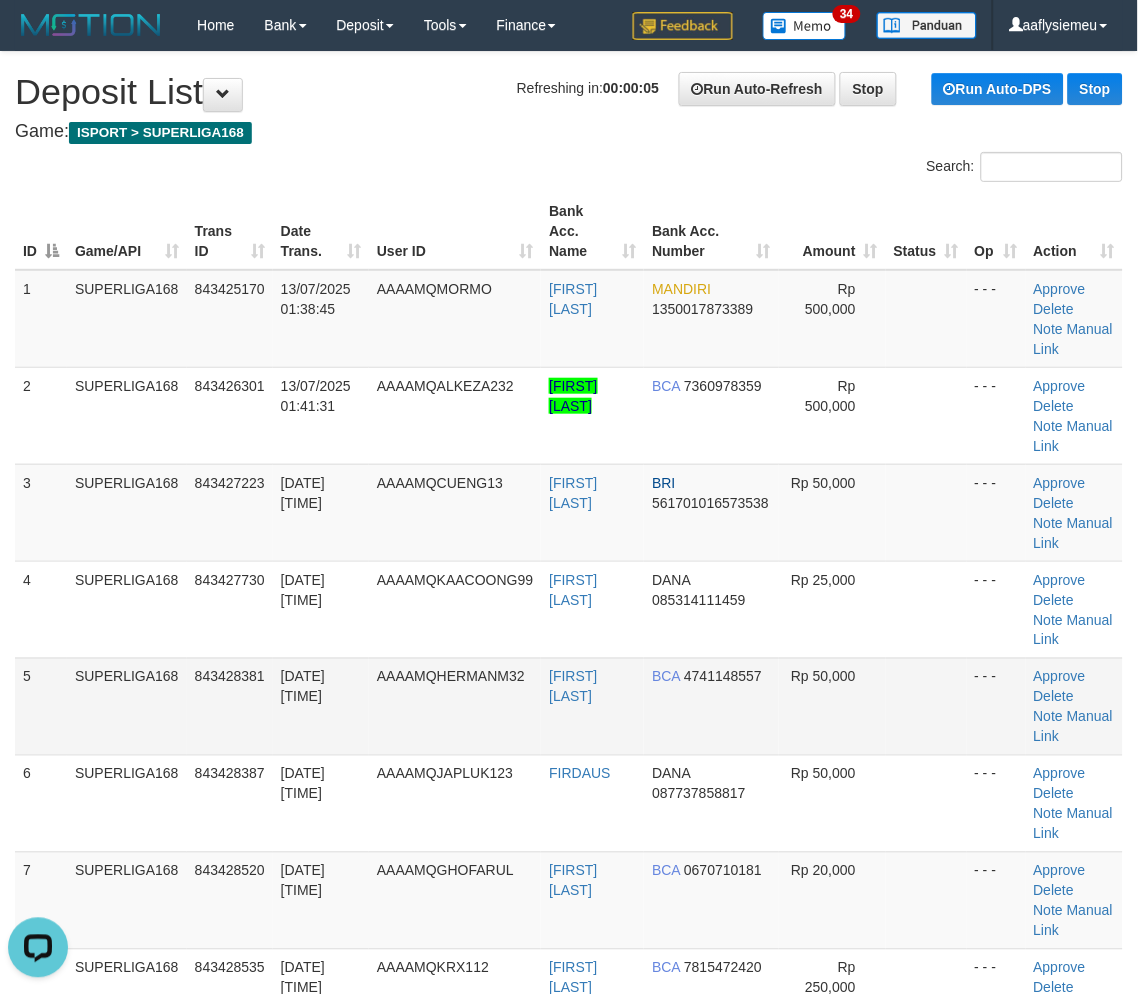 drag, startPoint x: 195, startPoint y: 663, endPoint x: 3, endPoint y: 730, distance: 203.35437 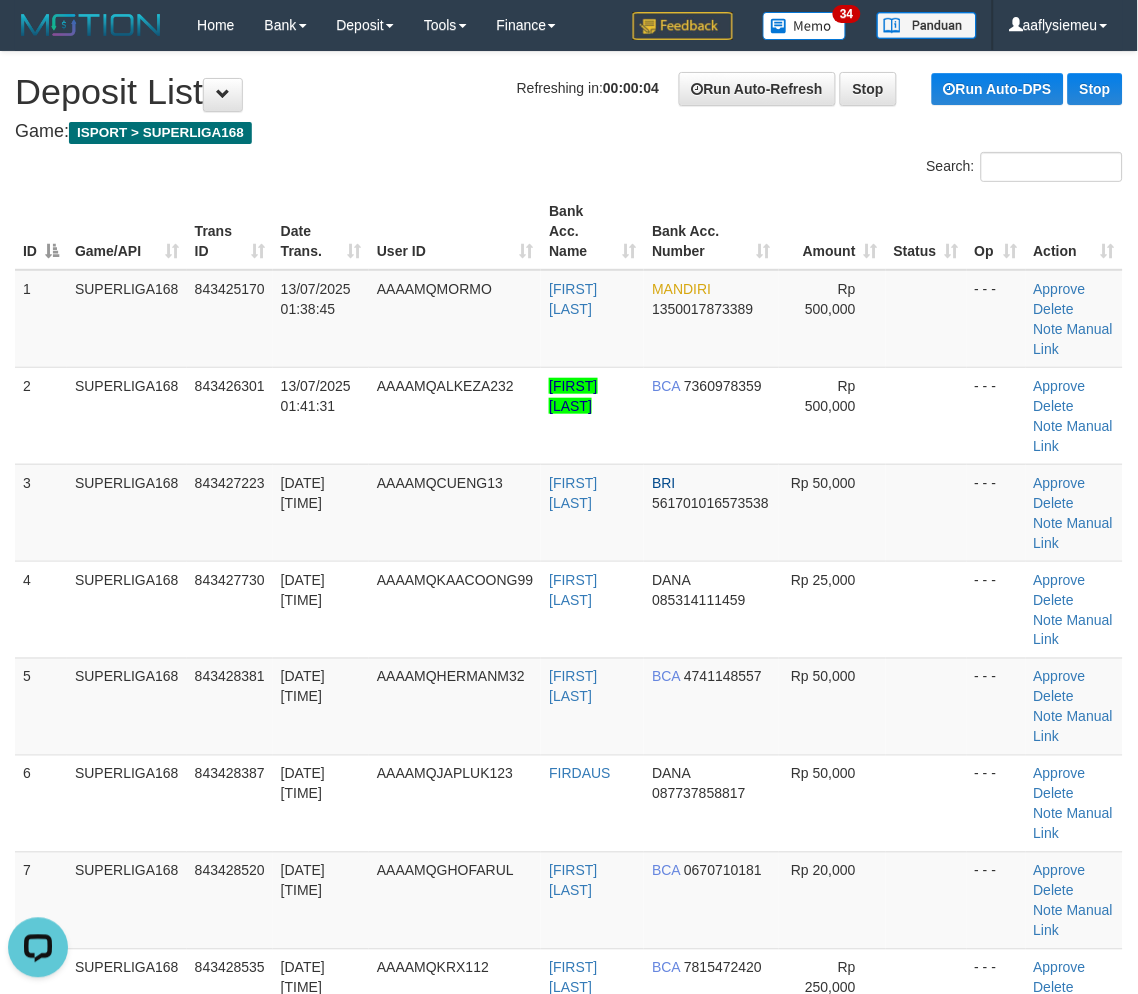 drag, startPoint x: 161, startPoint y: 674, endPoint x: 0, endPoint y: 721, distance: 167.72 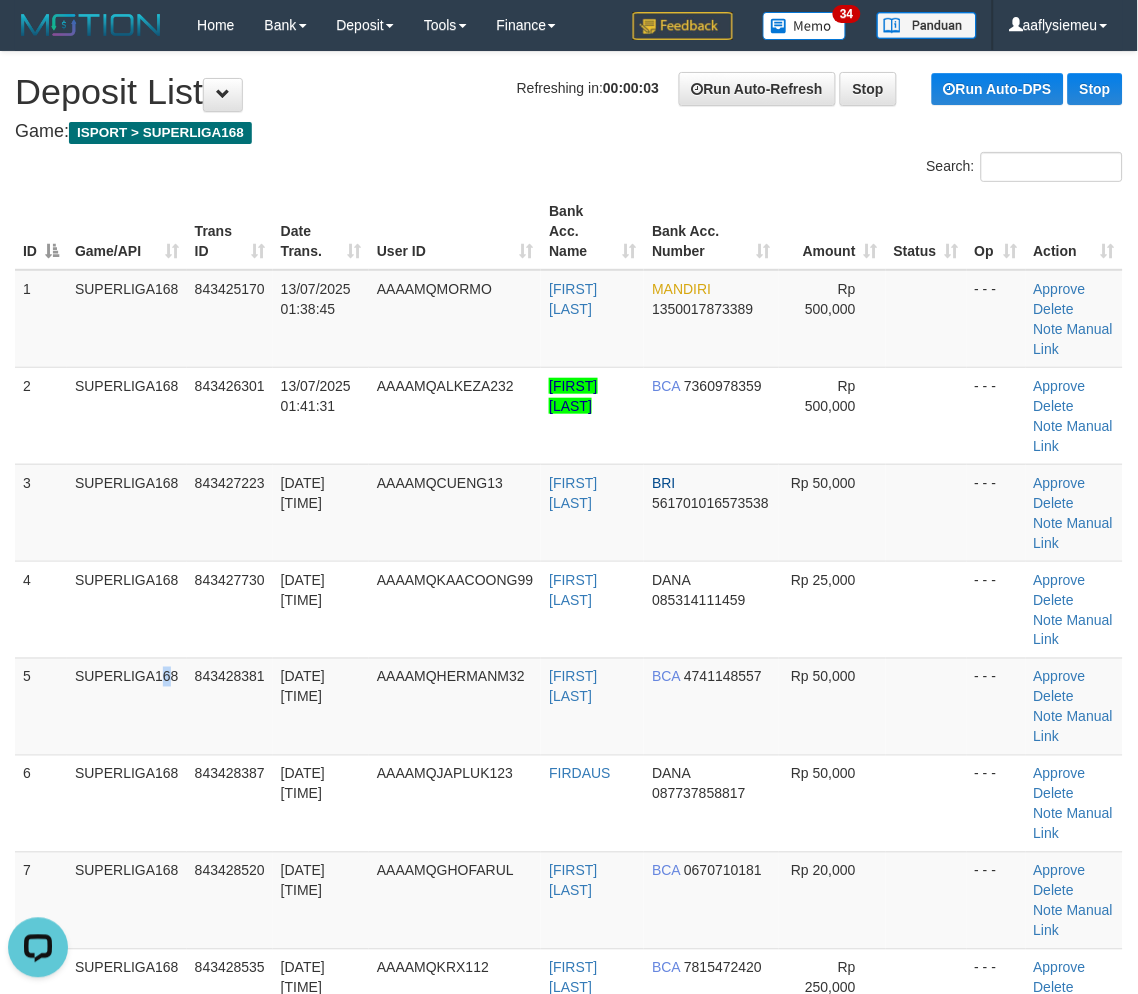 drag, startPoint x: 118, startPoint y: 680, endPoint x: 2, endPoint y: 725, distance: 124.42267 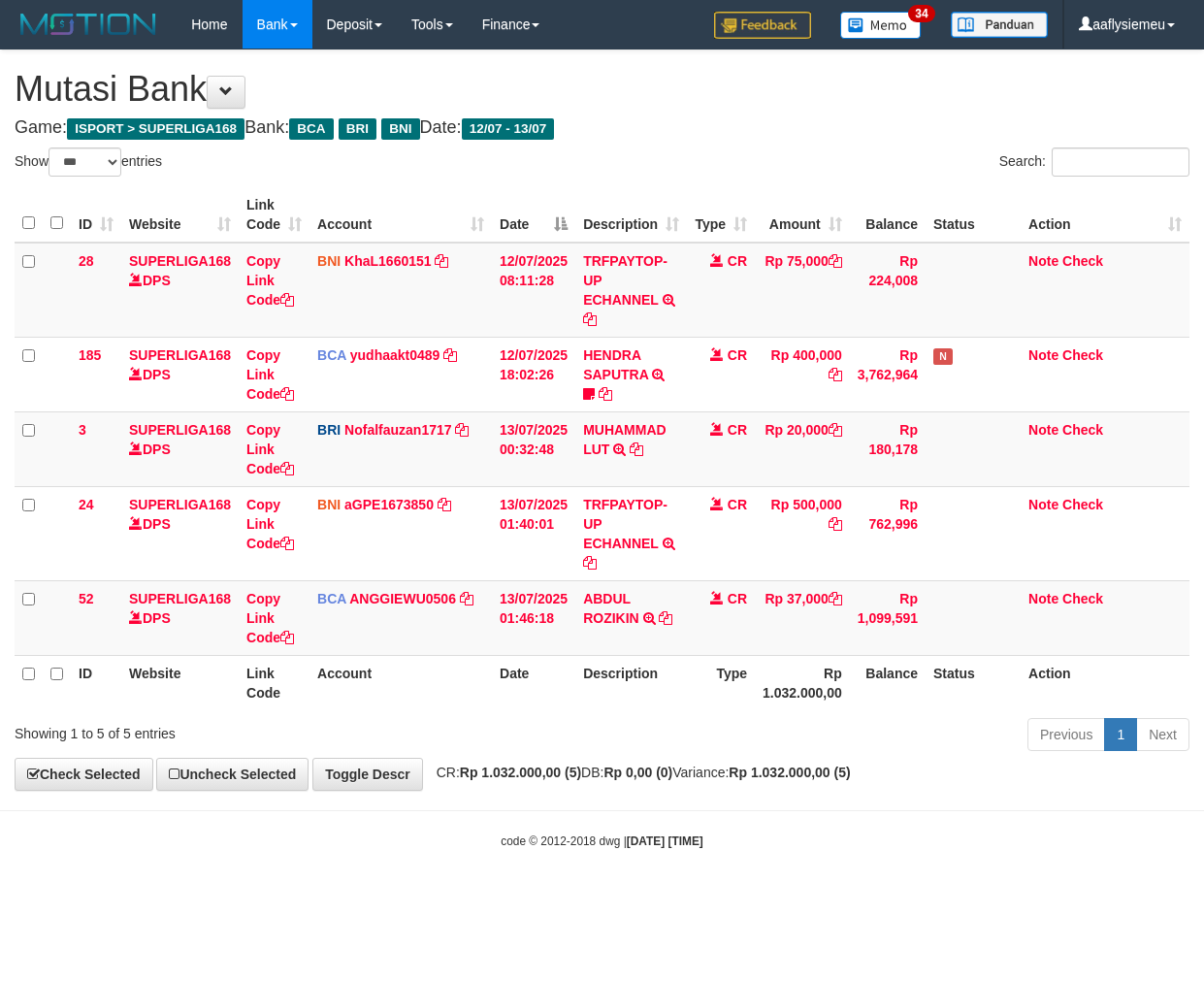 select on "***" 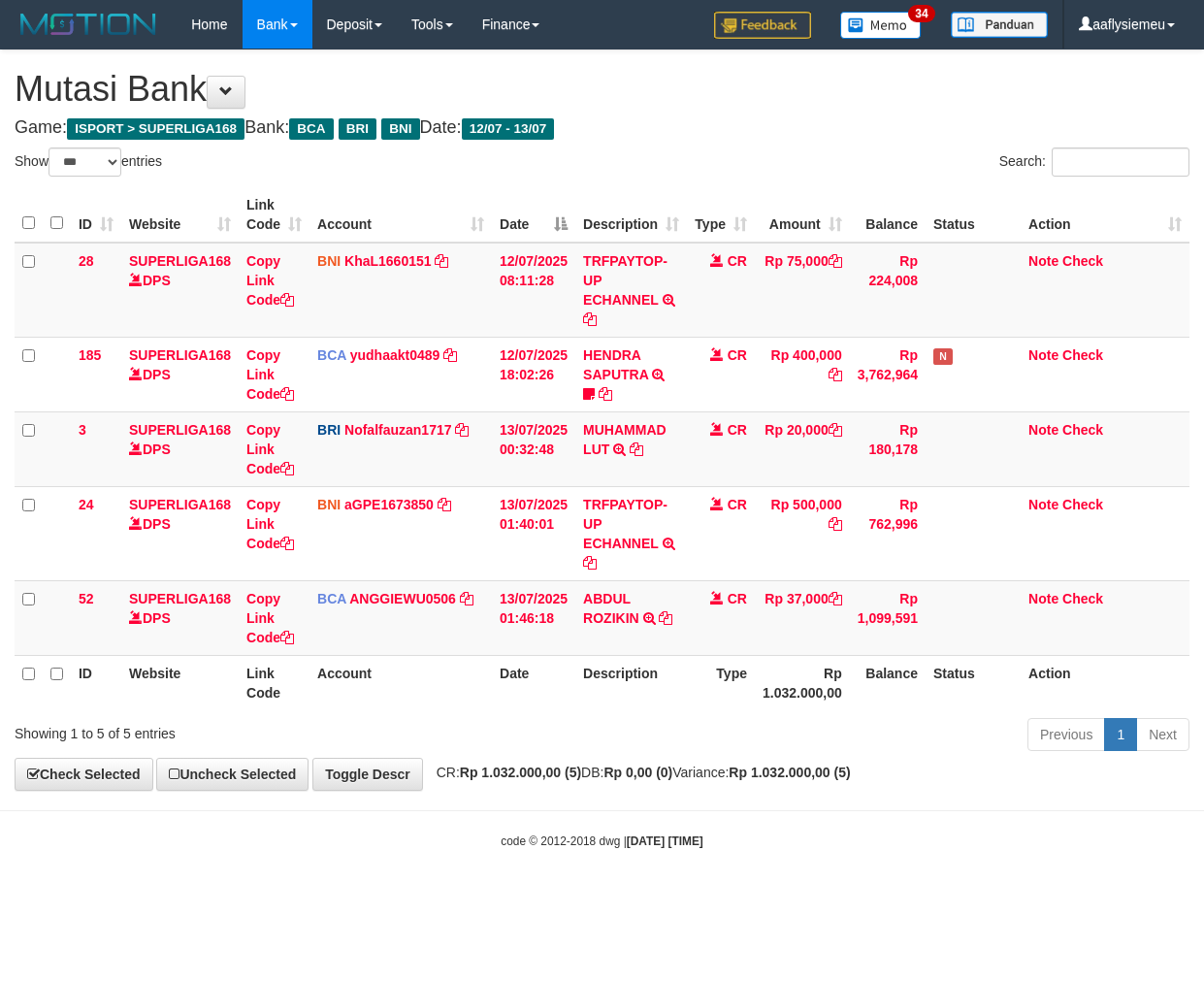 scroll, scrollTop: 0, scrollLeft: 0, axis: both 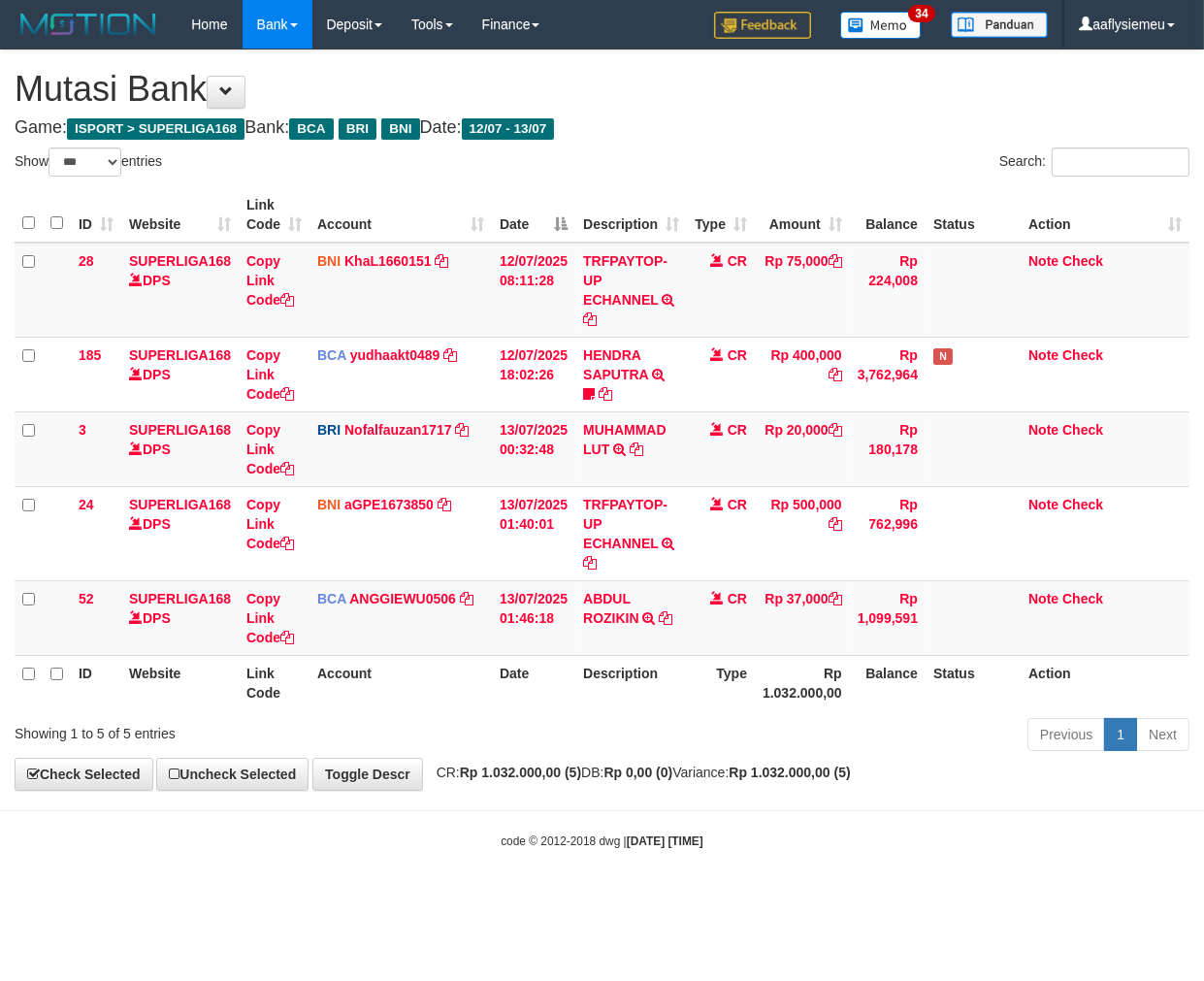 click on "Toggle navigation
Home
Bank
Account List
Load
By Website
Group
[ISPORT]													SUPERLIGA168
By Load Group (DPS)
34" at bounding box center [602, 449] 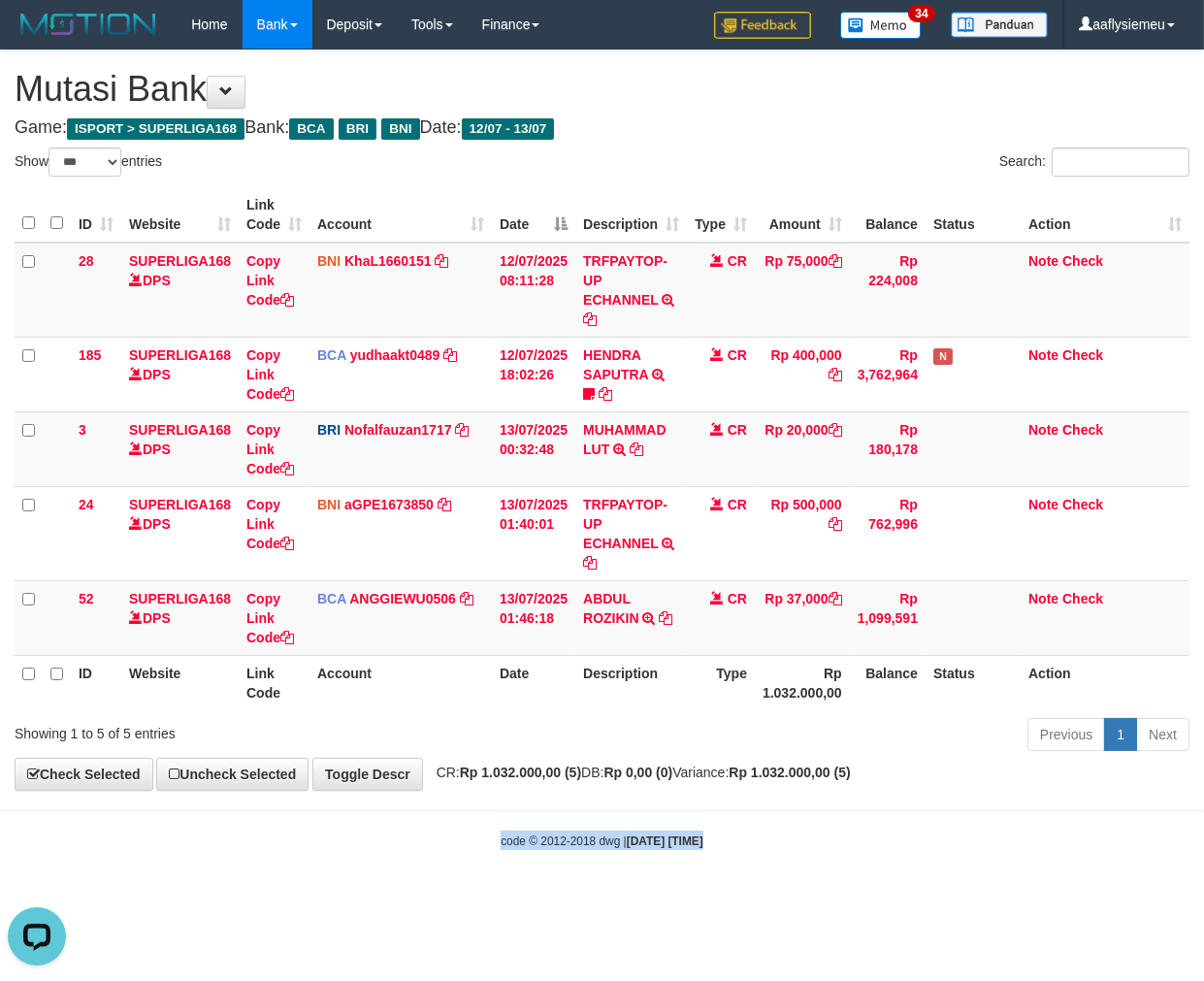 scroll, scrollTop: 0, scrollLeft: 0, axis: both 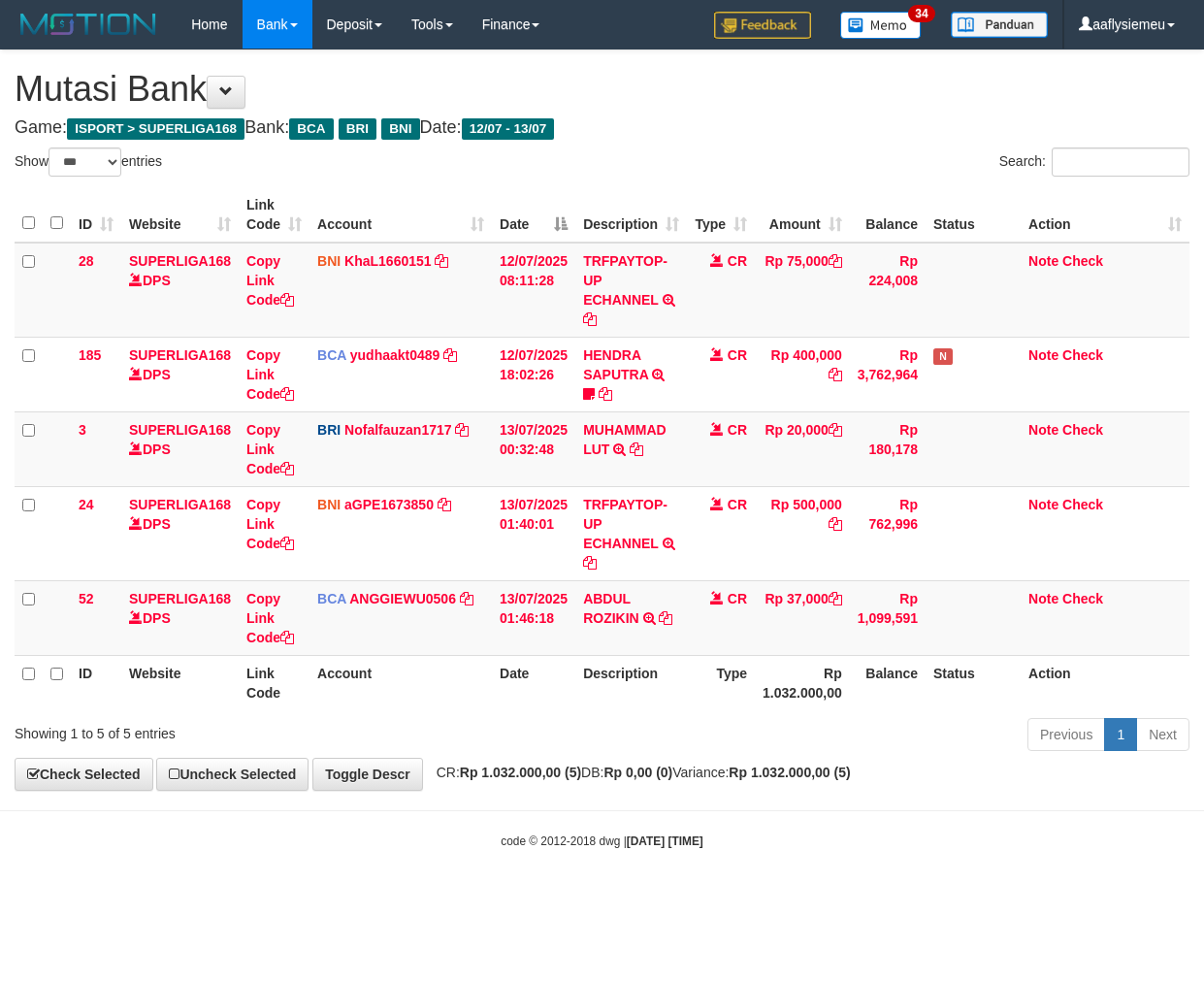 select on "***" 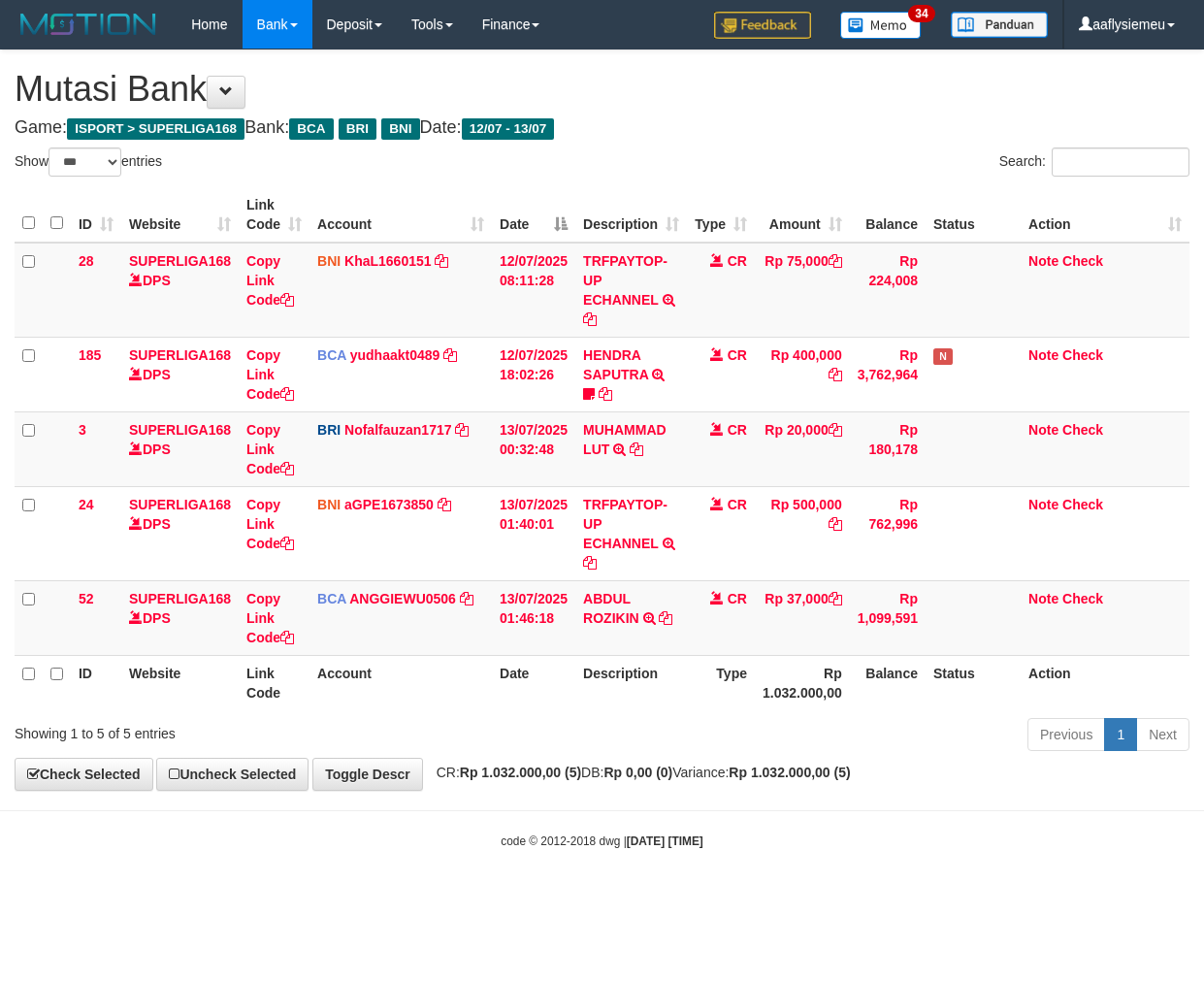 scroll, scrollTop: 0, scrollLeft: 0, axis: both 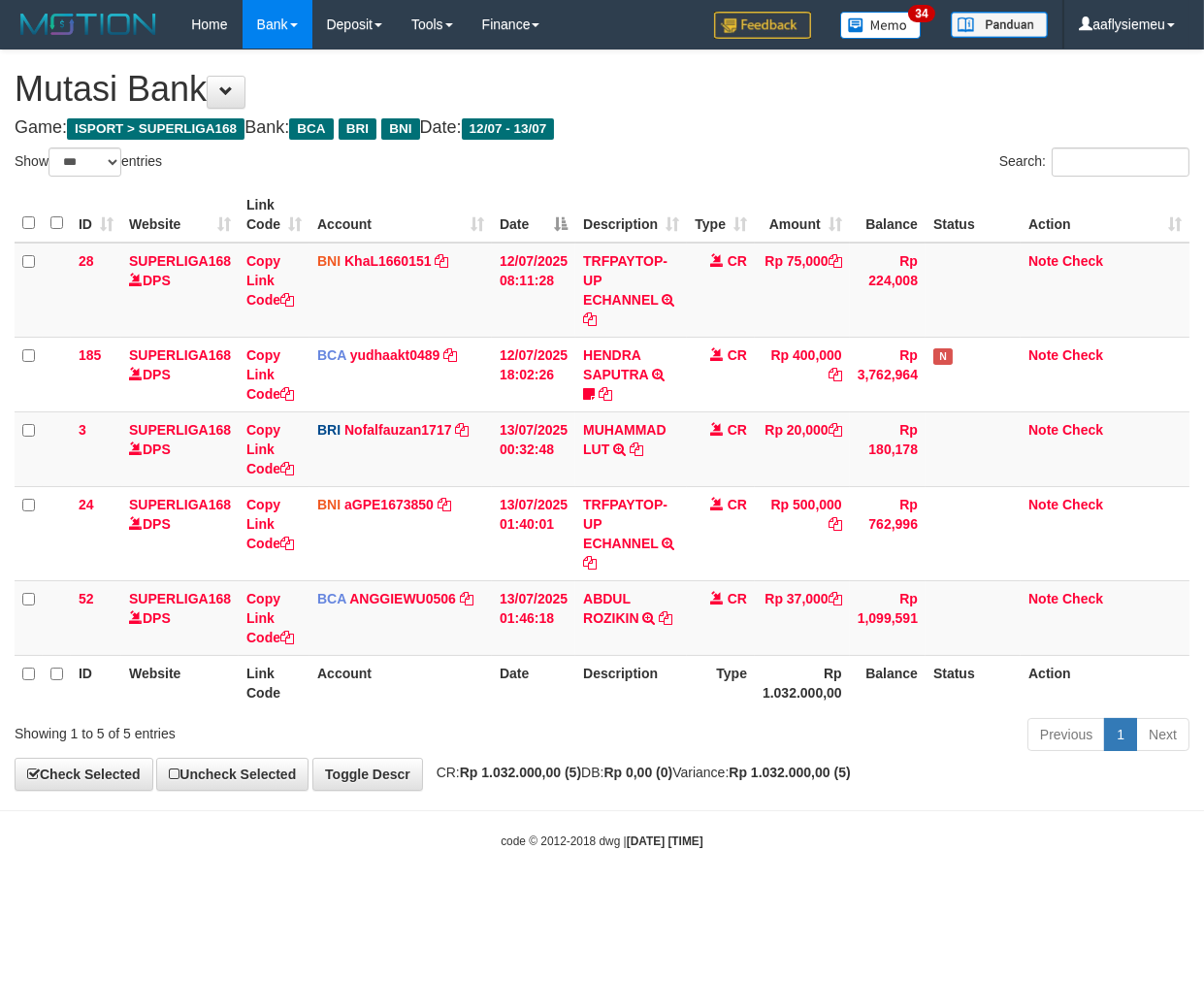 click on "Toggle navigation
Home
Bank
Account List
Load
By Website
Group
[ISPORT]													SUPERLIGA168
By Load Group (DPS)
34" at bounding box center (602, 449) 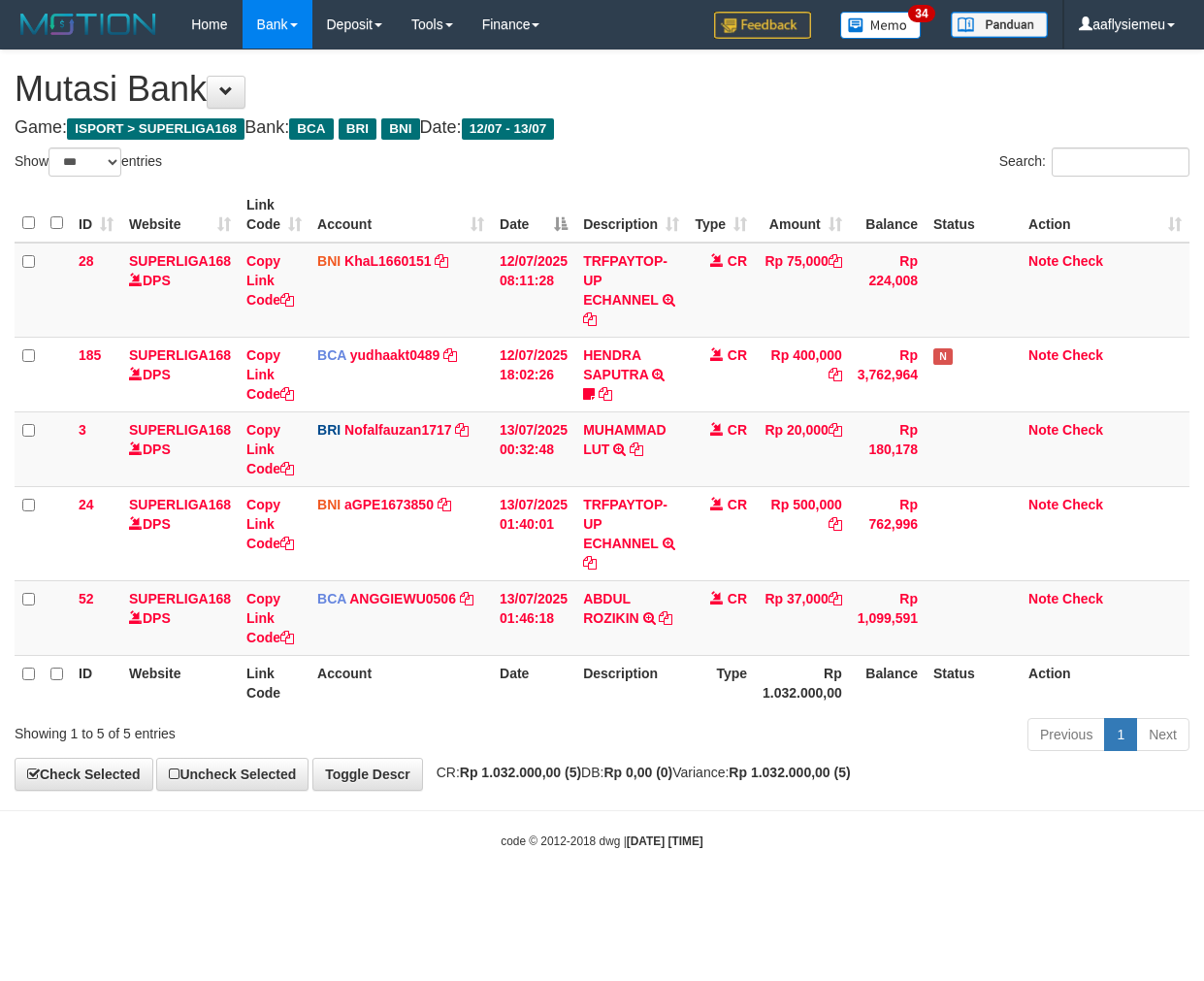 select on "***" 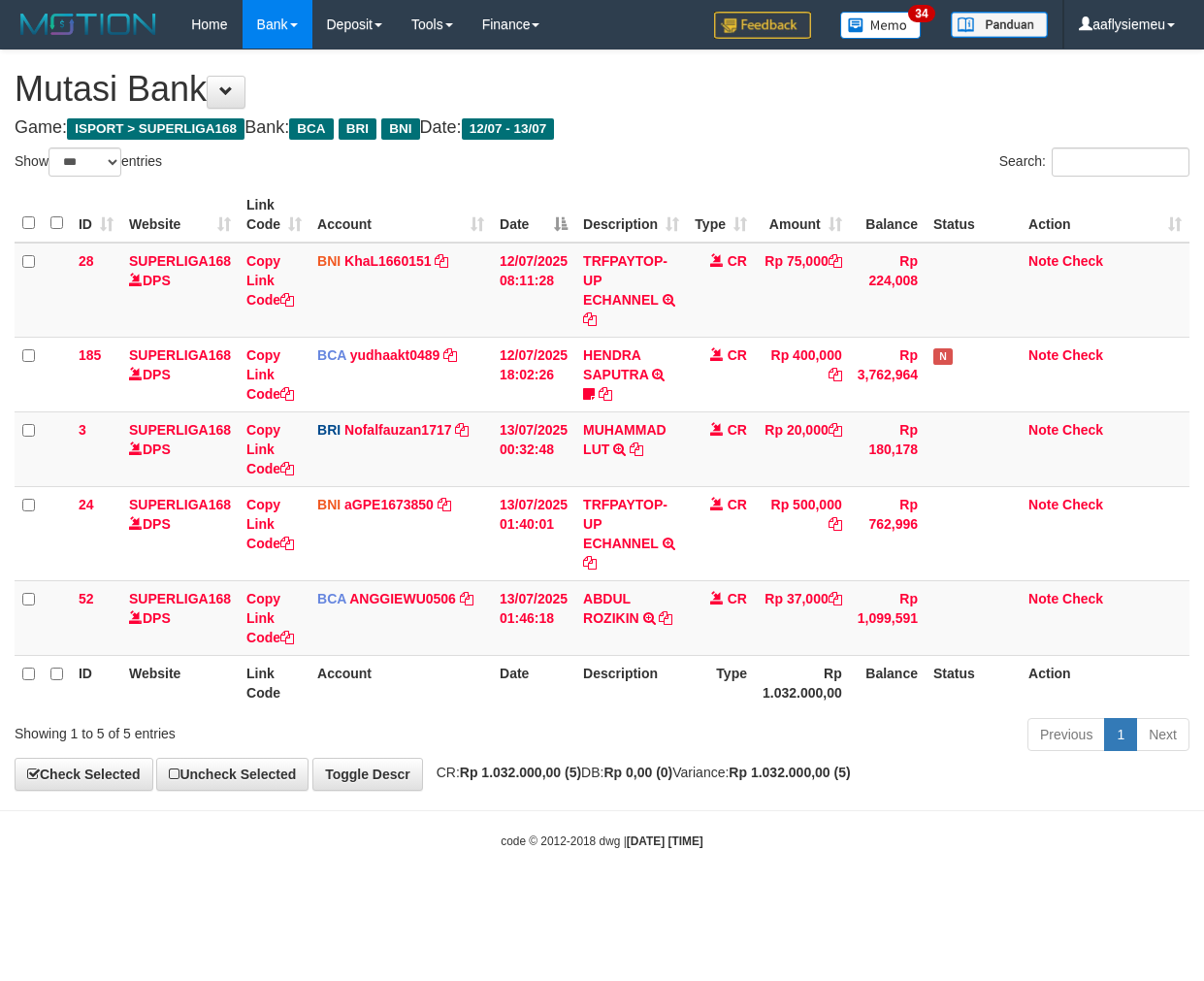 scroll, scrollTop: 0, scrollLeft: 0, axis: both 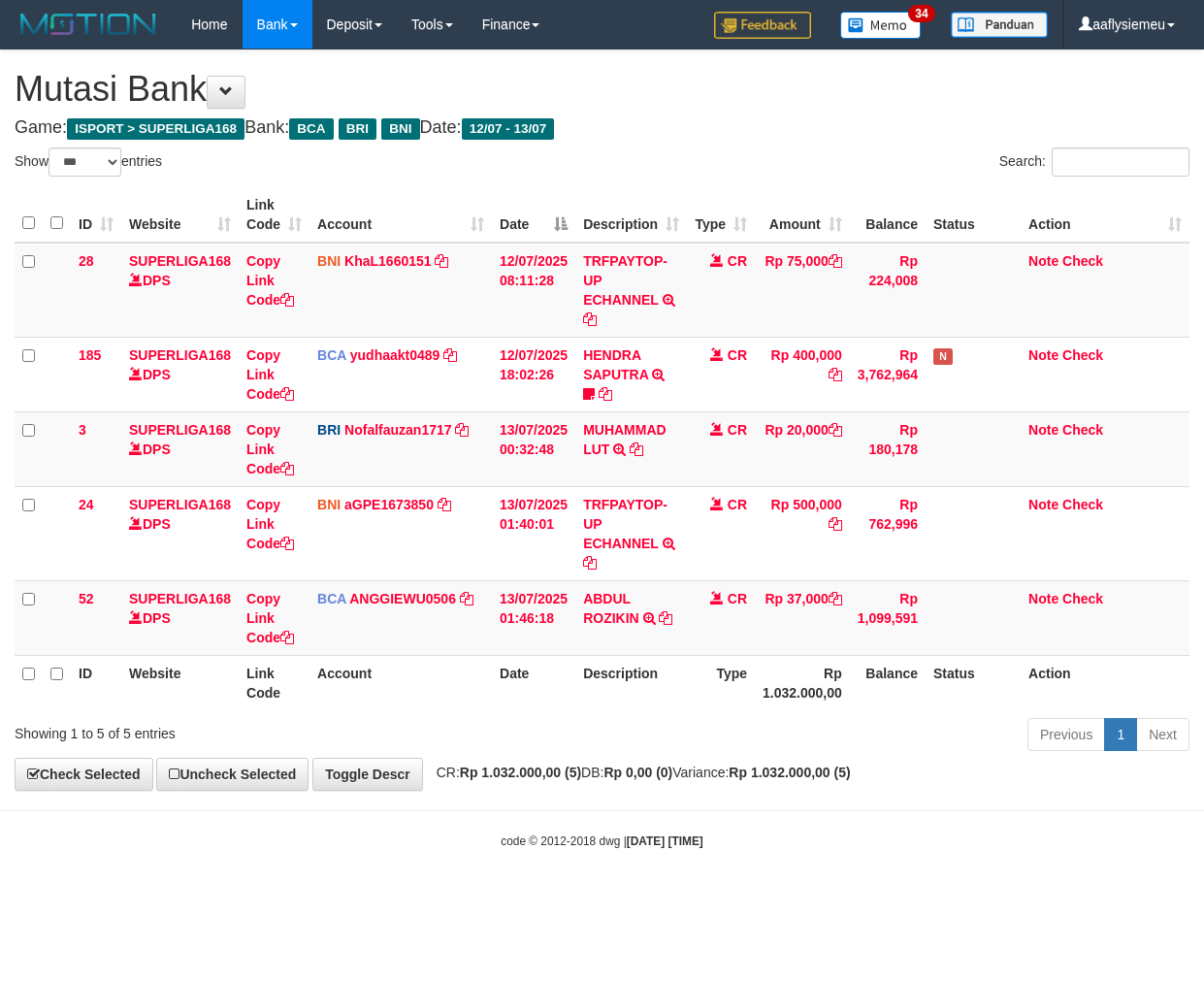 select on "***" 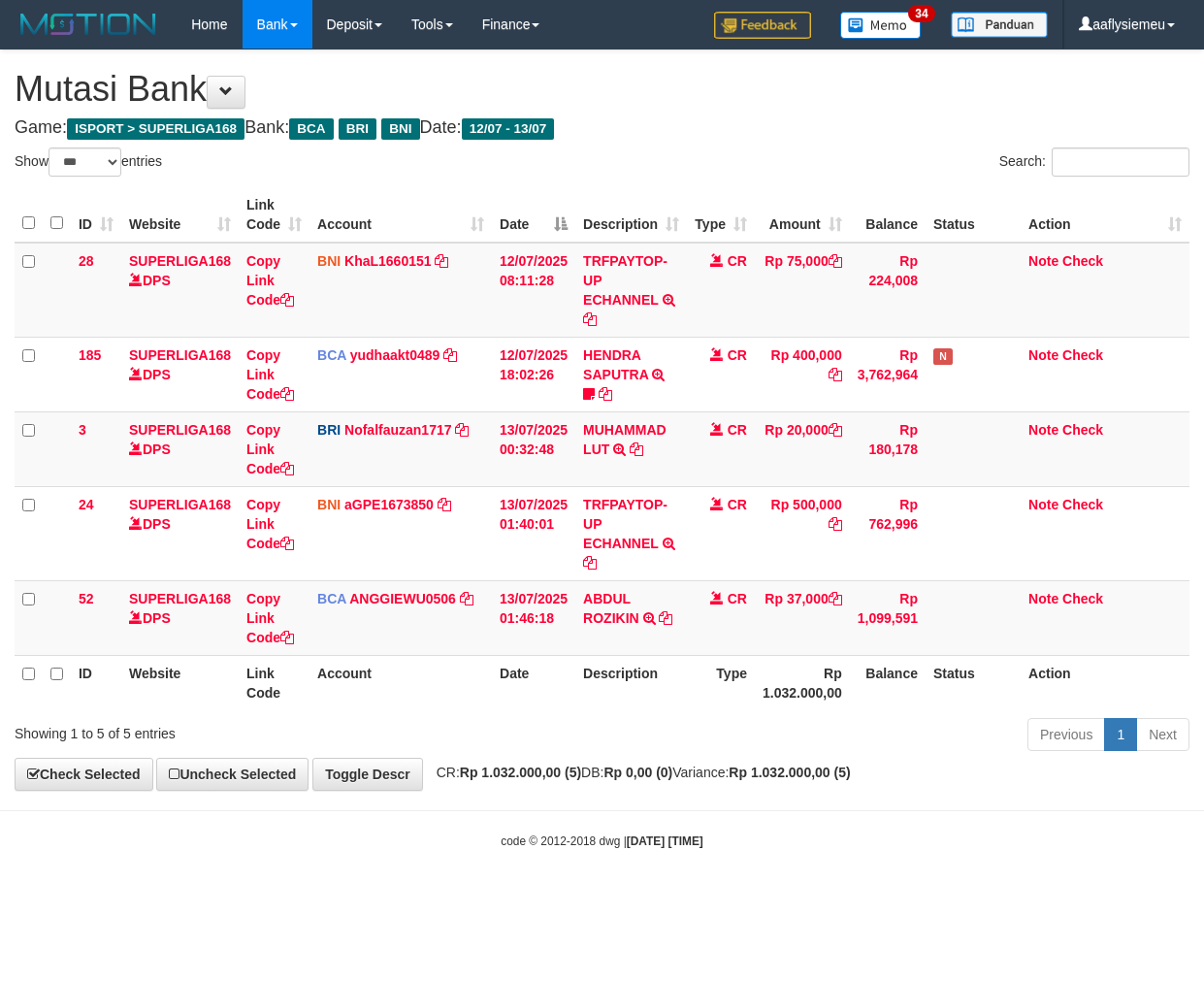 scroll, scrollTop: 0, scrollLeft: 0, axis: both 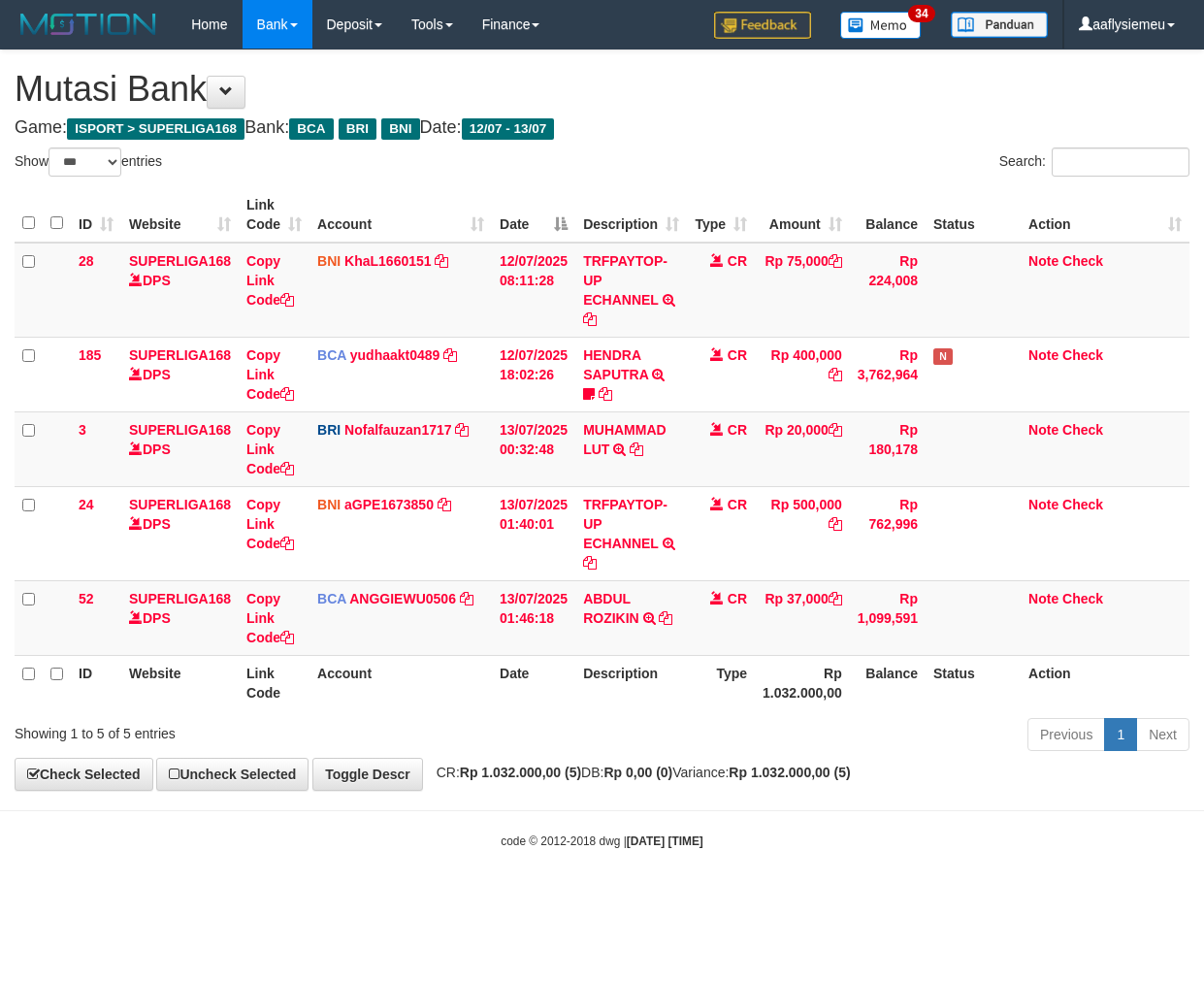 select on "***" 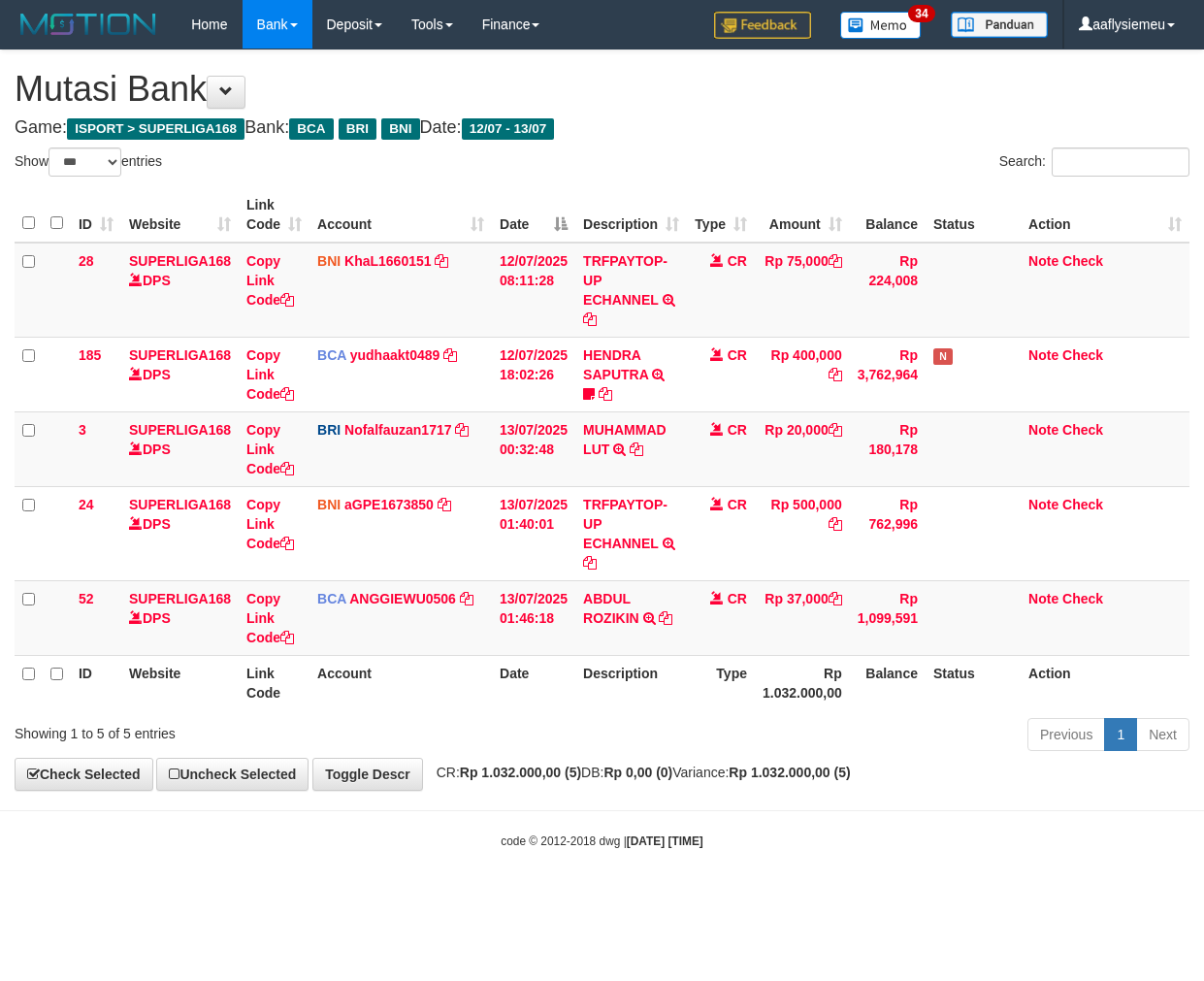 scroll, scrollTop: 0, scrollLeft: 0, axis: both 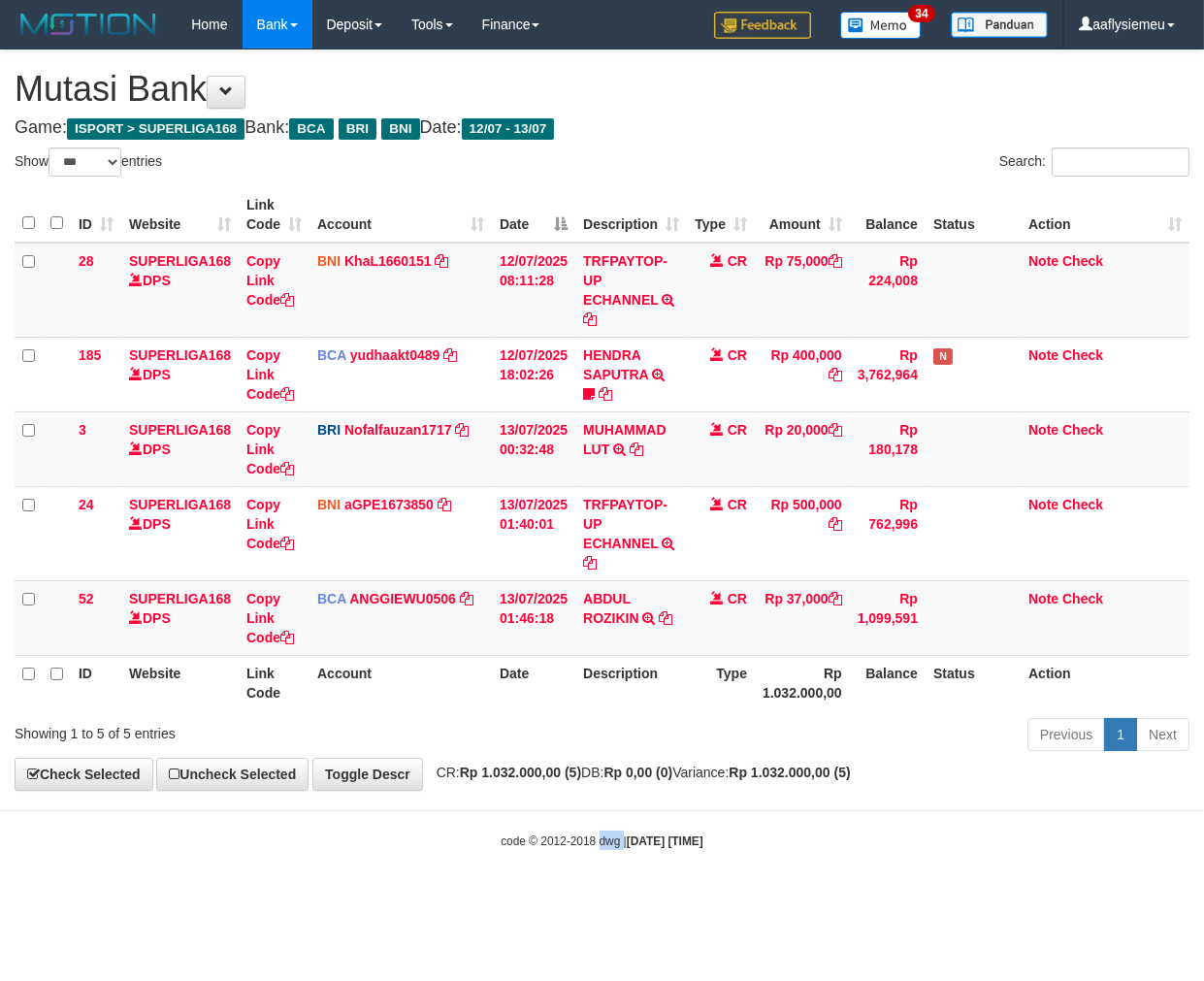 click on "Toggle navigation
Home
Bank
Account List
Load
By Website
Group
[ISPORT]													SUPERLIGA168
By Load Group (DPS)
34" at bounding box center [602, 449] 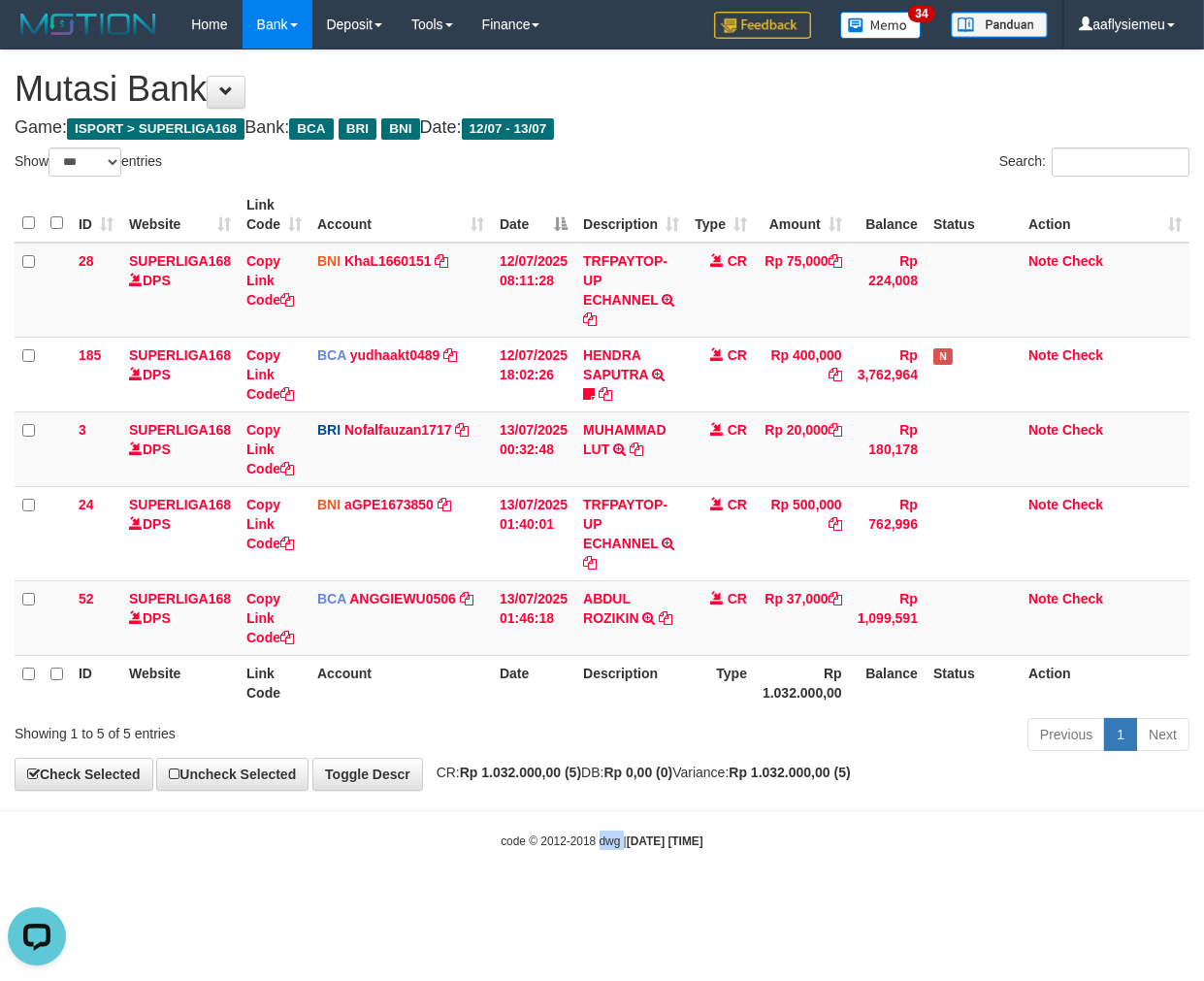 scroll, scrollTop: 0, scrollLeft: 0, axis: both 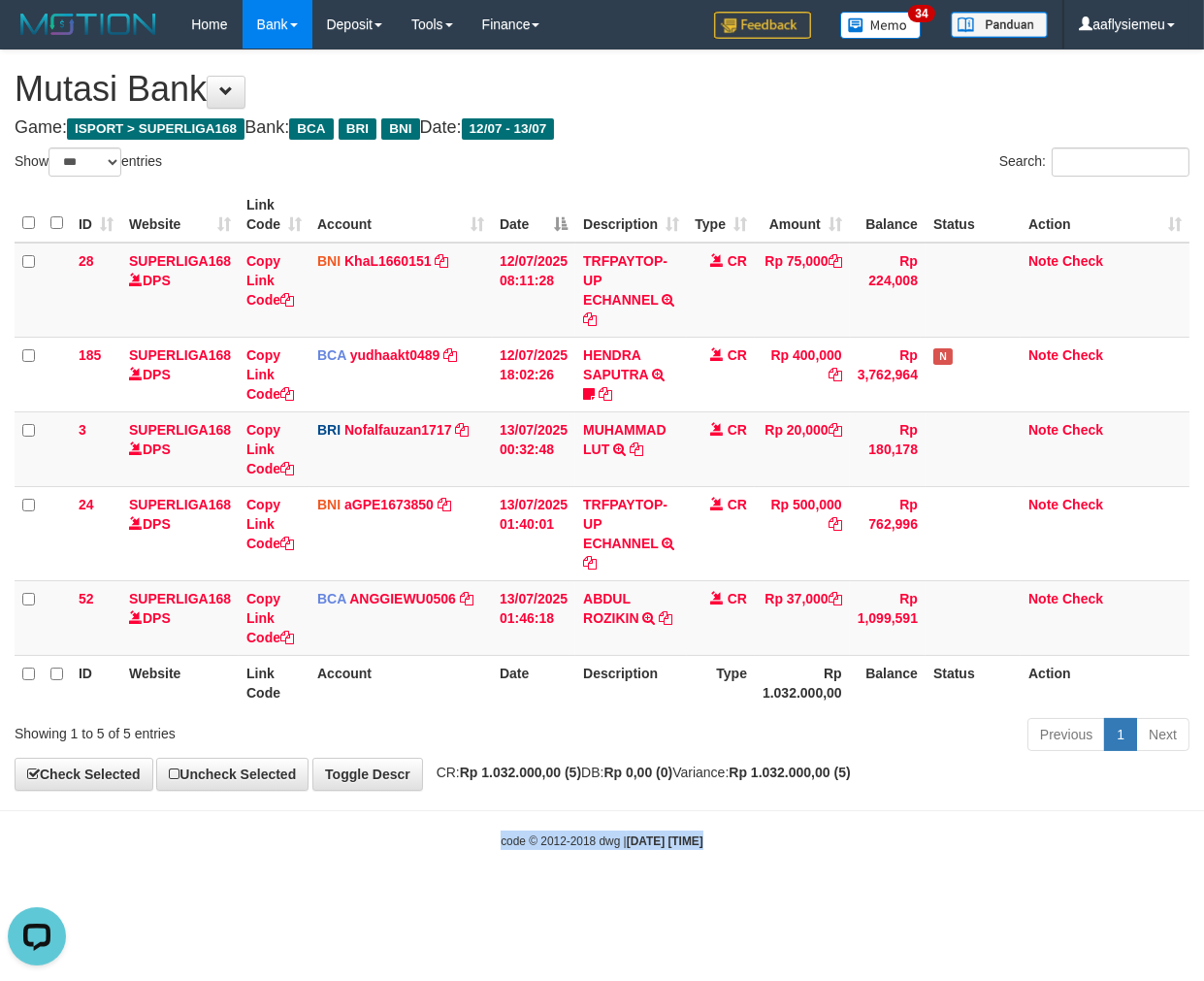 click on "Toggle navigation
Home
Bank
Account List
Load
By Website
Group
[ISPORT]													SUPERLIGA168
By Load Group (DPS)
34" at bounding box center (602, 449) 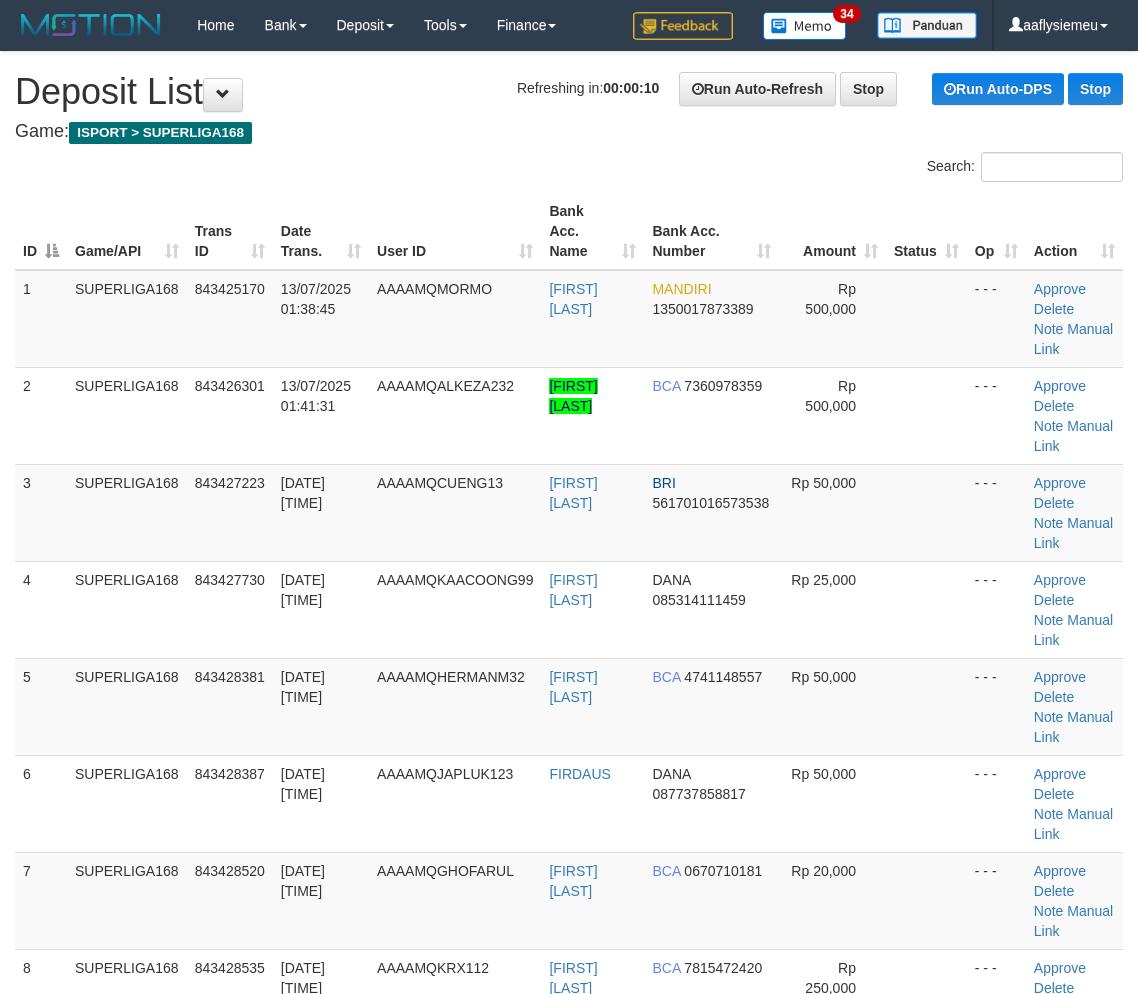 scroll, scrollTop: 0, scrollLeft: 0, axis: both 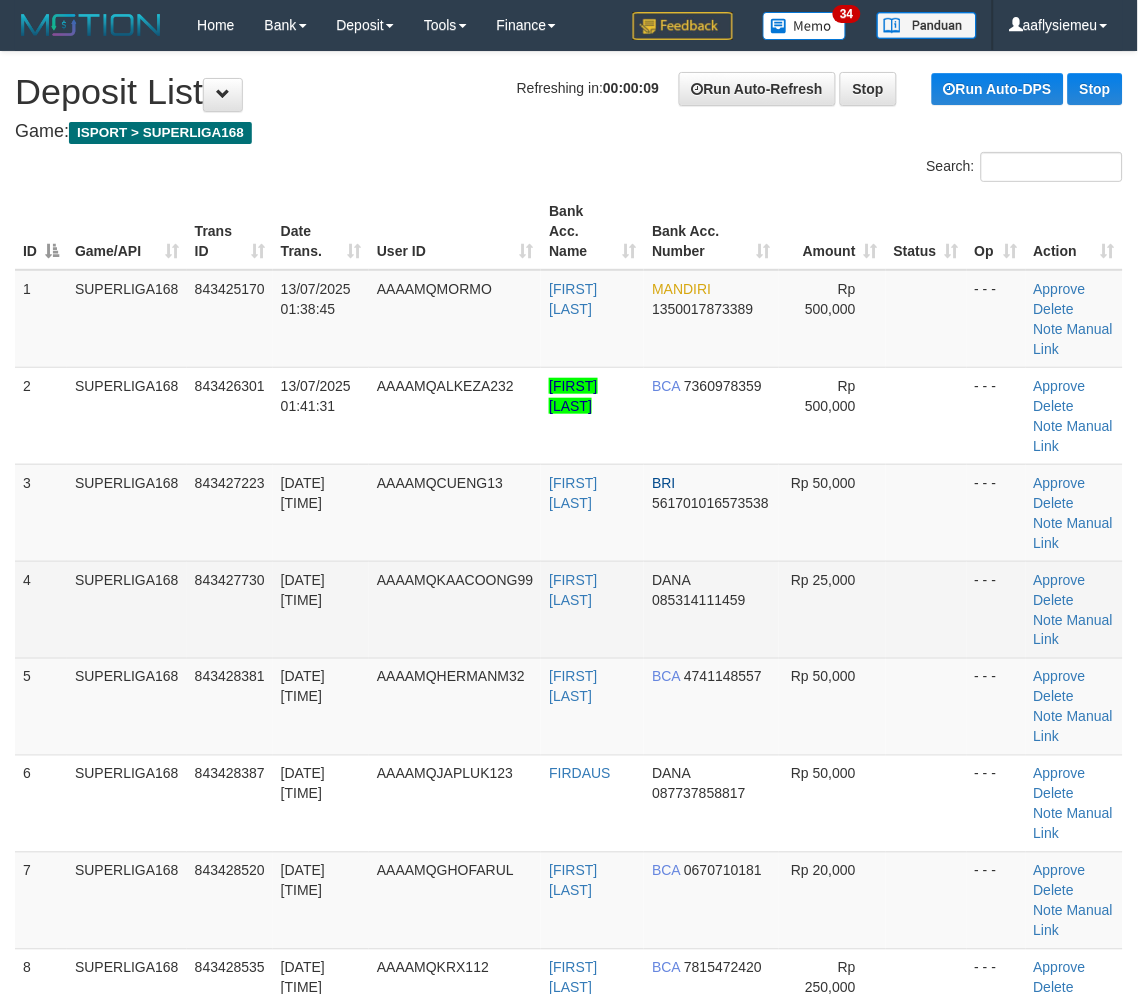 click on "843427730" at bounding box center (230, 609) 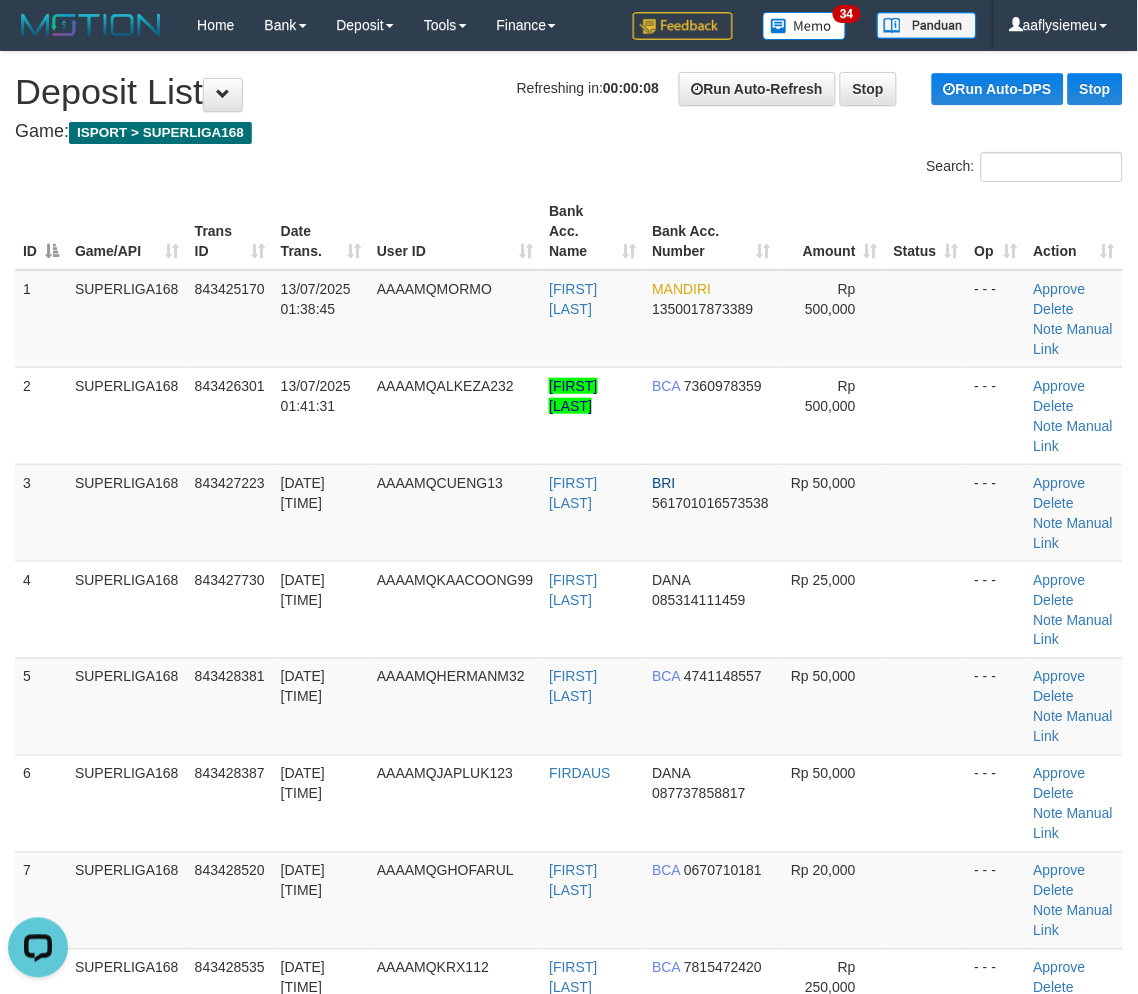 scroll, scrollTop: 0, scrollLeft: 0, axis: both 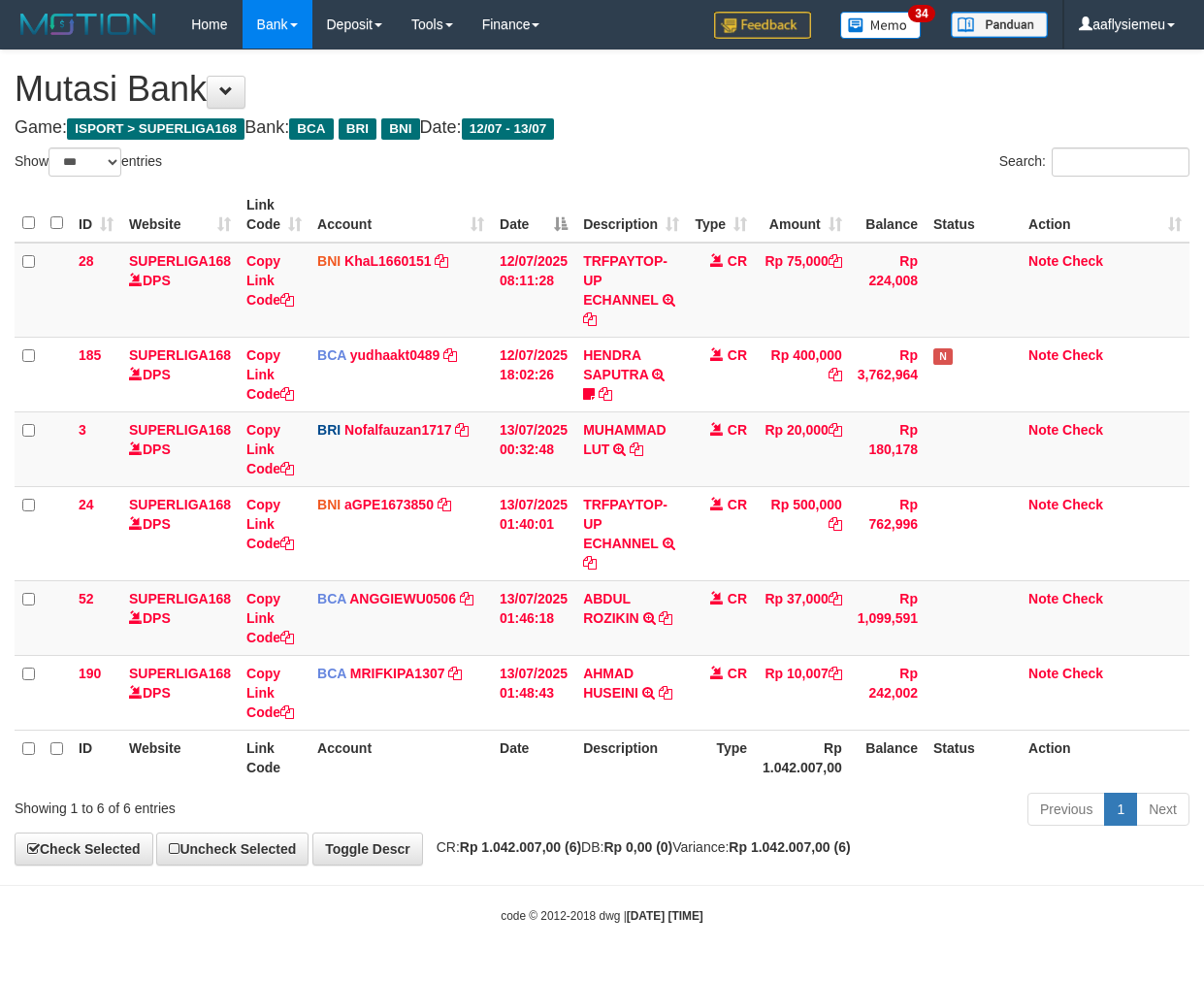 select on "***" 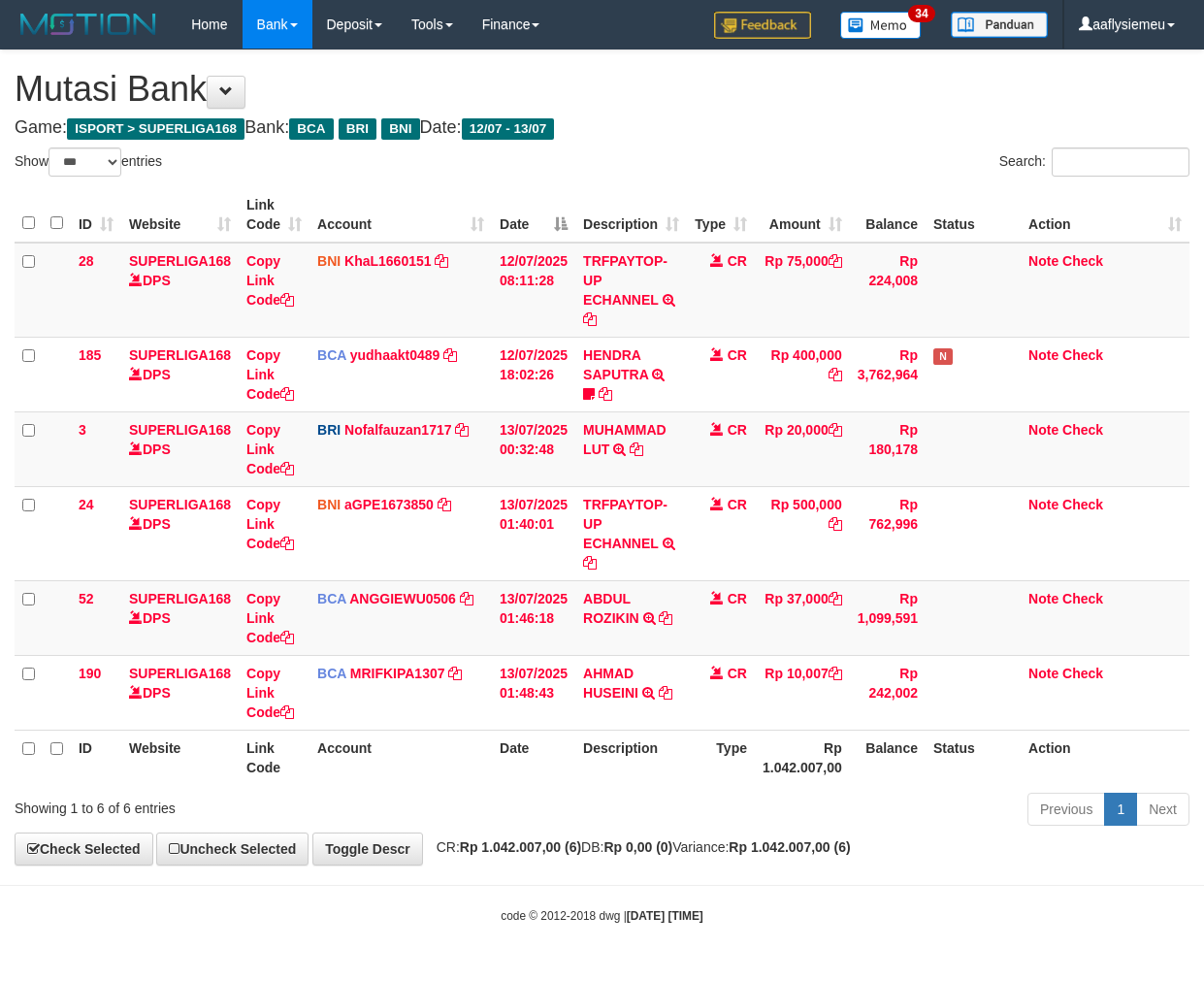 scroll, scrollTop: 0, scrollLeft: 0, axis: both 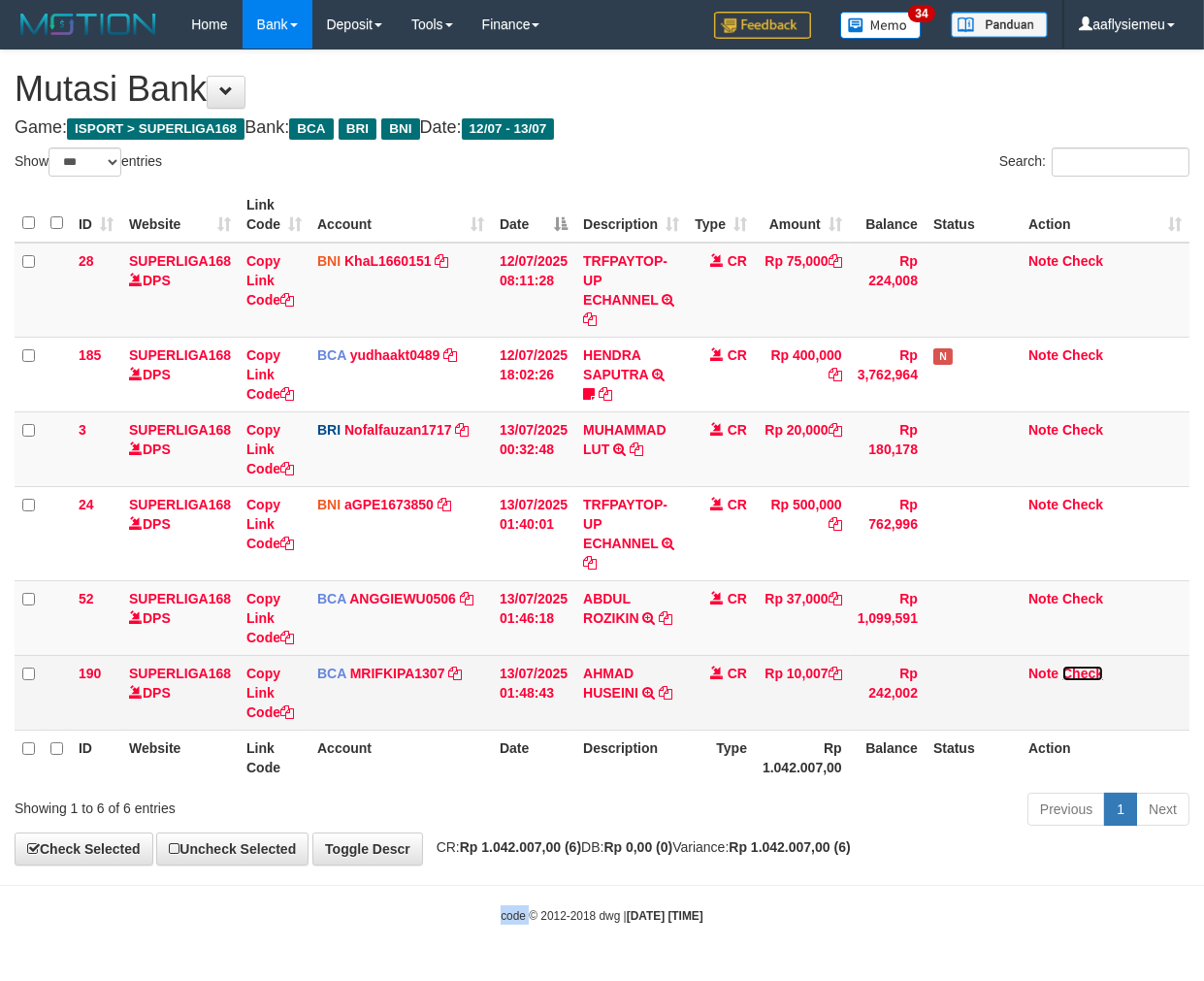 click on "Check" at bounding box center (1083, 673) 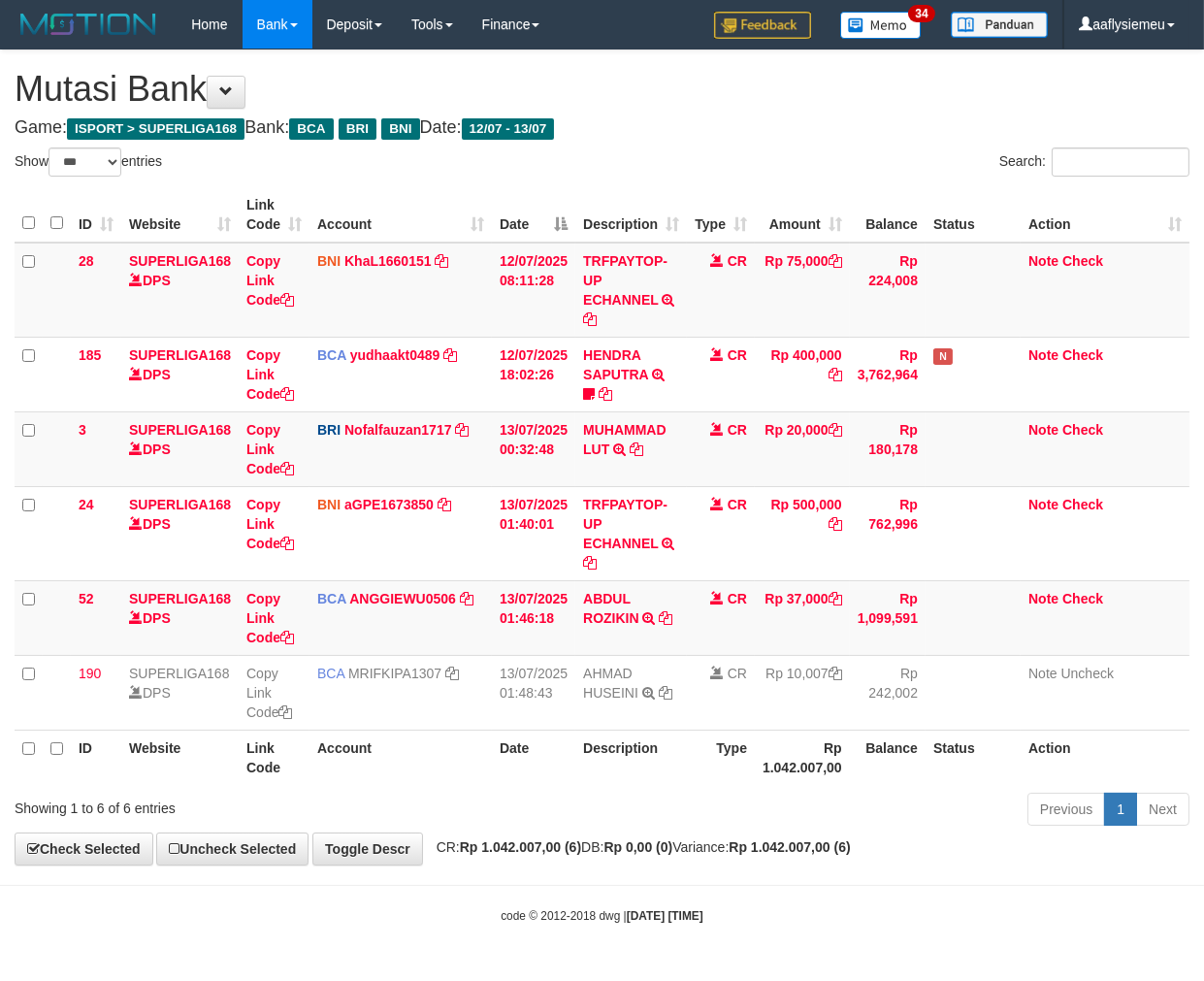 click on "Rp 1.042.007,00 (6)" at bounding box center (520, 847) 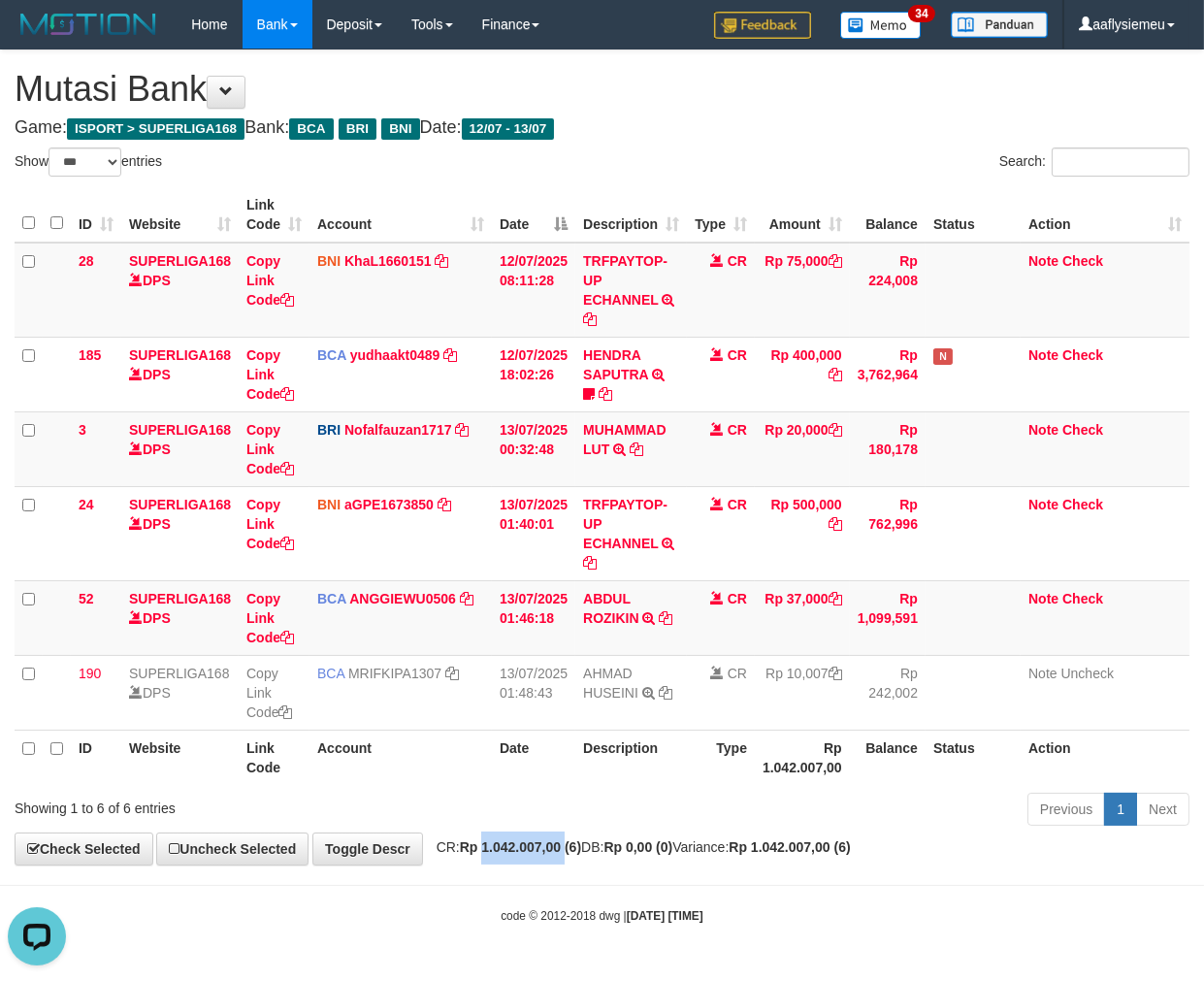 drag, startPoint x: 516, startPoint y: 855, endPoint x: 1195, endPoint y: 753, distance: 686.6185 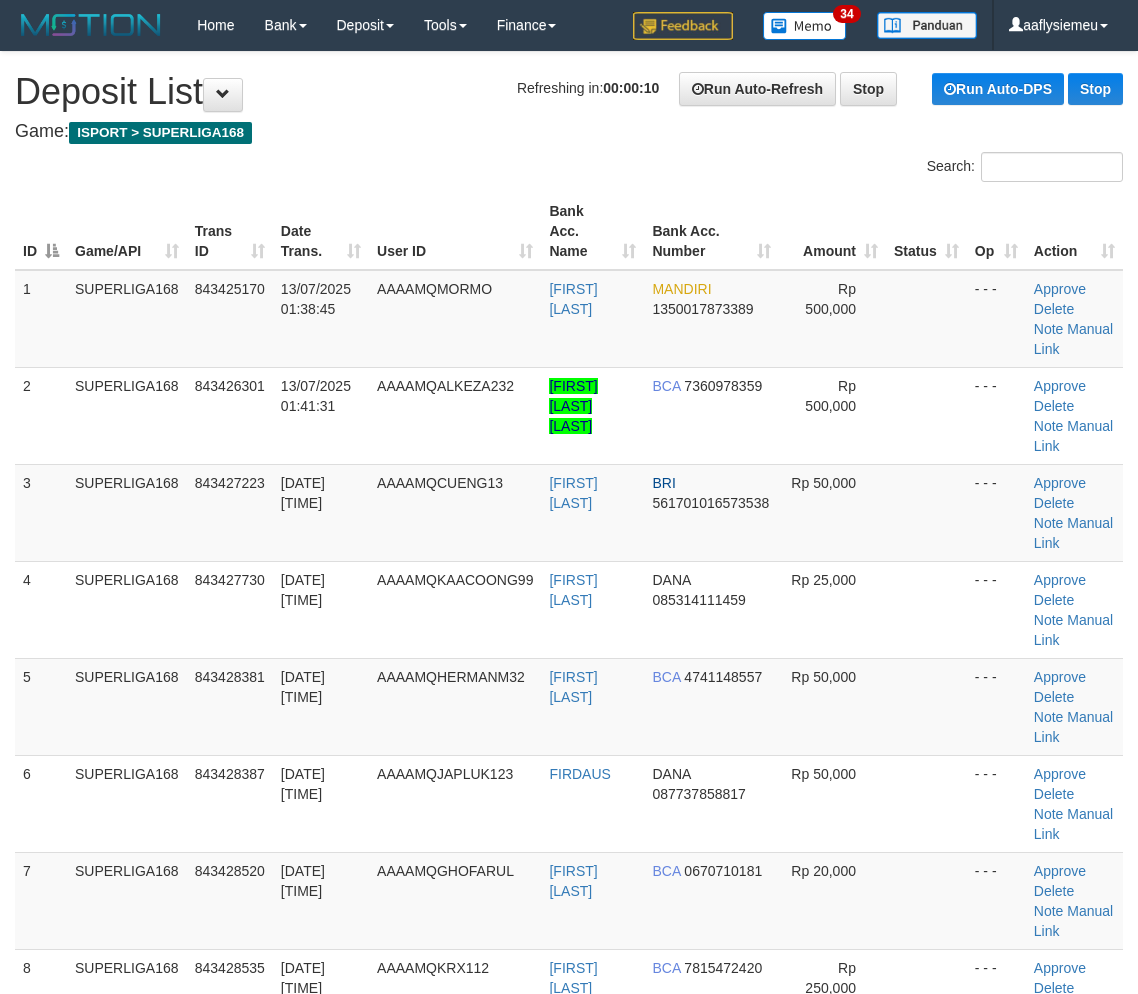 scroll, scrollTop: 0, scrollLeft: 0, axis: both 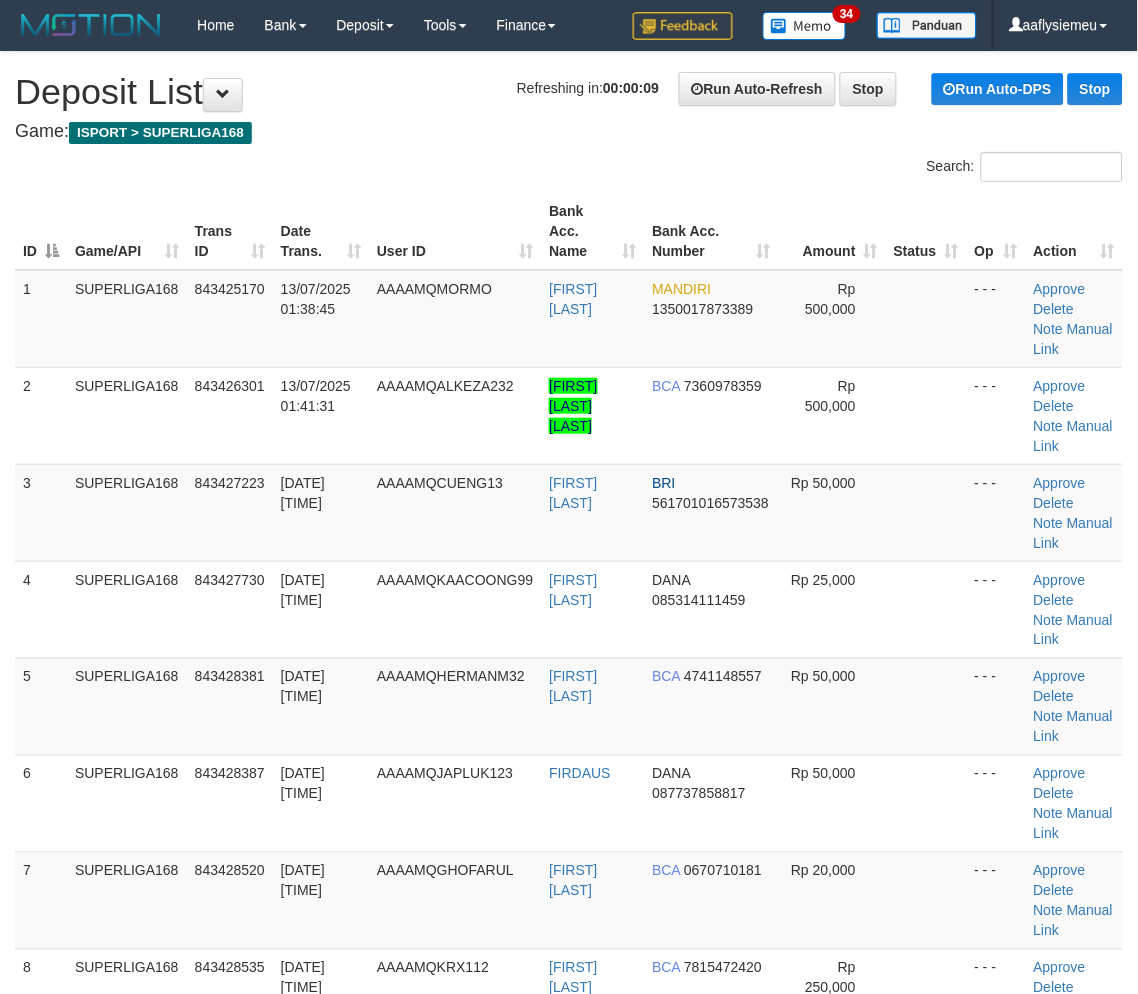 drag, startPoint x: 178, startPoint y: 673, endPoint x: 1, endPoint y: 707, distance: 180.23596 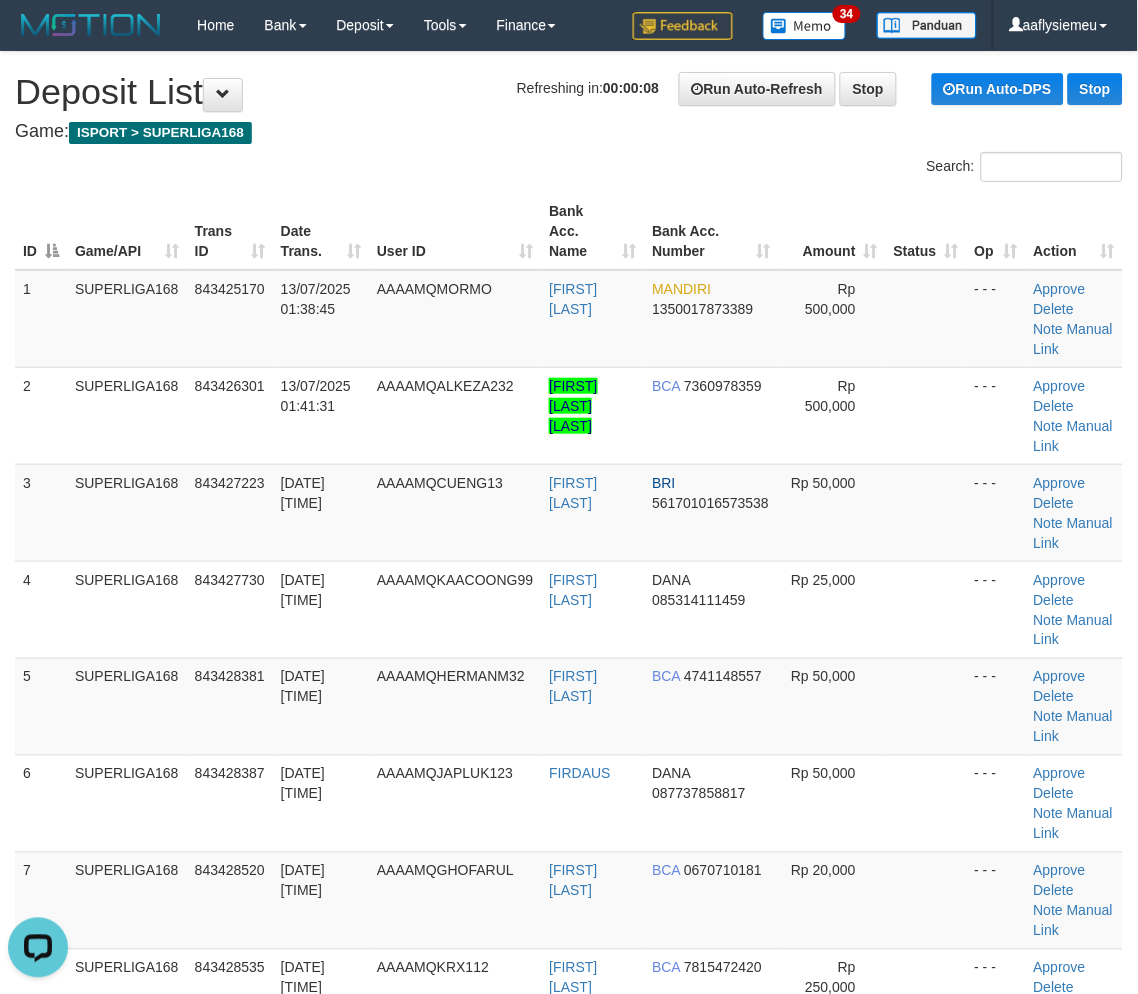 scroll, scrollTop: 0, scrollLeft: 0, axis: both 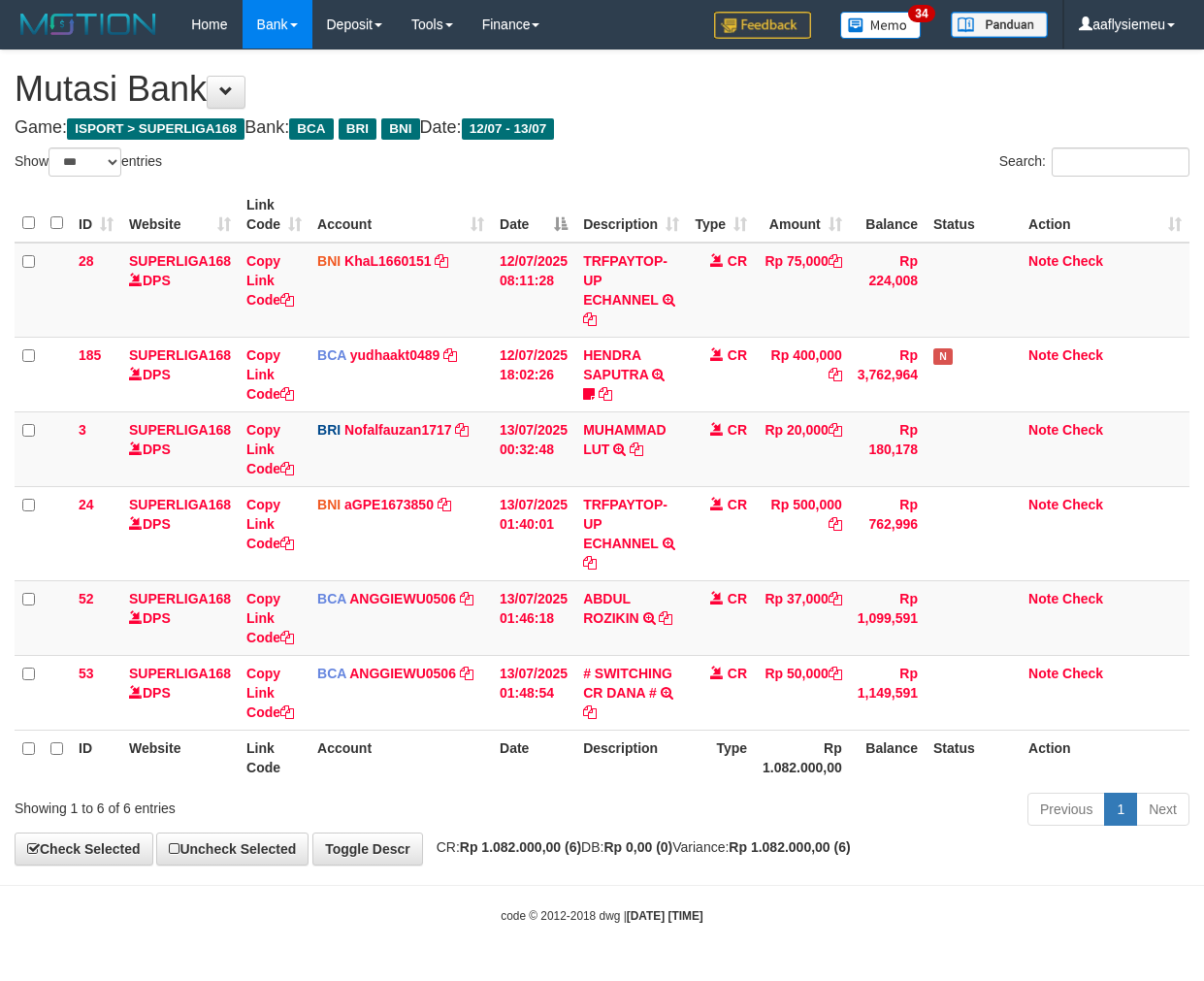 select on "***" 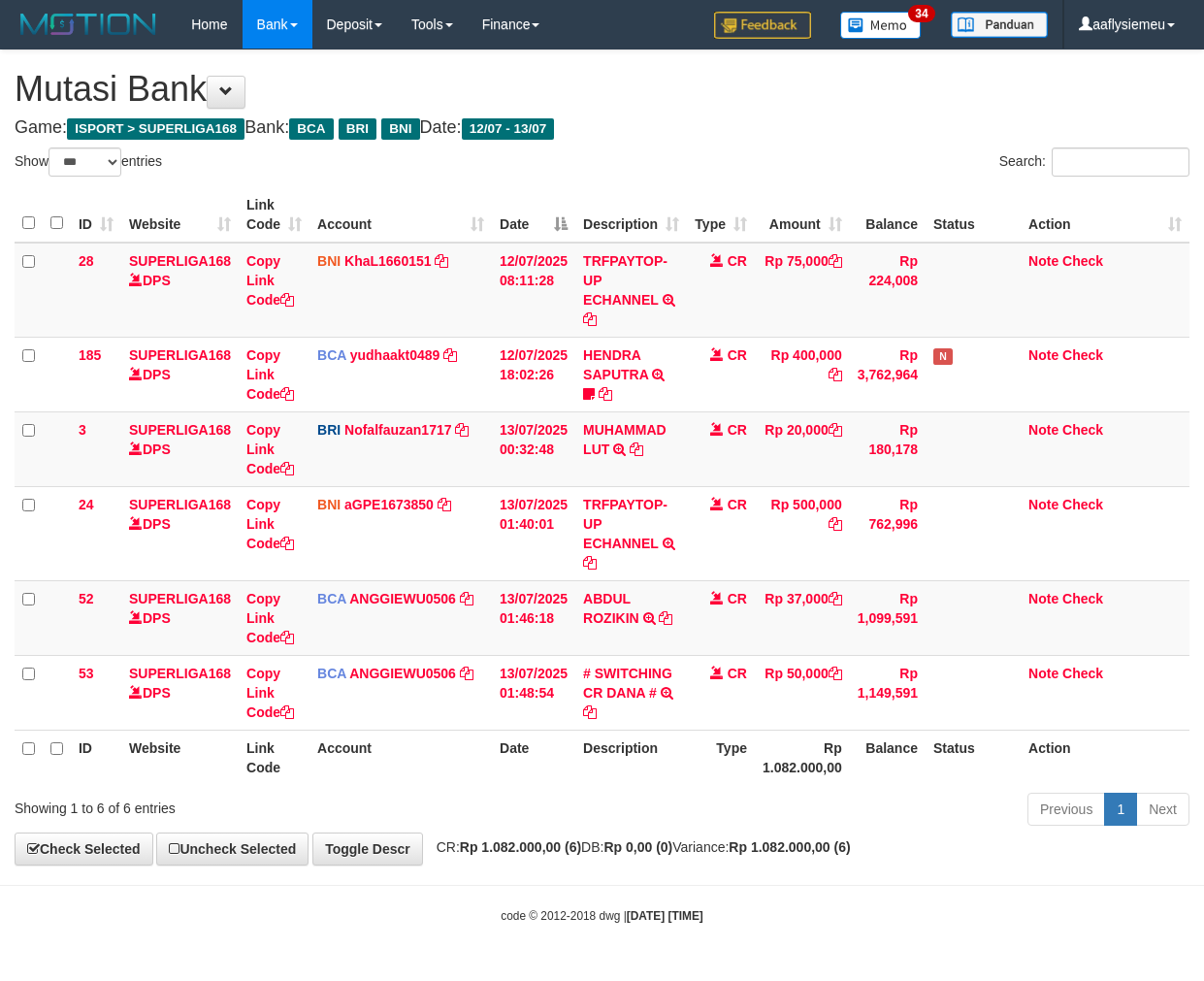 scroll, scrollTop: 0, scrollLeft: 0, axis: both 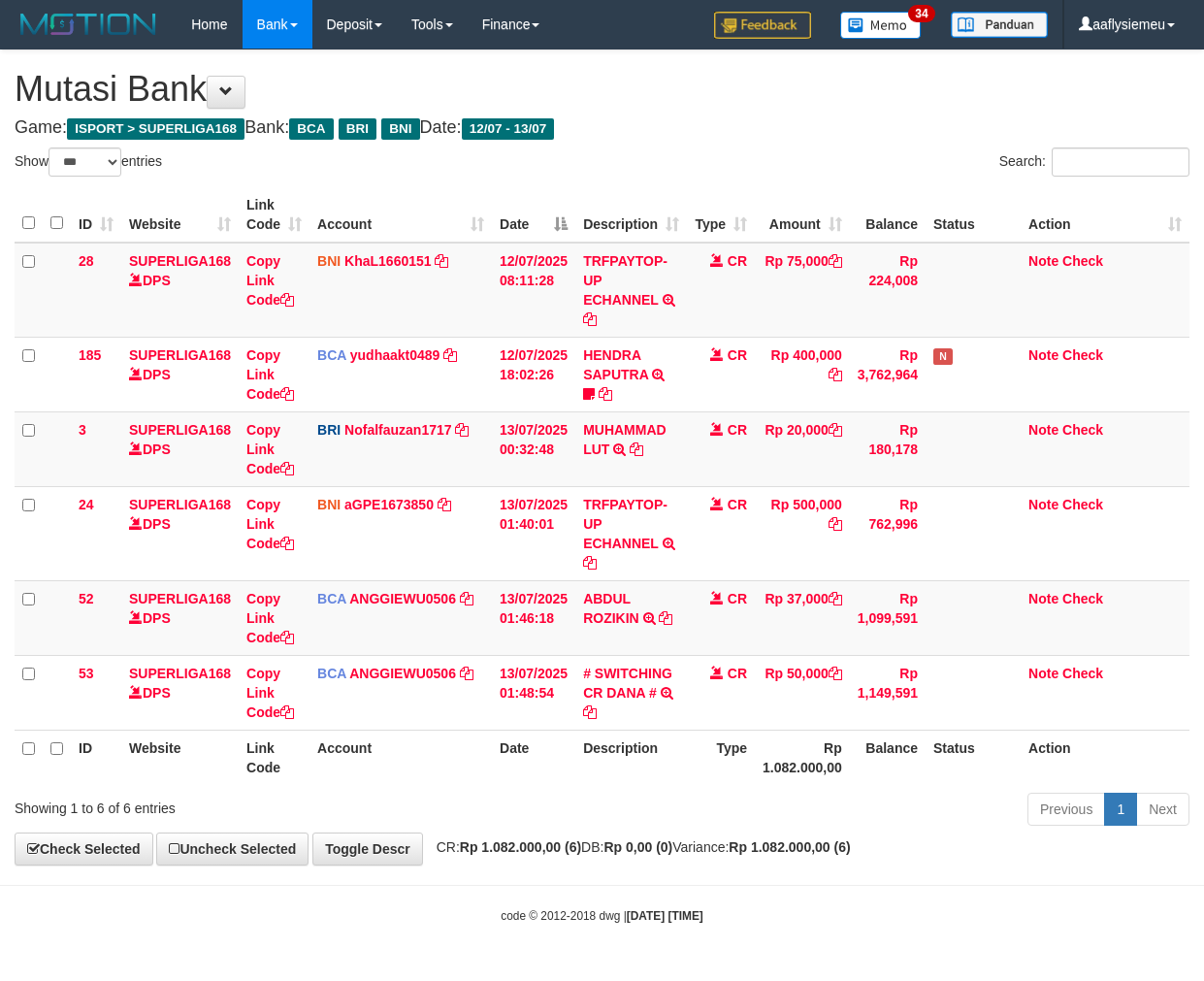 select on "***" 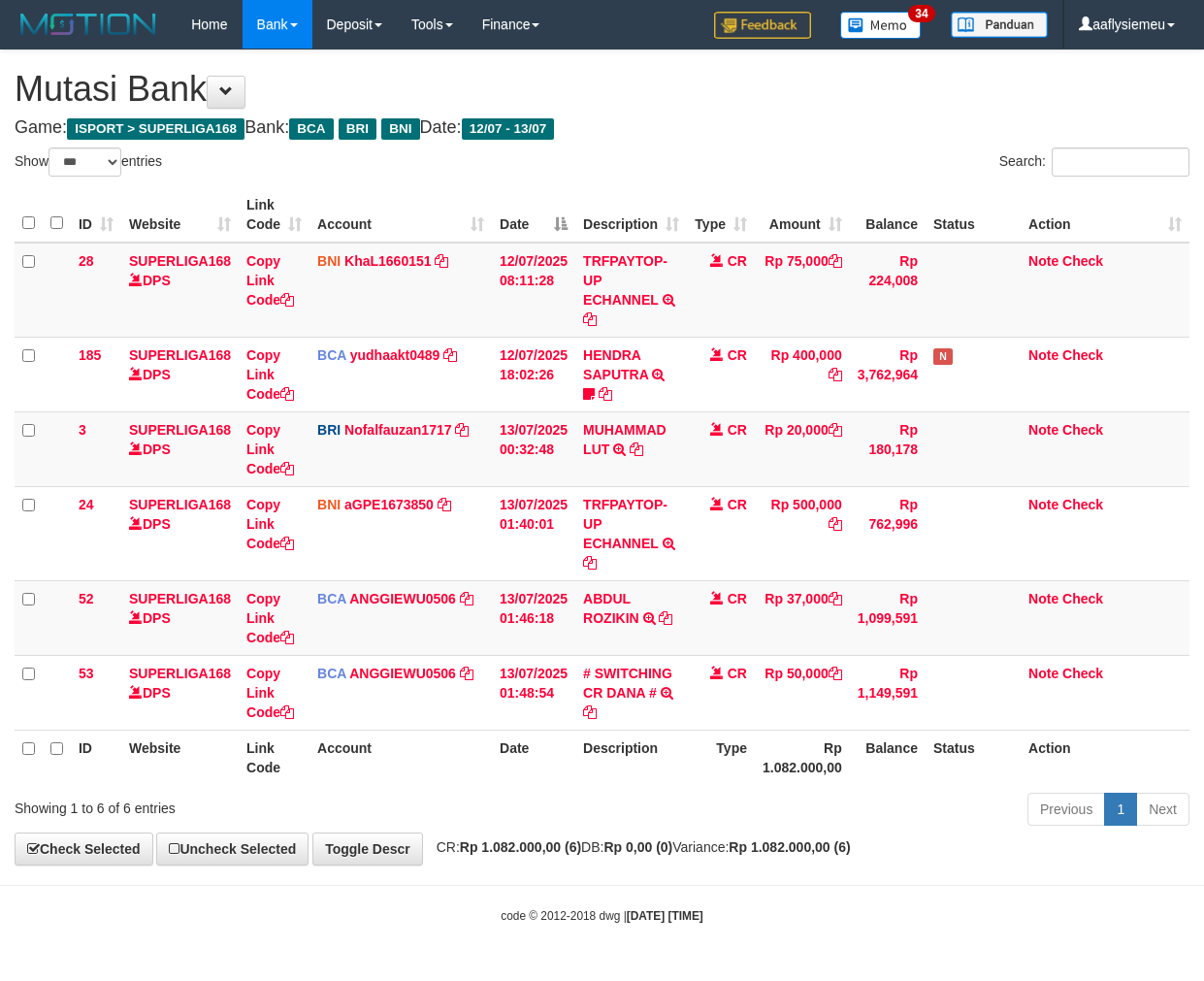 scroll, scrollTop: 0, scrollLeft: 0, axis: both 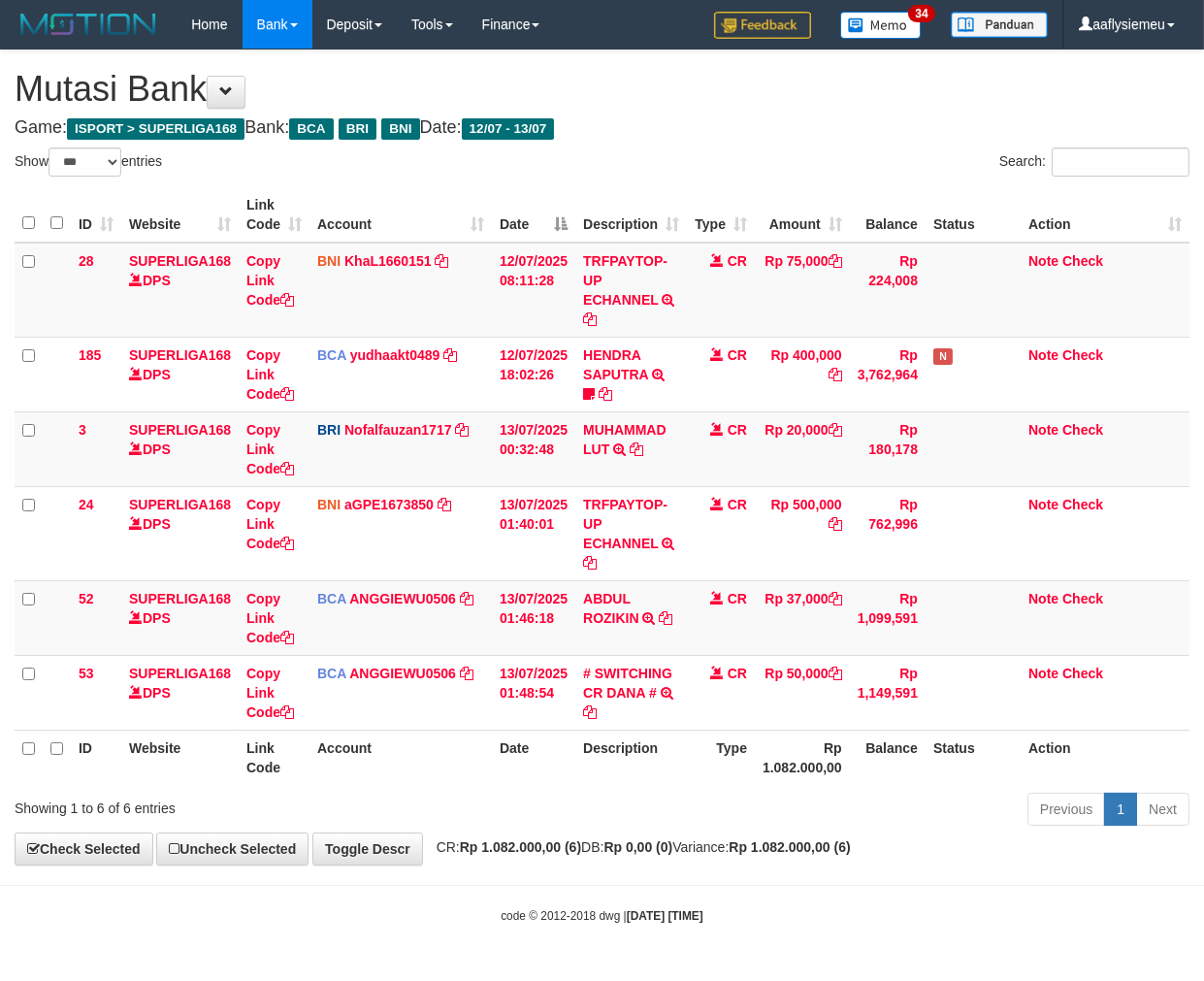 click on "Rp 1.082.000,00" at bounding box center [802, 757] 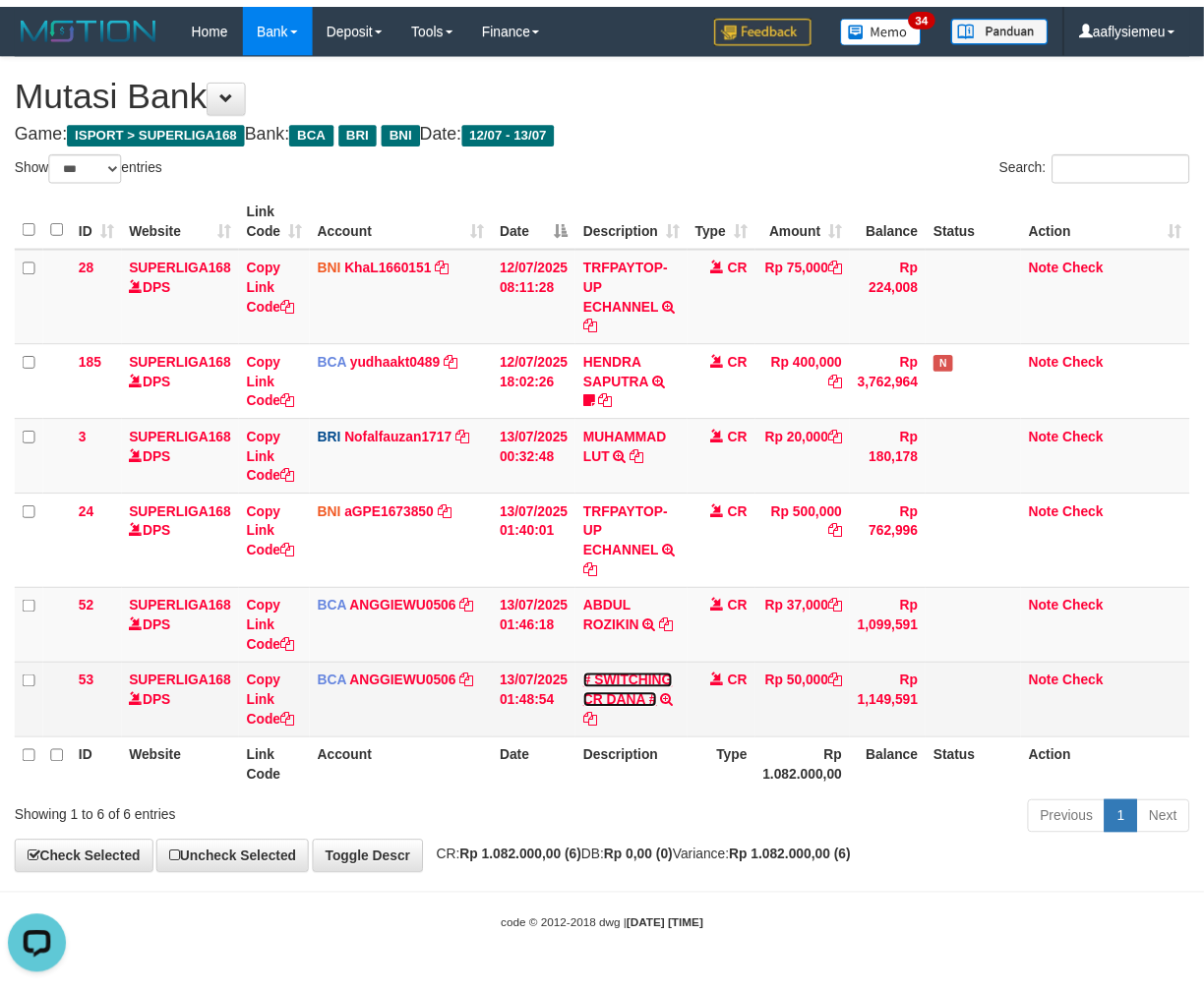 scroll, scrollTop: 0, scrollLeft: 0, axis: both 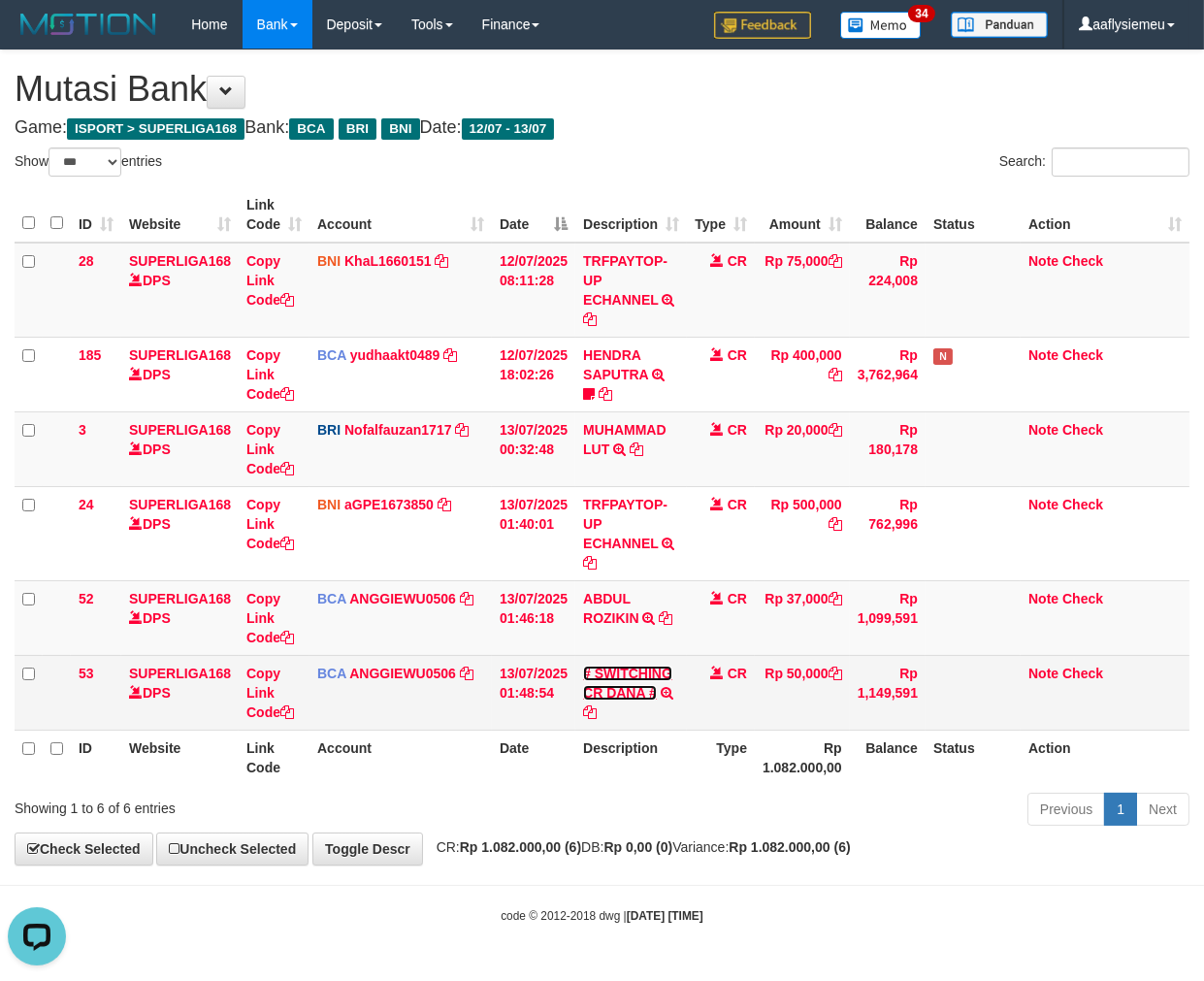 click on "# SWITCHING CR DANA #" at bounding box center (628, 683) 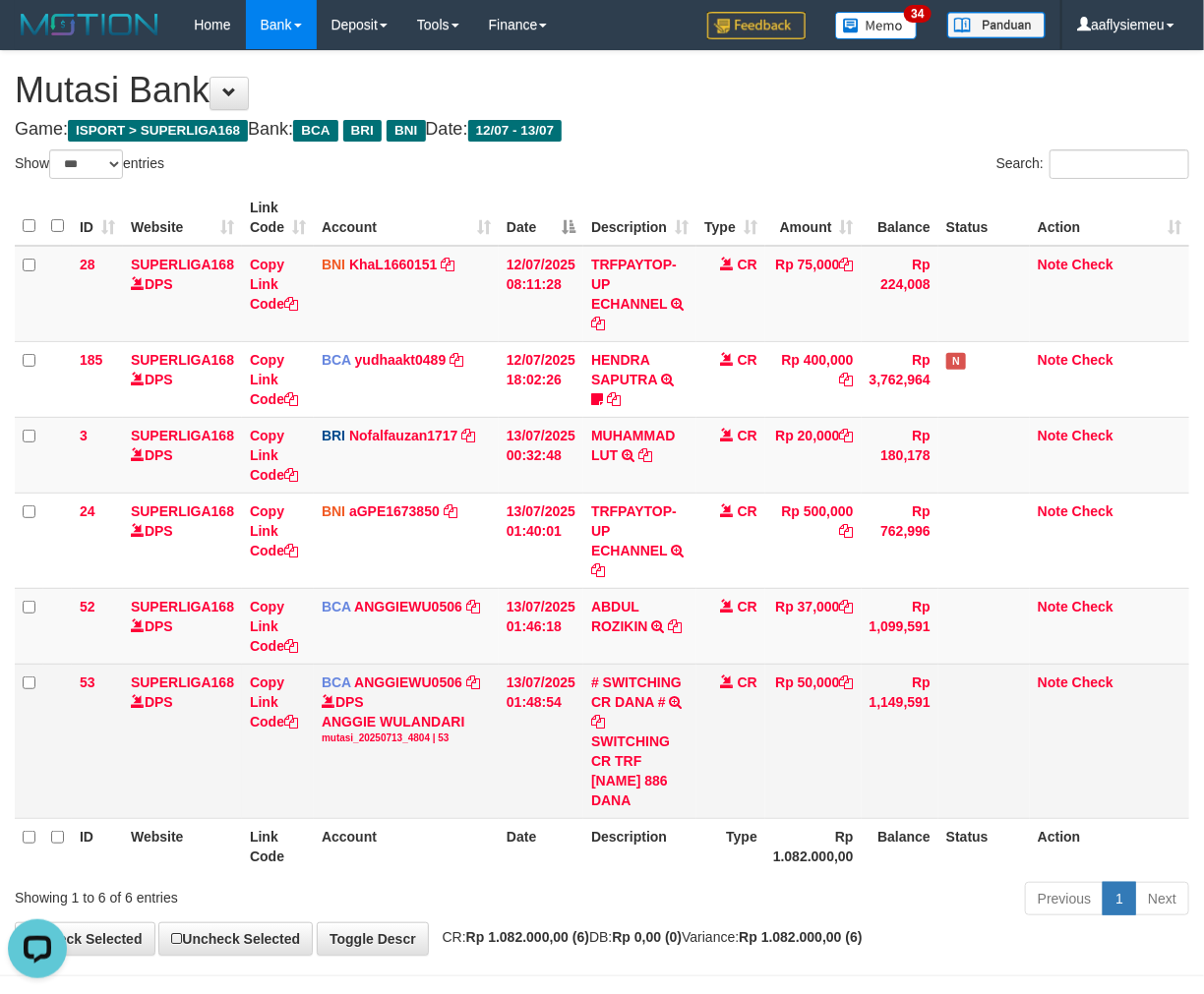 click on "SWITCHING CR TRF
[FIRST] [LAST]
886 DANA" at bounding box center [639, 771] 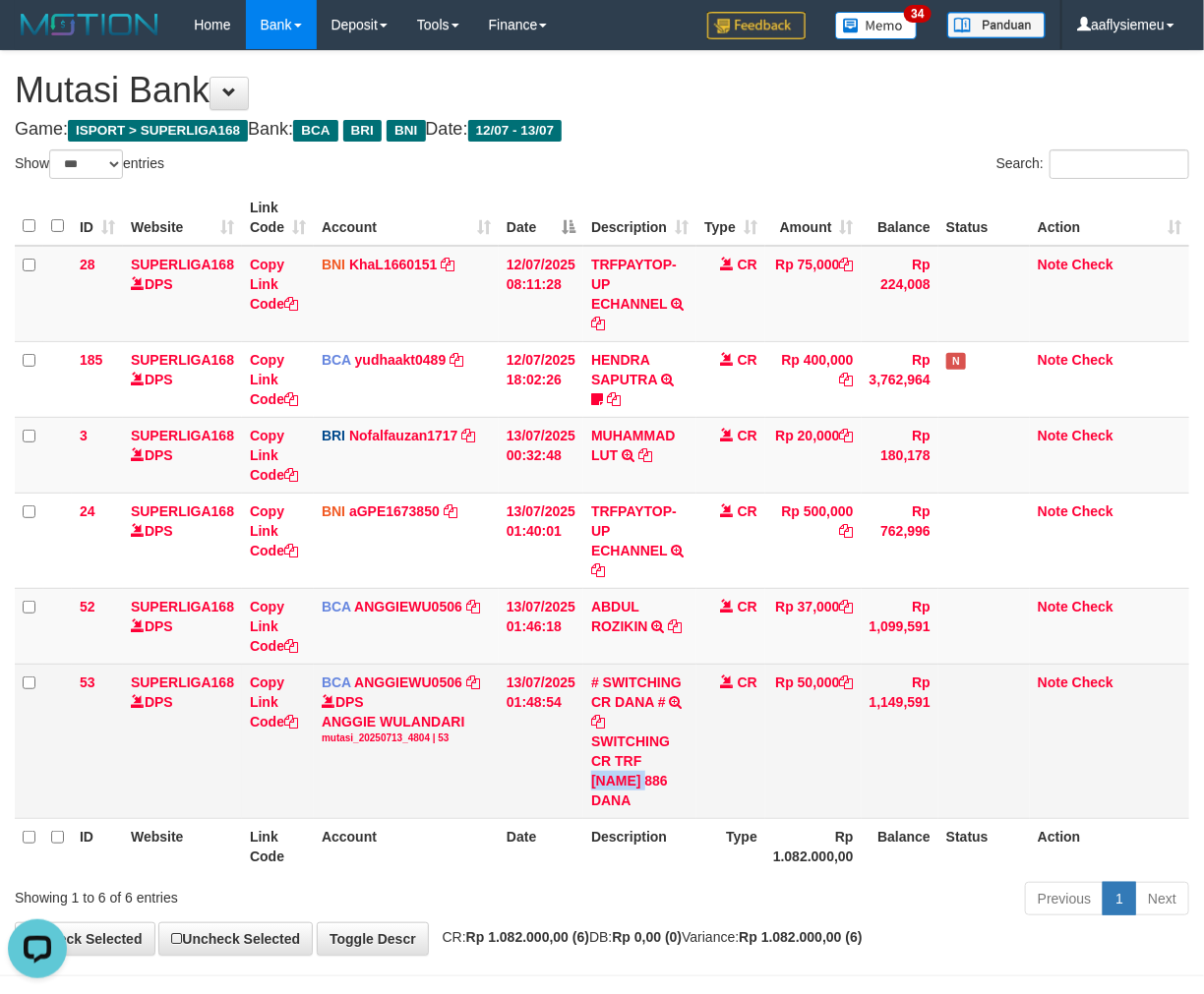 click on "SWITCHING CR TRF
[NAME]
886 DANA" at bounding box center [639, 771] 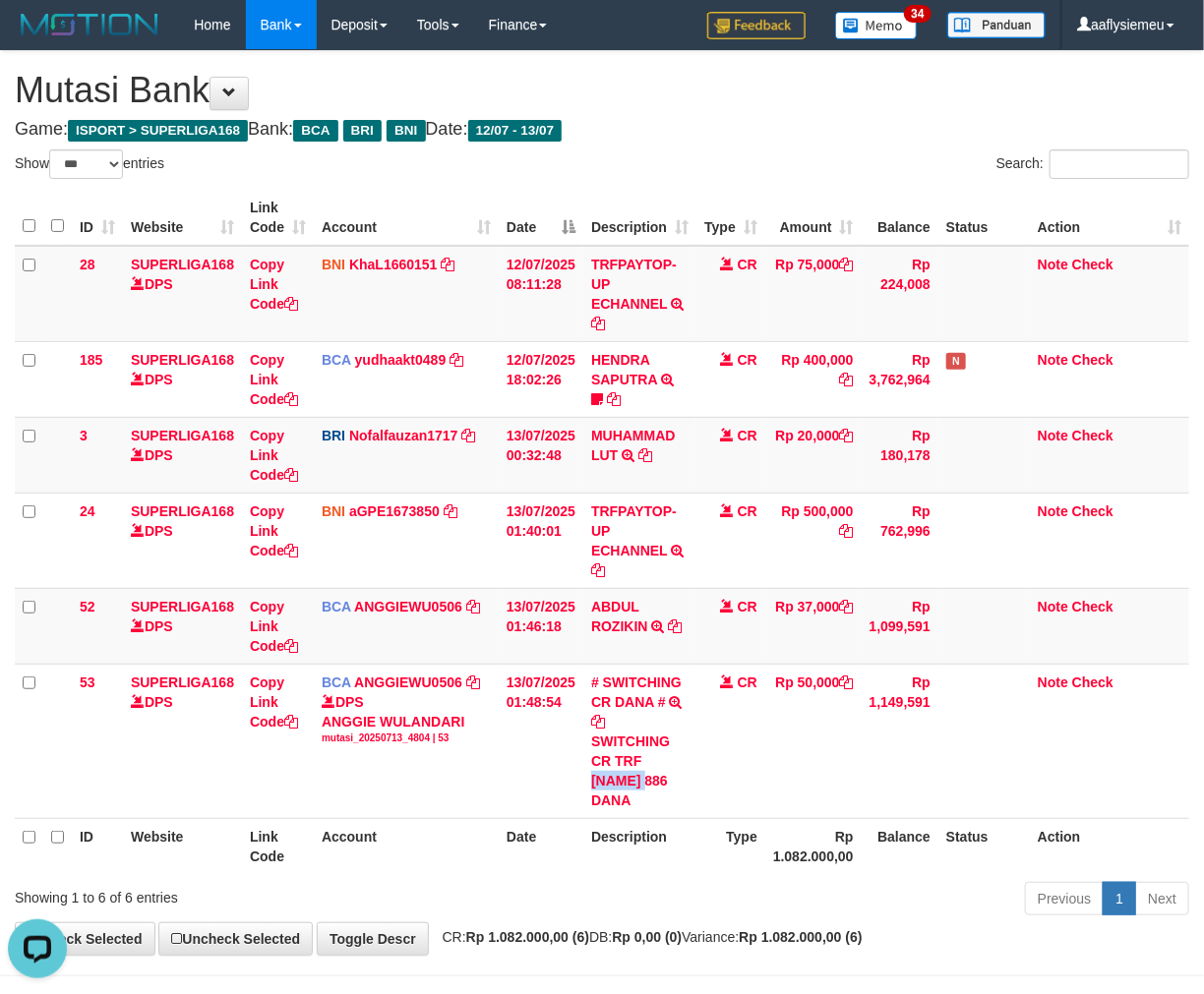 copy on "FIRDAUS" 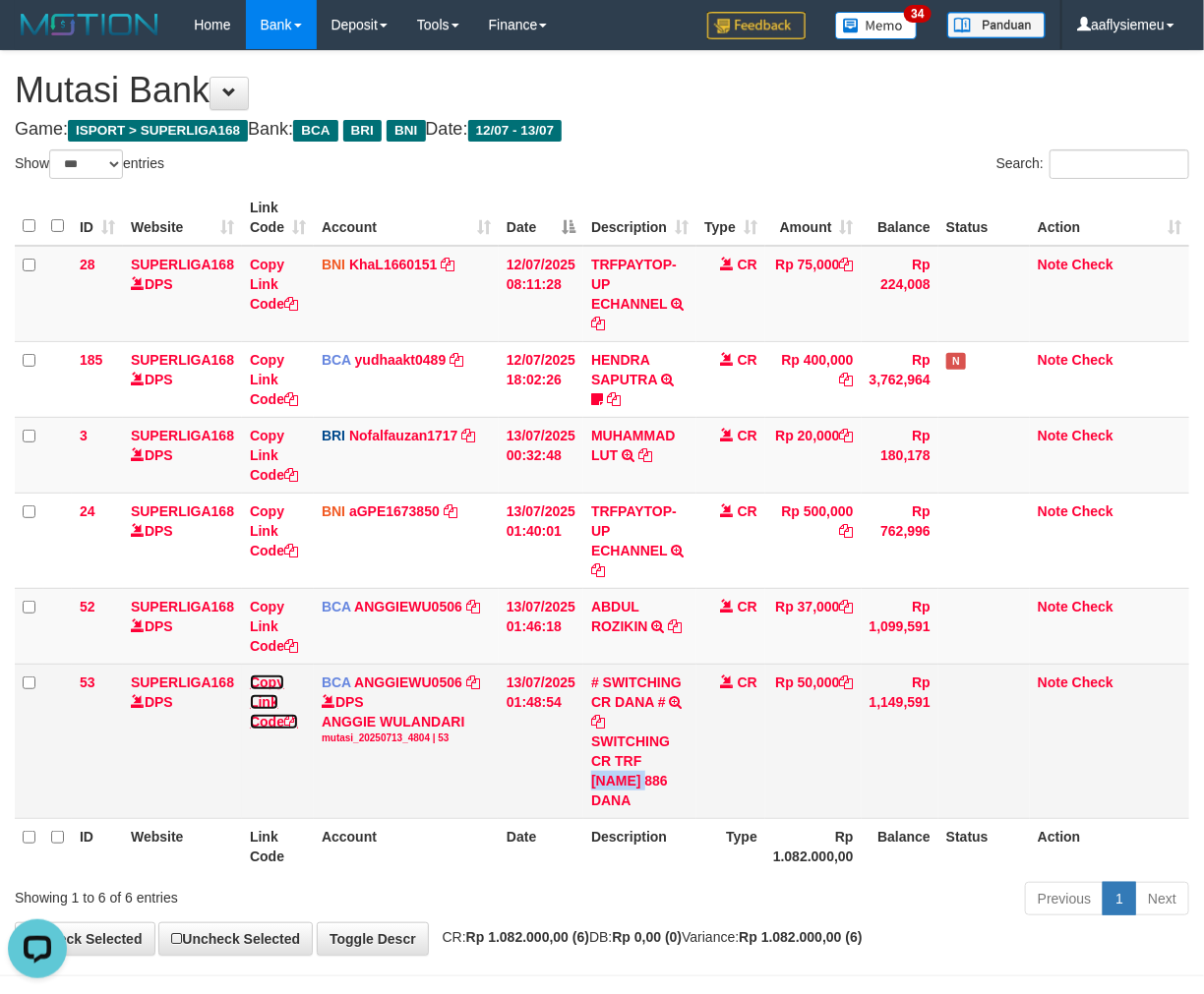 click at bounding box center (291, 722) 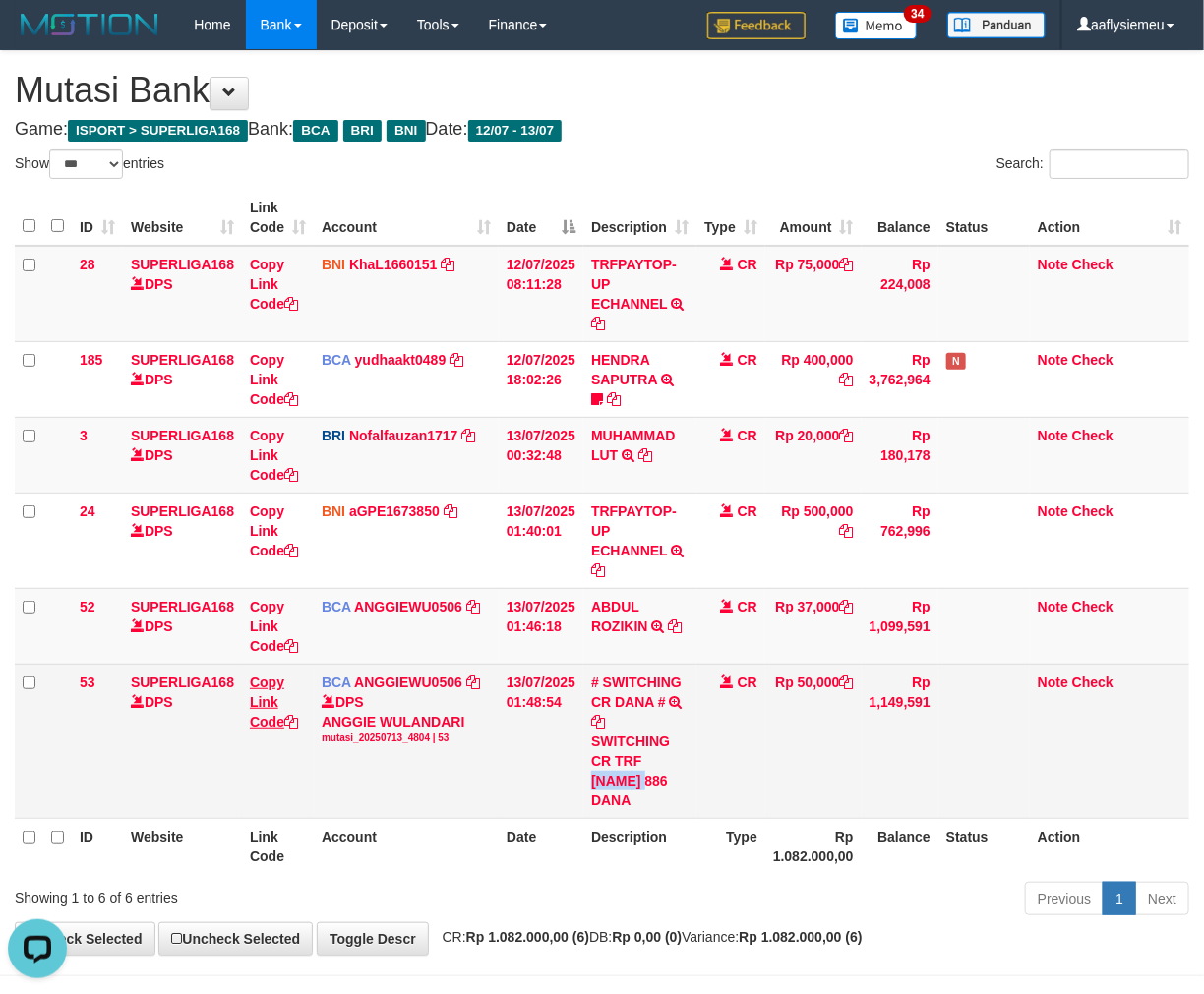 copy on "FIRDAUS" 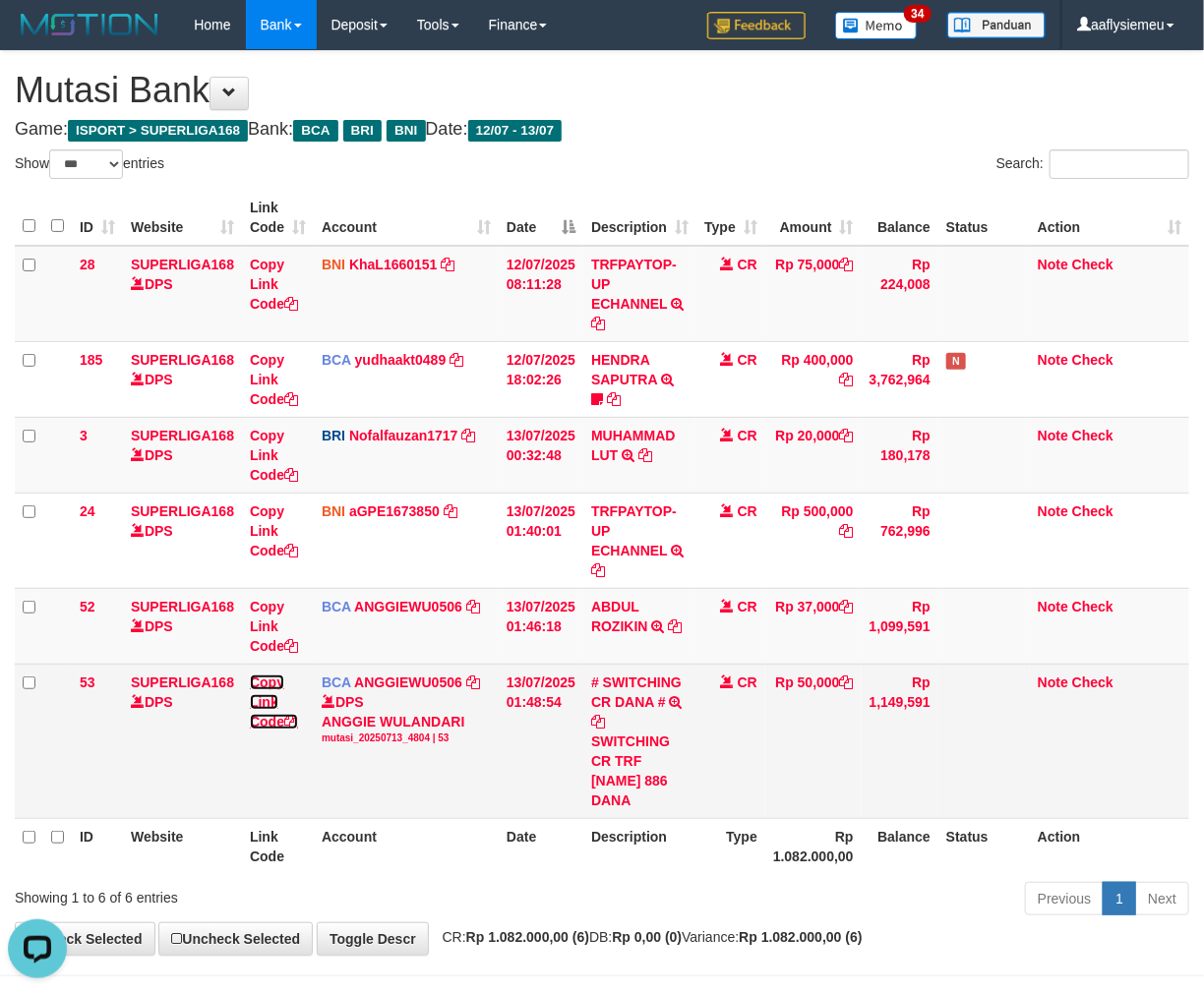 scroll, scrollTop: 269, scrollLeft: 0, axis: vertical 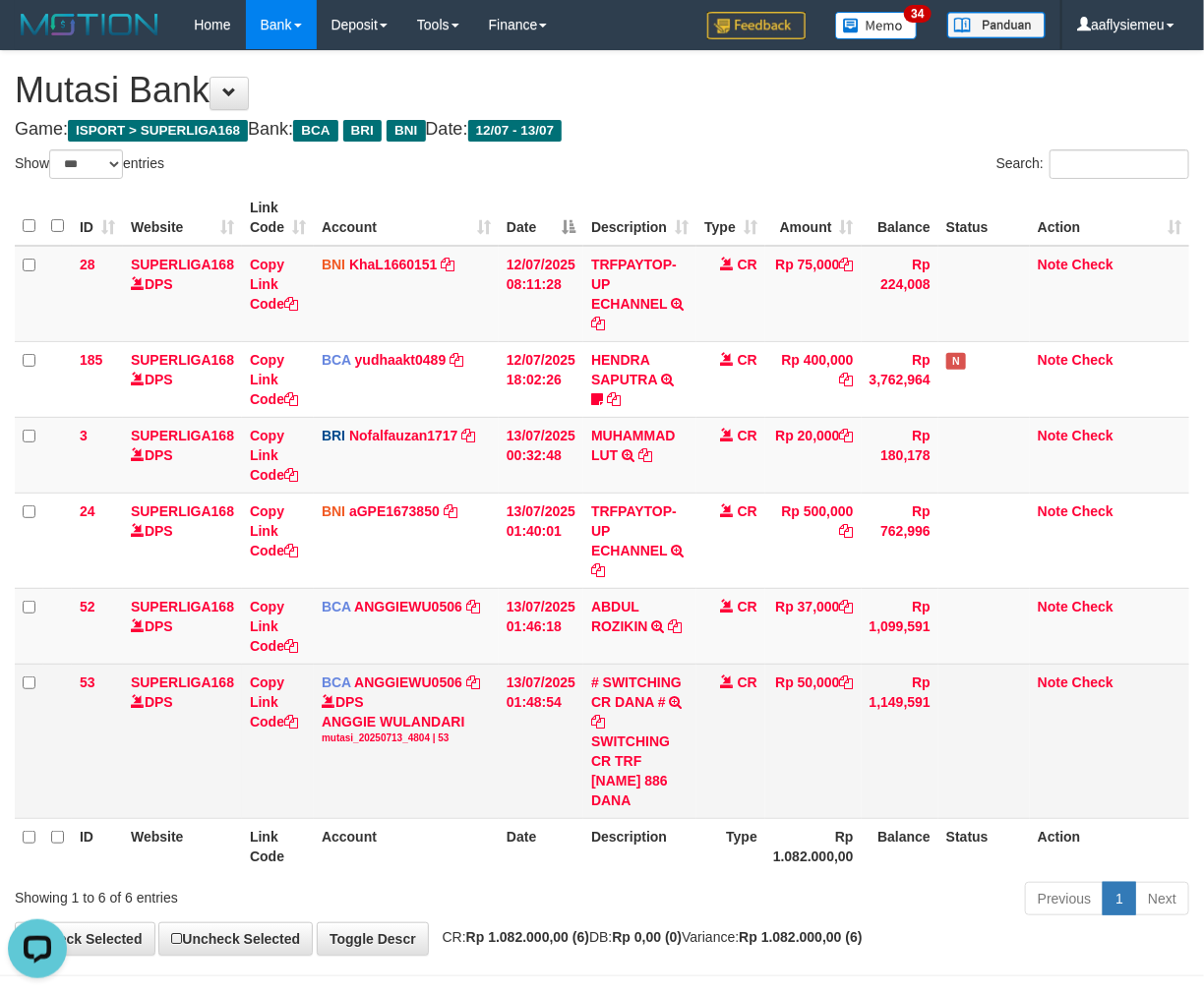 drag, startPoint x: 974, startPoint y: 757, endPoint x: 1004, endPoint y: 734, distance: 37.802116 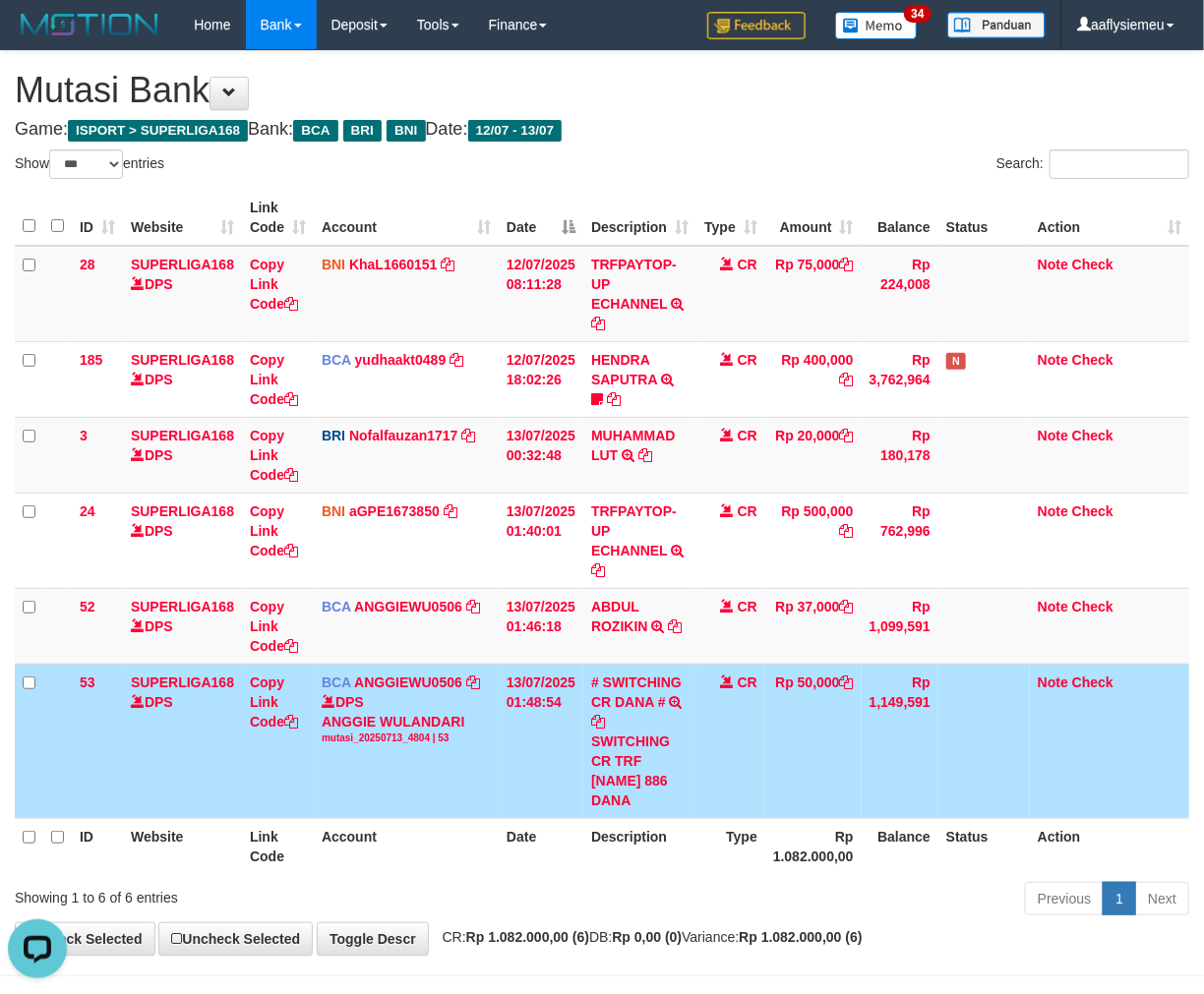 click on "Rp 50,000" at bounding box center (813, 740) 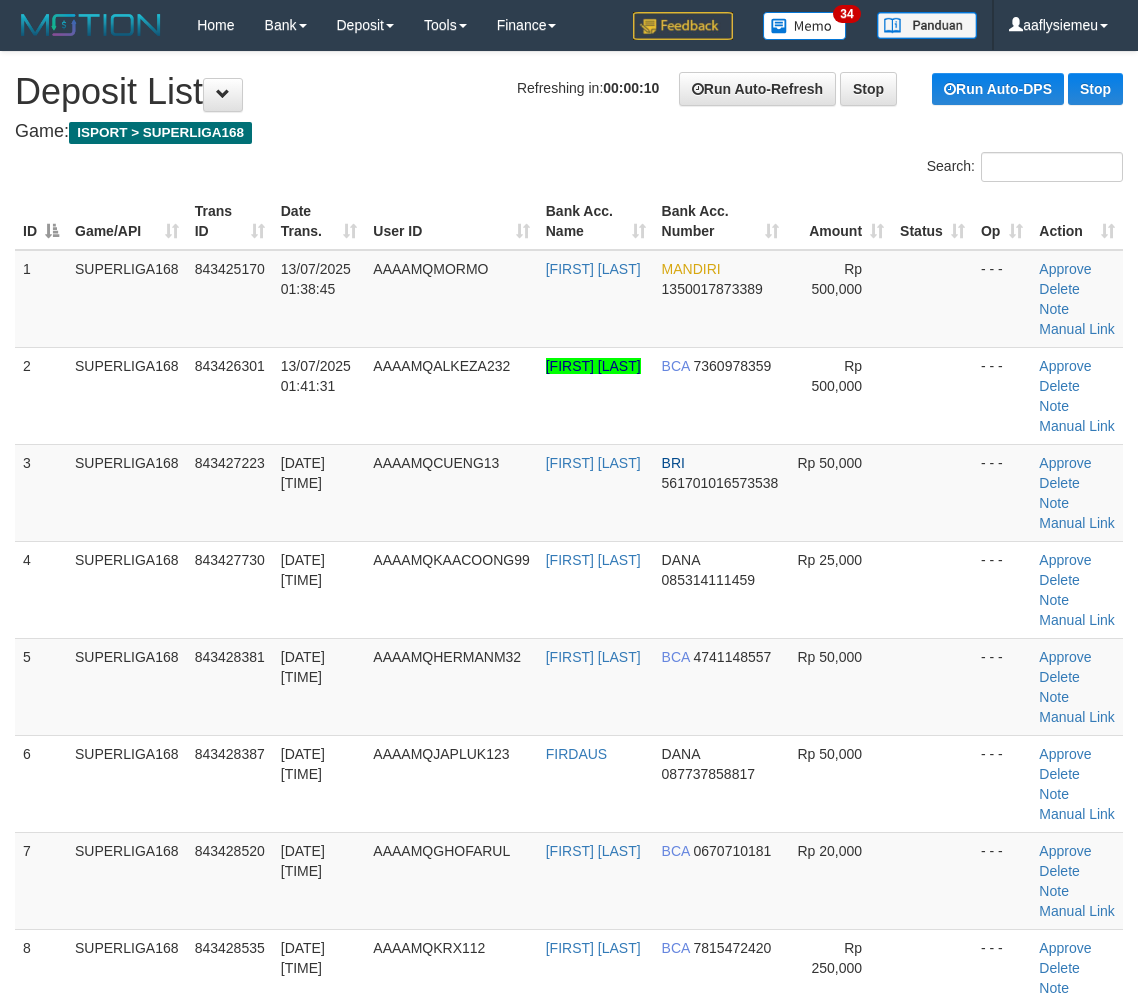 scroll, scrollTop: 0, scrollLeft: 0, axis: both 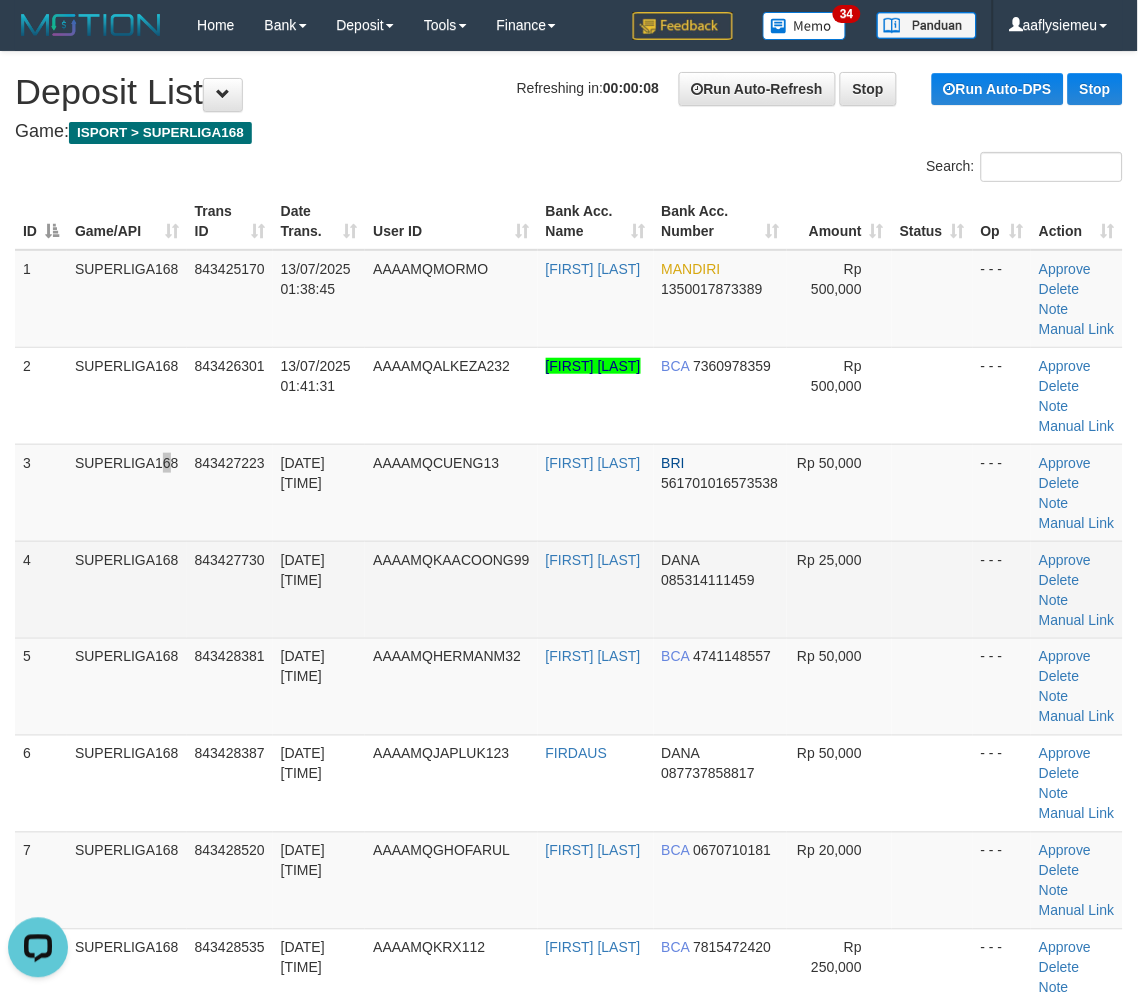 drag, startPoint x: 116, startPoint y: 532, endPoint x: 123, endPoint y: 547, distance: 16.552946 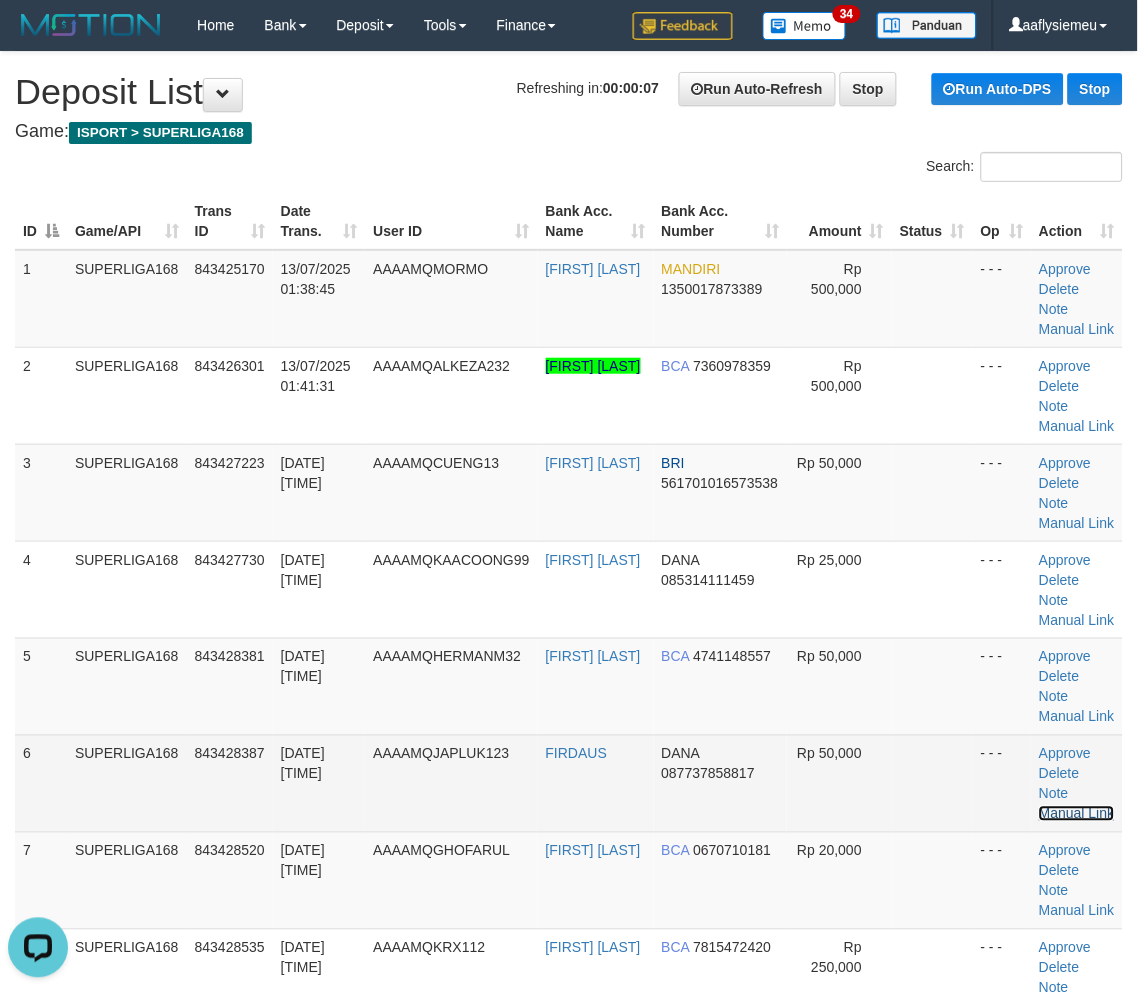 click on "Manual Link" at bounding box center [1077, 814] 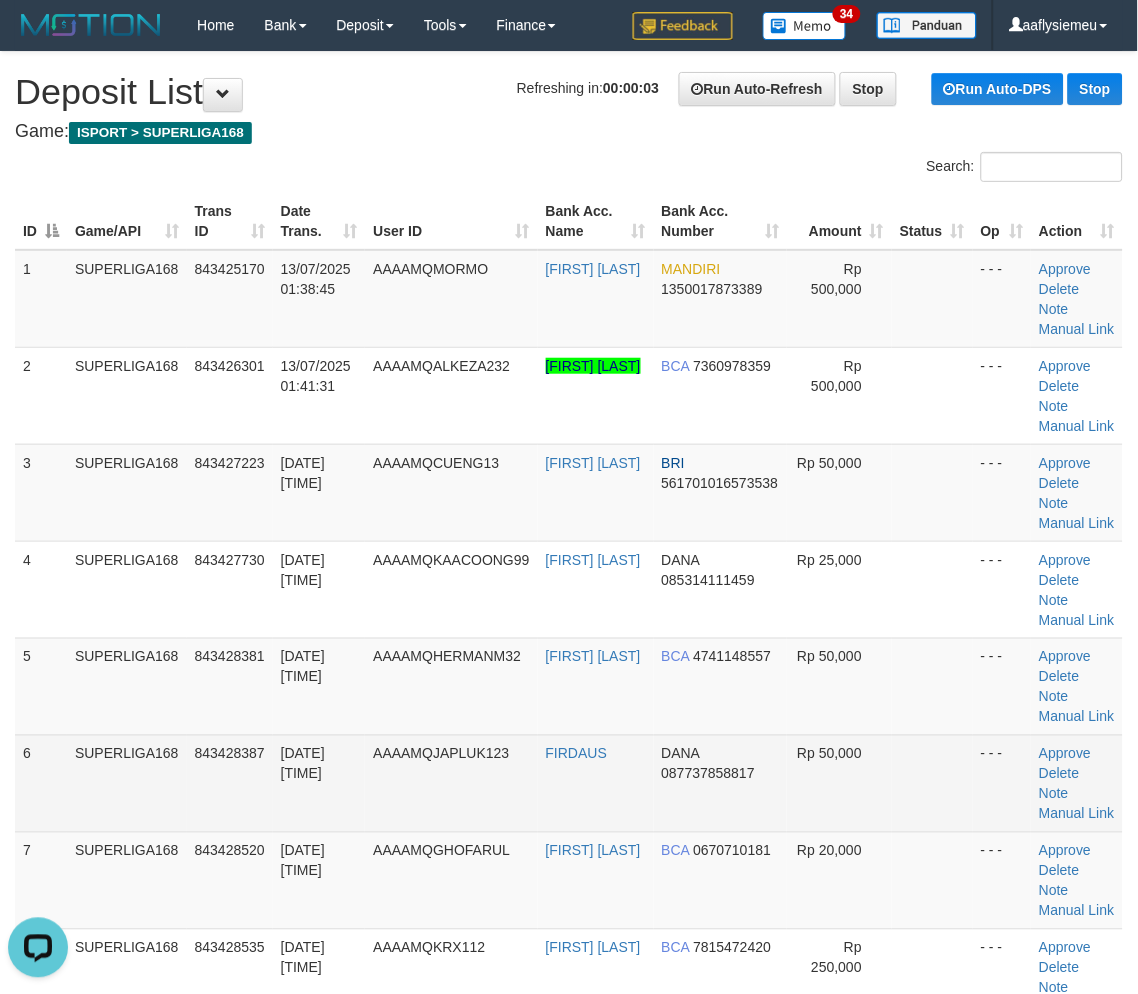 drag, startPoint x: 171, startPoint y: 838, endPoint x: 60, endPoint y: 770, distance: 130.17296 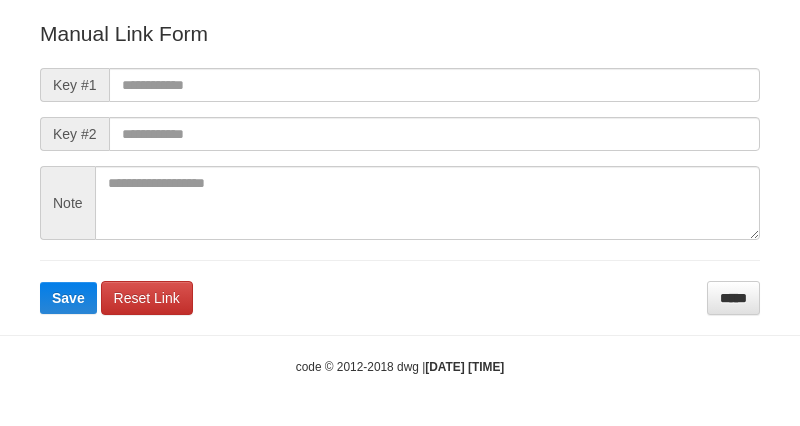 scroll, scrollTop: 242, scrollLeft: 0, axis: vertical 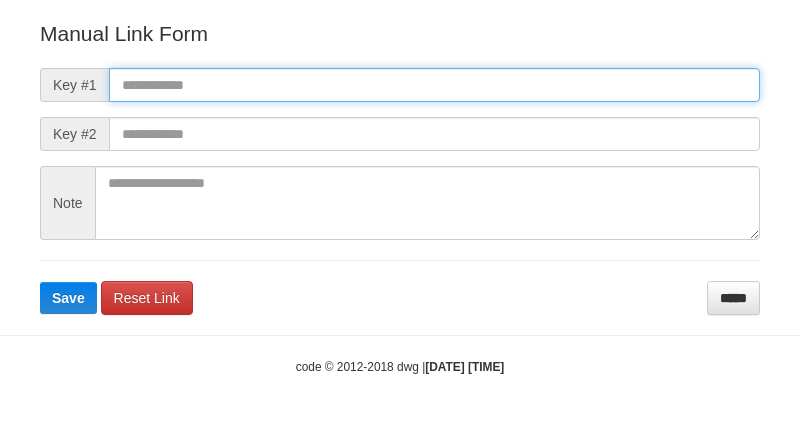 click at bounding box center (434, 85) 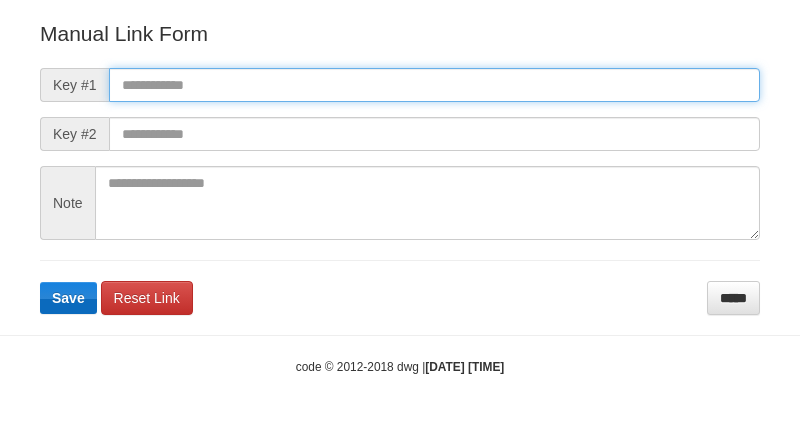paste on "**********" 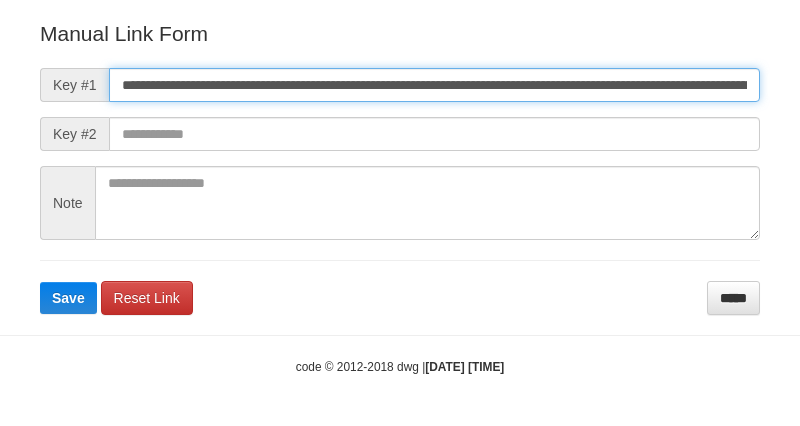 scroll, scrollTop: 0, scrollLeft: 1180, axis: horizontal 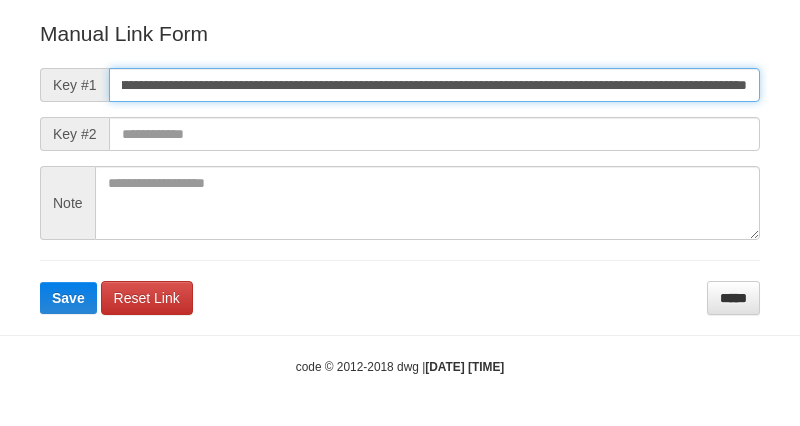type on "**********" 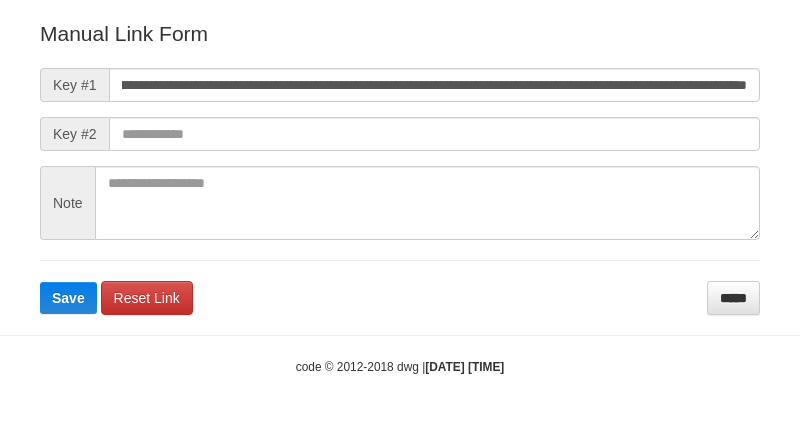 click on "**********" at bounding box center (400, 167) 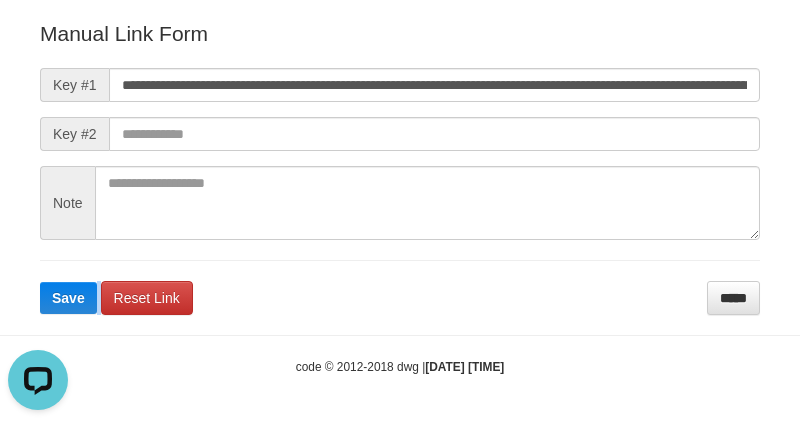 scroll, scrollTop: 0, scrollLeft: 0, axis: both 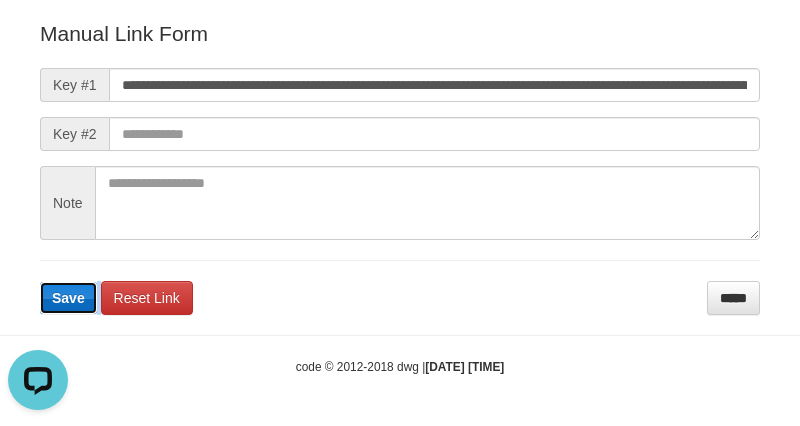 click on "Save" at bounding box center (68, 298) 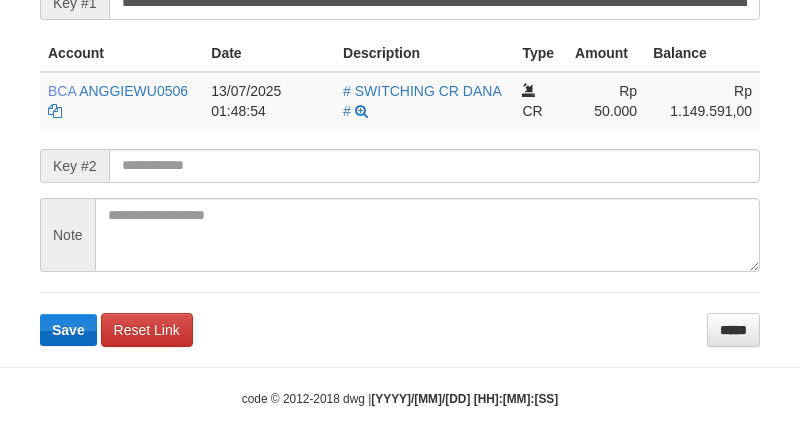 scroll, scrollTop: 520, scrollLeft: 0, axis: vertical 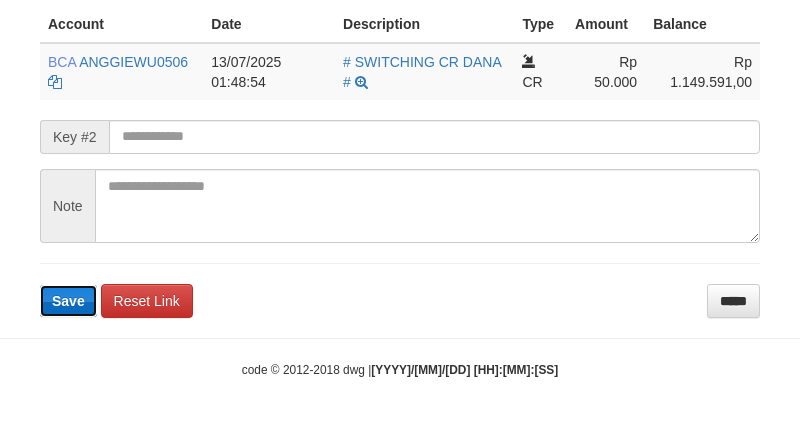 click on "Save" at bounding box center [68, 301] 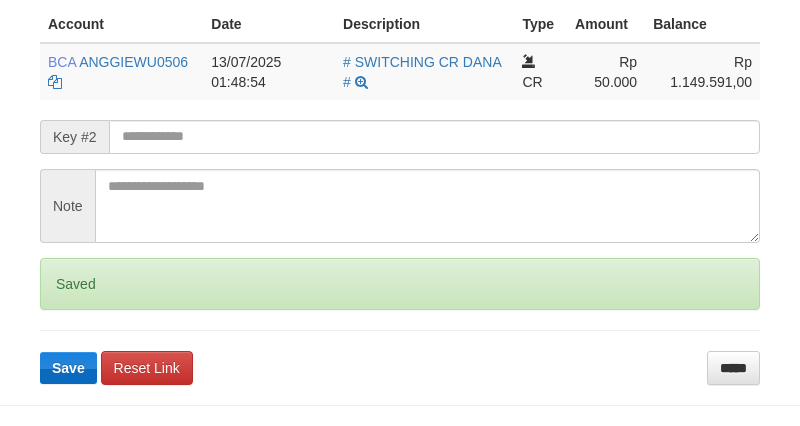 click on "Saved" at bounding box center (400, 284) 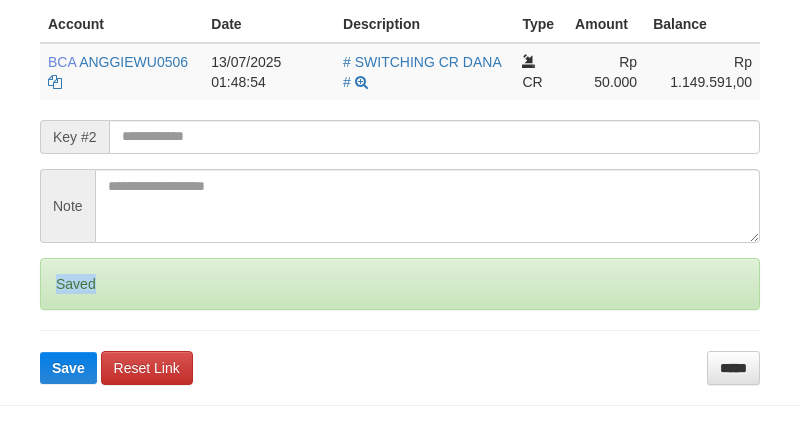 click on "Saved" at bounding box center (400, 284) 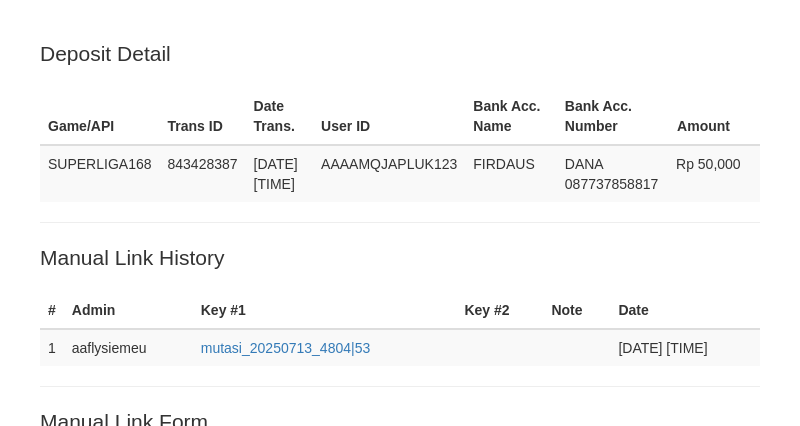 scroll, scrollTop: 520, scrollLeft: 0, axis: vertical 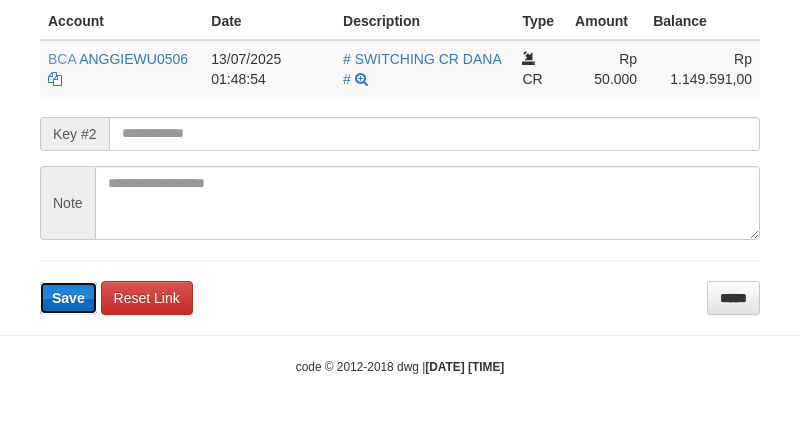 click on "Save" at bounding box center [68, 298] 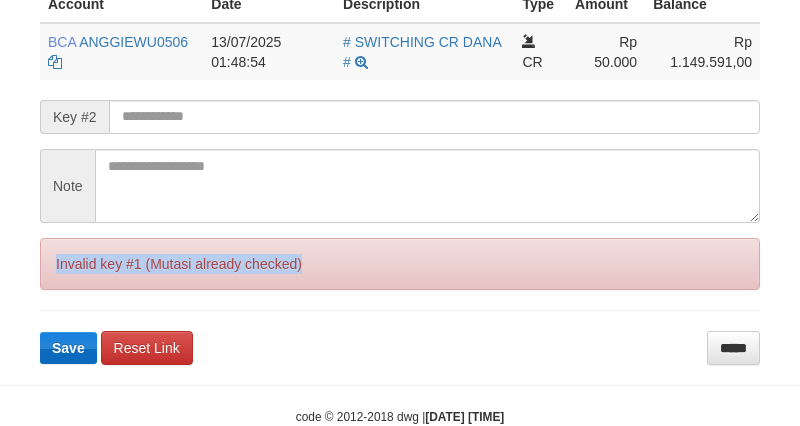 click on "Invalid key #1 (Mutasi already checked)" at bounding box center [400, 264] 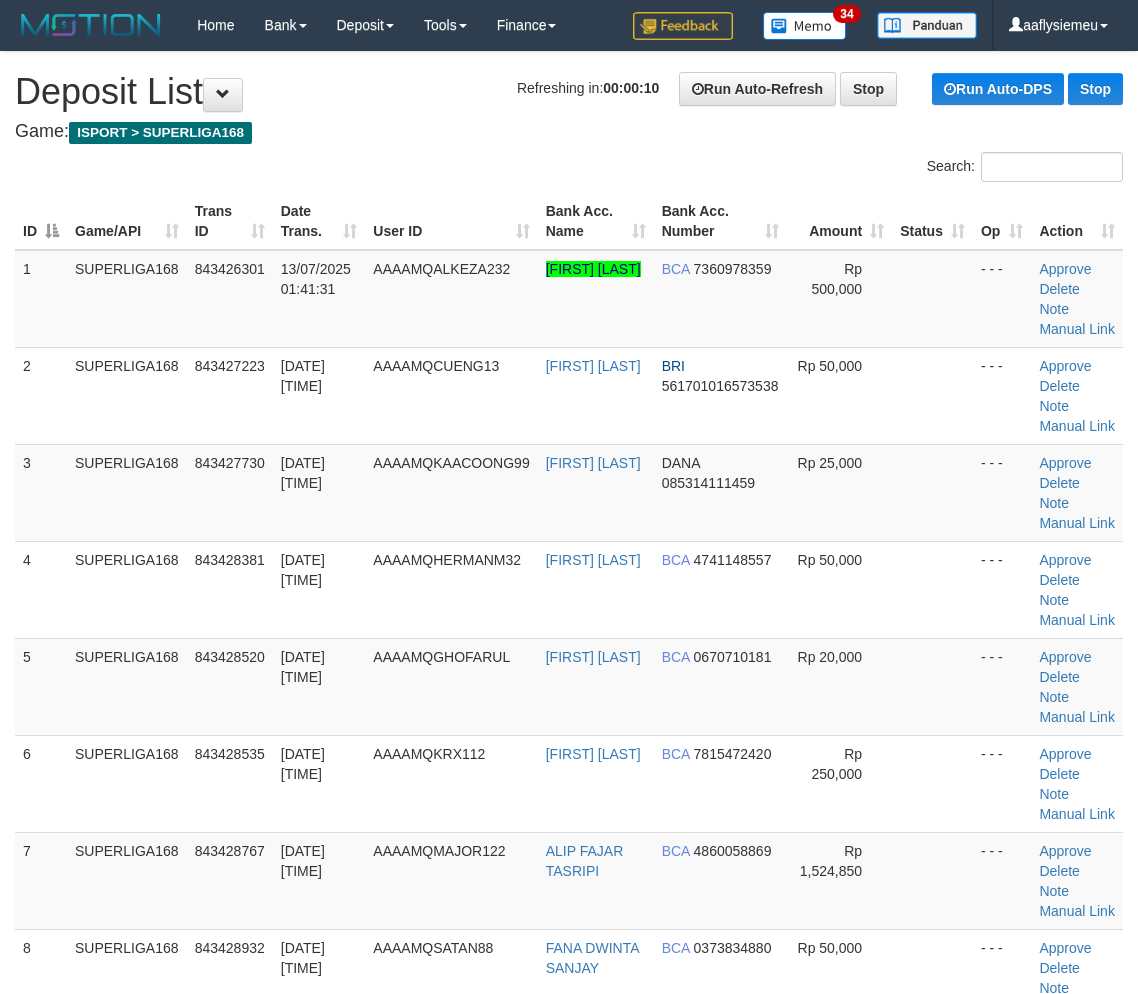 scroll, scrollTop: 0, scrollLeft: 0, axis: both 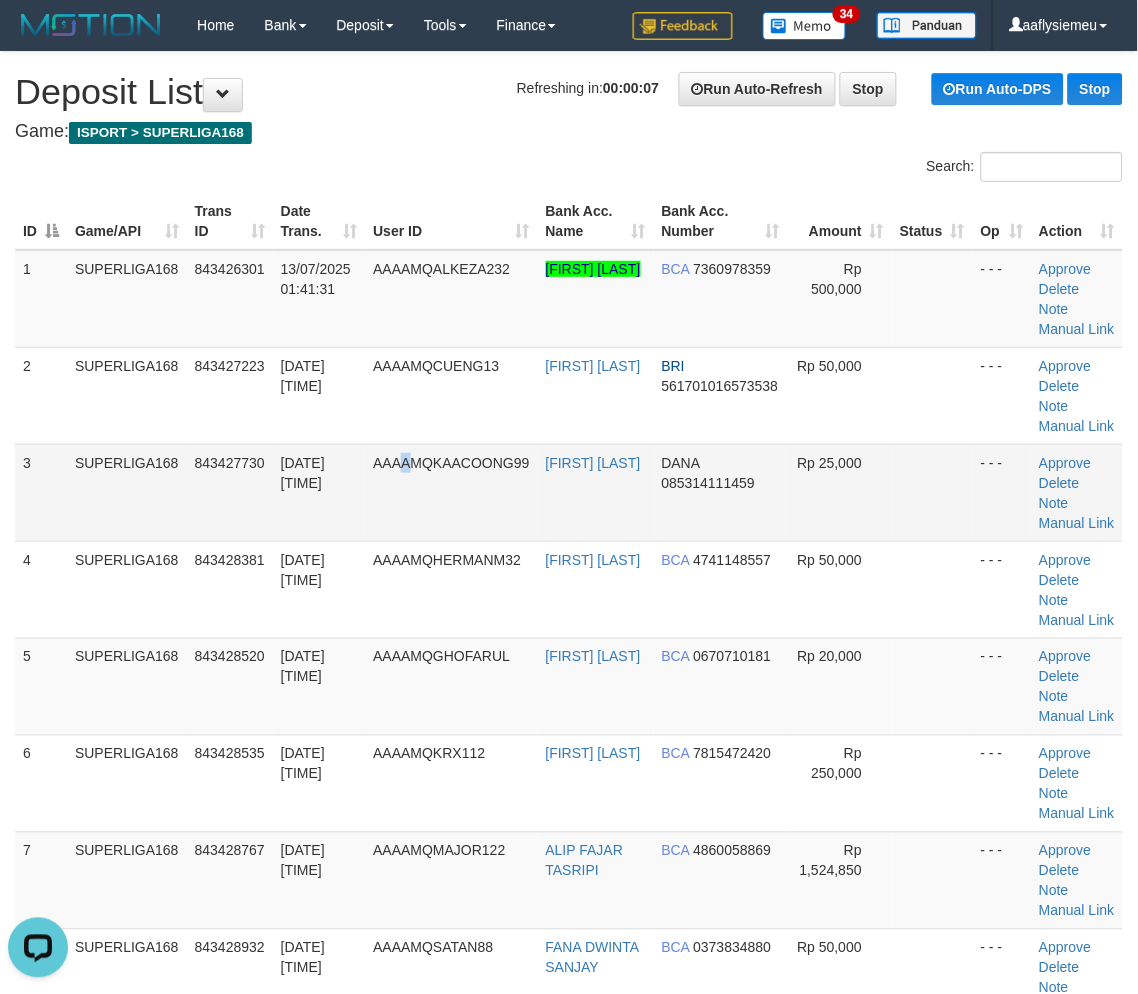 drag, startPoint x: 406, startPoint y: 480, endPoint x: 398, endPoint y: 491, distance: 13.601471 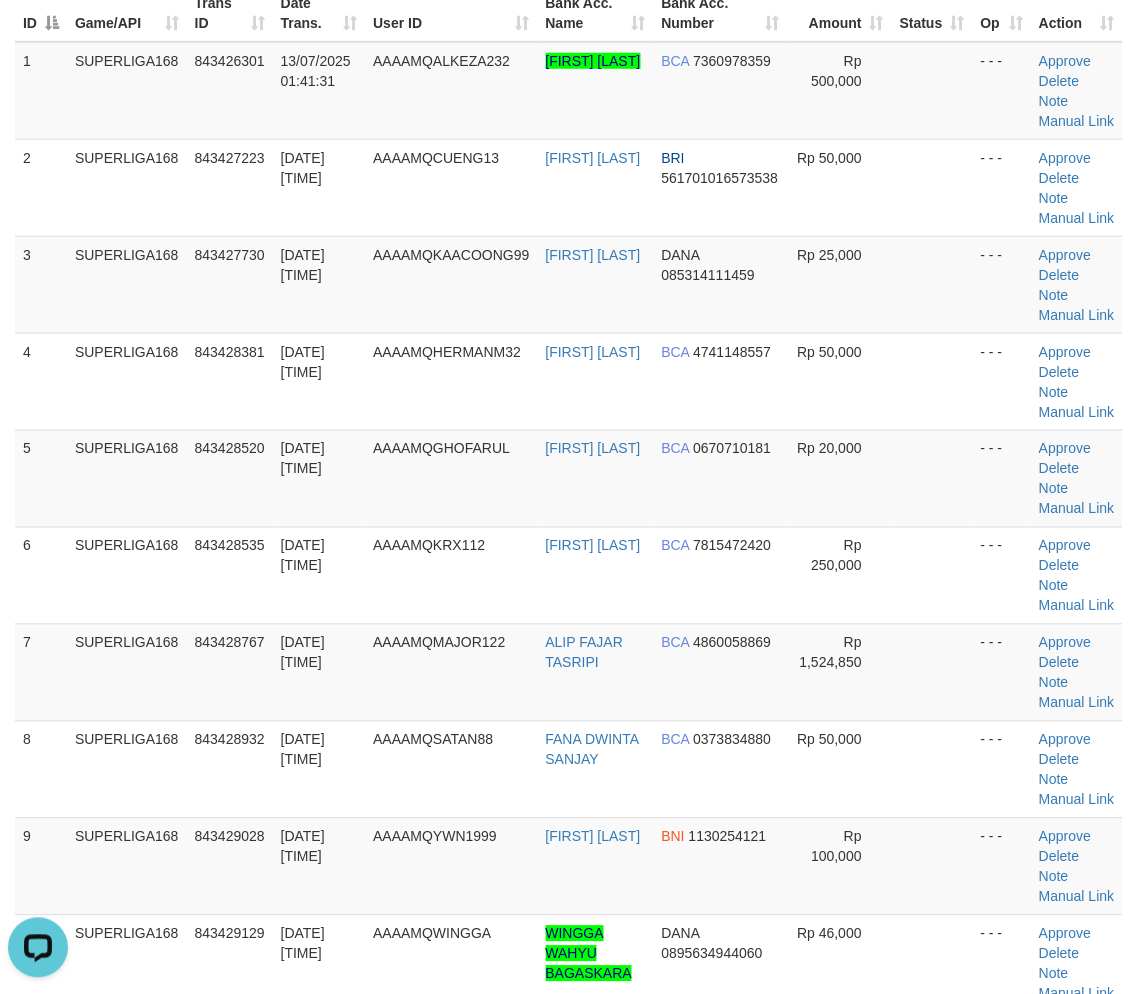 scroll, scrollTop: 555, scrollLeft: 0, axis: vertical 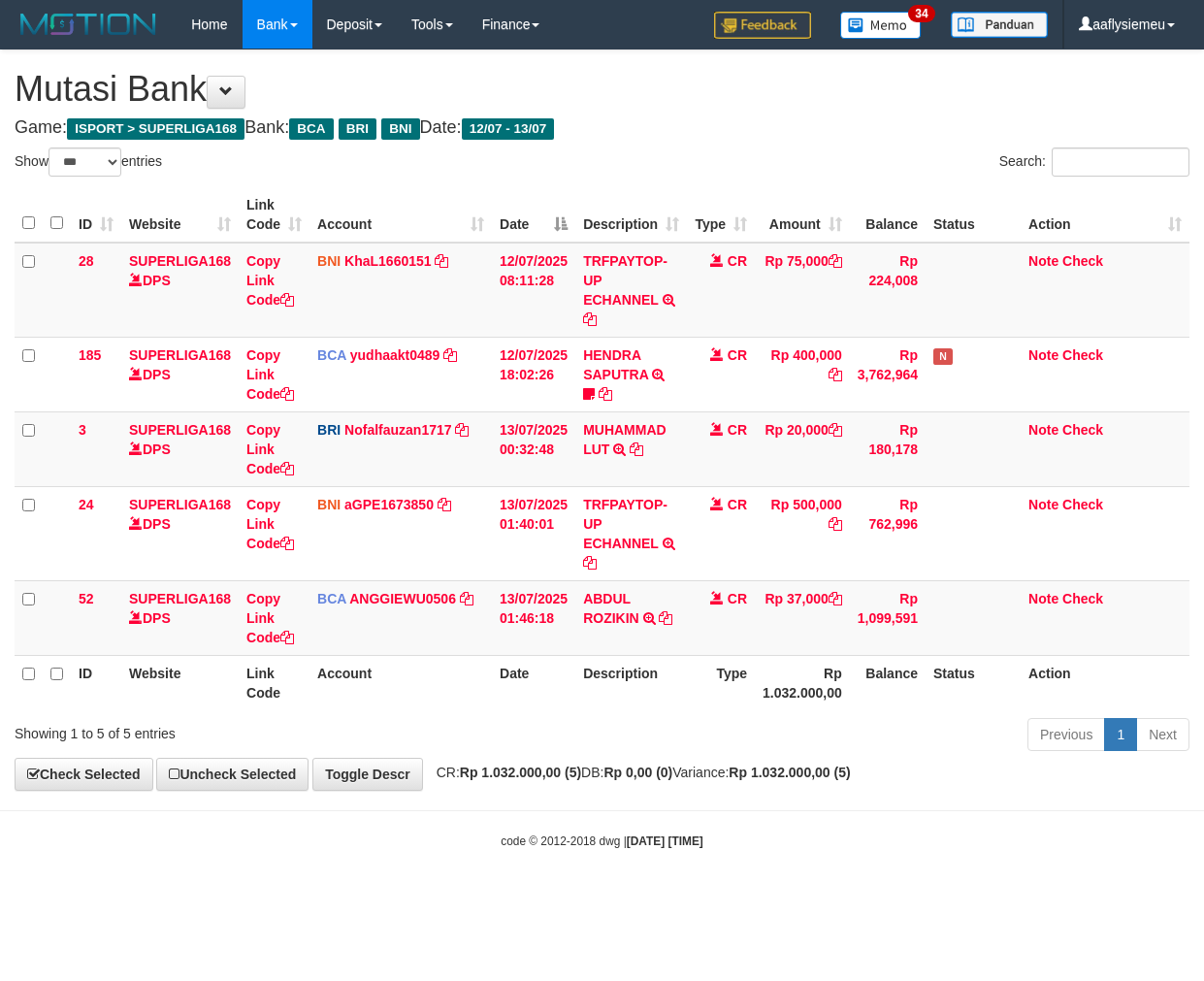 select on "***" 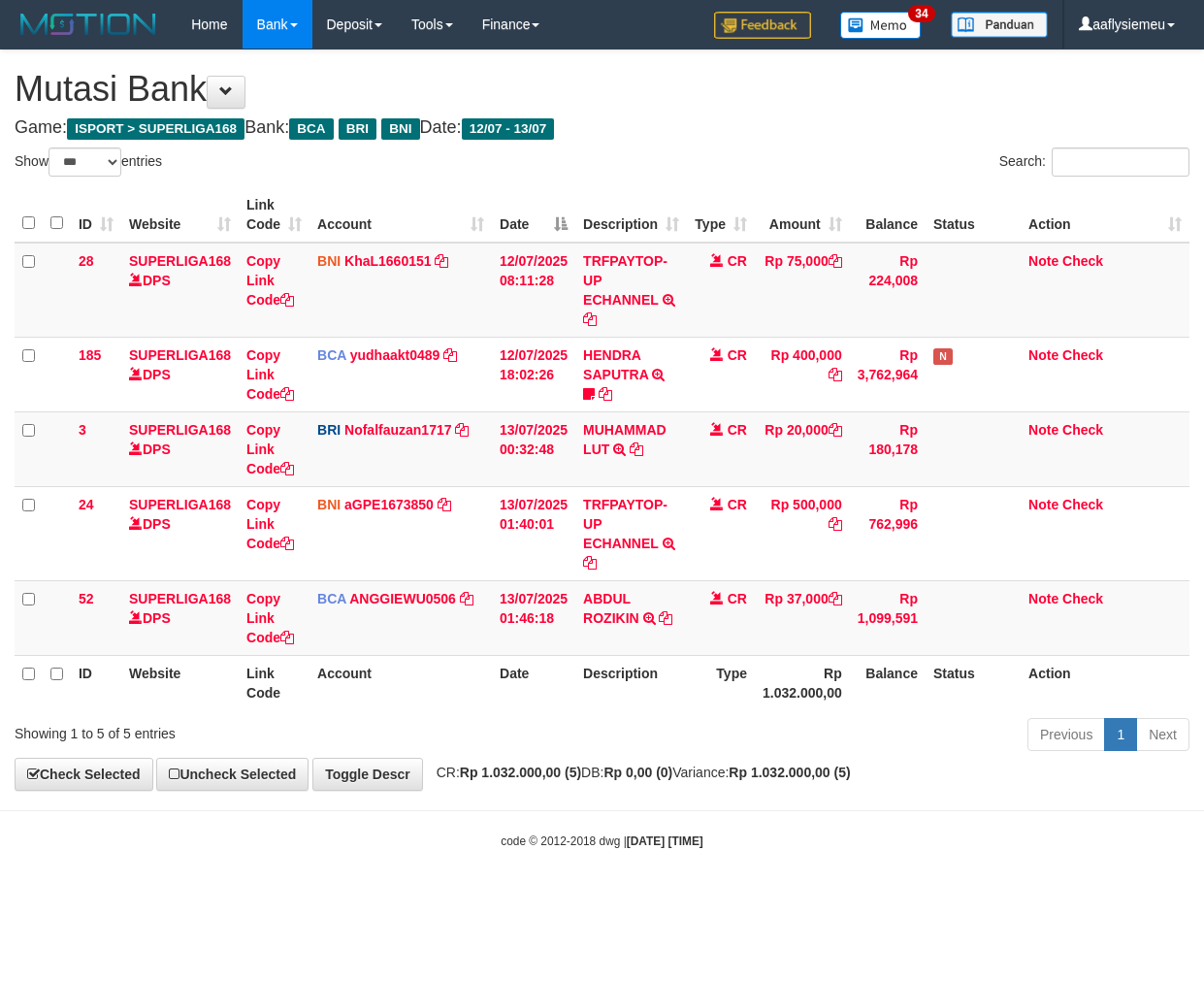 scroll, scrollTop: 0, scrollLeft: 0, axis: both 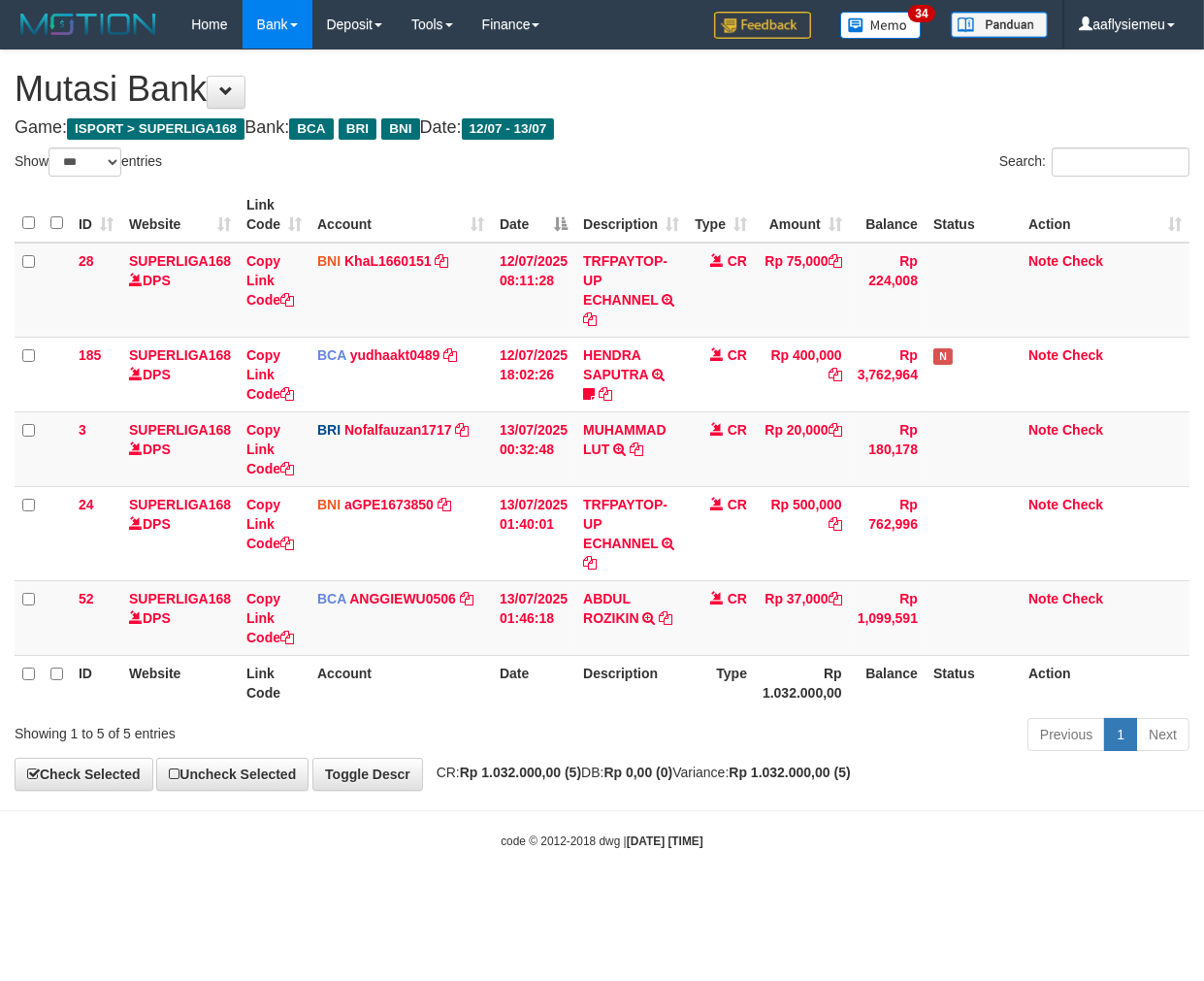 drag, startPoint x: 773, startPoint y: 784, endPoint x: 825, endPoint y: 764, distance: 55.71355 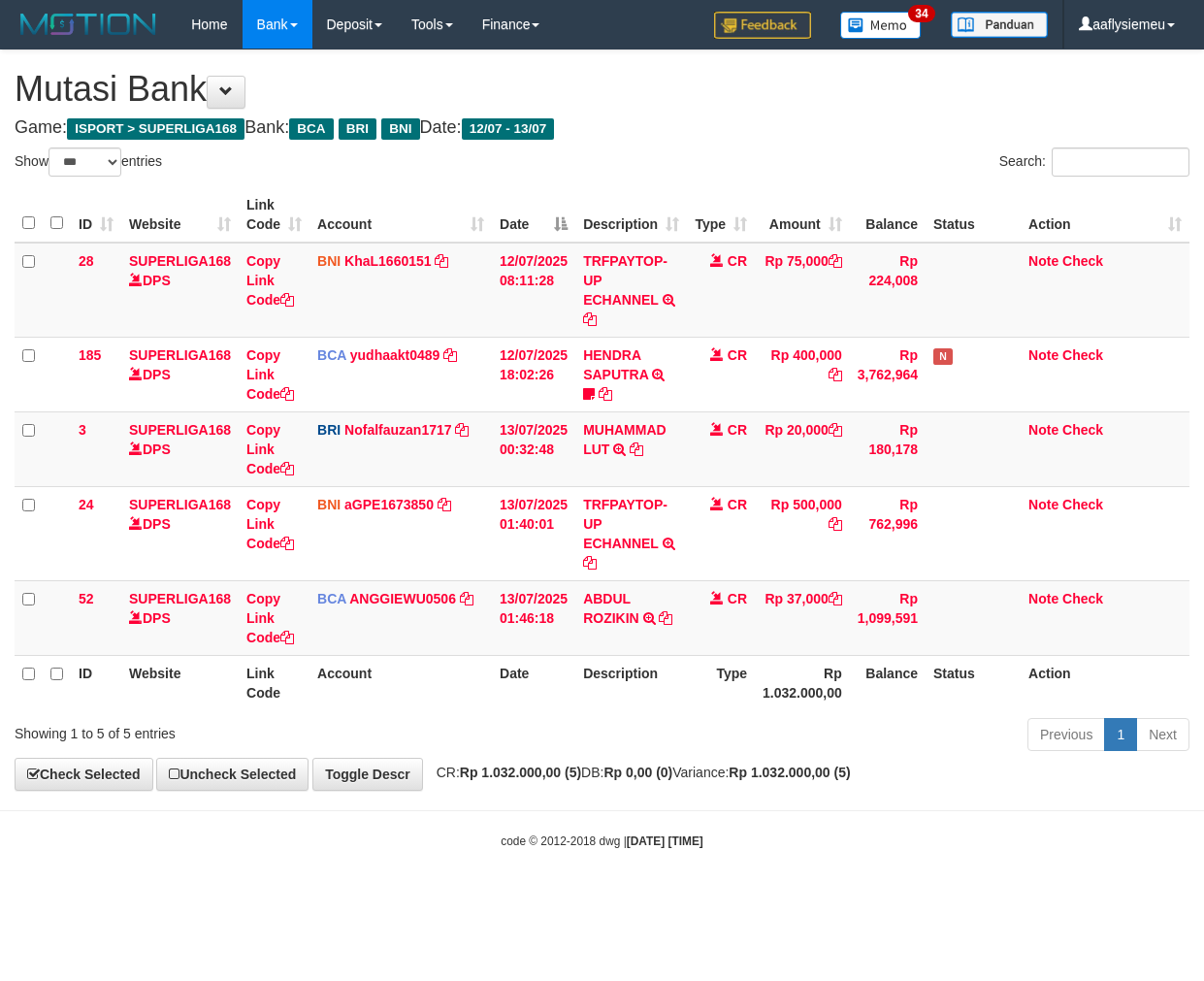 select on "***" 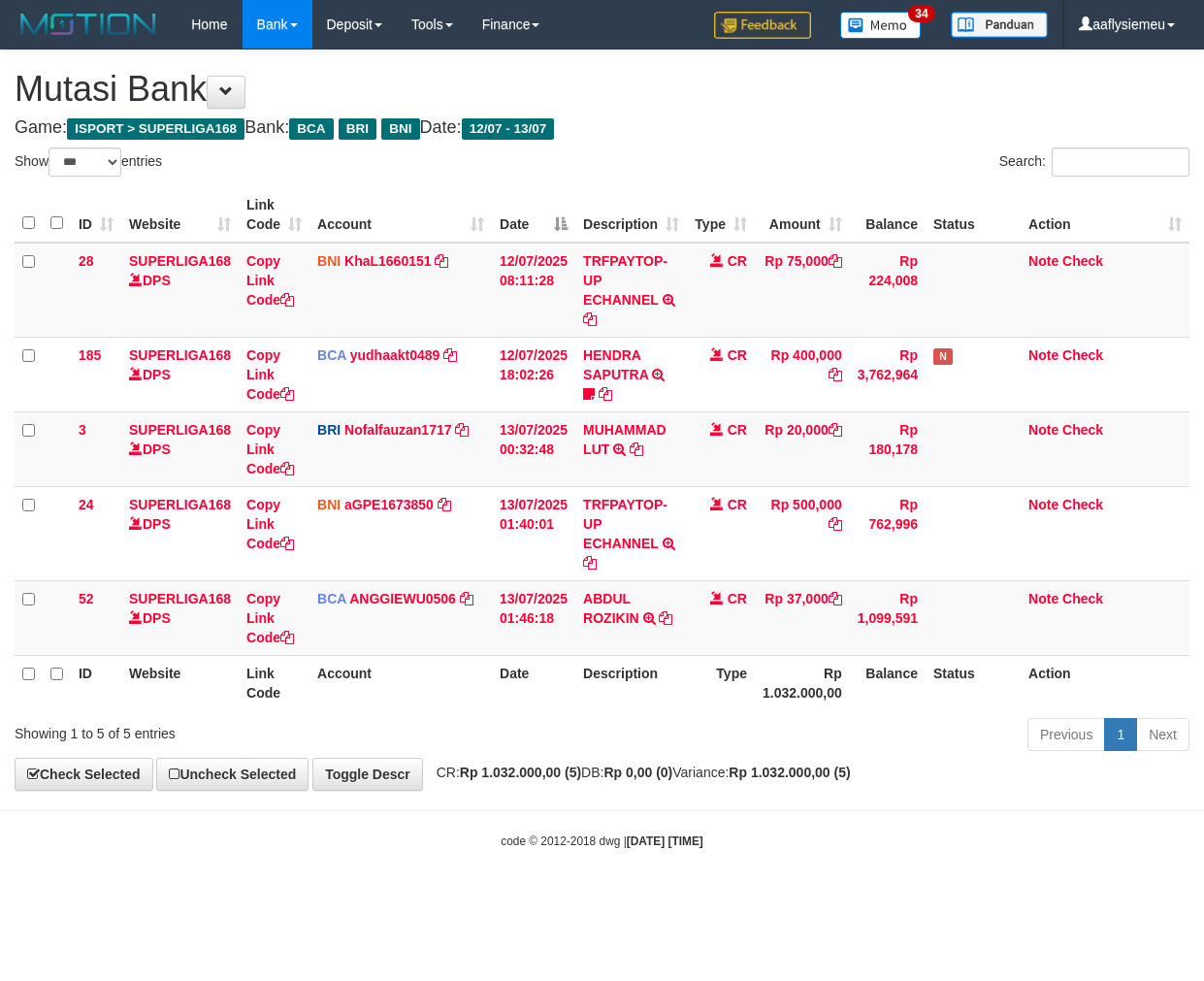 scroll, scrollTop: 0, scrollLeft: 0, axis: both 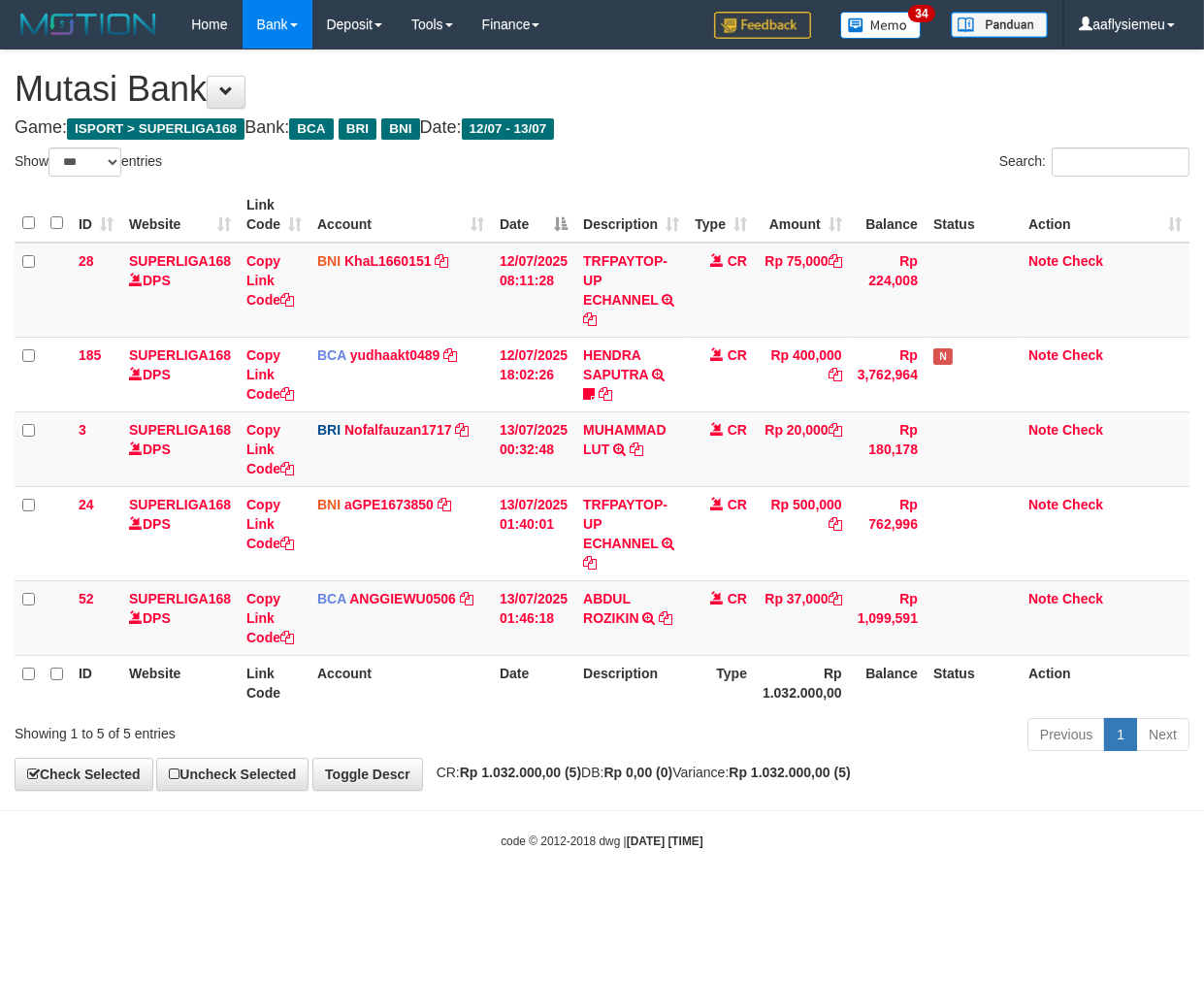 drag, startPoint x: 786, startPoint y: 778, endPoint x: 796, endPoint y: 776, distance: 10.198039 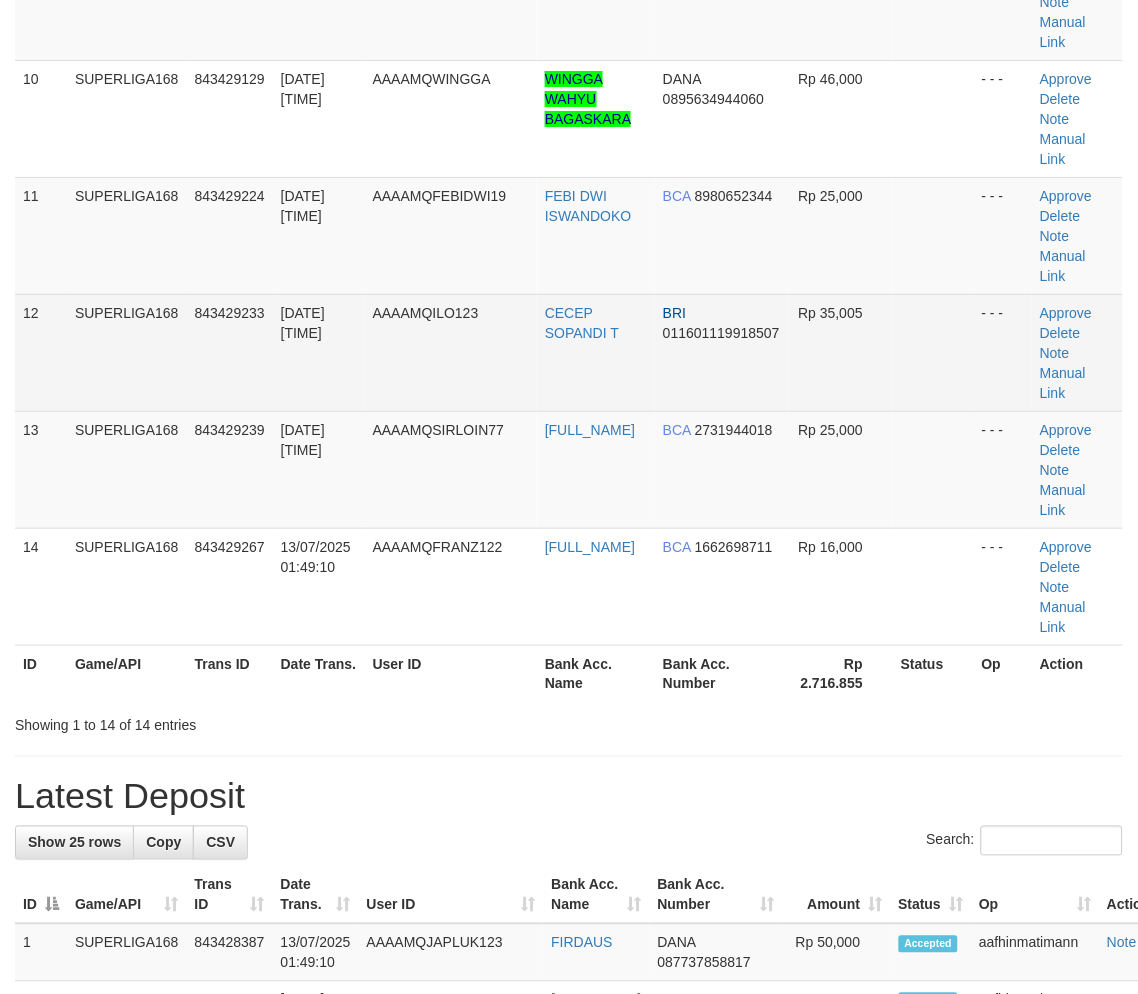 scroll, scrollTop: 1006, scrollLeft: 0, axis: vertical 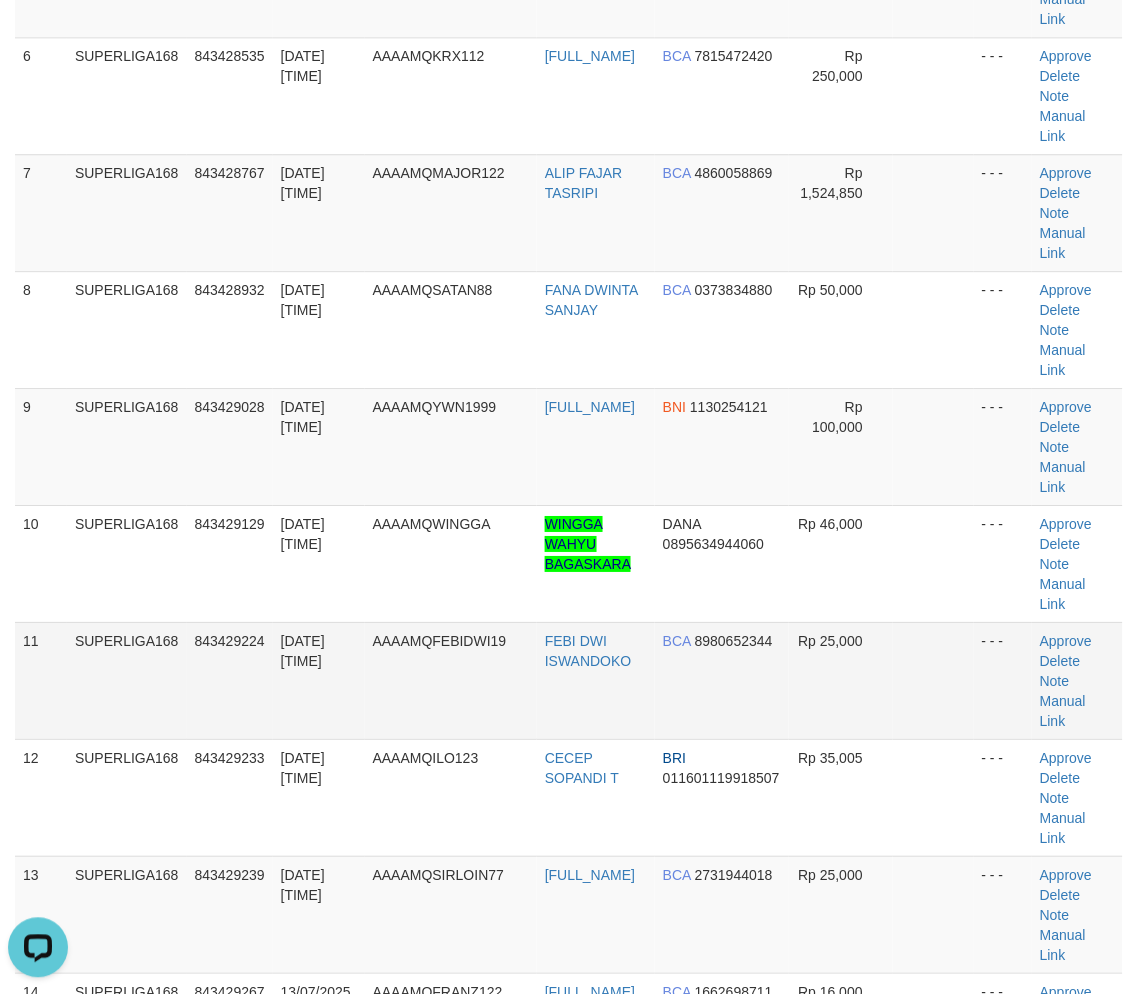 click on "AAAAMQFEBIDWI19" at bounding box center [451, 680] 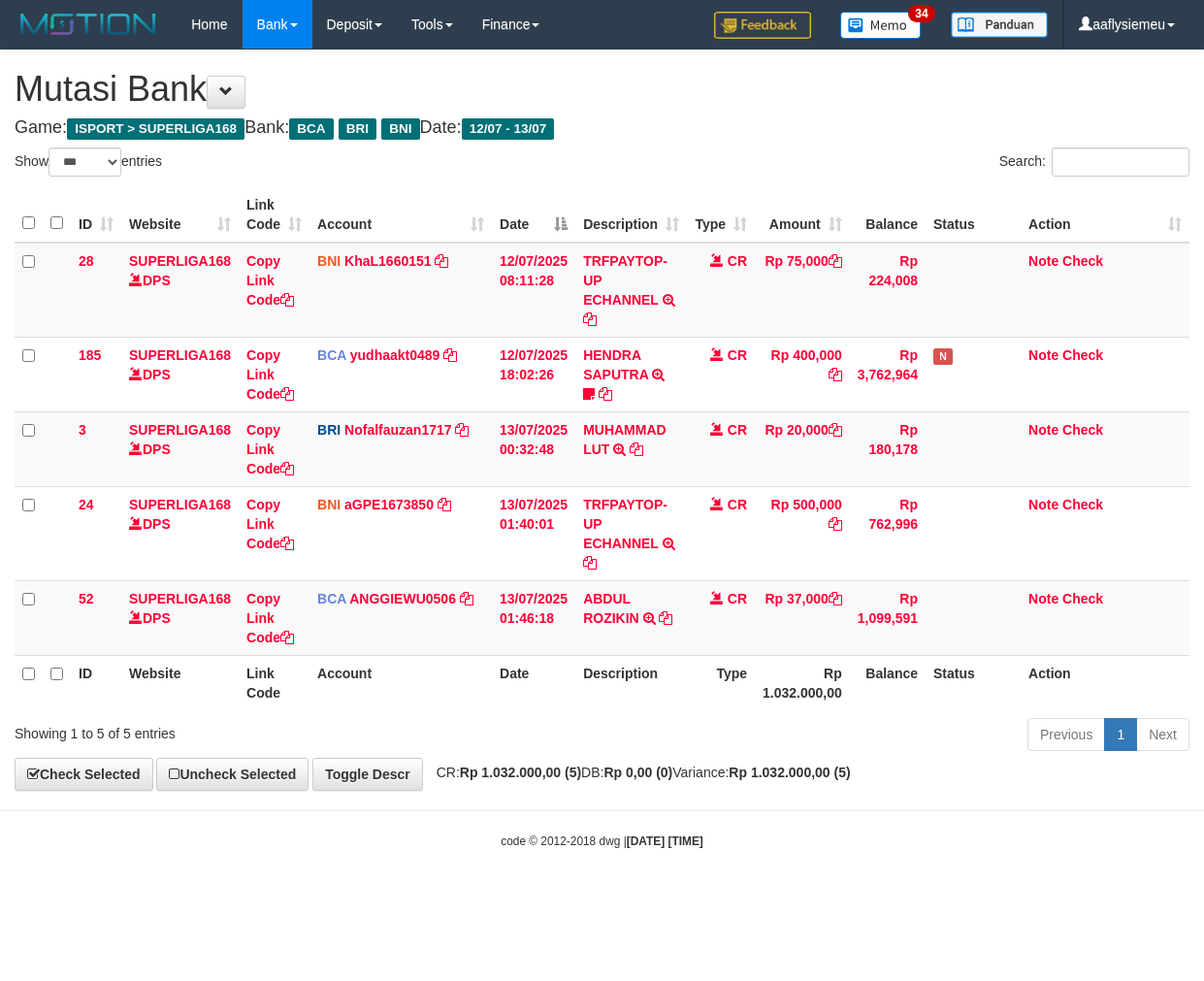 select on "***" 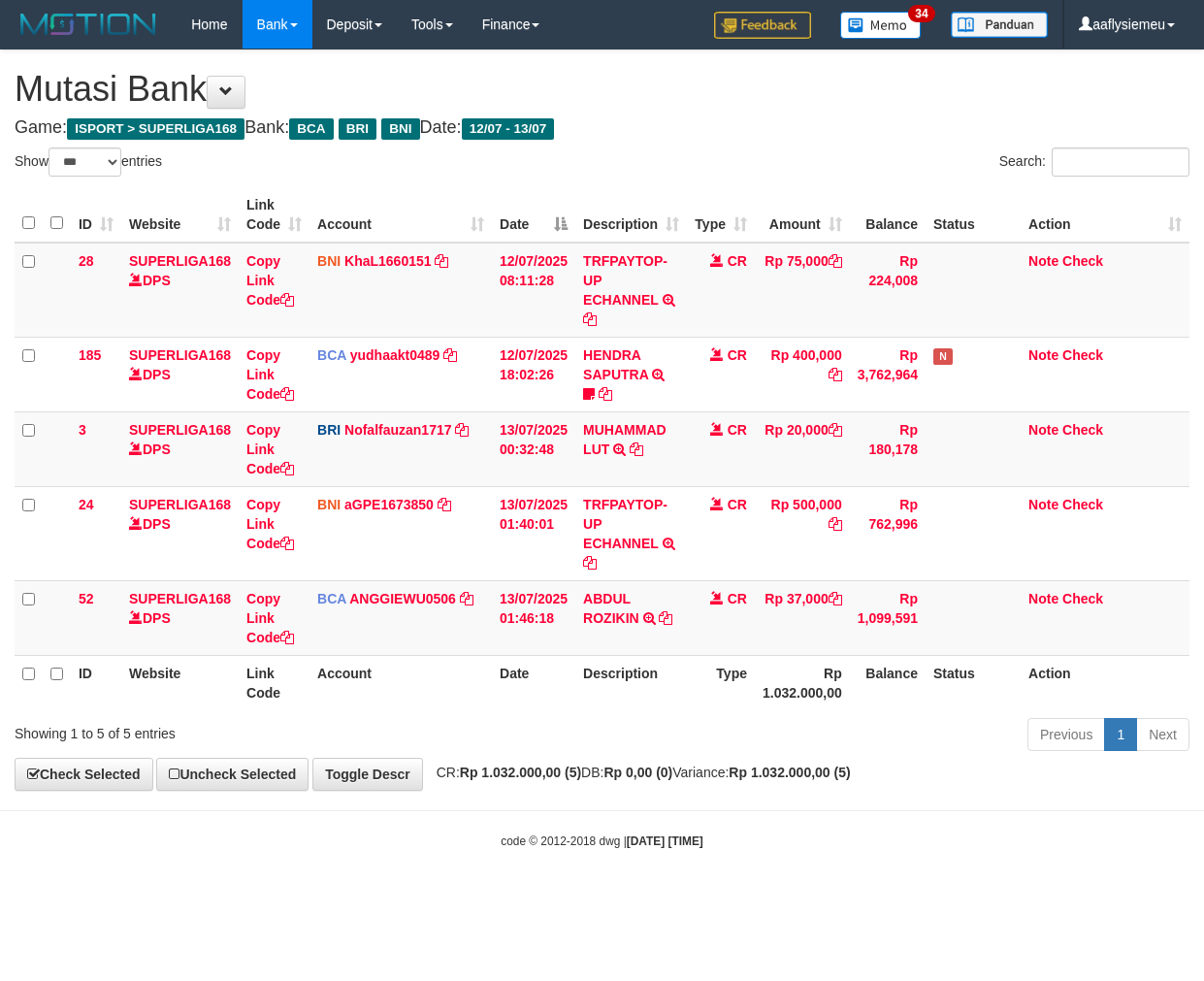 scroll, scrollTop: 0, scrollLeft: 0, axis: both 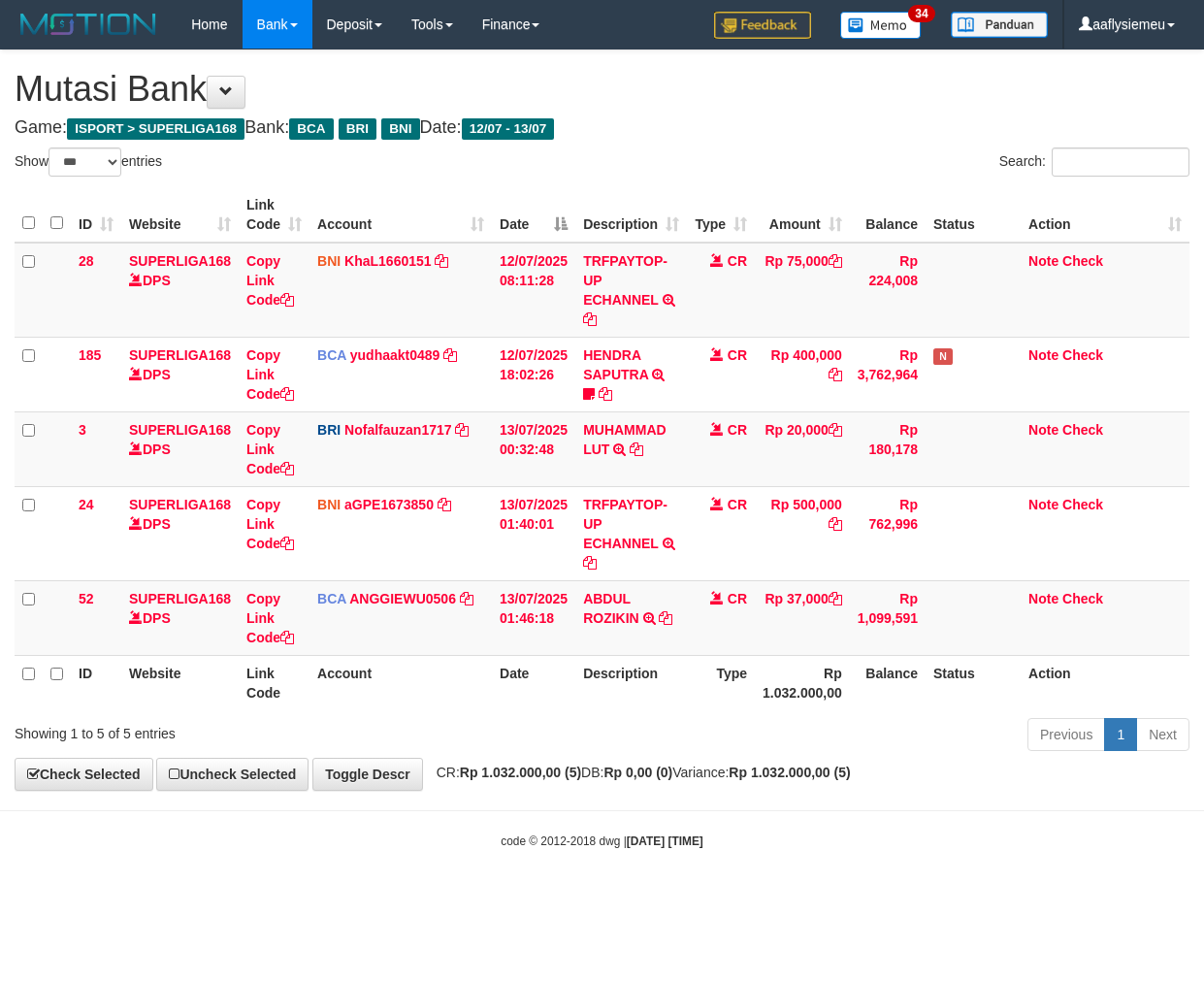 select on "***" 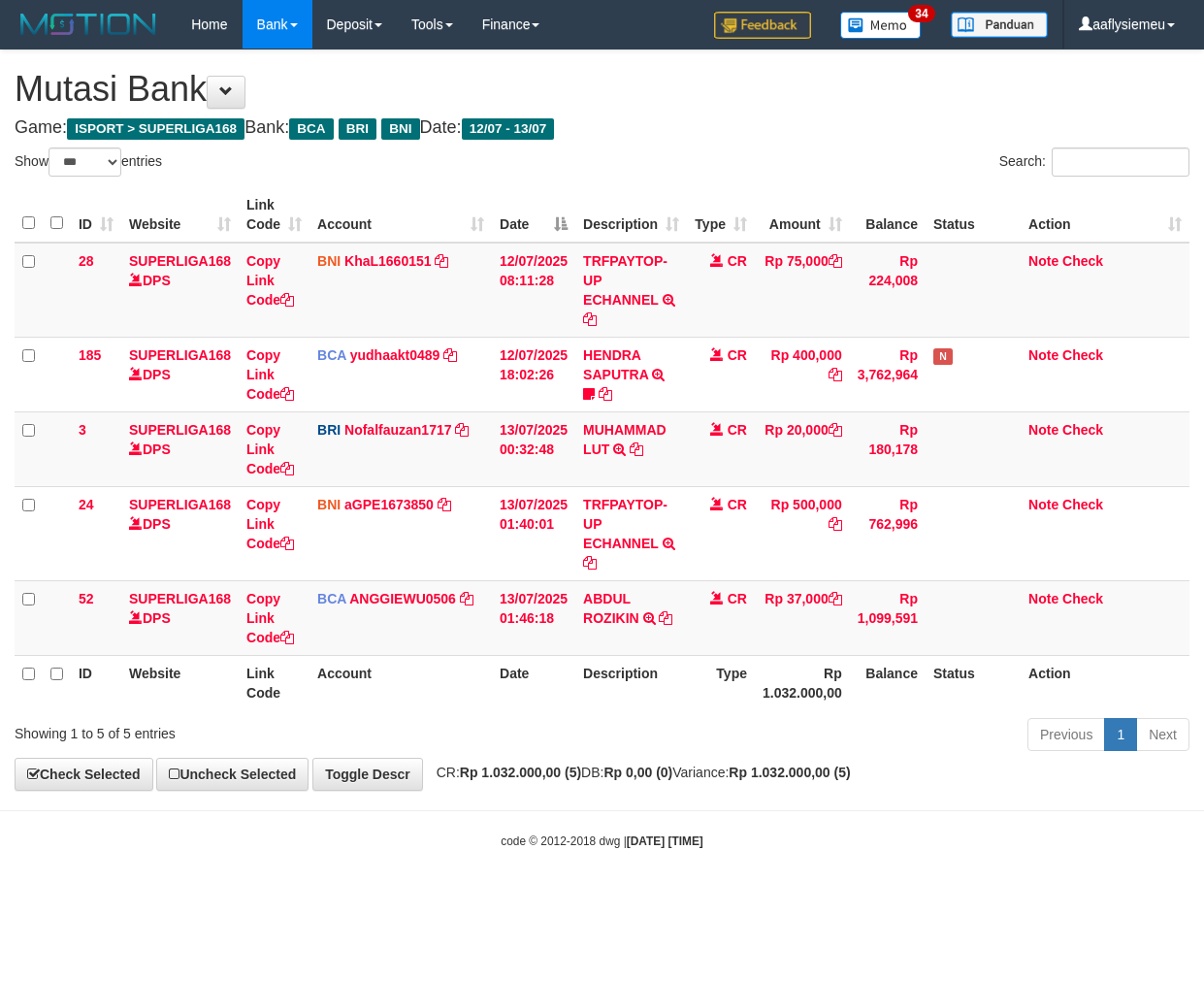 scroll, scrollTop: 0, scrollLeft: 0, axis: both 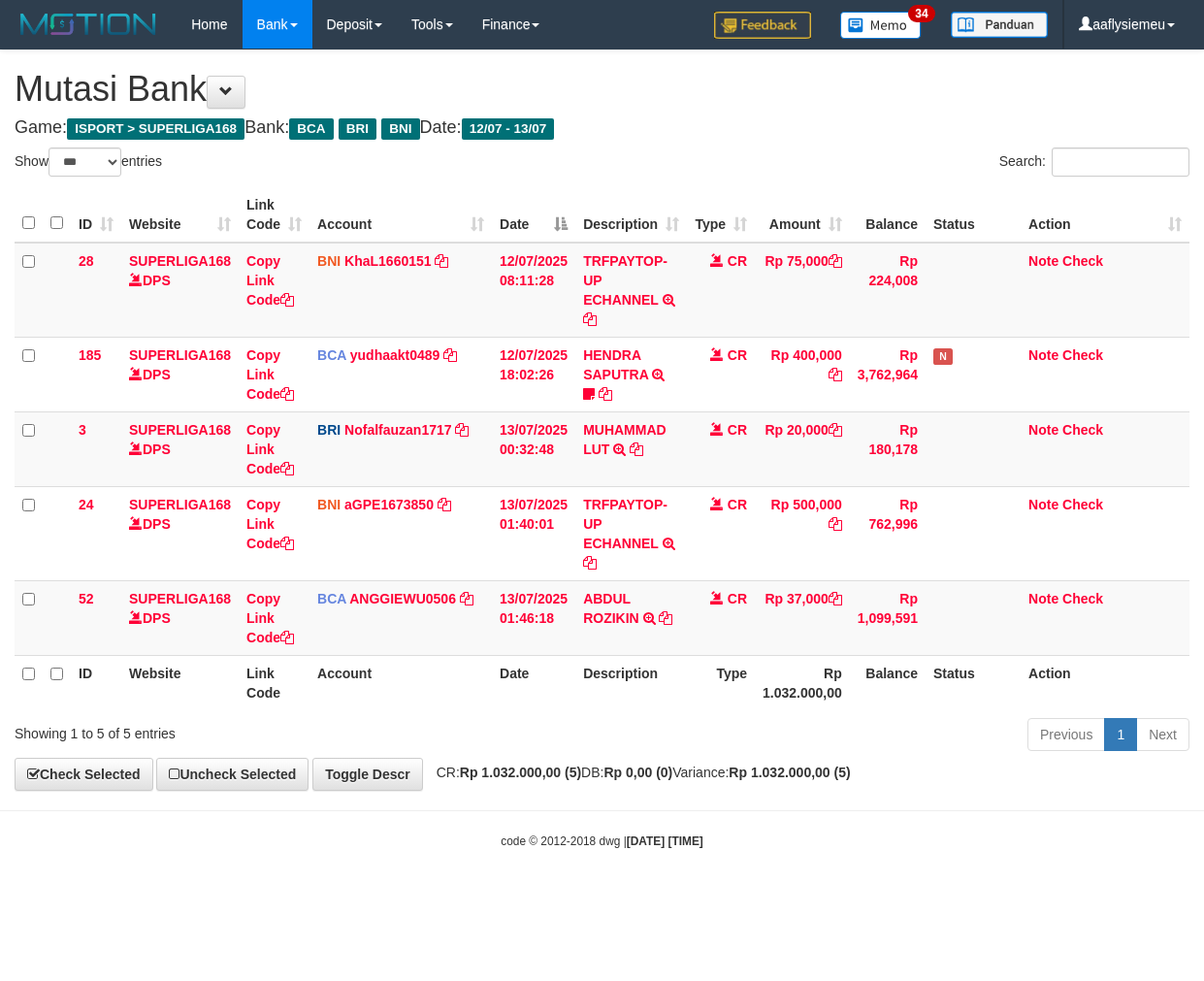select on "***" 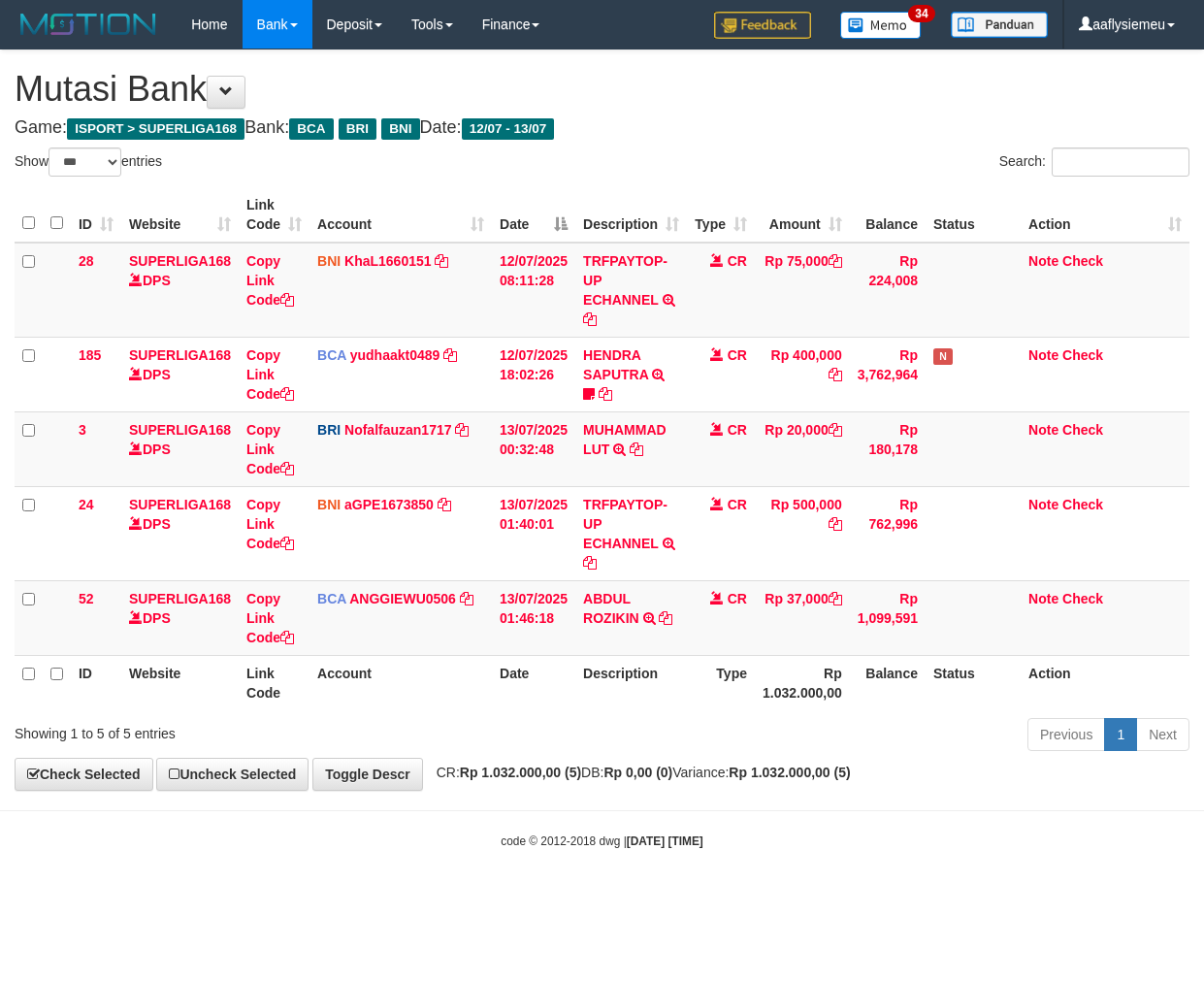 scroll, scrollTop: 0, scrollLeft: 0, axis: both 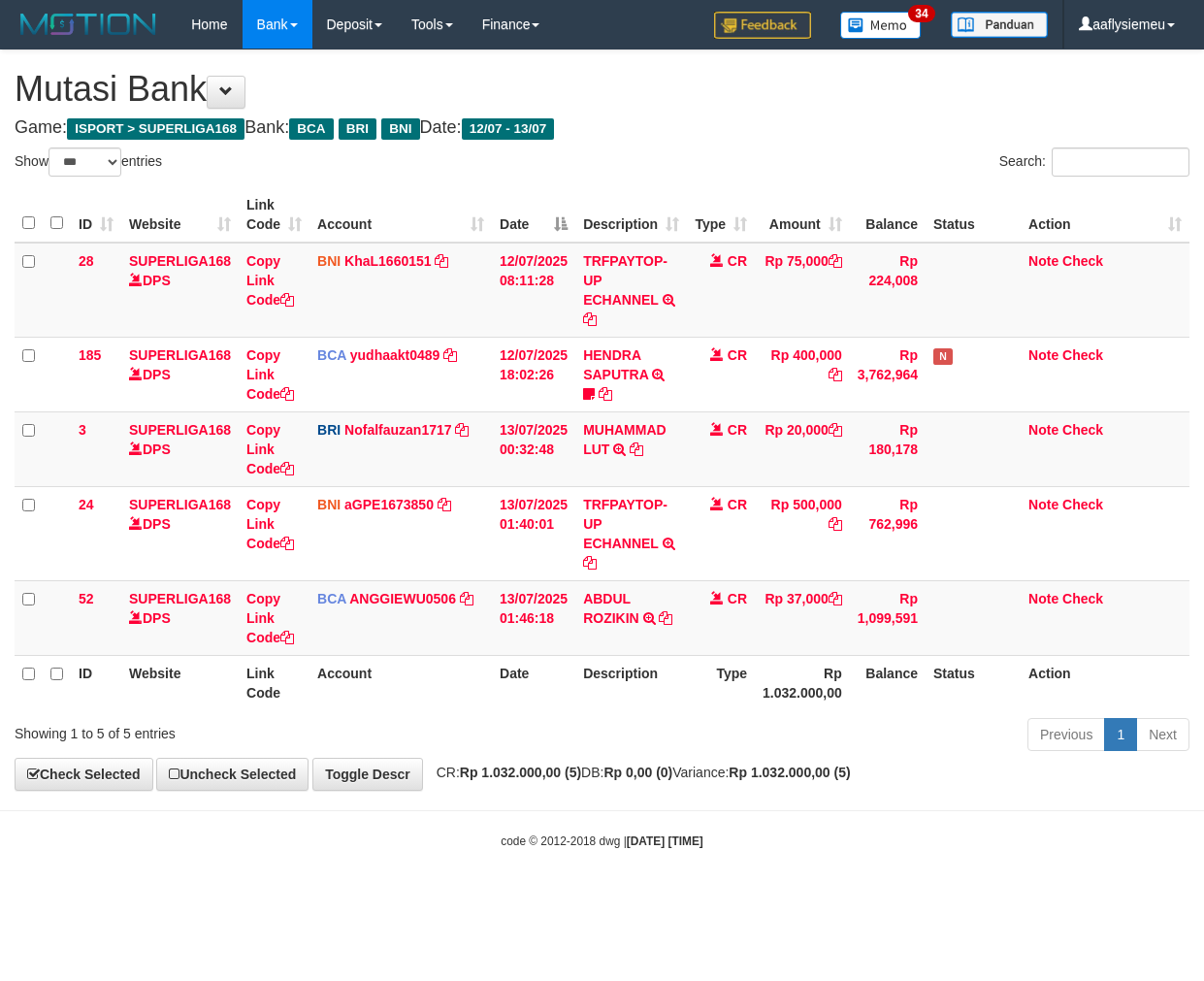 select on "***" 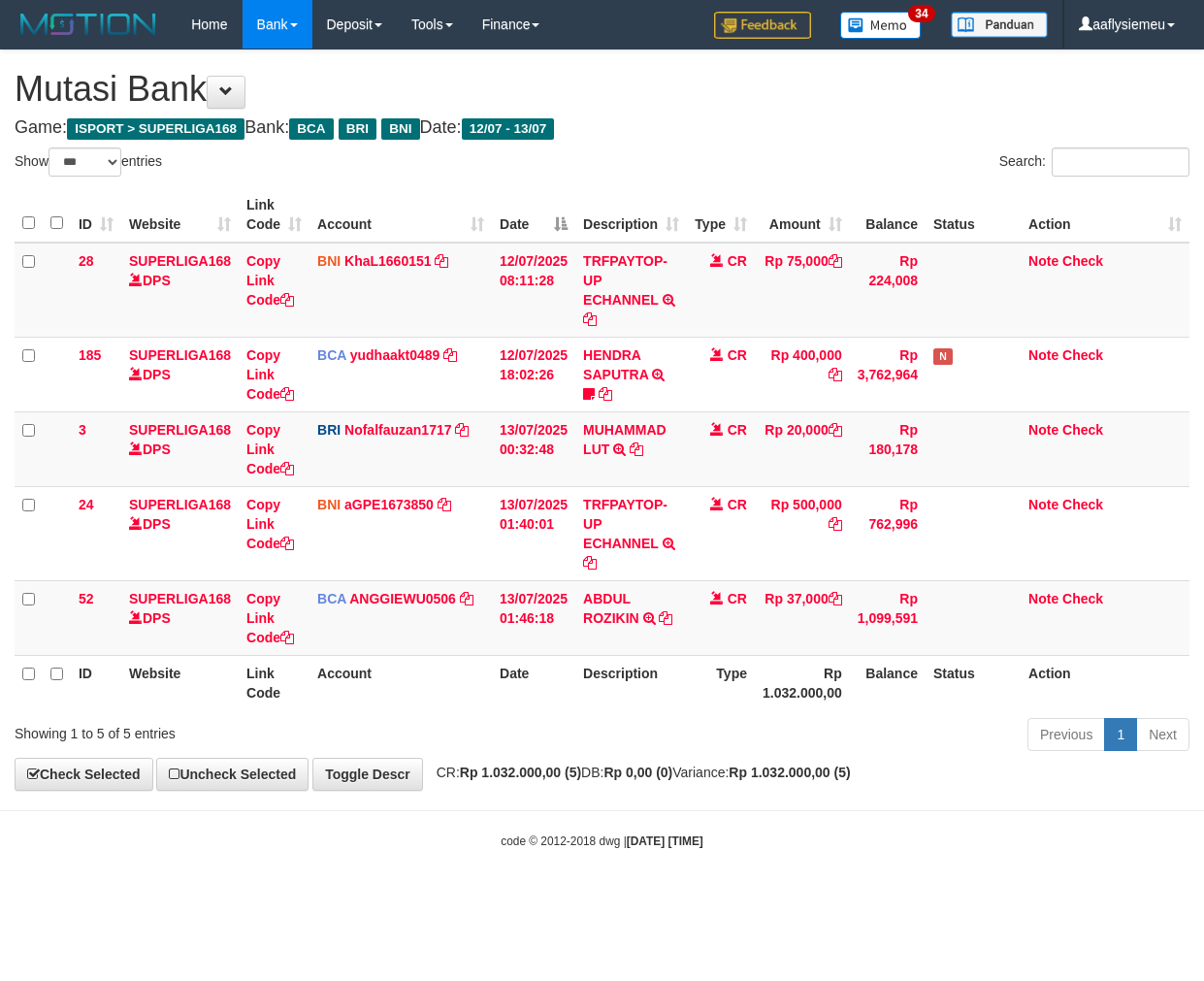 scroll, scrollTop: 0, scrollLeft: 0, axis: both 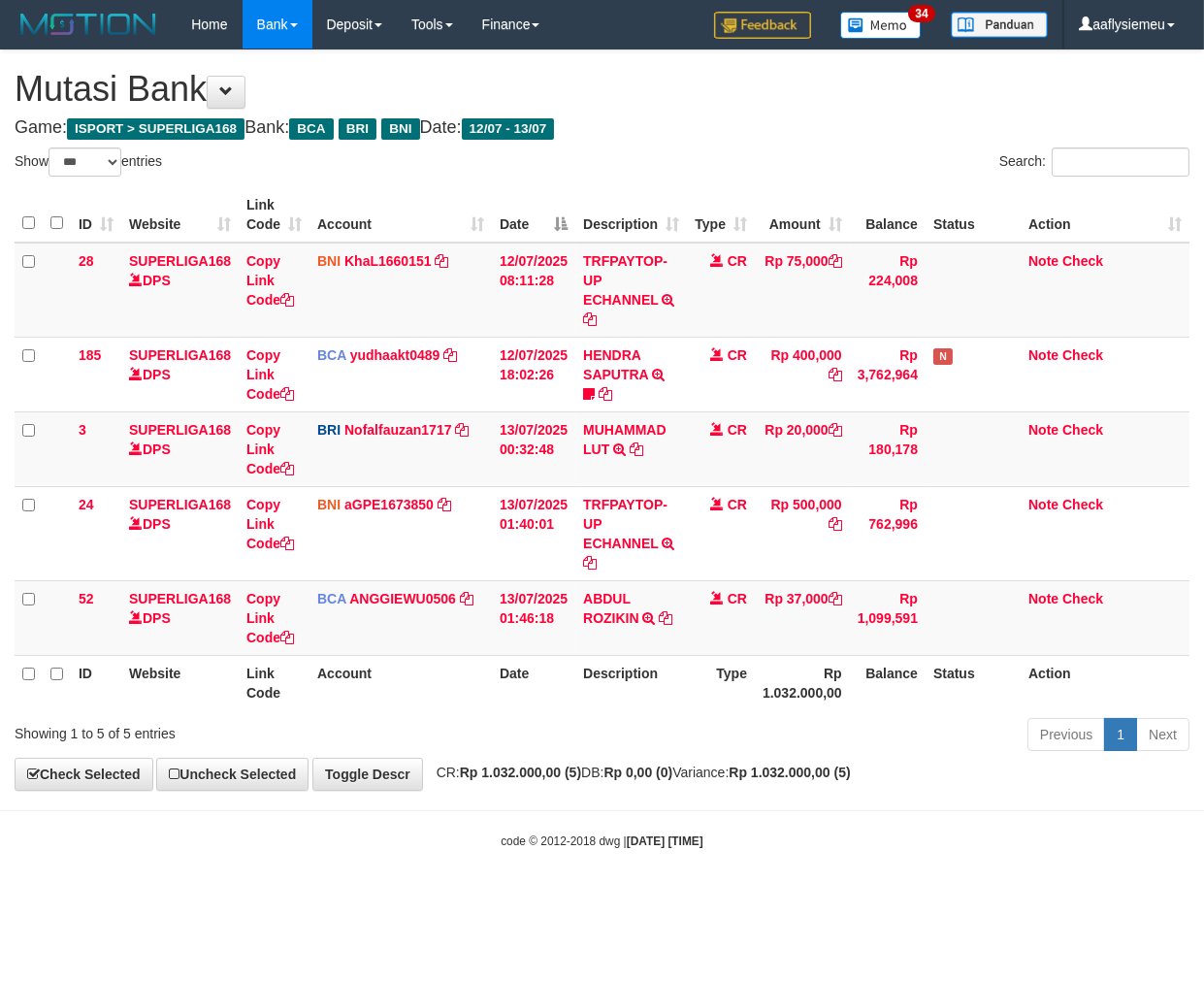 click on "Type" at bounding box center (721, 682) 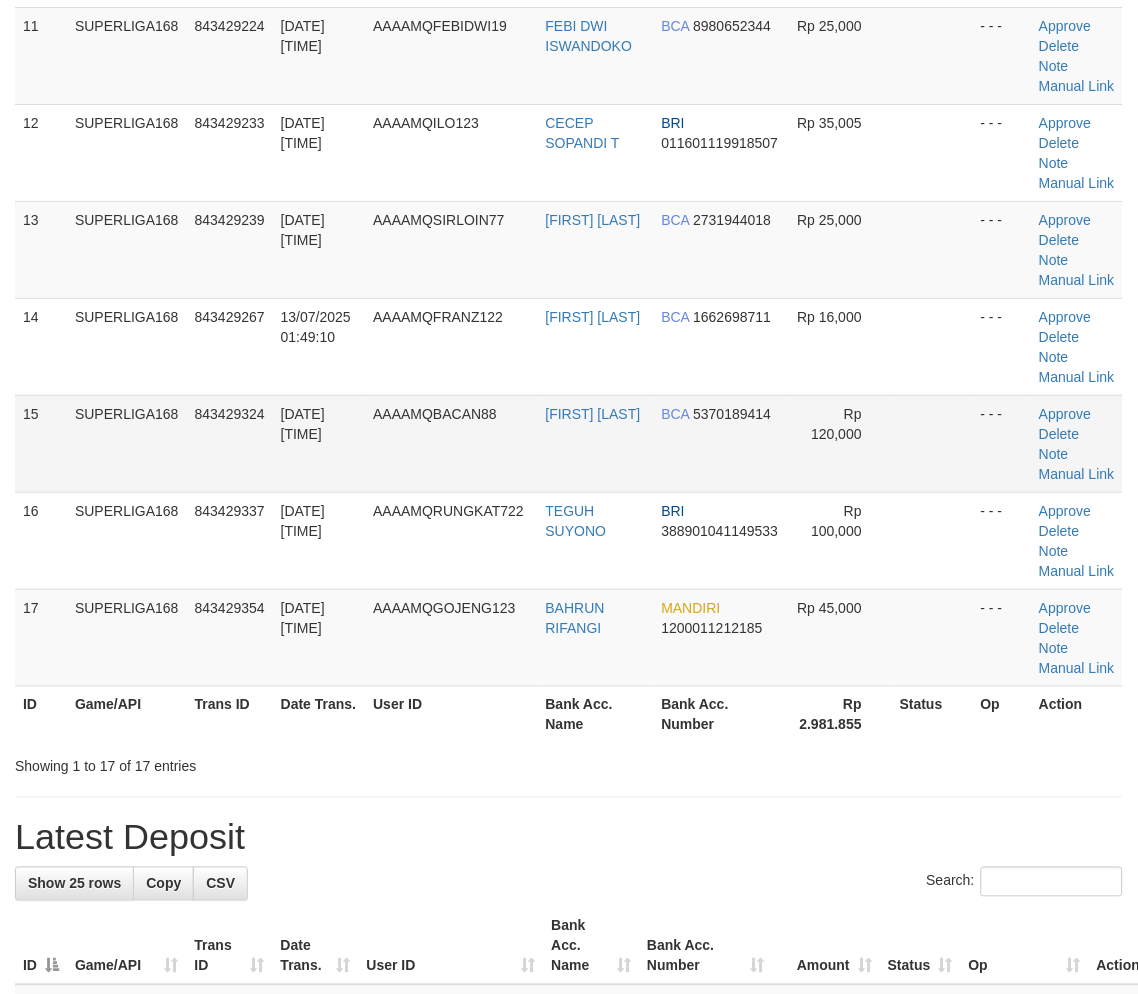 click on "843429324" at bounding box center (230, 443) 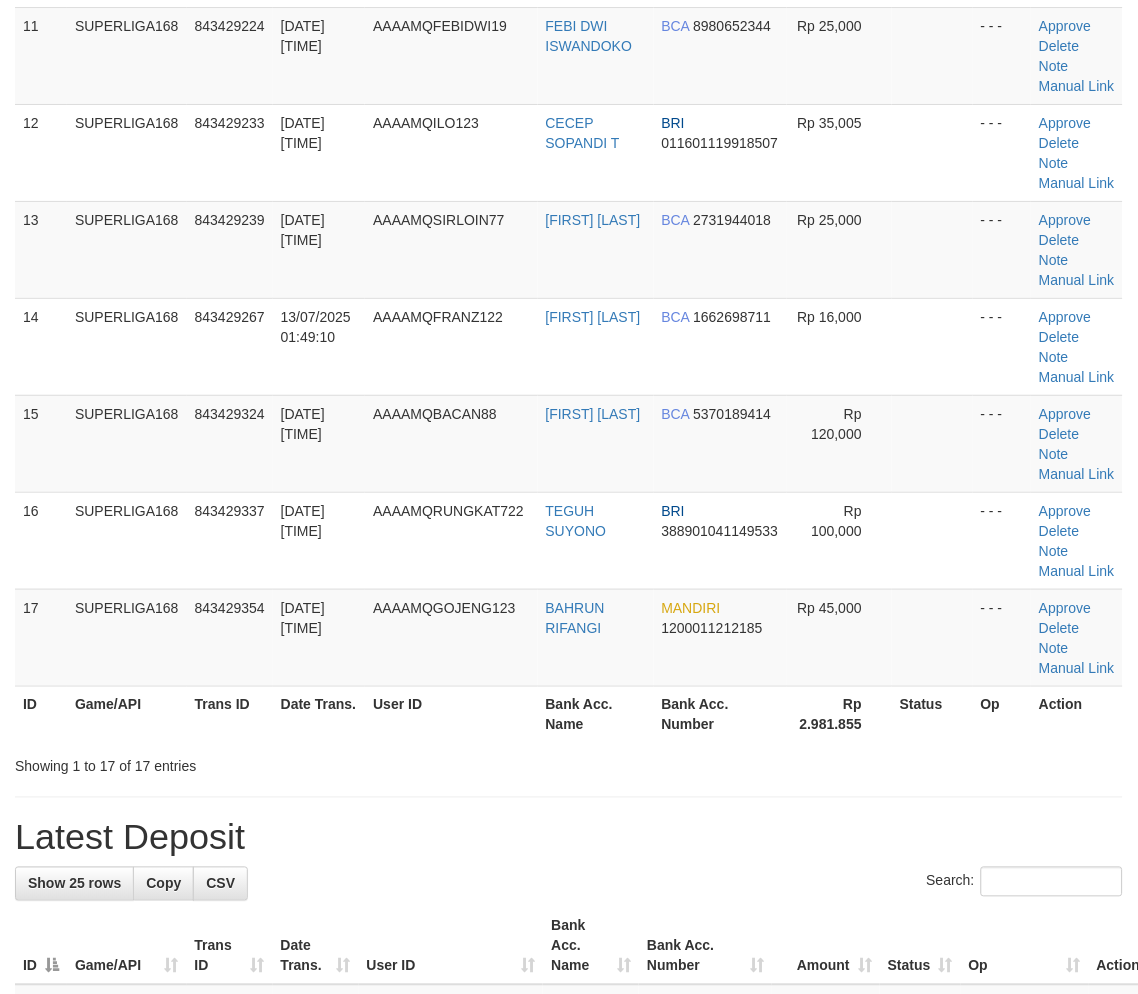 scroll, scrollTop: 798, scrollLeft: 0, axis: vertical 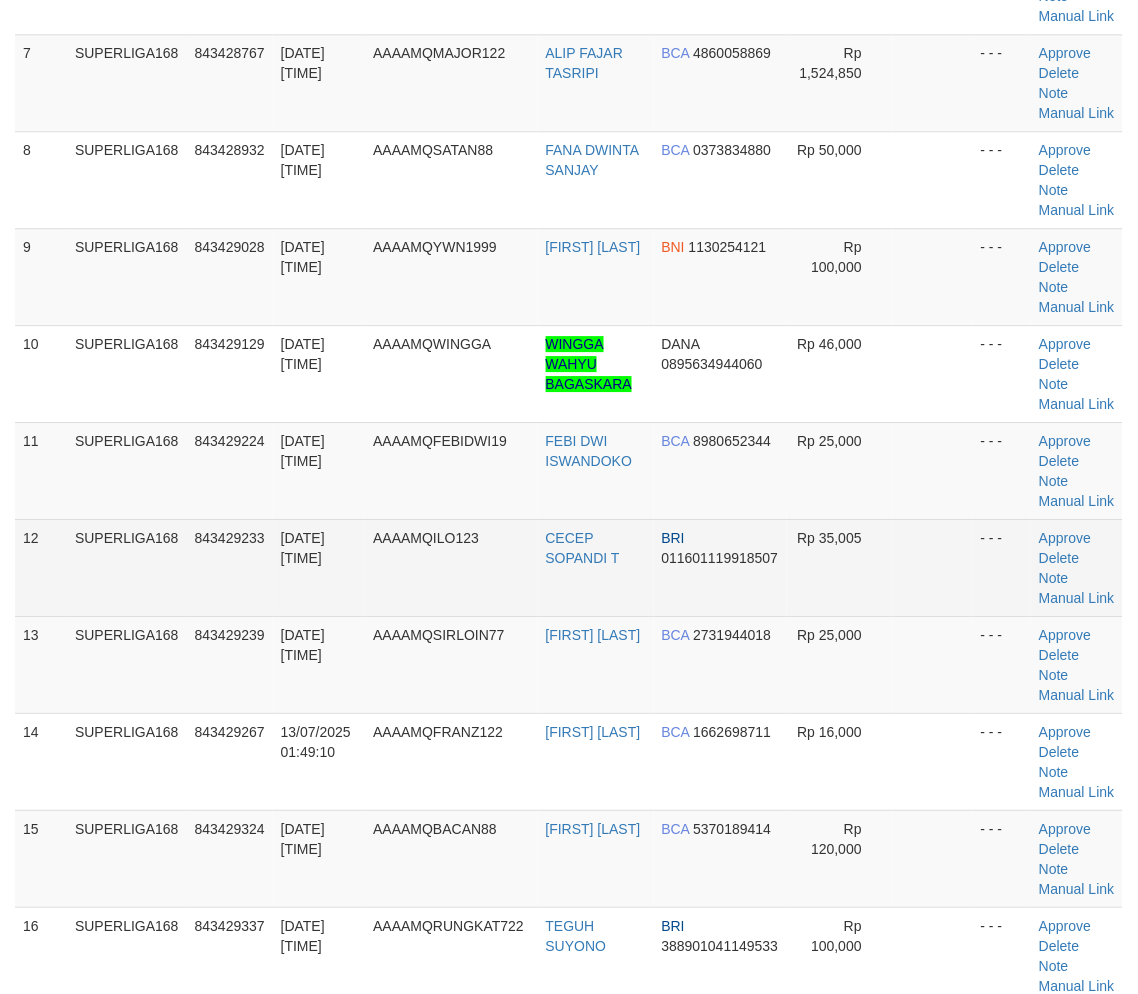 drag, startPoint x: 306, startPoint y: 464, endPoint x: 48, endPoint y: 573, distance: 280.08035 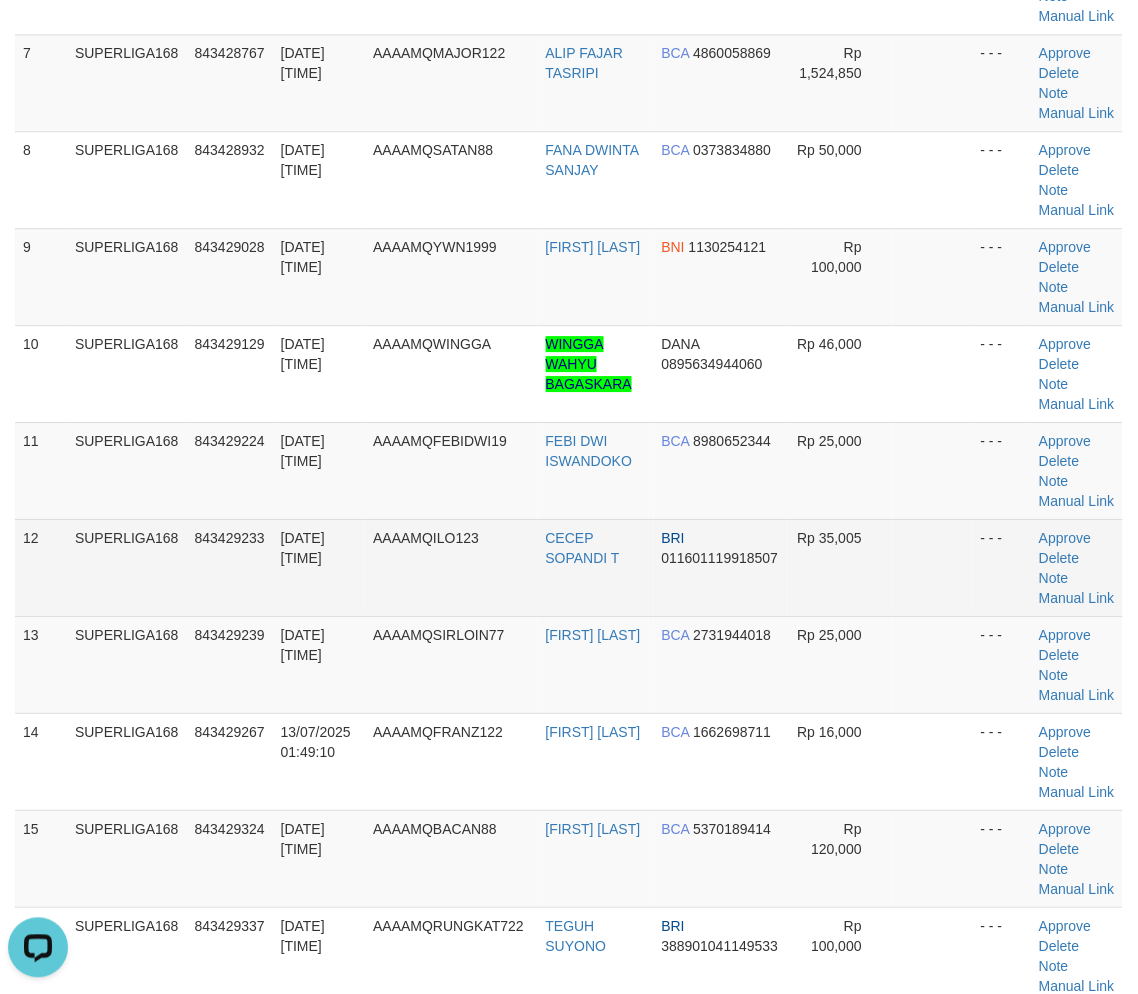 scroll, scrollTop: 0, scrollLeft: 0, axis: both 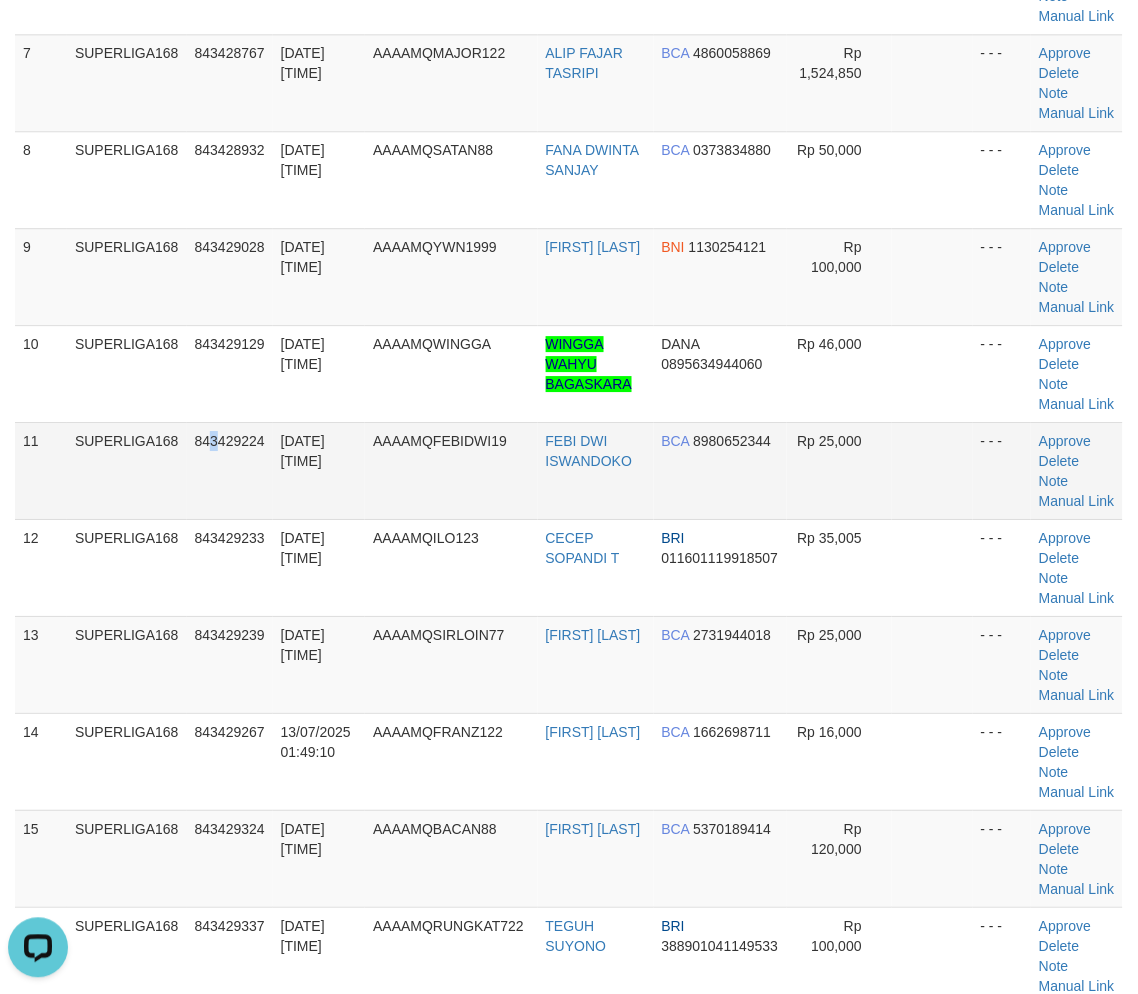 click on "843429224" at bounding box center (230, 470) 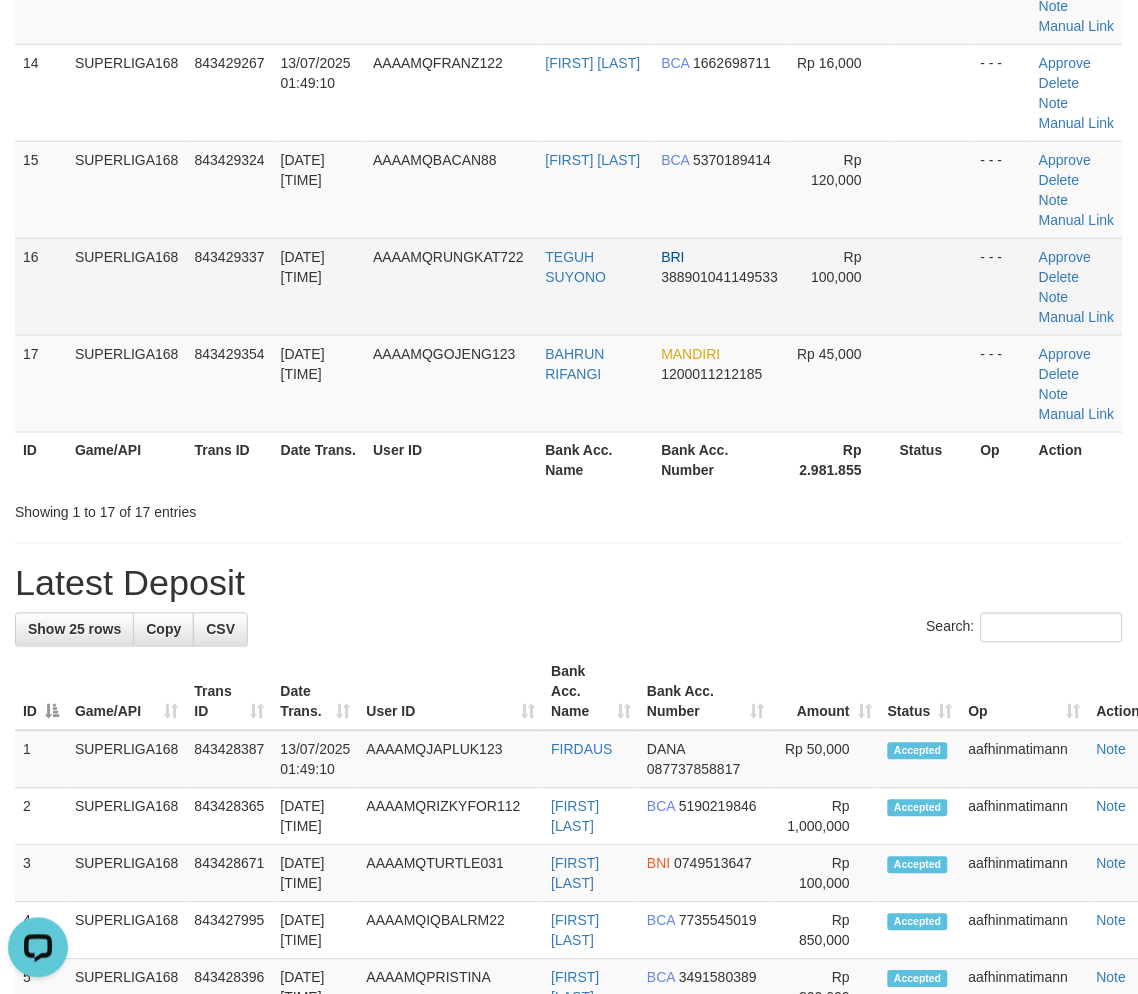 scroll, scrollTop: 1243, scrollLeft: 0, axis: vertical 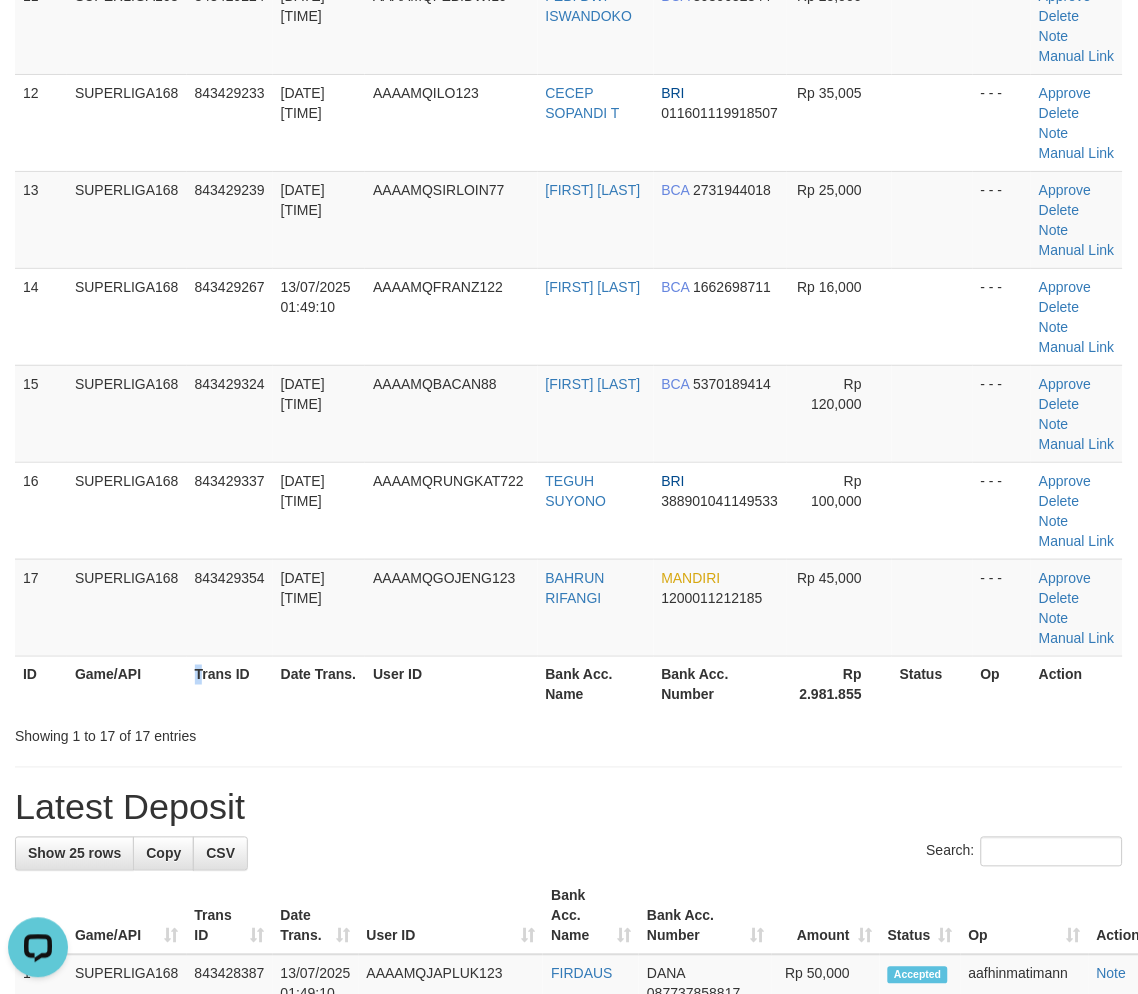 drag, startPoint x: 198, startPoint y: 674, endPoint x: 15, endPoint y: 746, distance: 196.65453 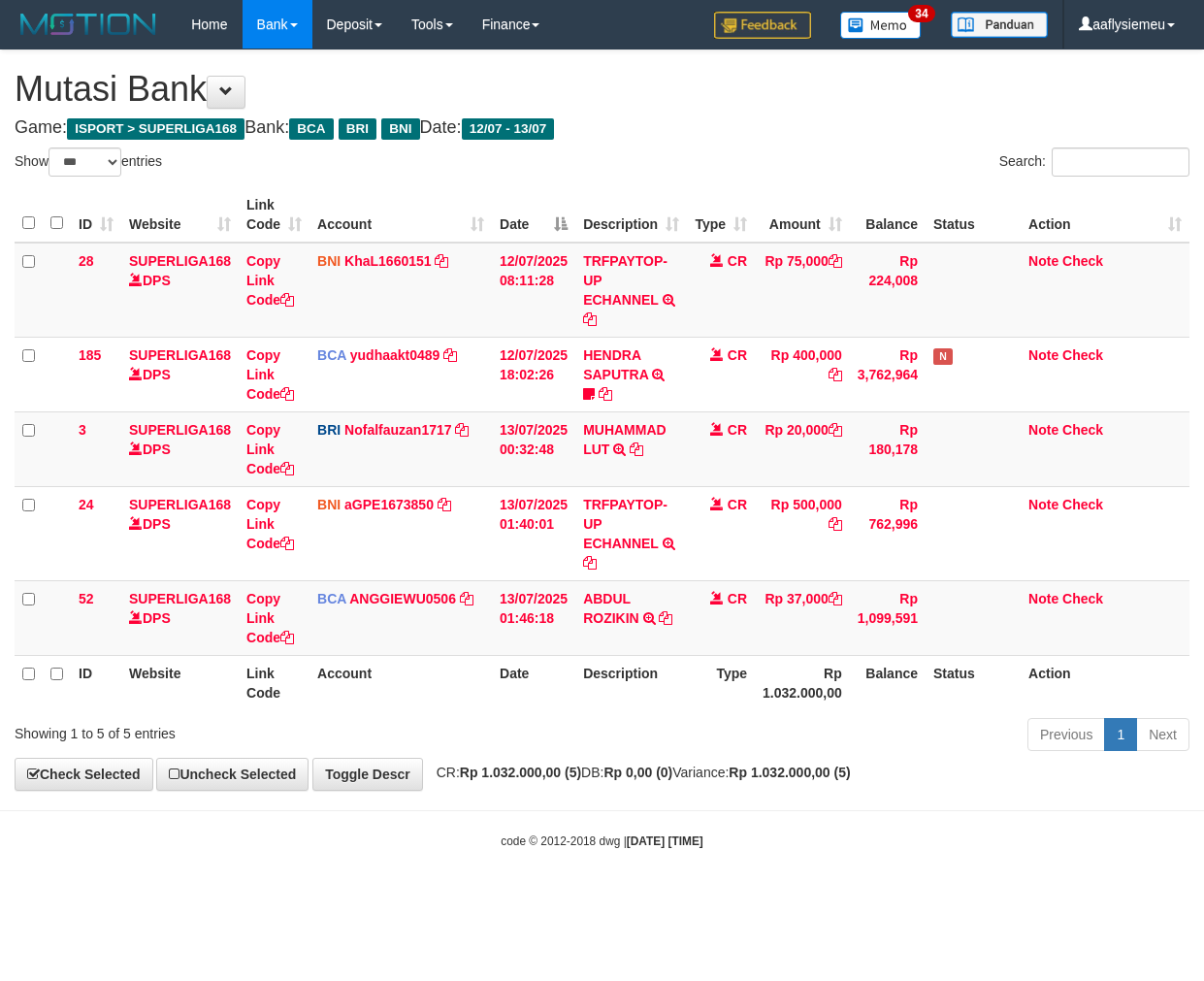 select on "***" 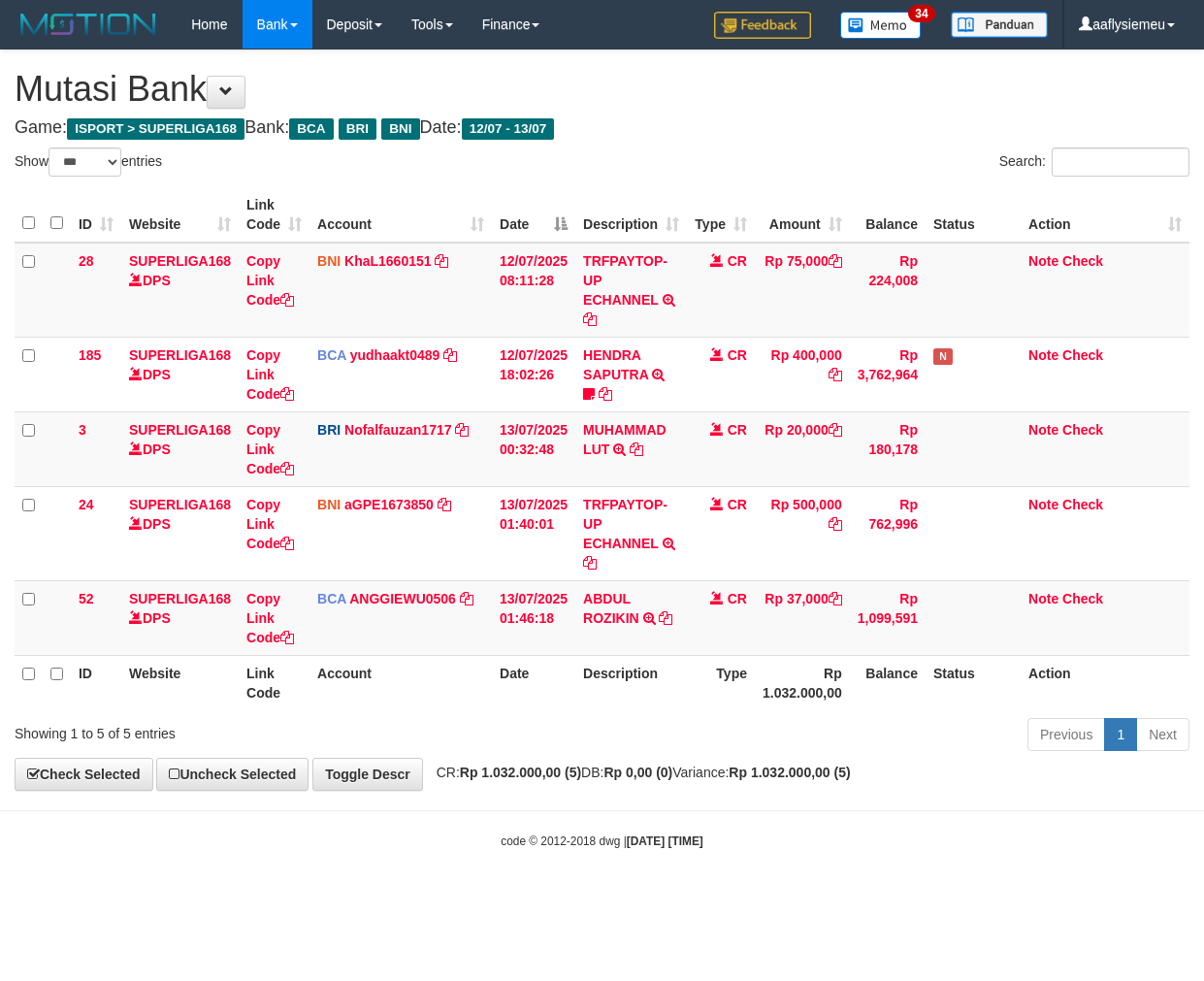 scroll, scrollTop: 0, scrollLeft: 0, axis: both 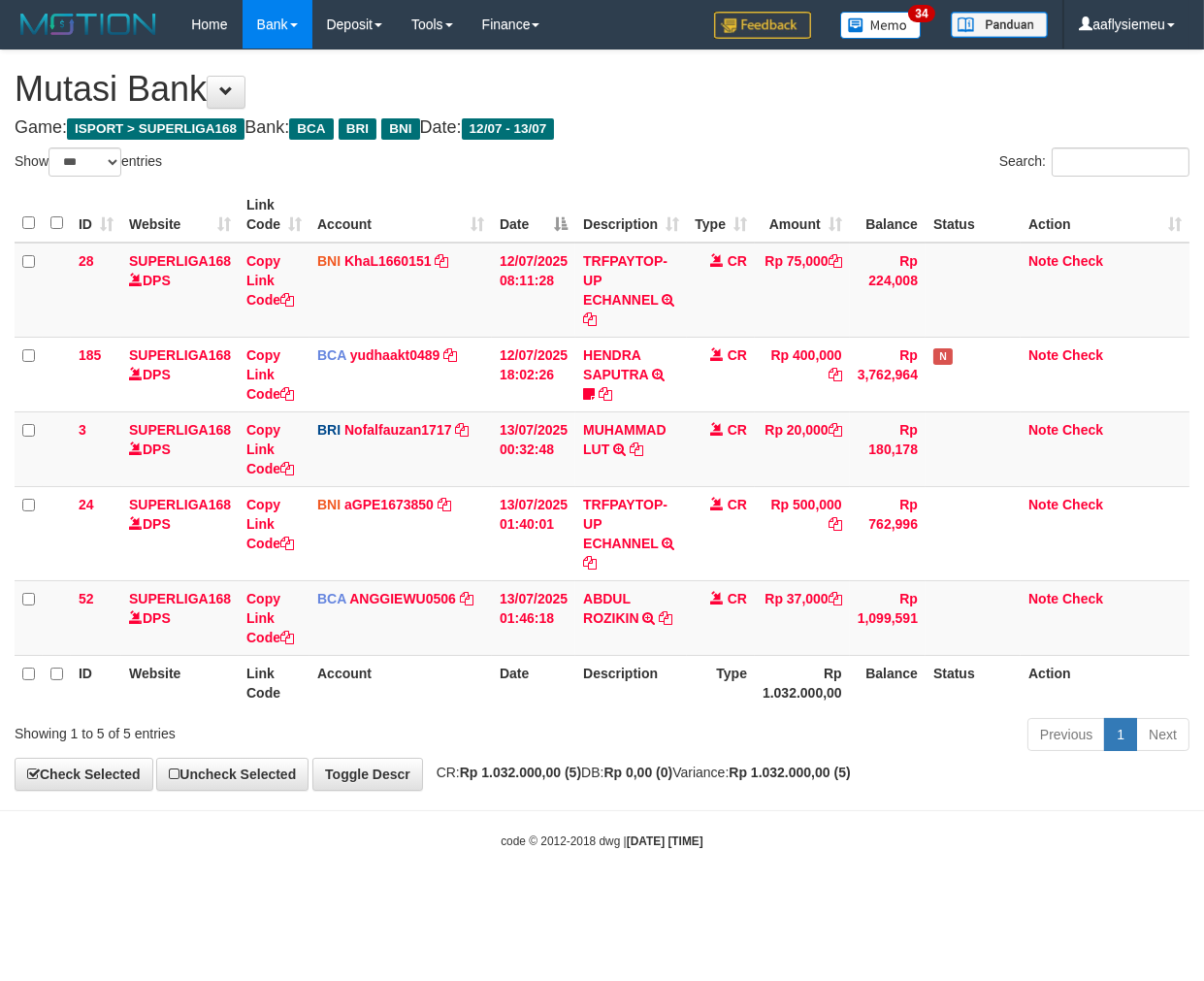 click on "Toggle navigation
Home
Bank
Account List
Load
By Website
Group
[ISPORT]													SUPERLIGA168
By Load Group (DPS)" at bounding box center (602, 449) 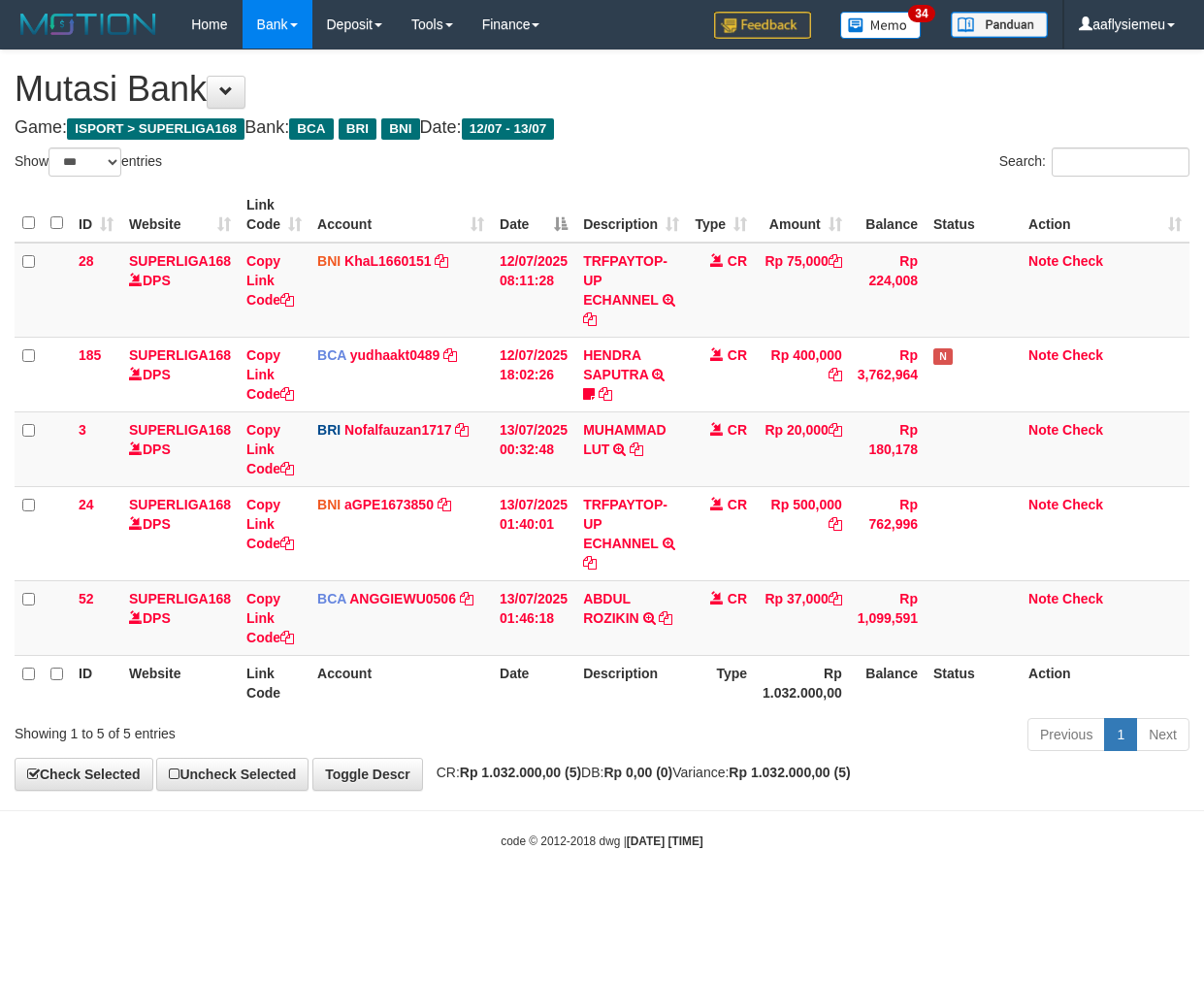 select on "***" 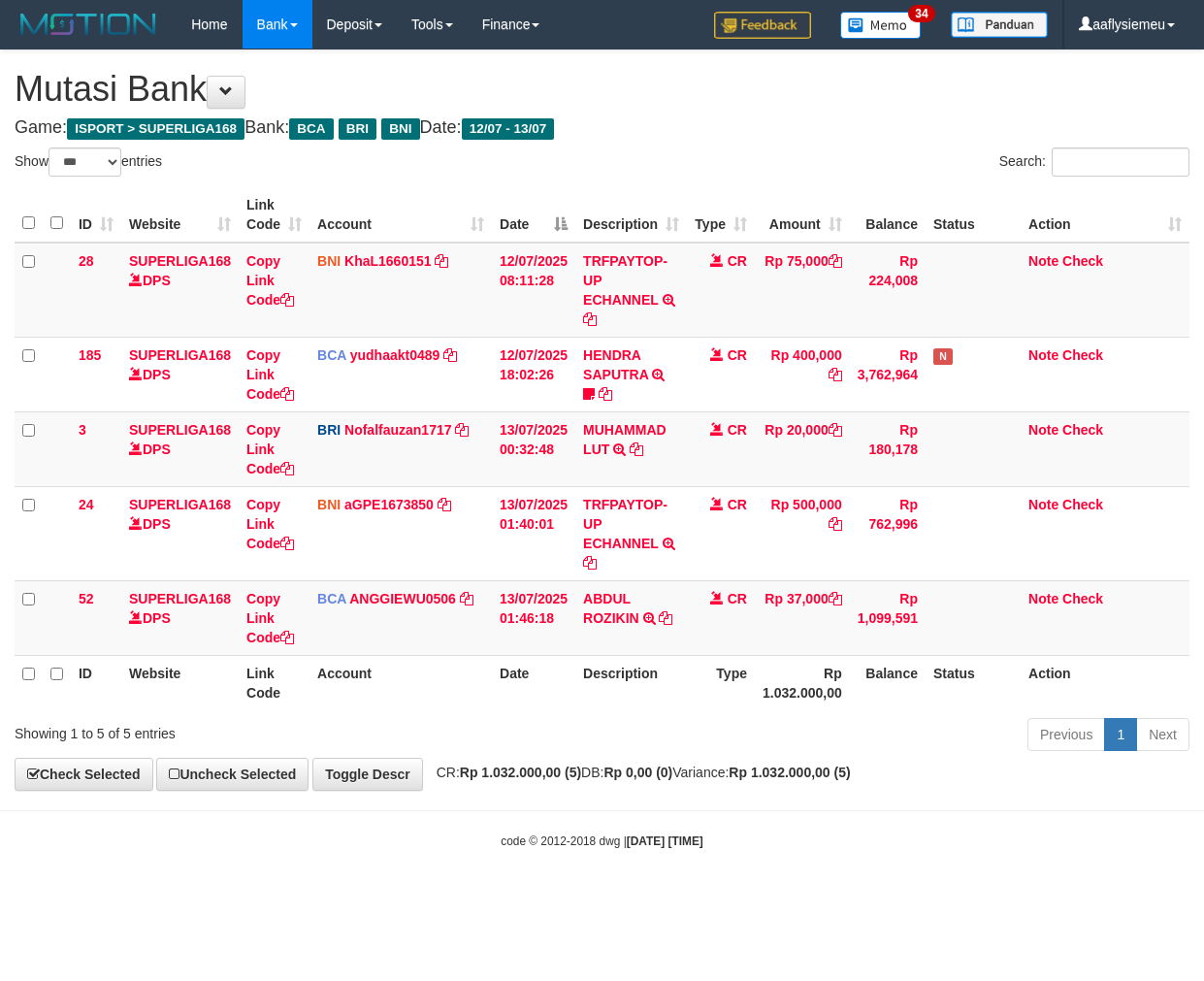 scroll, scrollTop: 0, scrollLeft: 0, axis: both 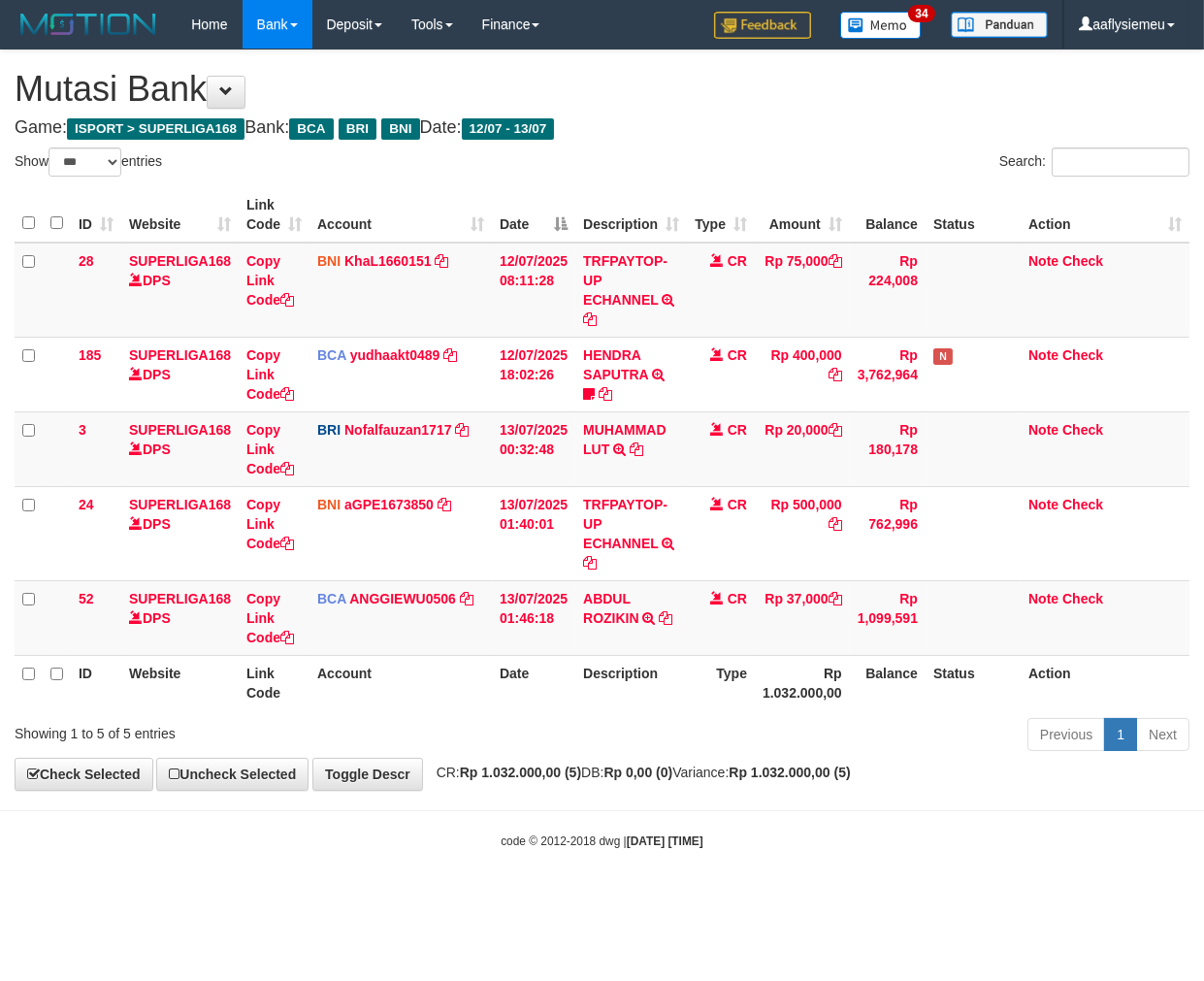 click on "Toggle navigation
Home
Bank
Account List
Load
By Website
Group
[ISPORT]													SUPERLIGA168
By Load Group (DPS)" at bounding box center (602, 449) 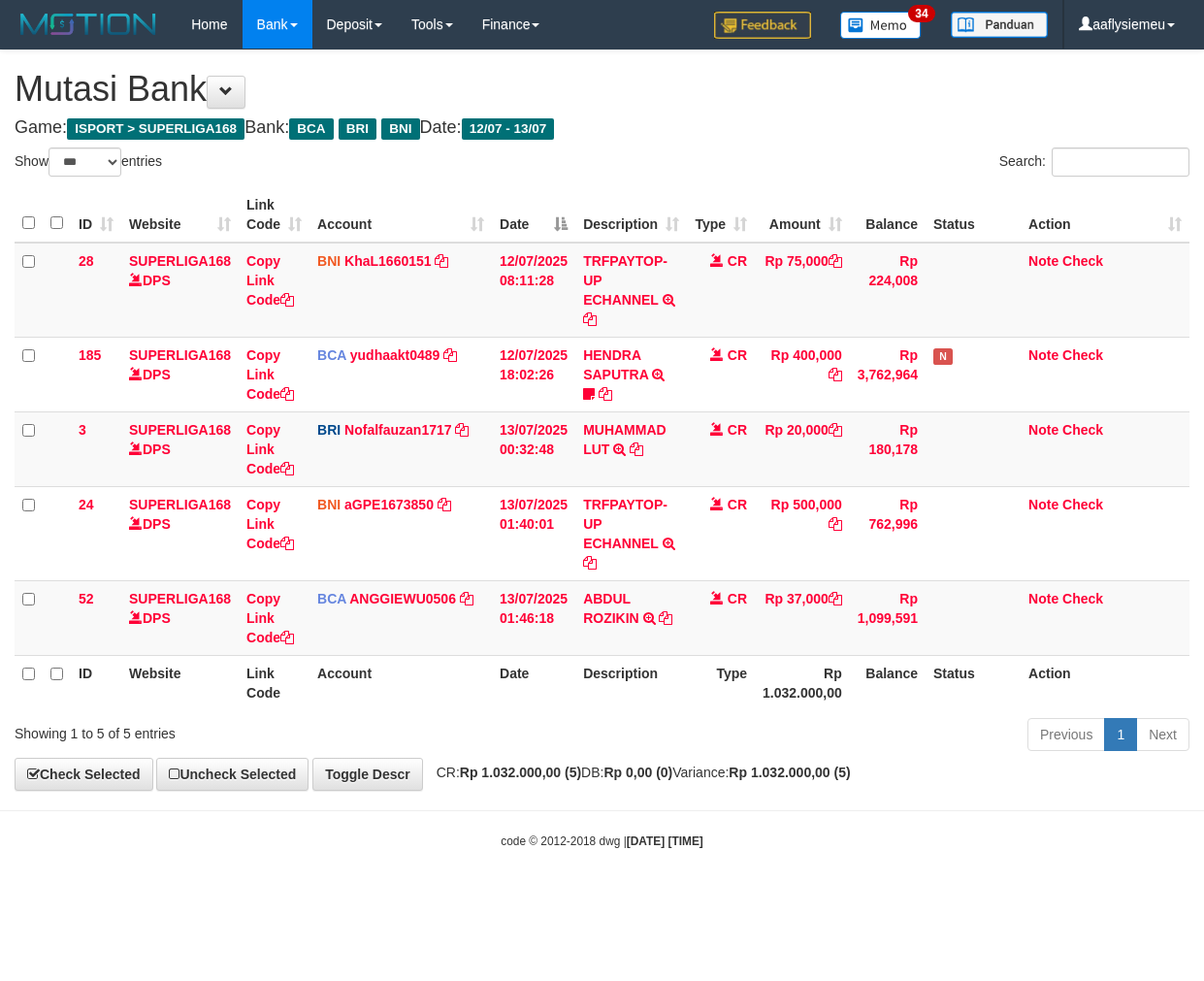 select on "***" 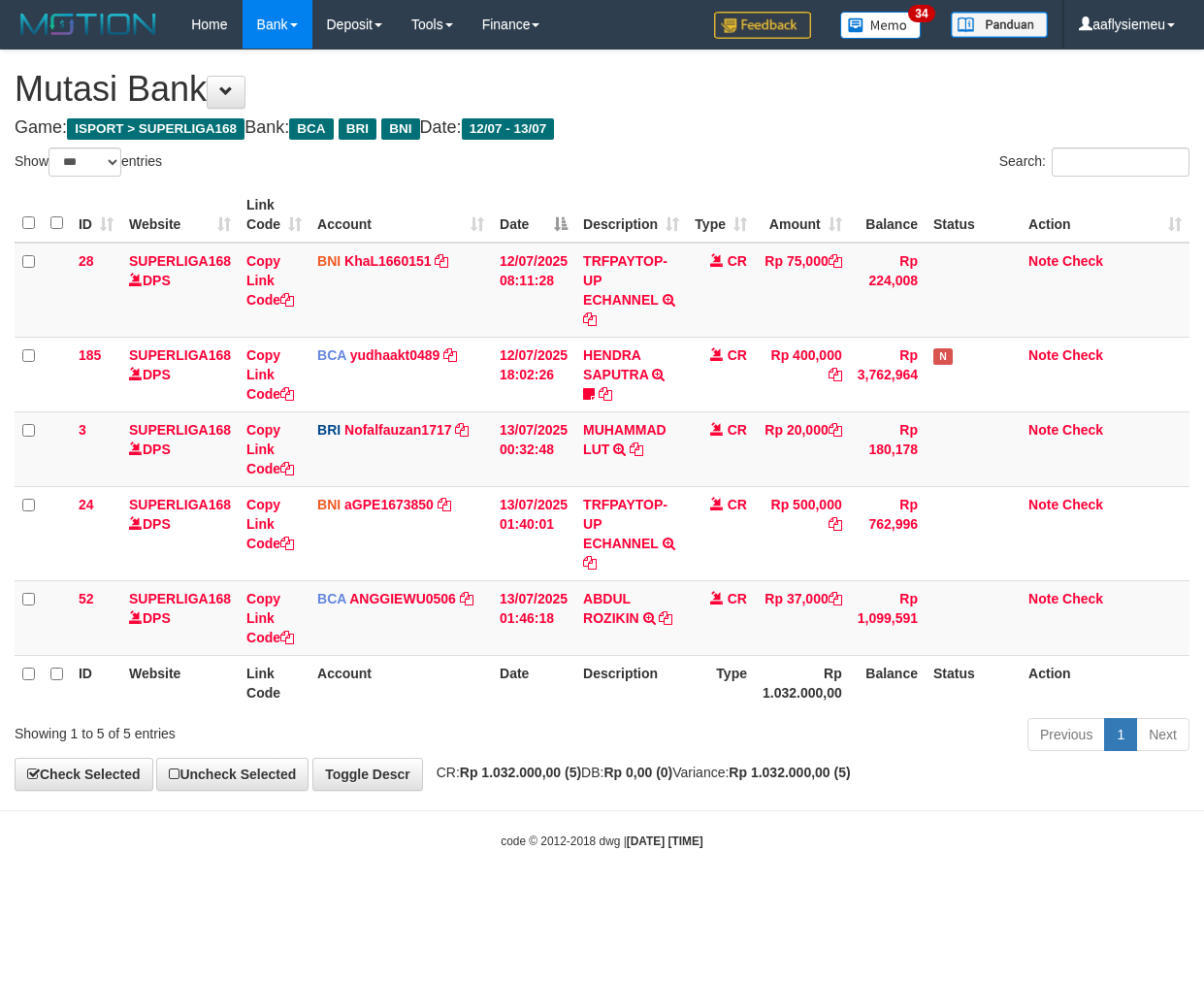 scroll, scrollTop: 0, scrollLeft: 0, axis: both 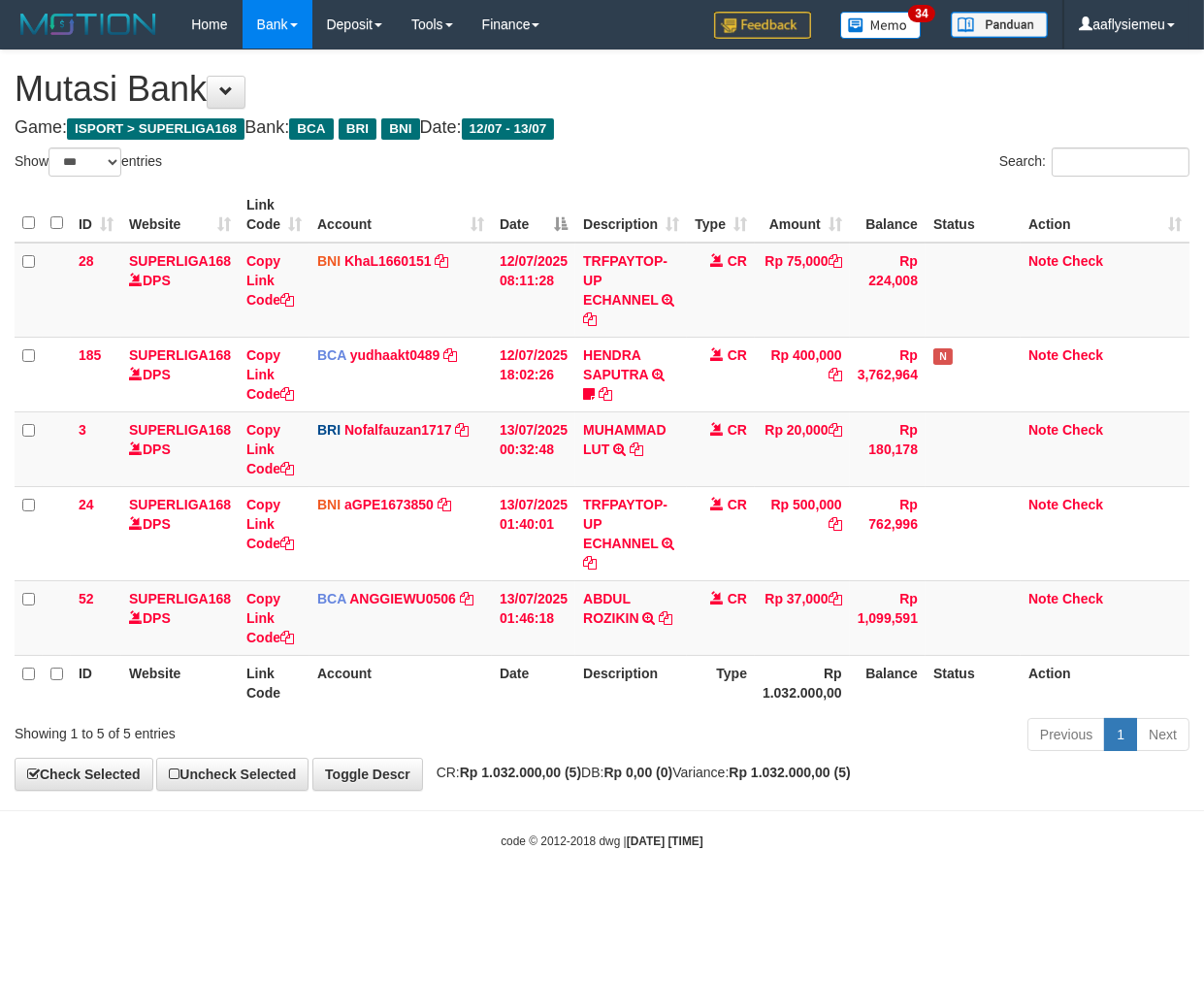 click on "Toggle navigation
Home
Bank
Account List
Load
By Website
Group
[ISPORT]													SUPERLIGA168
By Load Group (DPS)
34" at bounding box center (602, 449) 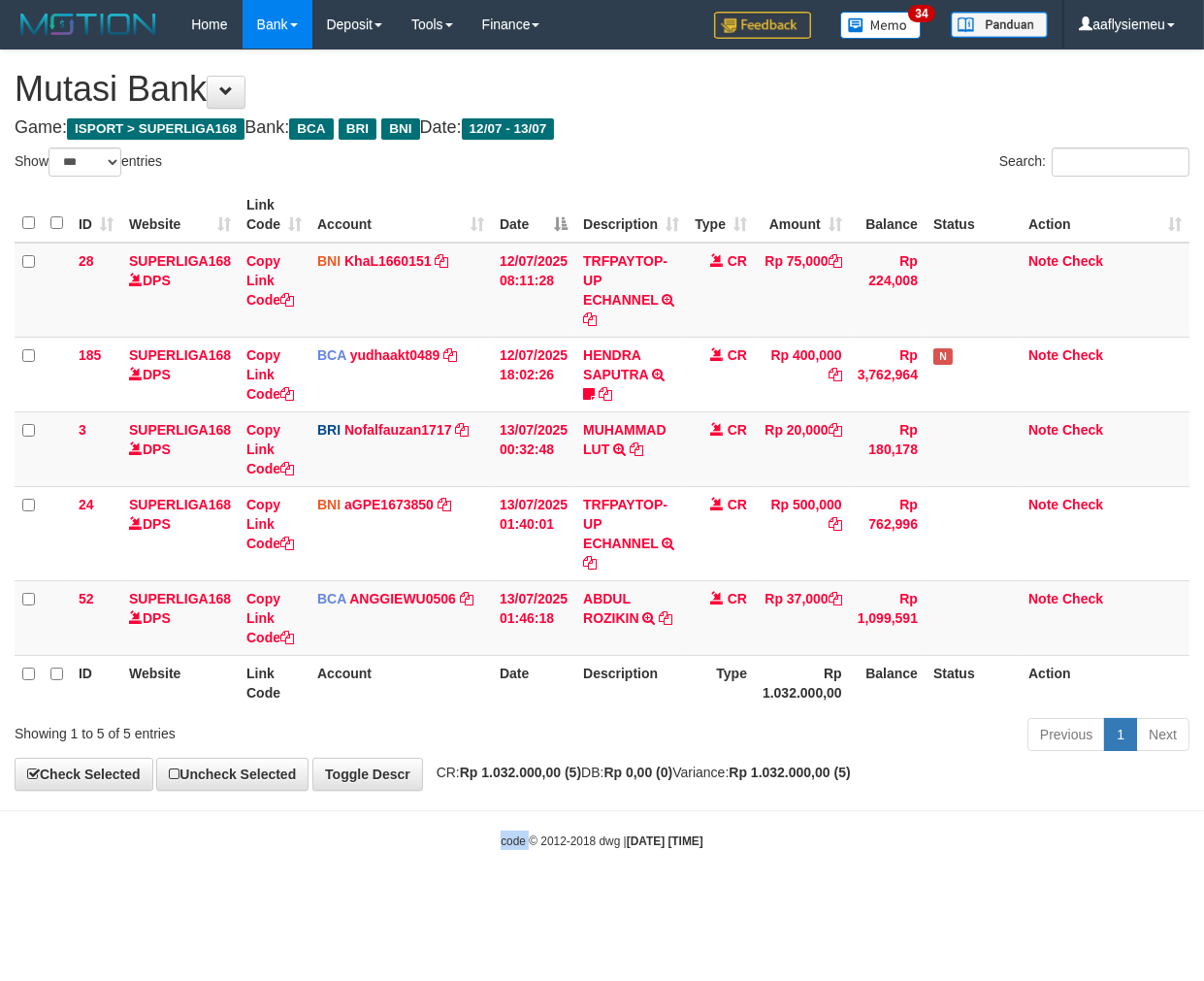 click on "Toggle navigation
Home
Bank
Account List
Load
By Website
Group
[ISPORT]													SUPERLIGA168
By Load Group (DPS)
34" at bounding box center [602, 449] 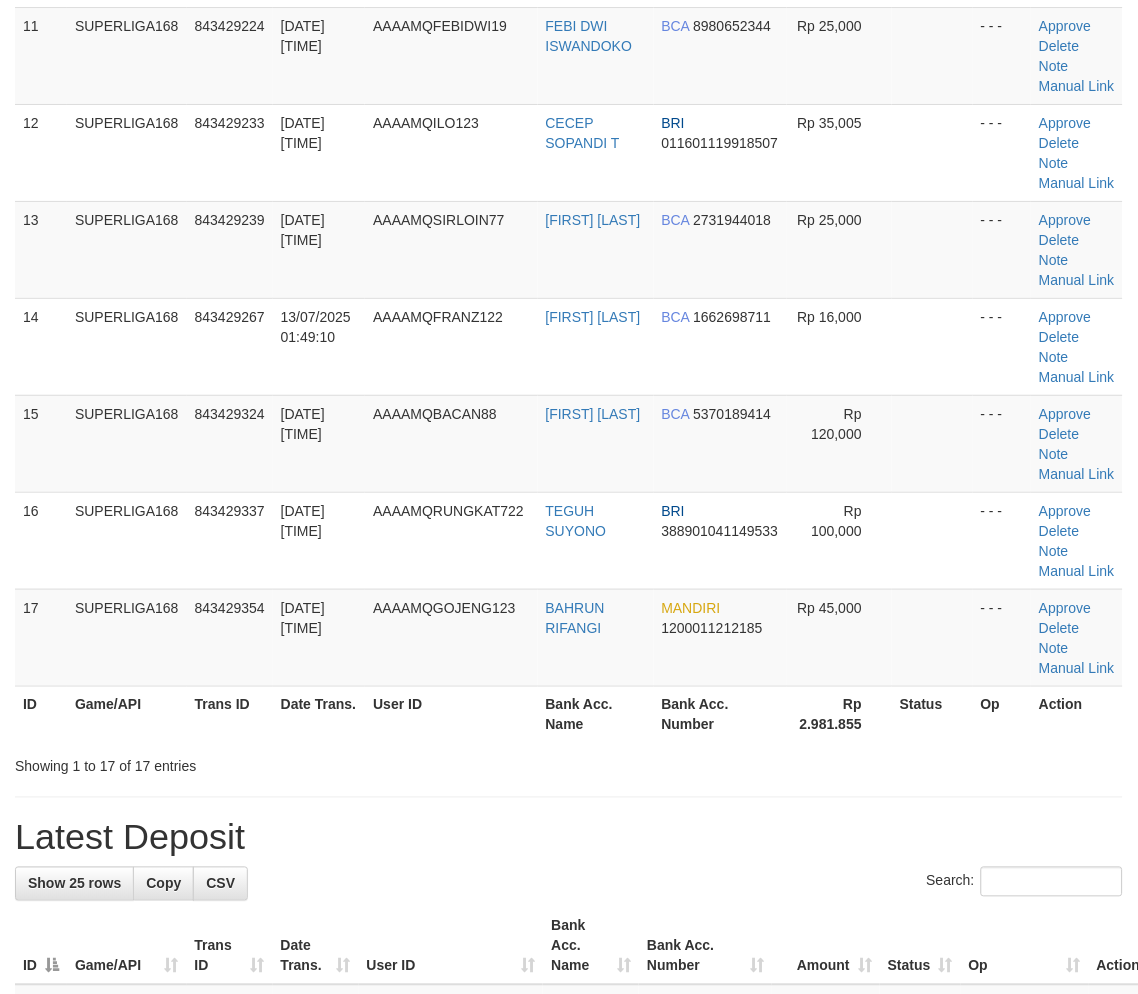 scroll, scrollTop: 798, scrollLeft: 0, axis: vertical 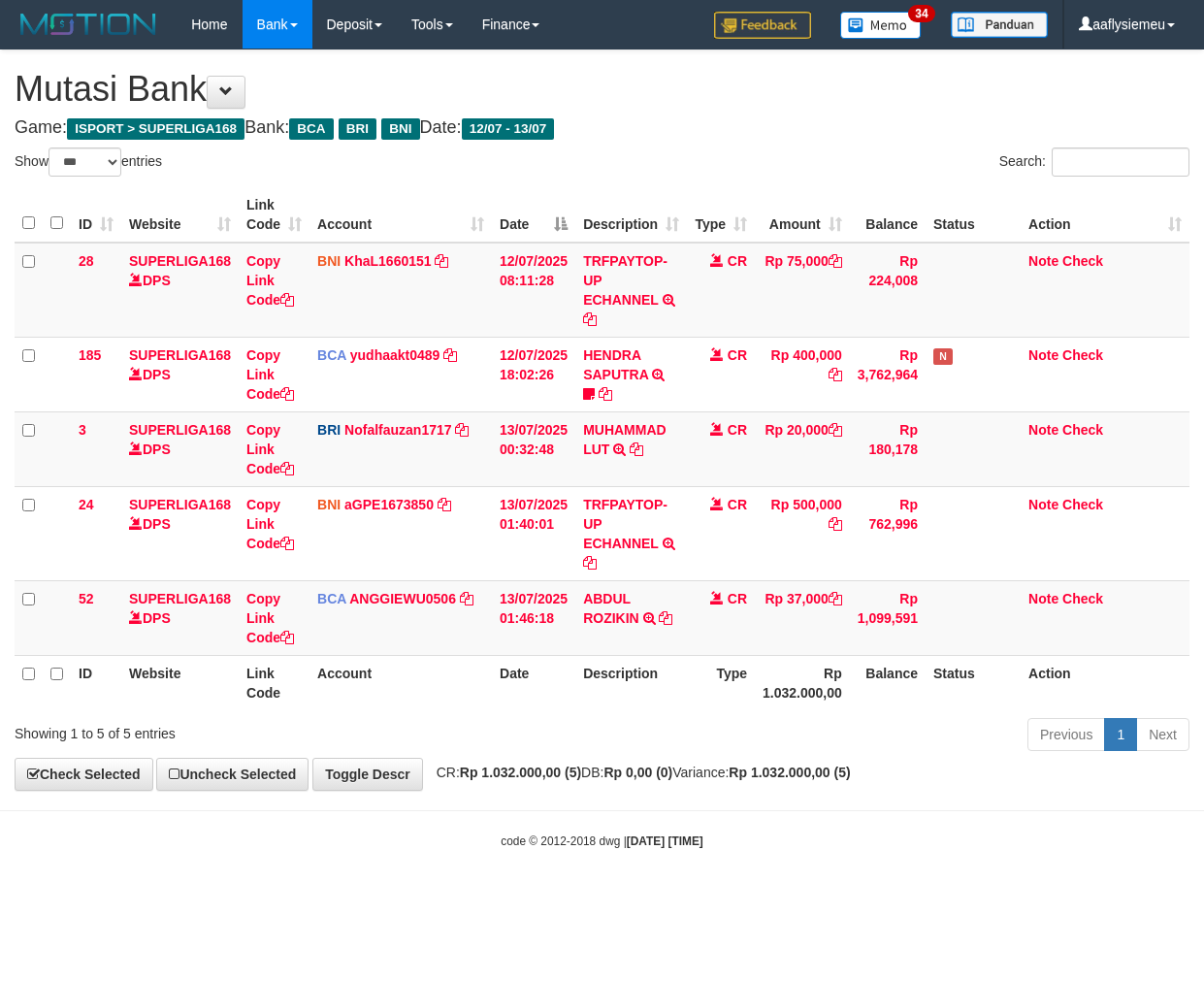select on "***" 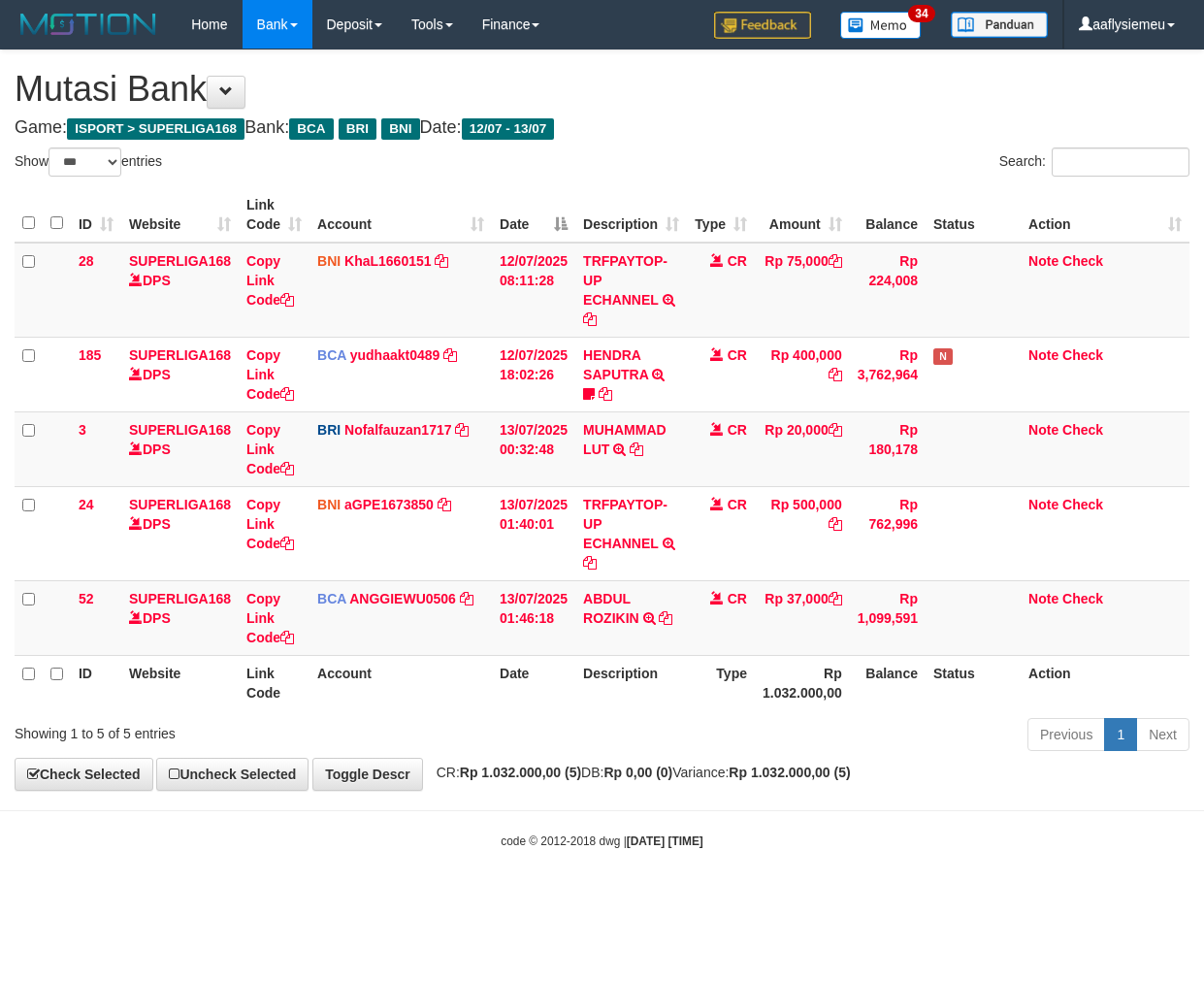 scroll, scrollTop: 0, scrollLeft: 0, axis: both 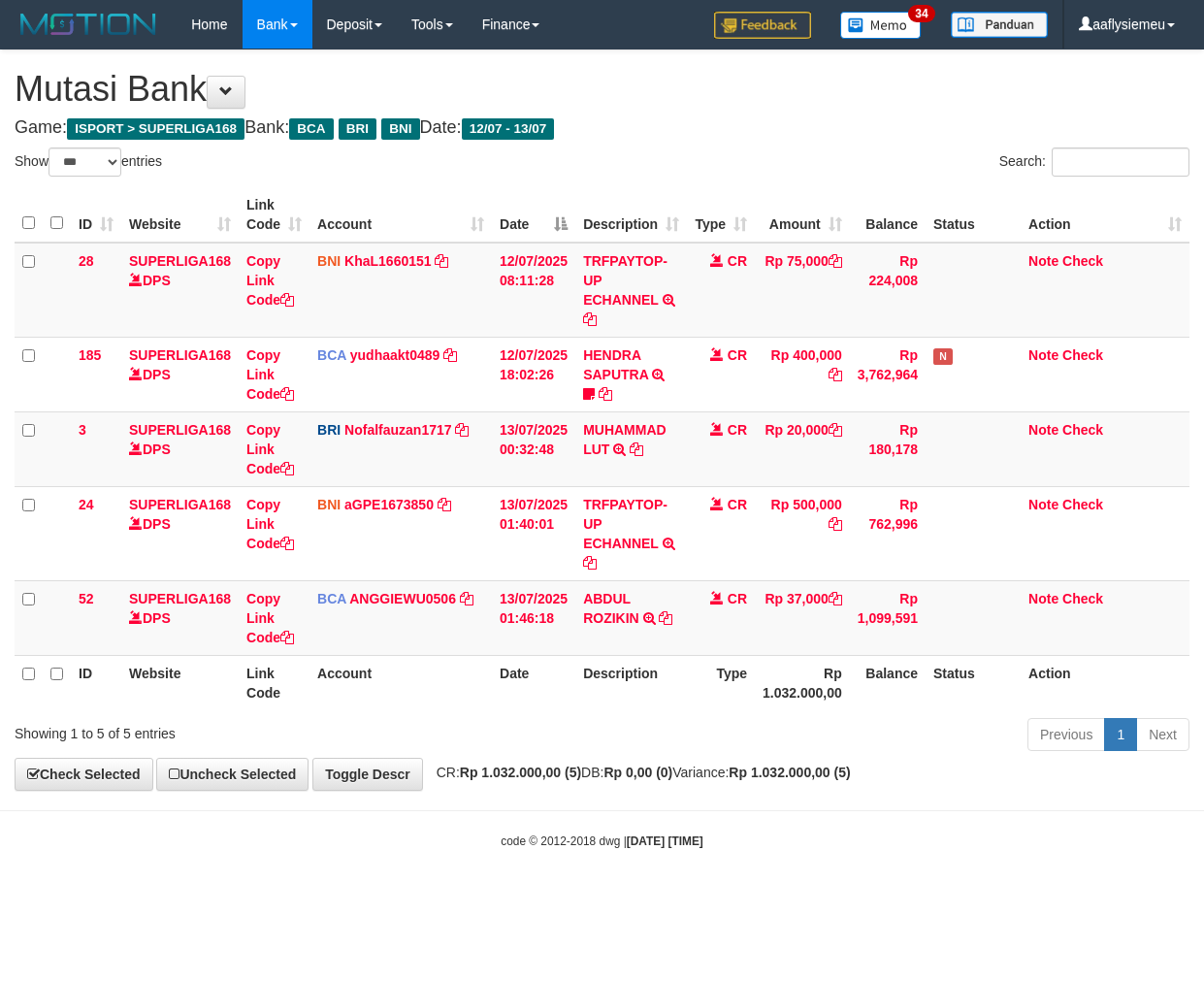 select on "***" 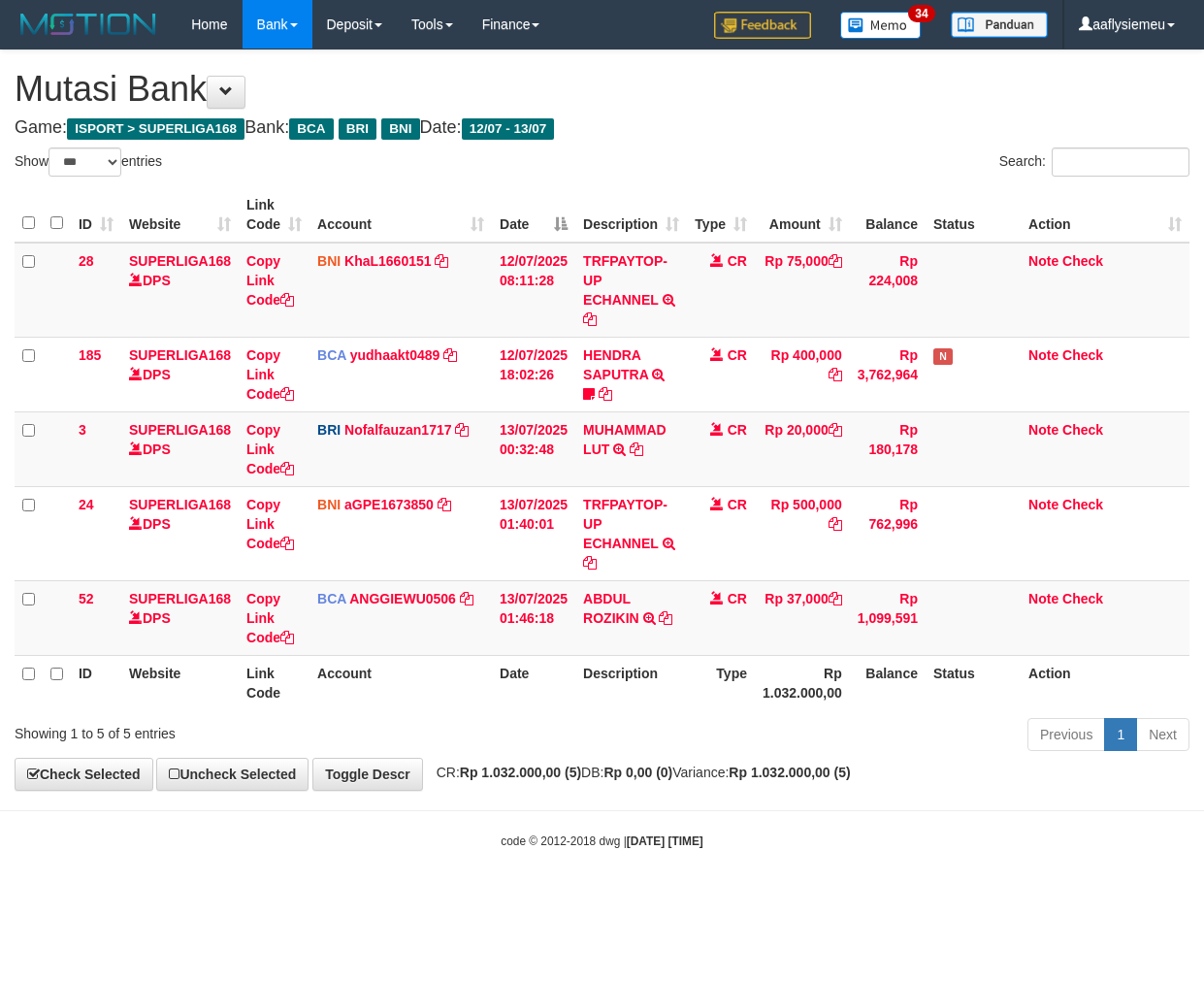 scroll, scrollTop: 0, scrollLeft: 0, axis: both 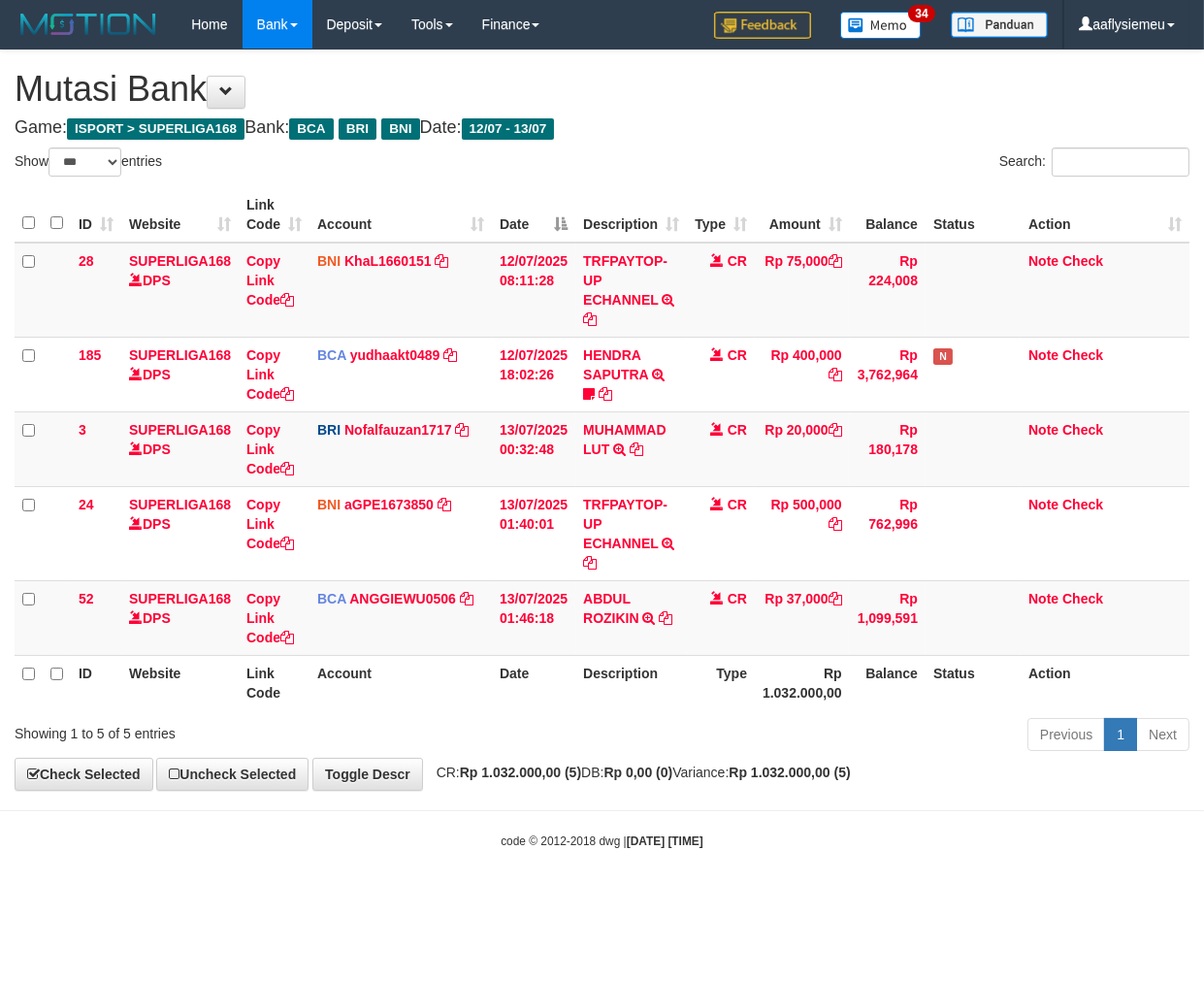 drag, startPoint x: 631, startPoint y: 720, endPoint x: 1193, endPoint y: 619, distance: 571.0035 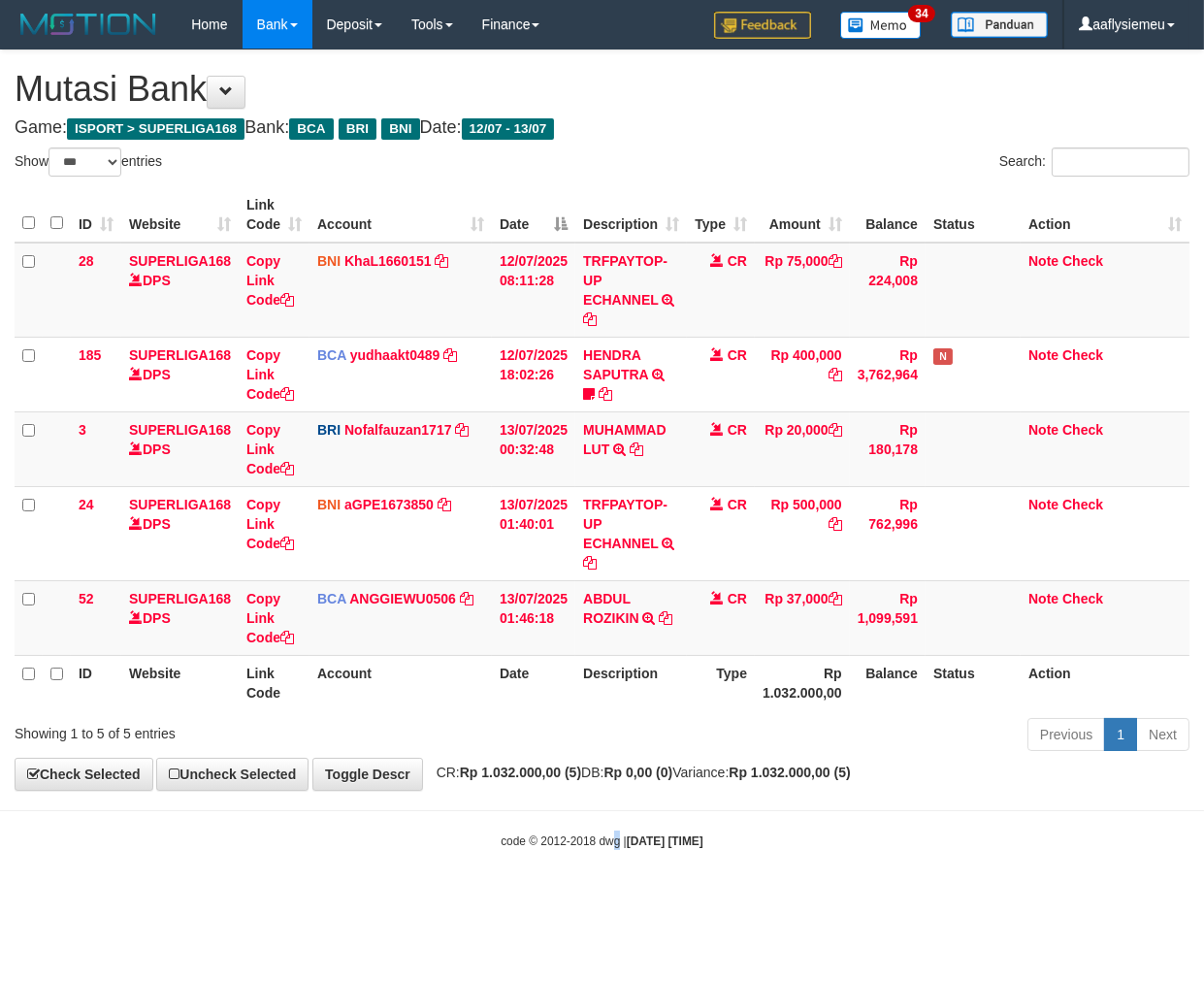 click on "code © 2012-2018 dwg |  2025/07/13 01:49:37" at bounding box center (602, 840) 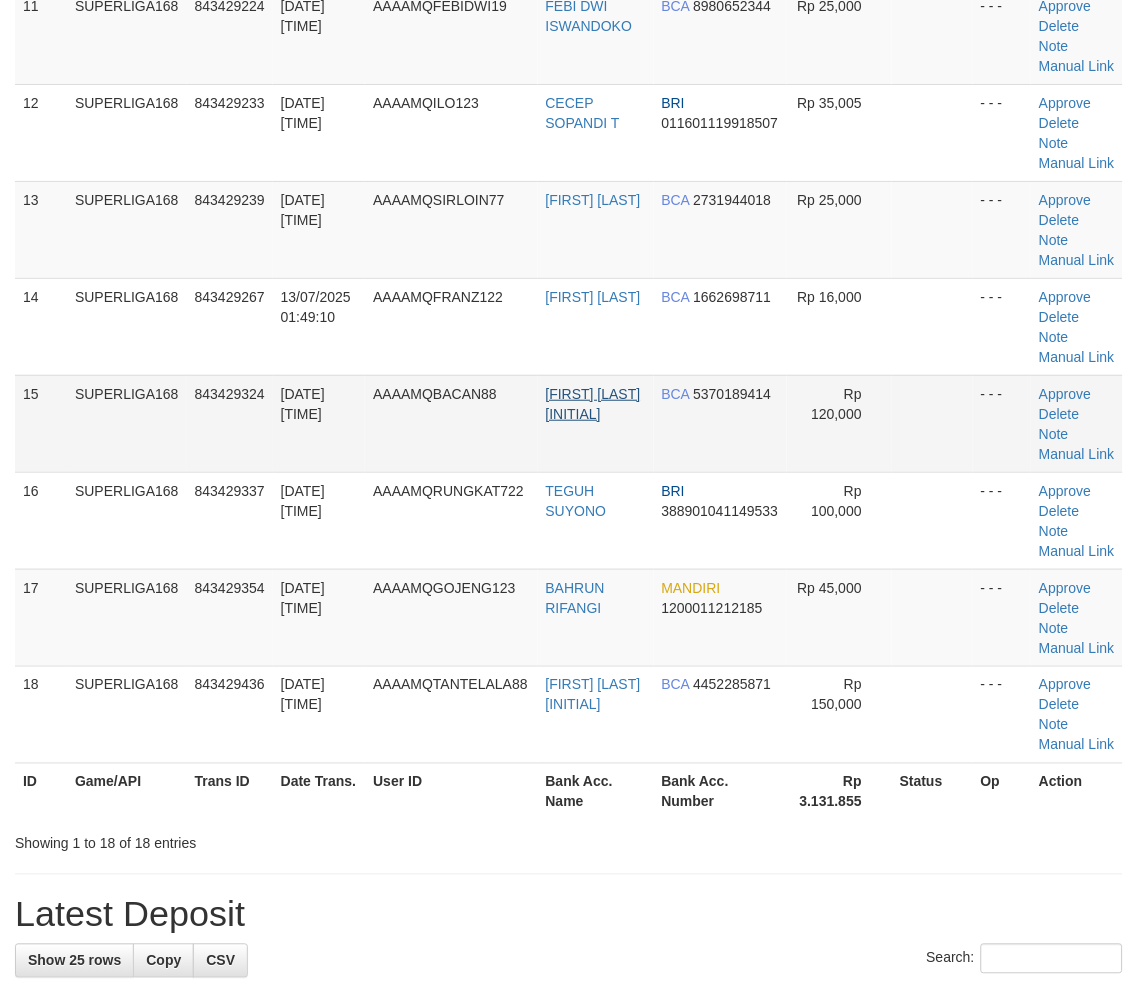 drag, startPoint x: 612, startPoint y: 387, endPoint x: 605, endPoint y: 406, distance: 20.248457 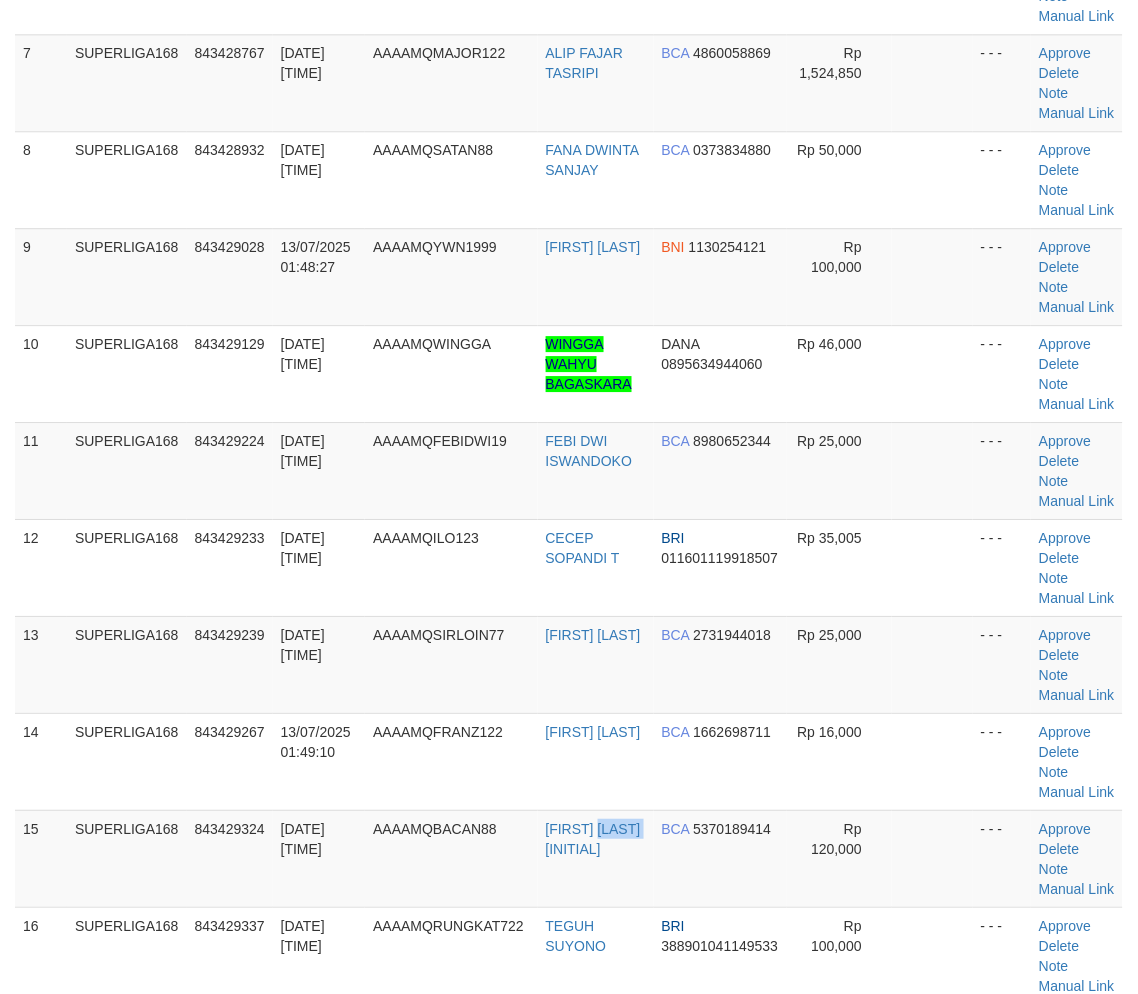drag, startPoint x: 296, startPoint y: 503, endPoint x: 13, endPoint y: 606, distance: 301.16107 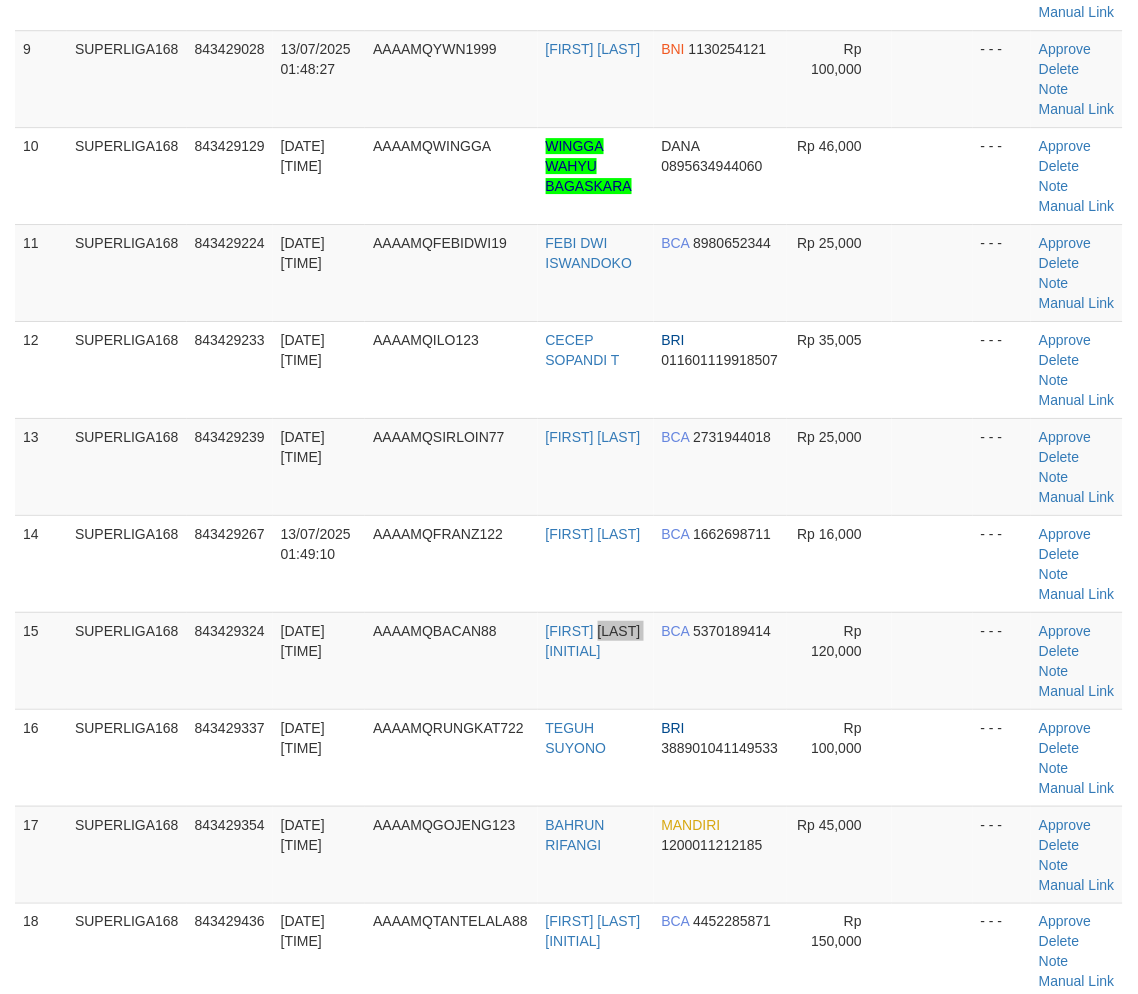 scroll, scrollTop: 1243, scrollLeft: 0, axis: vertical 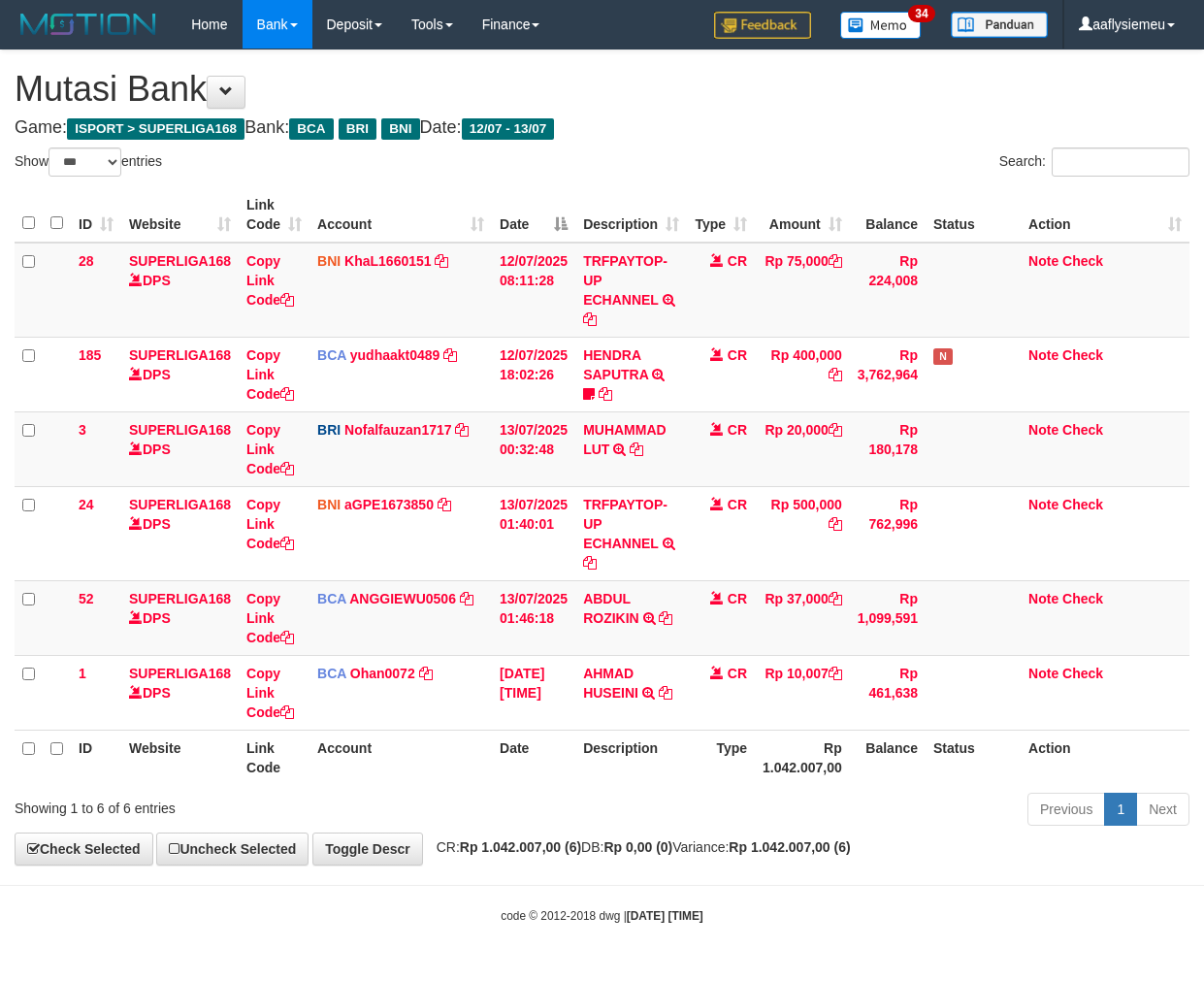 select on "***" 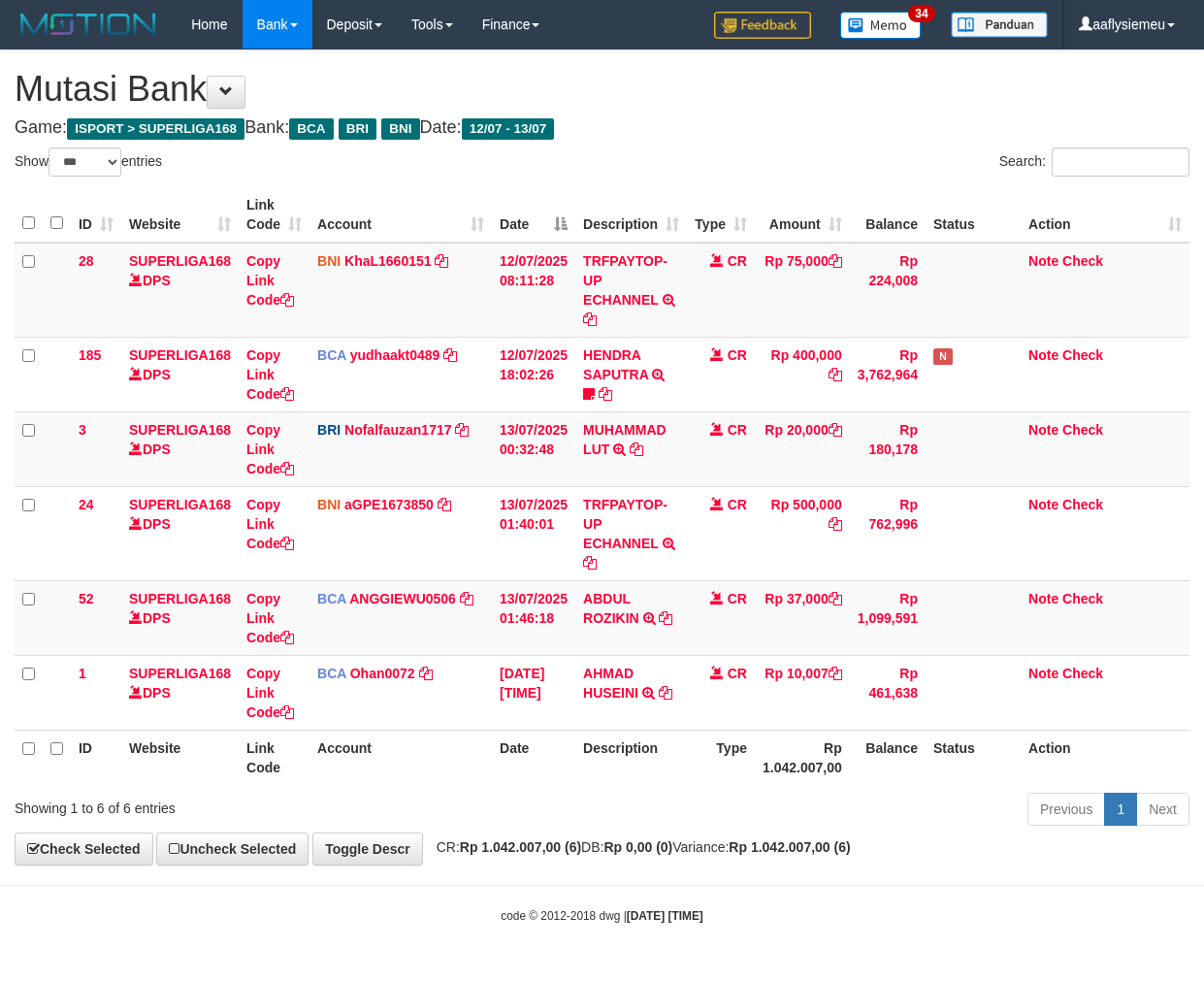 scroll, scrollTop: 0, scrollLeft: 0, axis: both 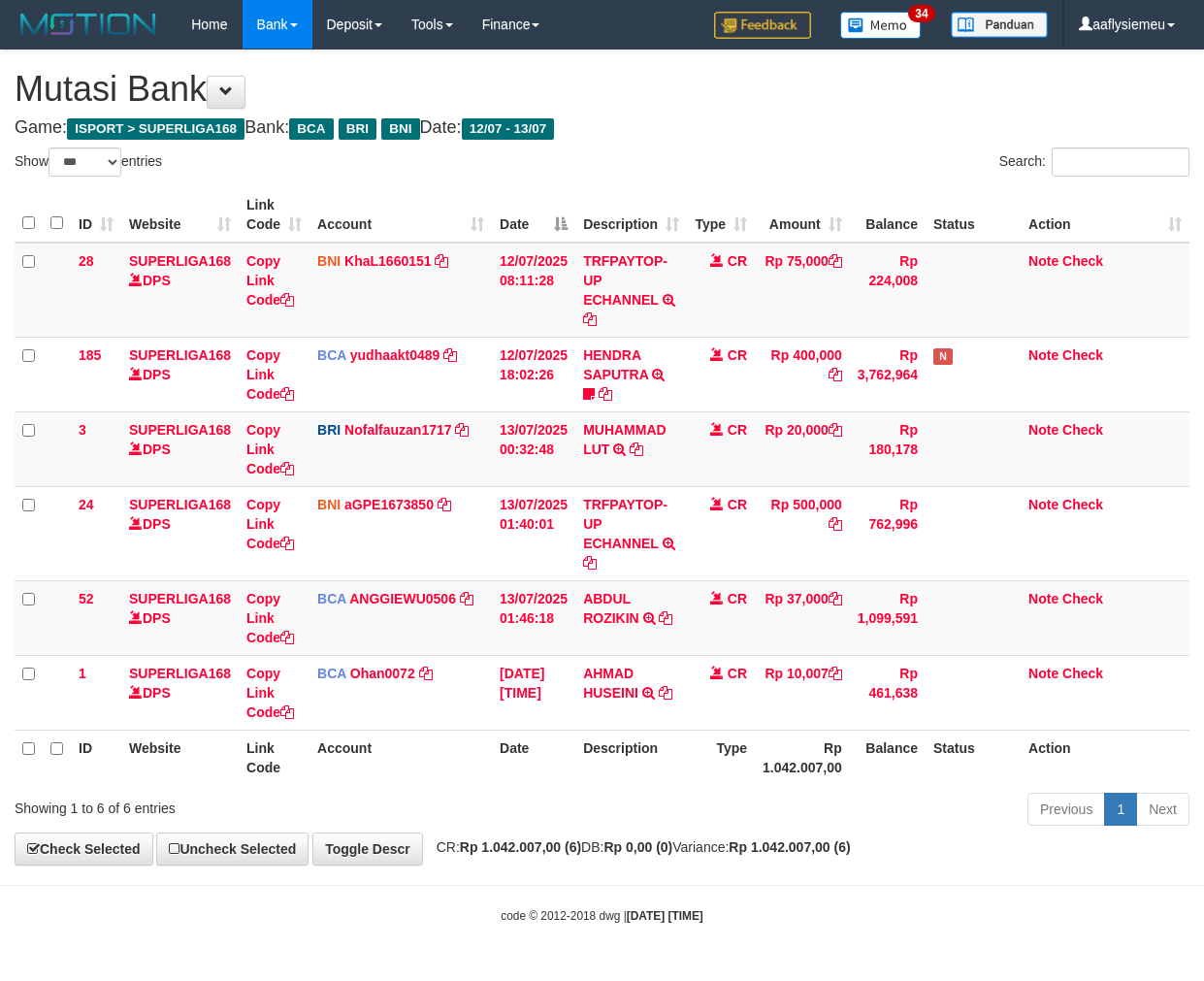 select on "***" 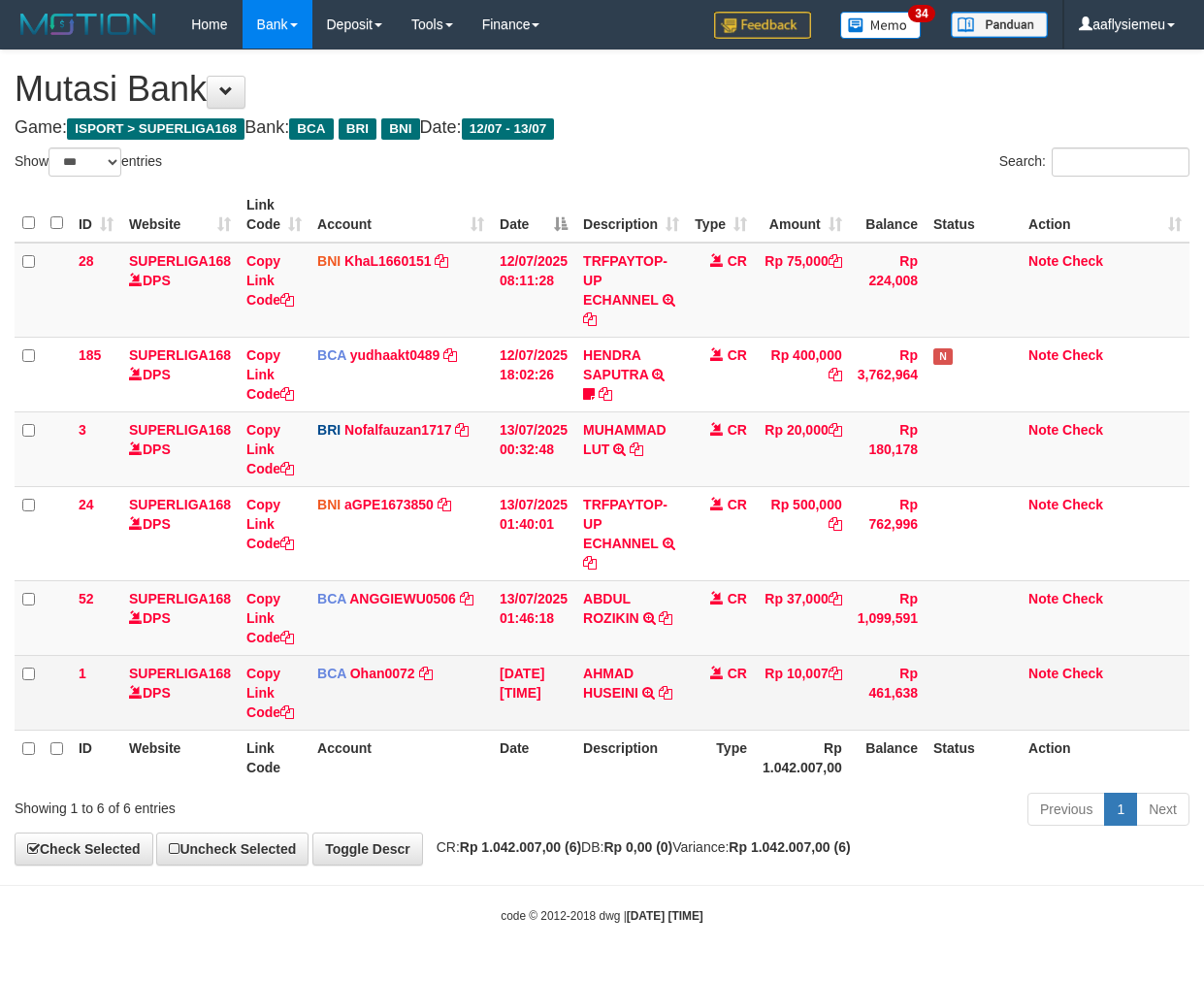 scroll, scrollTop: 0, scrollLeft: 0, axis: both 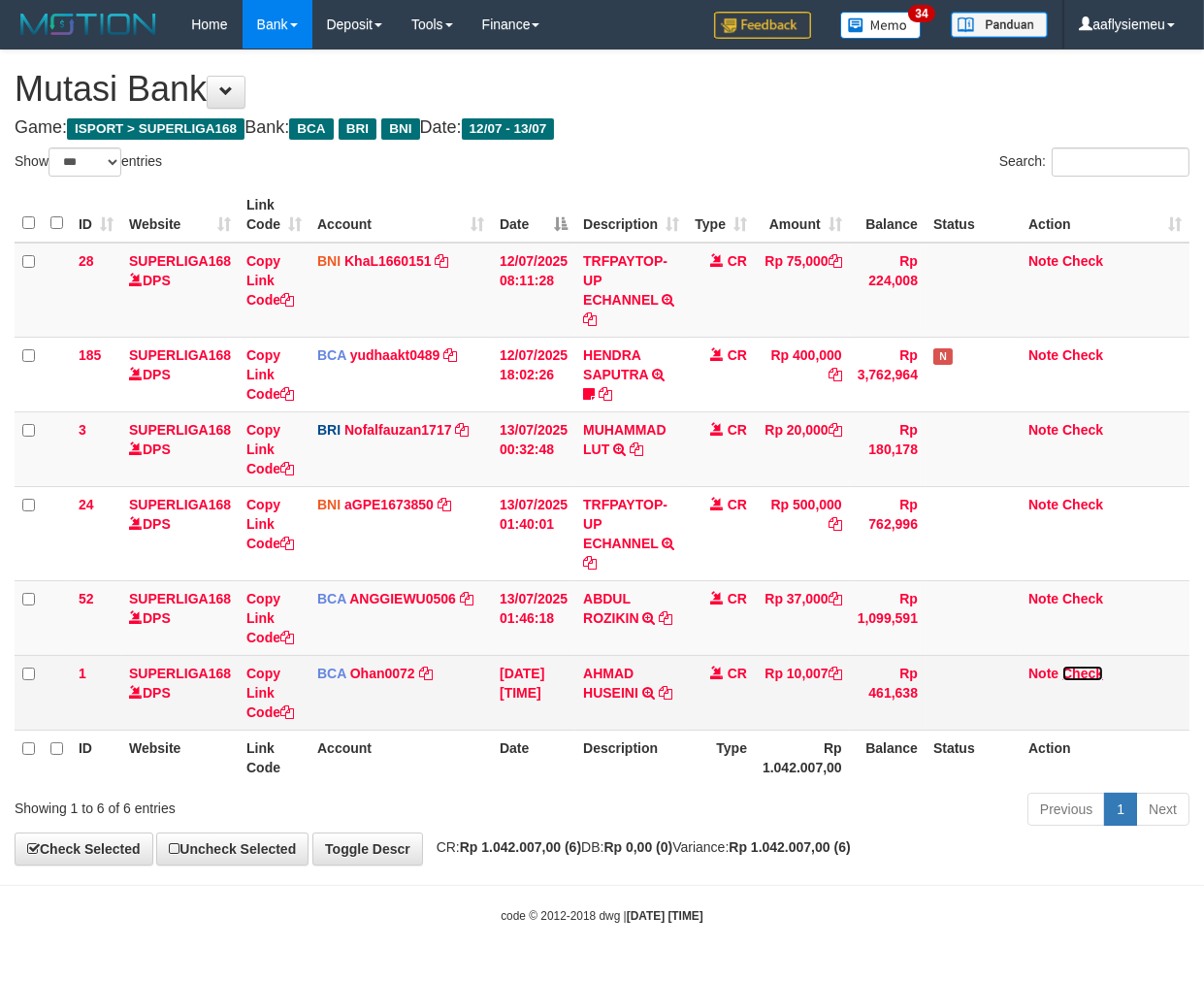 click on "Check" at bounding box center [1083, 673] 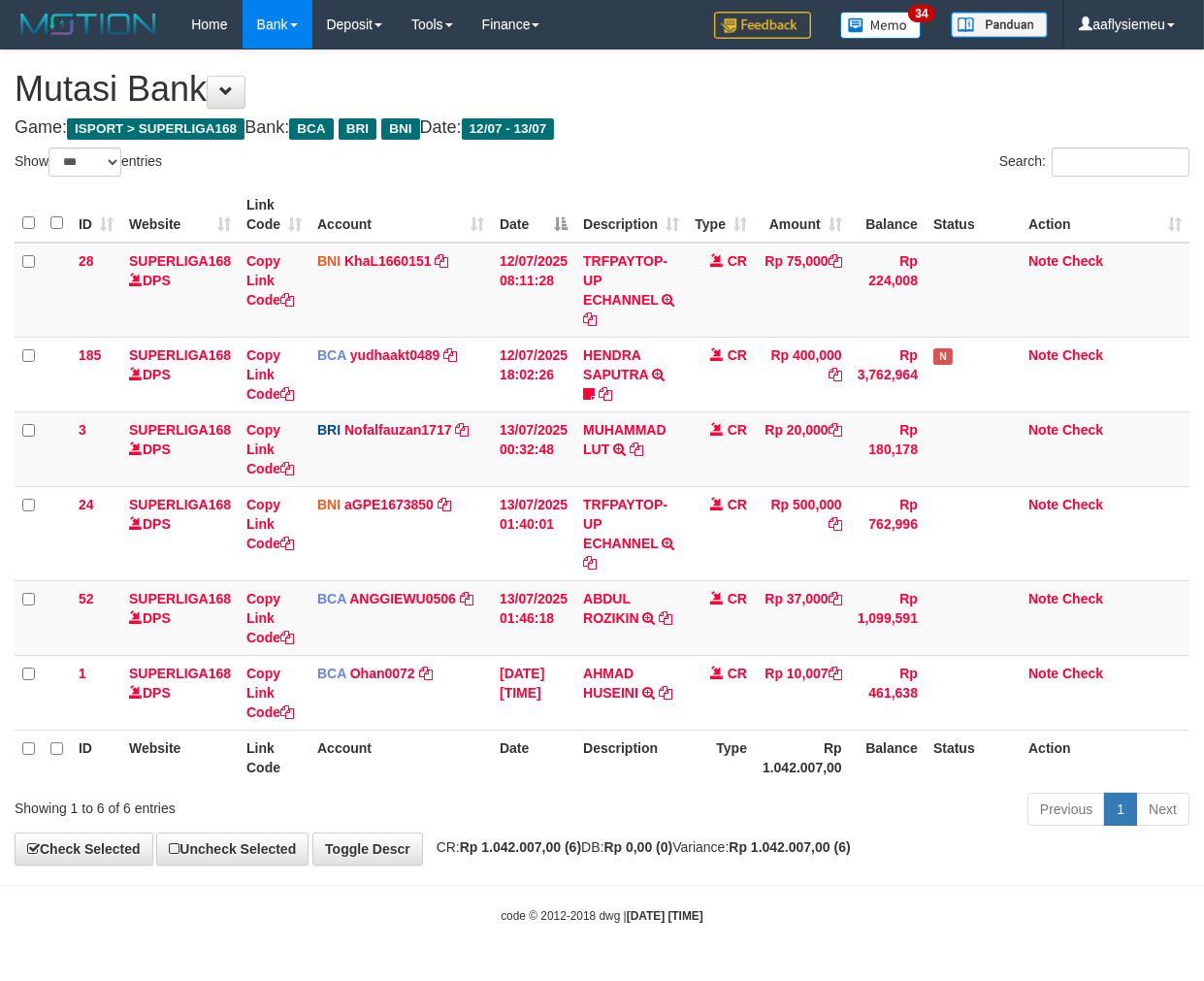 click on "Previous 1 Next" at bounding box center [853, 811] 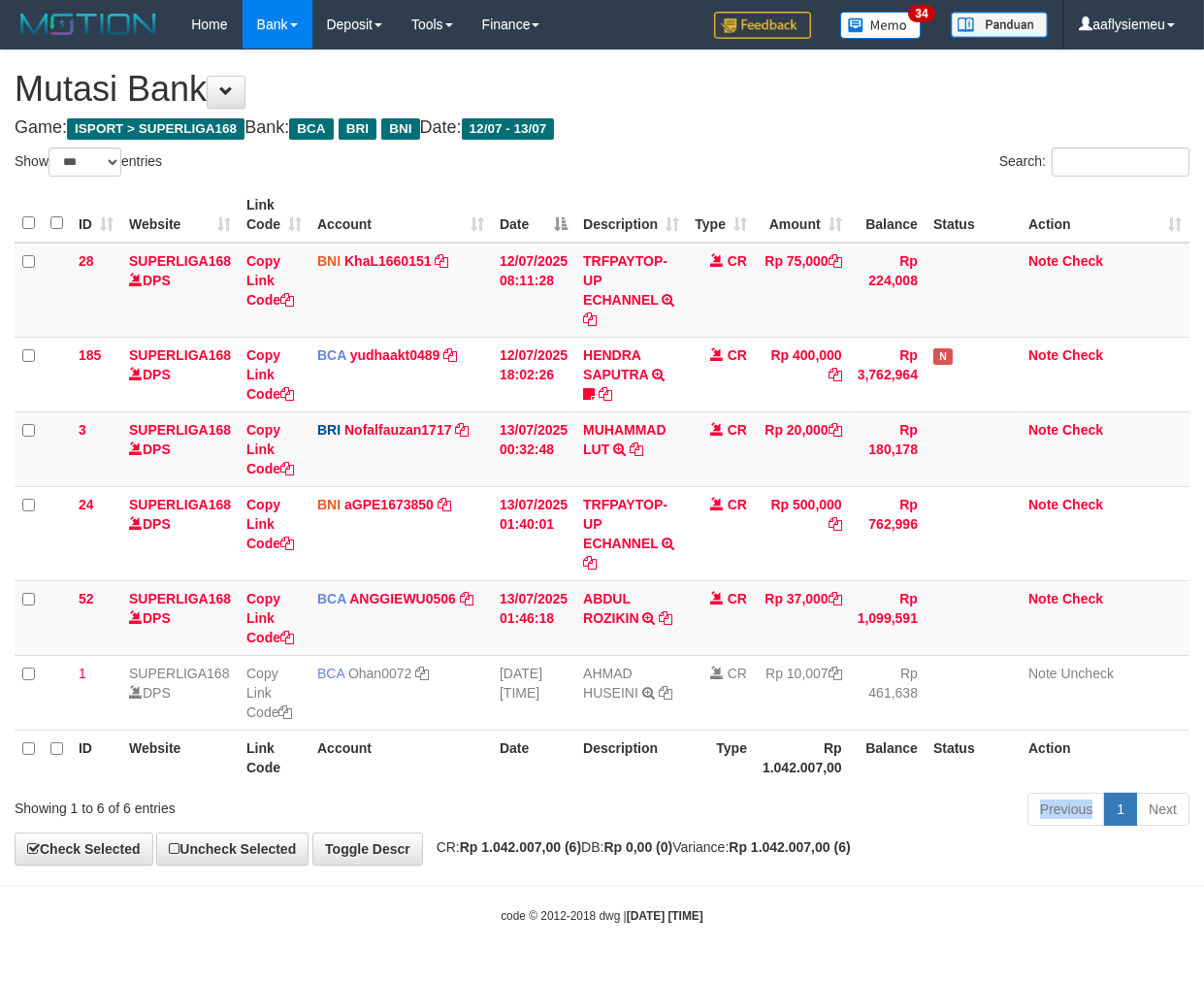 click on "Previous 1 Next" at bounding box center [853, 811] 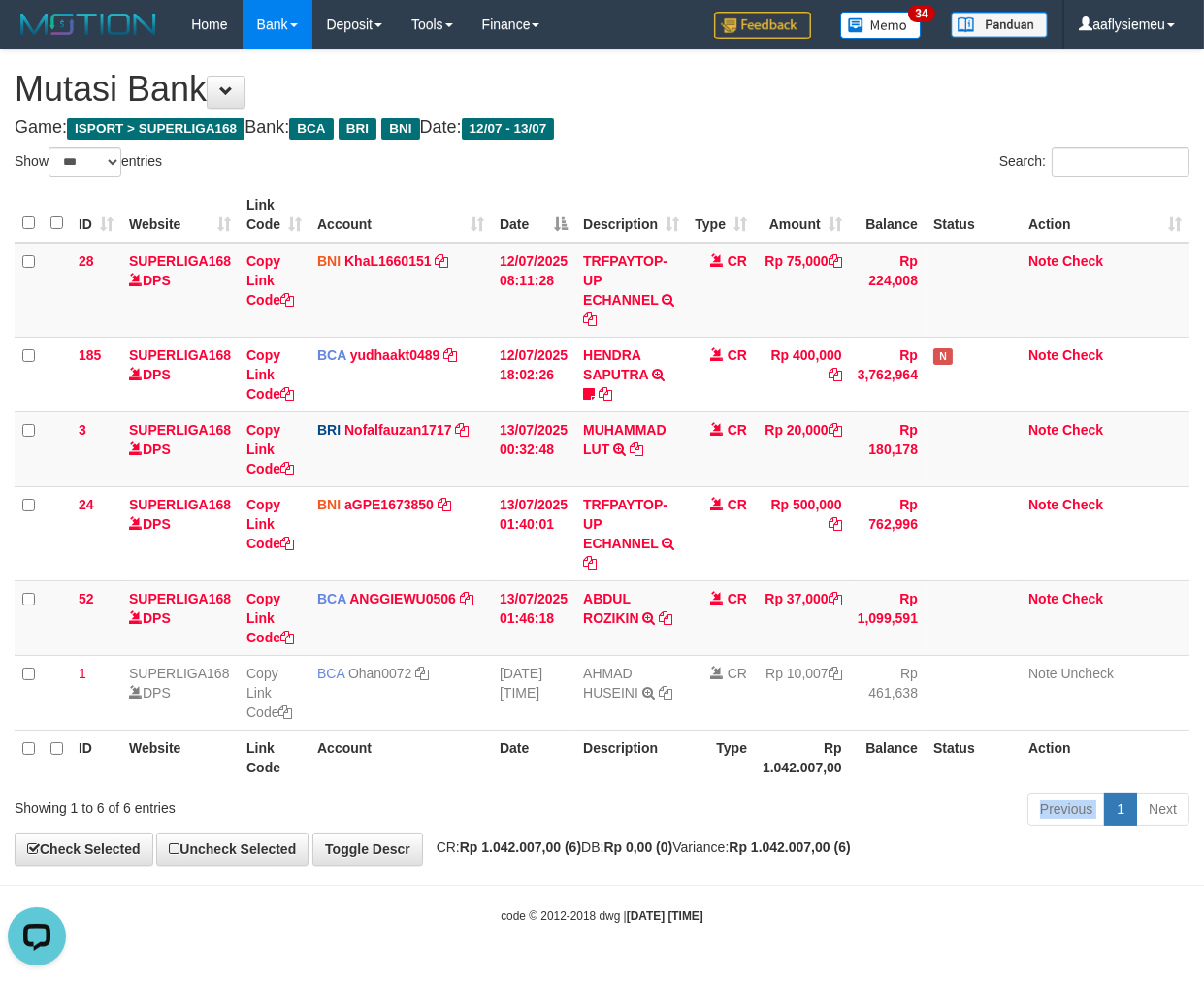 scroll, scrollTop: 0, scrollLeft: 0, axis: both 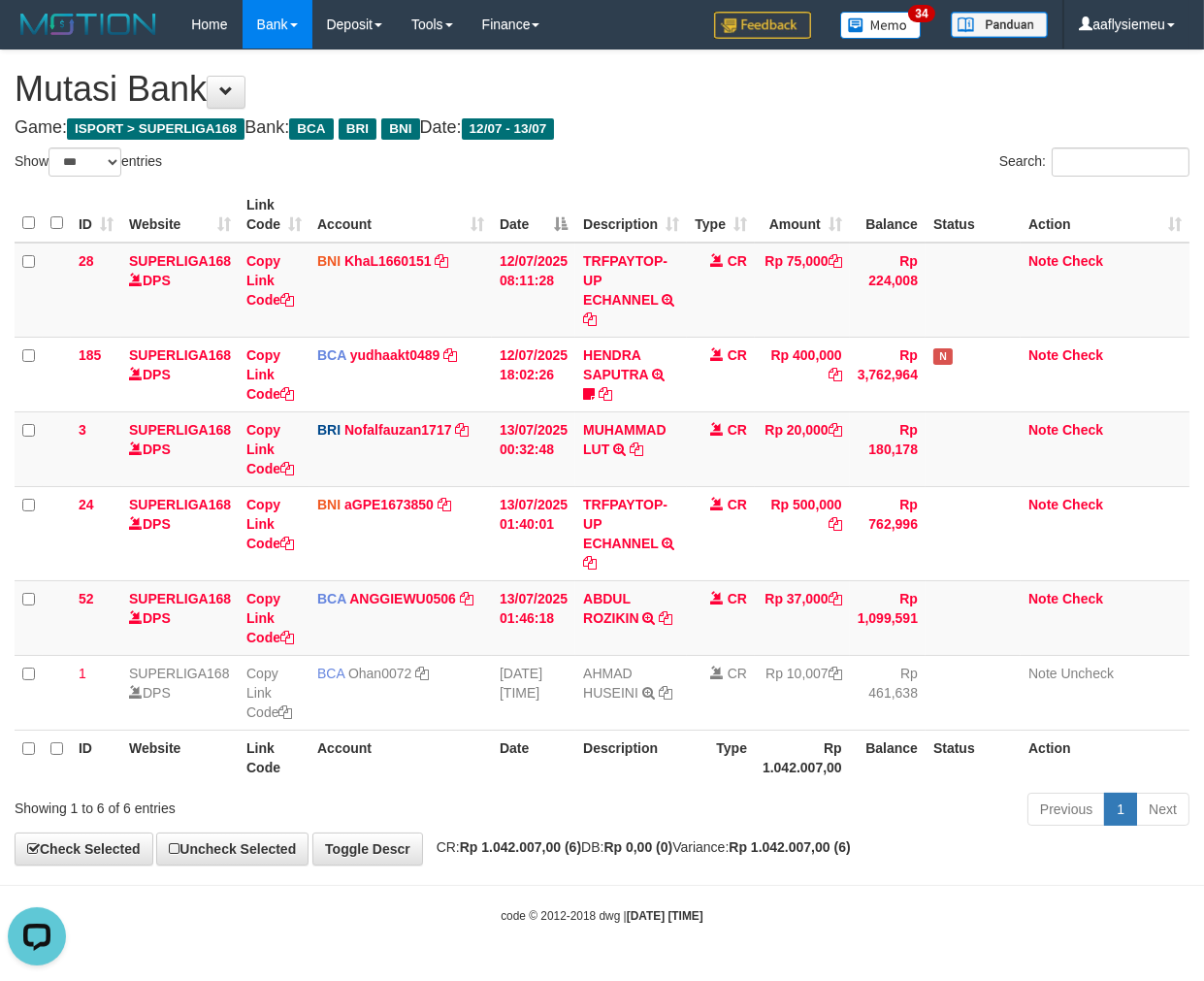 click on "Previous 1 Next" at bounding box center [853, 811] 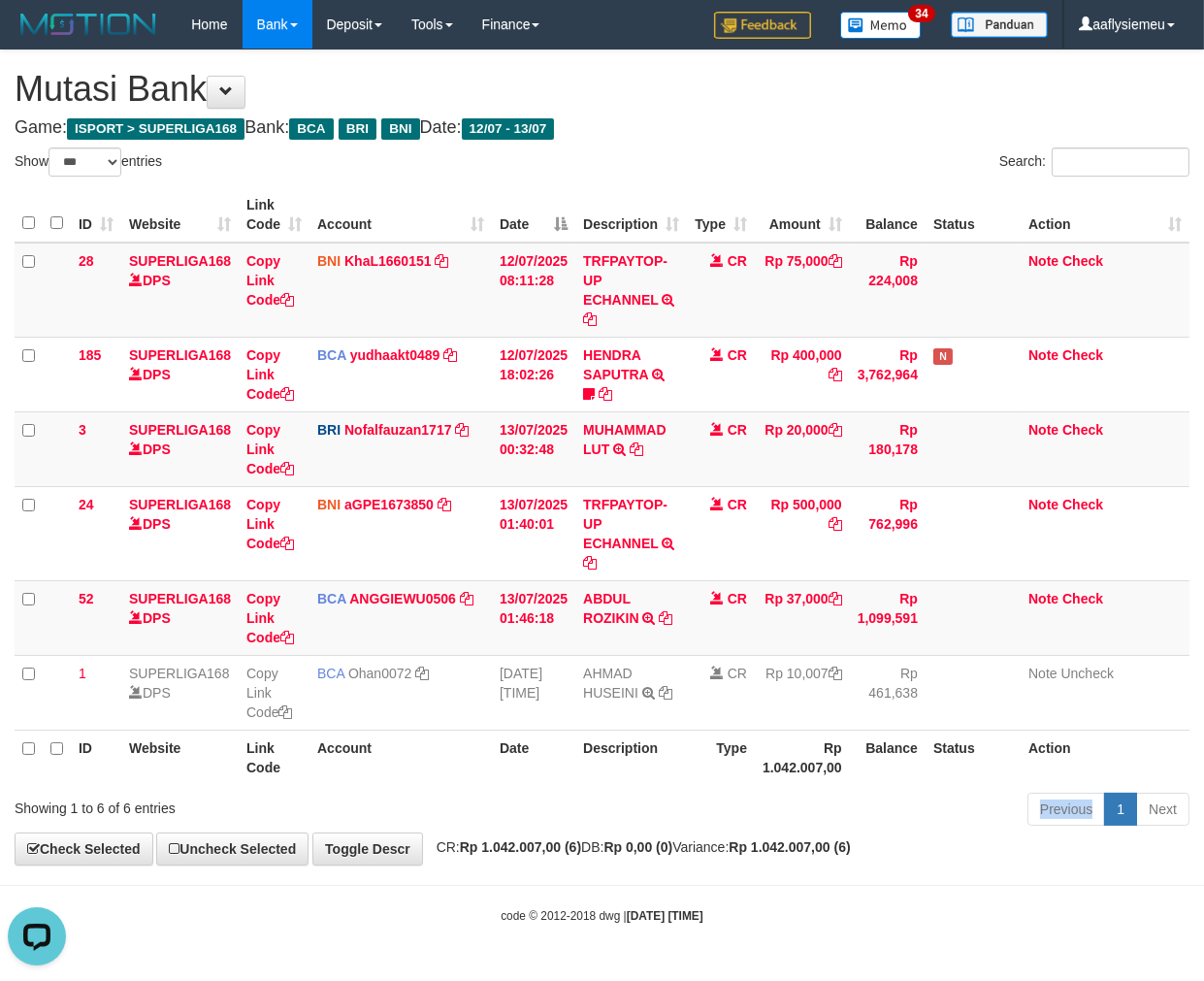 click on "Previous 1 Next" at bounding box center (853, 811) 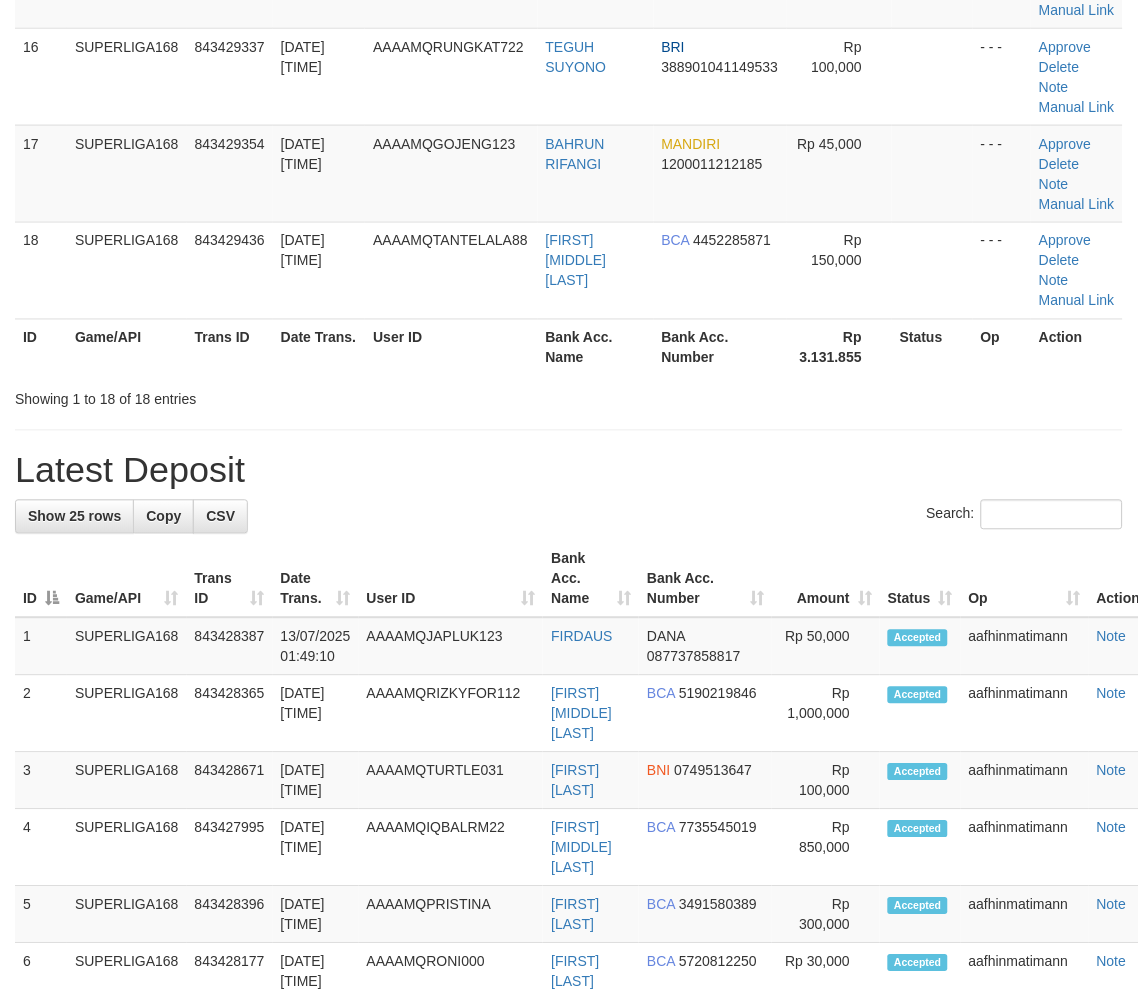 scroll, scrollTop: 1243, scrollLeft: 0, axis: vertical 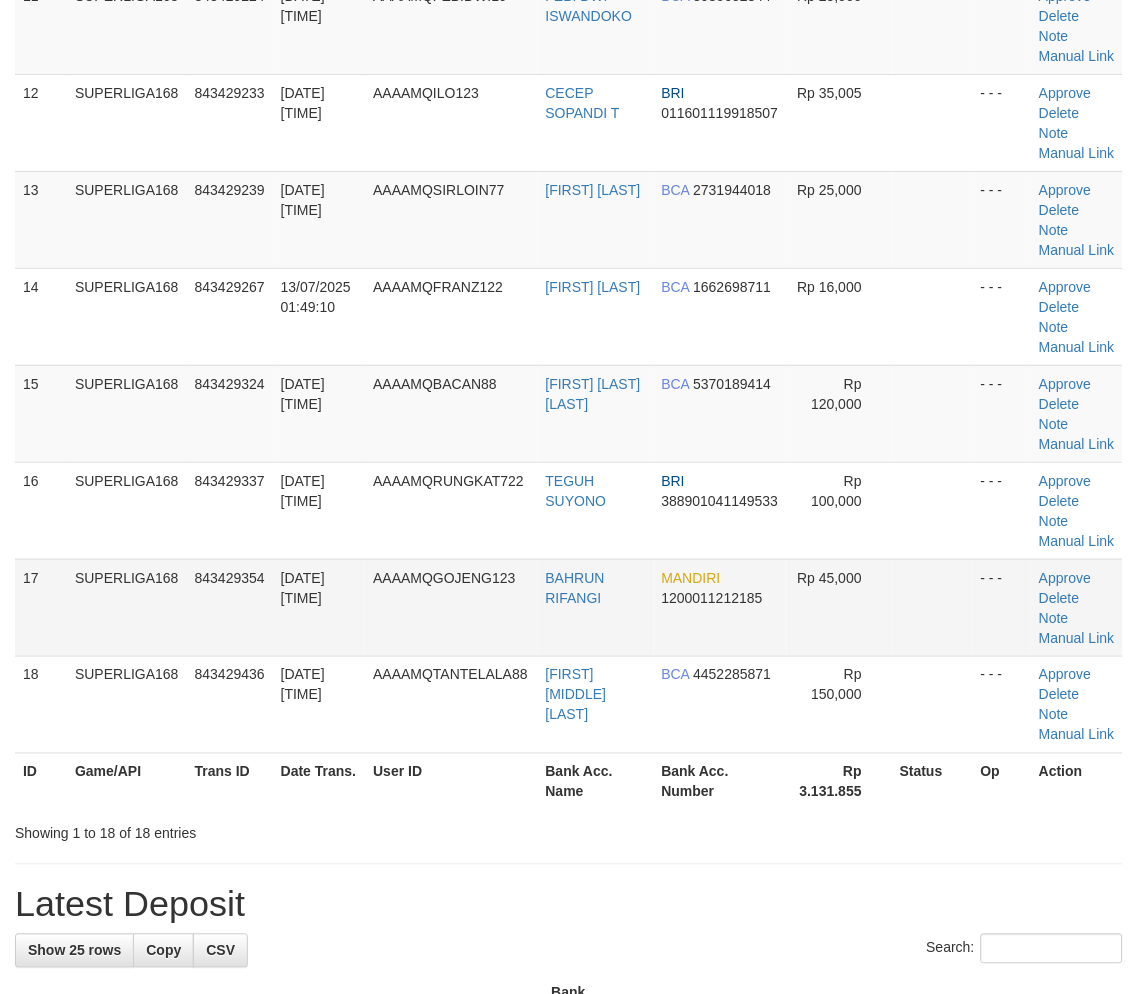 click on "[DATE] [TIME]" at bounding box center [303, 588] 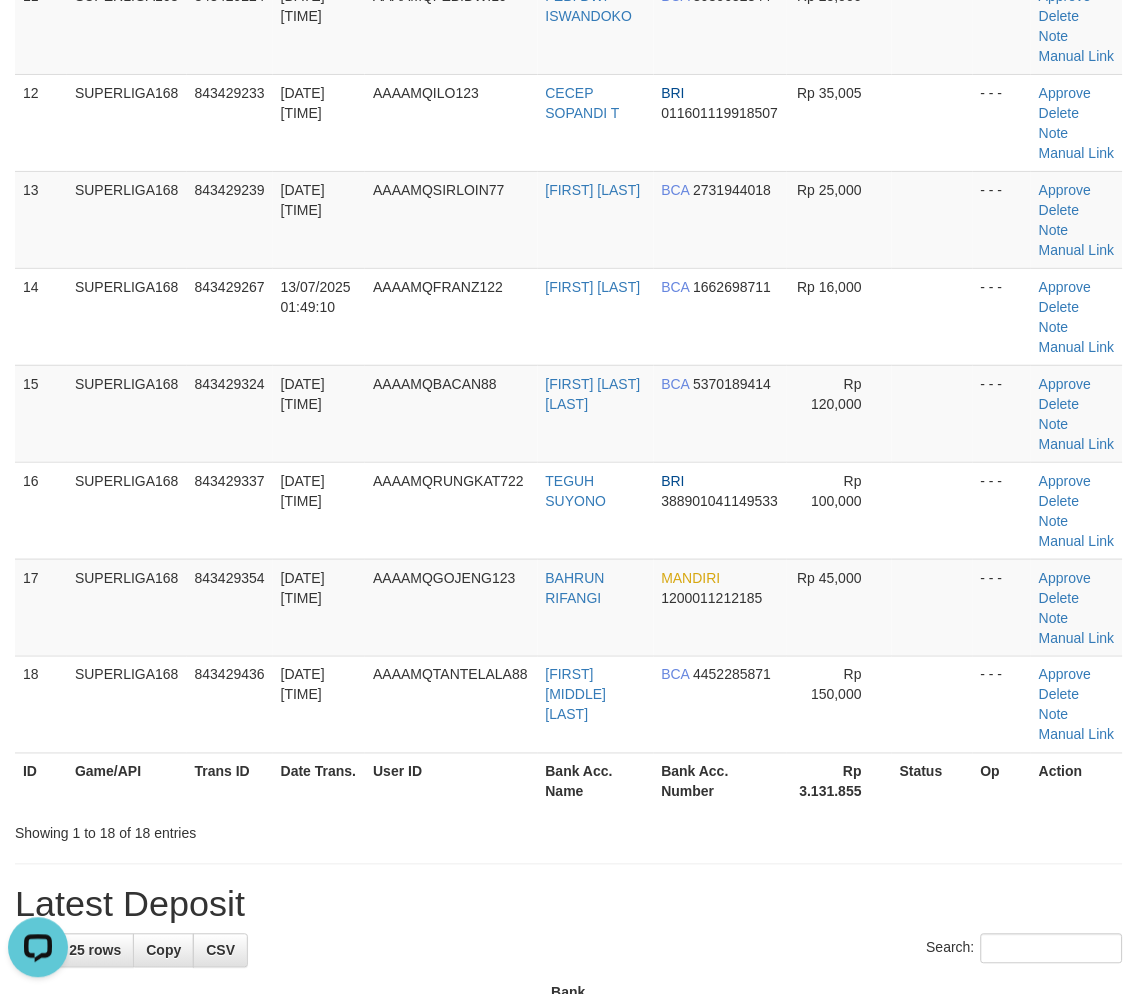 scroll, scrollTop: 0, scrollLeft: 0, axis: both 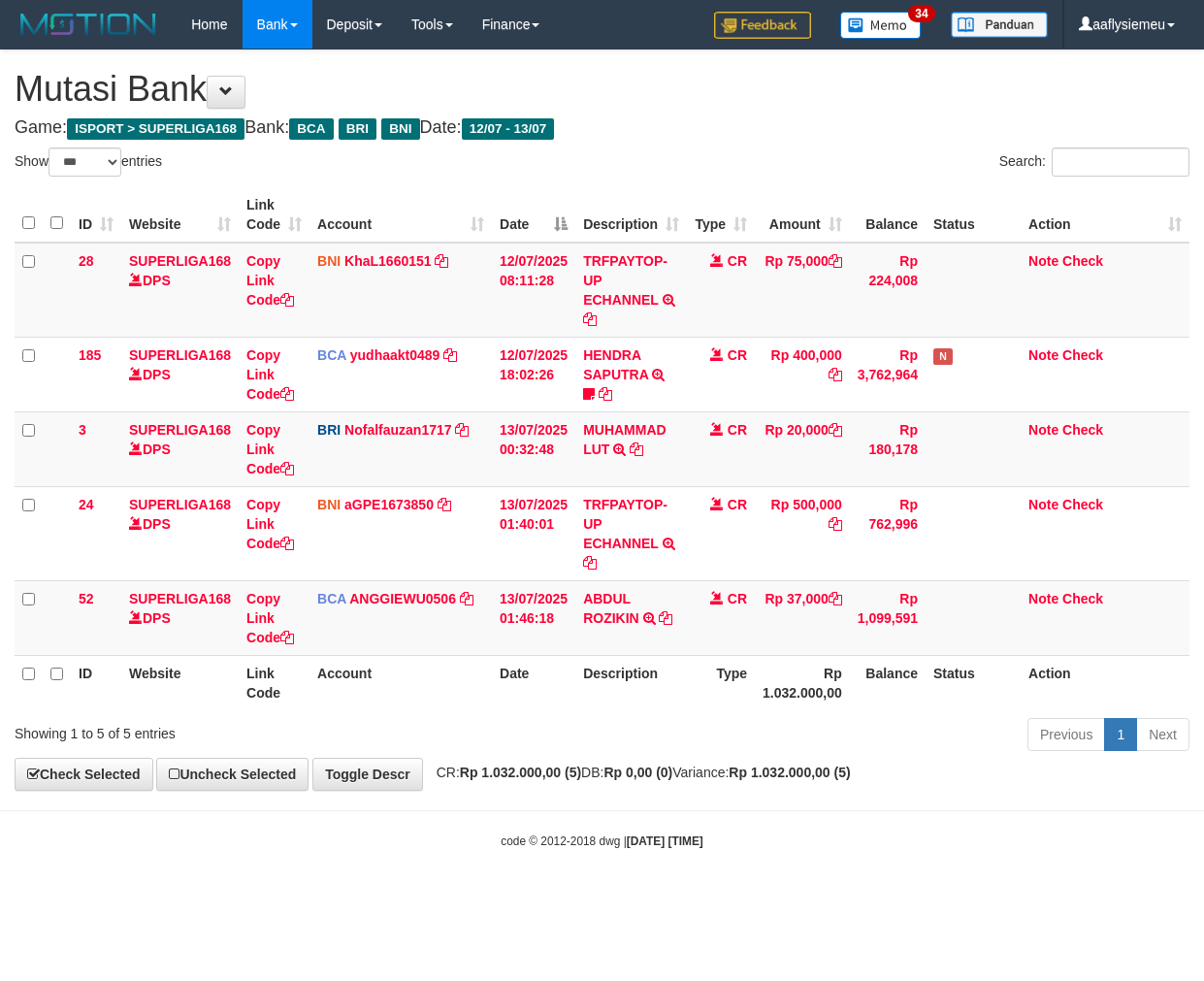 select on "***" 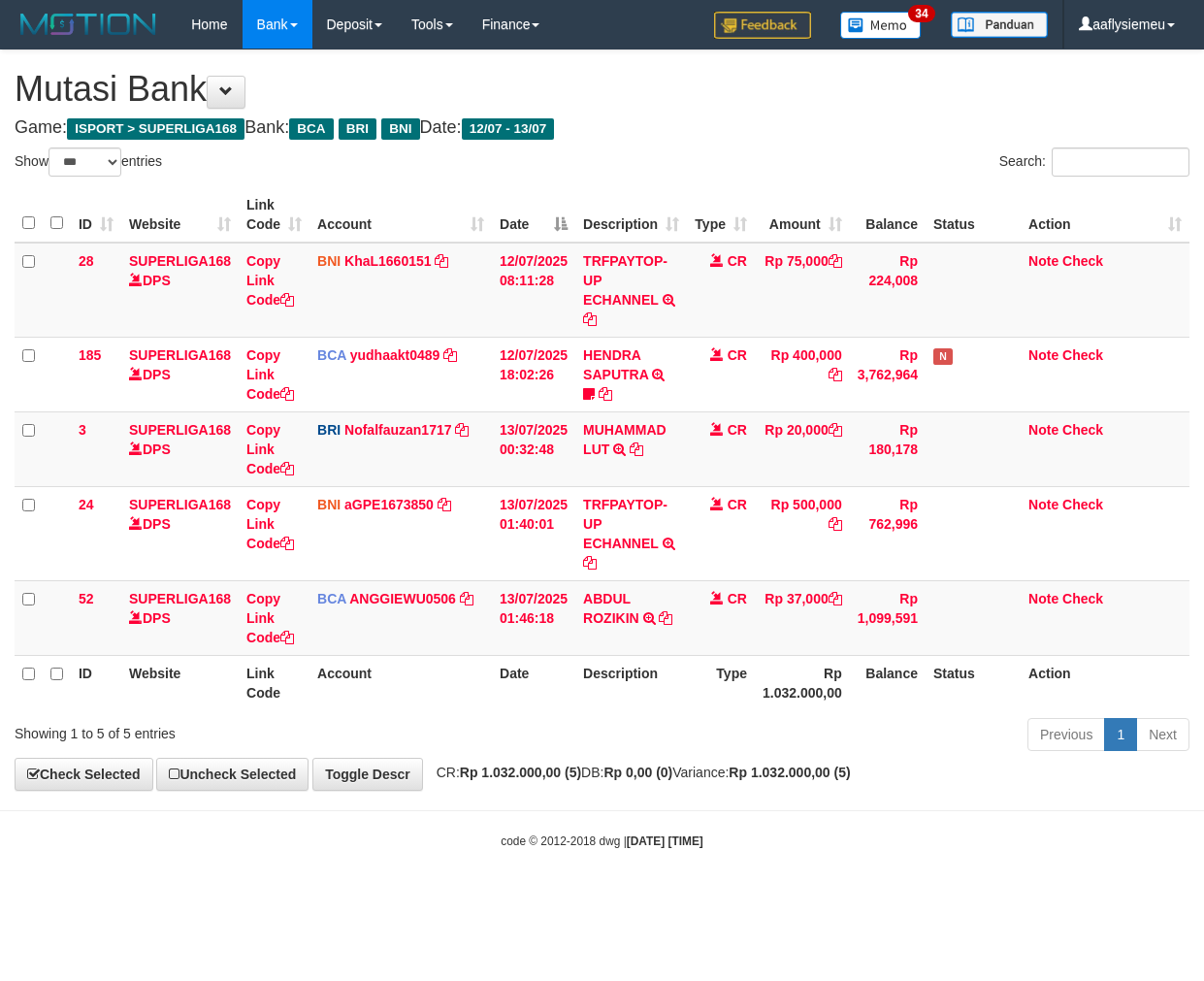 scroll, scrollTop: 0, scrollLeft: 0, axis: both 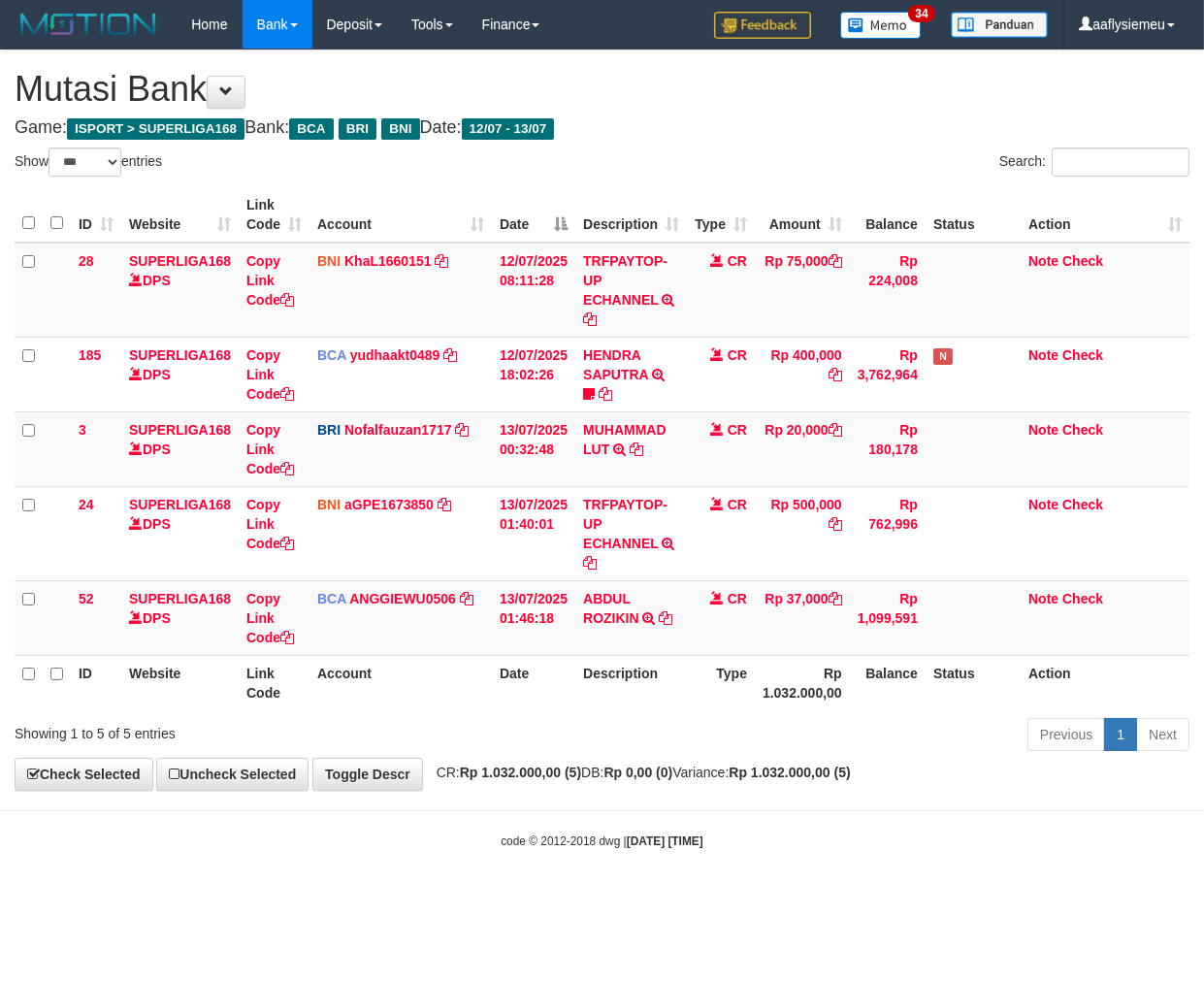 click on "Toggle navigation
Home
Bank
Account List
Load
By Website
Group
[ISPORT]													SUPERLIGA168
By Load Group (DPS)
34" at bounding box center [602, 449] 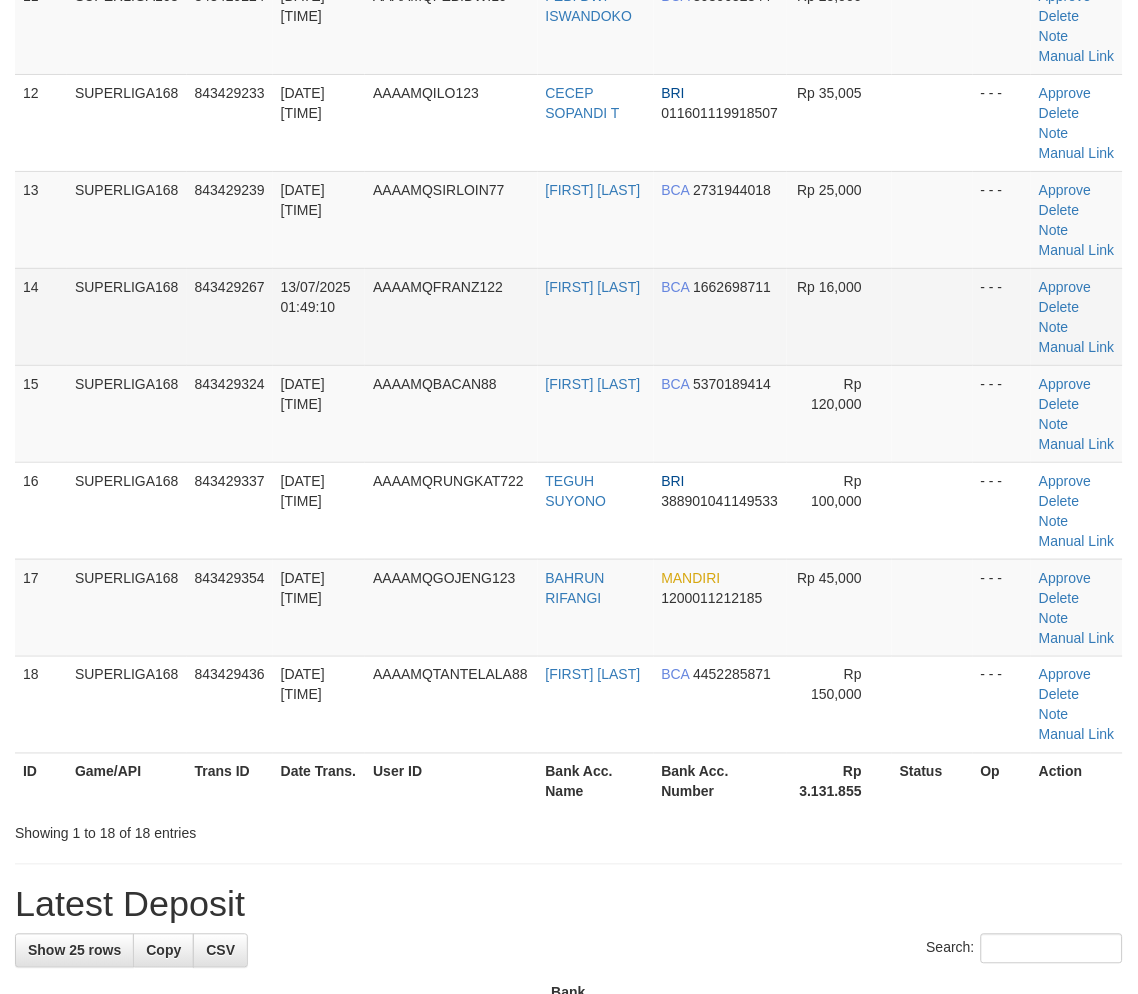 click on "AAAAMQFRANZ122" at bounding box center (451, 316) 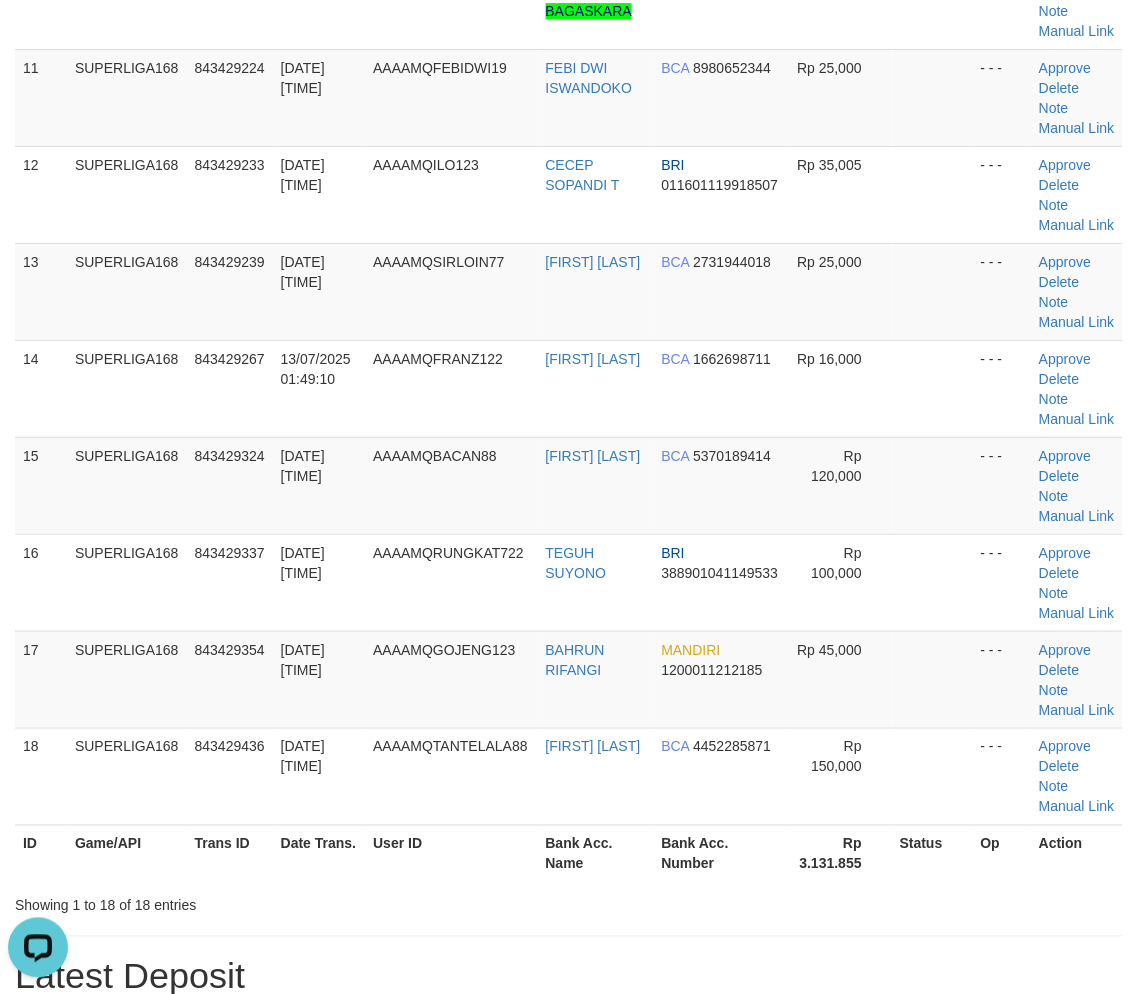 scroll, scrollTop: 0, scrollLeft: 0, axis: both 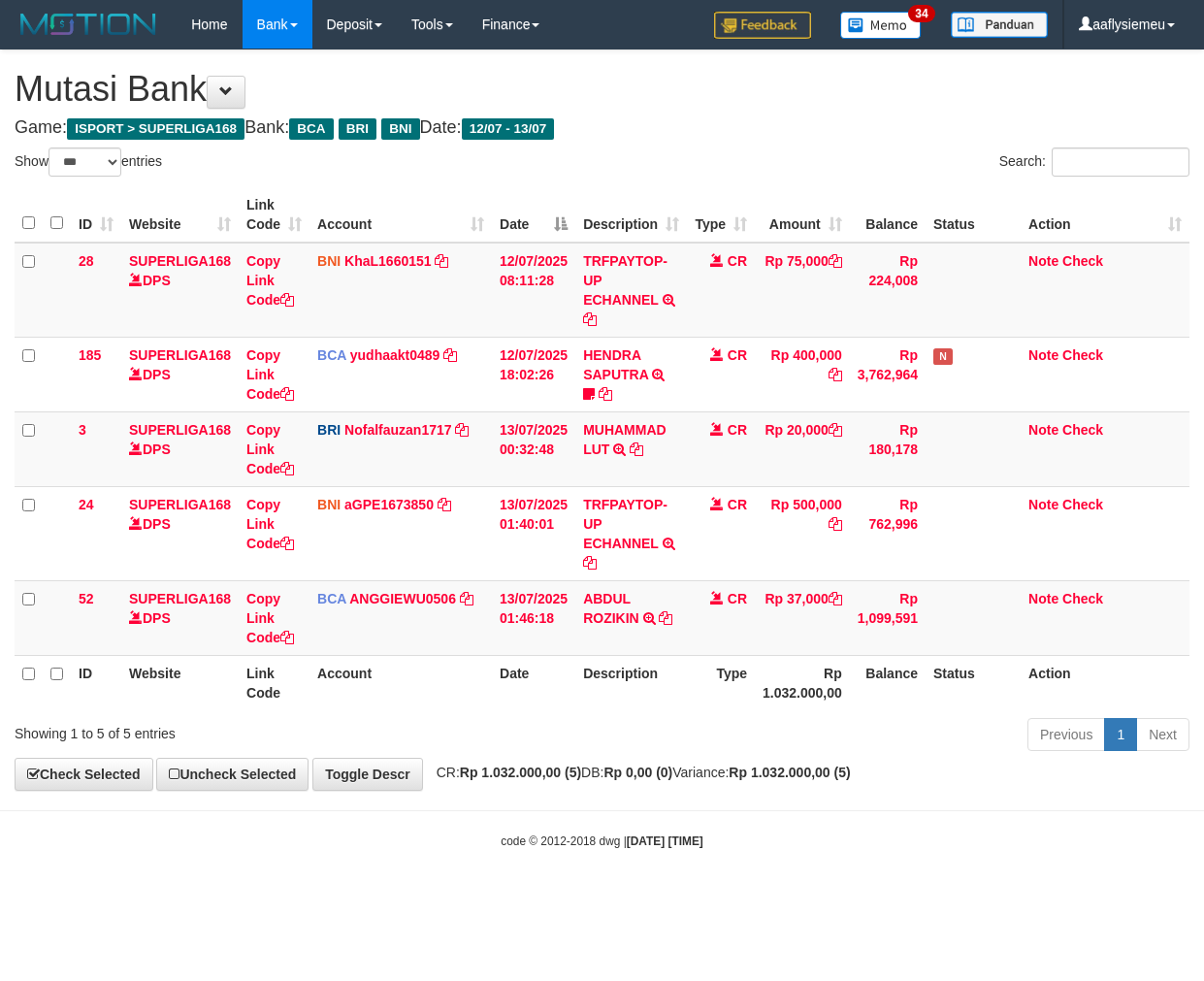 select on "***" 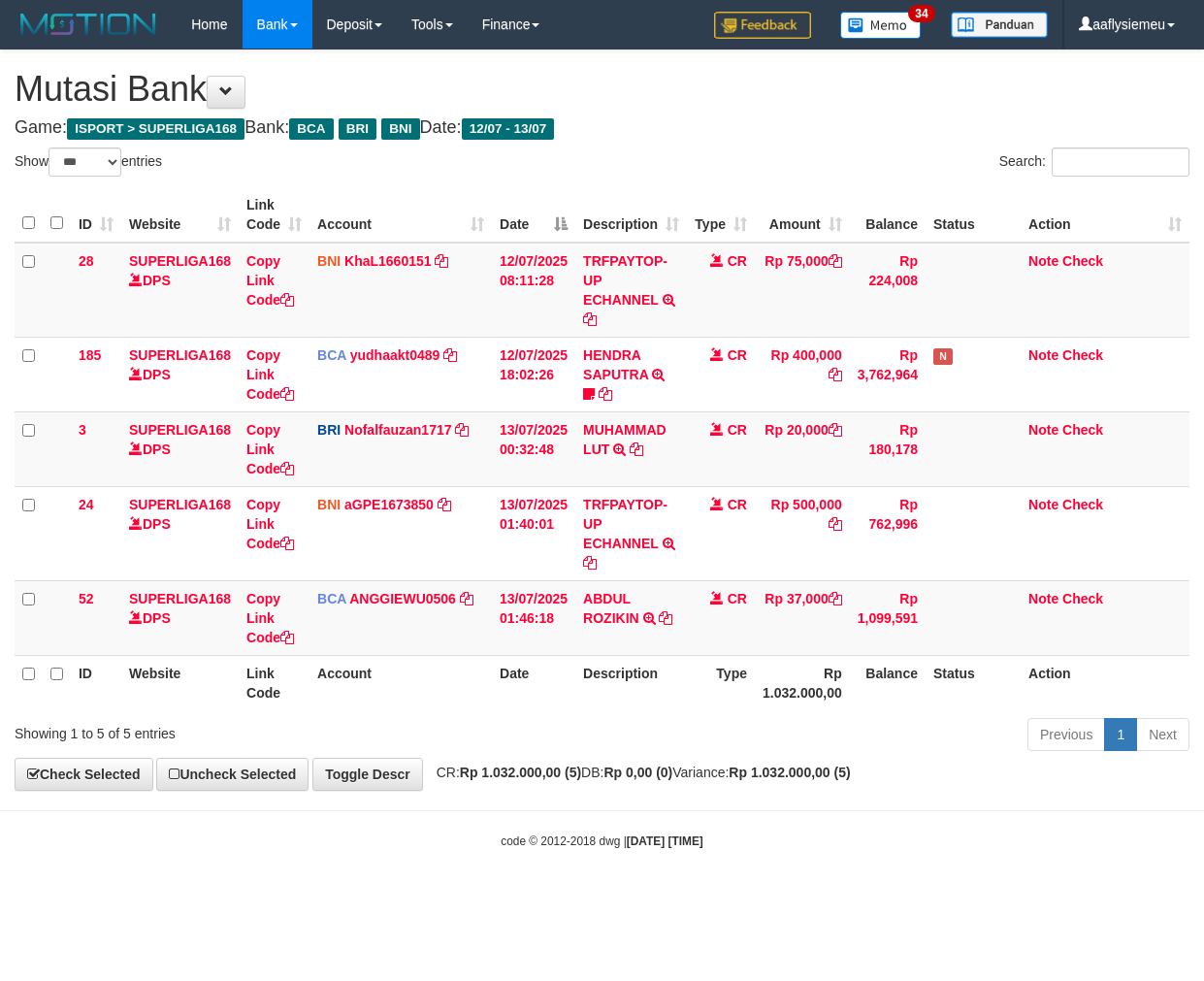 scroll, scrollTop: 0, scrollLeft: 0, axis: both 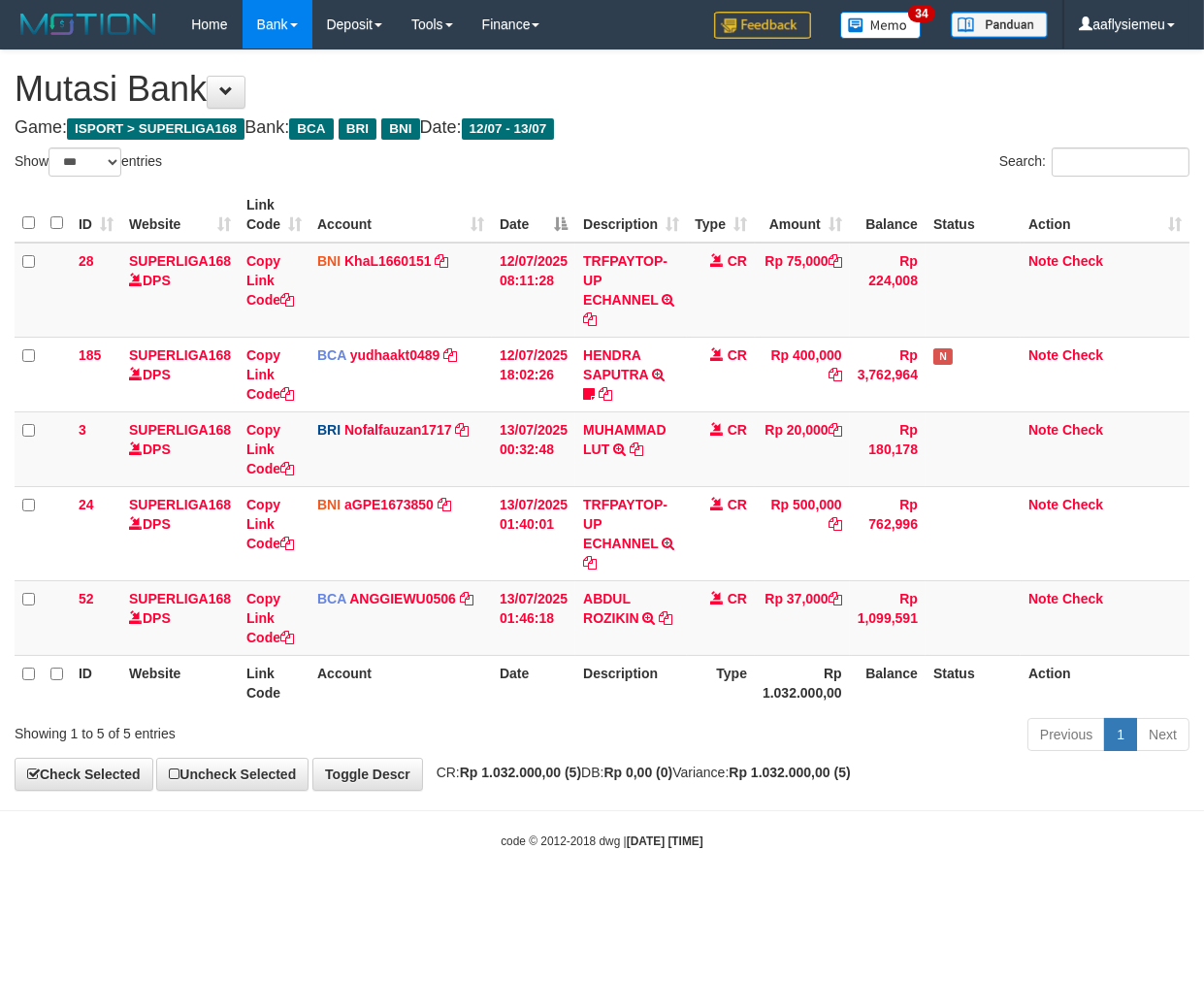 click on "Toggle navigation
Home
Bank
Account List
Load
By Website
Group
[ISPORT]													SUPERLIGA168
By Load Group (DPS)
34" at bounding box center [602, 449] 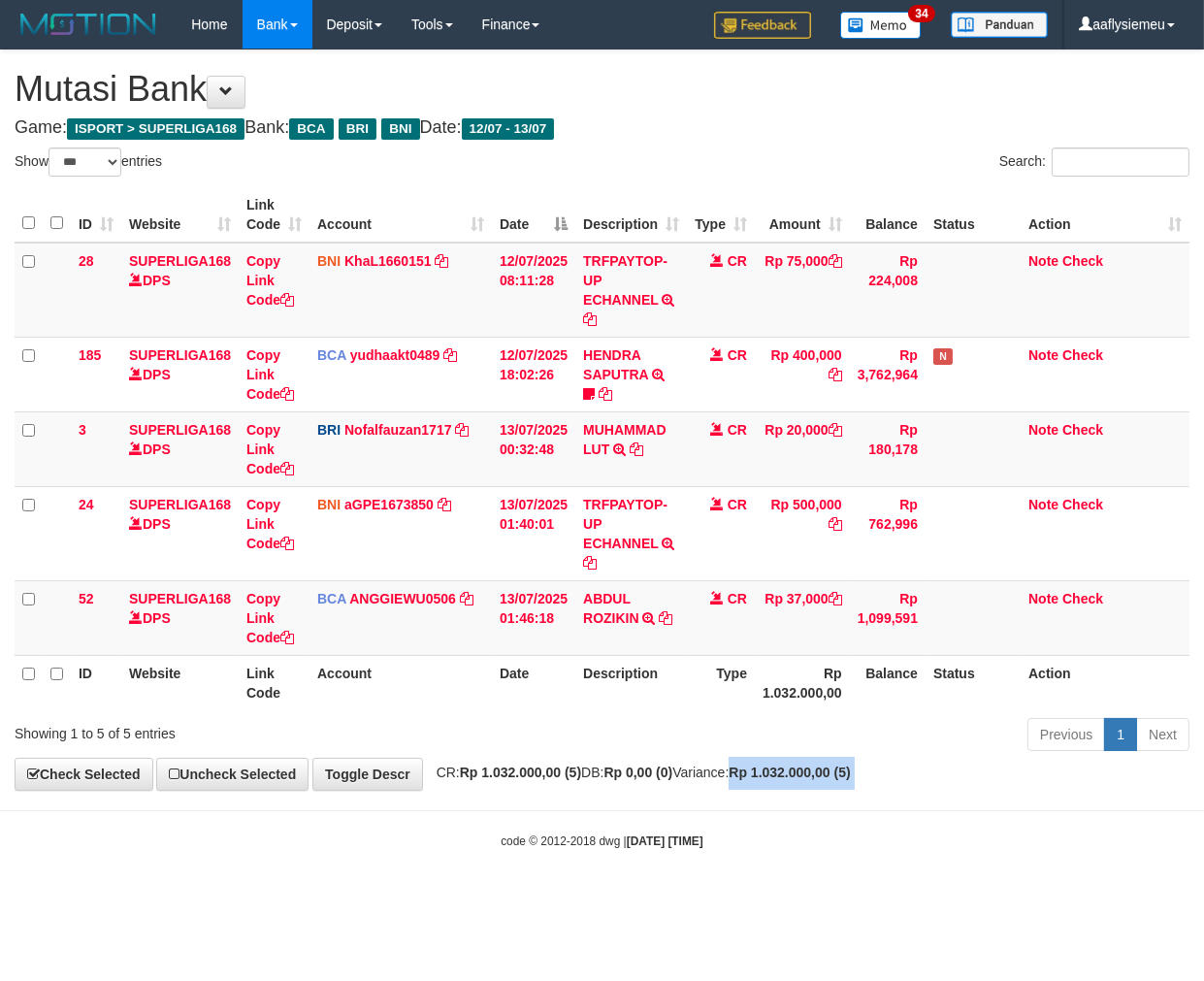 click on "Toggle navigation
Home
Bank
Account List
Load
By Website
Group
[ISPORT]													SUPERLIGA168
By Load Group (DPS)
34" at bounding box center (602, 449) 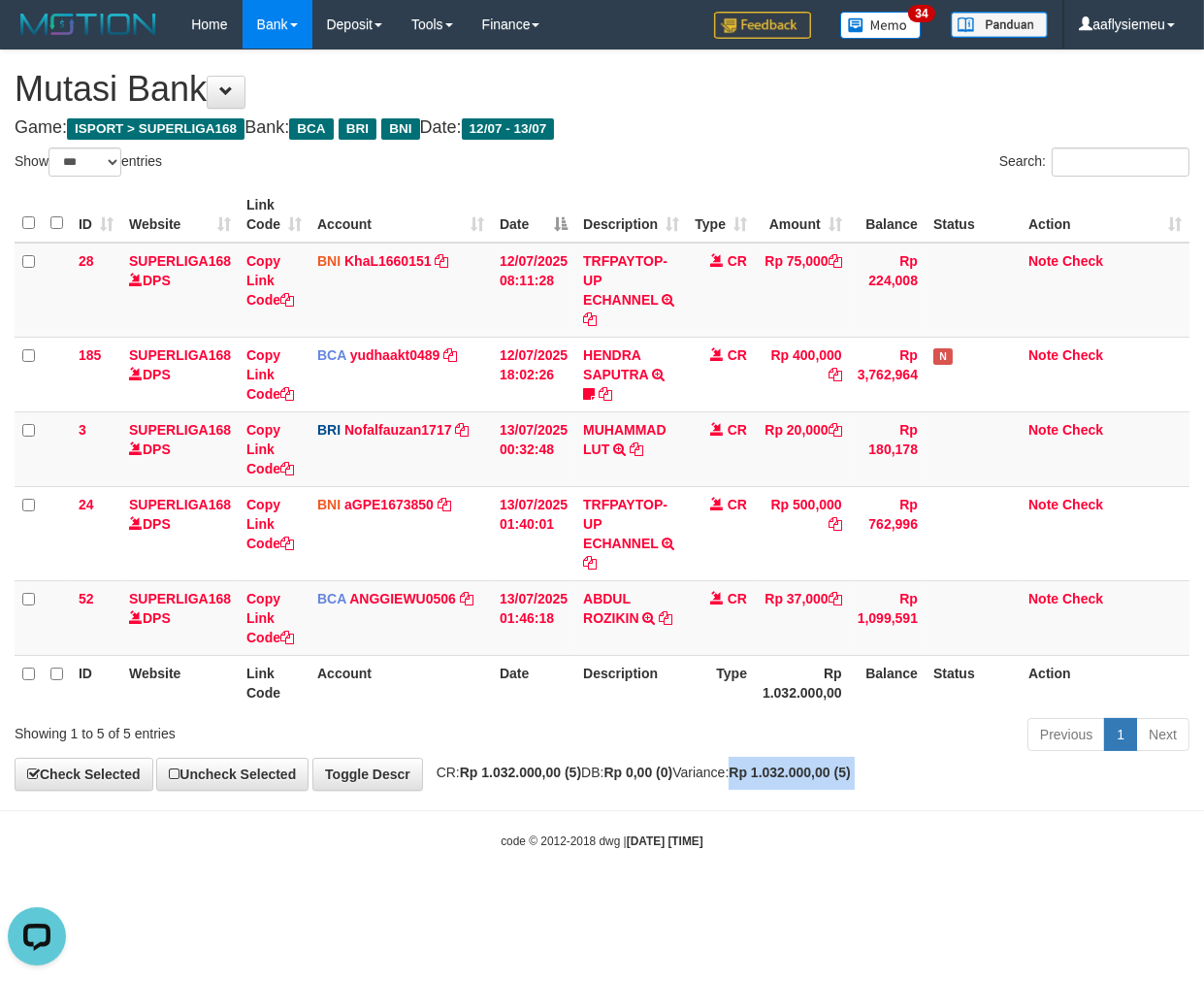 scroll, scrollTop: 0, scrollLeft: 0, axis: both 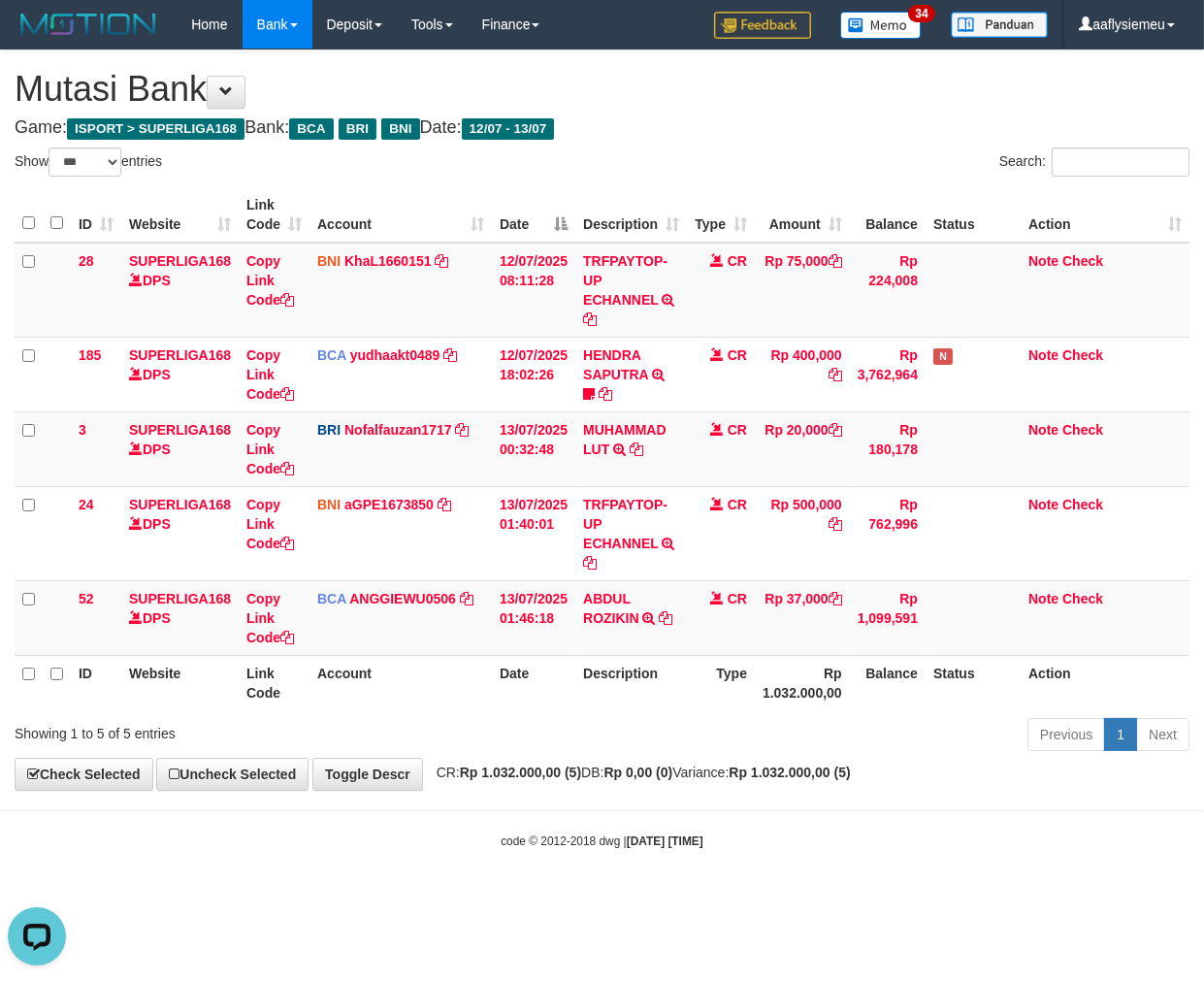 click on "**********" at bounding box center [602, 420] 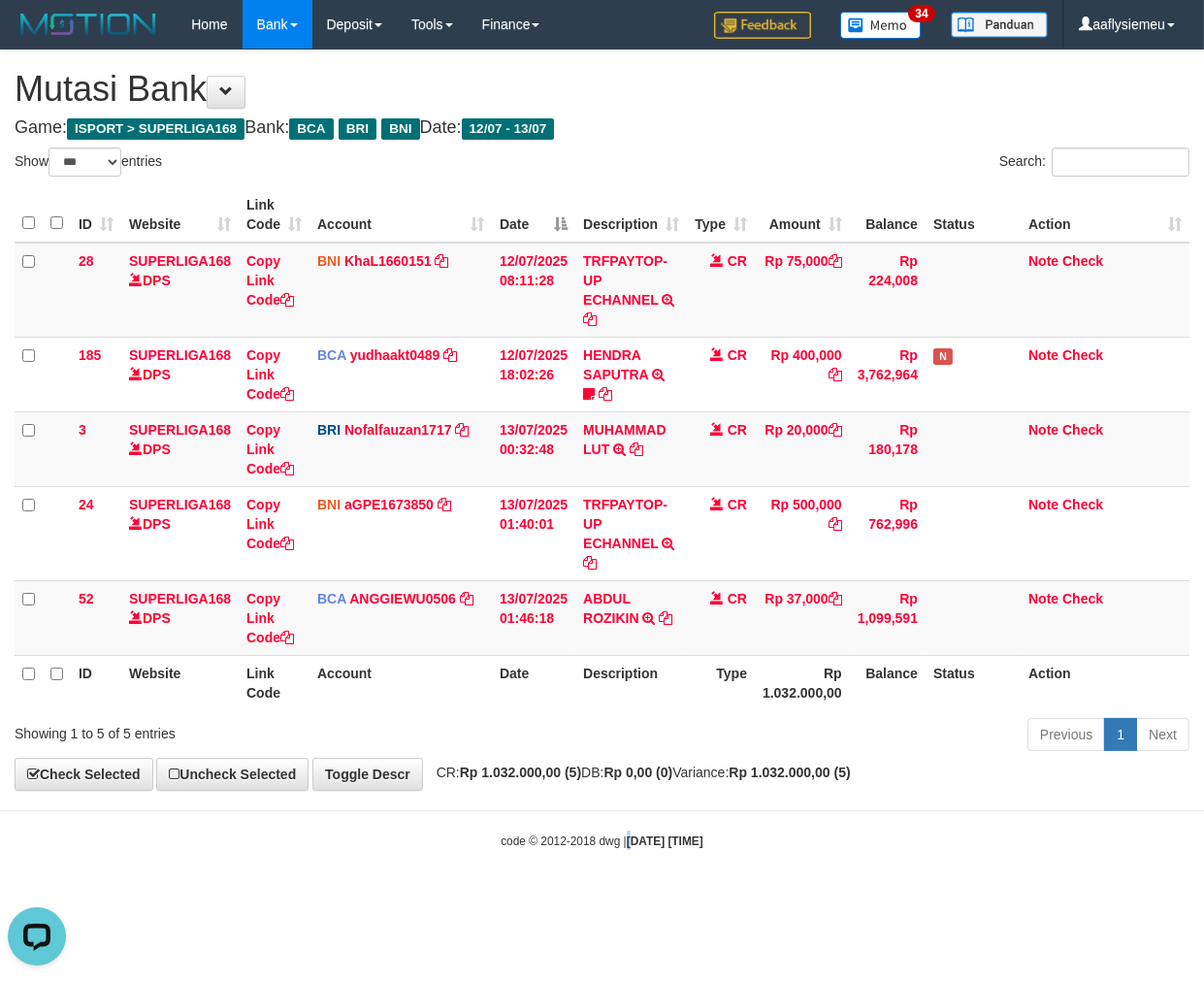 click on "2025/07/13 01:49:44" at bounding box center [665, 841] 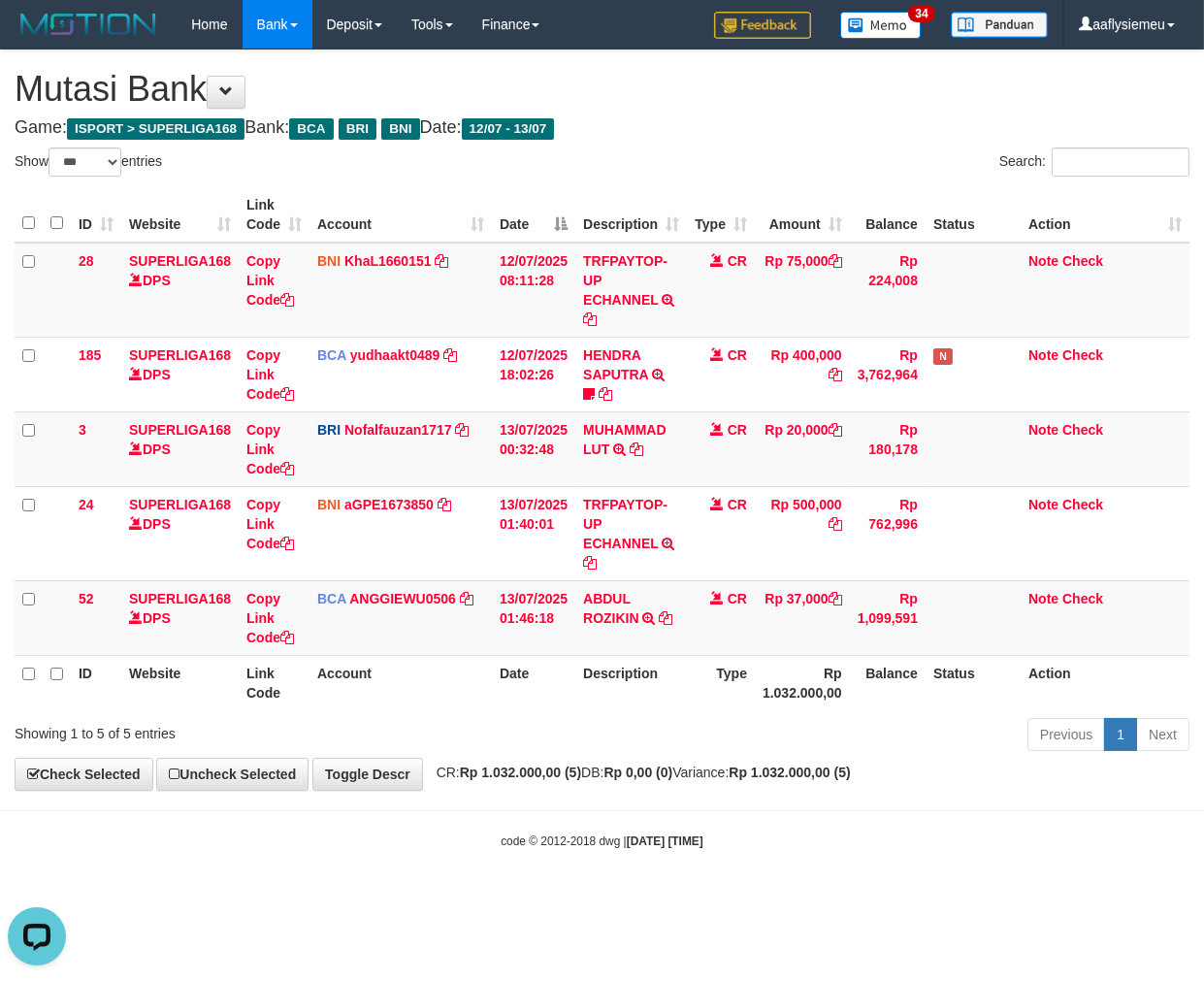 drag, startPoint x: 648, startPoint y: 832, endPoint x: 732, endPoint y: 816, distance: 85.51023 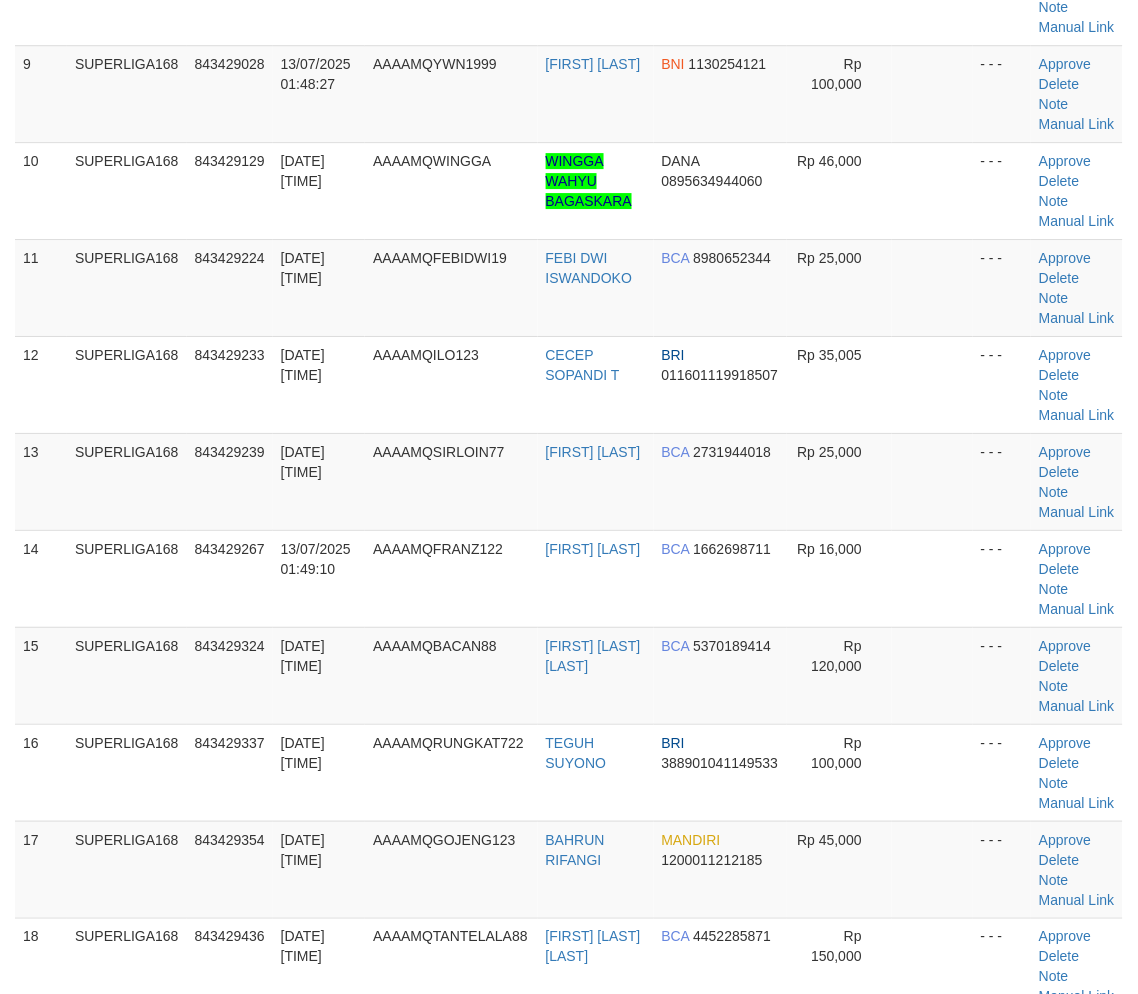 scroll, scrollTop: 900, scrollLeft: 0, axis: vertical 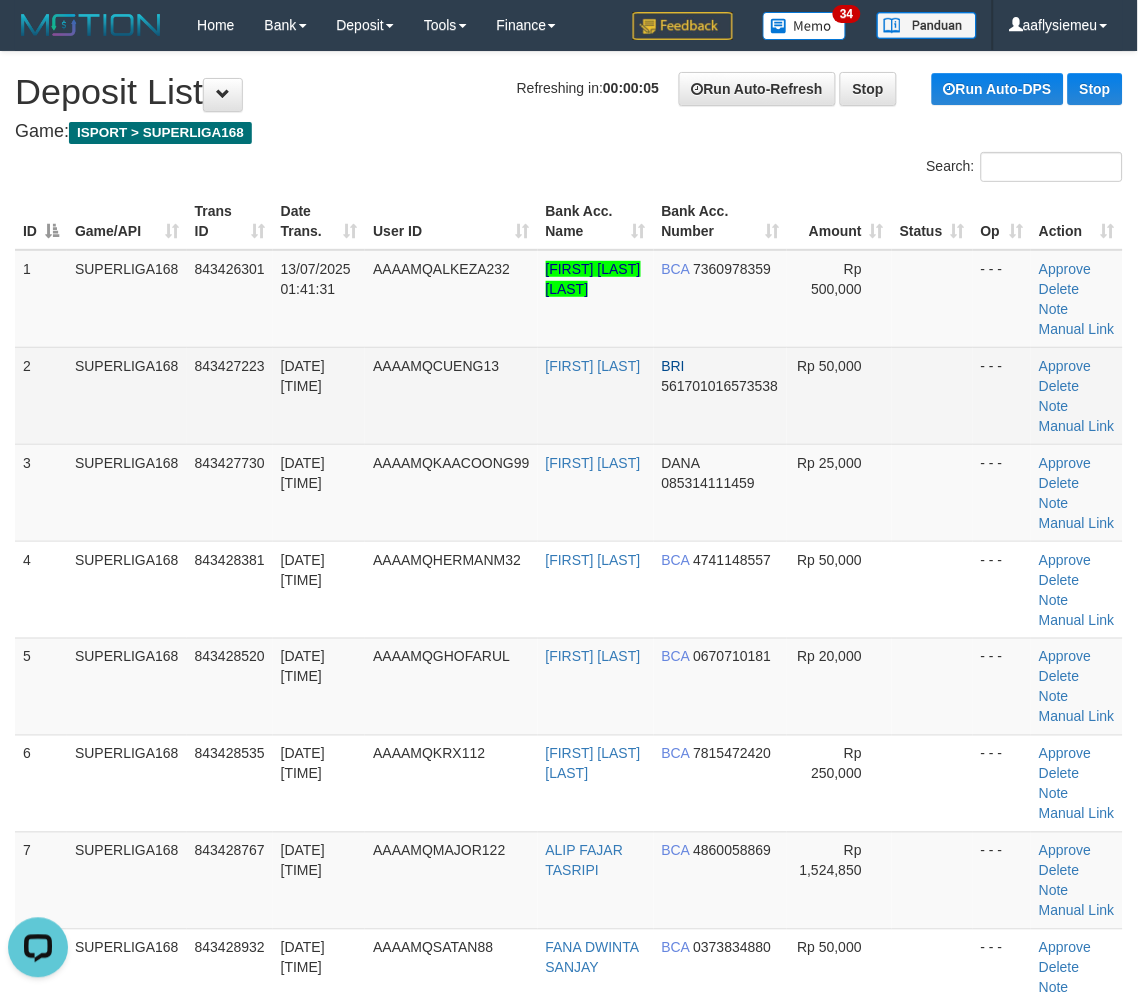 click on "SUPERLIGA168" at bounding box center (127, 395) 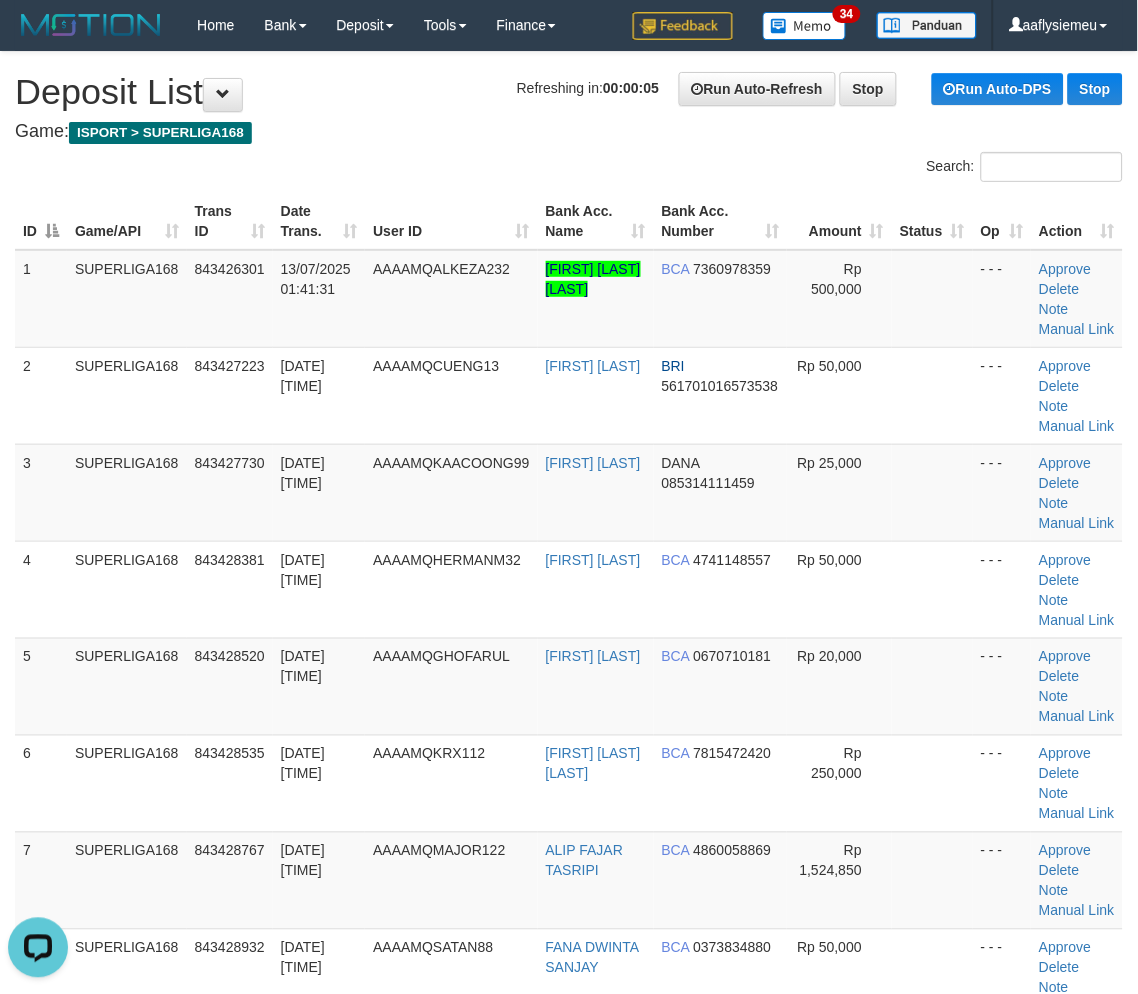 drag, startPoint x: 106, startPoint y: 350, endPoint x: 2, endPoint y: 455, distance: 147.787 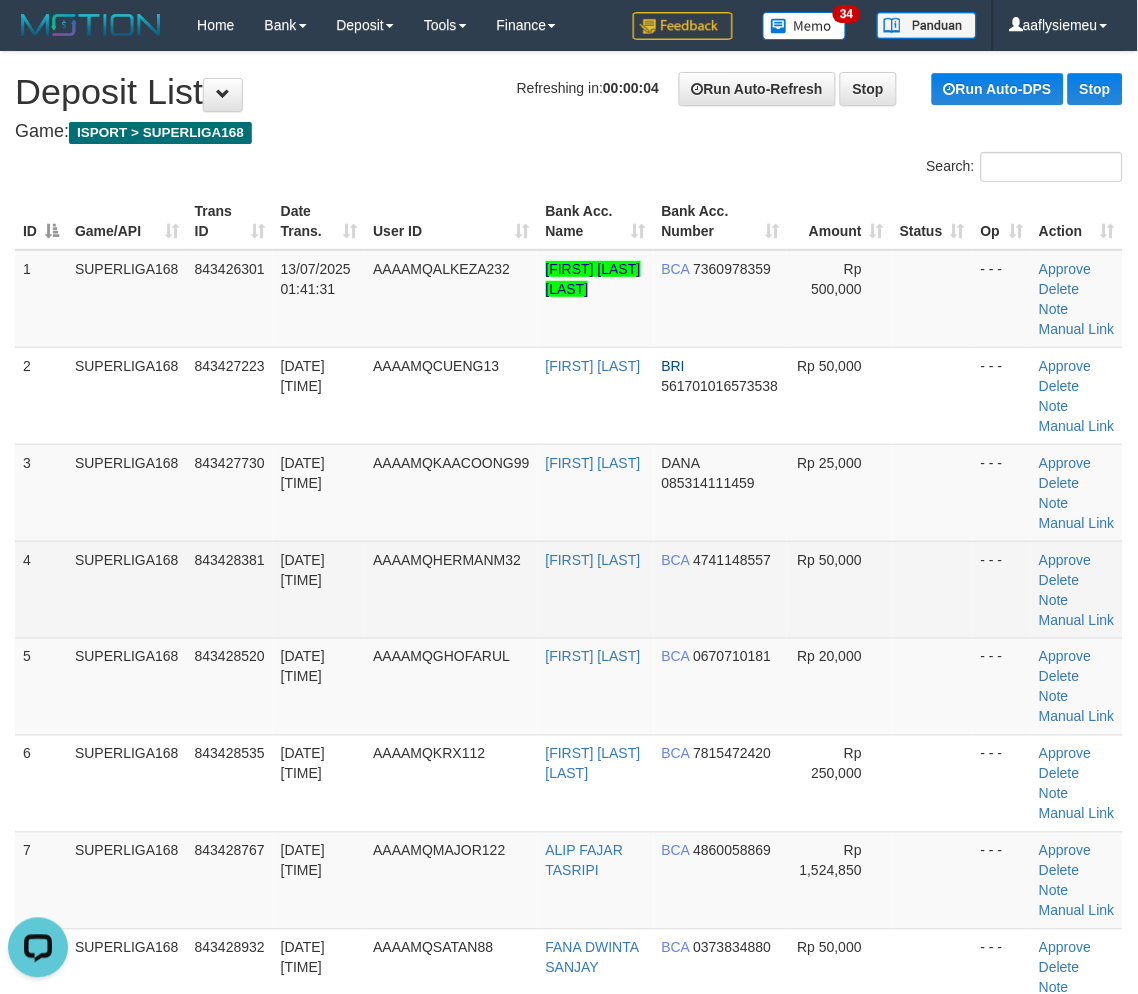 click on "SUPERLIGA168" at bounding box center [127, 589] 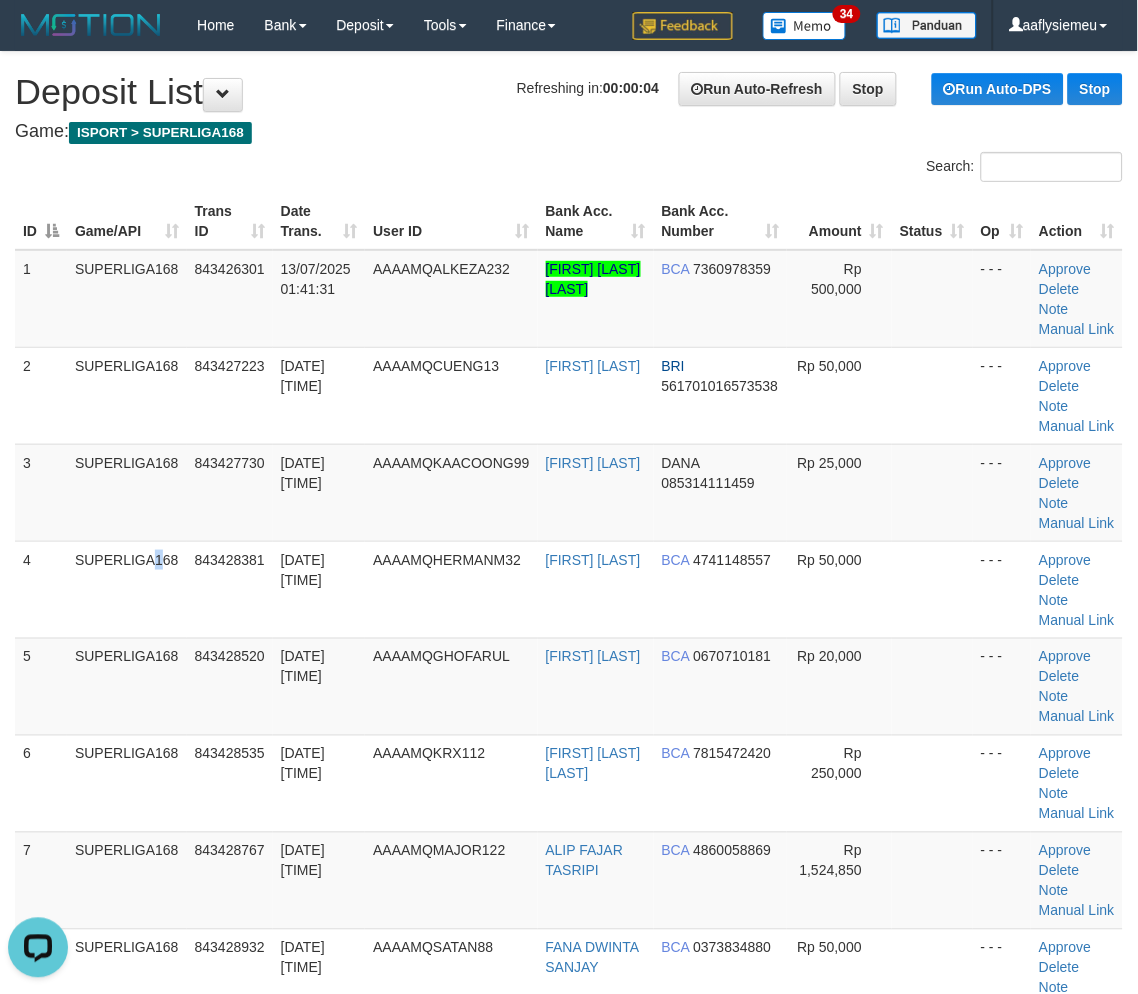 drag, startPoint x: 112, startPoint y: 590, endPoint x: 0, endPoint y: 622, distance: 116.48176 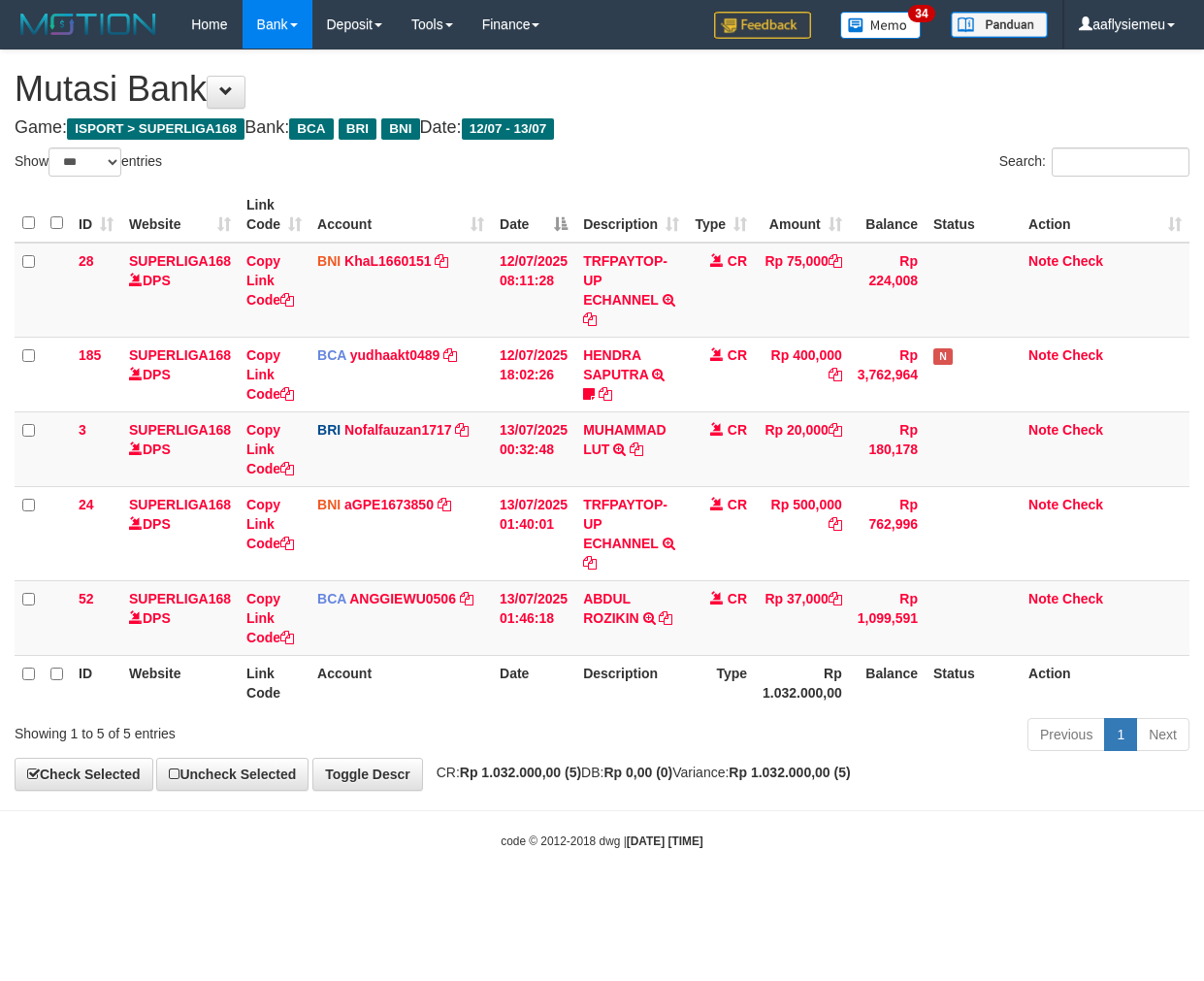 select on "***" 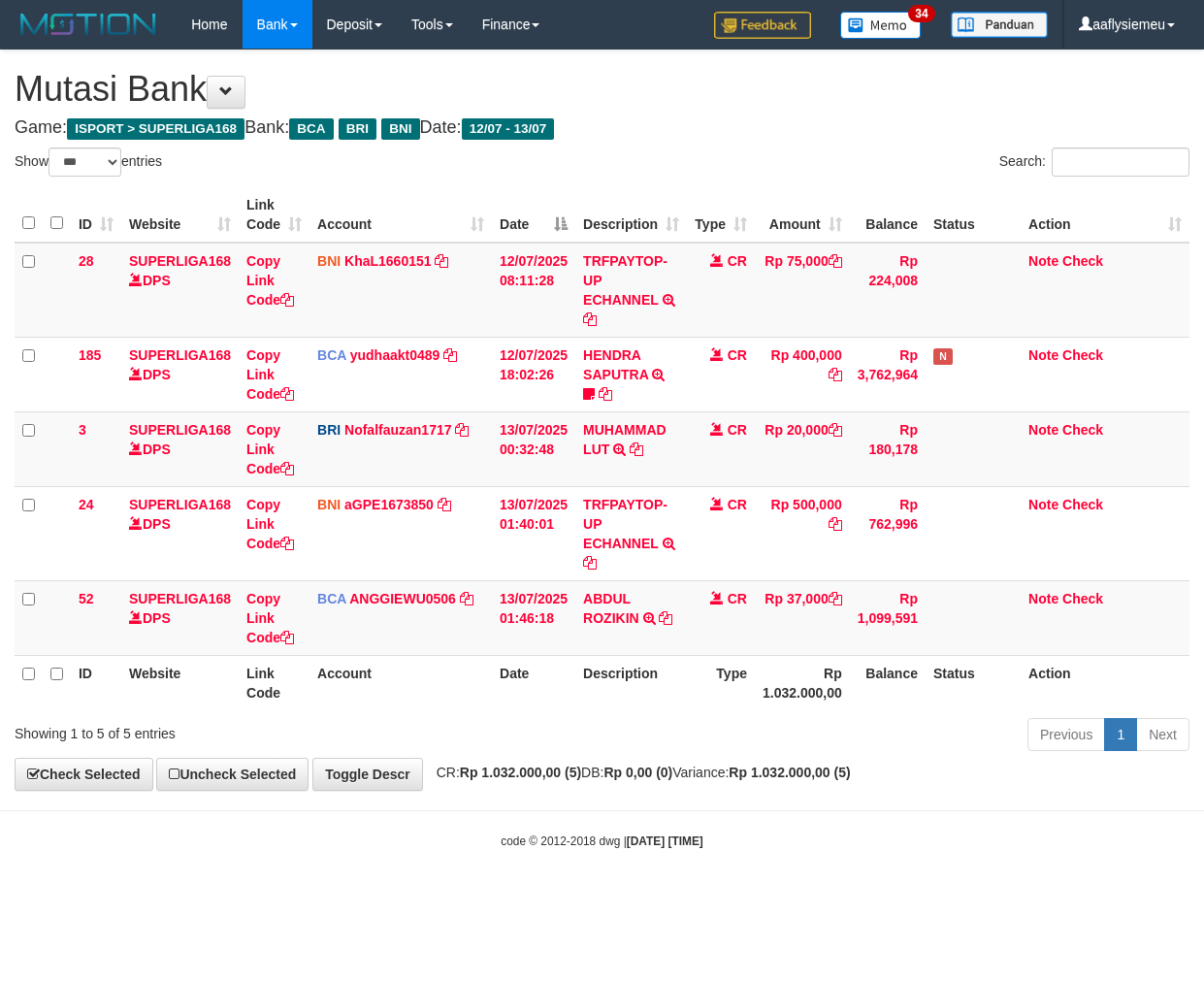 scroll, scrollTop: 0, scrollLeft: 0, axis: both 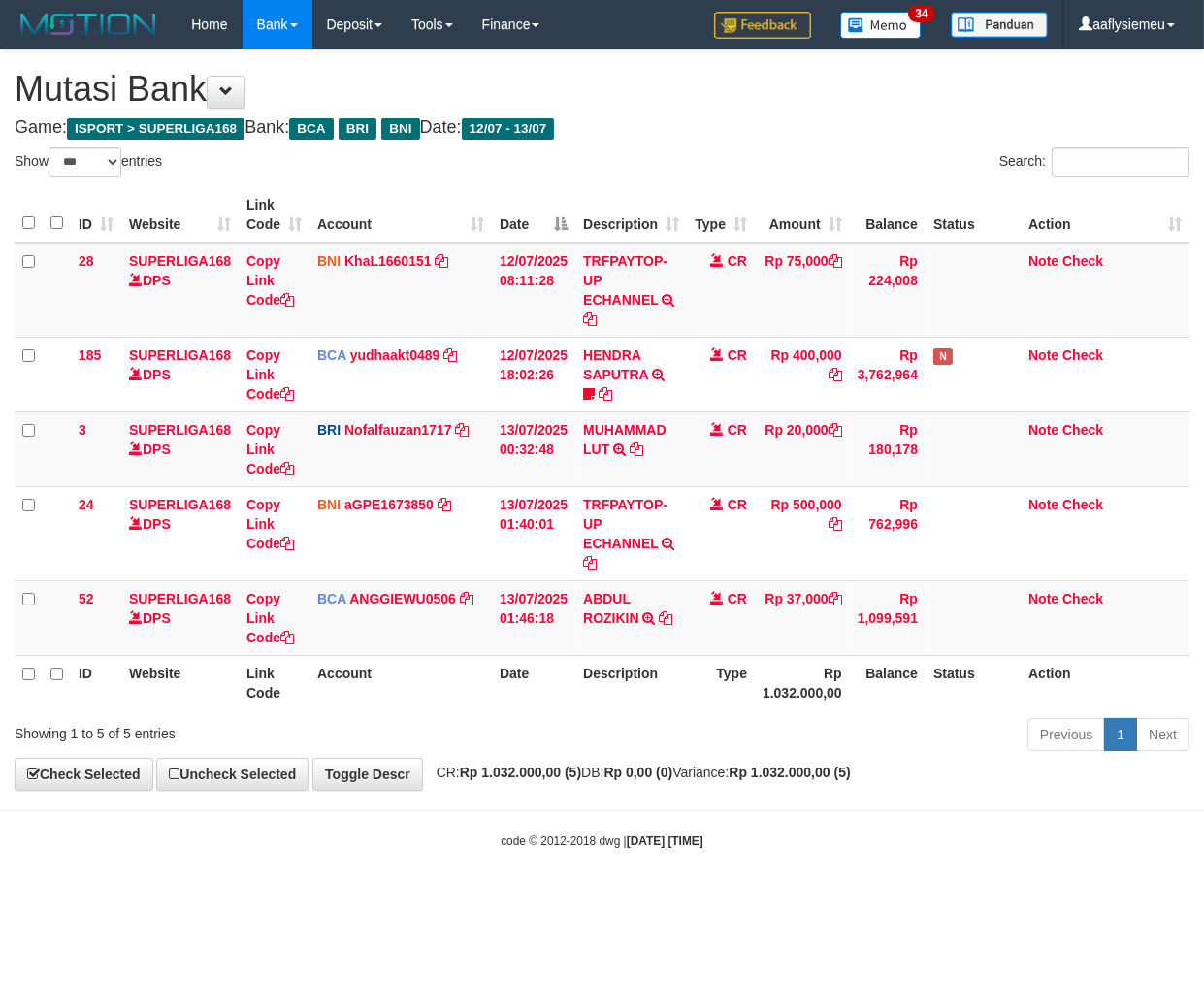 click on "code © 2012-2018 dwg |  [DATE] [TIME]" at bounding box center (602, 840) 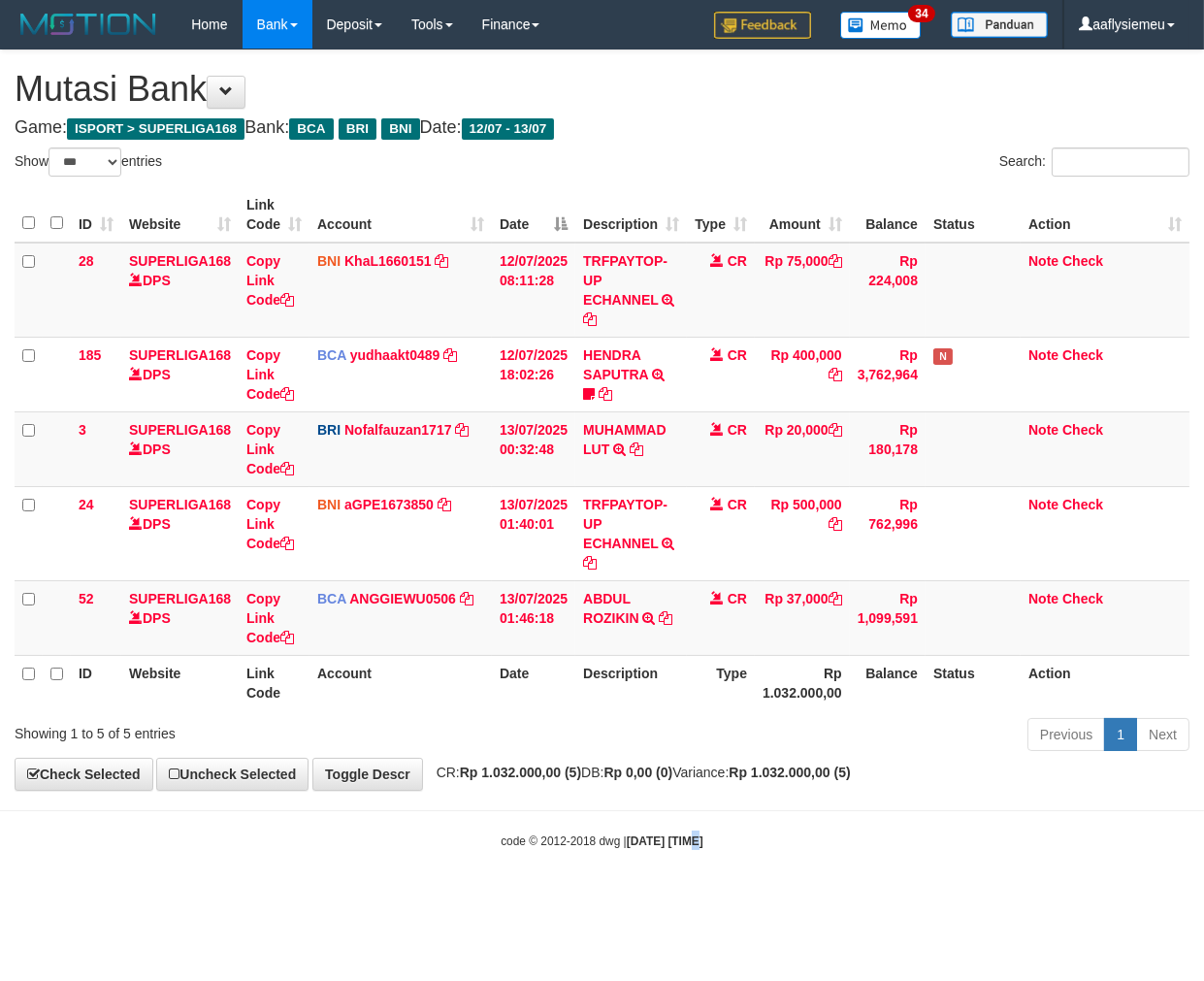 click on "Toggle navigation
Home
Bank
Account List
Load
By Website
Group
[ISPORT]													SUPERLIGA168
By Load Group (DPS)
34" at bounding box center [602, 449] 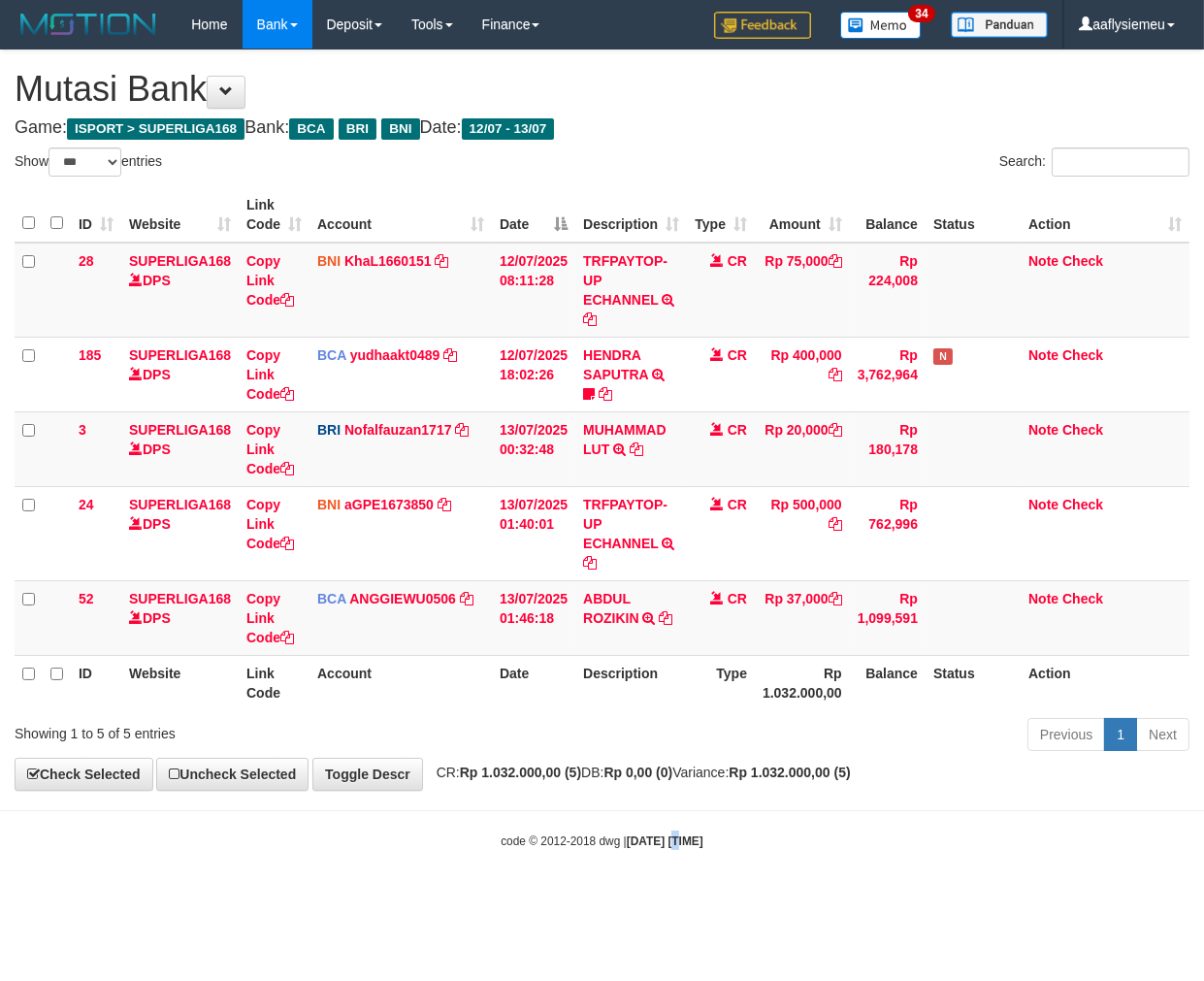 click on "2025/07/13 01:49:47" at bounding box center (665, 841) 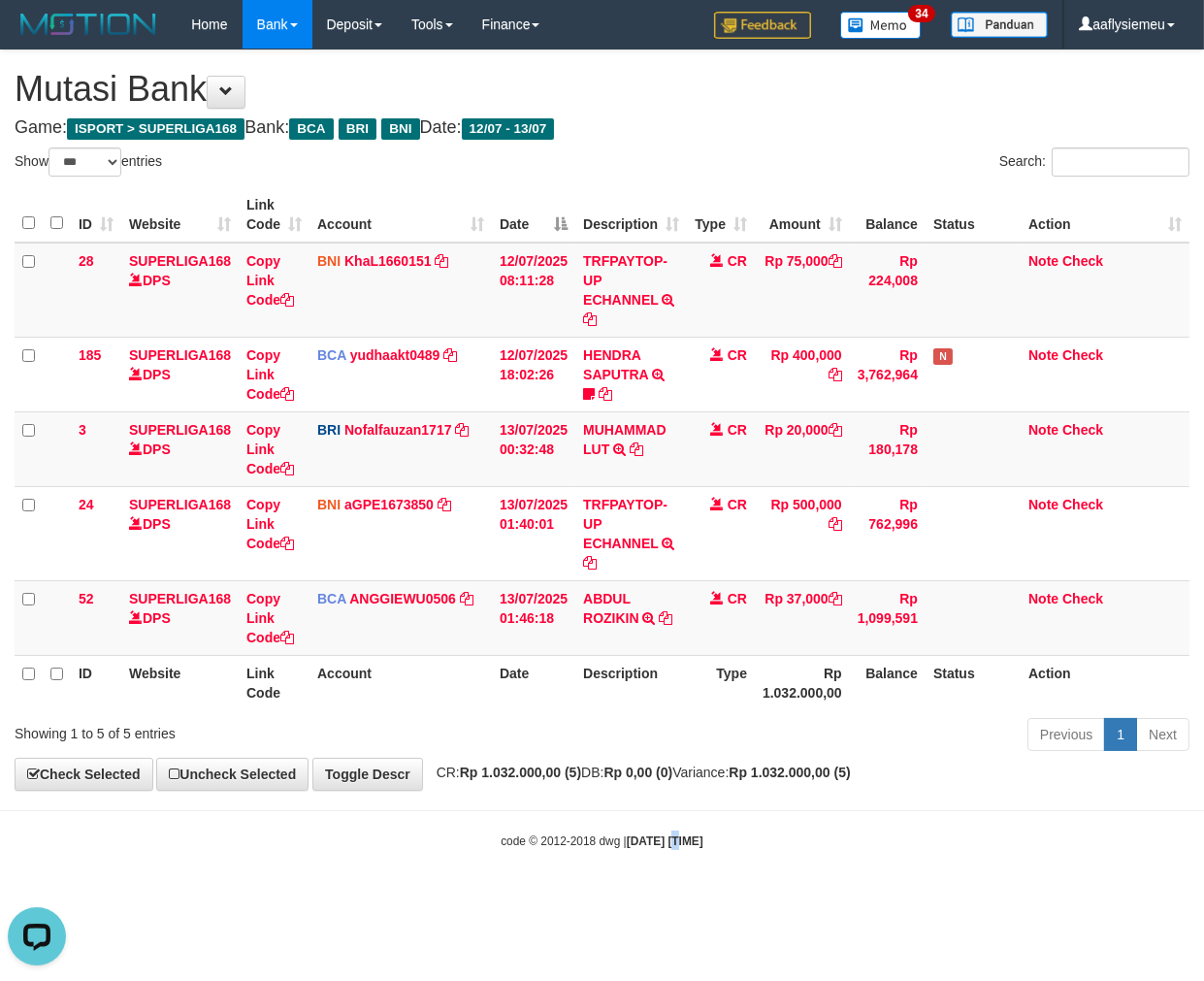 scroll, scrollTop: 0, scrollLeft: 0, axis: both 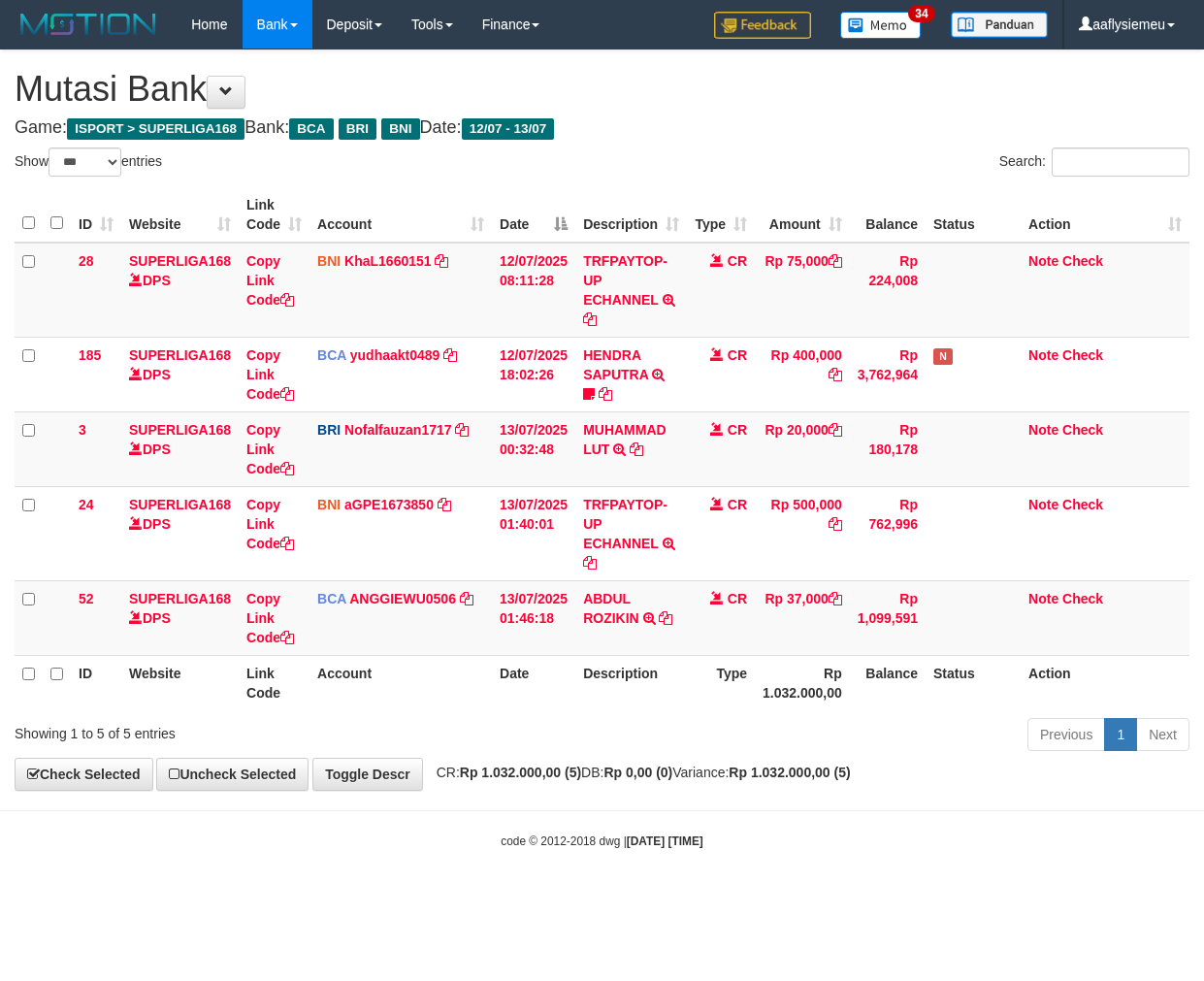 select on "***" 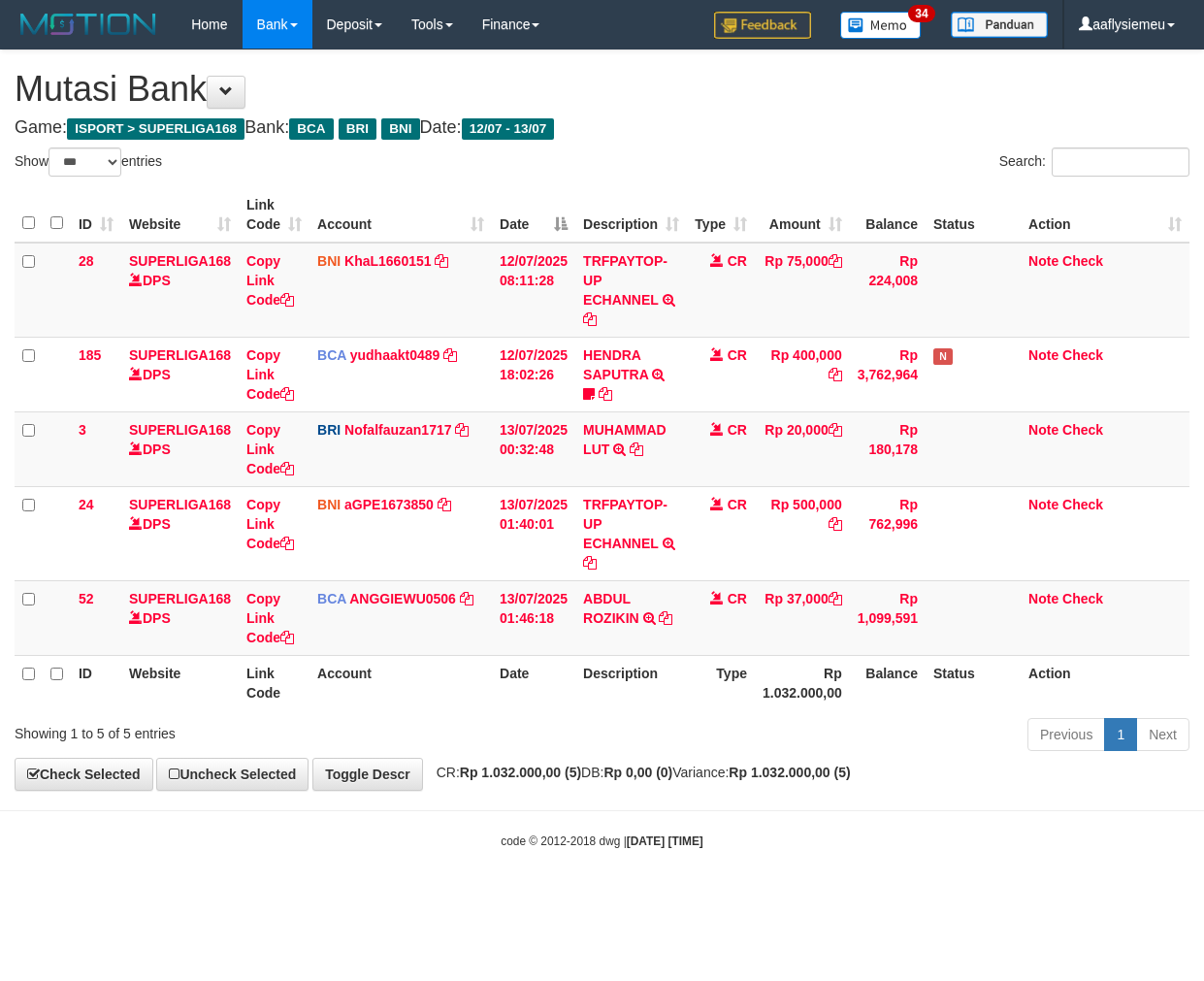scroll, scrollTop: 0, scrollLeft: 0, axis: both 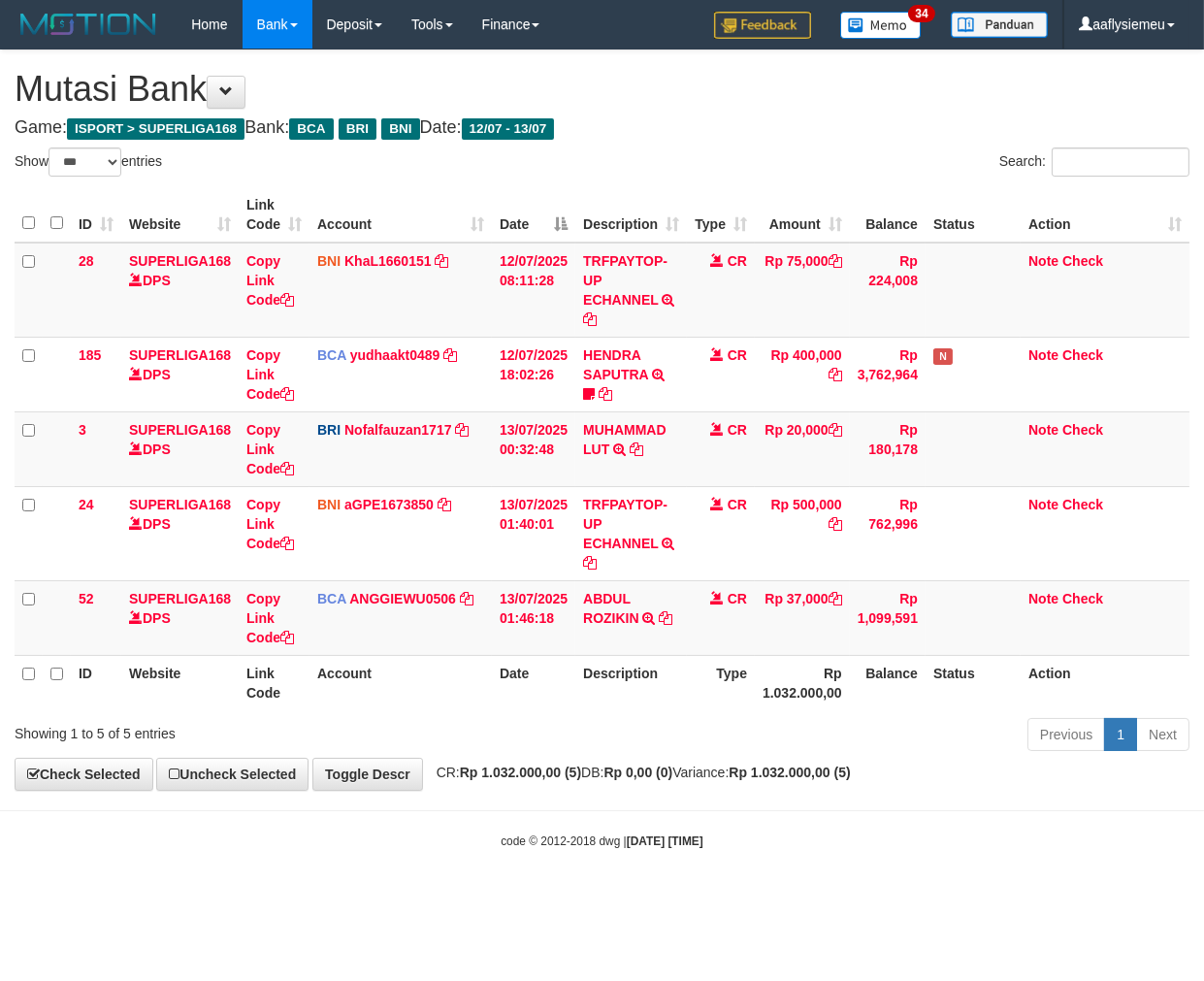 drag, startPoint x: 742, startPoint y: 832, endPoint x: 836, endPoint y: 783, distance: 106.004717 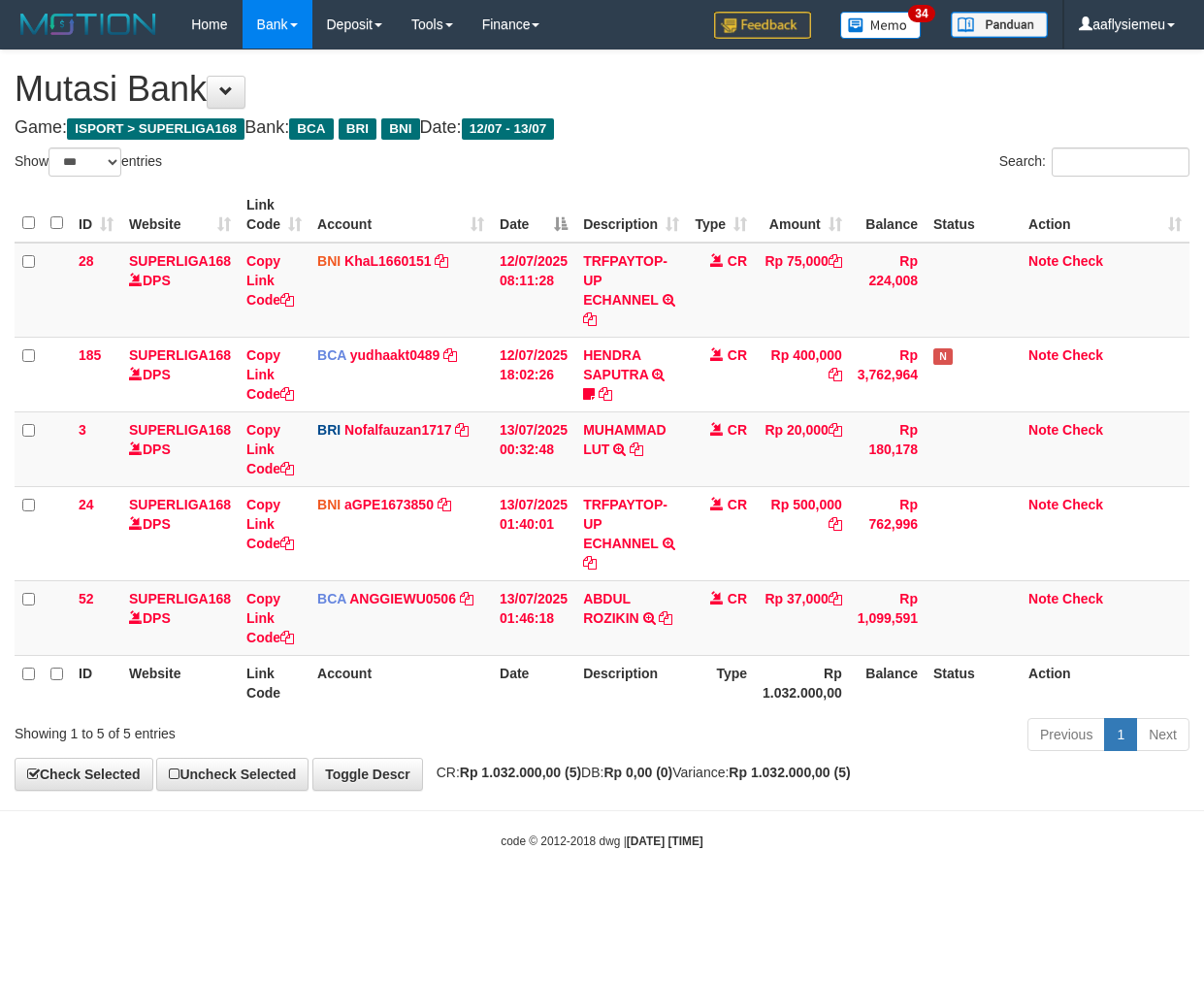 select on "***" 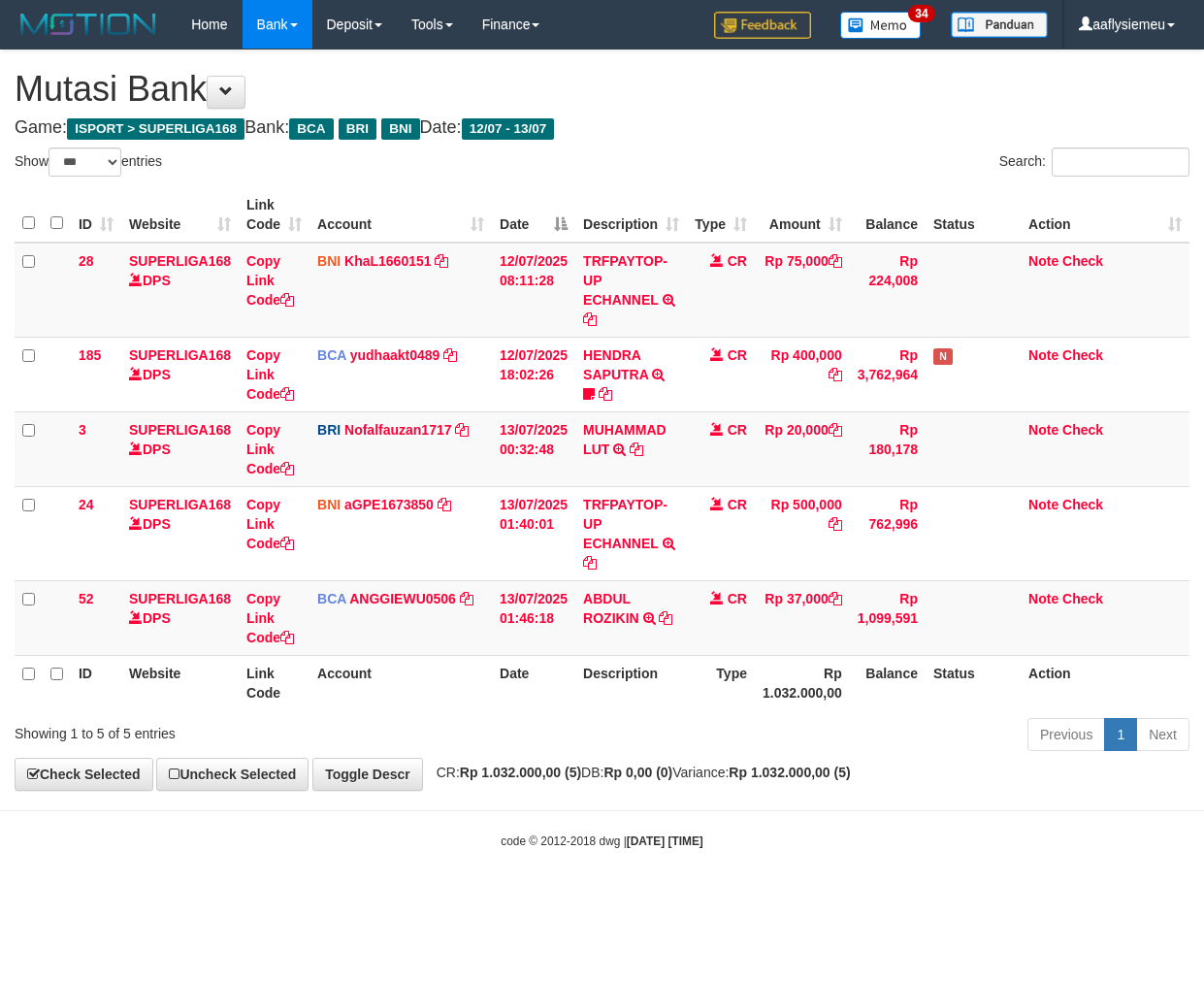 scroll, scrollTop: 0, scrollLeft: 0, axis: both 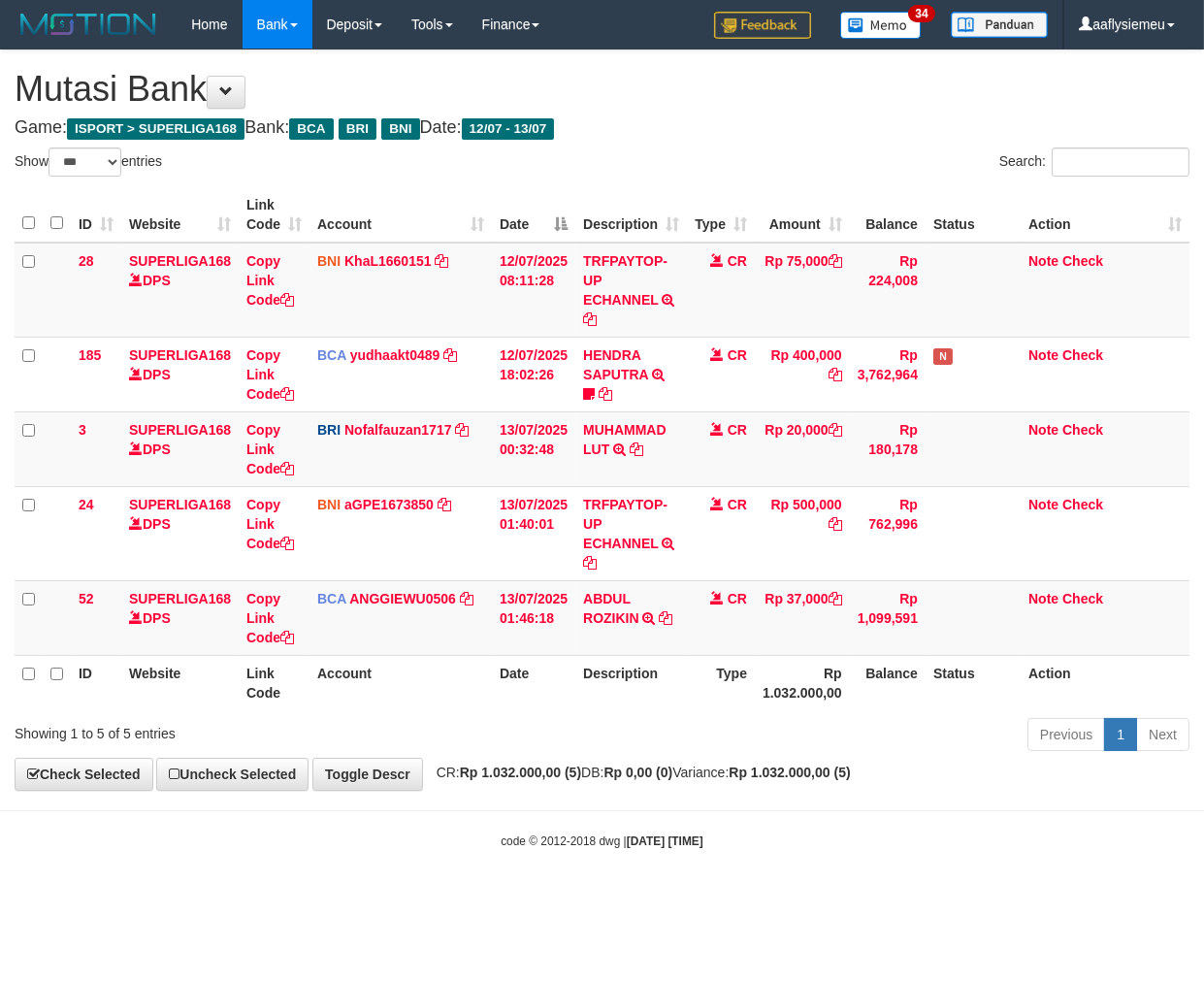 click on "Toggle navigation
Home
Bank
Account List
Load
By Website
Group
[ISPORT]													SUPERLIGA168
By Load Group (DPS)
34" at bounding box center (602, 449) 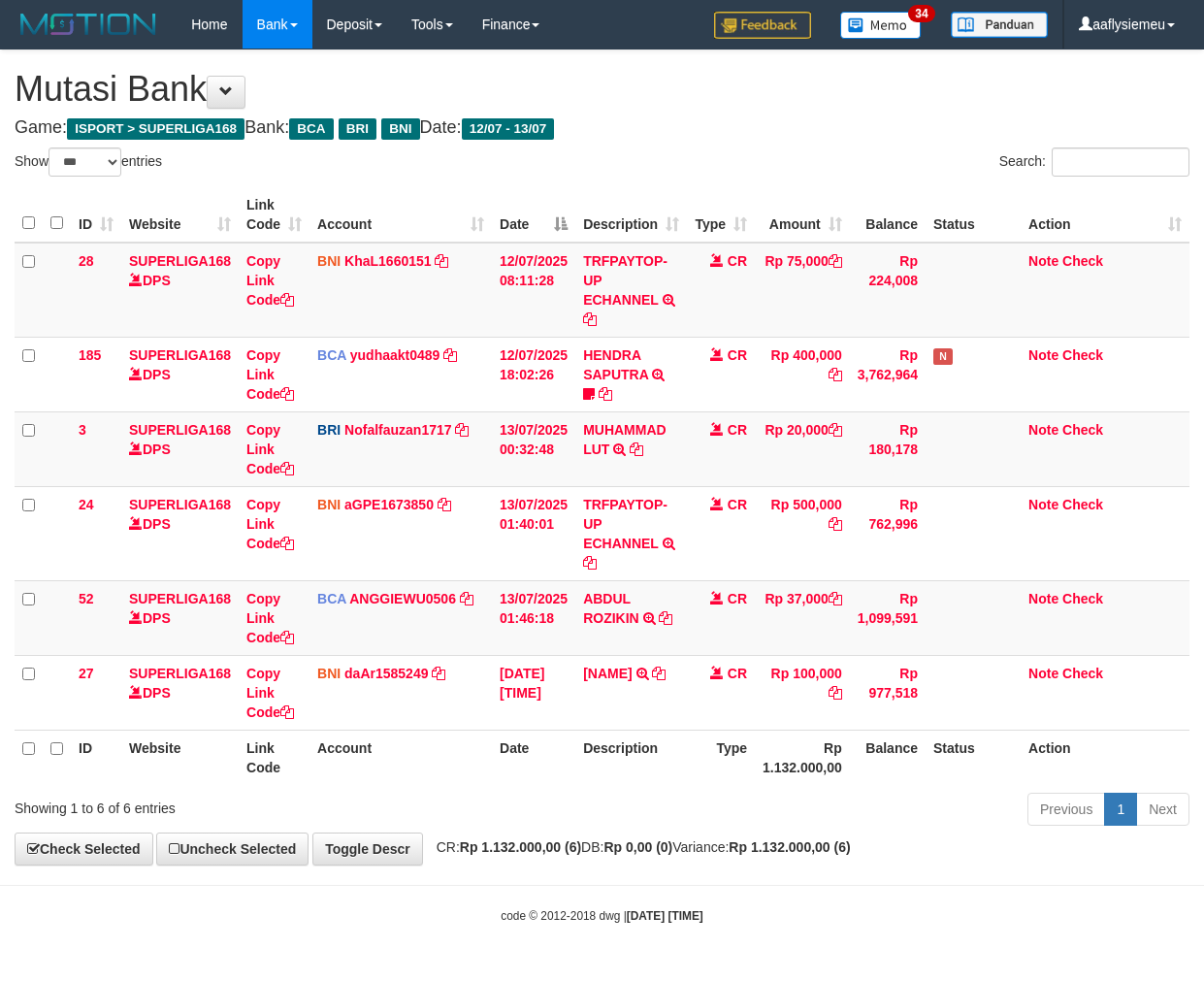 select on "***" 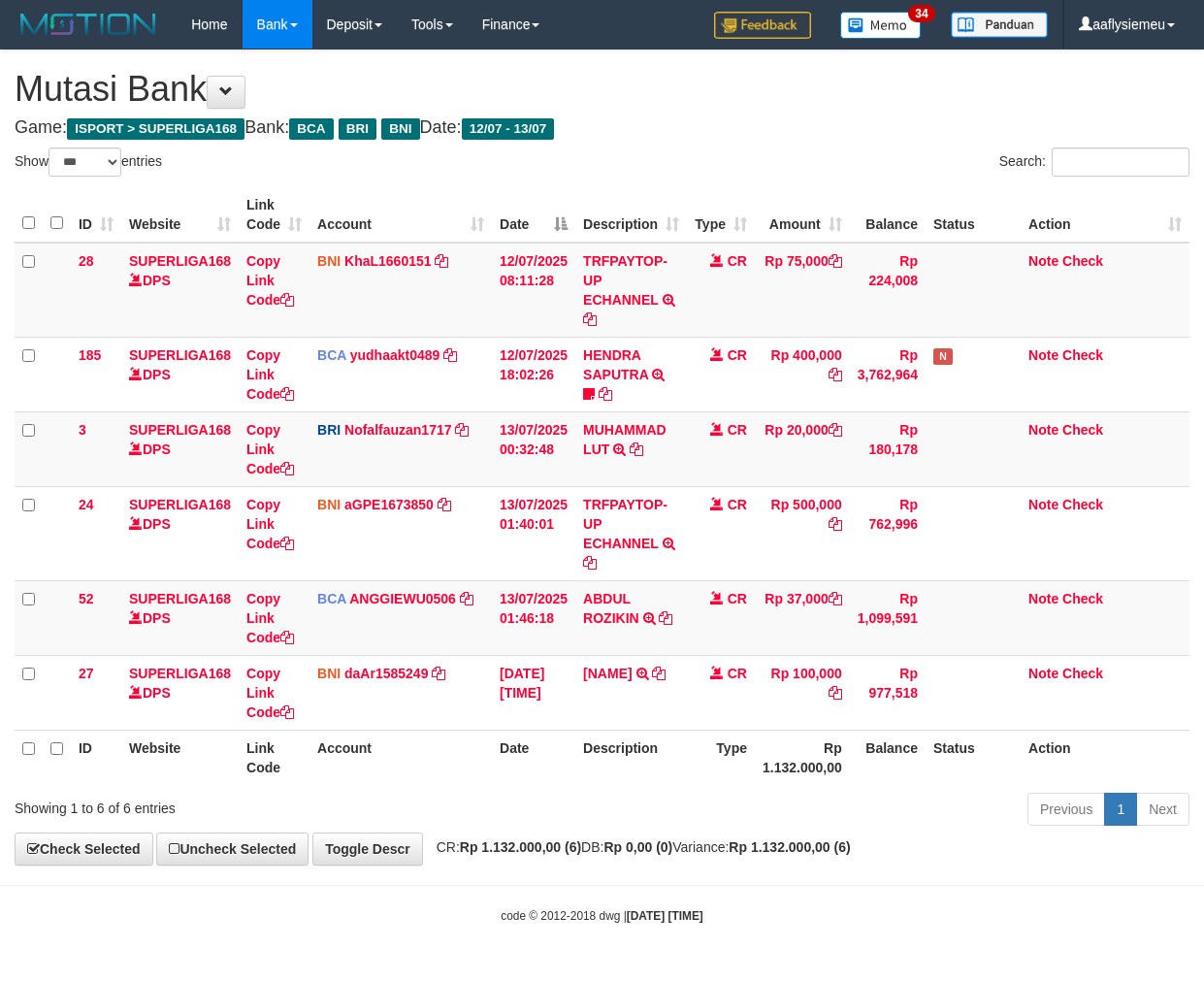 scroll, scrollTop: 0, scrollLeft: 0, axis: both 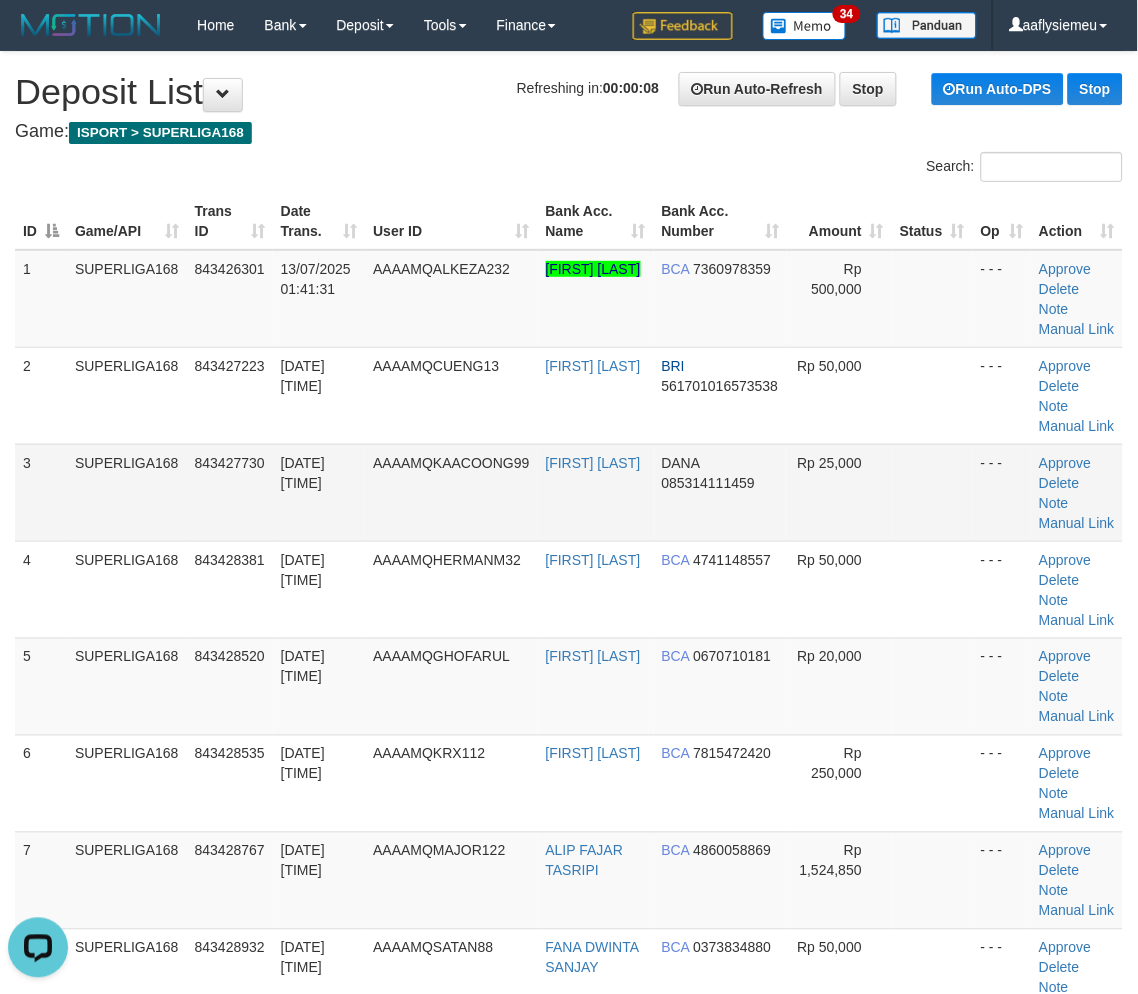 click on "AAAAMQKAACOONG99" at bounding box center [451, 492] 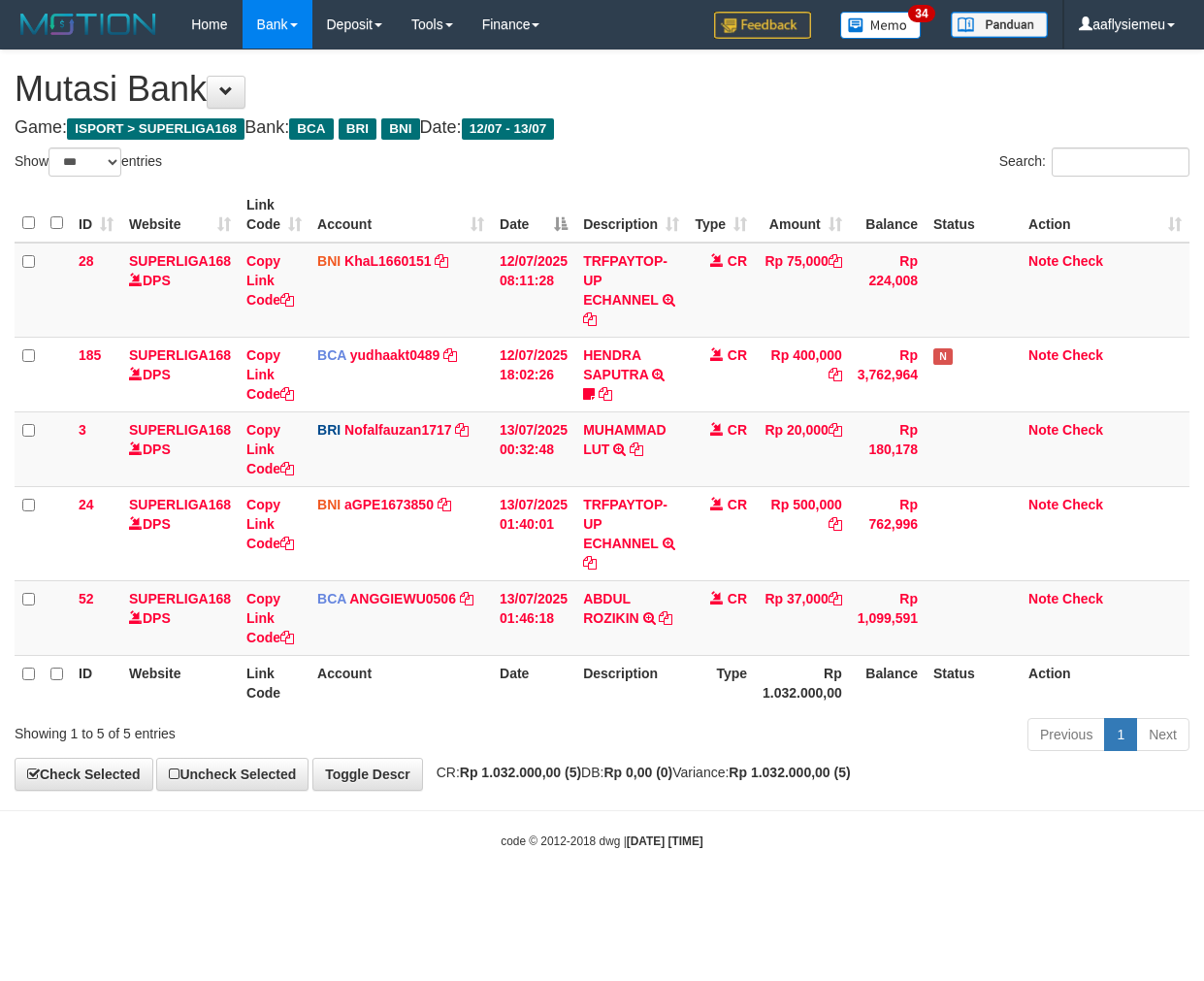 select on "***" 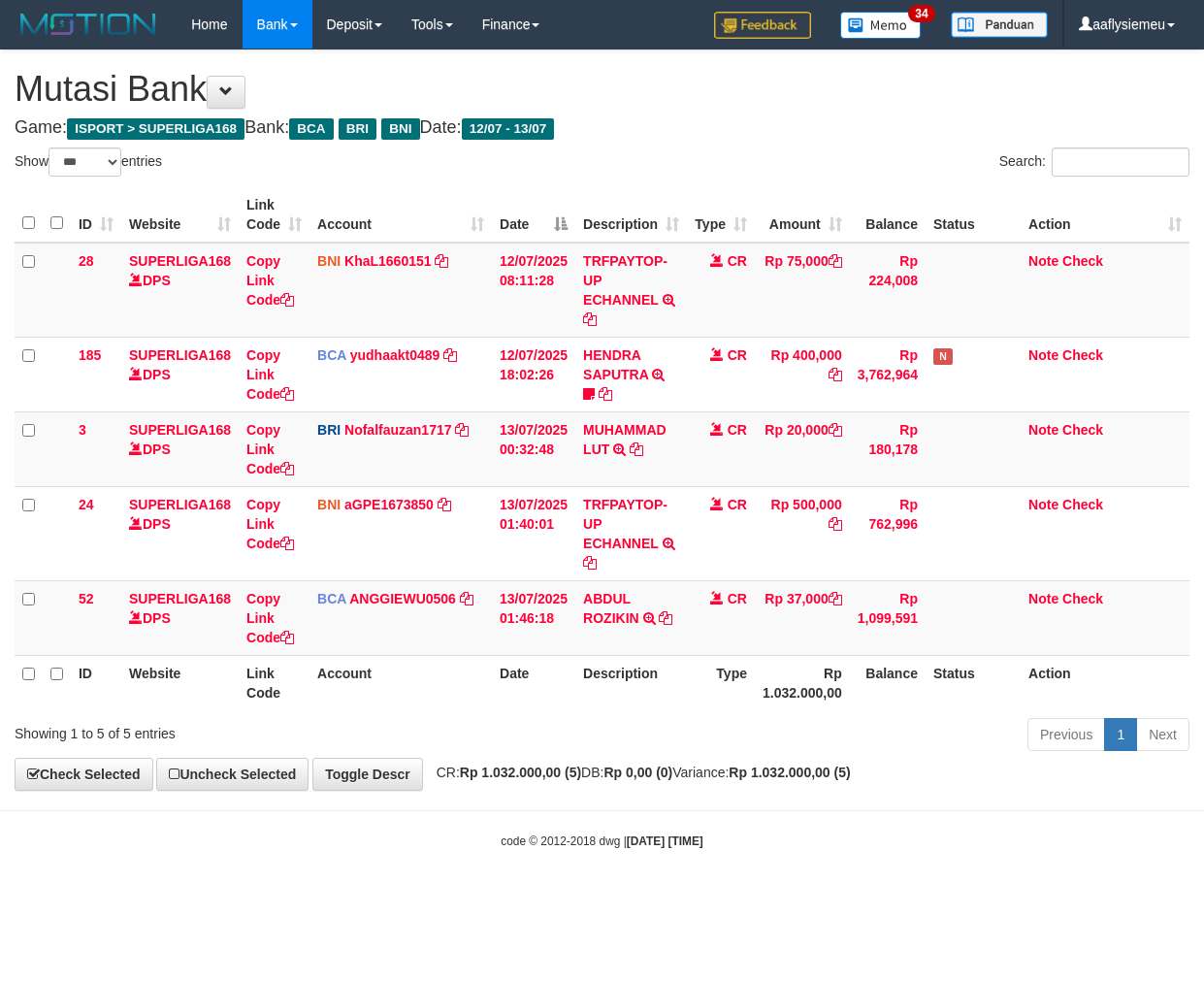 scroll, scrollTop: 0, scrollLeft: 0, axis: both 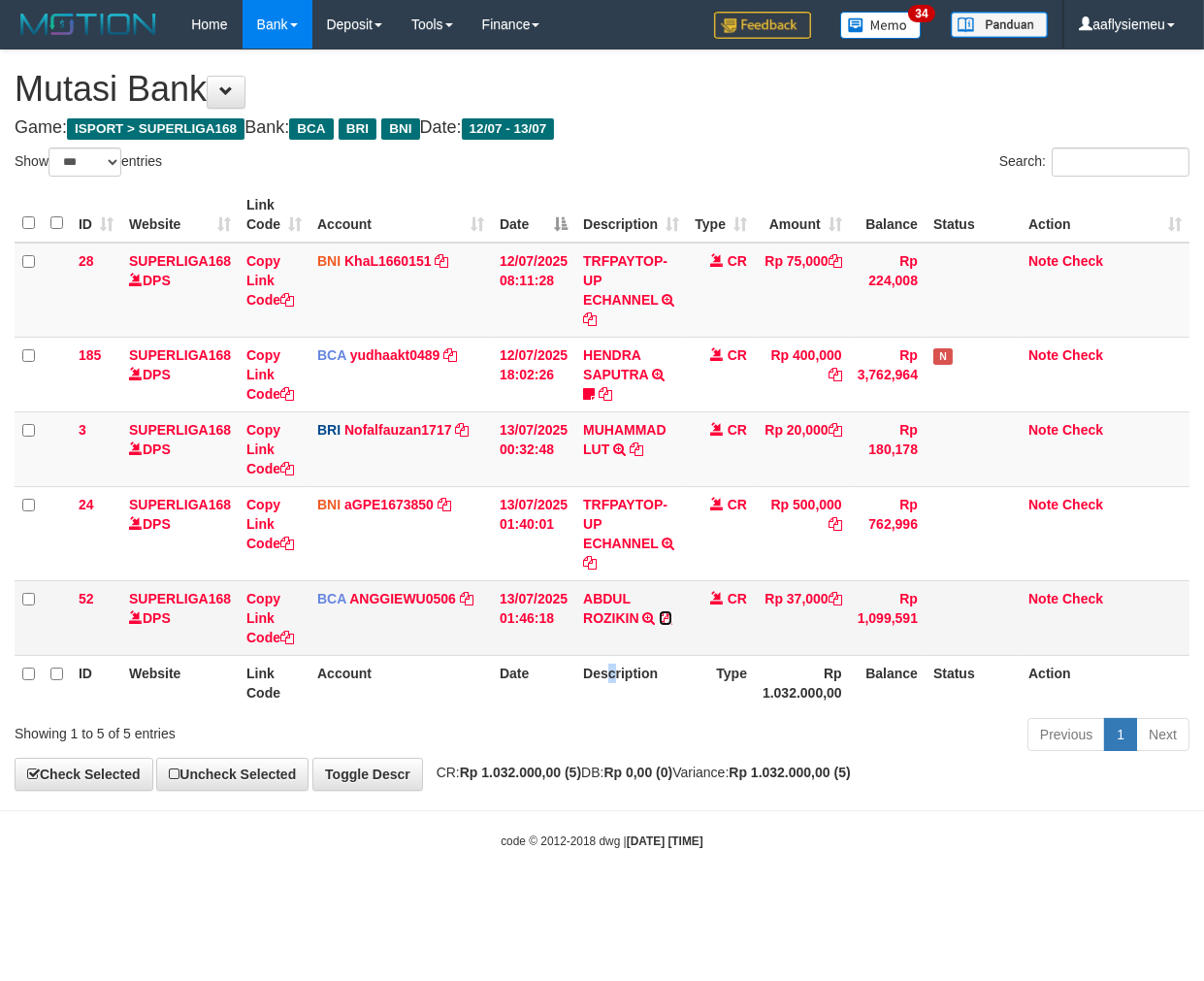 click at bounding box center [666, 618] 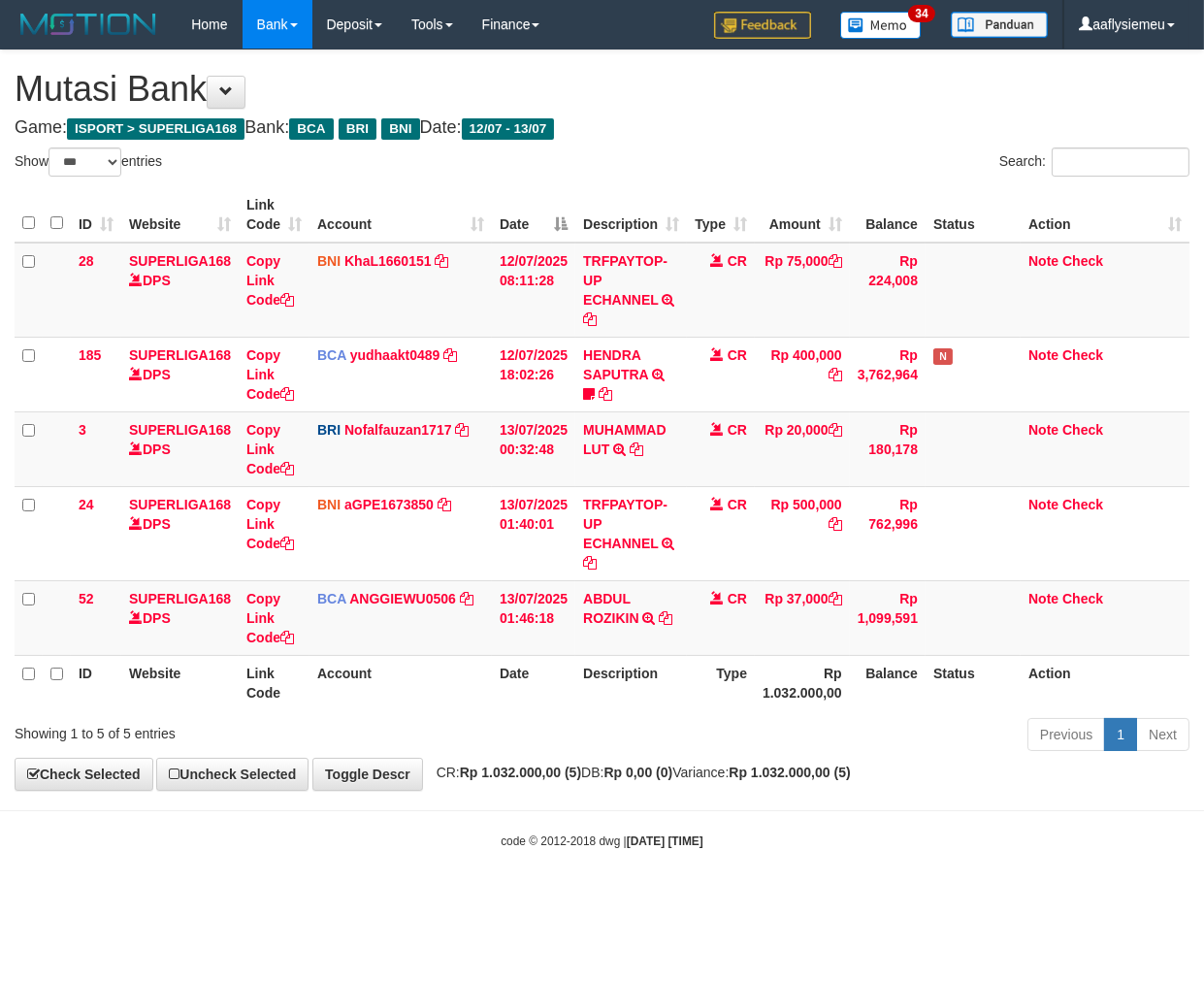 drag, startPoint x: 1014, startPoint y: 738, endPoint x: 1199, endPoint y: 709, distance: 187.25918 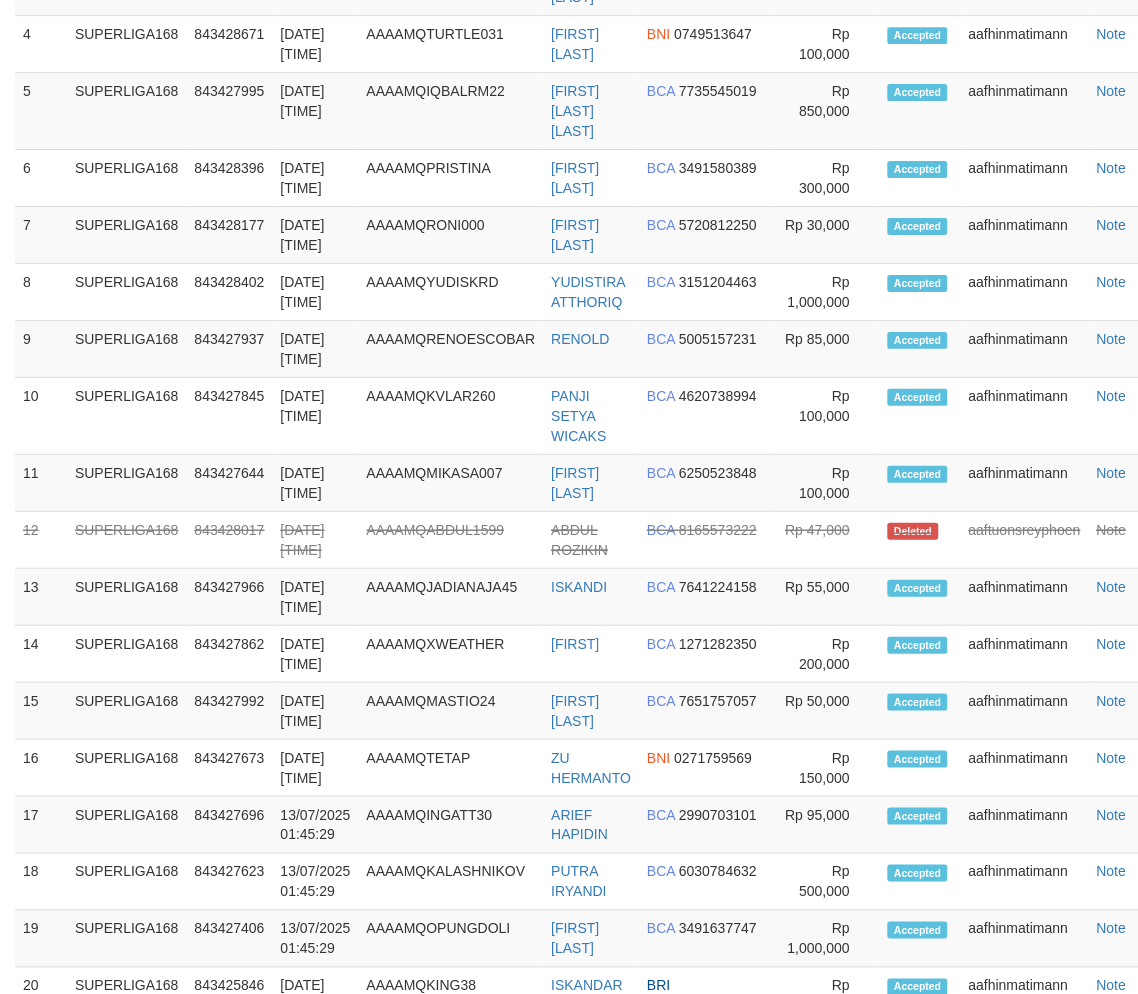 drag, startPoint x: 218, startPoint y: 554, endPoint x: 5, endPoint y: 634, distance: 227.52802 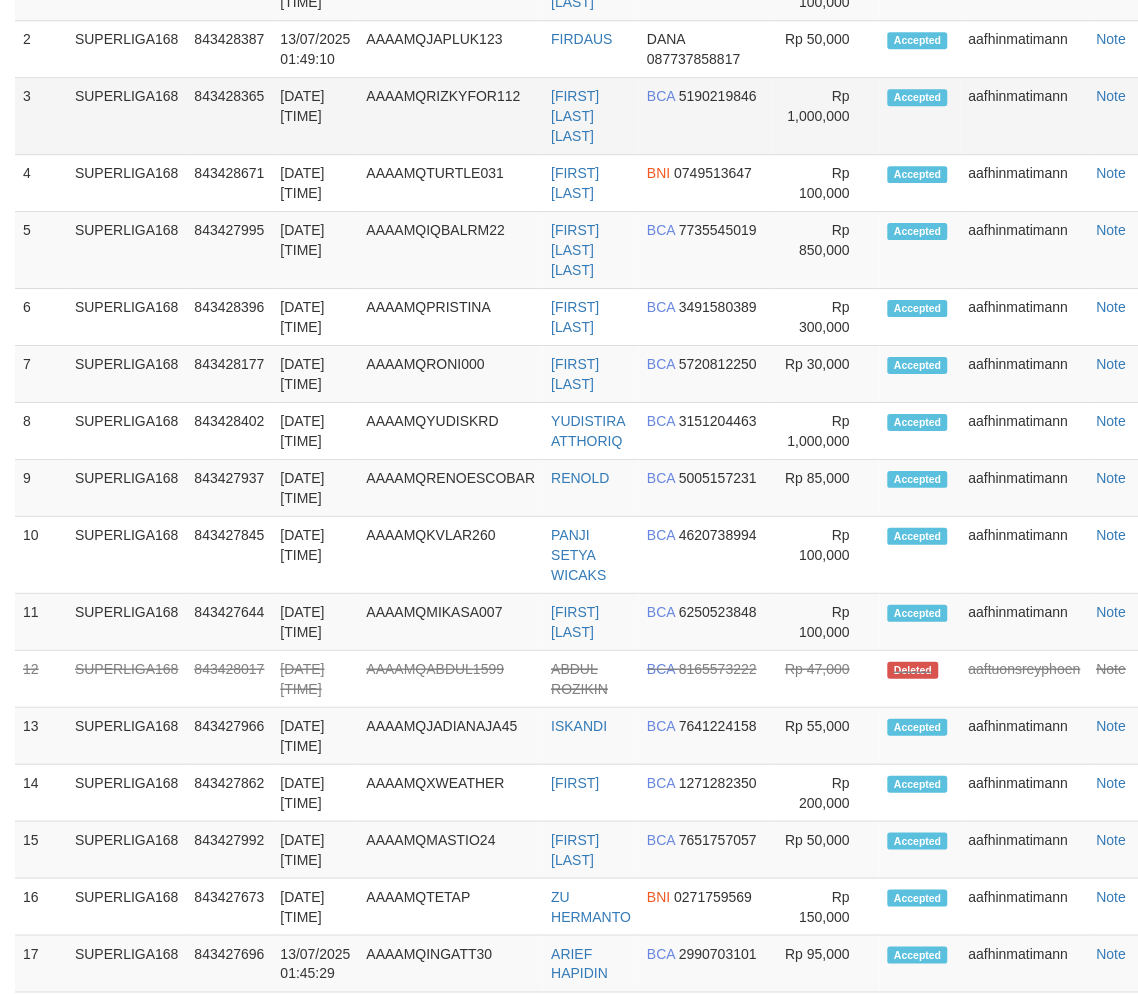scroll, scrollTop: 1965, scrollLeft: 0, axis: vertical 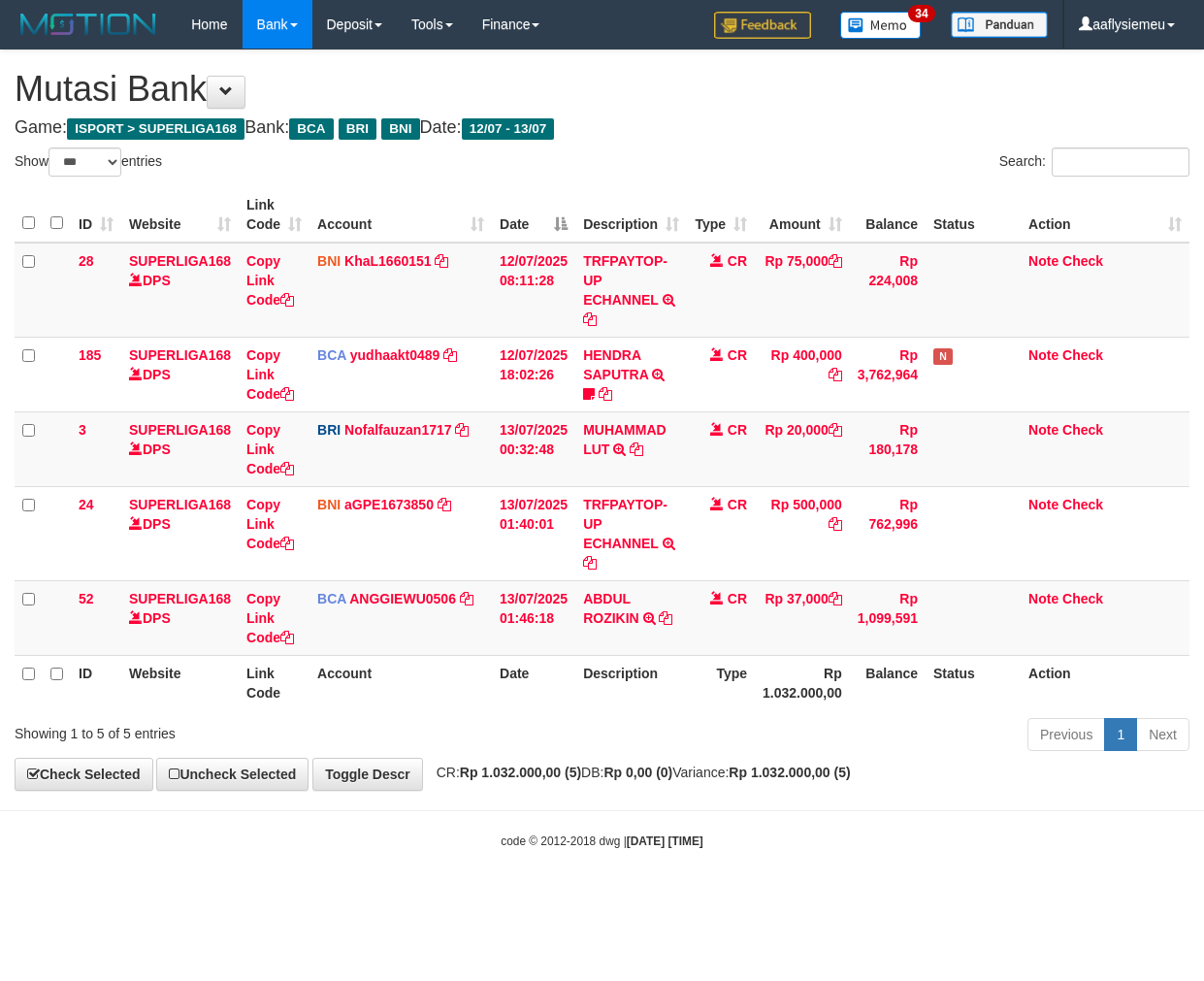 select on "***" 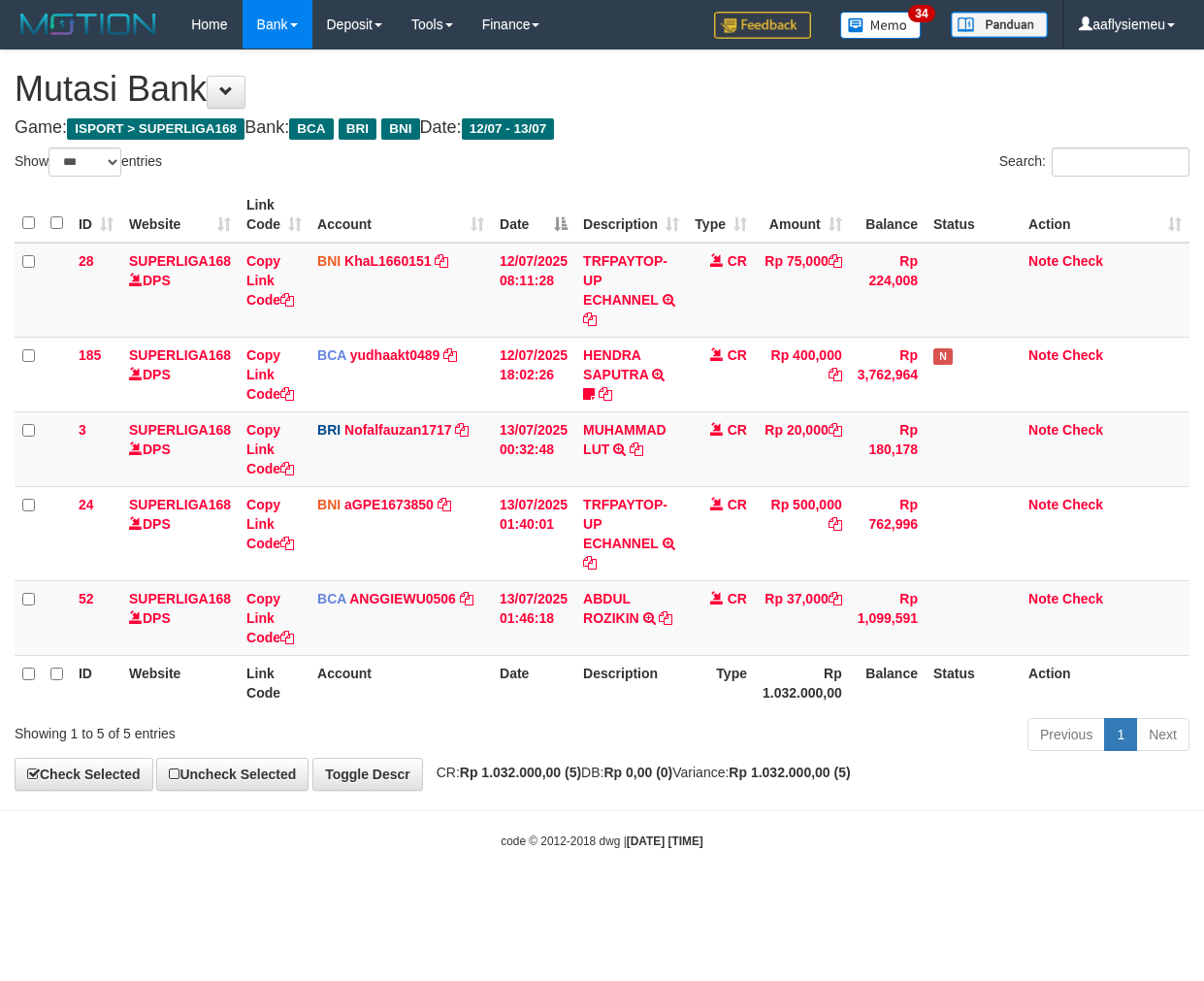 scroll, scrollTop: 0, scrollLeft: 0, axis: both 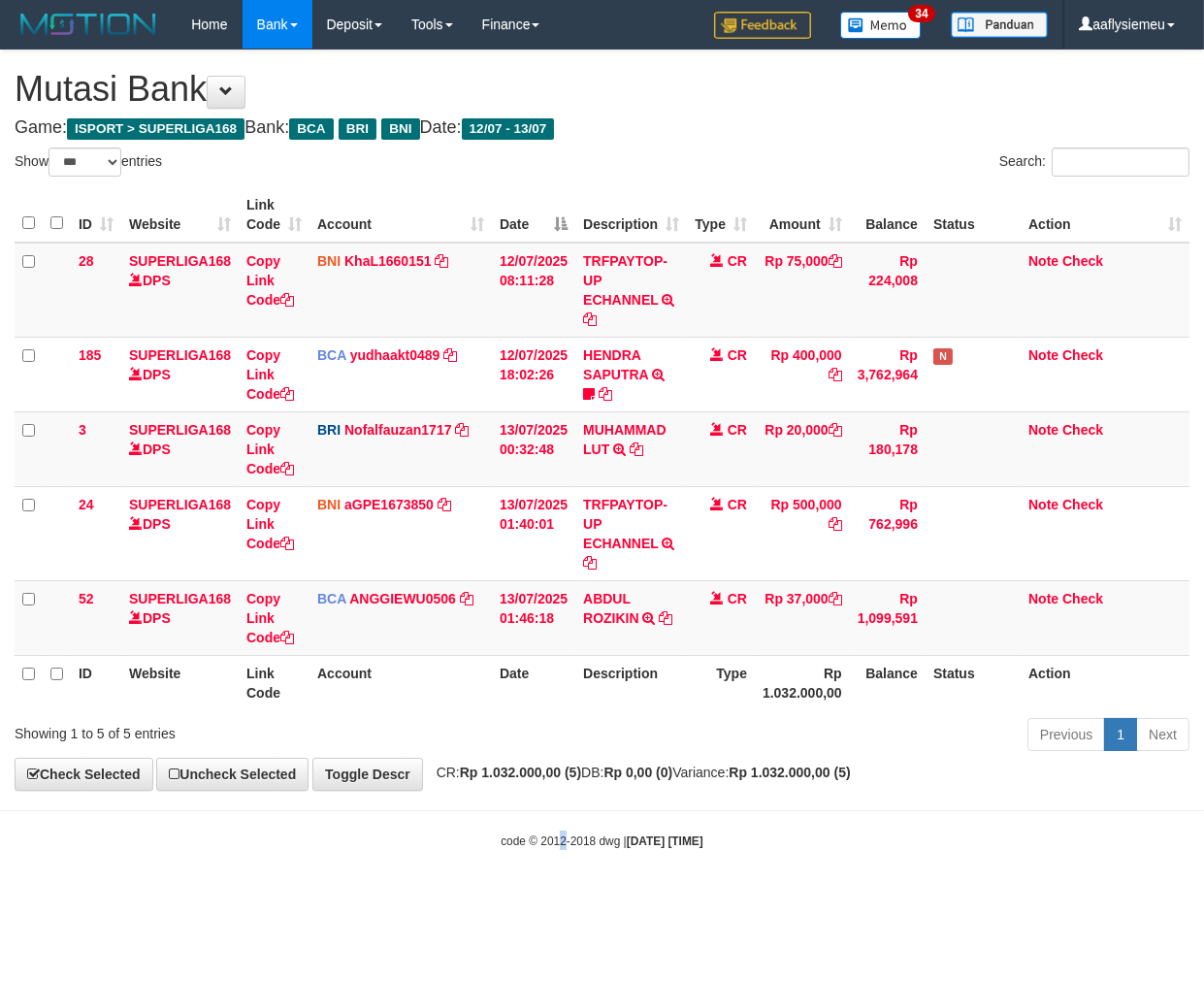 drag, startPoint x: 546, startPoint y: 909, endPoint x: 561, endPoint y: 905, distance: 15.524175 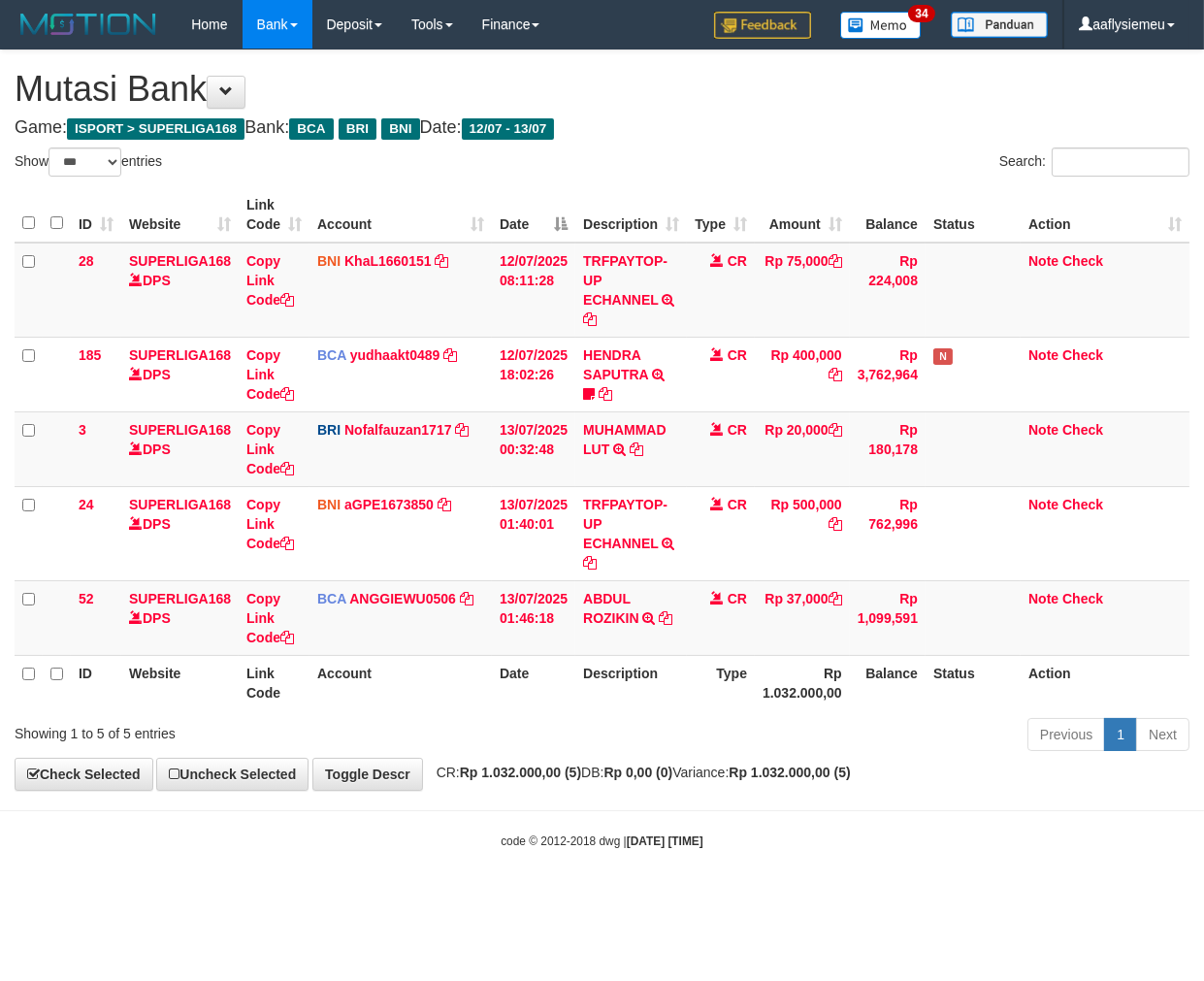 drag, startPoint x: 640, startPoint y: 875, endPoint x: 1156, endPoint y: 730, distance: 535.98601 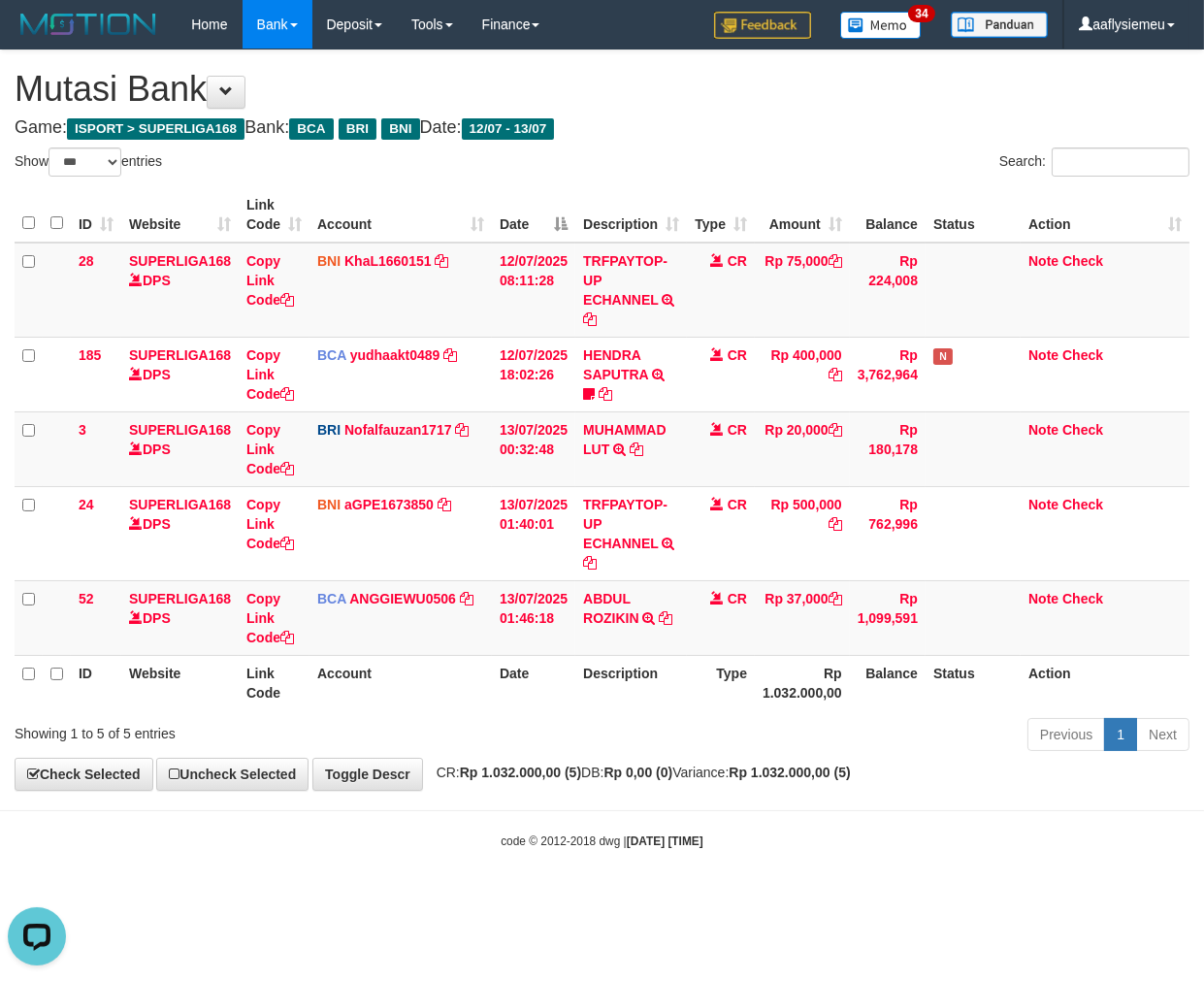 scroll, scrollTop: 0, scrollLeft: 0, axis: both 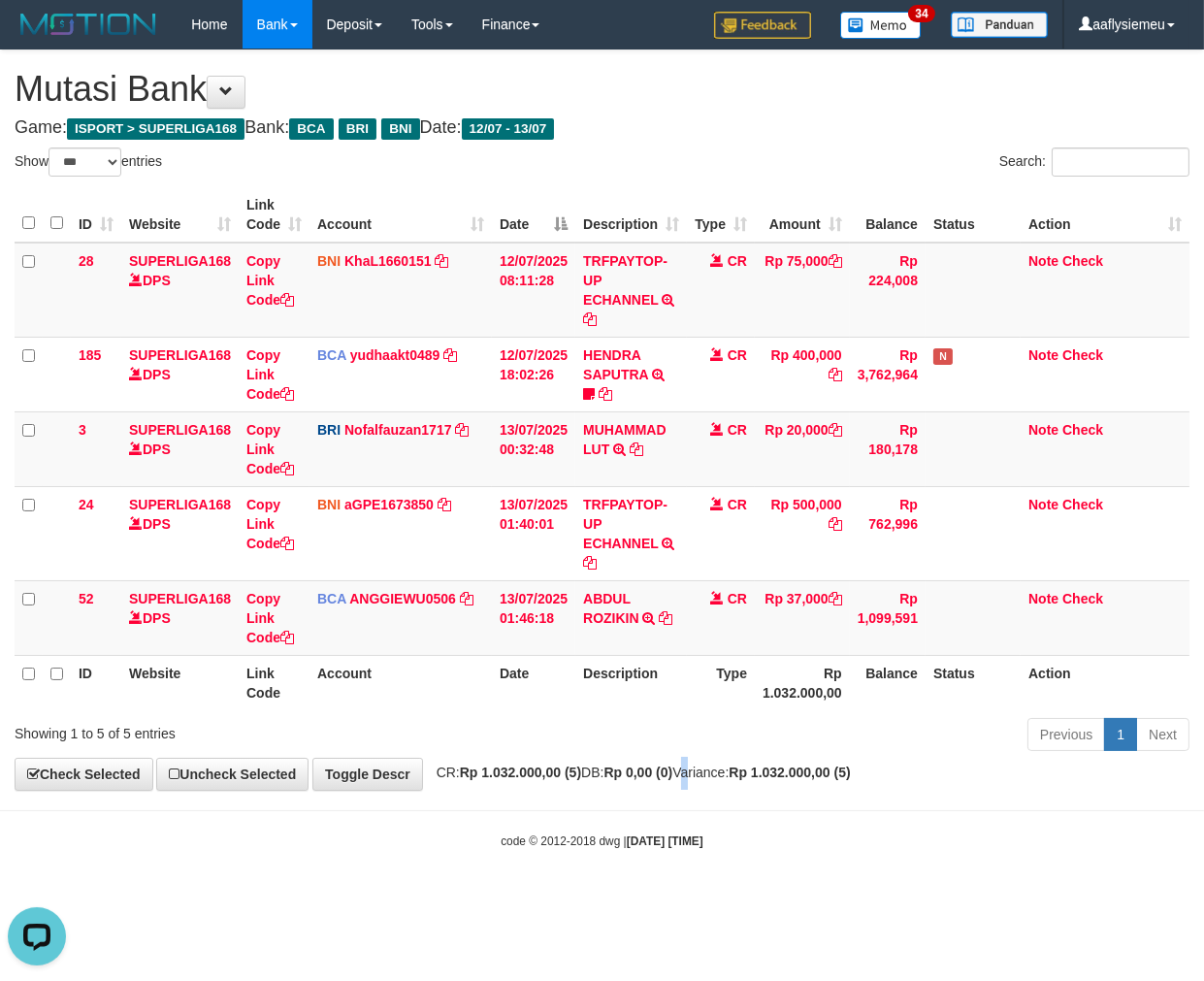 click on "CR:  Rp 1.032.000,00 (5)      DB:  Rp 0,00 (0)      Variance:  Rp 1.032.000,00 (5)" at bounding box center (638, 772) 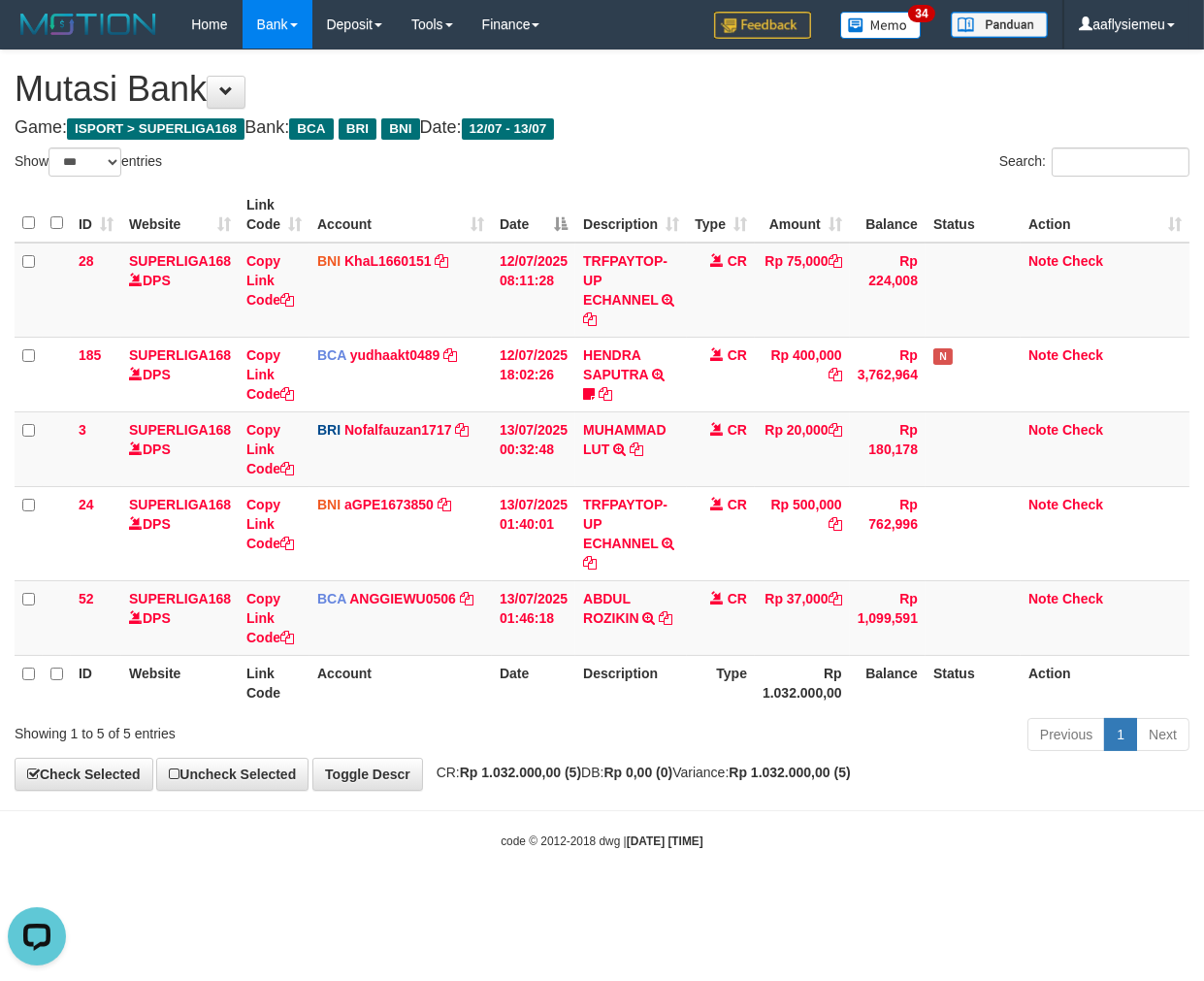 click on "Toggle navigation
Home
Bank
Account List
Load
By Website
Group
[ISPORT]													SUPERLIGA168
By Load Group (DPS)
34" at bounding box center (602, 449) 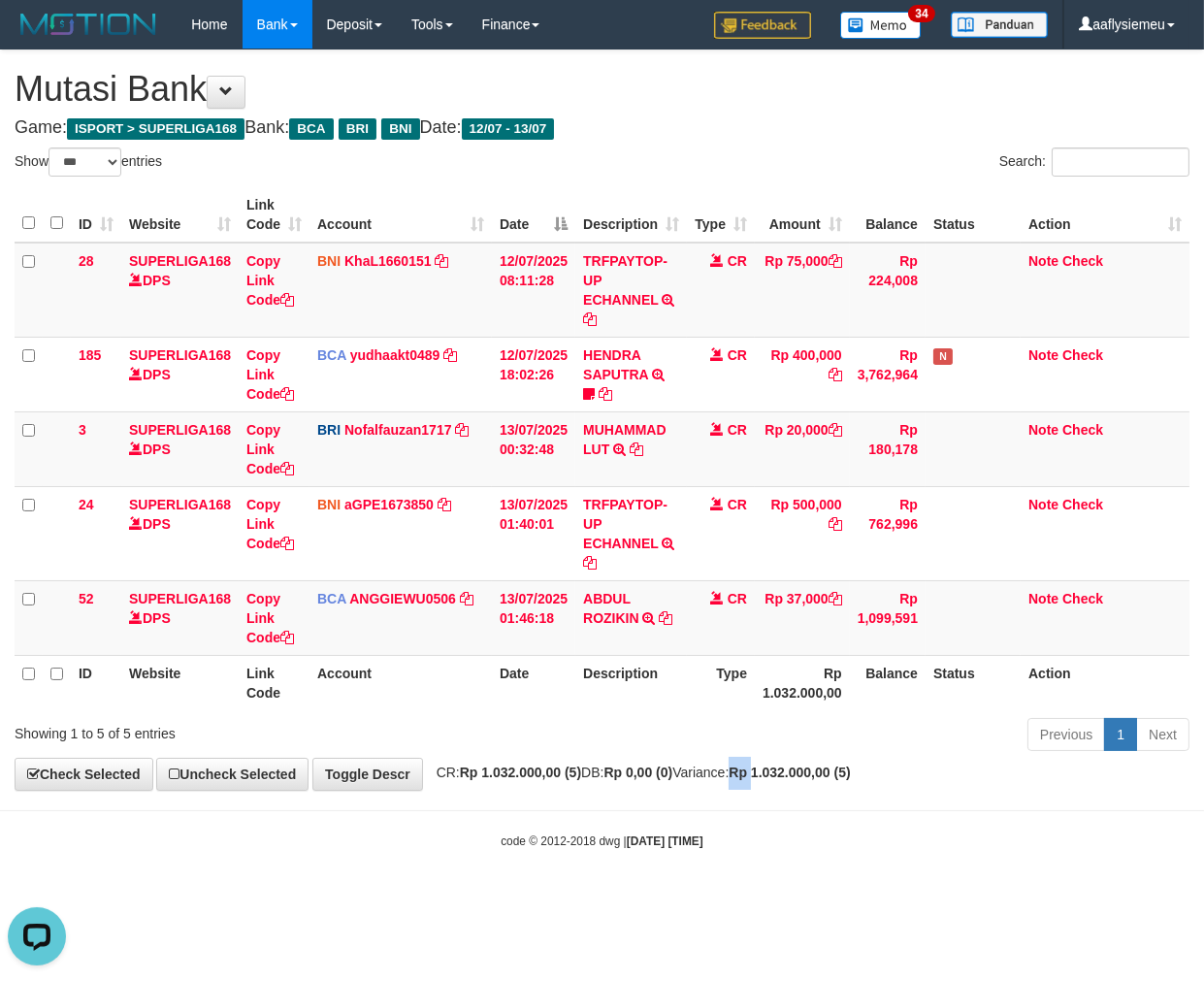 click on "Rp 1.032.000,00 (5)" at bounding box center (789, 772) 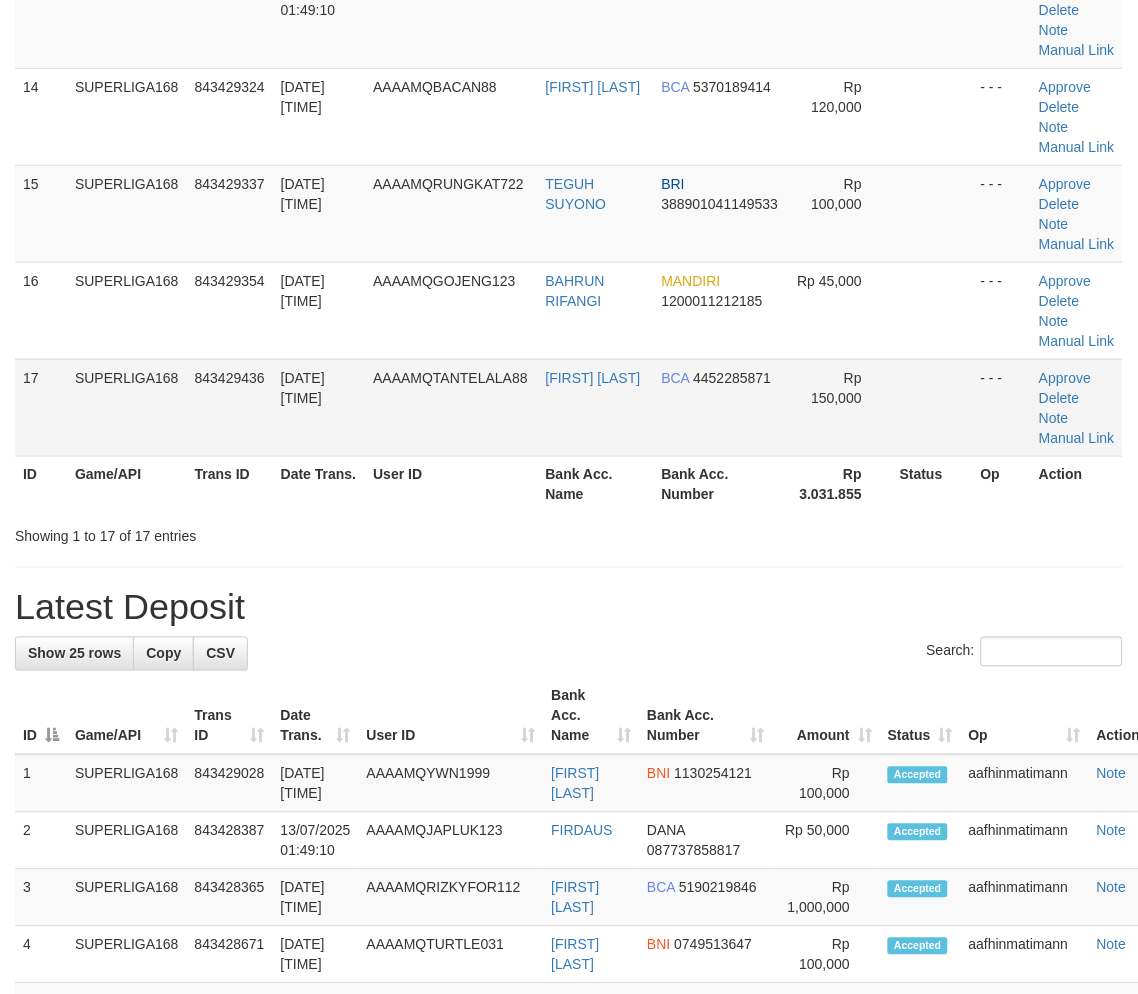 scroll, scrollTop: 1270, scrollLeft: 0, axis: vertical 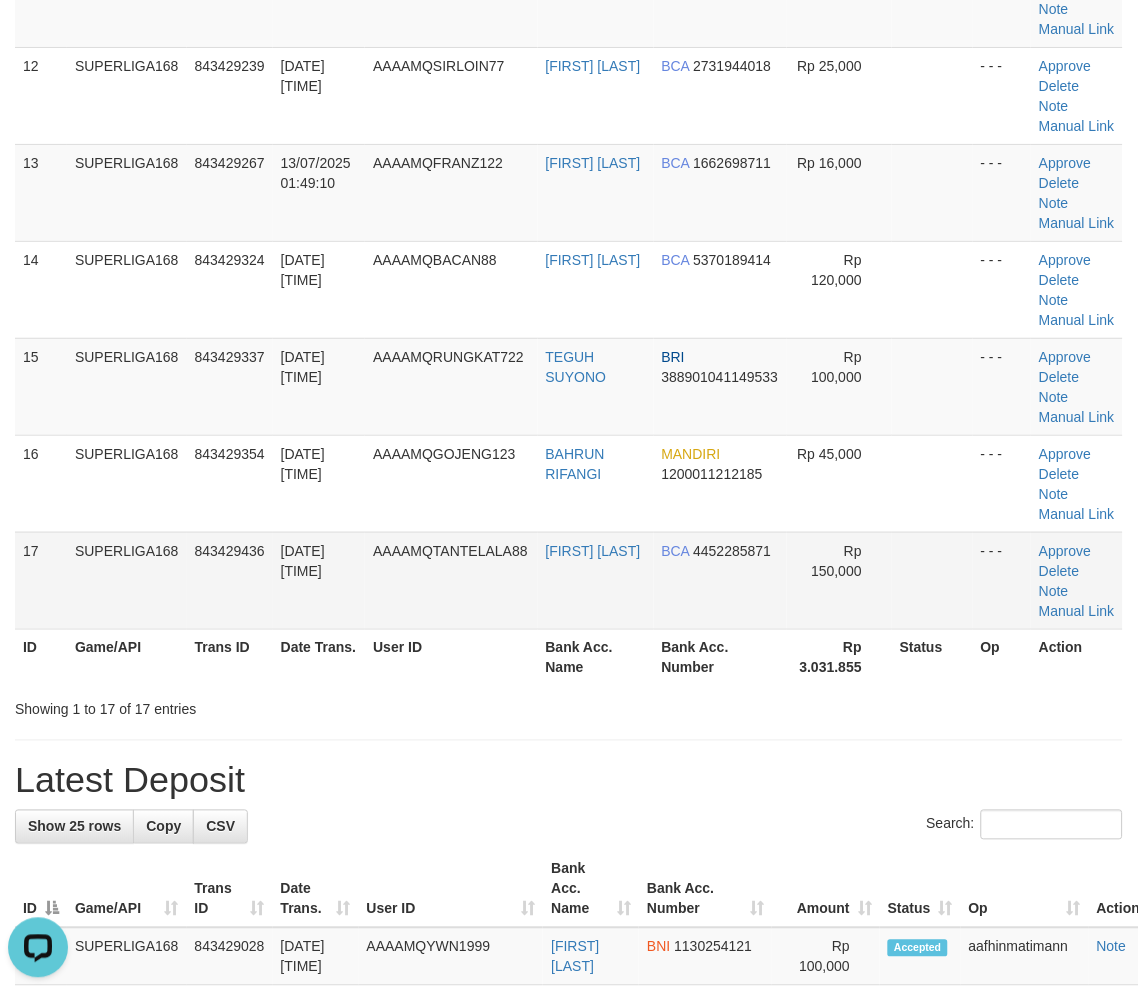drag, startPoint x: 320, startPoint y: 570, endPoint x: 312, endPoint y: 580, distance: 12.806249 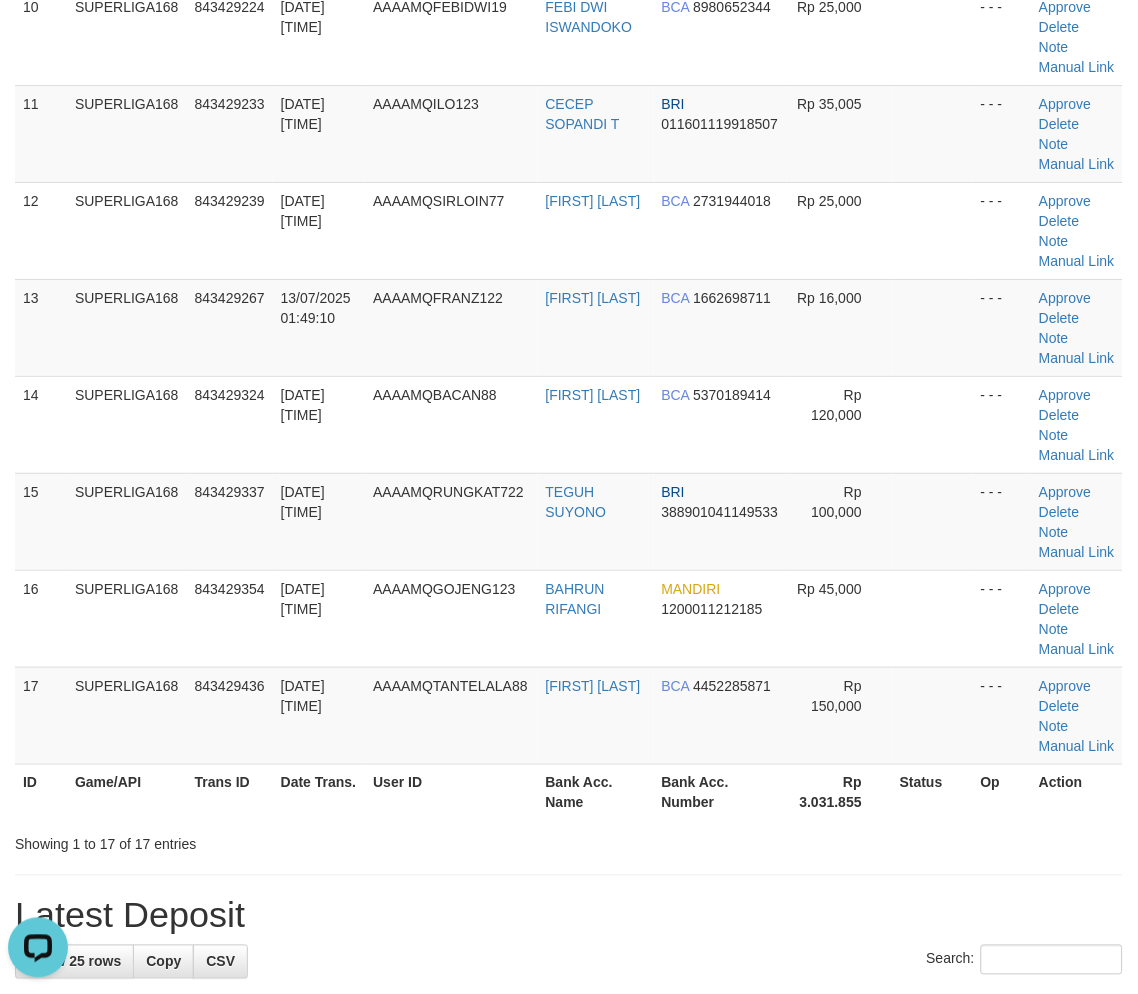 scroll, scrollTop: 936, scrollLeft: 0, axis: vertical 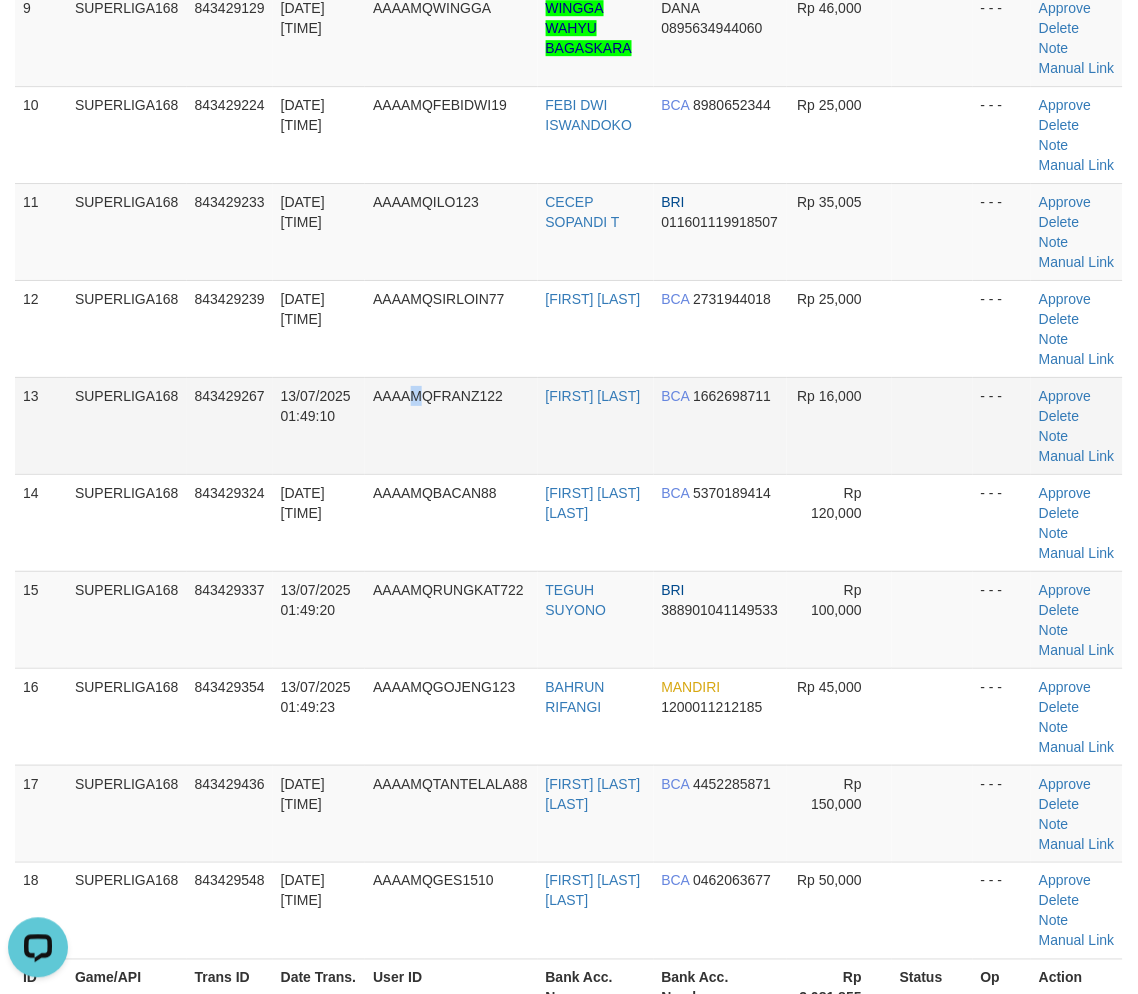 click on "AAAAMQFRANZ122" at bounding box center (451, 425) 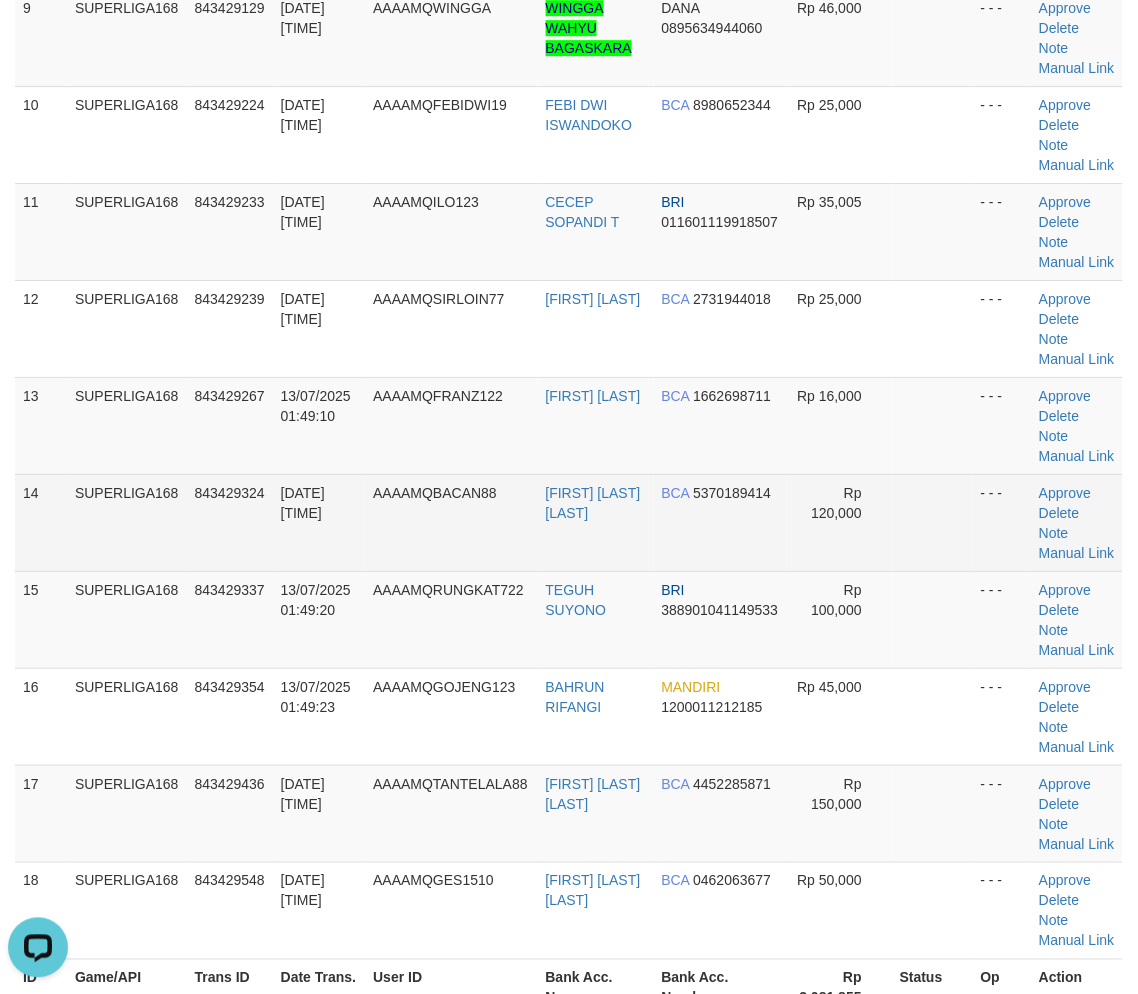 drag, startPoint x: 191, startPoint y: 484, endPoint x: 201, endPoint y: 488, distance: 10.770329 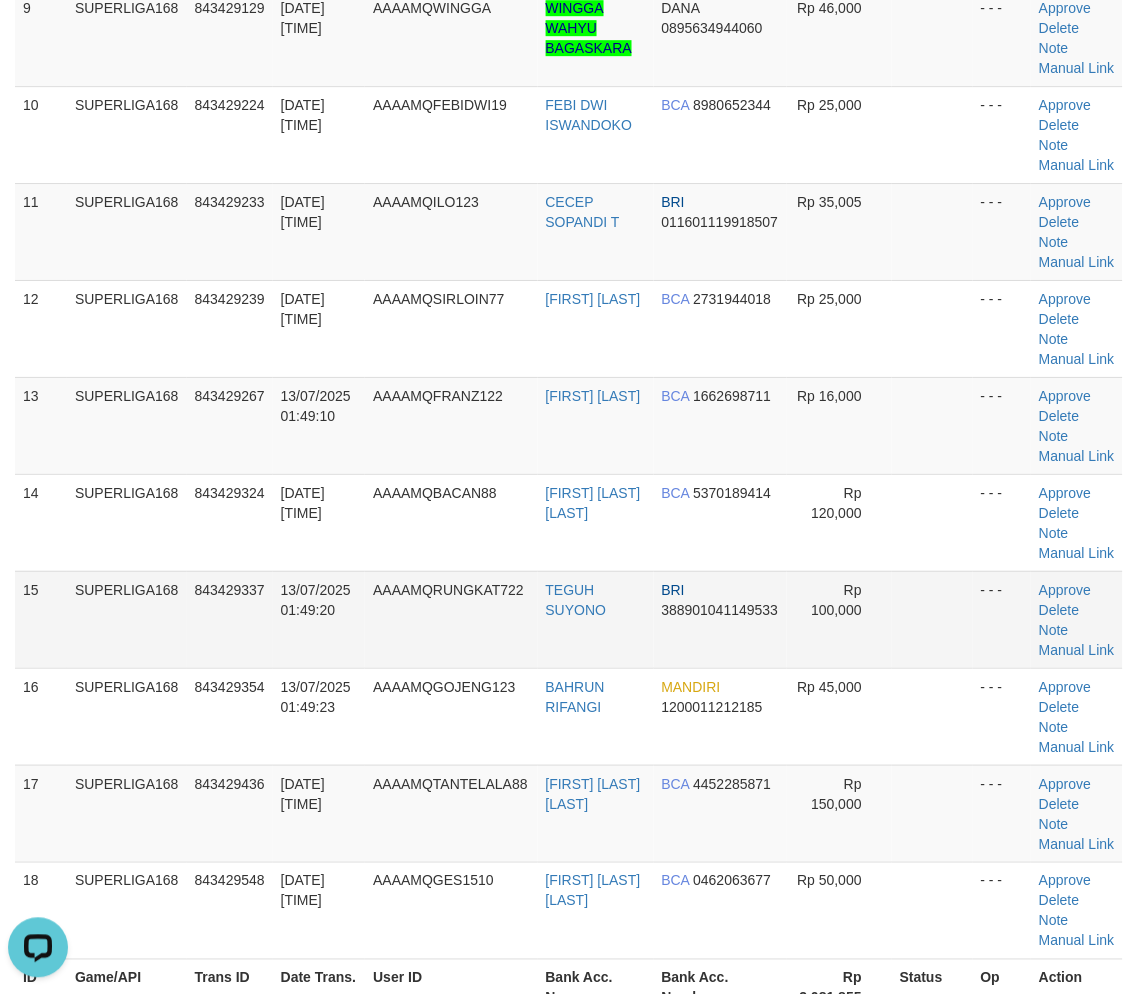 drag, startPoint x: 173, startPoint y: 582, endPoint x: 15, endPoint y: 645, distance: 170.09703 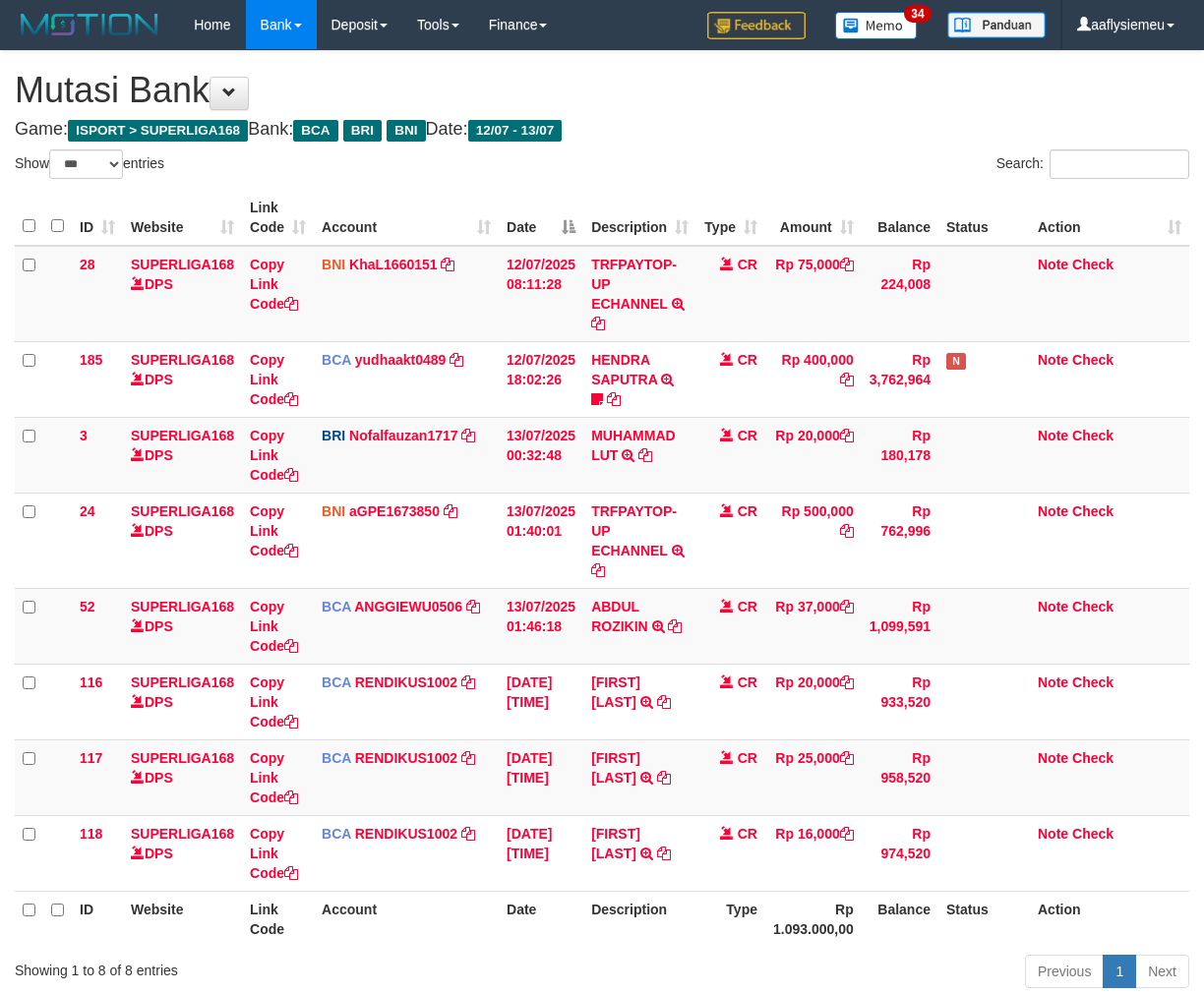 select on "***" 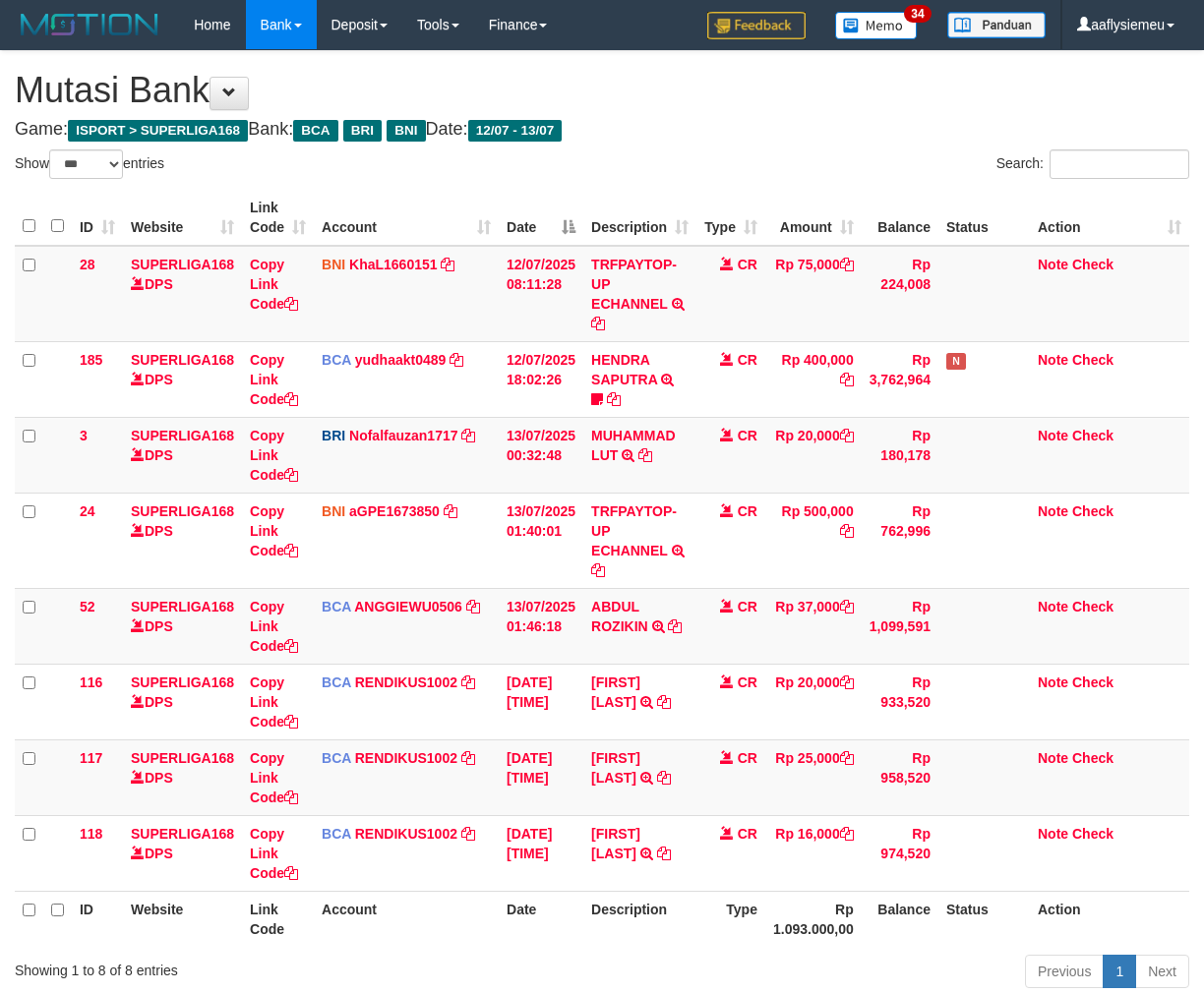 click on "Rp 25,000" at bounding box center (813, 777) 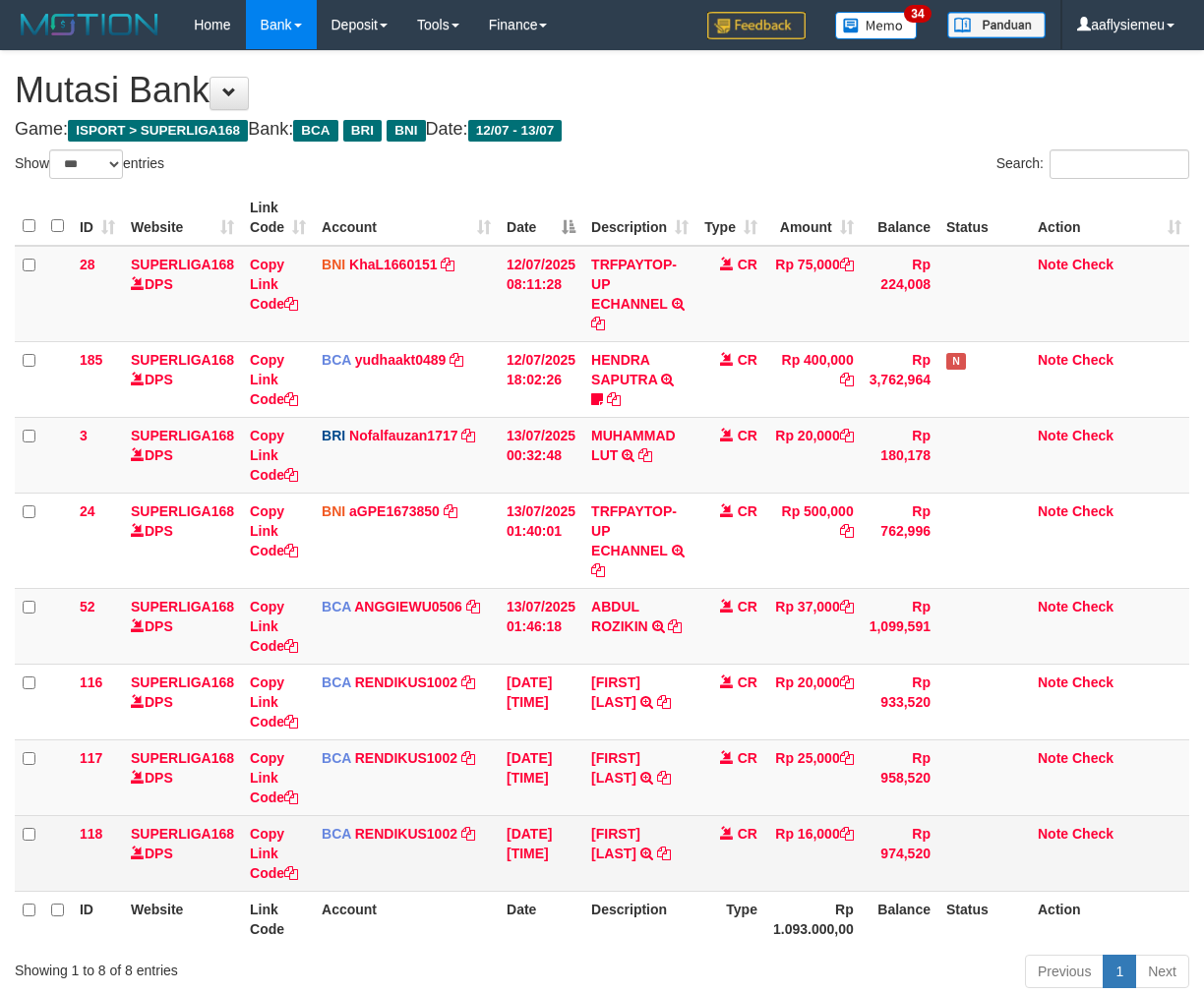 scroll, scrollTop: 0, scrollLeft: 0, axis: both 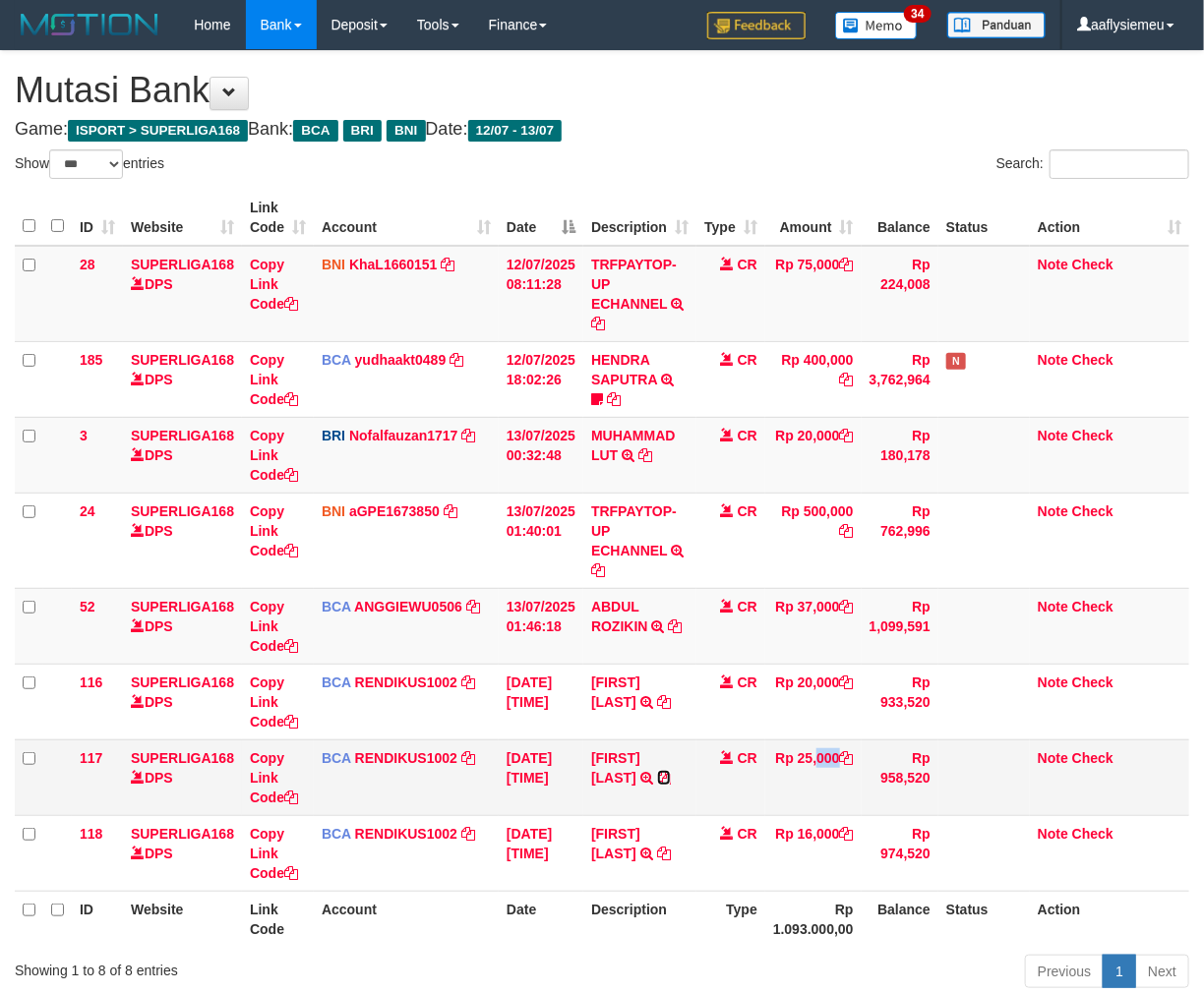 click at bounding box center [664, 778] 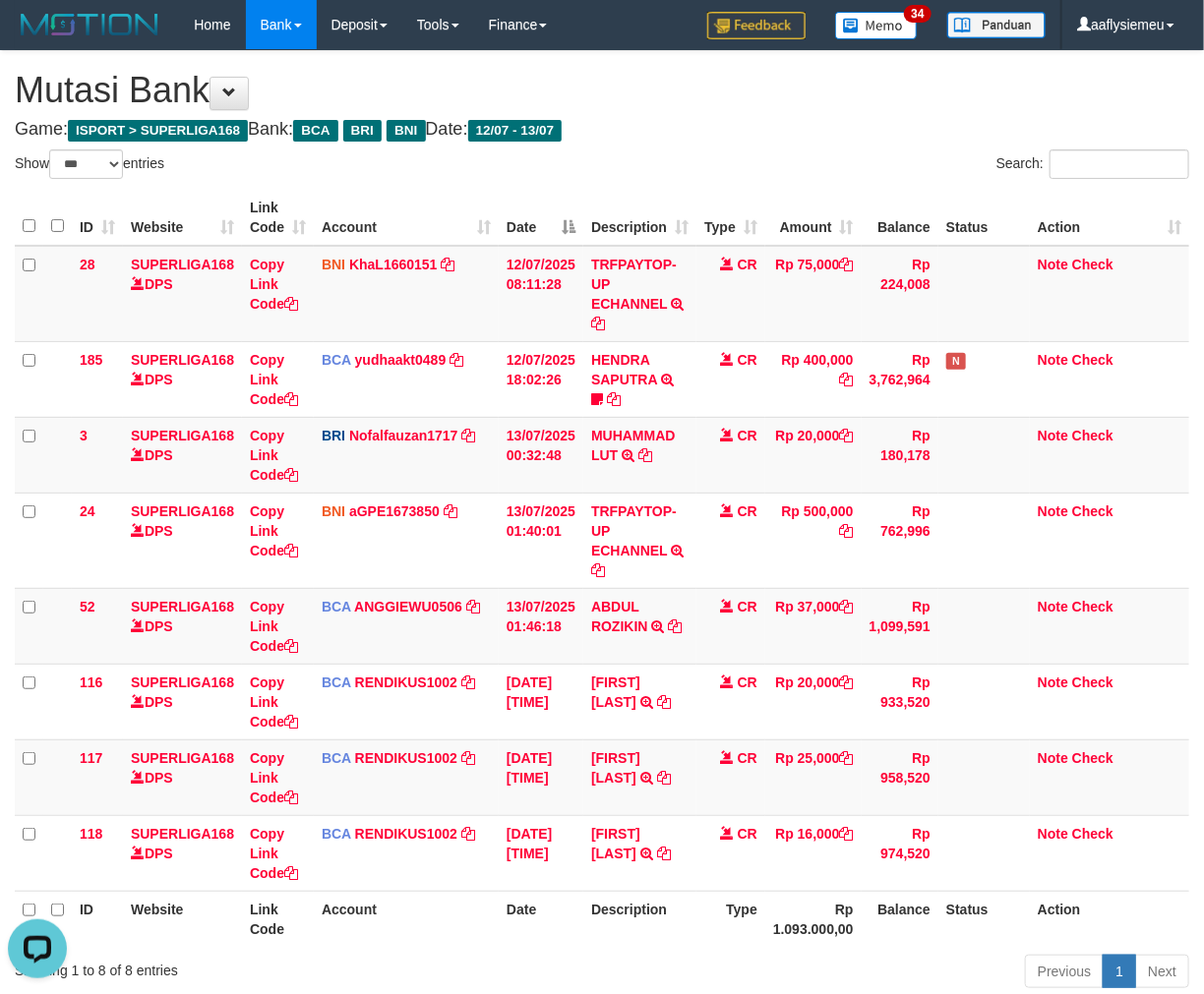 scroll, scrollTop: 0, scrollLeft: 0, axis: both 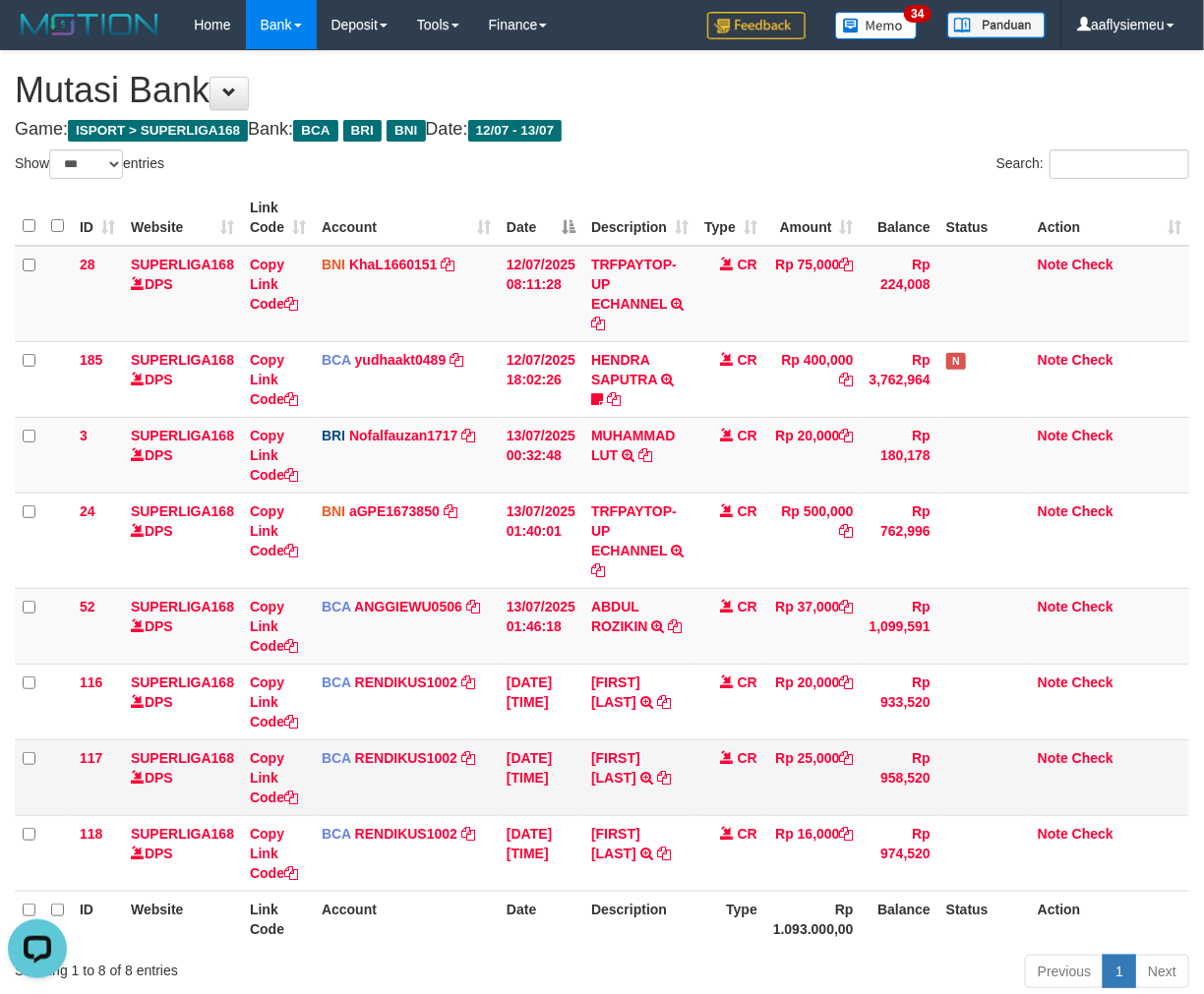 drag, startPoint x: 663, startPoint y: 803, endPoint x: 683, endPoint y: 797, distance: 20.880613 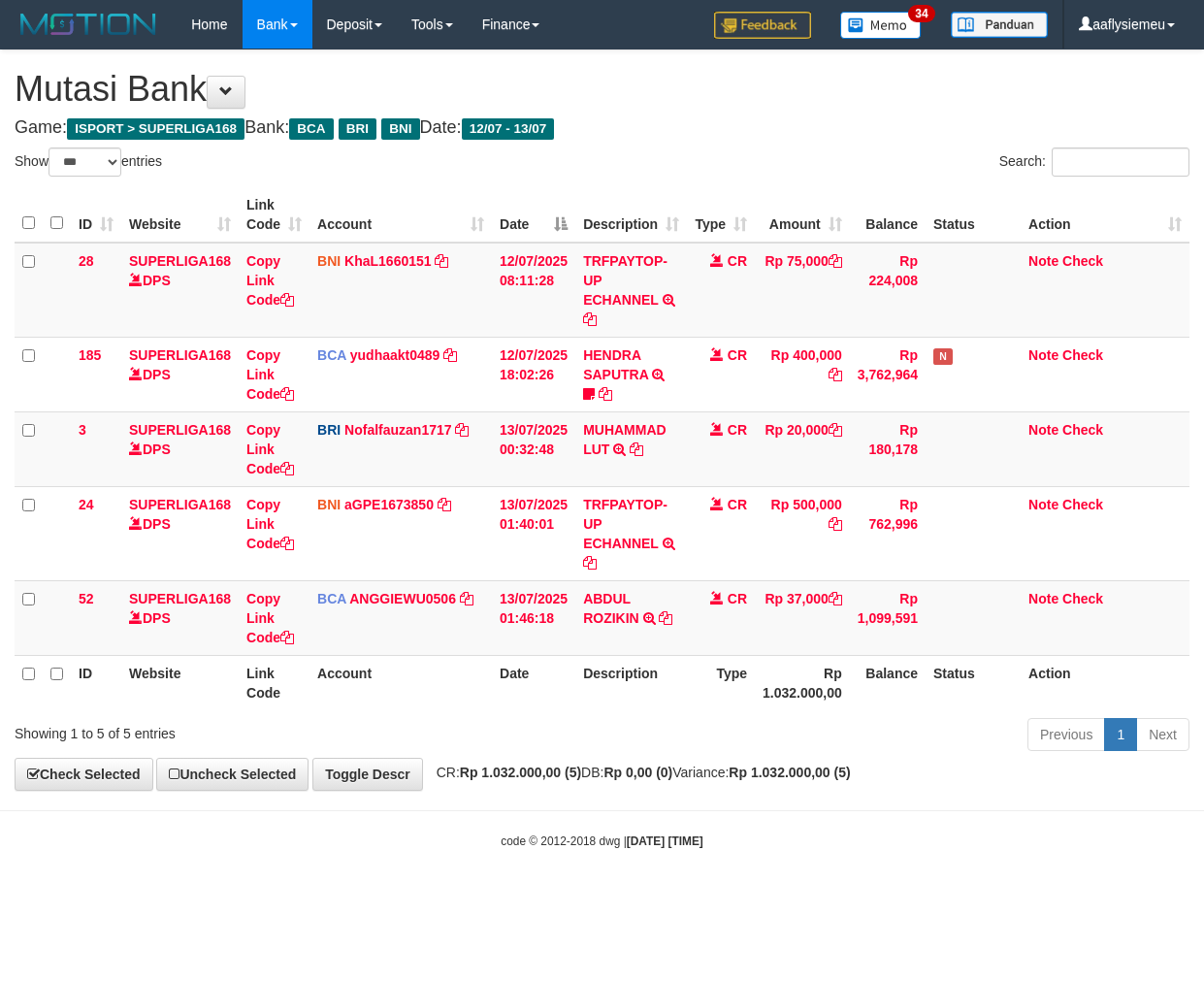 select on "***" 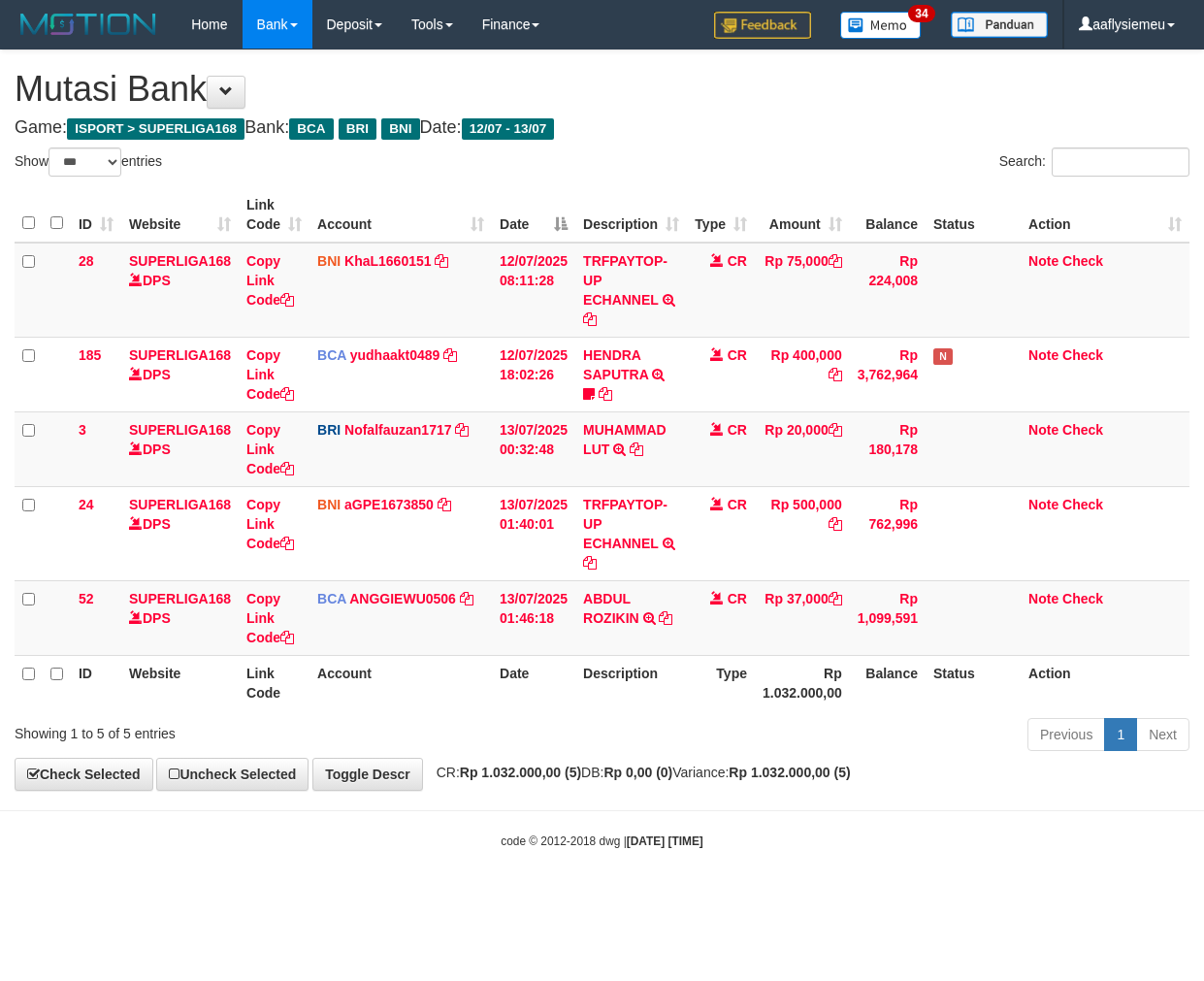 scroll, scrollTop: 0, scrollLeft: 0, axis: both 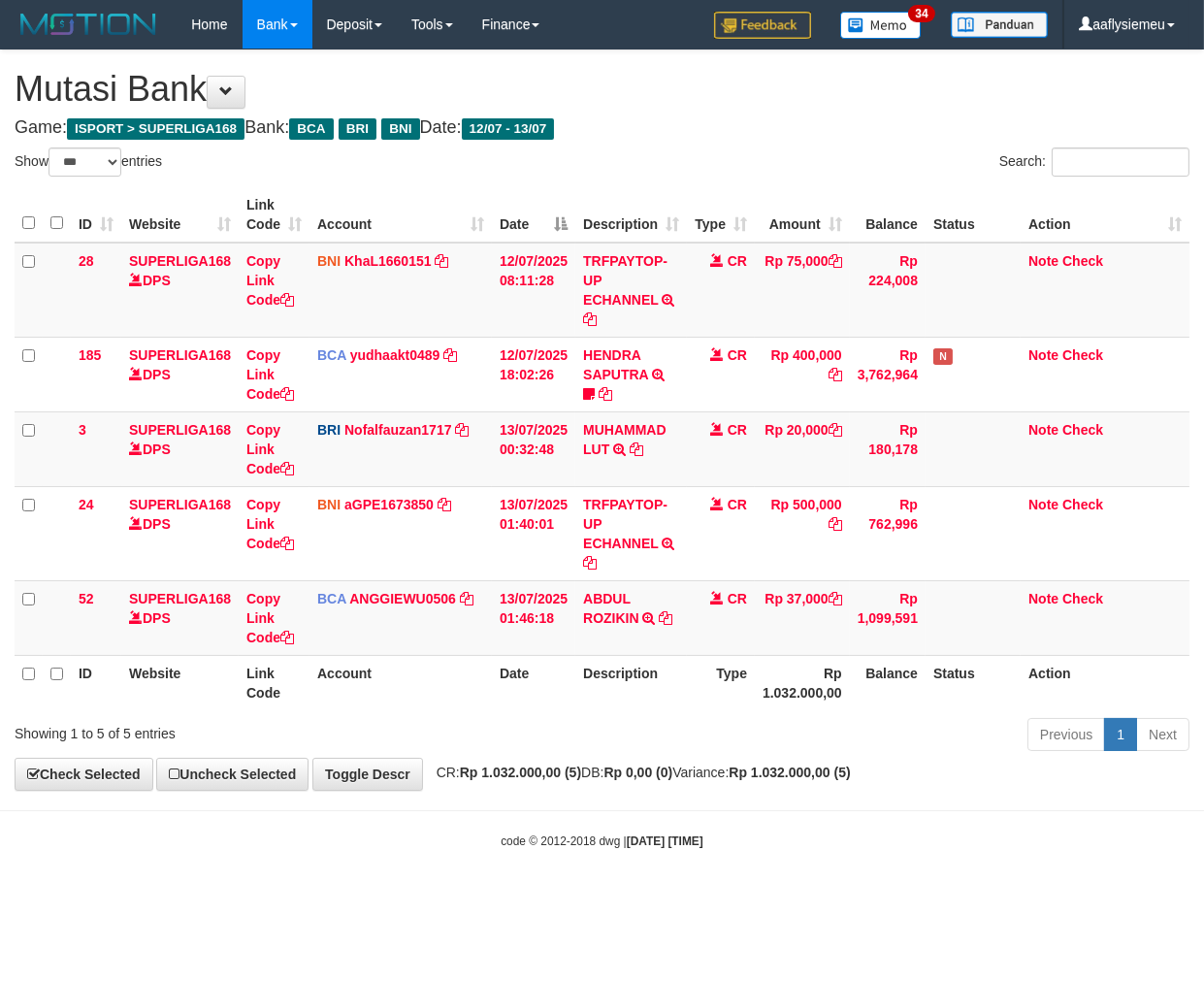 click on "CR:  Rp 1.032.000,00 (5)      DB:  Rp 0,00 (0)      Variance:  Rp 1.032.000,00 (5)" at bounding box center [638, 772] 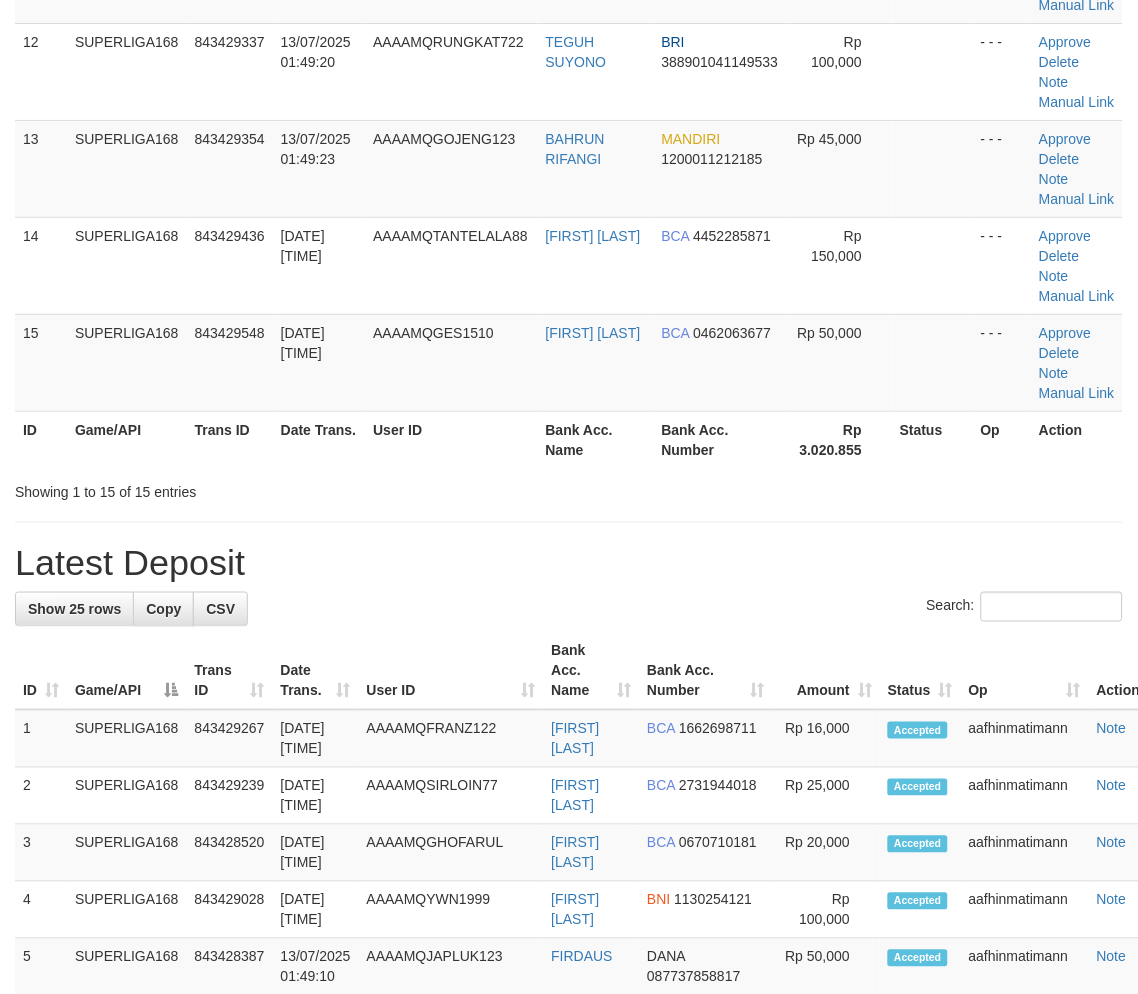 scroll, scrollTop: 1190, scrollLeft: 0, axis: vertical 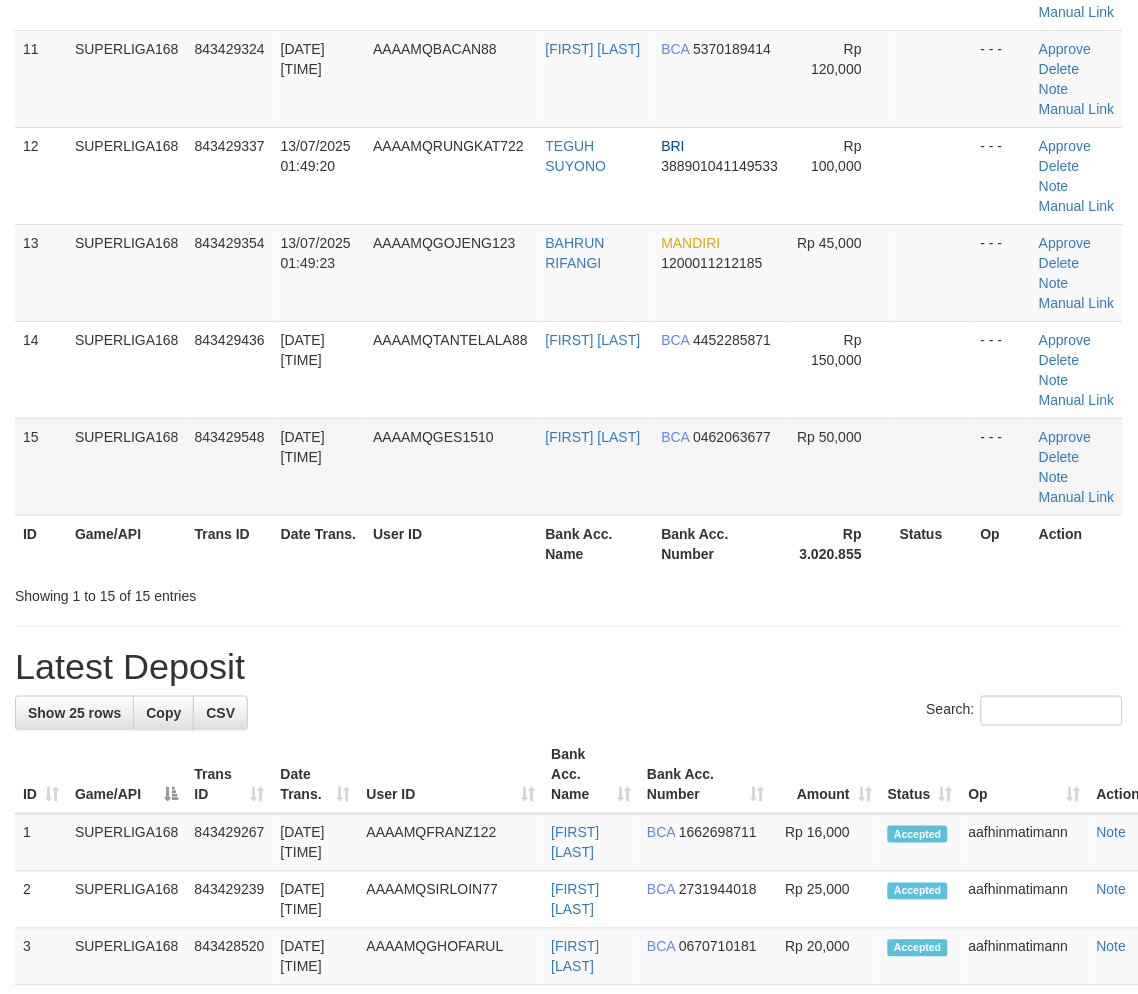 click on "13/07/2025 01:49:51" at bounding box center [319, 466] 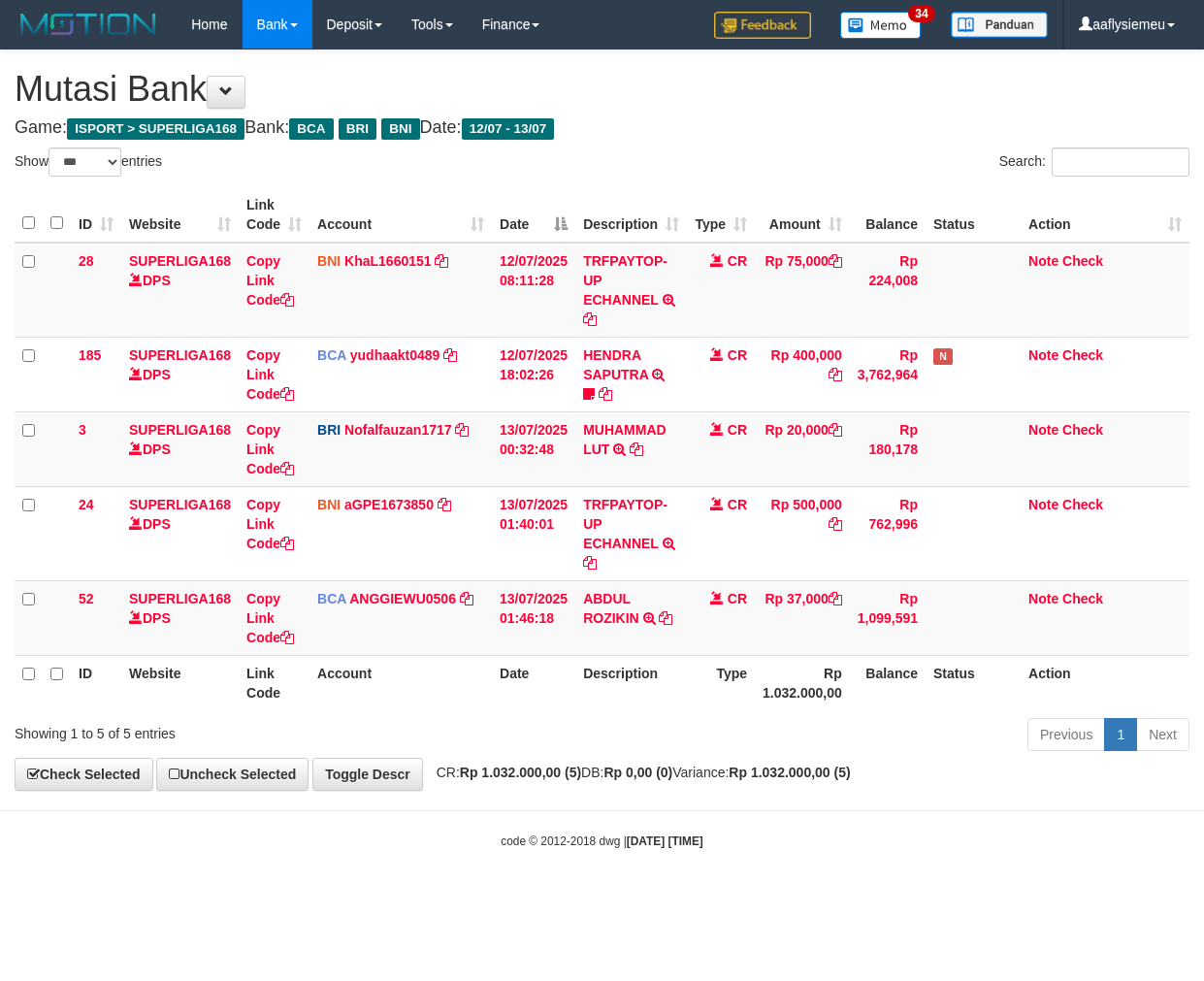 select on "***" 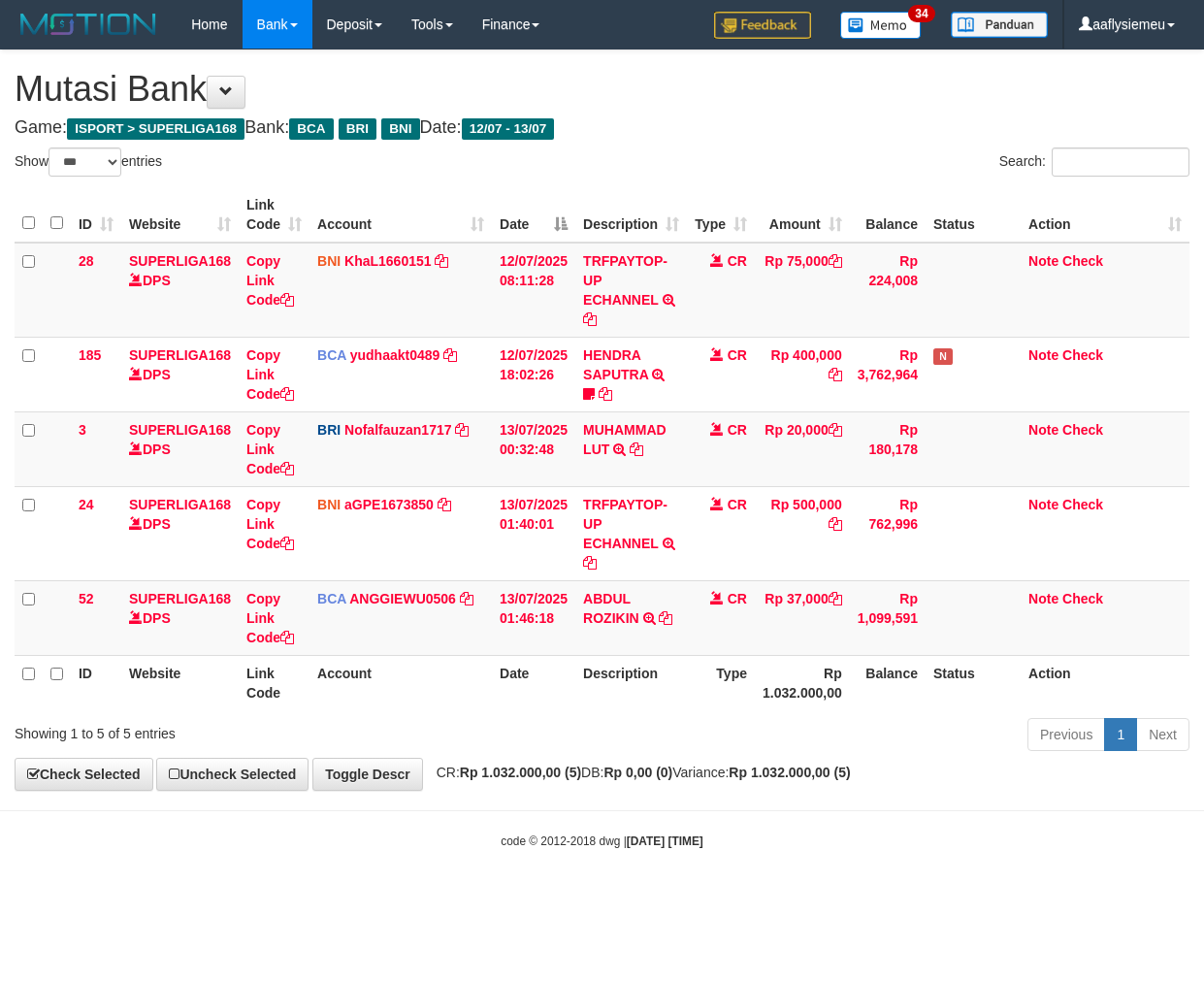scroll, scrollTop: 0, scrollLeft: 0, axis: both 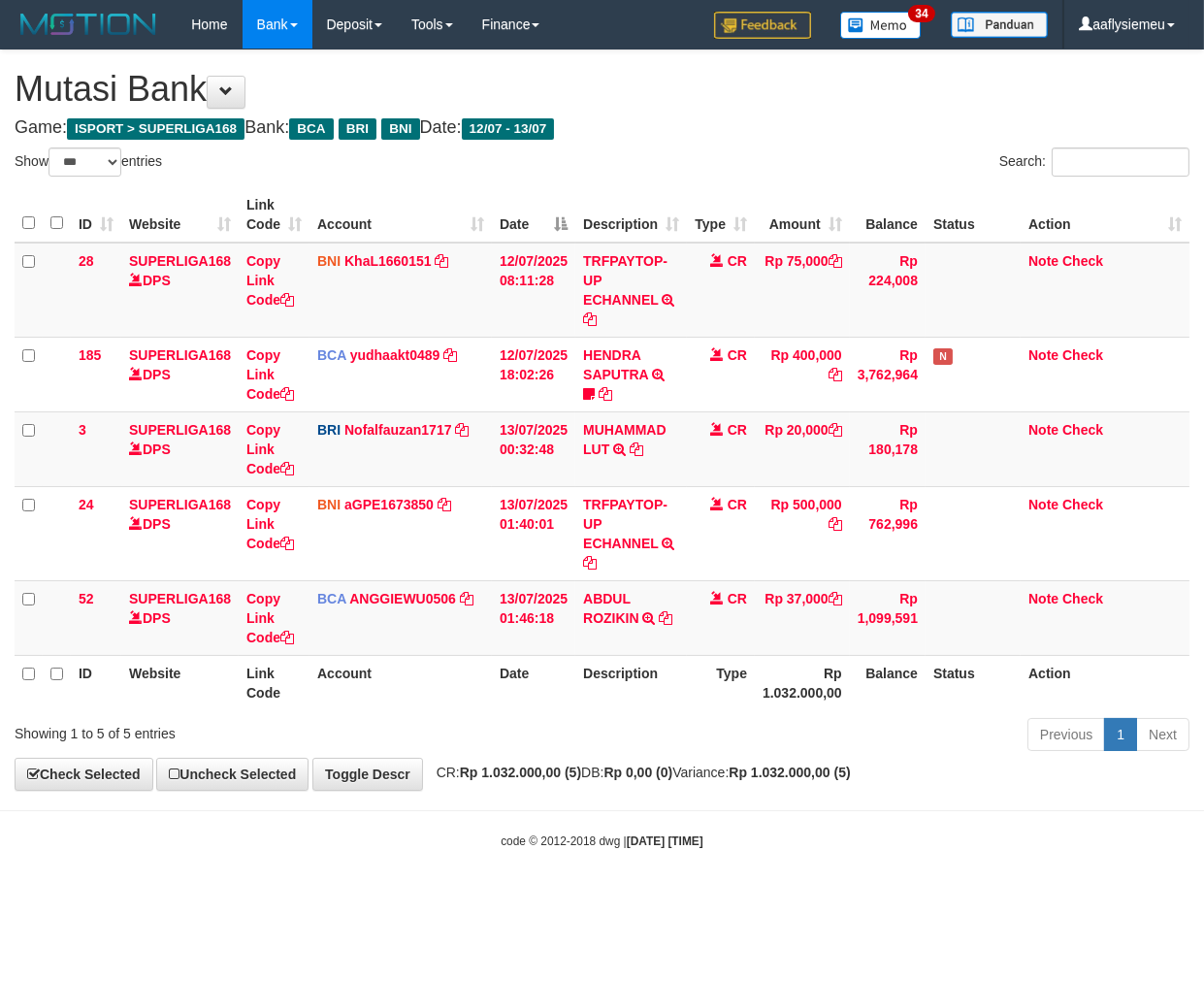 click on "Toggle navigation
Home
Bank
Account List
Load
By Website
Group
[ISPORT]													SUPERLIGA168
By Load Group (DPS)
34" at bounding box center [602, 449] 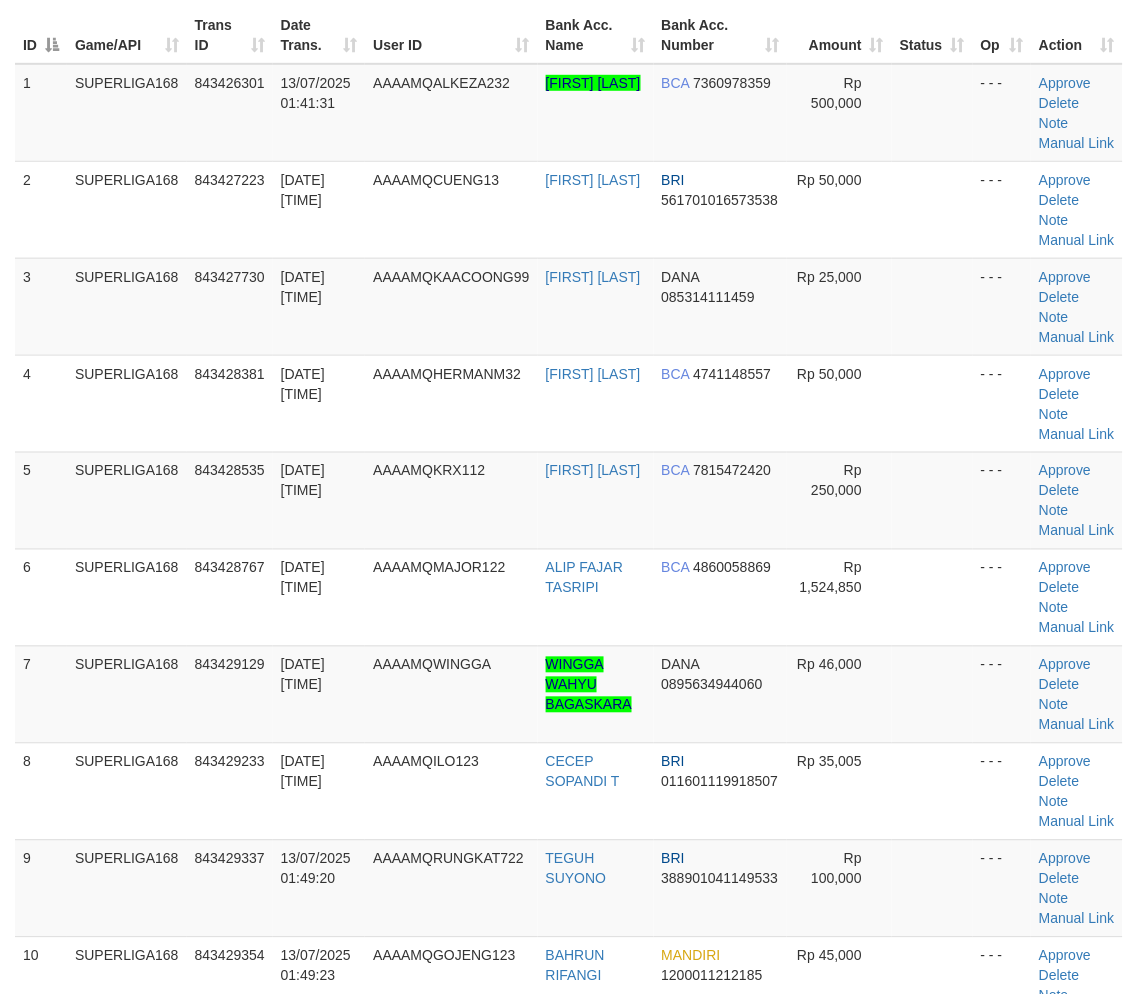 scroll, scrollTop: 444, scrollLeft: 0, axis: vertical 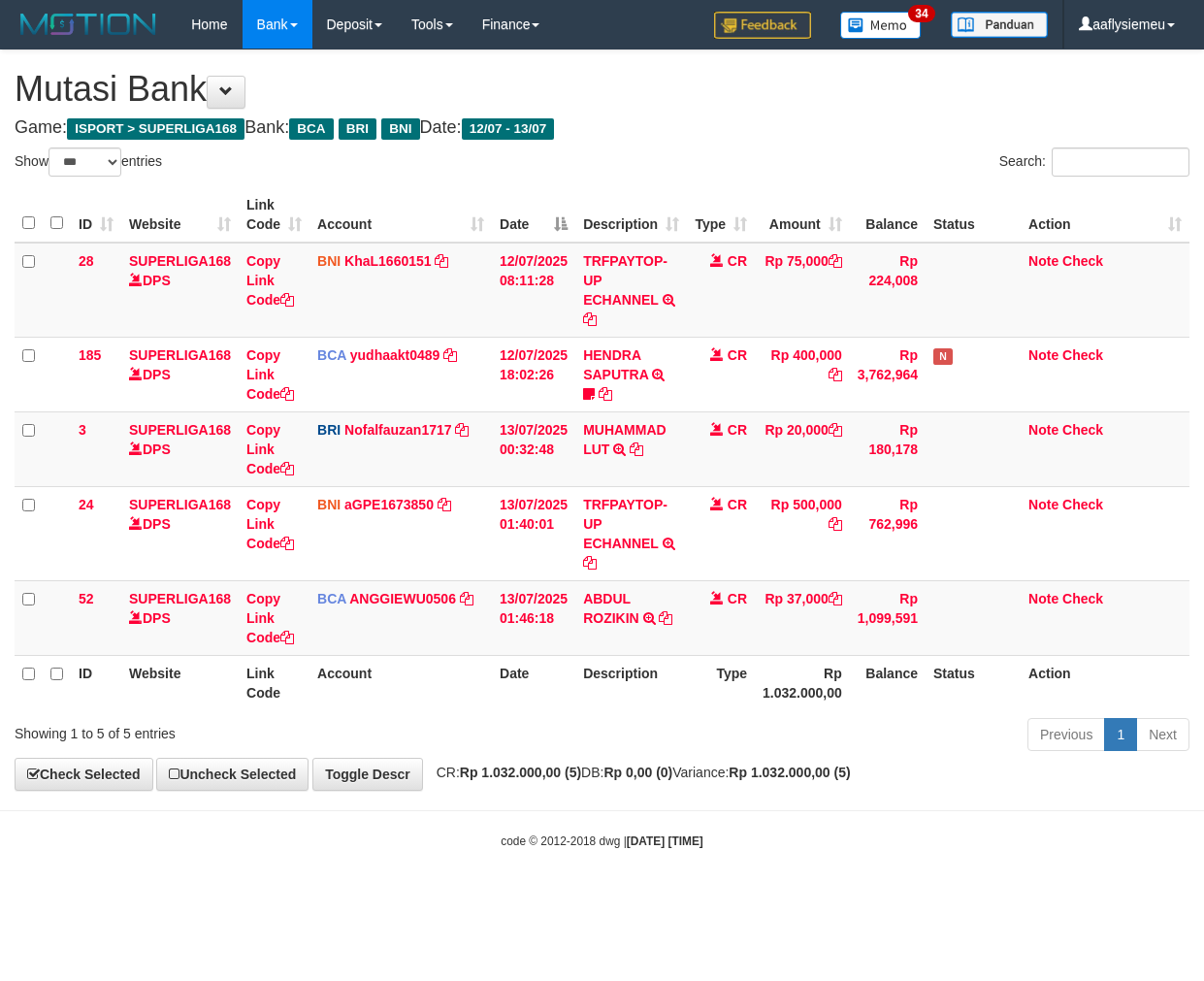 select on "***" 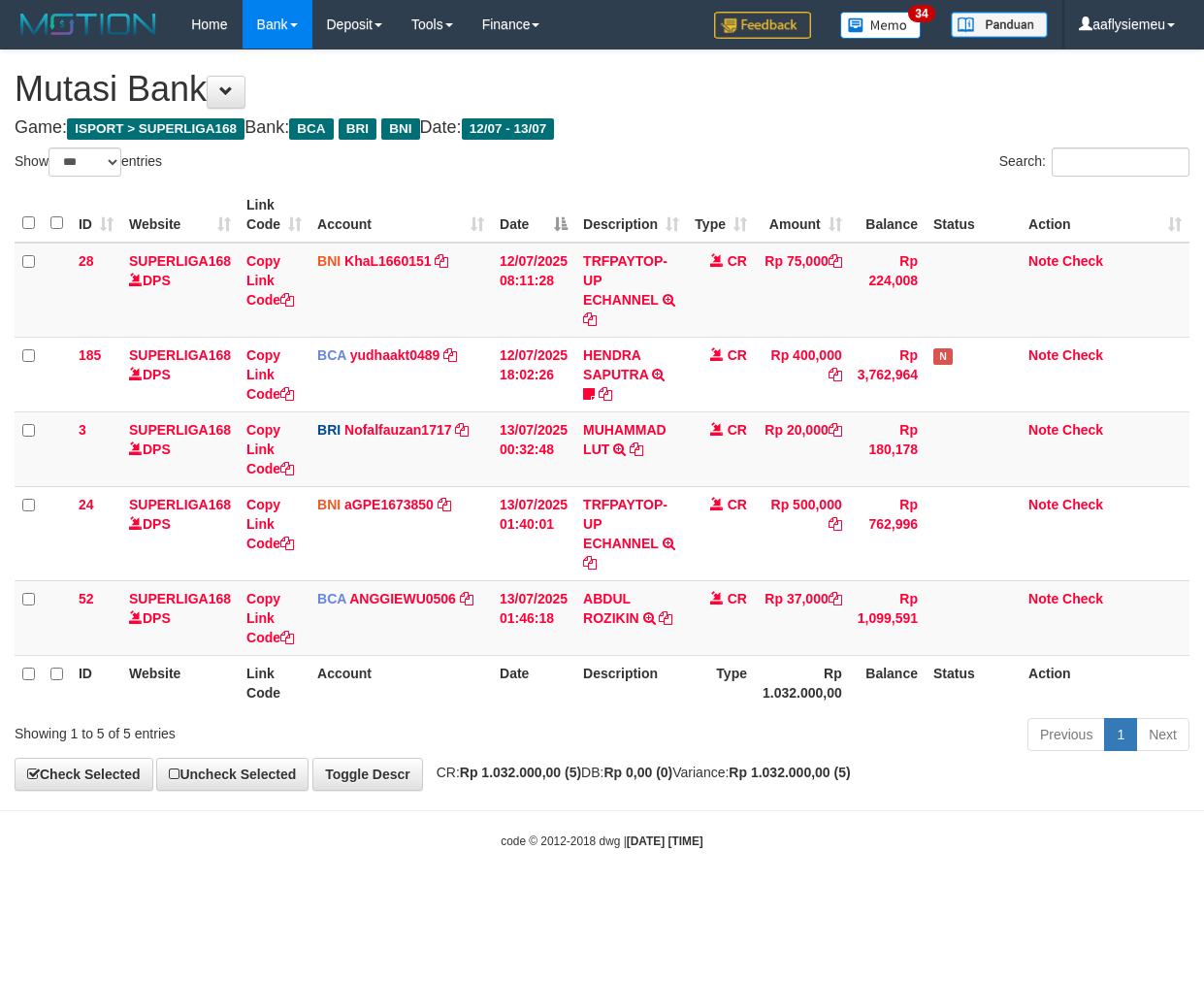 scroll, scrollTop: 0, scrollLeft: 0, axis: both 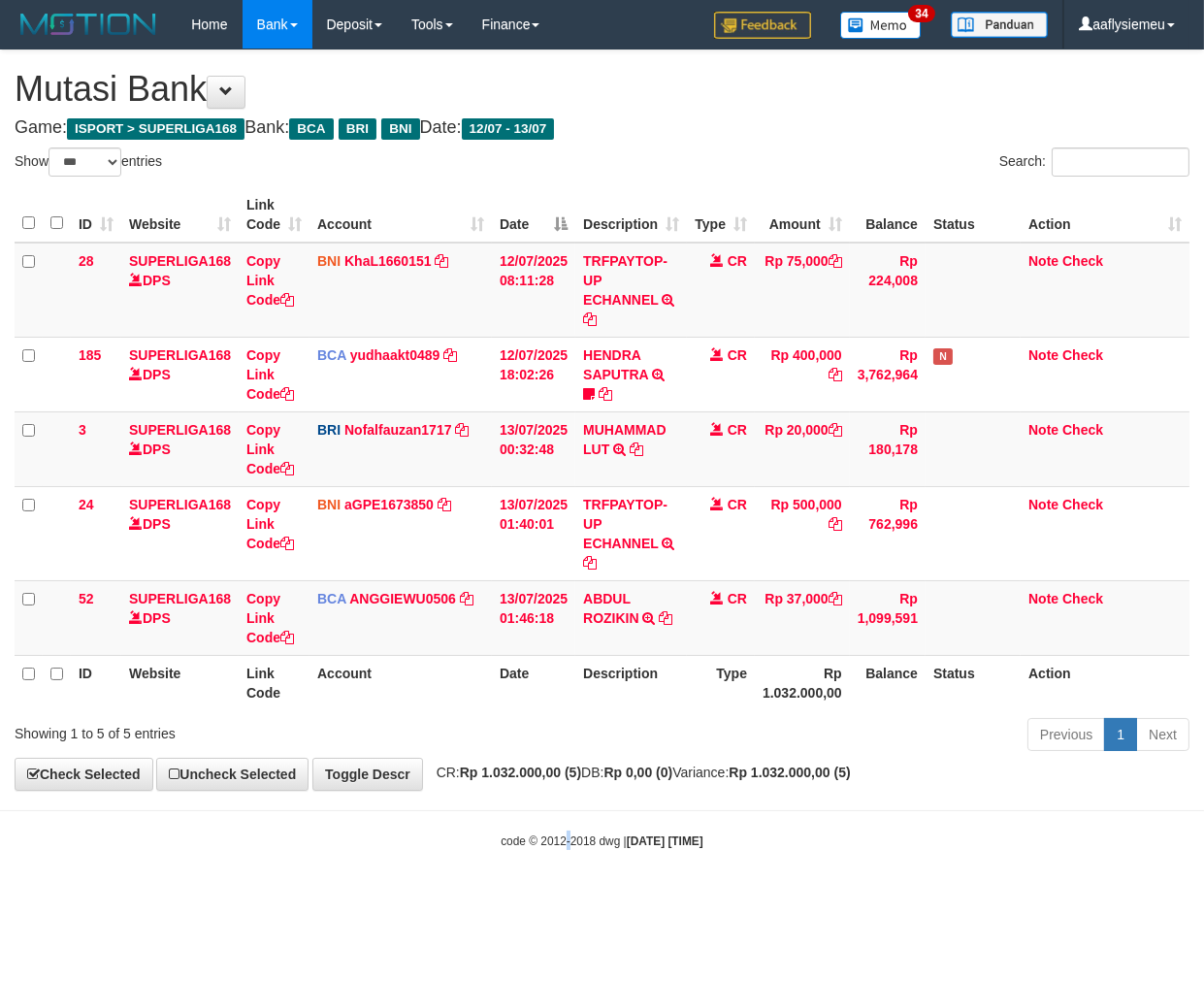 click on "Toggle navigation
Home
Bank
Account List
Load
By Website
Group
[ISPORT]													SUPERLIGA168
By Load Group (DPS)
34" at bounding box center (602, 449) 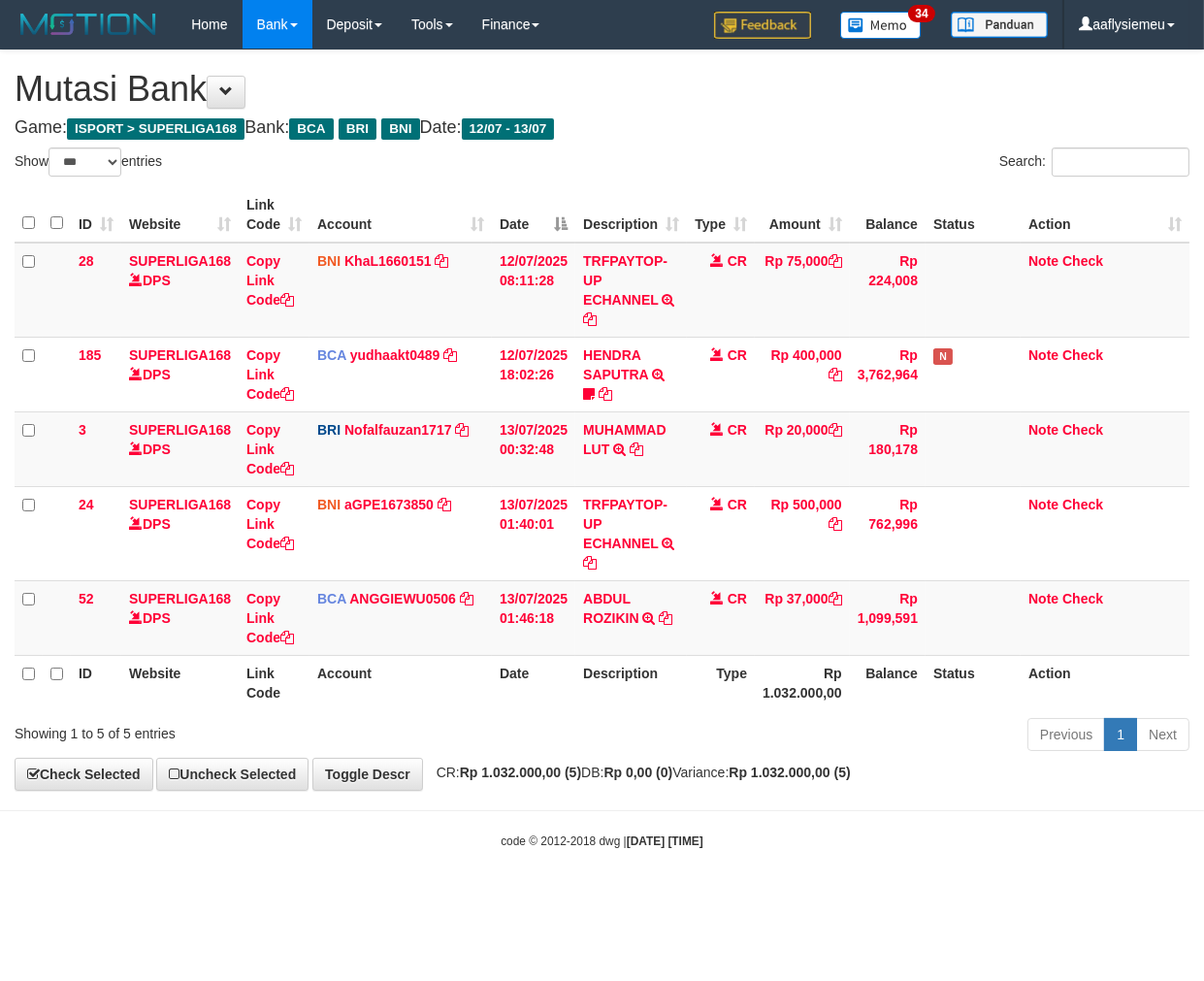 drag, startPoint x: 966, startPoint y: 771, endPoint x: 990, endPoint y: 764, distance: 25 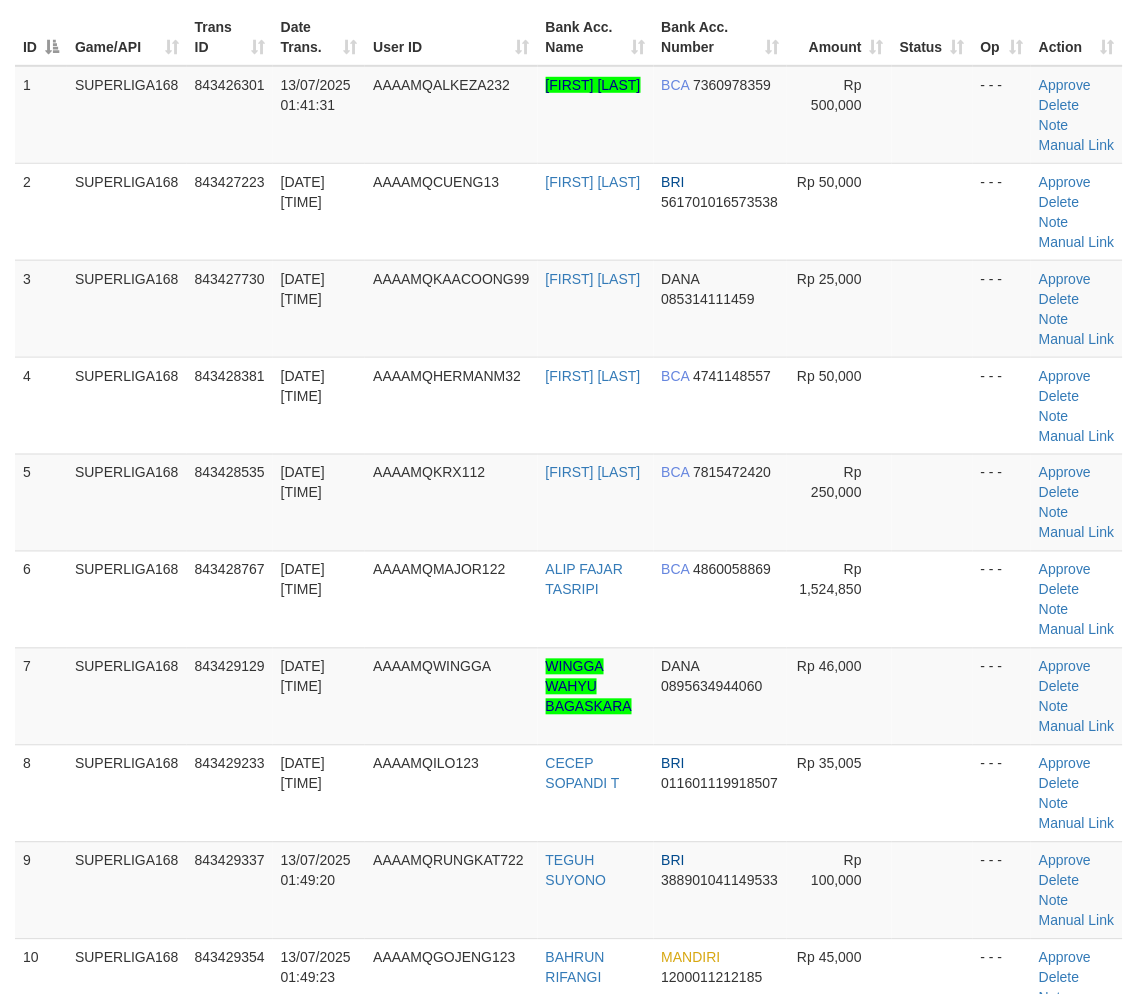 scroll, scrollTop: 183, scrollLeft: 0, axis: vertical 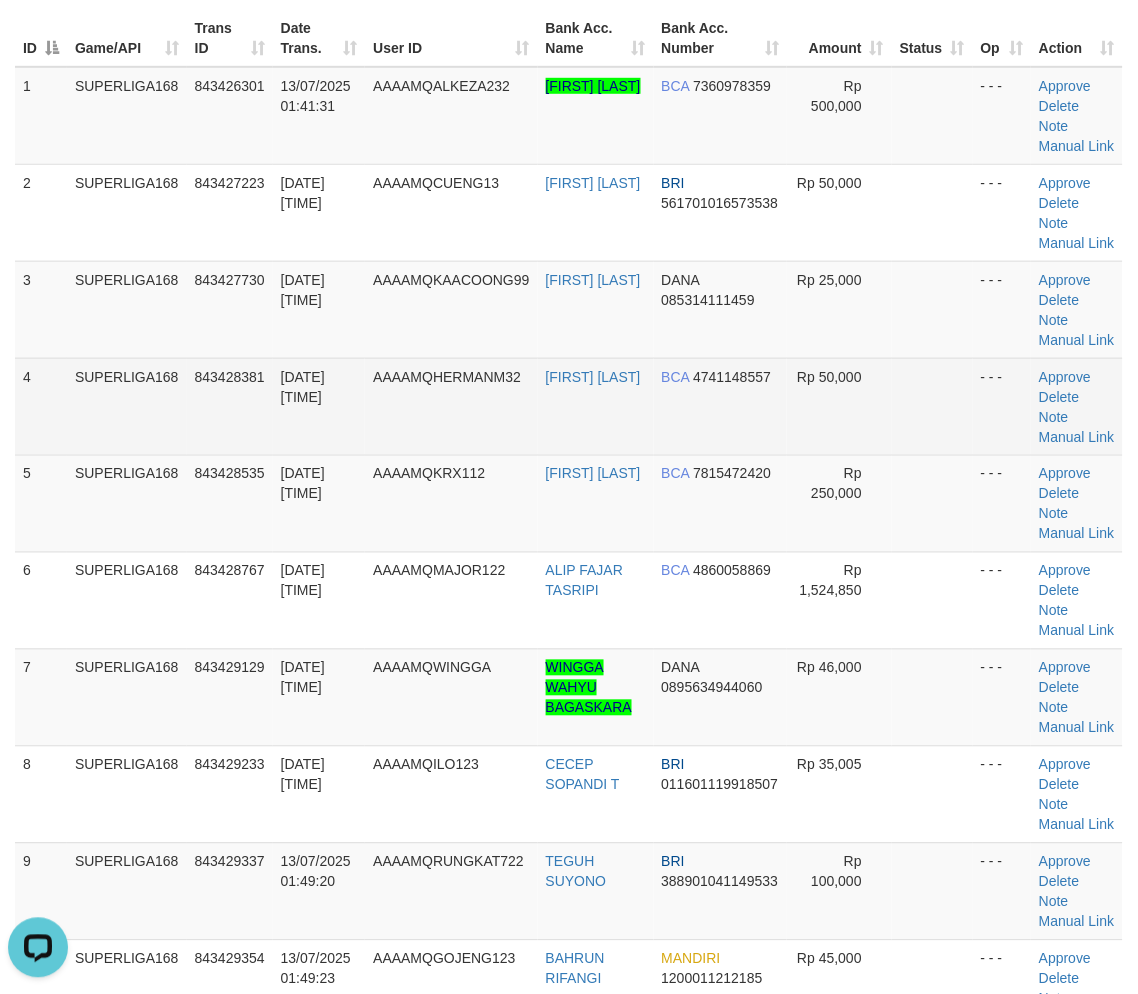 click on "HERMAN RUSMANA" at bounding box center [596, 406] 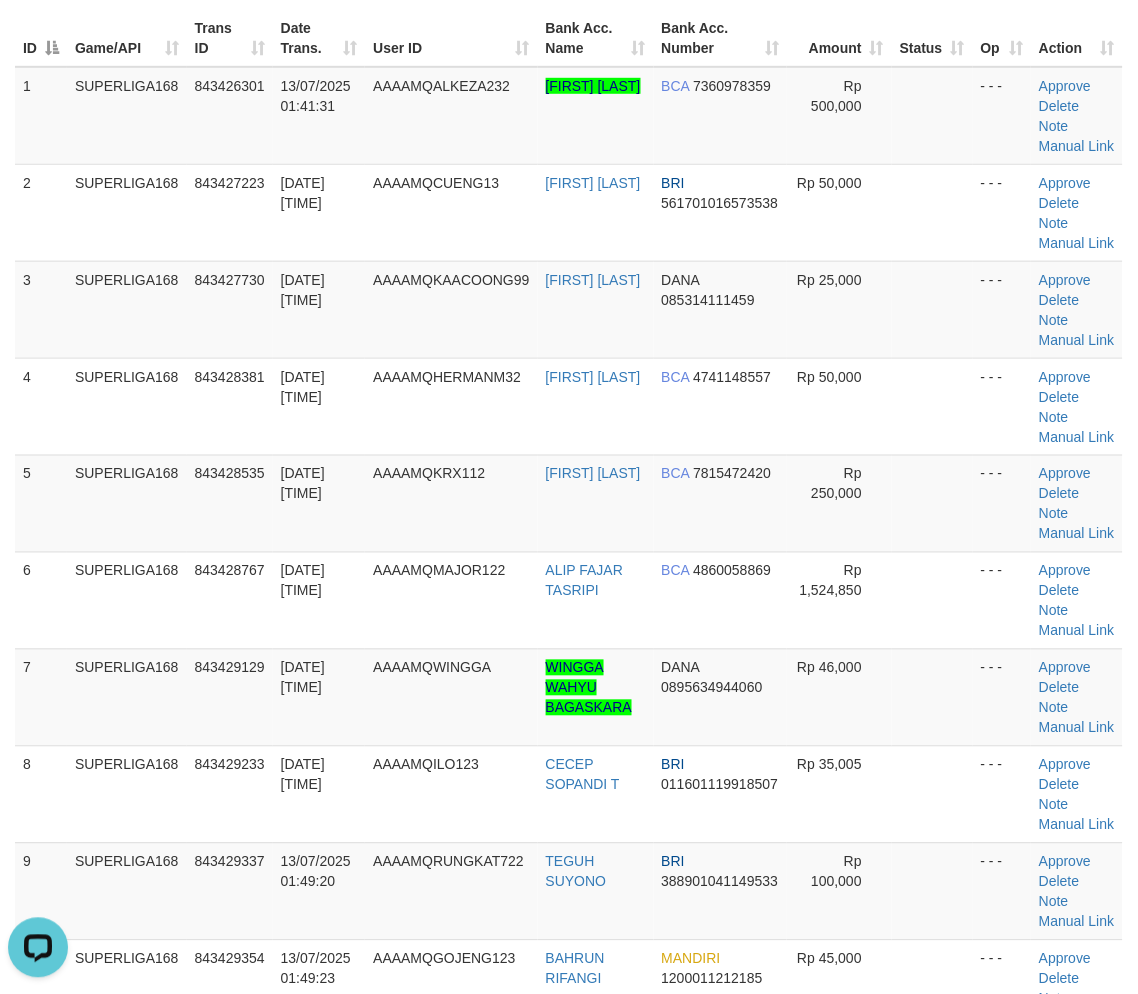 drag, startPoint x: 145, startPoint y: 563, endPoint x: 1, endPoint y: 652, distance: 169.28378 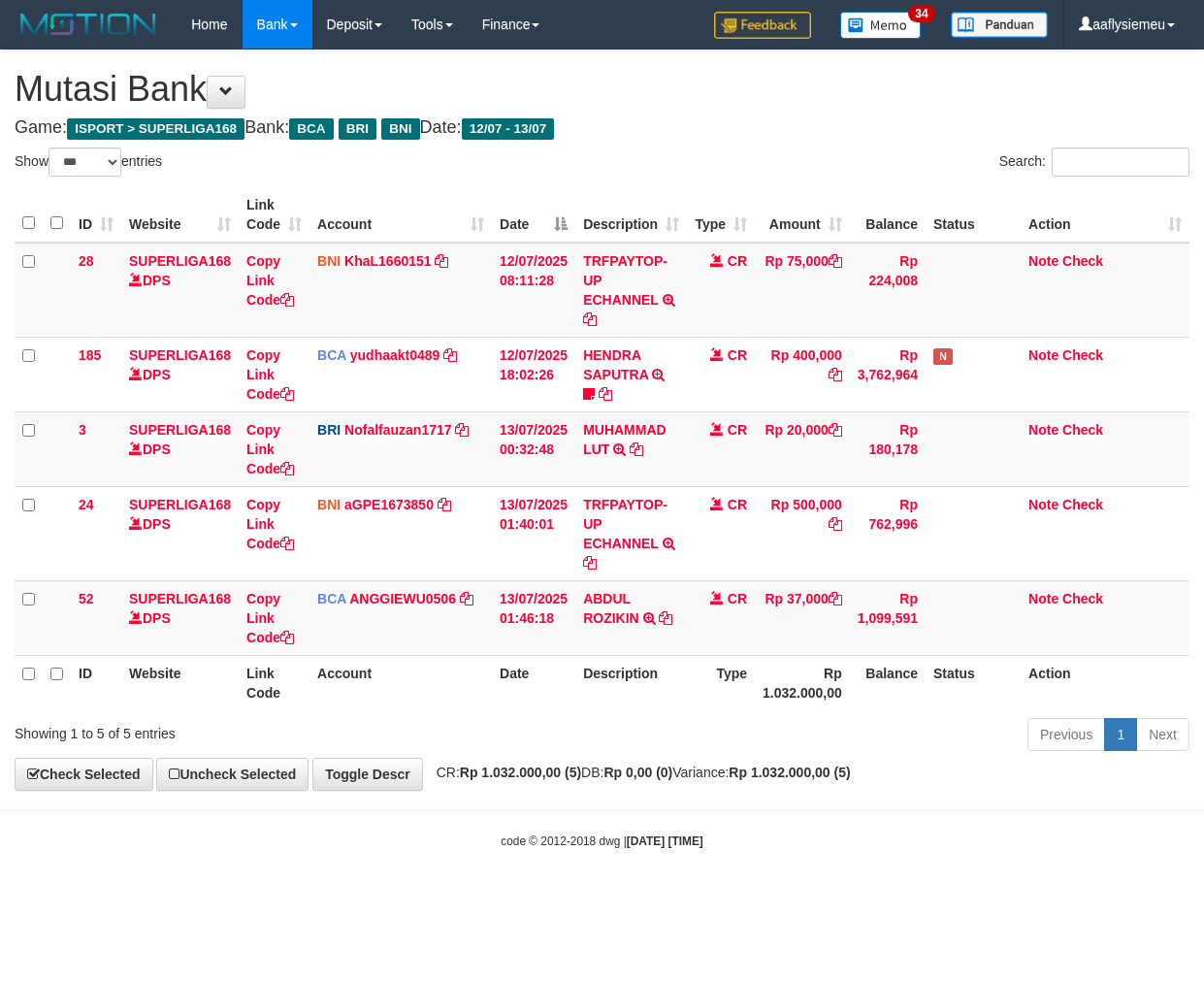 select on "***" 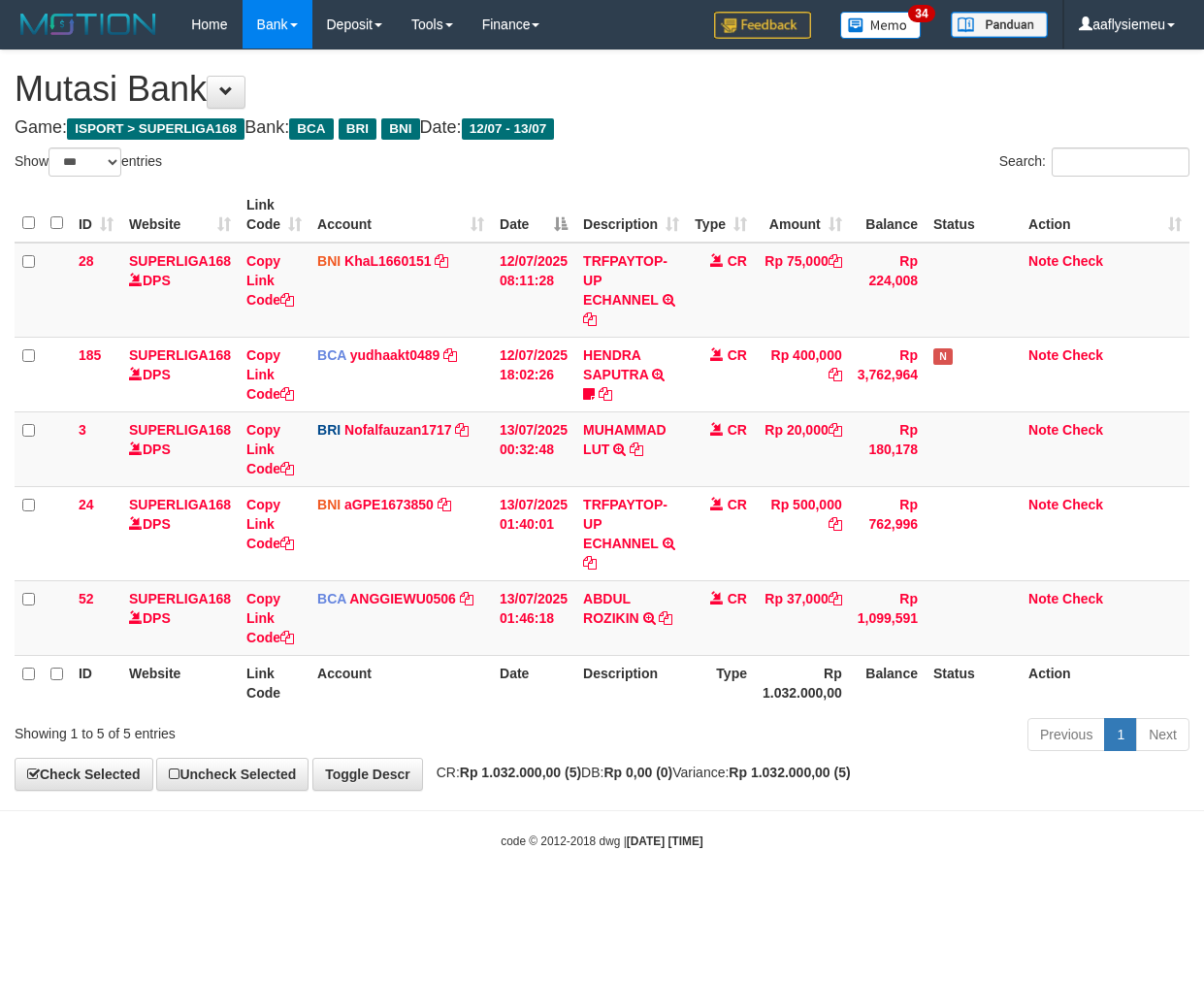scroll, scrollTop: 0, scrollLeft: 0, axis: both 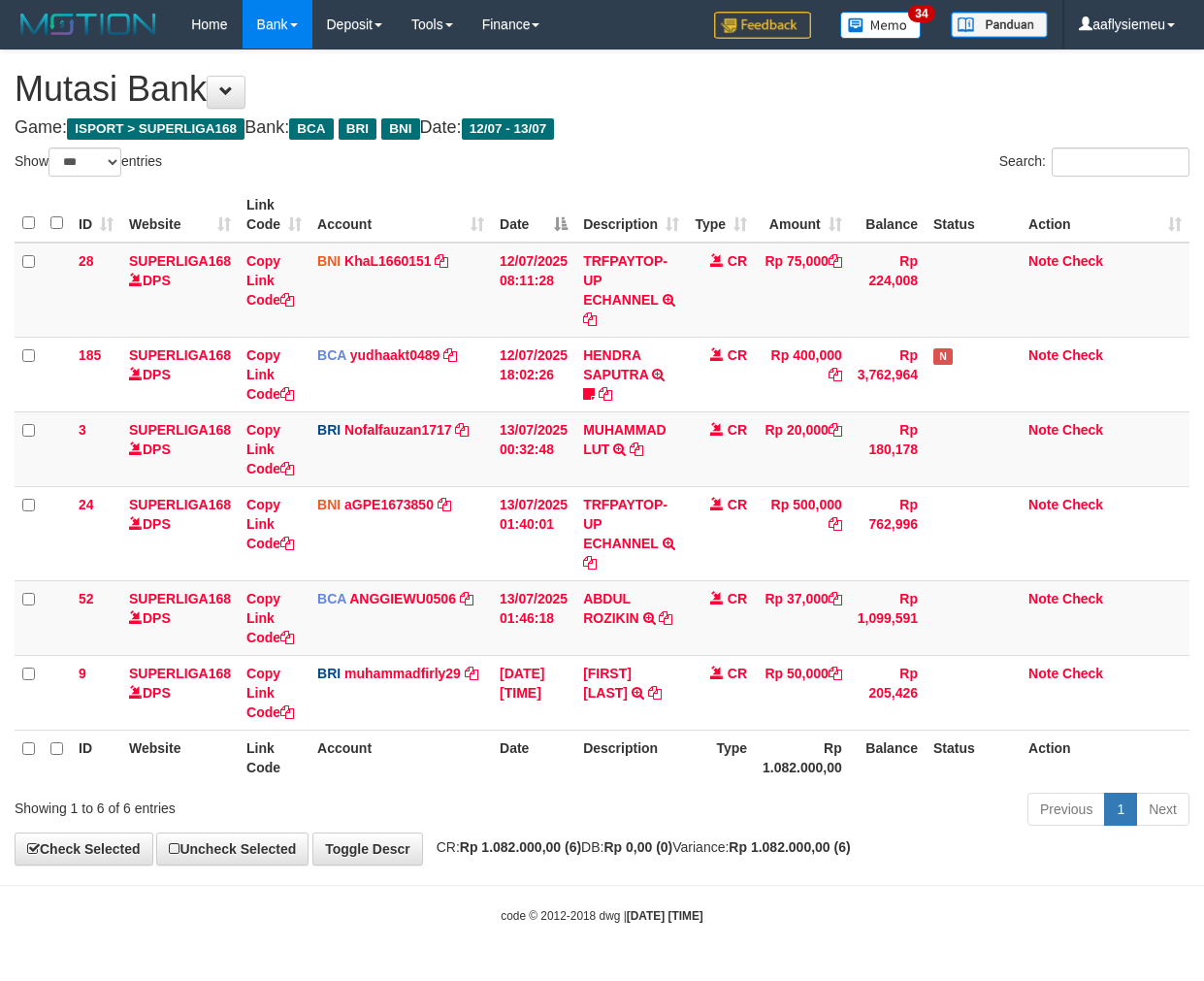 select on "***" 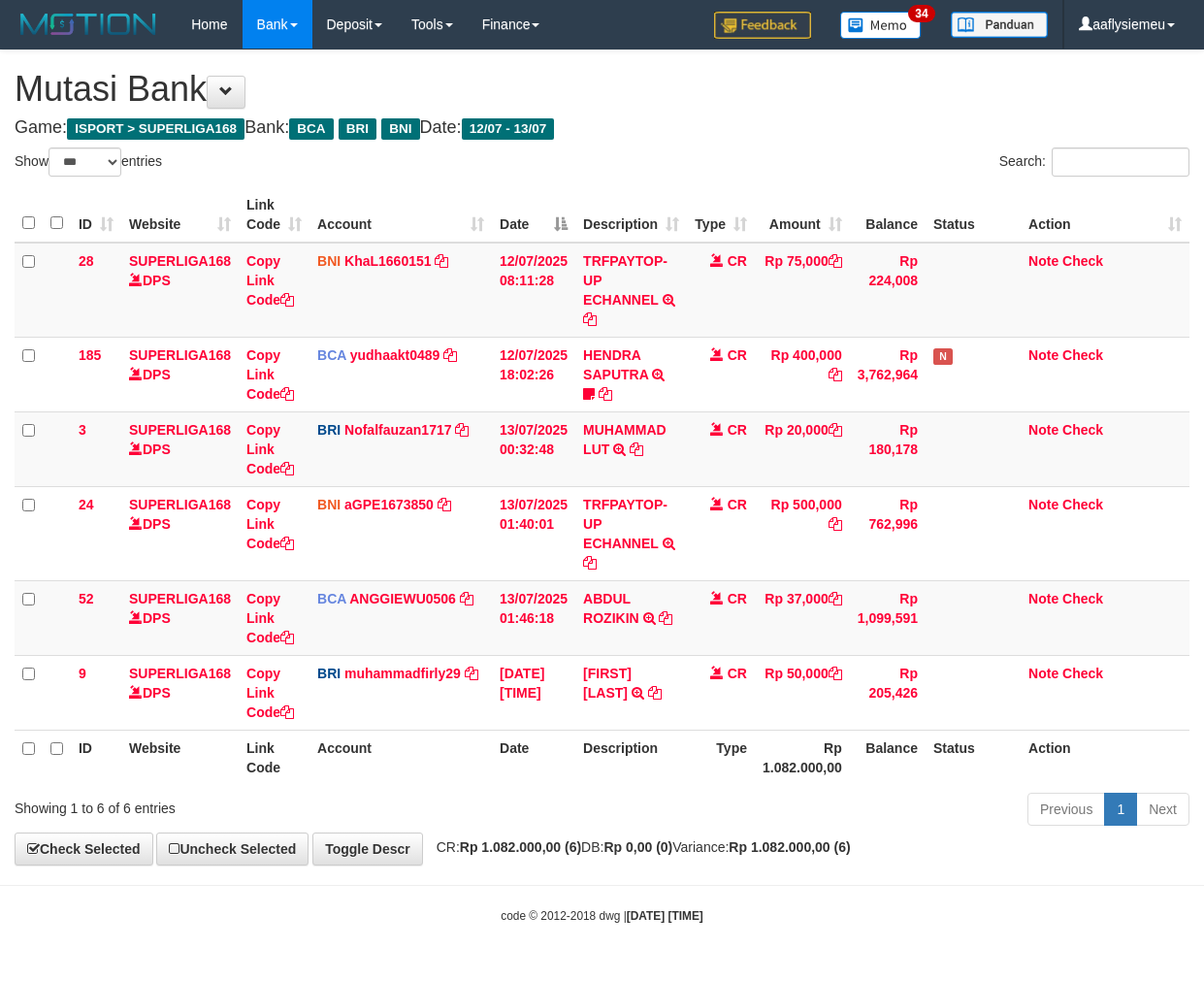 scroll, scrollTop: 0, scrollLeft: 0, axis: both 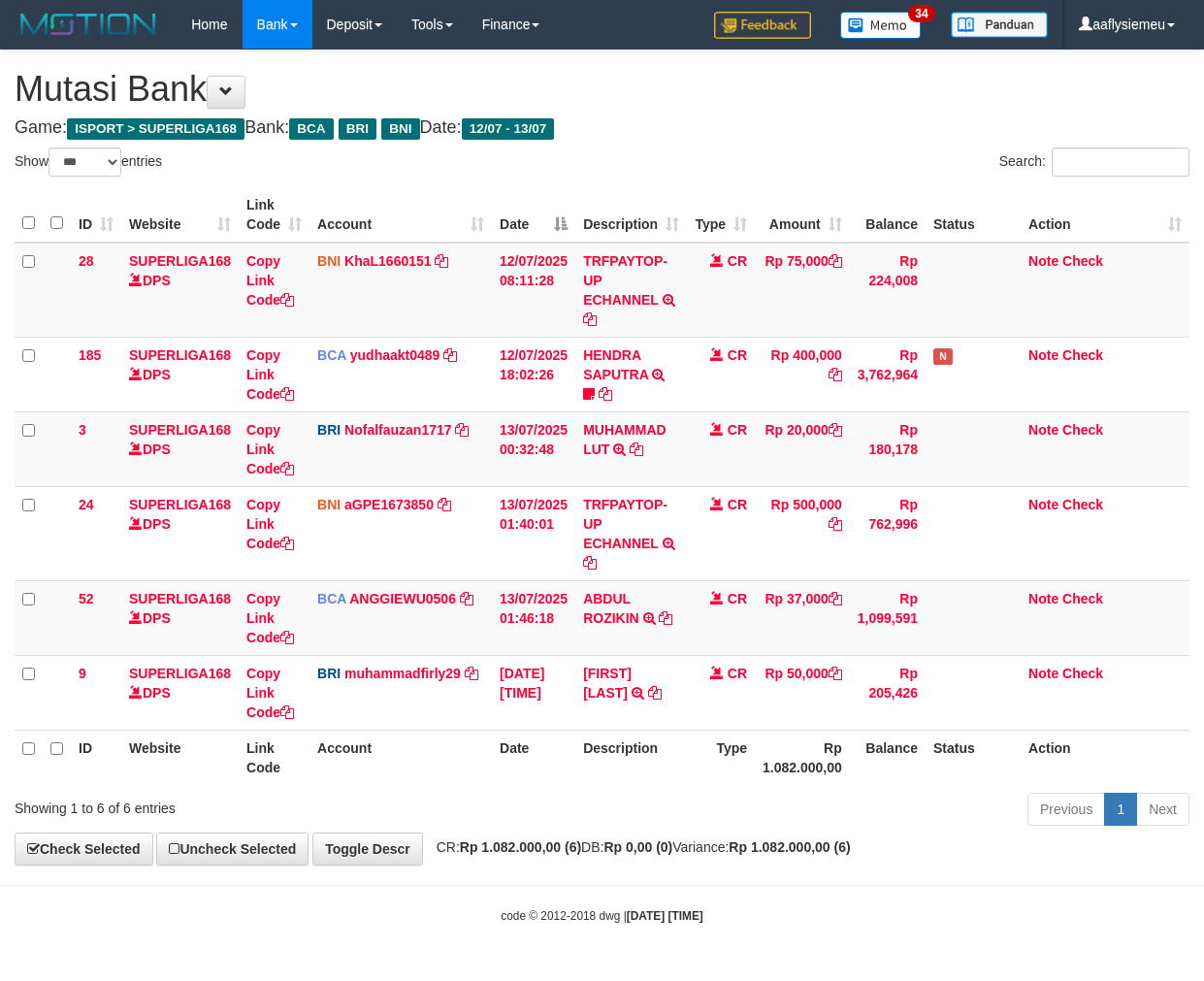 select on "***" 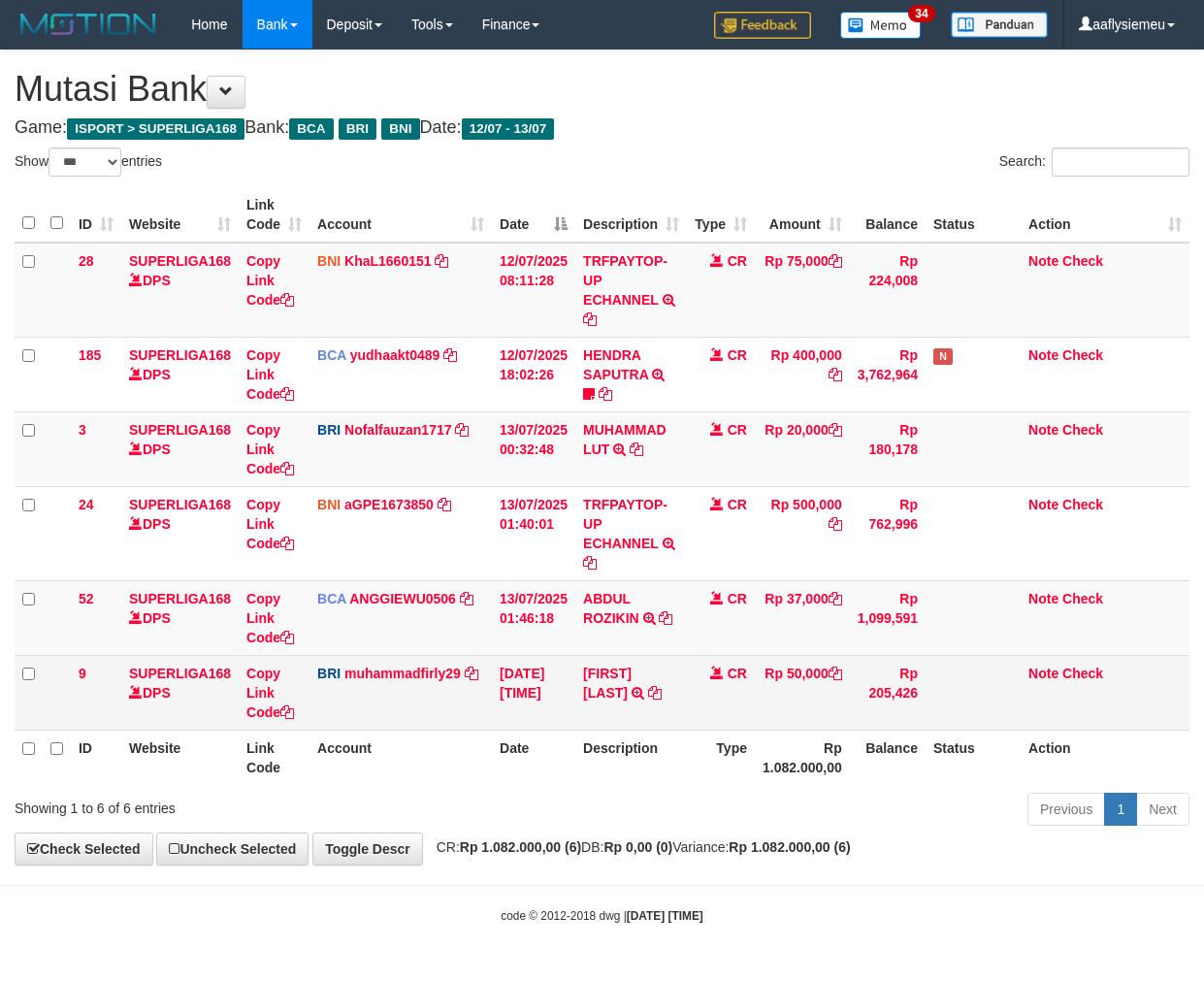 scroll, scrollTop: 0, scrollLeft: 0, axis: both 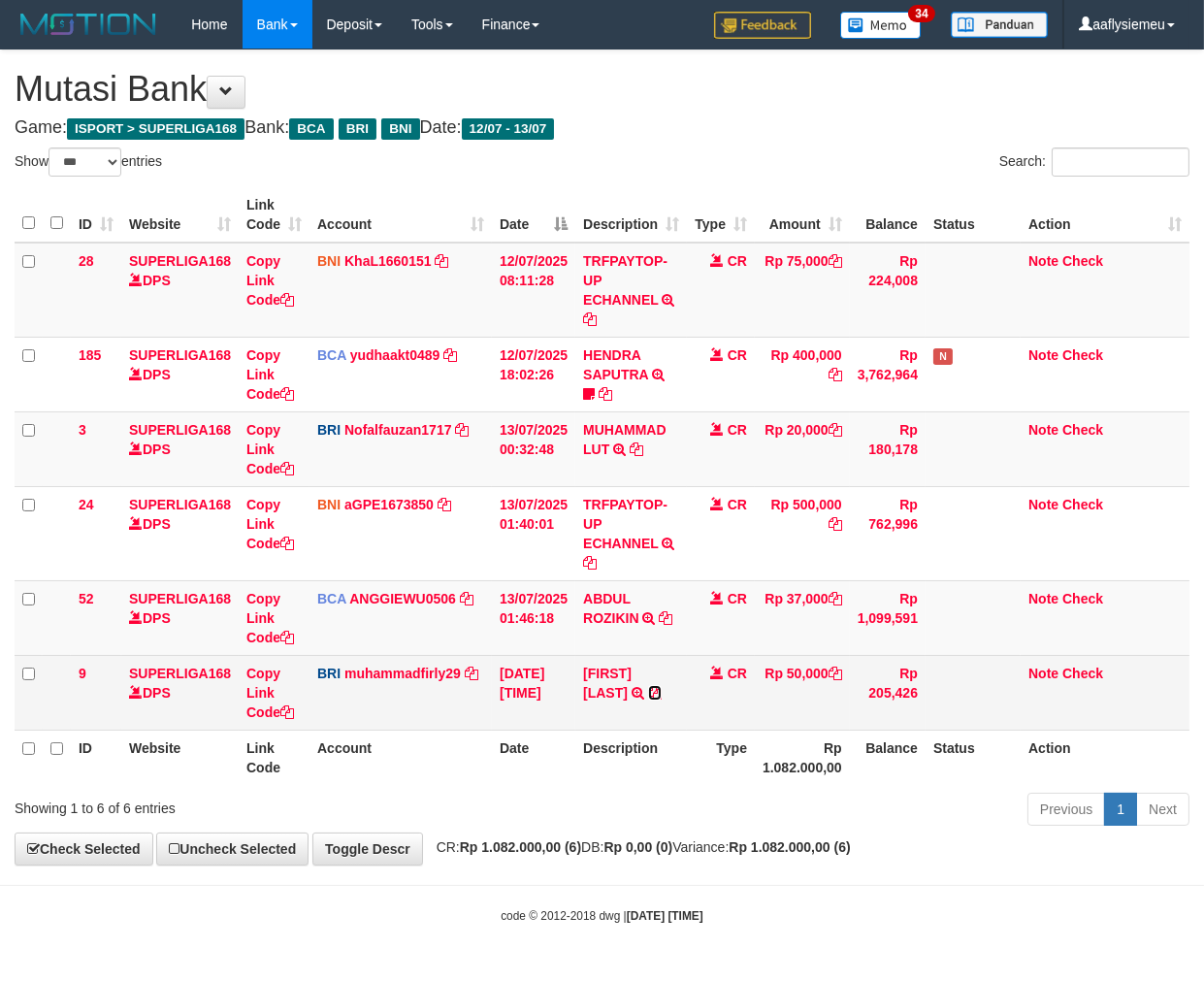 click at bounding box center [655, 693] 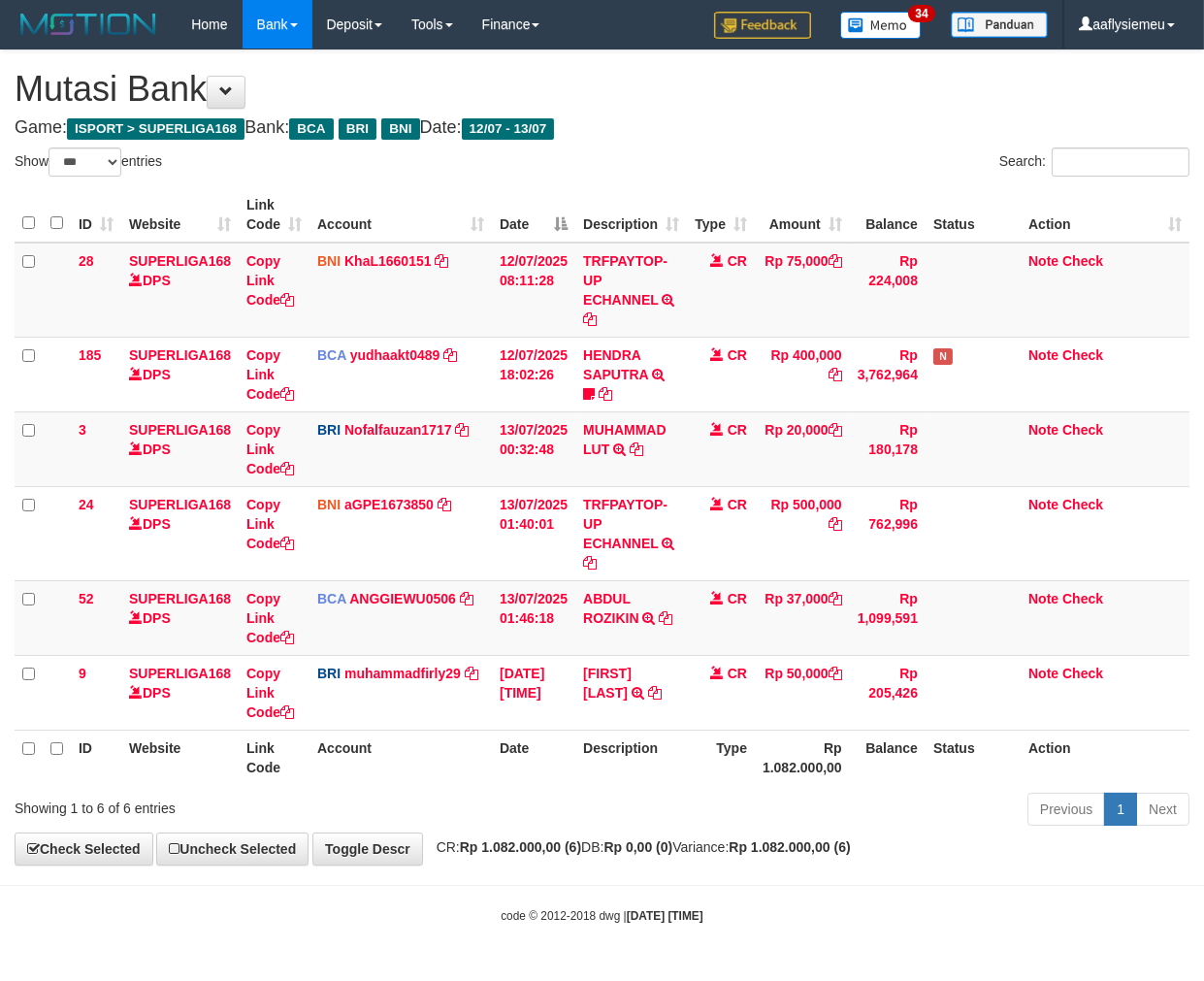 drag, startPoint x: 844, startPoint y: 780, endPoint x: 1198, endPoint y: 680, distance: 367.85323 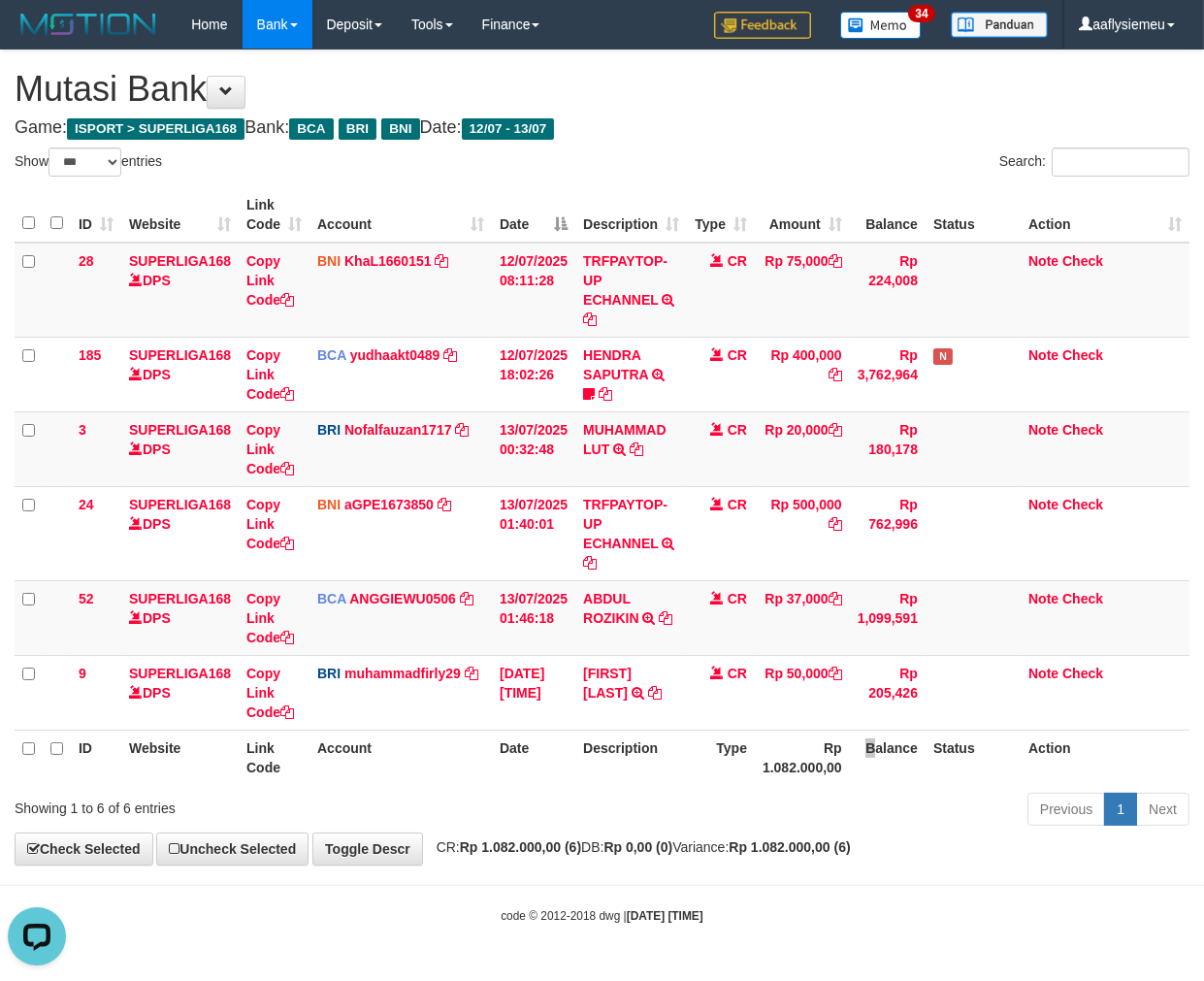 scroll, scrollTop: 0, scrollLeft: 0, axis: both 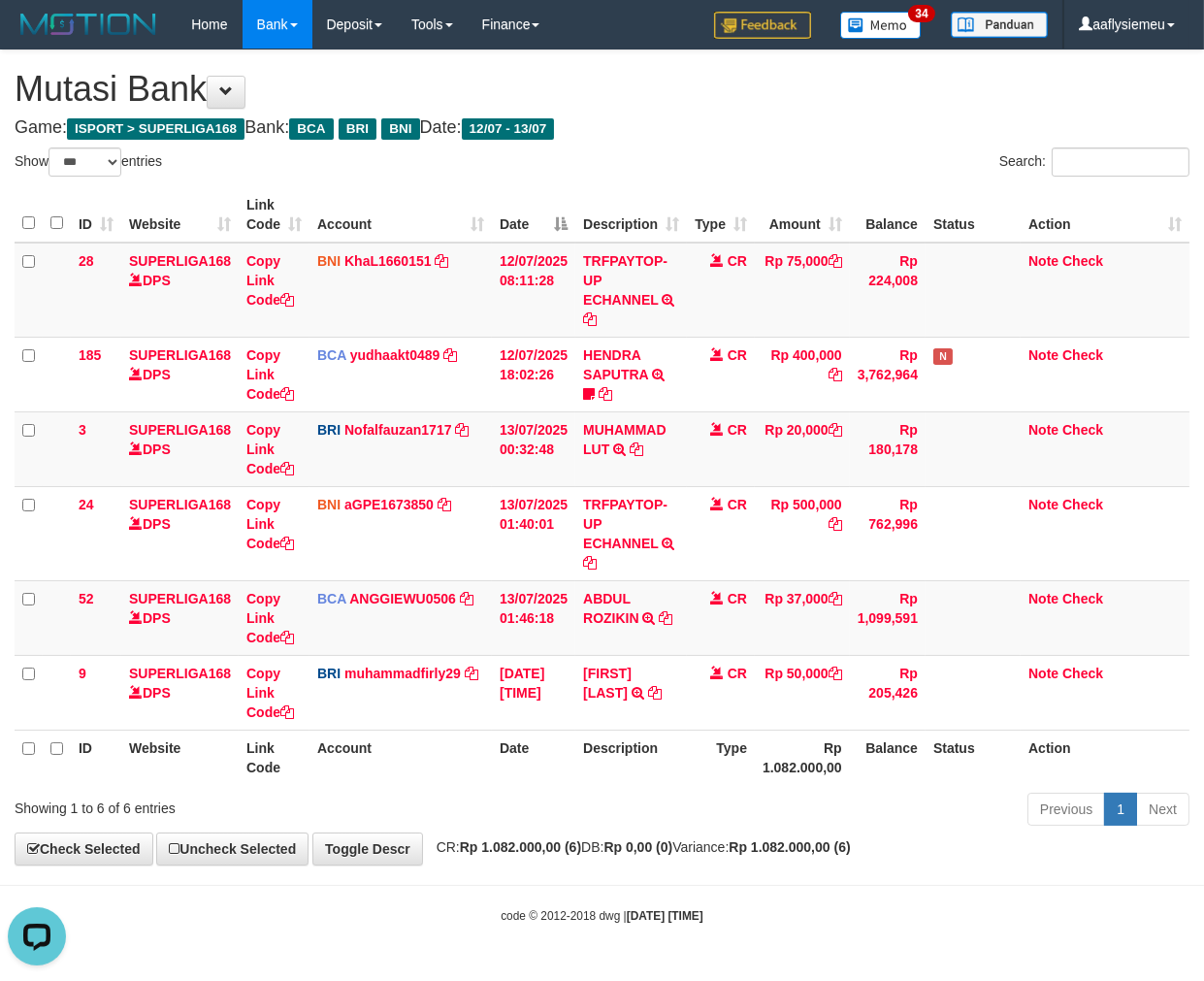 click on "Previous 1 Next" at bounding box center (853, 811) 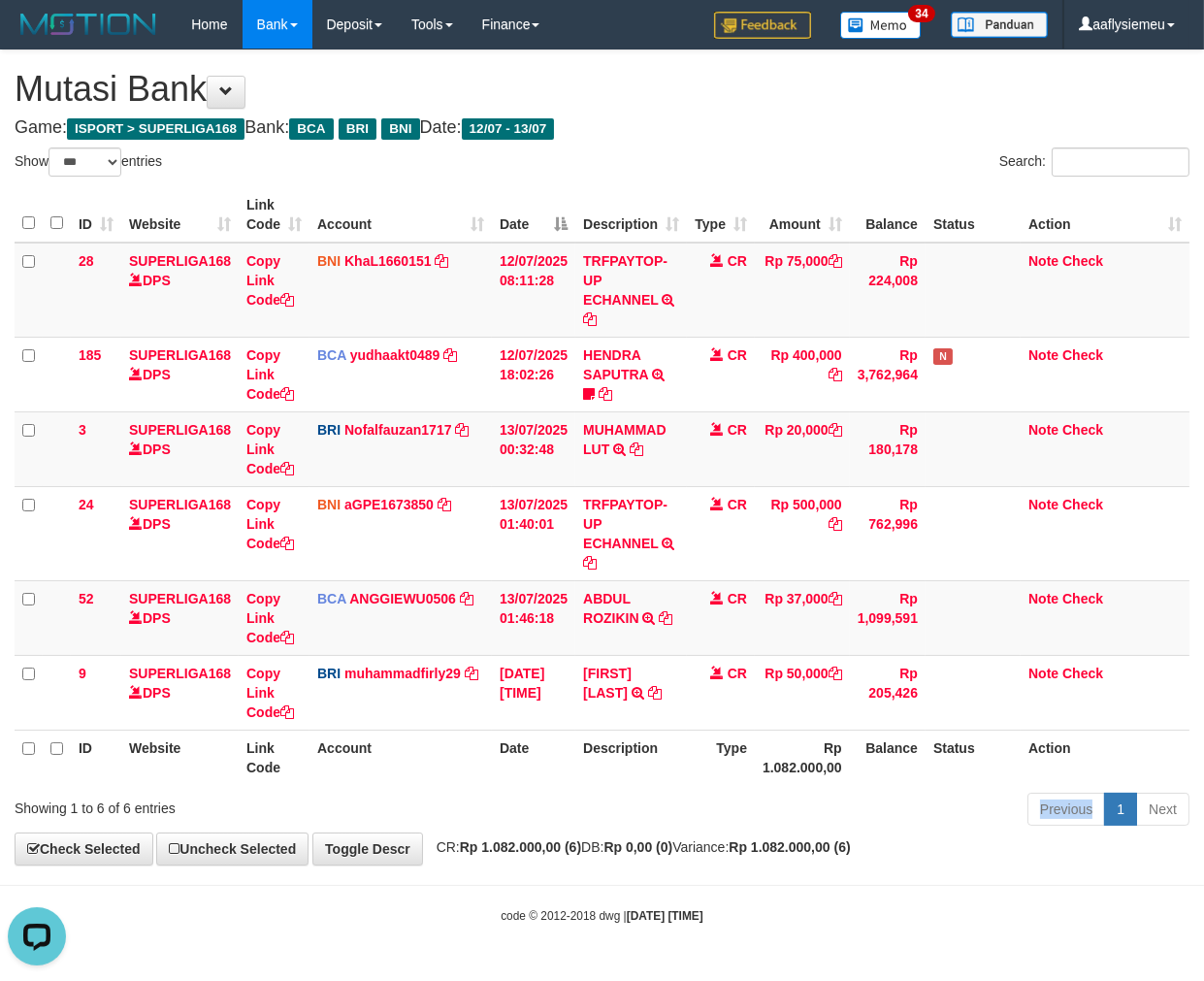 click on "Previous 1 Next" at bounding box center [853, 811] 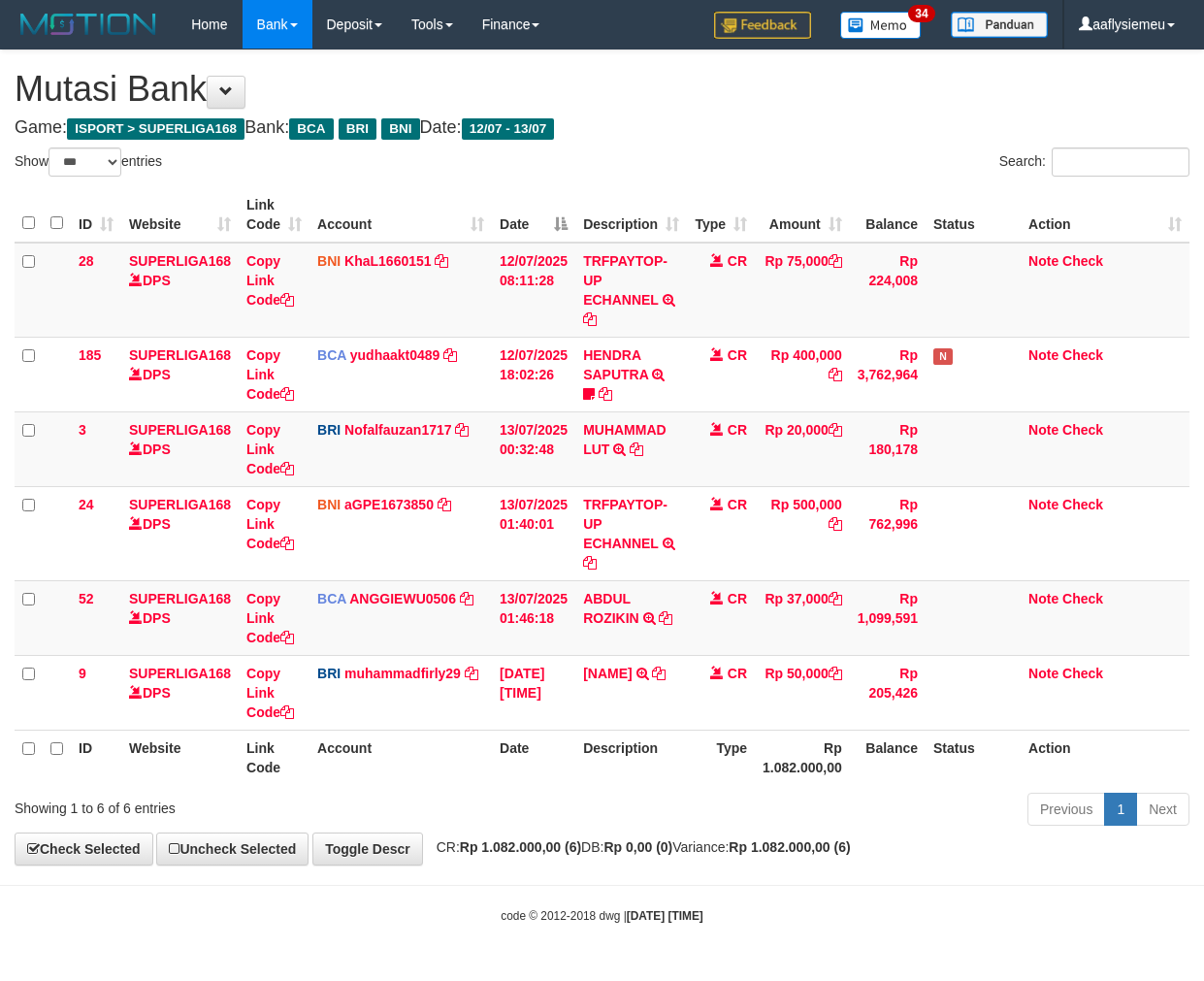 select on "***" 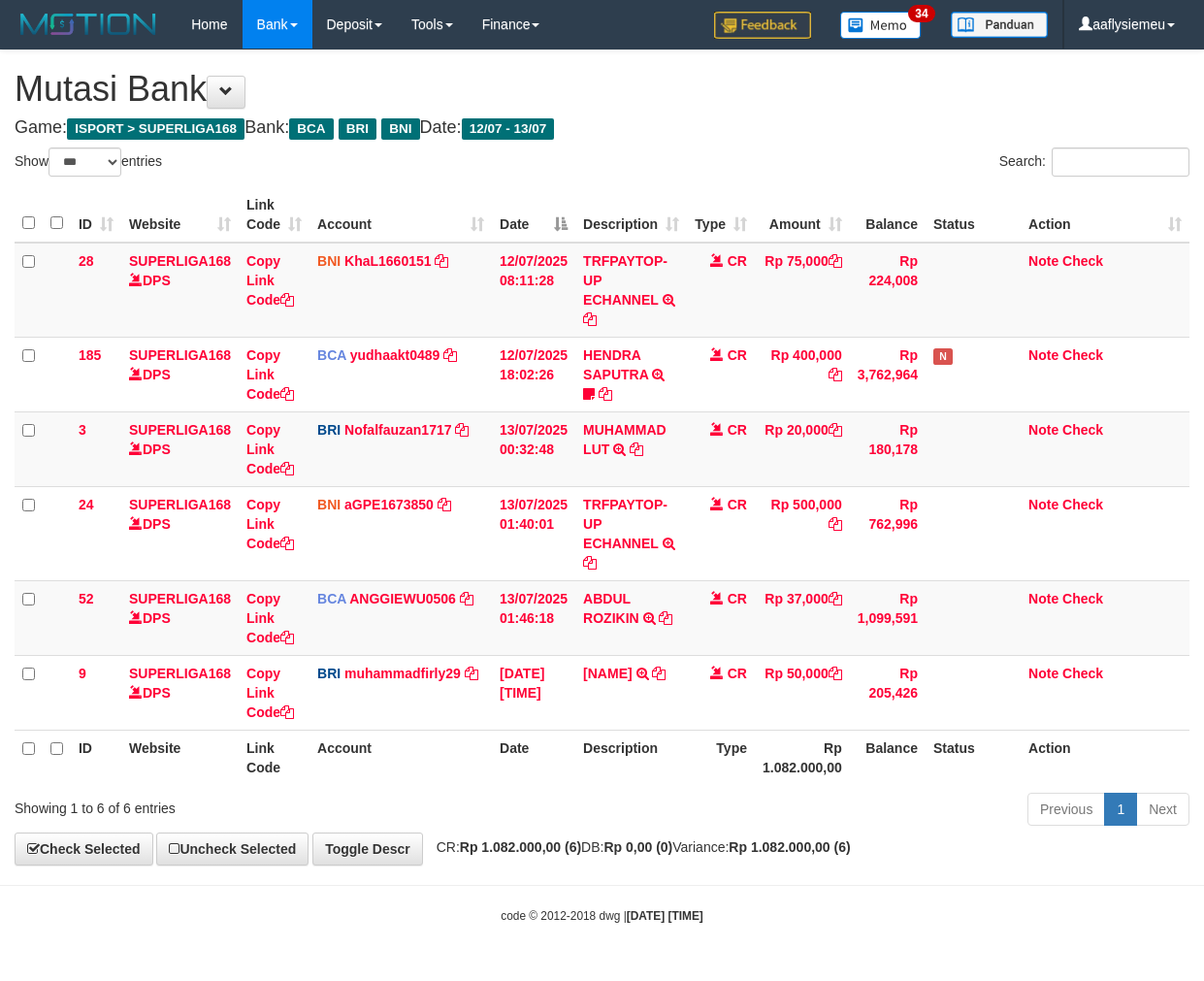 scroll, scrollTop: 0, scrollLeft: 0, axis: both 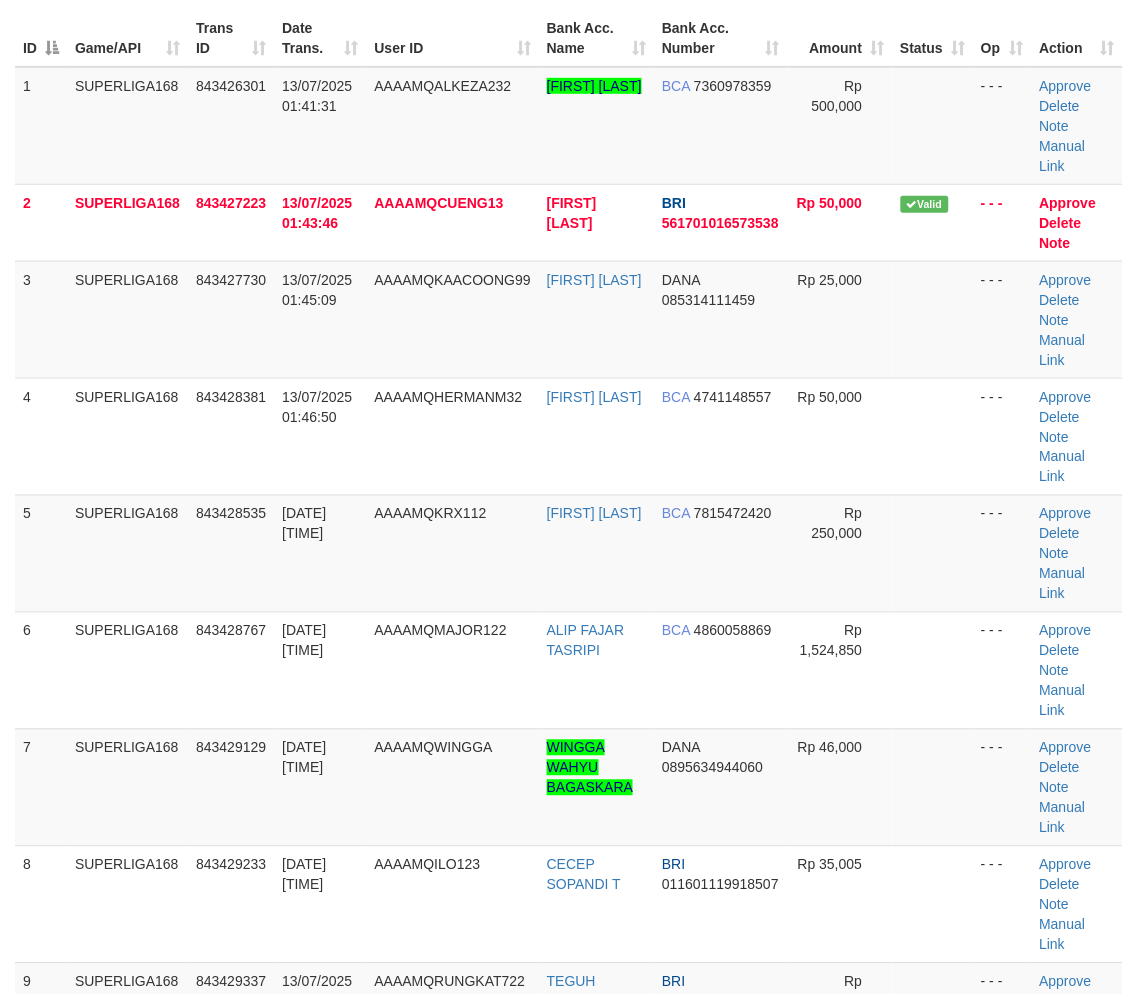 click on "ID Game/API Trans ID Date Trans. User ID Bank Acc. Name Bank Acc. Number Amount Status Op Action
1
SUPERLIGA168
843426301
[DATE] [TIME]
AAAAMQALKEZA232
[FIRST] [LAST]
BCA
7360978359
Rp 500,000
- - -
Approve
Delete
Note
Manual Link
2
SUPERLIGA168
843427223
[DATE] [TIME]
AAAAMQCUENG13
[FIRST] [LAST]
BRI ID" at bounding box center [569, 807] 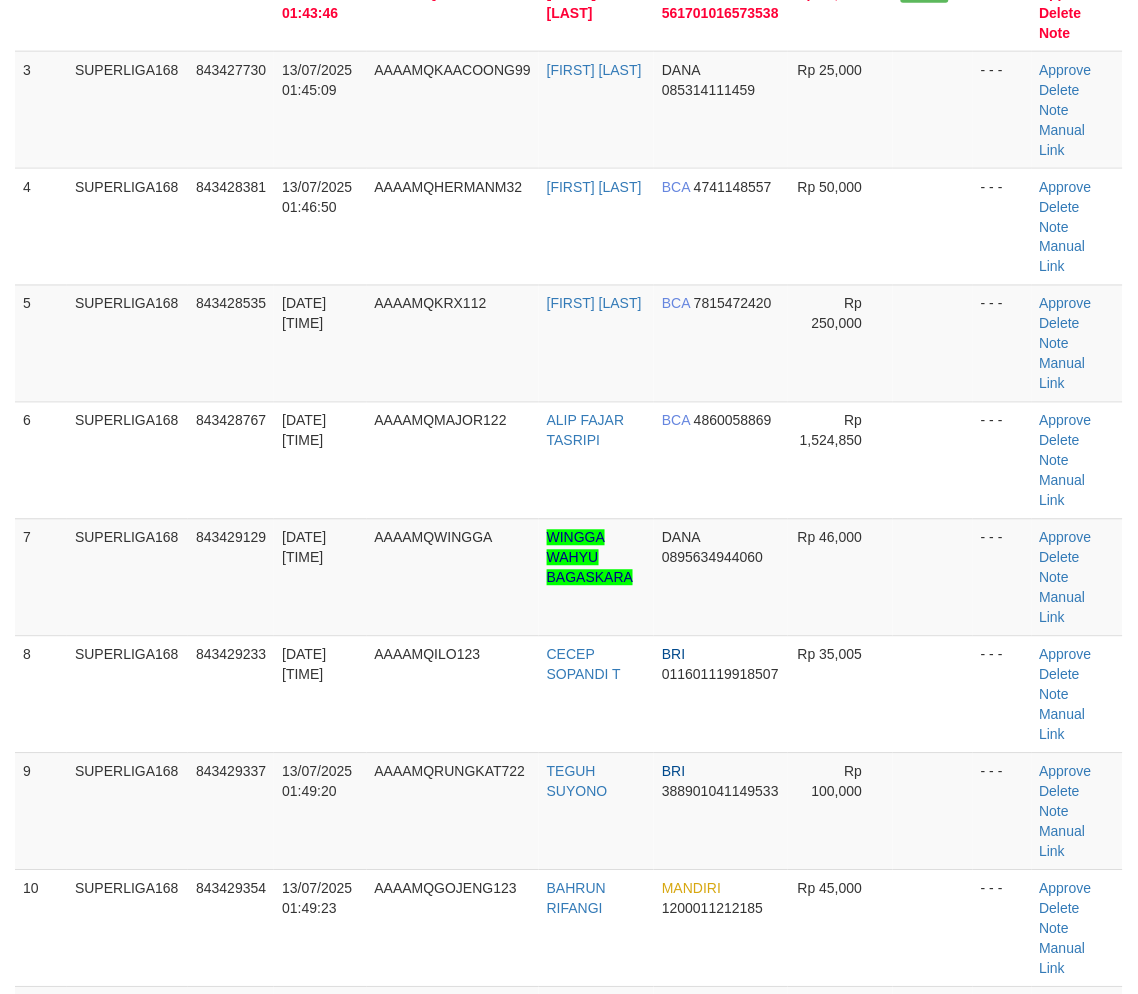 scroll, scrollTop: 738, scrollLeft: 0, axis: vertical 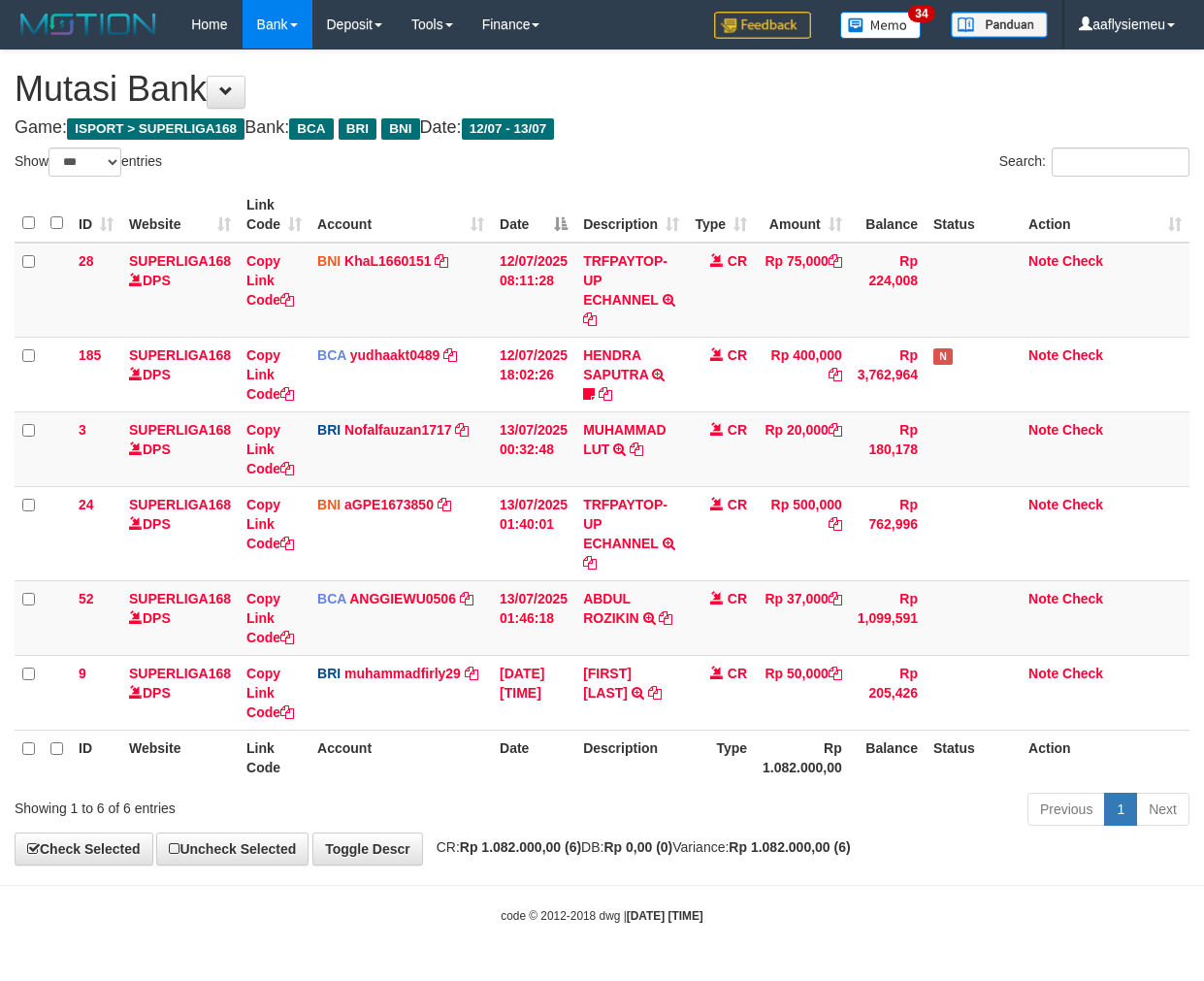 select on "***" 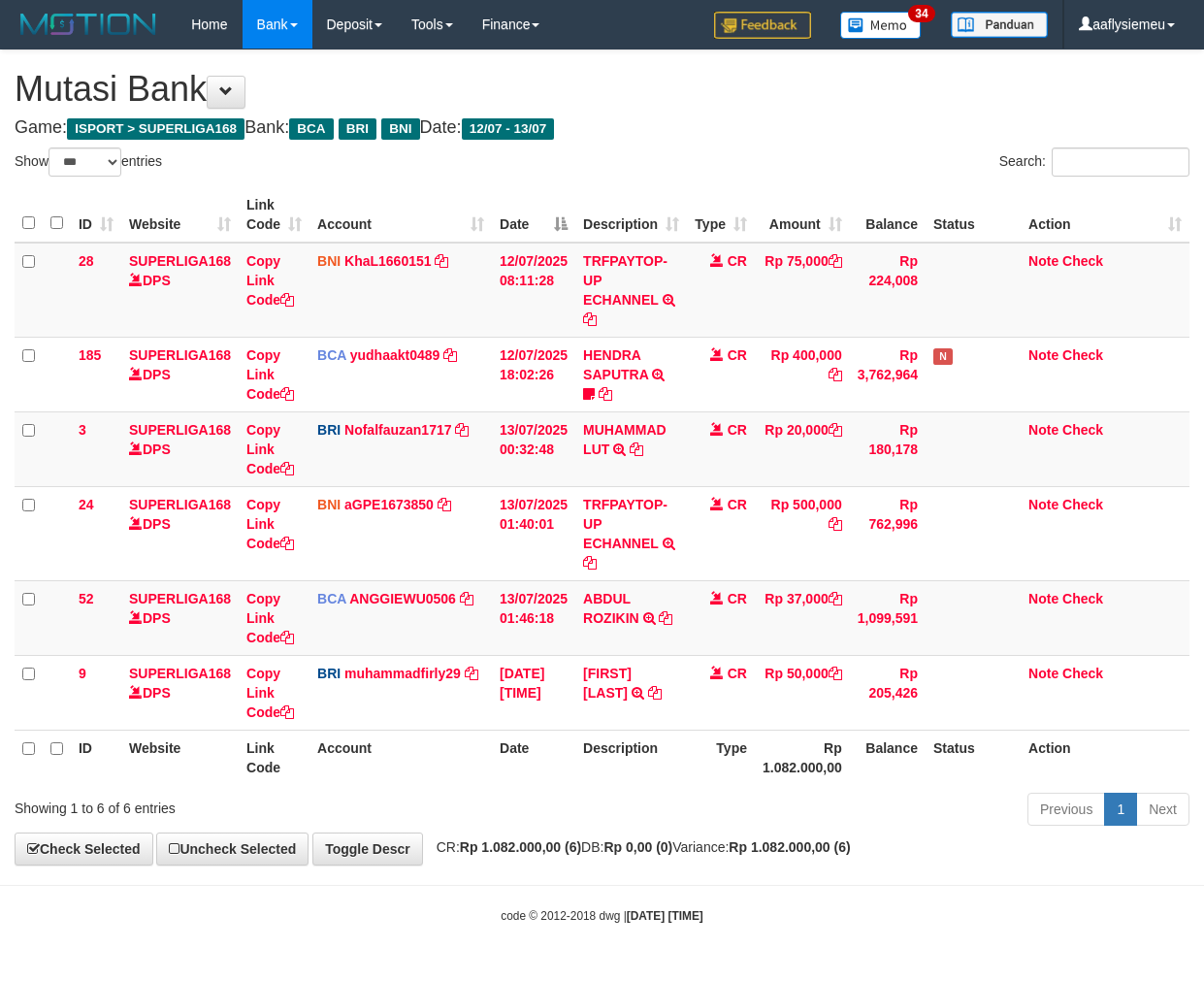 scroll, scrollTop: 0, scrollLeft: 0, axis: both 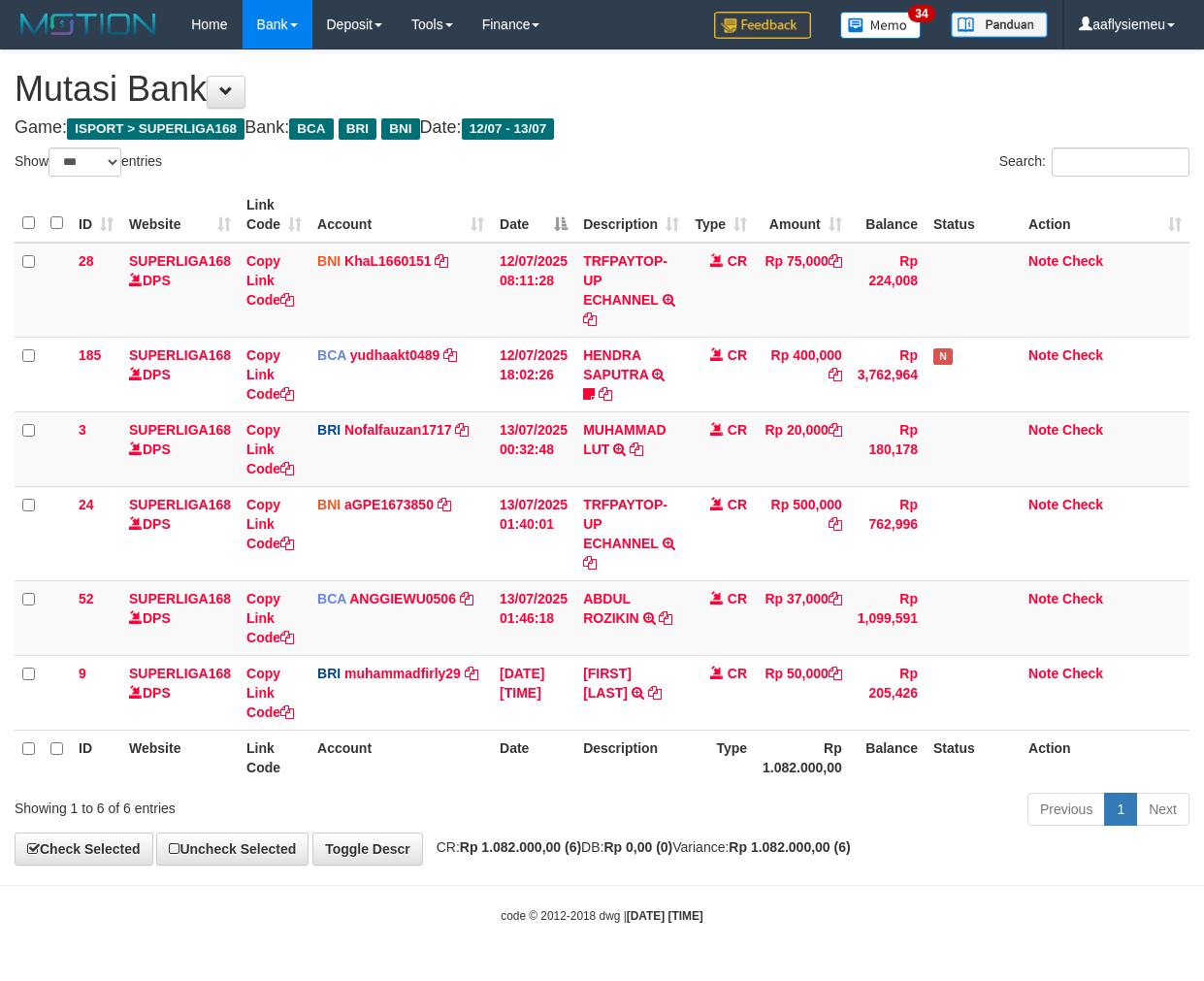 select on "***" 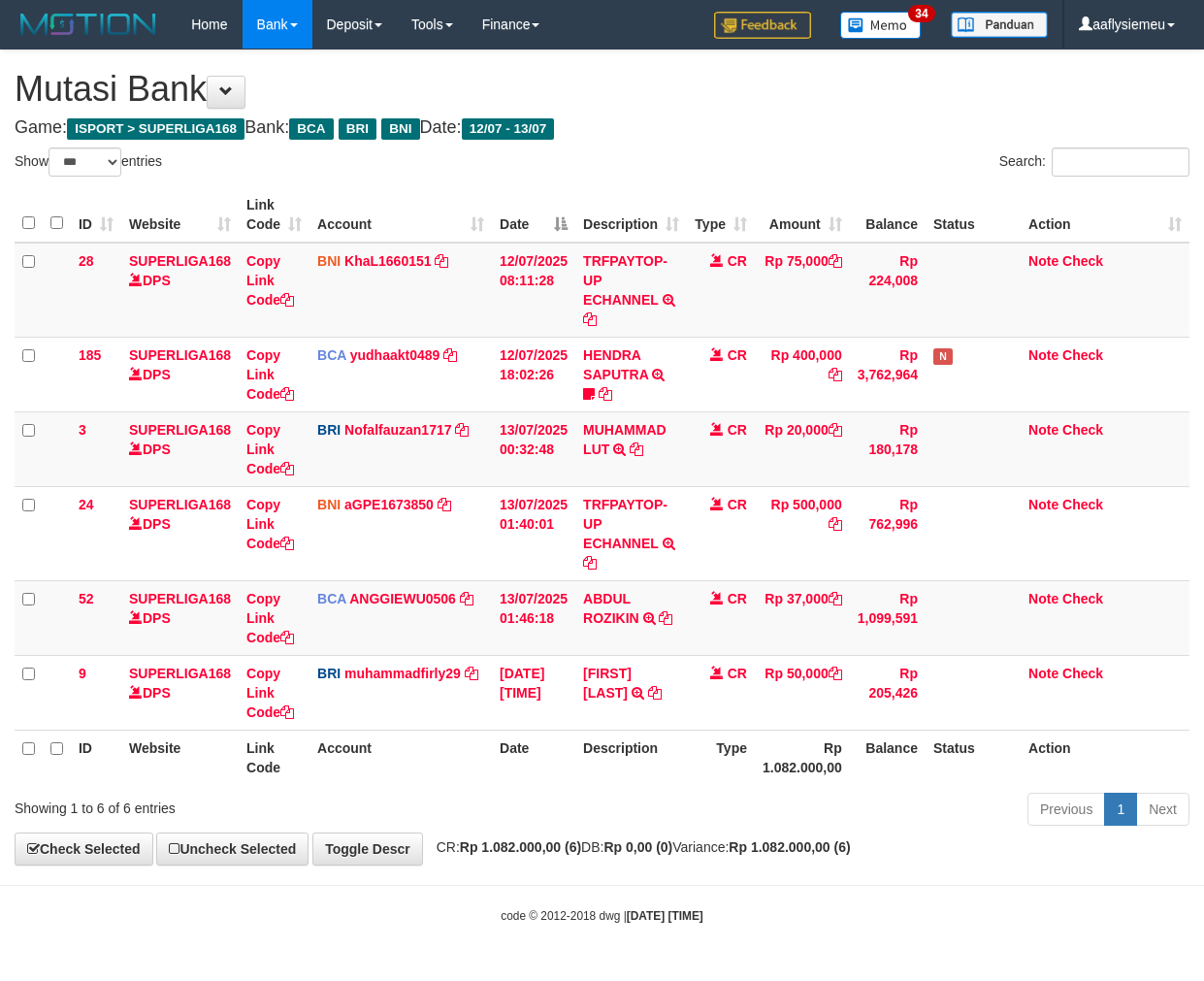scroll, scrollTop: 0, scrollLeft: 0, axis: both 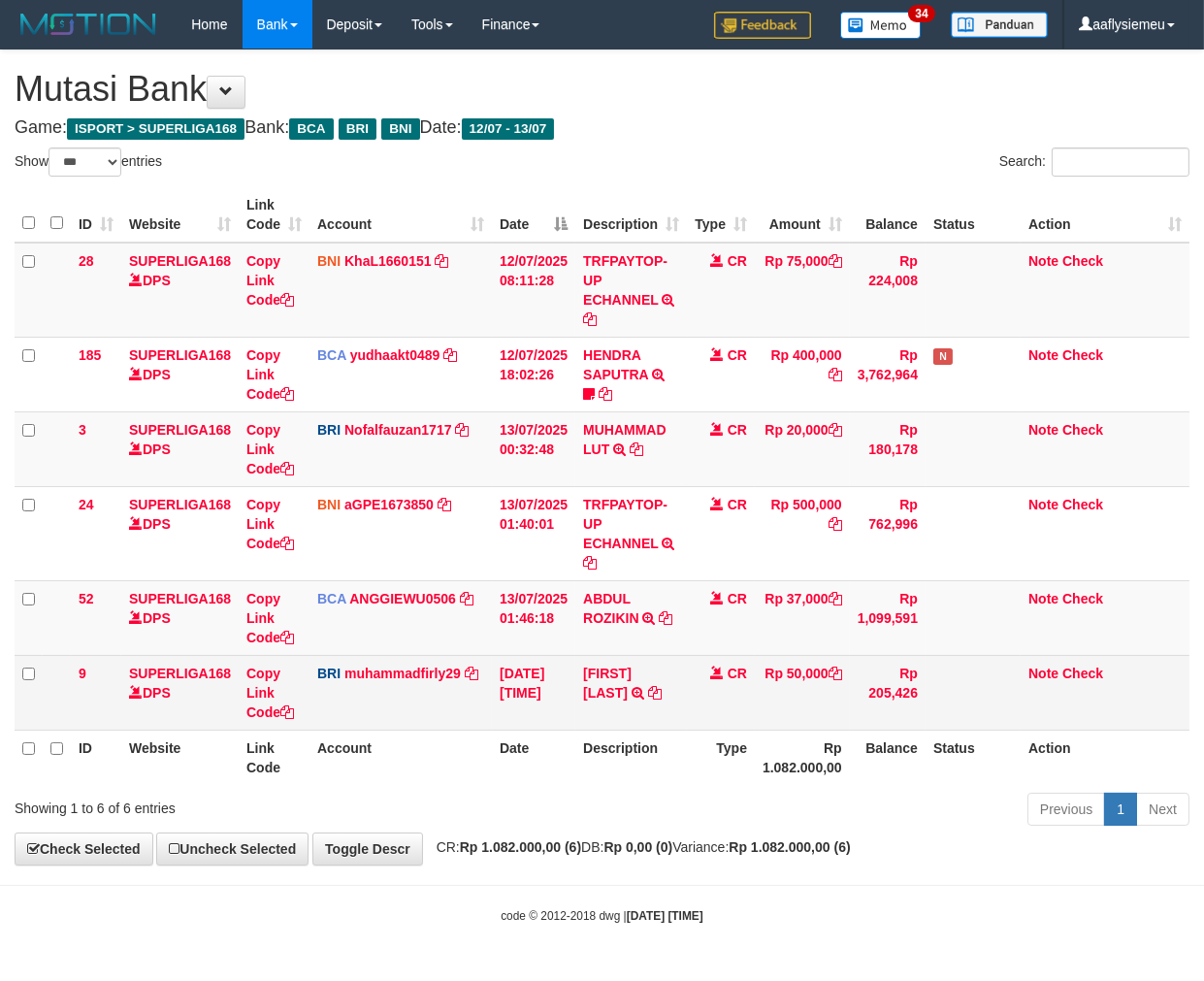 click on "Rp 50,000" at bounding box center [802, 692] 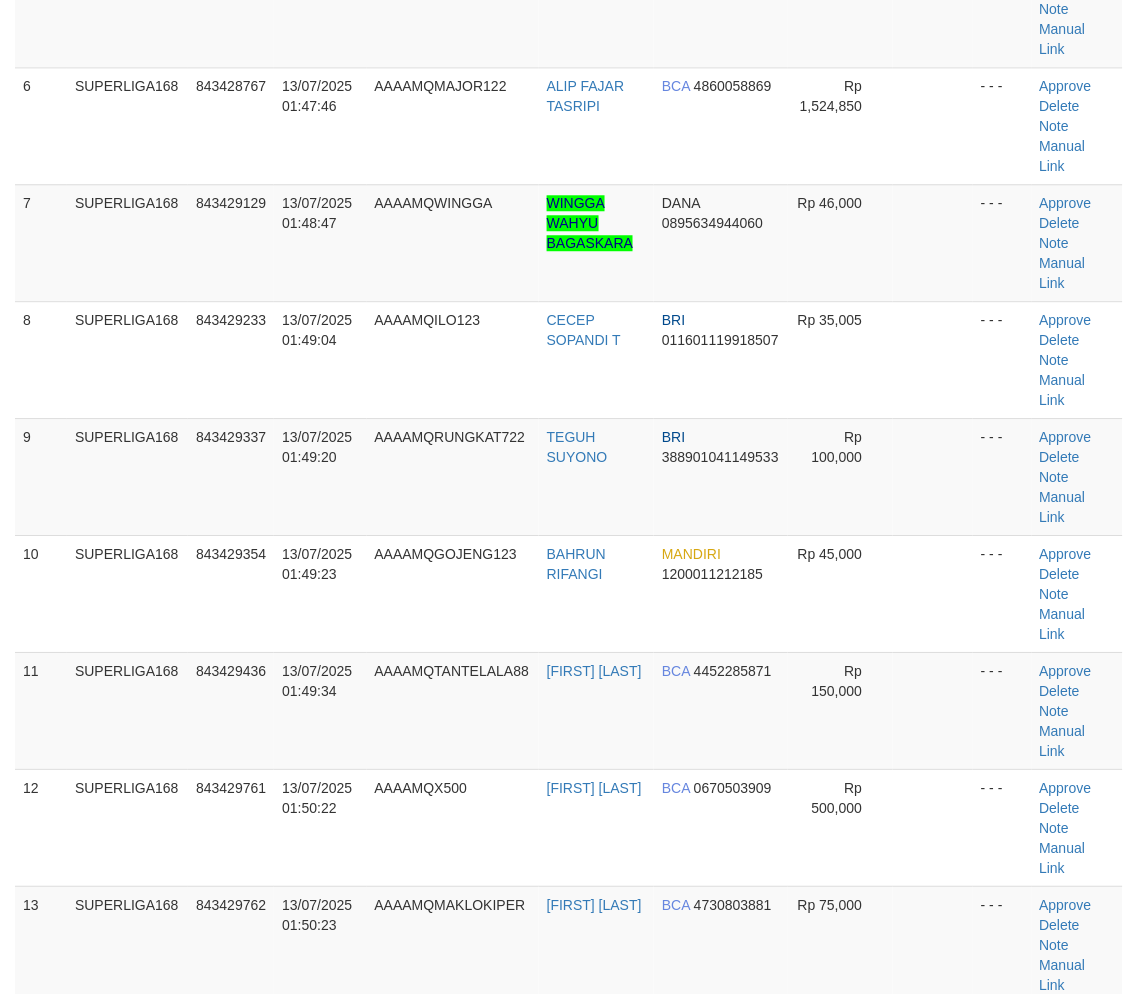 scroll, scrollTop: 721, scrollLeft: 0, axis: vertical 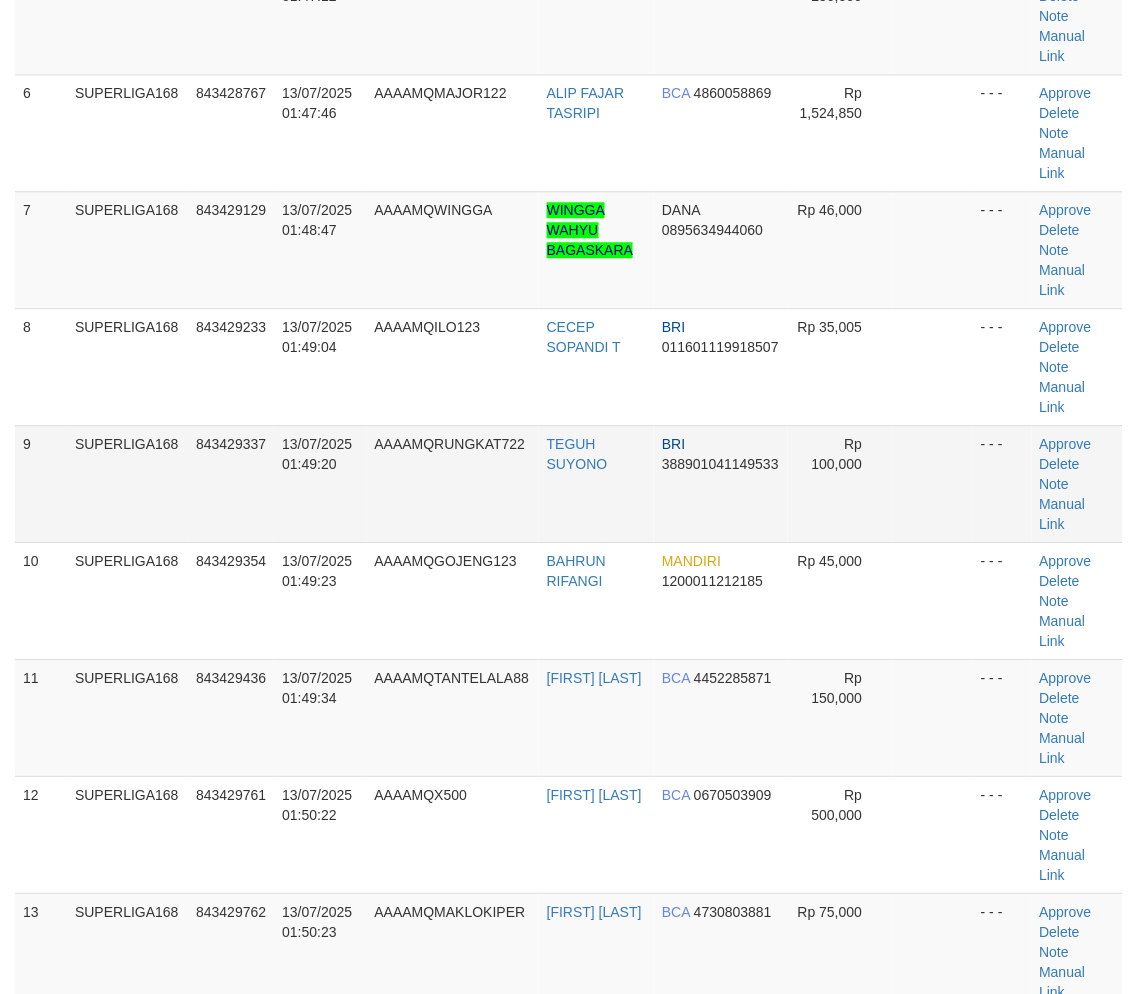 click on "SUPERLIGA168" at bounding box center (127, 483) 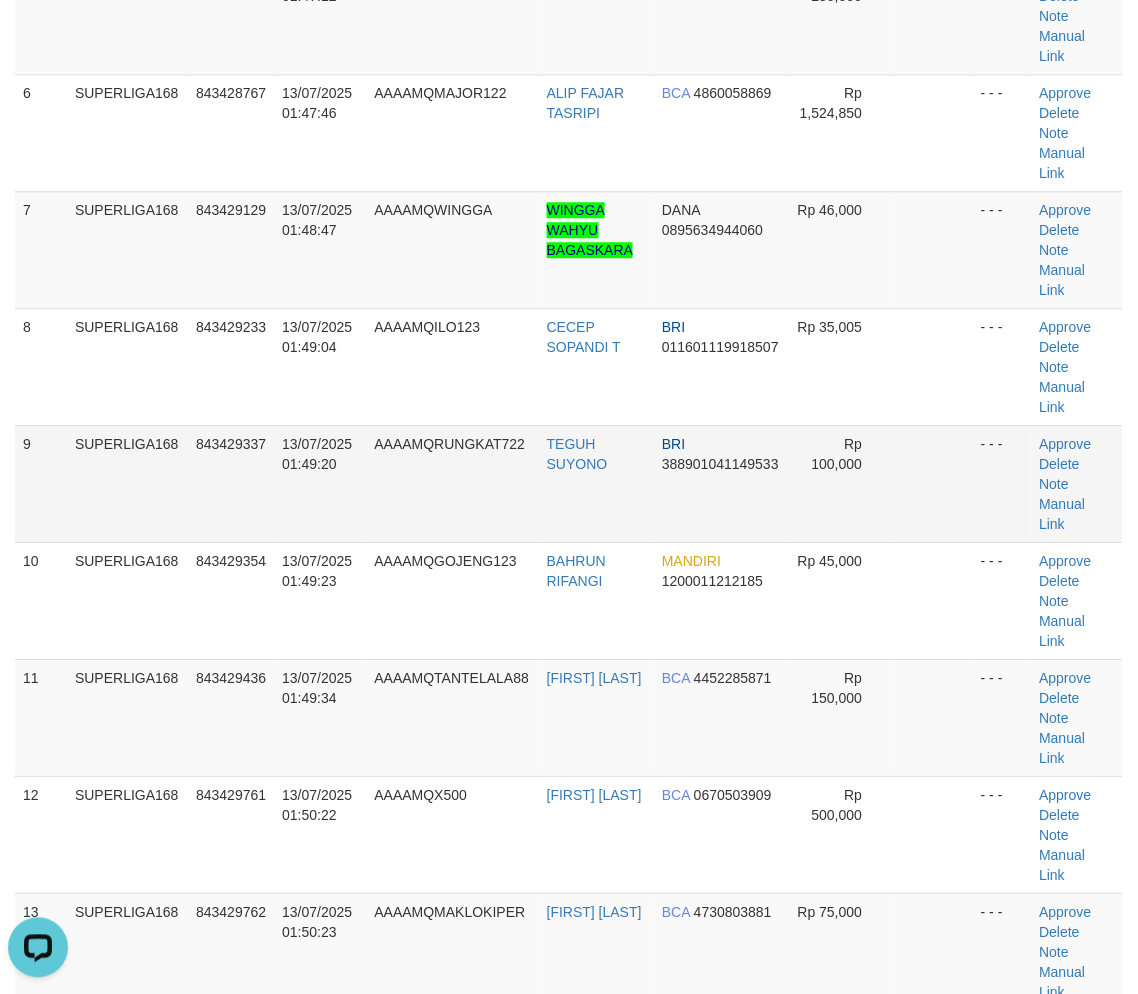 scroll, scrollTop: 0, scrollLeft: 0, axis: both 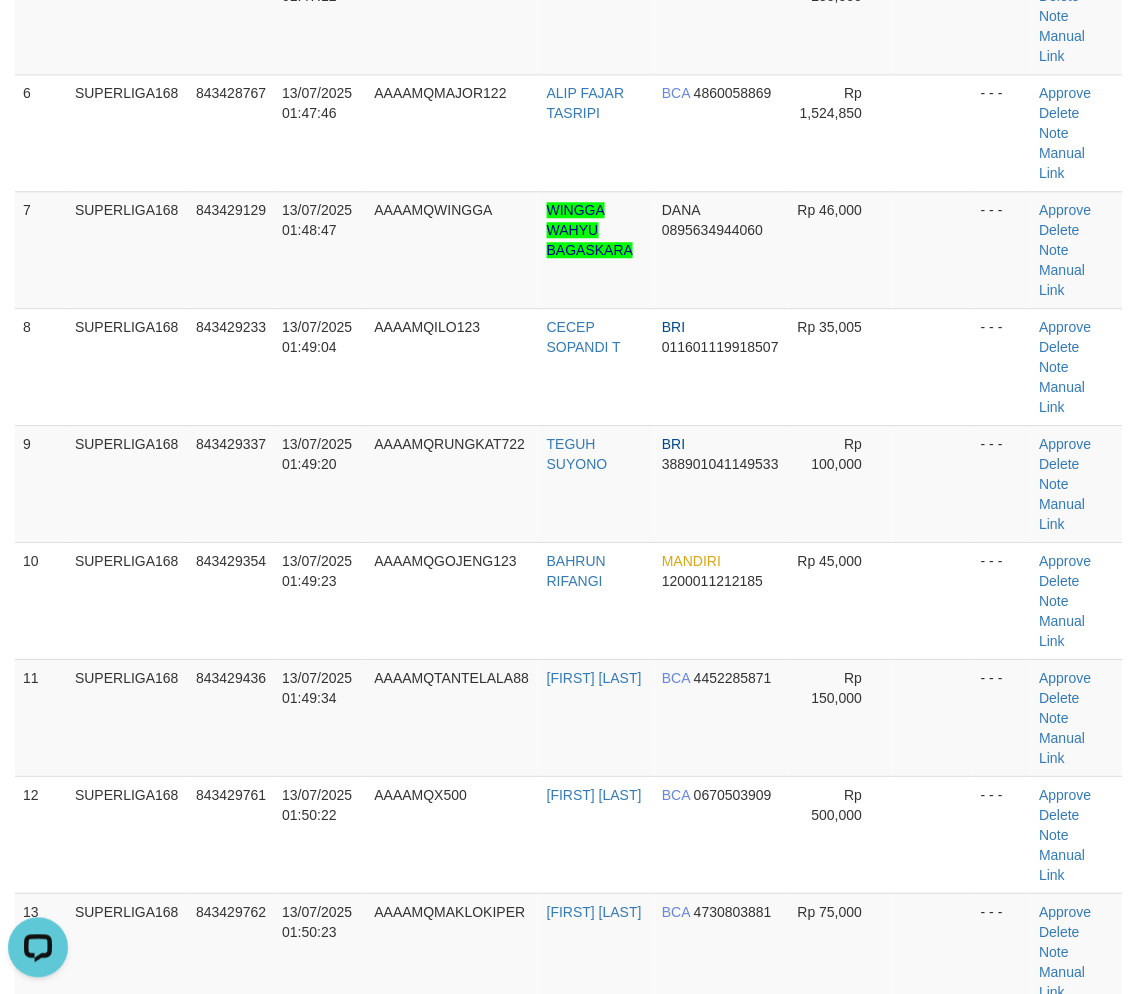 drag, startPoint x: 30, startPoint y: 608, endPoint x: -88, endPoint y: 670, distance: 133.29666 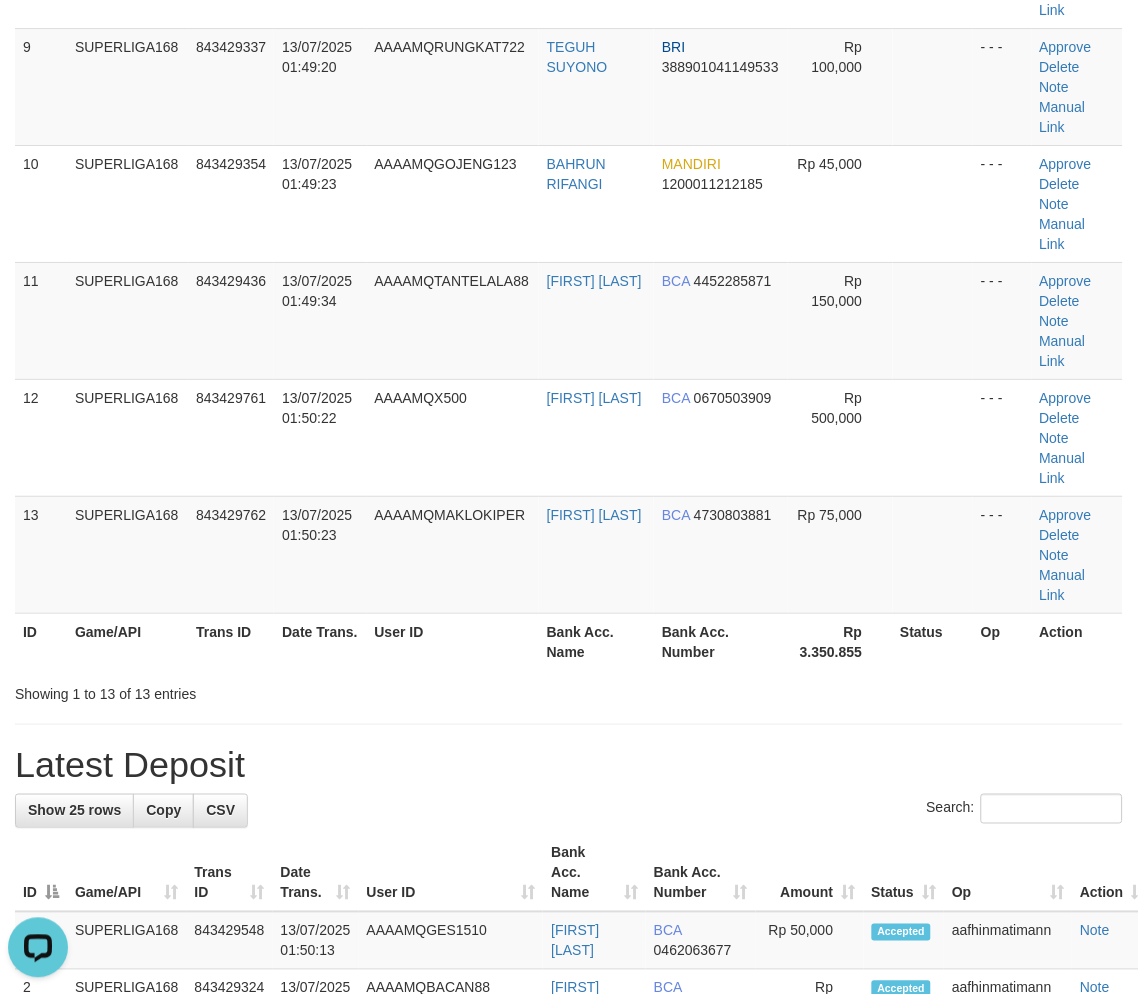 scroll, scrollTop: 1276, scrollLeft: 0, axis: vertical 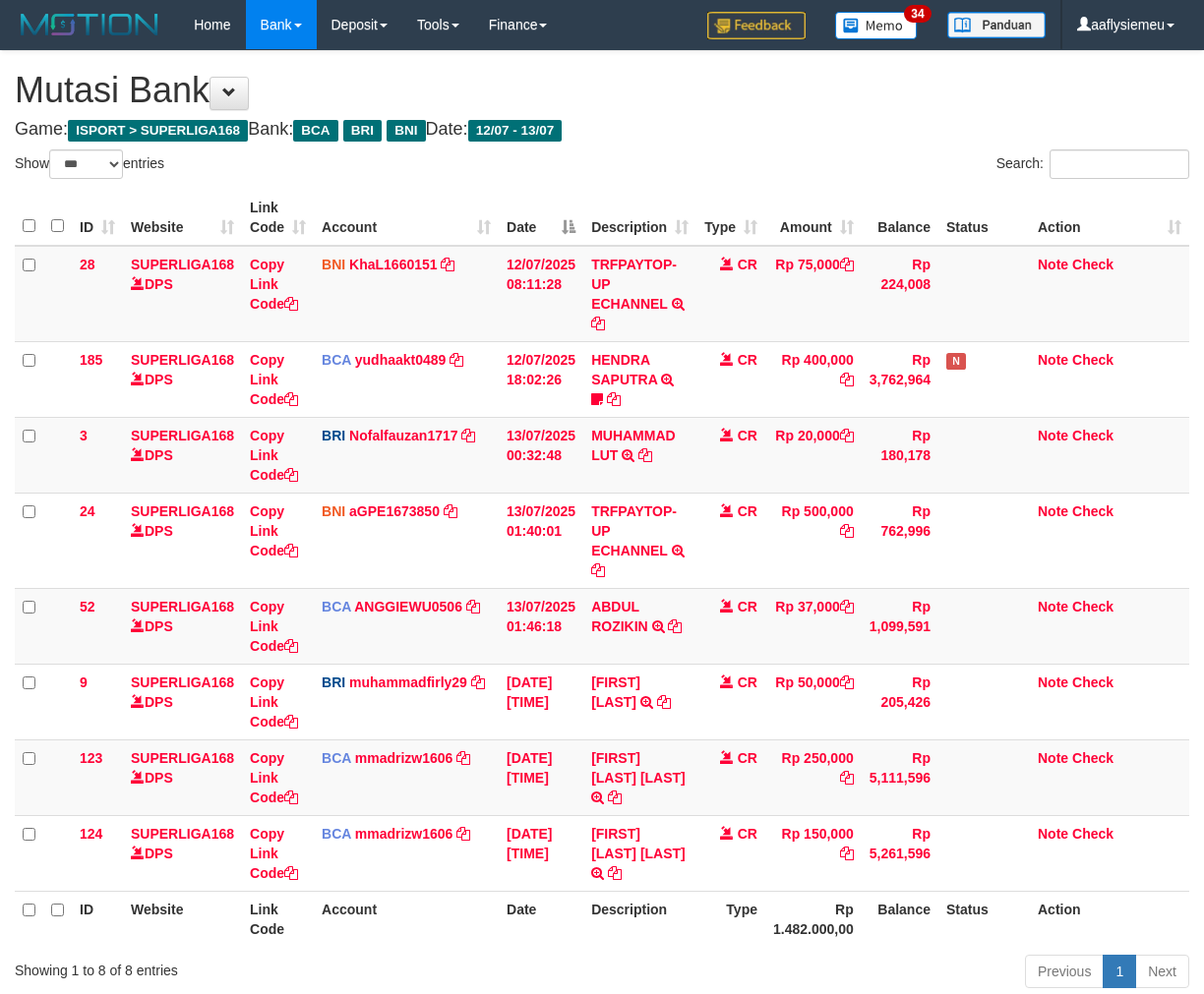 select on "***" 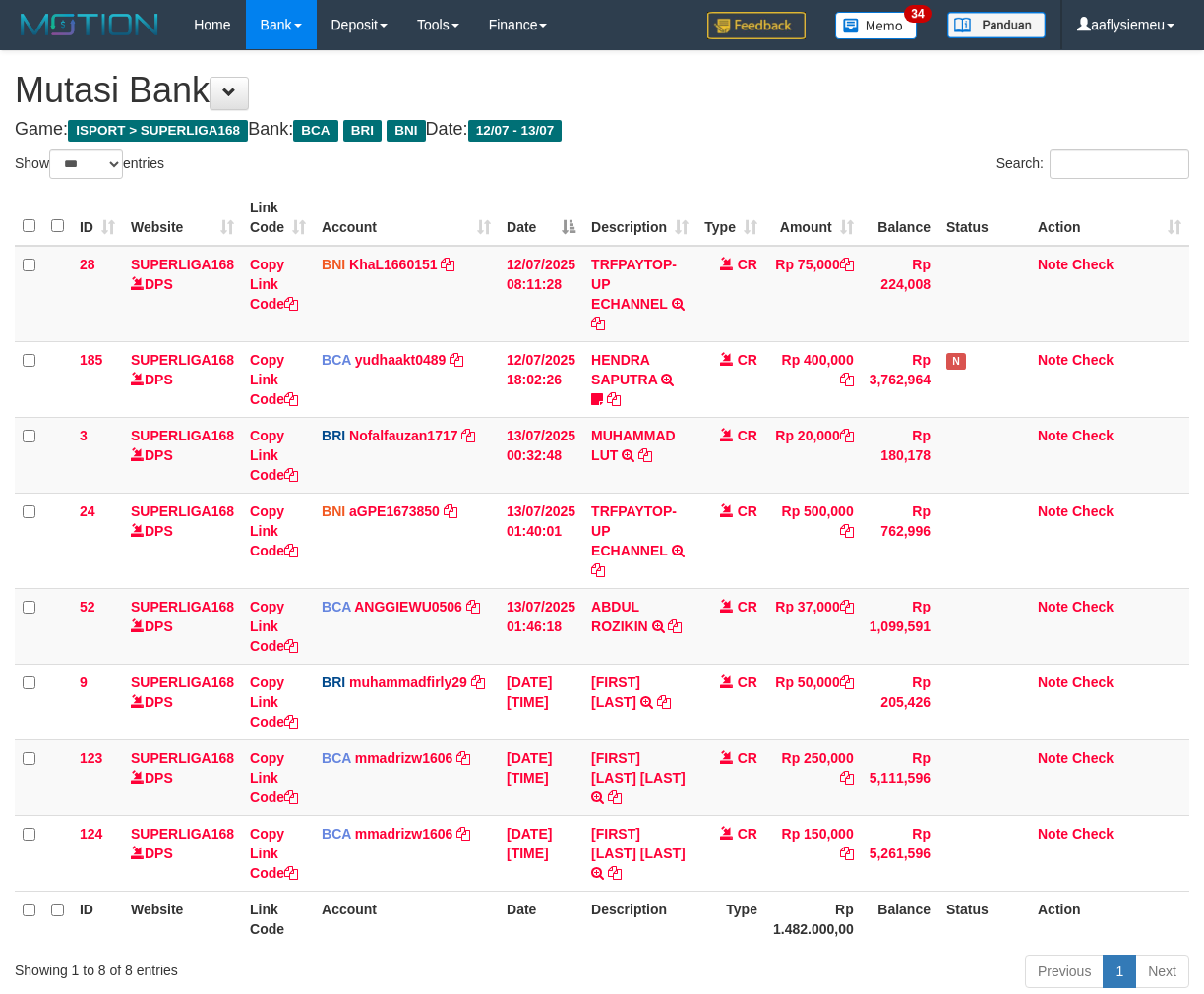 scroll, scrollTop: 0, scrollLeft: 0, axis: both 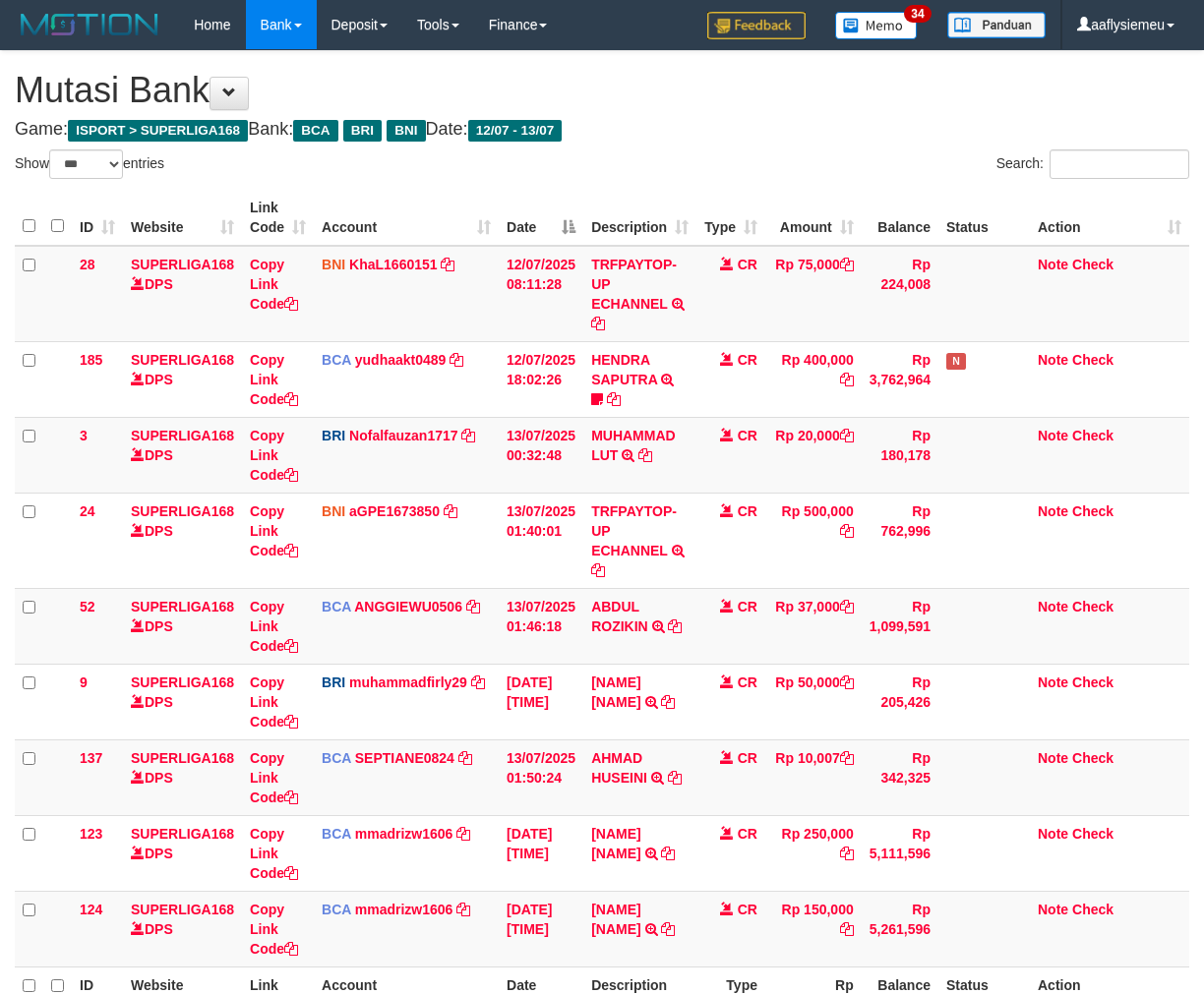 select on "***" 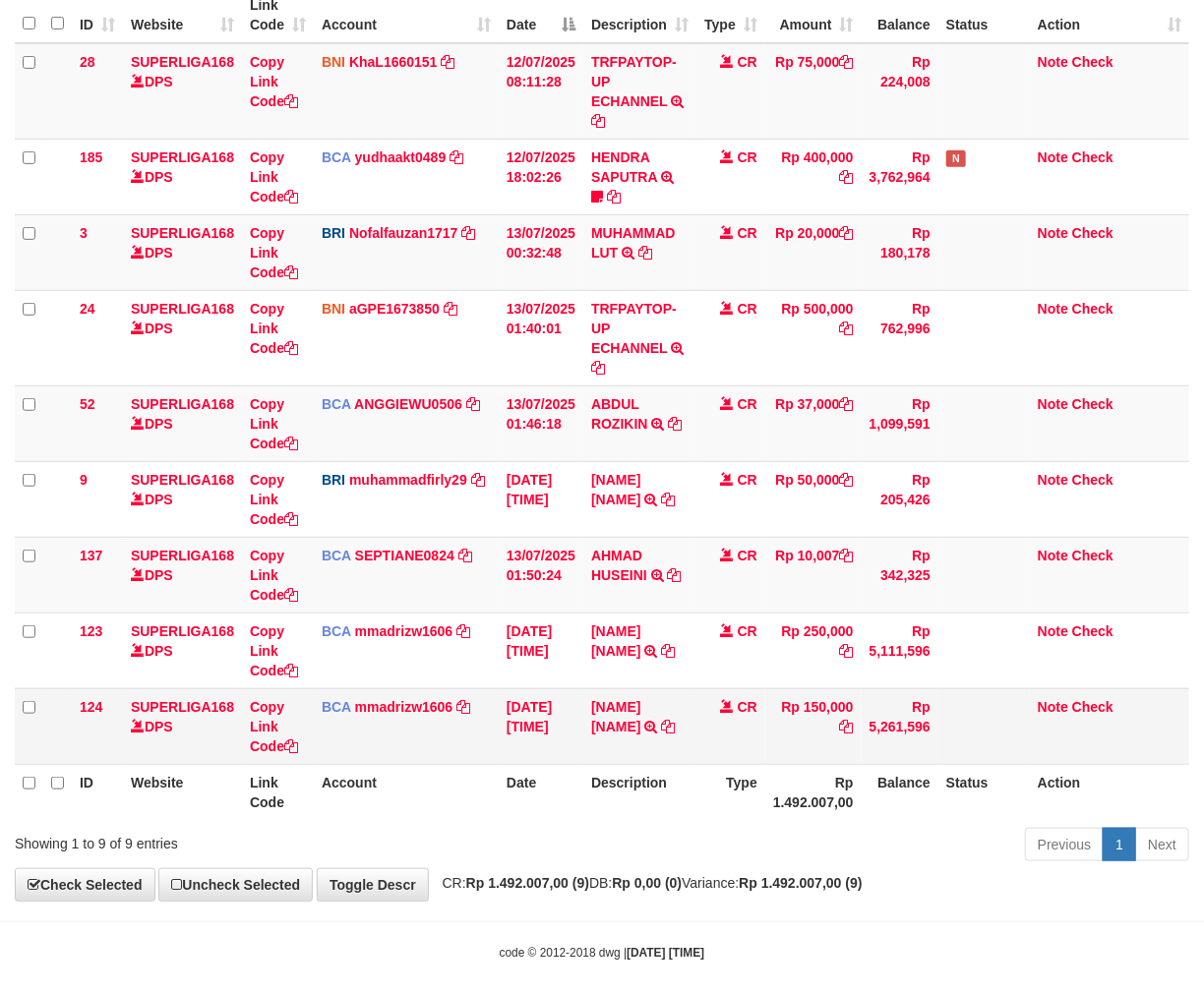 scroll, scrollTop: 220, scrollLeft: 0, axis: vertical 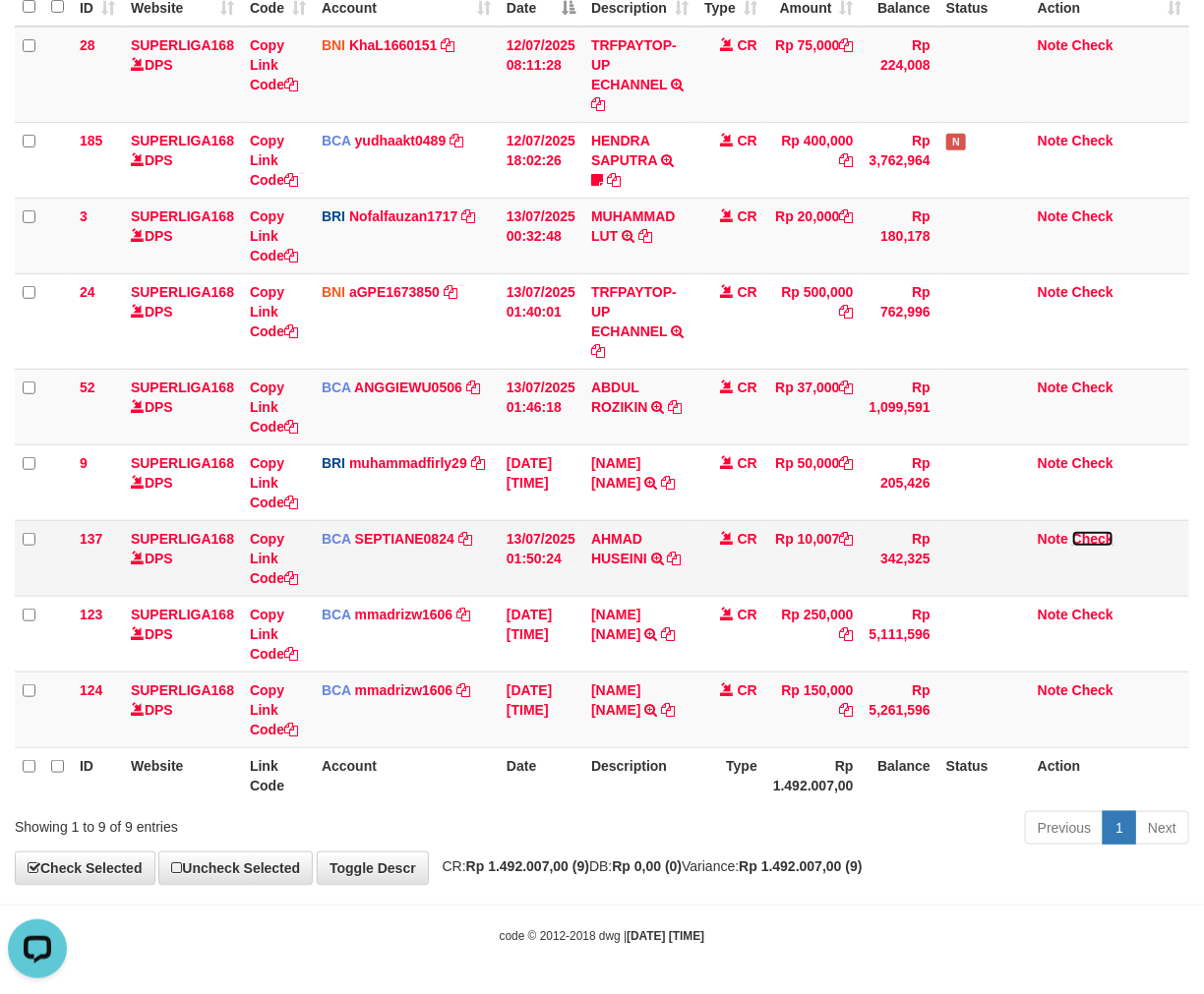 click on "Check" at bounding box center (1093, 539) 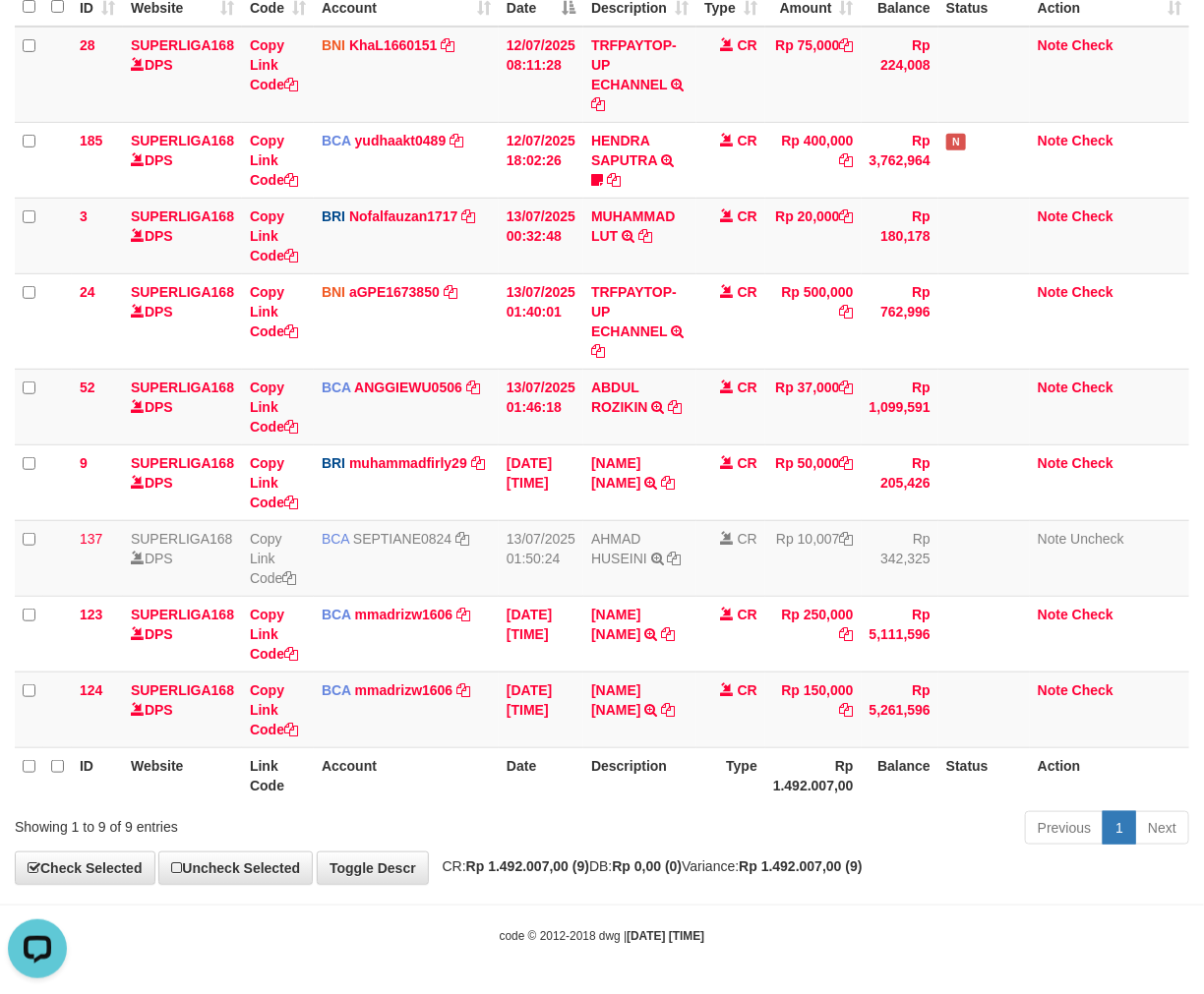 click on "Type" at bounding box center [731, 775] 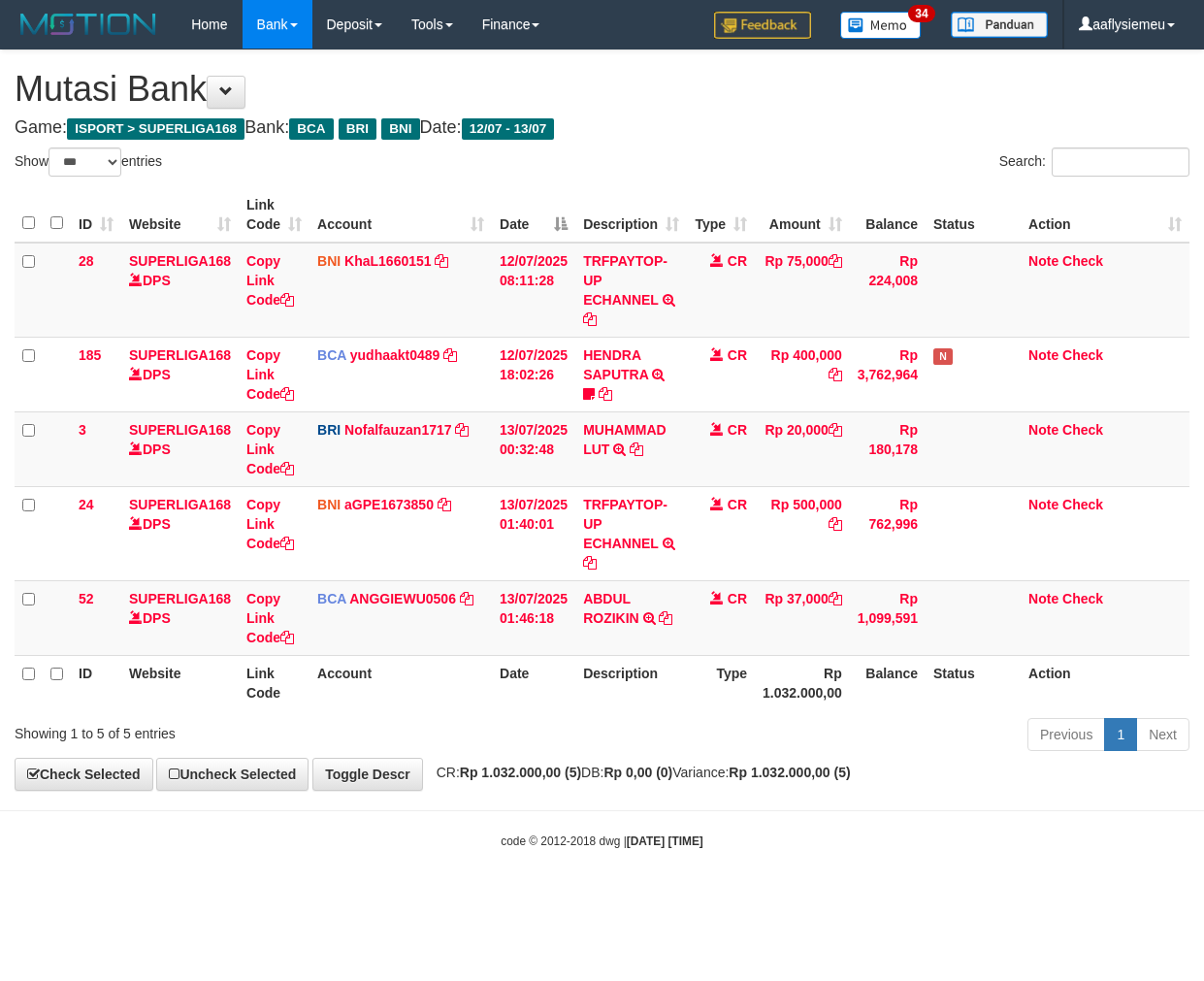 select on "***" 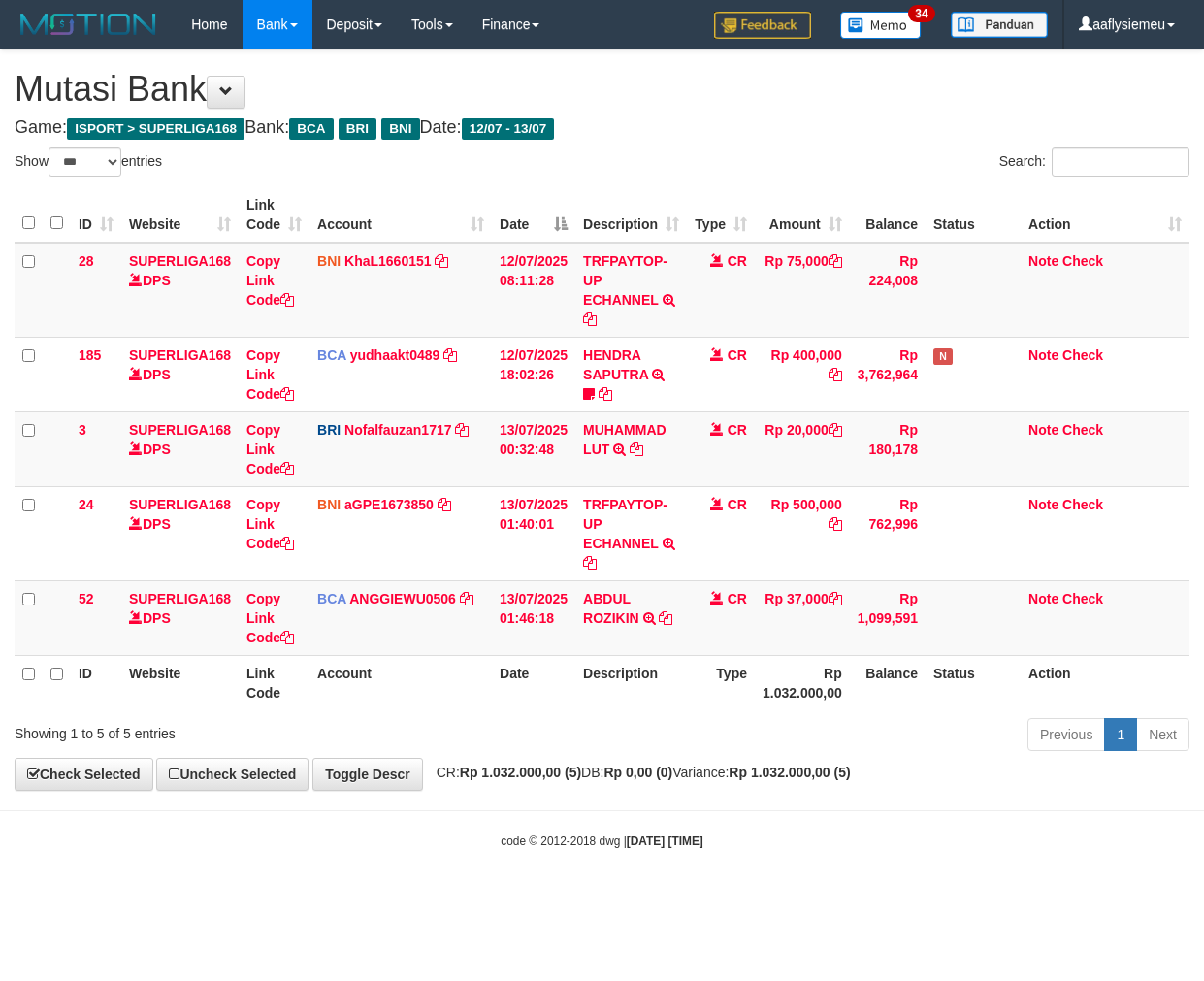 scroll, scrollTop: 0, scrollLeft: 0, axis: both 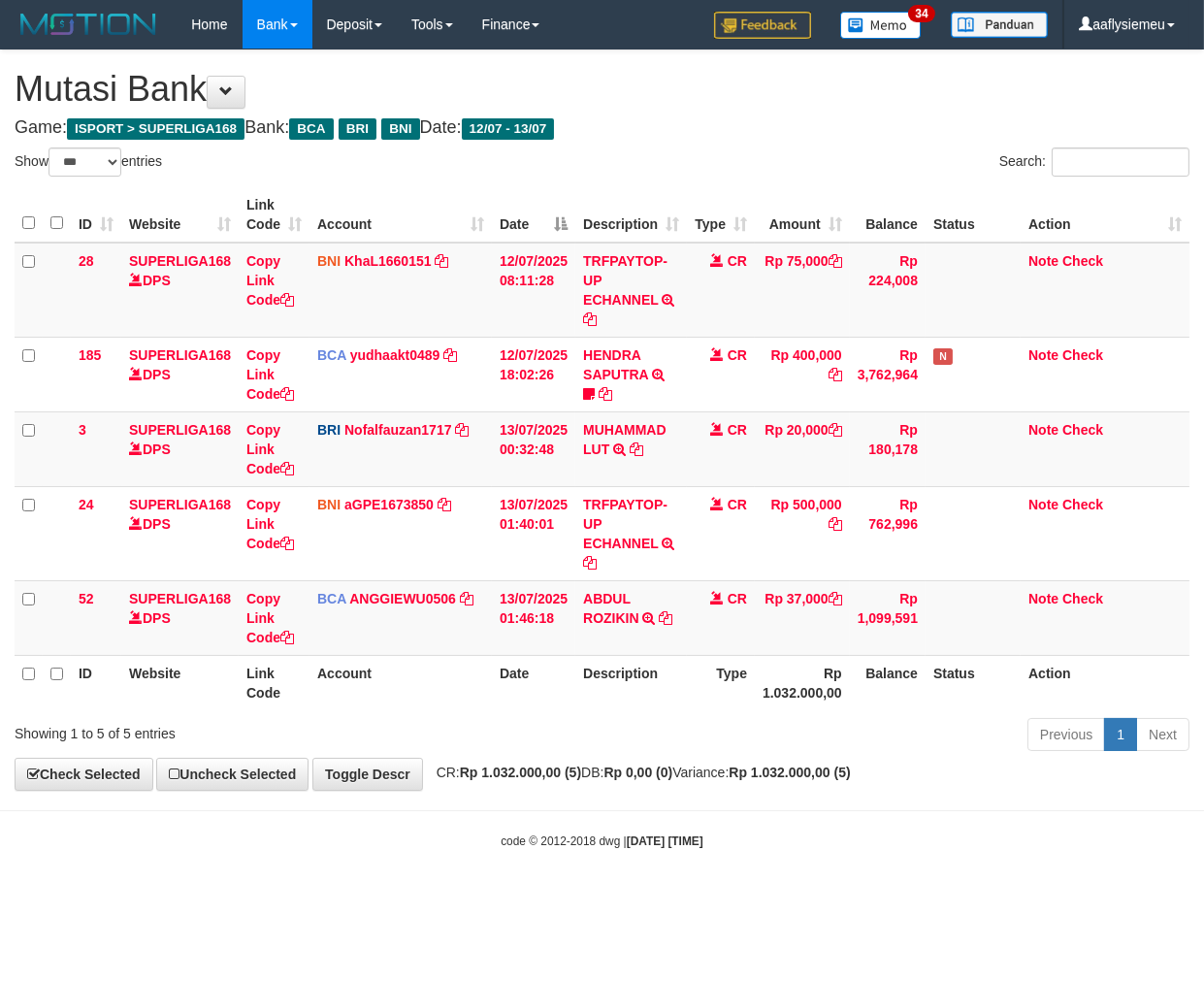 drag, startPoint x: 0, startPoint y: 0, endPoint x: 711, endPoint y: 803, distance: 1072.5344 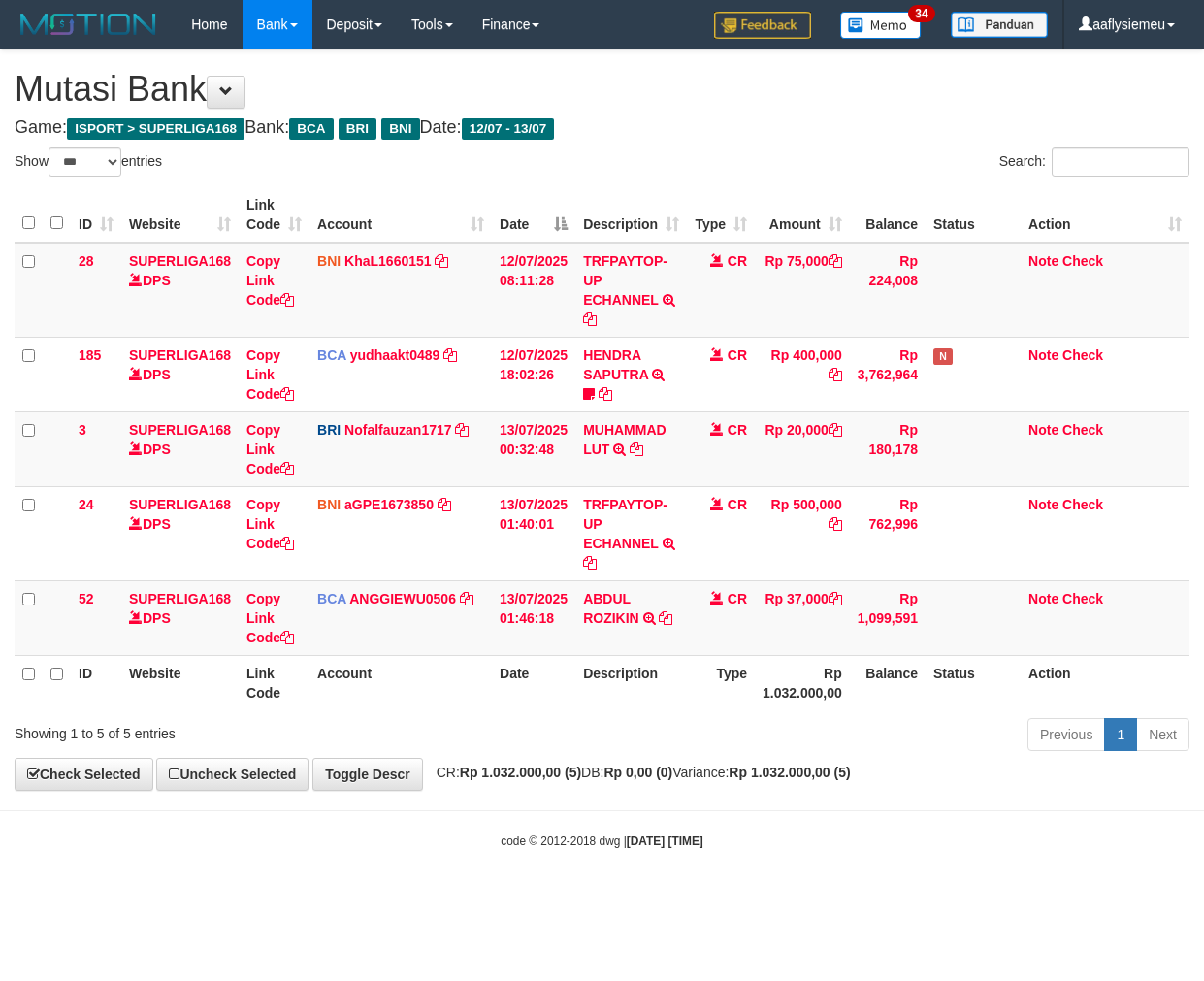 select on "***" 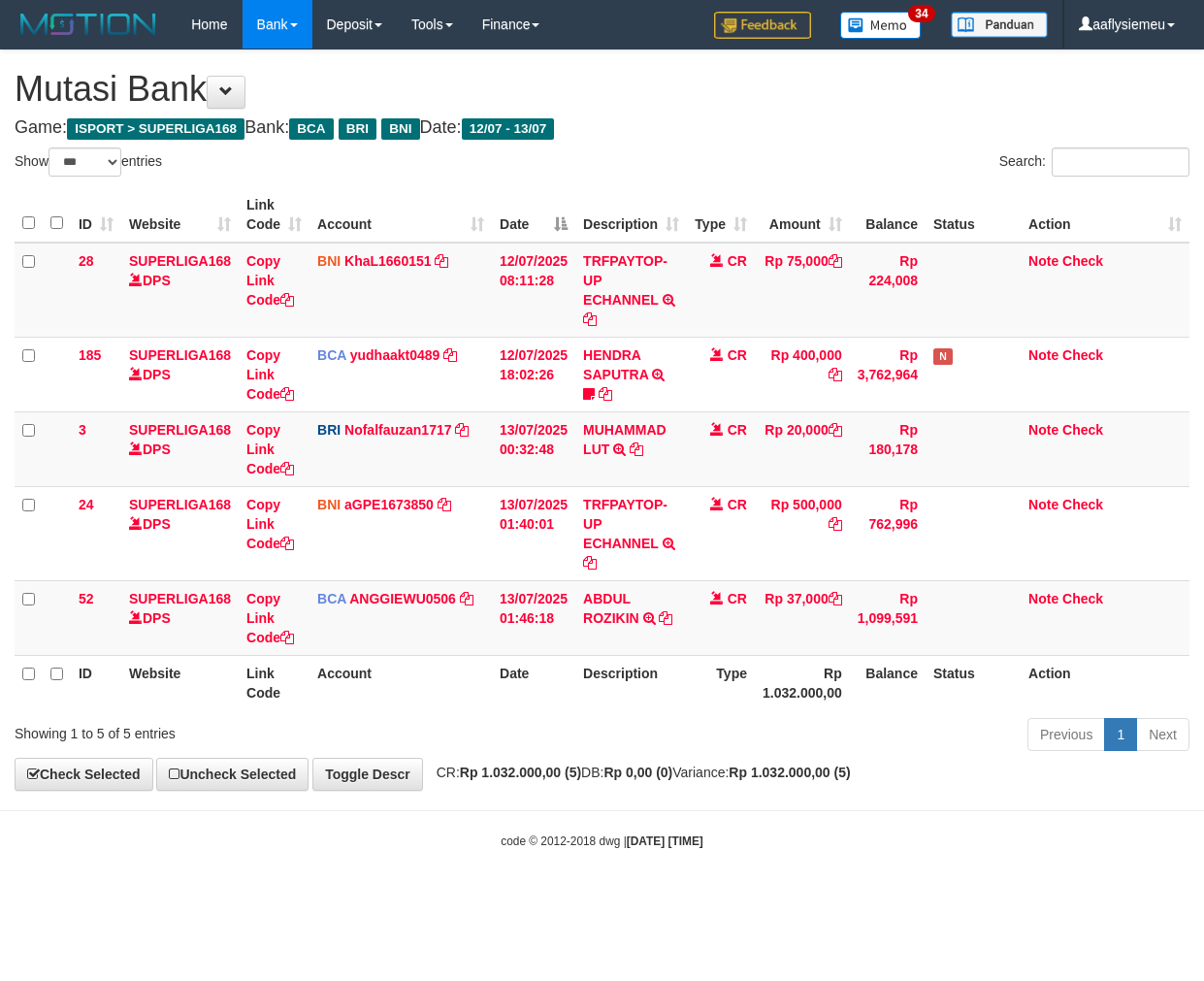 scroll, scrollTop: 0, scrollLeft: 0, axis: both 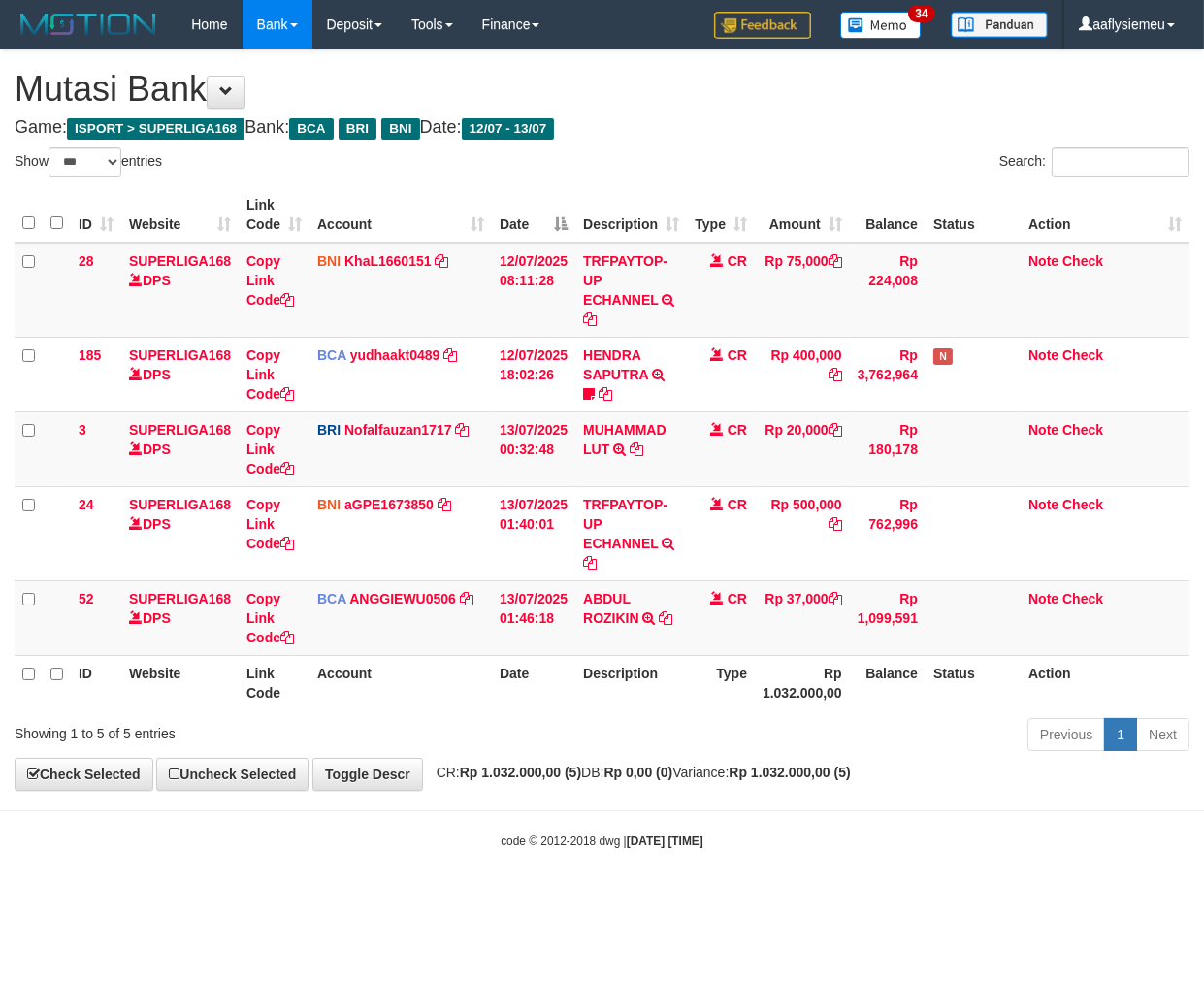 click on "**********" at bounding box center (602, 420) 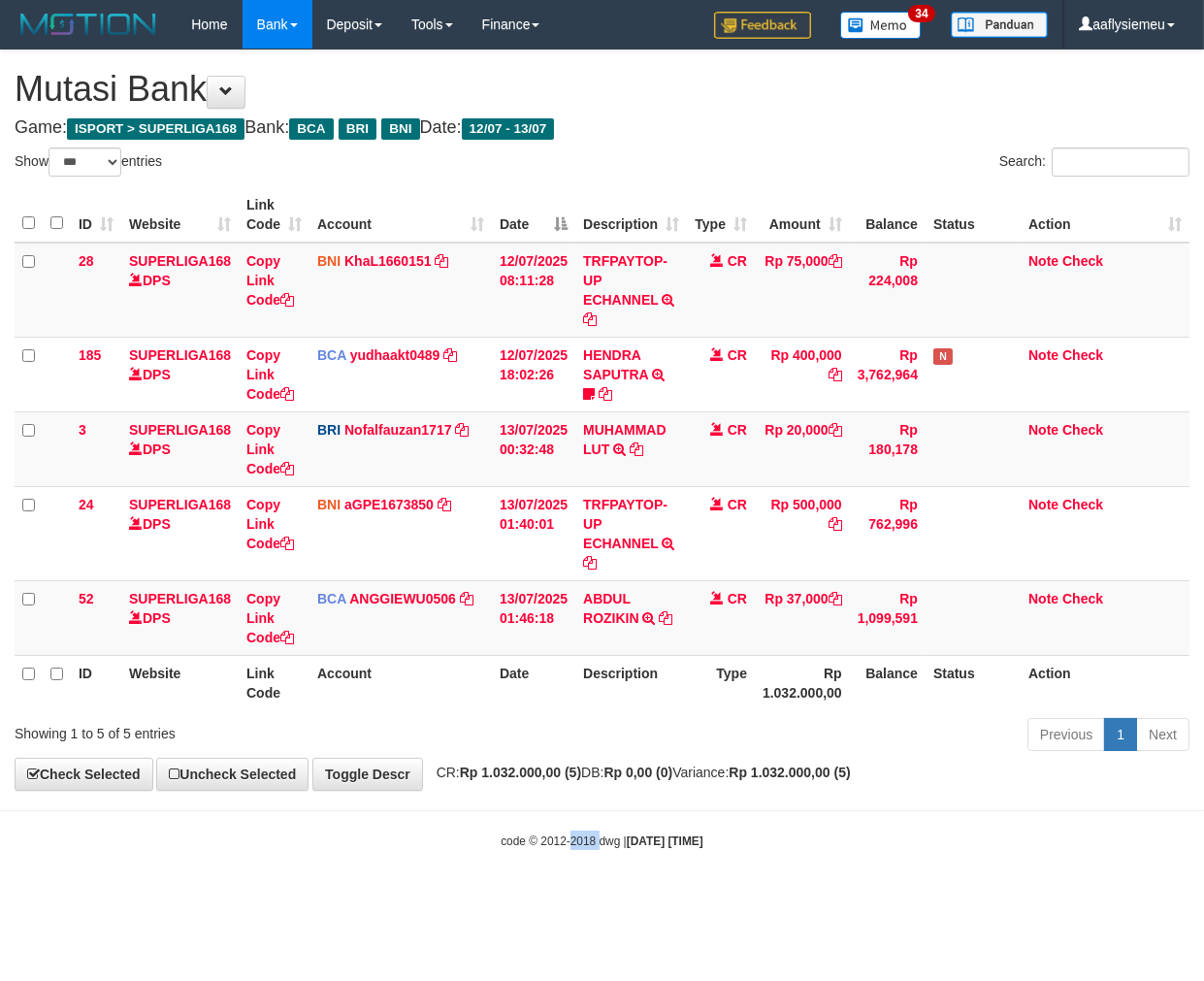 click on "Toggle navigation
Home
Bank
Account List
Load
By Website
Group
[ISPORT]													SUPERLIGA168
By Load Group (DPS)" at bounding box center [602, 449] 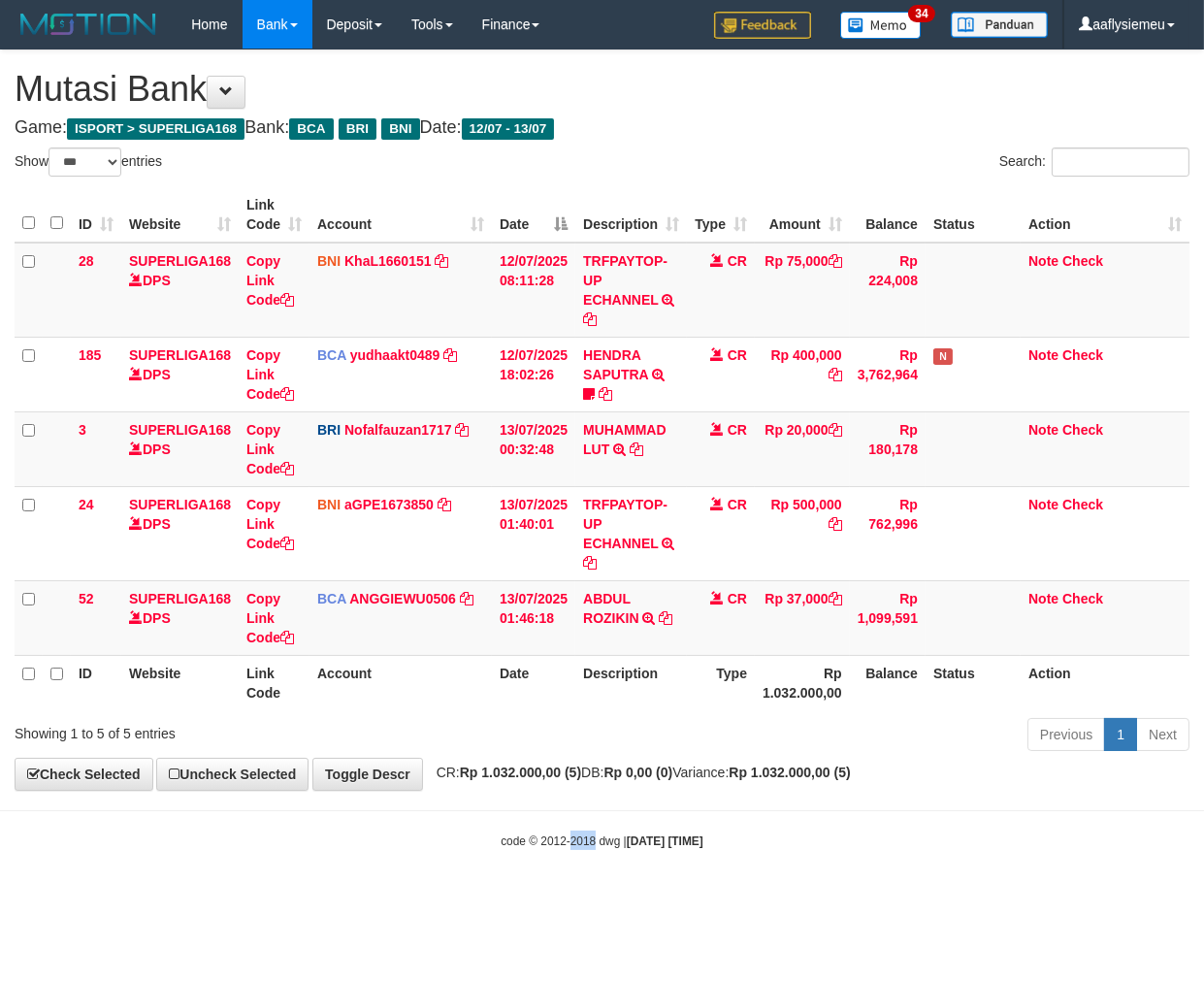 drag, startPoint x: 566, startPoint y: 925, endPoint x: 1191, endPoint y: 805, distance: 636.41574 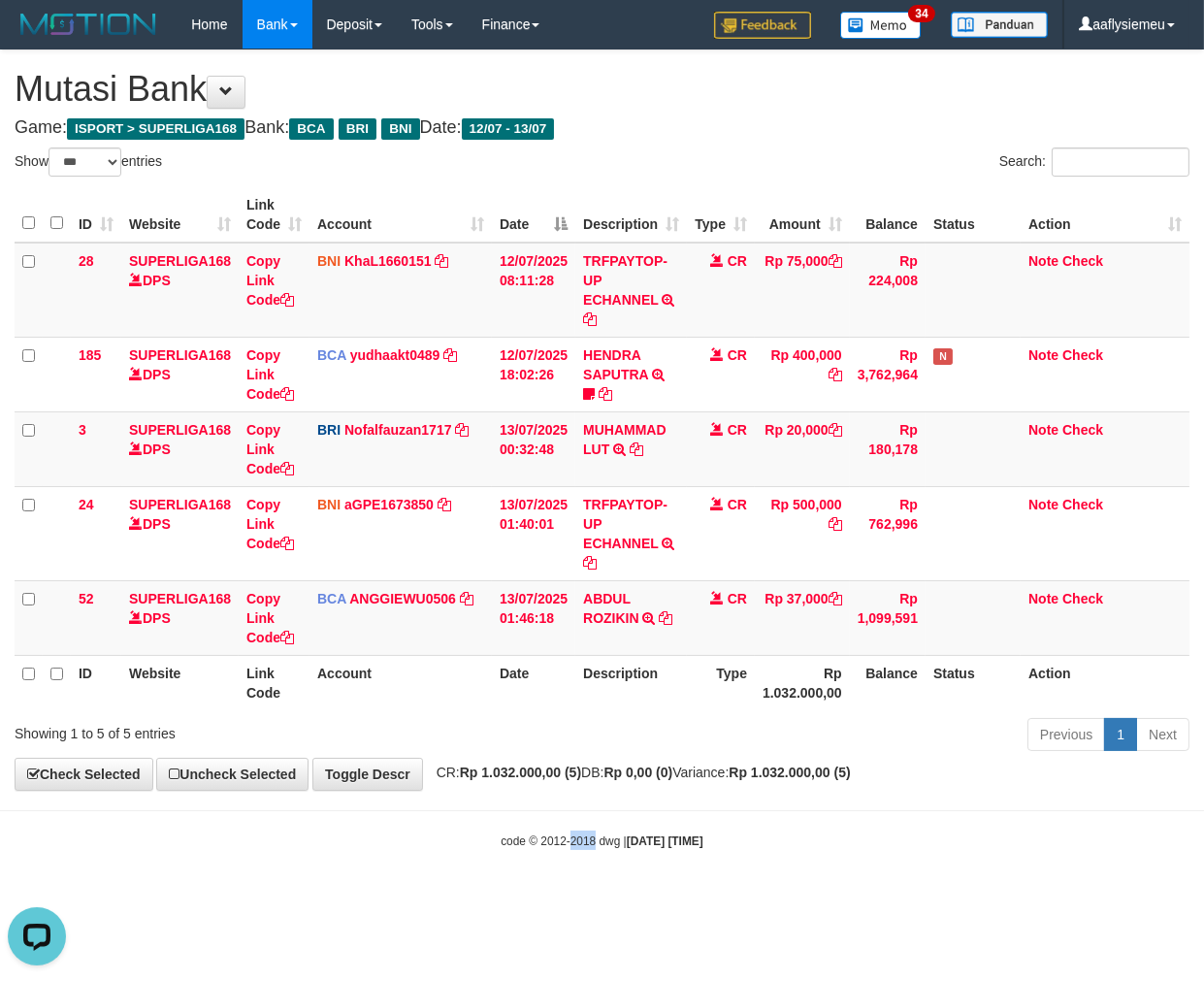 scroll, scrollTop: 0, scrollLeft: 0, axis: both 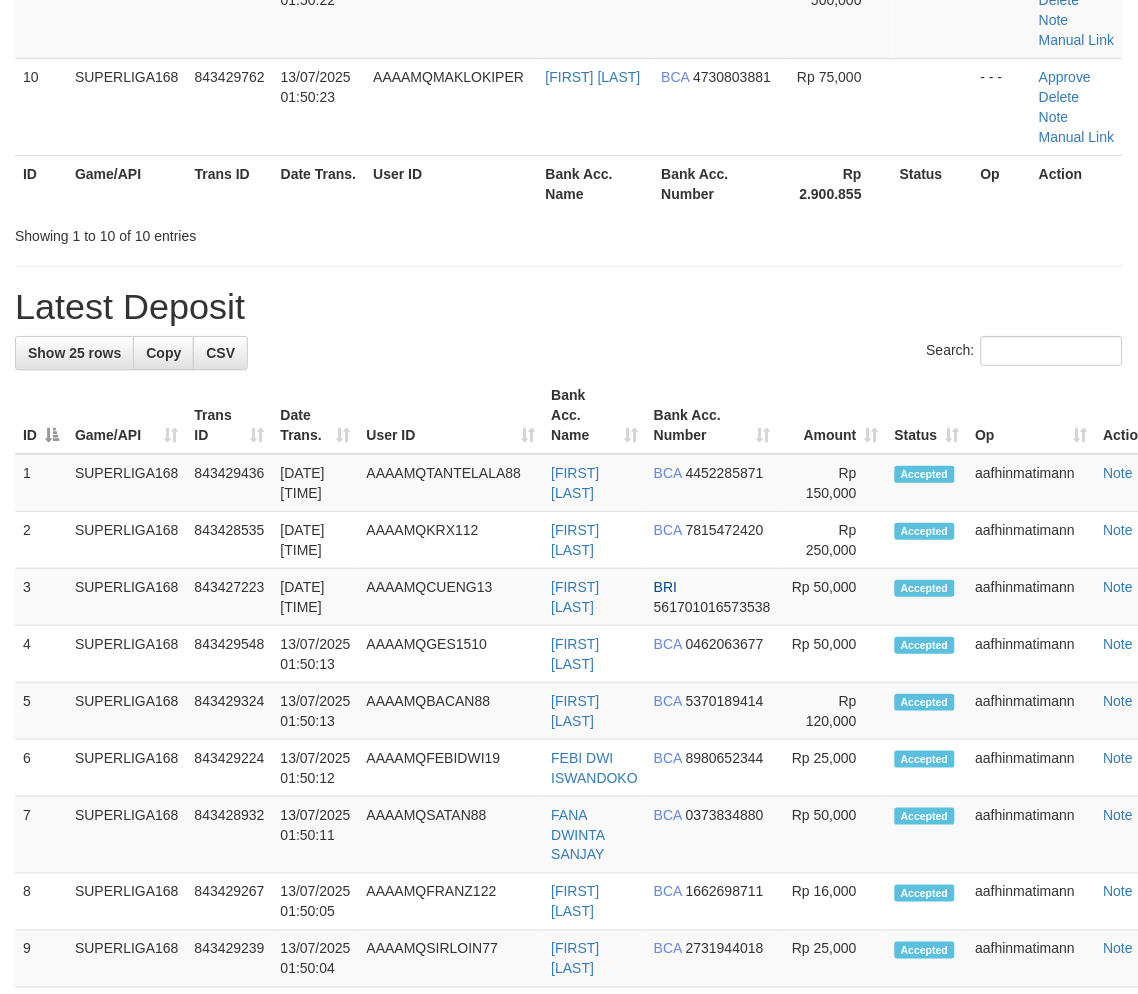 click on "**********" at bounding box center [569, 520] 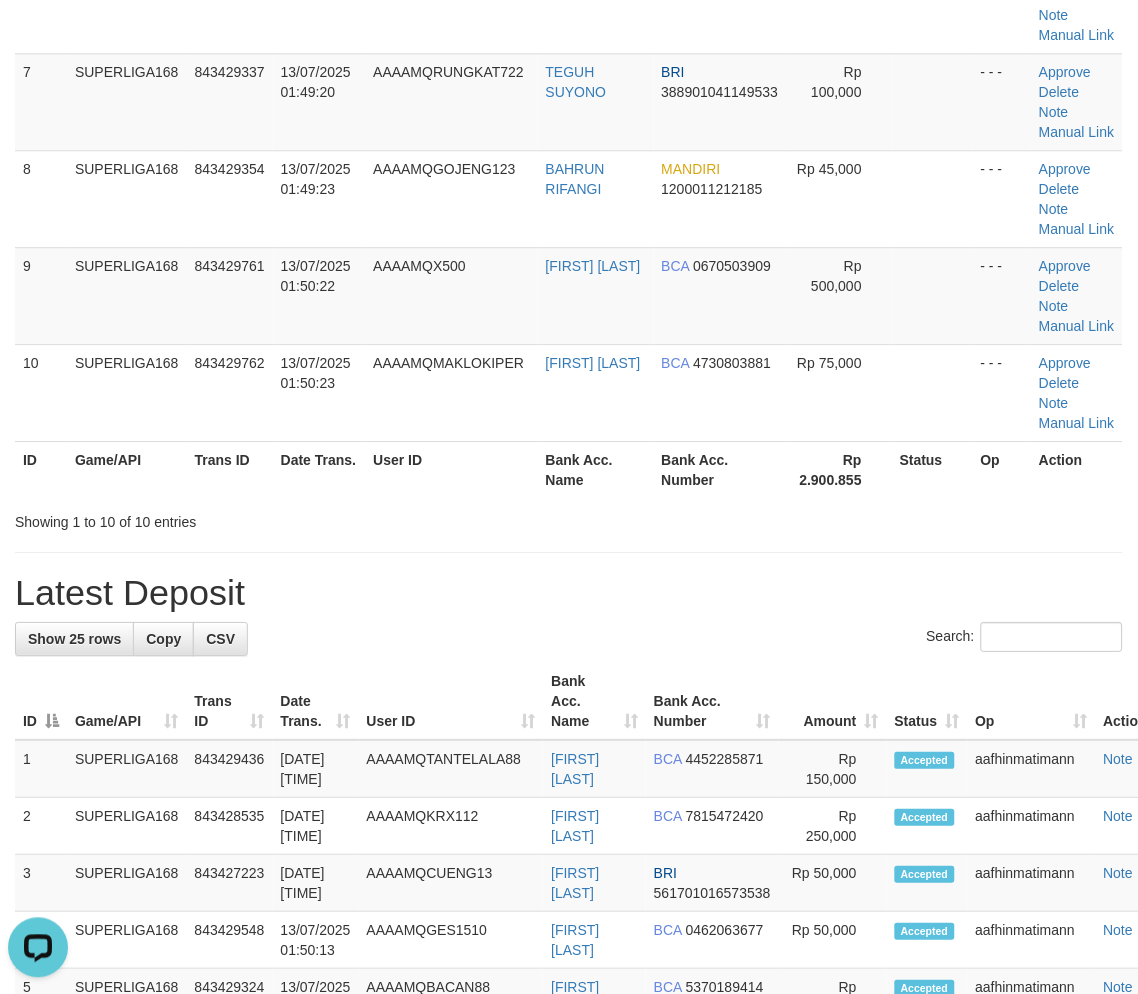 scroll, scrollTop: 0, scrollLeft: 0, axis: both 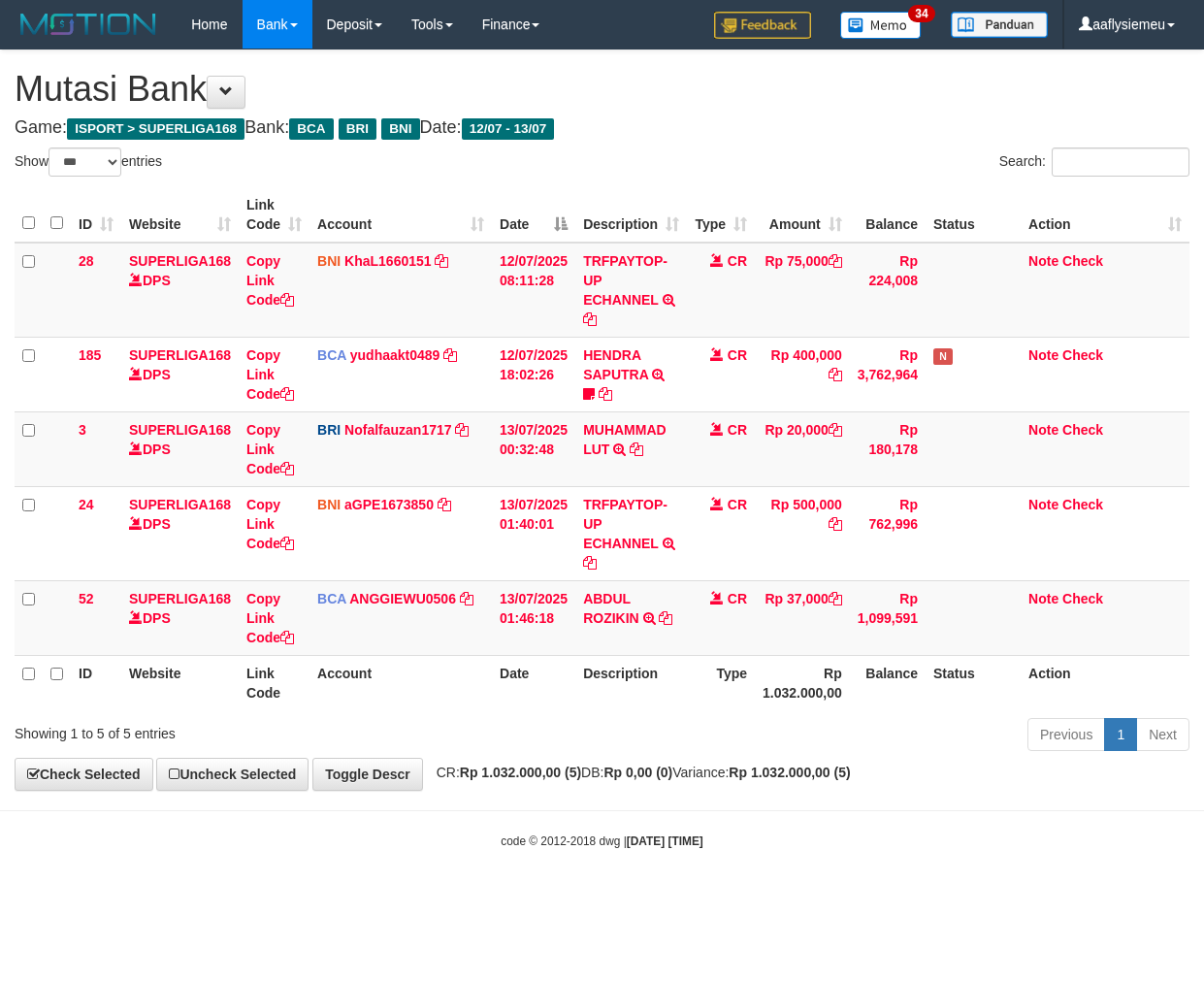 select on "***" 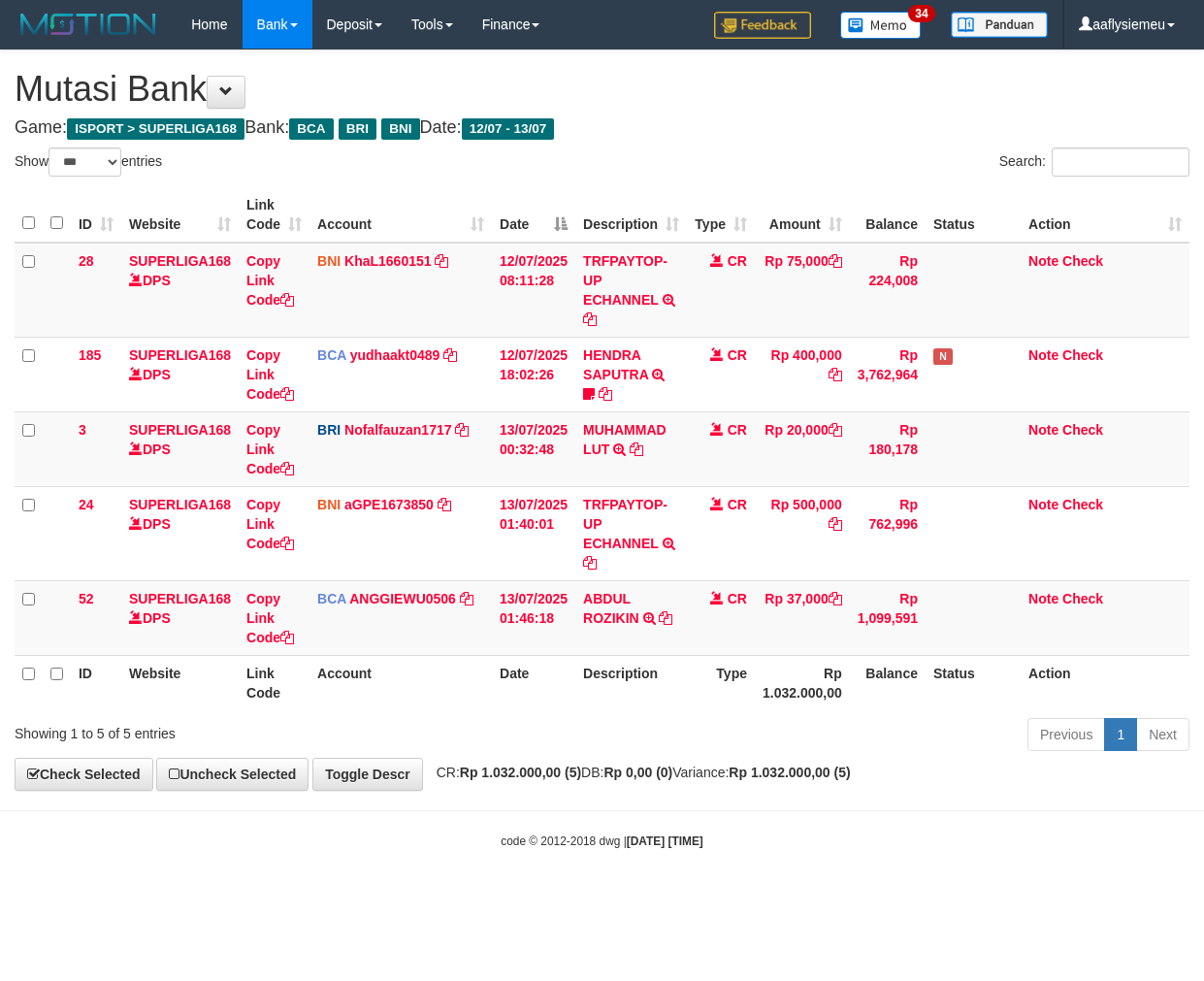 scroll, scrollTop: 0, scrollLeft: 0, axis: both 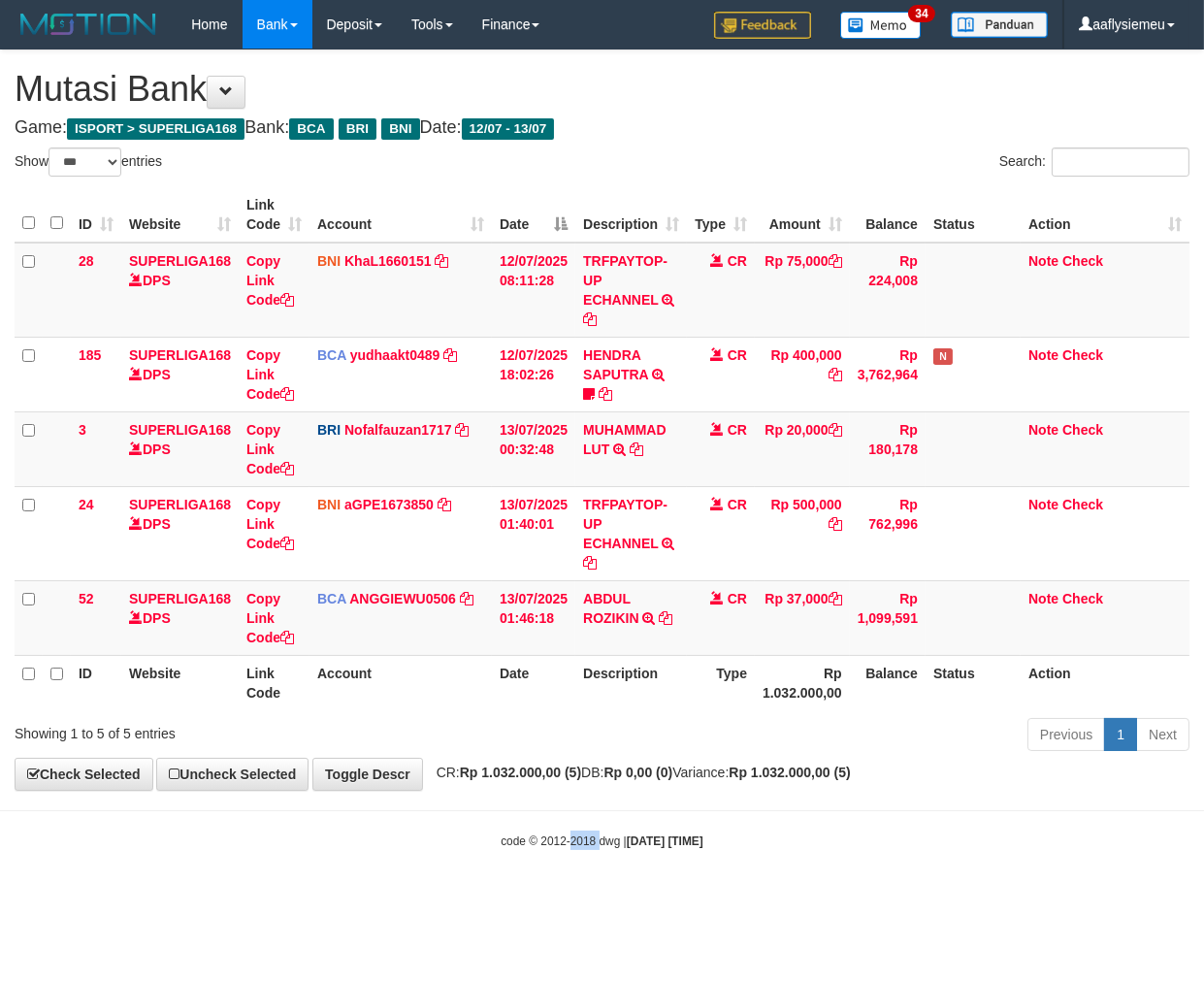 click on "Toggle navigation
Home
Bank
Account List
Load
By Website
Group
[ISPORT]													SUPERLIGA168
By Load Group (DPS)" at bounding box center (602, 449) 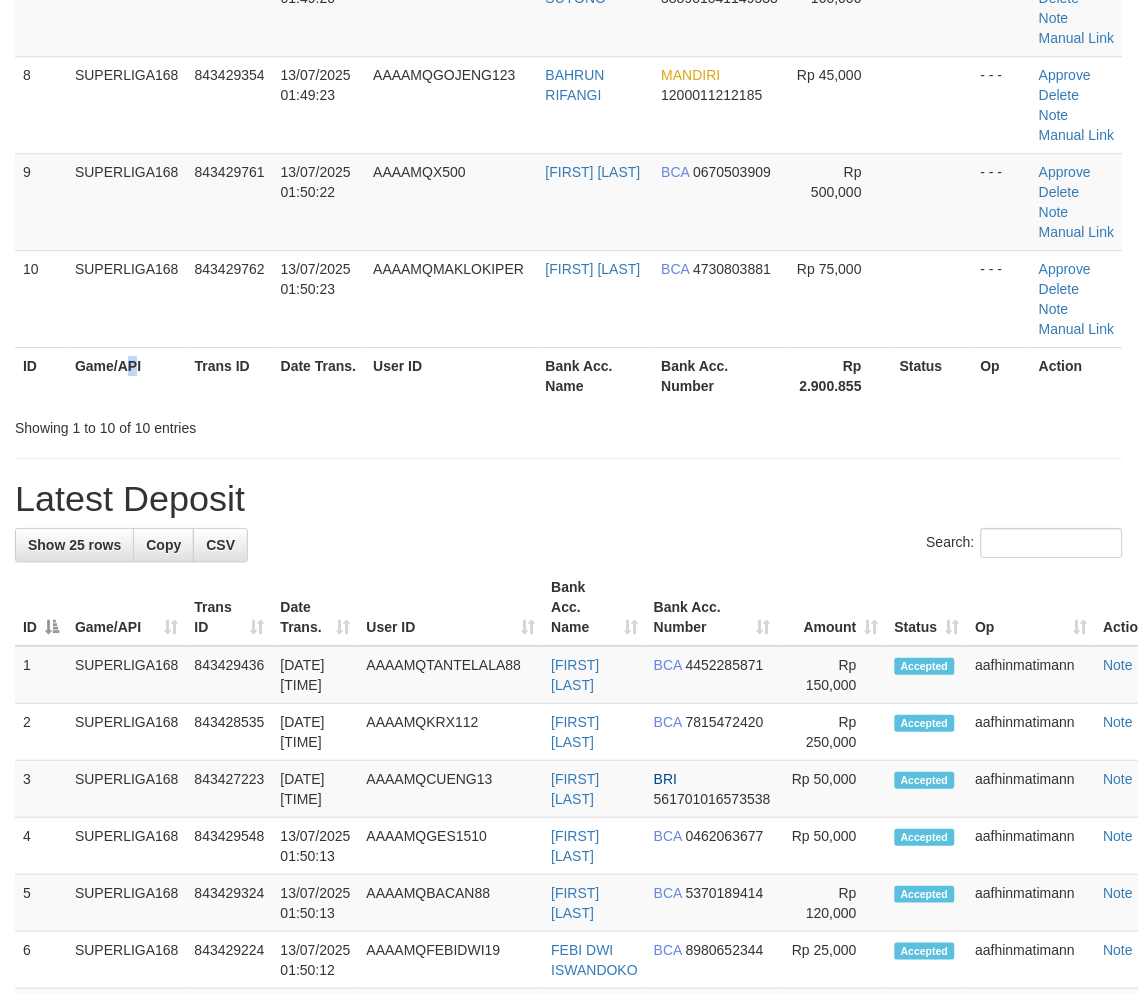 drag, startPoint x: 136, startPoint y: 581, endPoint x: 3, endPoint y: 632, distance: 142.44298 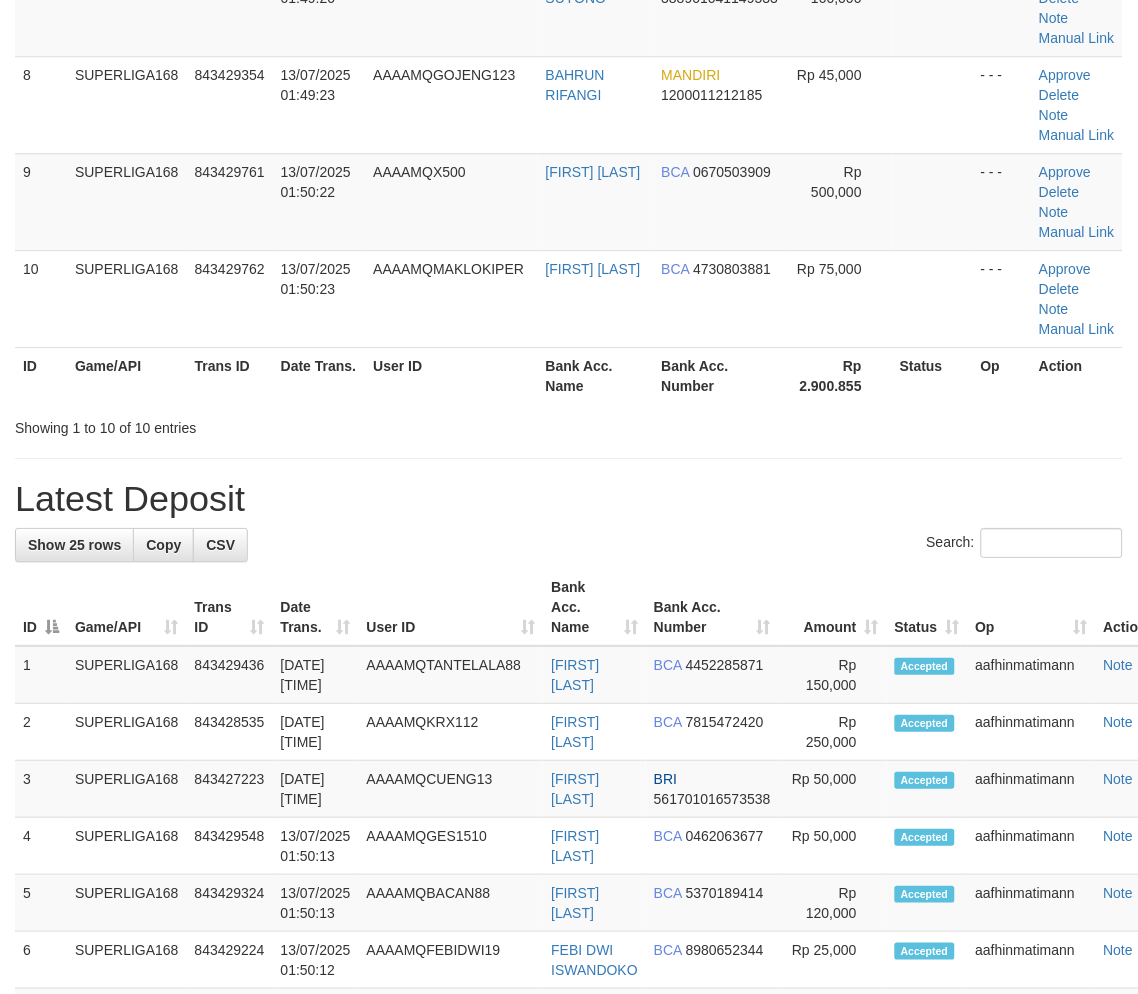scroll, scrollTop: 398, scrollLeft: 0, axis: vertical 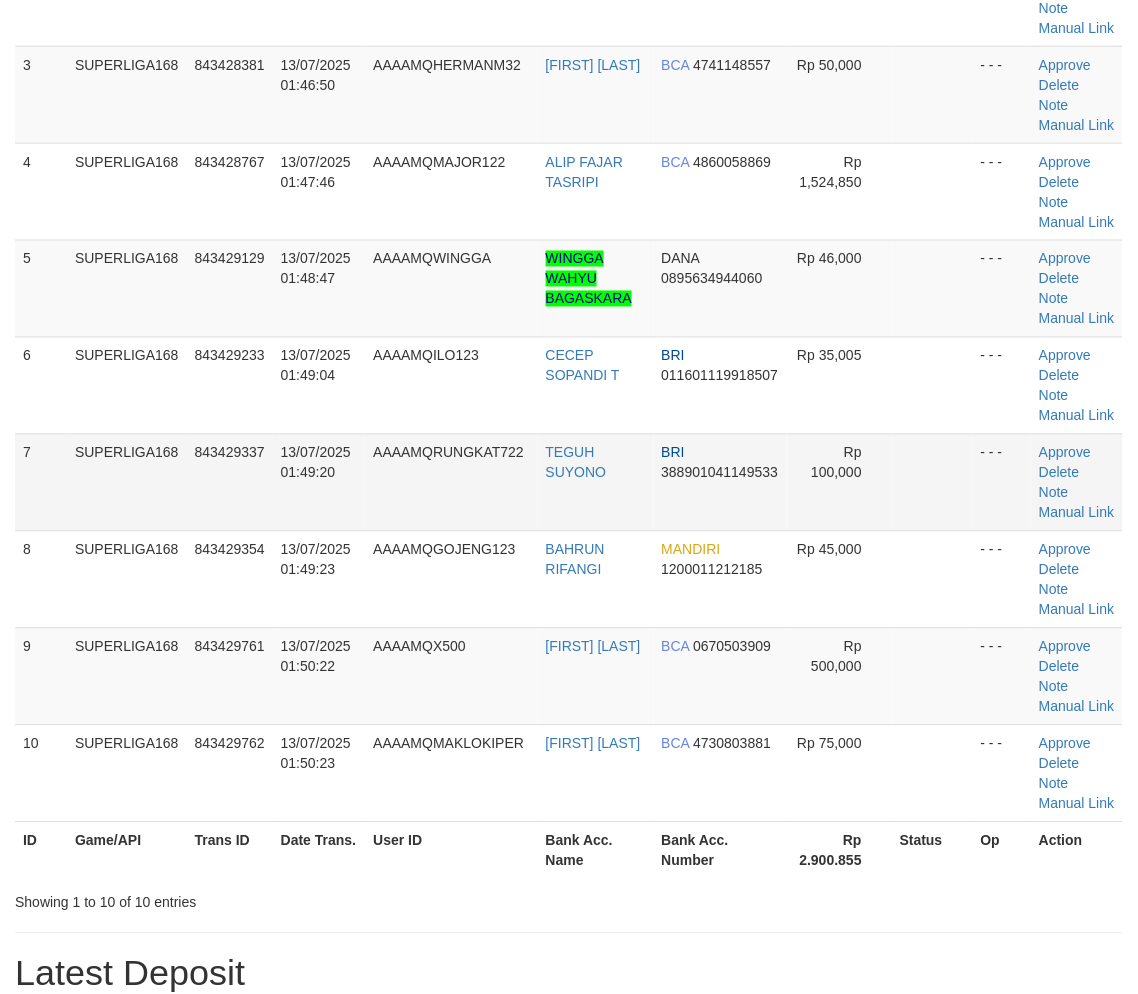 click on "SUPERLIGA168" at bounding box center [127, 482] 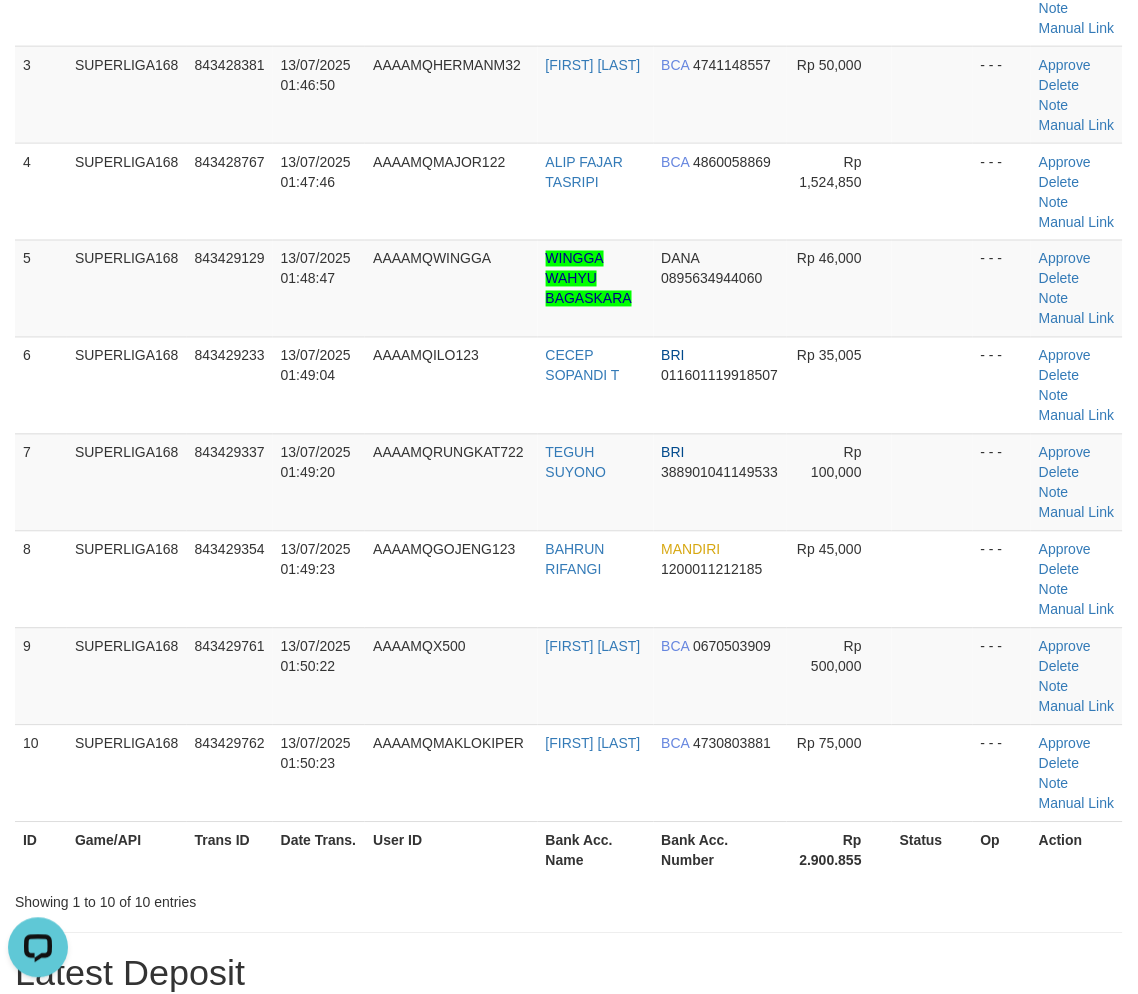 scroll, scrollTop: 0, scrollLeft: 0, axis: both 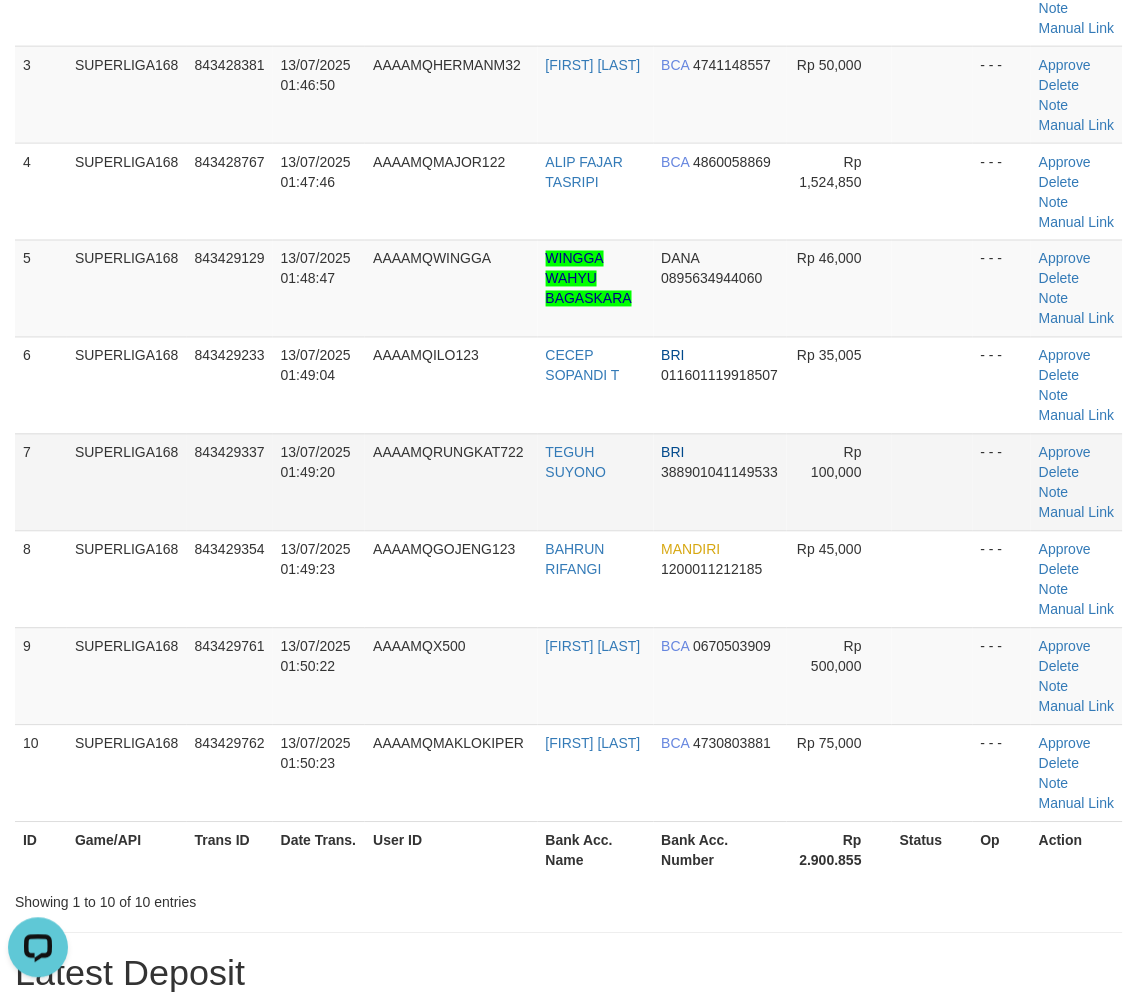 click on "SUPERLIGA168" at bounding box center [127, 482] 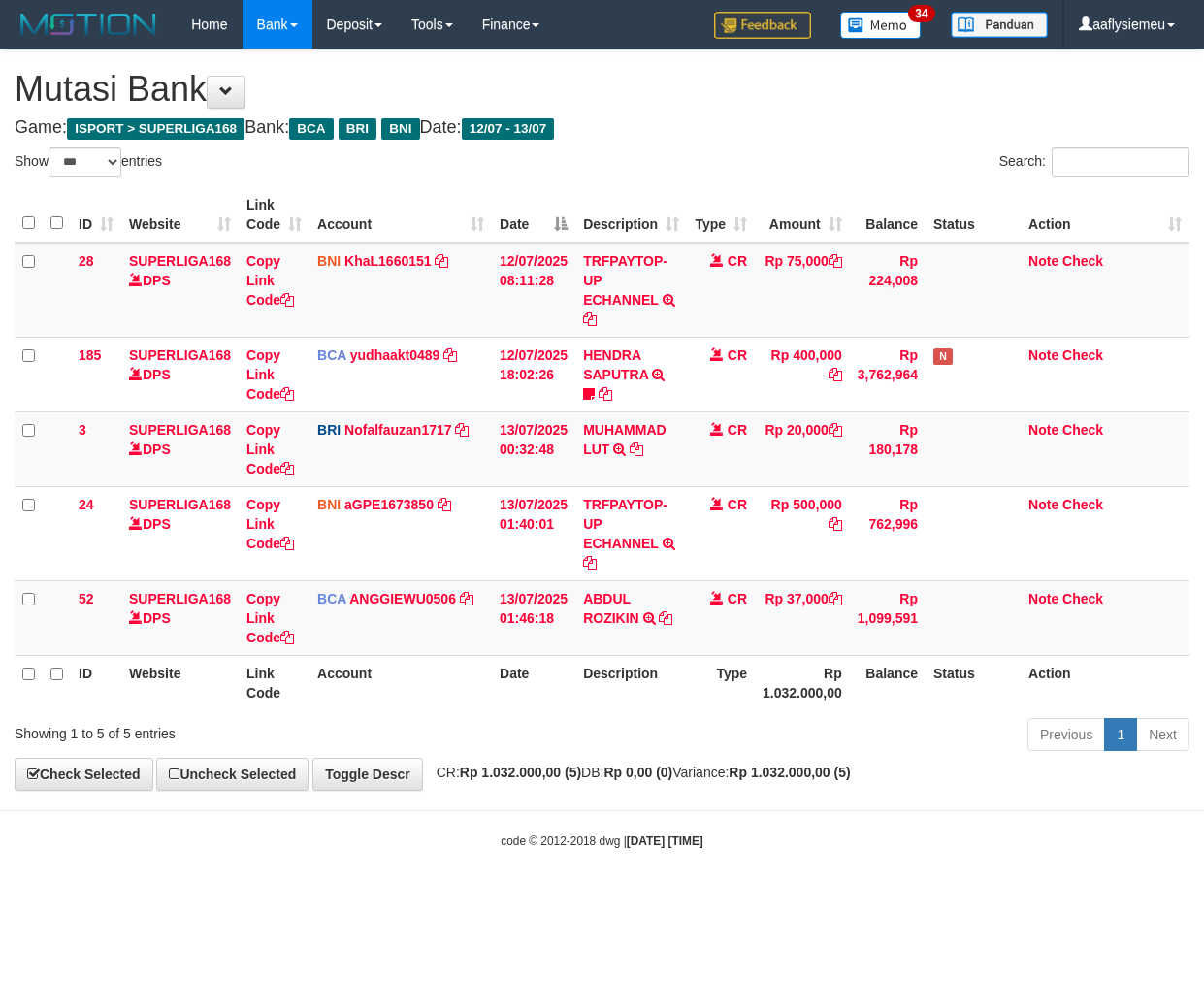 select on "***" 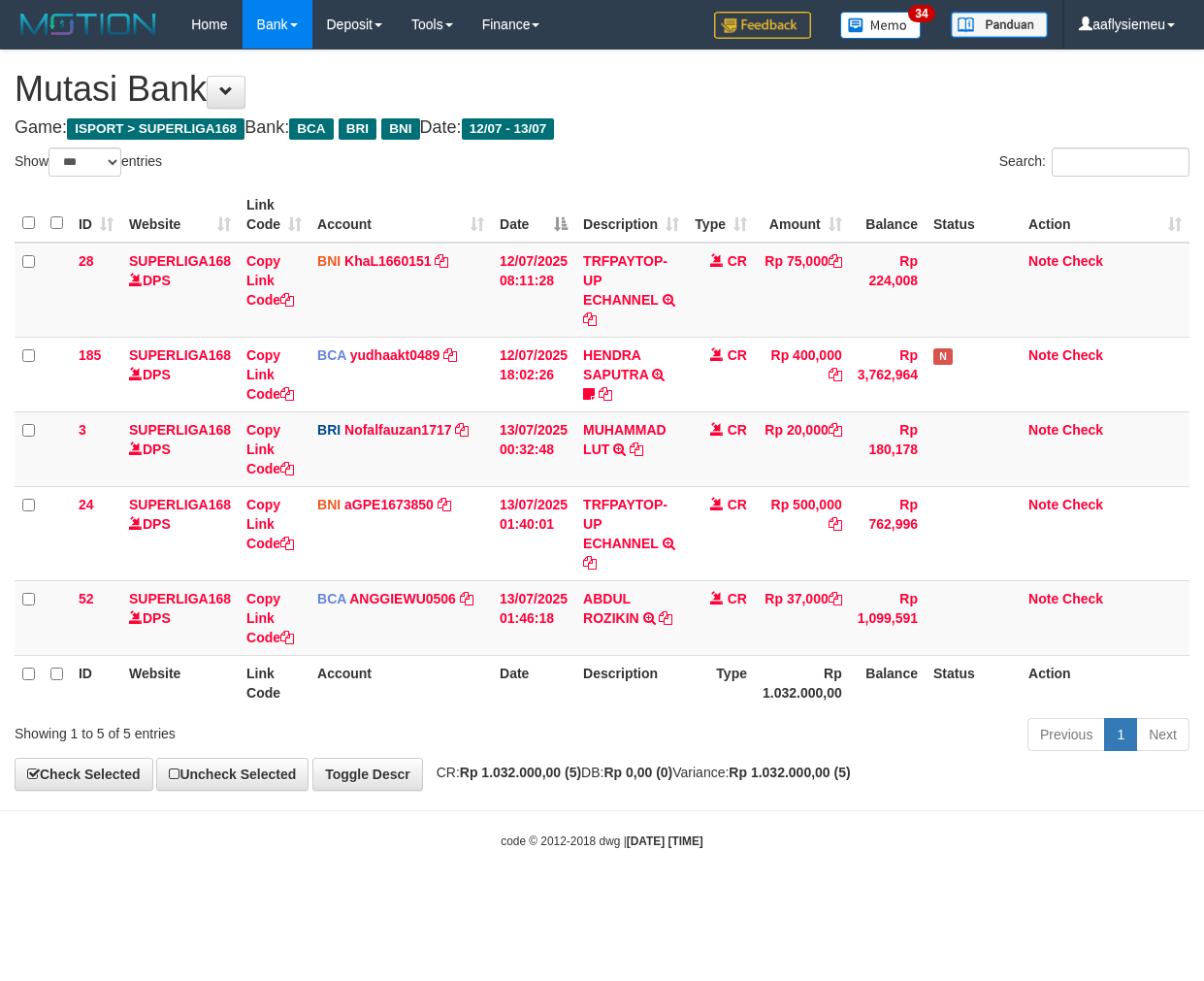 scroll, scrollTop: 0, scrollLeft: 0, axis: both 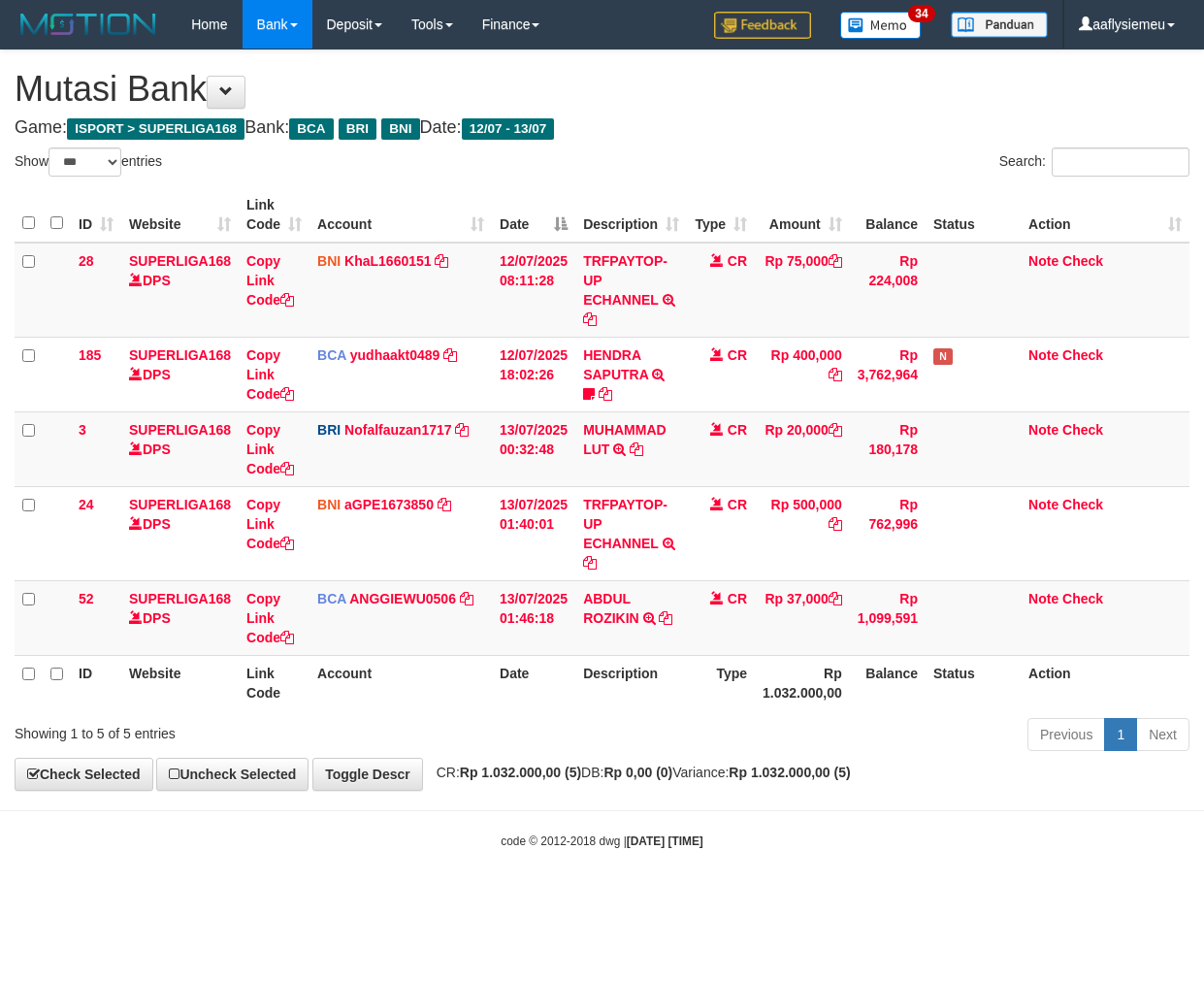 select on "***" 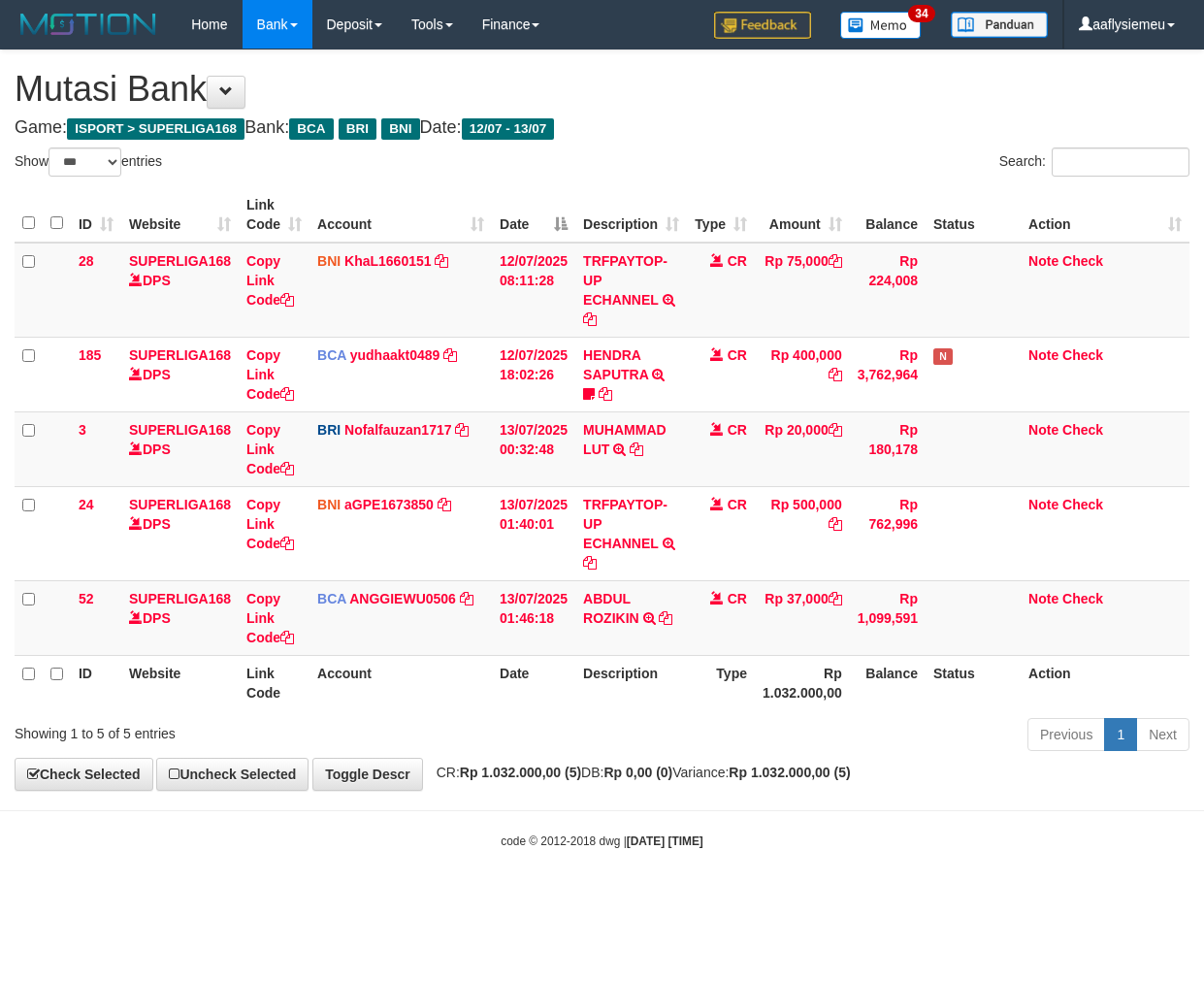 scroll, scrollTop: 0, scrollLeft: 0, axis: both 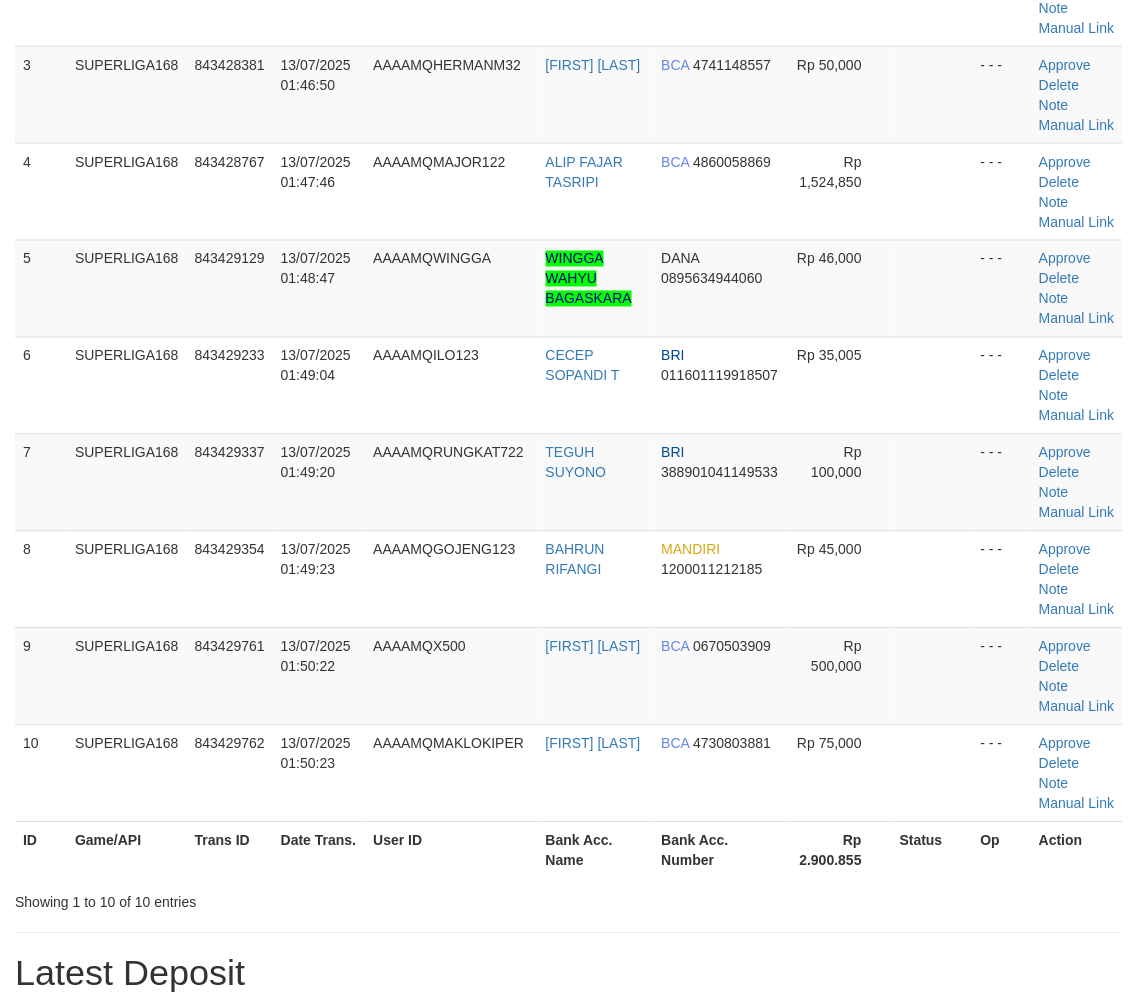 drag, startPoint x: 131, startPoint y: 573, endPoint x: 4, endPoint y: 632, distance: 140.0357 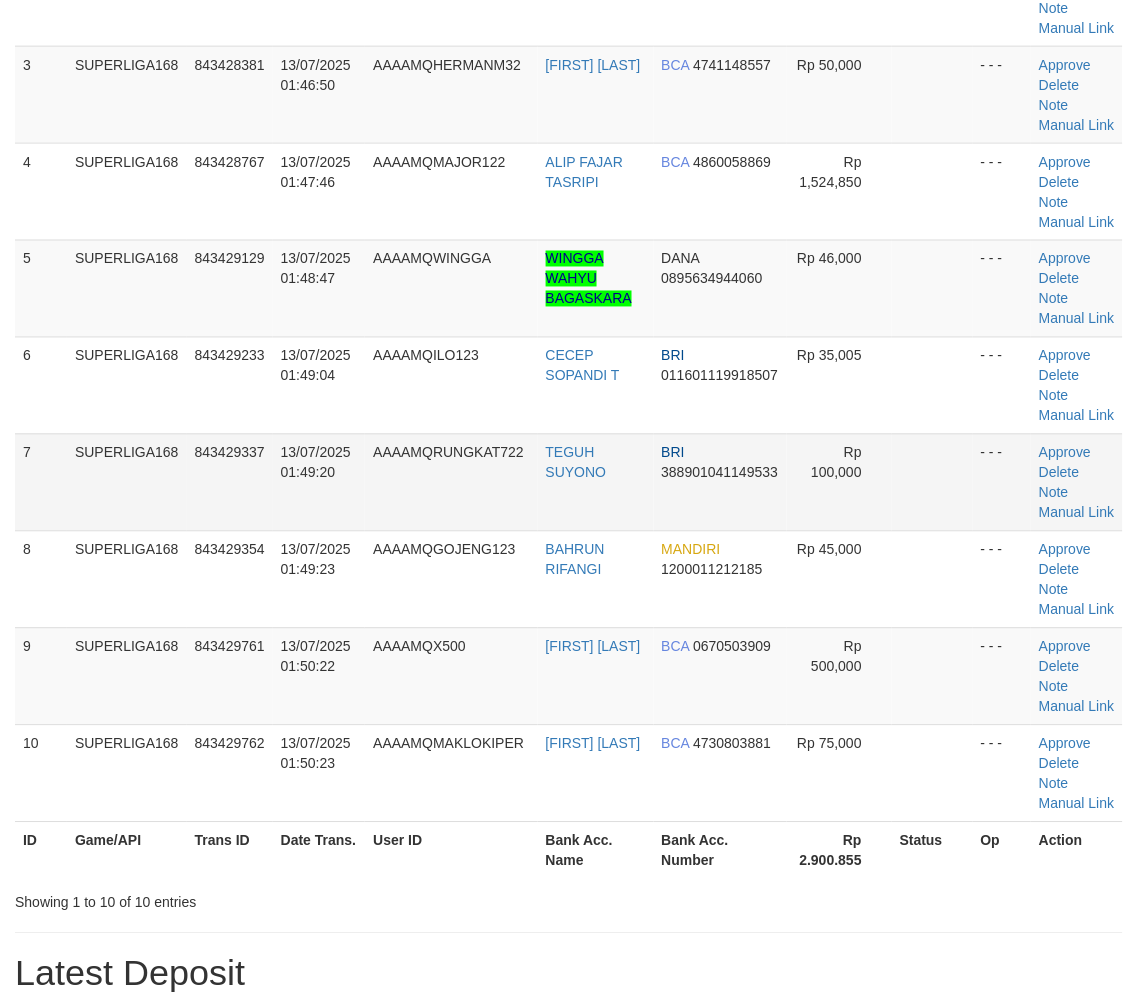 drag, startPoint x: 196, startPoint y: 586, endPoint x: 15, endPoint y: 648, distance: 191.32433 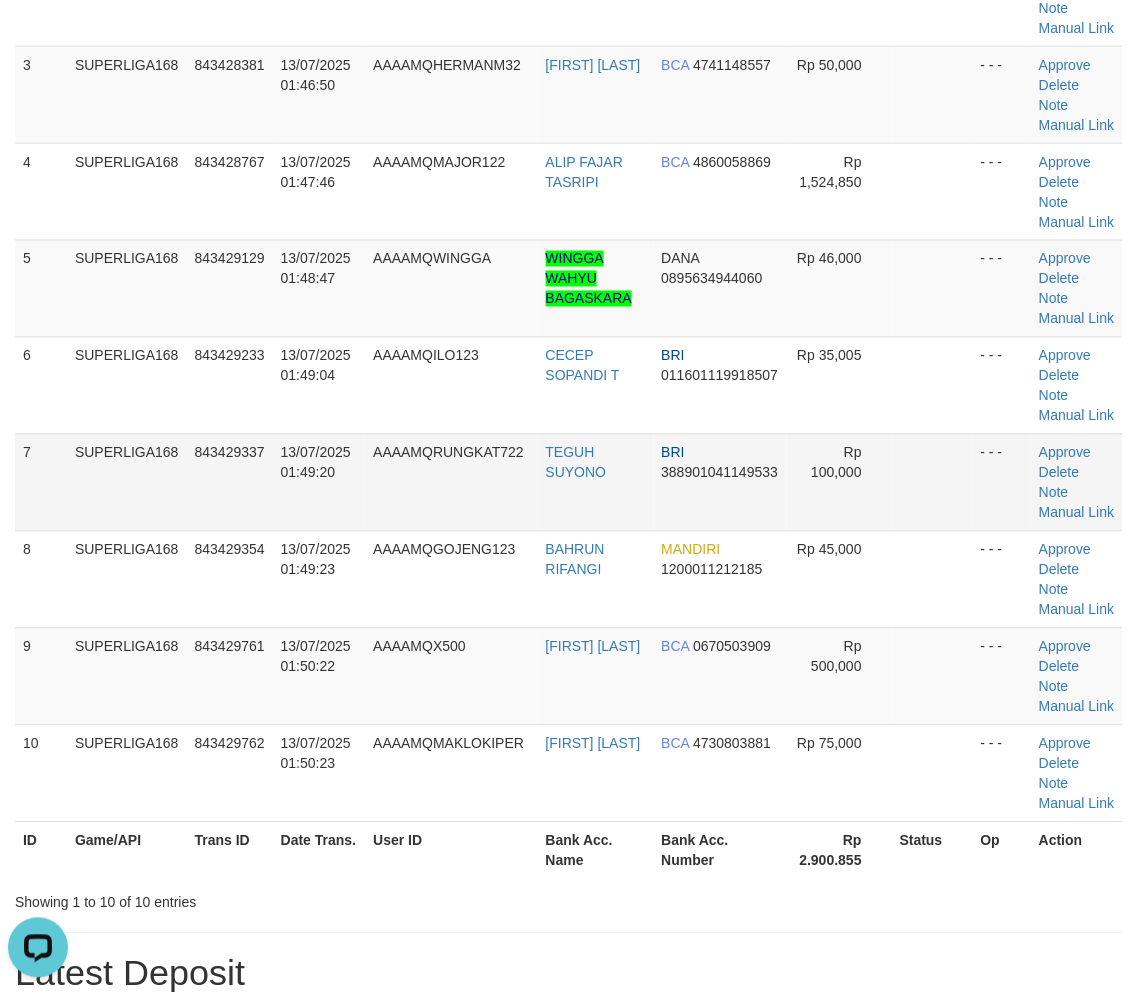 scroll, scrollTop: 0, scrollLeft: 0, axis: both 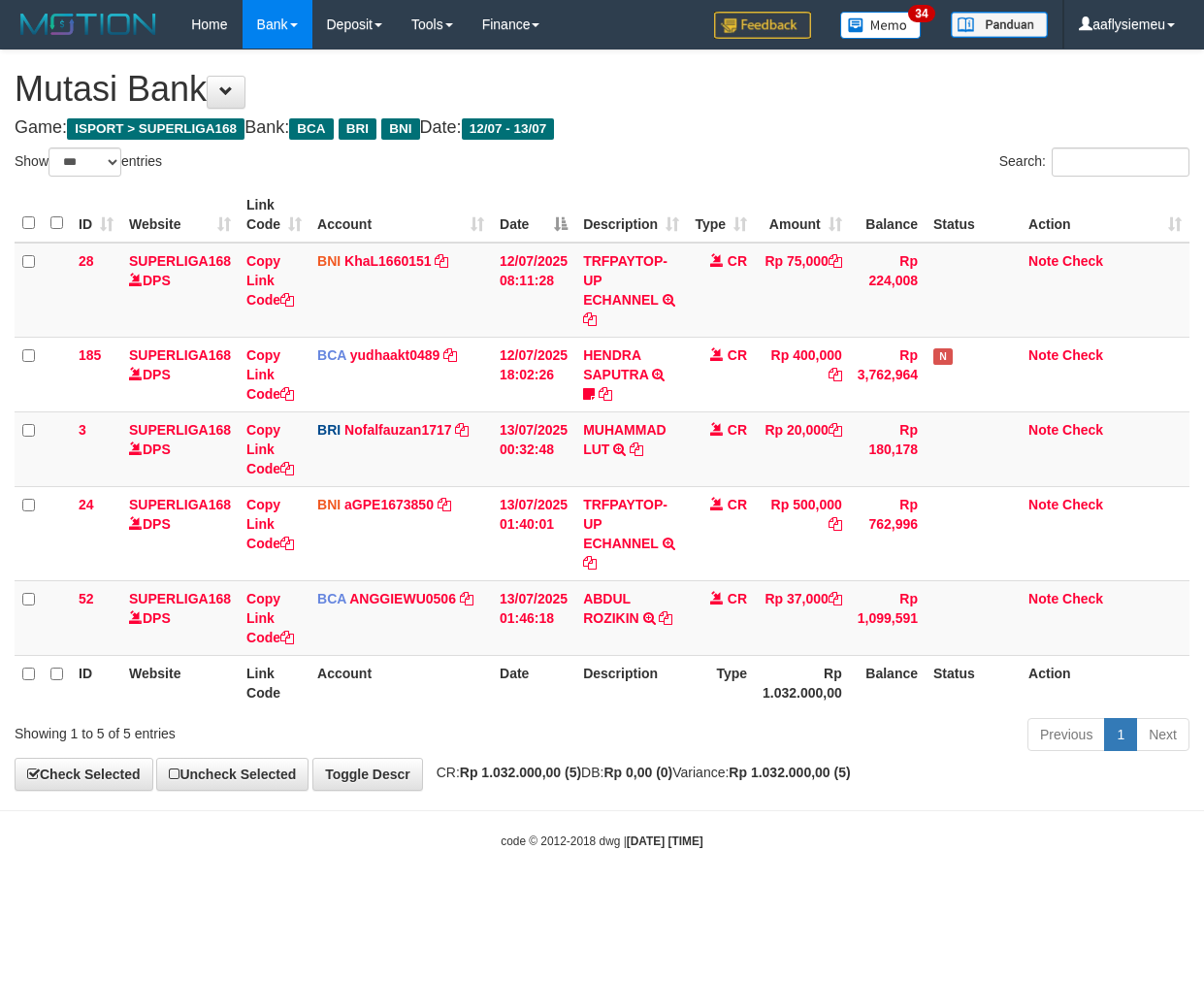select on "***" 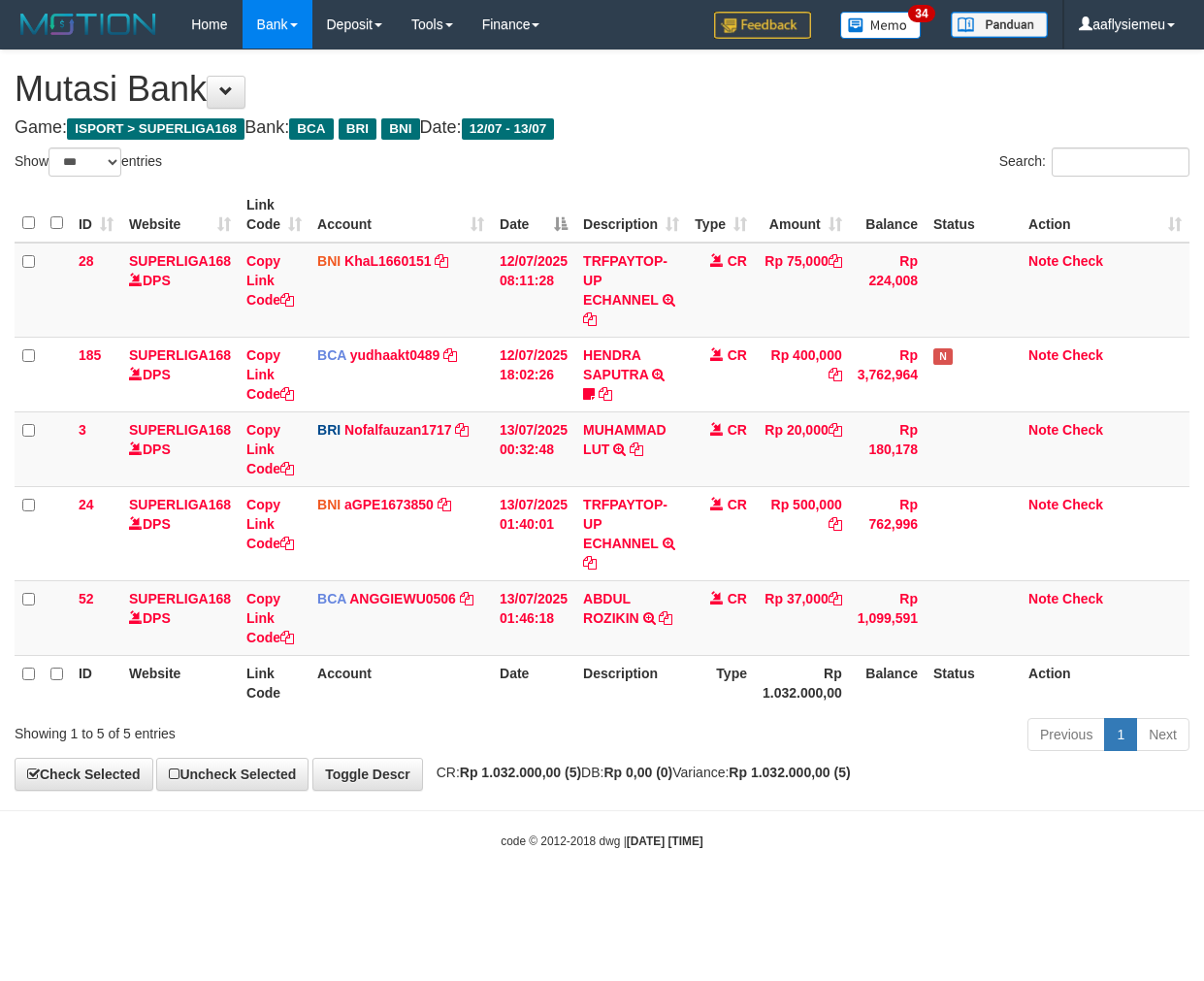 scroll, scrollTop: 0, scrollLeft: 0, axis: both 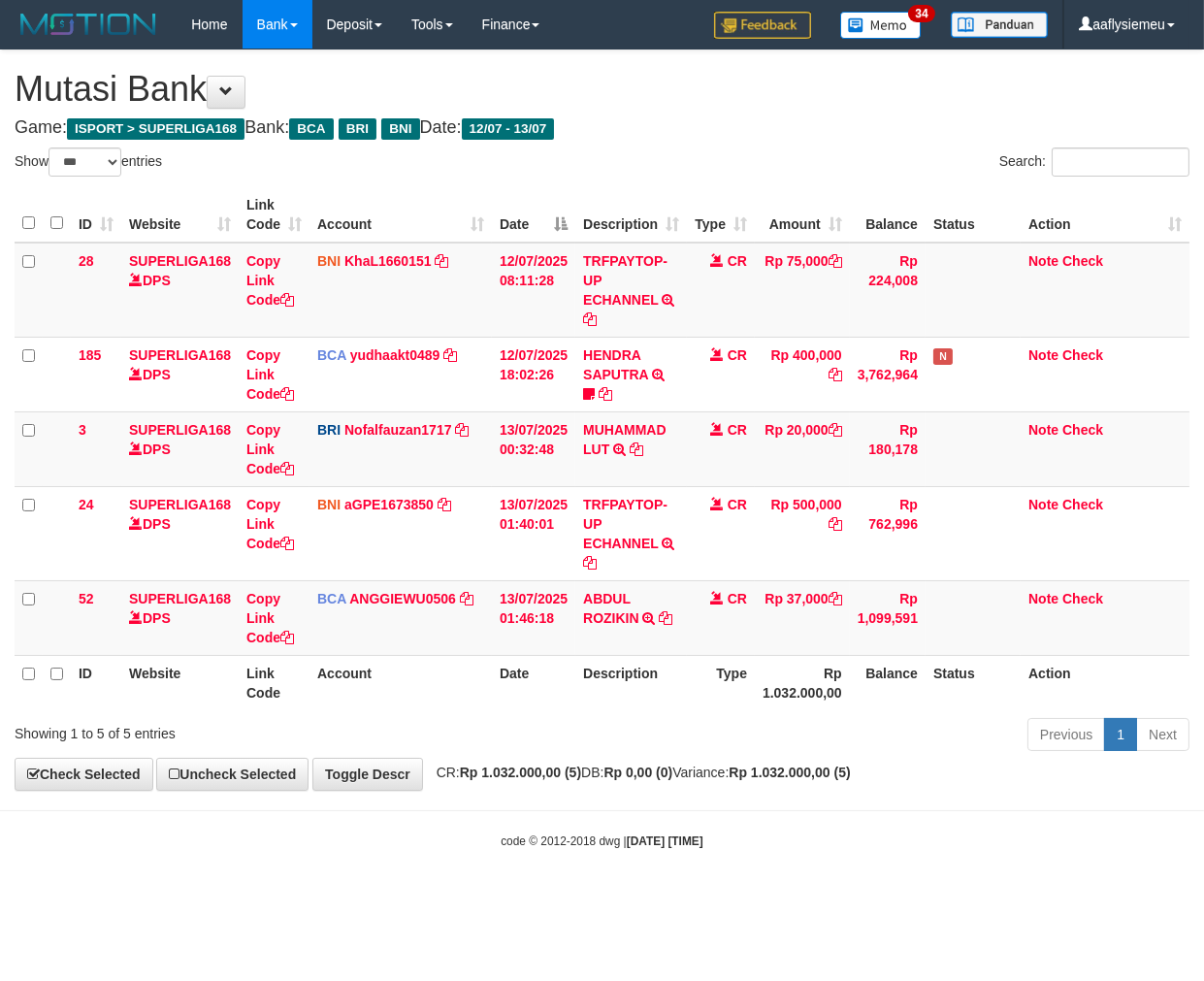 click on "Toggle navigation
Home
Bank
Account List
Load
By Website
Group
[ISPORT]													SUPERLIGA168
By Load Group (DPS)
34" at bounding box center (602, 449) 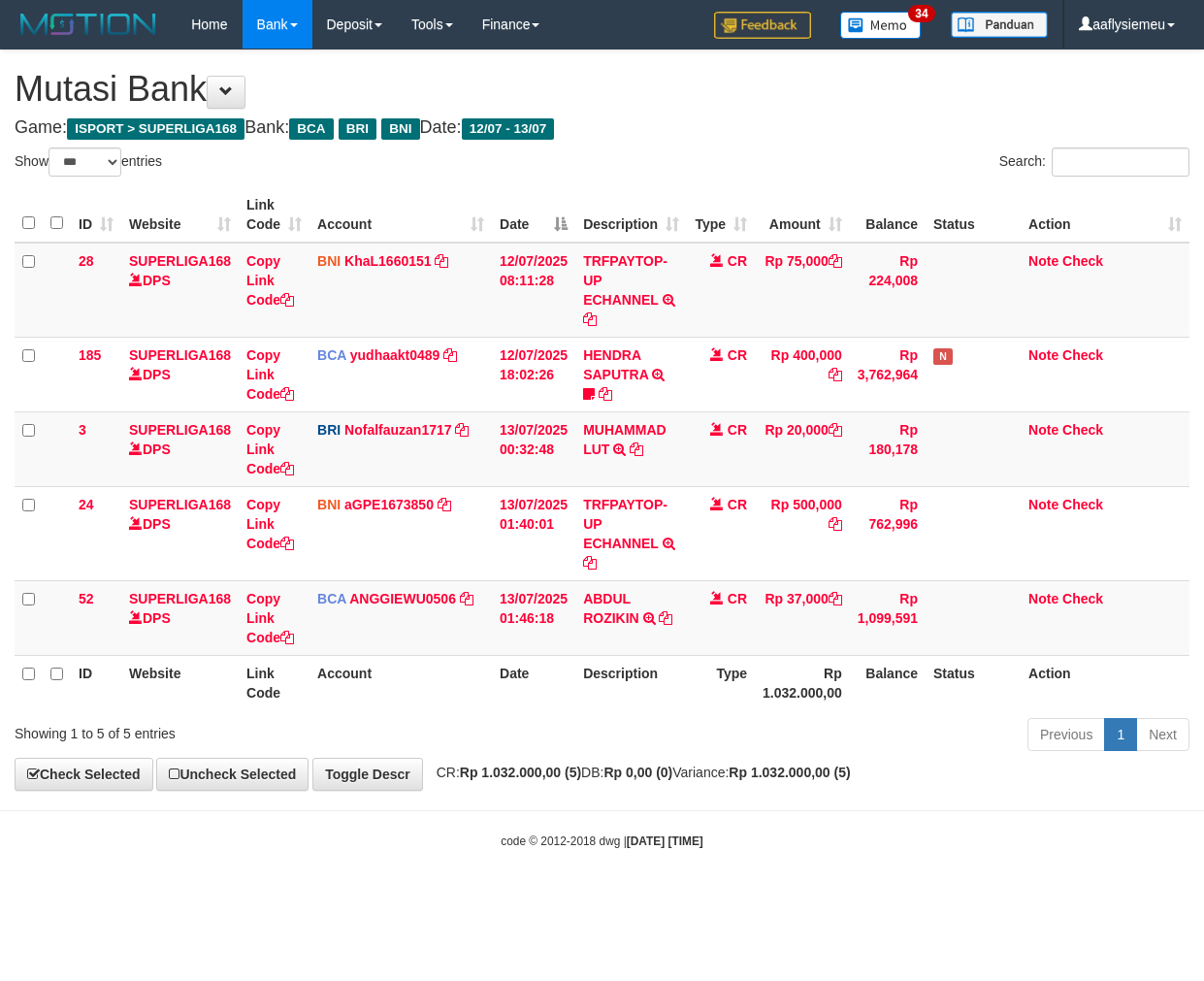 select on "***" 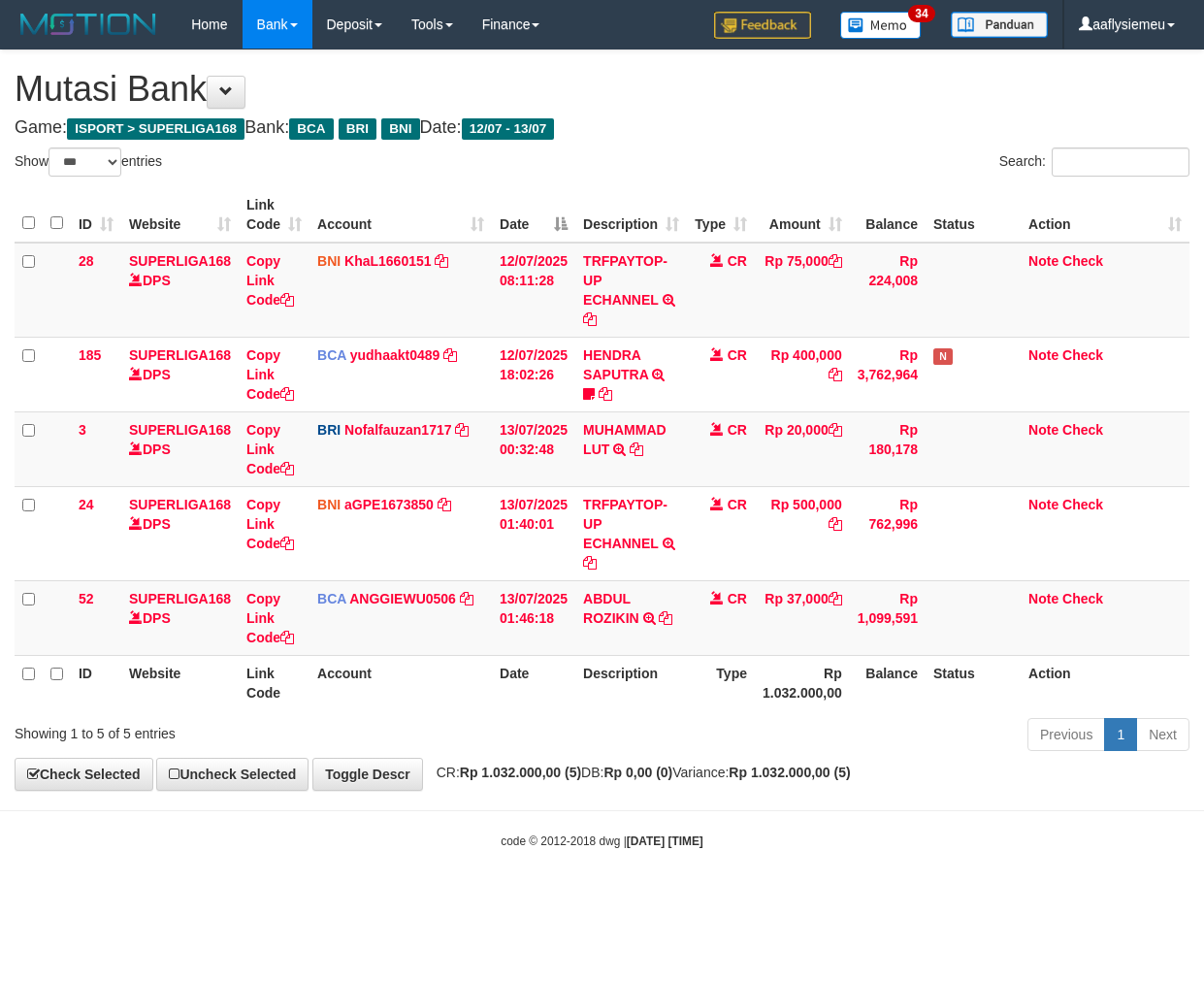 scroll, scrollTop: 0, scrollLeft: 0, axis: both 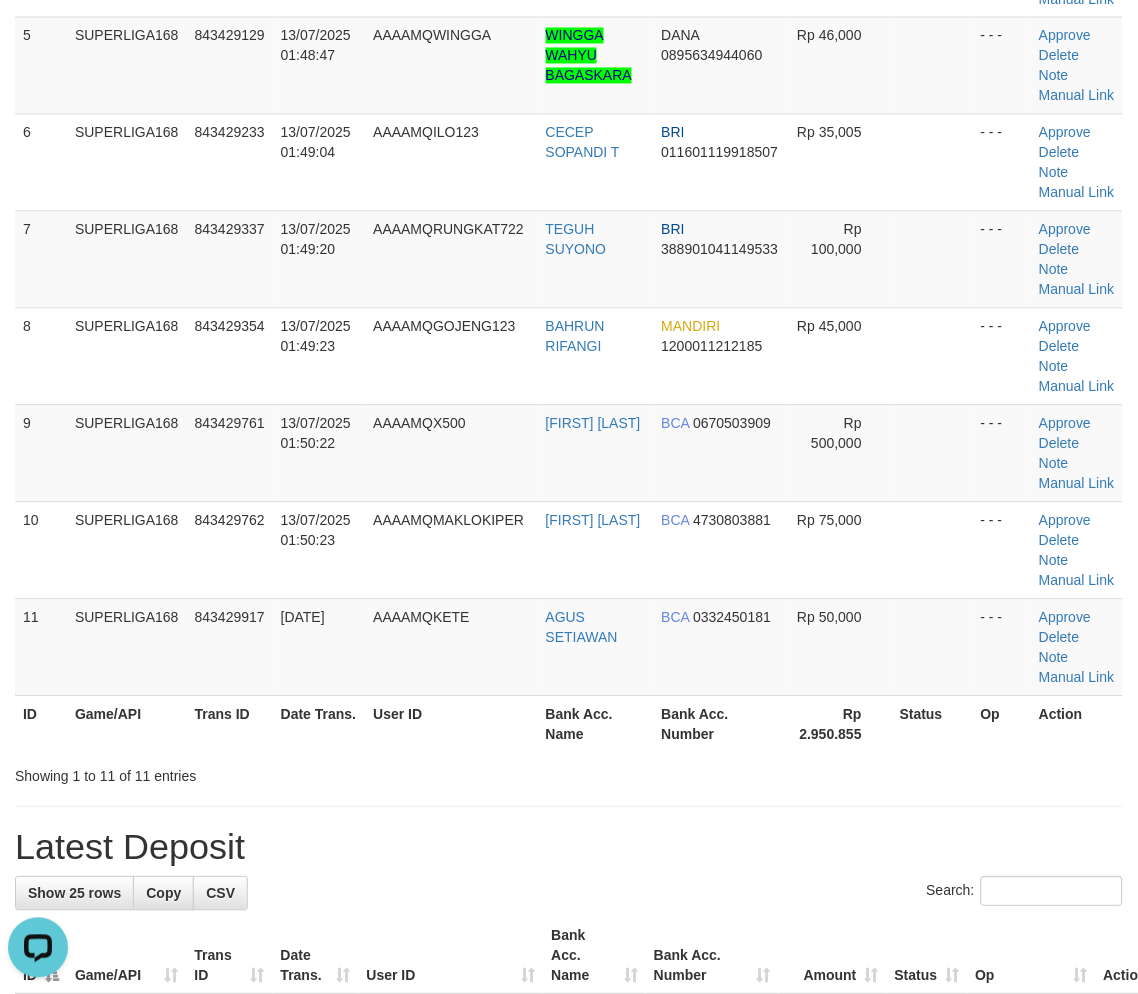 drag, startPoint x: 191, startPoint y: 581, endPoint x: 1, endPoint y: 686, distance: 217.08293 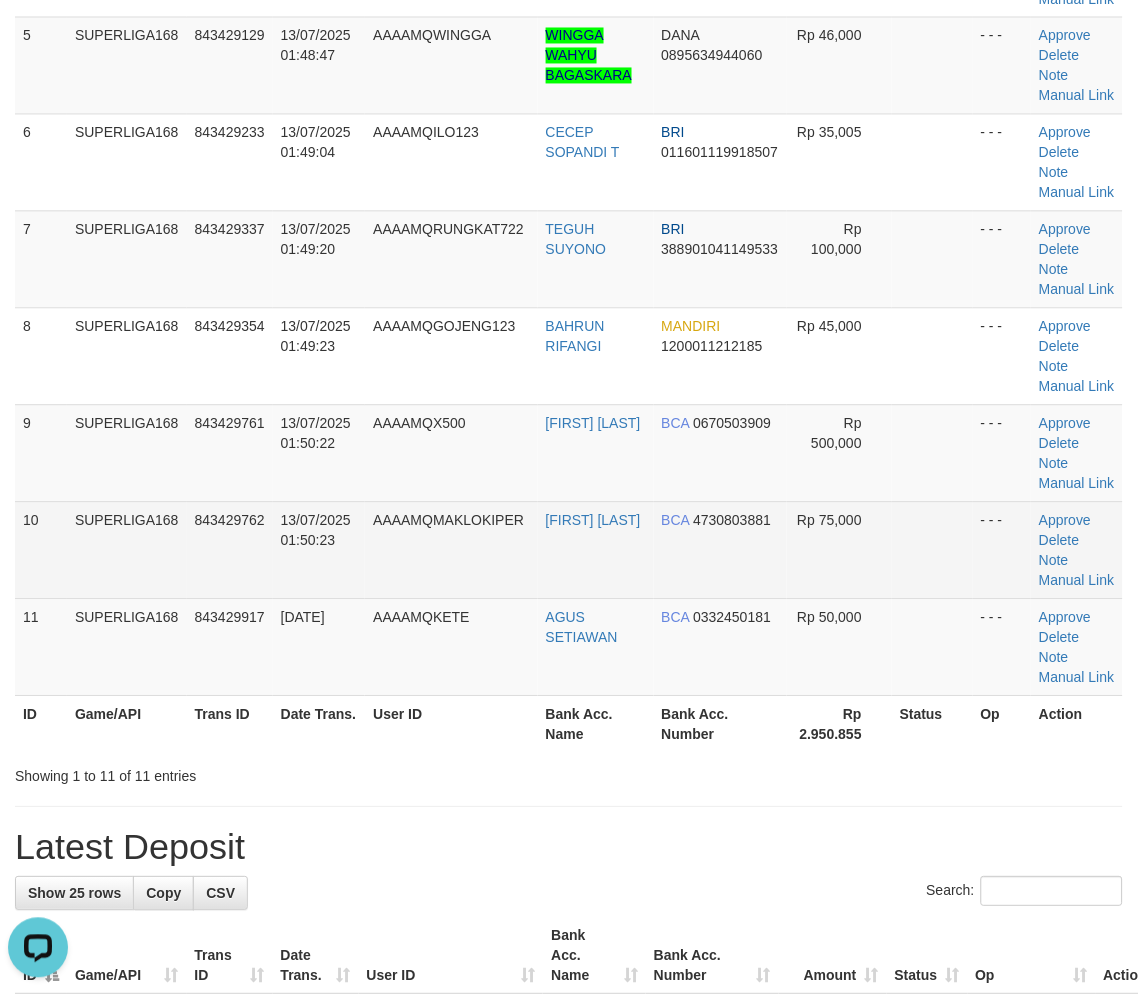 drag, startPoint x: 296, startPoint y: 573, endPoint x: 16, endPoint y: 686, distance: 301.94205 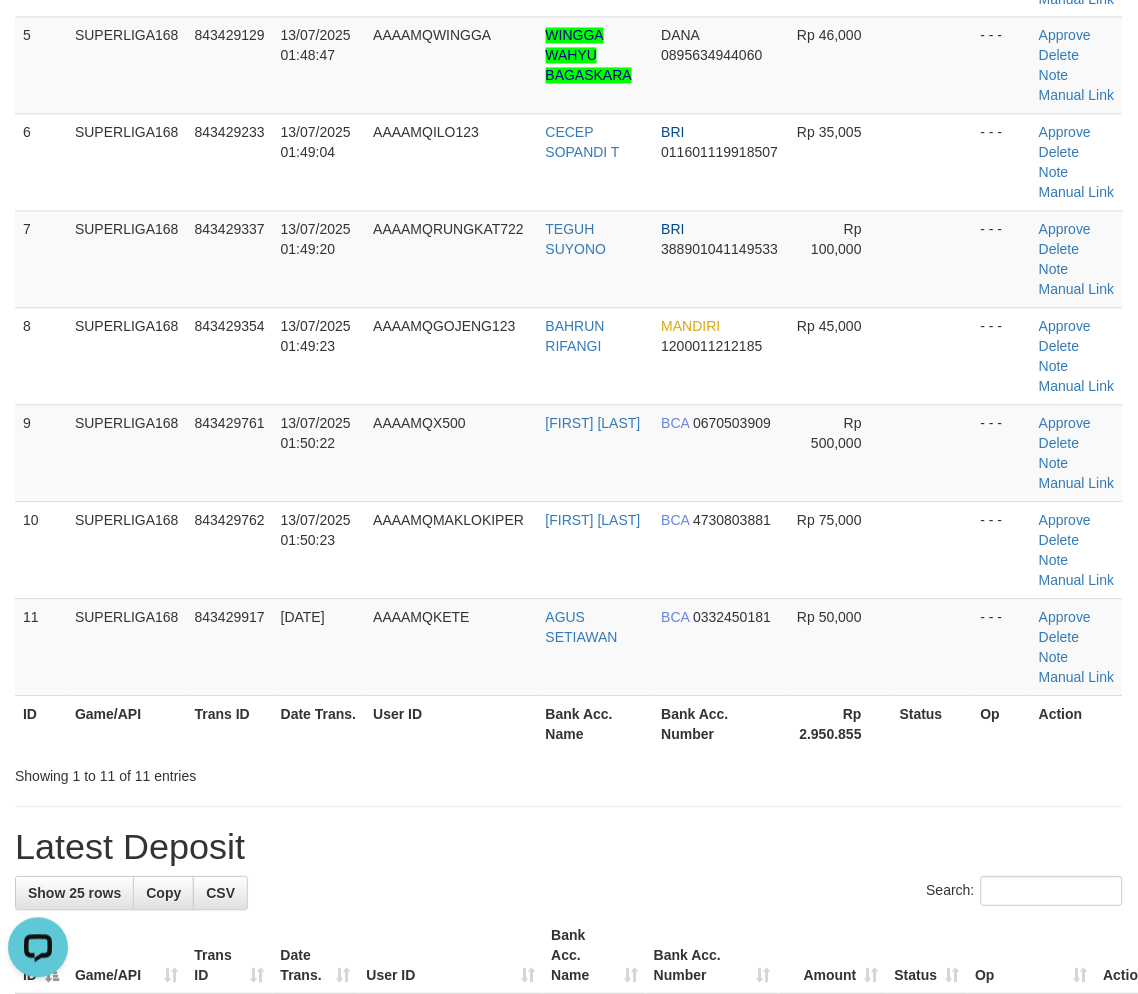 drag, startPoint x: 188, startPoint y: 580, endPoint x: 1, endPoint y: 653, distance: 200.74362 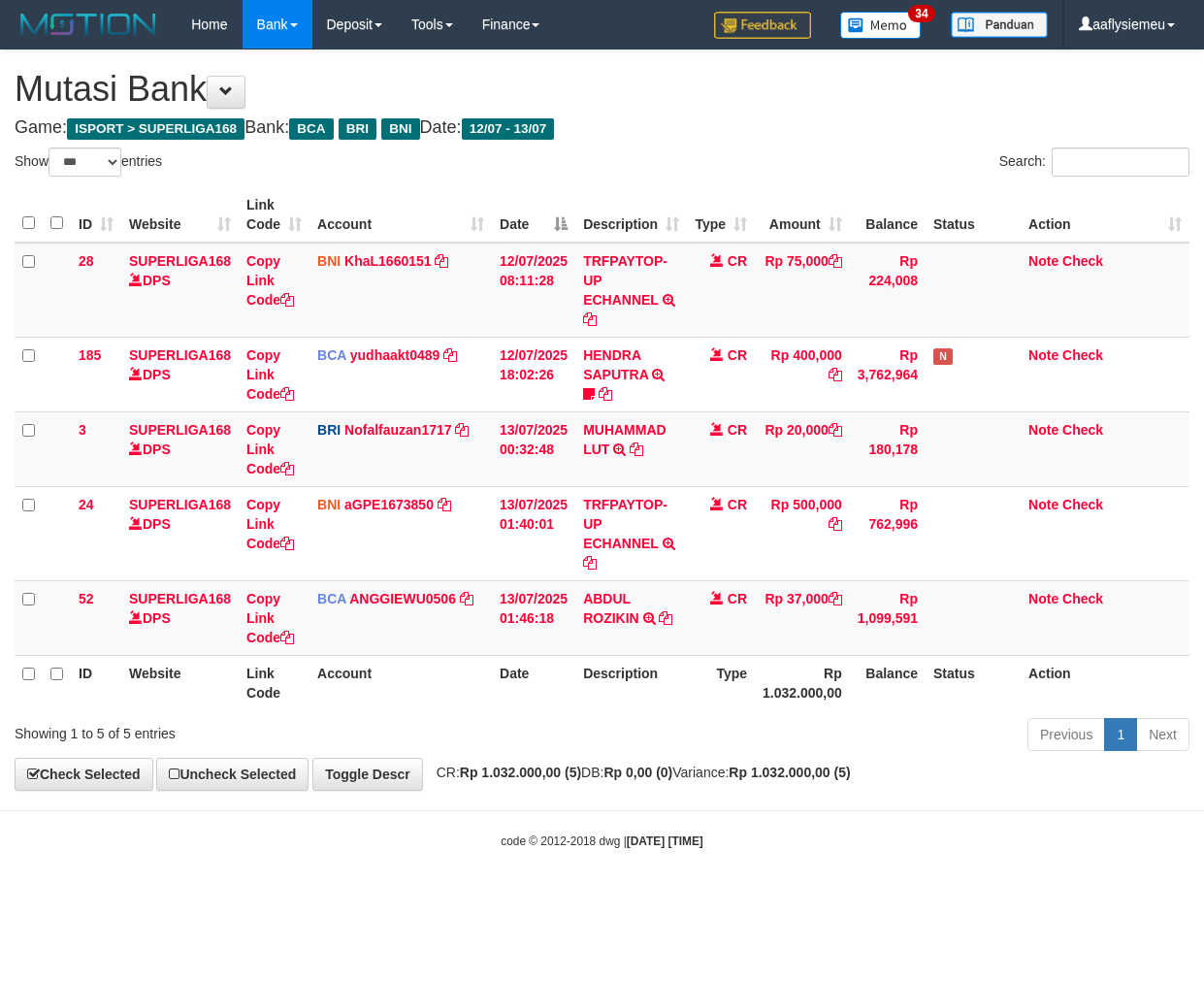 select on "***" 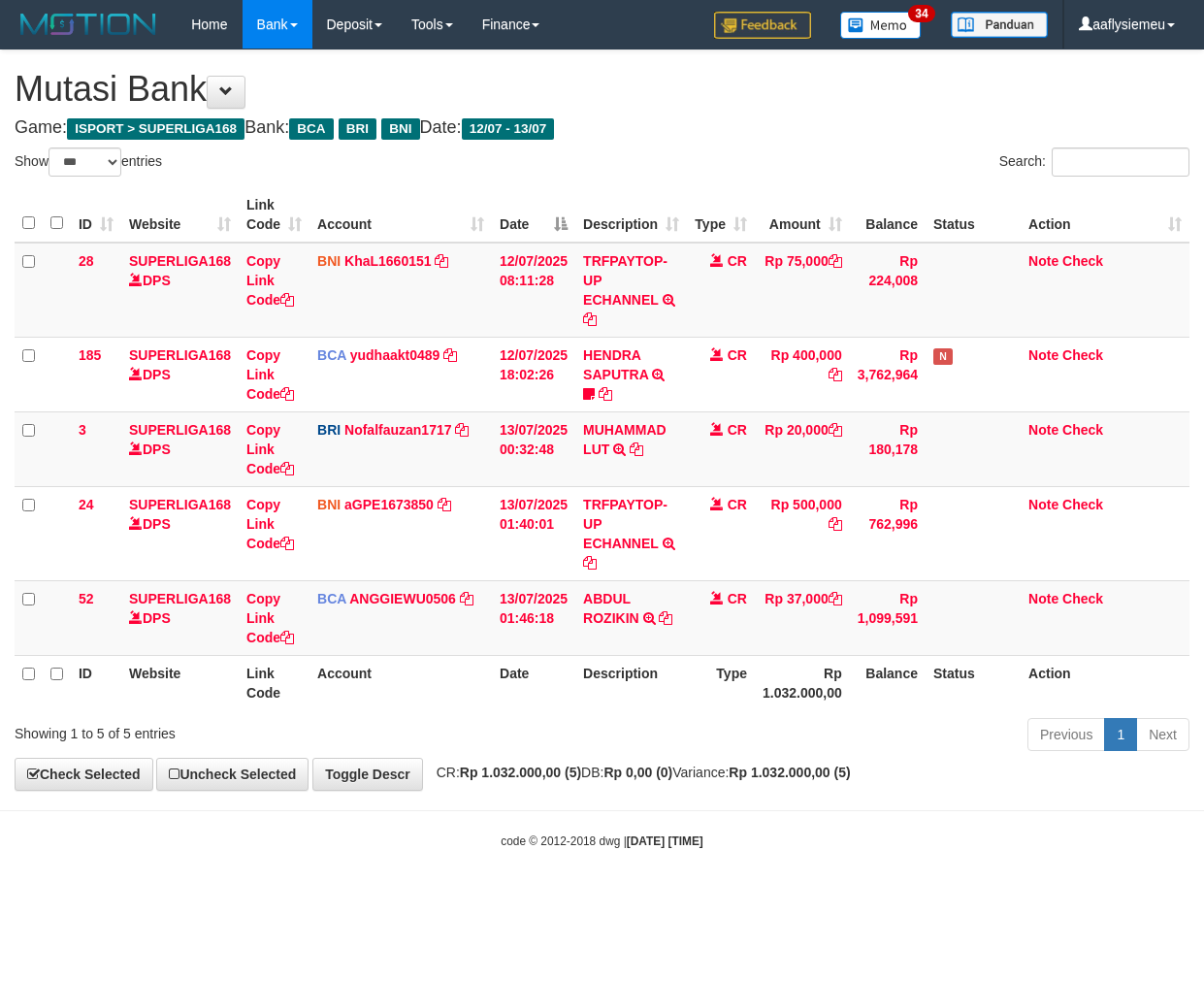 scroll, scrollTop: 0, scrollLeft: 0, axis: both 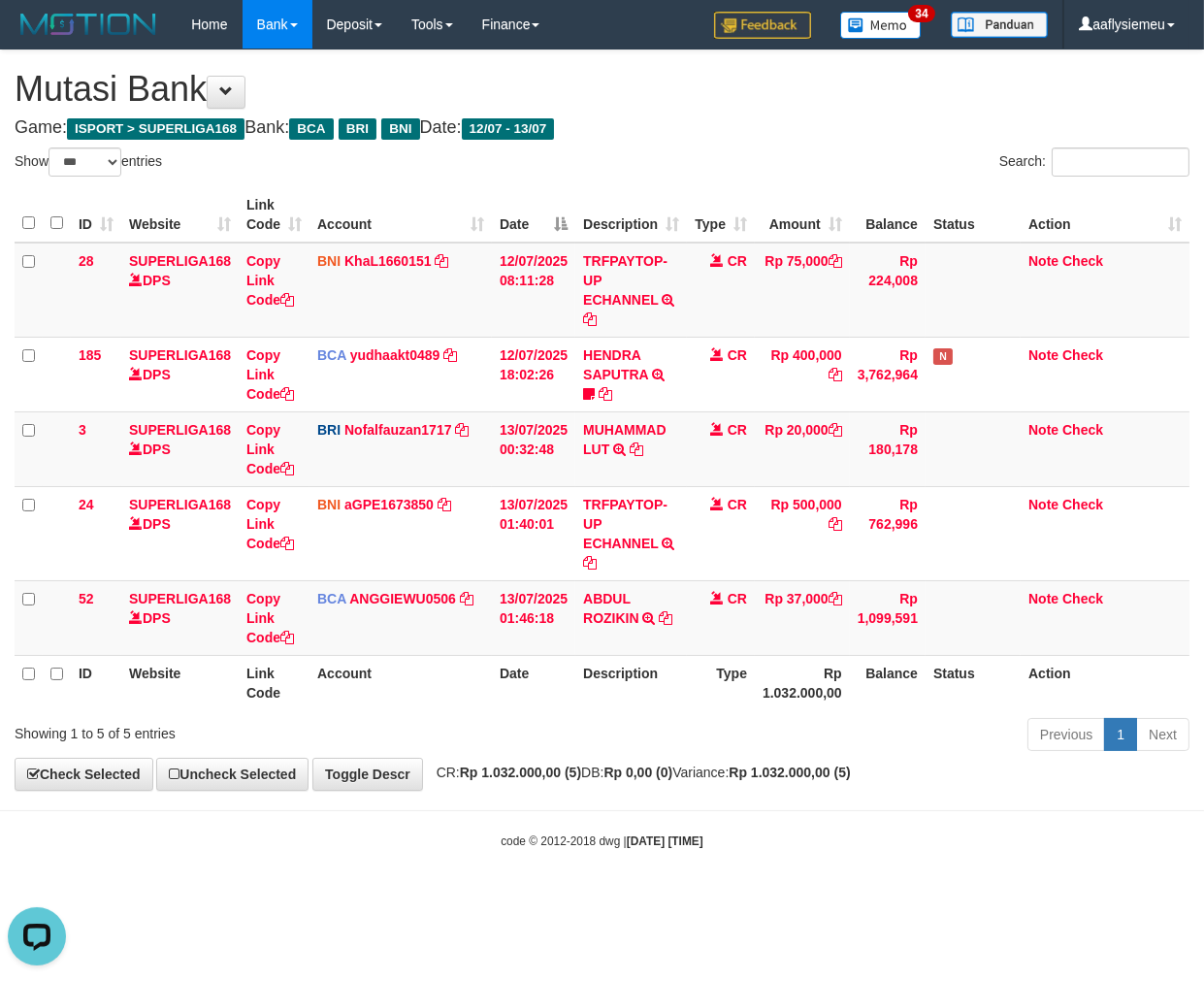 click on "Toggle navigation
Home
Bank
Account List
Load
By Website
Group
[ISPORT]													SUPERLIGA168
By Load Group (DPS)
34" at bounding box center (602, 449) 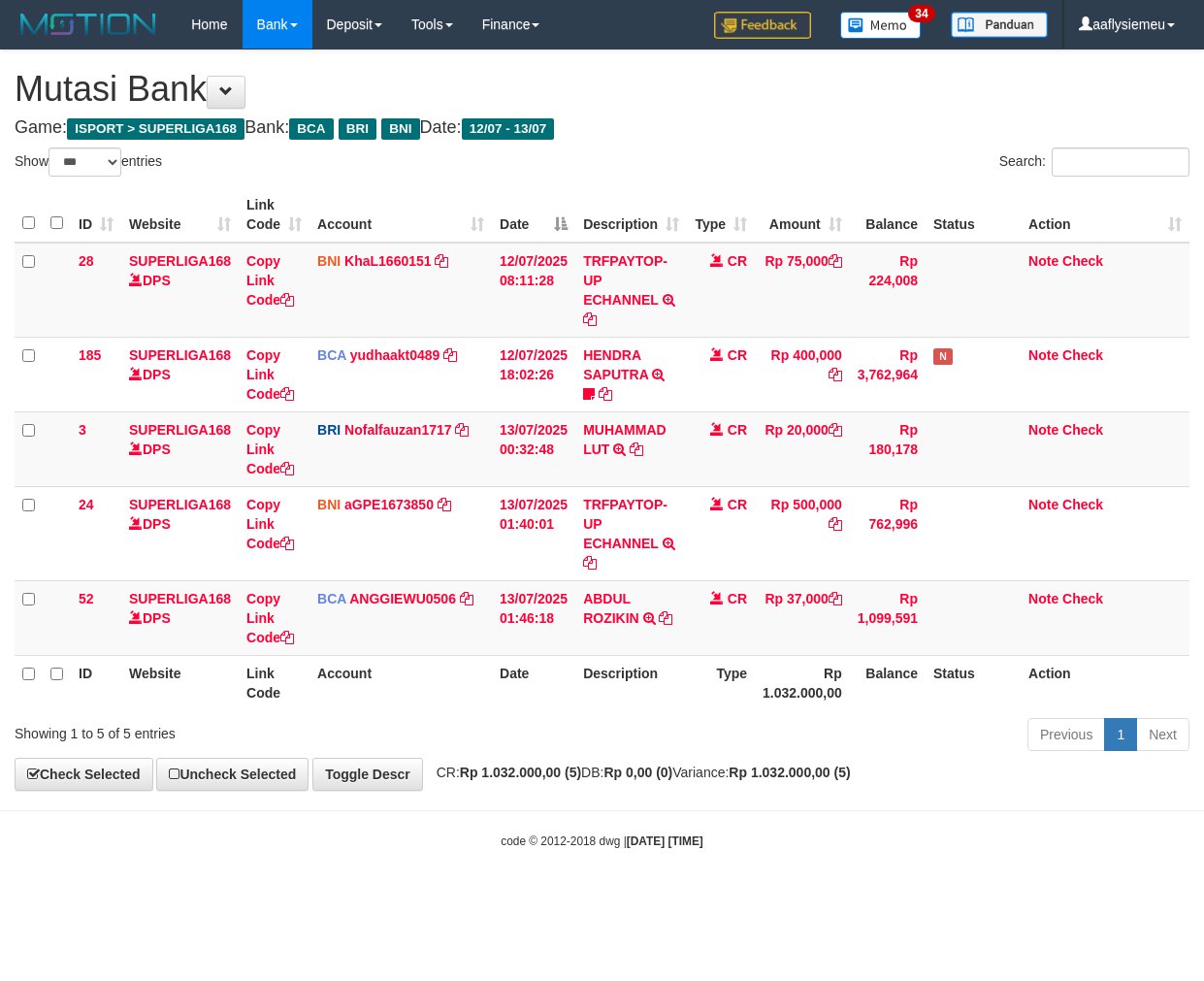 select on "***" 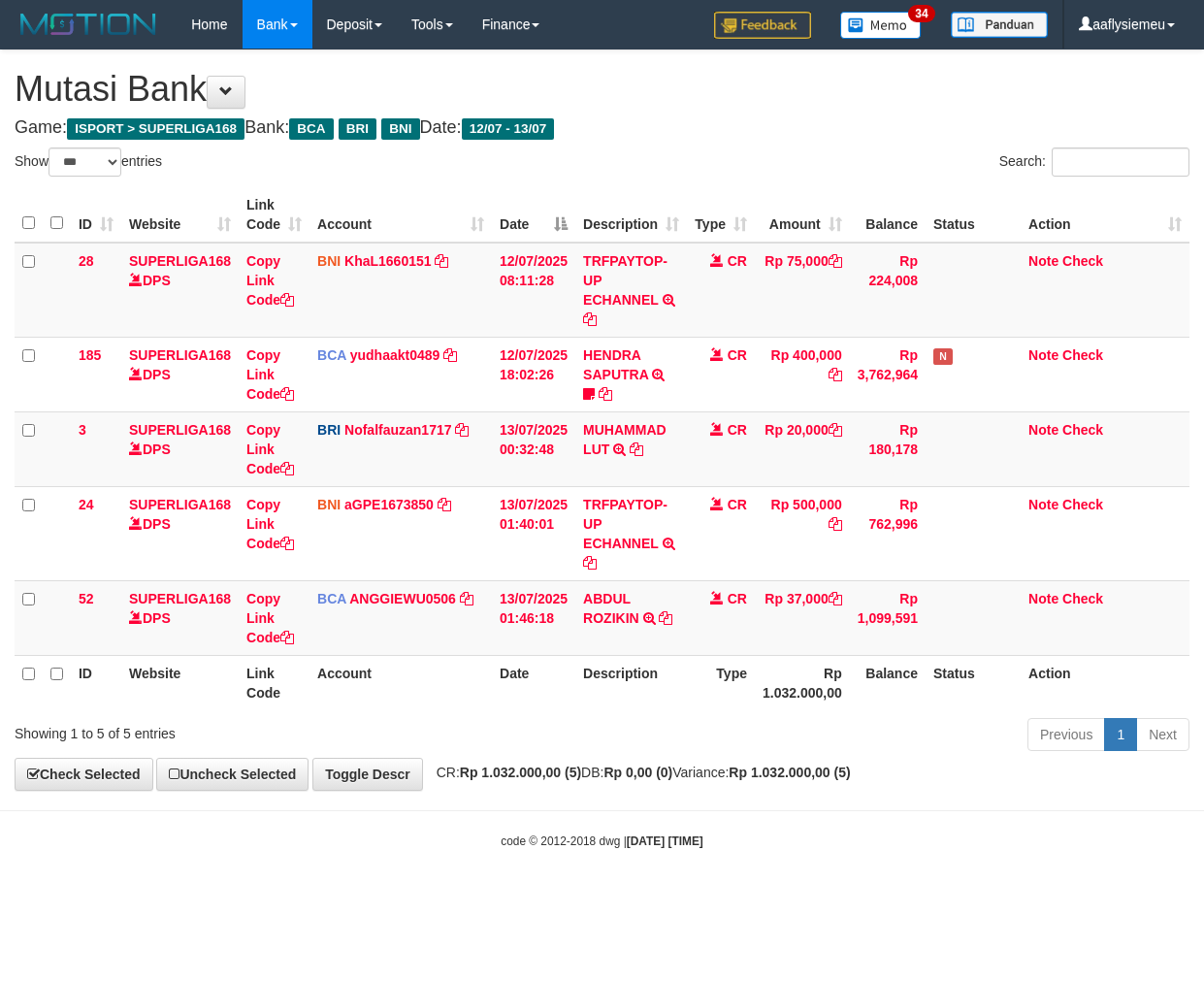 scroll, scrollTop: 0, scrollLeft: 0, axis: both 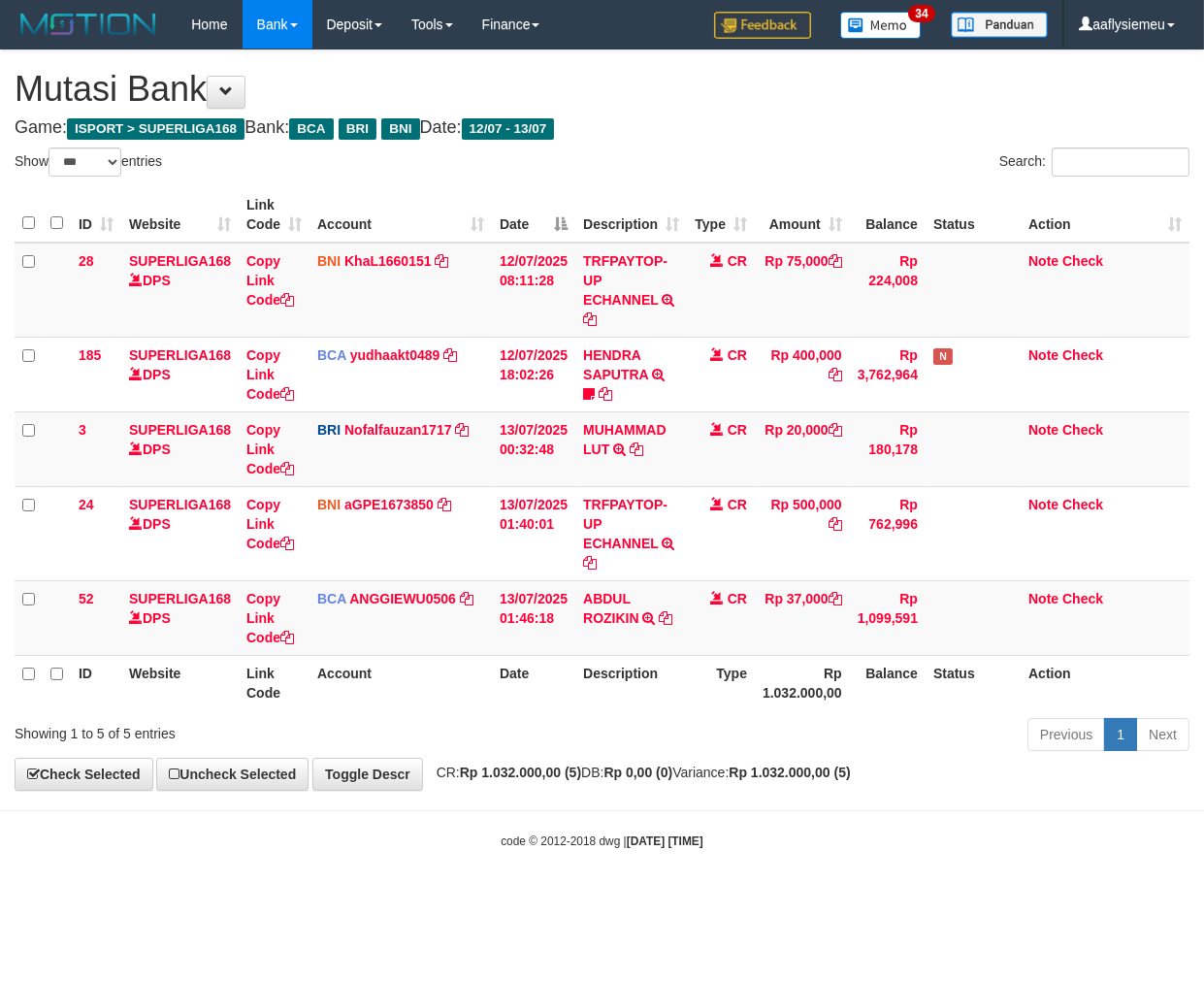 click on "Toggle navigation
Home
Bank
Account List
Load
By Website
Group
[ISPORT]													SUPERLIGA168
By Load Group (DPS)
34" at bounding box center (602, 449) 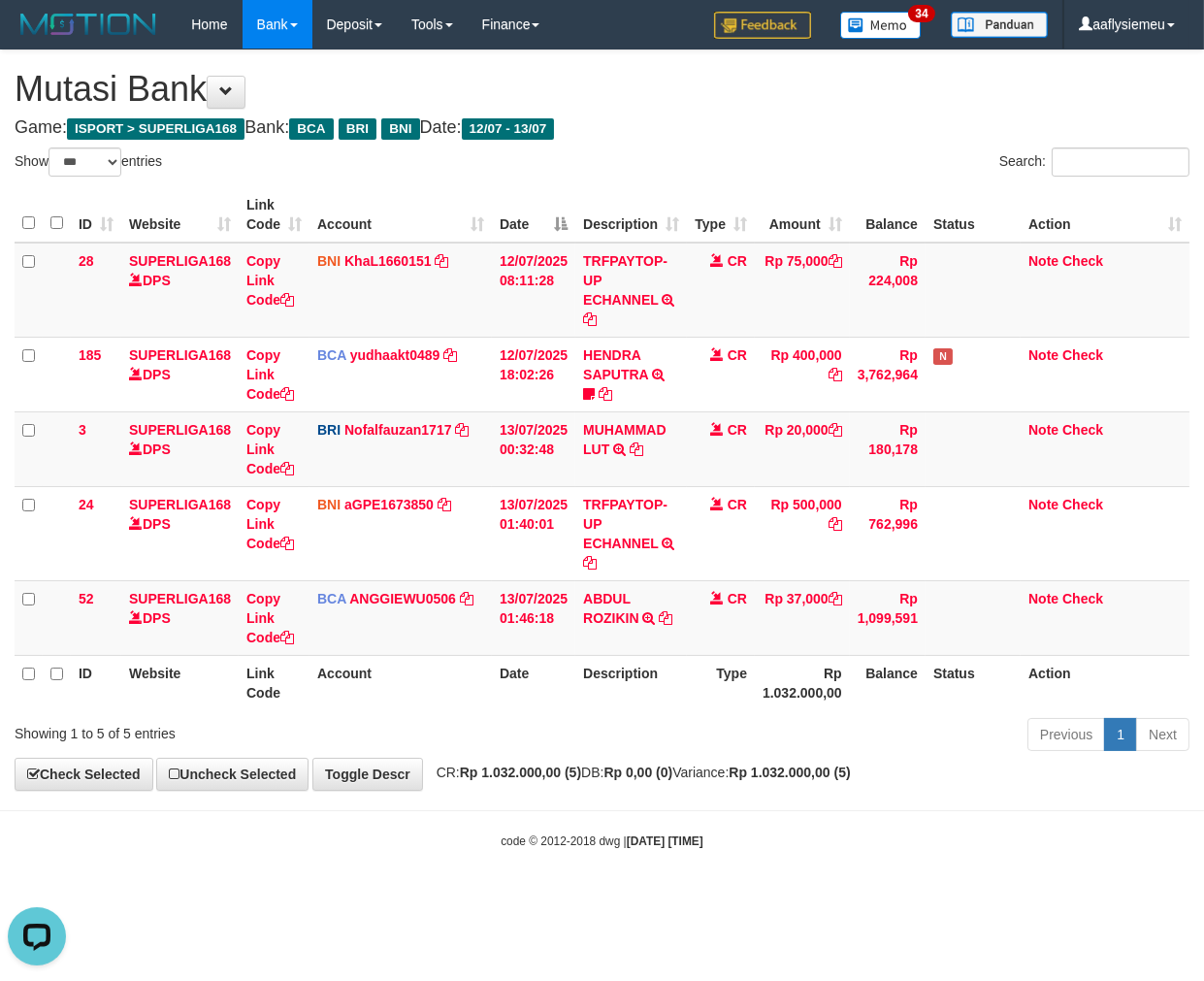 scroll, scrollTop: 0, scrollLeft: 0, axis: both 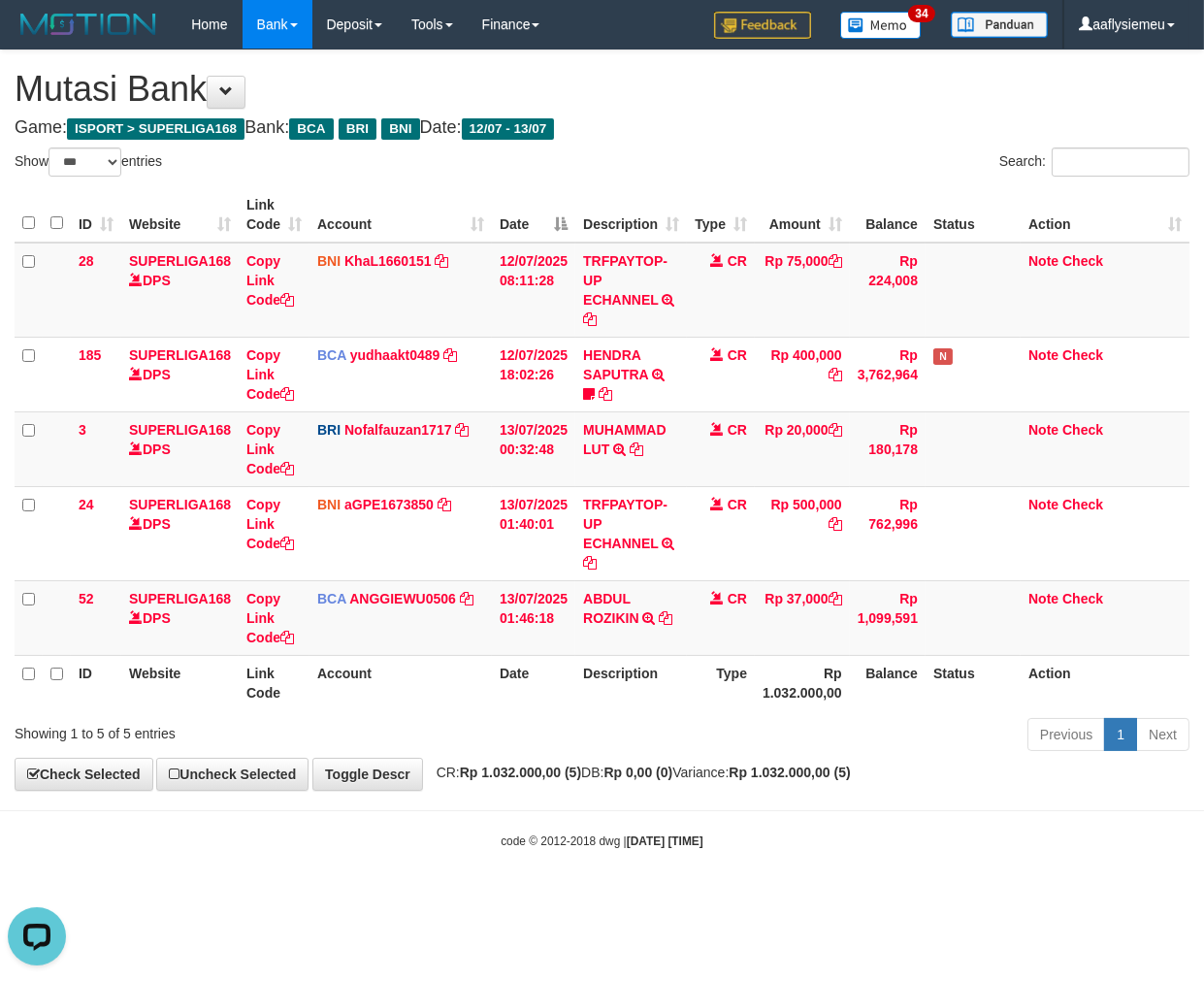 click on "Toggle navigation
Home
Bank
Account List
Load
By Website
Group
[ISPORT]													SUPERLIGA168
By Load Group (DPS)
34" at bounding box center (602, 449) 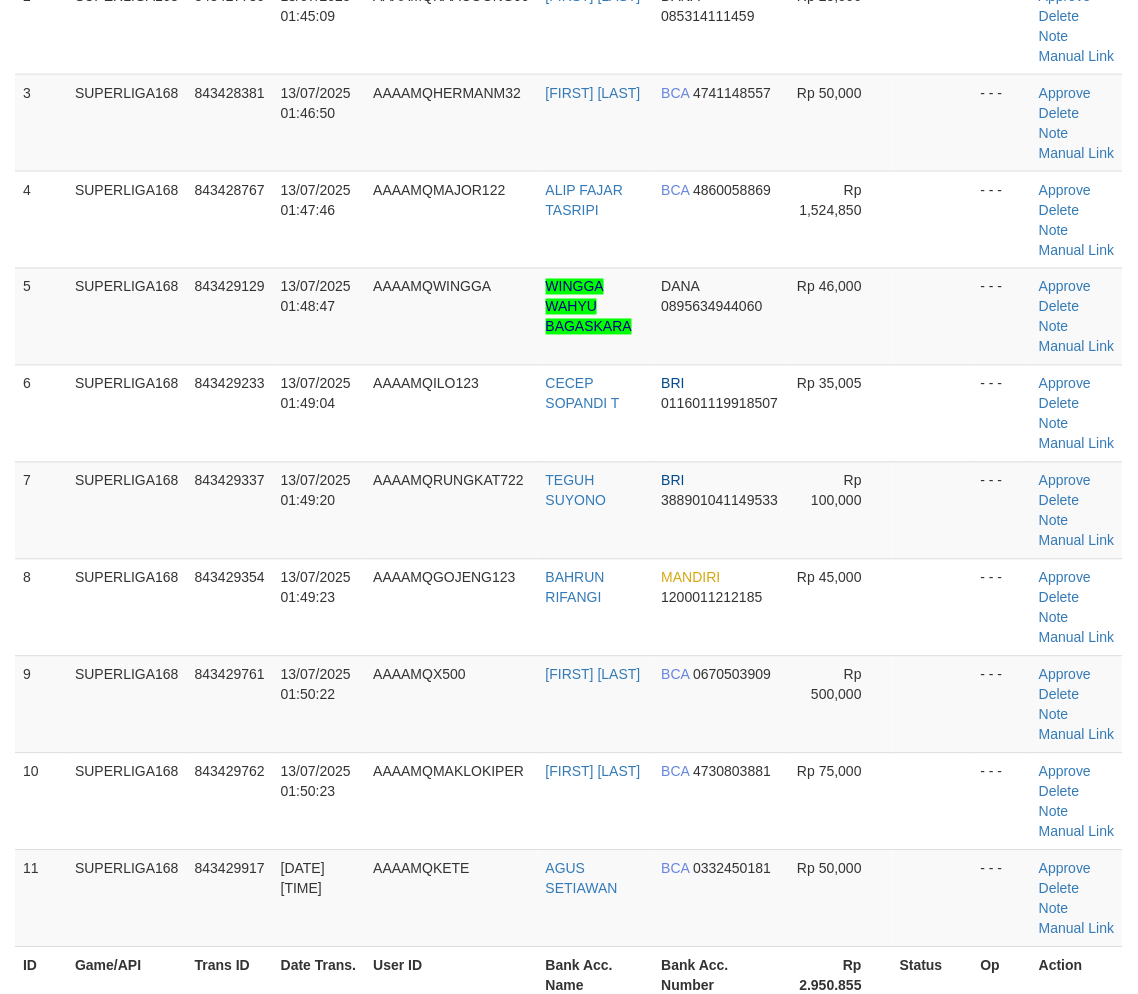 scroll, scrollTop: 357, scrollLeft: 0, axis: vertical 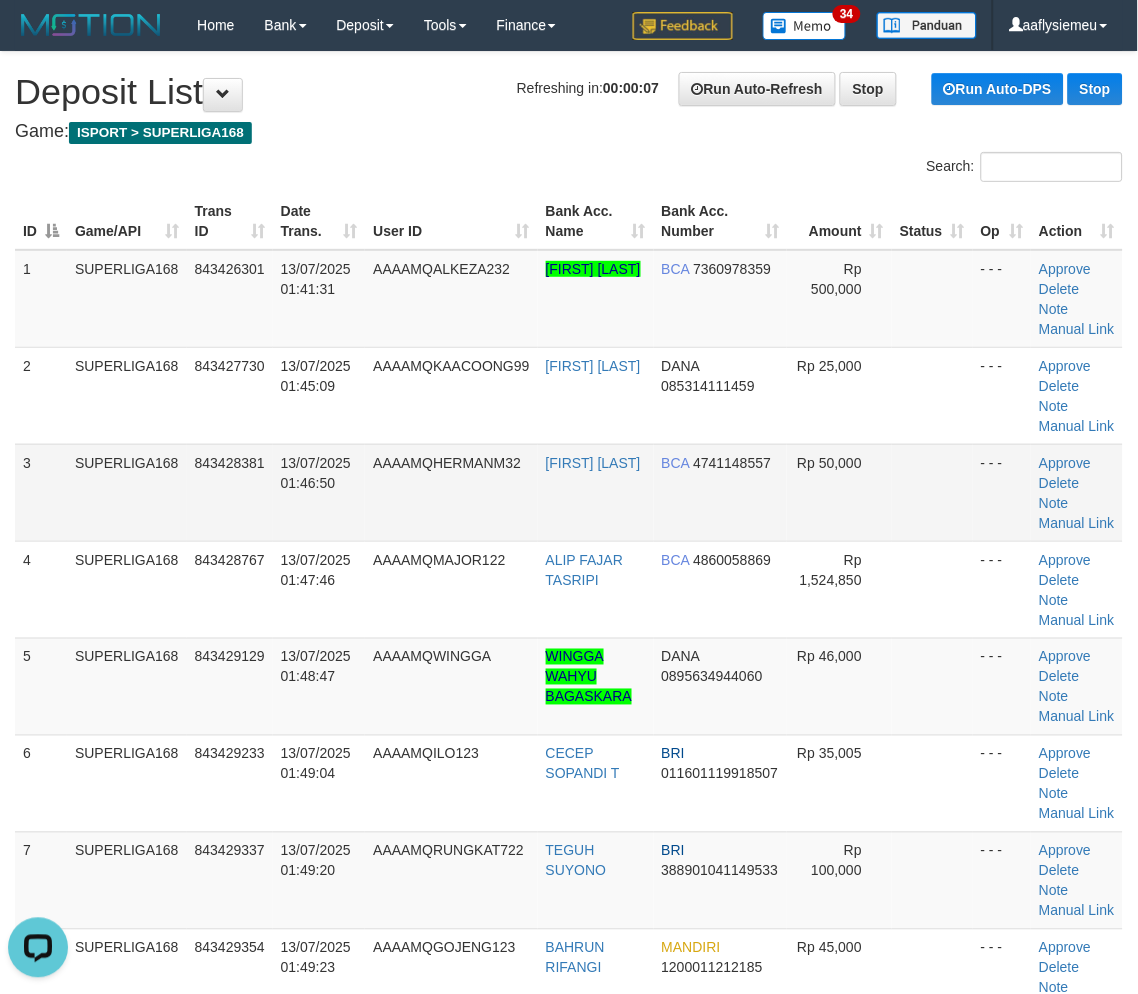 drag, startPoint x: 63, startPoint y: 550, endPoint x: 1, endPoint y: 587, distance: 72.20111 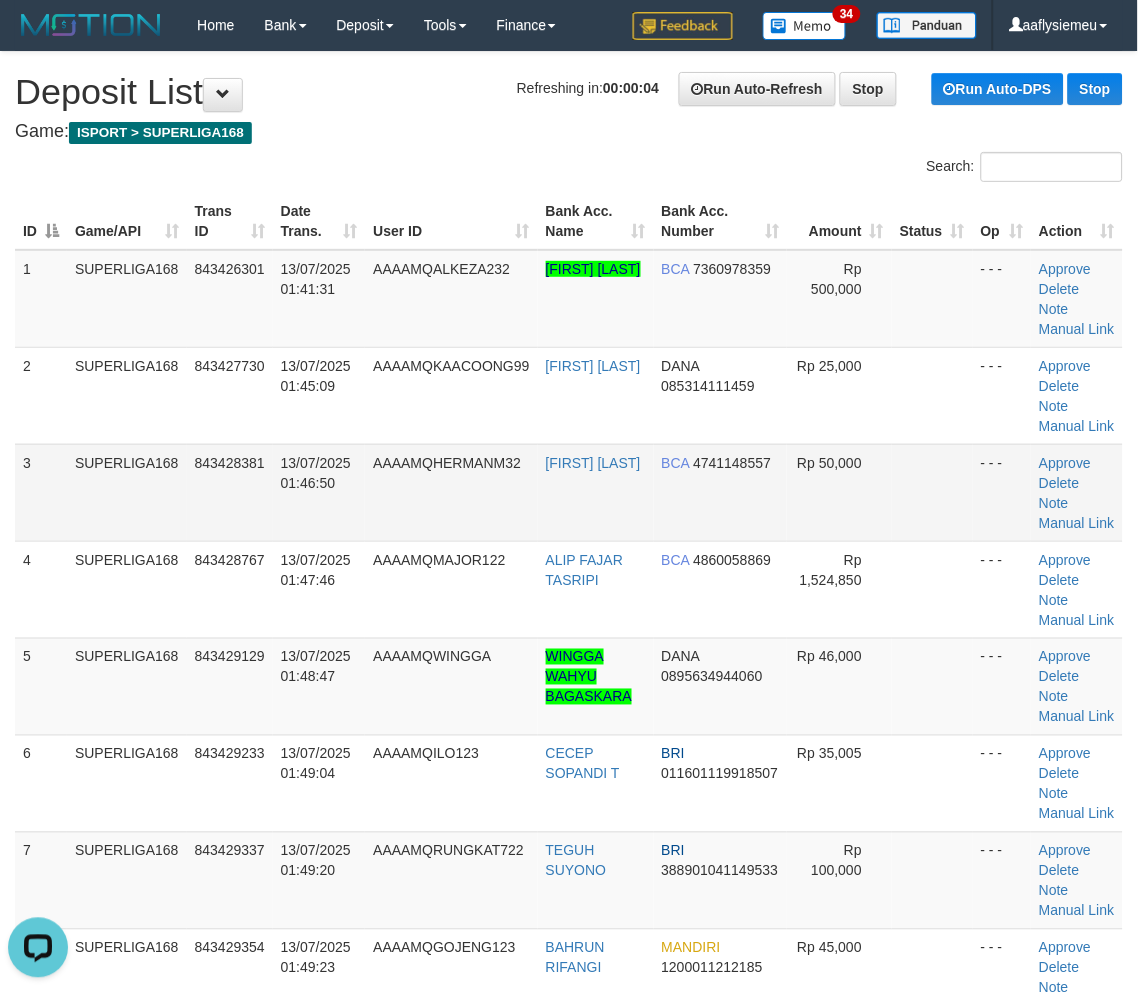 drag, startPoint x: 445, startPoint y: 497, endPoint x: 4, endPoint y: 666, distance: 472.27322 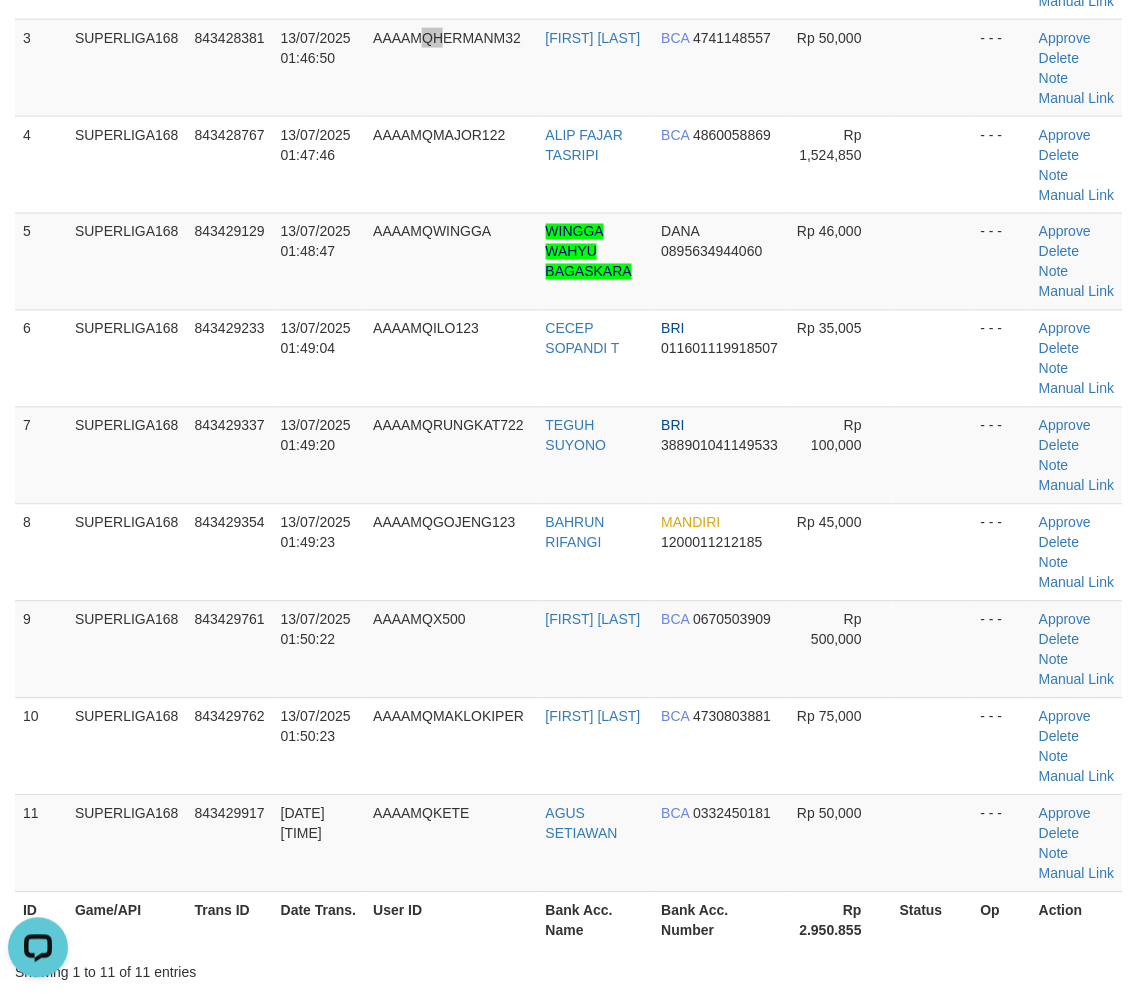 scroll, scrollTop: 444, scrollLeft: 0, axis: vertical 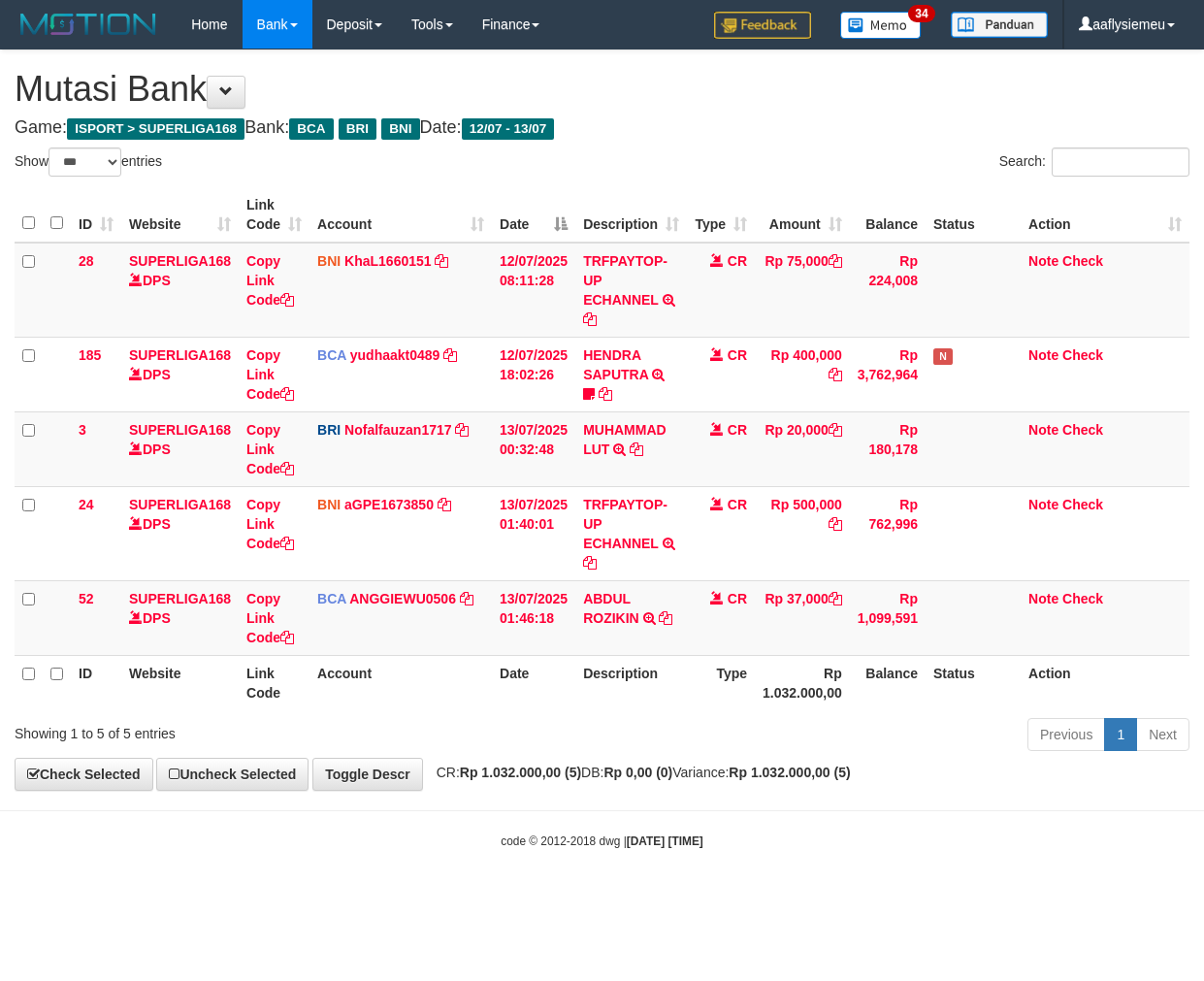 select on "***" 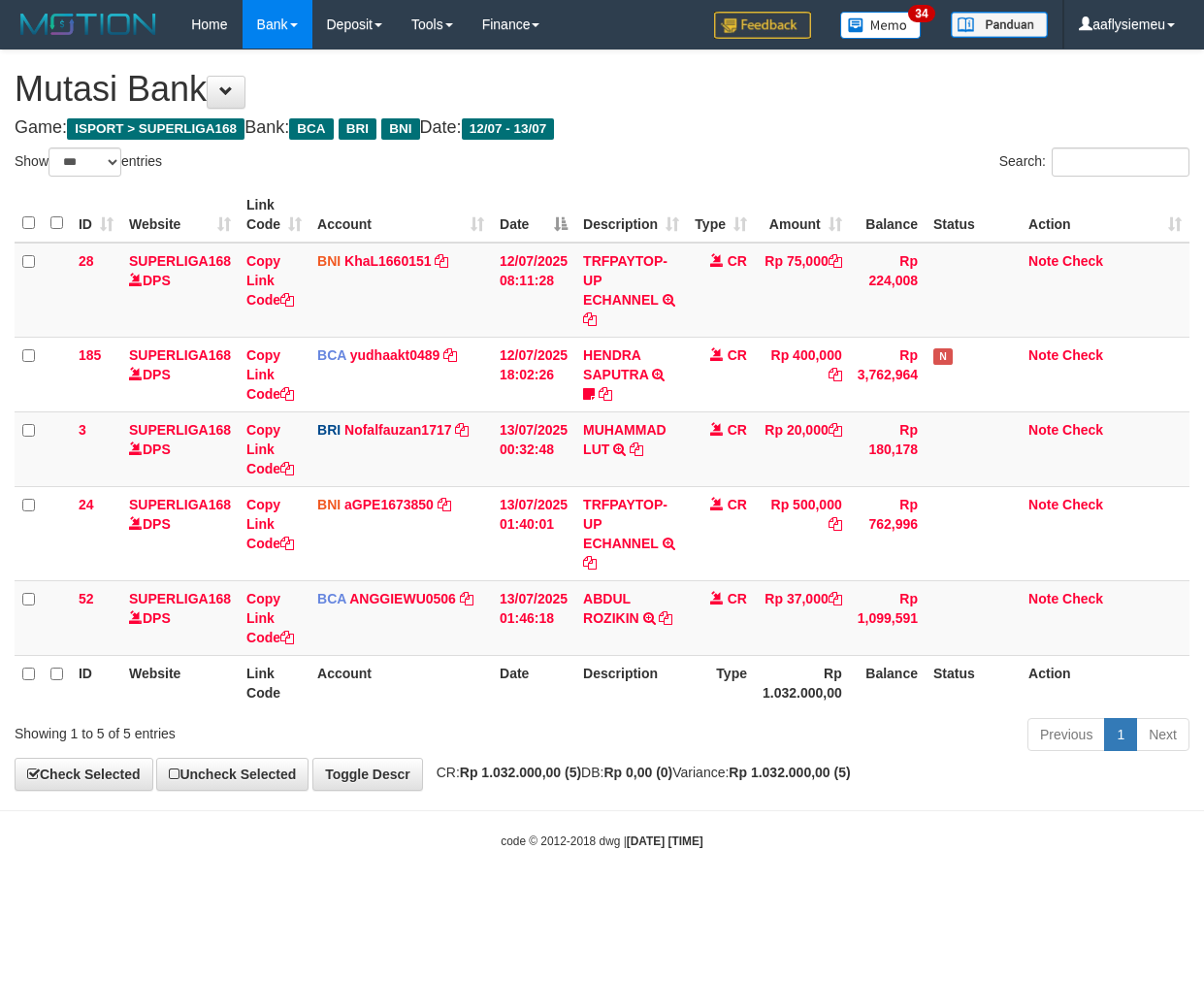click on "Toggle navigation
Home
Bank
Account List
Load
By Website
Group
[ISPORT]													SUPERLIGA168
By Load Group (DPS)
34" at bounding box center [602, 449] 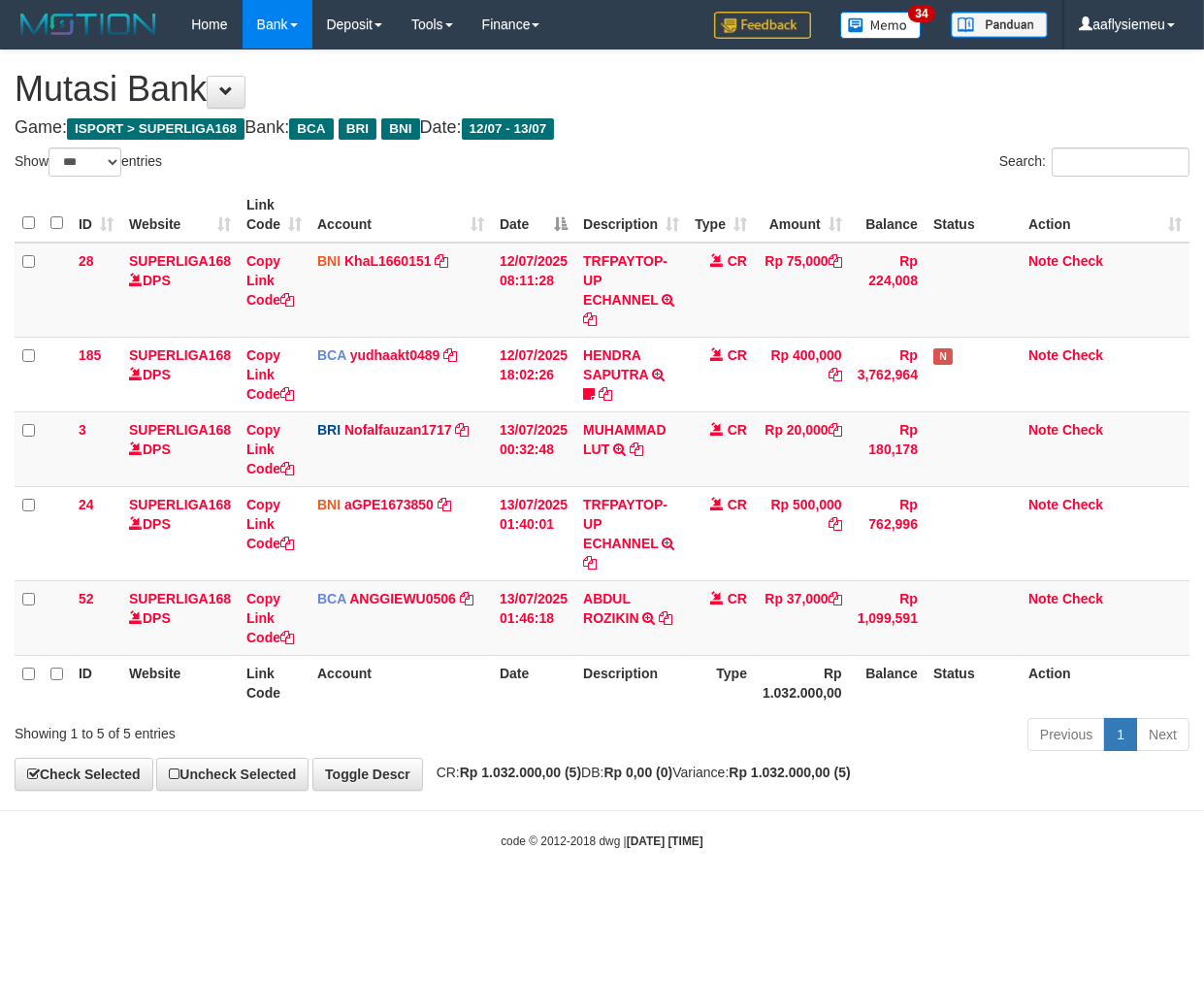 click on "Toggle navigation
Home
Bank
Account List
Load
By Website
Group
[ISPORT]													SUPERLIGA168
By Load Group (DPS)
34" at bounding box center [602, 449] 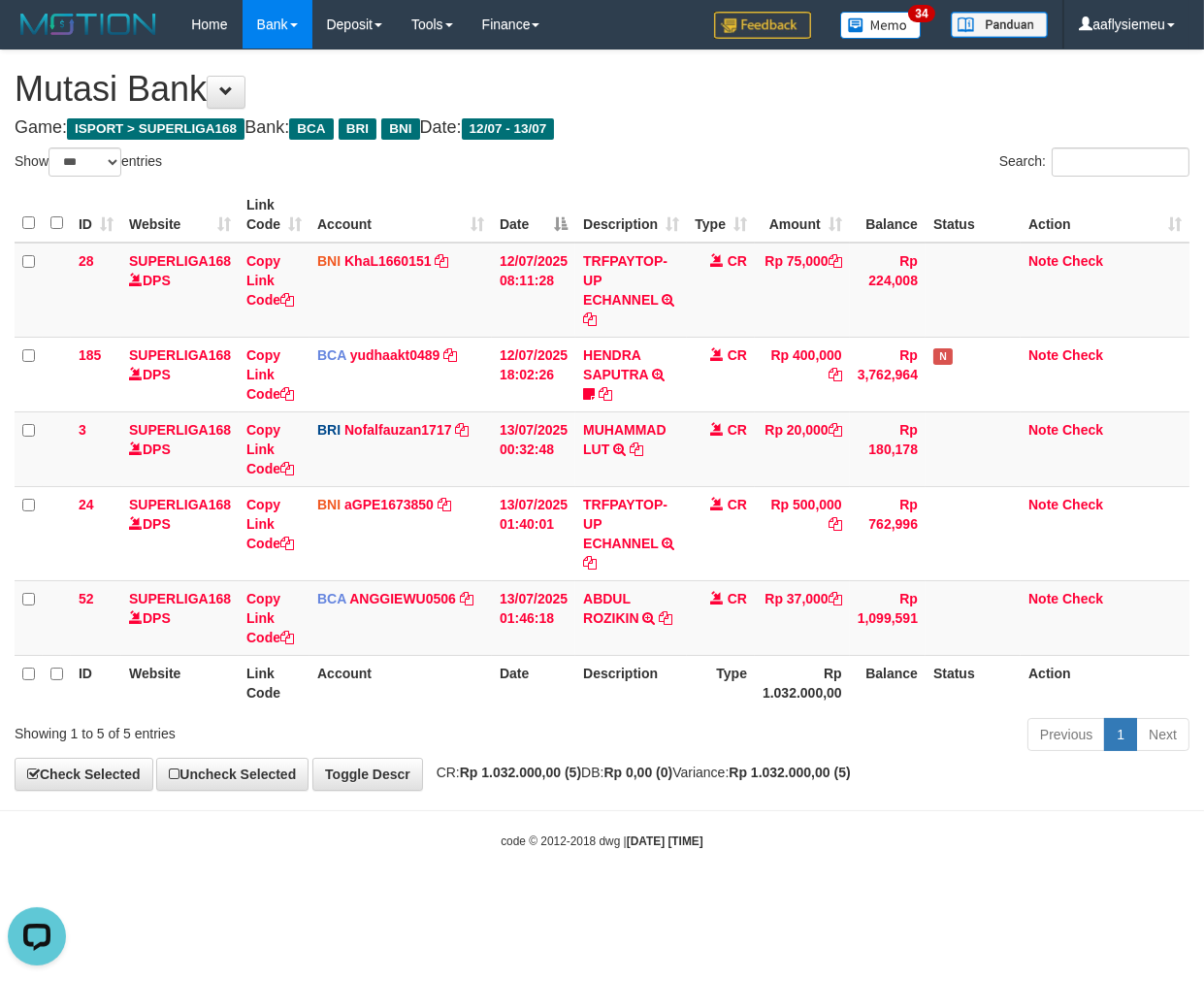 scroll, scrollTop: 0, scrollLeft: 0, axis: both 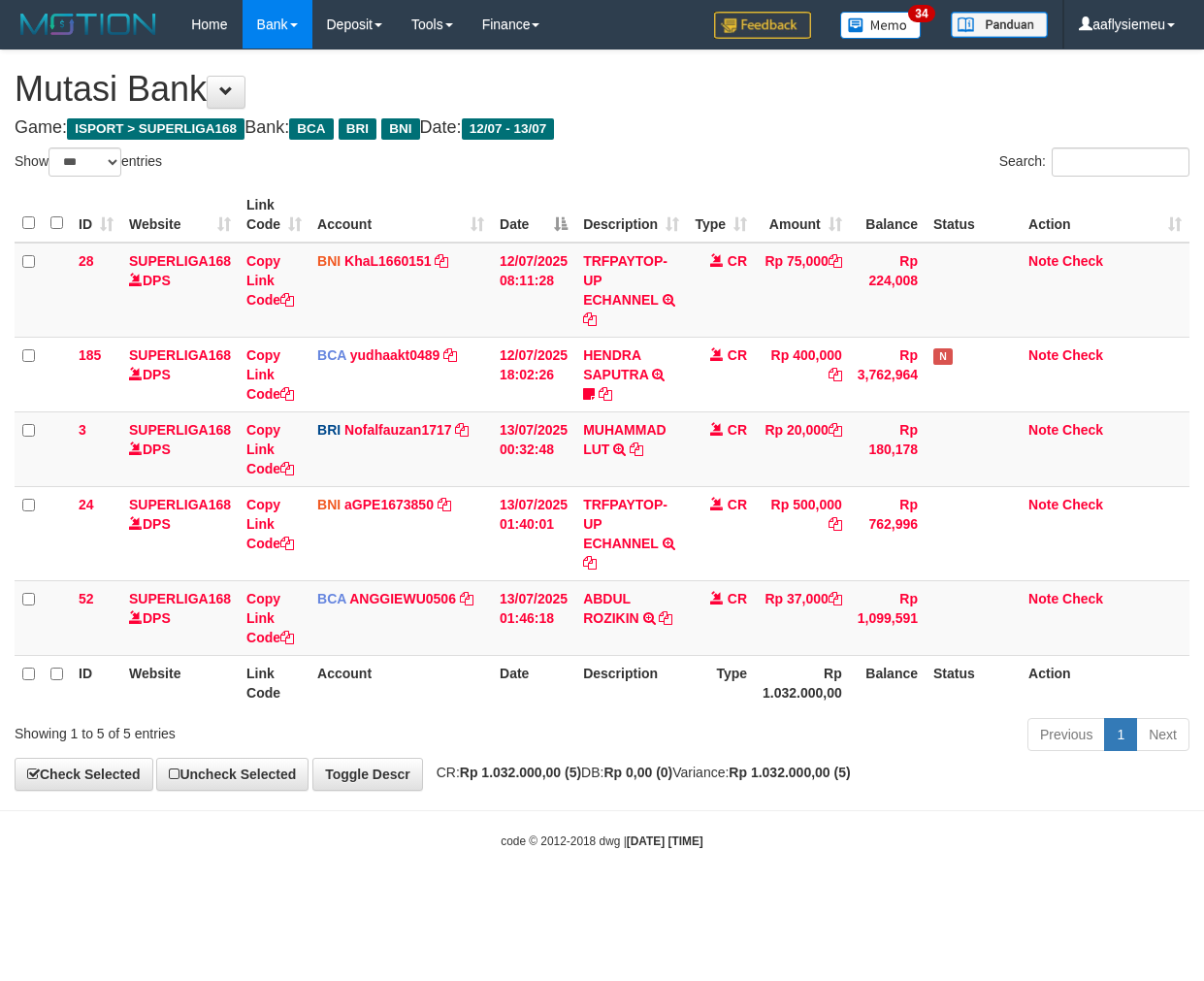 select on "***" 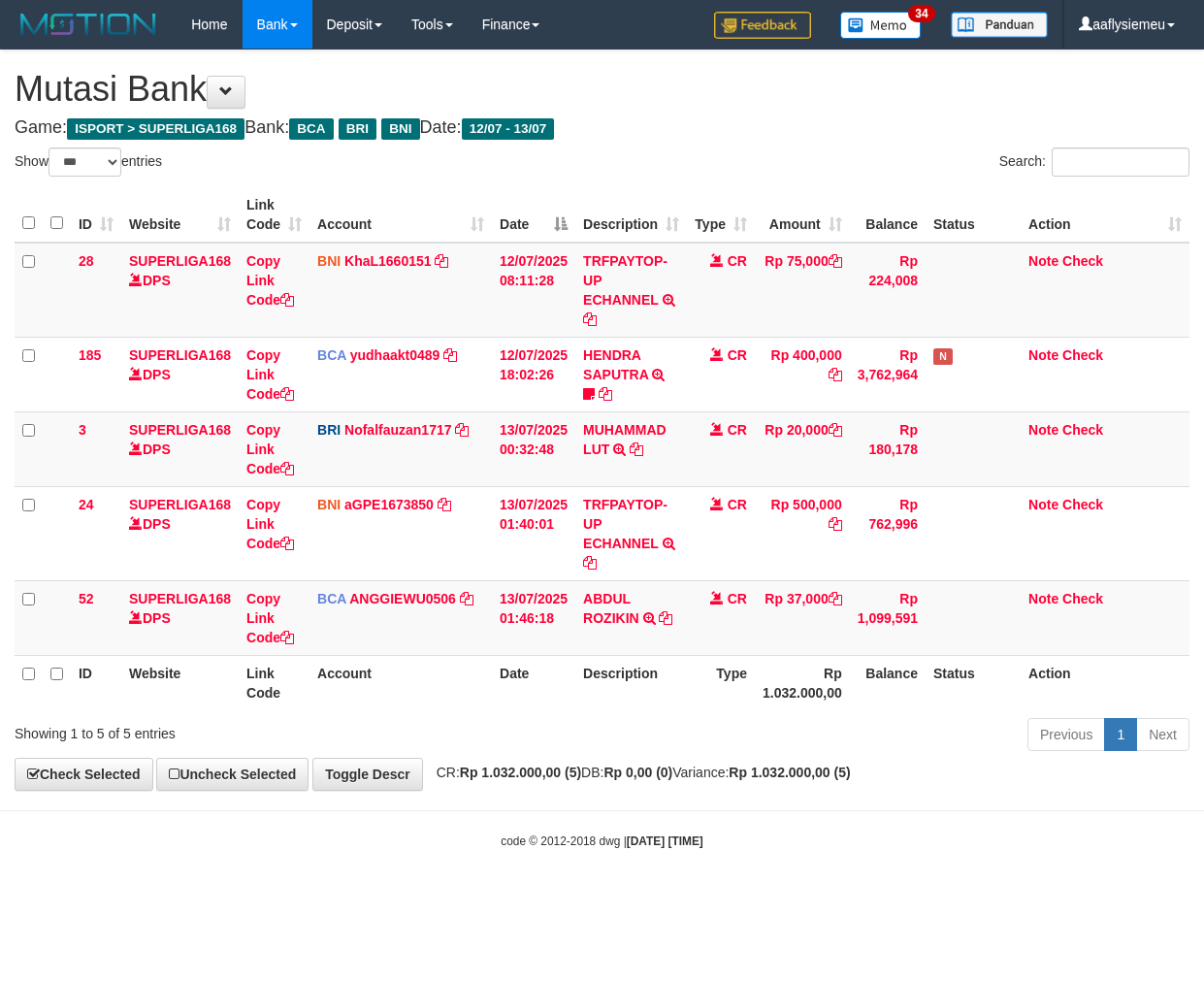 scroll, scrollTop: 0, scrollLeft: 0, axis: both 